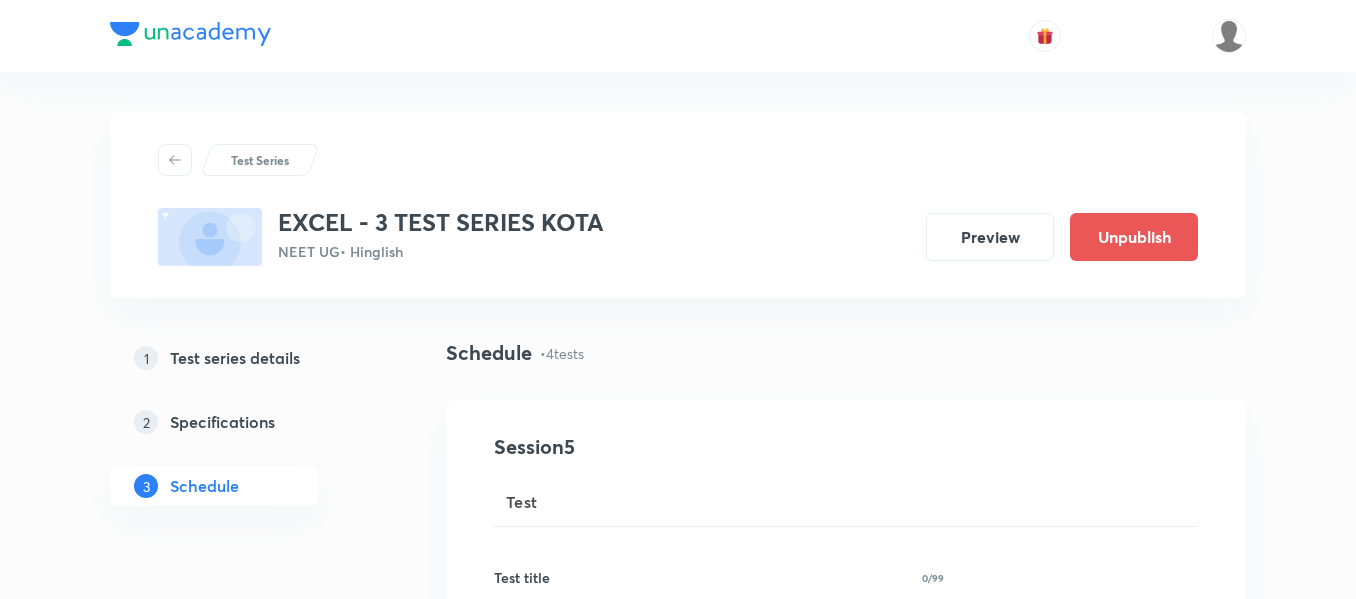 scroll, scrollTop: 0, scrollLeft: 0, axis: both 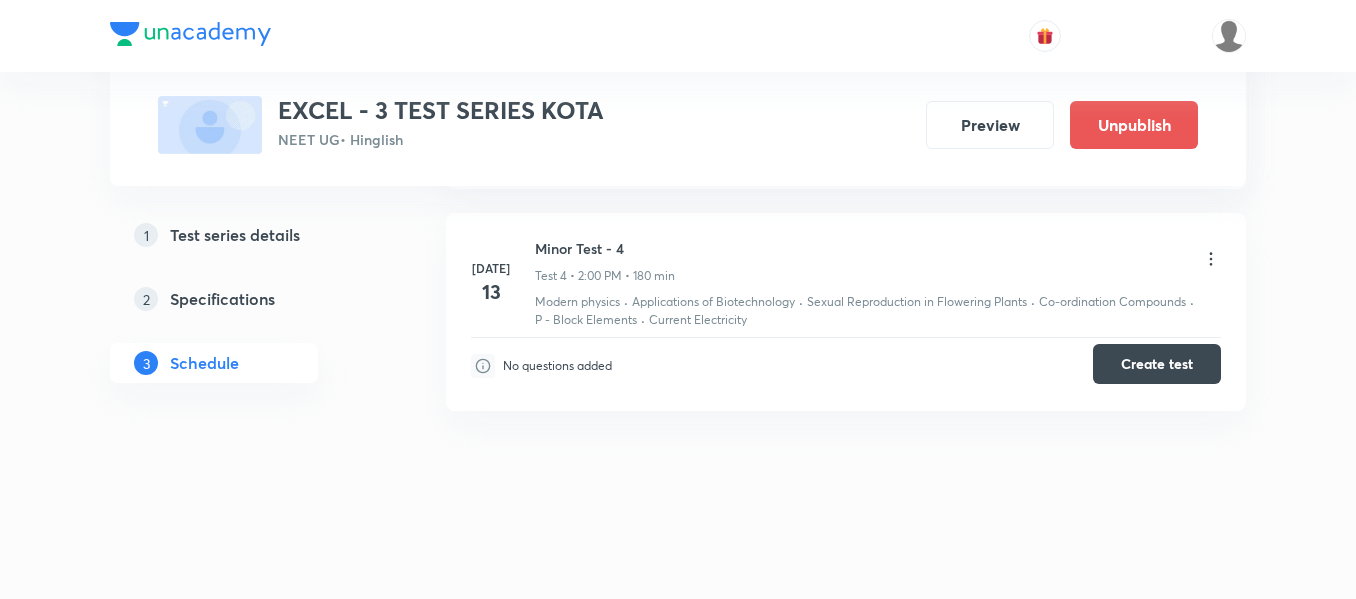 click on "Create test" at bounding box center (1157, 364) 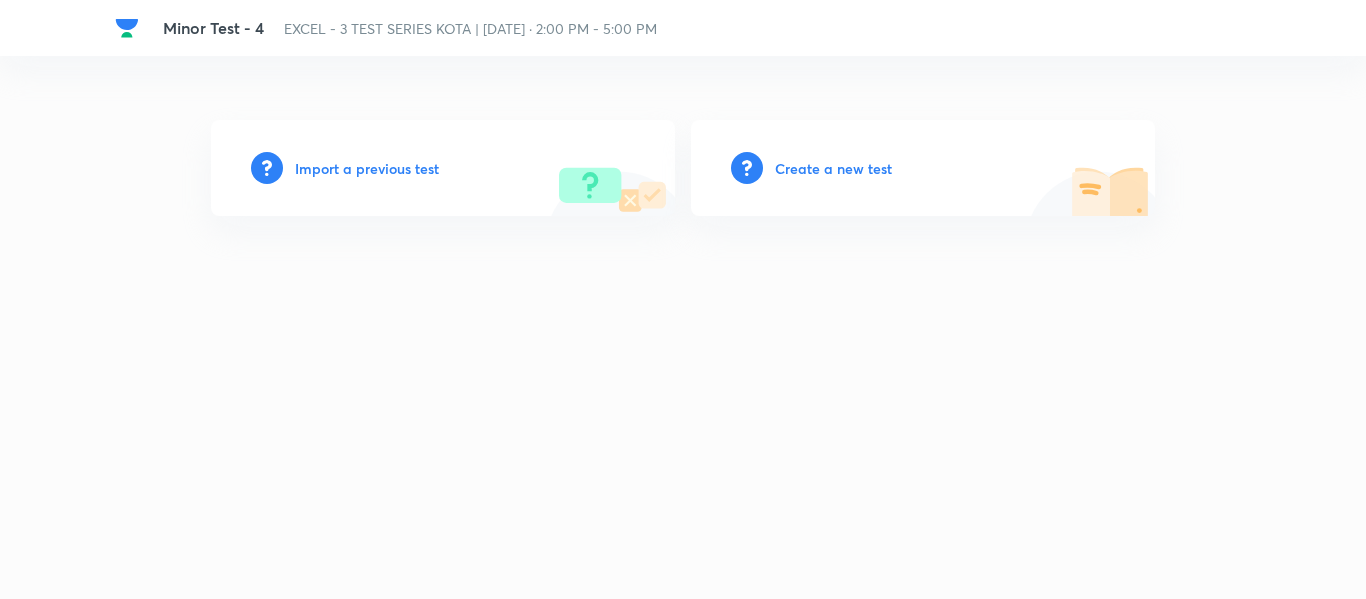 scroll, scrollTop: 0, scrollLeft: 0, axis: both 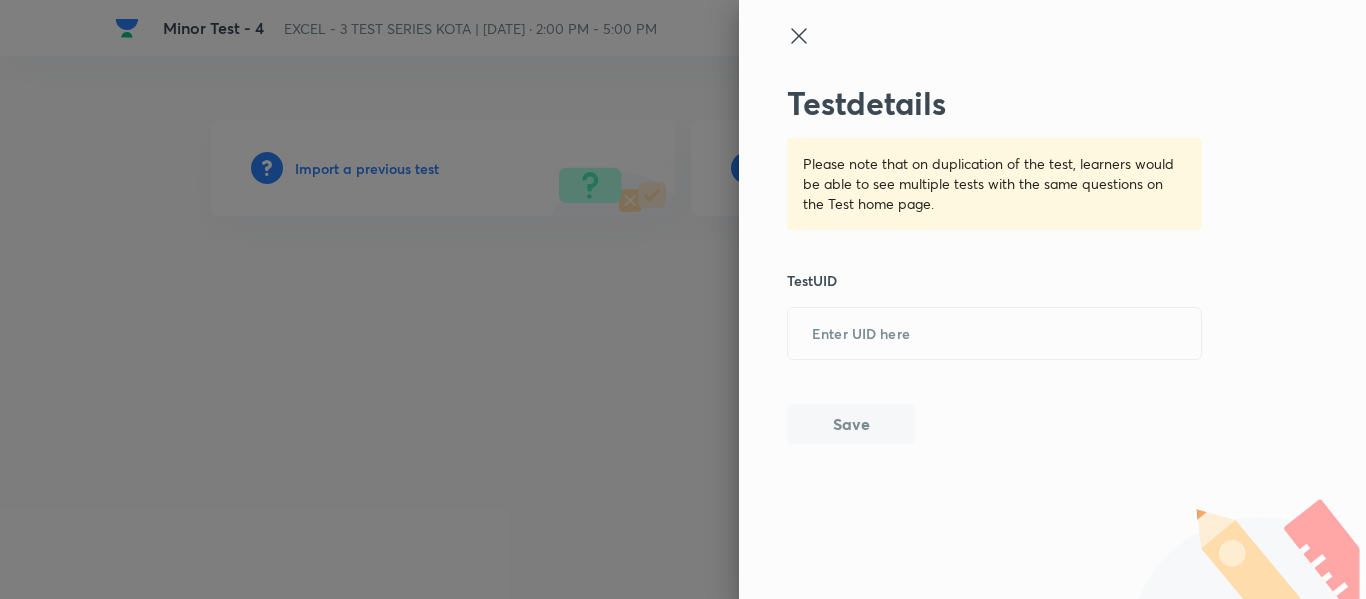 click 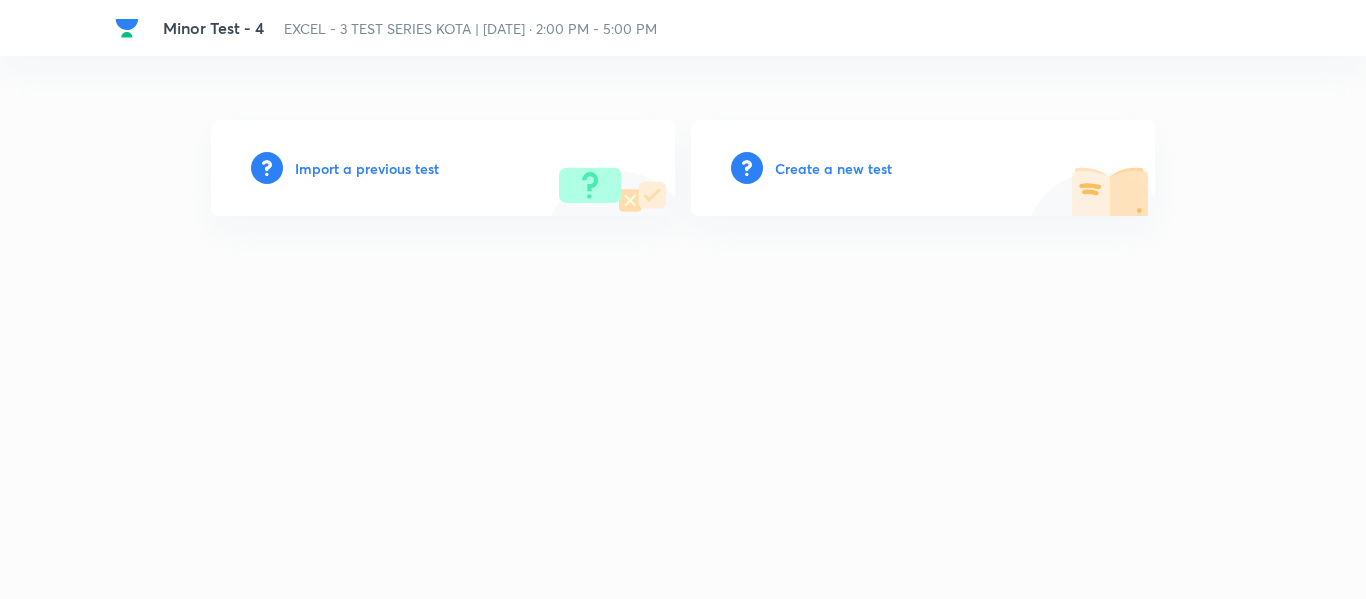 click on "Create a new test" at bounding box center [833, 168] 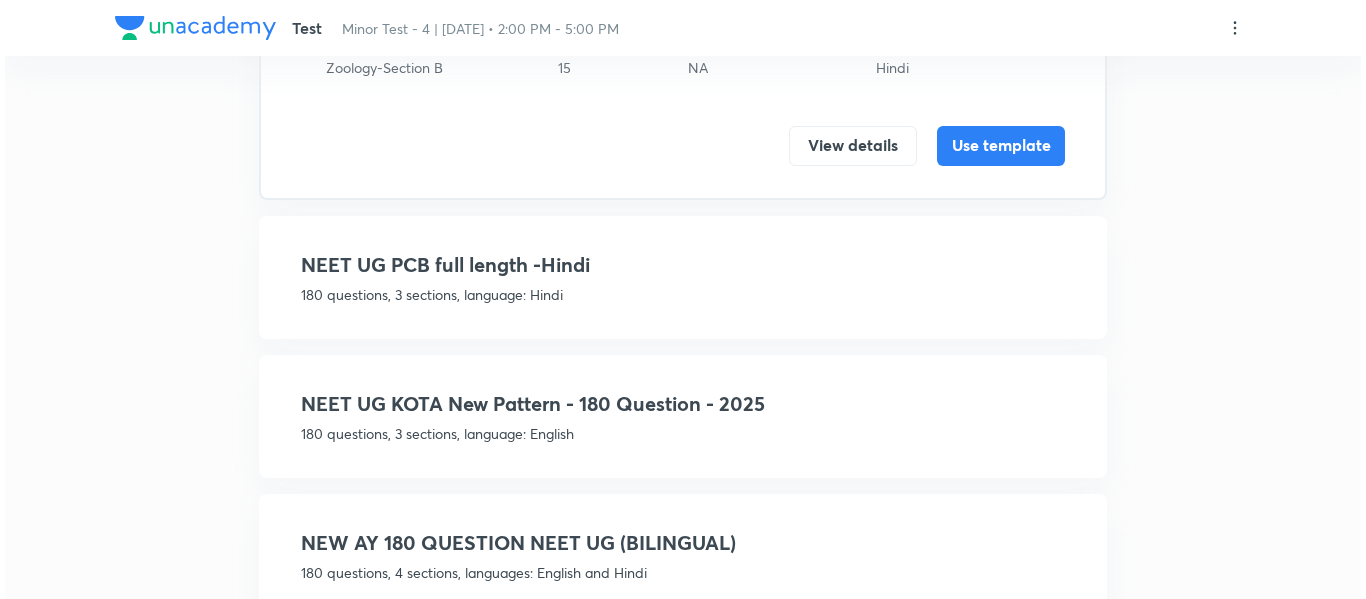 scroll, scrollTop: 700, scrollLeft: 0, axis: vertical 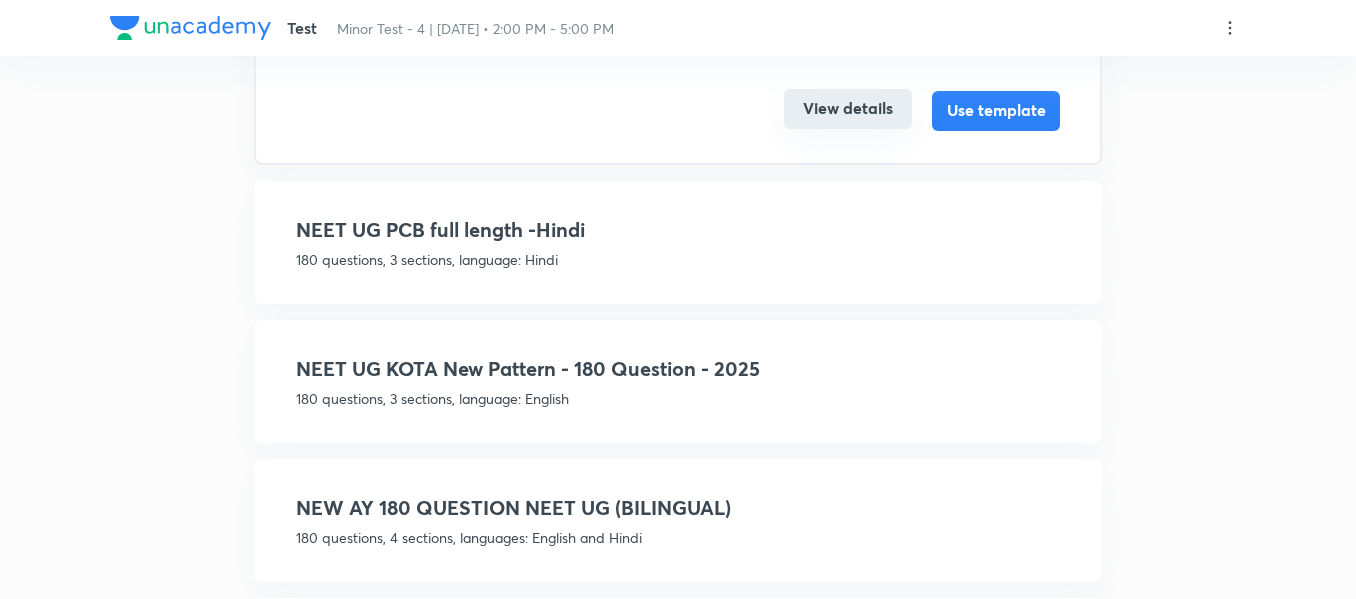 click on "View details" at bounding box center [848, 109] 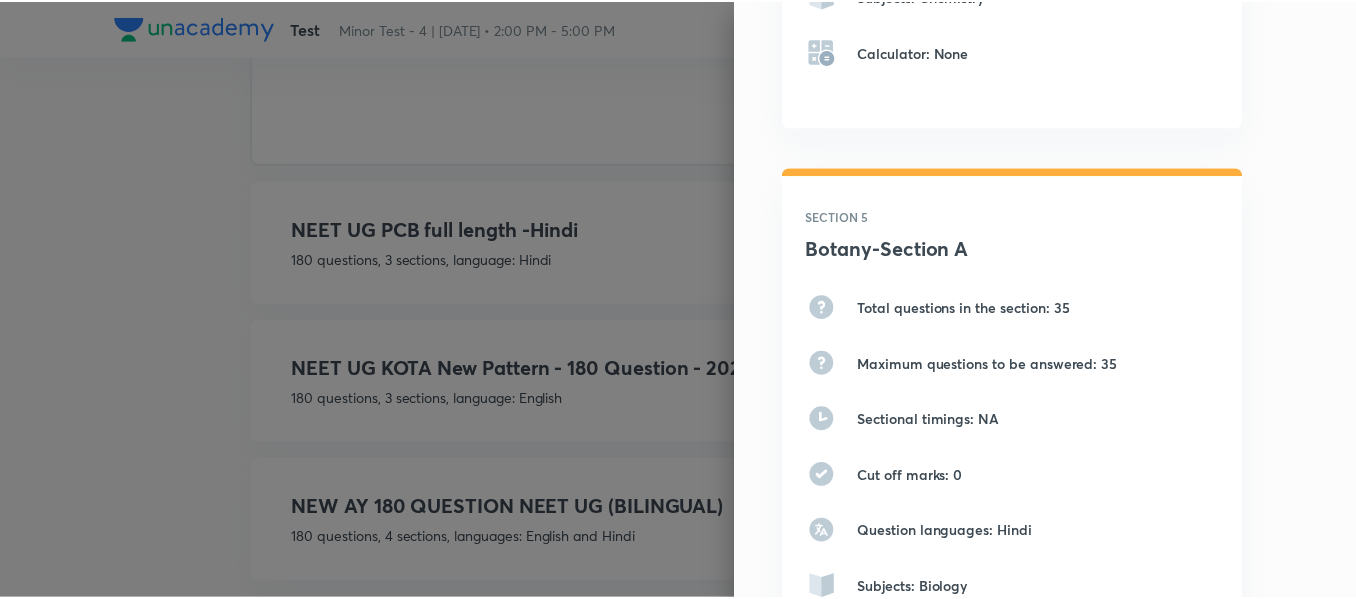 scroll, scrollTop: 2800, scrollLeft: 0, axis: vertical 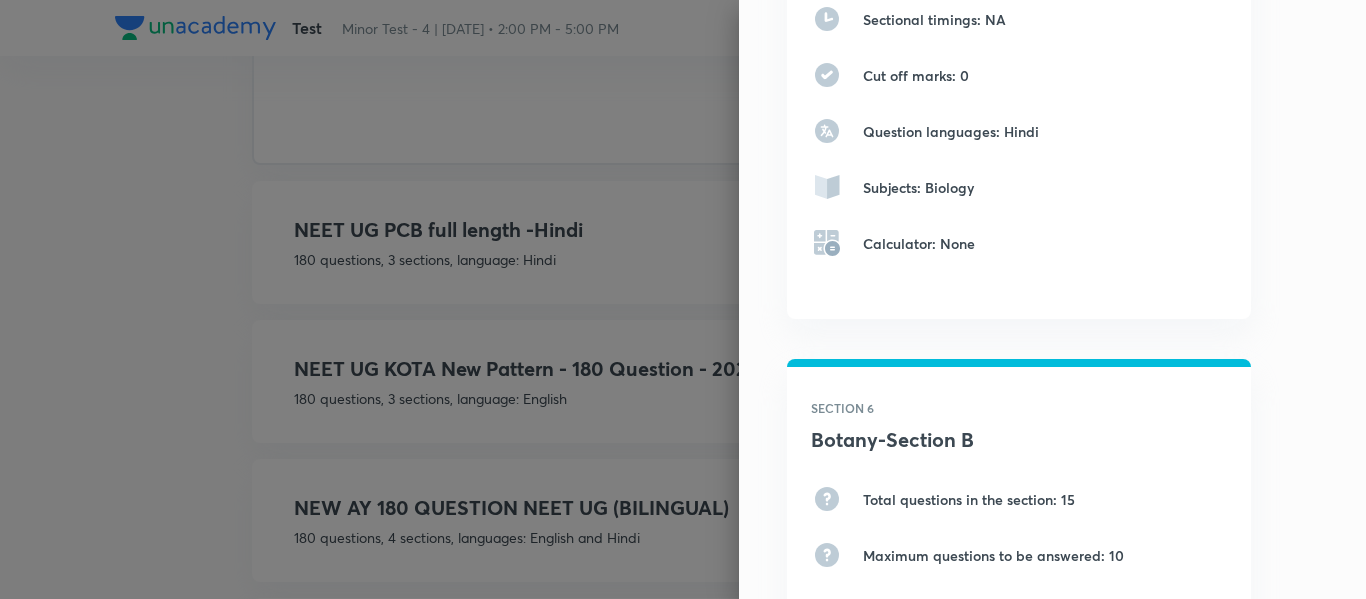 click at bounding box center [683, 299] 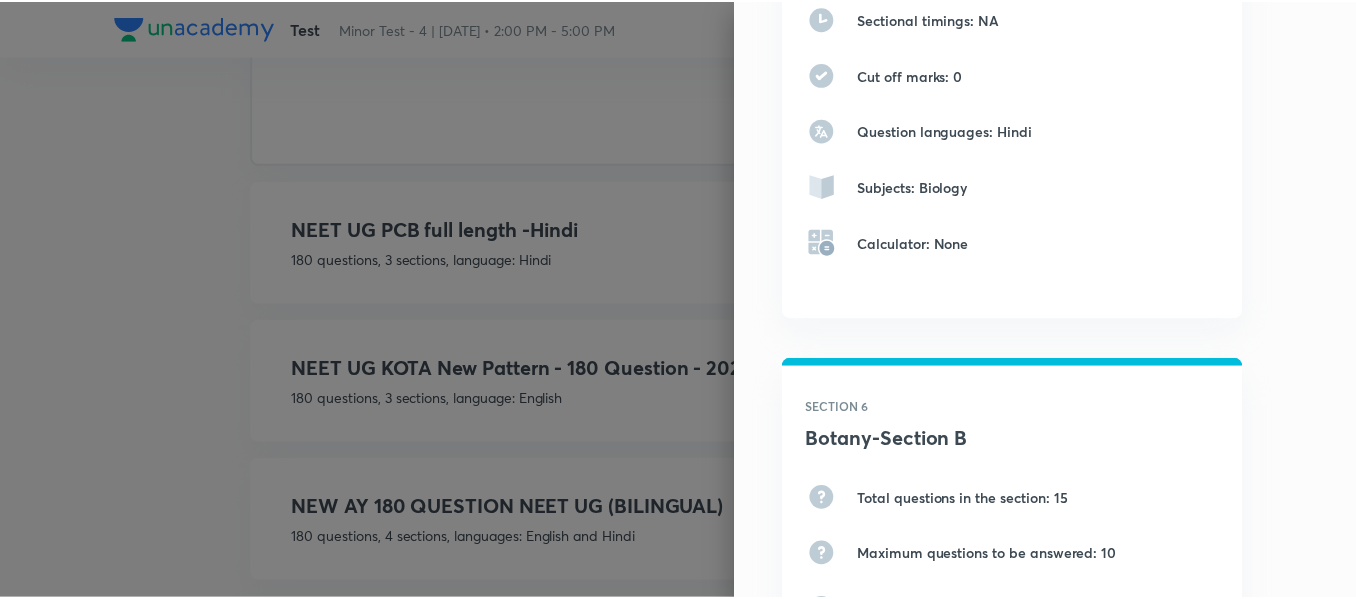 scroll, scrollTop: 0, scrollLeft: 0, axis: both 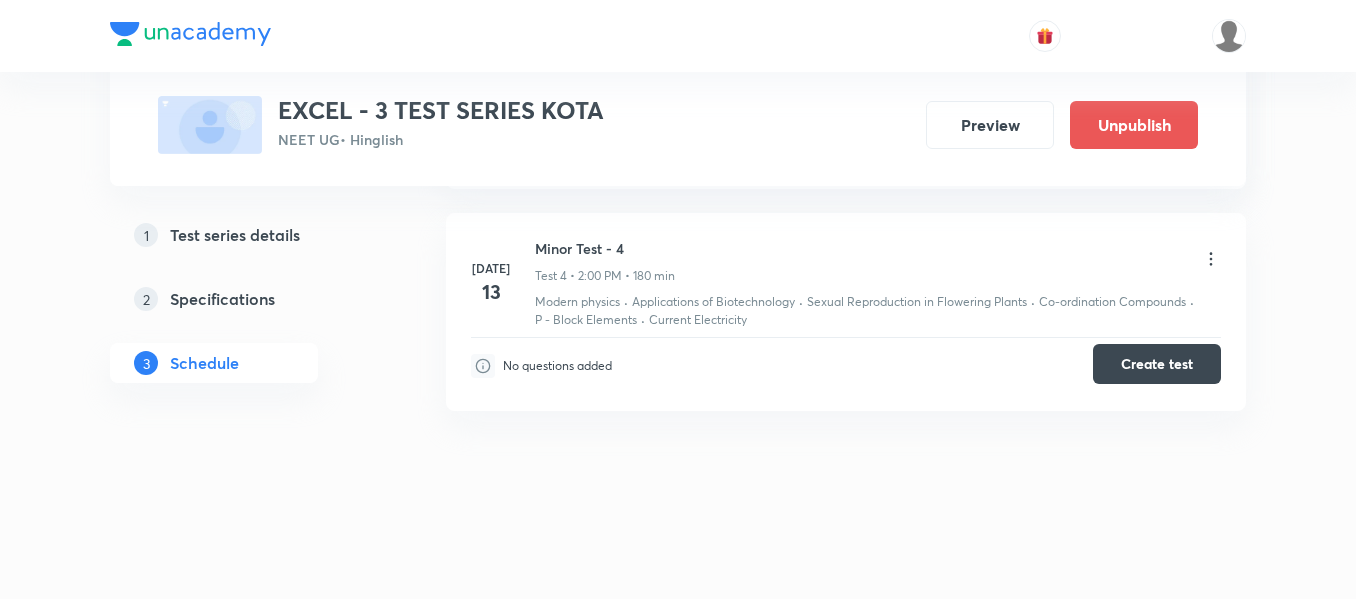 click on "Create test" at bounding box center (1157, 364) 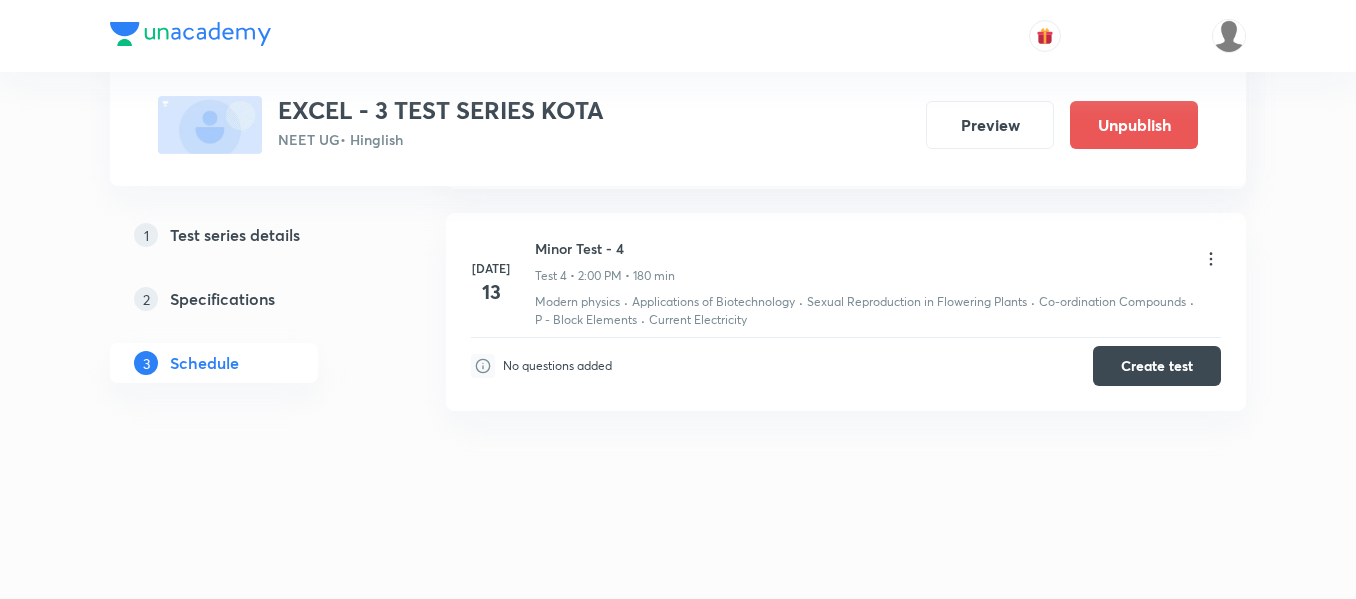 type 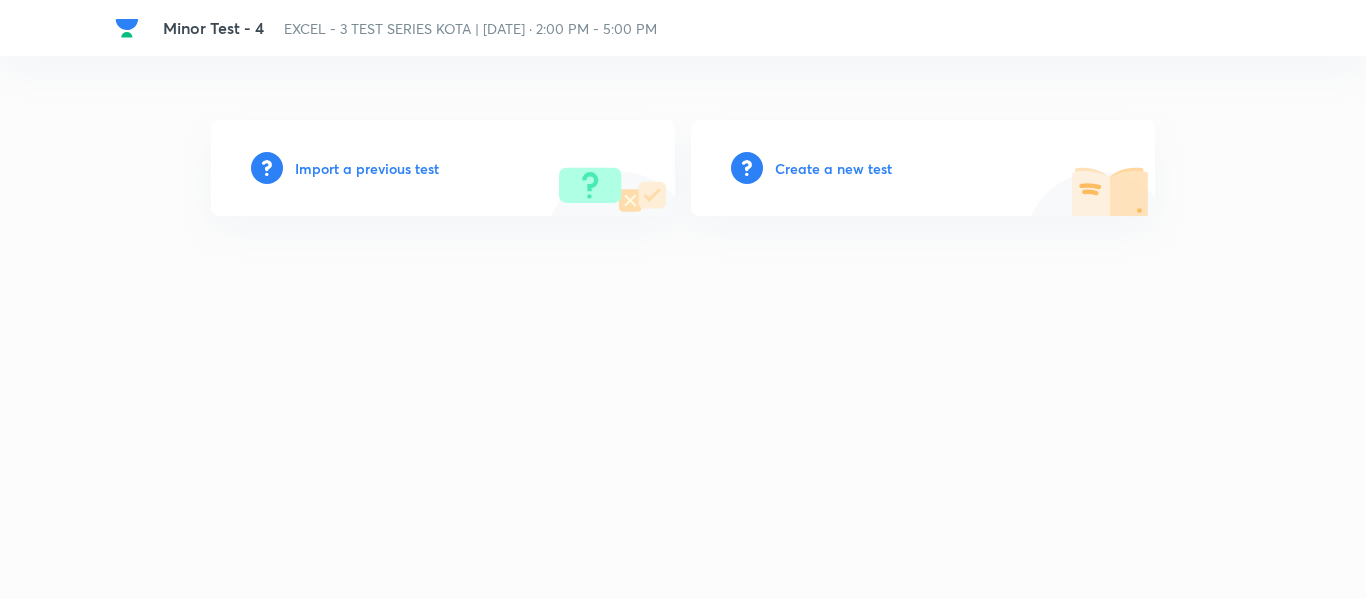scroll, scrollTop: 0, scrollLeft: 0, axis: both 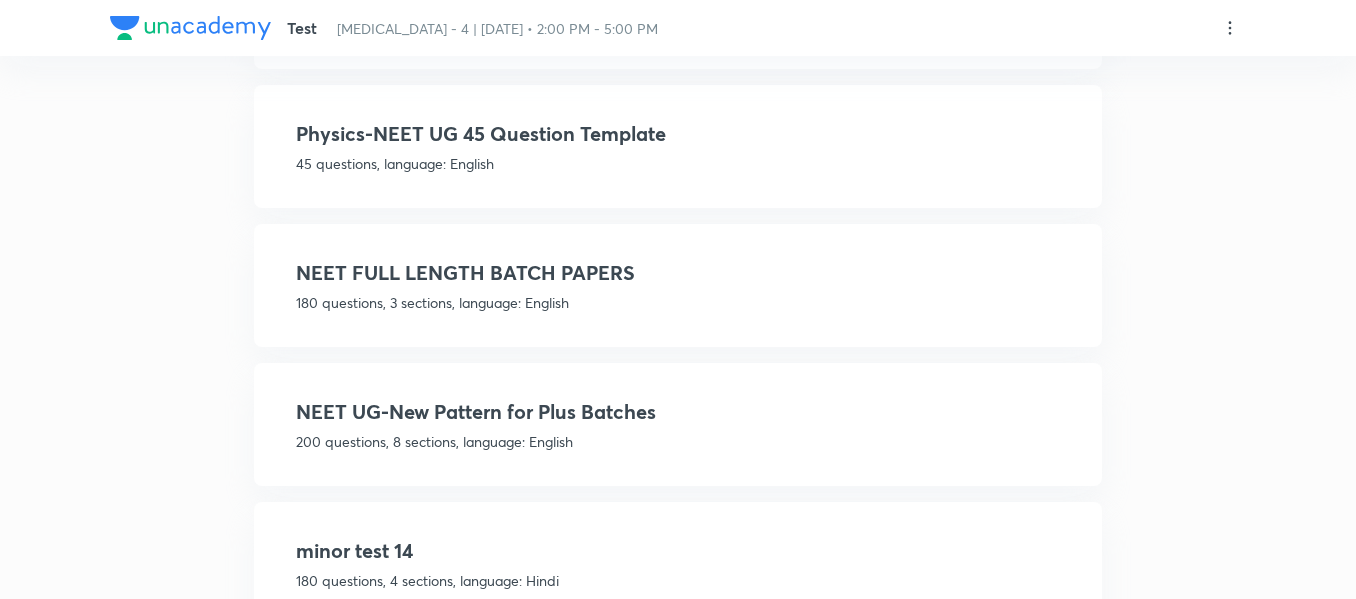 click on "Test [MEDICAL_DATA] - 4 | [DATE] • 2:00 PM - 5:00 PM Choose a template ​ Full length paper for hindi   200 questions, 8 sections, language: Hindi Sections Questions Duration (in mins) Language Physics-Section A 35 NA Hindi Physics-Section B 15 NA Hindi Chemistry- Section A 35 NA Hindi Chemistry-Section B 15 NA Hindi Botany-Section A 35 NA Hindi Botany-Section B 15 NA Hindi Zoology- Section A 35 NA Hindi Zoology-Section B 15 NA Hindi View details Use template NEET UG PCB full length -Hindi  180 questions, 3 sections, language: Hindi Sections Questions Duration (in mins) Language Physics 45 NA Hindi Chemistry 45 NA Hindi Biology 90 NA Hindi View details Use template NEET UG KOTA New Pattern - 180 Question - 2025  180 questions, 3 sections, language: English Sections Questions Duration (in mins) Language Section - A - Physics 45 NA English Section - B - Chemistry 45 NA English Section - C - Biology 90 NA English View details Use template NEW AY 180 QUESTION NEET UG (BILINGUAL) Sections Questions Language 45" at bounding box center (678, 429) 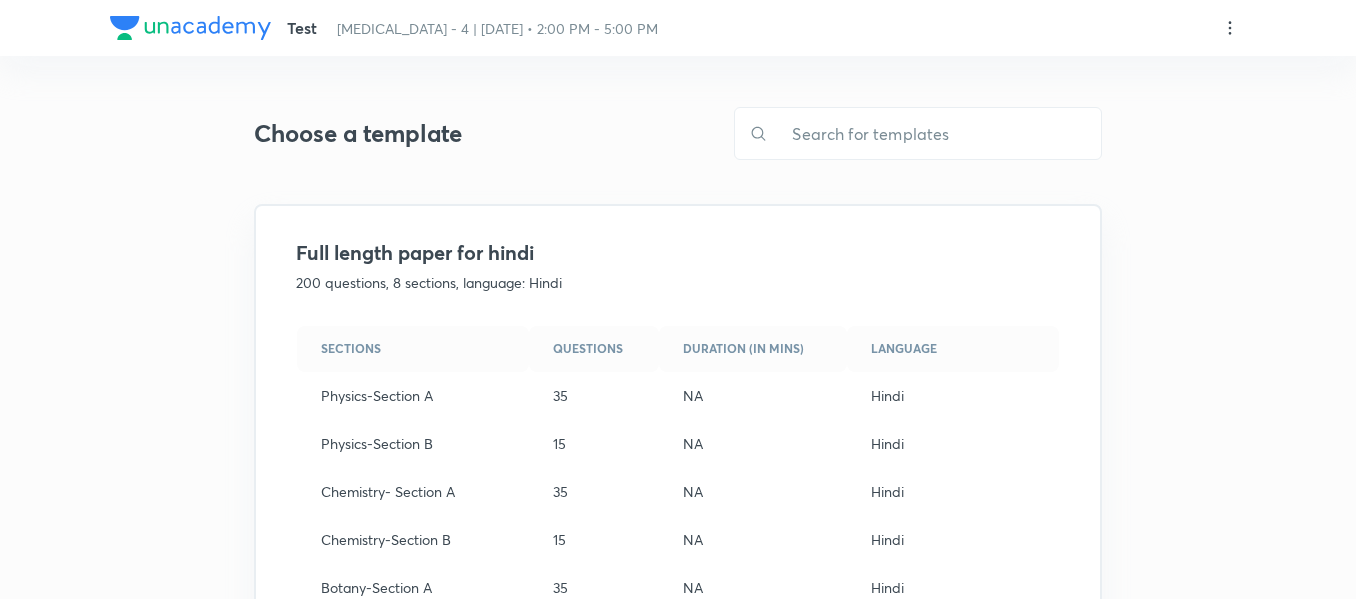 scroll, scrollTop: 0, scrollLeft: 0, axis: both 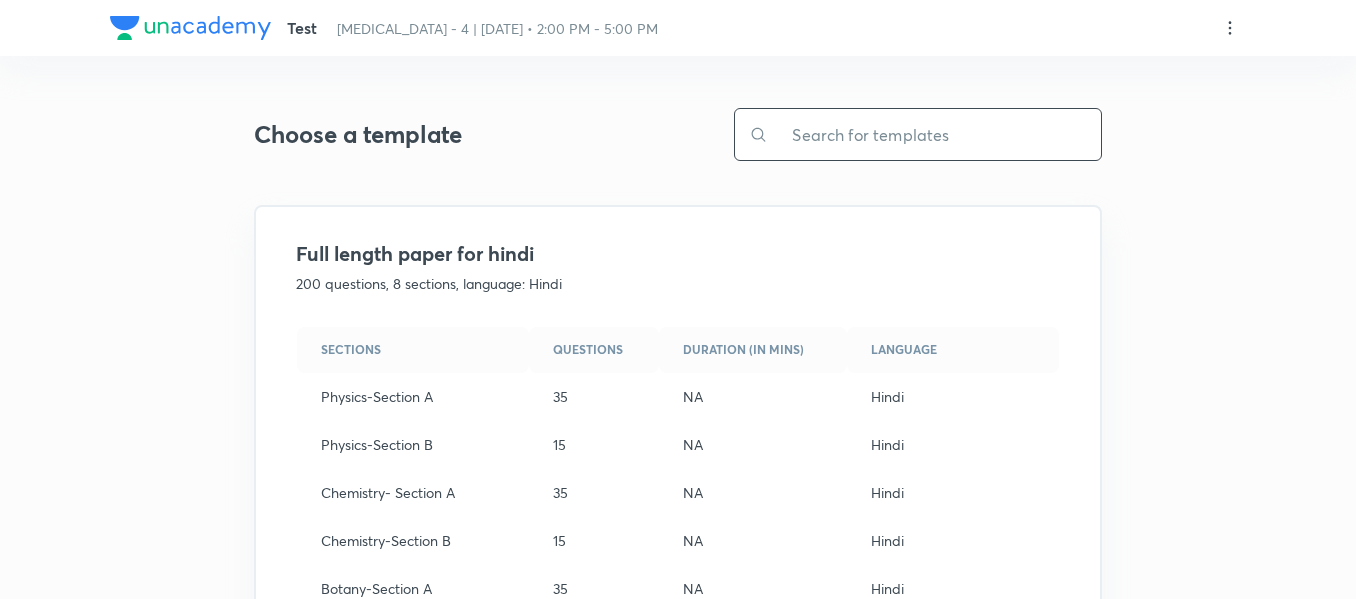 click at bounding box center (934, 134) 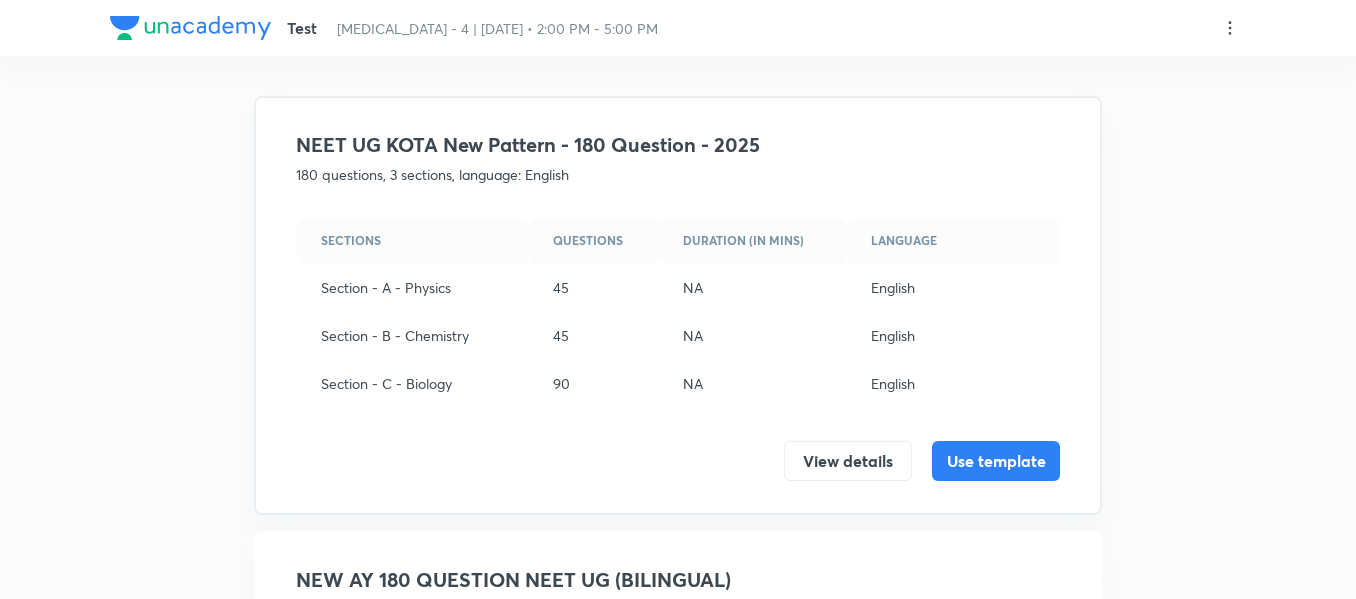 scroll, scrollTop: 100, scrollLeft: 0, axis: vertical 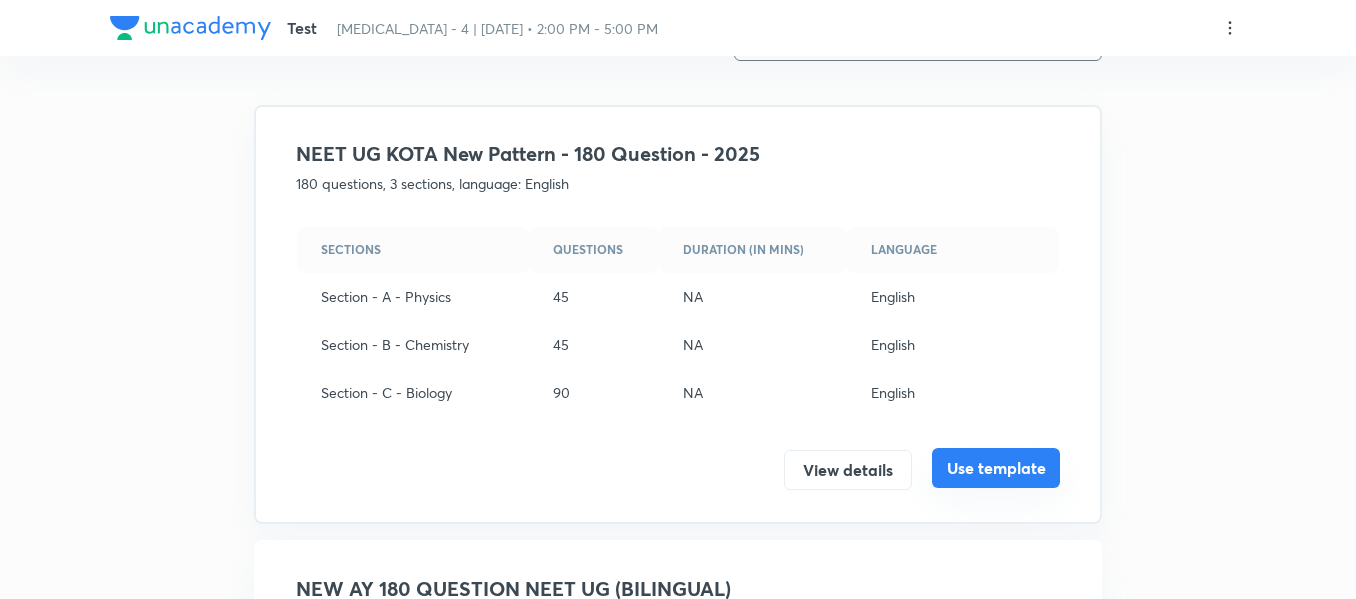 type on "180" 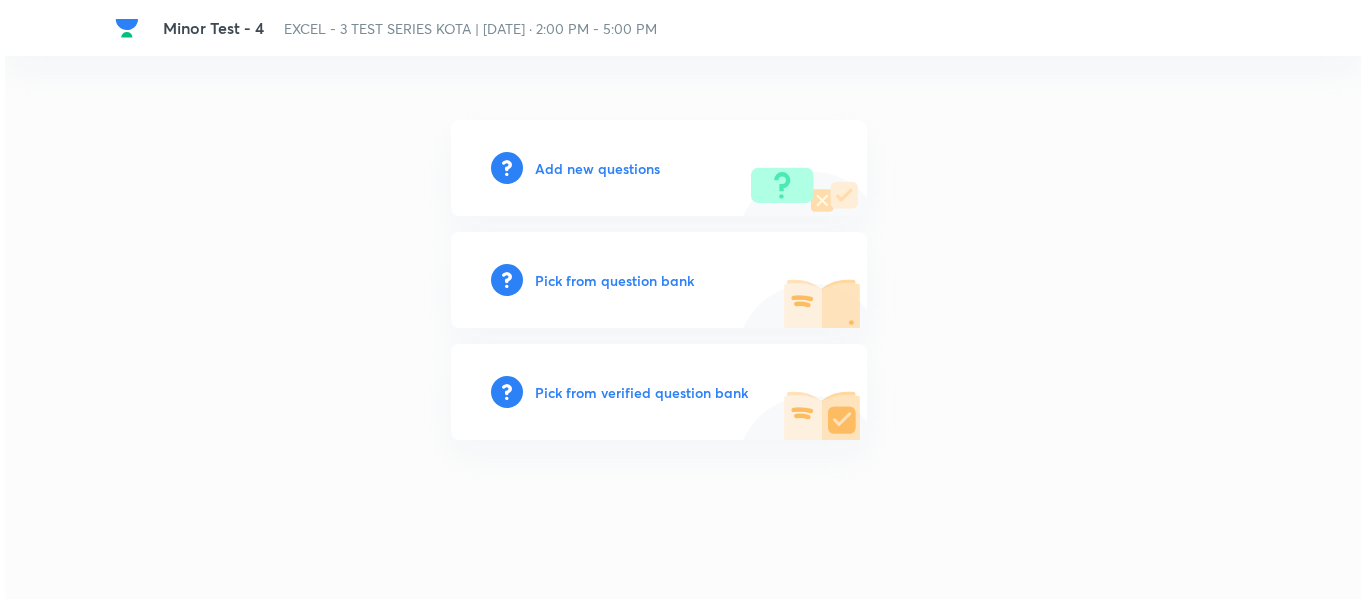 scroll, scrollTop: 0, scrollLeft: 0, axis: both 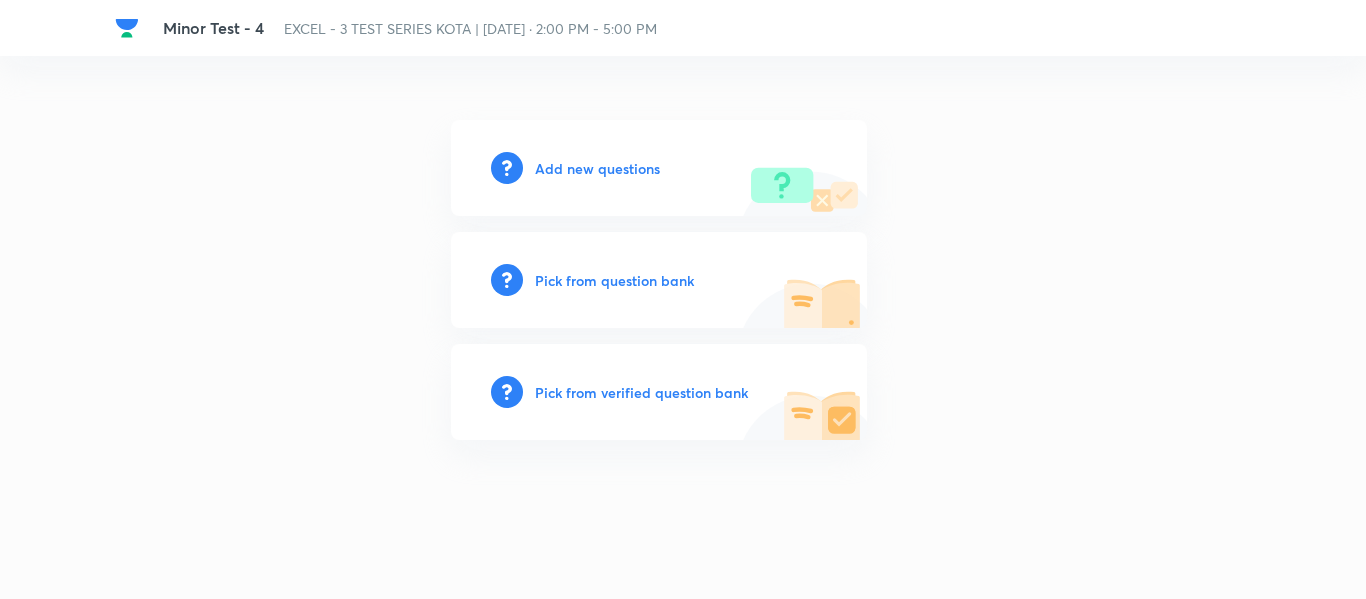 click on "Add new questions" at bounding box center (597, 168) 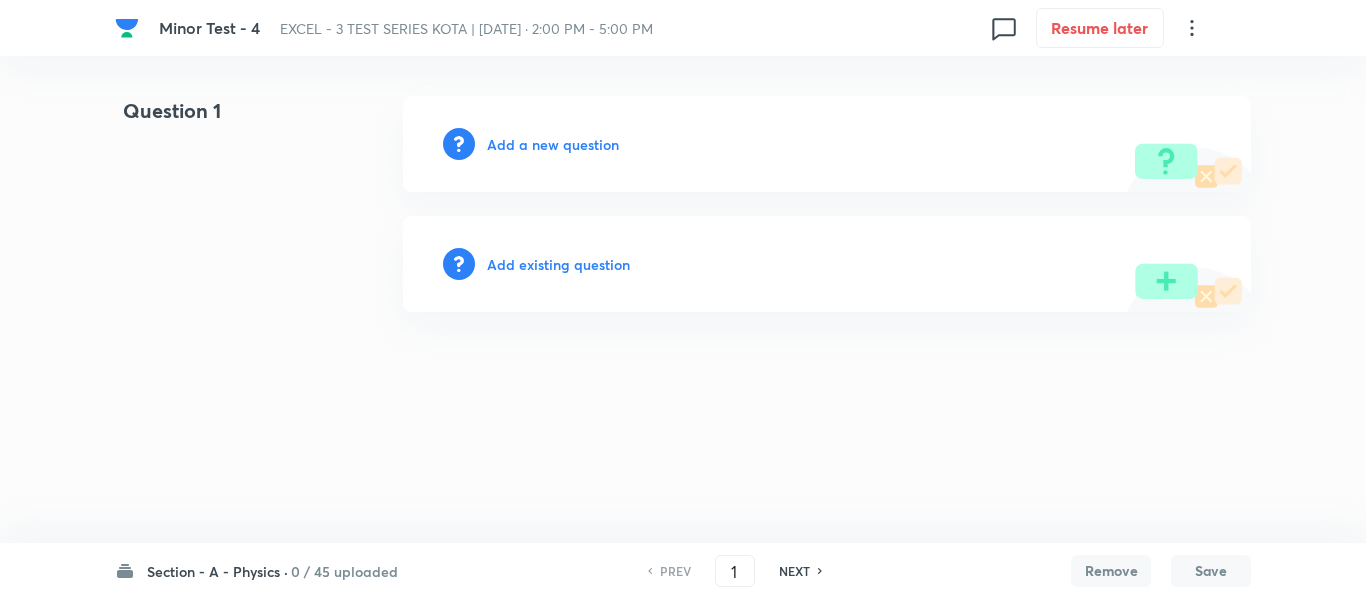 click on "0 / 45 uploaded" at bounding box center [344, 571] 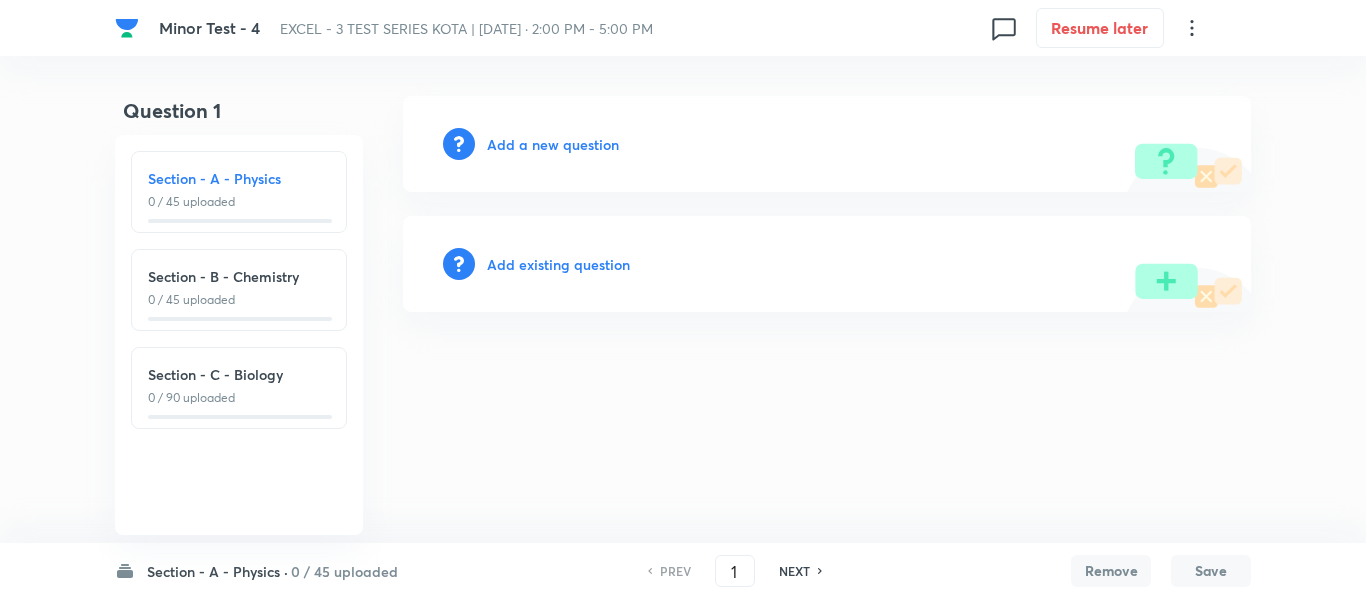 click on "0 / 45 uploaded" at bounding box center [239, 300] 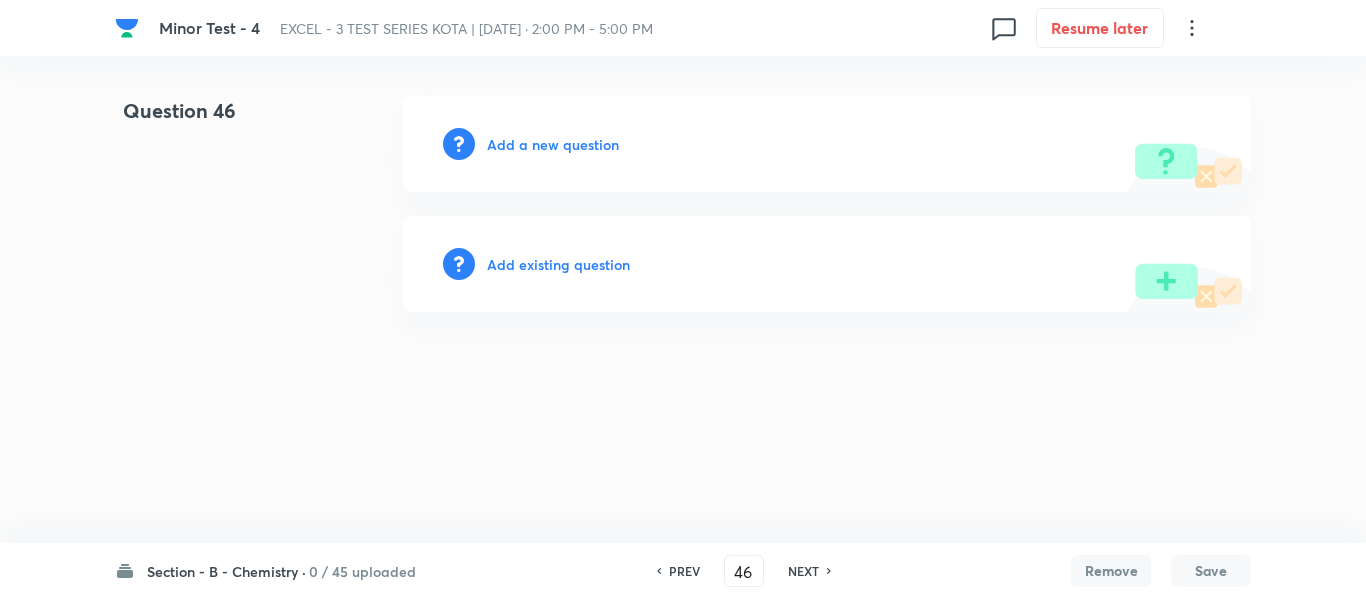 click on "Add a new question" at bounding box center [553, 144] 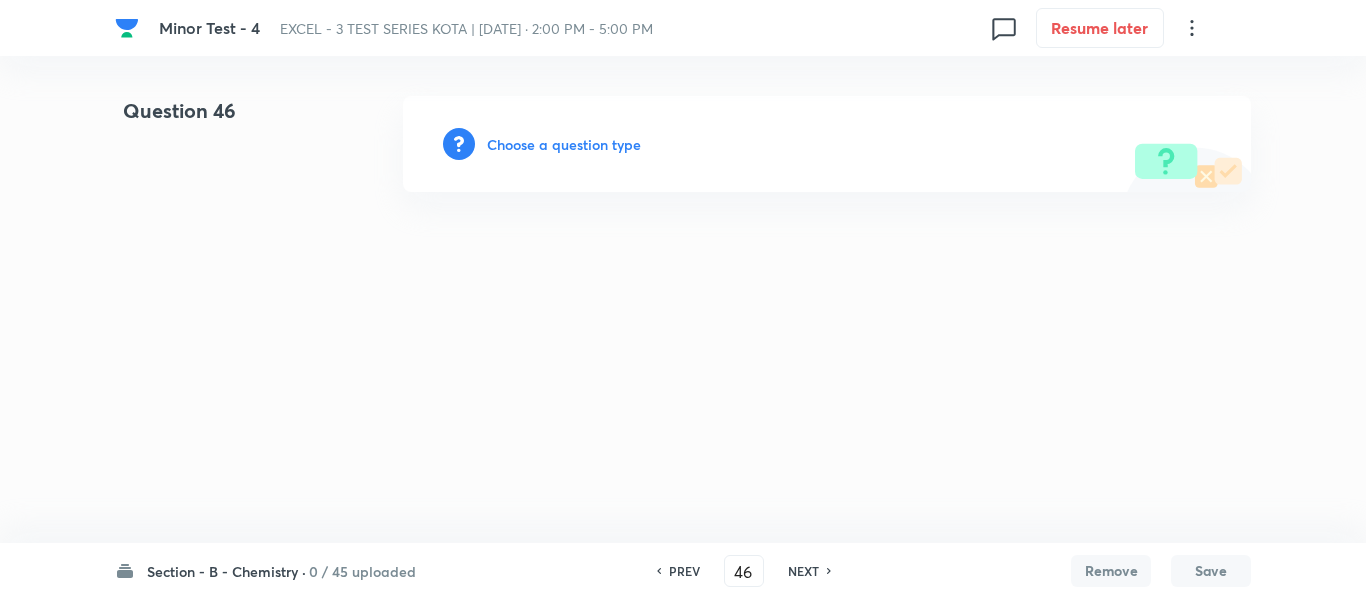 click on "Choose a question type" at bounding box center [564, 144] 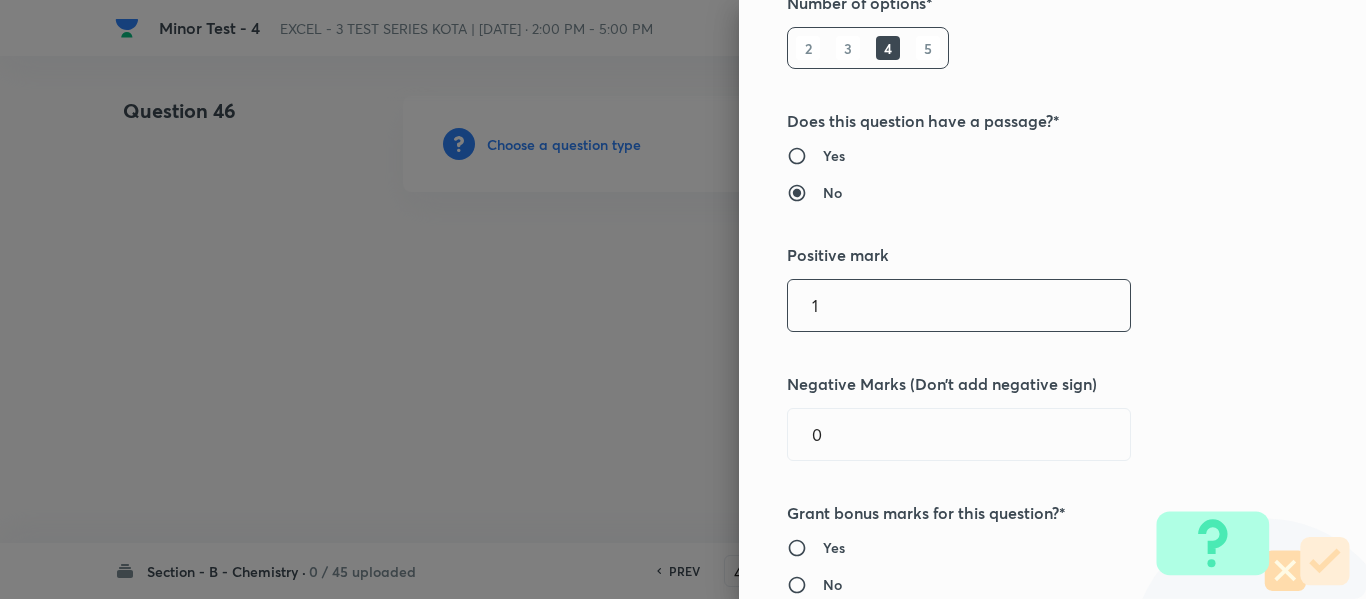 scroll, scrollTop: 300, scrollLeft: 0, axis: vertical 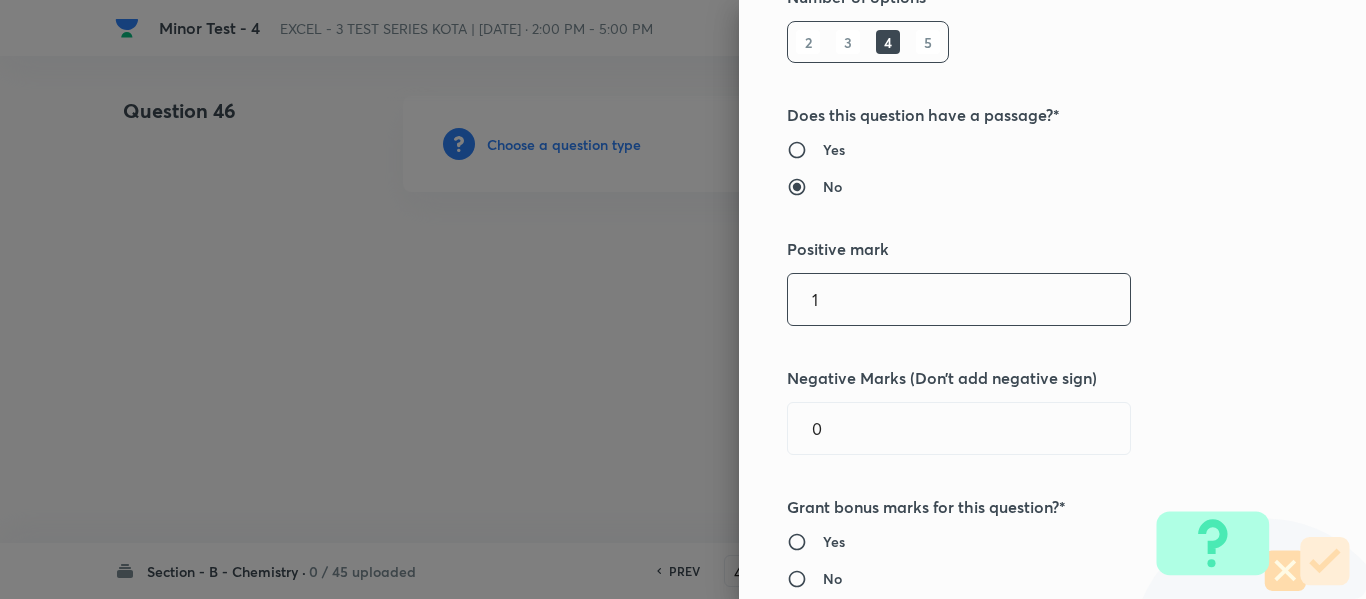 drag, startPoint x: 811, startPoint y: 298, endPoint x: 782, endPoint y: 302, distance: 29.274563 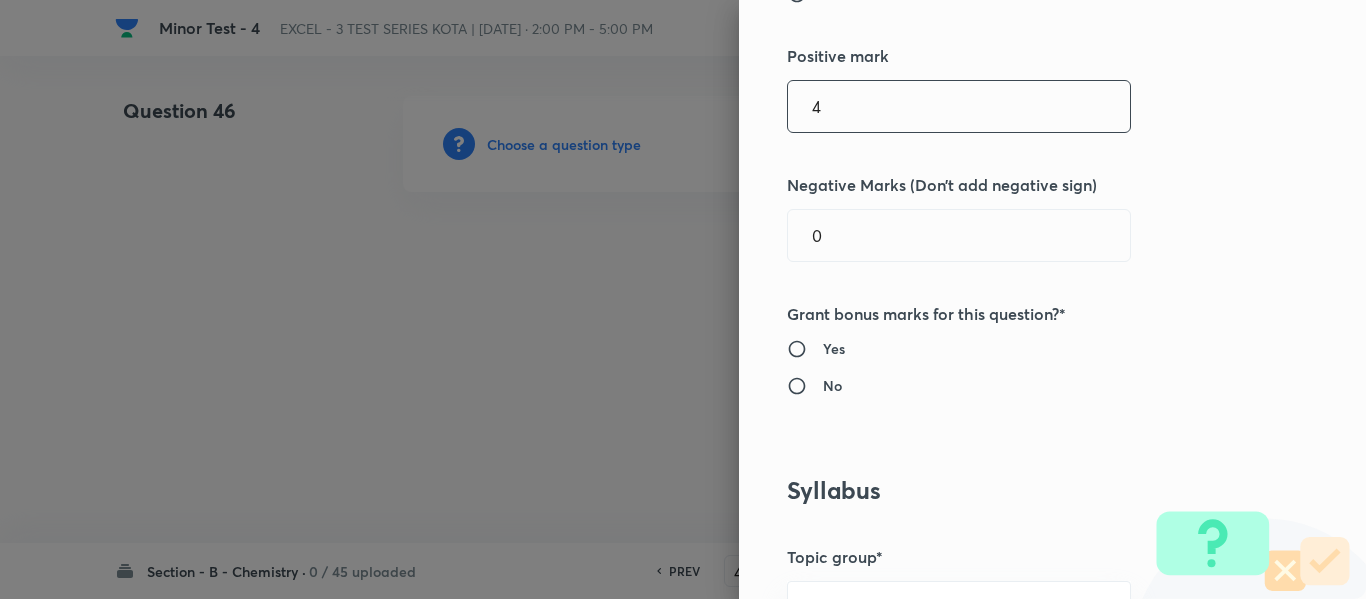 scroll, scrollTop: 500, scrollLeft: 0, axis: vertical 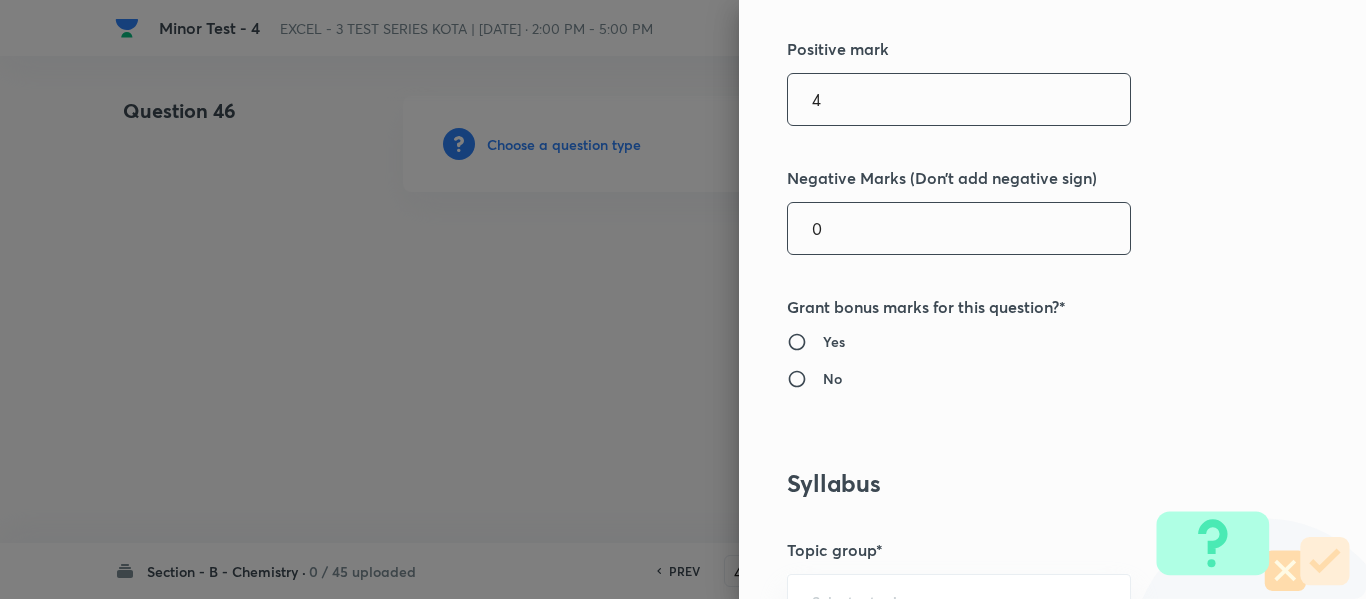 type on "4" 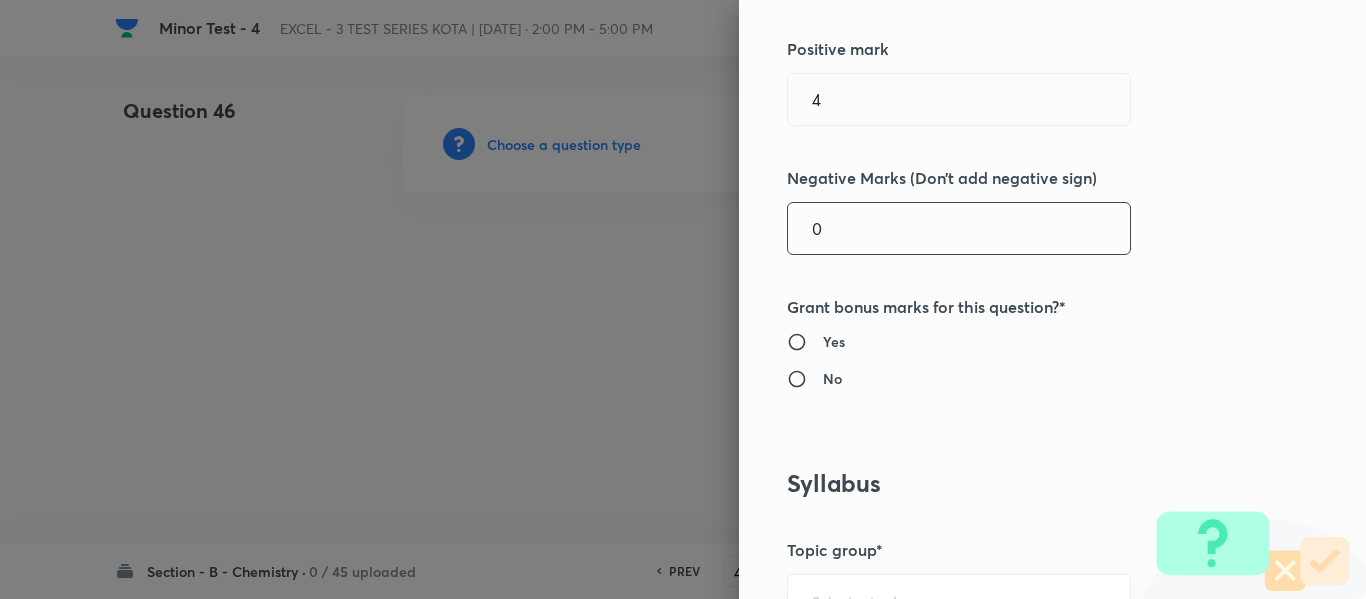 drag, startPoint x: 820, startPoint y: 230, endPoint x: 768, endPoint y: 235, distance: 52.23983 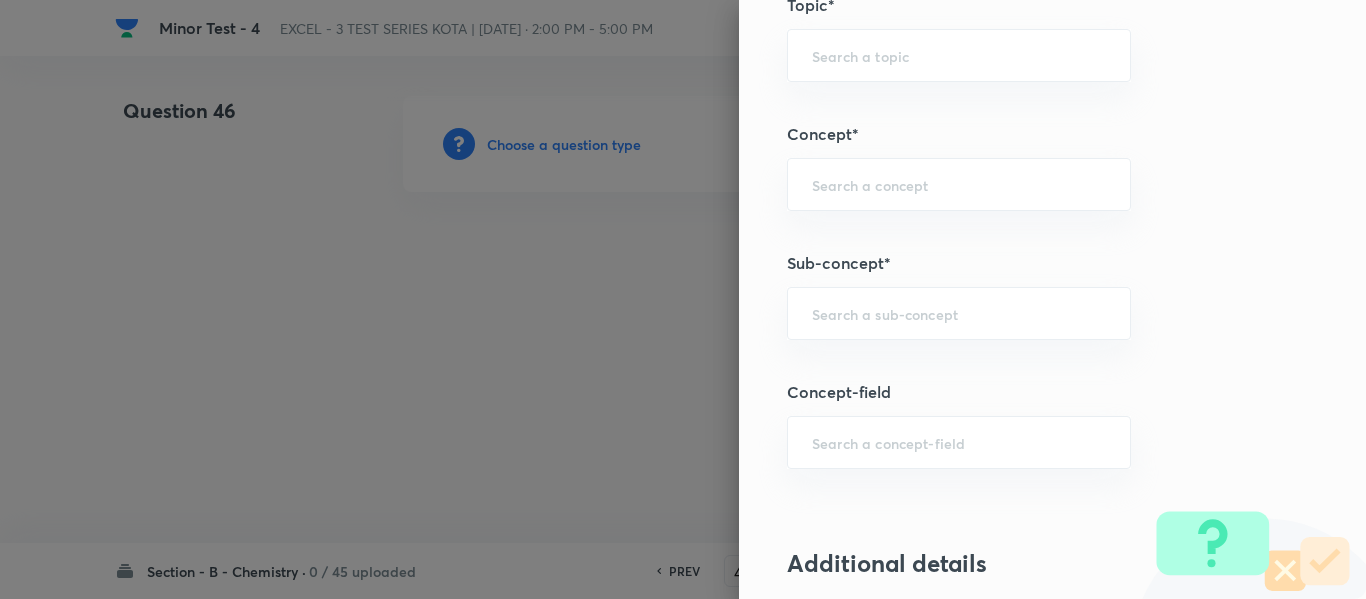 scroll, scrollTop: 1200, scrollLeft: 0, axis: vertical 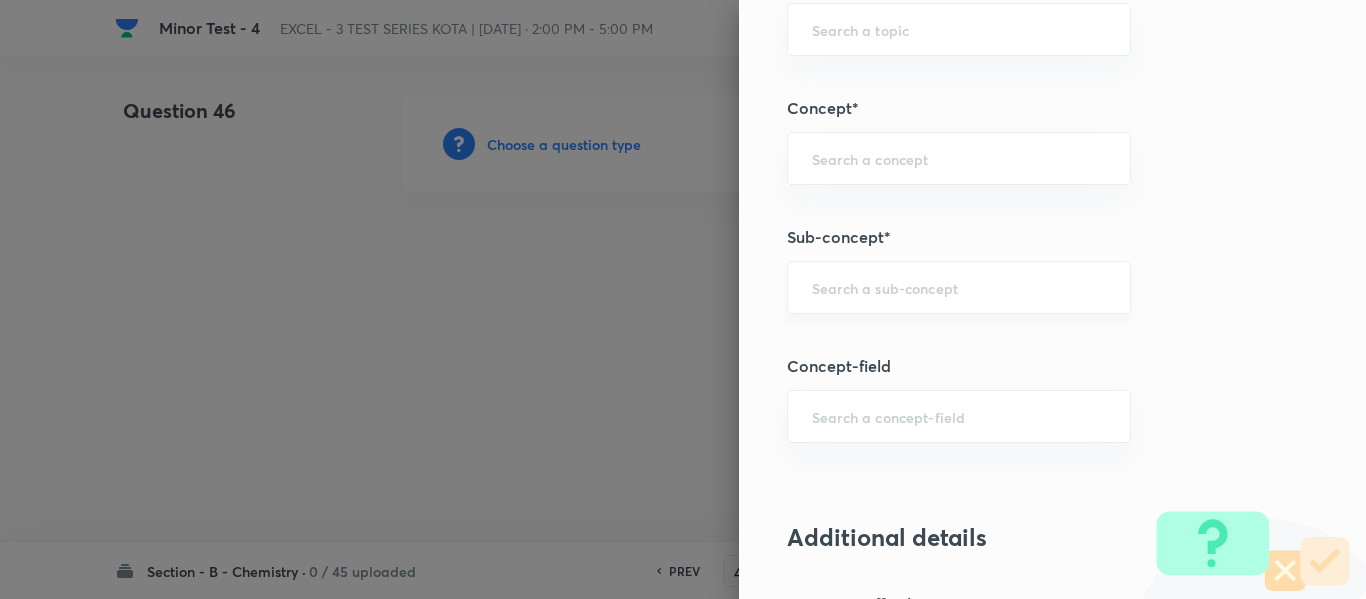 type on "1" 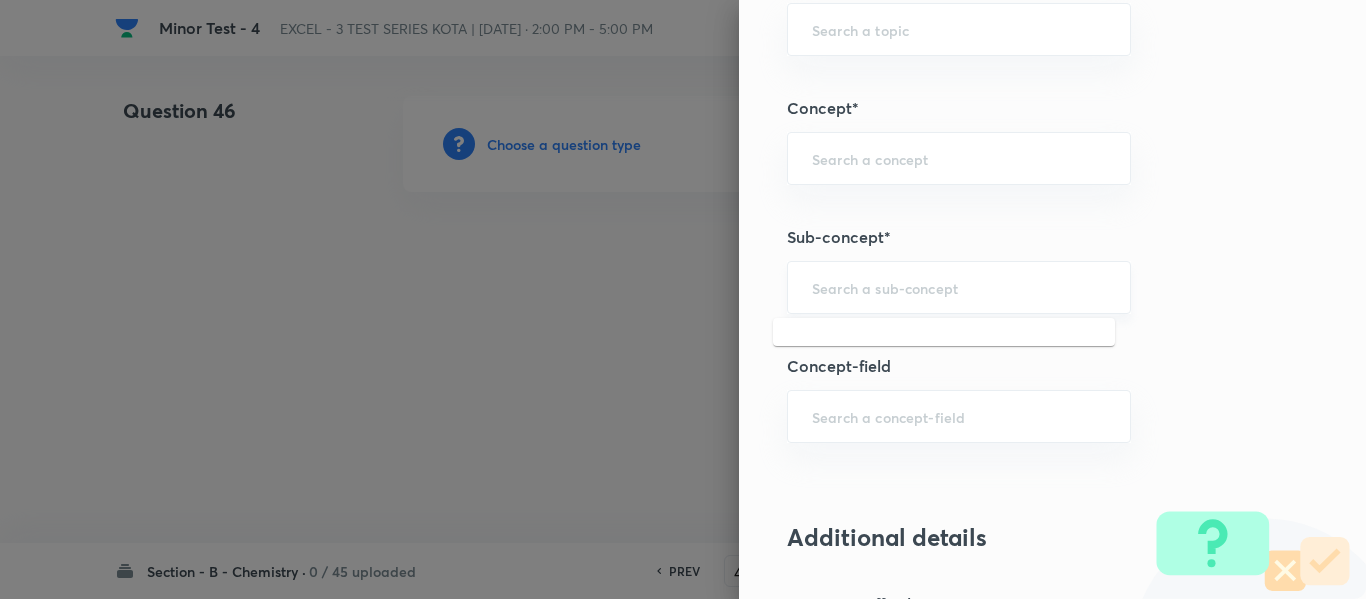 click at bounding box center [959, 287] 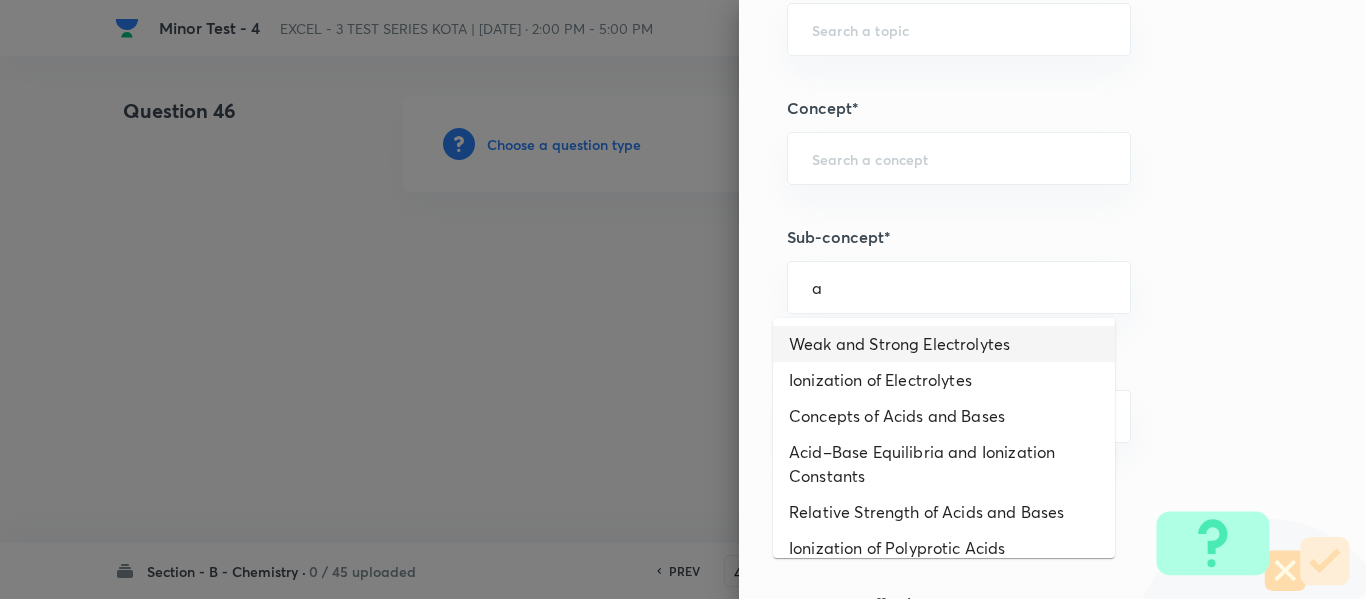 click on "Weak and Strong Electrolytes" at bounding box center [944, 344] 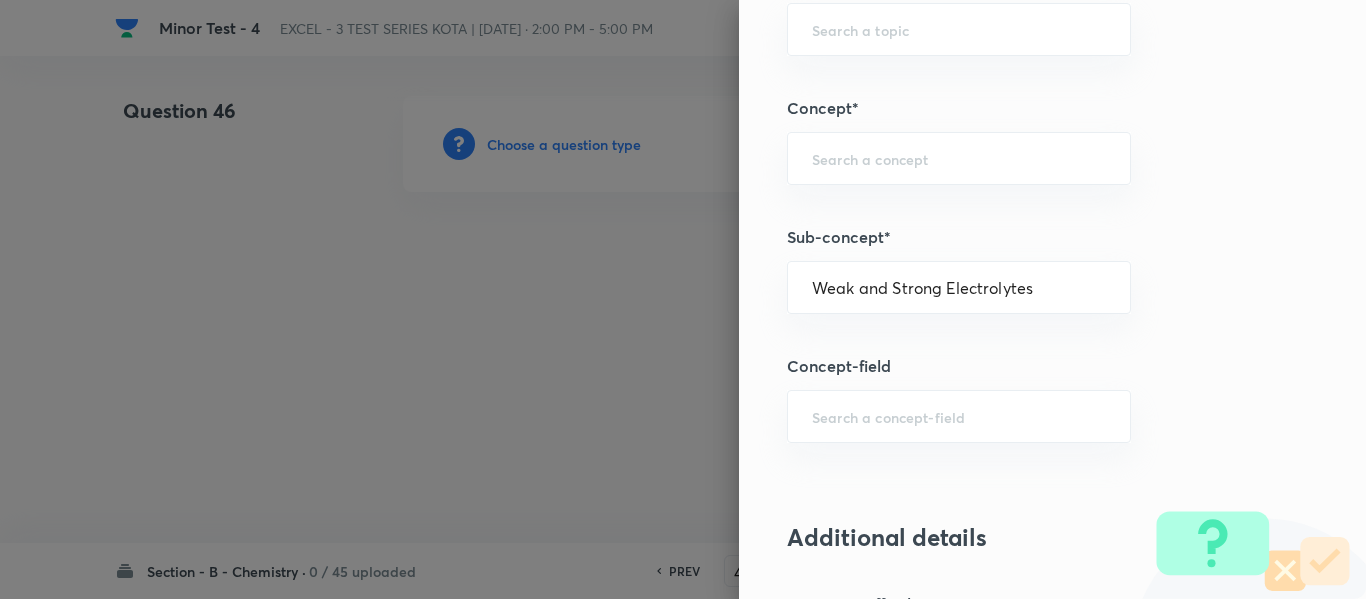 type on "Chemistry" 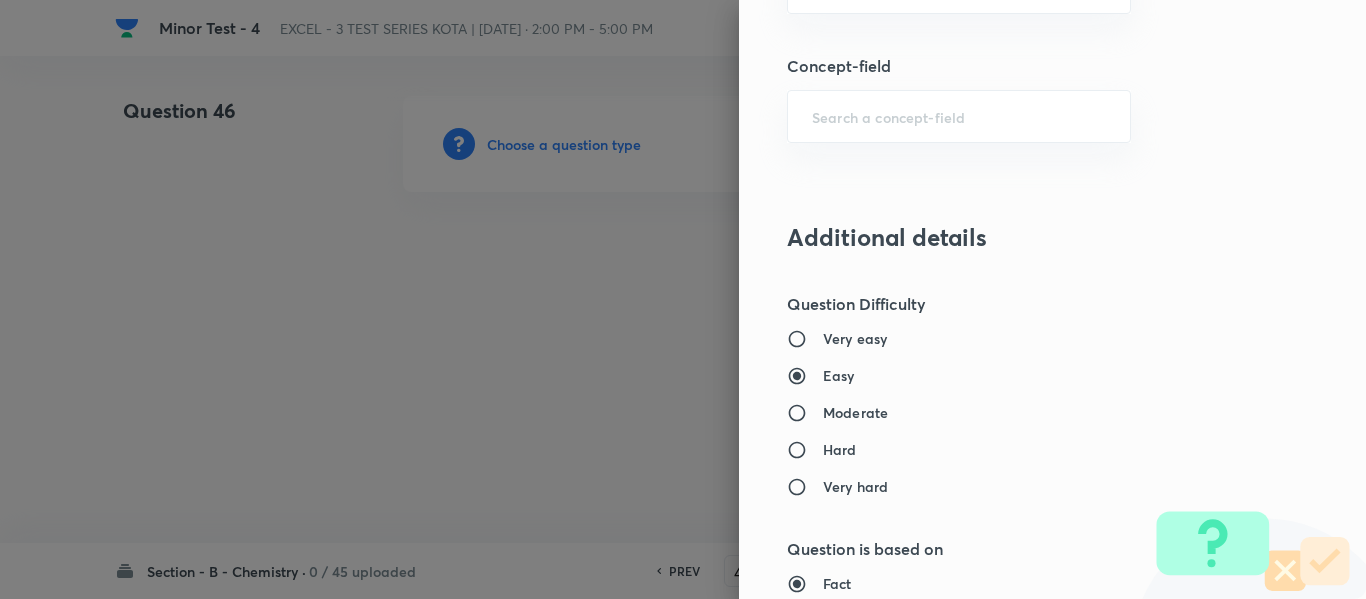 scroll, scrollTop: 1600, scrollLeft: 0, axis: vertical 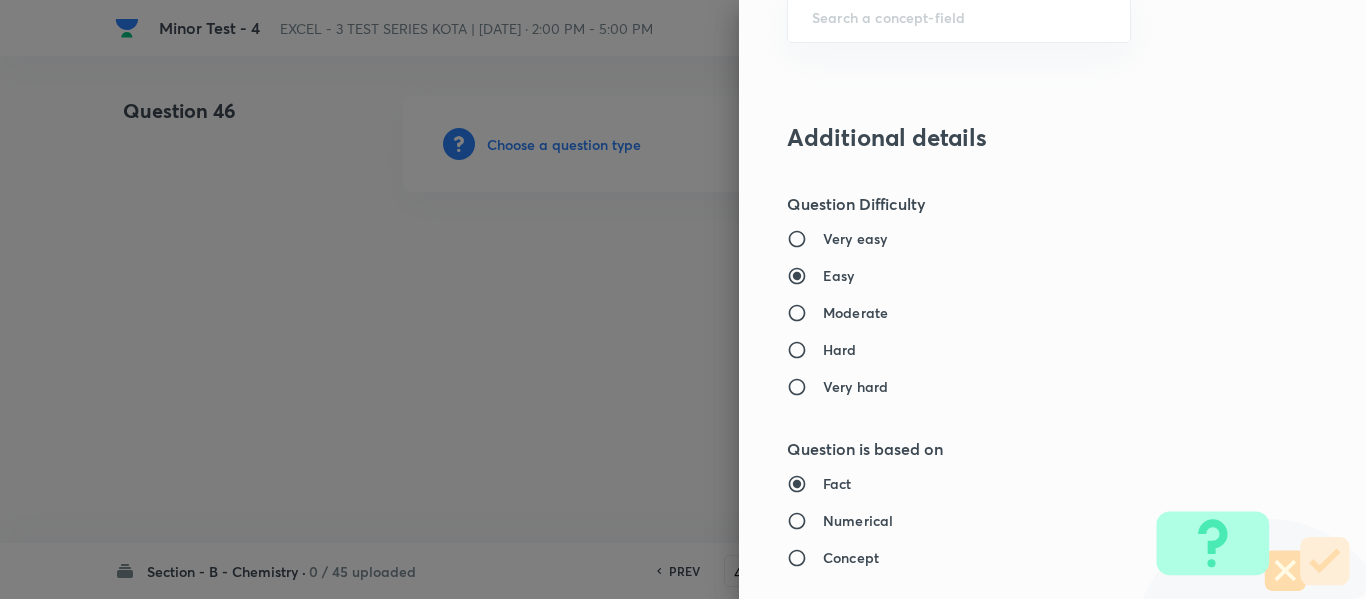click on "Moderate" at bounding box center [855, 312] 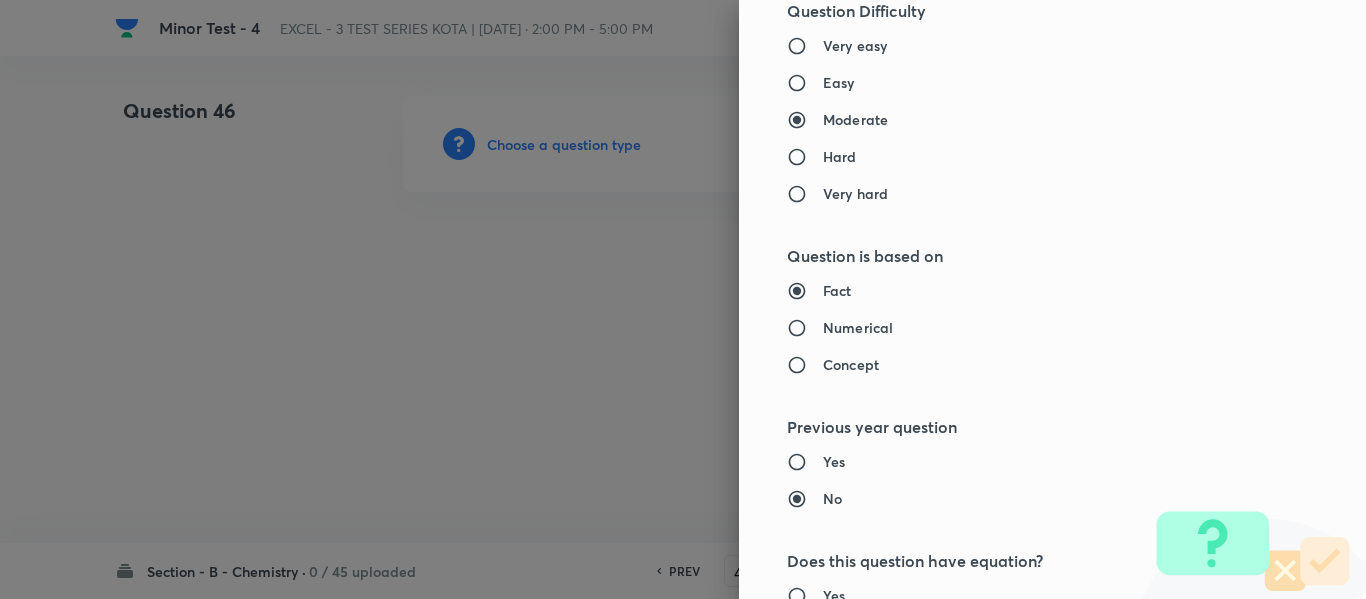 scroll, scrollTop: 1800, scrollLeft: 0, axis: vertical 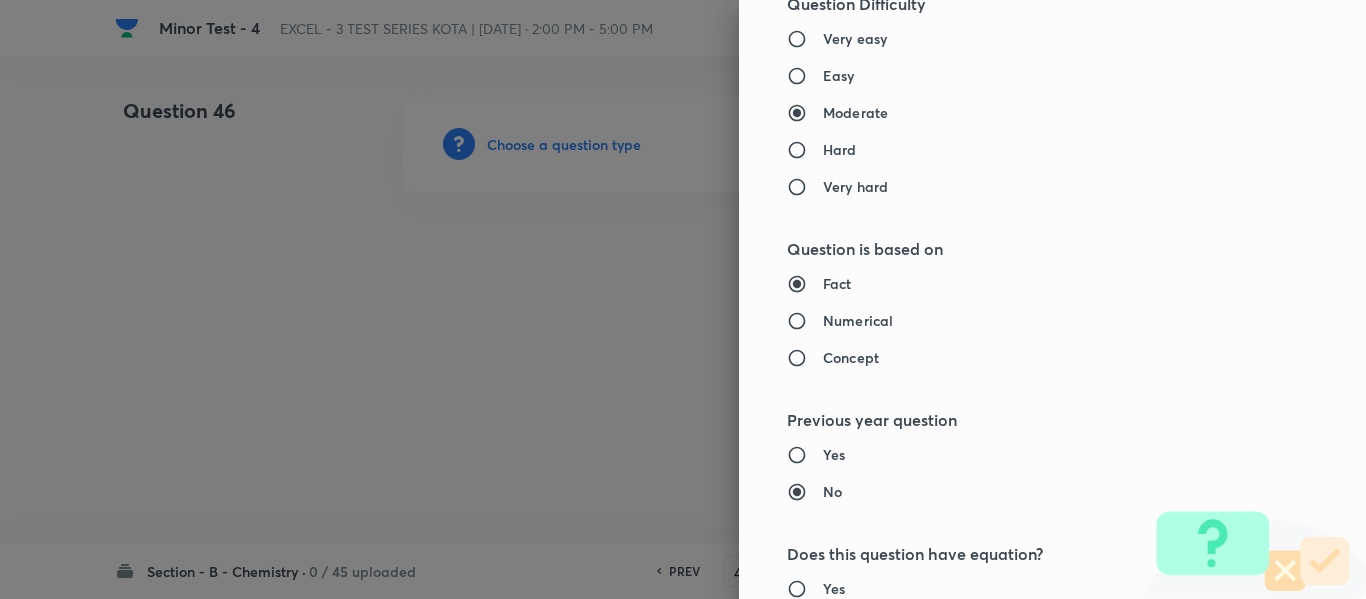 click on "Numerical" at bounding box center [1011, 320] 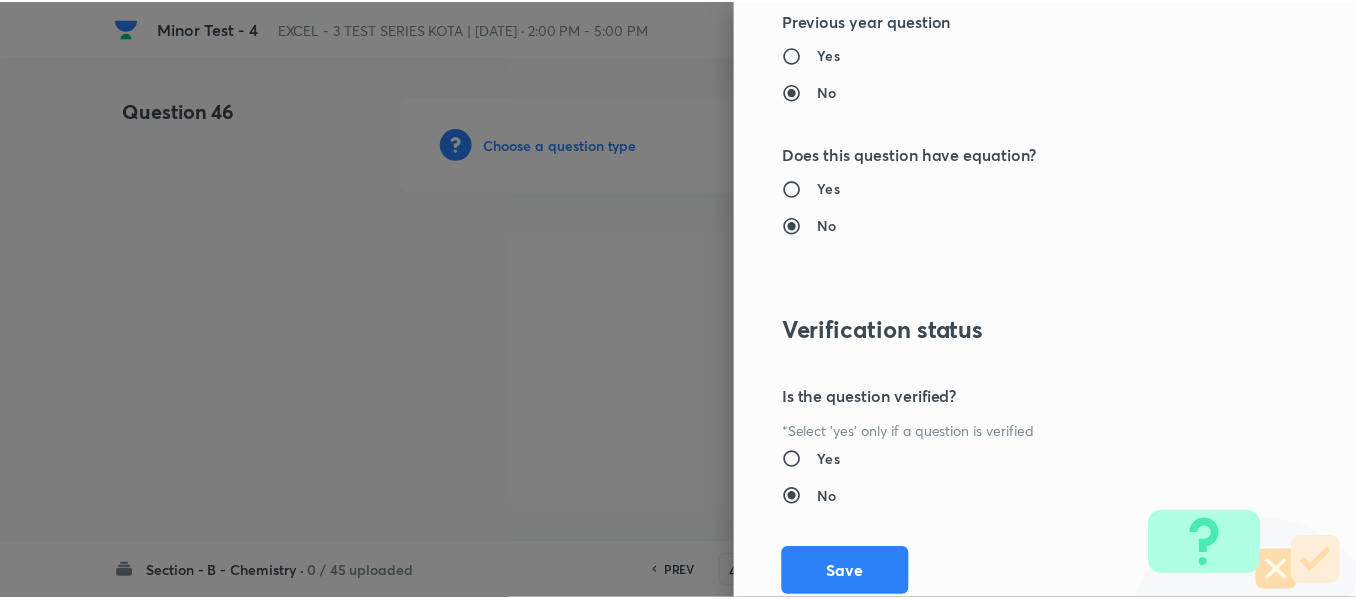 scroll, scrollTop: 2261, scrollLeft: 0, axis: vertical 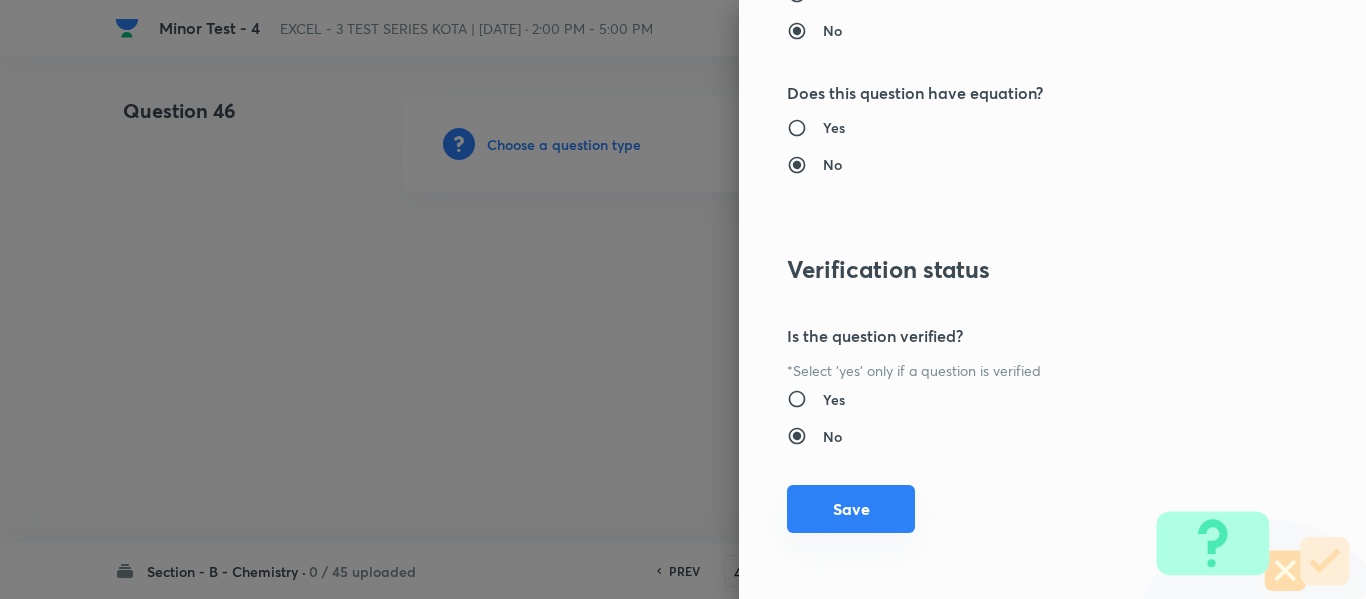 click on "Save" at bounding box center (851, 509) 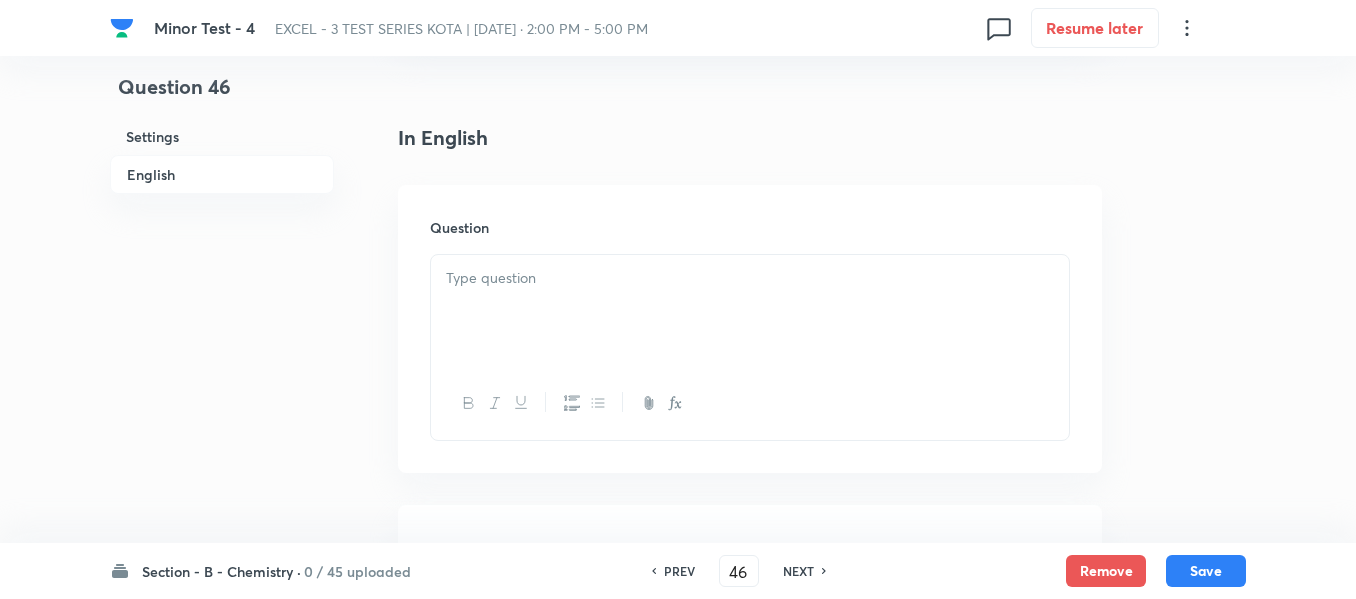 scroll, scrollTop: 500, scrollLeft: 0, axis: vertical 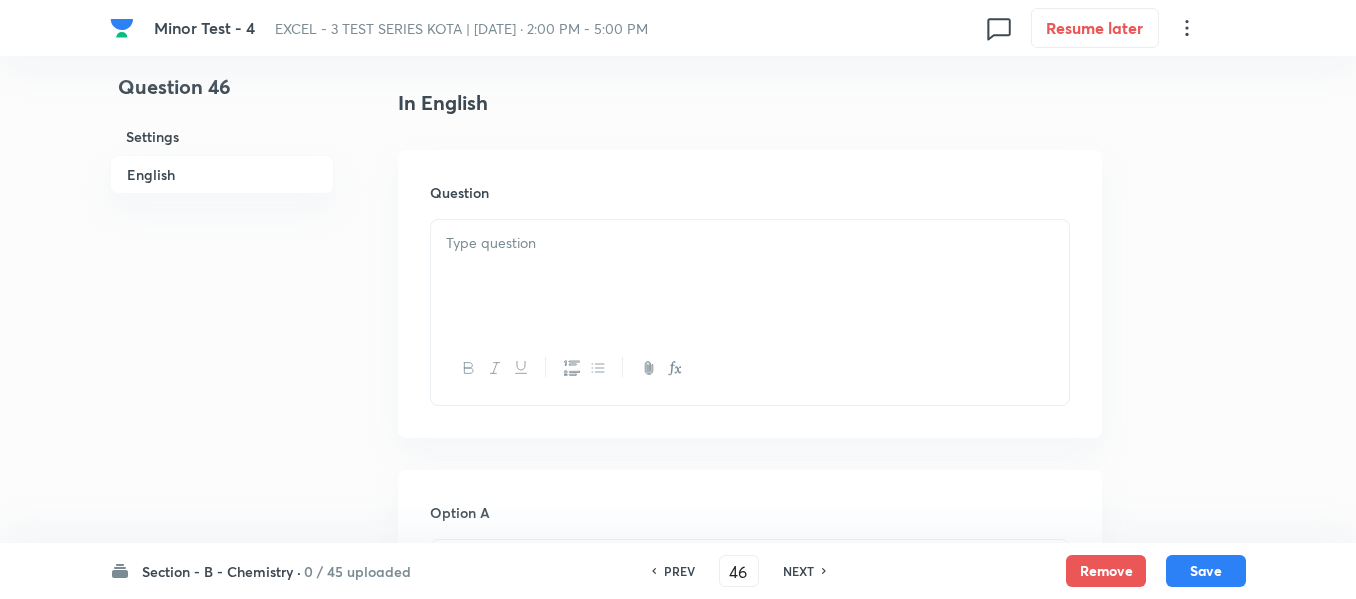 click at bounding box center (750, 243) 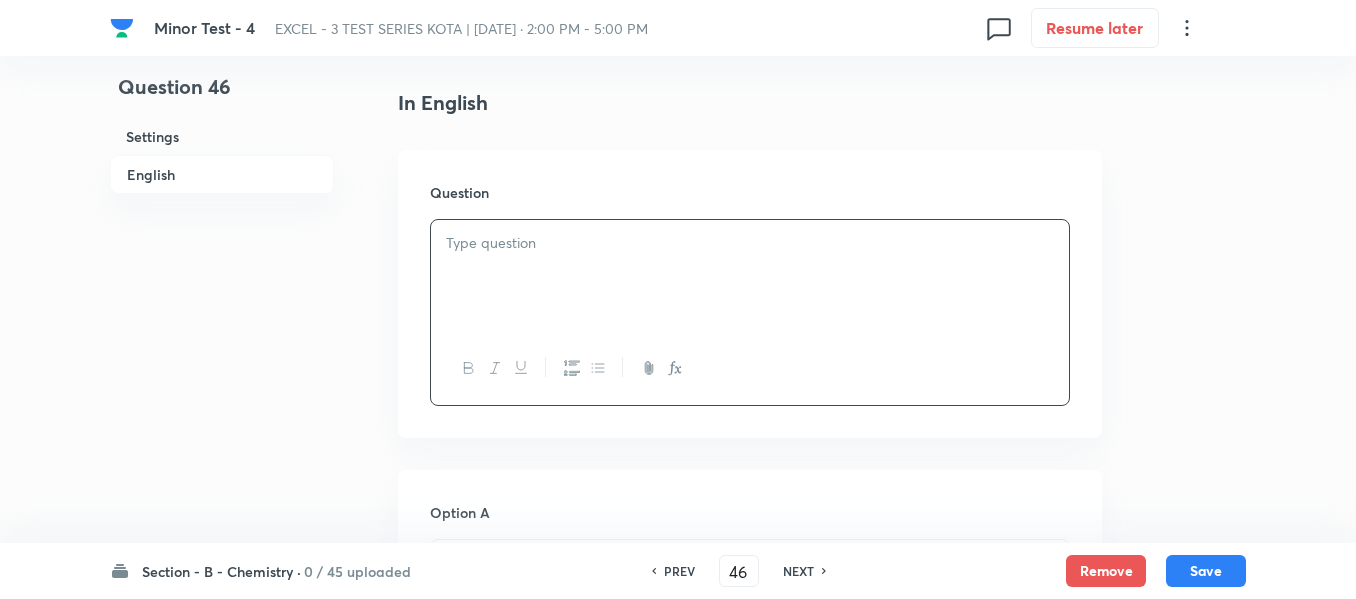 click at bounding box center [750, 243] 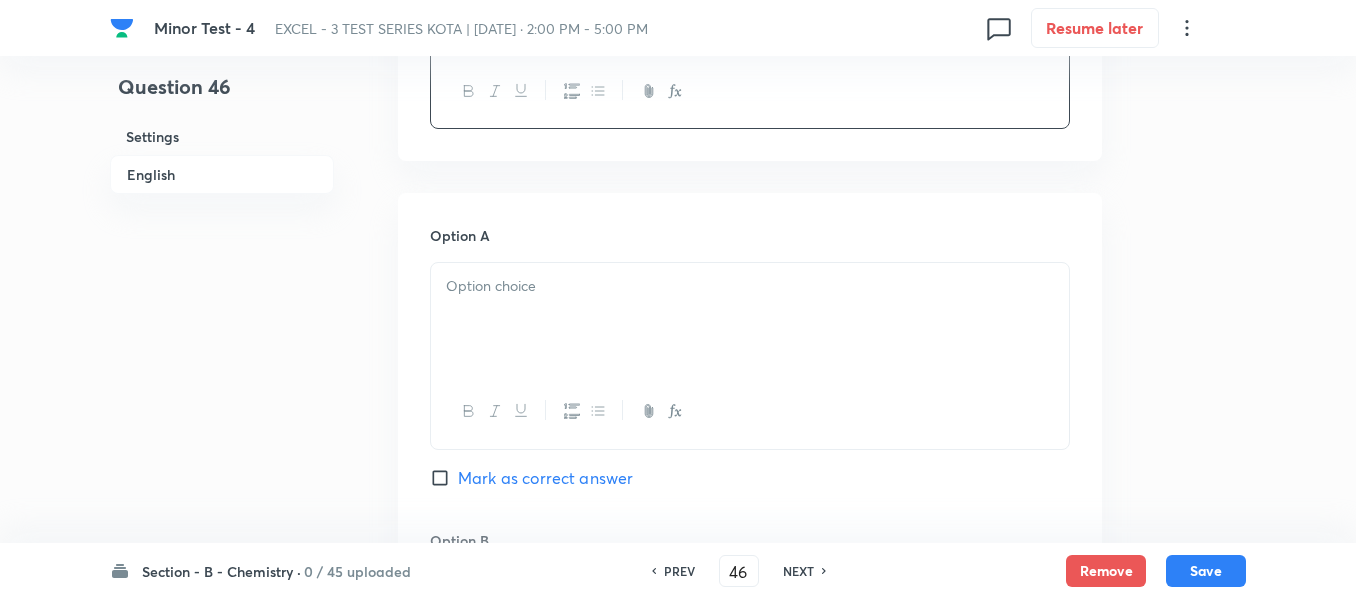 scroll, scrollTop: 800, scrollLeft: 0, axis: vertical 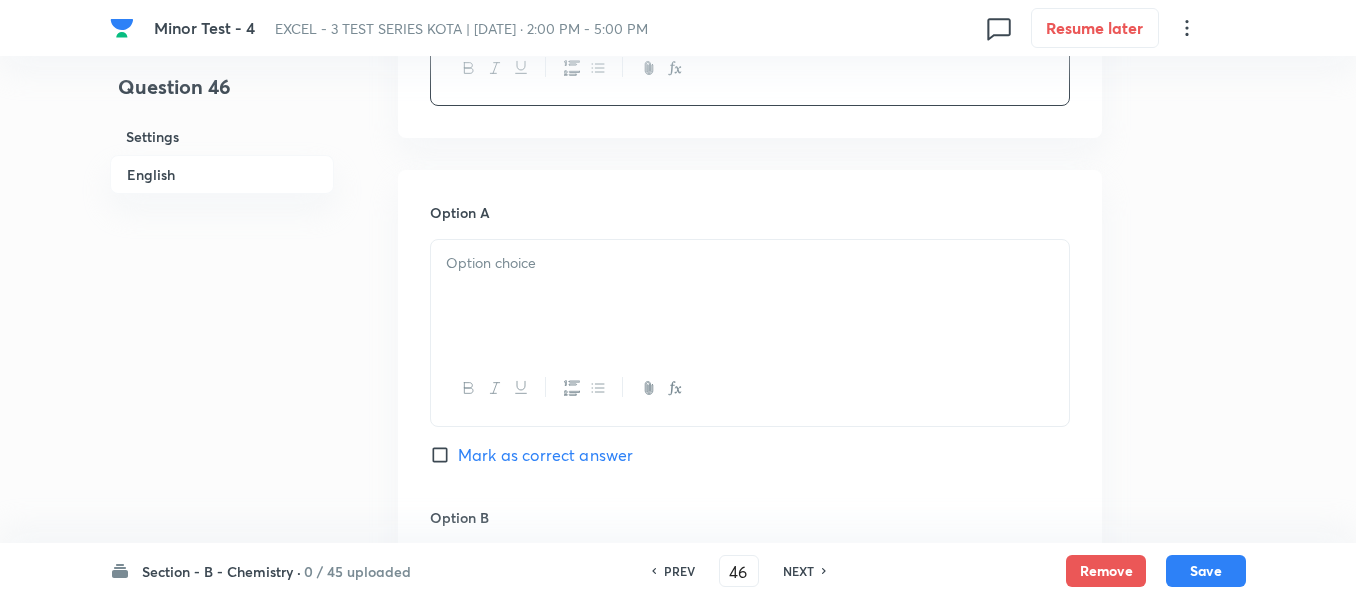 click at bounding box center (750, 263) 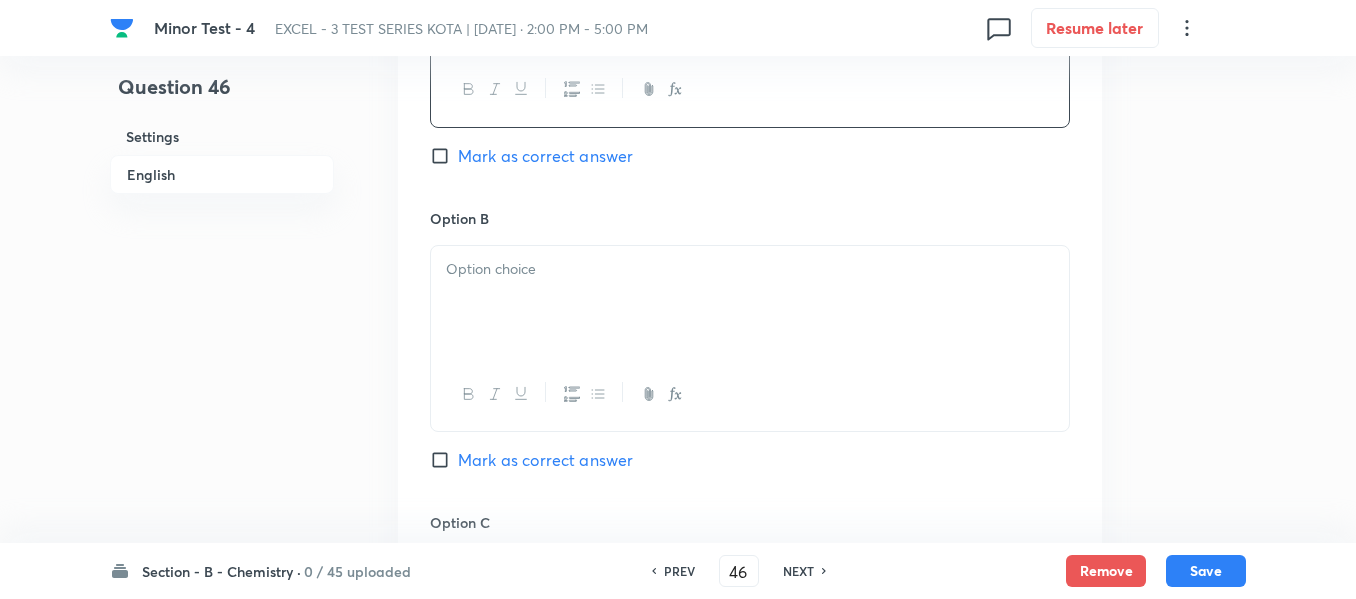 scroll, scrollTop: 1100, scrollLeft: 0, axis: vertical 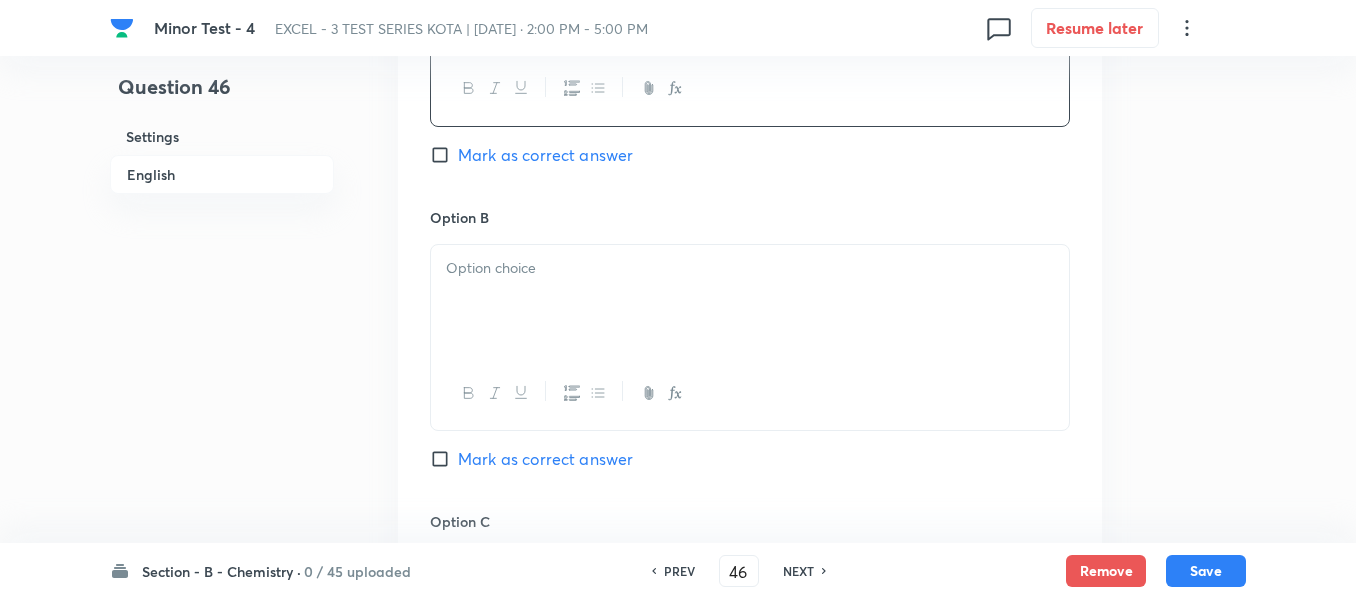 click at bounding box center [750, 268] 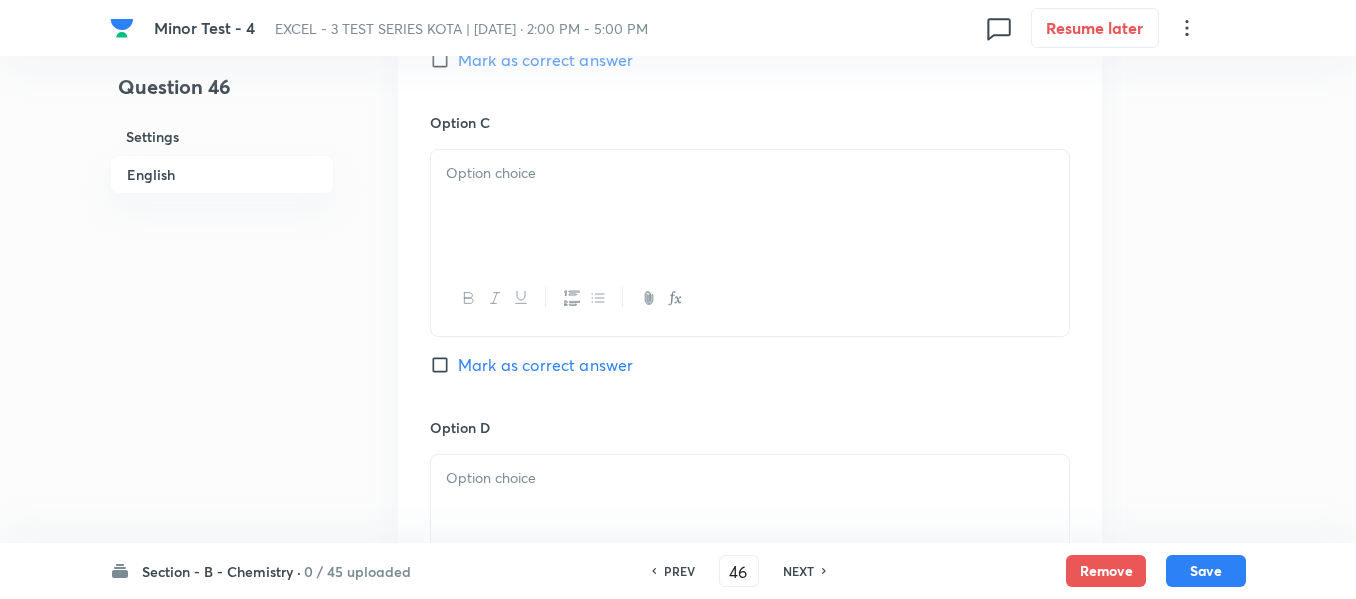 scroll, scrollTop: 1500, scrollLeft: 0, axis: vertical 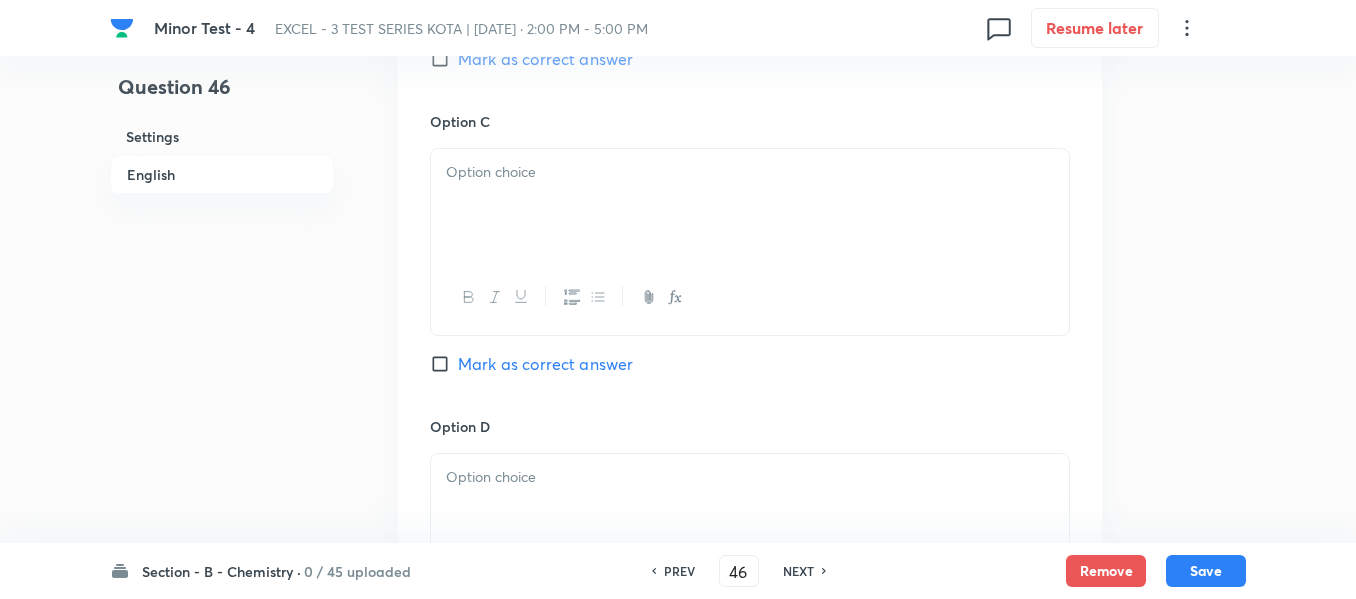 click at bounding box center [750, 205] 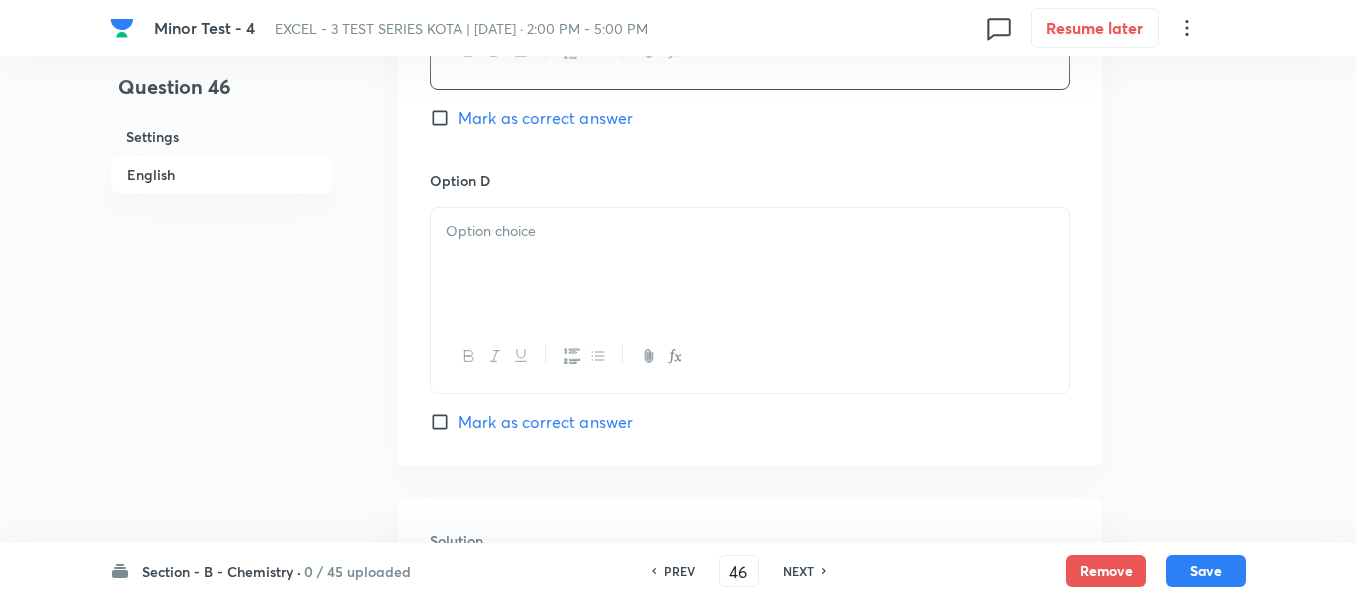 scroll, scrollTop: 1800, scrollLeft: 0, axis: vertical 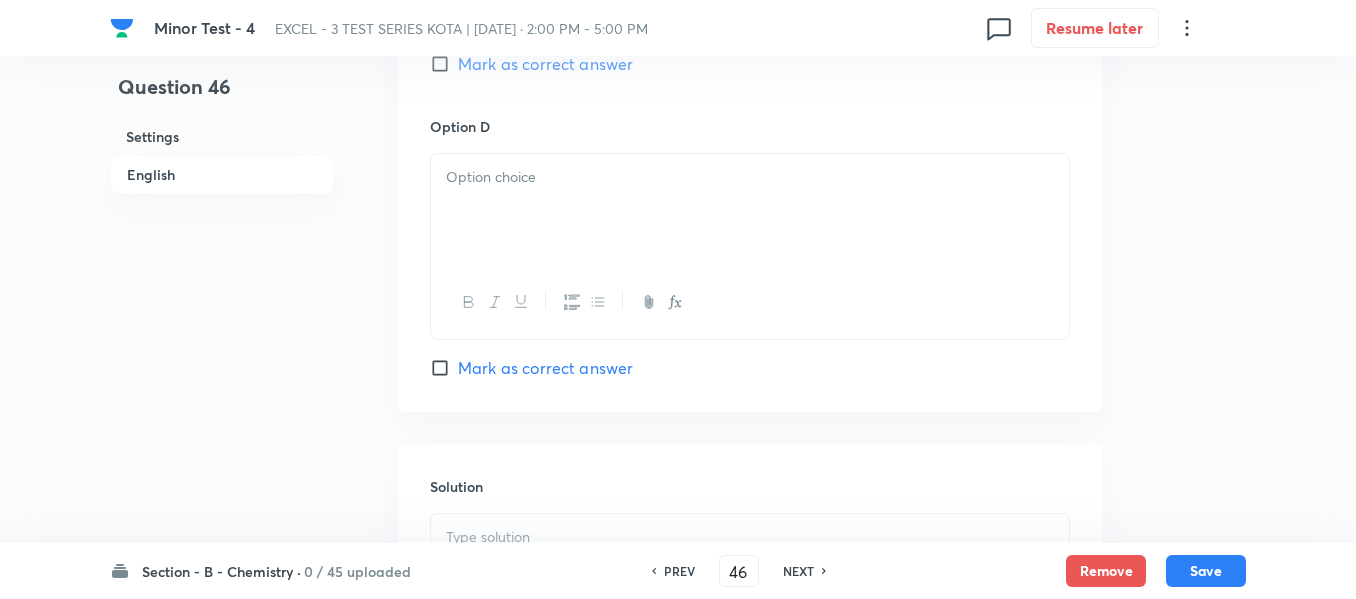 click at bounding box center [750, 210] 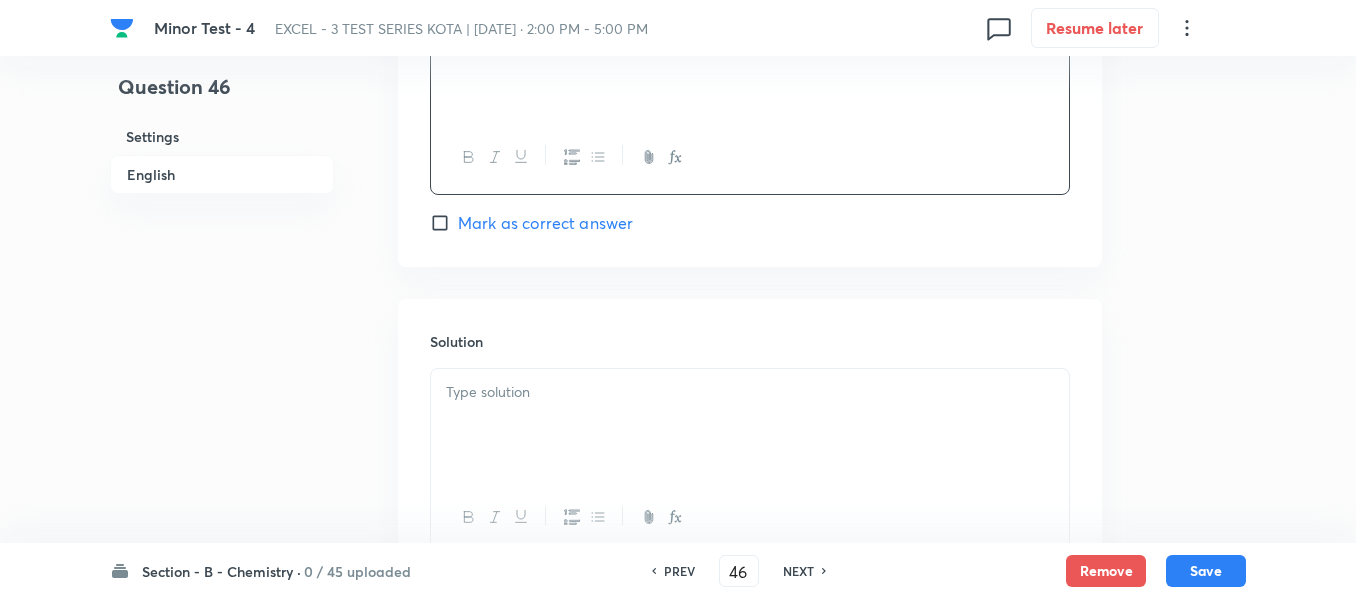 scroll, scrollTop: 2000, scrollLeft: 0, axis: vertical 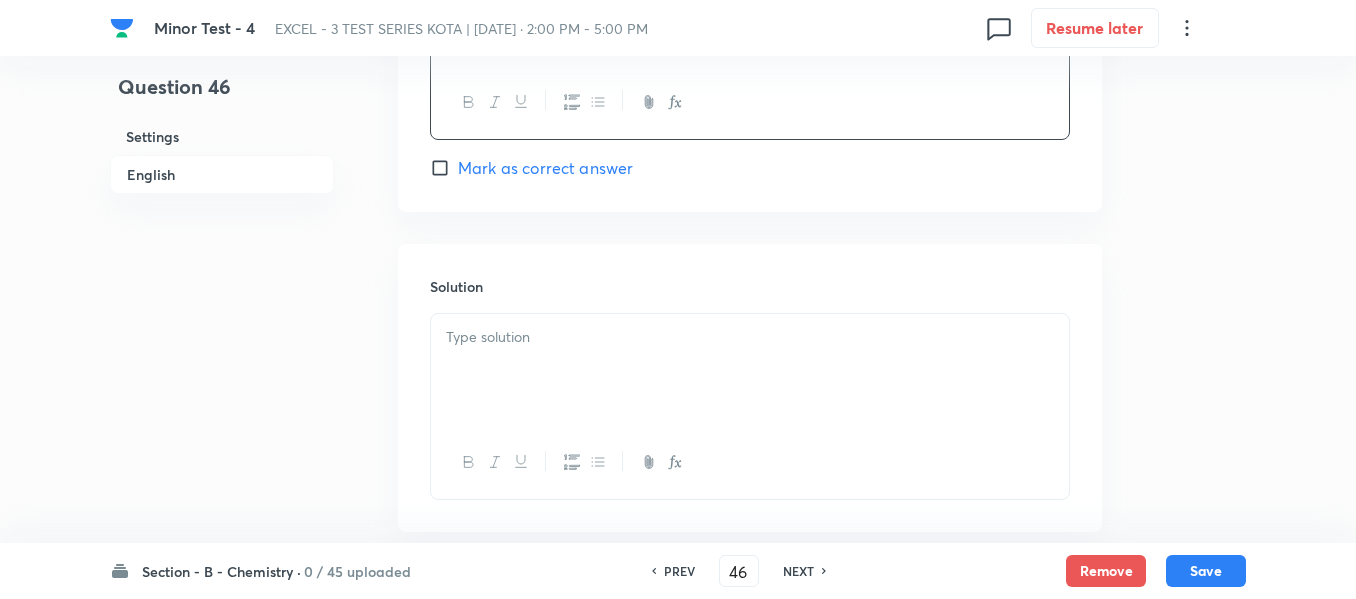 click on "Mark as correct answer" at bounding box center (545, 168) 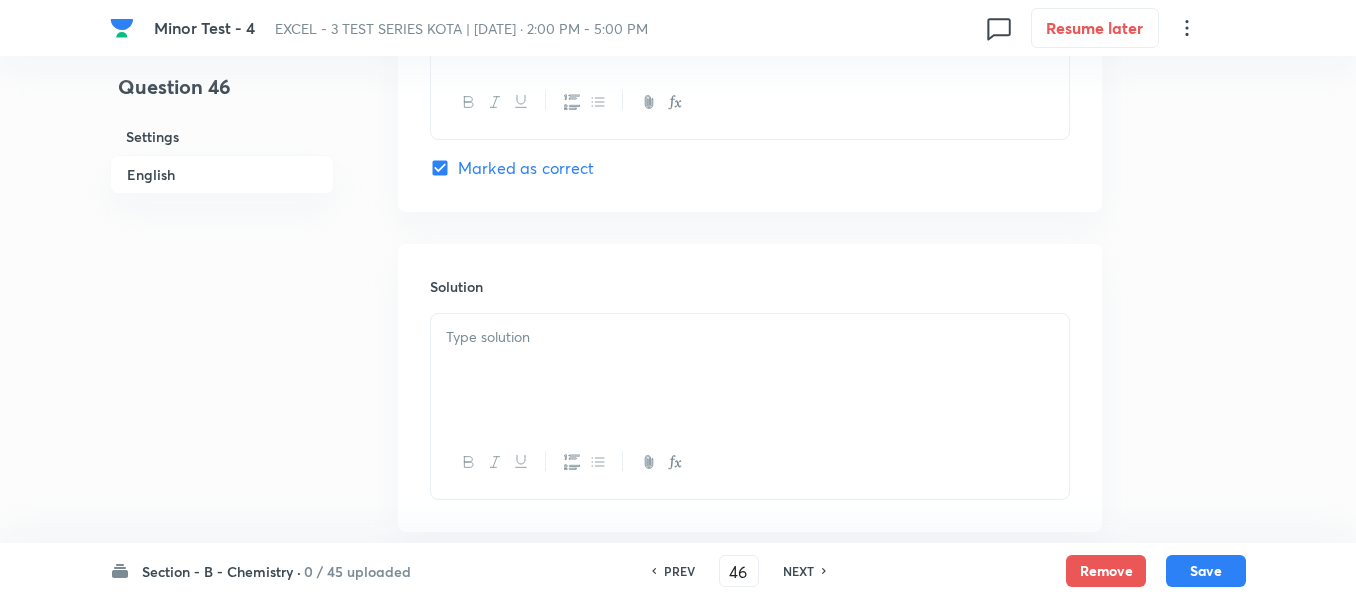 click at bounding box center [750, 337] 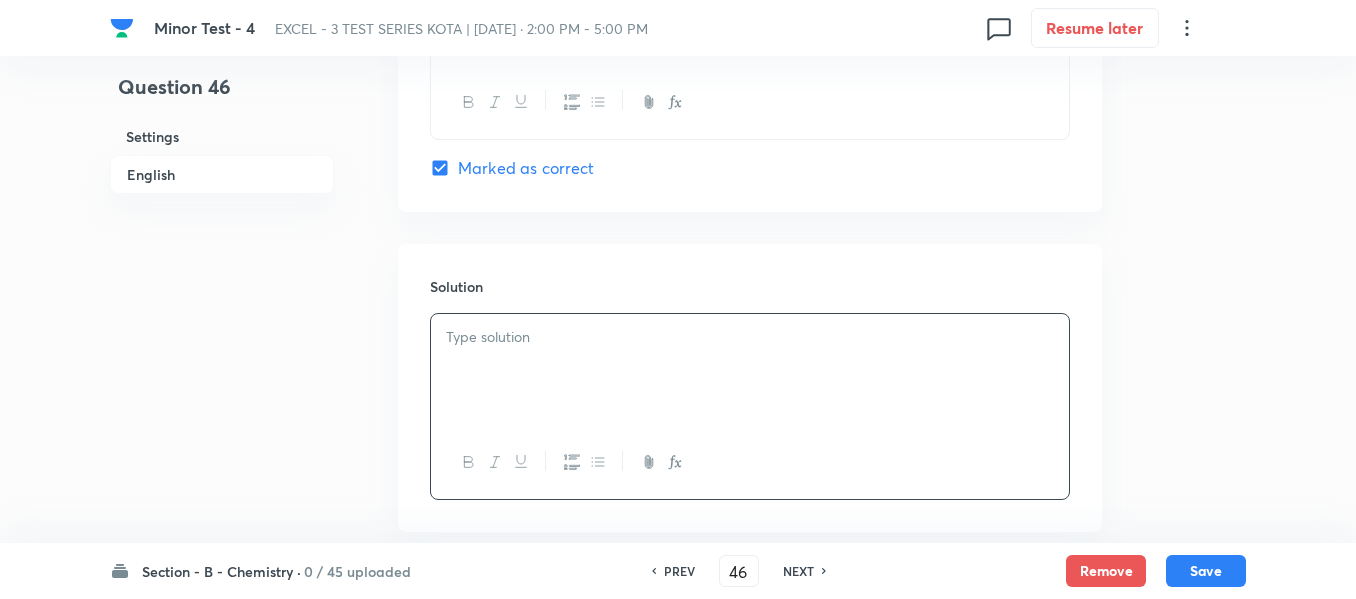 type 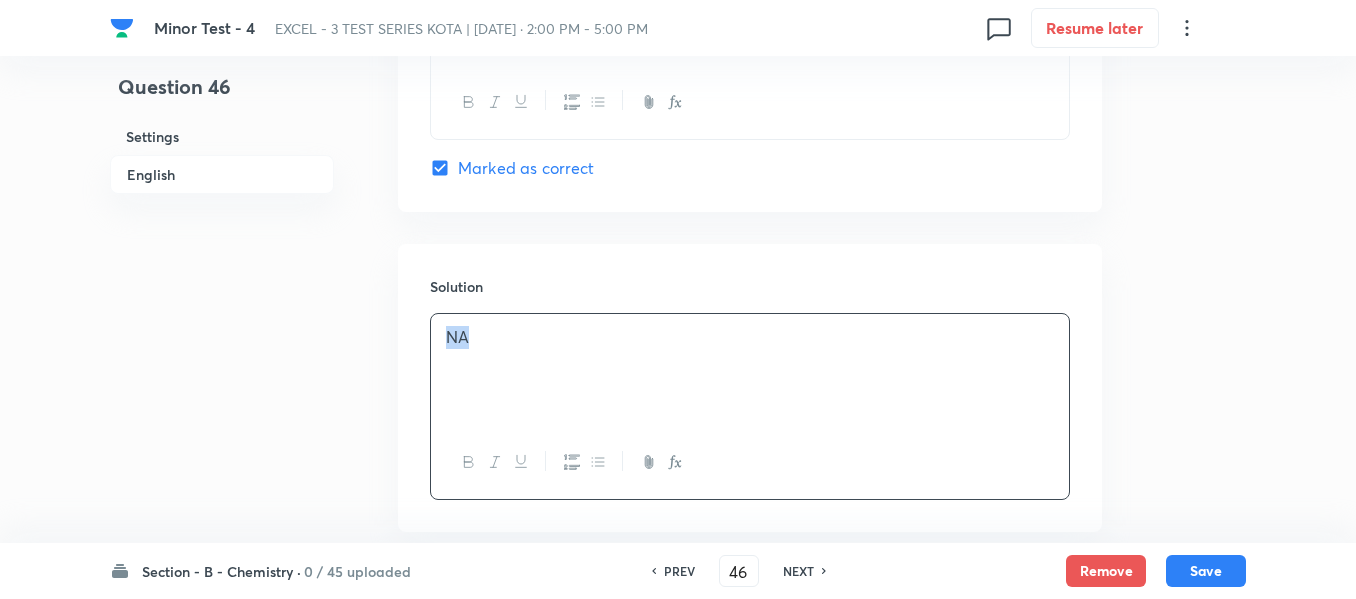 drag, startPoint x: 486, startPoint y: 336, endPoint x: 437, endPoint y: 334, distance: 49.0408 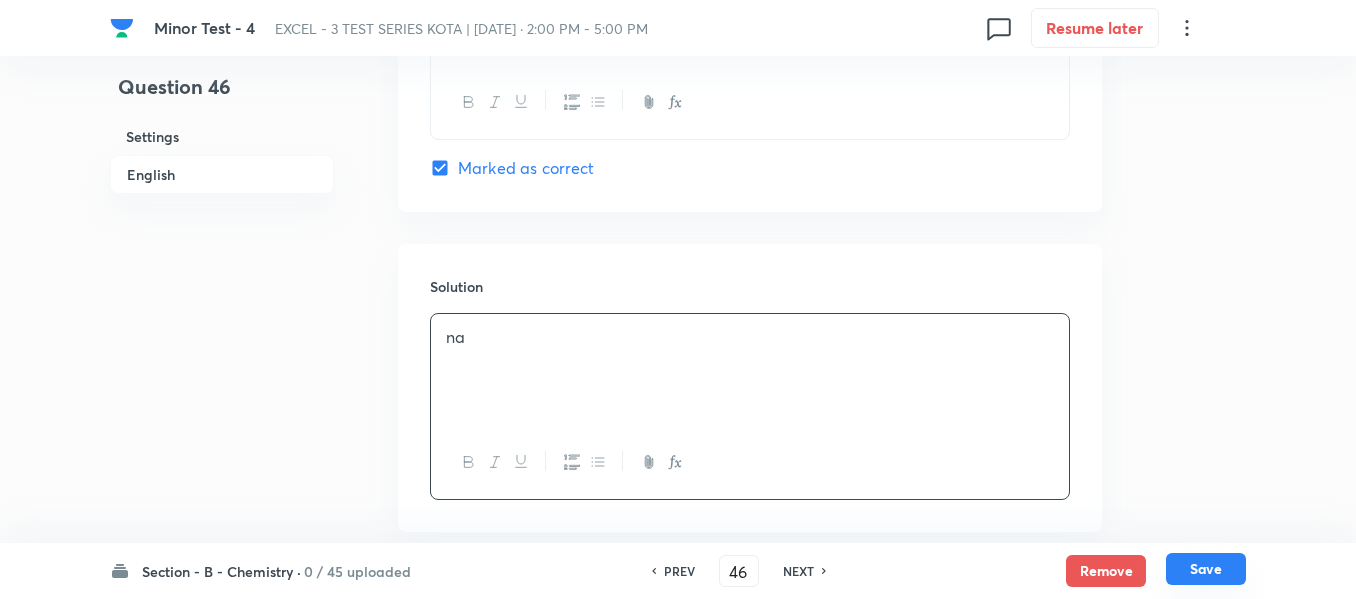click on "Save" at bounding box center [1206, 569] 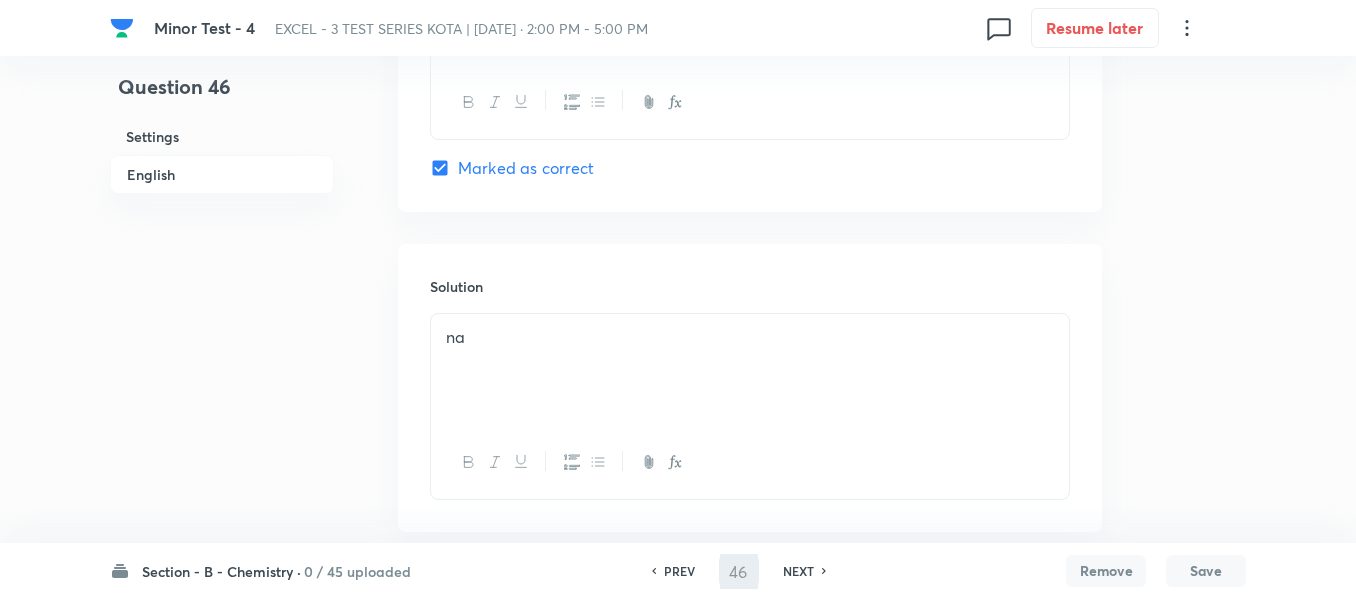 type on "47" 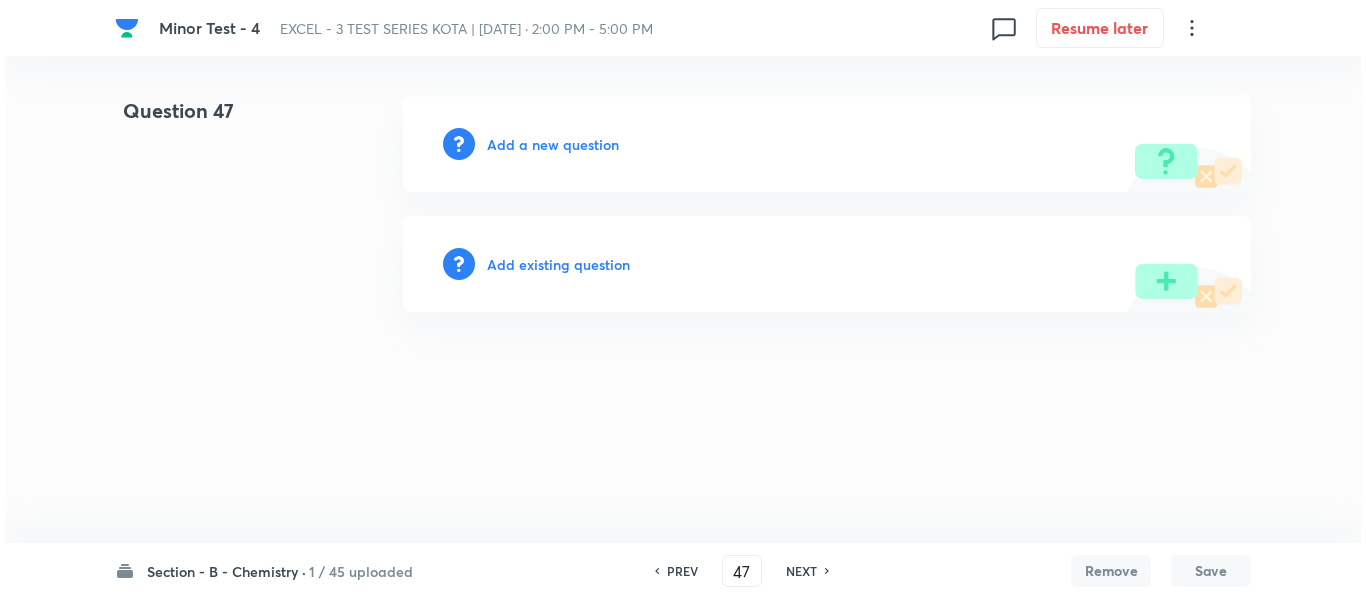 scroll, scrollTop: 0, scrollLeft: 0, axis: both 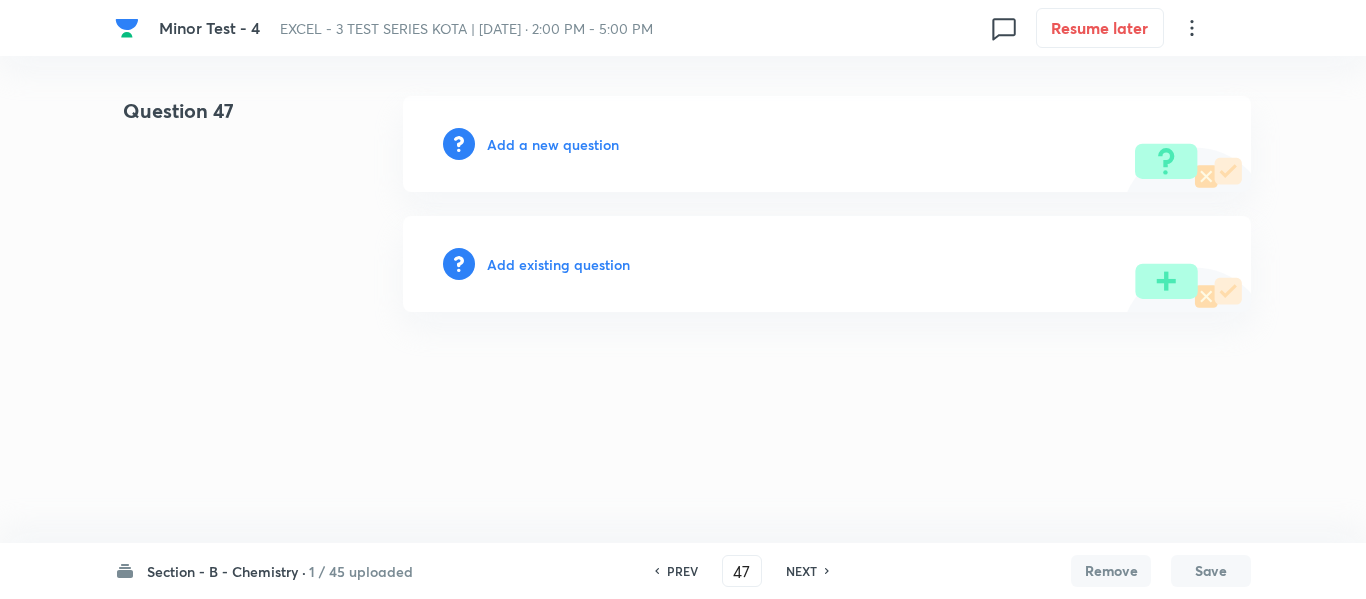 click on "Add a new question" at bounding box center [553, 144] 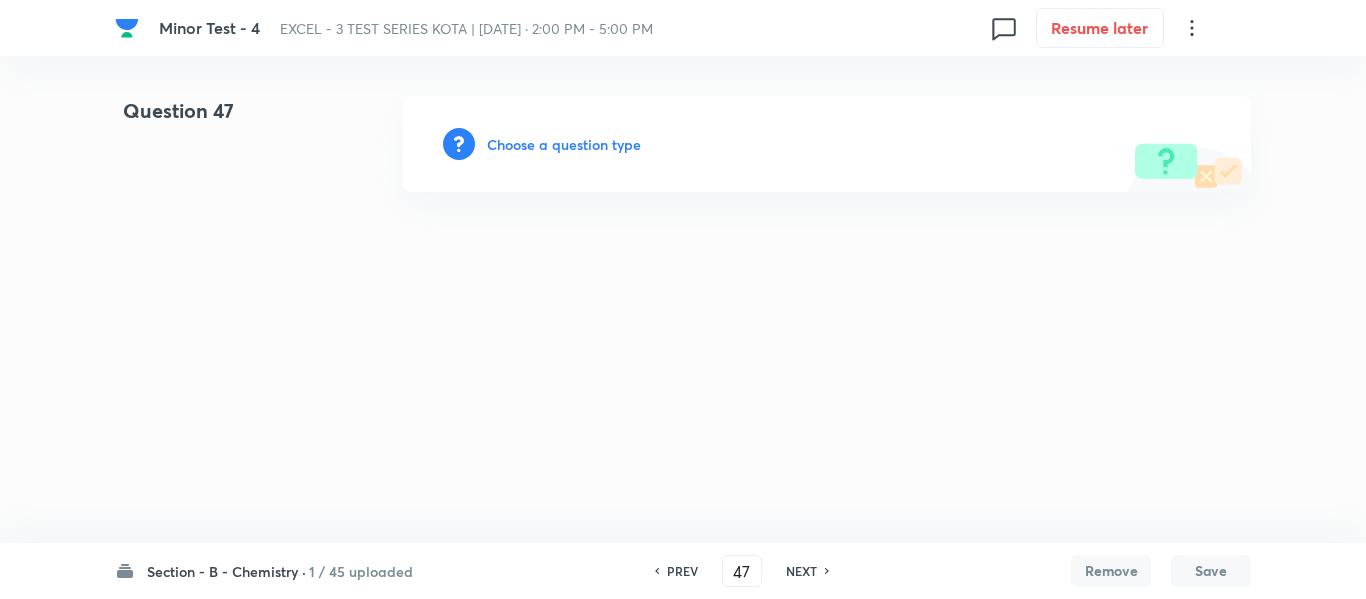 click on "Choose a question type" at bounding box center [564, 144] 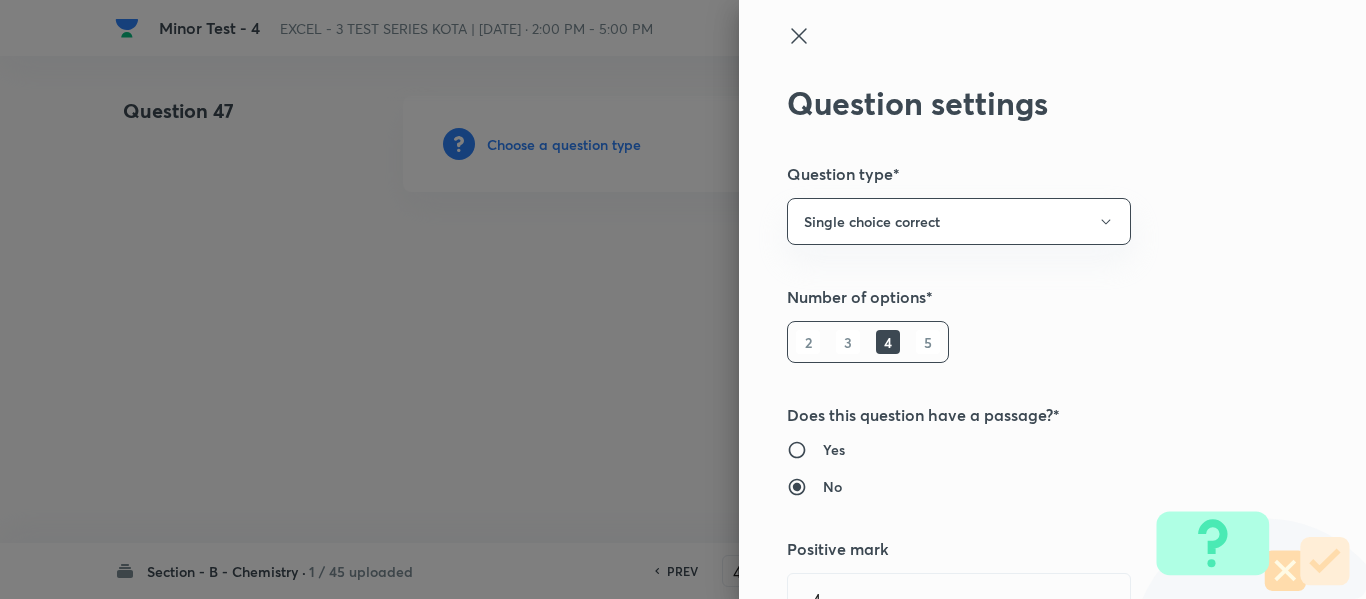 type 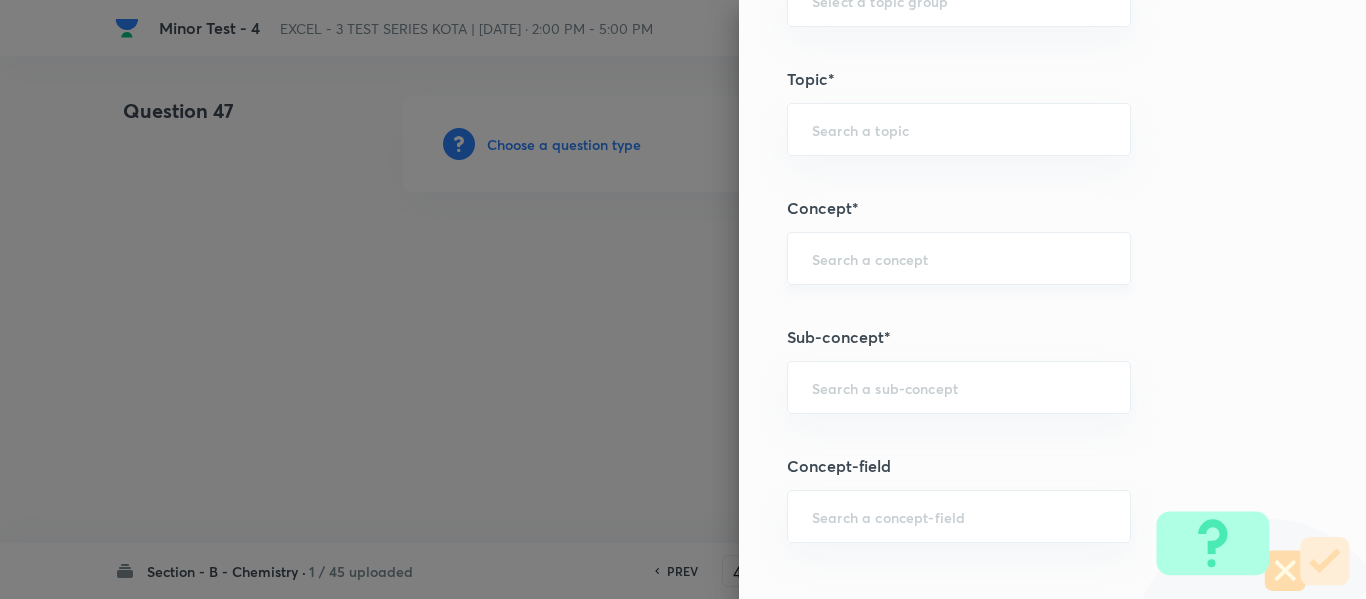 scroll, scrollTop: 1200, scrollLeft: 0, axis: vertical 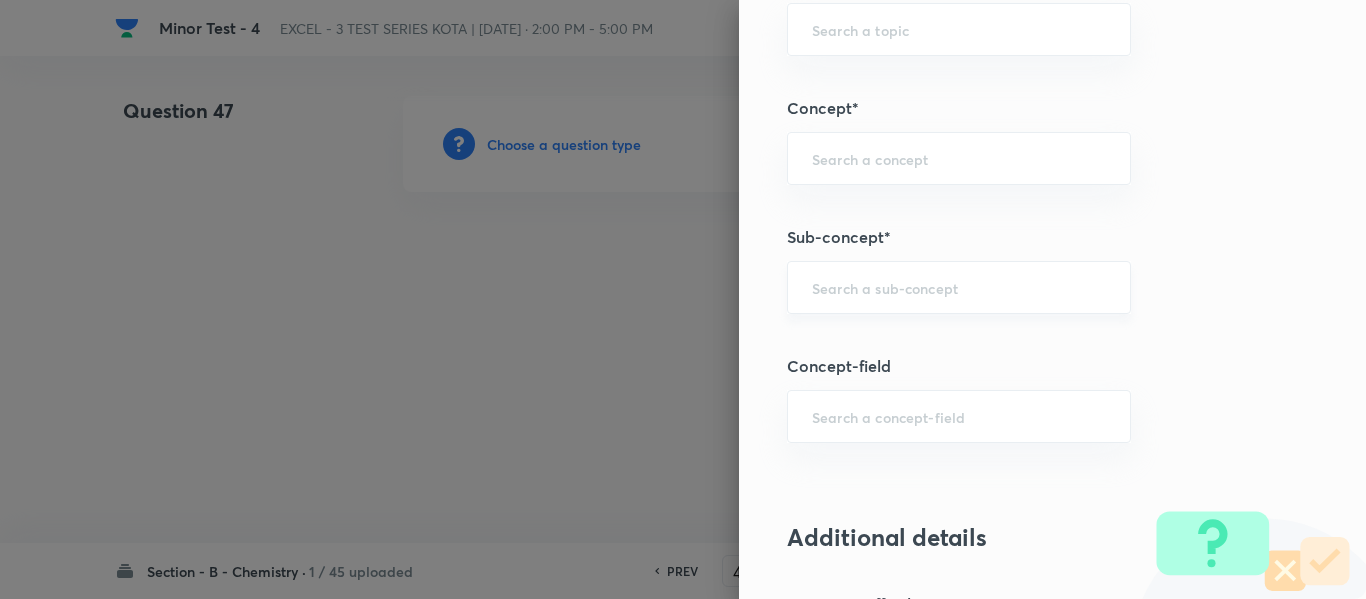 click at bounding box center [959, 287] 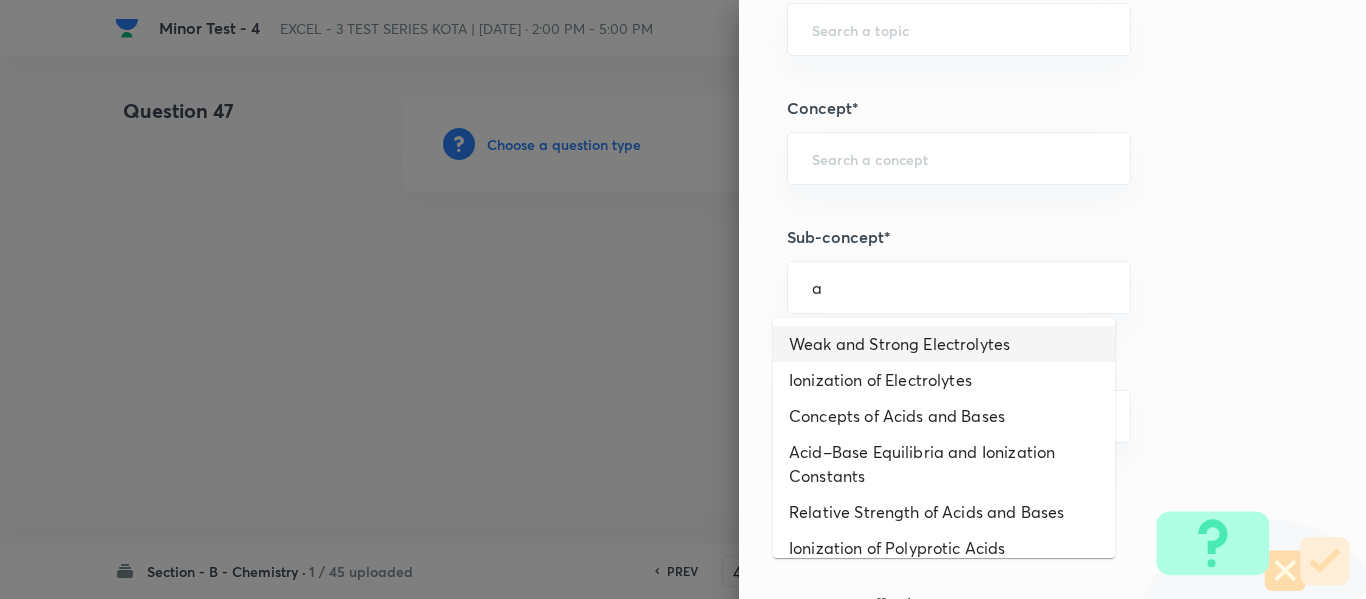 click on "Weak and Strong Electrolytes Ionization of Electrolytes Concepts of Acids and Bases Acid–Base Equilibria and Ionization Constants Relative Strength of Acids and Bases Ionization of Polyprotic Acids Factors Affecting Acid Strength Acid–Base Neutralization – Formation of Salts pH Calculation of Single Monobasic Acid or Monoacidic Base pH Calculation of a Mixture of Two Acids or Bases pH Calculation for Polyprotic Acids Hydrolysis of Salts and pH of Their Solutions Acid–Base Titrations Theory of Indicators Solubility Equilibria of Sparingly Soluble Salts Preferential Precipitation of Salts Applications of Solubility Product Radioactivity Structure Of Atom Stability Of Nucleus Modes Of Radioactive Decay Decay Mechanism in Neutron-Rich and Neutron-Poor Nuclides Binding Energy And Nuclear Stability The Kinetics Of Radioactive Decay Radioactive Equilibrium Activity Of Radioactive Substances, Natural Vs. Induced Radioactivity Transmutation Nuclear Reactions Biological Effects Of Radiation" at bounding box center (944, 438) 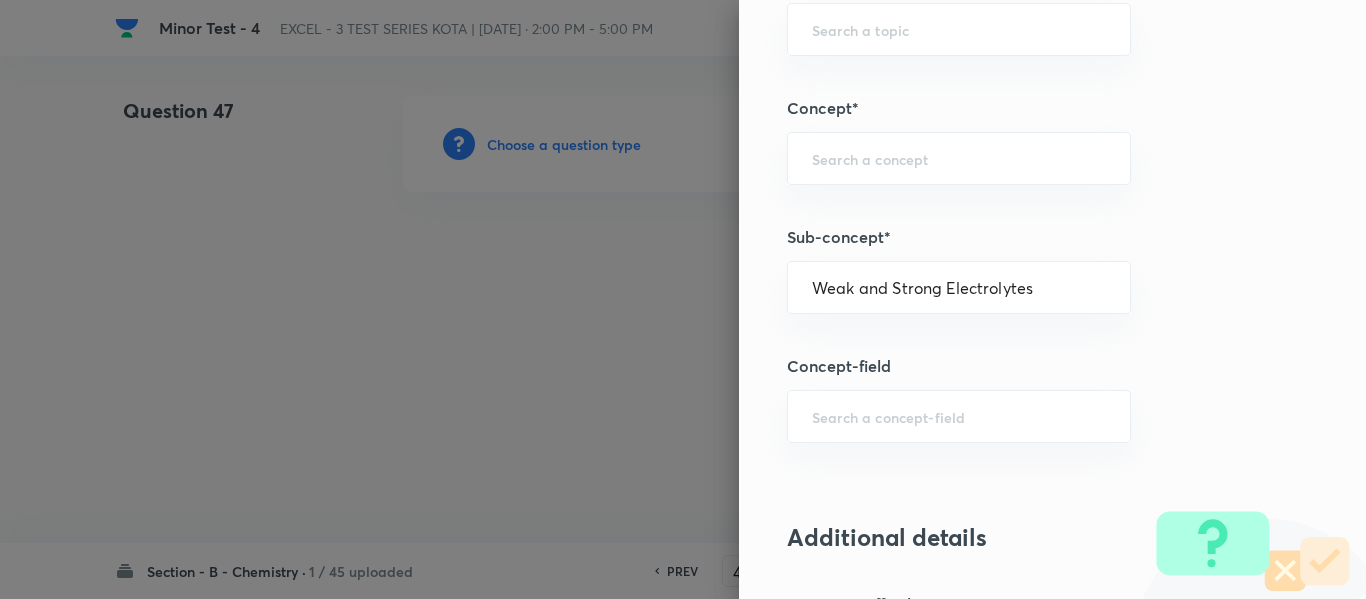 type on "Chemistry" 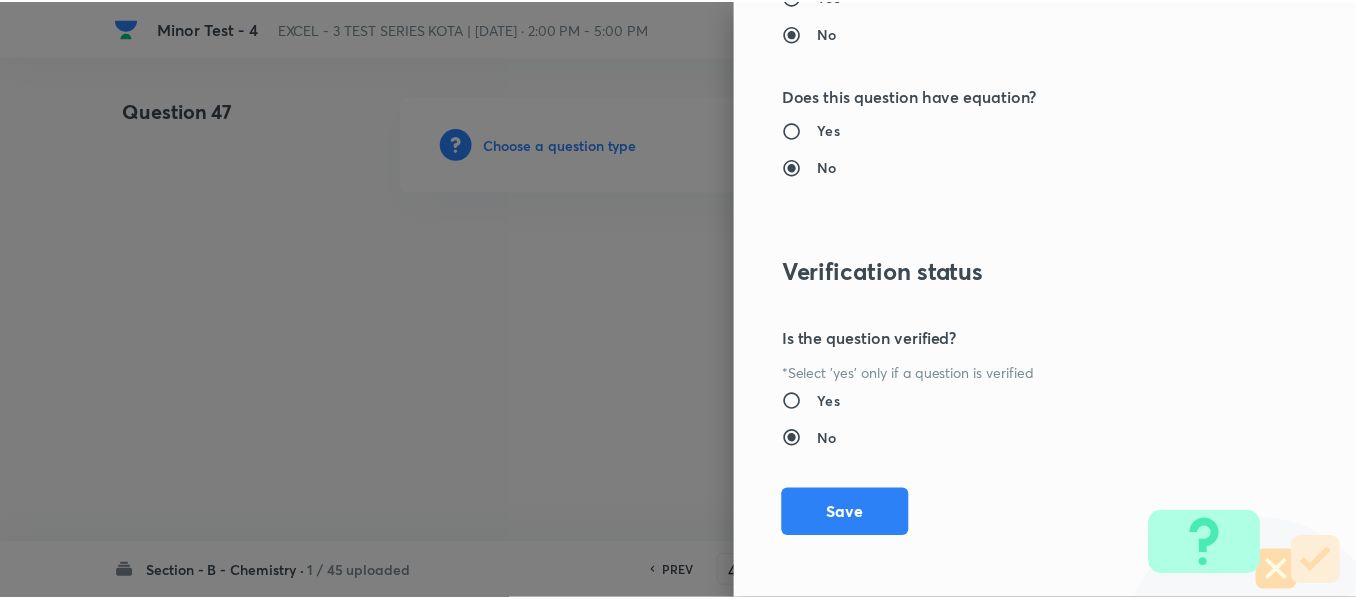 scroll, scrollTop: 2261, scrollLeft: 0, axis: vertical 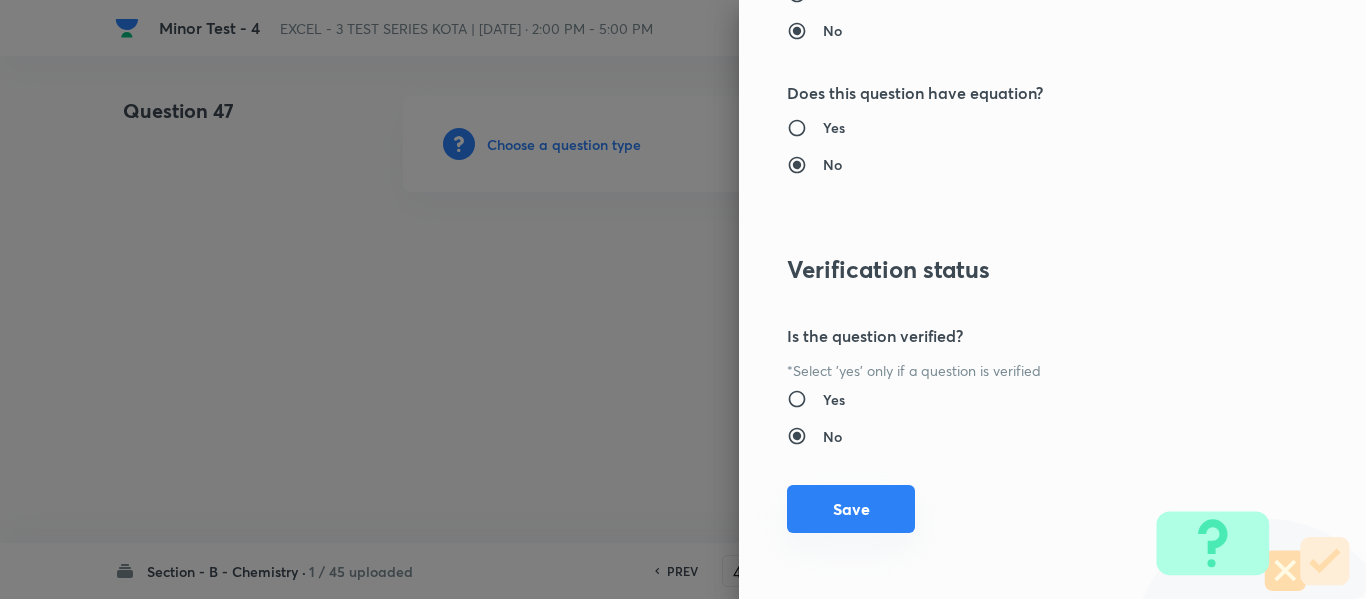 click on "Save" at bounding box center [851, 509] 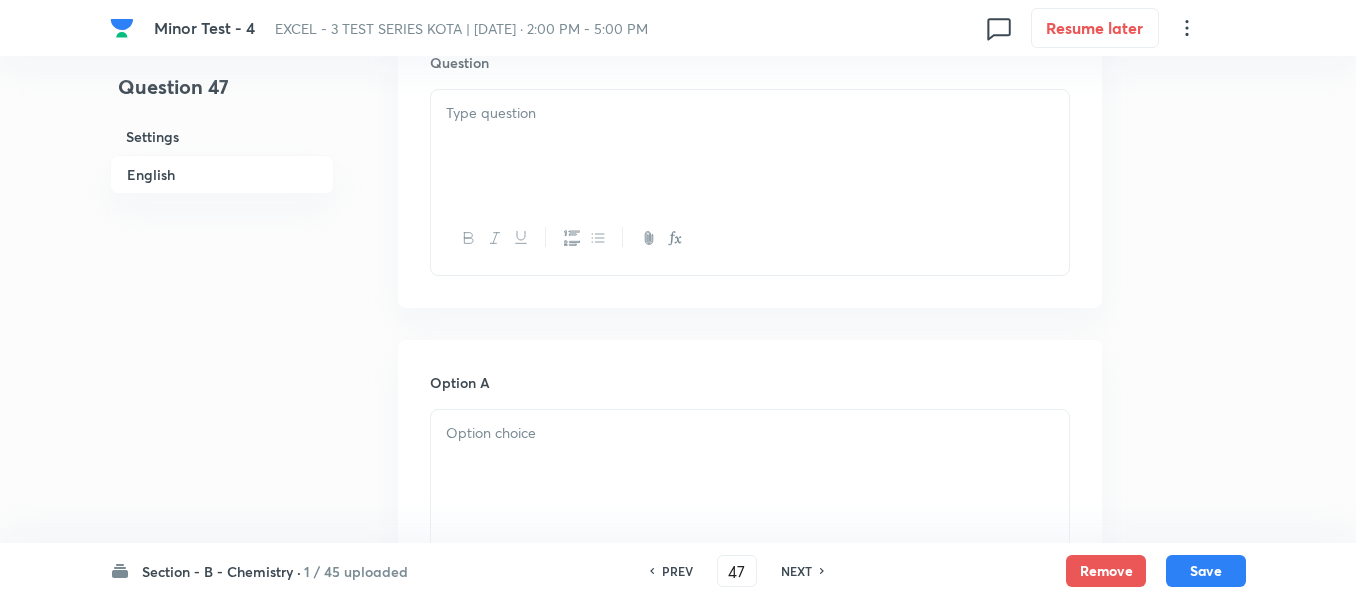 scroll, scrollTop: 600, scrollLeft: 0, axis: vertical 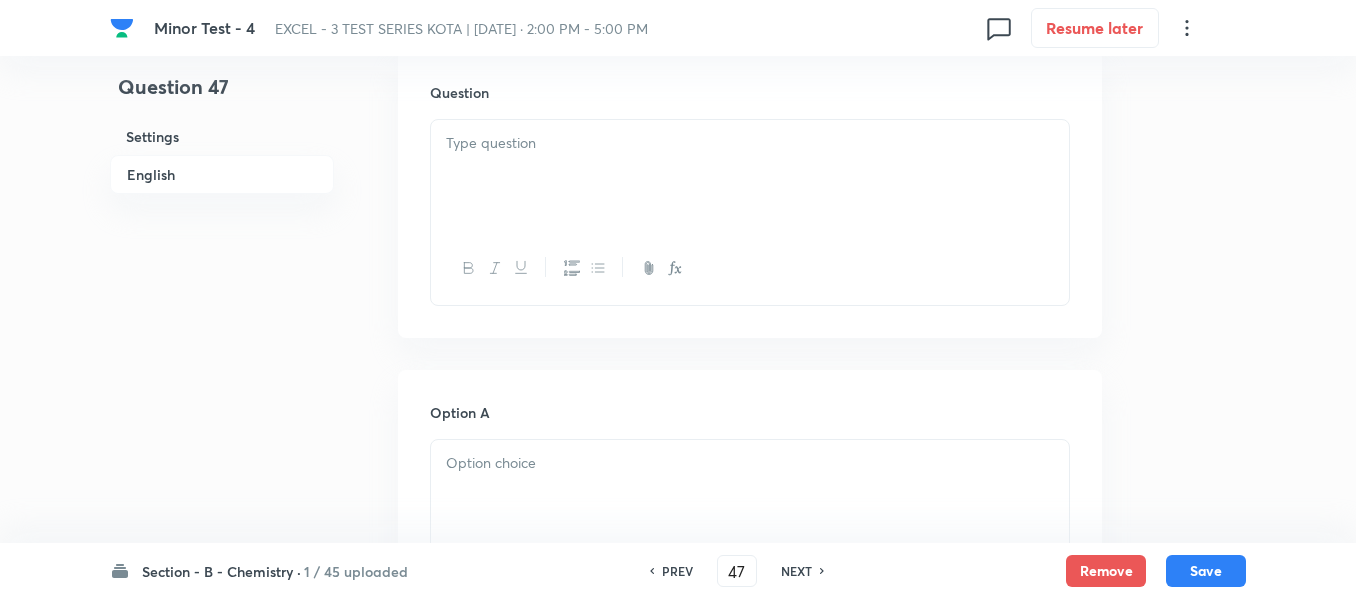 click at bounding box center [750, 143] 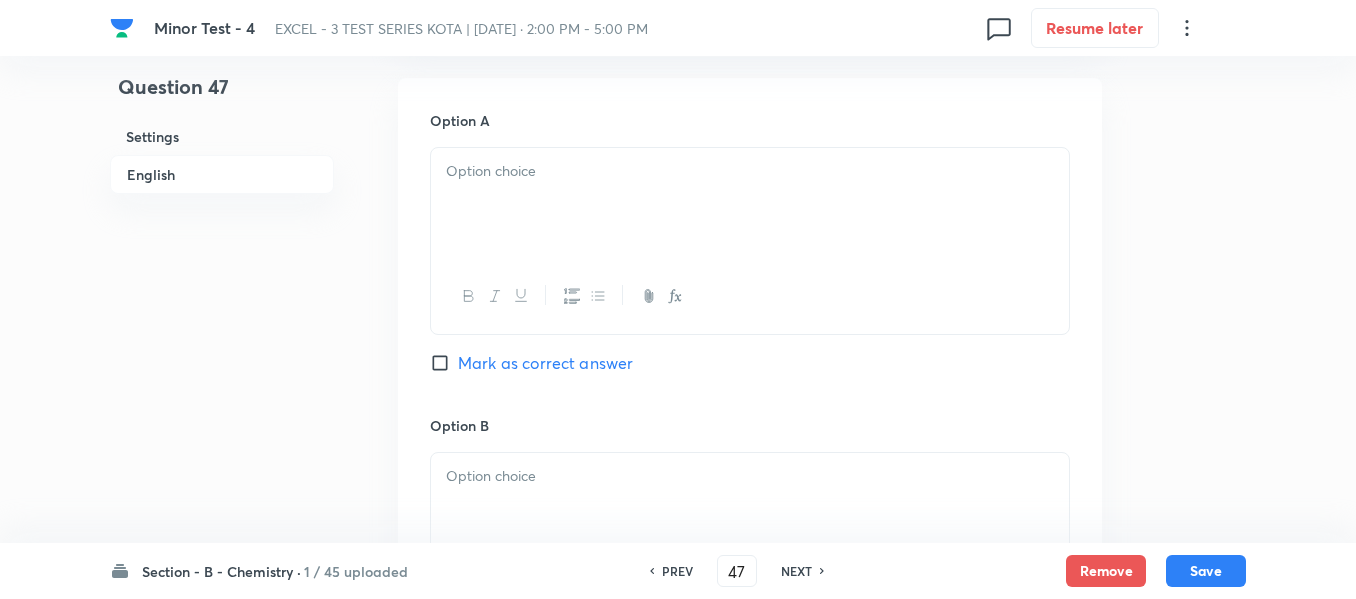 scroll, scrollTop: 900, scrollLeft: 0, axis: vertical 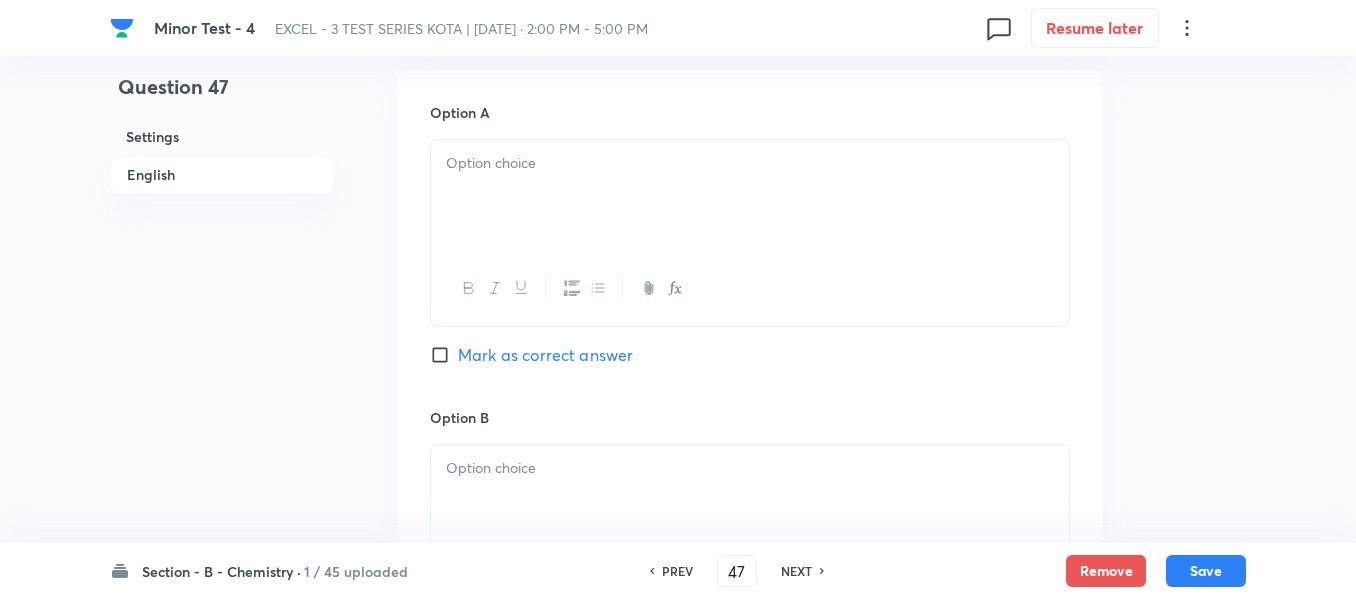 click at bounding box center [750, 196] 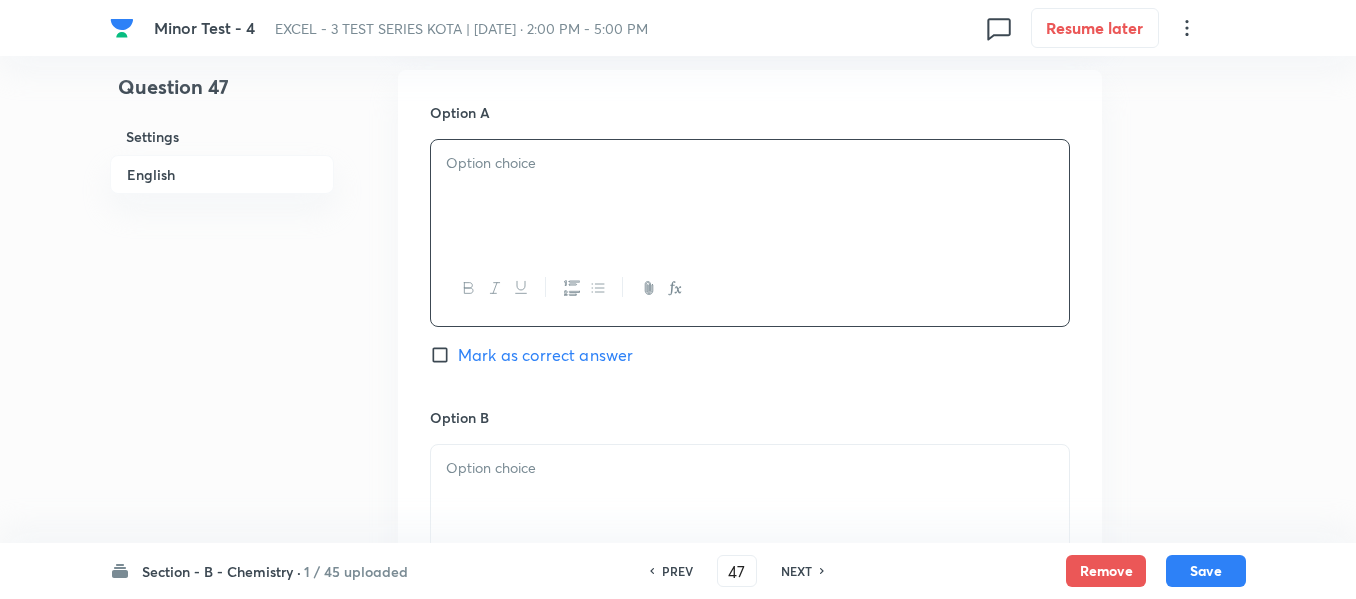 type 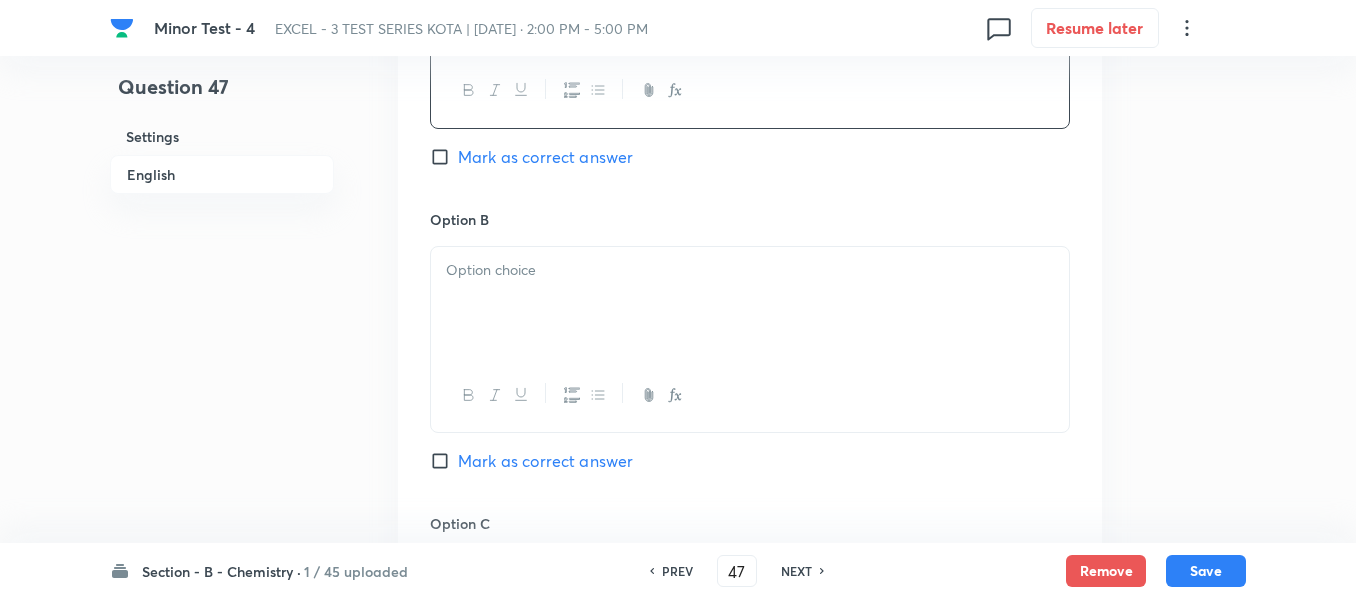 scroll, scrollTop: 1100, scrollLeft: 0, axis: vertical 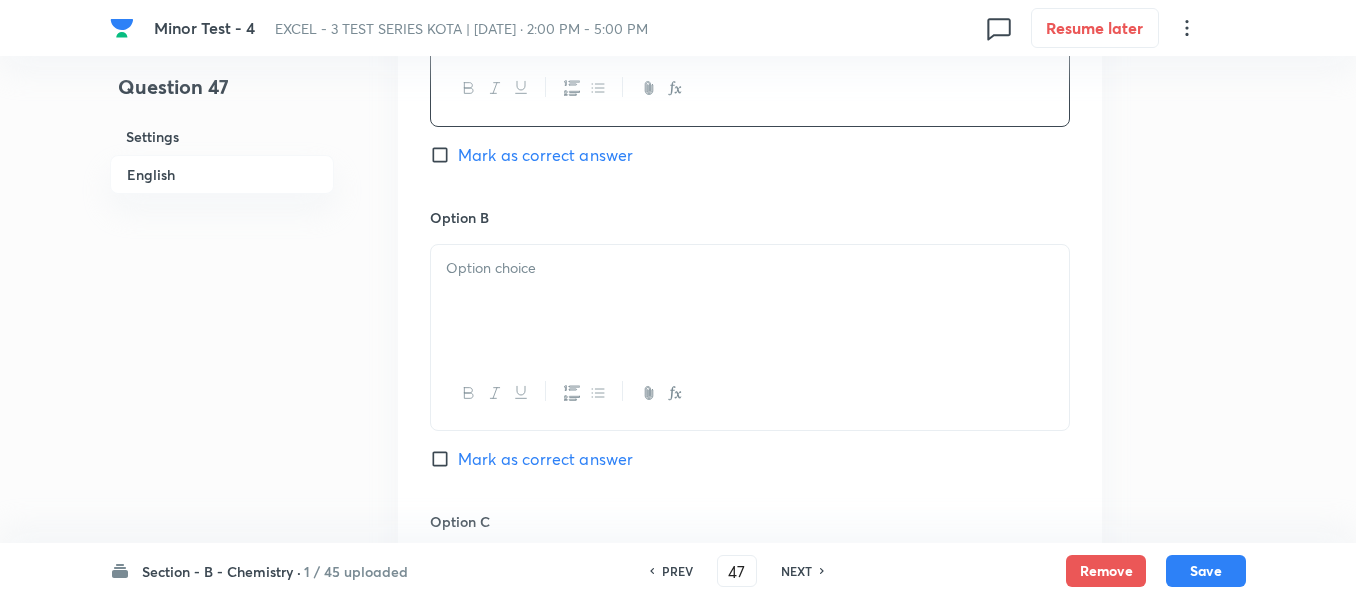 click at bounding box center [750, 268] 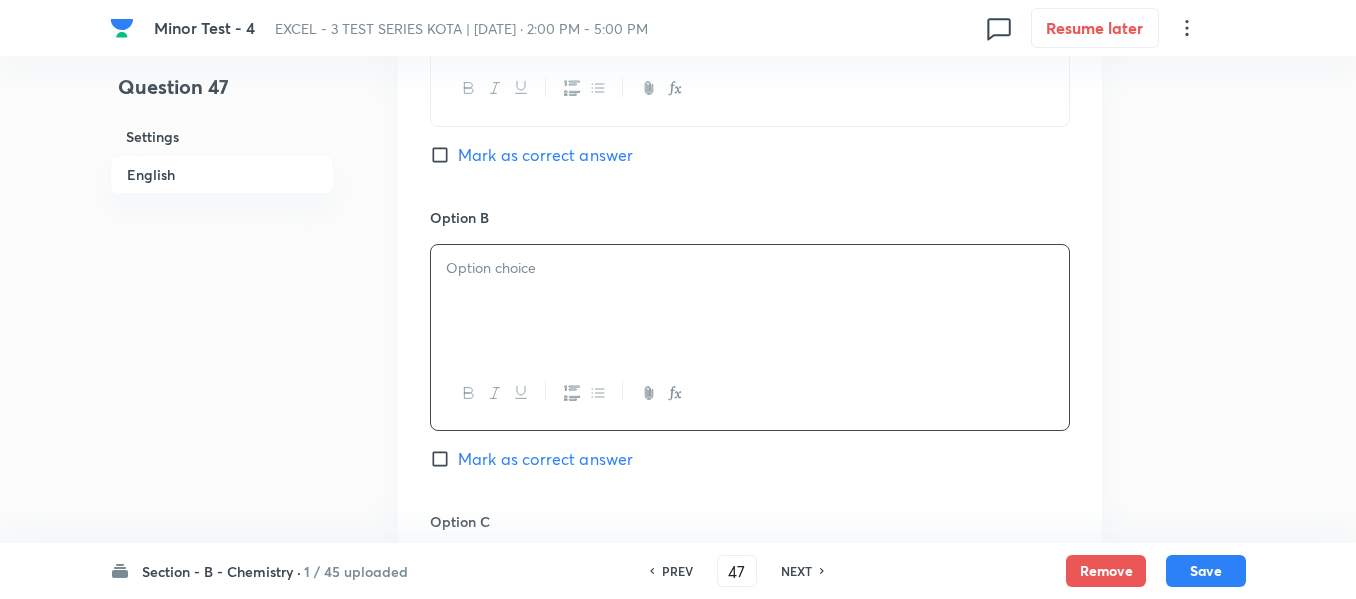 type 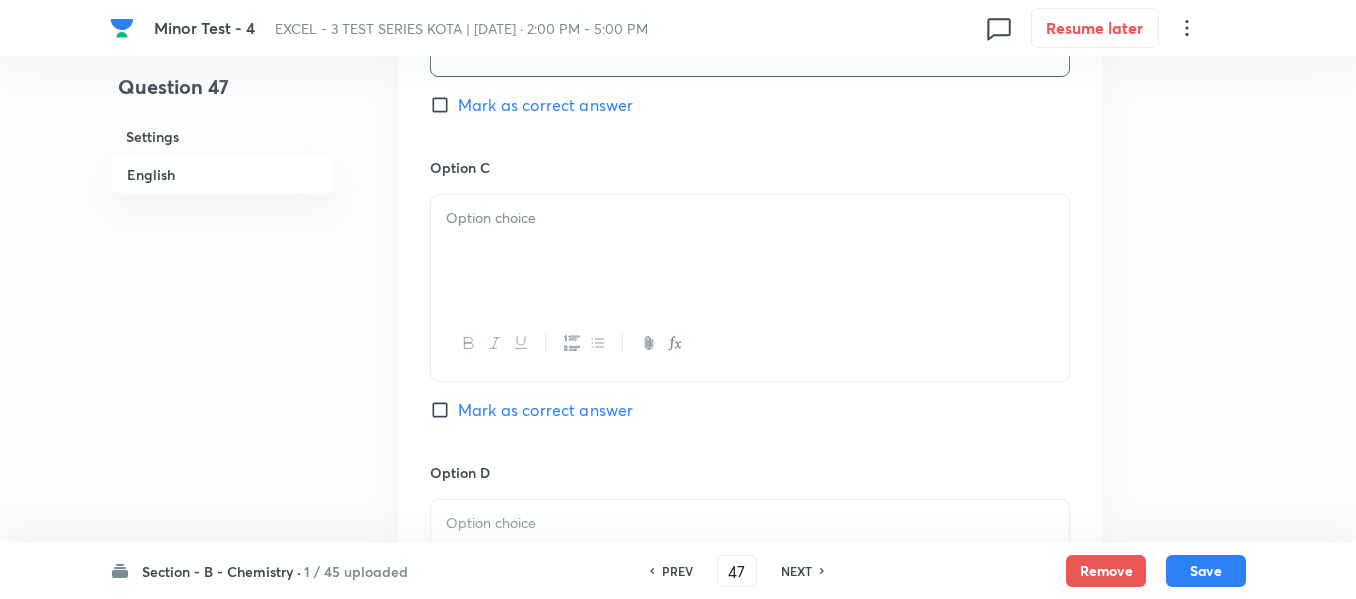 scroll, scrollTop: 1500, scrollLeft: 0, axis: vertical 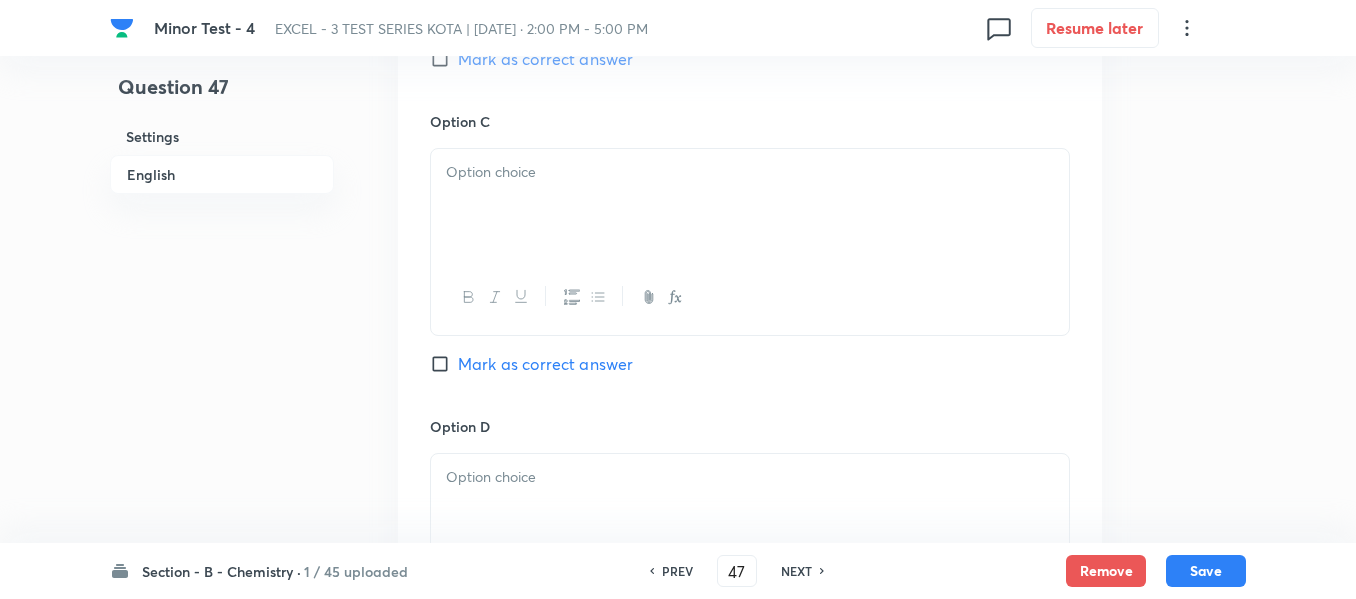 click at bounding box center (750, 205) 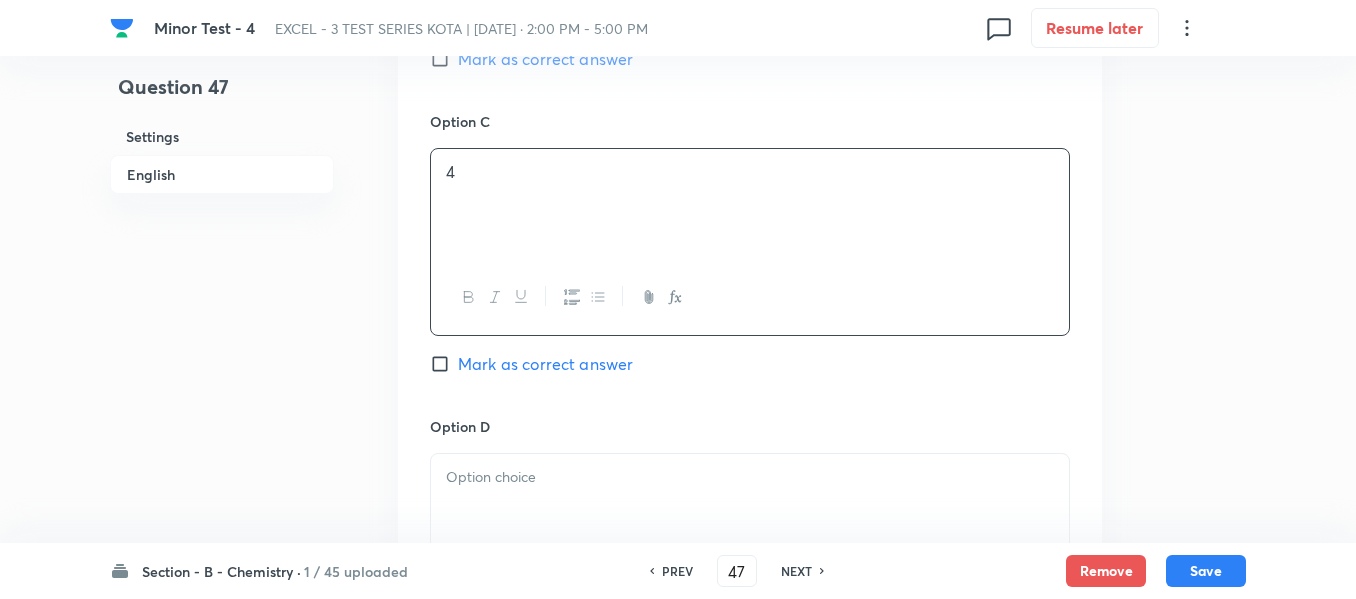 type 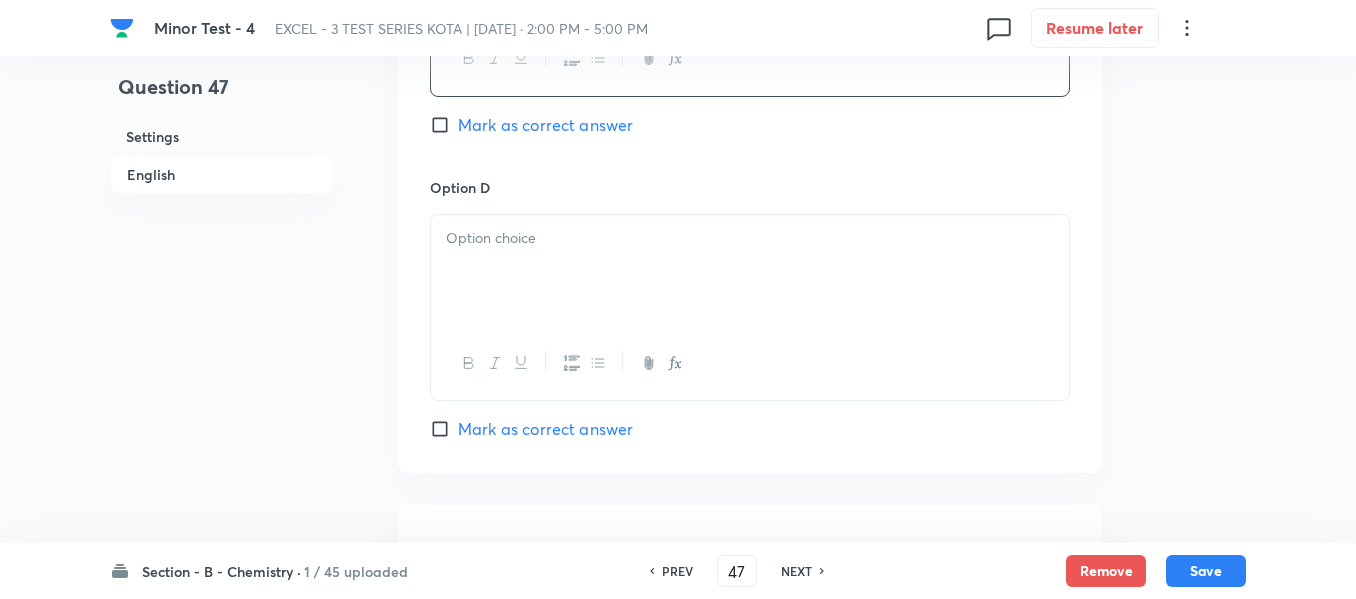 scroll, scrollTop: 1800, scrollLeft: 0, axis: vertical 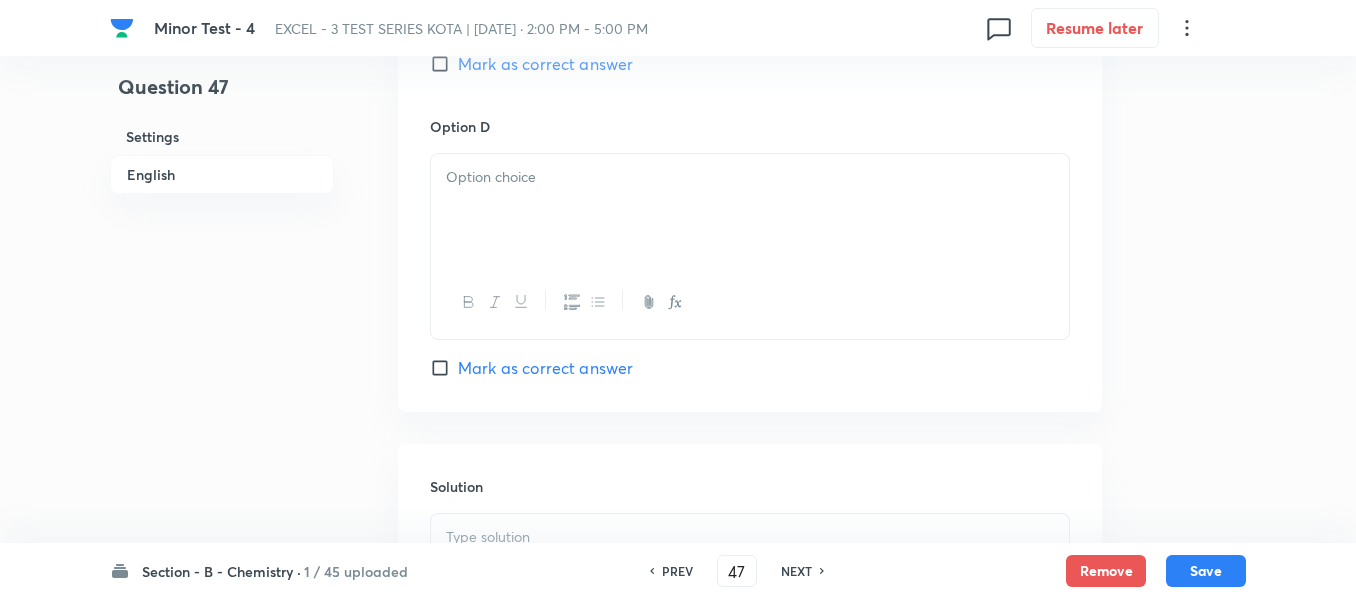 click at bounding box center (750, 210) 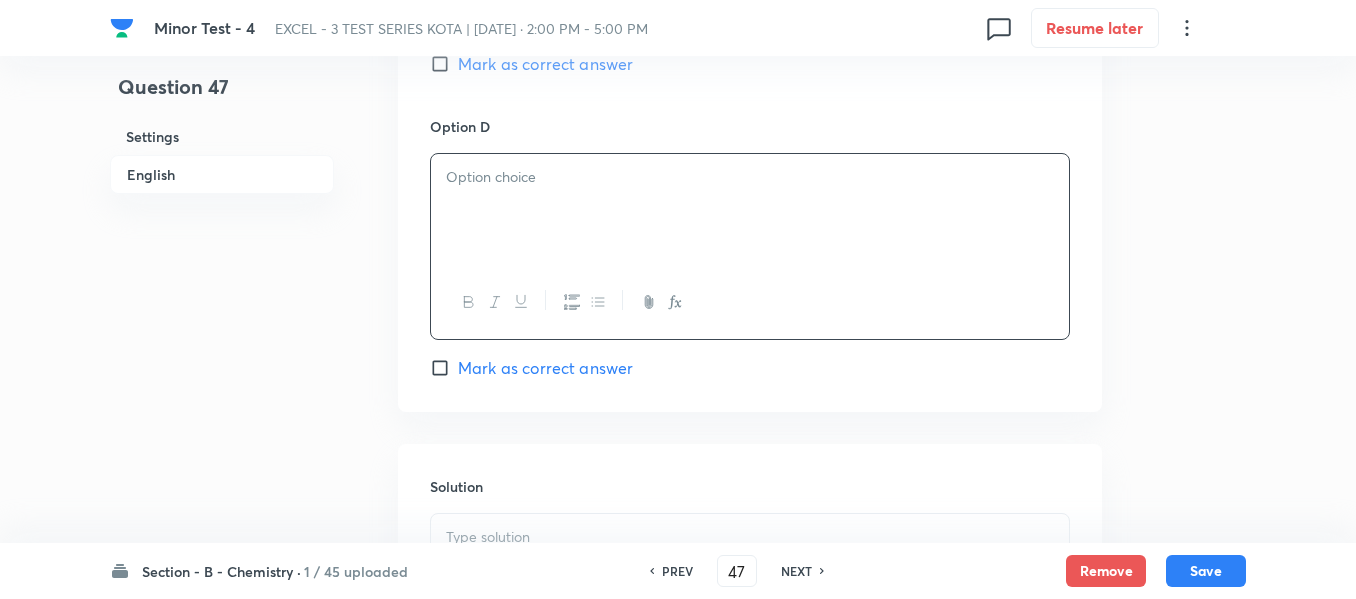 type 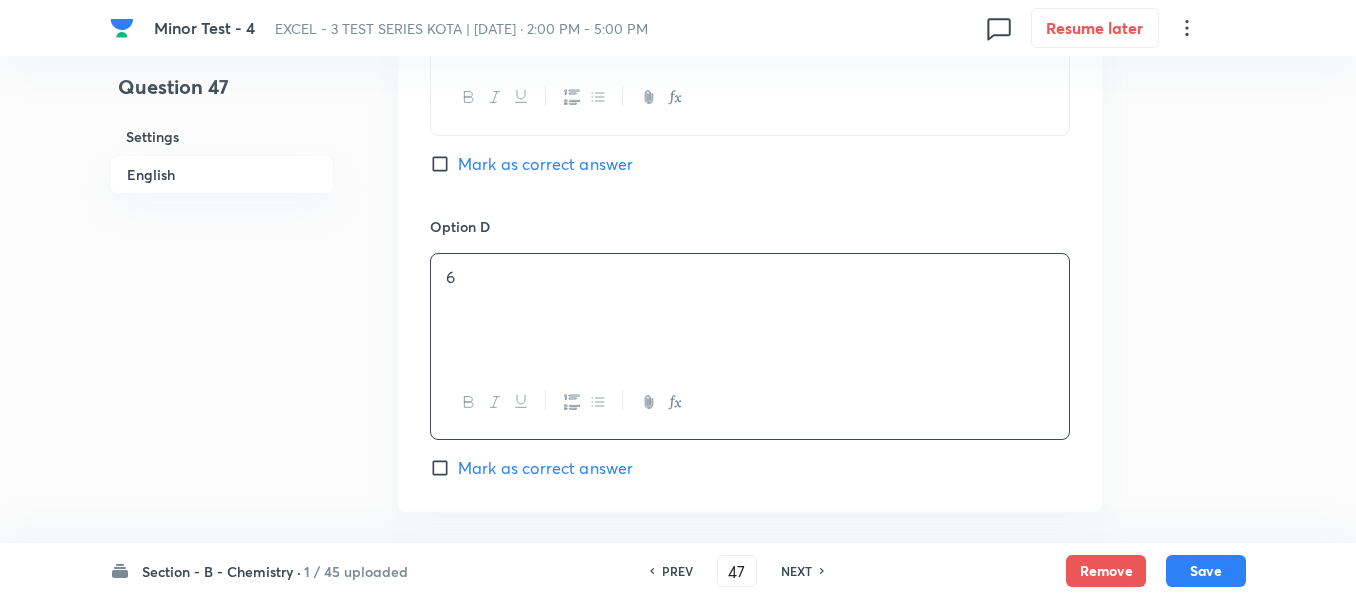 click on "Mark as correct answer" at bounding box center [444, 164] 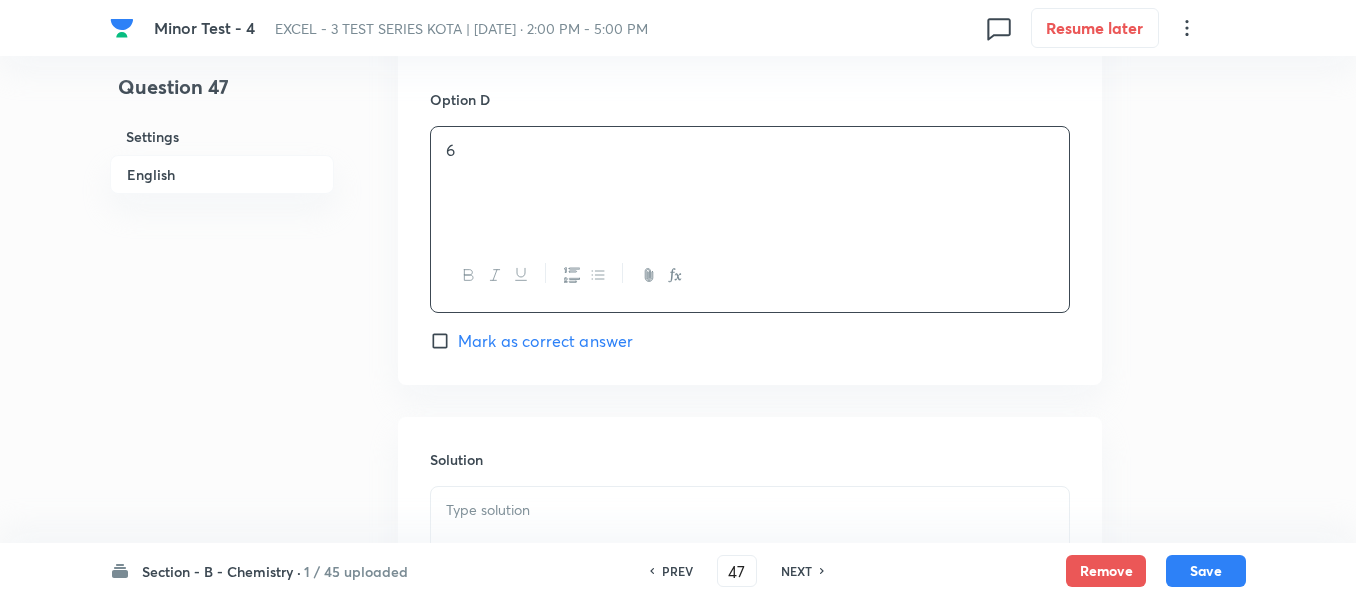 scroll, scrollTop: 2000, scrollLeft: 0, axis: vertical 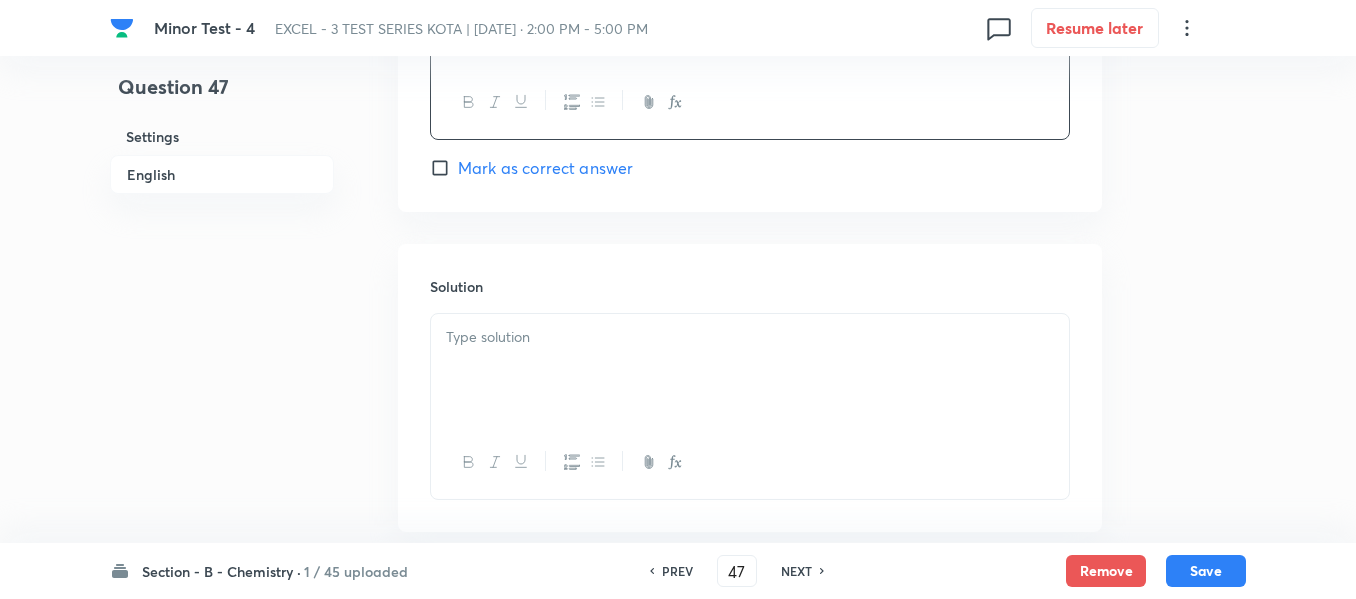 click at bounding box center (750, 337) 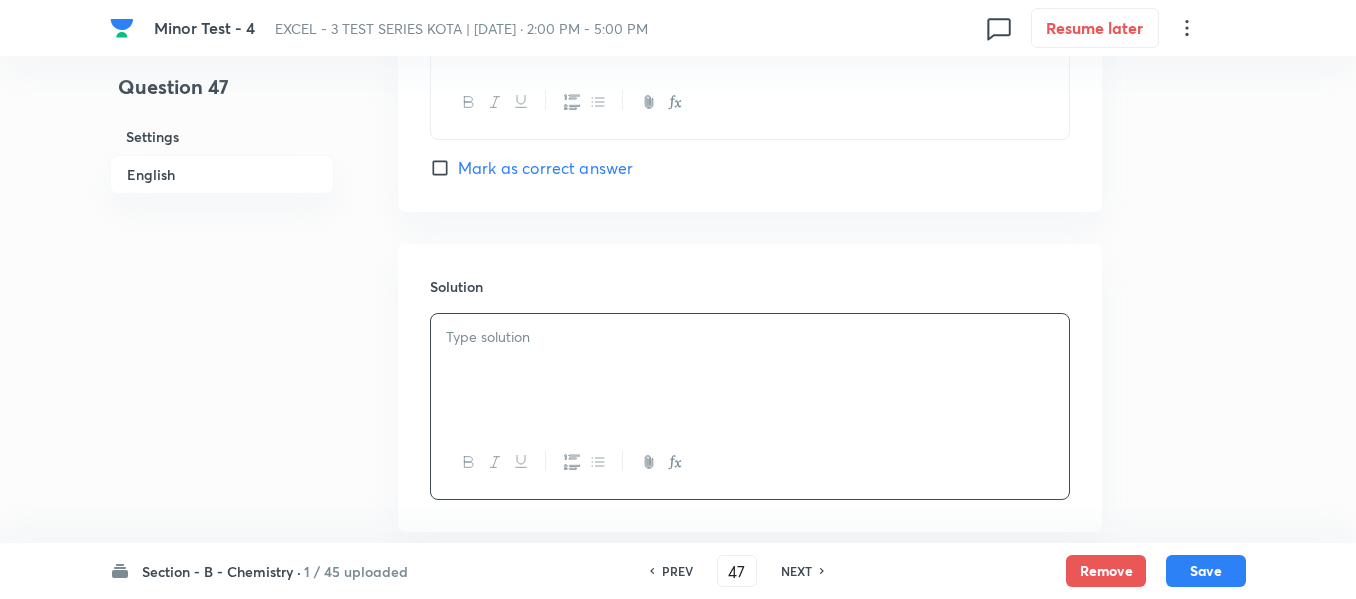type 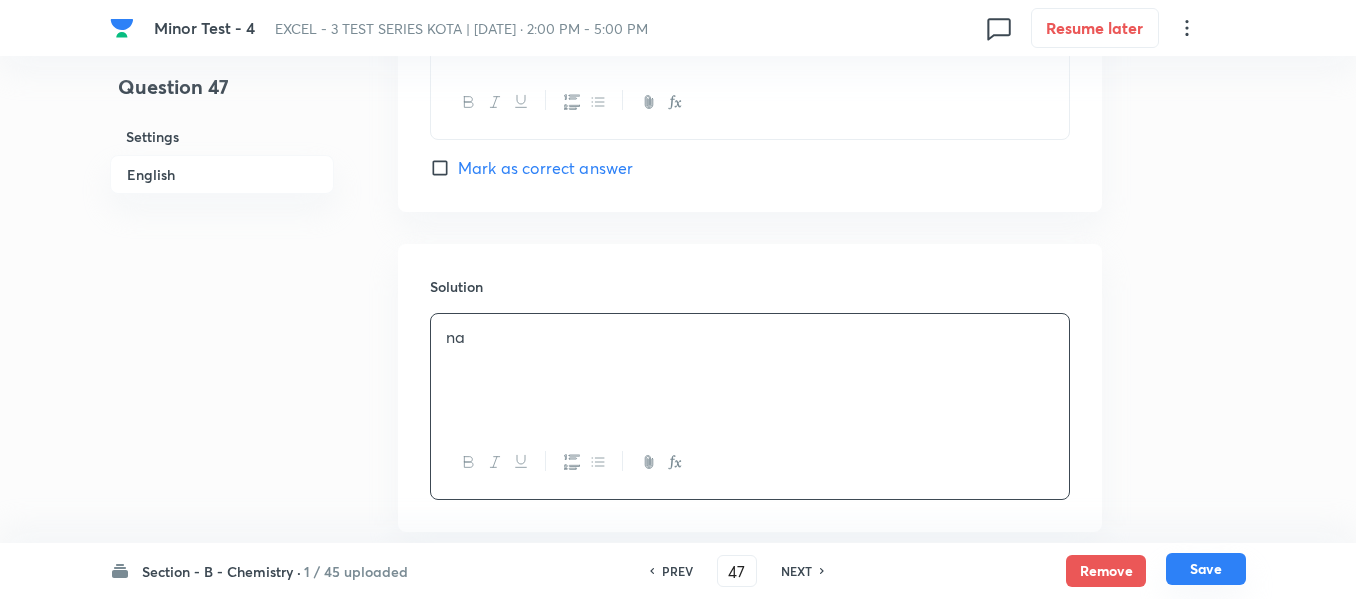 click on "Save" at bounding box center [1206, 569] 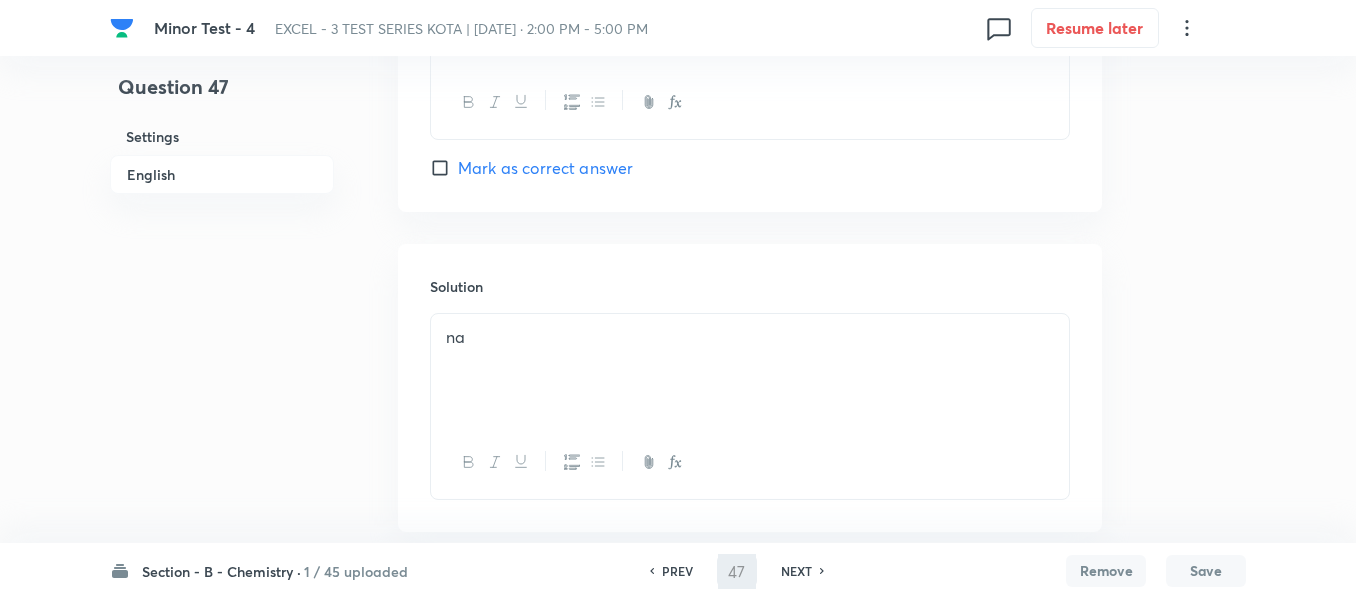 type on "48" 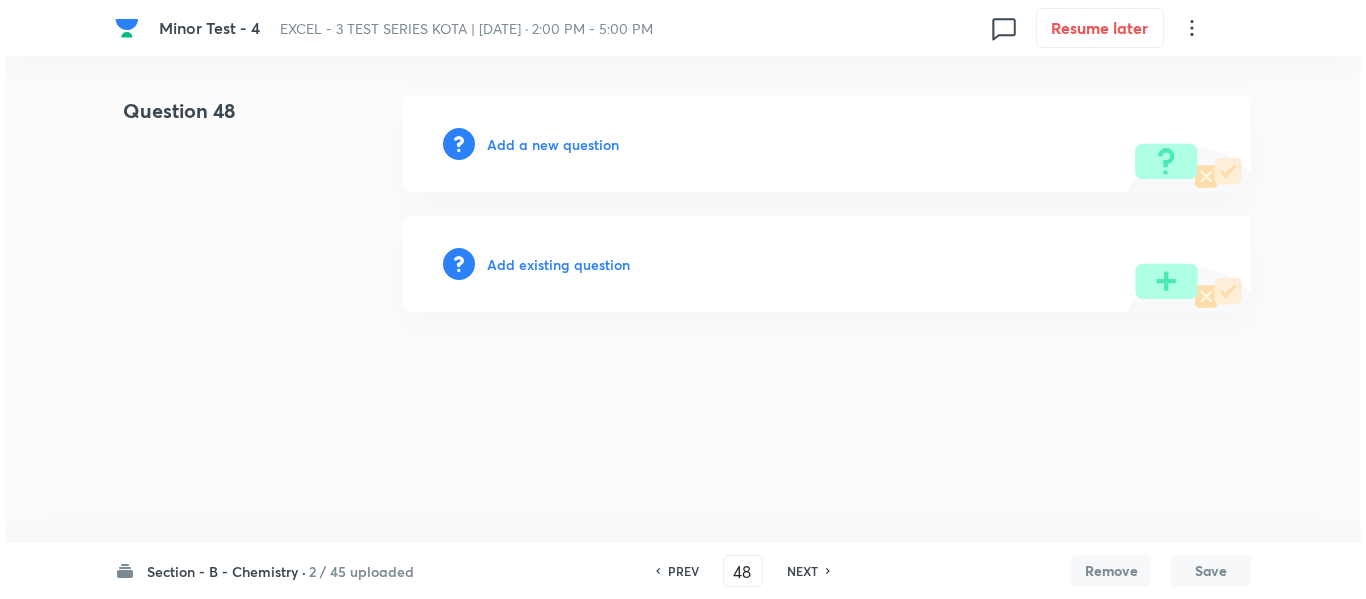 scroll, scrollTop: 0, scrollLeft: 0, axis: both 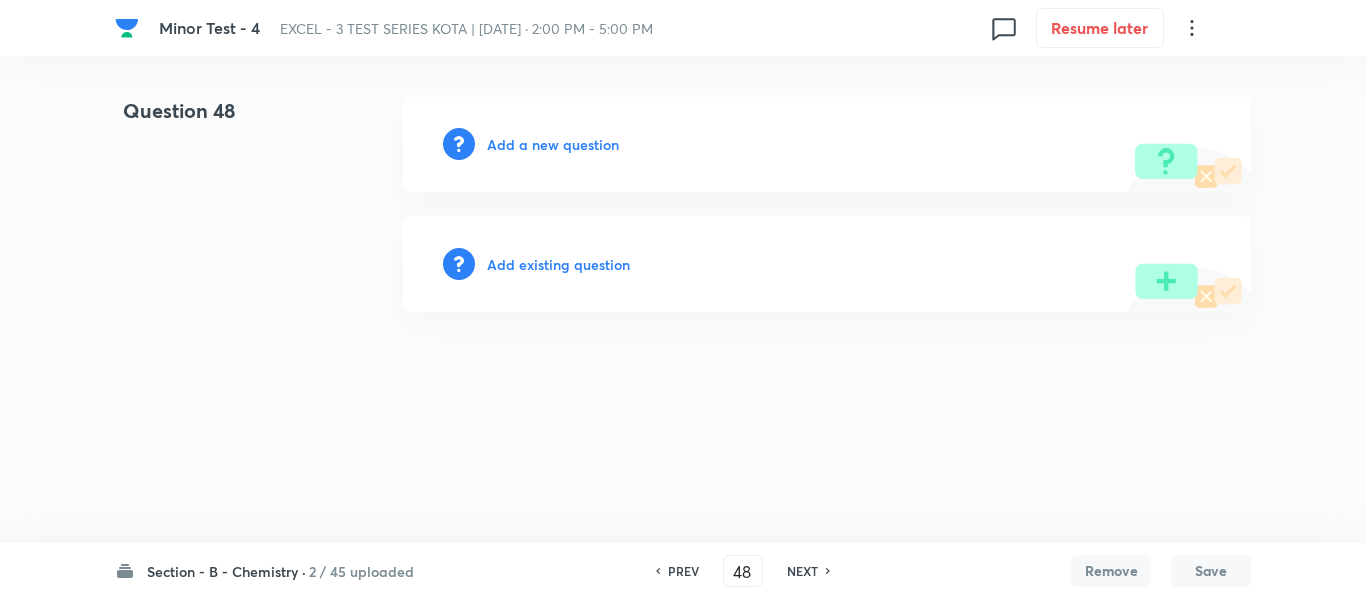 click on "Add a new question" at bounding box center (553, 144) 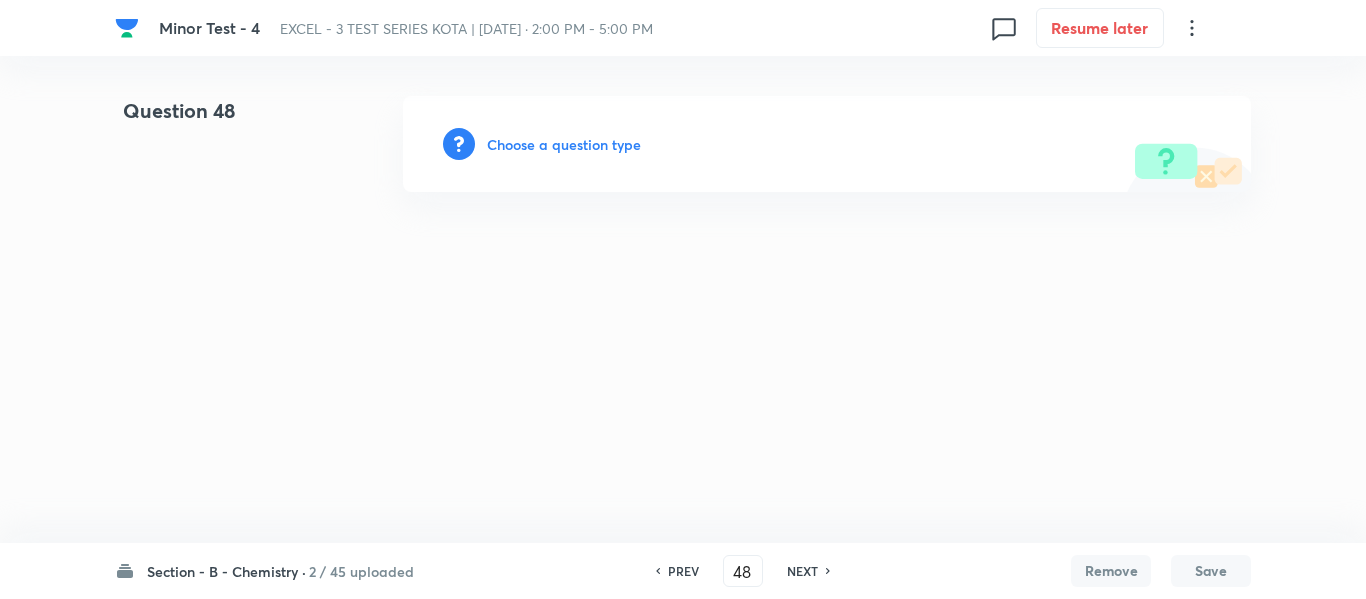 click on "Choose a question type" at bounding box center (564, 144) 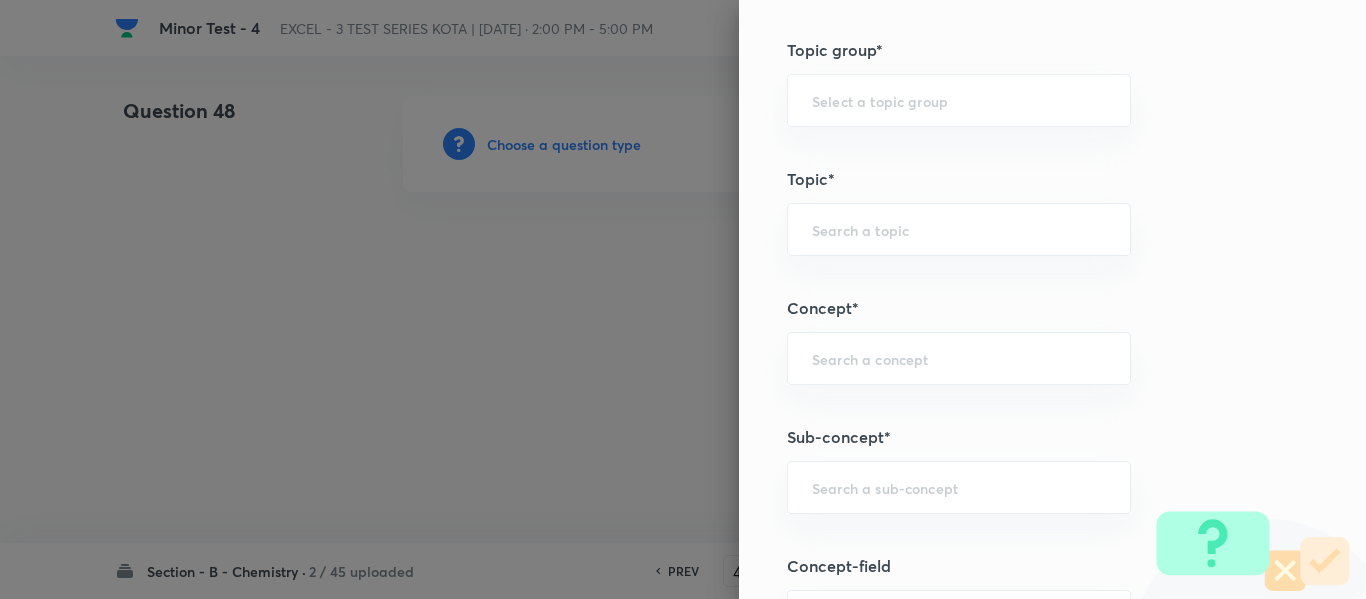 scroll, scrollTop: 1200, scrollLeft: 0, axis: vertical 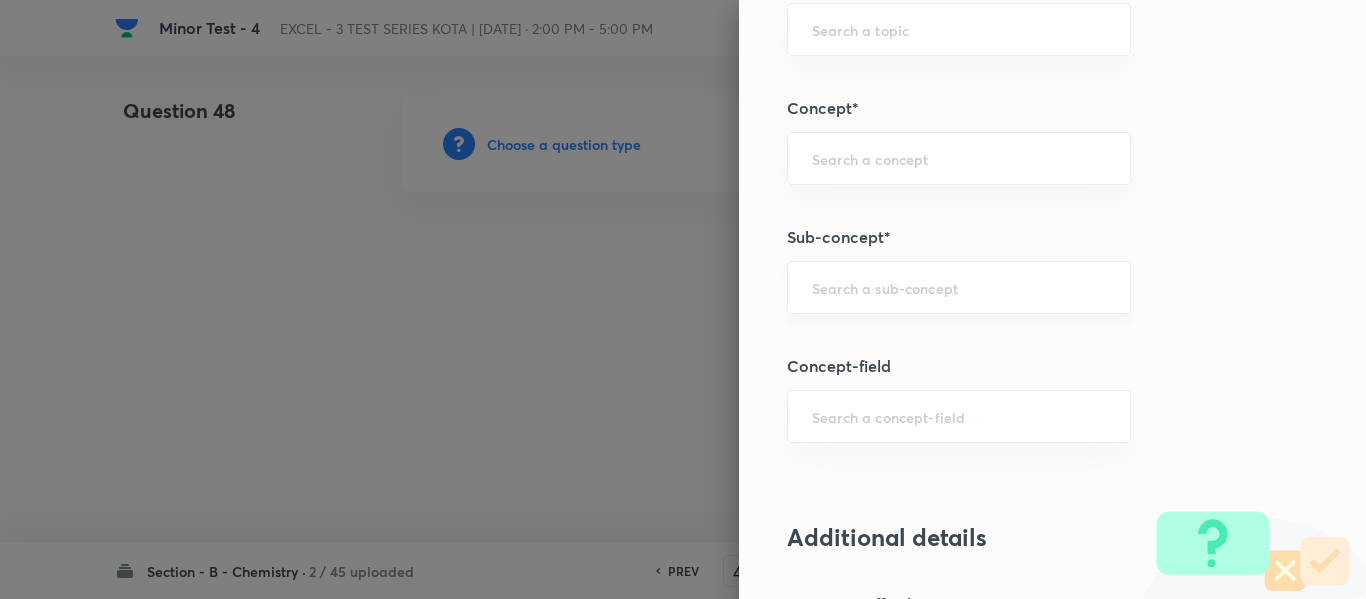 click at bounding box center (959, 287) 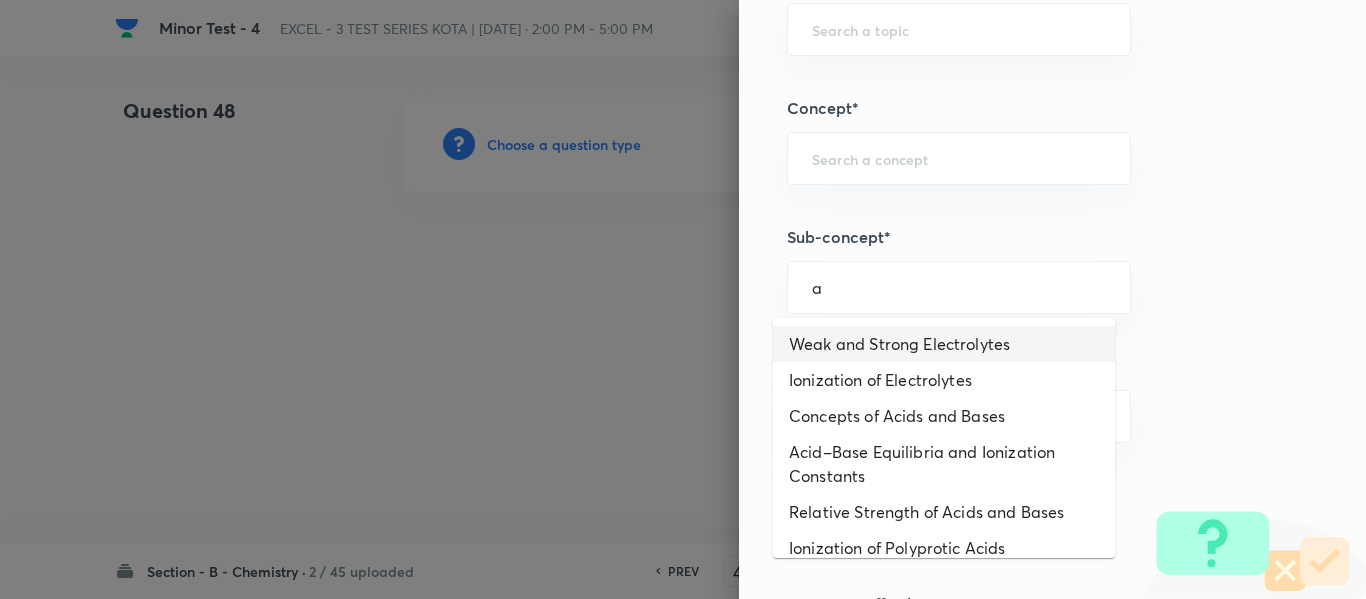 click on "Weak and Strong Electrolytes" at bounding box center [944, 344] 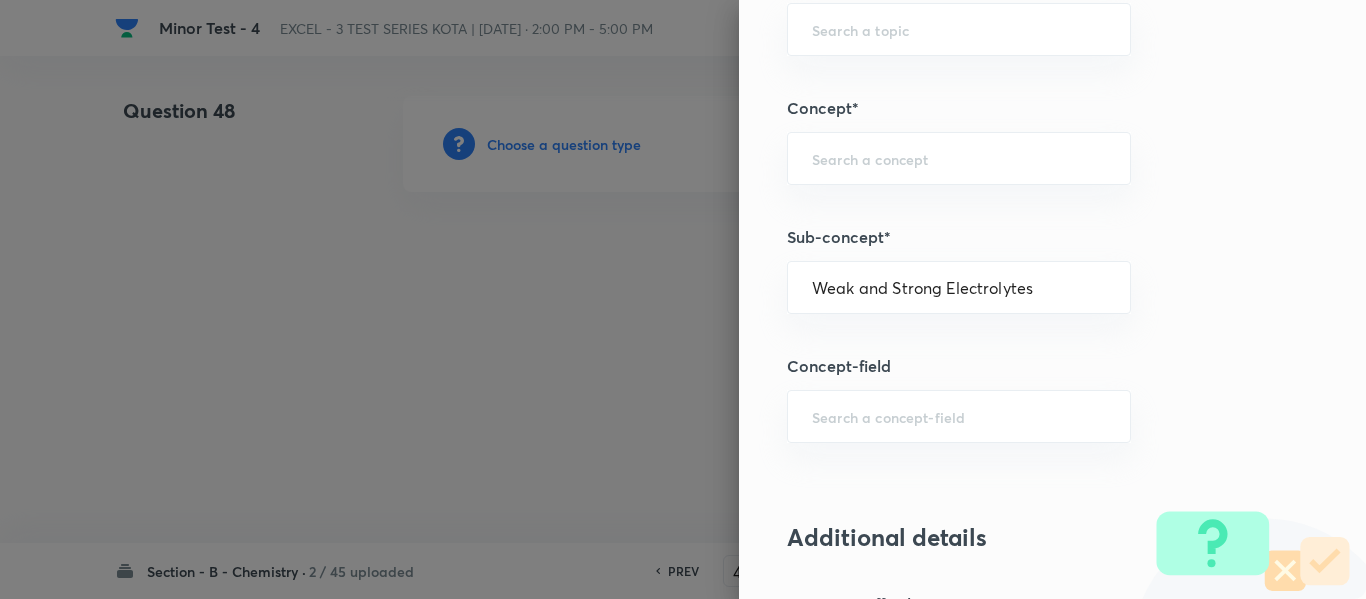 type on "Chemistry" 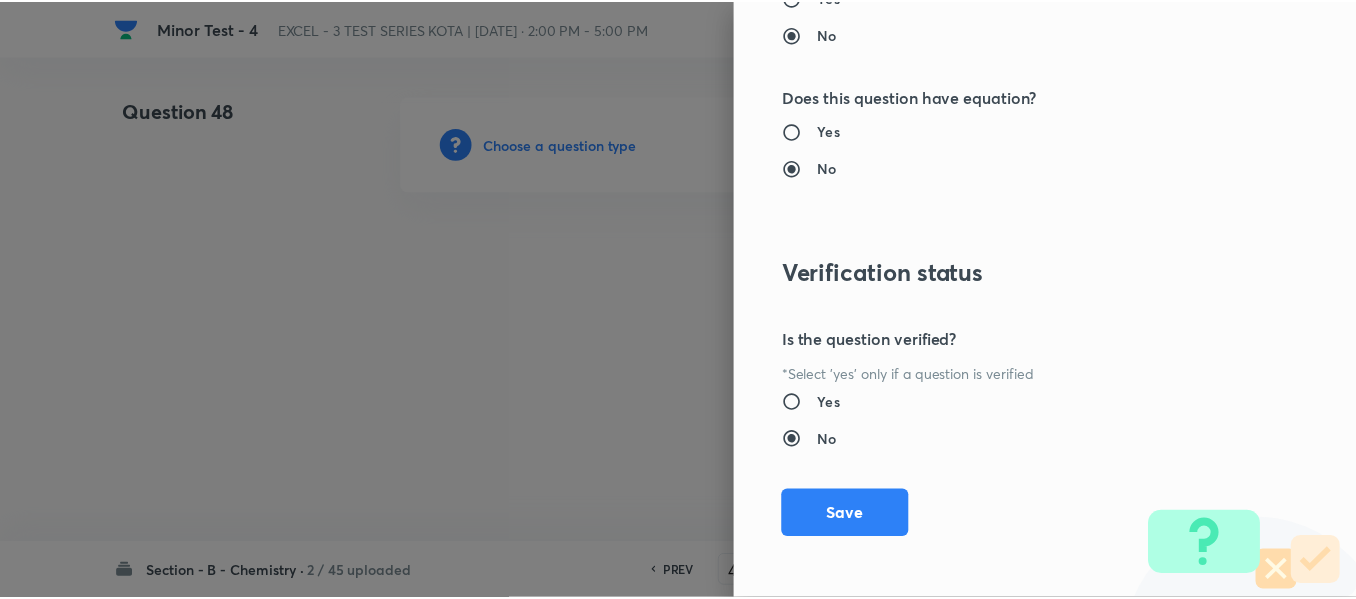 scroll, scrollTop: 2261, scrollLeft: 0, axis: vertical 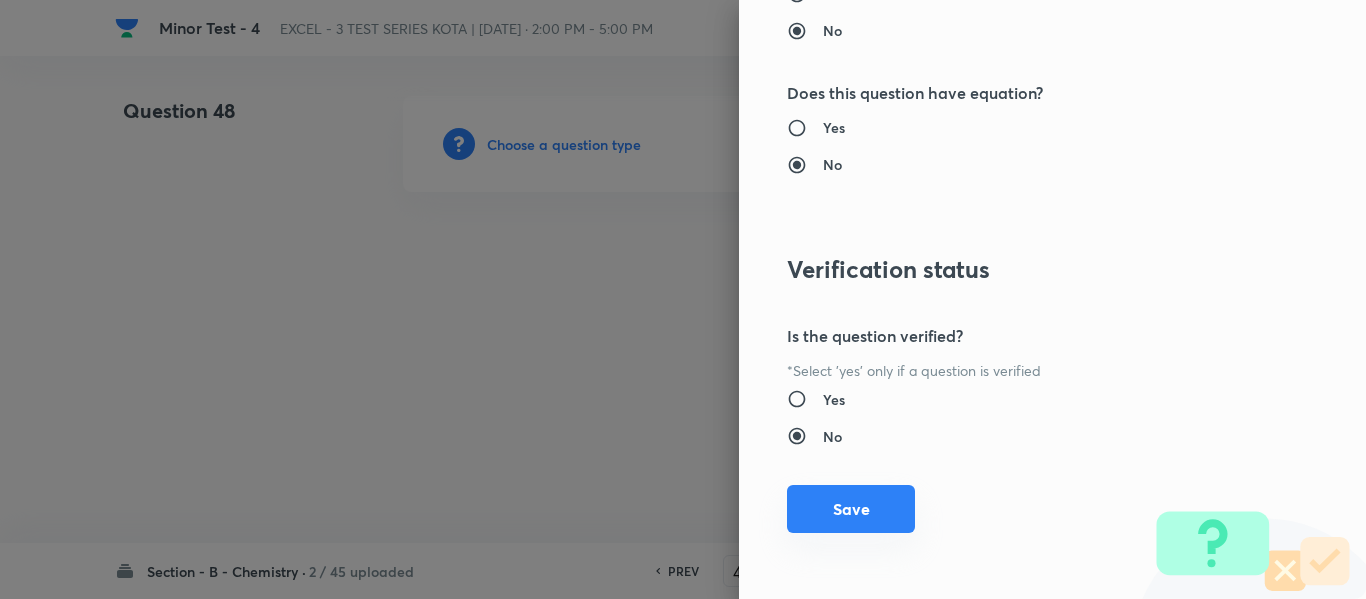 click on "Save" at bounding box center [851, 509] 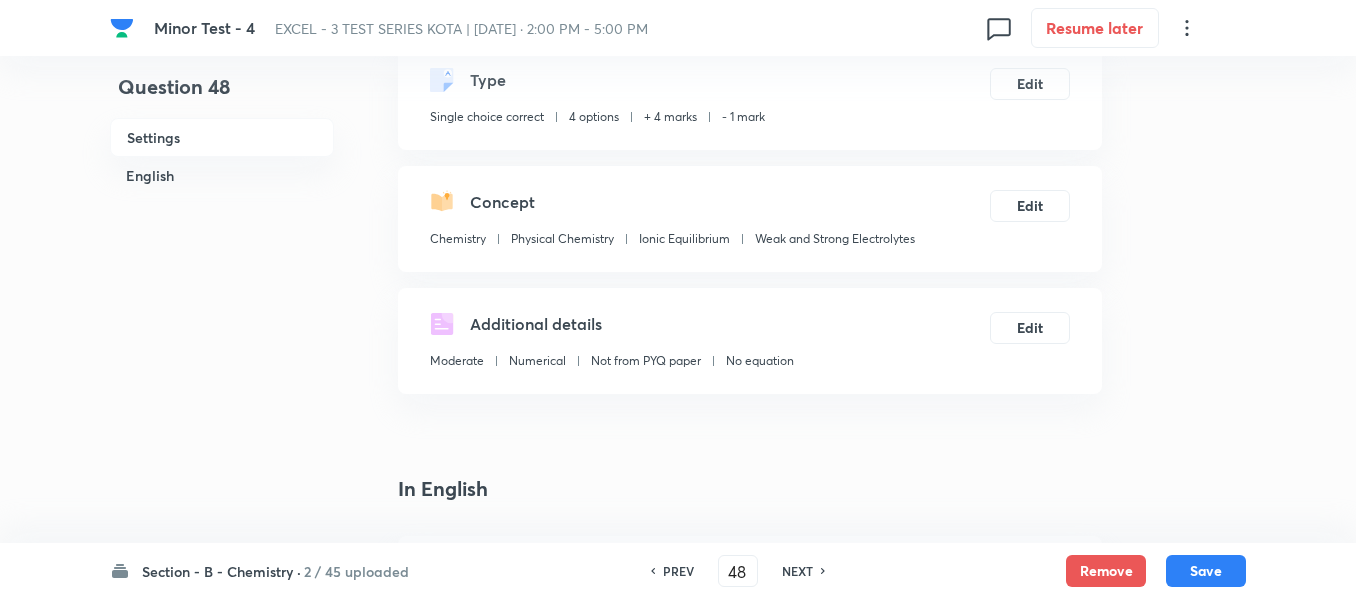 scroll, scrollTop: 400, scrollLeft: 0, axis: vertical 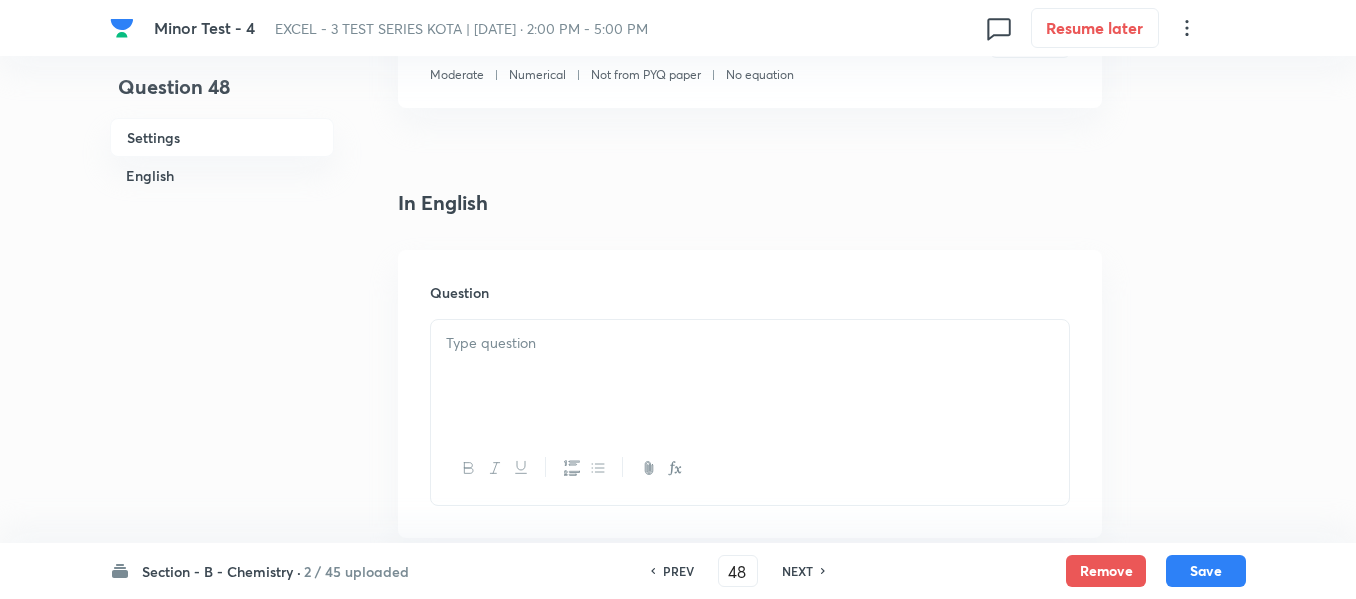 click at bounding box center [750, 343] 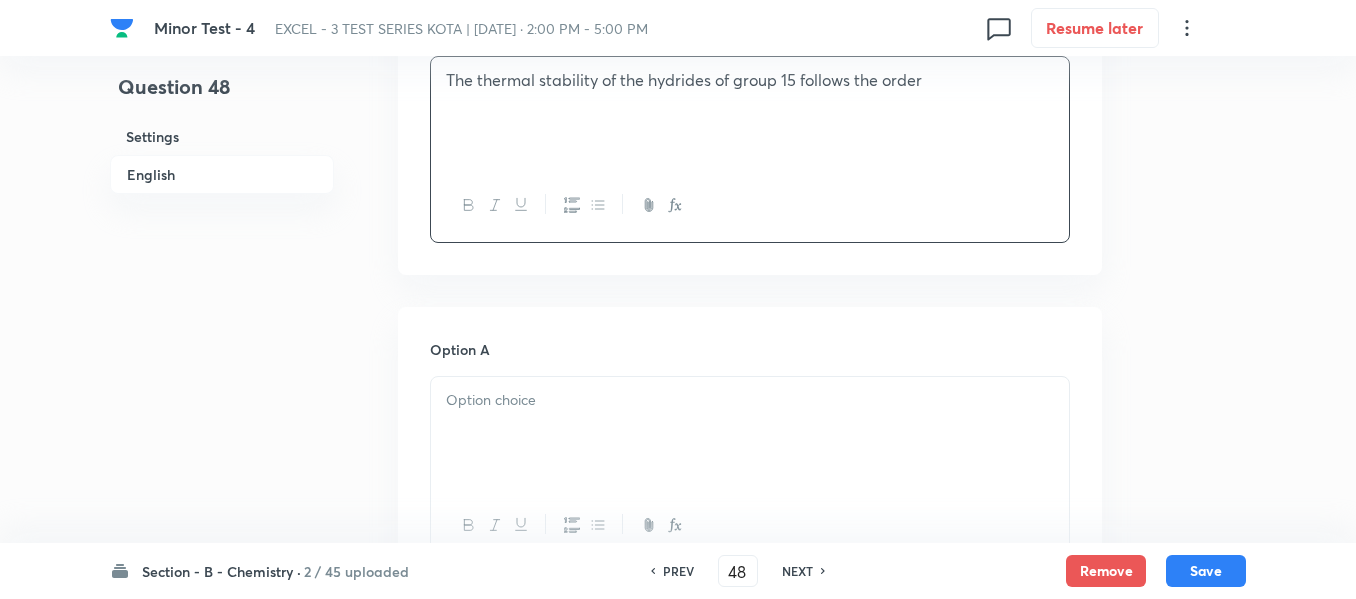 scroll, scrollTop: 700, scrollLeft: 0, axis: vertical 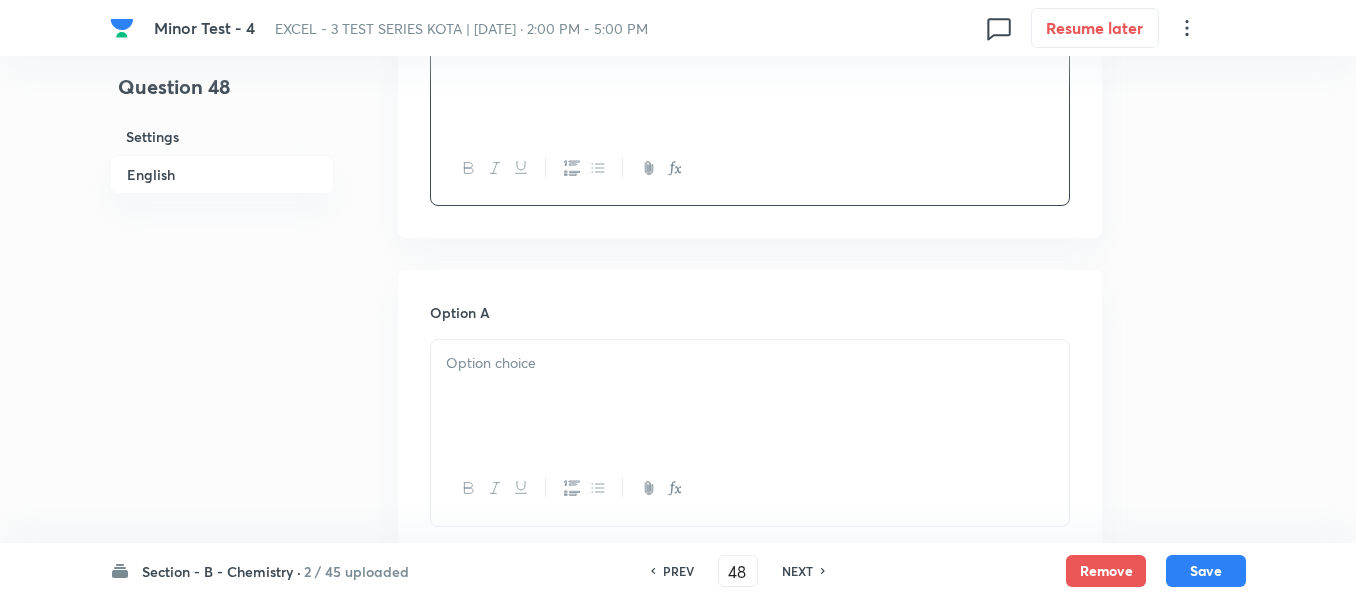 click at bounding box center [750, 396] 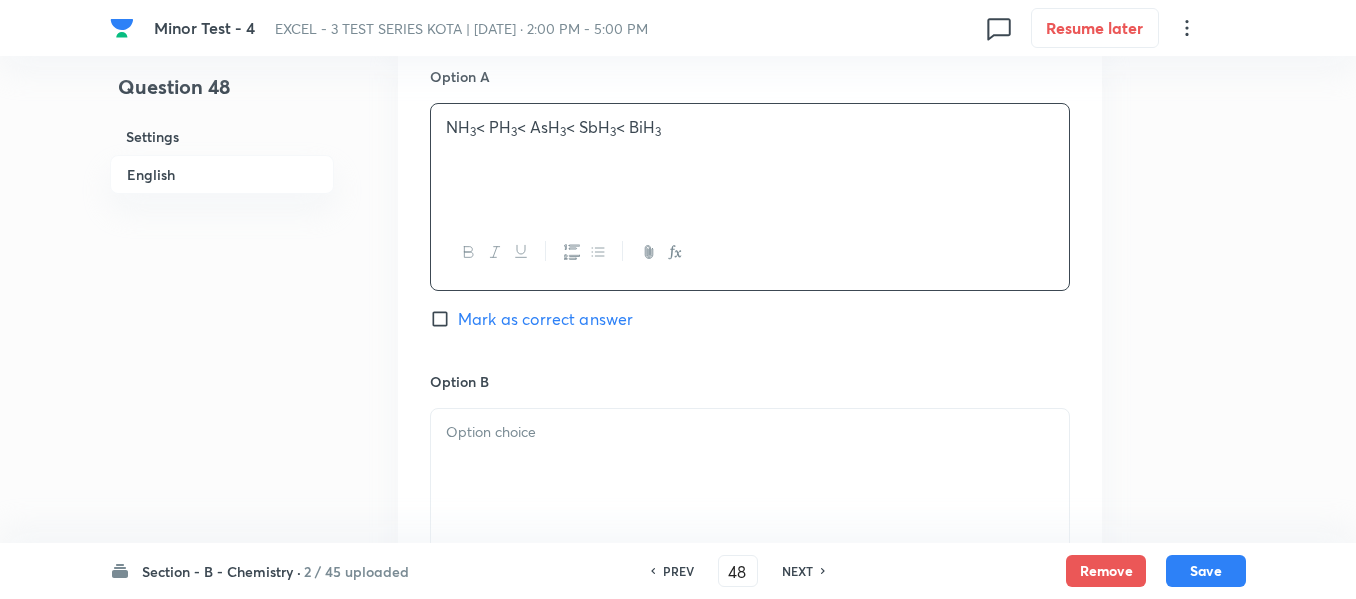 scroll, scrollTop: 1000, scrollLeft: 0, axis: vertical 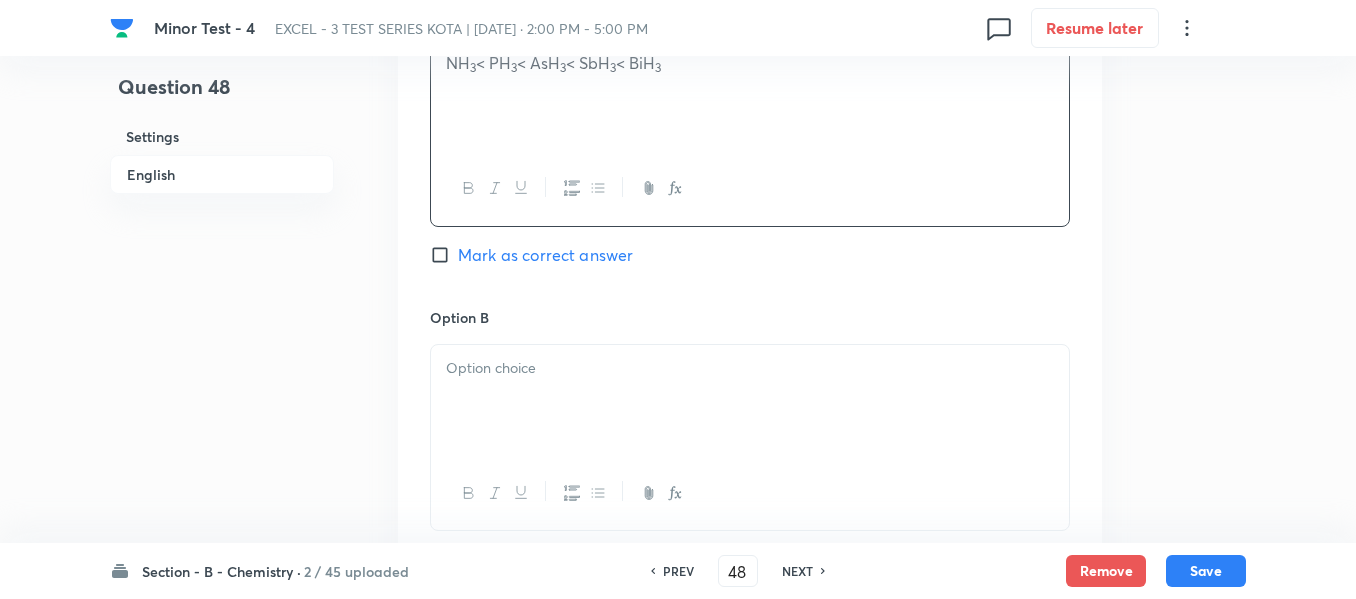 click at bounding box center (750, 368) 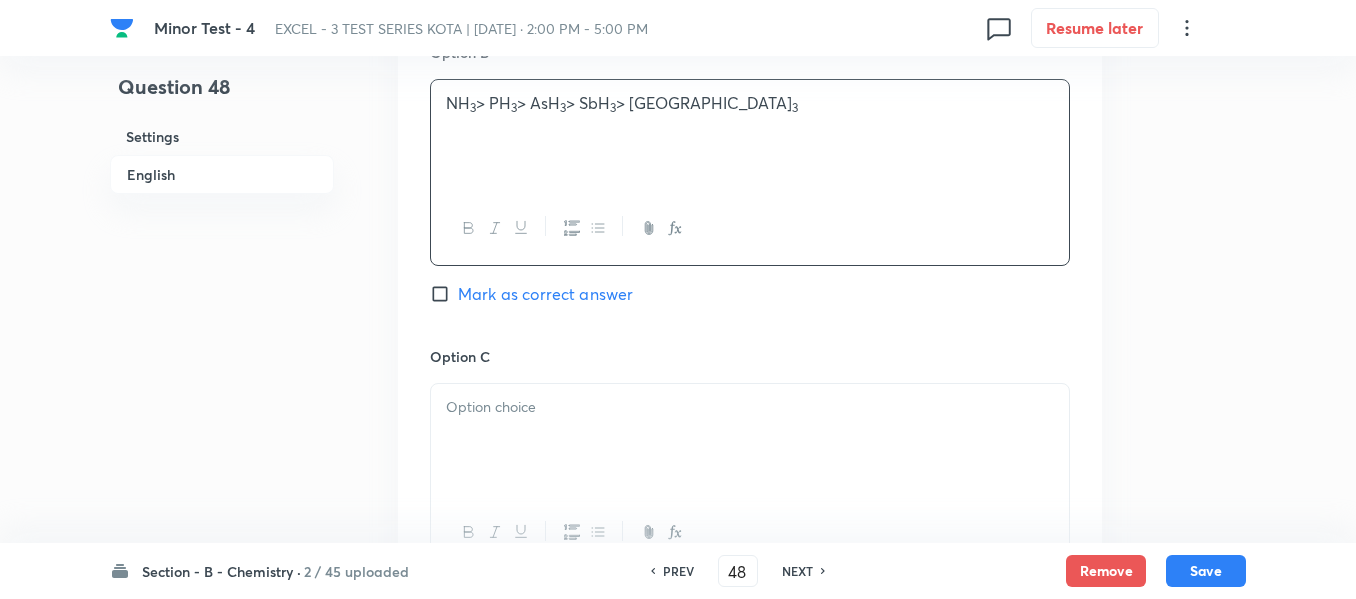 scroll, scrollTop: 1400, scrollLeft: 0, axis: vertical 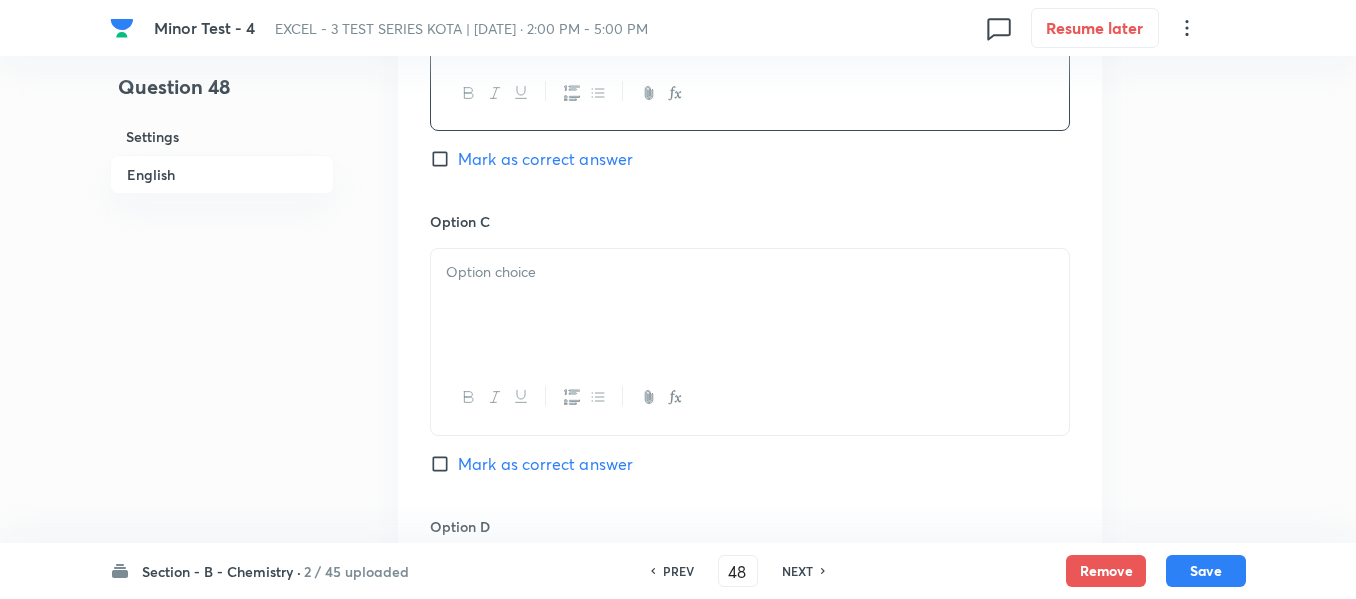 click at bounding box center [750, 272] 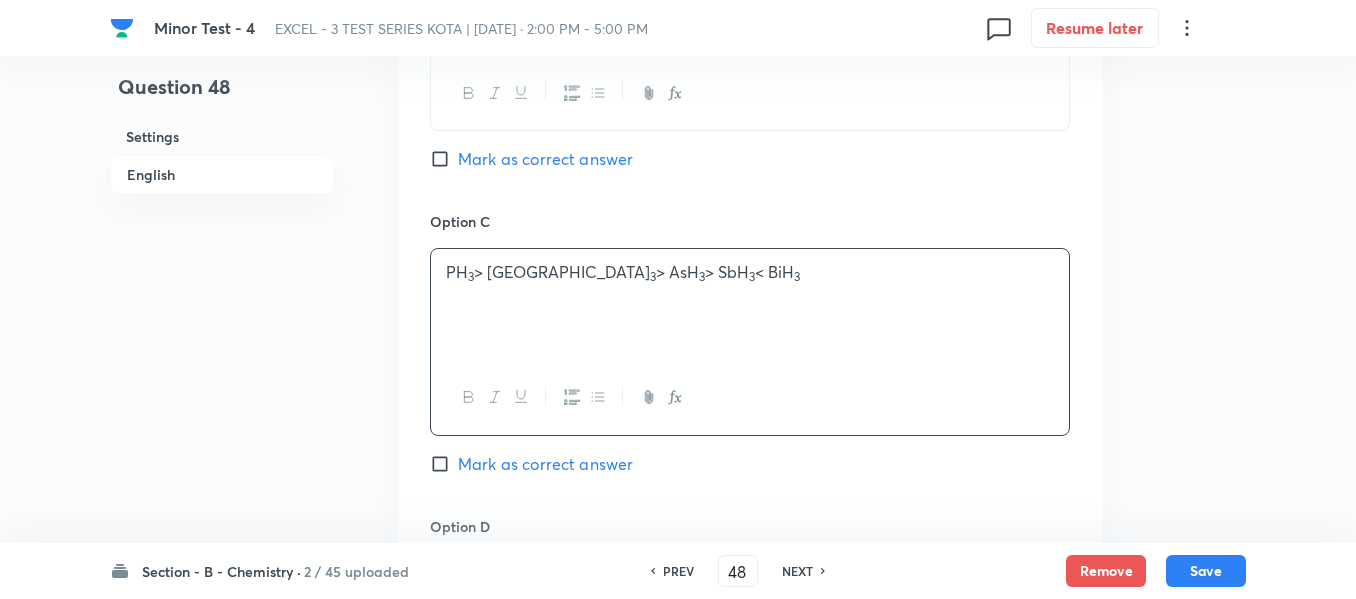 click on "Mark as correct answer" at bounding box center (444, 159) 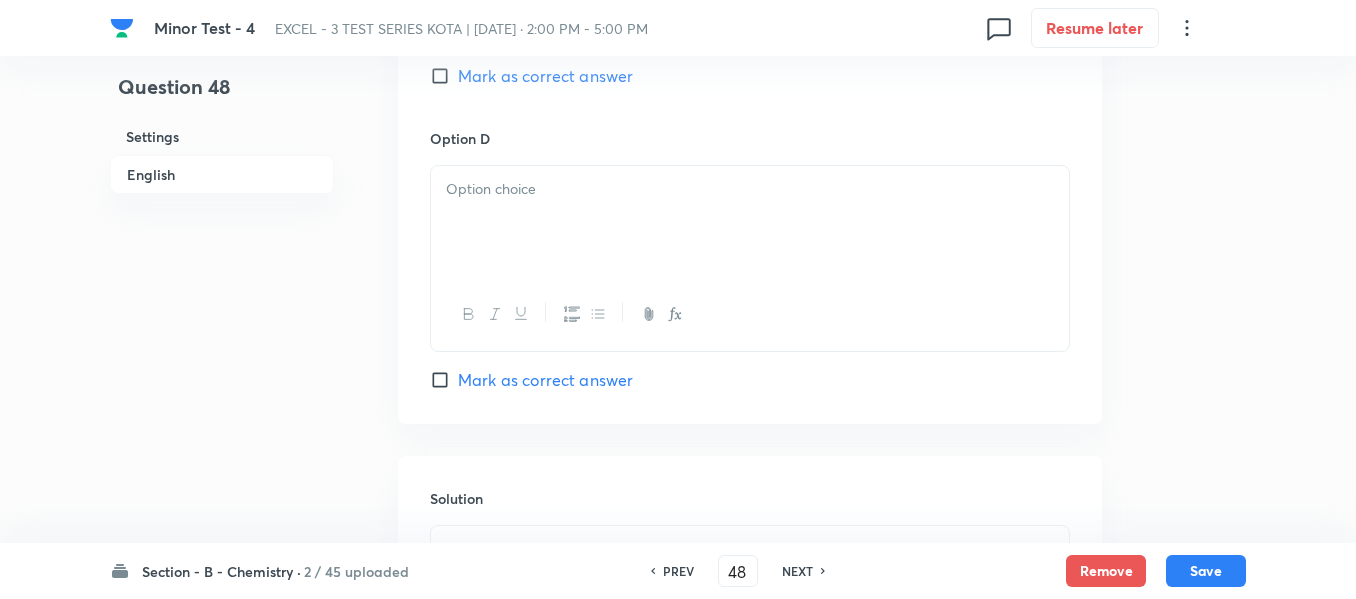 scroll, scrollTop: 1800, scrollLeft: 0, axis: vertical 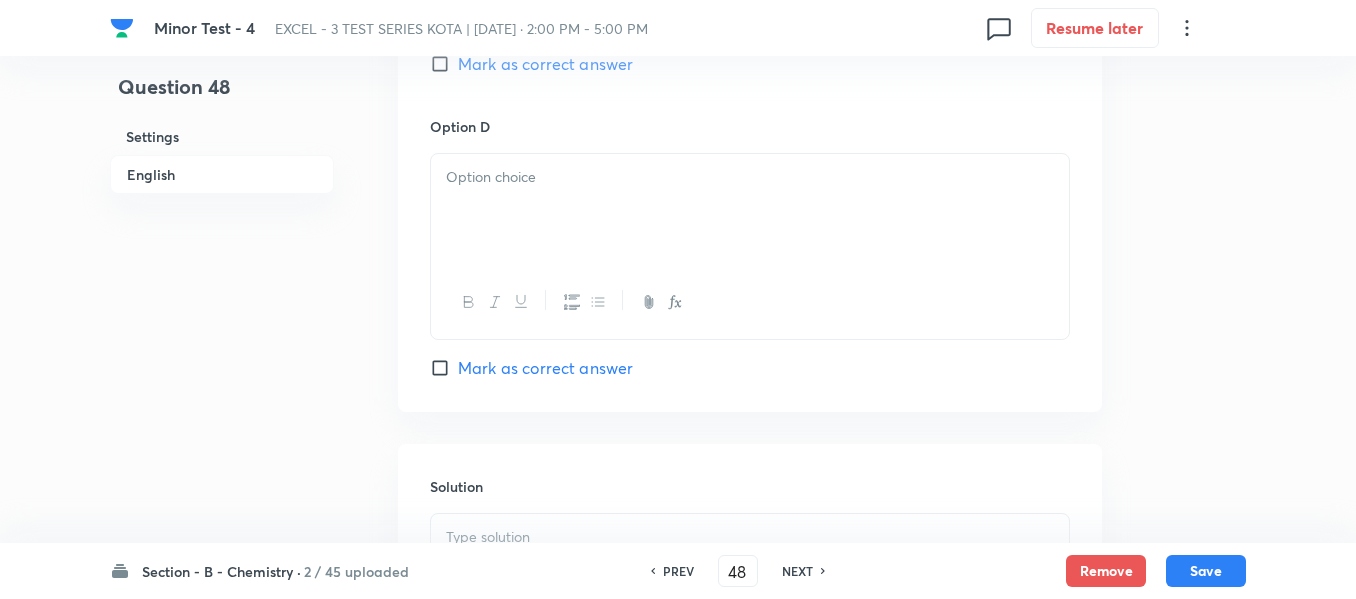 click at bounding box center [750, 210] 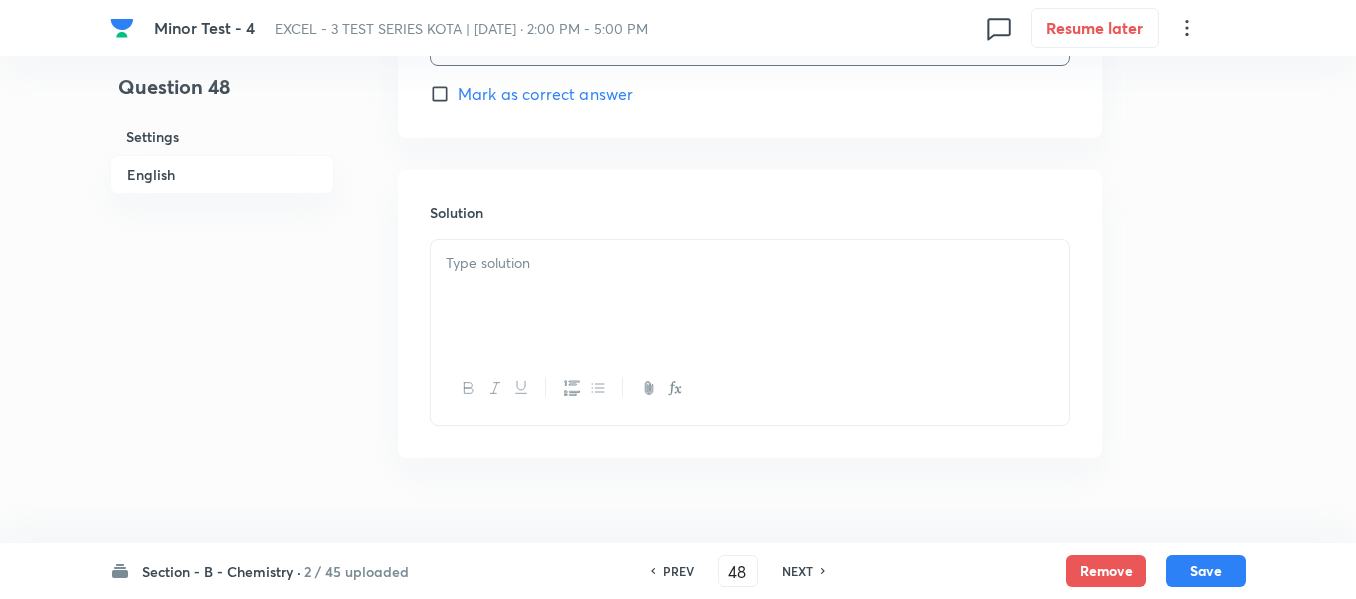 scroll, scrollTop: 2100, scrollLeft: 0, axis: vertical 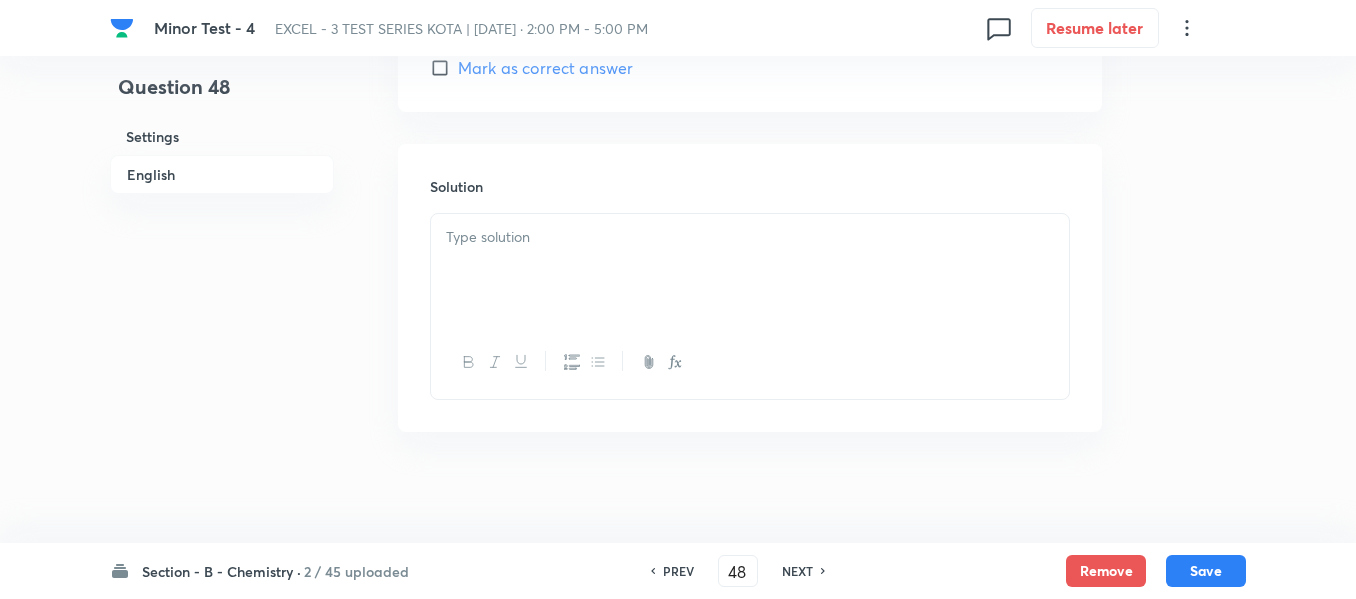 click at bounding box center [750, 237] 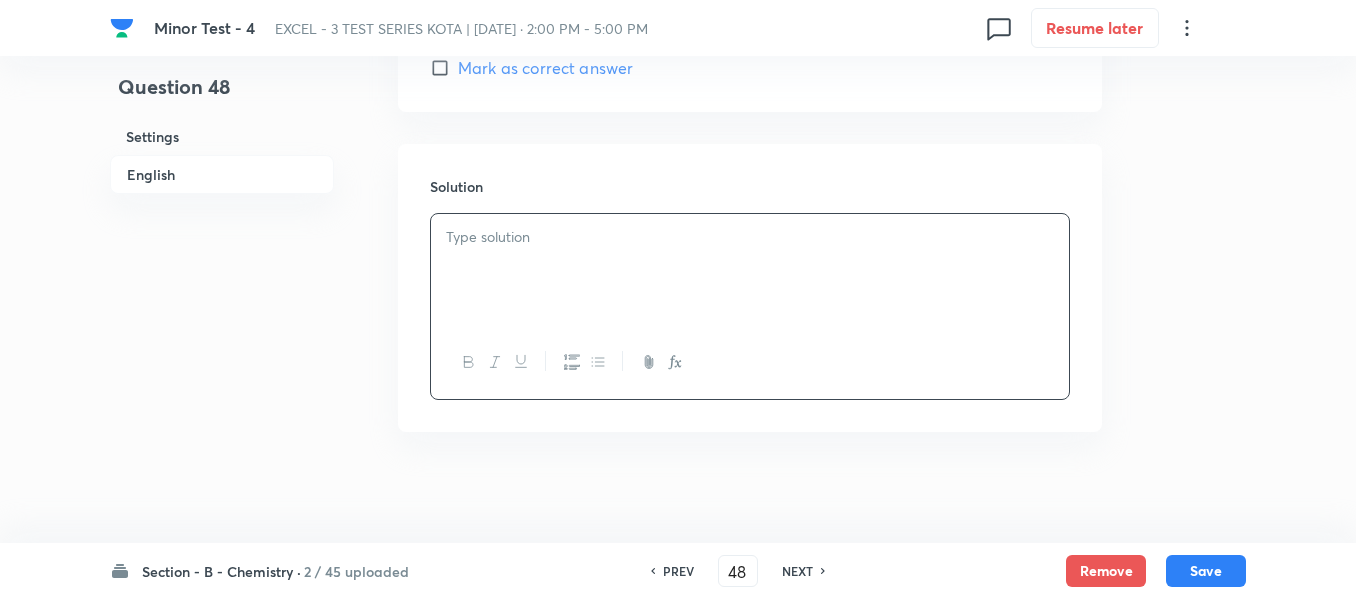 type 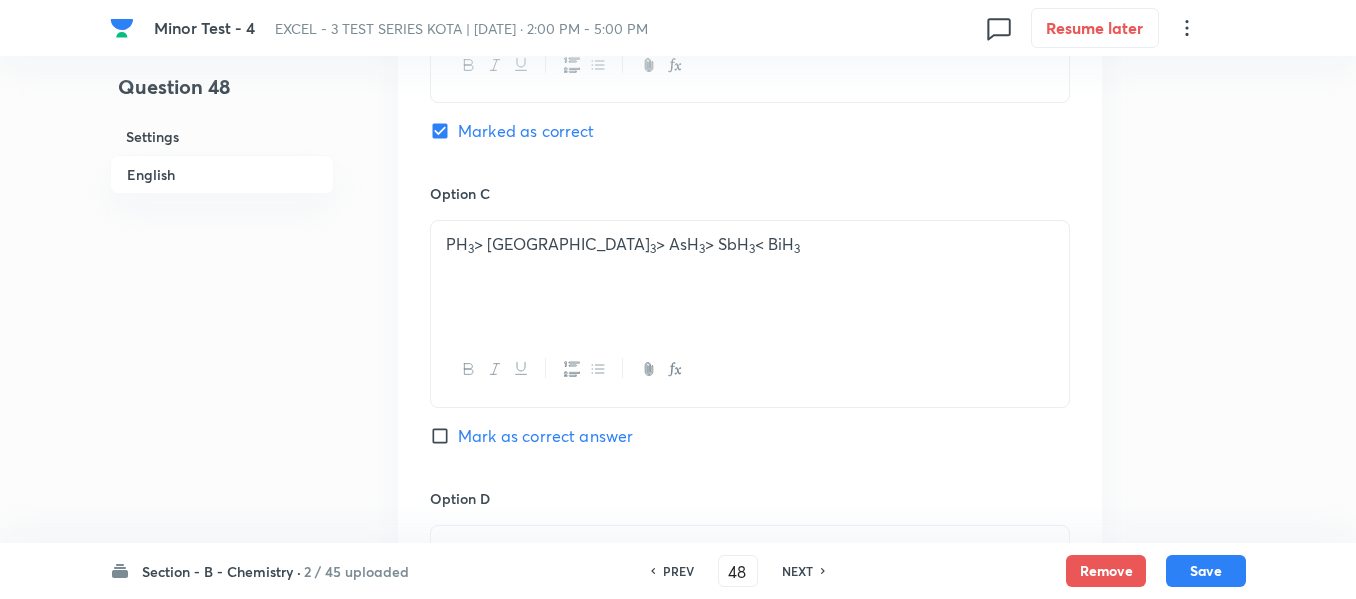 scroll, scrollTop: 1400, scrollLeft: 0, axis: vertical 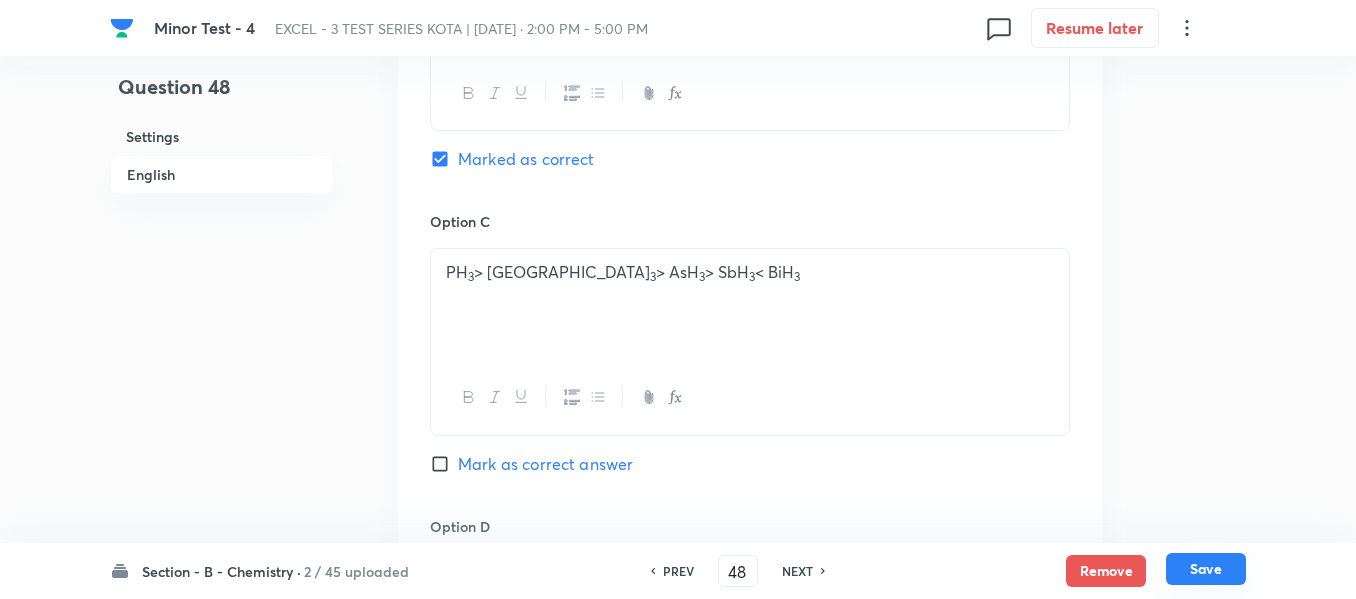 click on "Save" at bounding box center [1206, 569] 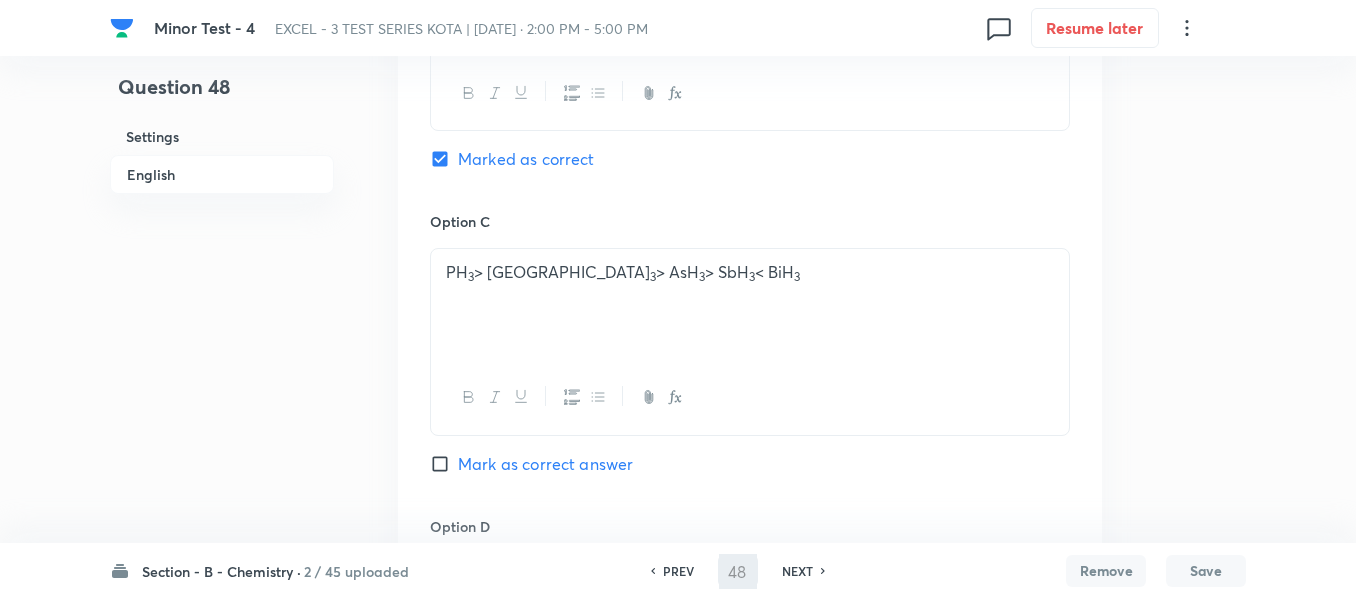 type on "49" 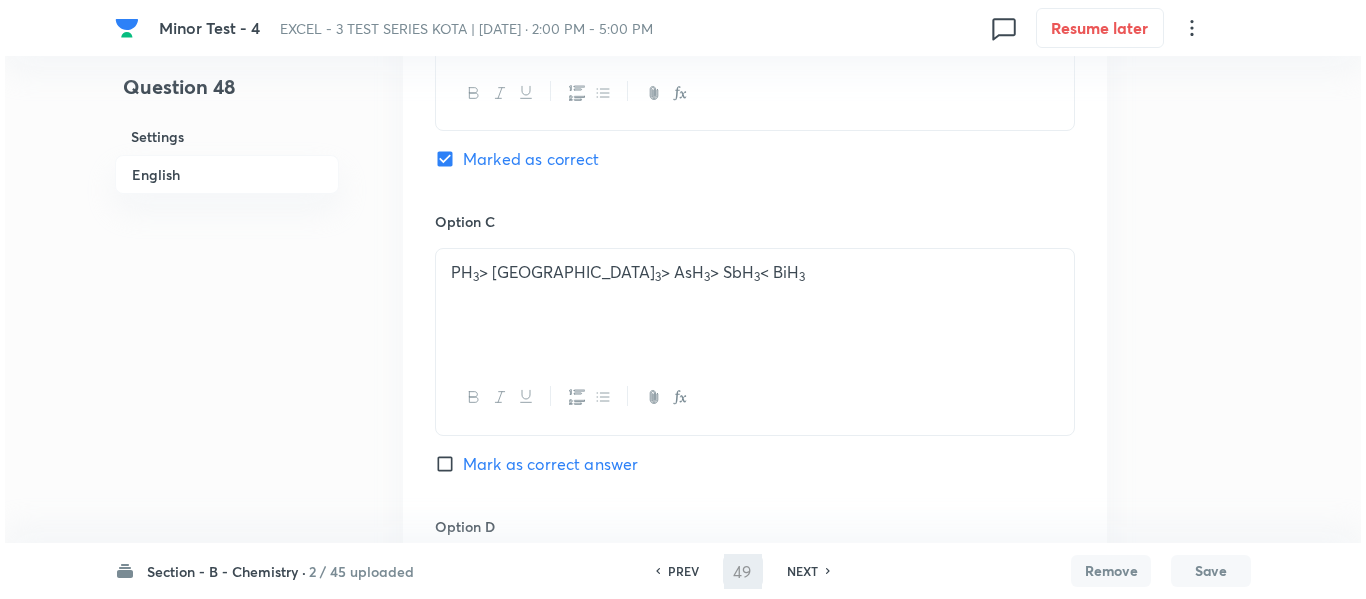 scroll, scrollTop: 0, scrollLeft: 0, axis: both 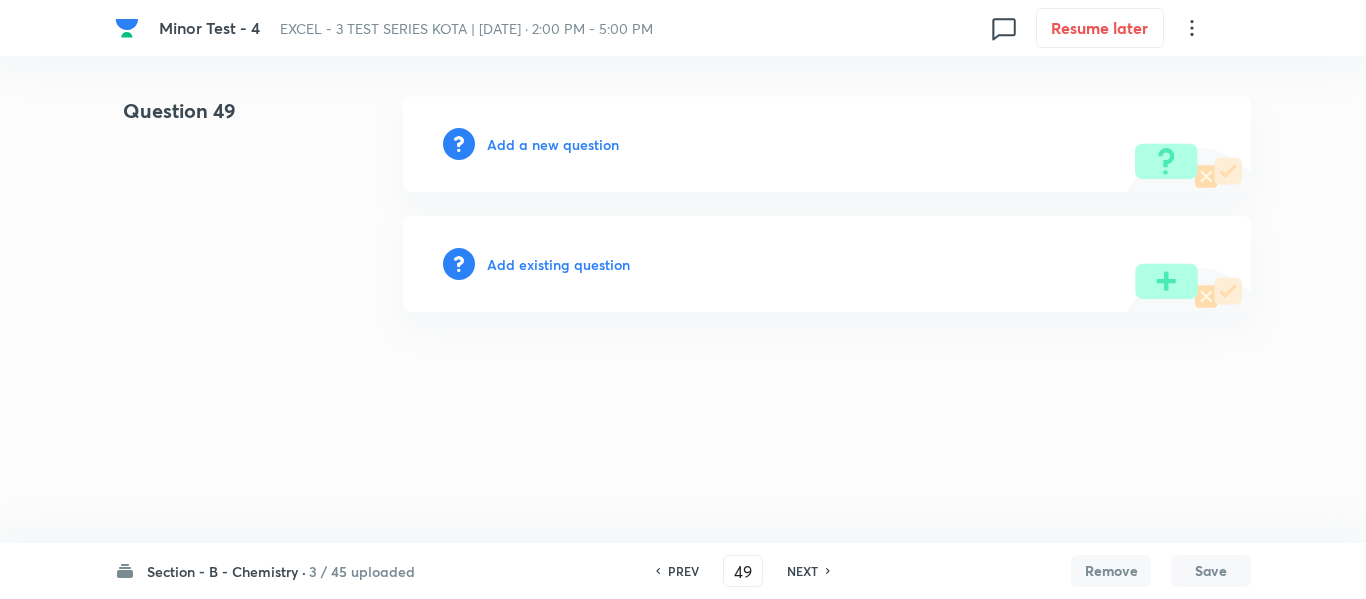 click on "Add a new question" at bounding box center [553, 144] 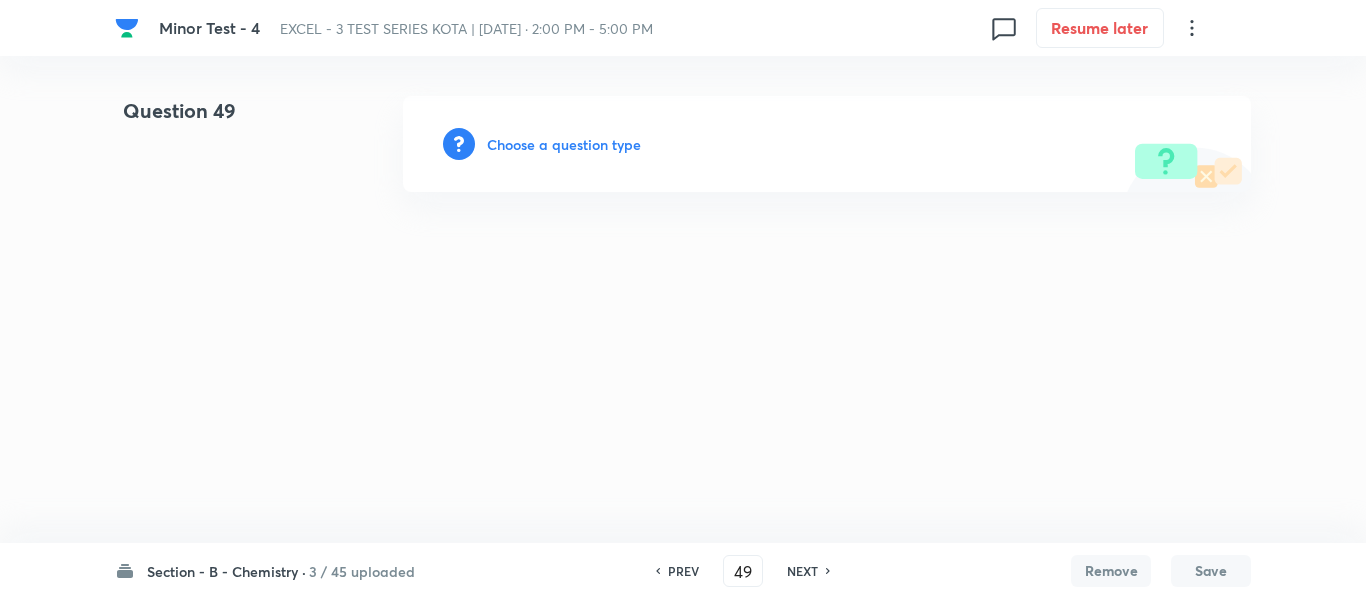 click on "Choose a question type" at bounding box center [564, 144] 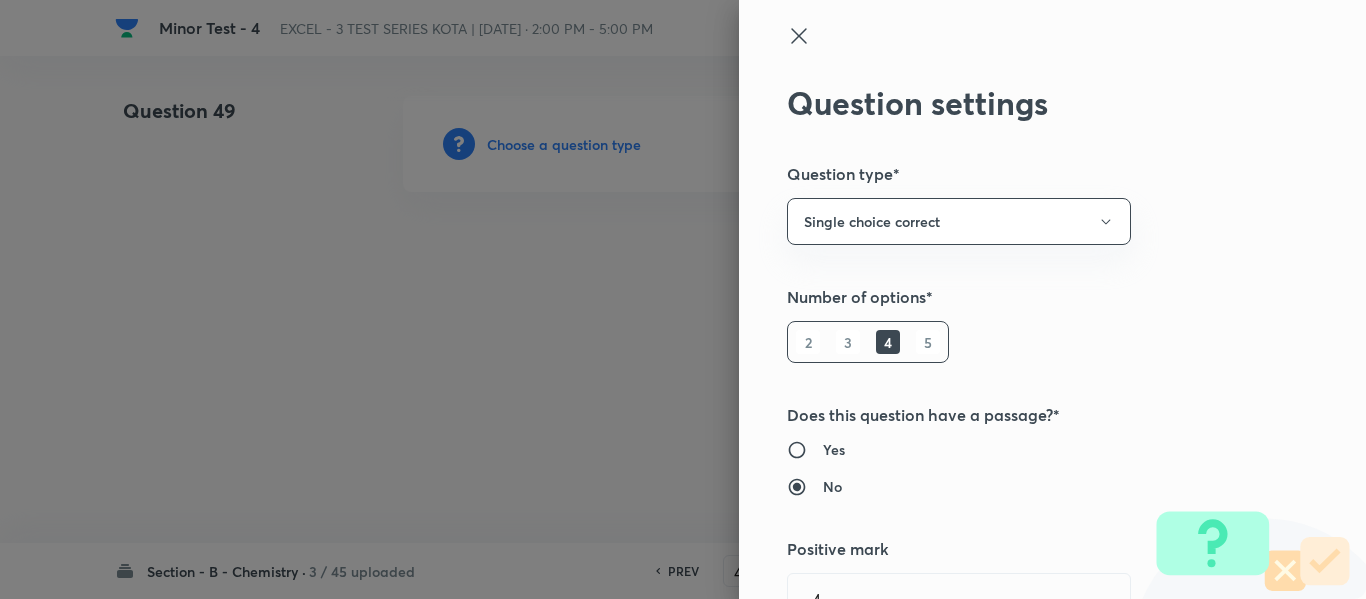 type 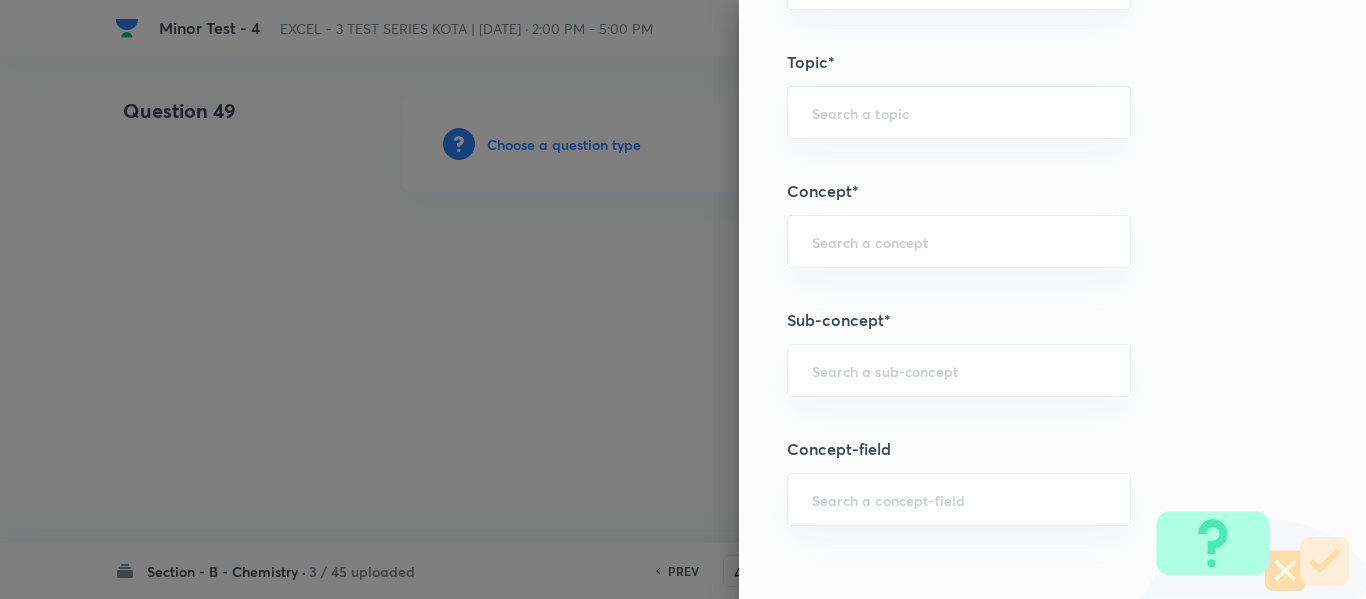 scroll, scrollTop: 1300, scrollLeft: 0, axis: vertical 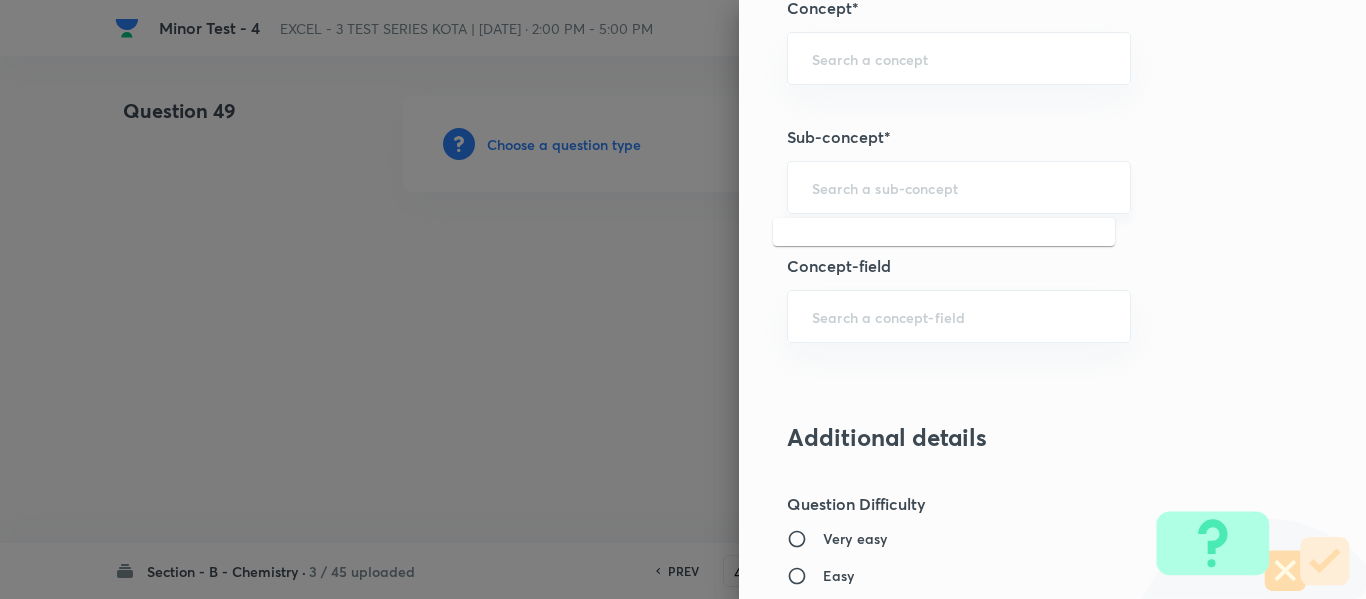 click at bounding box center [959, 187] 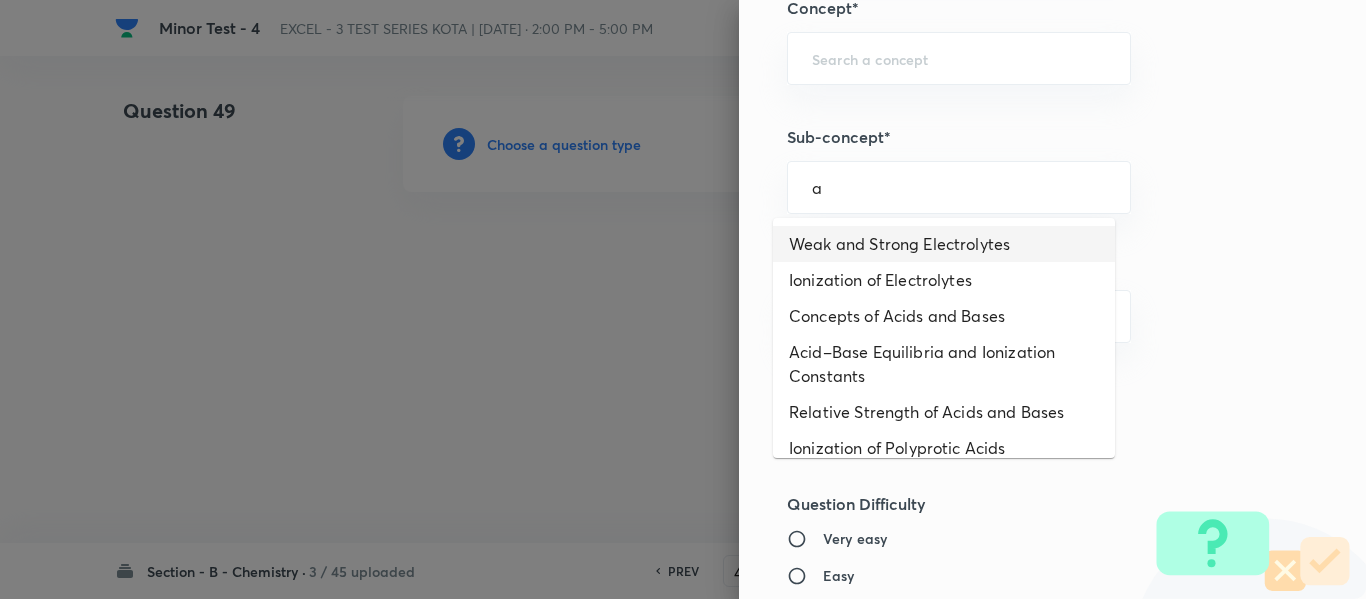 click on "Weak and Strong Electrolytes" at bounding box center [944, 244] 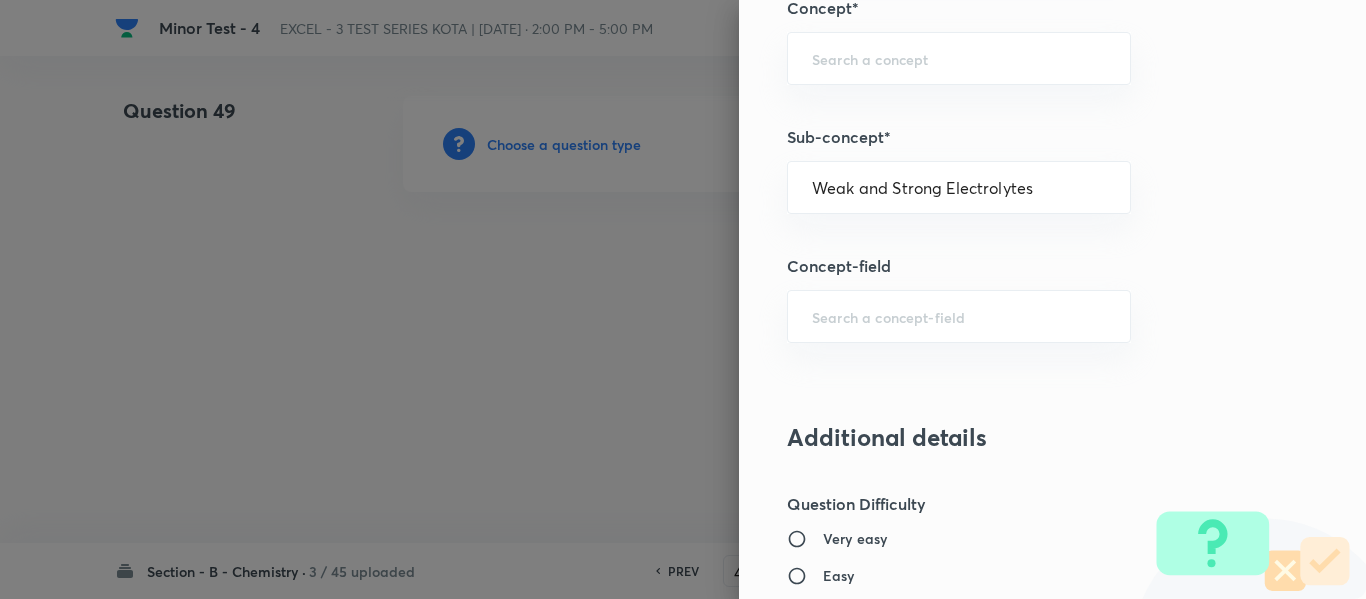 type on "Chemistry" 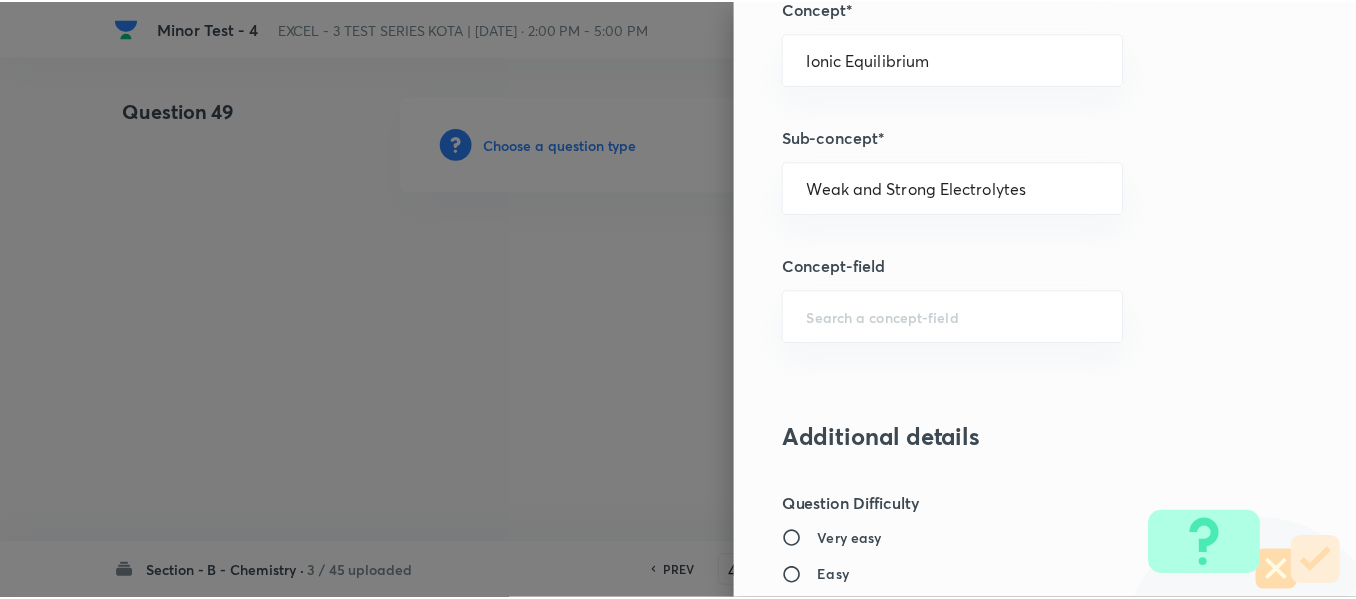 scroll, scrollTop: 2261, scrollLeft: 0, axis: vertical 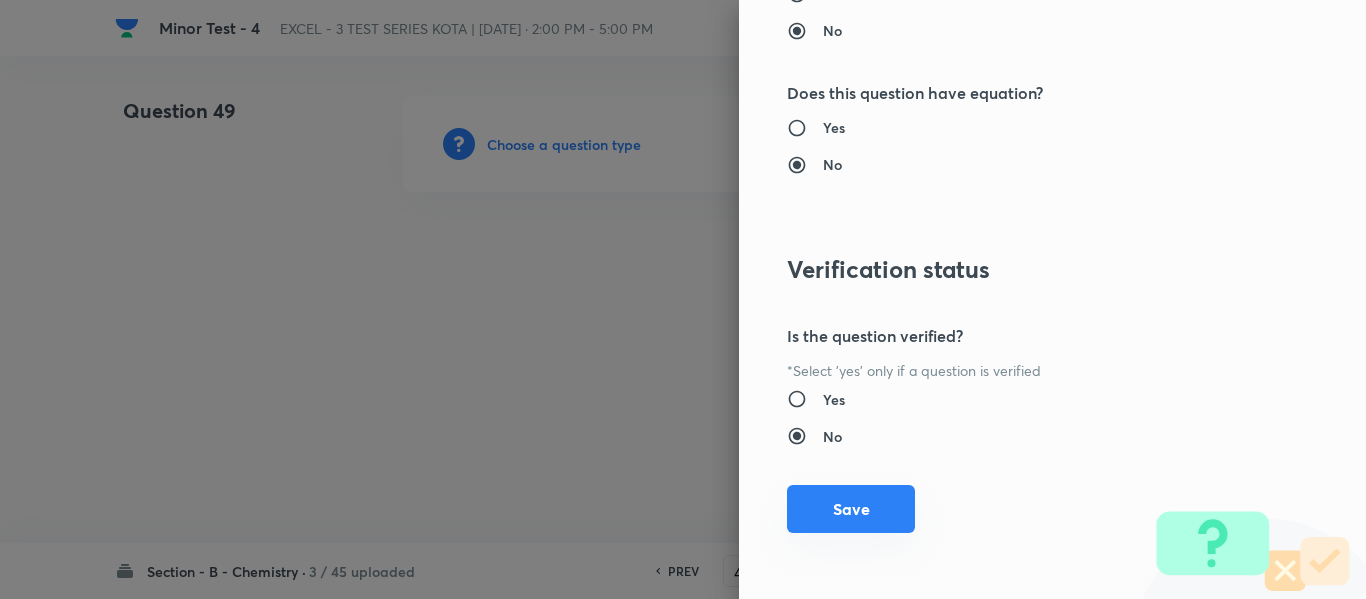 click on "Save" at bounding box center [851, 509] 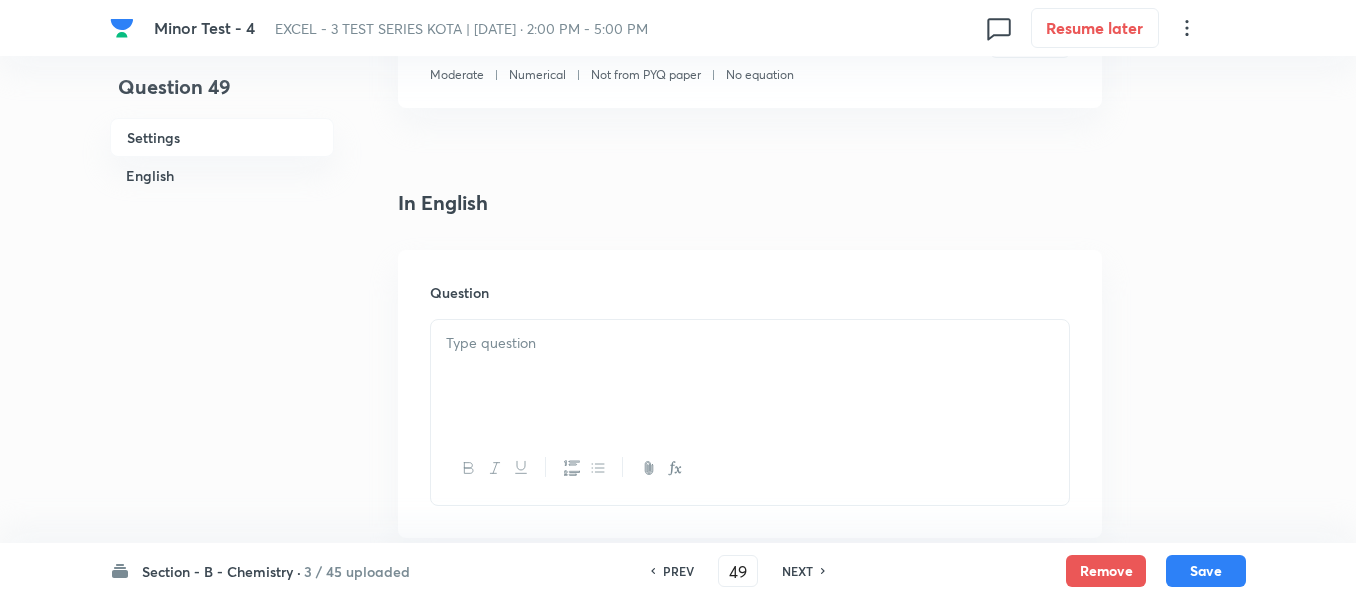 scroll, scrollTop: 500, scrollLeft: 0, axis: vertical 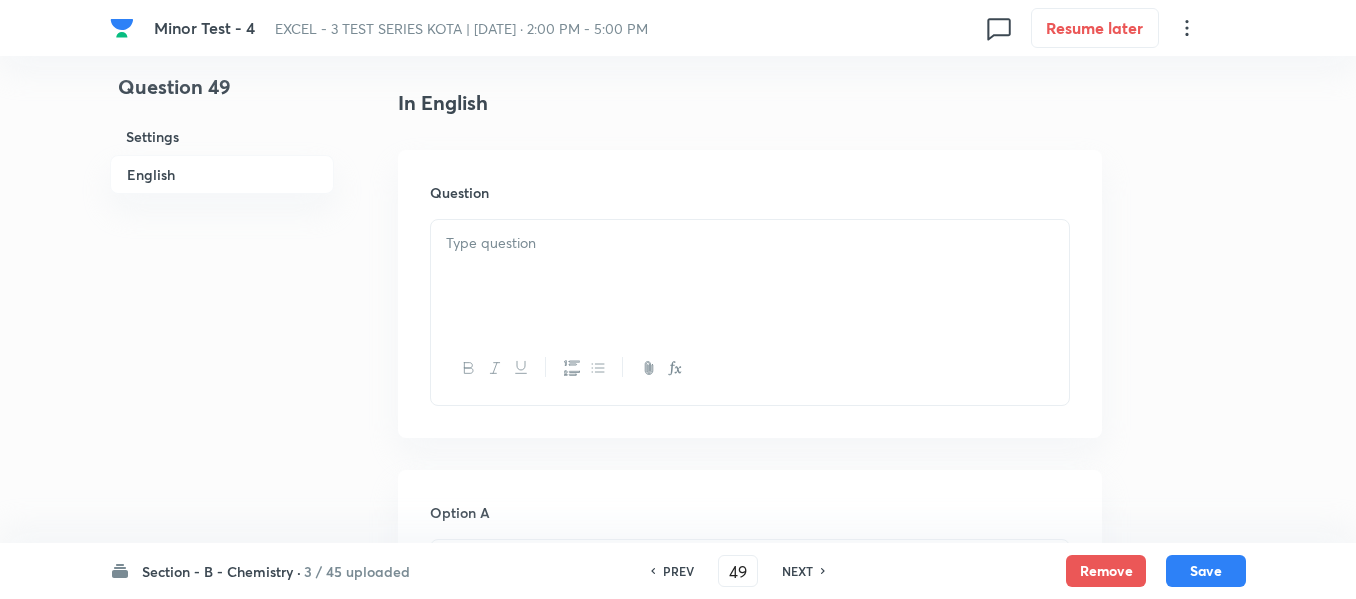 click at bounding box center (750, 243) 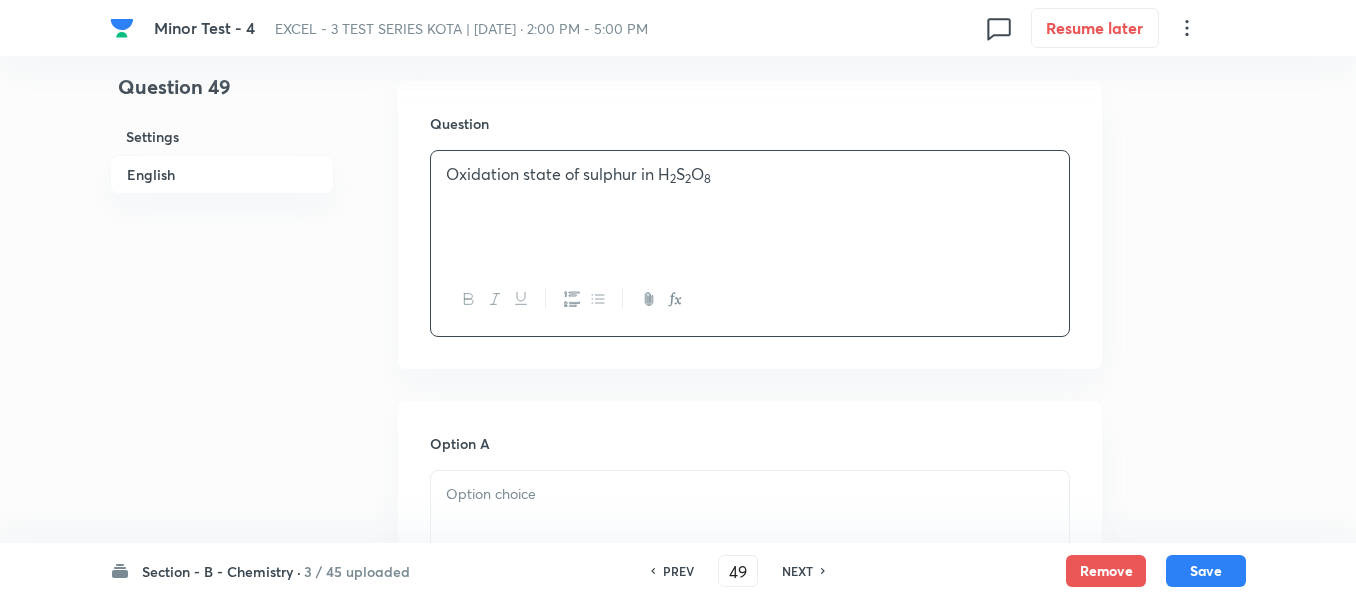 scroll, scrollTop: 700, scrollLeft: 0, axis: vertical 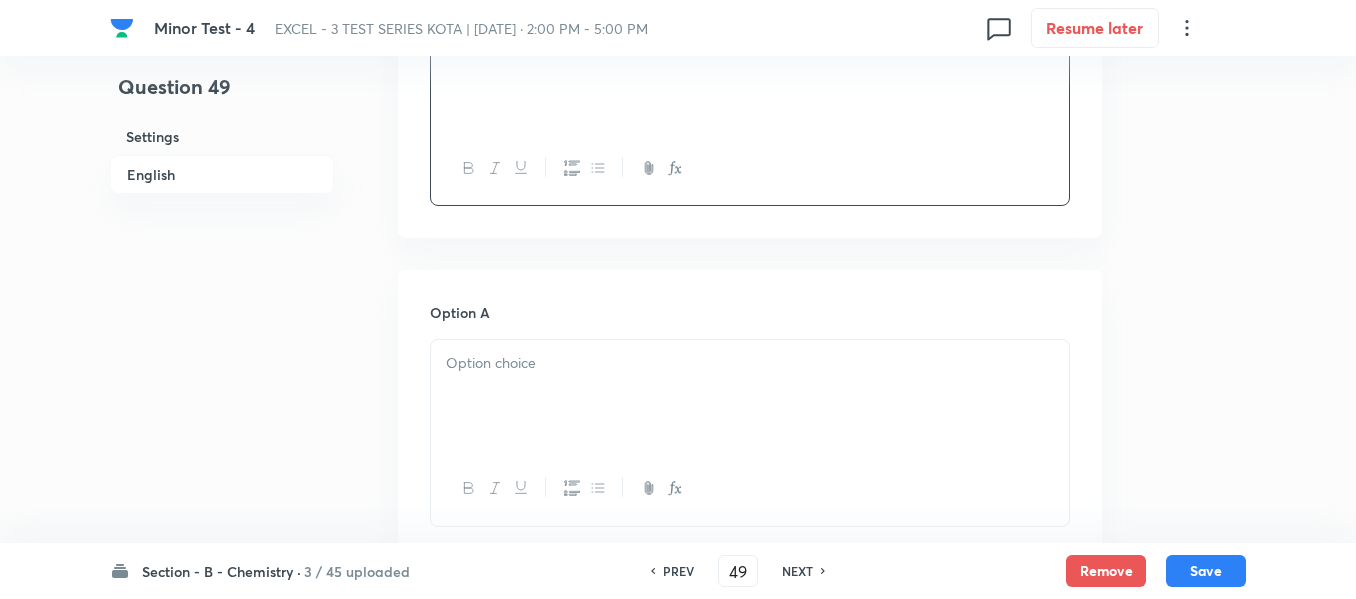 click at bounding box center [750, 363] 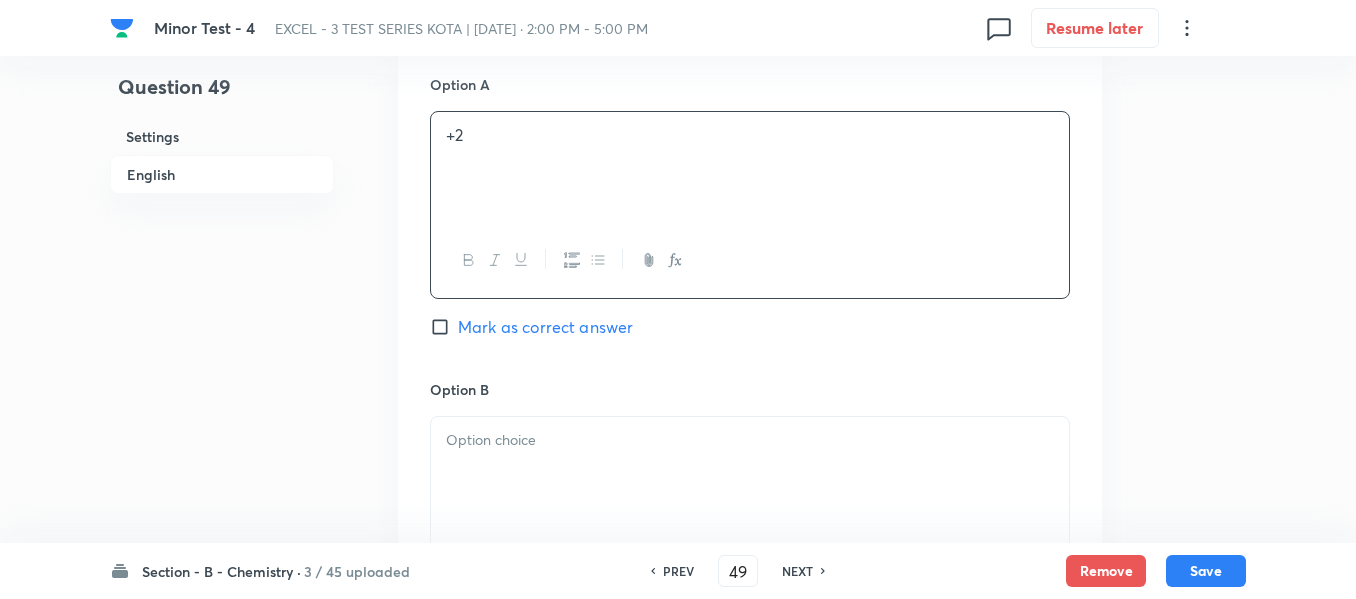 scroll, scrollTop: 1100, scrollLeft: 0, axis: vertical 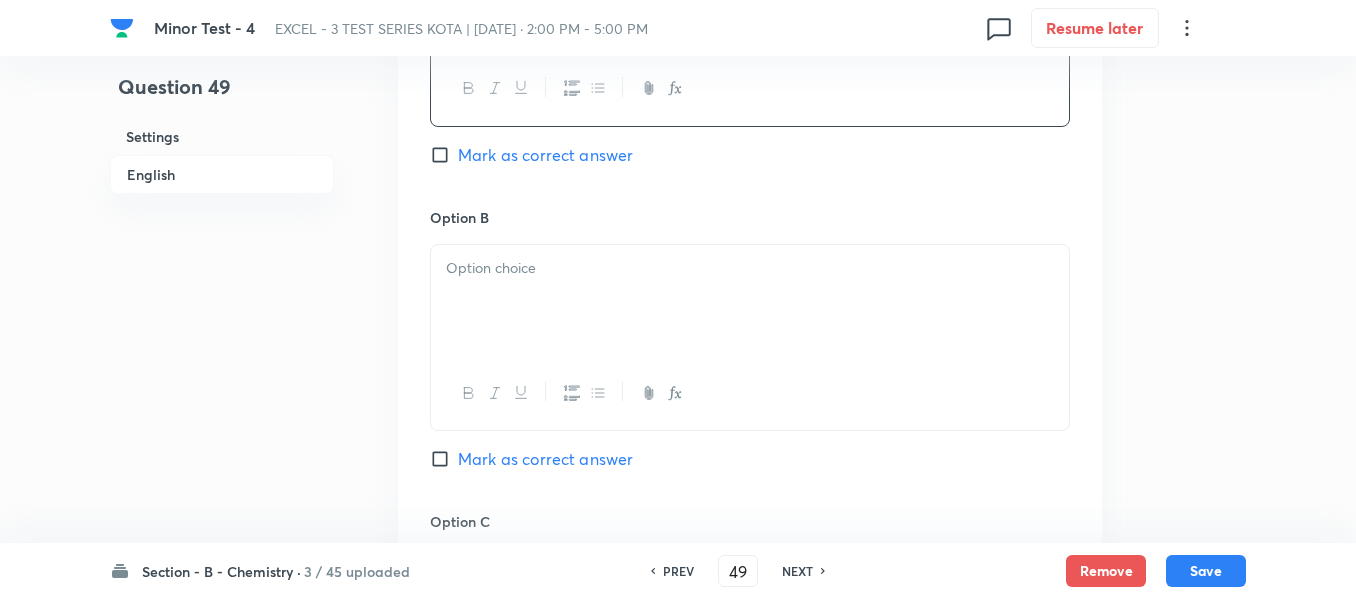 click at bounding box center (750, 301) 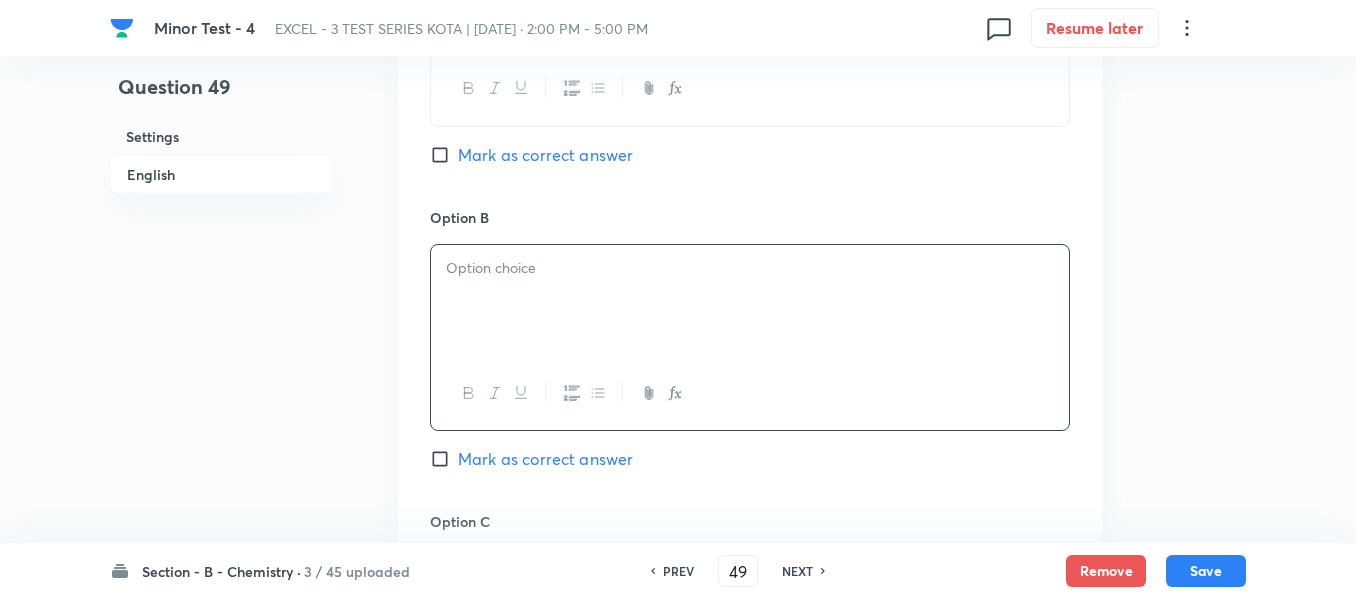 paste 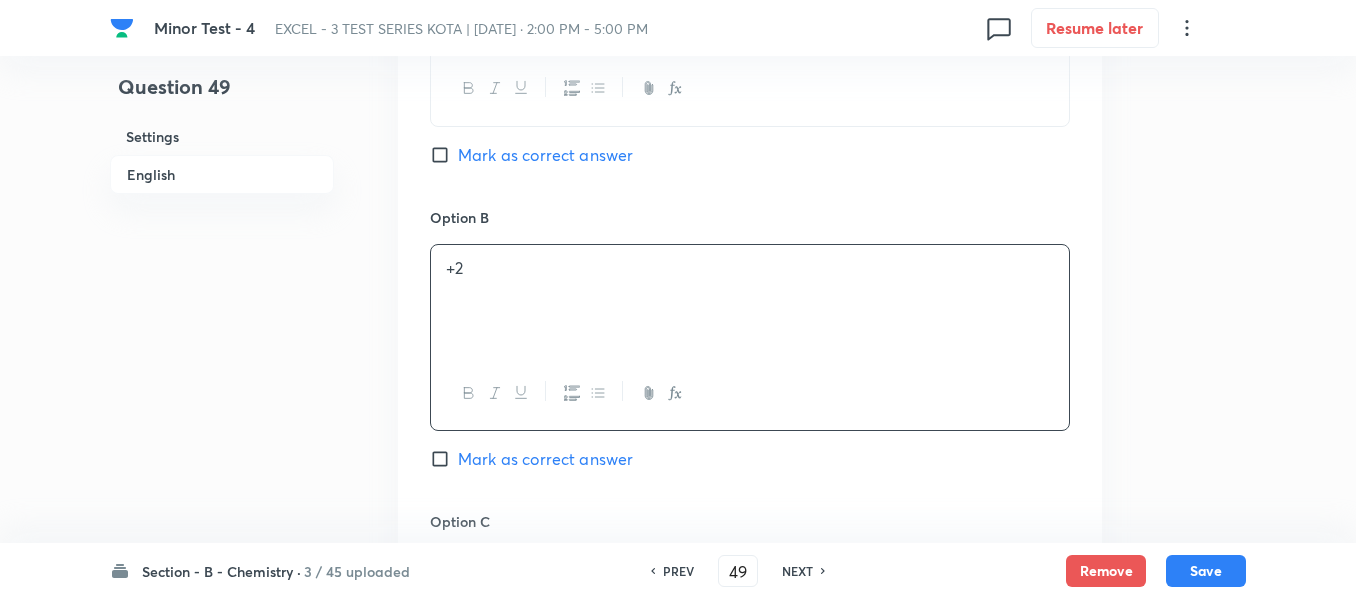 type 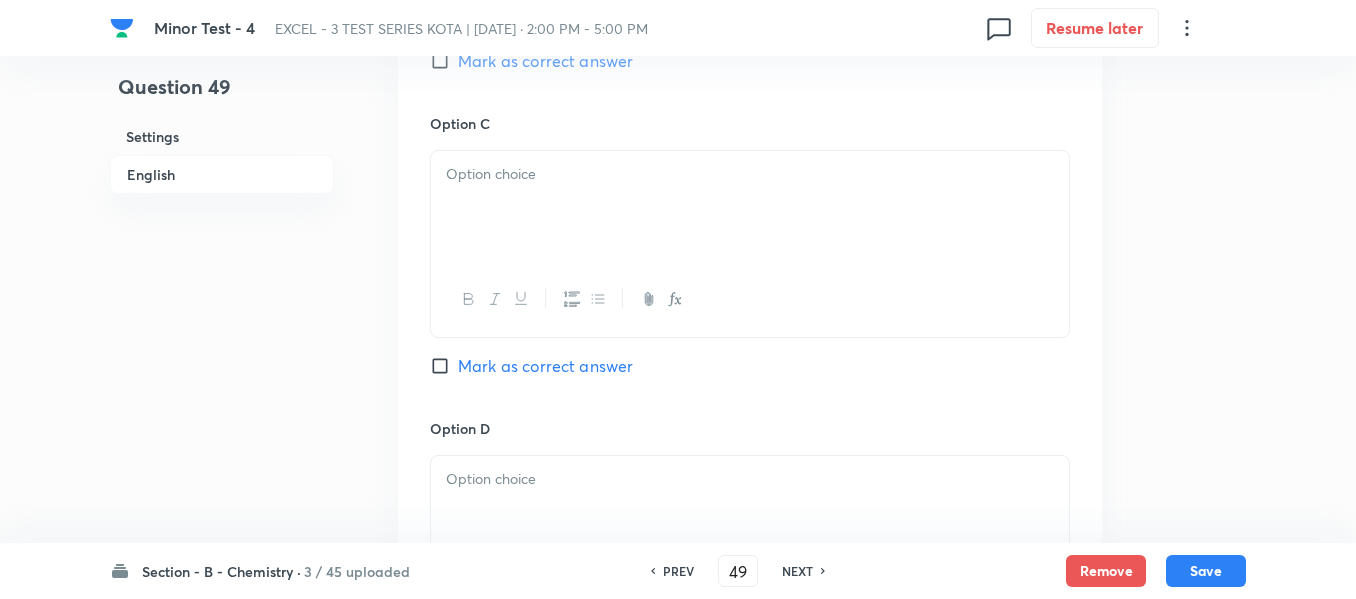 scroll, scrollTop: 1500, scrollLeft: 0, axis: vertical 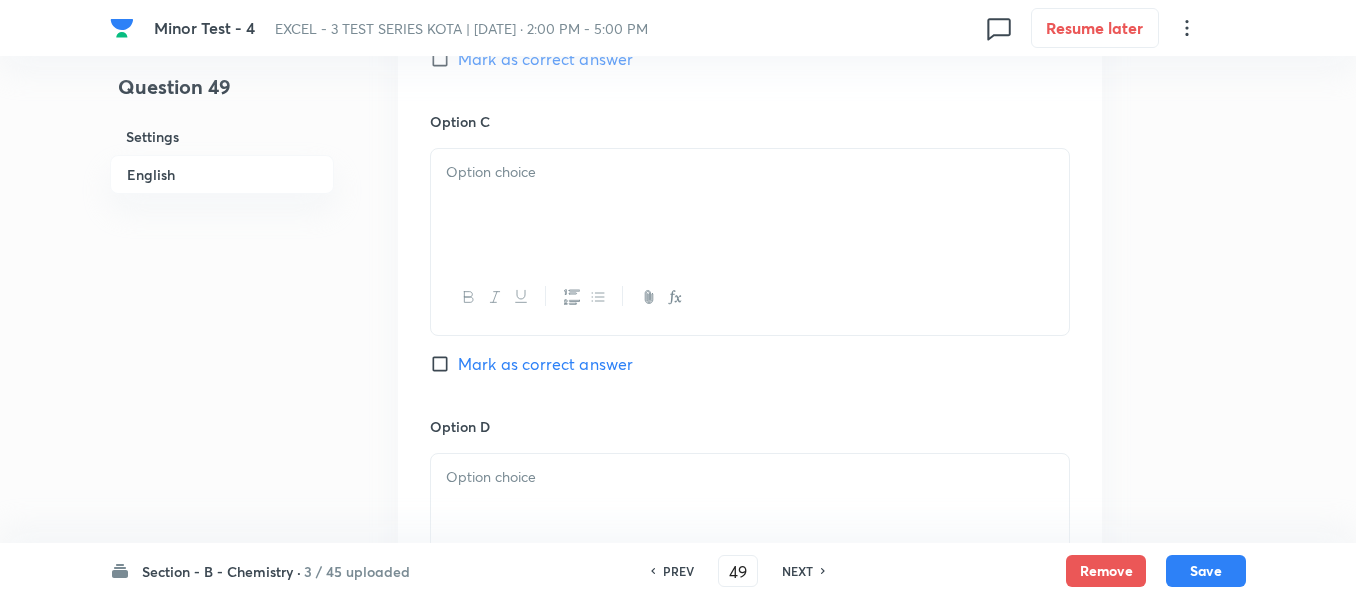 click at bounding box center (750, 205) 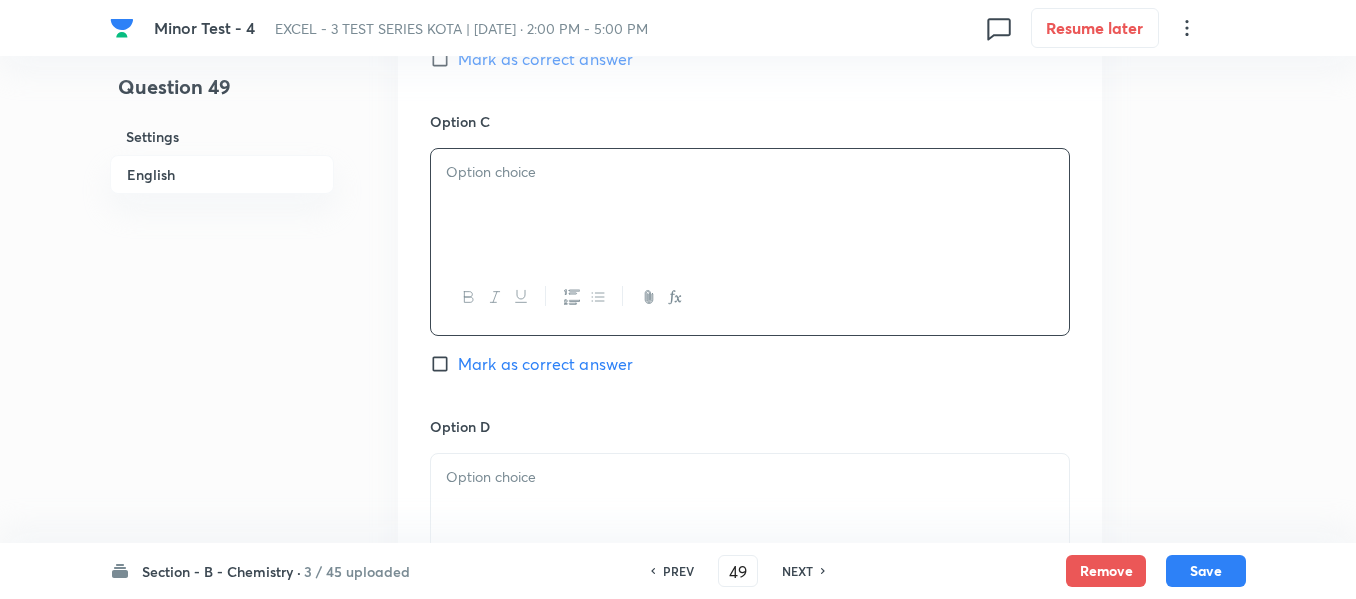 paste 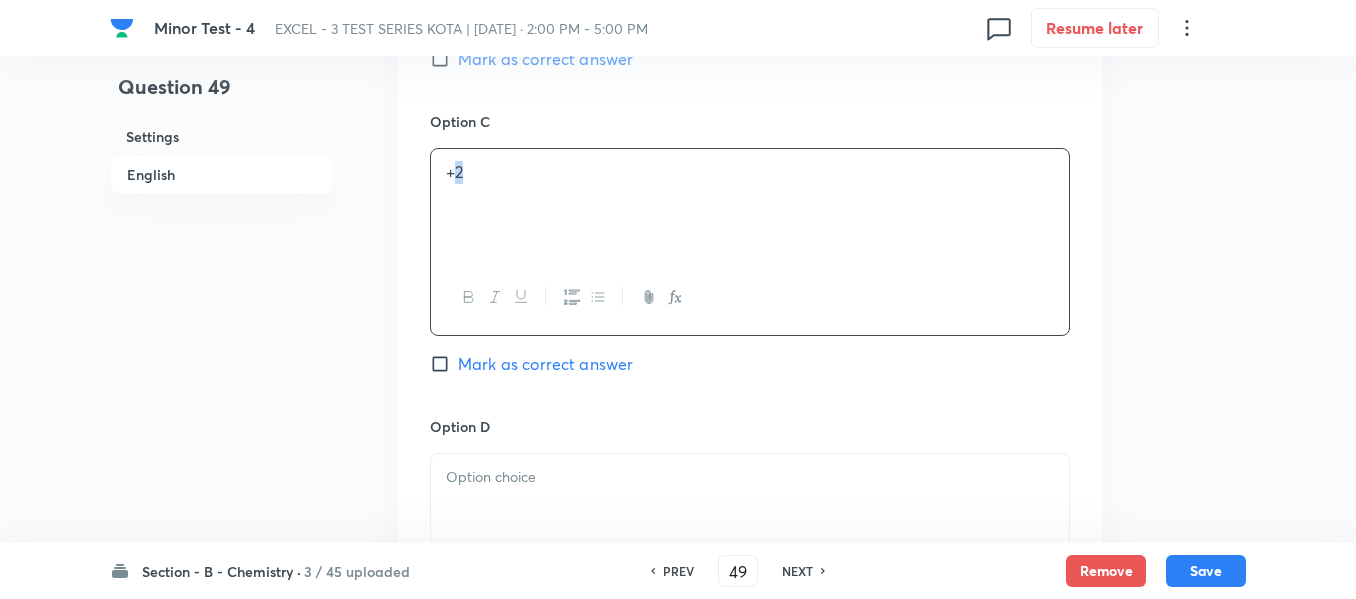 type 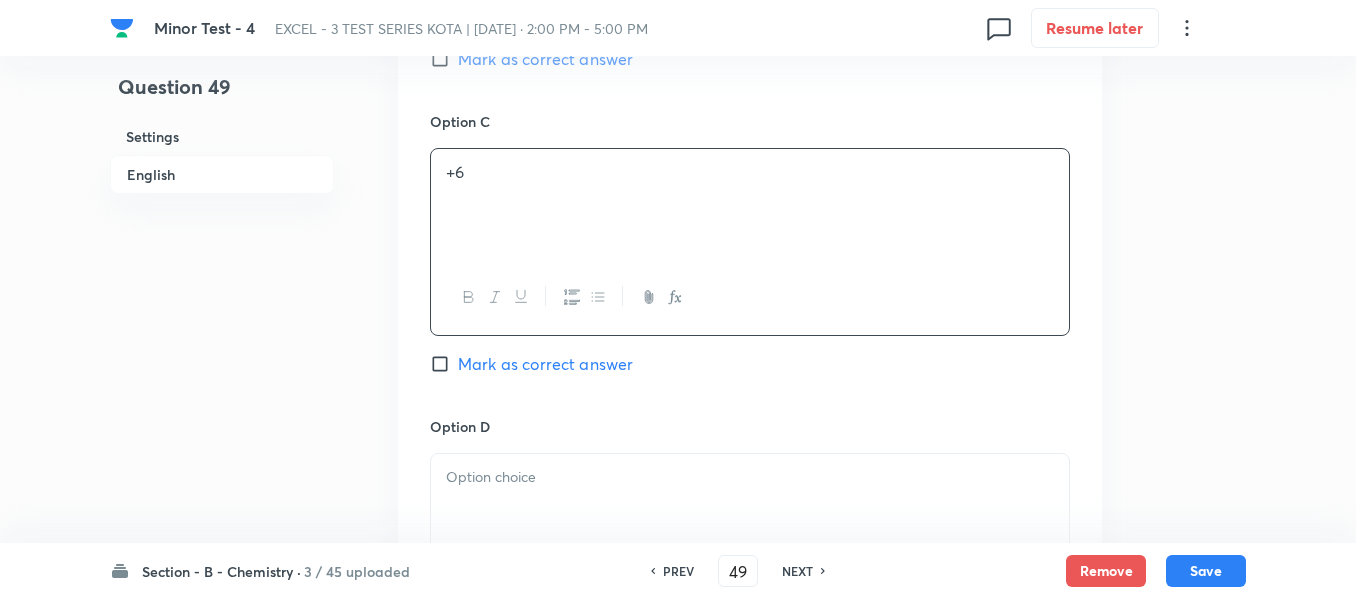 click on "Mark as correct answer" at bounding box center (545, 364) 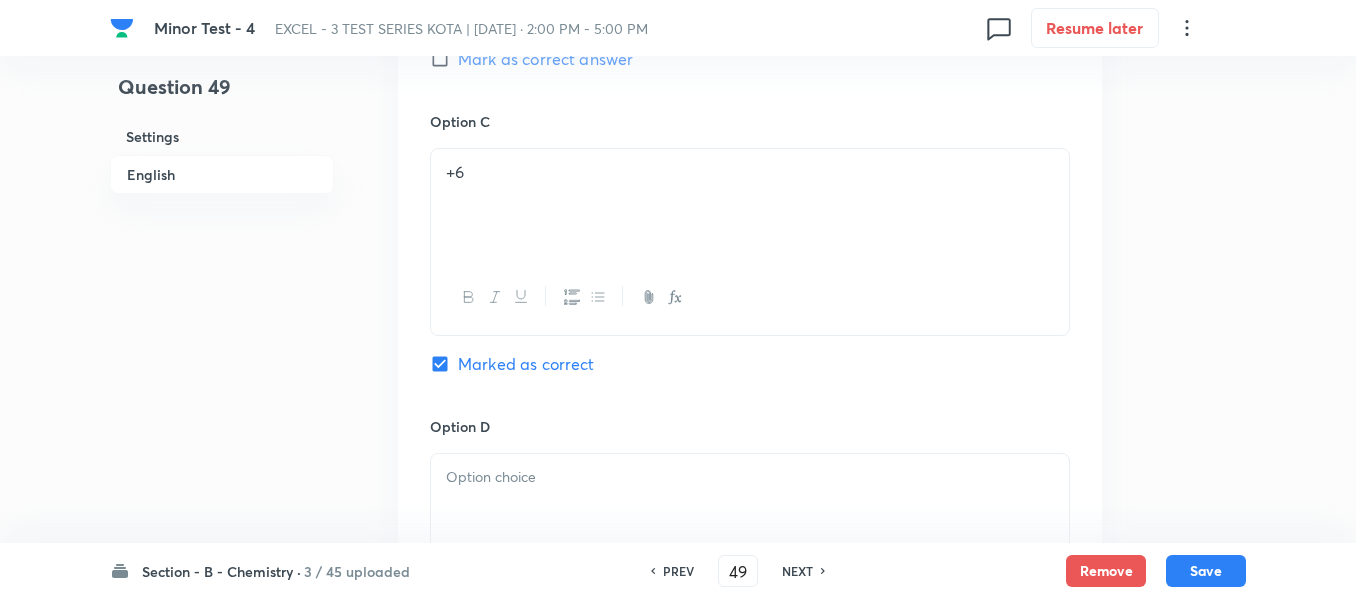 click at bounding box center (750, 477) 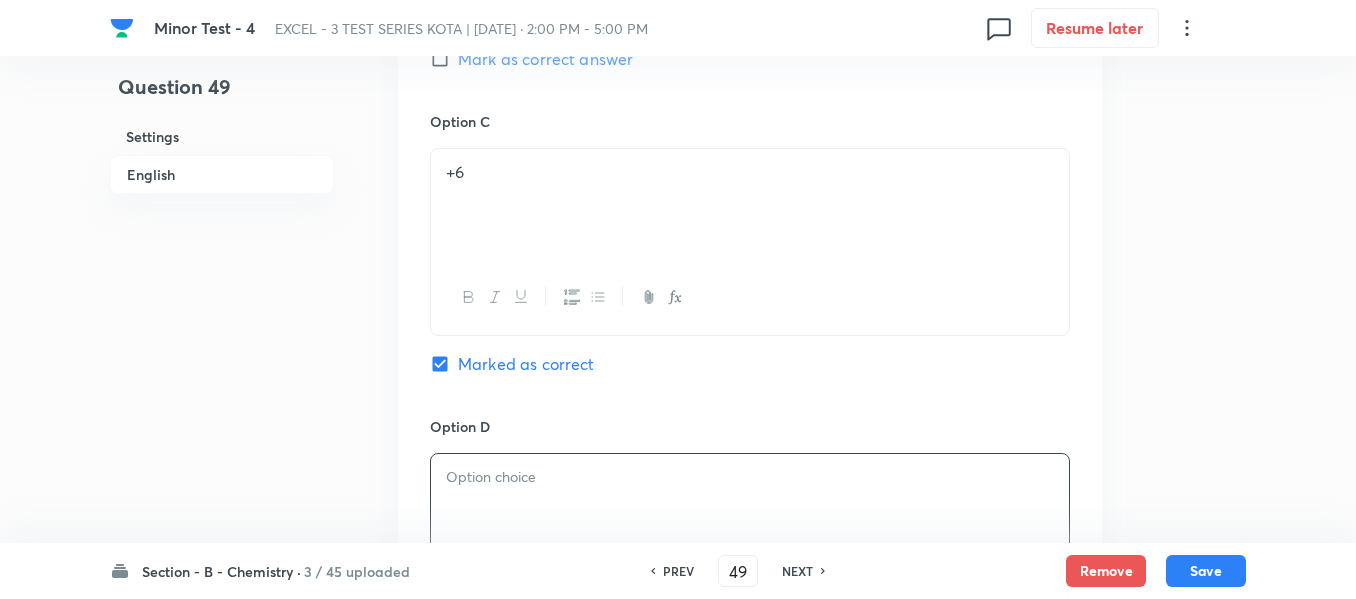 paste 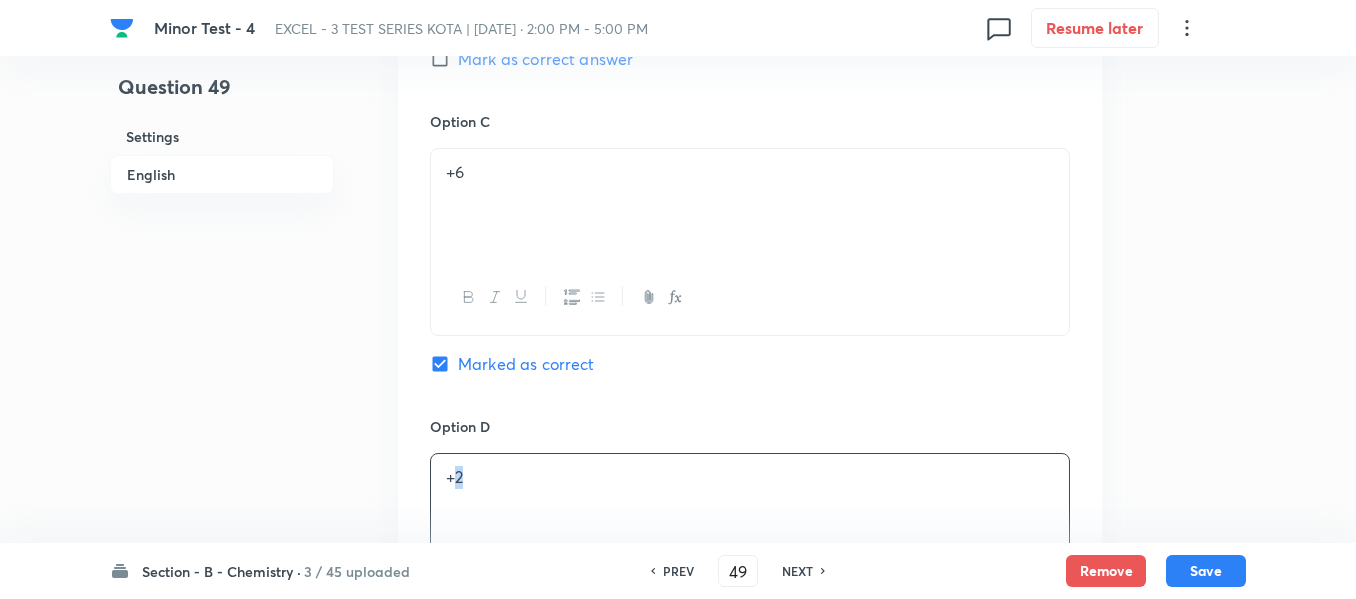 type 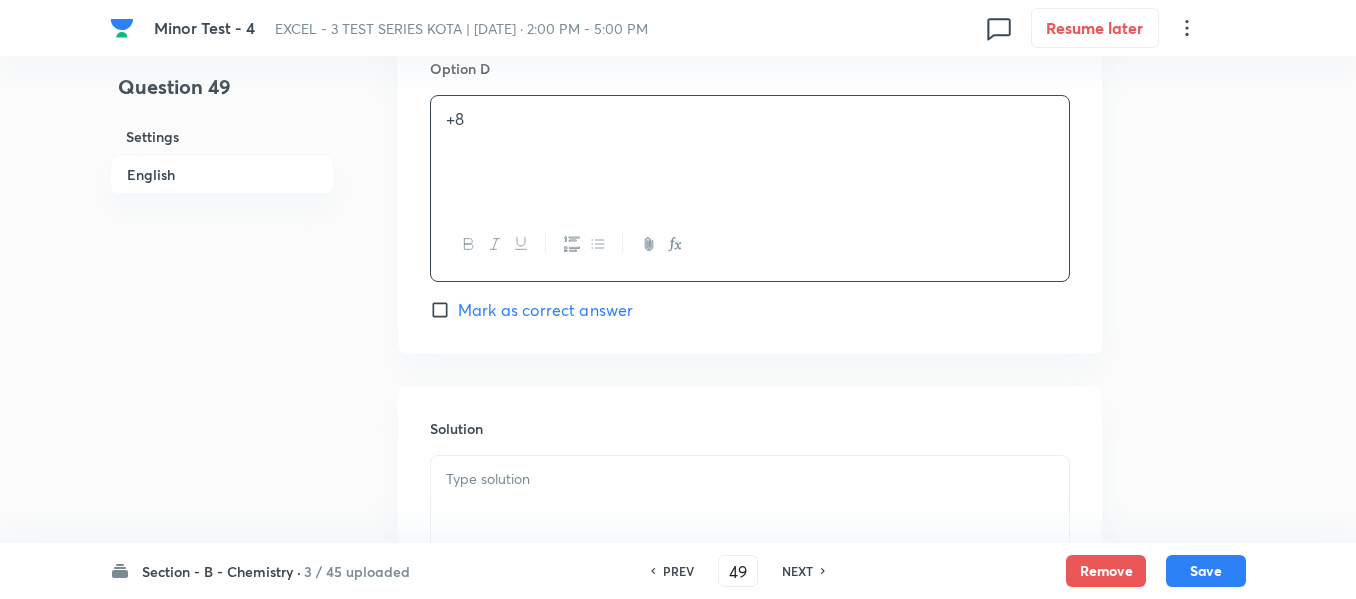 scroll, scrollTop: 1900, scrollLeft: 0, axis: vertical 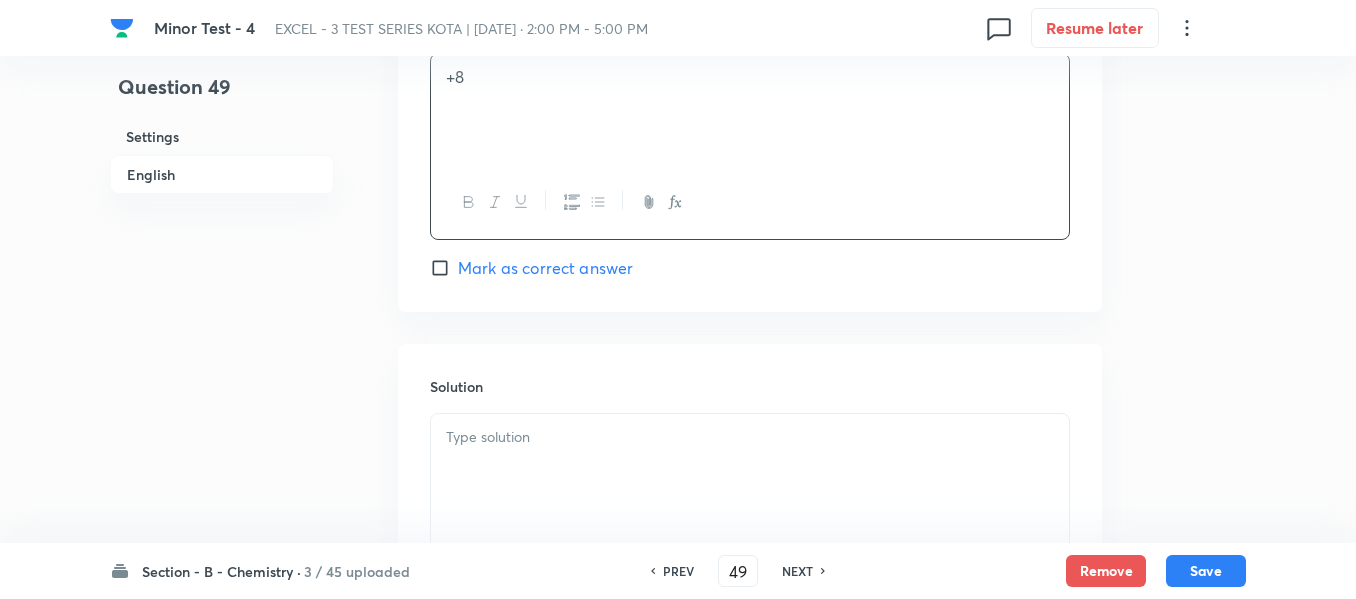click at bounding box center (750, 470) 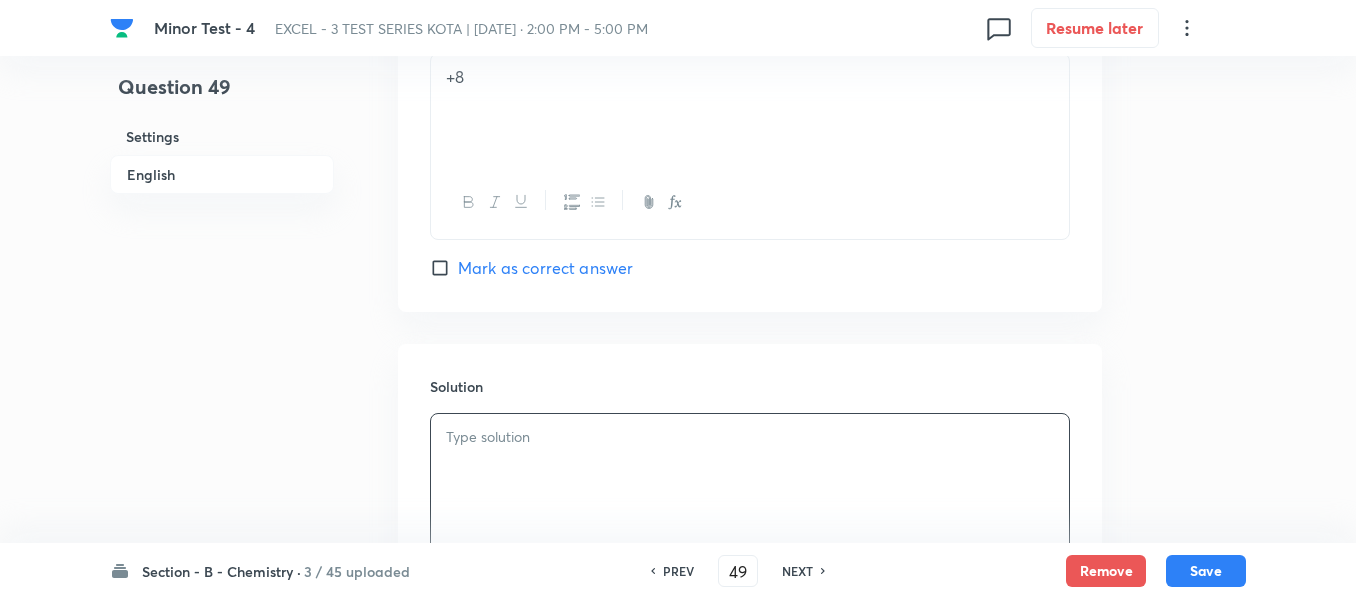type 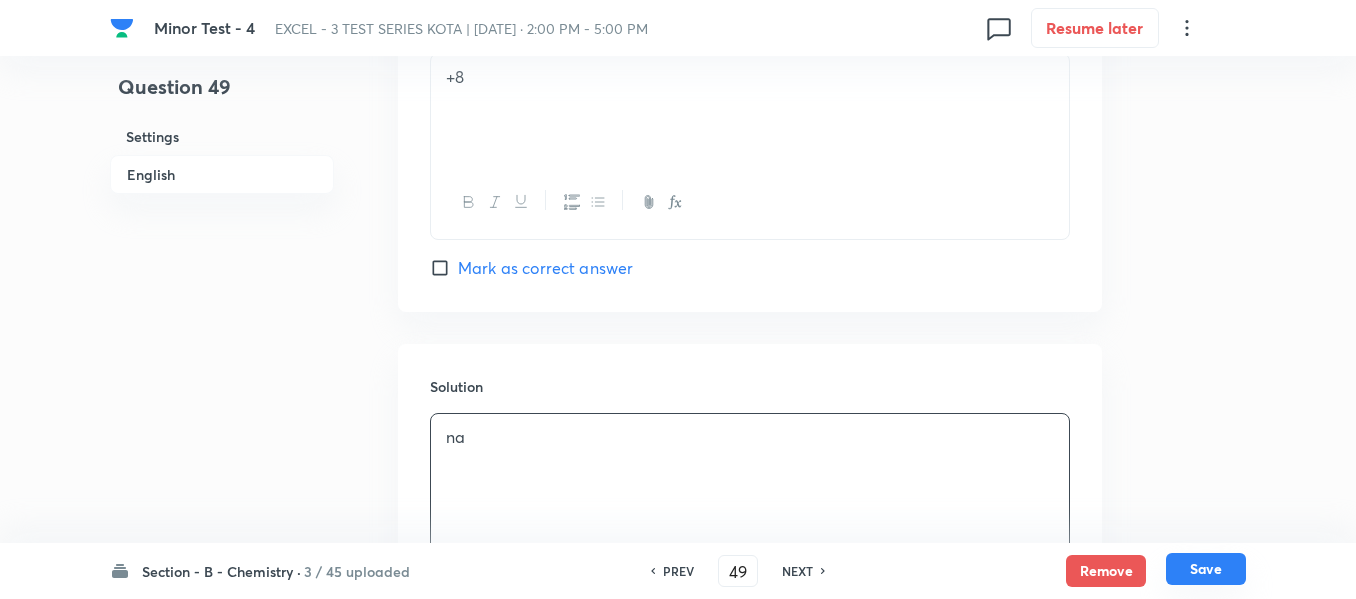 click on "Save" at bounding box center (1206, 569) 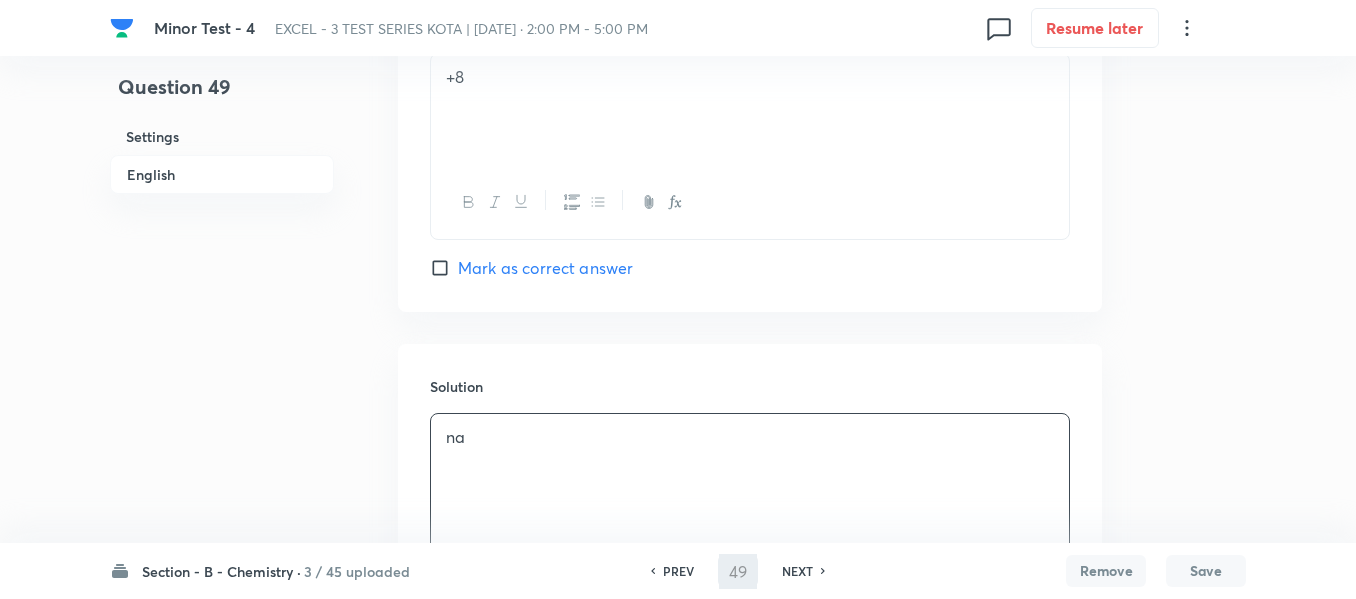 type on "50" 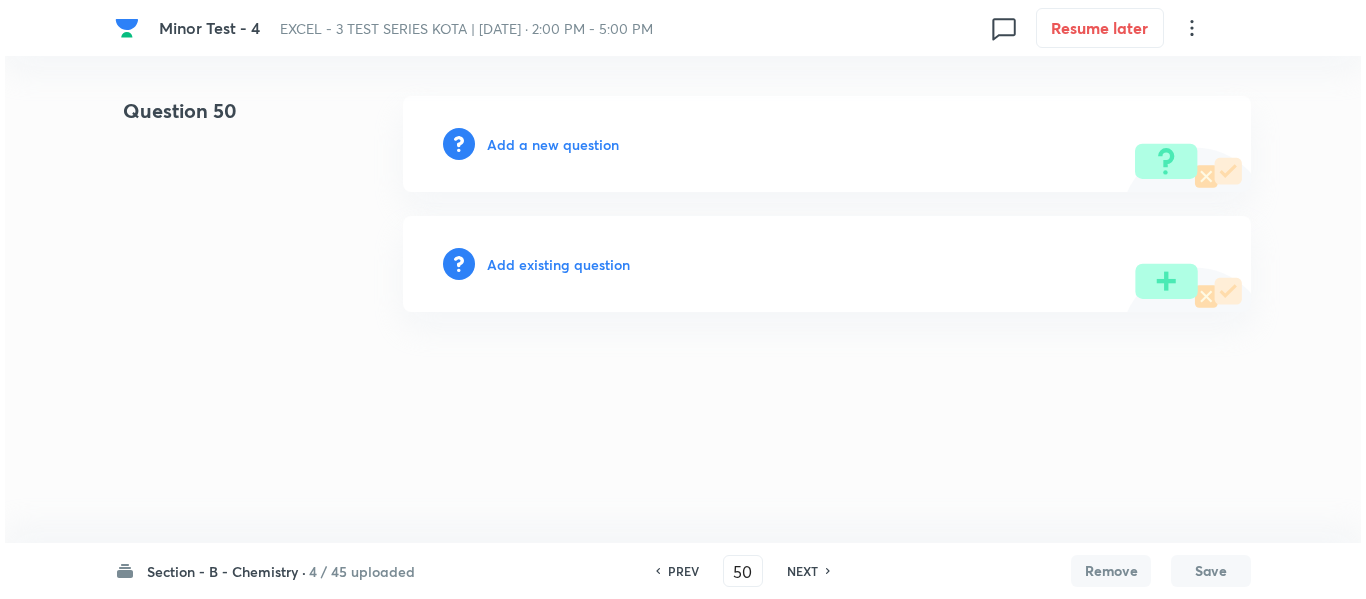 scroll, scrollTop: 0, scrollLeft: 0, axis: both 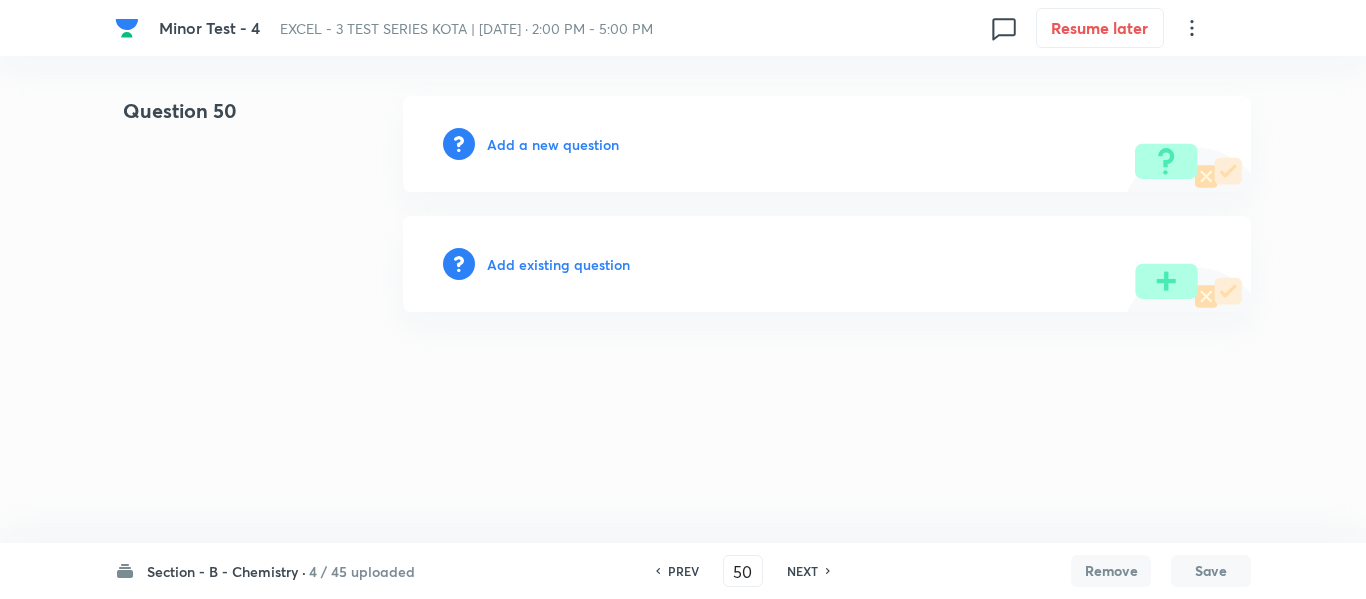 click on "Add a new question" at bounding box center [553, 144] 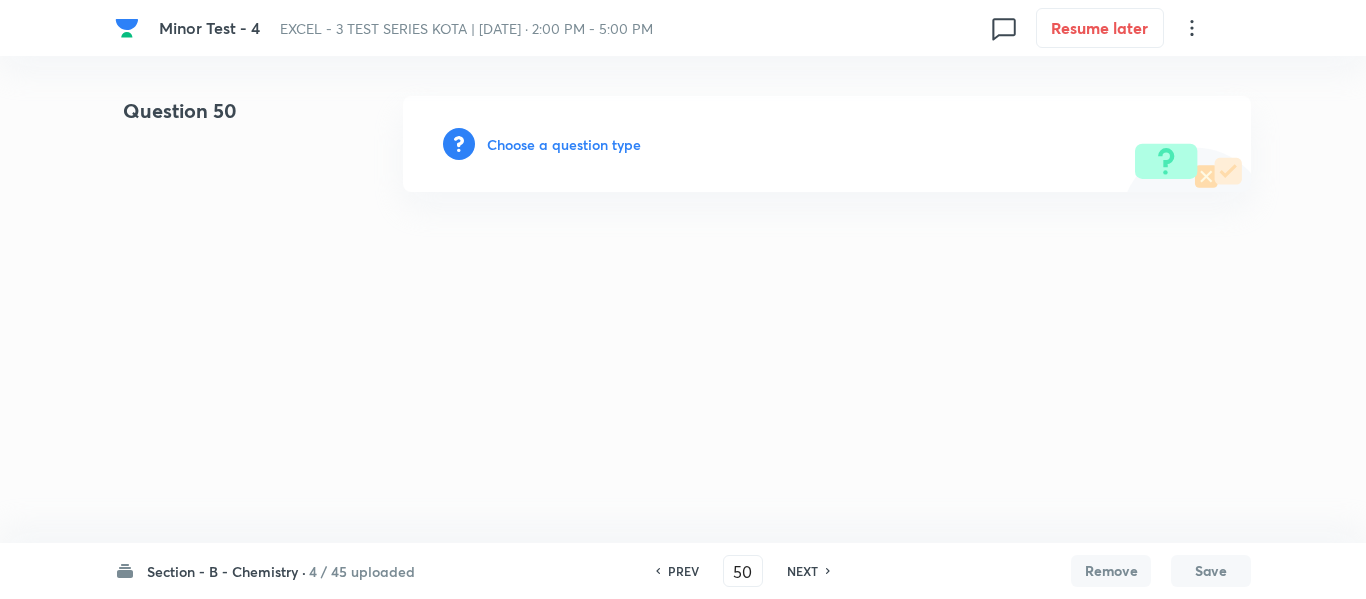 click on "Choose a question type" at bounding box center [564, 144] 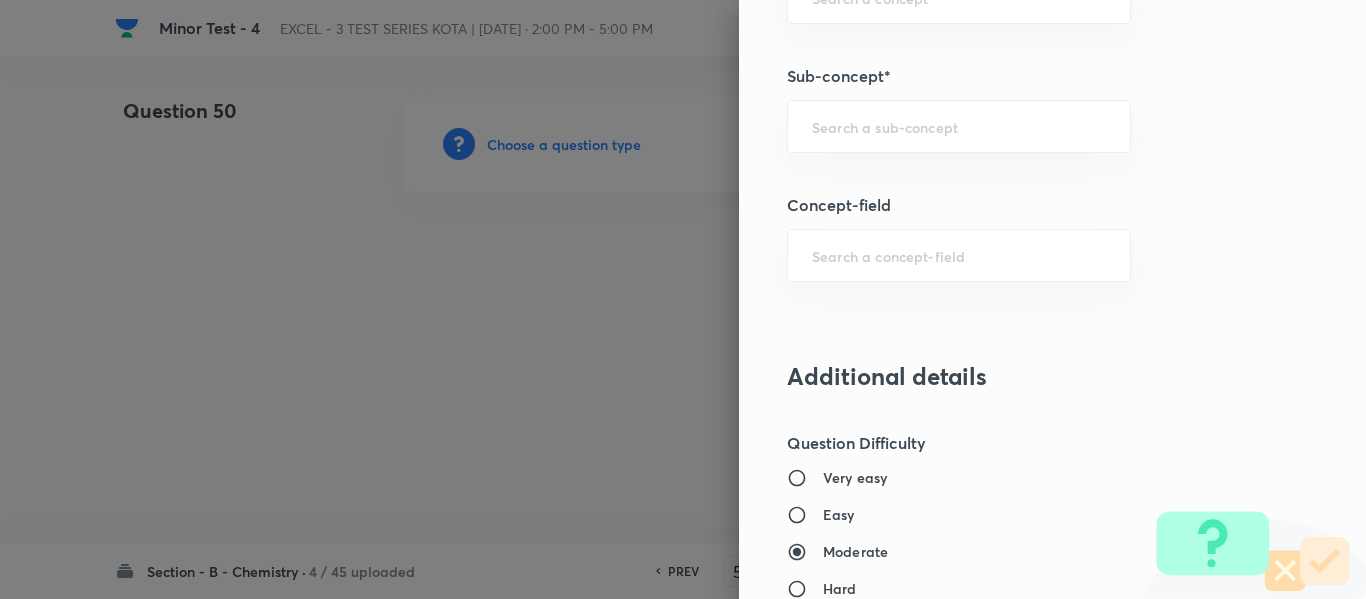 scroll, scrollTop: 1261, scrollLeft: 0, axis: vertical 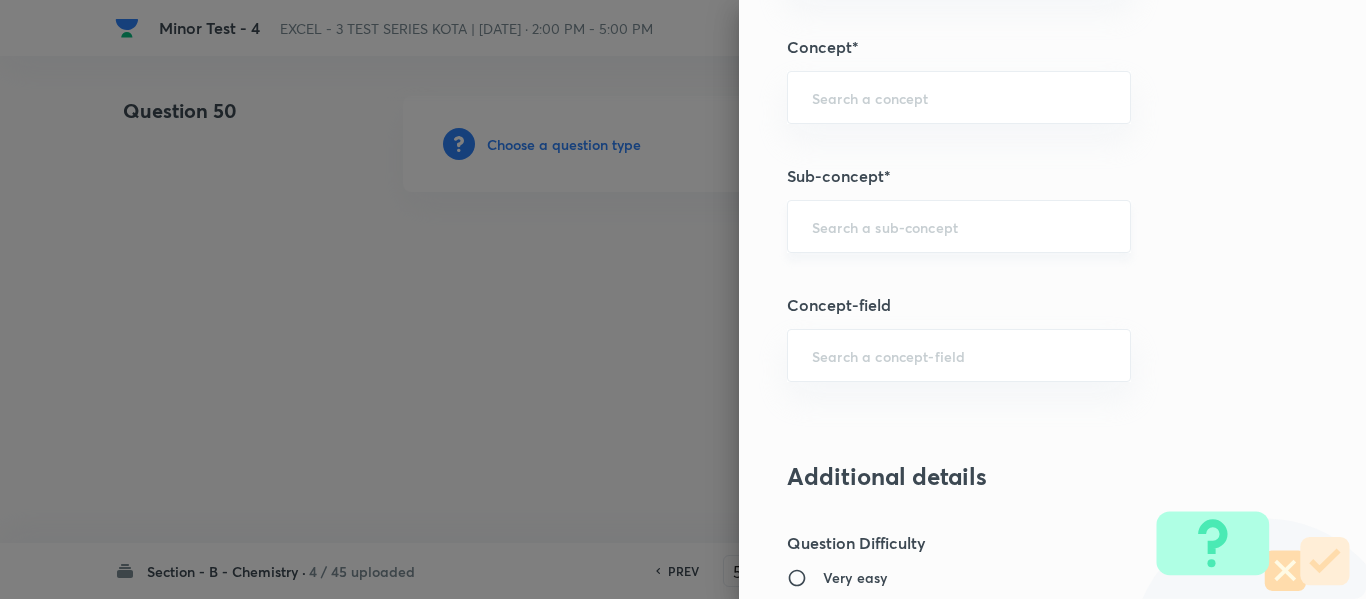 click on "​" at bounding box center [959, 226] 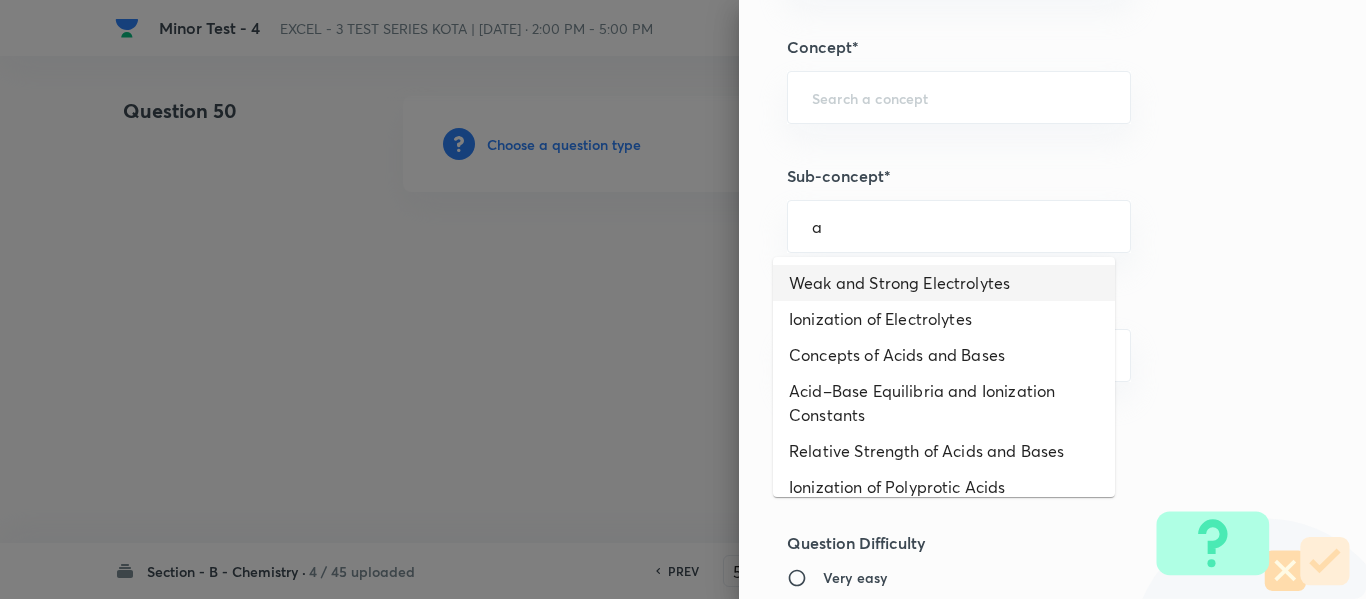 click on "Weak and Strong Electrolytes" at bounding box center [944, 283] 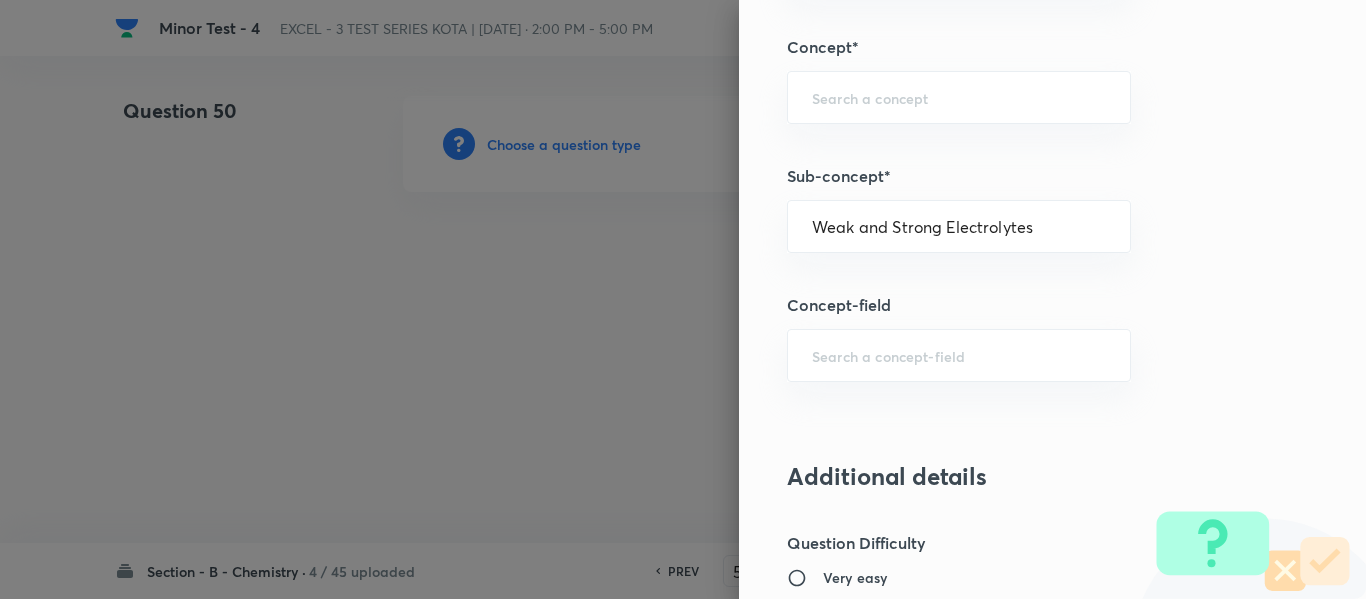 type on "Chemistry" 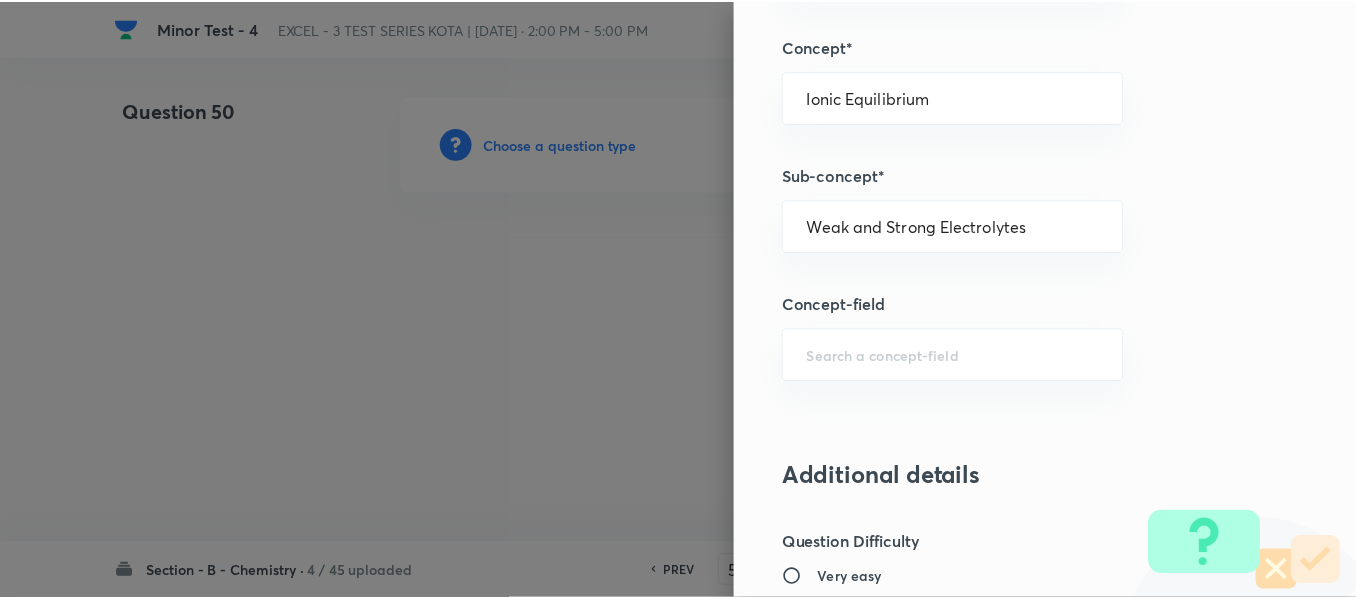 scroll, scrollTop: 2261, scrollLeft: 0, axis: vertical 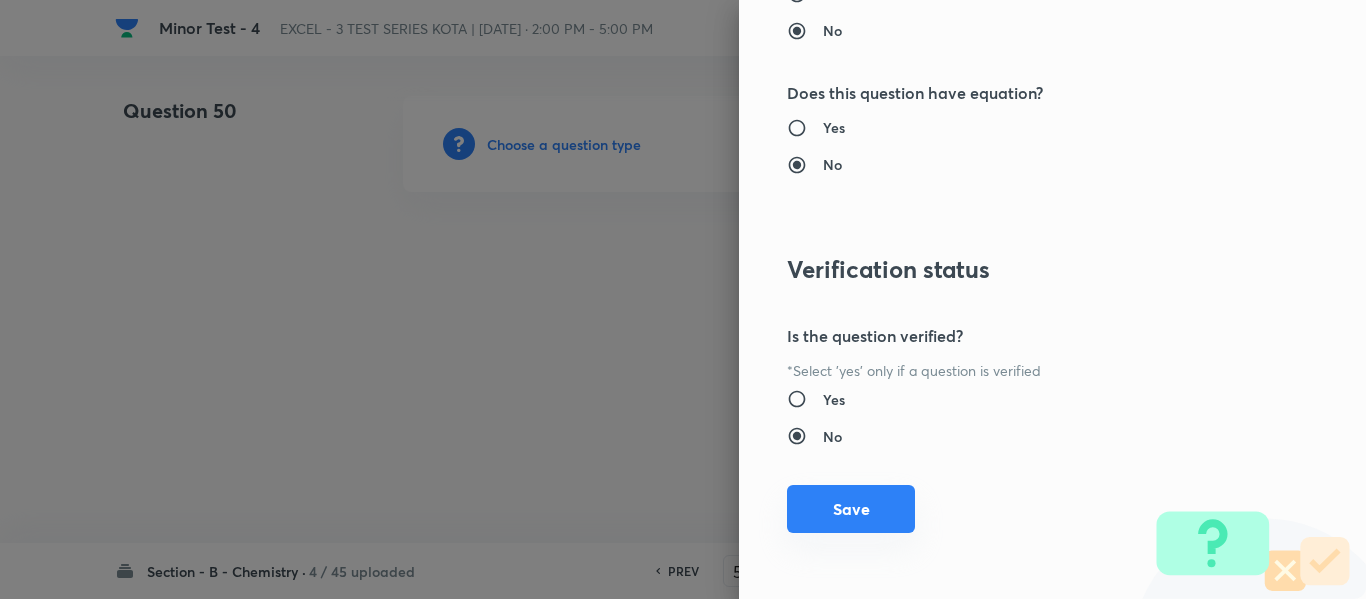 click on "Save" at bounding box center [851, 509] 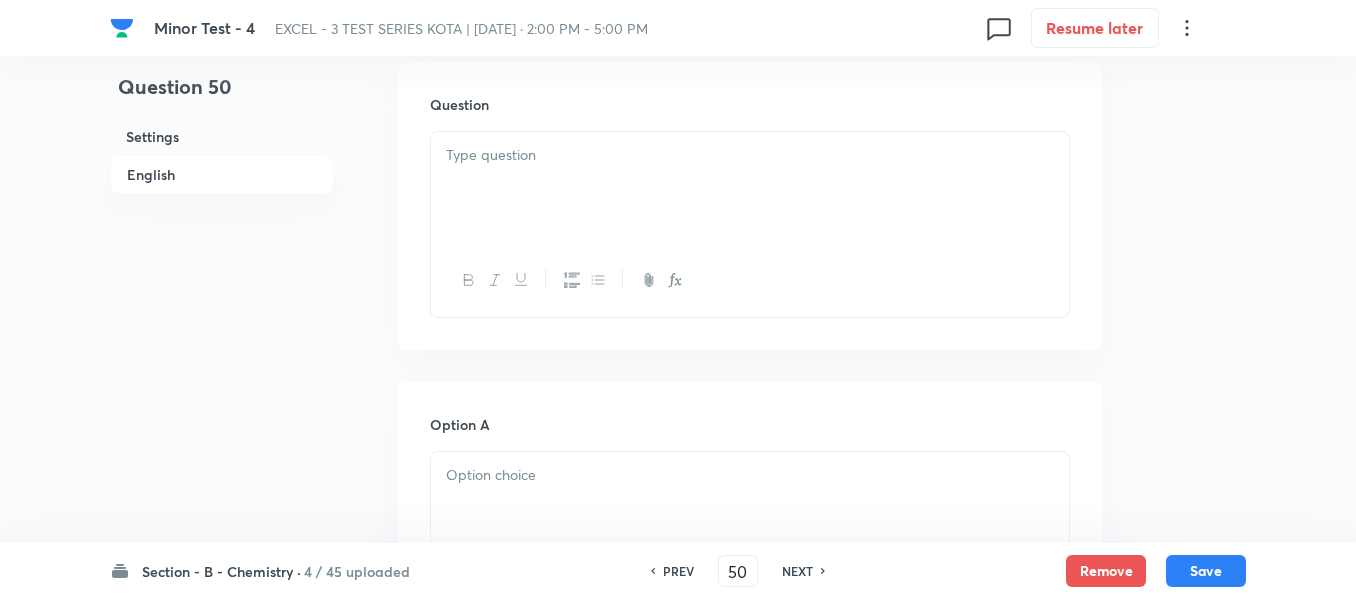 scroll, scrollTop: 600, scrollLeft: 0, axis: vertical 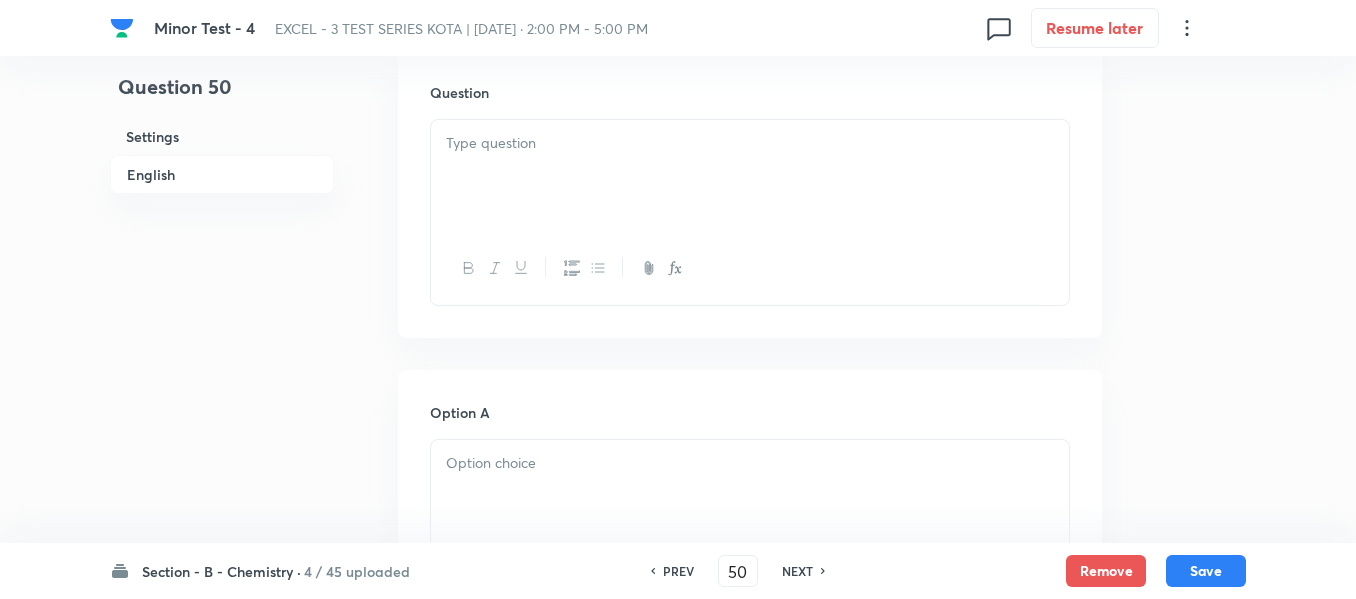 click at bounding box center (750, 176) 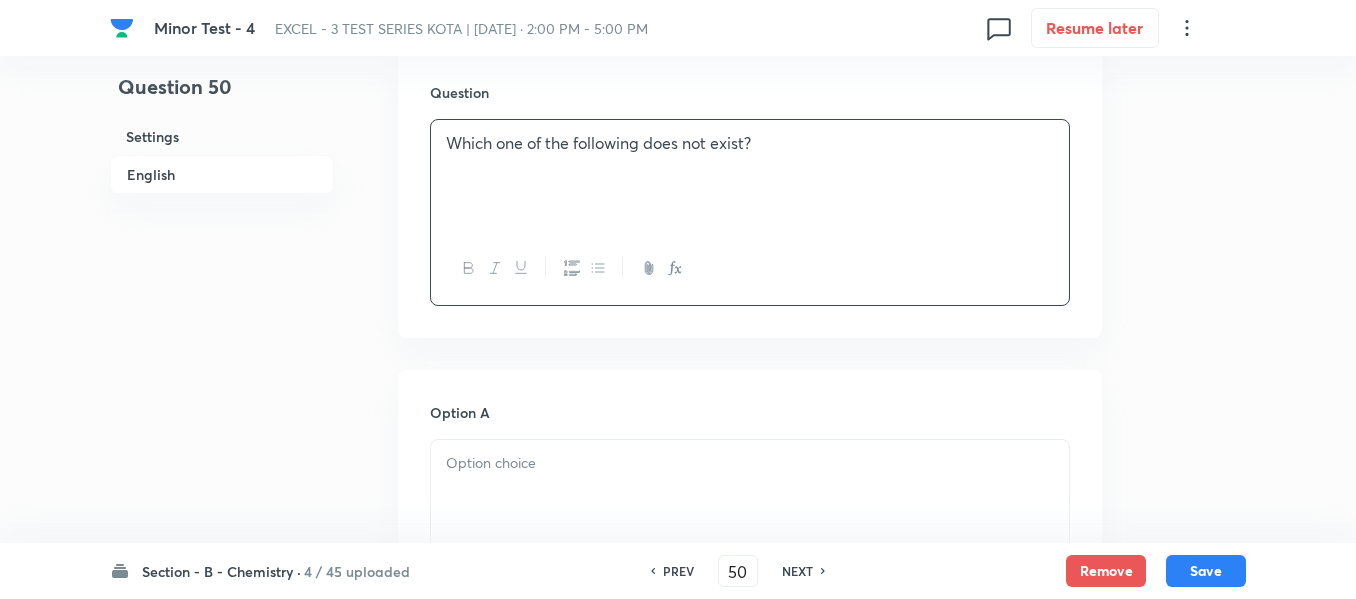 click at bounding box center [750, 463] 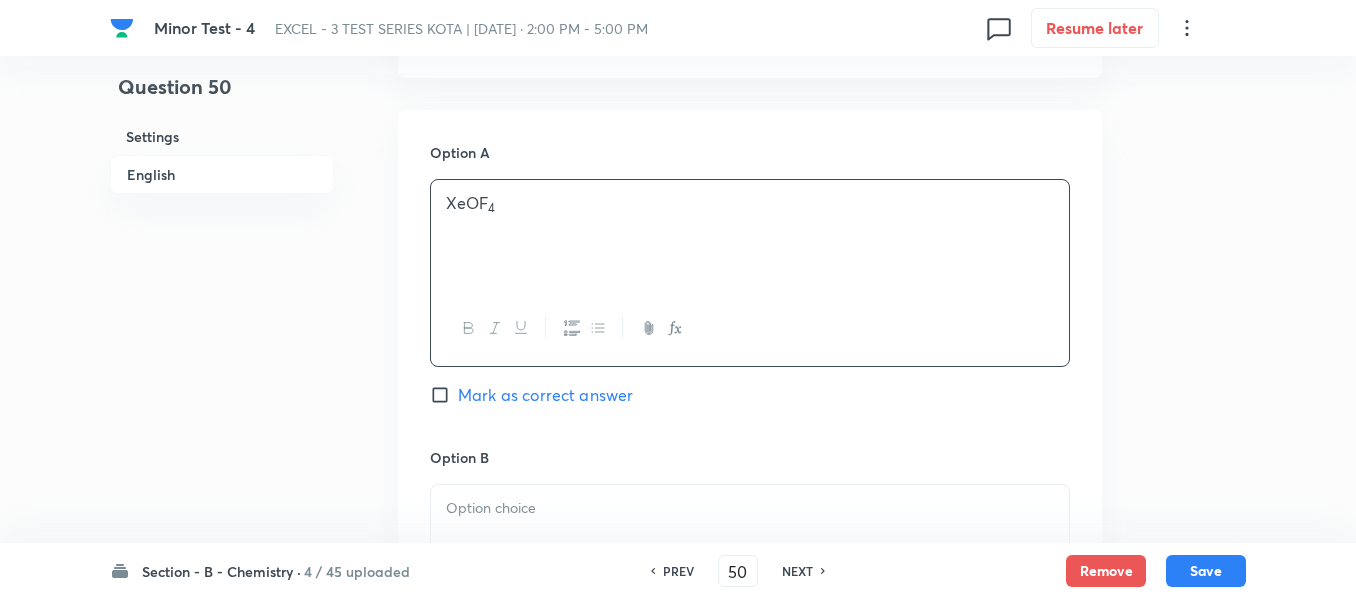 scroll, scrollTop: 1100, scrollLeft: 0, axis: vertical 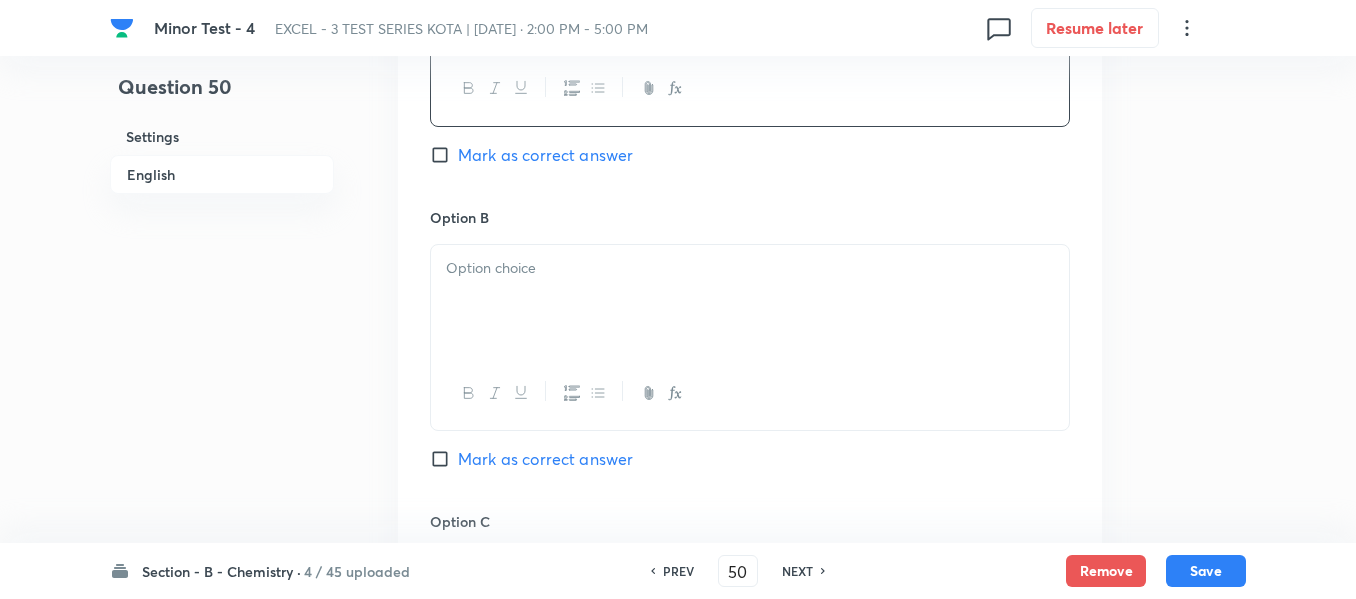 click at bounding box center [750, 301] 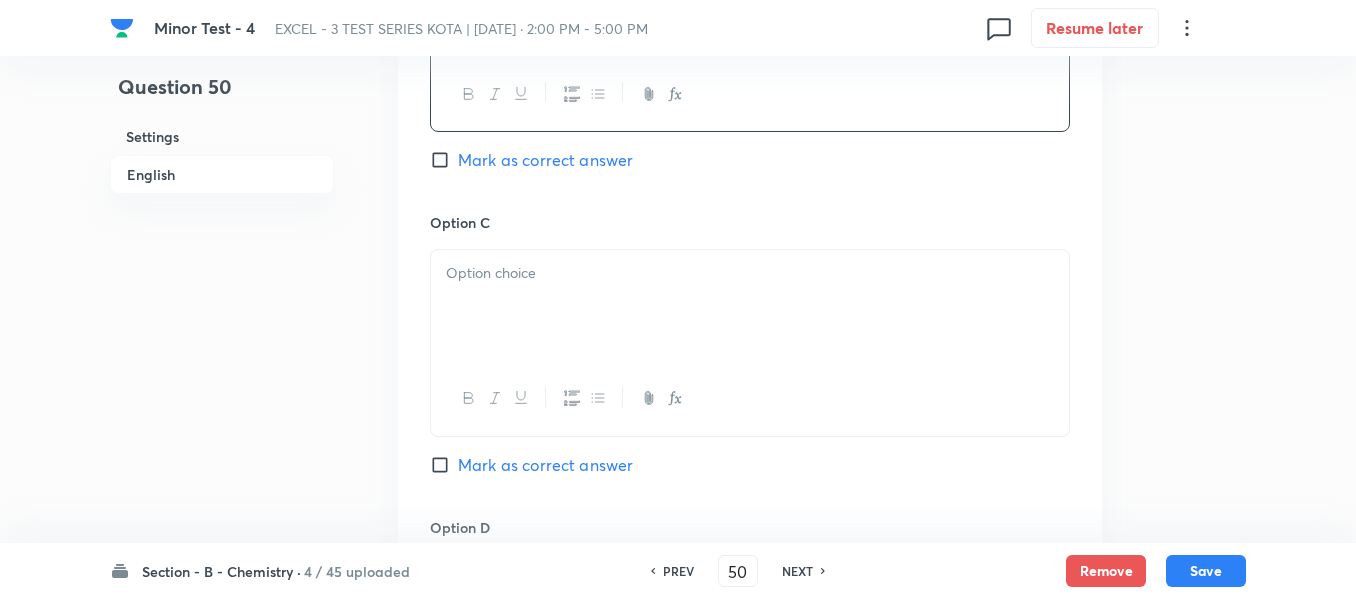 scroll, scrollTop: 1400, scrollLeft: 0, axis: vertical 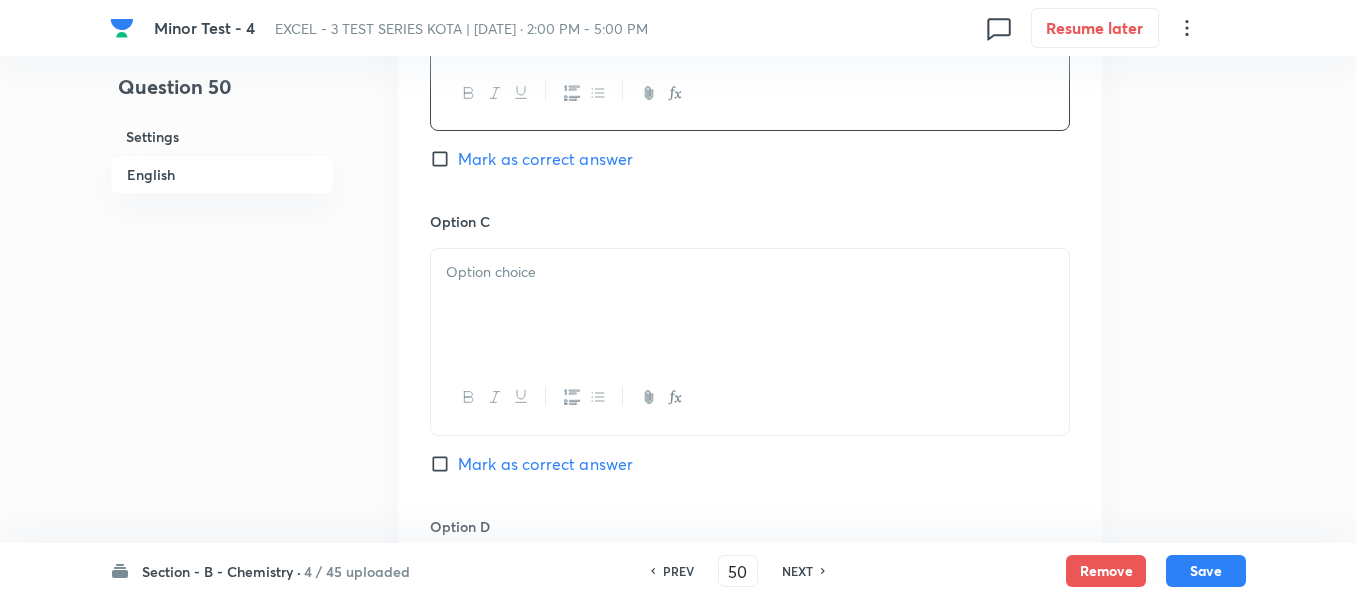 click at bounding box center (750, 272) 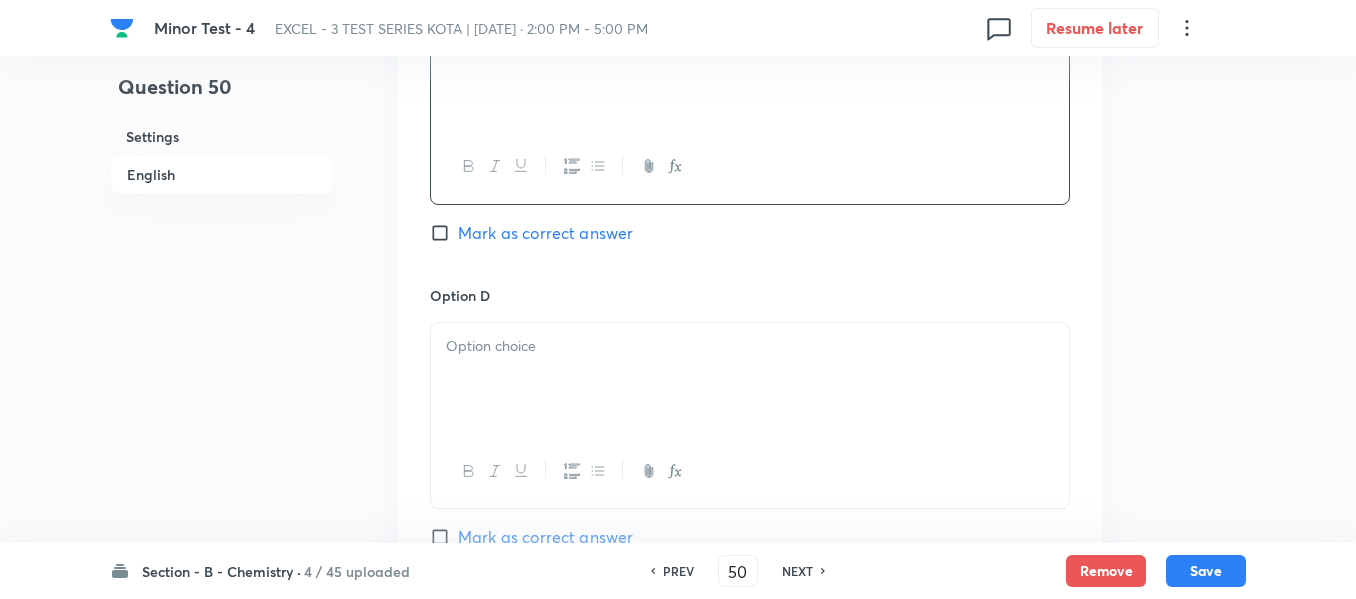 scroll, scrollTop: 1700, scrollLeft: 0, axis: vertical 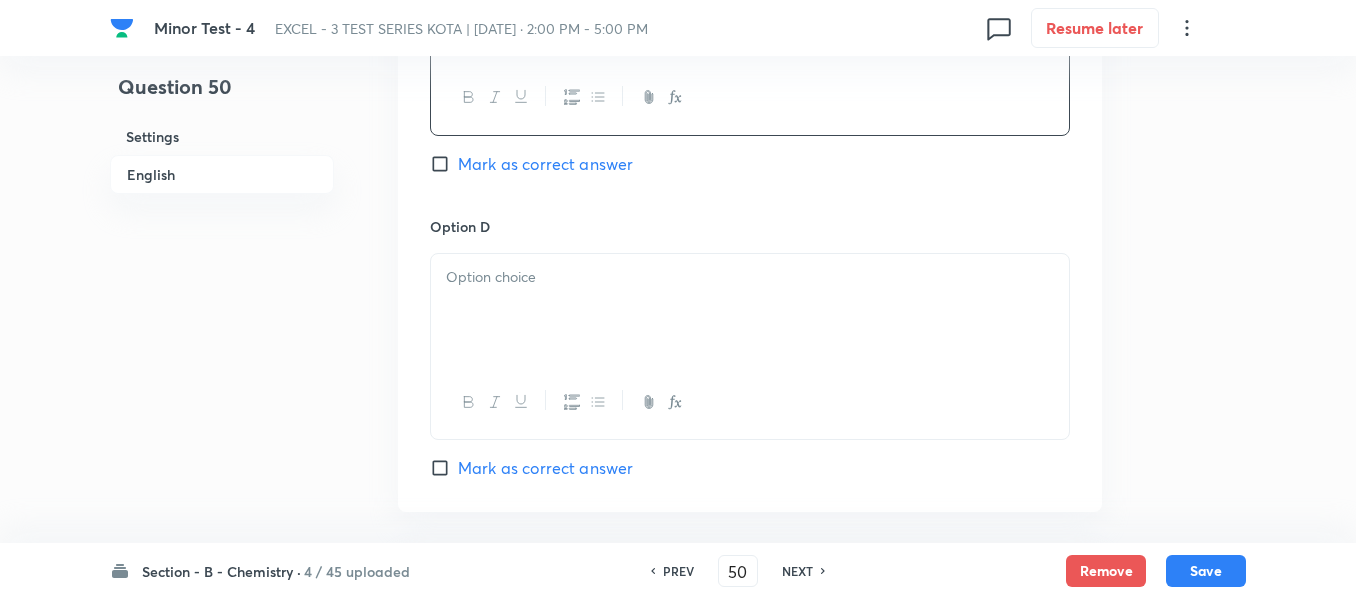click at bounding box center [750, 310] 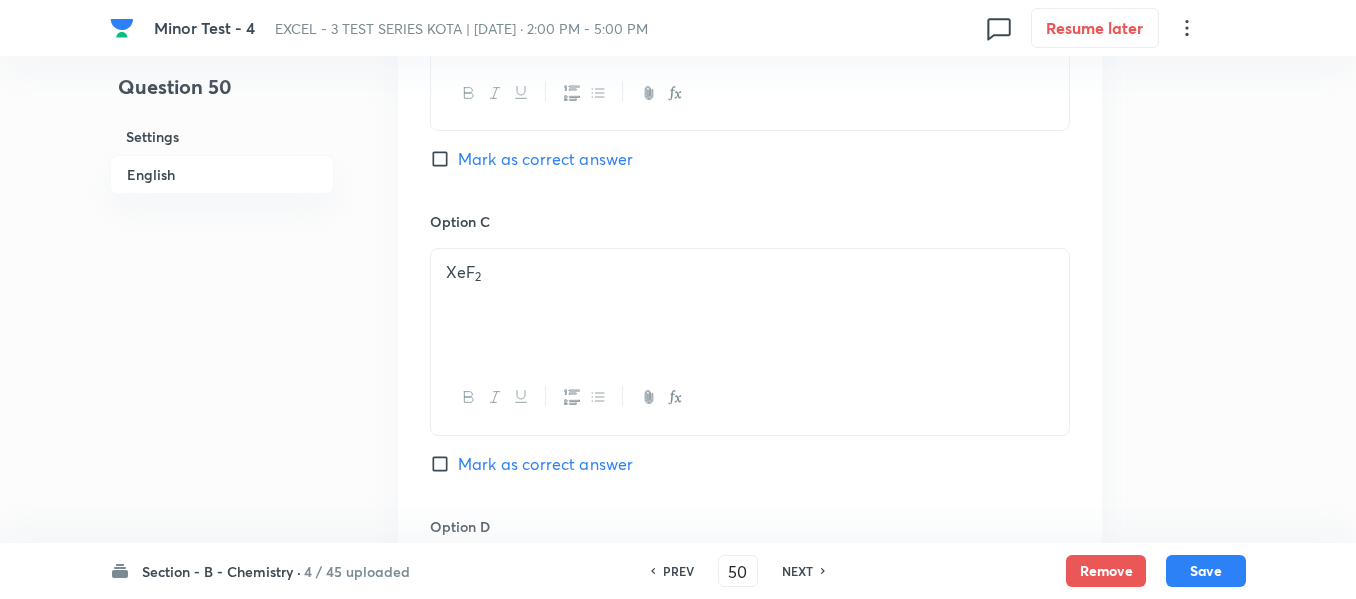 click on "Mark as correct answer" at bounding box center (444, 159) 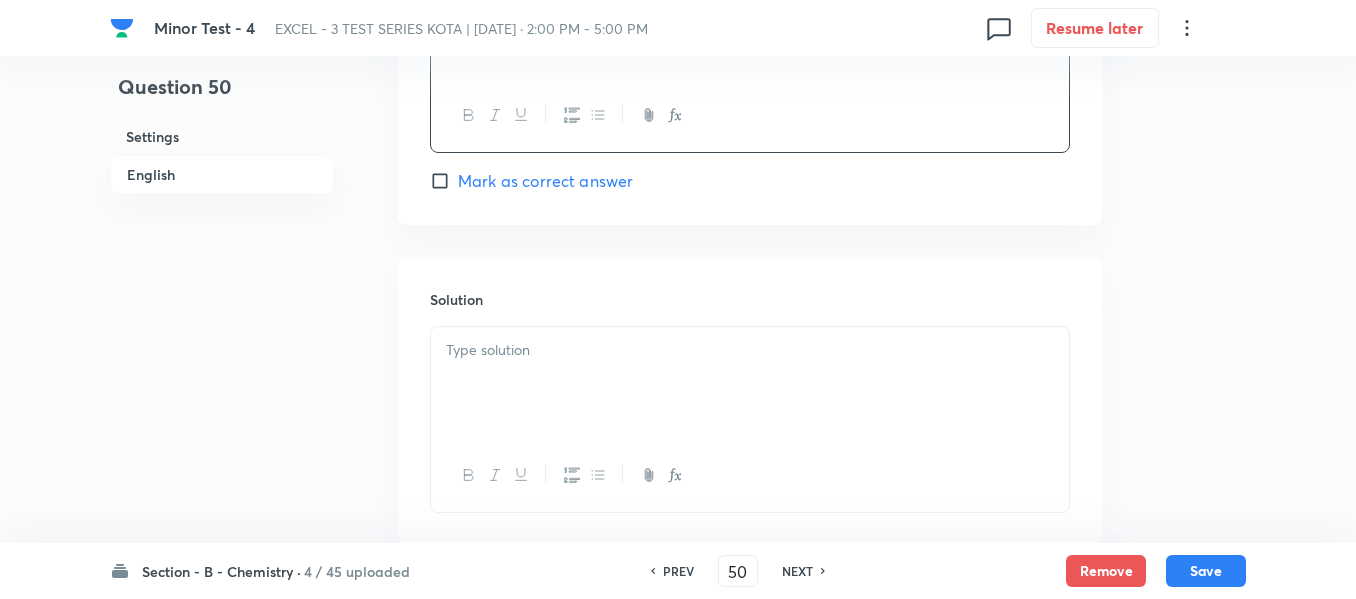 scroll, scrollTop: 2100, scrollLeft: 0, axis: vertical 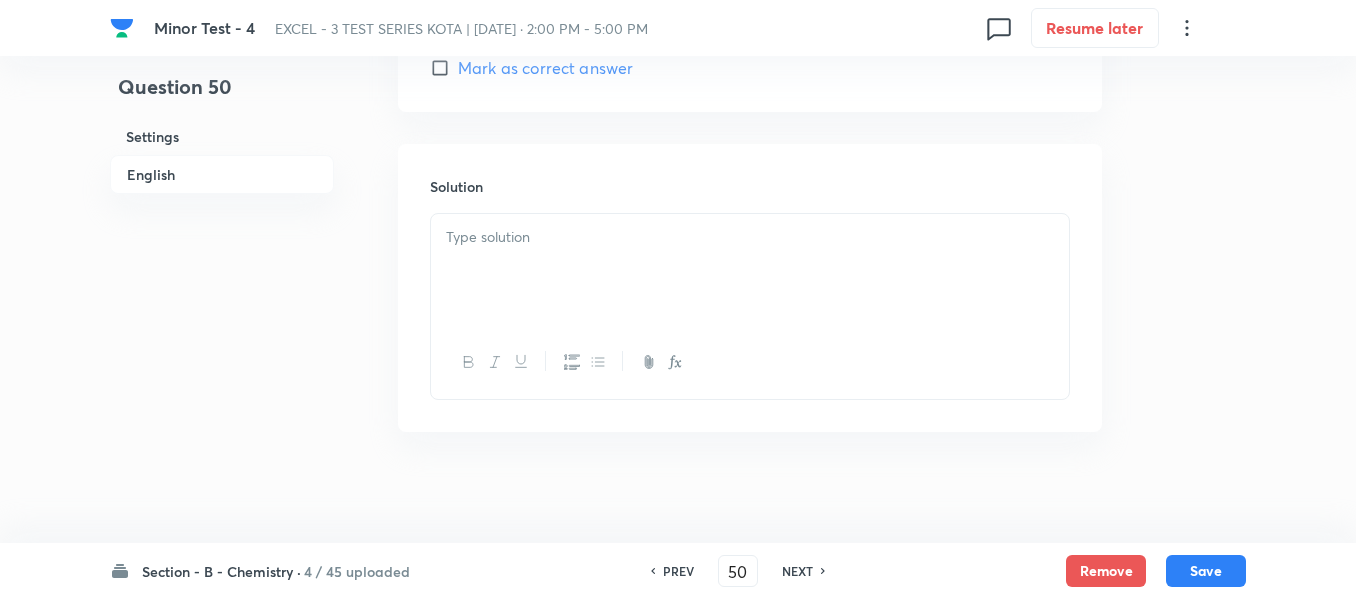 click at bounding box center (750, 237) 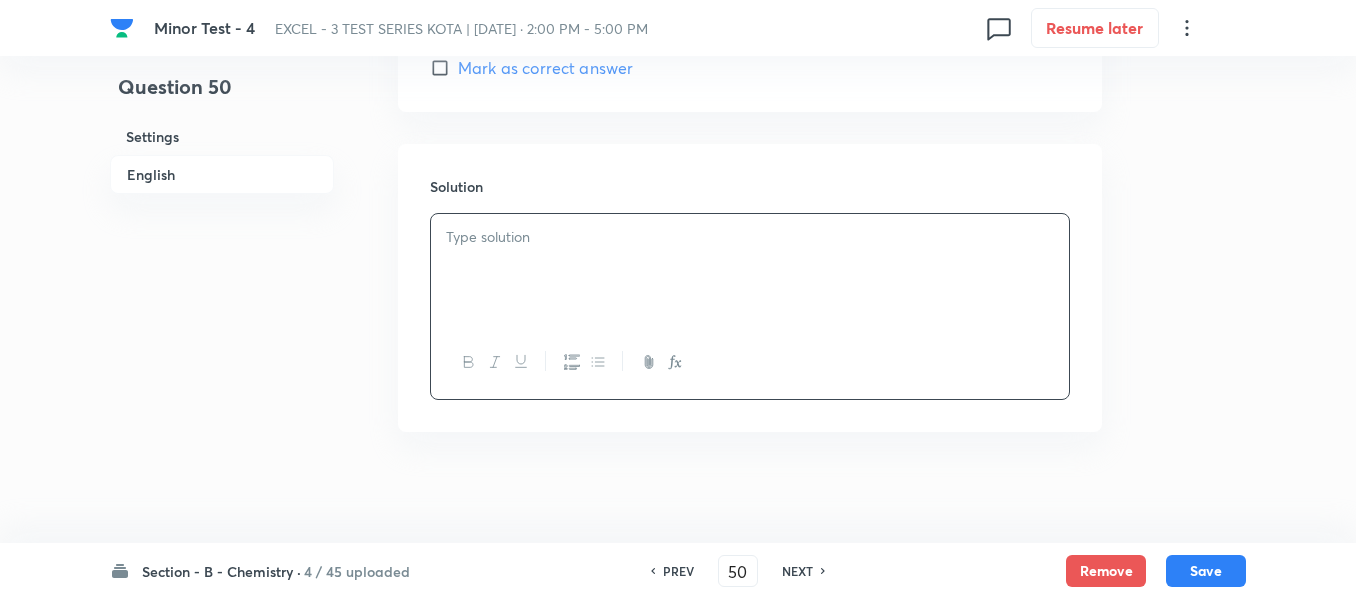 type 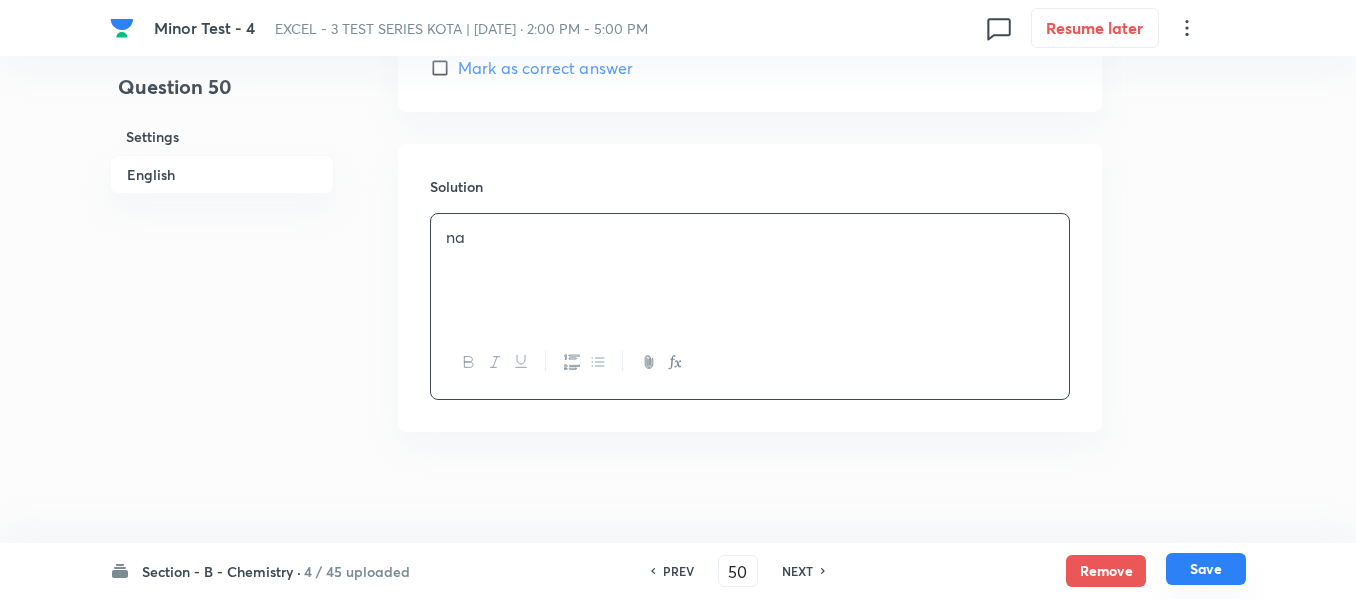 click on "Save" at bounding box center (1206, 569) 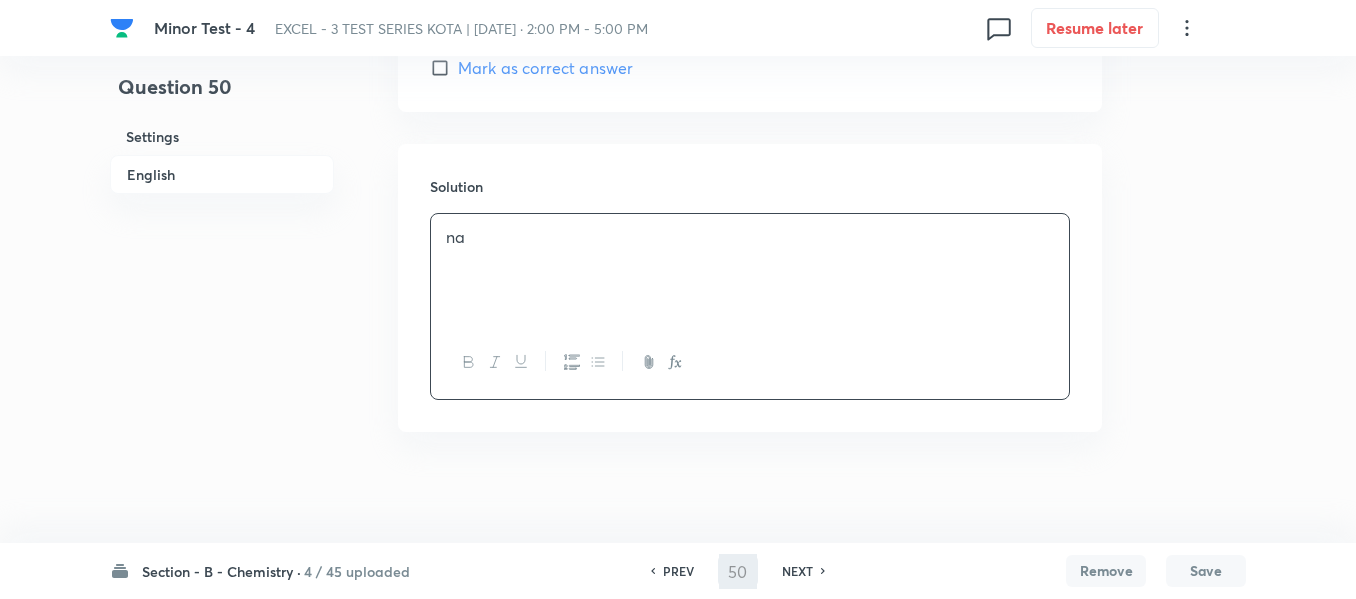 type on "51" 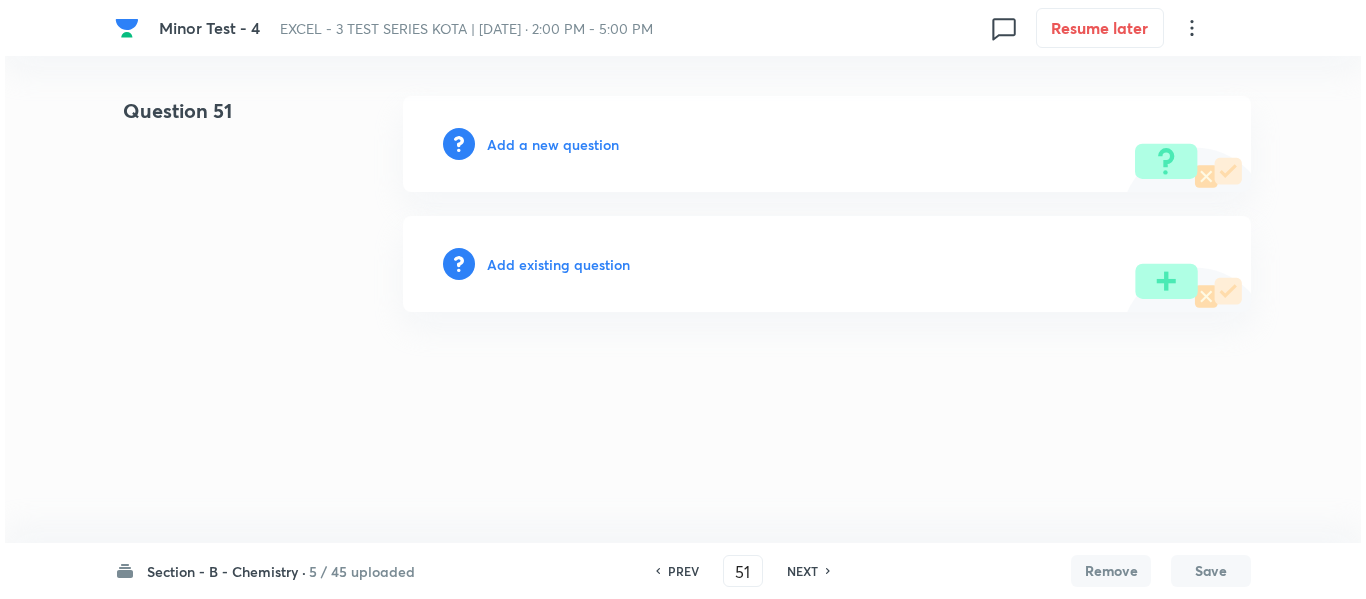 scroll, scrollTop: 0, scrollLeft: 0, axis: both 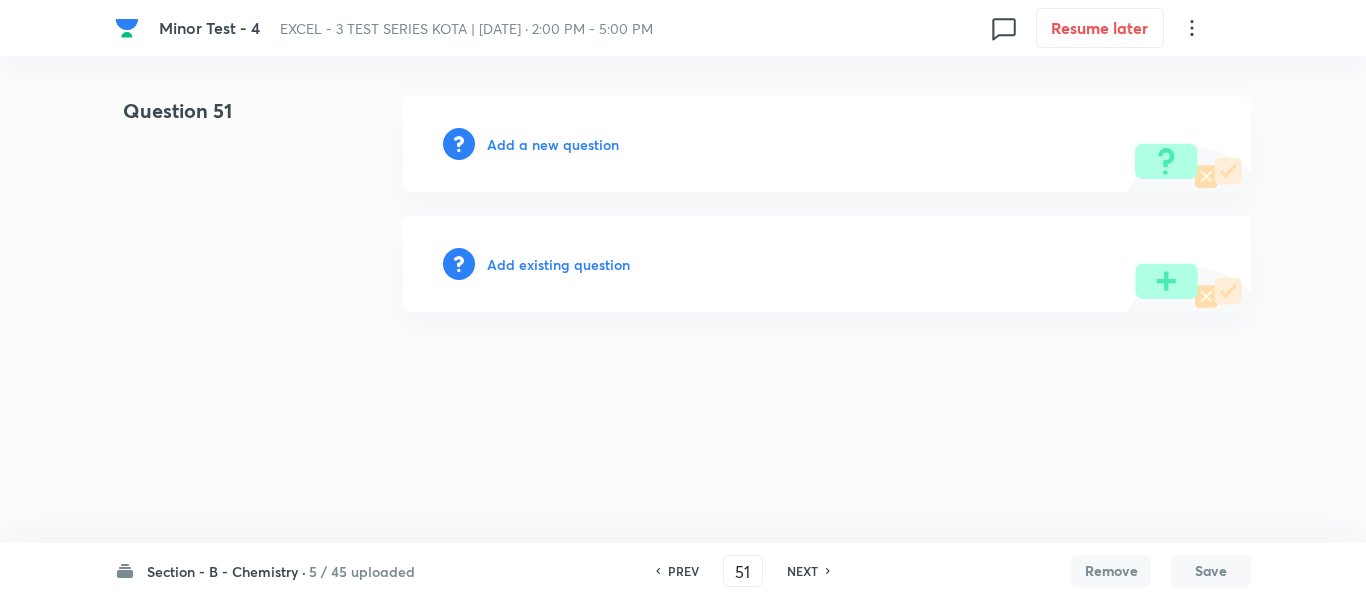 click on "Add a new question" at bounding box center (553, 144) 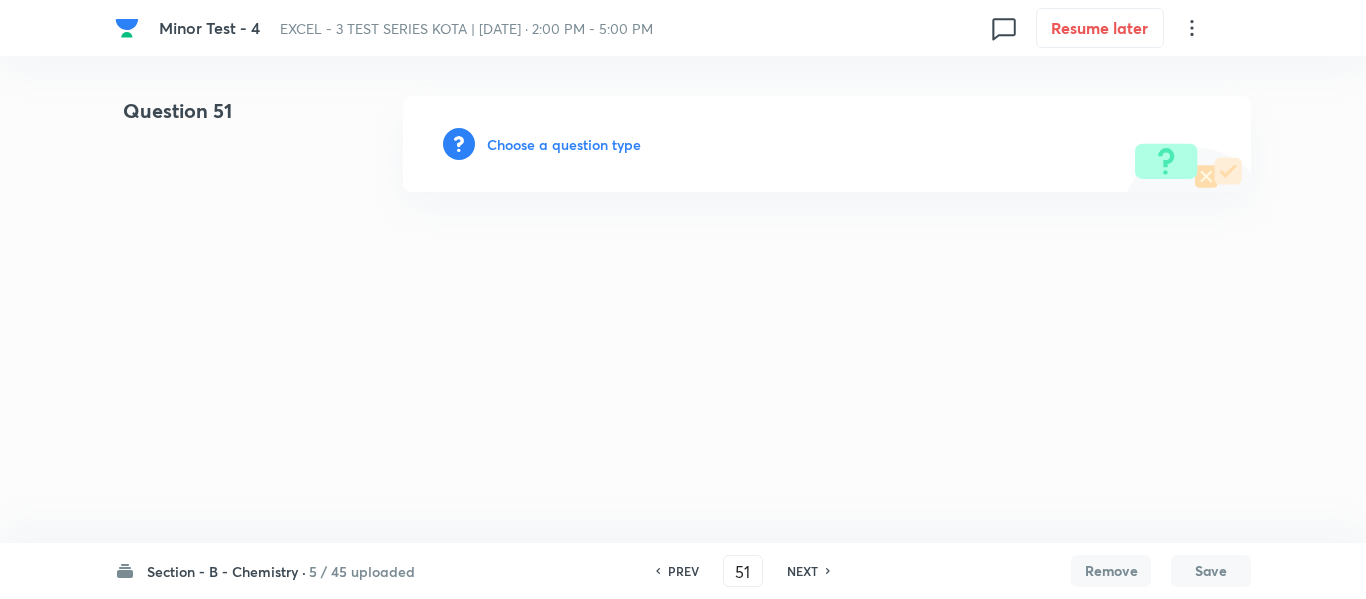 click on "Choose a question type" at bounding box center (564, 144) 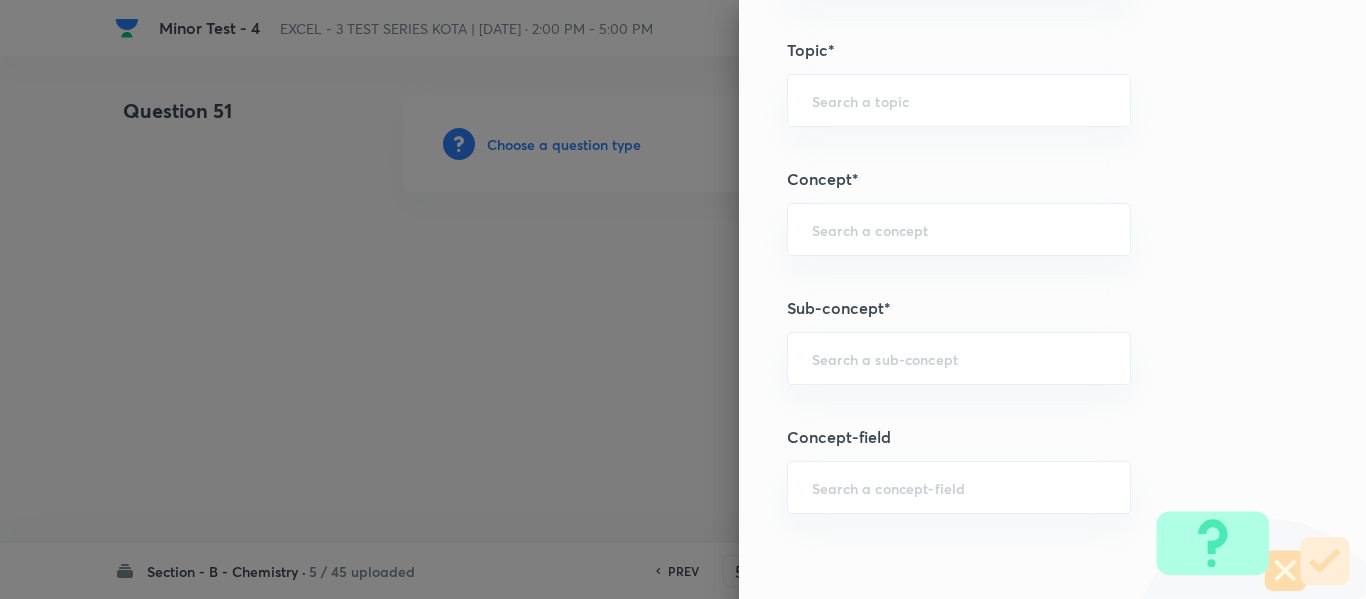 scroll, scrollTop: 1200, scrollLeft: 0, axis: vertical 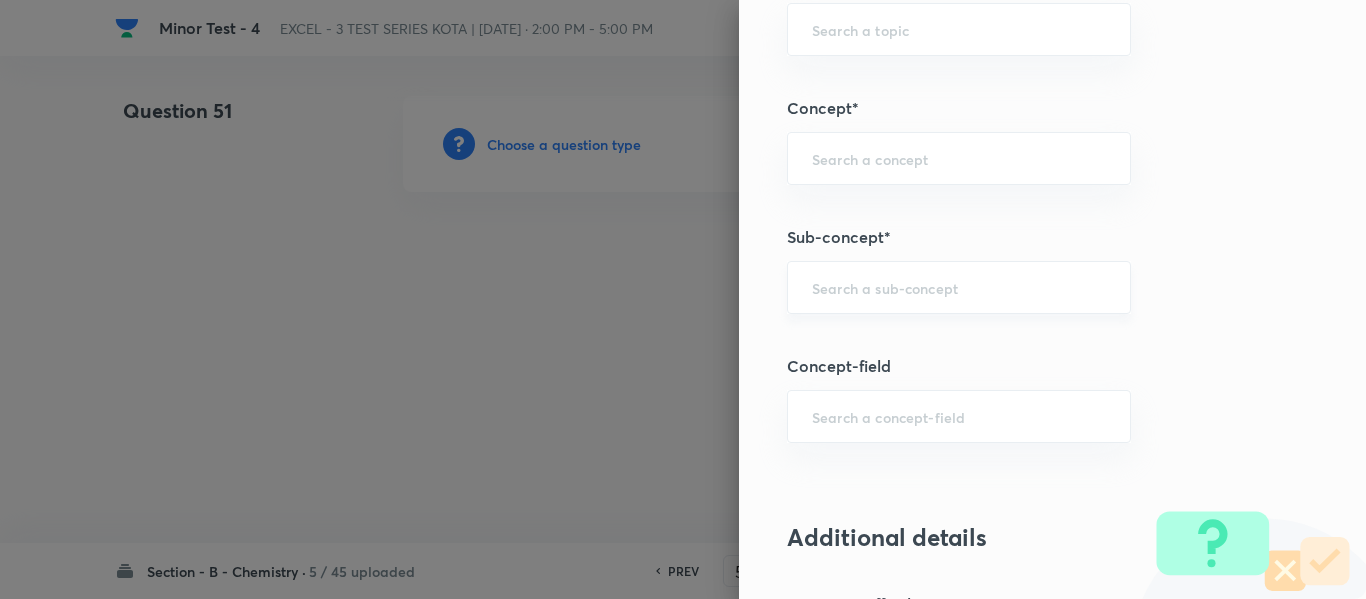 click at bounding box center (959, 287) 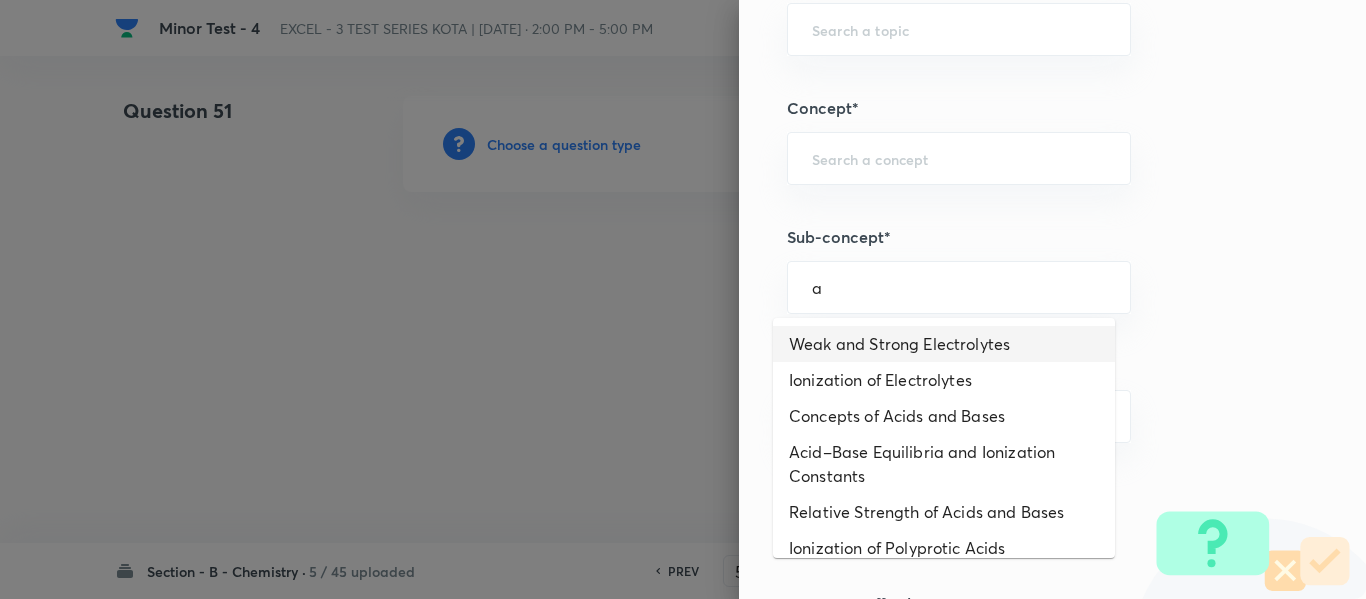 click on "Weak and Strong Electrolytes" at bounding box center [944, 344] 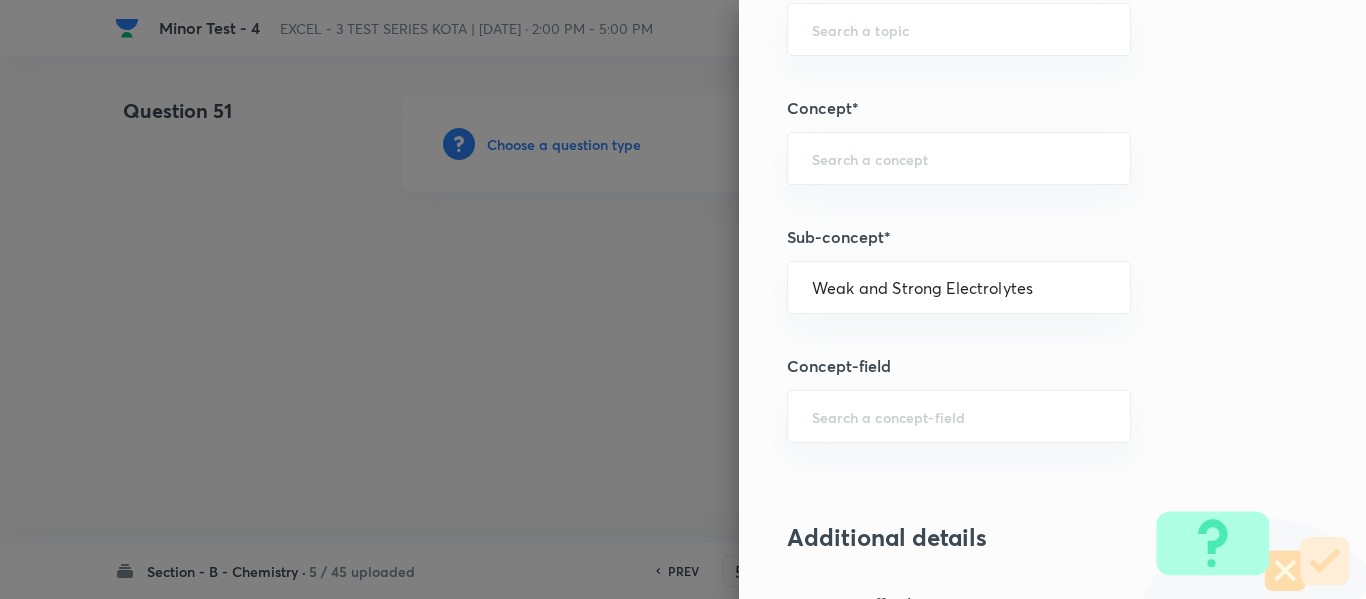 type on "Chemistry" 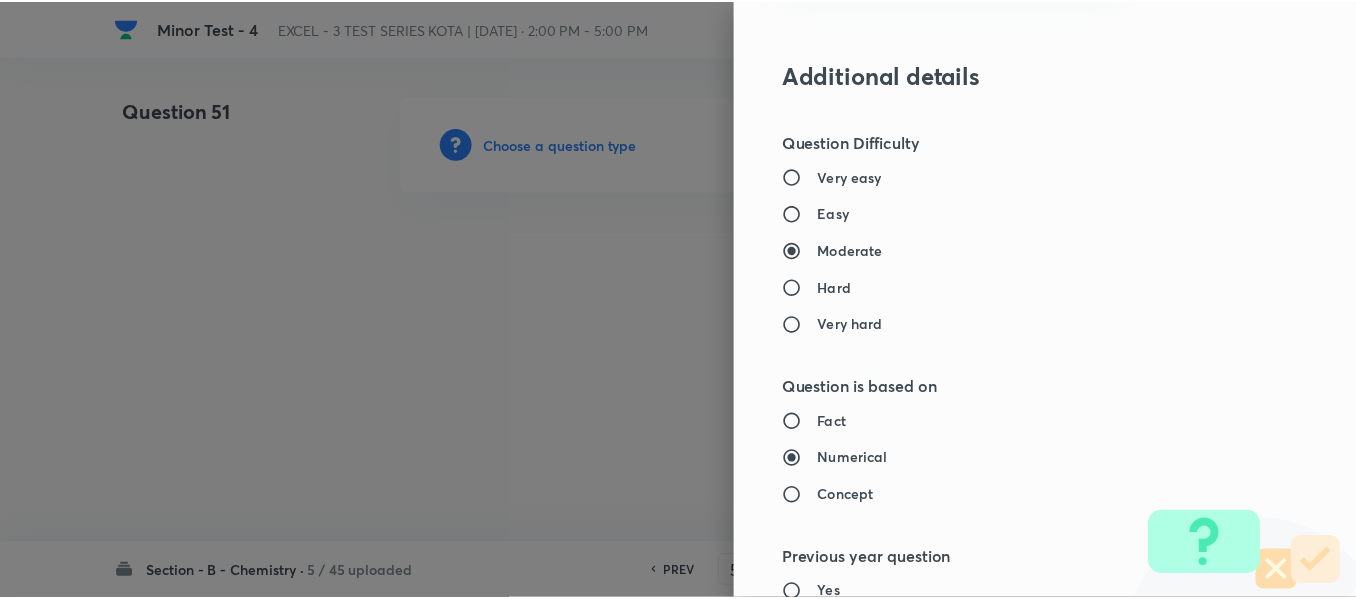 scroll, scrollTop: 2261, scrollLeft: 0, axis: vertical 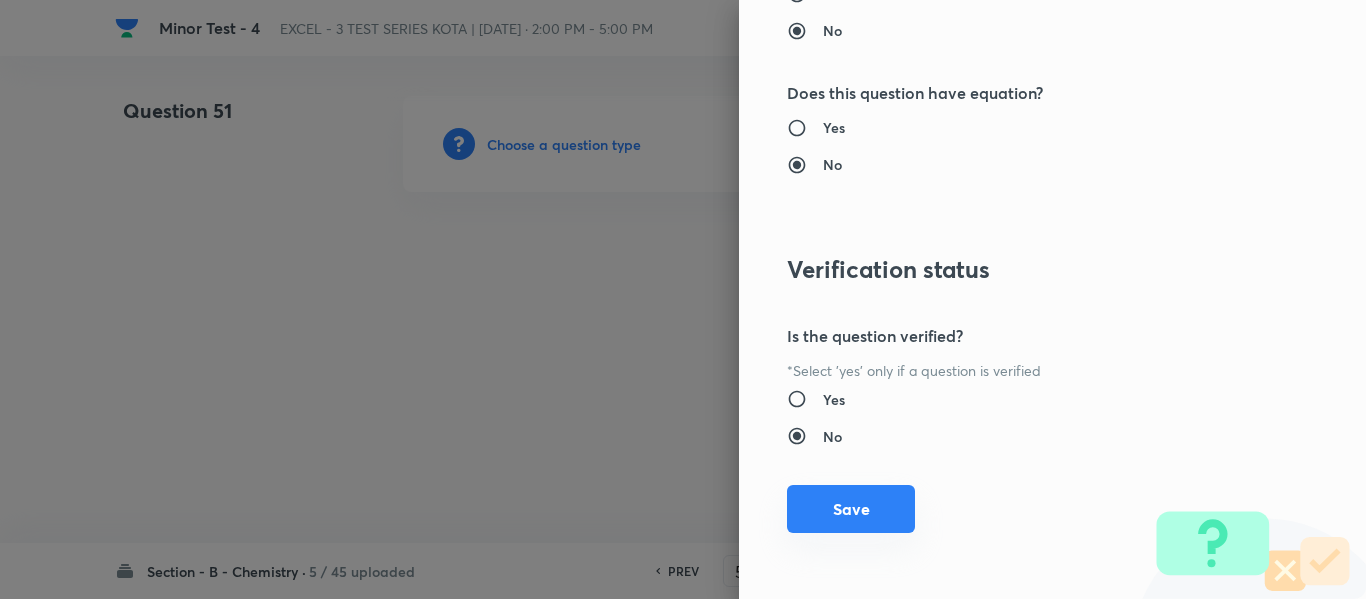 click on "Save" at bounding box center [851, 509] 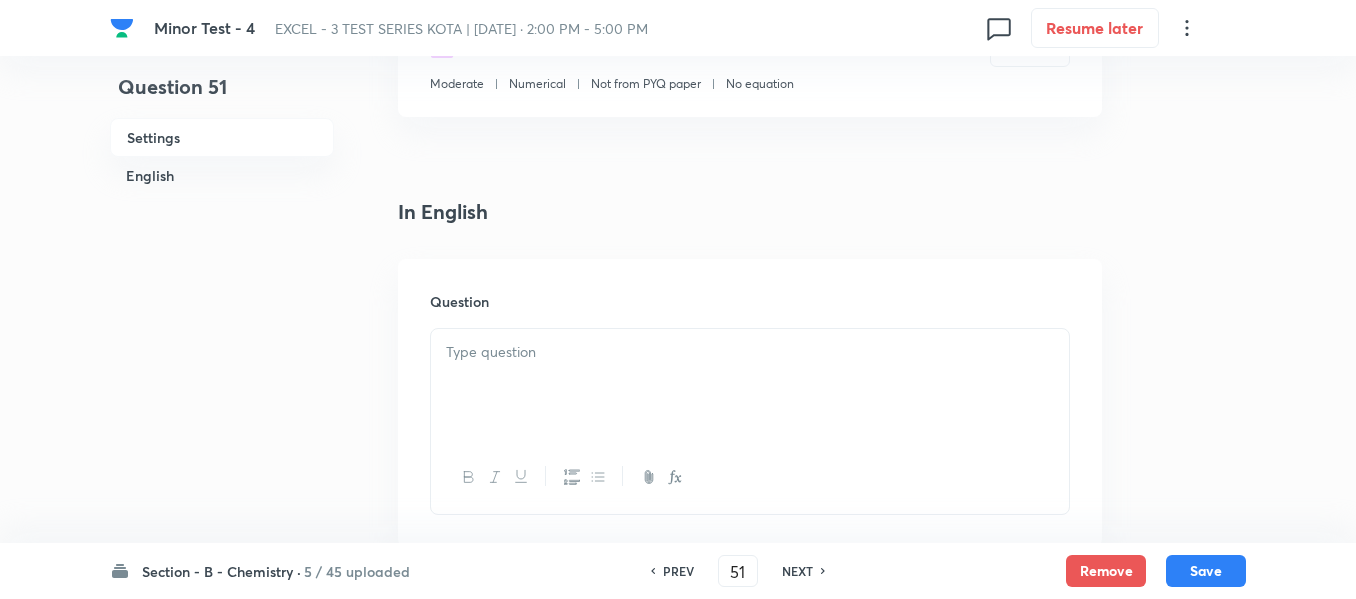 scroll, scrollTop: 500, scrollLeft: 0, axis: vertical 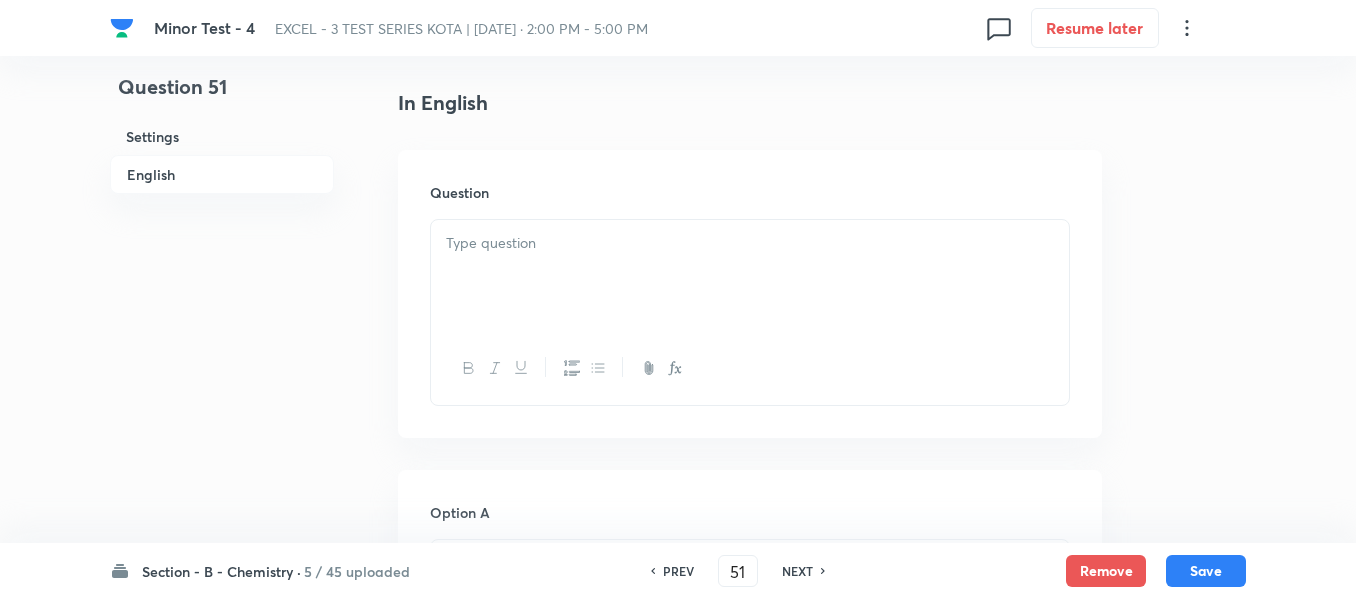 click at bounding box center (750, 276) 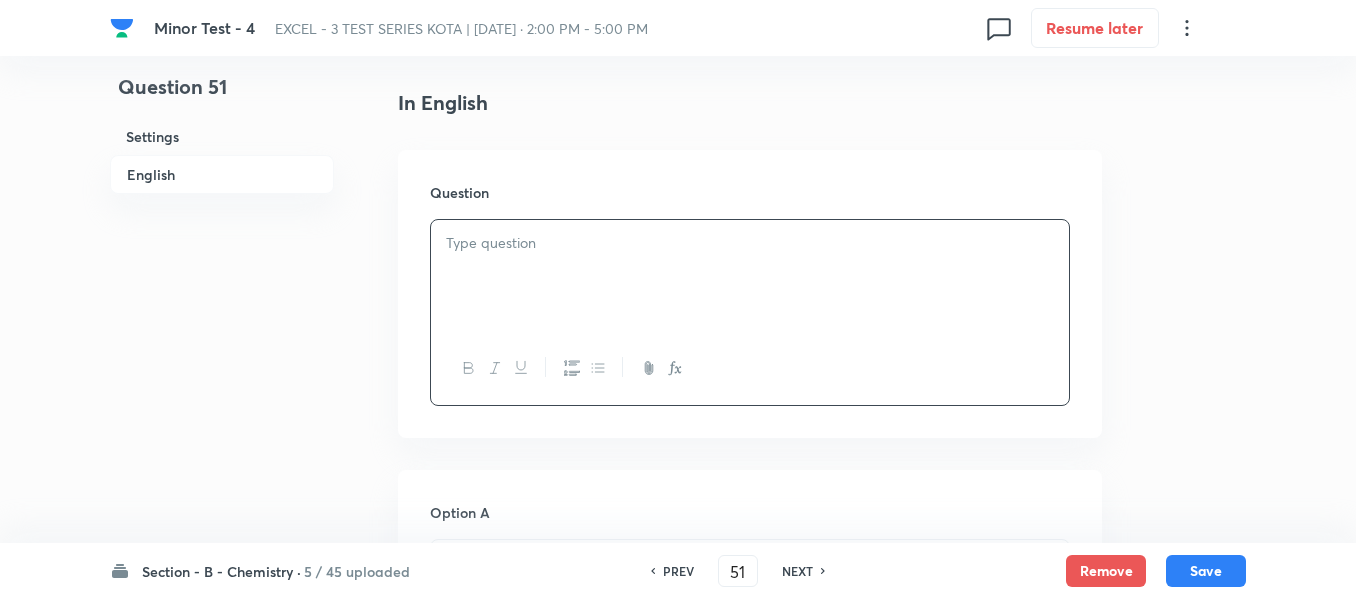 click at bounding box center (750, 243) 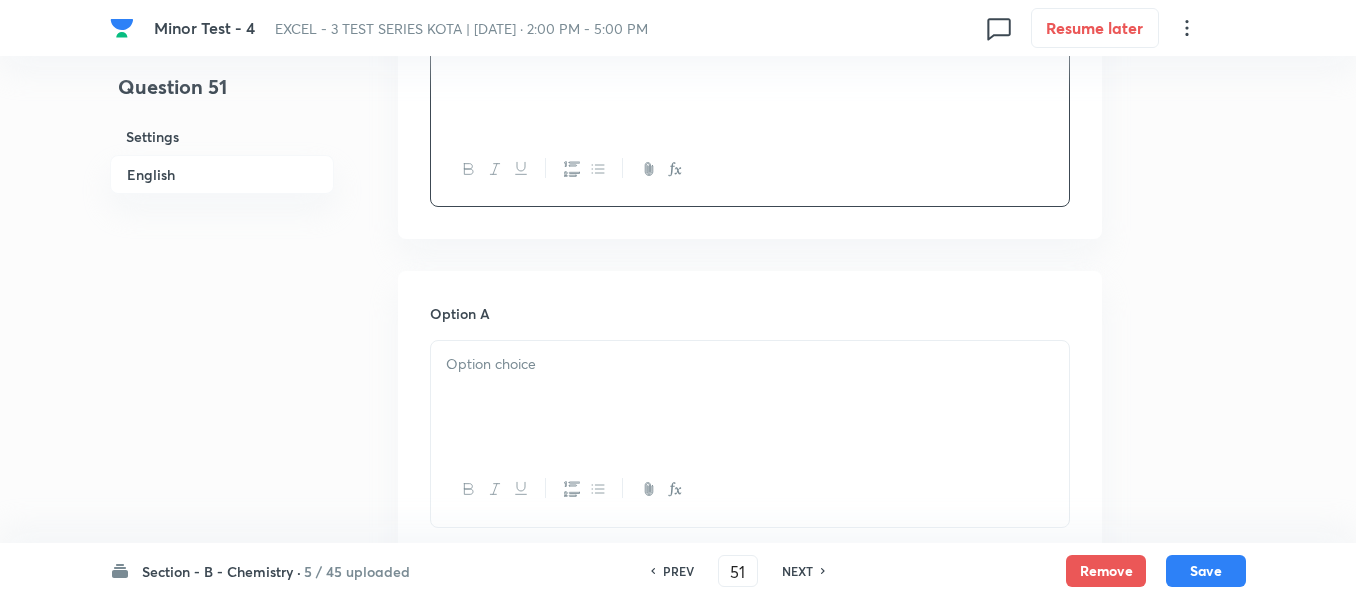 scroll, scrollTop: 700, scrollLeft: 0, axis: vertical 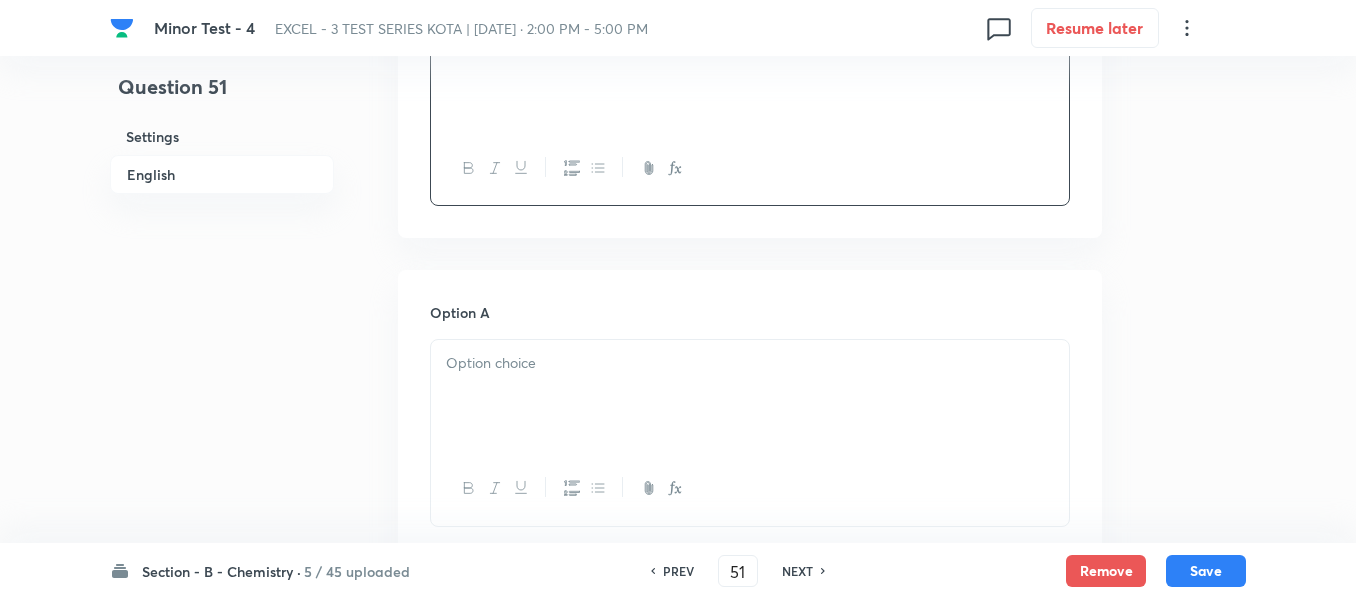 click at bounding box center [750, 363] 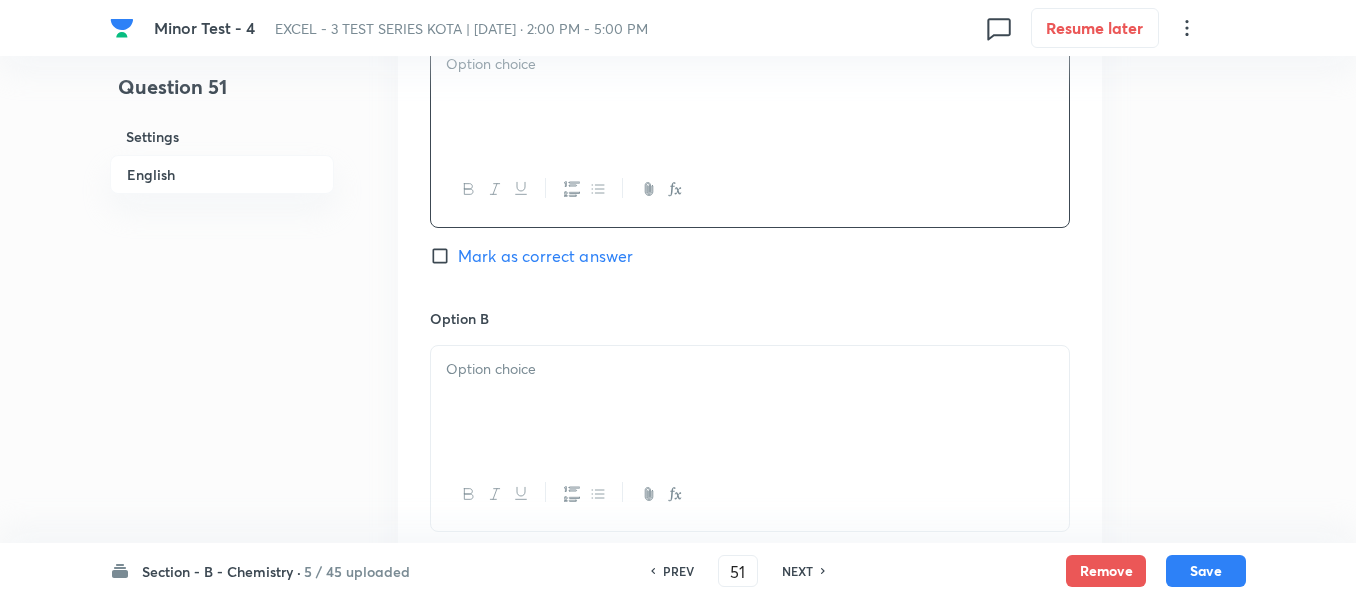 scroll, scrollTop: 1000, scrollLeft: 0, axis: vertical 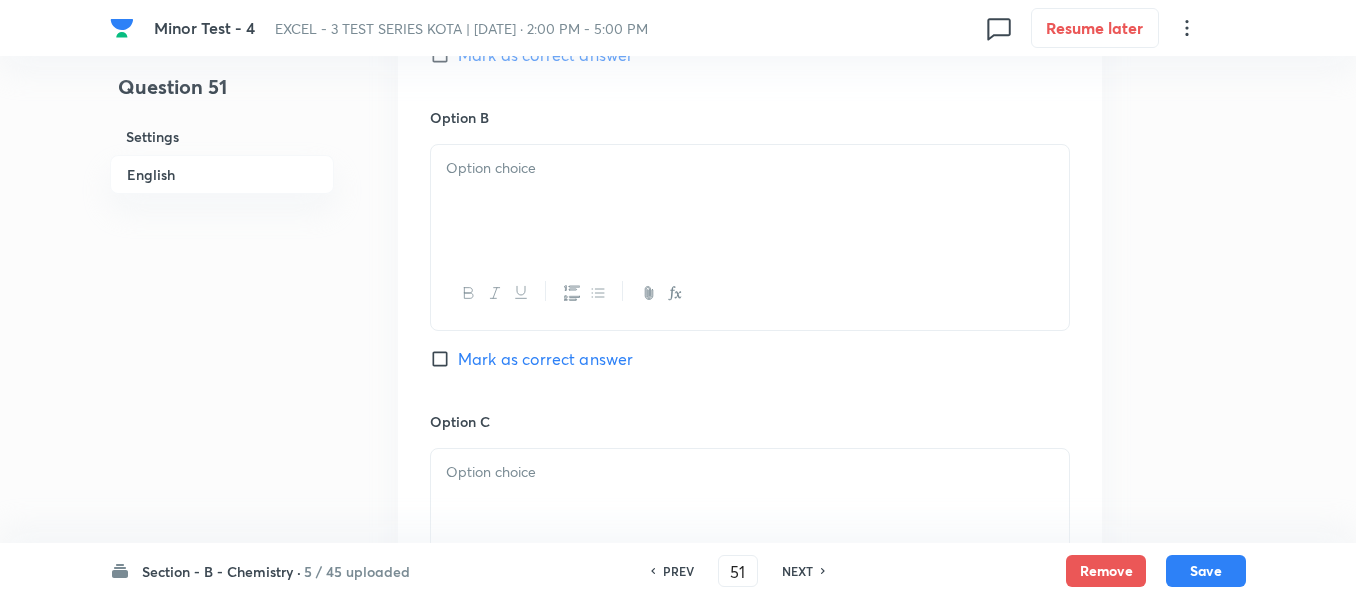click at bounding box center [750, 201] 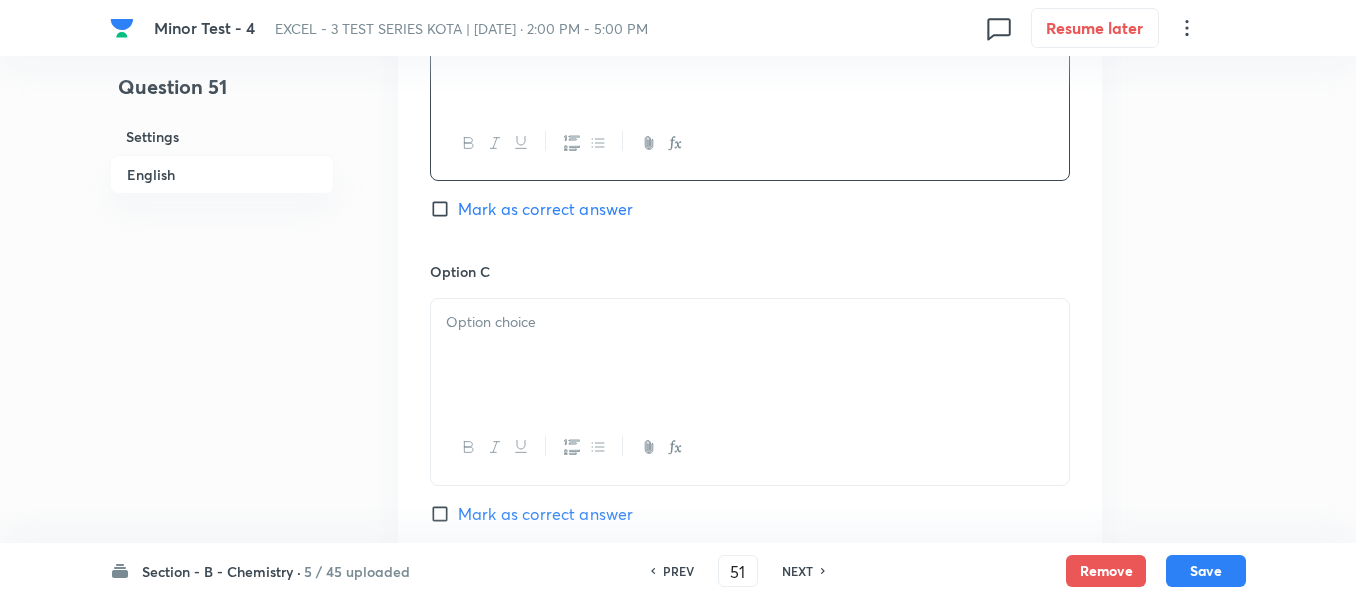 scroll, scrollTop: 1400, scrollLeft: 0, axis: vertical 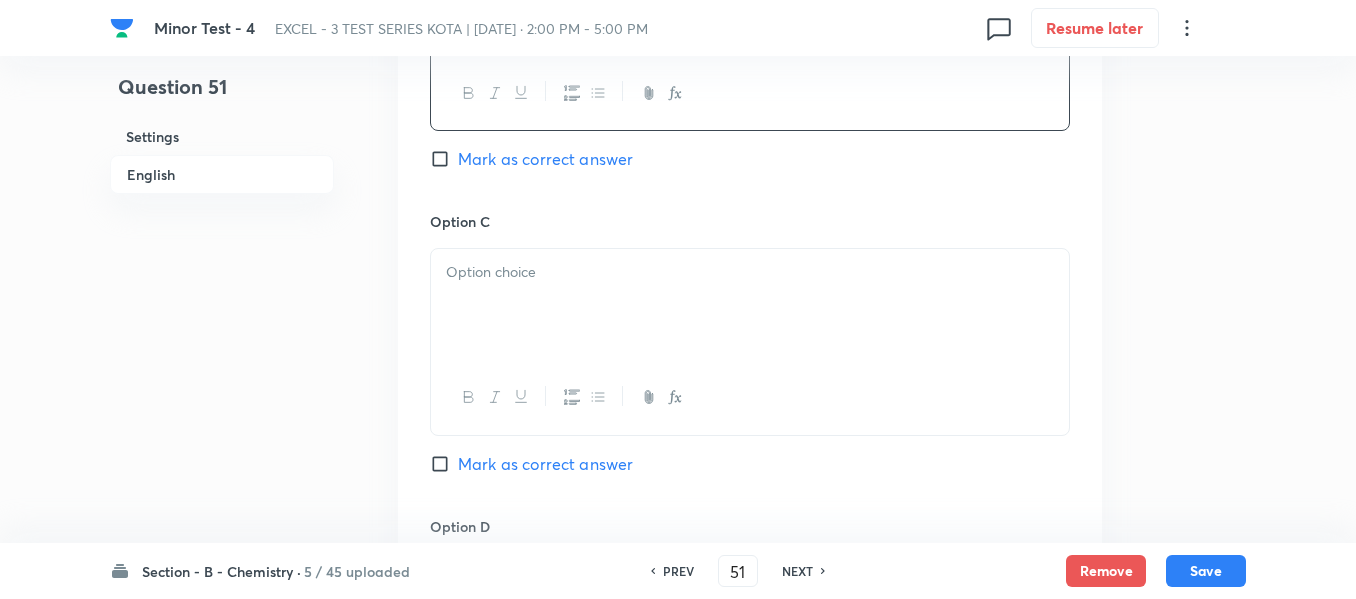 click at bounding box center (750, 272) 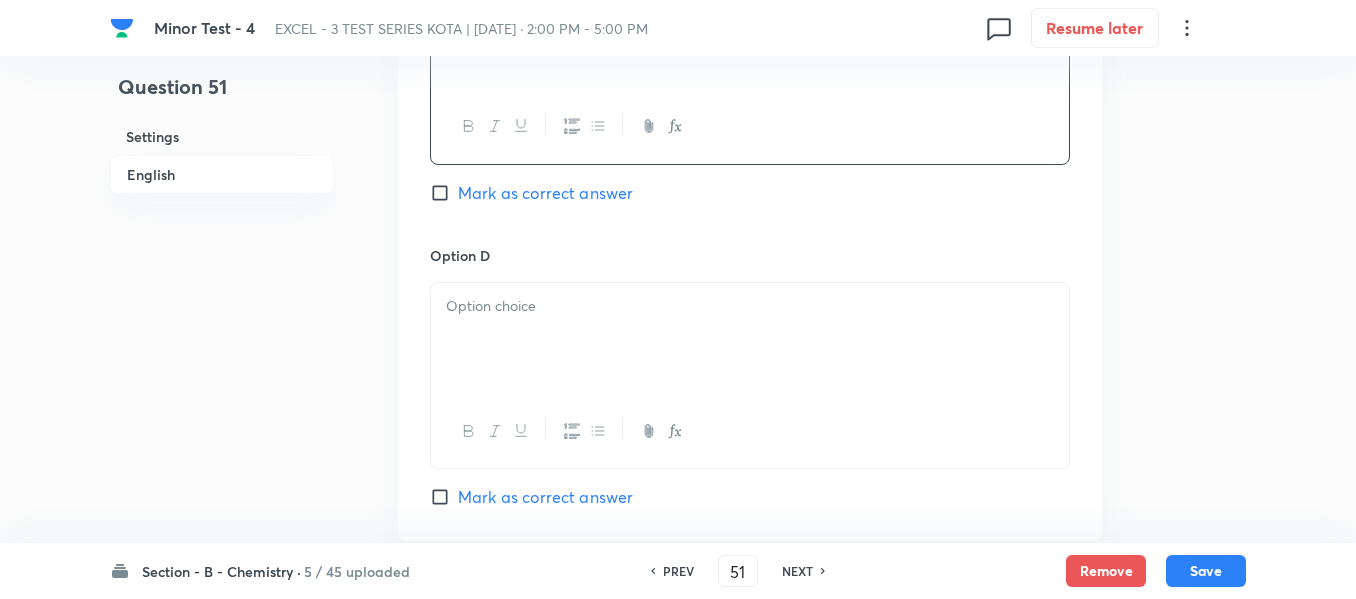 scroll, scrollTop: 1700, scrollLeft: 0, axis: vertical 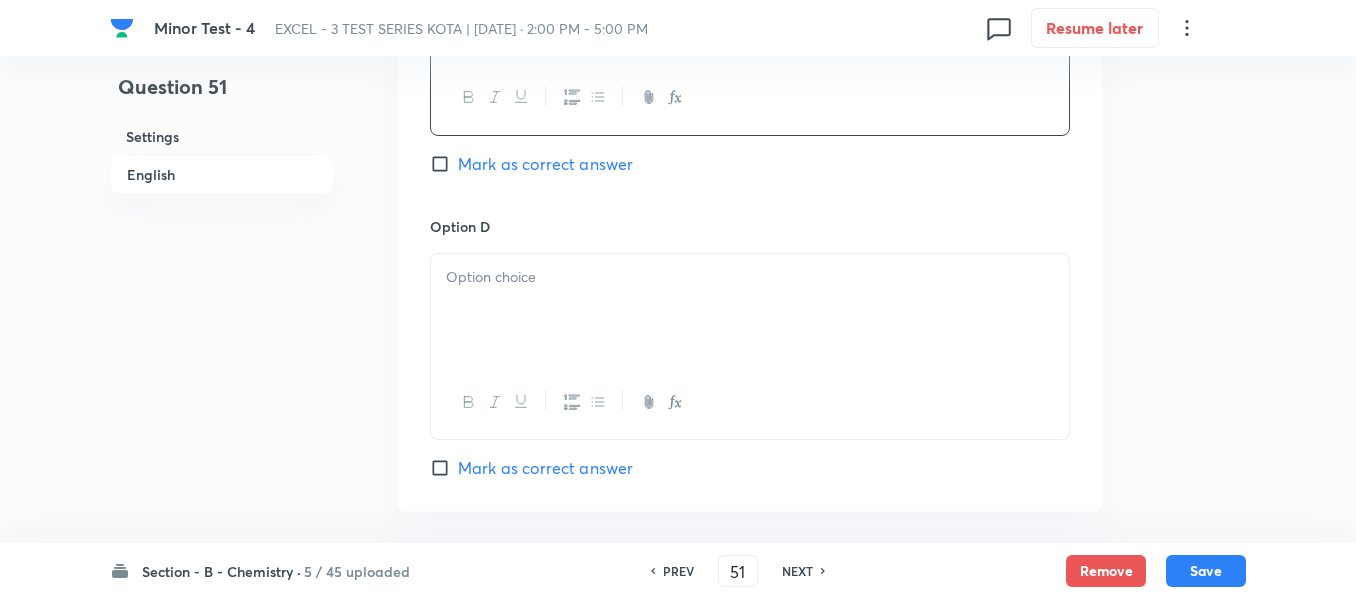 click at bounding box center (750, 310) 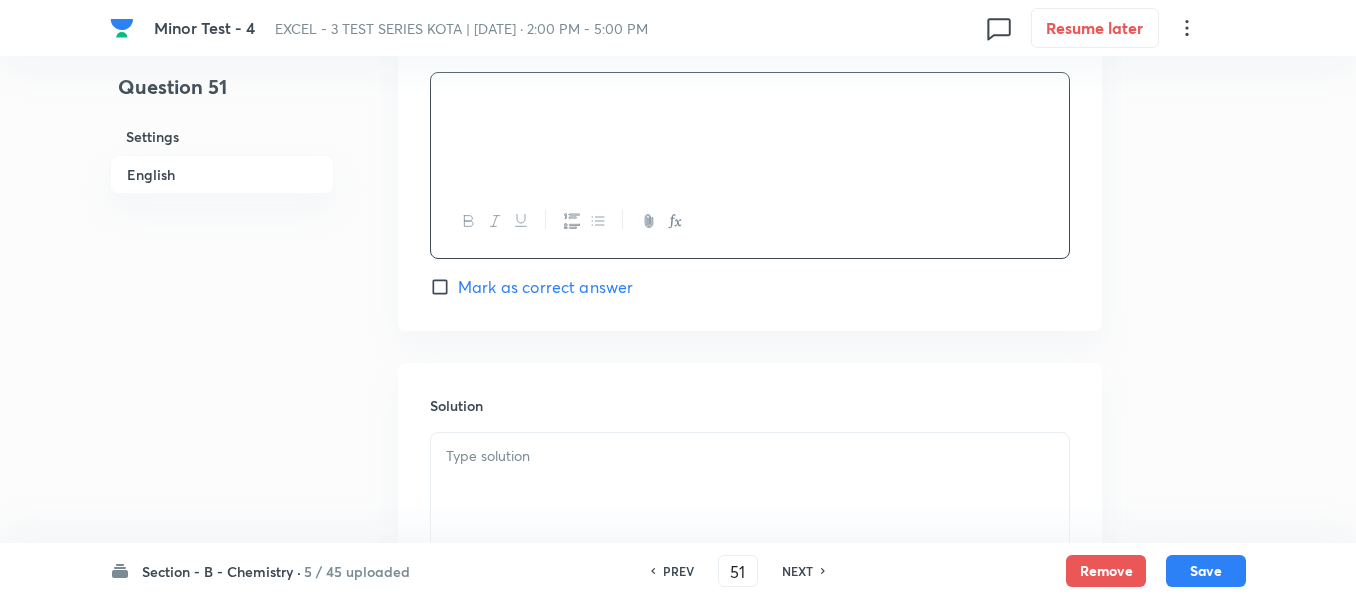 scroll, scrollTop: 1900, scrollLeft: 0, axis: vertical 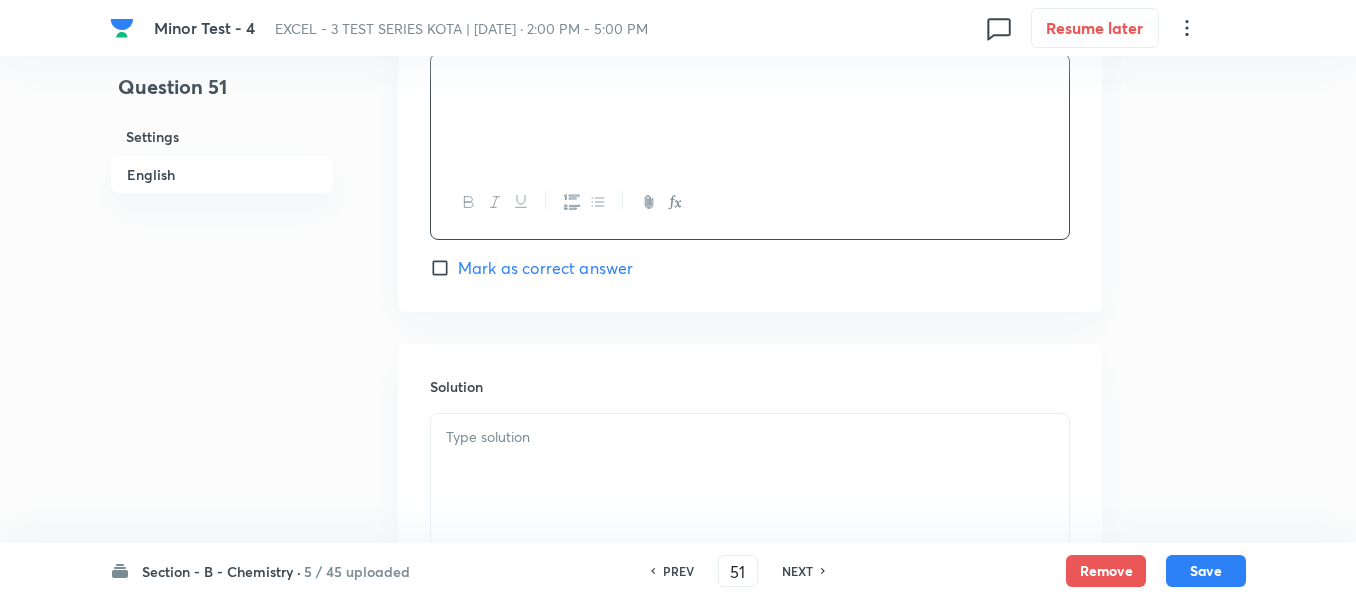 click on "Mark as correct answer" at bounding box center [444, 268] 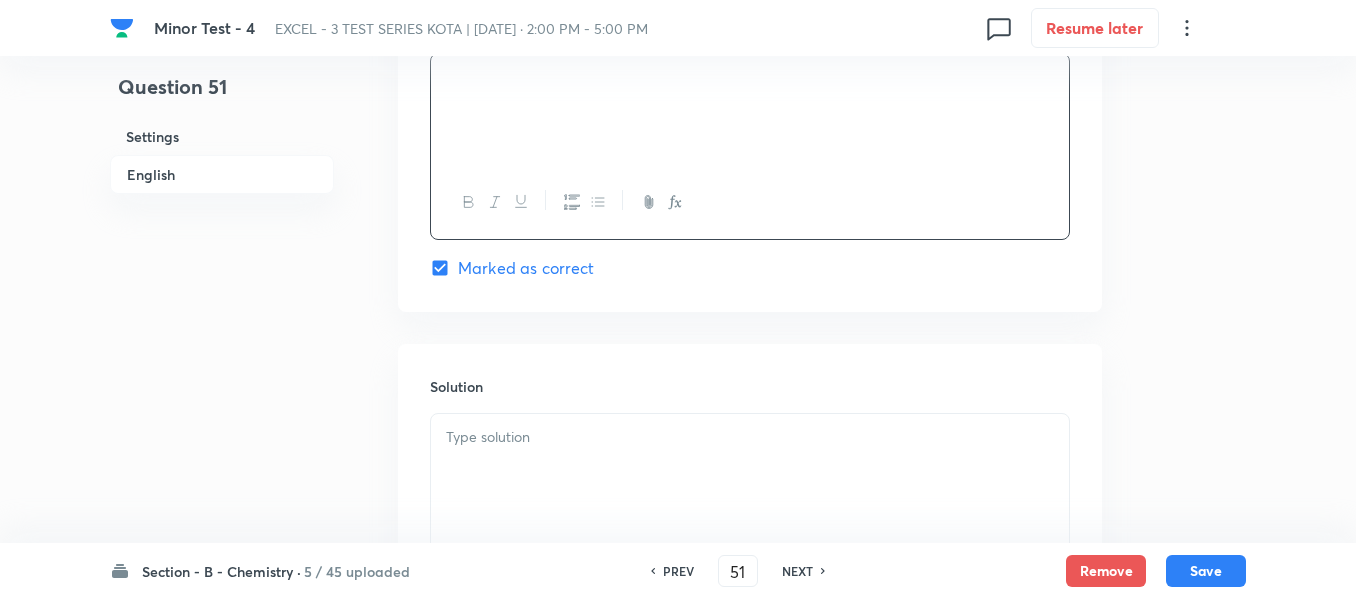 click at bounding box center [750, 470] 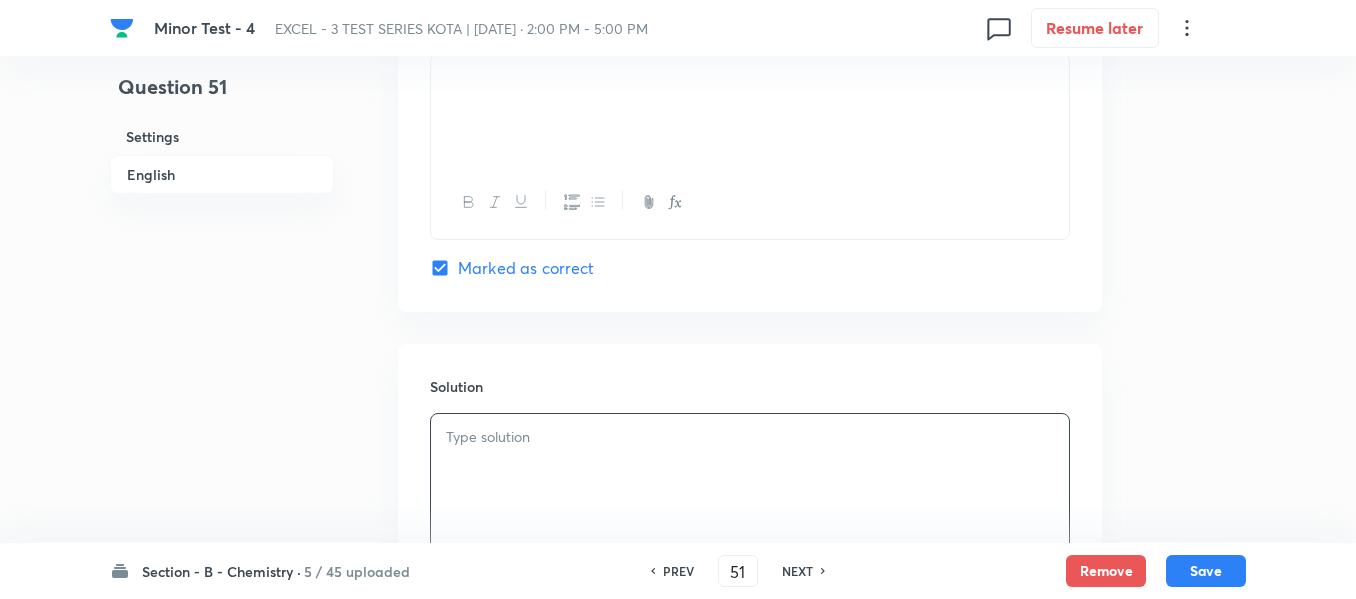 type 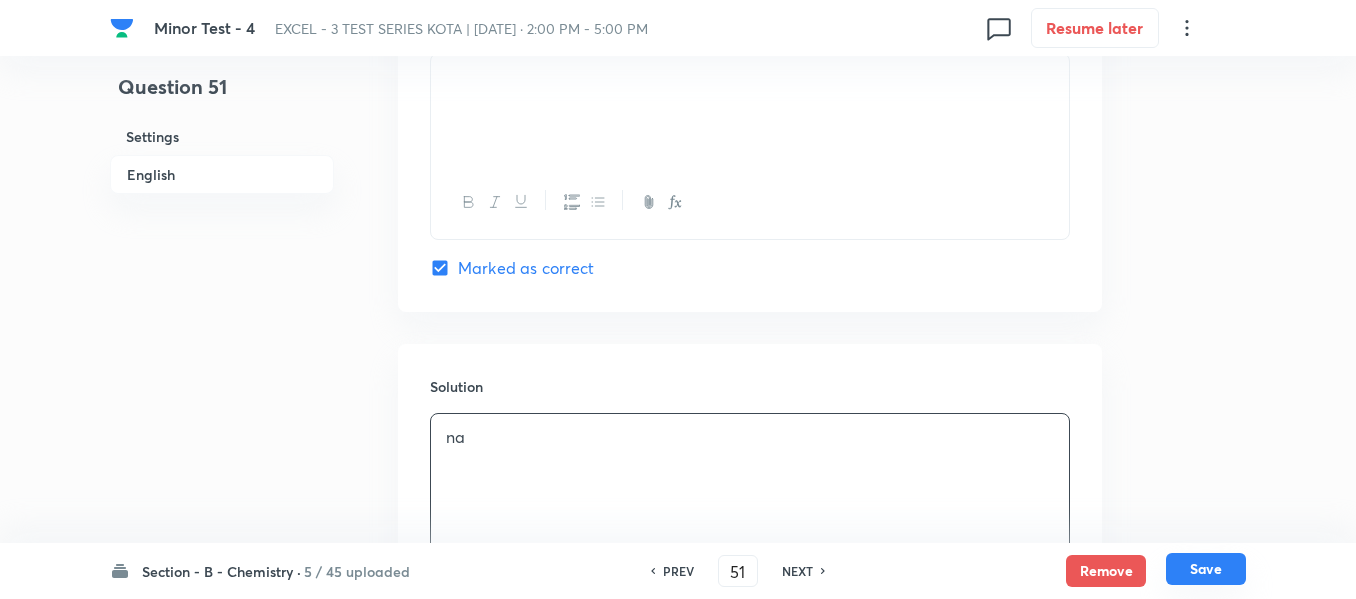 click on "Save" at bounding box center [1206, 569] 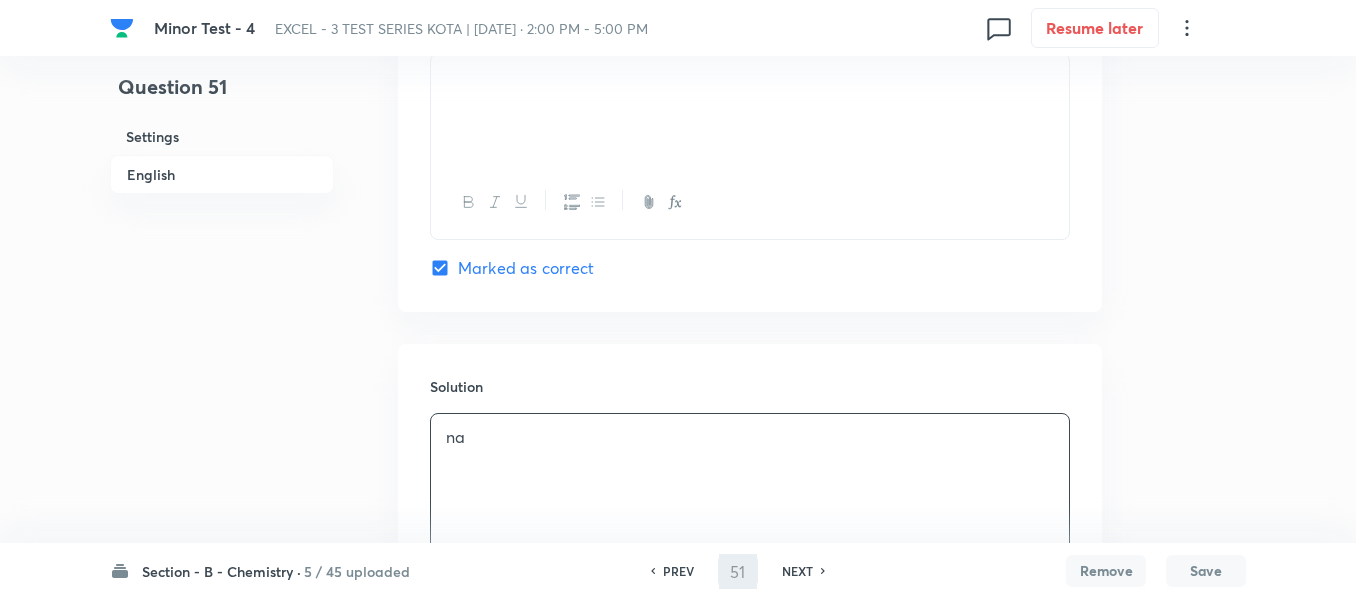 type on "52" 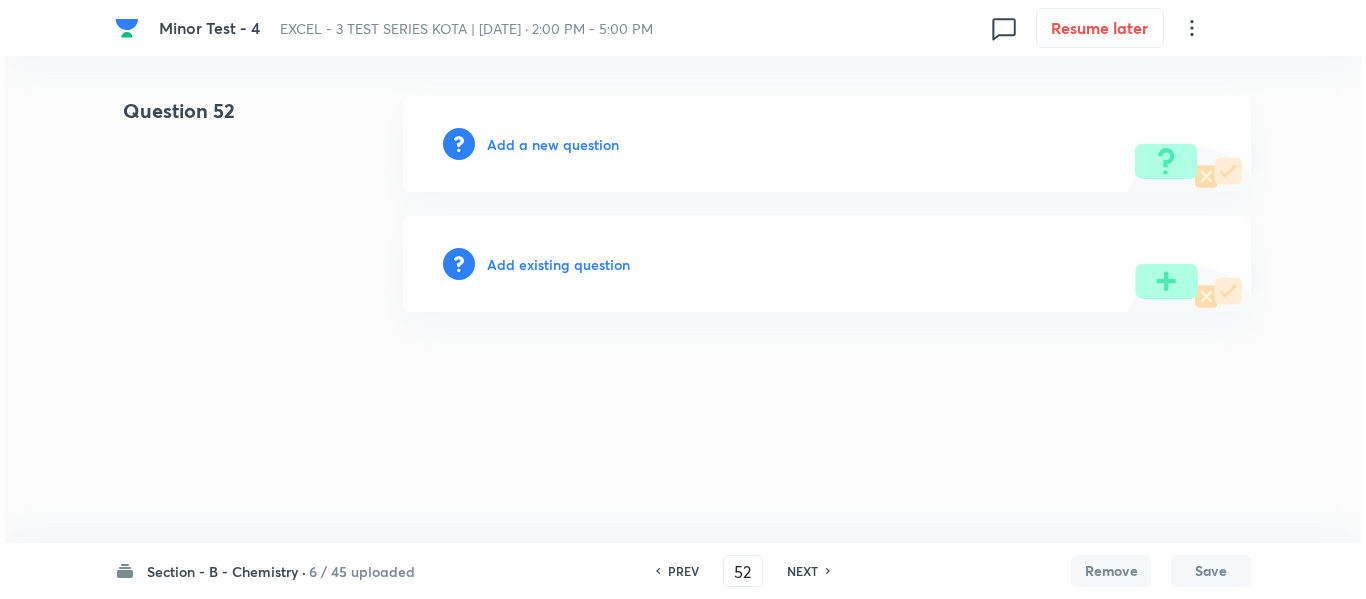 scroll, scrollTop: 0, scrollLeft: 0, axis: both 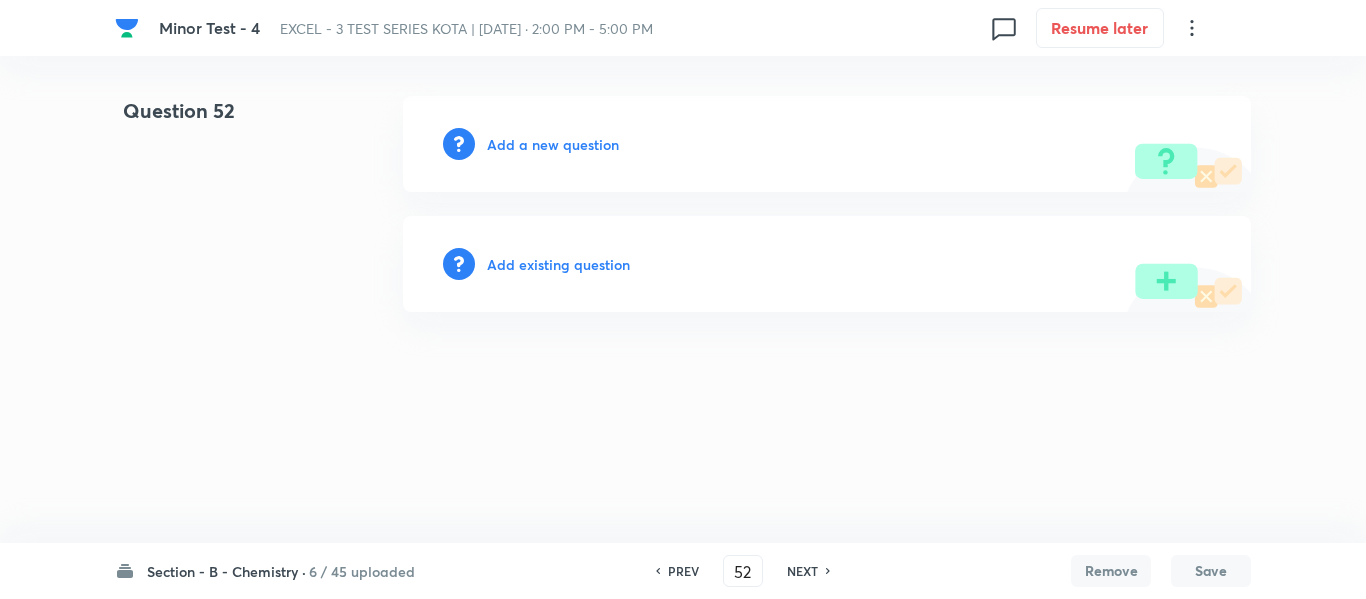 click on "Add a new question" at bounding box center (553, 144) 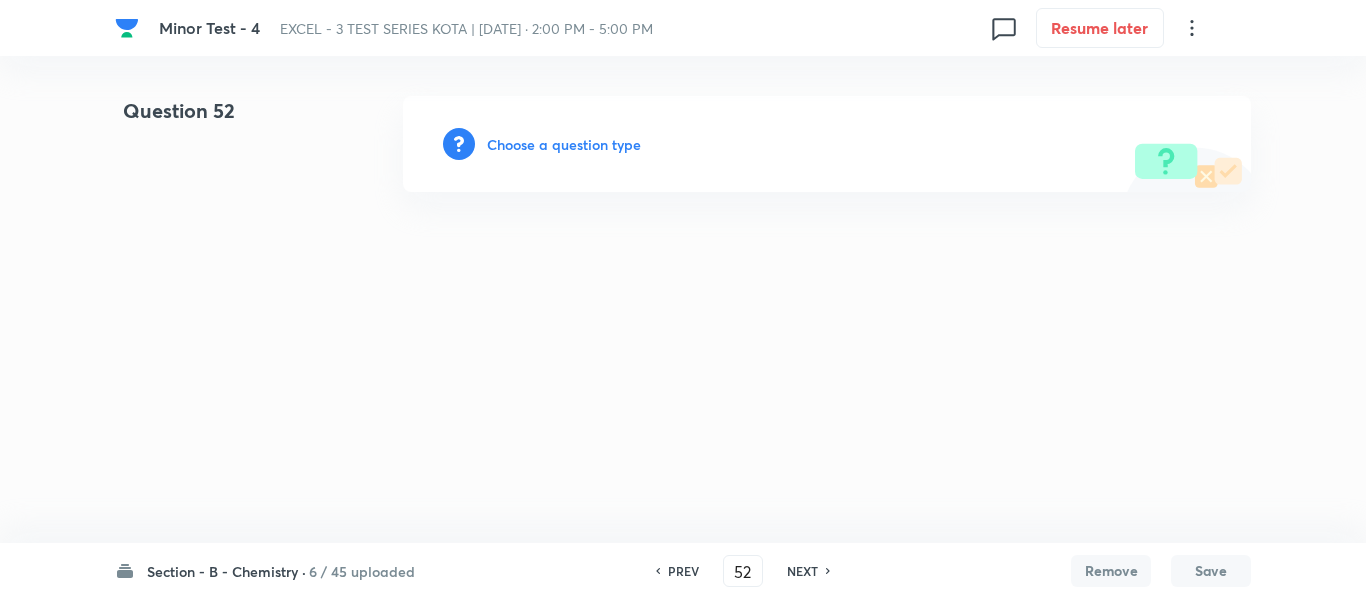 click on "Choose a question type" at bounding box center (564, 144) 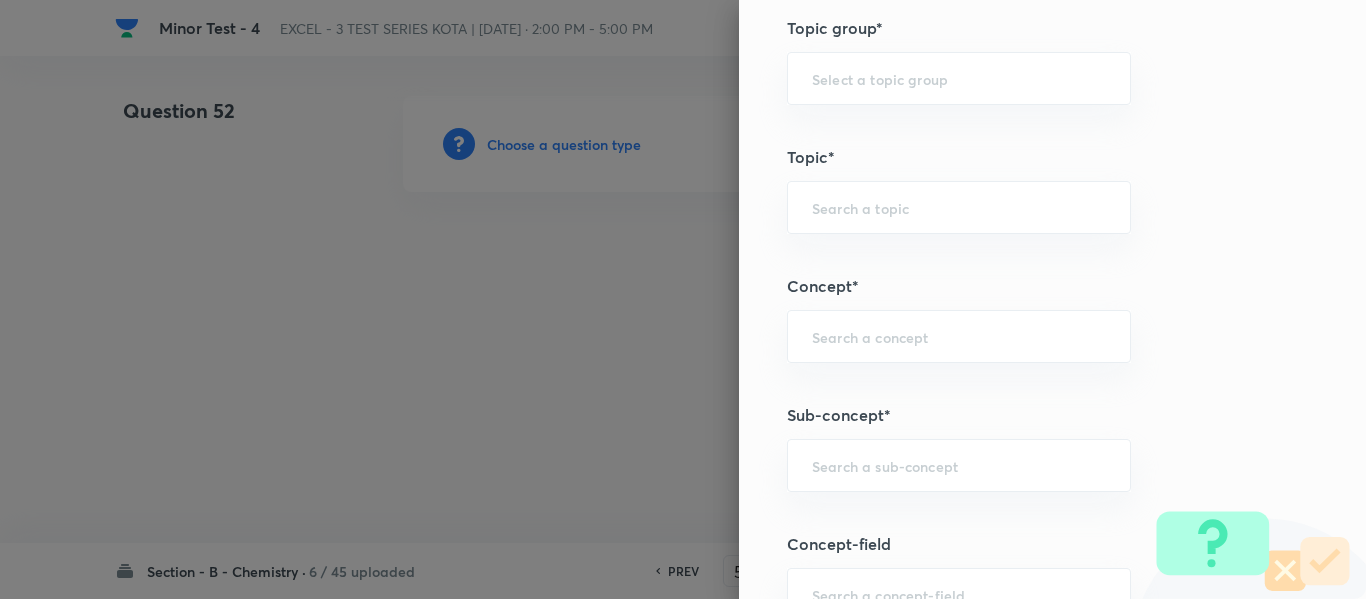 scroll, scrollTop: 1300, scrollLeft: 0, axis: vertical 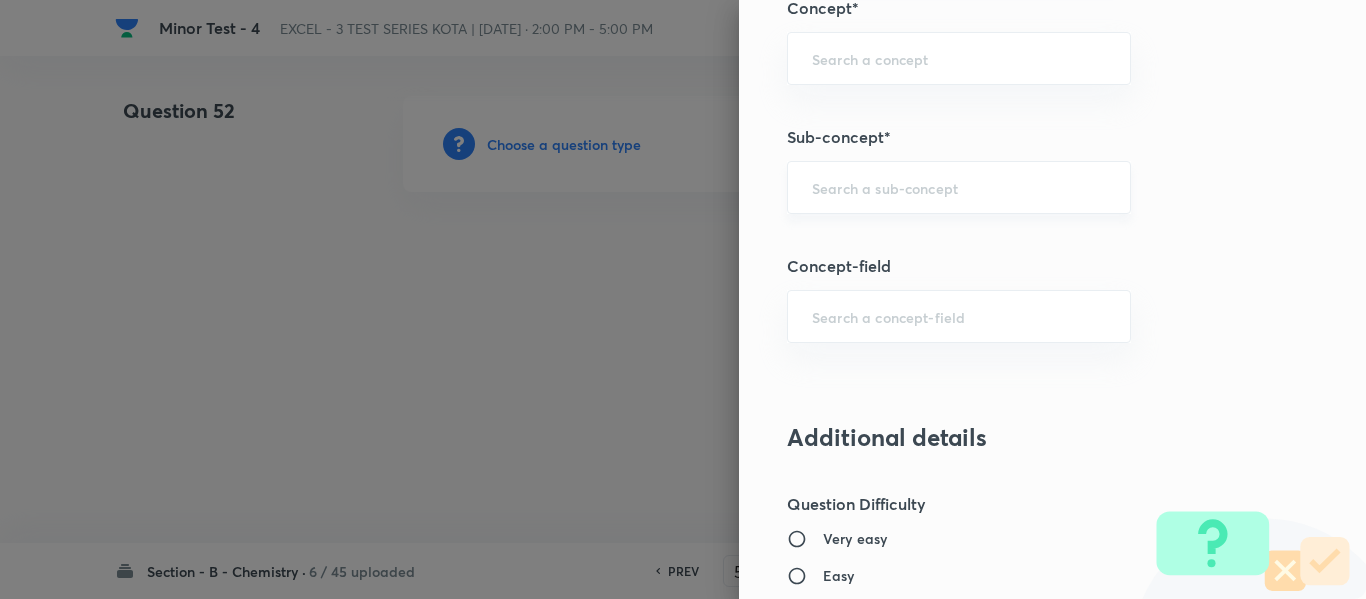 click at bounding box center (959, 187) 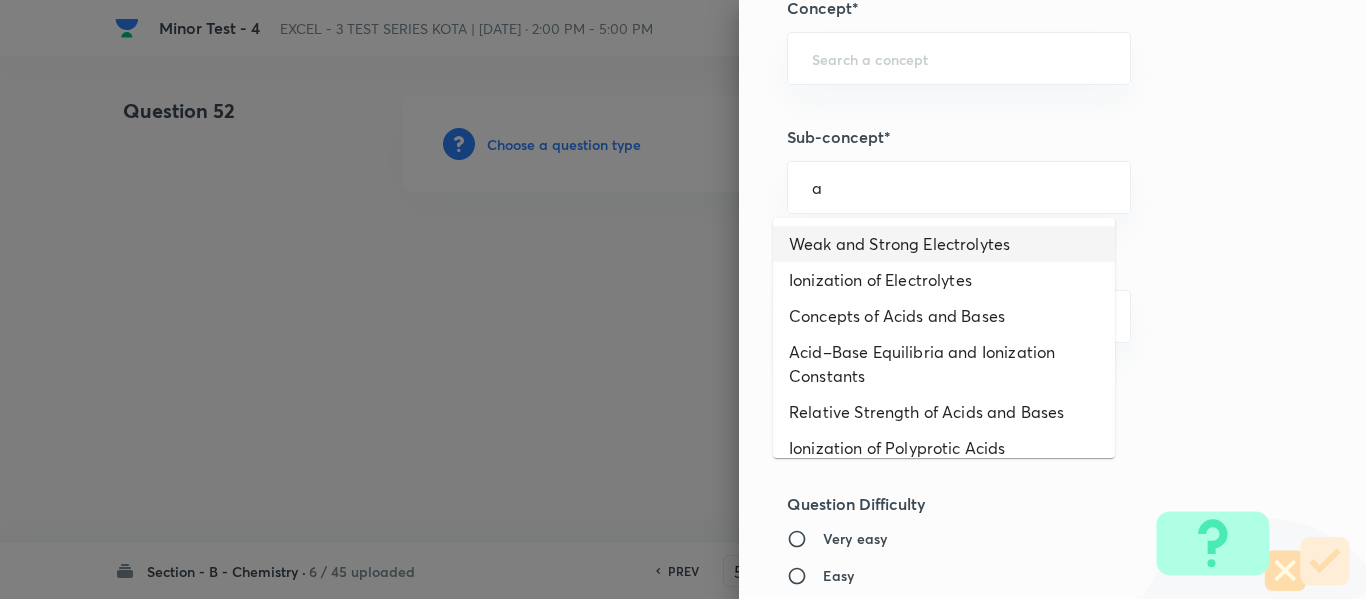 click on "Weak and Strong Electrolytes" at bounding box center (944, 244) 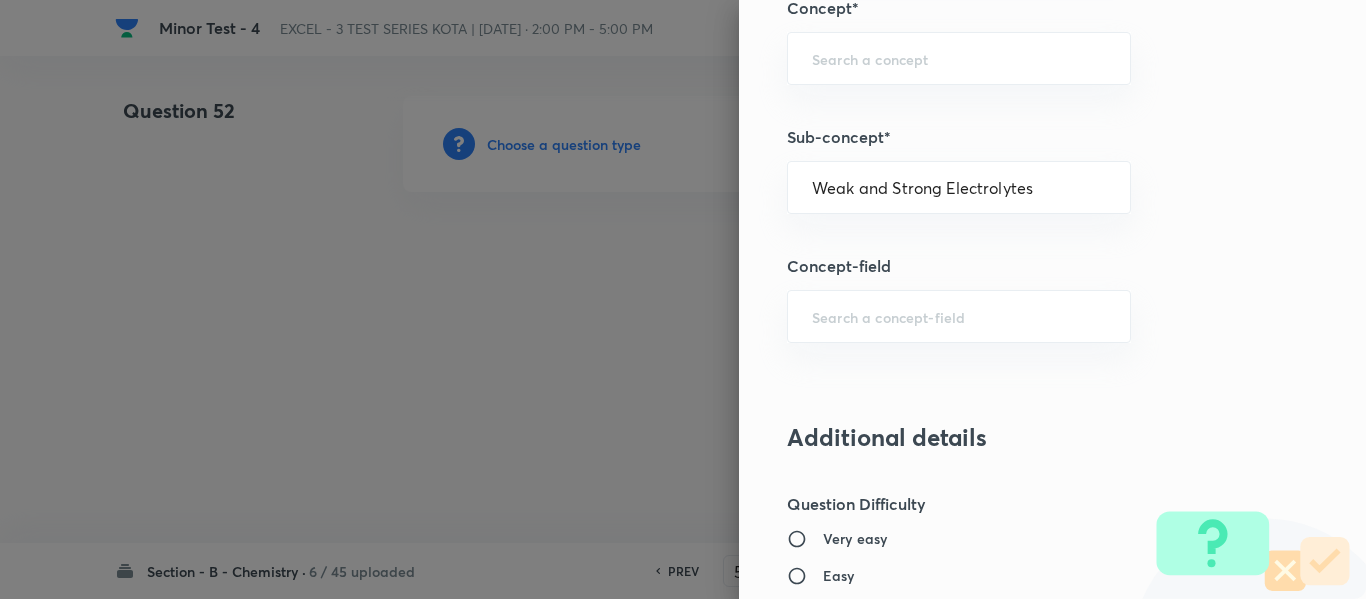 type on "Chemistry" 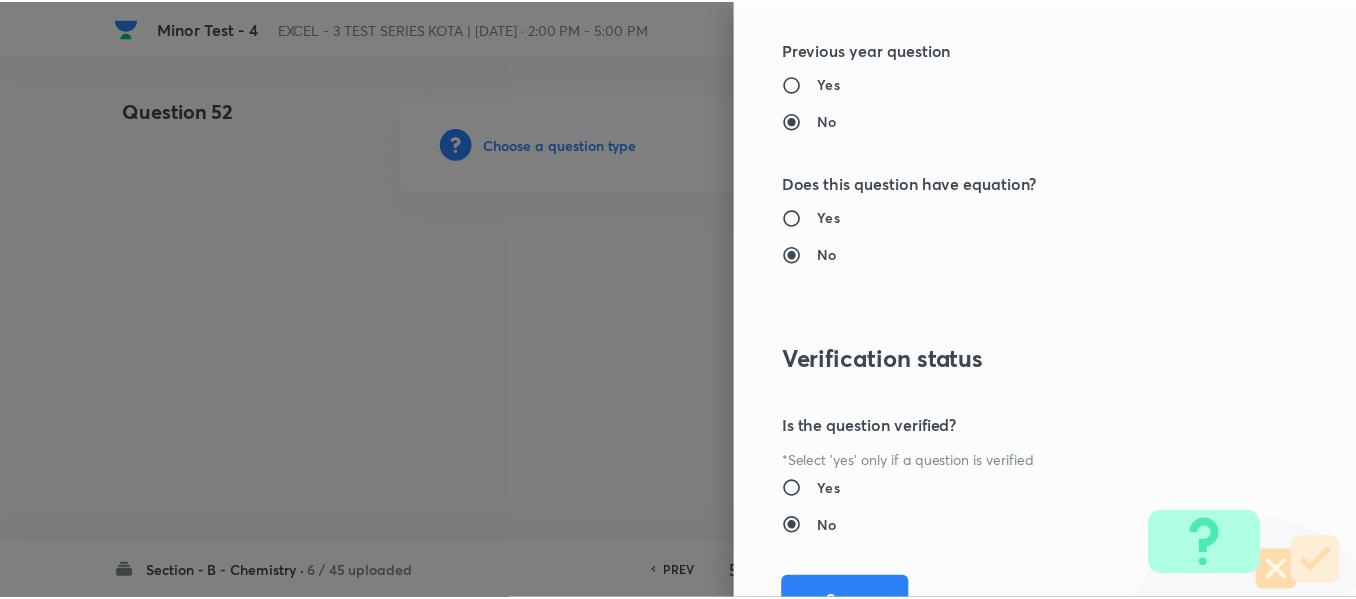 scroll, scrollTop: 2261, scrollLeft: 0, axis: vertical 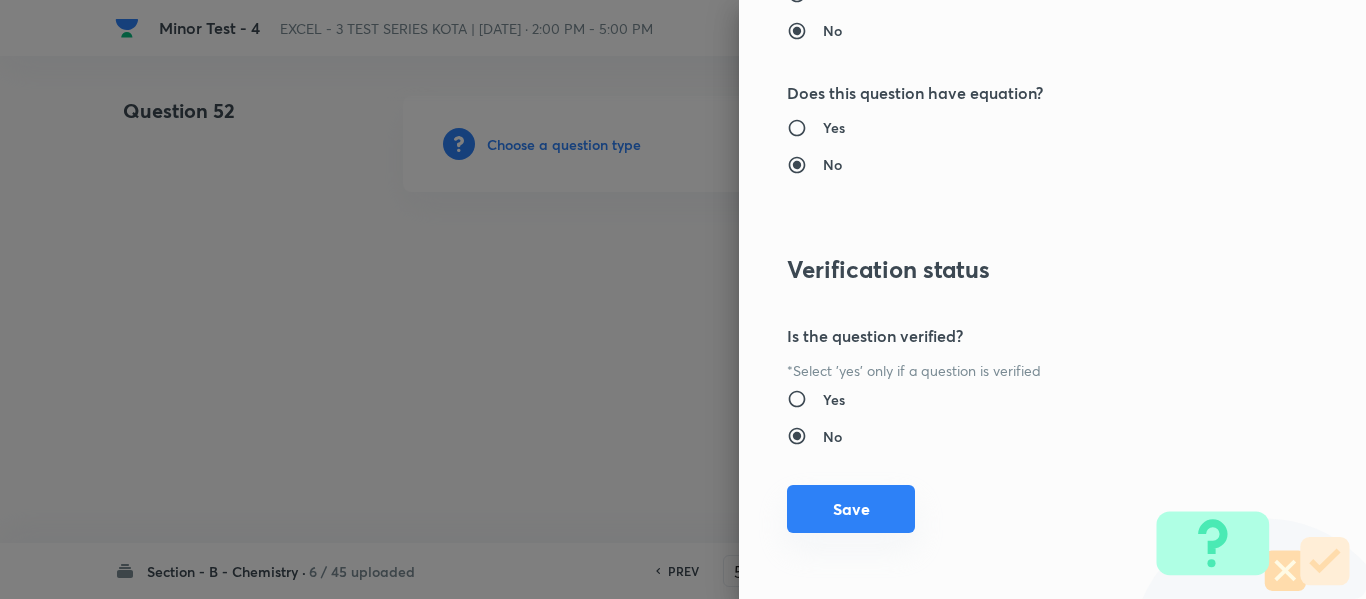 click on "Save" at bounding box center (851, 509) 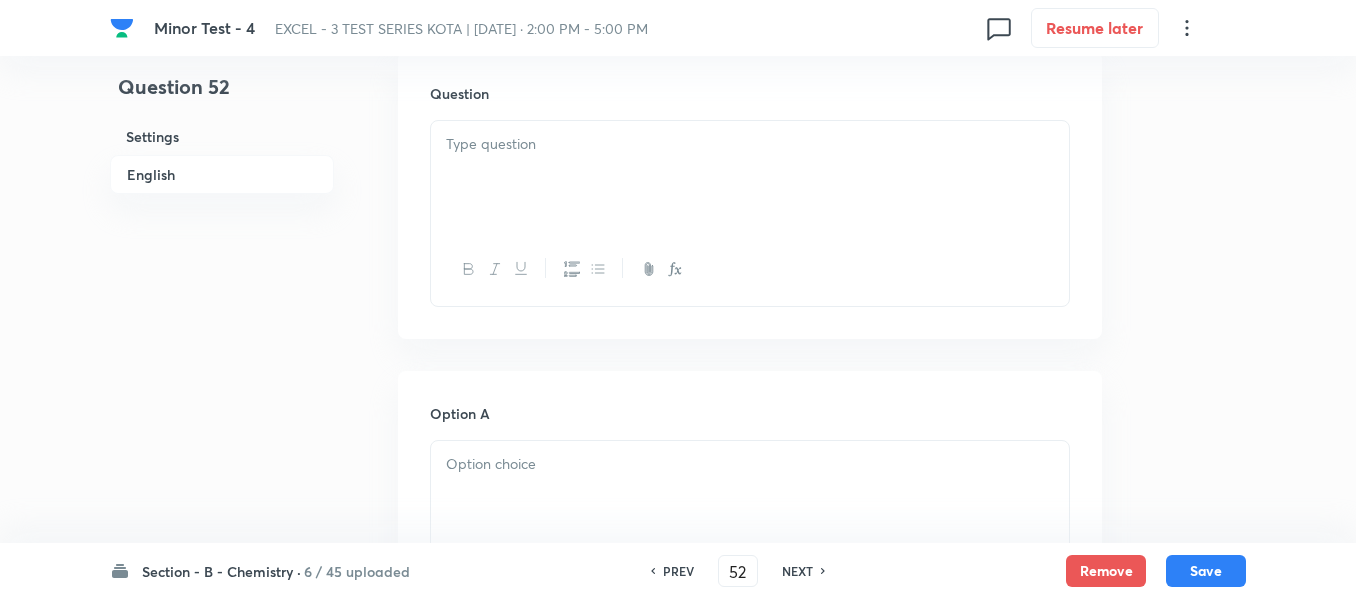 scroll, scrollTop: 600, scrollLeft: 0, axis: vertical 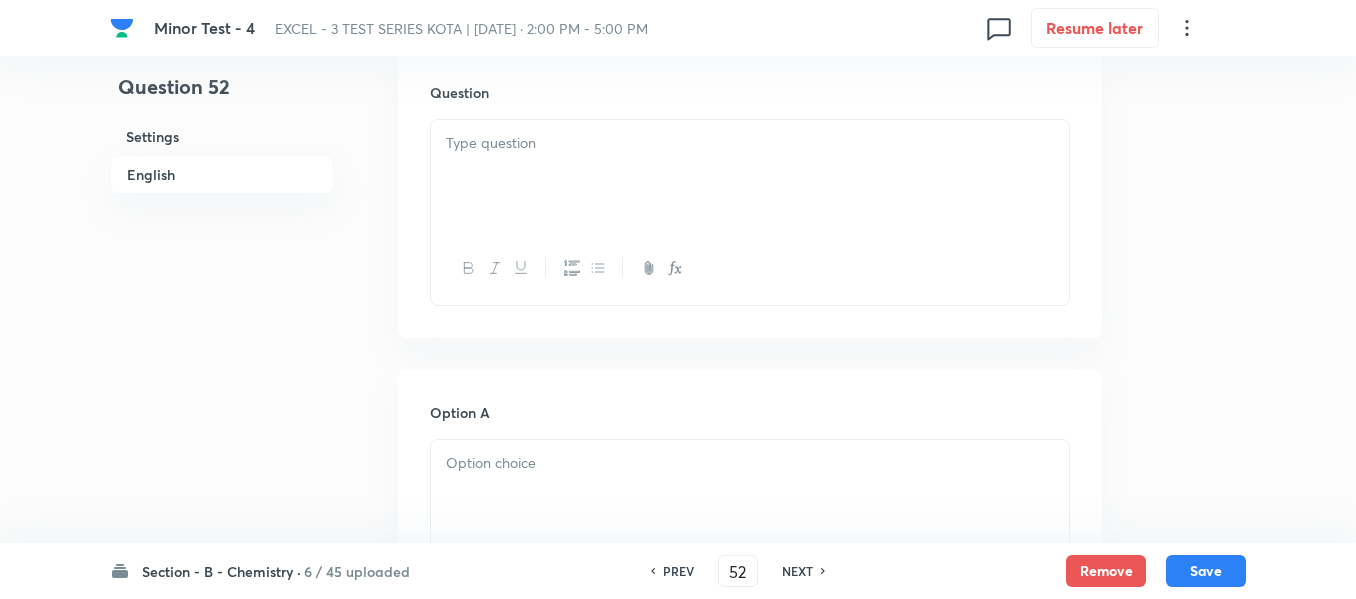 click on "Question" at bounding box center (750, 194) 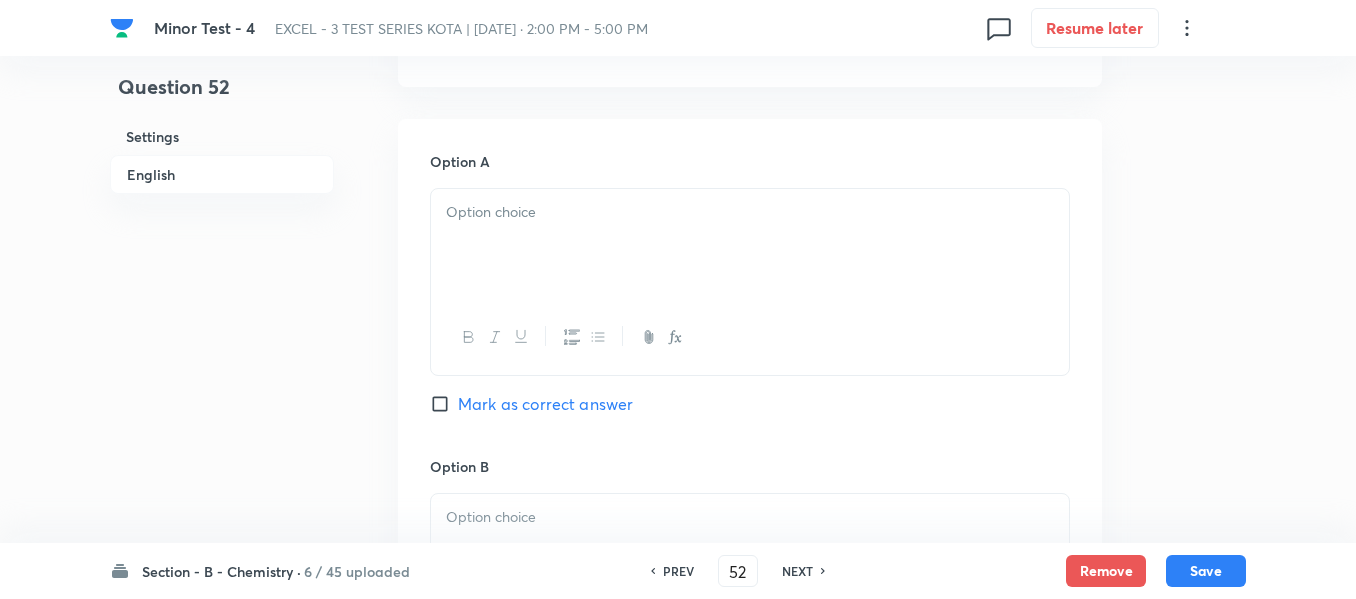 scroll, scrollTop: 900, scrollLeft: 0, axis: vertical 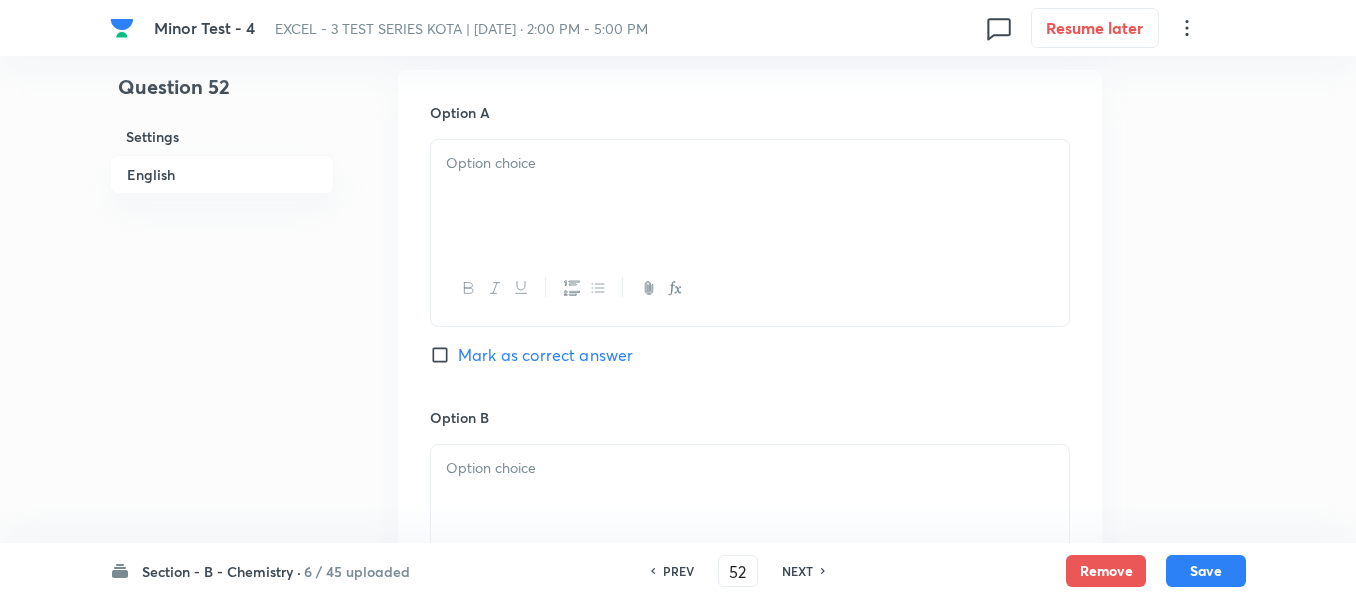 click at bounding box center [750, 196] 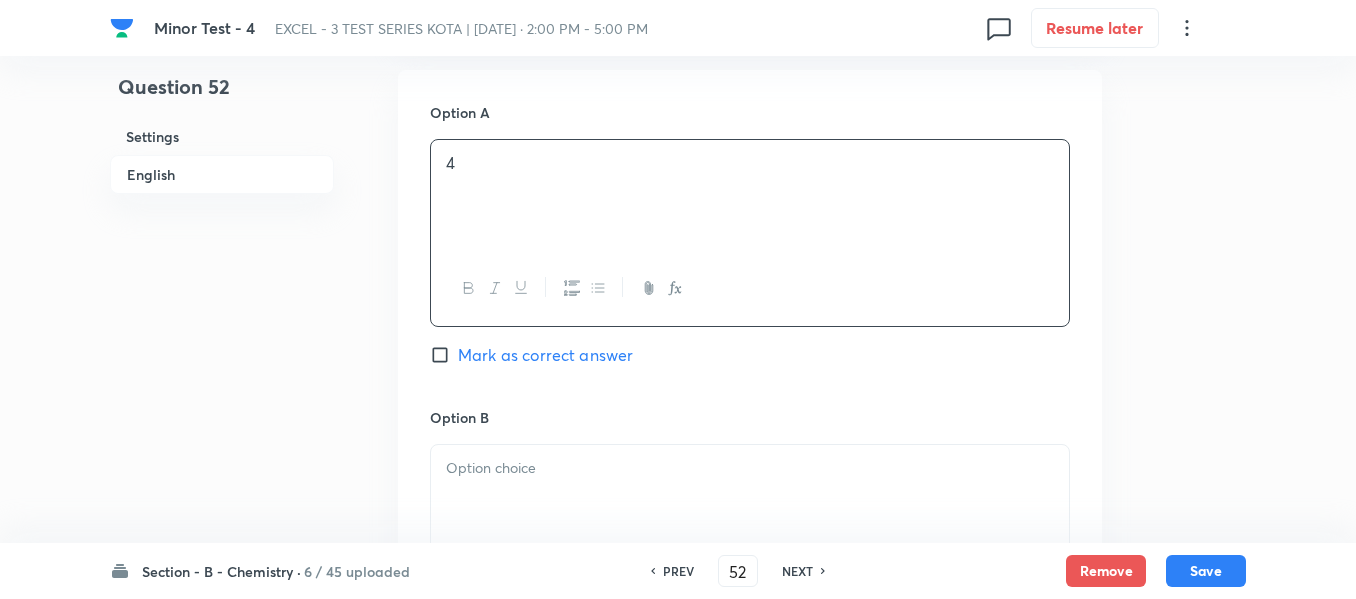 type 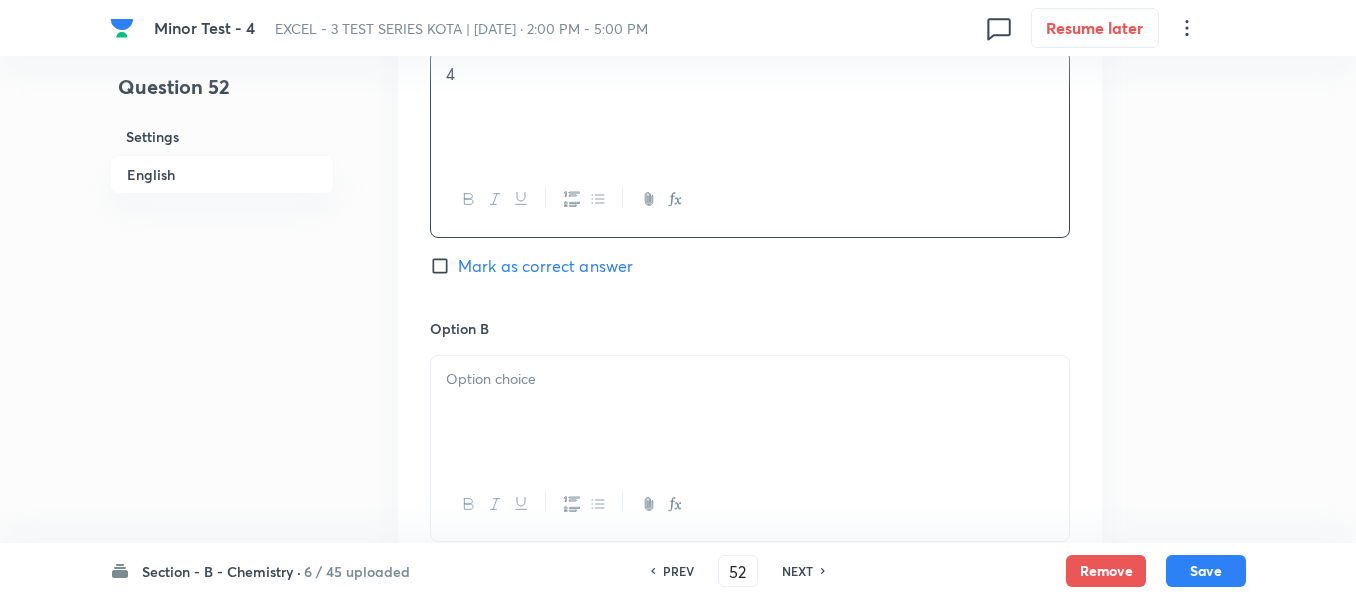 scroll, scrollTop: 1100, scrollLeft: 0, axis: vertical 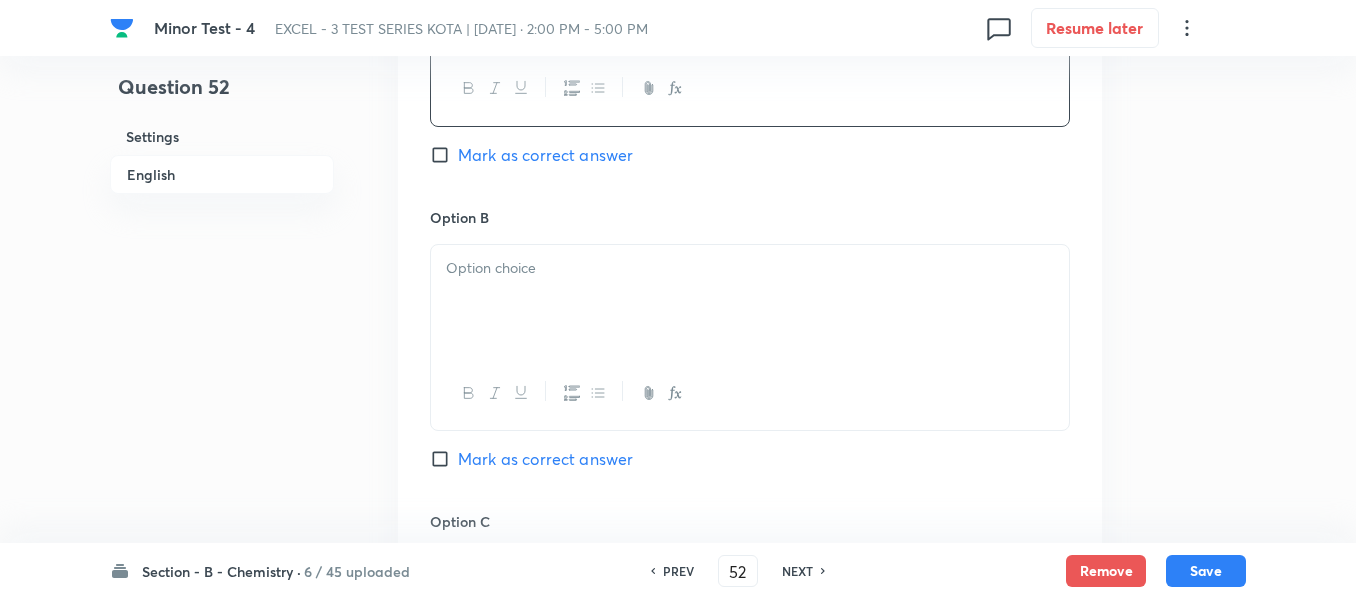 click at bounding box center [750, 268] 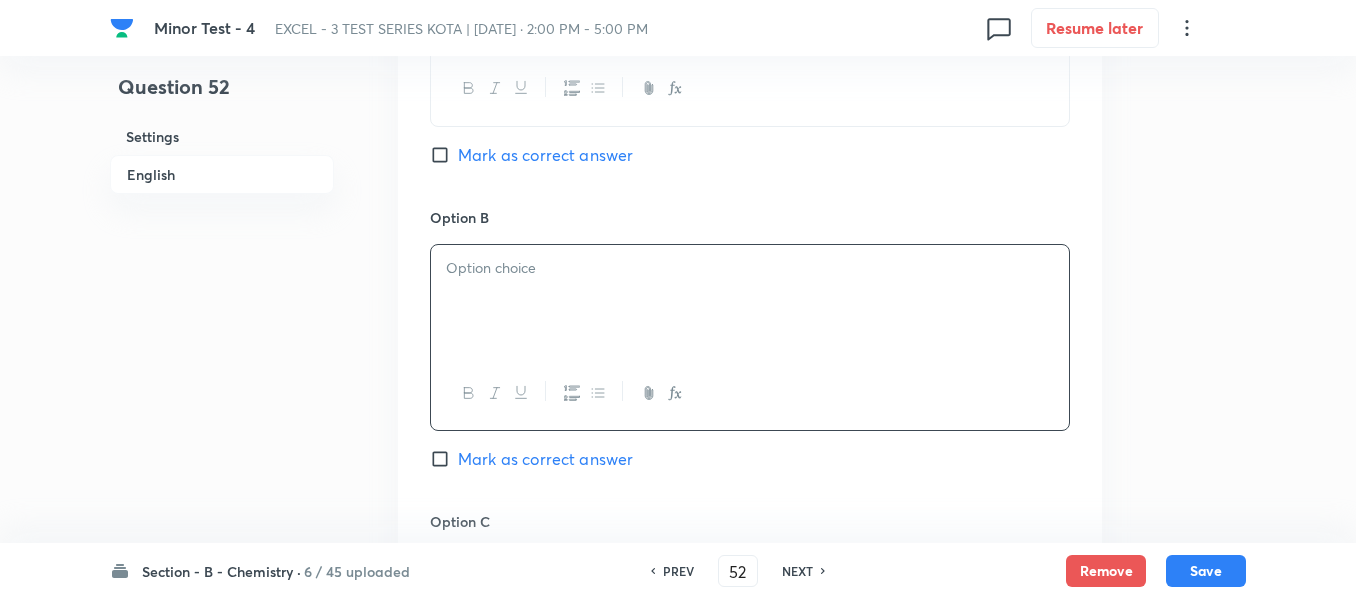 type 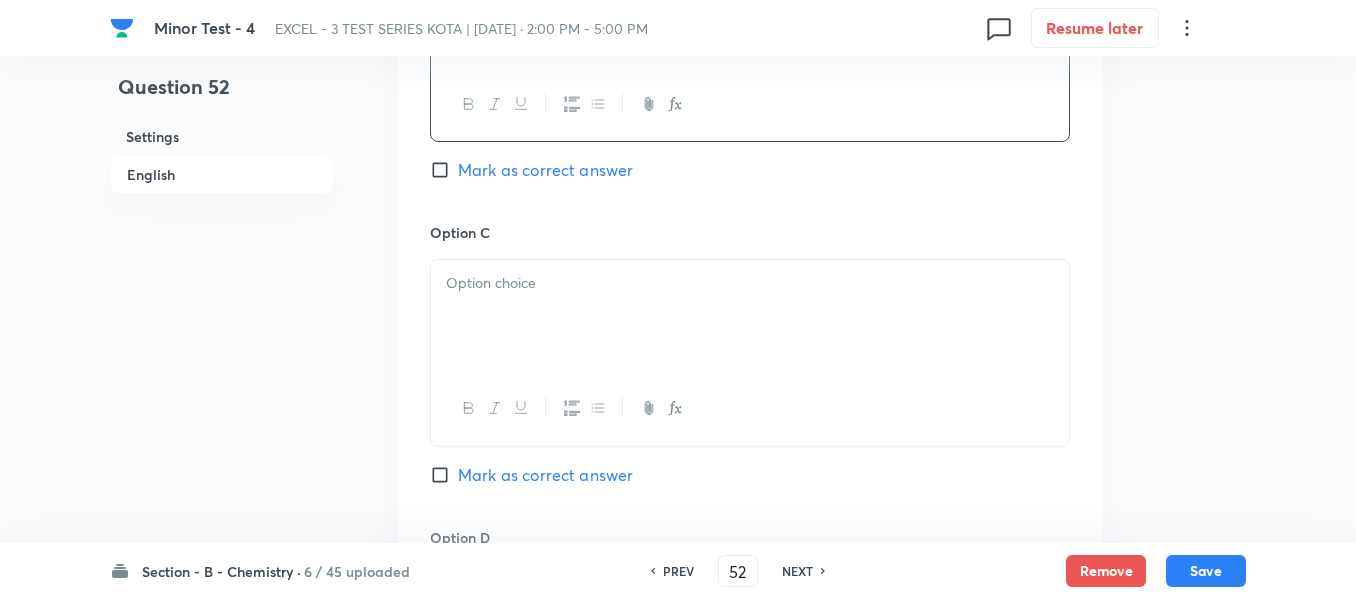 scroll, scrollTop: 1400, scrollLeft: 0, axis: vertical 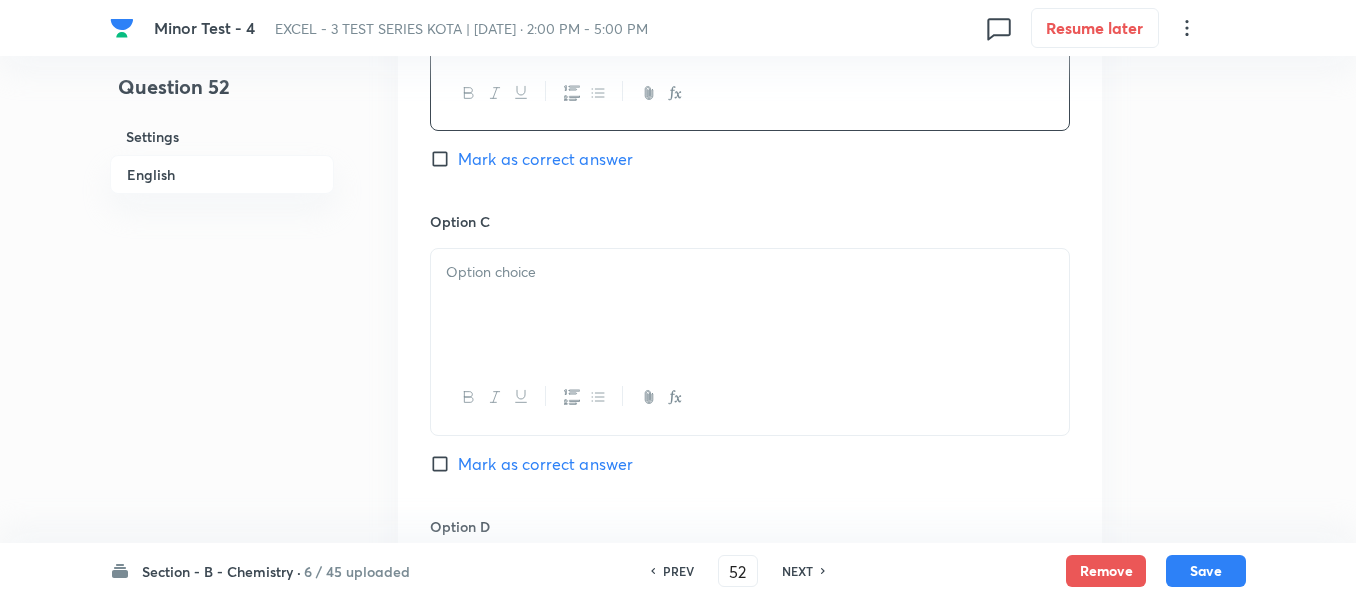 click at bounding box center [750, 272] 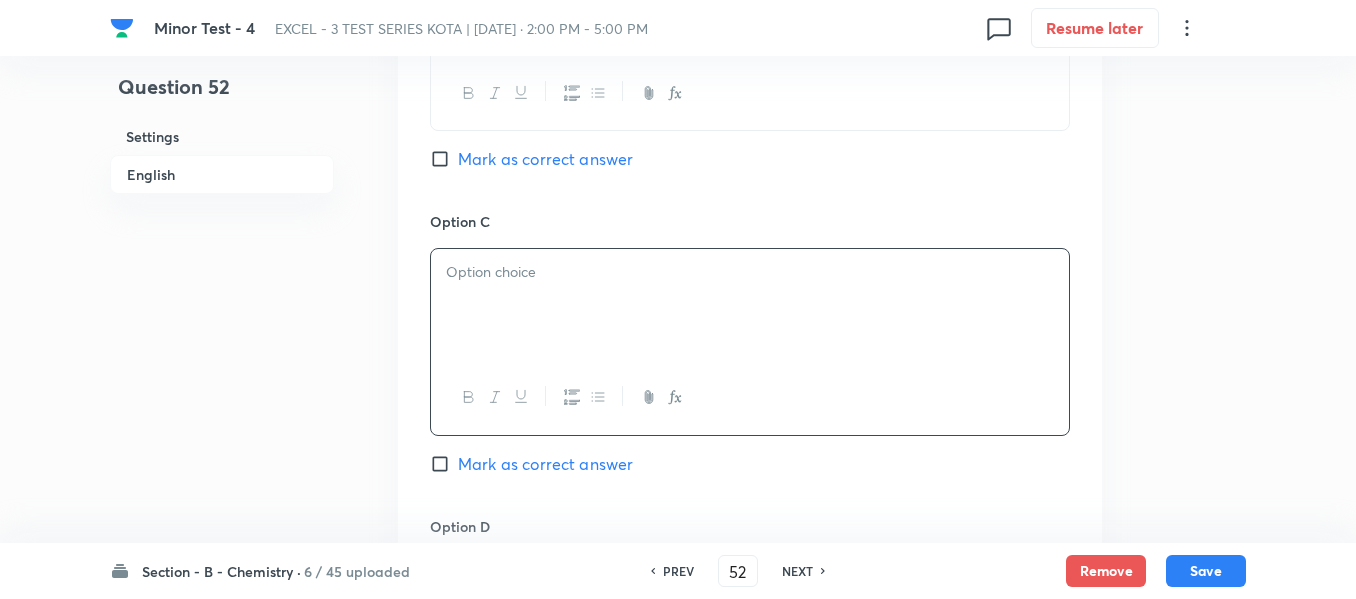 type 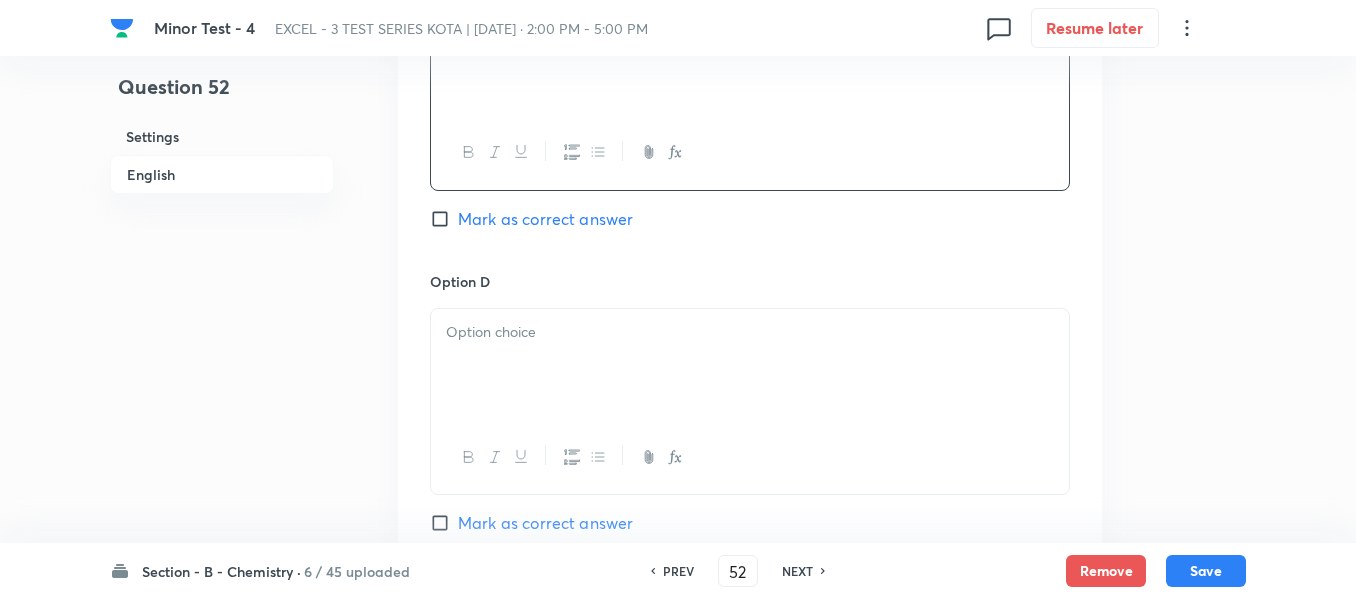 scroll, scrollTop: 1700, scrollLeft: 0, axis: vertical 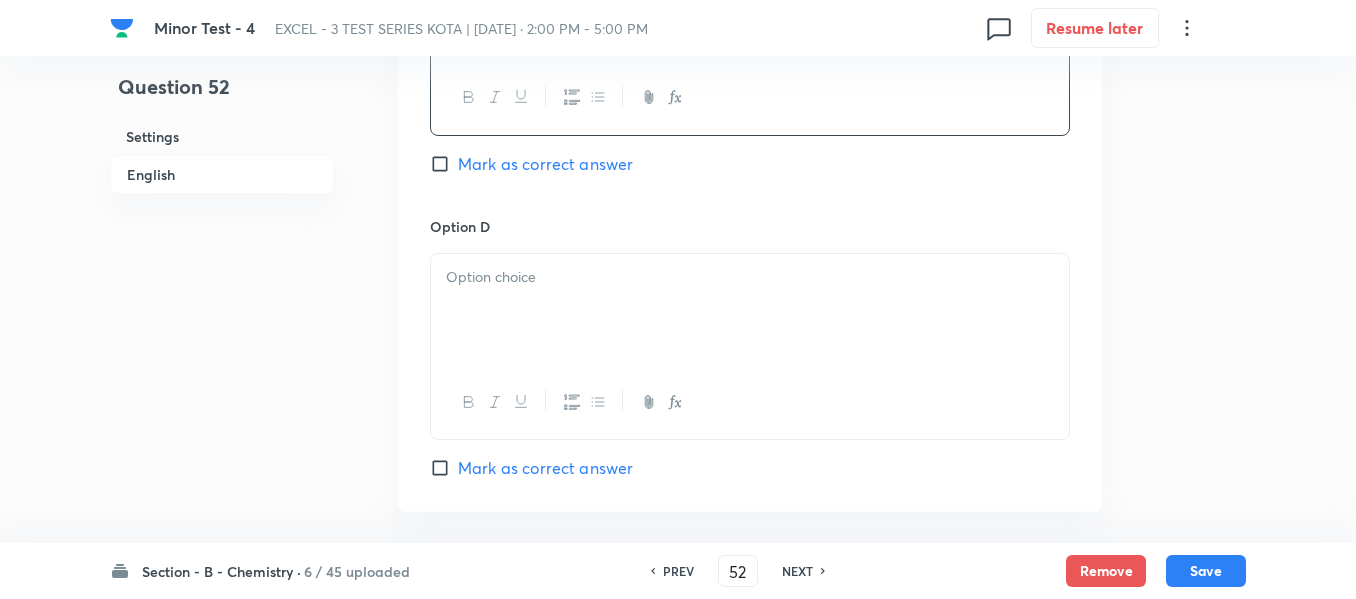 click at bounding box center (750, 277) 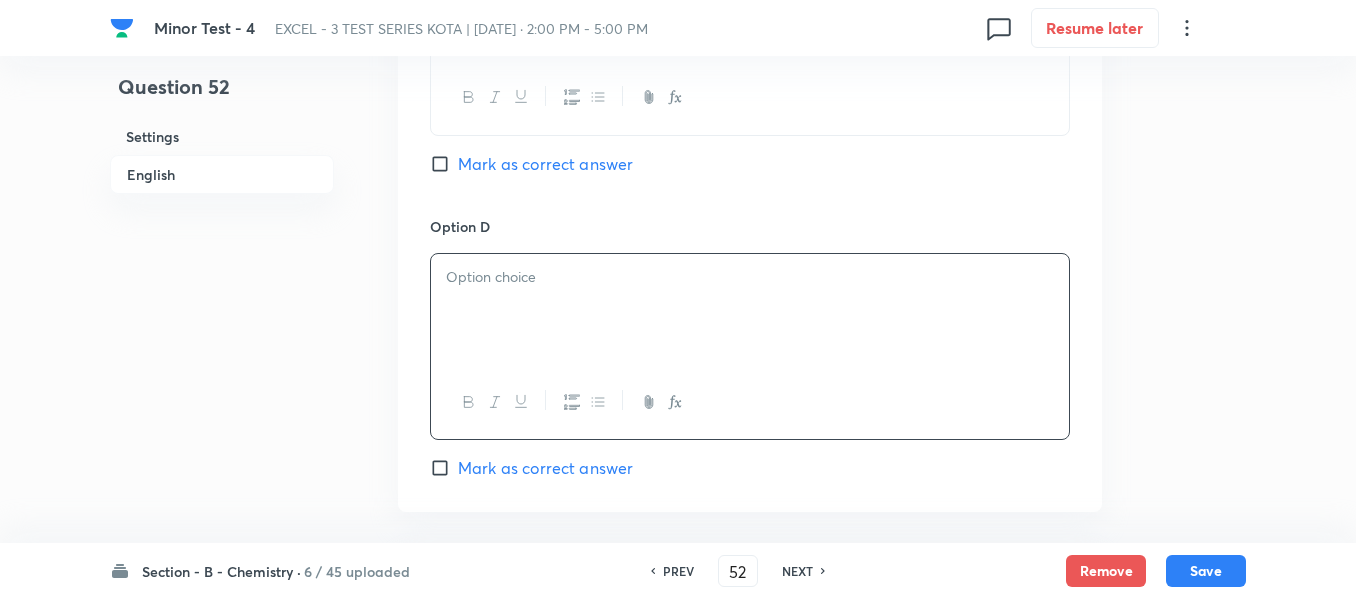 type 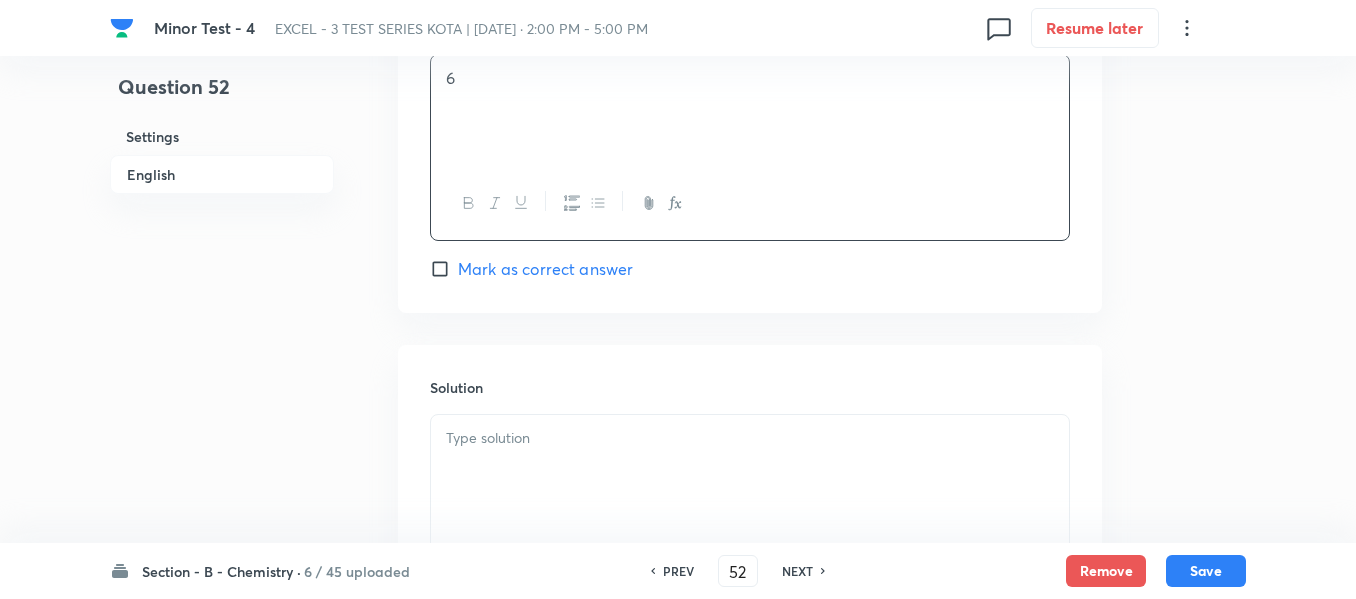 scroll, scrollTop: 1900, scrollLeft: 0, axis: vertical 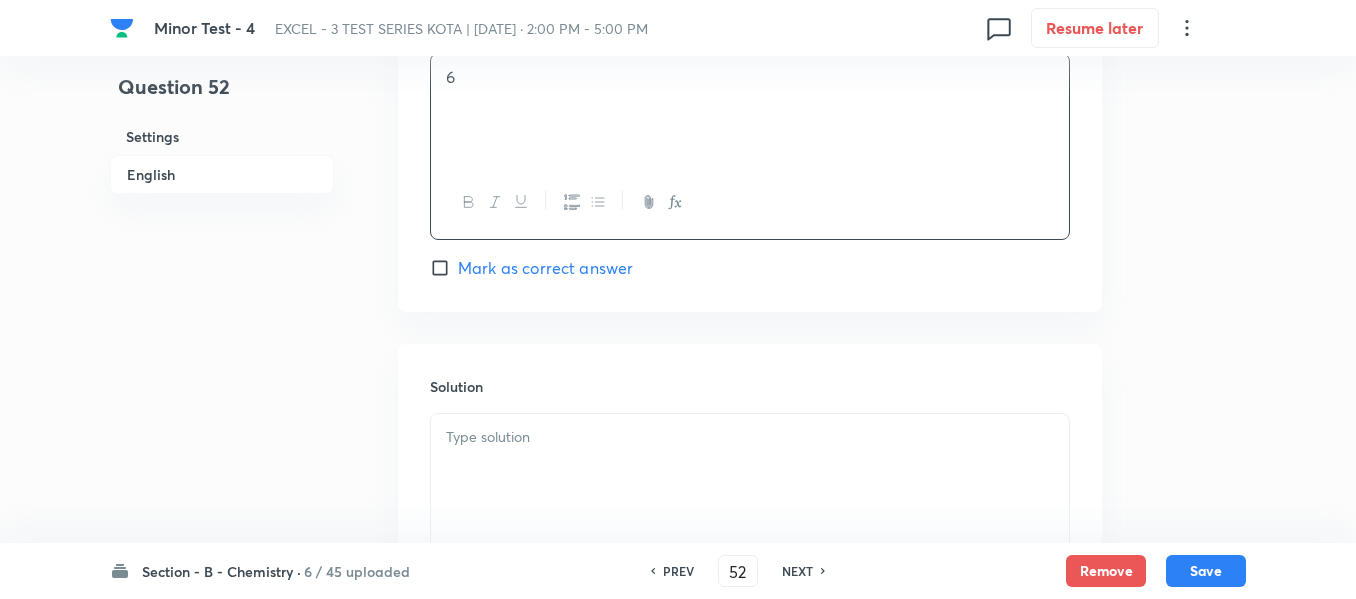 click on "Mark as correct answer" at bounding box center (444, 268) 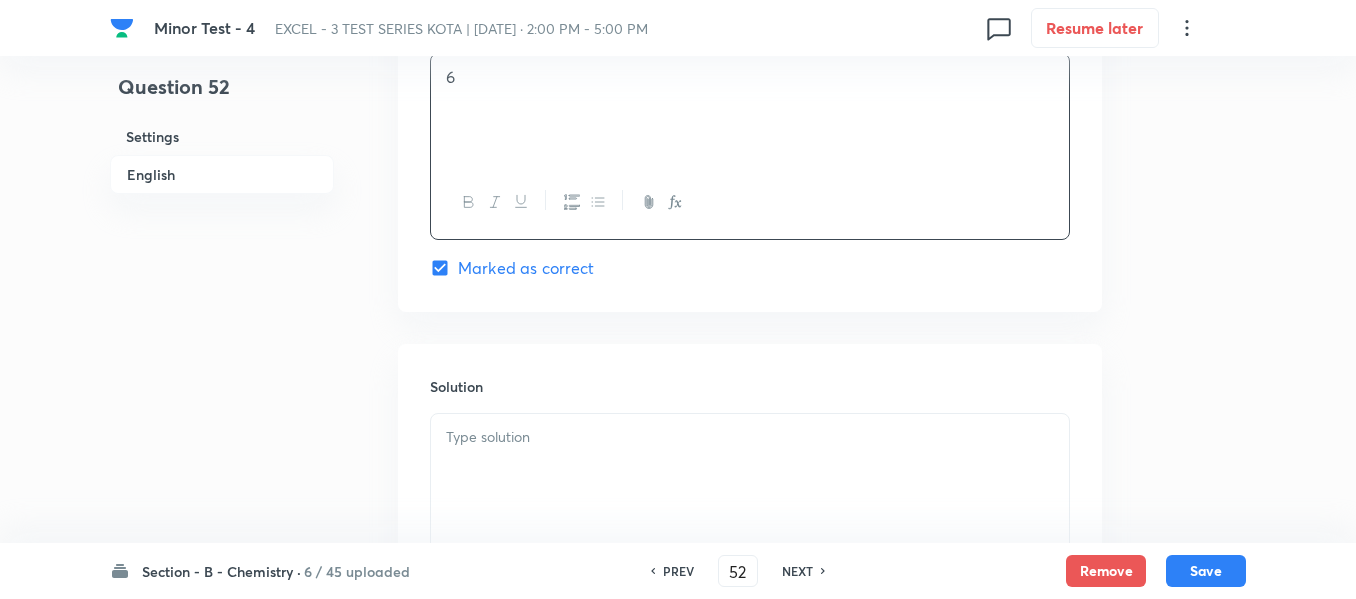 click at bounding box center (750, 437) 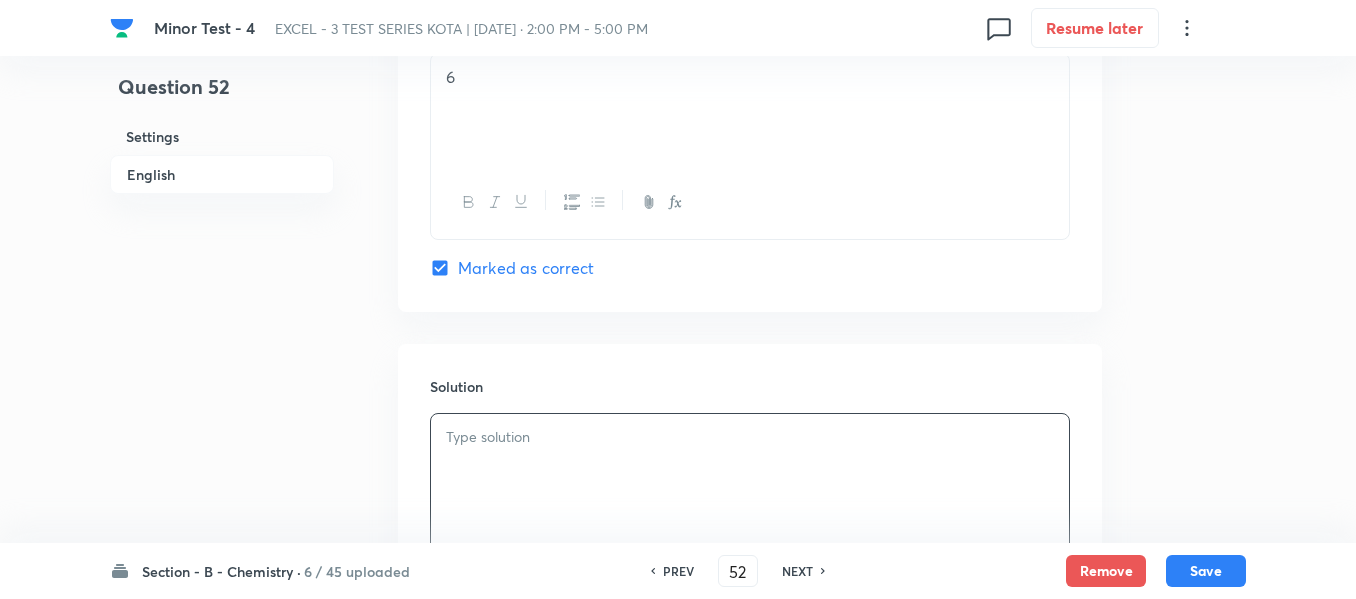 type 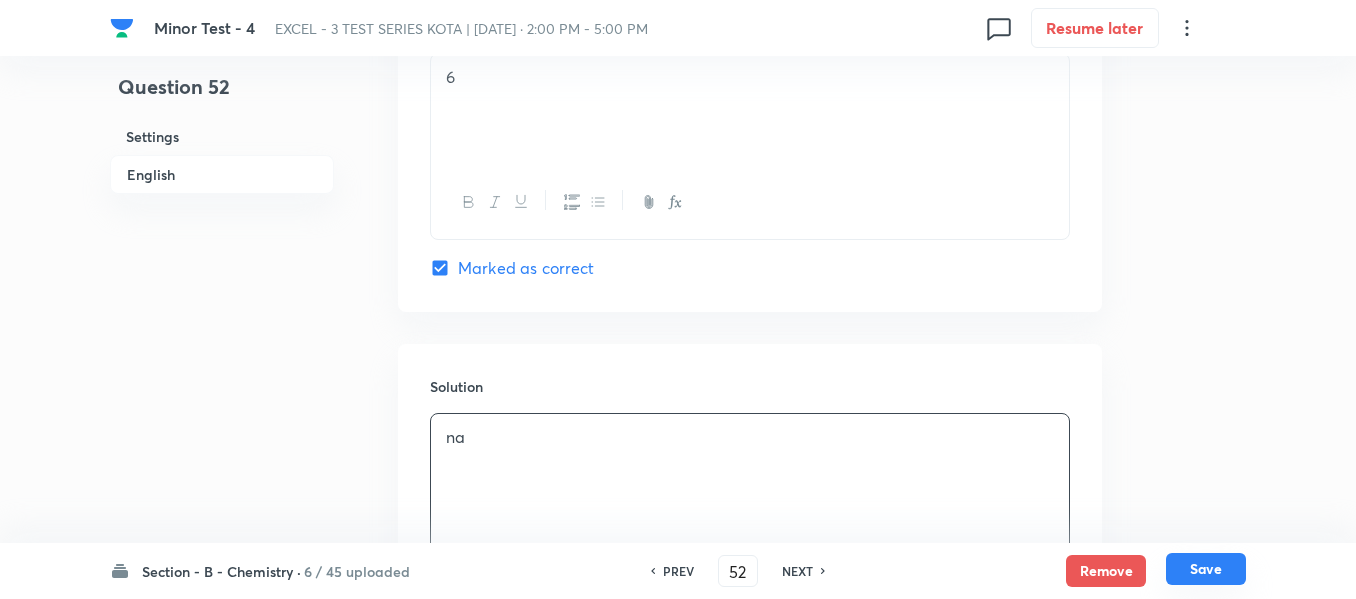 click on "Save" at bounding box center (1206, 569) 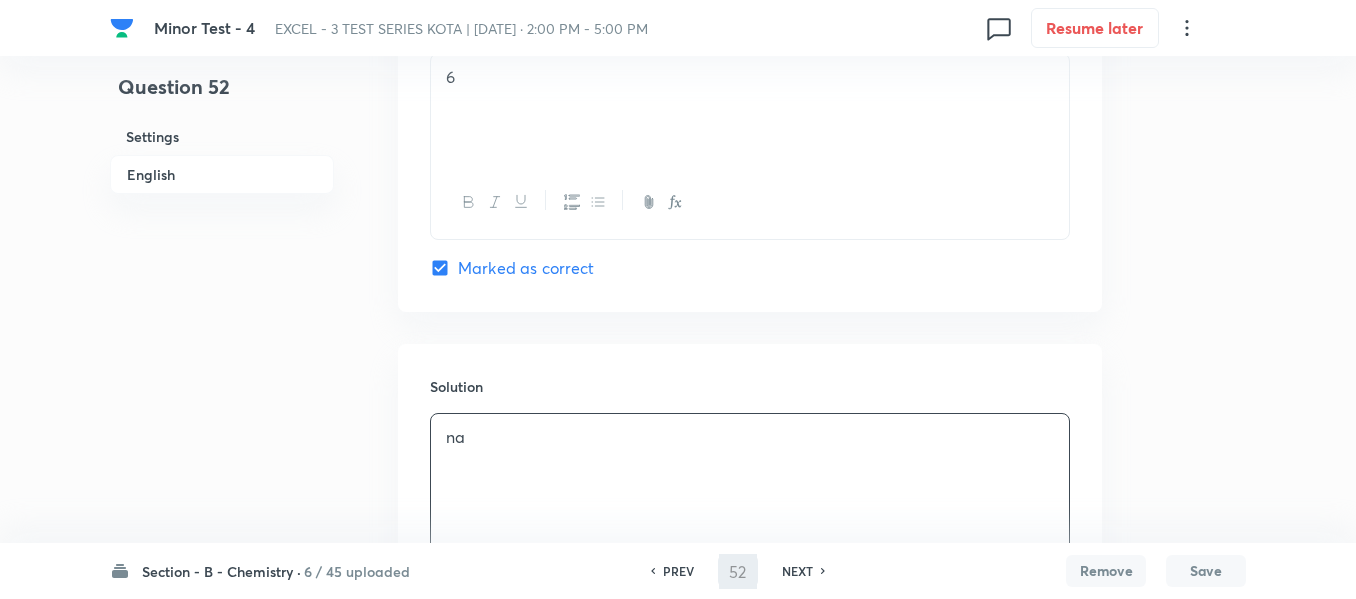 type on "53" 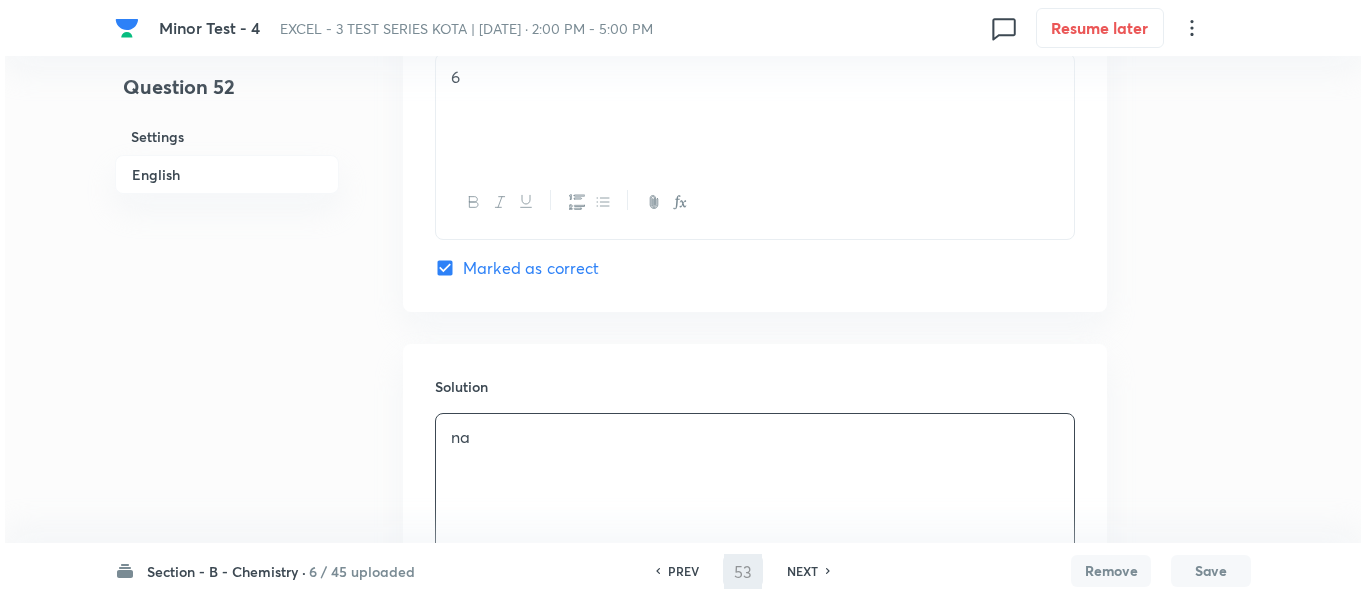 scroll, scrollTop: 0, scrollLeft: 0, axis: both 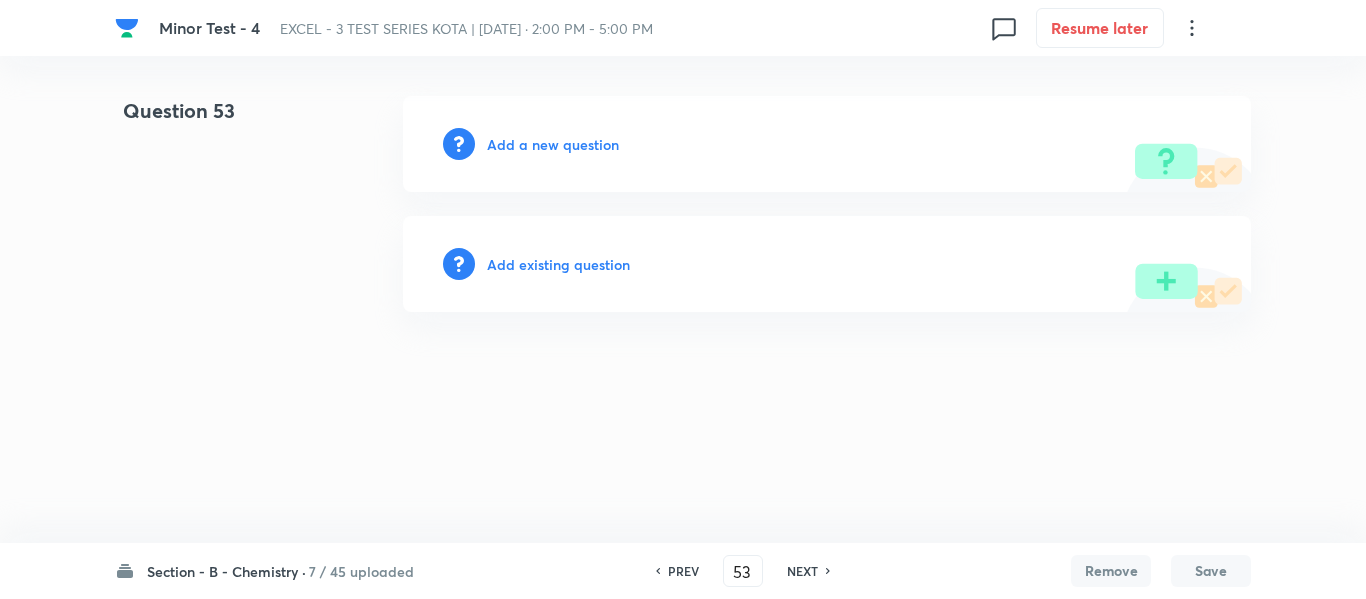 click on "Add a new question" at bounding box center [553, 144] 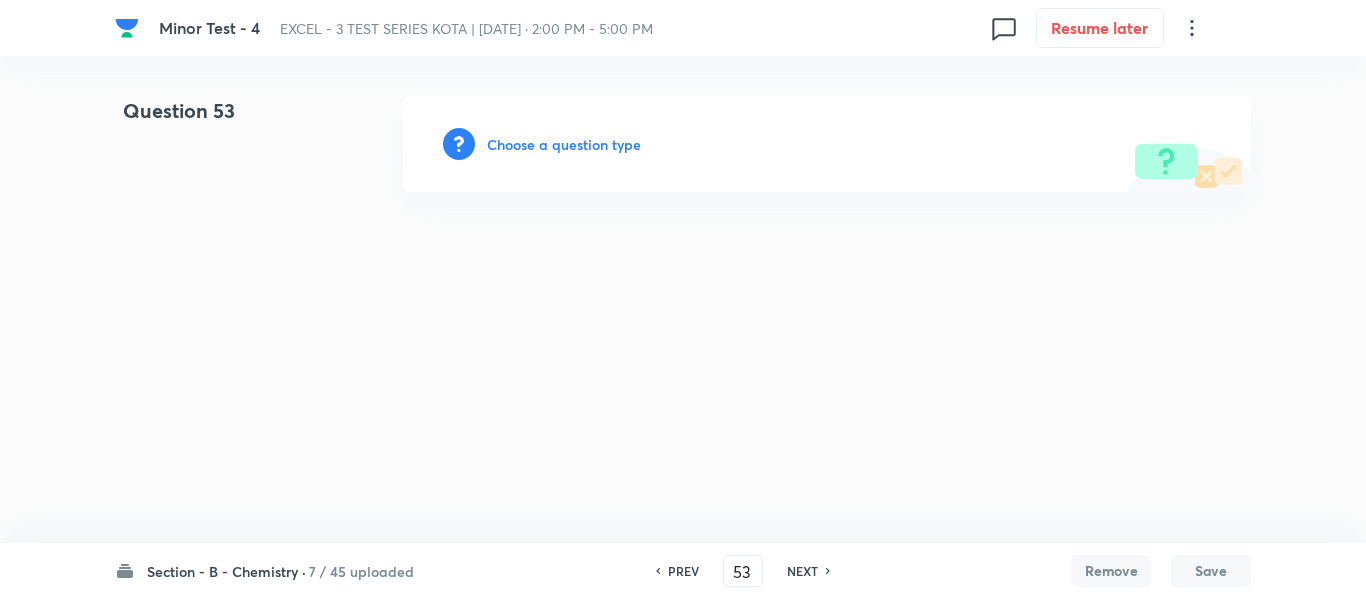 click on "Choose a question type" at bounding box center [564, 144] 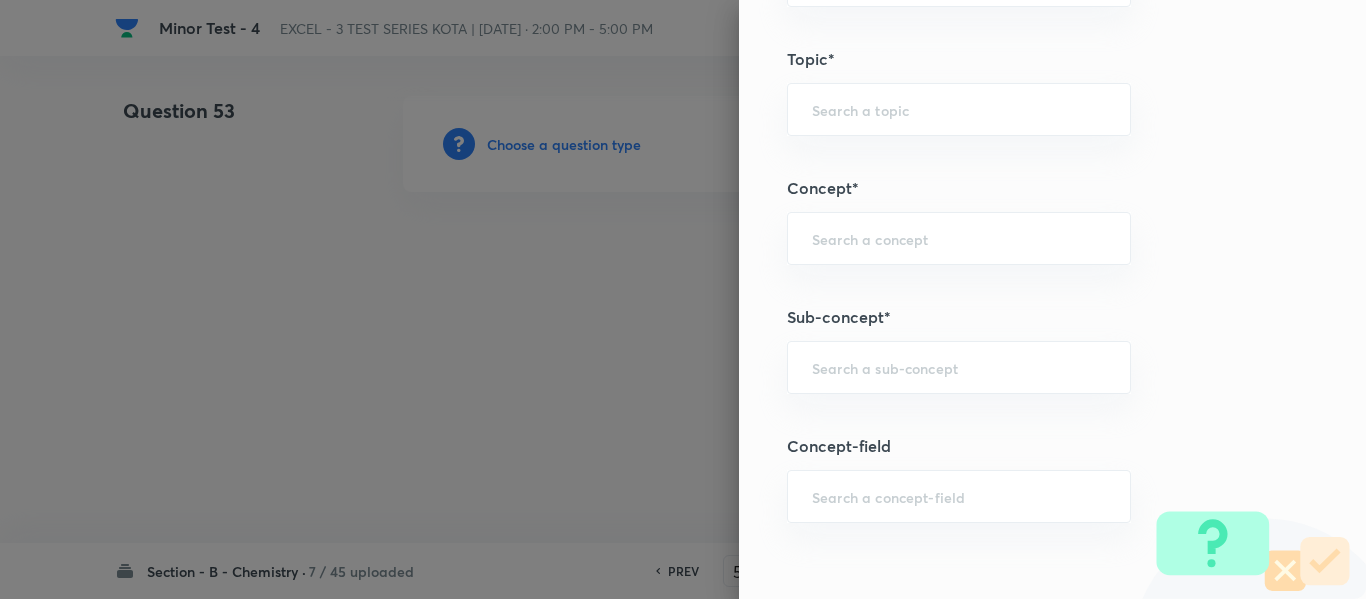 scroll, scrollTop: 1300, scrollLeft: 0, axis: vertical 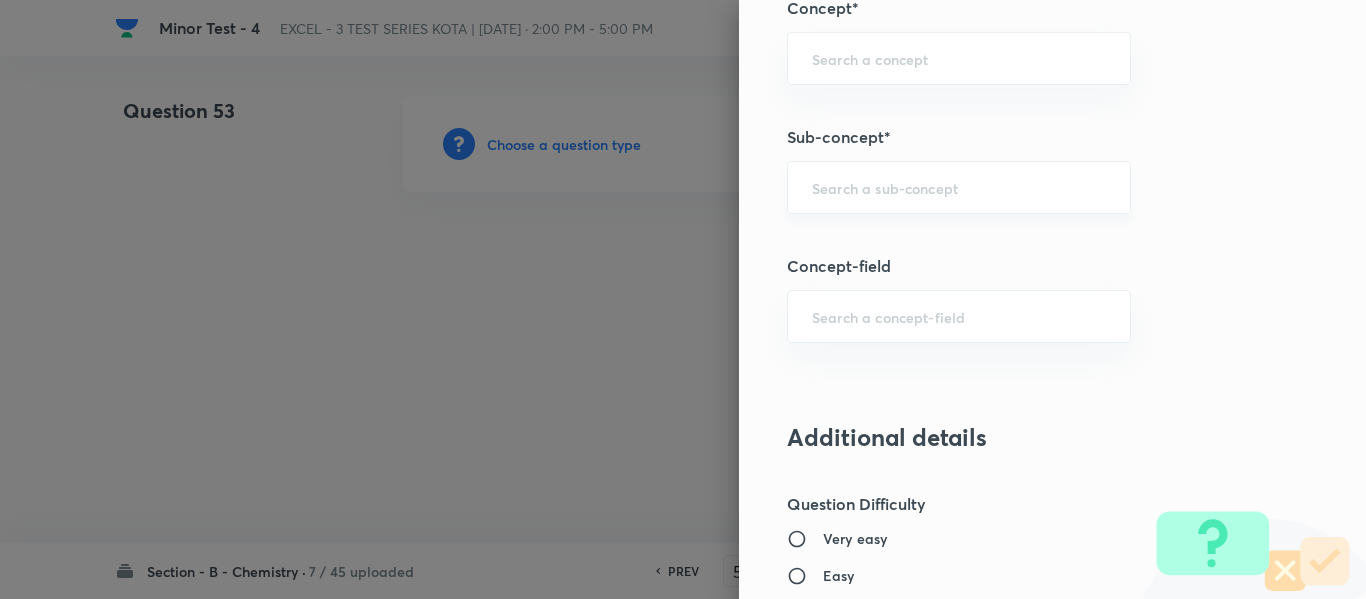 click on "​" at bounding box center [959, 187] 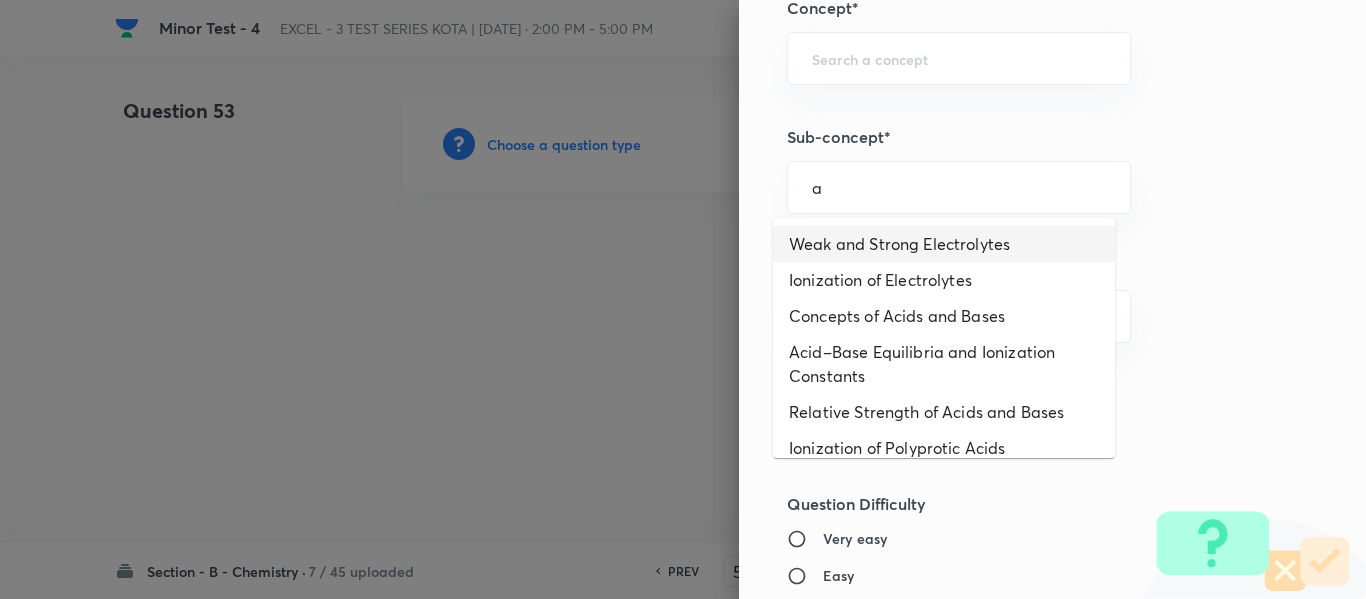 click on "Weak and Strong Electrolytes" at bounding box center (944, 244) 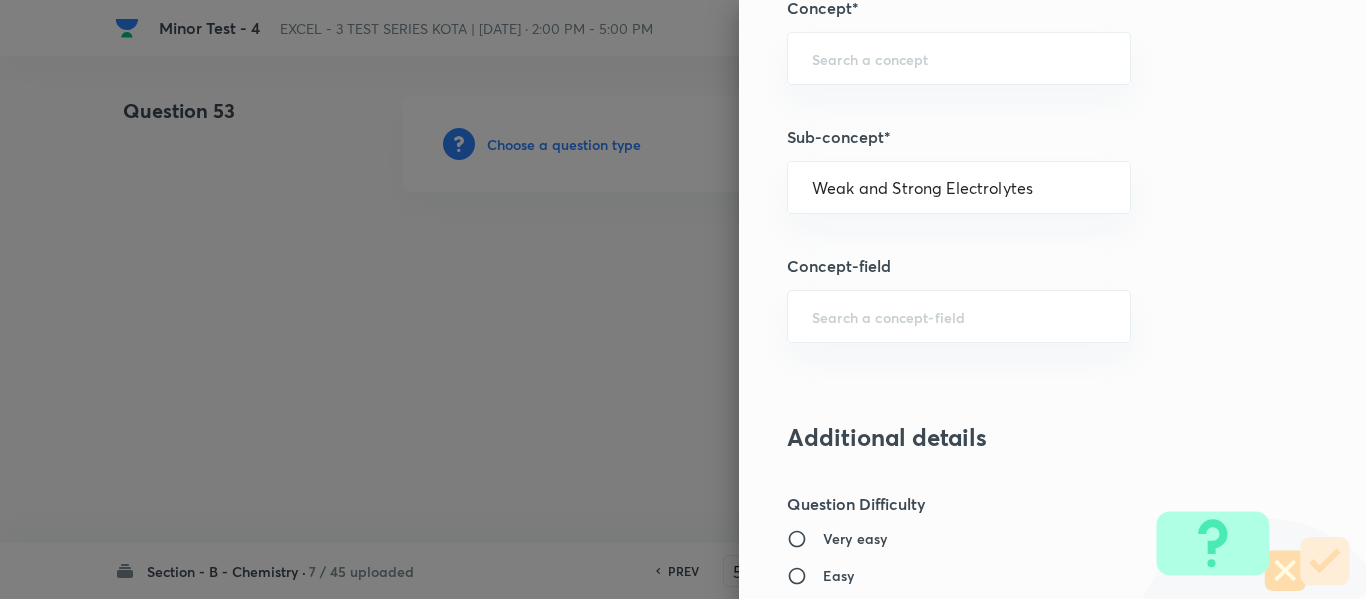 type on "Chemistry" 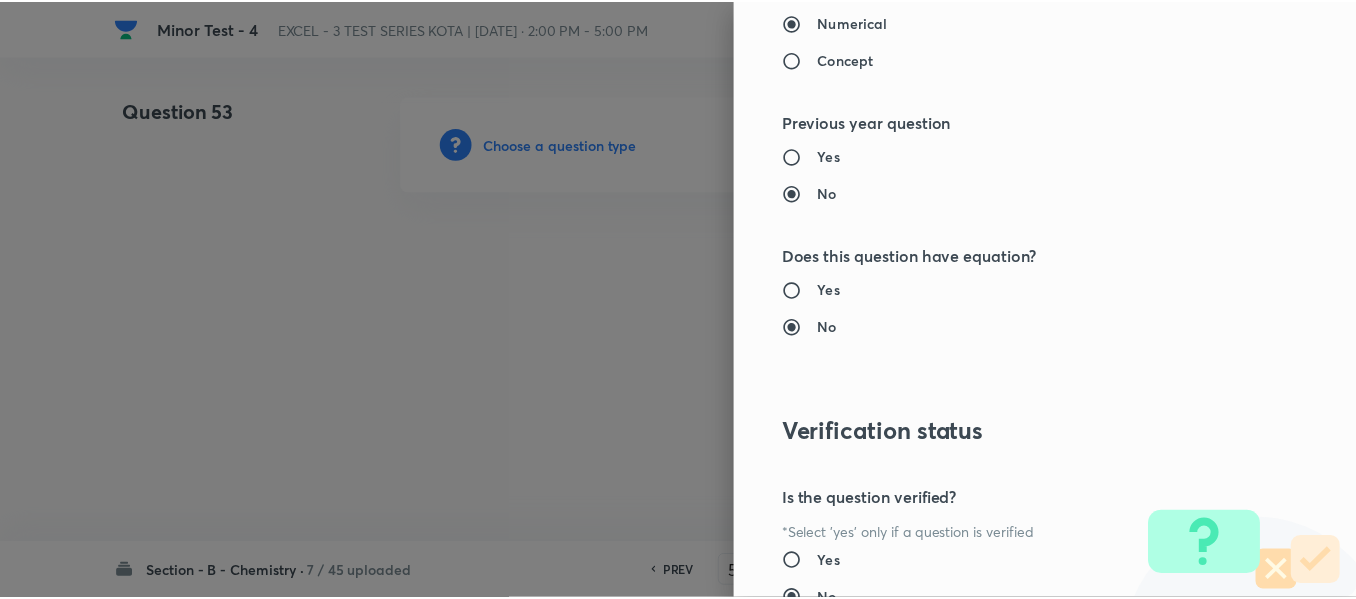 scroll, scrollTop: 2261, scrollLeft: 0, axis: vertical 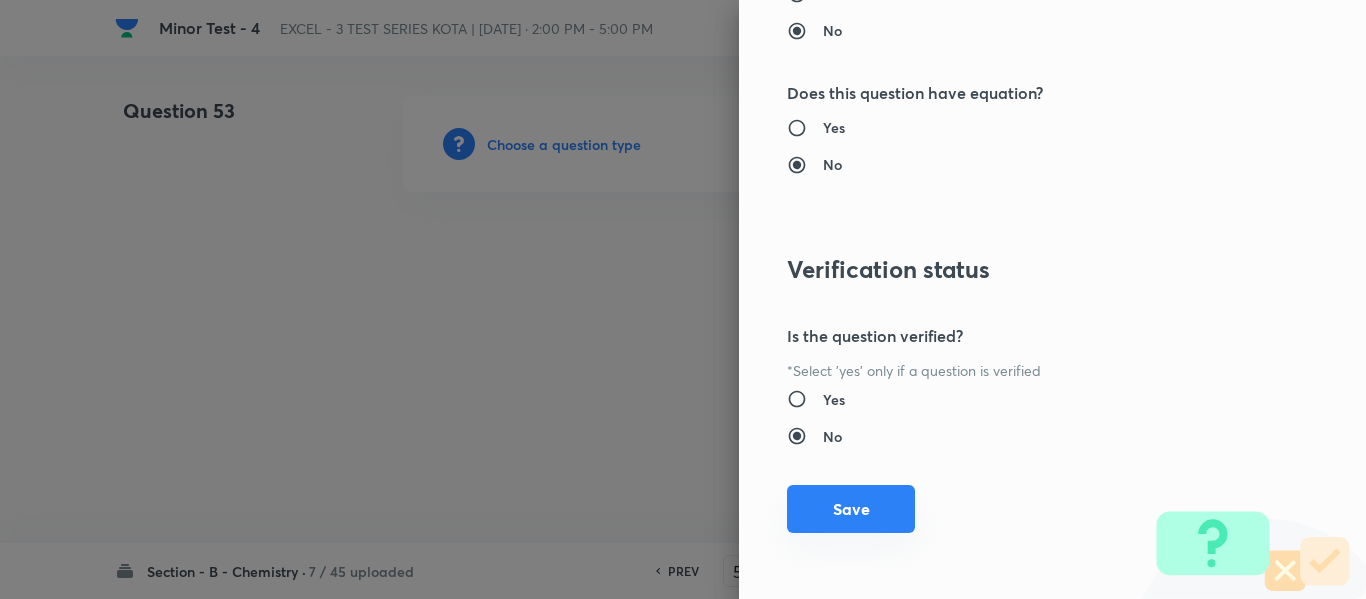 click on "Save" at bounding box center [851, 509] 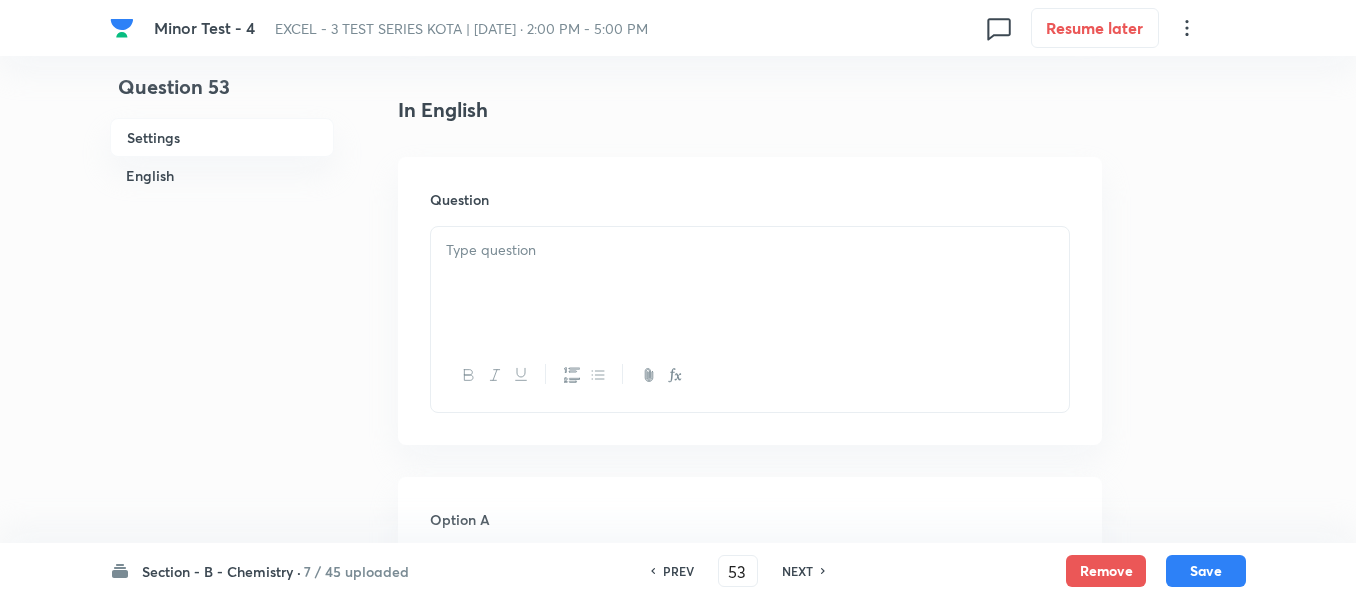 scroll, scrollTop: 500, scrollLeft: 0, axis: vertical 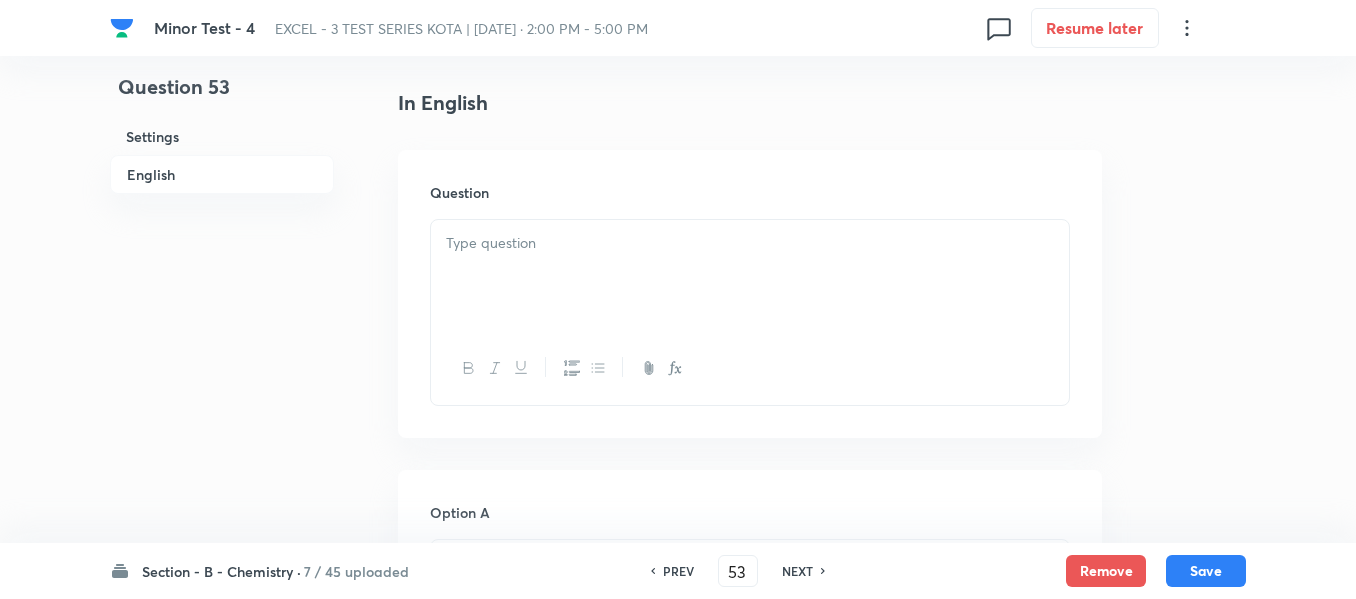 click at bounding box center [750, 276] 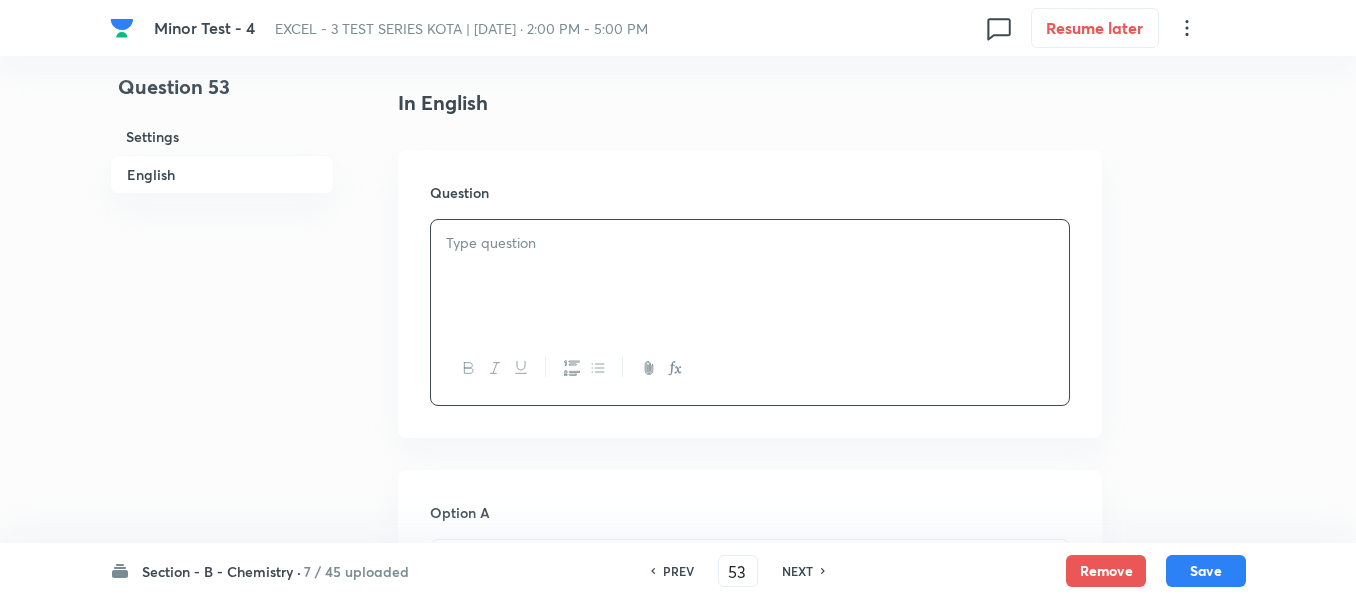 click at bounding box center (750, 276) 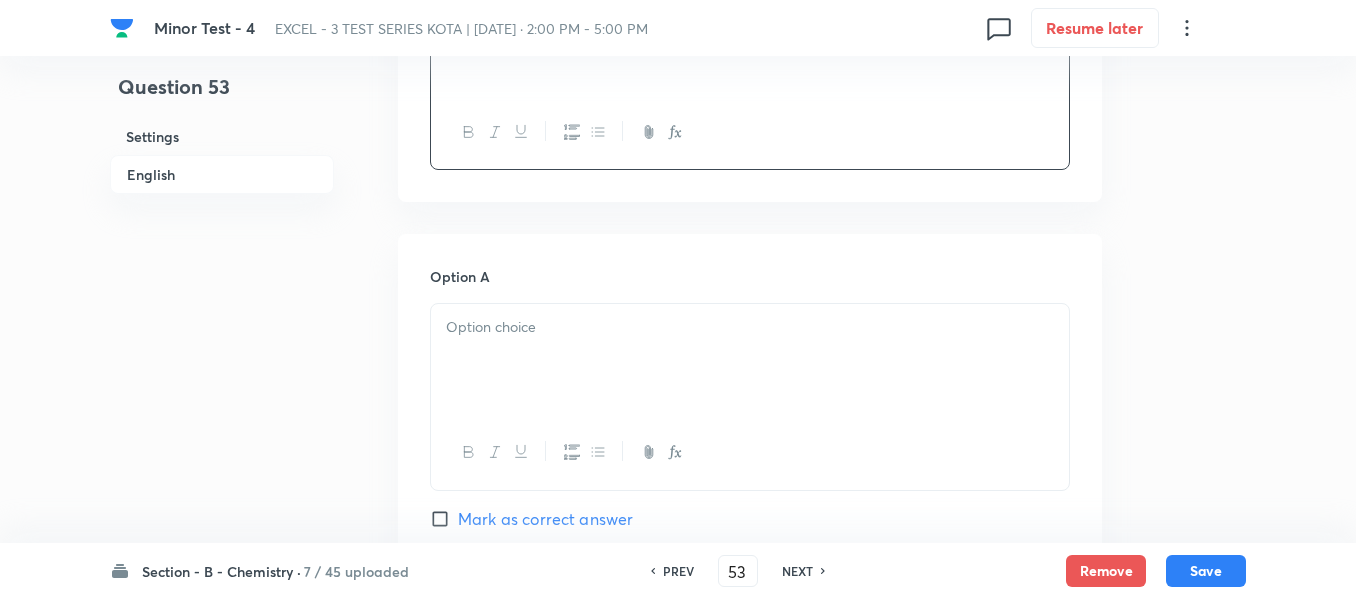scroll, scrollTop: 800, scrollLeft: 0, axis: vertical 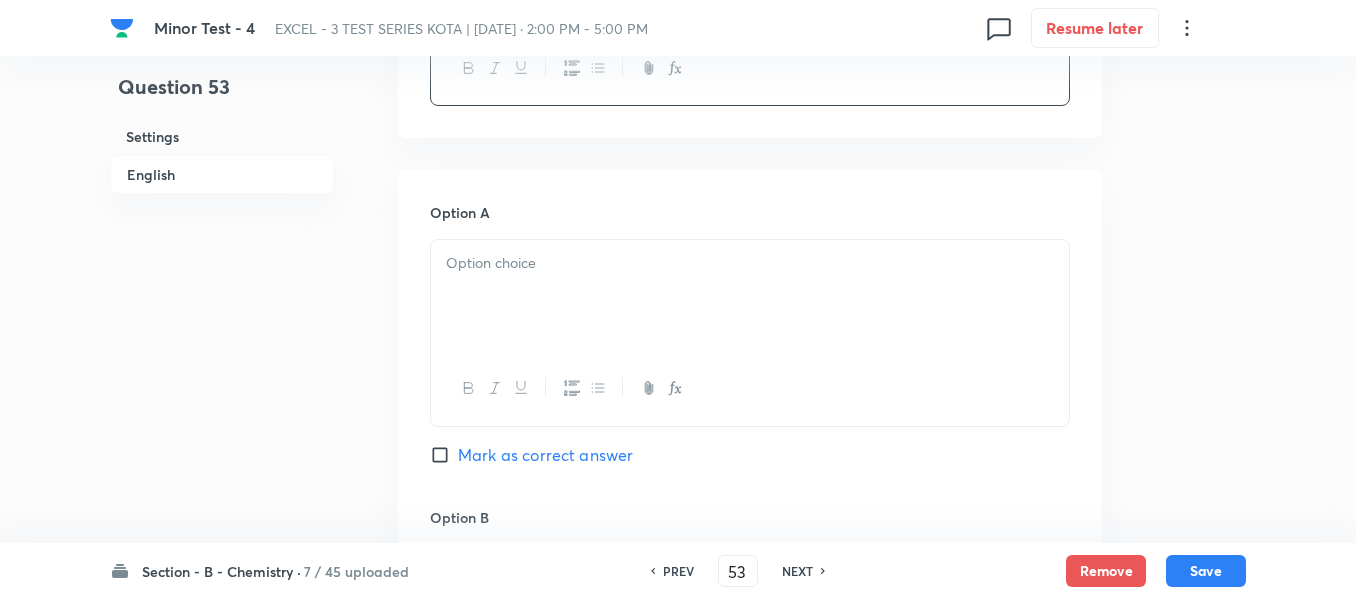 click at bounding box center [750, 263] 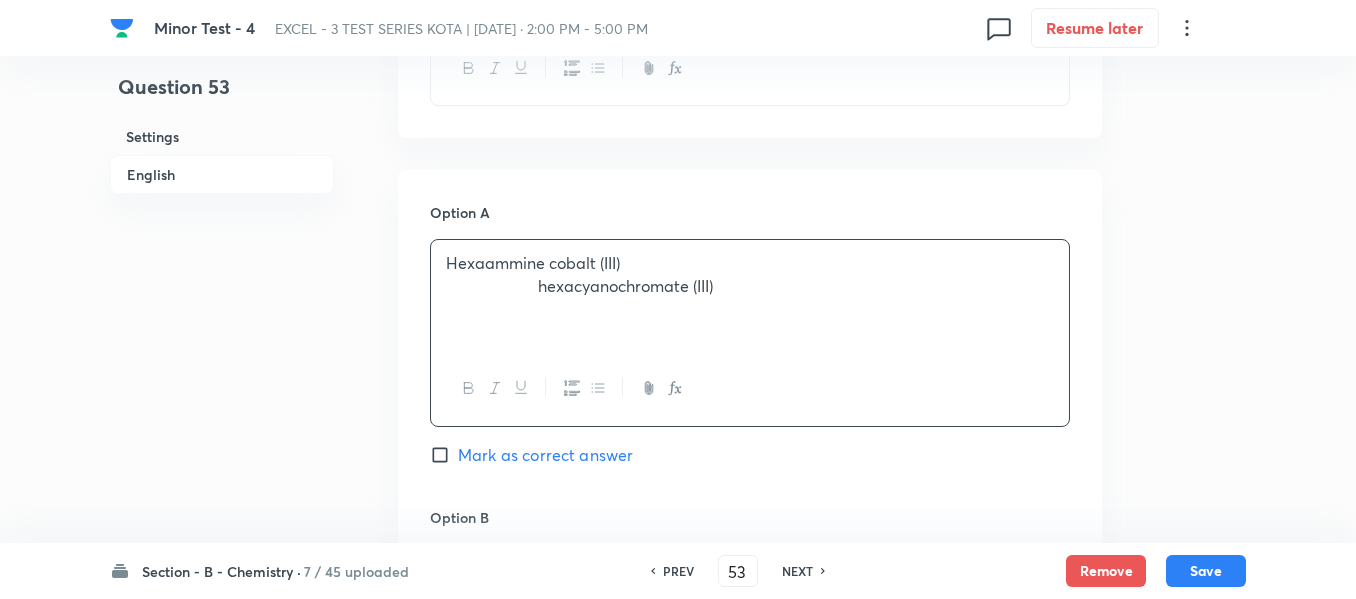click at bounding box center (492, 285) 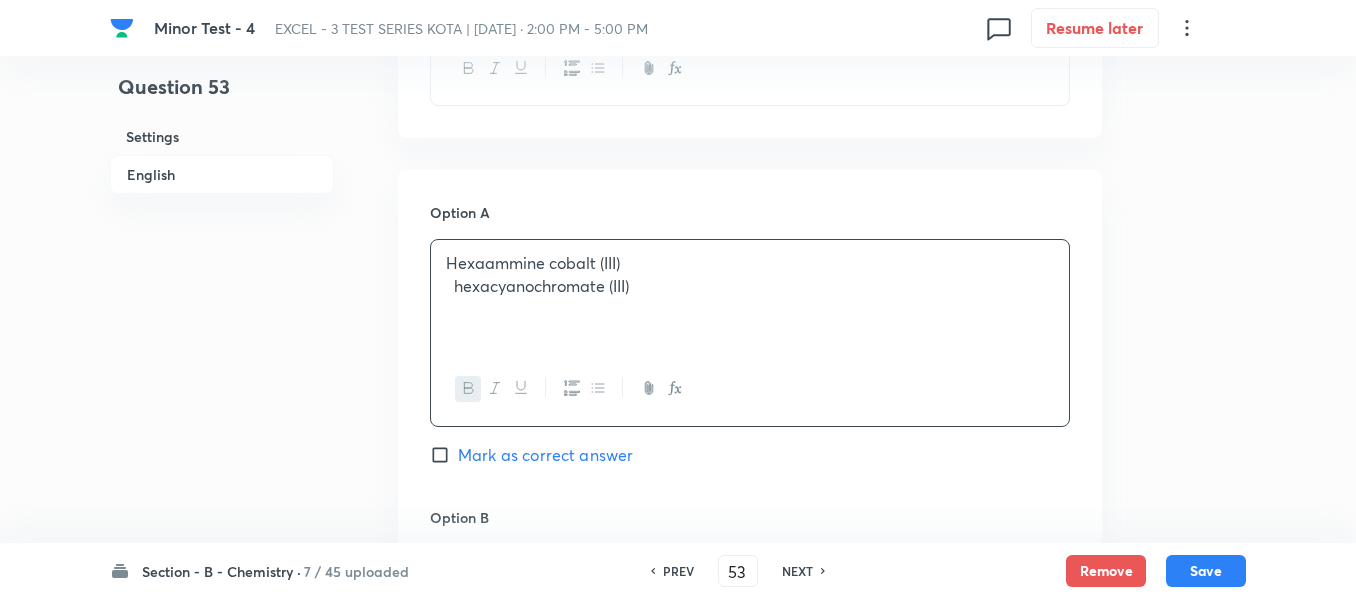 type 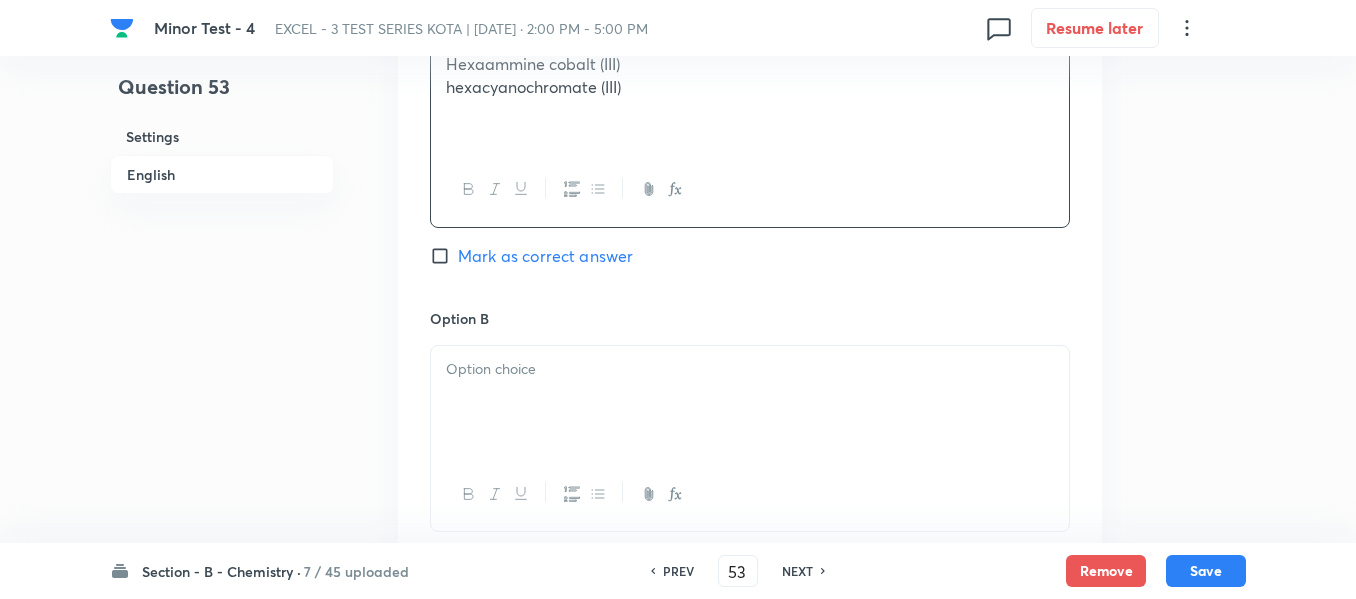 scroll, scrollTop: 1000, scrollLeft: 0, axis: vertical 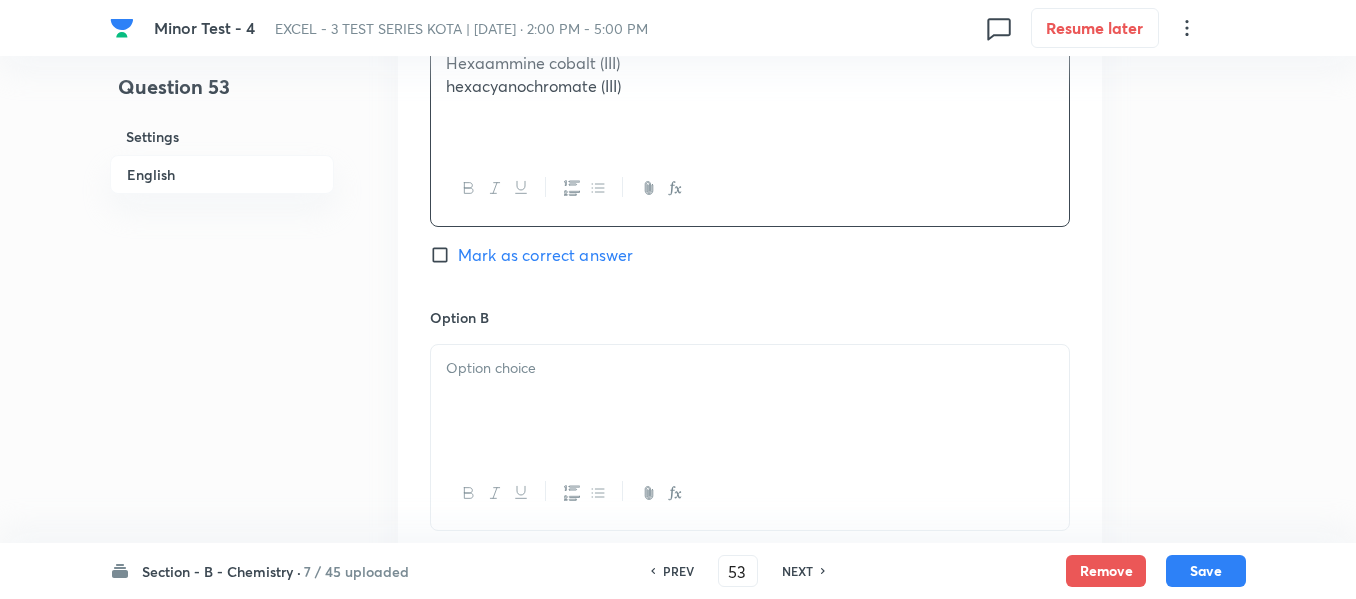 click at bounding box center (750, 368) 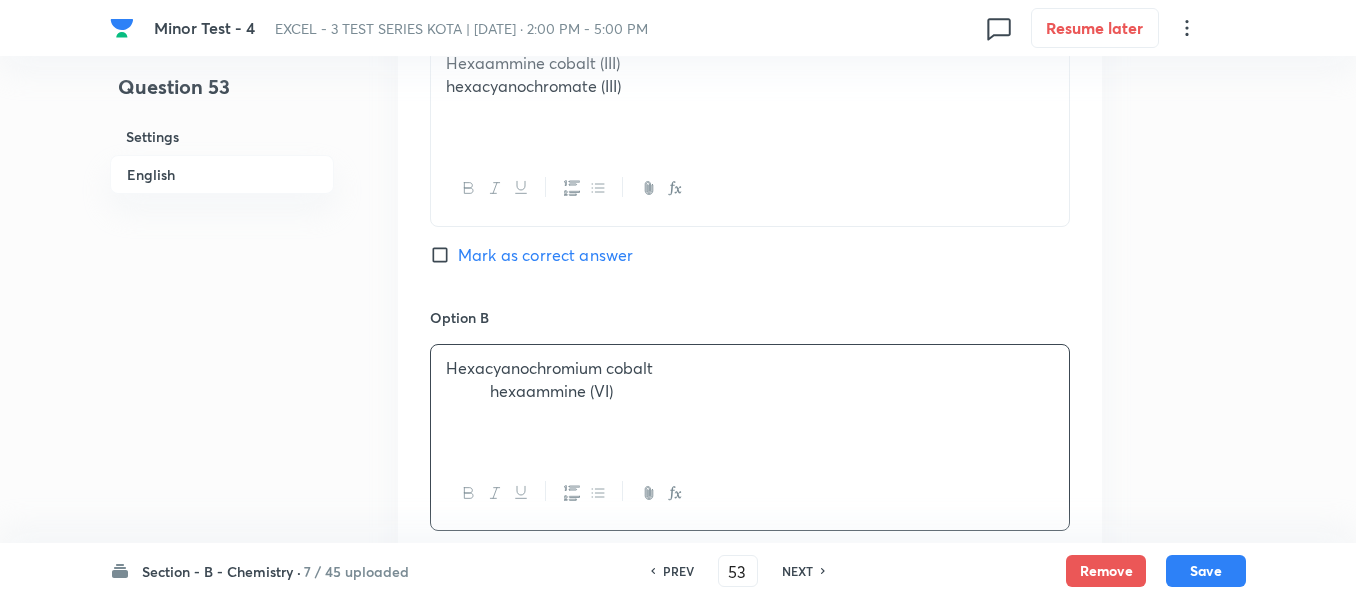 drag, startPoint x: 488, startPoint y: 393, endPoint x: 615, endPoint y: 424, distance: 130.72873 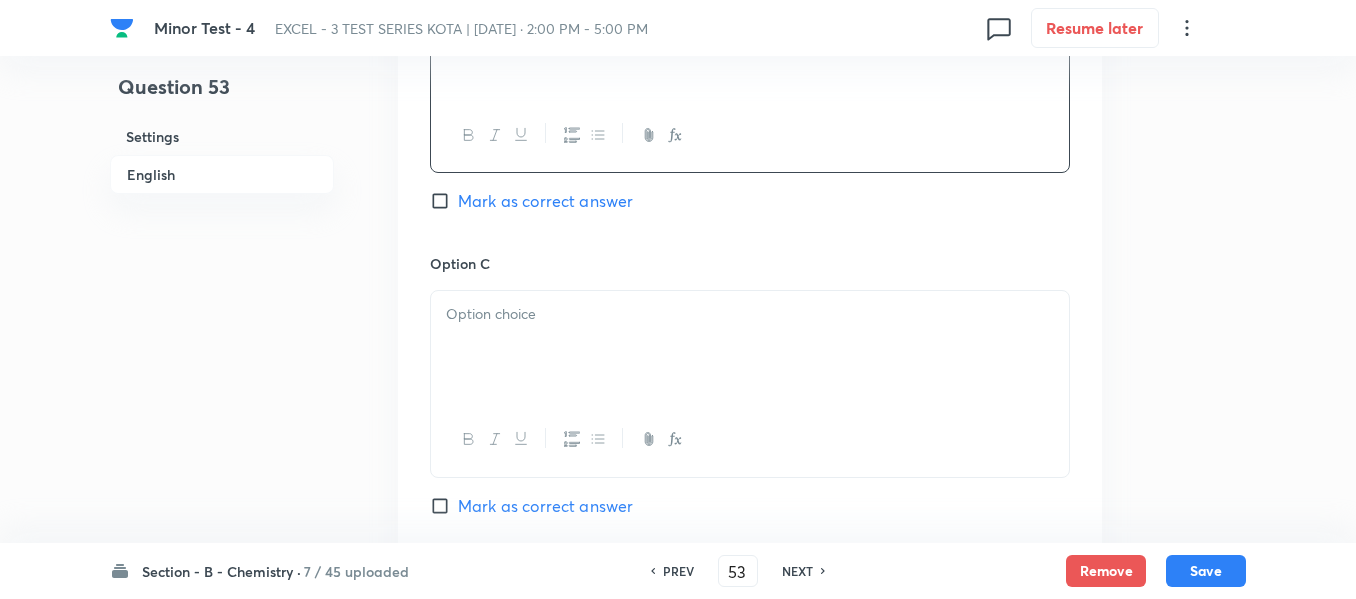 scroll, scrollTop: 1400, scrollLeft: 0, axis: vertical 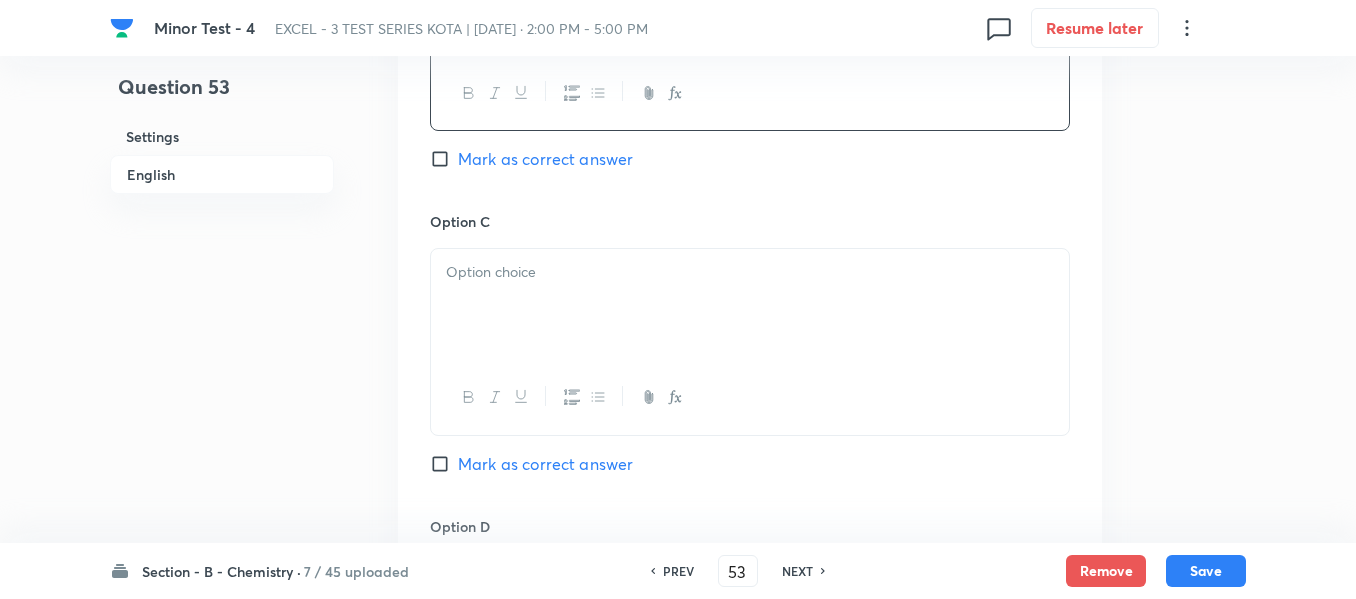 click at bounding box center [750, 272] 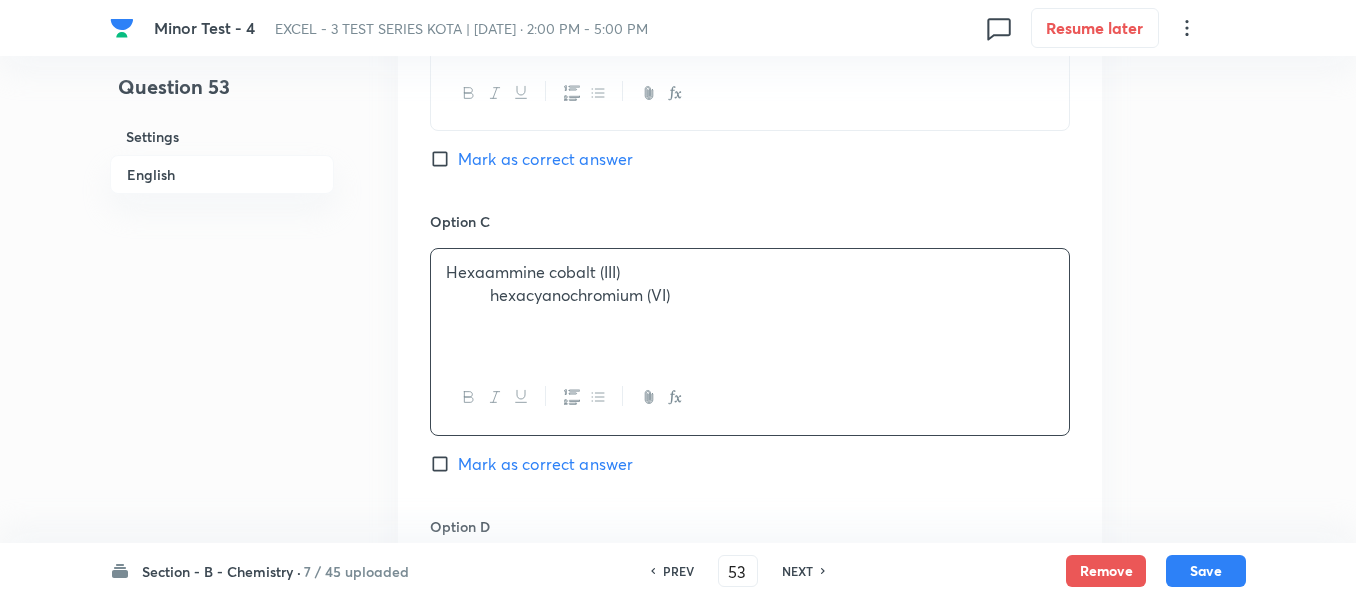 click on "hexacyanochromium (VI)" at bounding box center [750, 295] 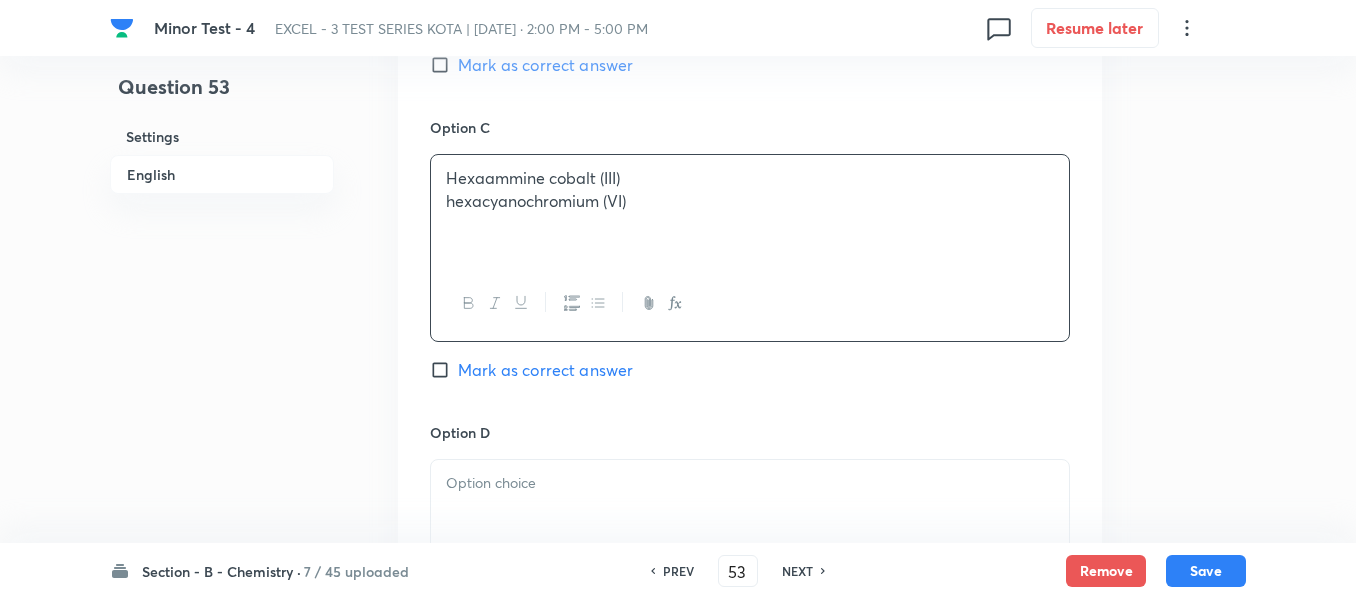 scroll, scrollTop: 1700, scrollLeft: 0, axis: vertical 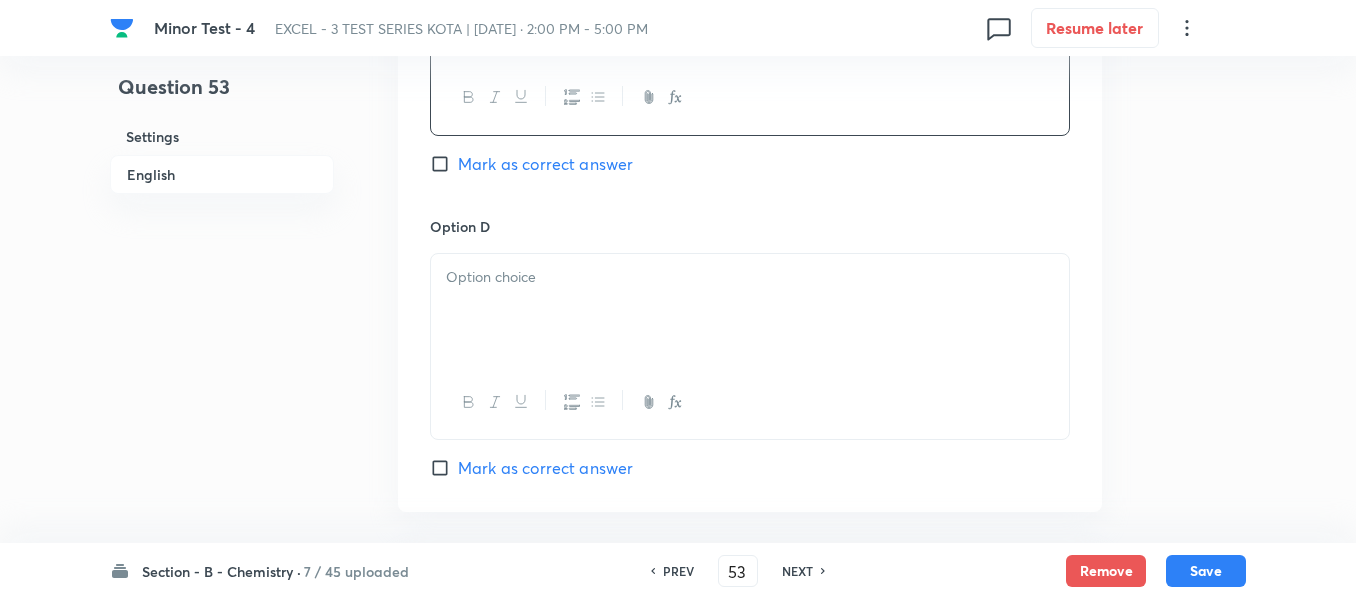 click at bounding box center [750, 277] 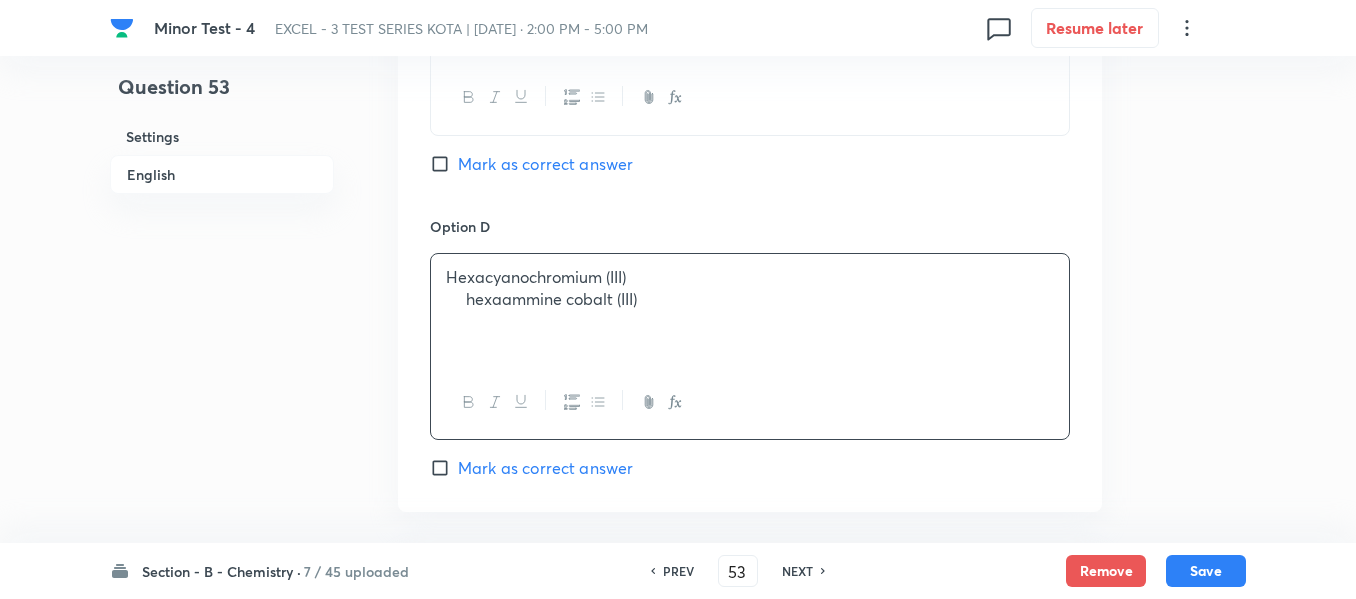 click on "hexaammine cobalt (III)" at bounding box center [750, 299] 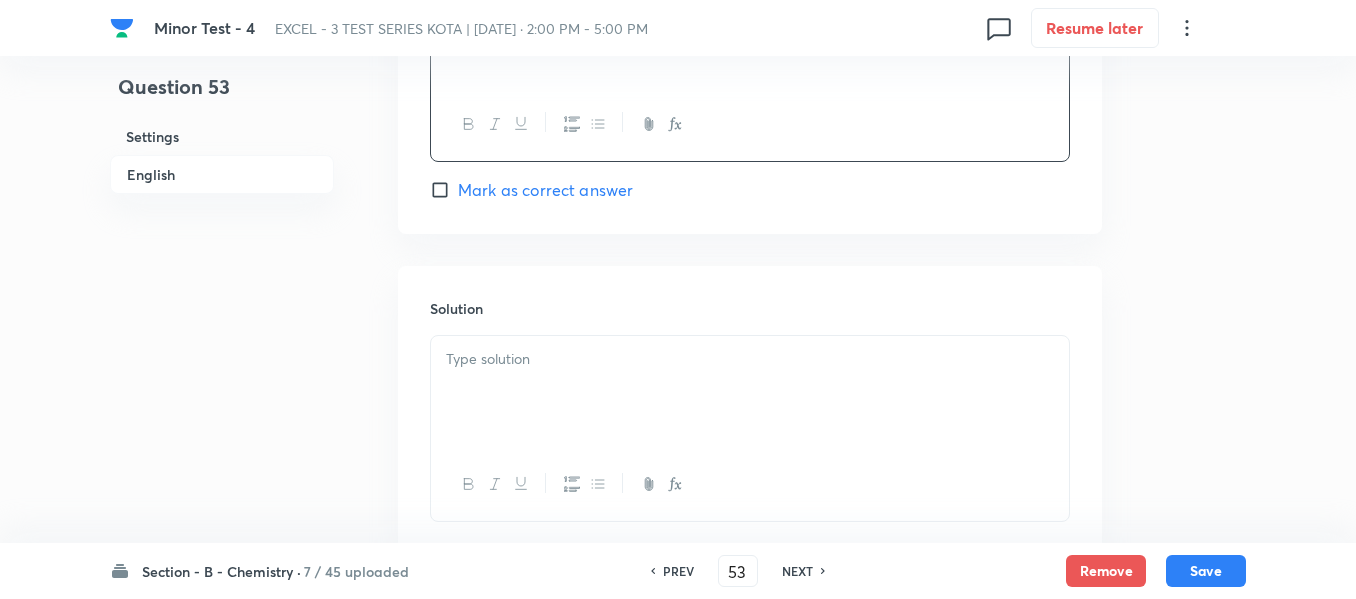scroll, scrollTop: 2000, scrollLeft: 0, axis: vertical 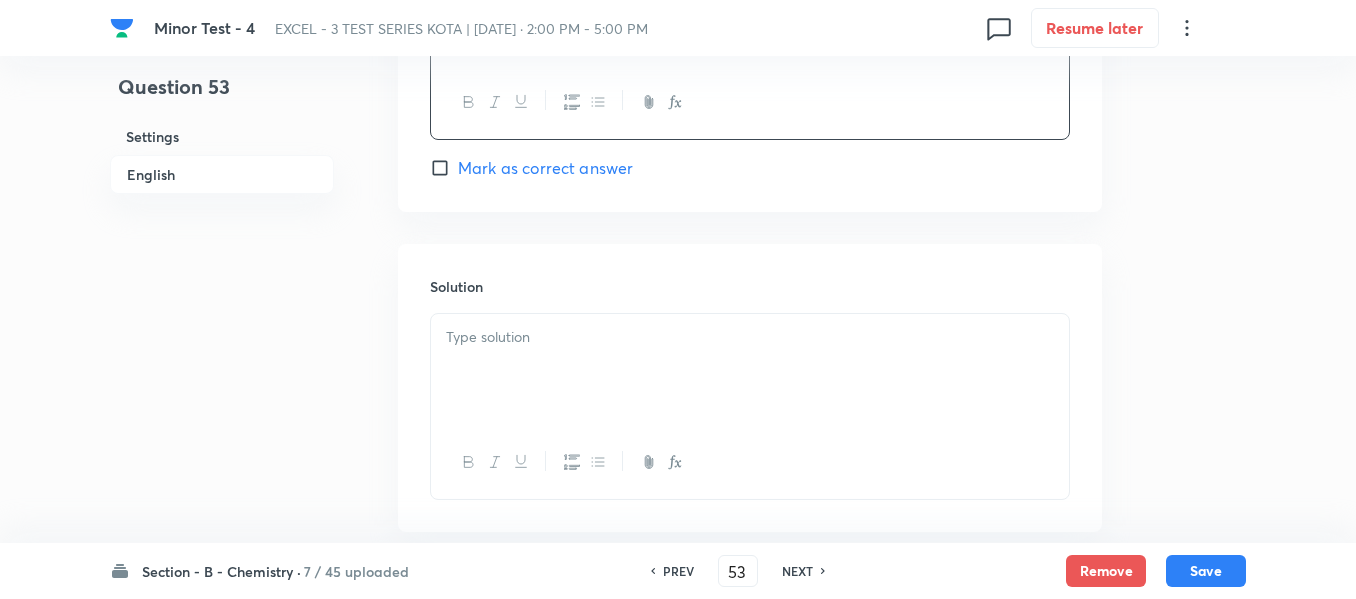 click at bounding box center (750, 370) 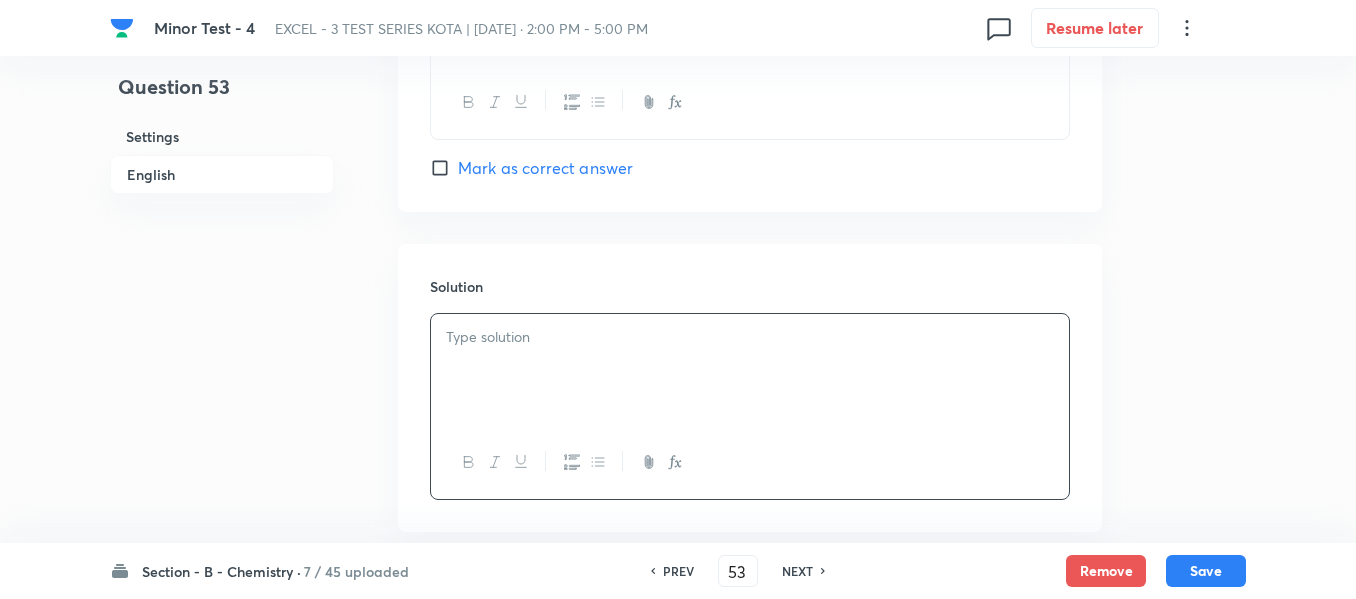 type 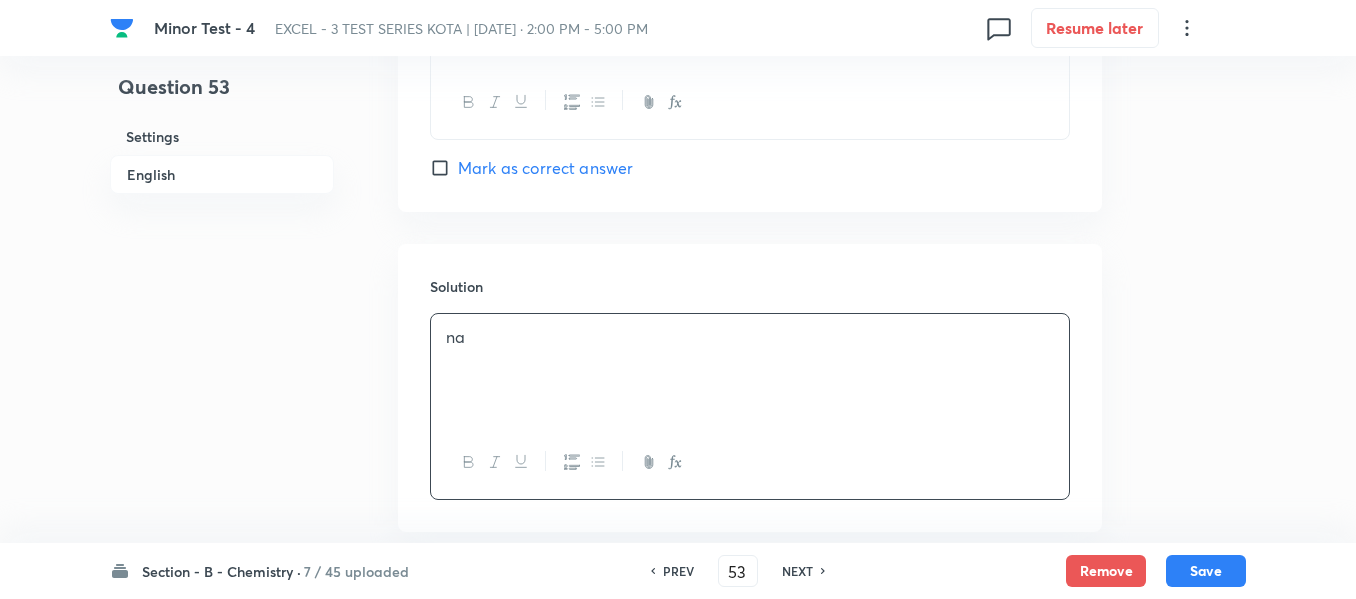 click on "Settings" at bounding box center (222, 136) 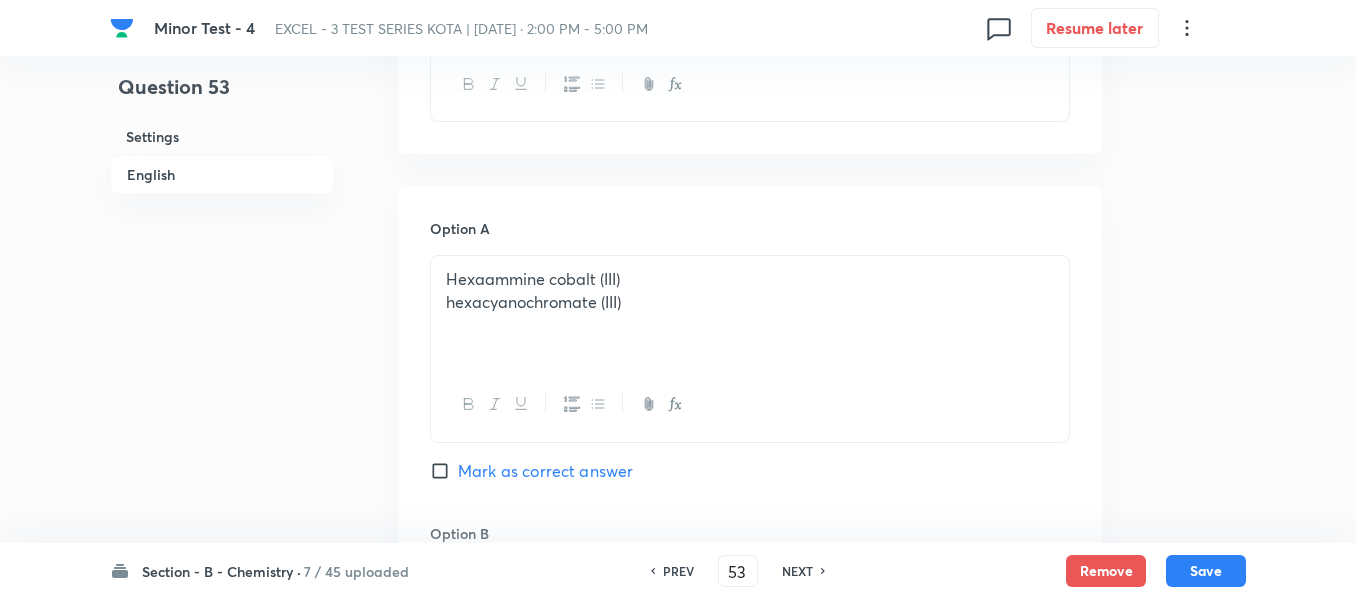 scroll, scrollTop: 824, scrollLeft: 0, axis: vertical 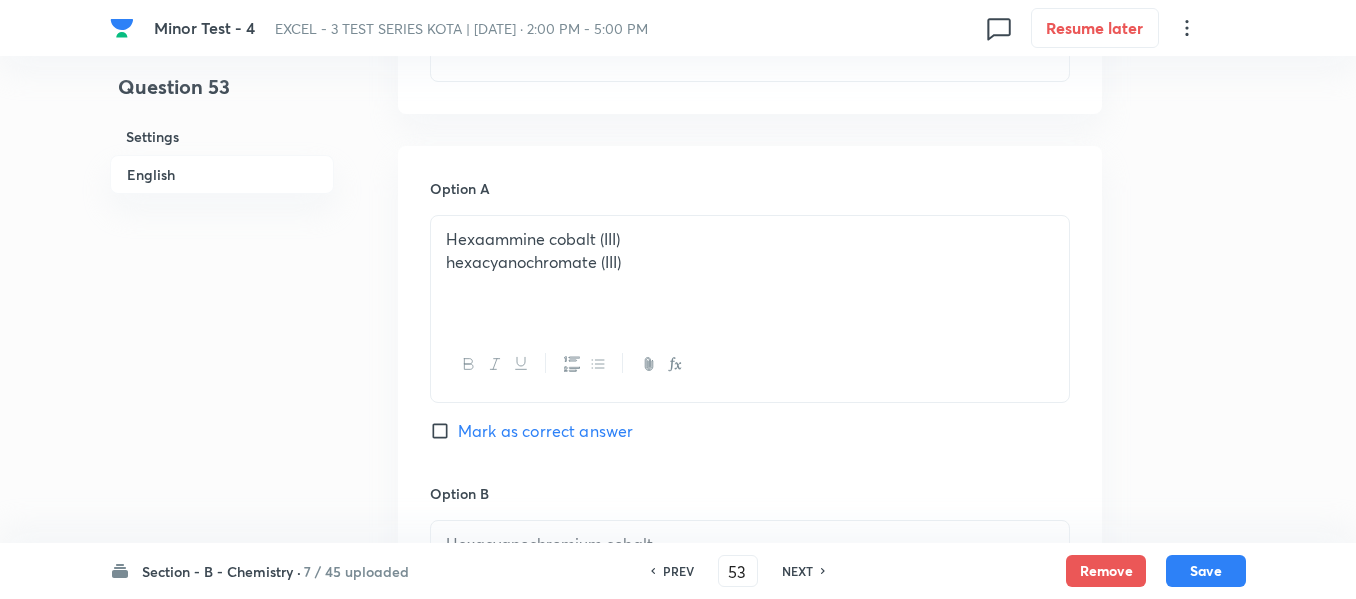 click on "Mark as correct answer" at bounding box center [444, 431] 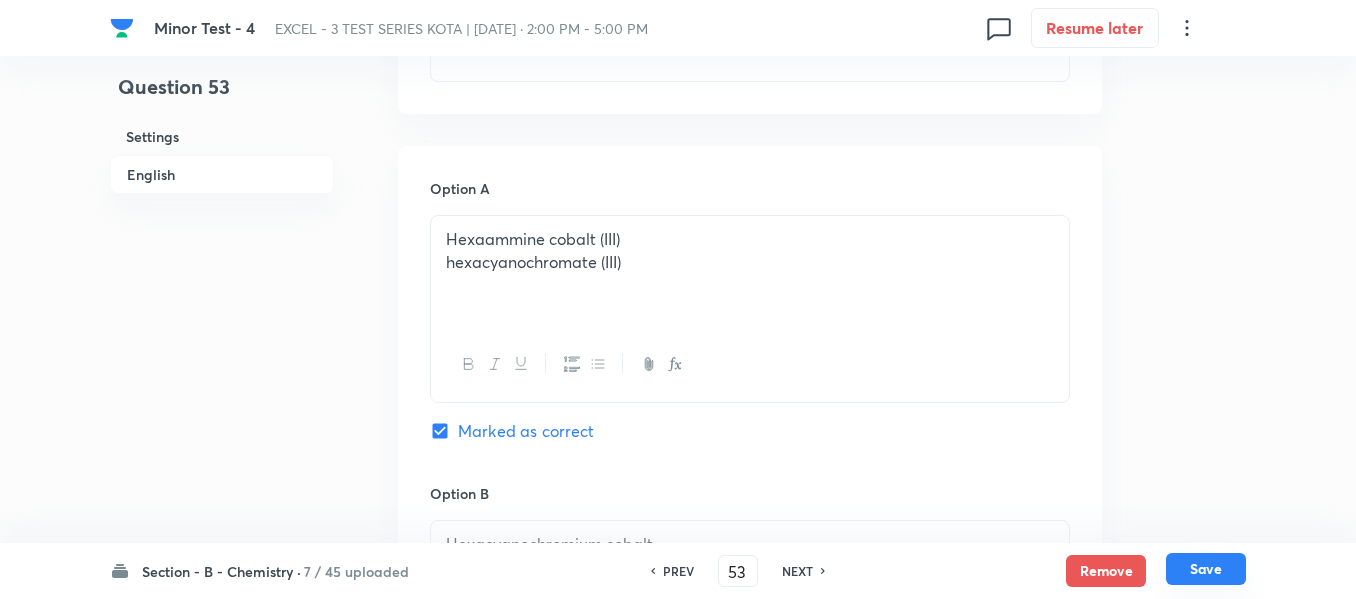 click on "Save" at bounding box center [1206, 569] 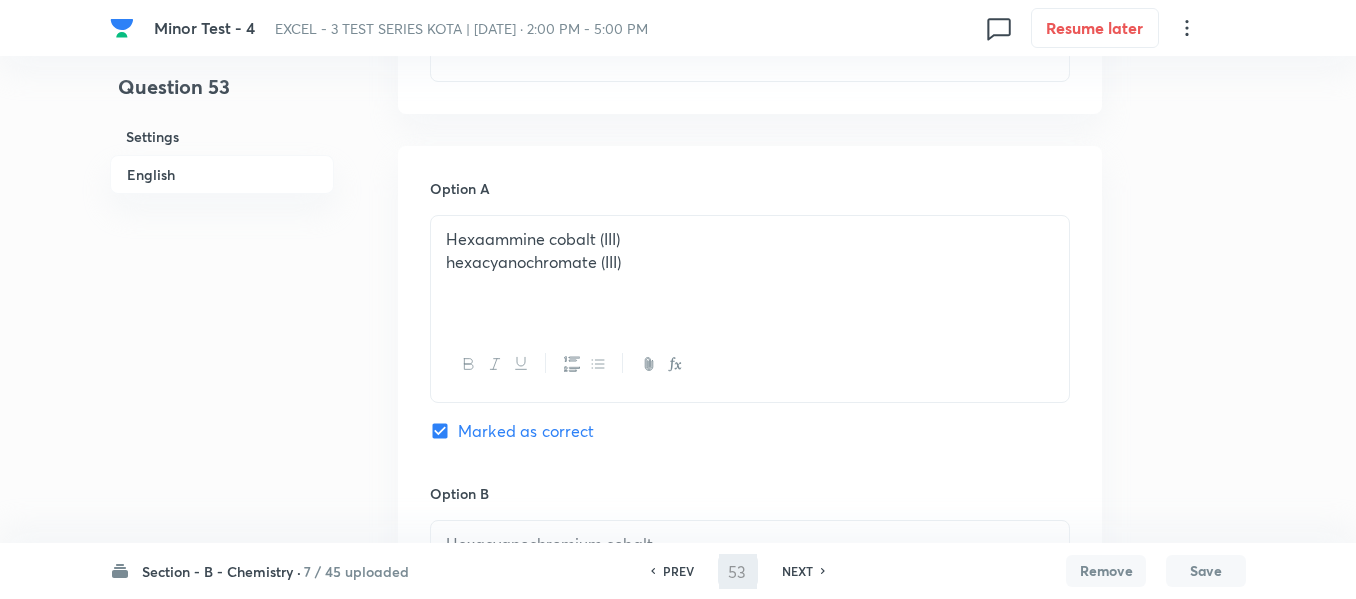 type on "54" 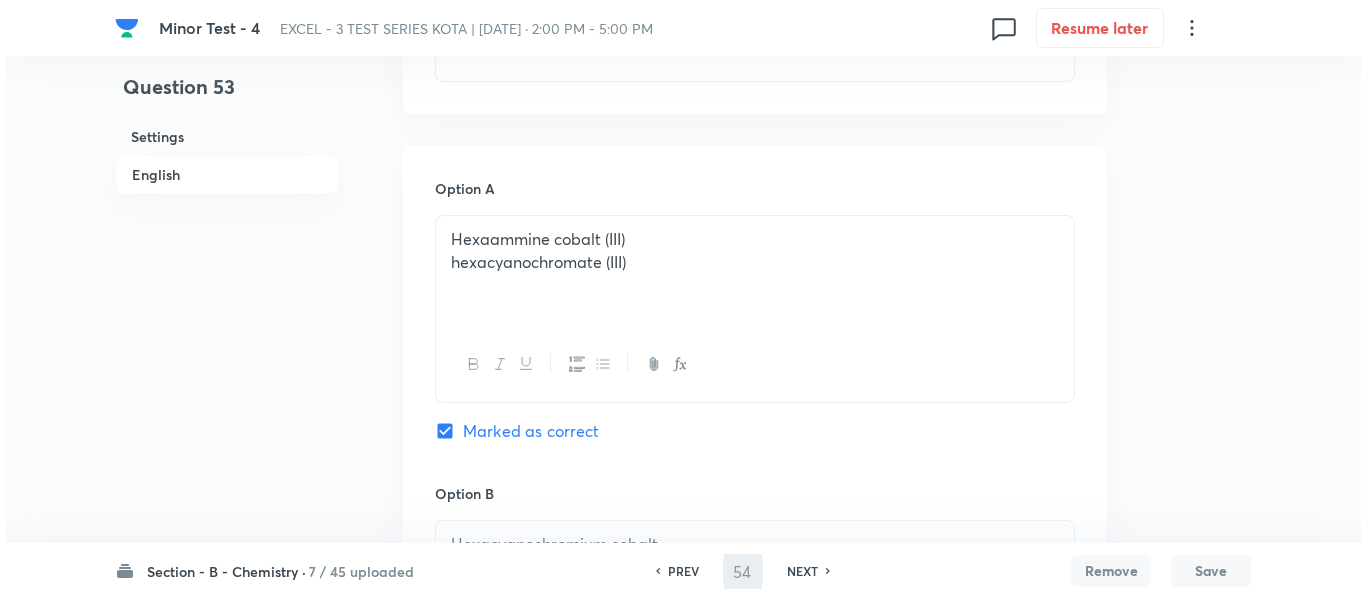 scroll, scrollTop: 0, scrollLeft: 0, axis: both 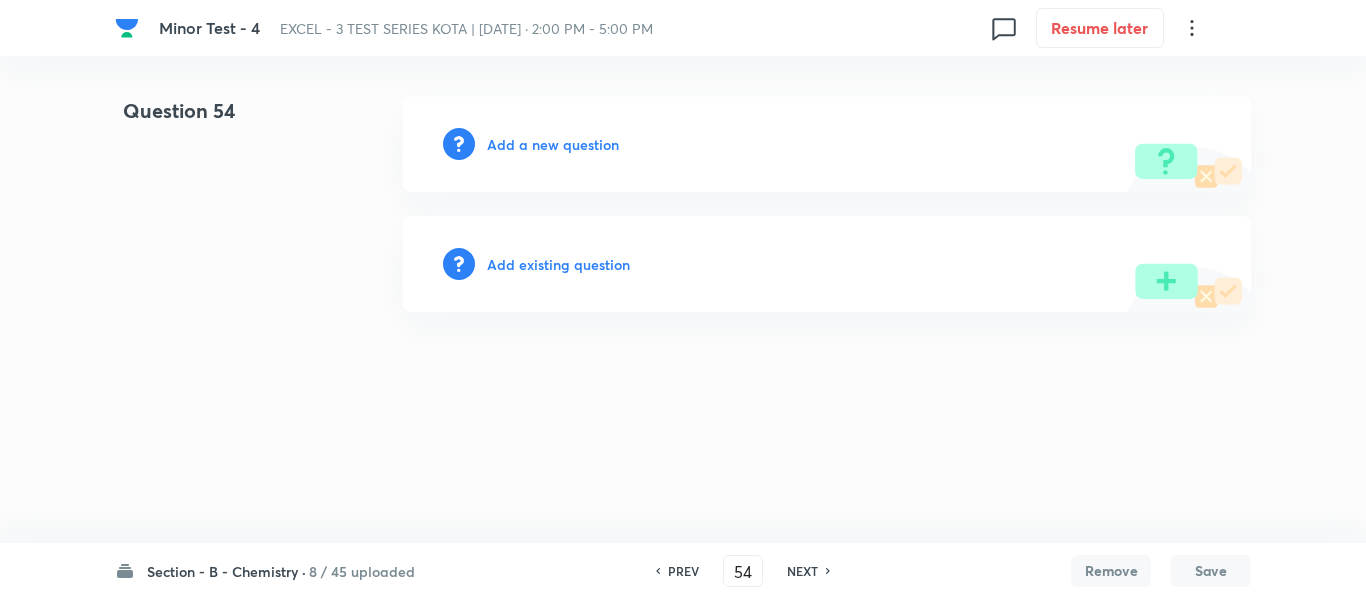 click on "Add a new question" at bounding box center (553, 144) 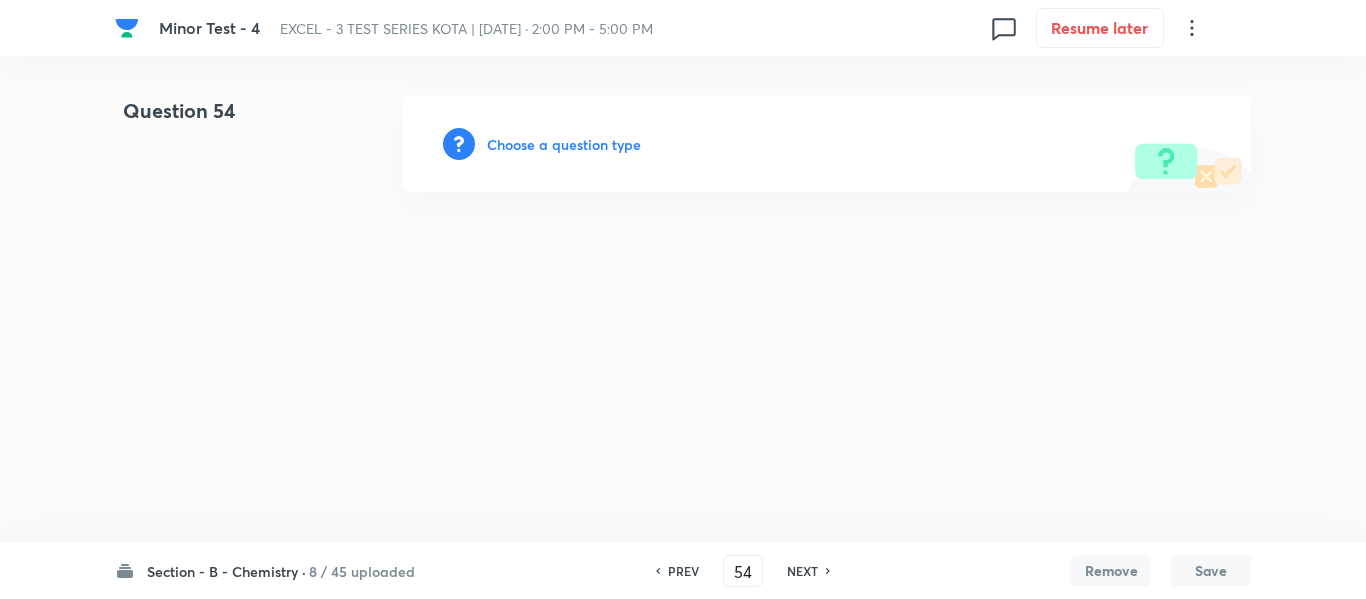 click on "Choose a question type" at bounding box center (564, 144) 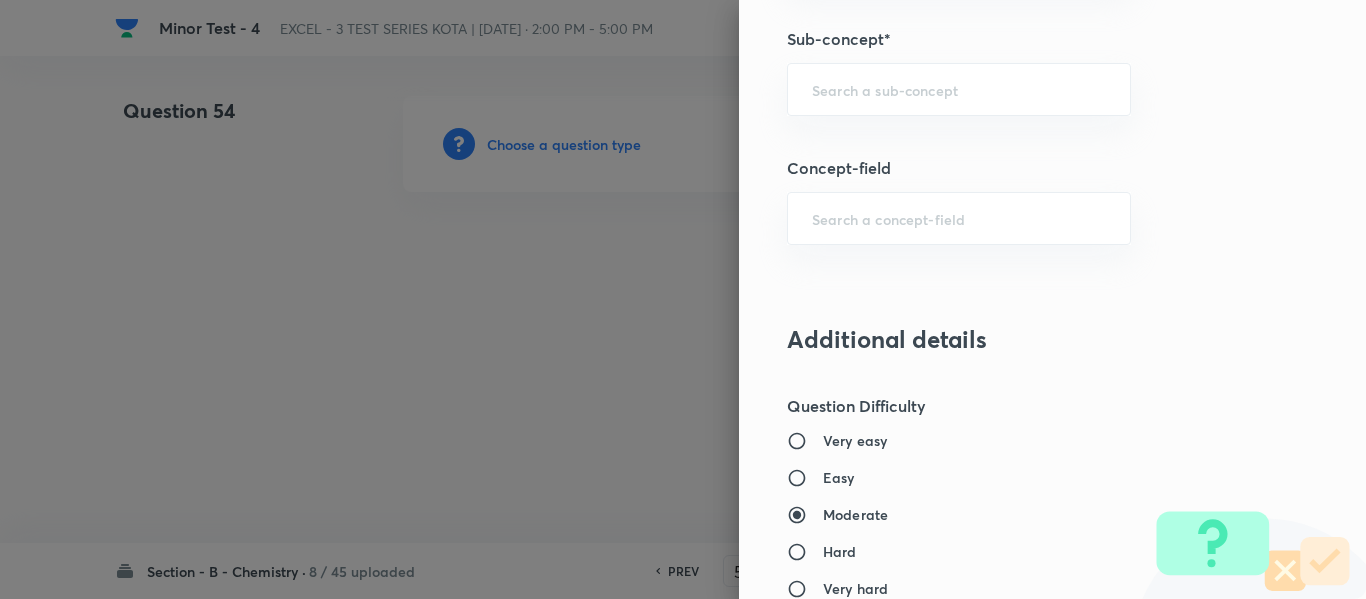 scroll, scrollTop: 1400, scrollLeft: 0, axis: vertical 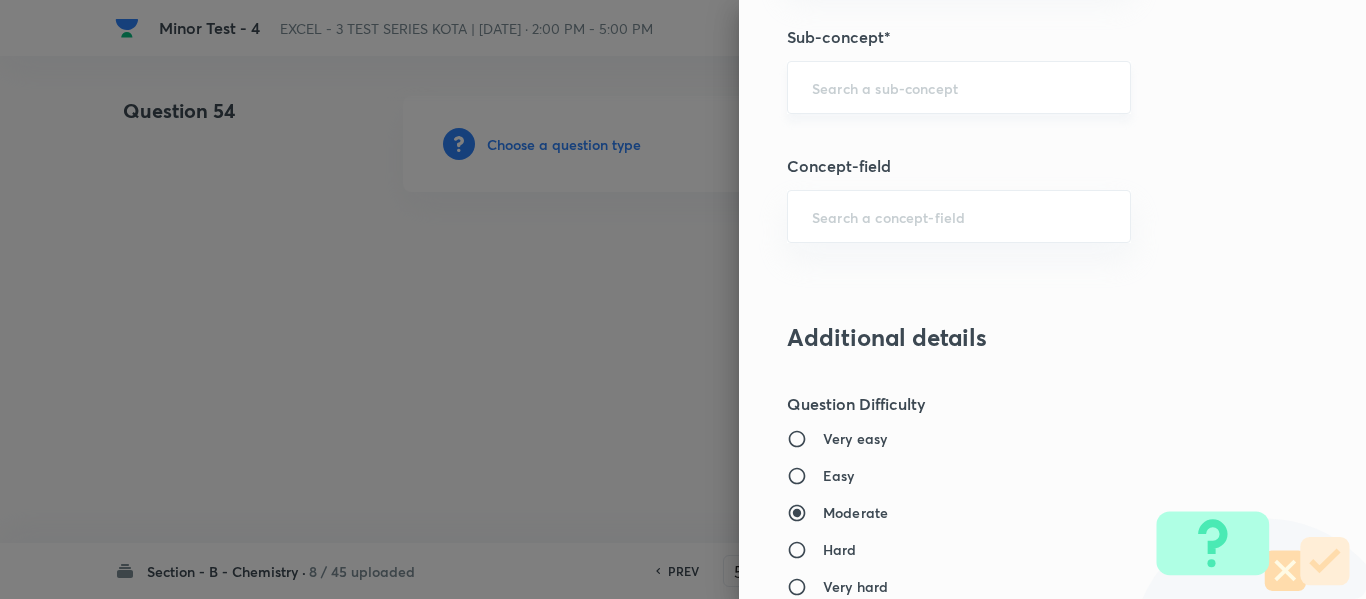 click at bounding box center (959, 87) 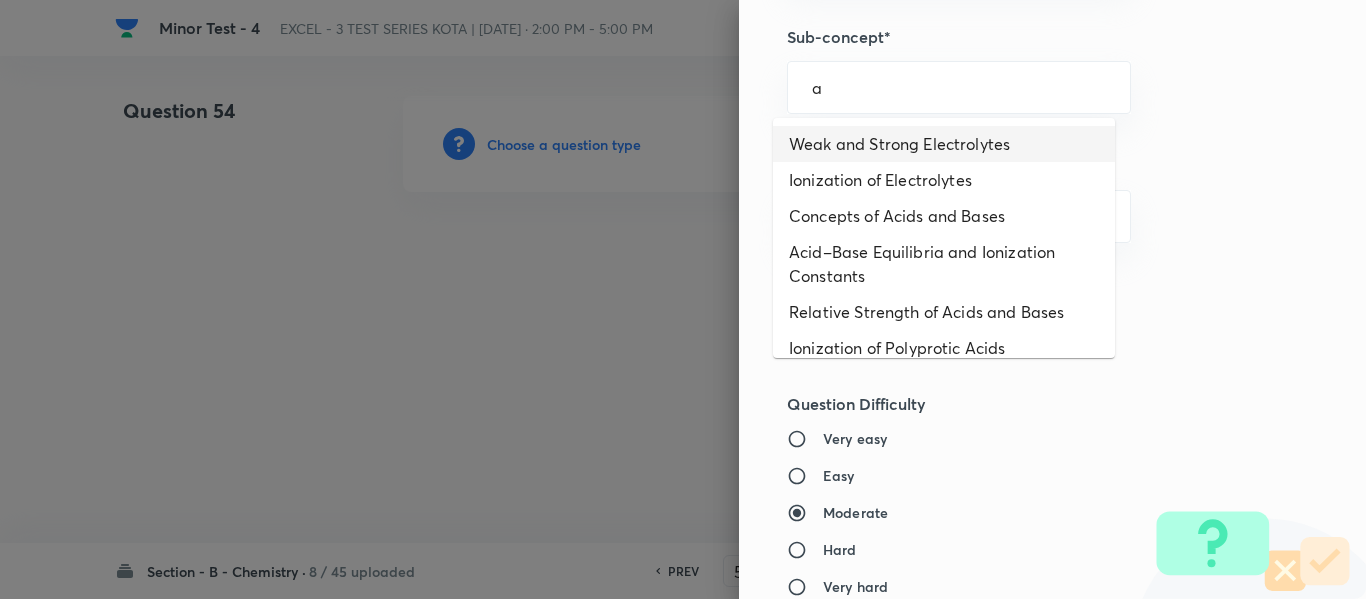 click on "Weak and Strong Electrolytes" at bounding box center (944, 144) 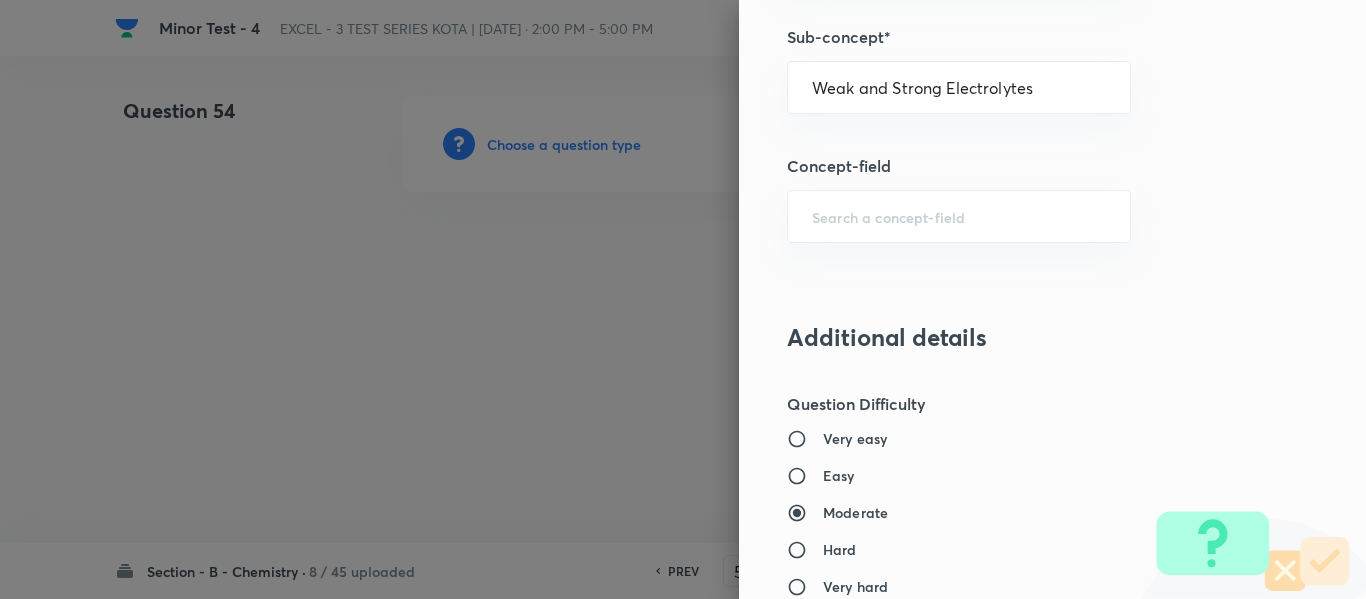 type on "Chemistry" 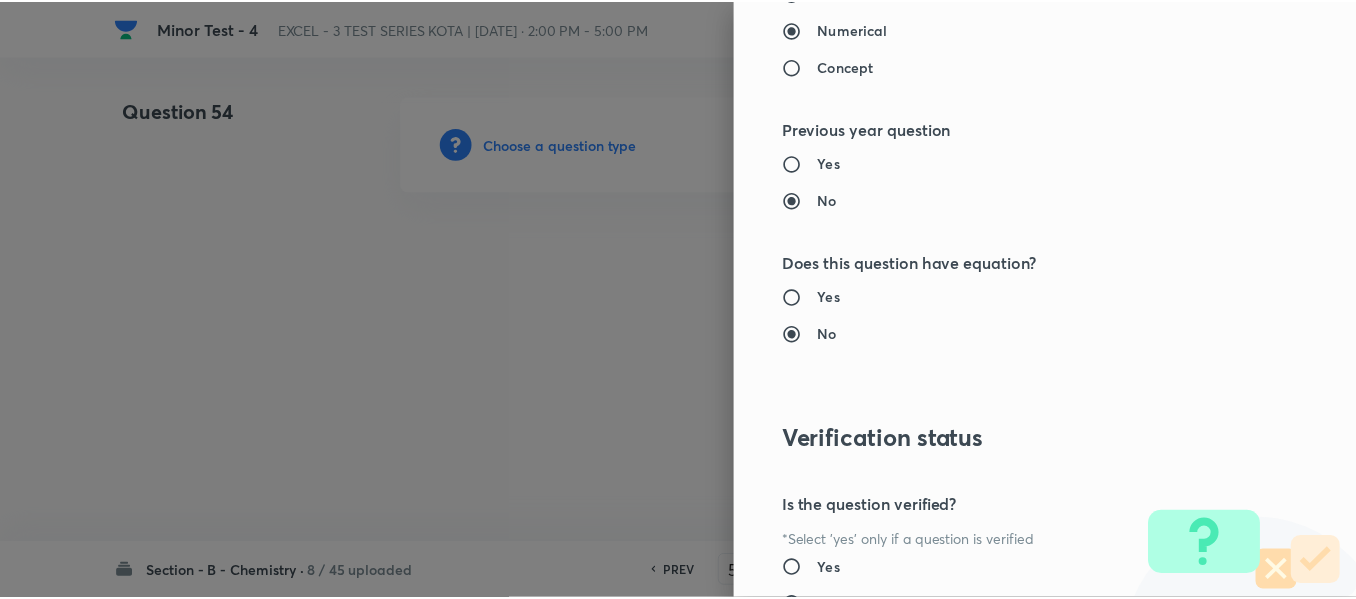 scroll, scrollTop: 2261, scrollLeft: 0, axis: vertical 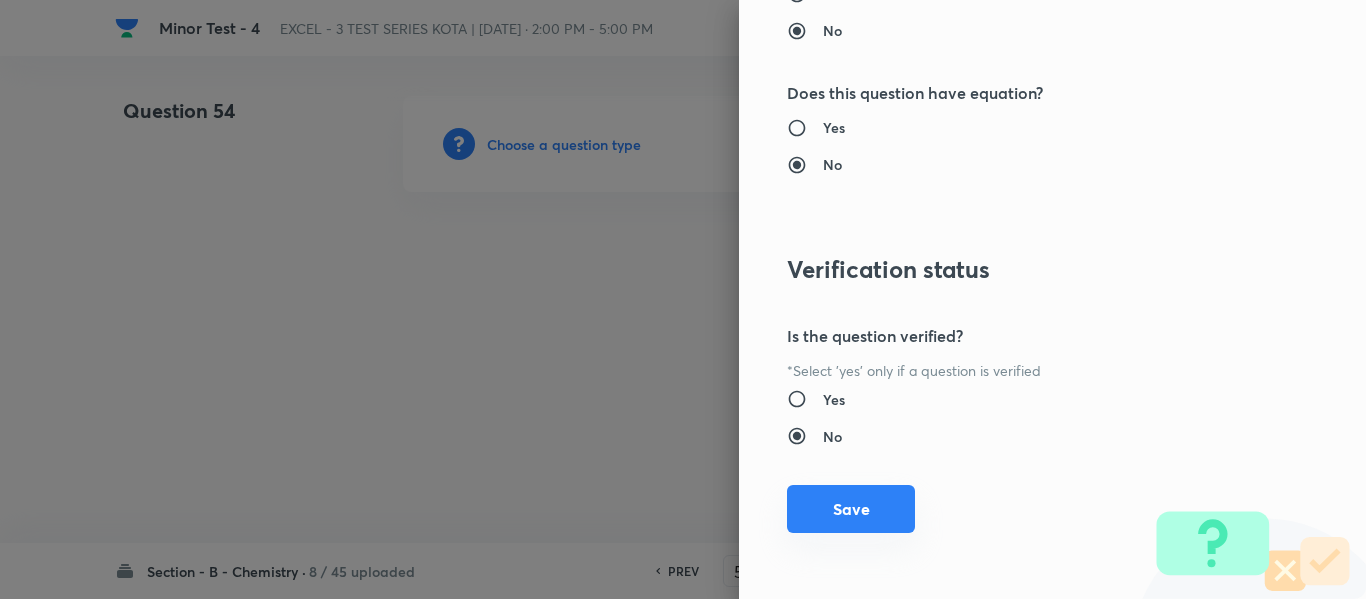 click on "Save" at bounding box center [851, 509] 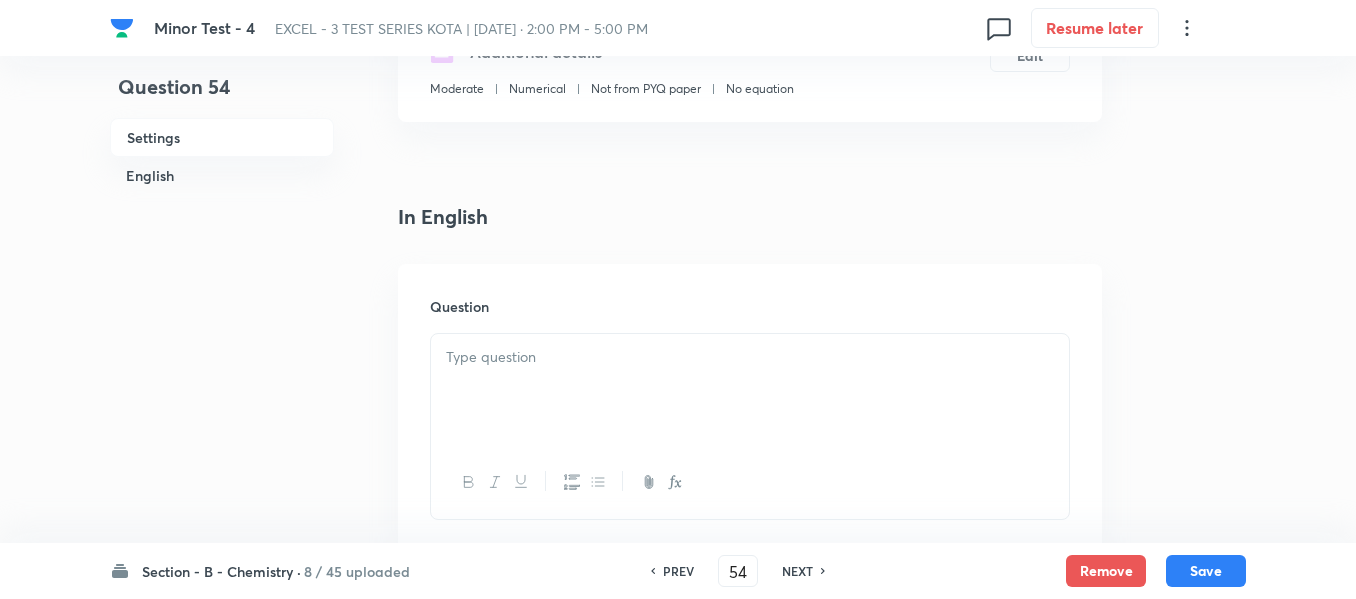 scroll, scrollTop: 500, scrollLeft: 0, axis: vertical 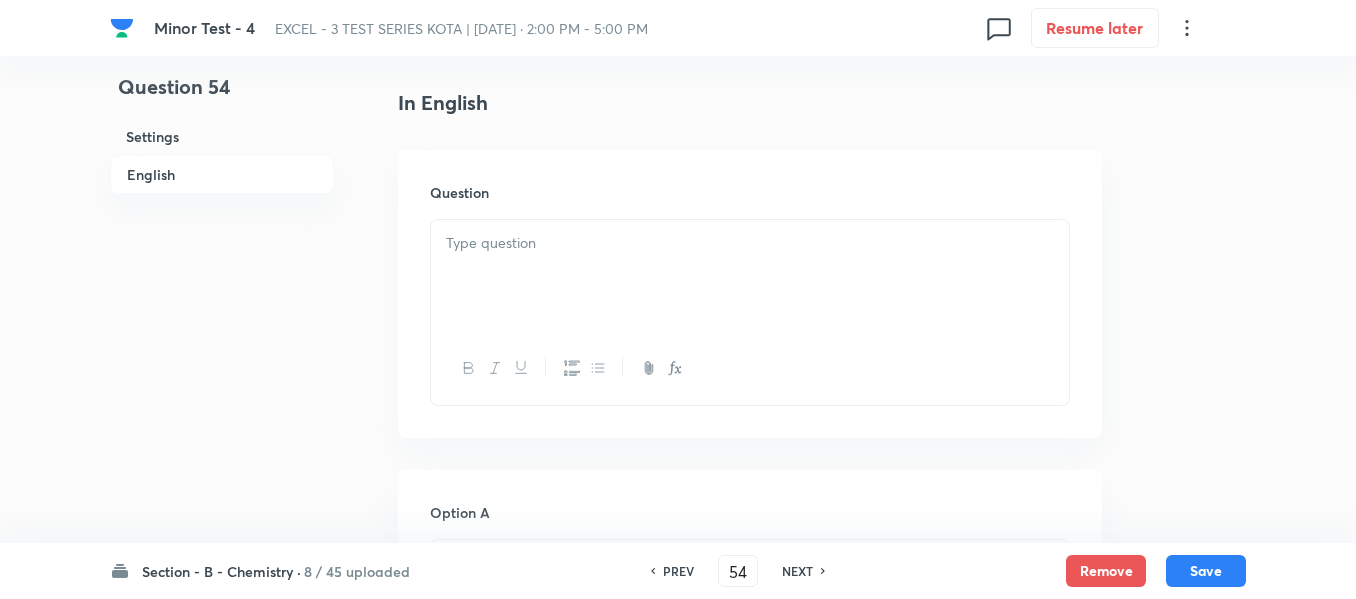 click at bounding box center (750, 276) 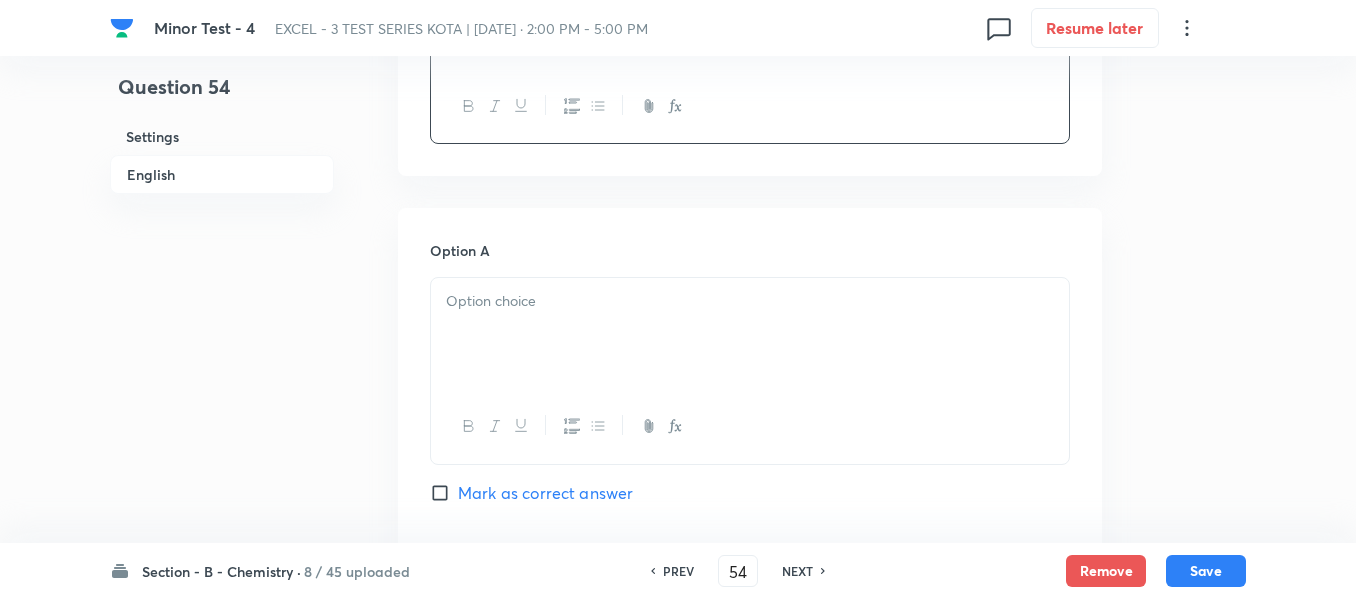 scroll, scrollTop: 800, scrollLeft: 0, axis: vertical 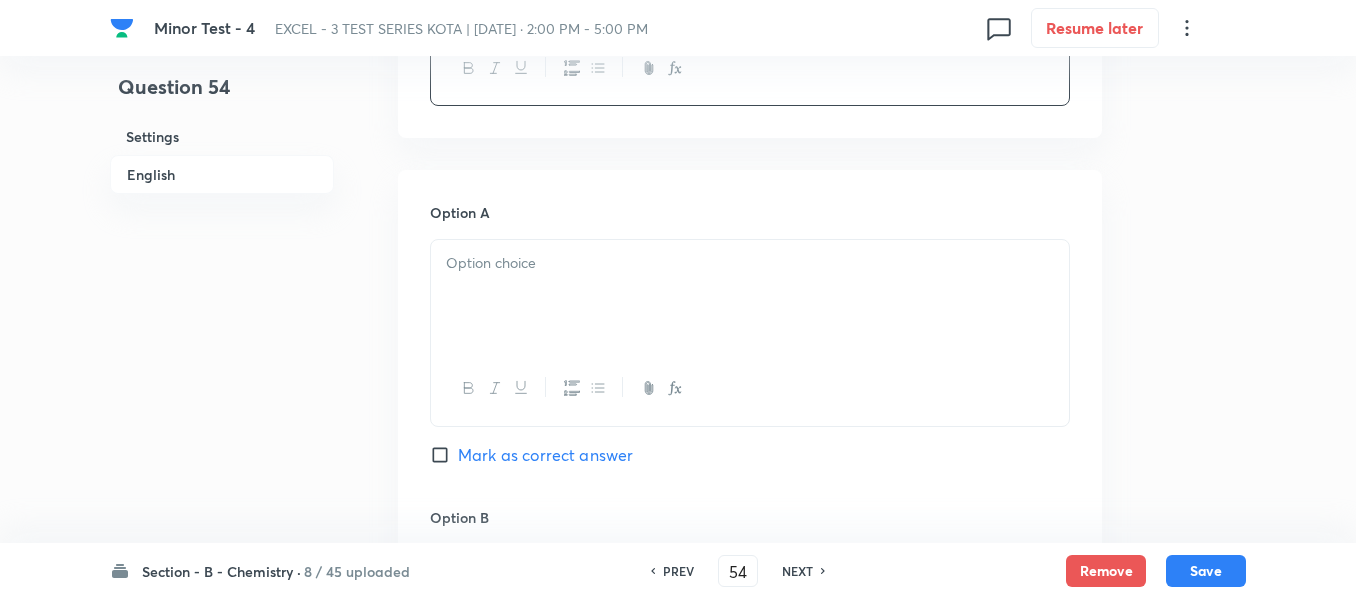 click at bounding box center [750, 263] 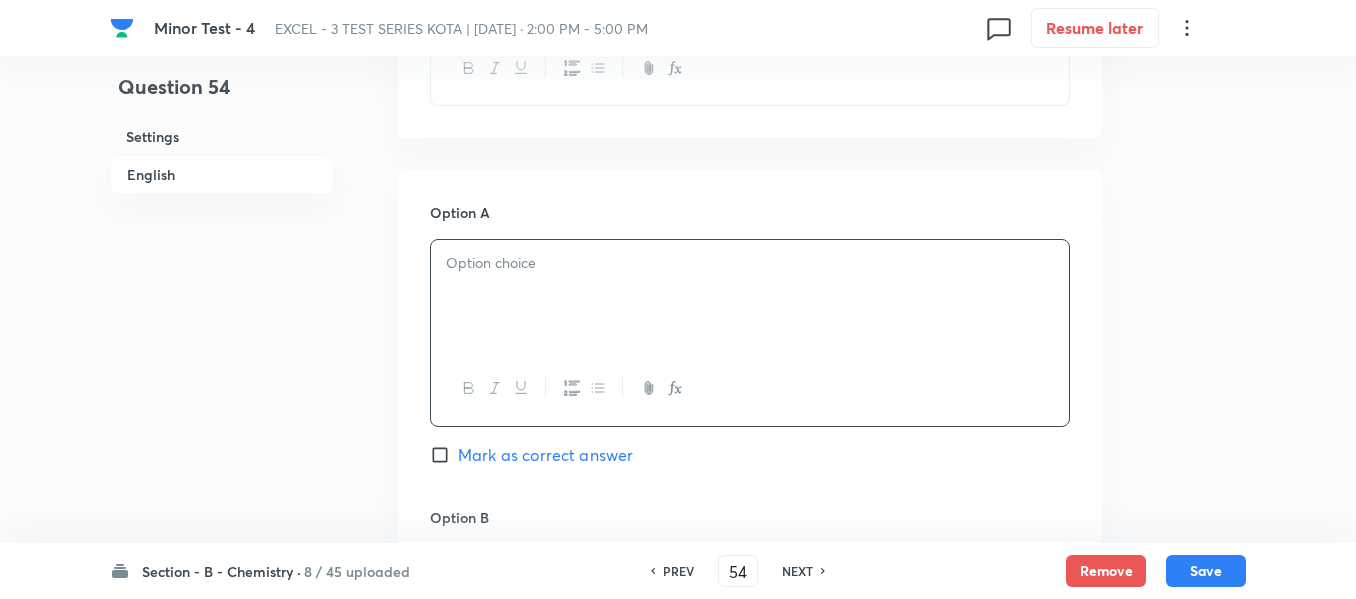 type 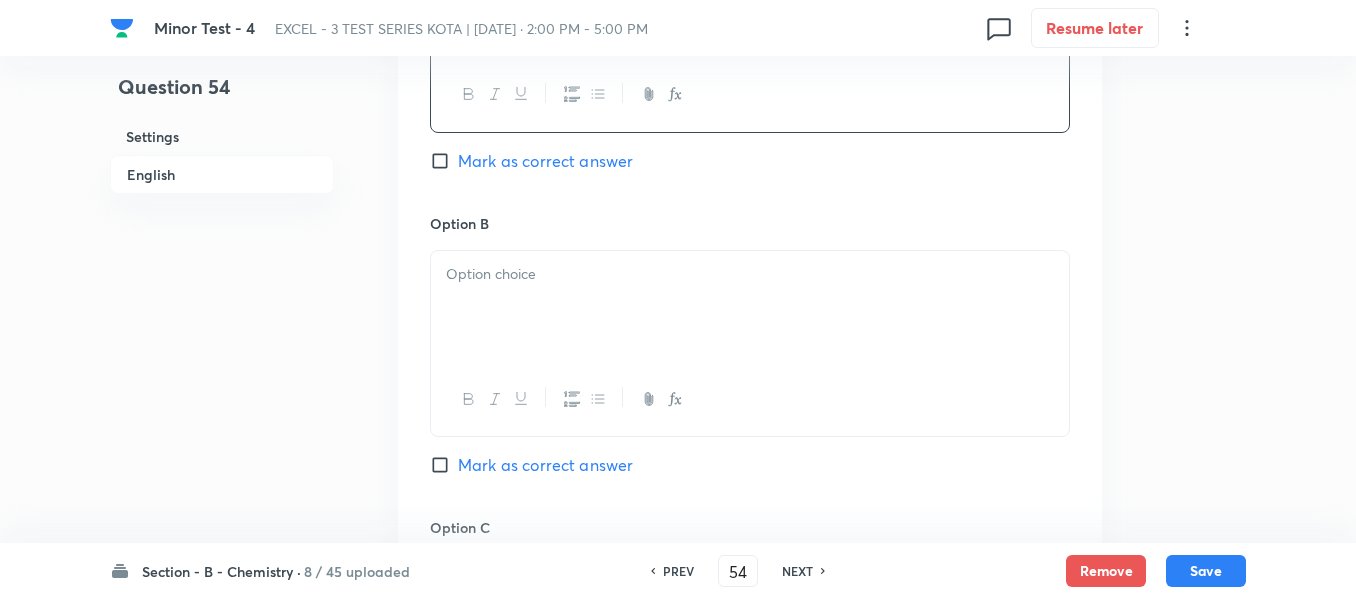 scroll, scrollTop: 1100, scrollLeft: 0, axis: vertical 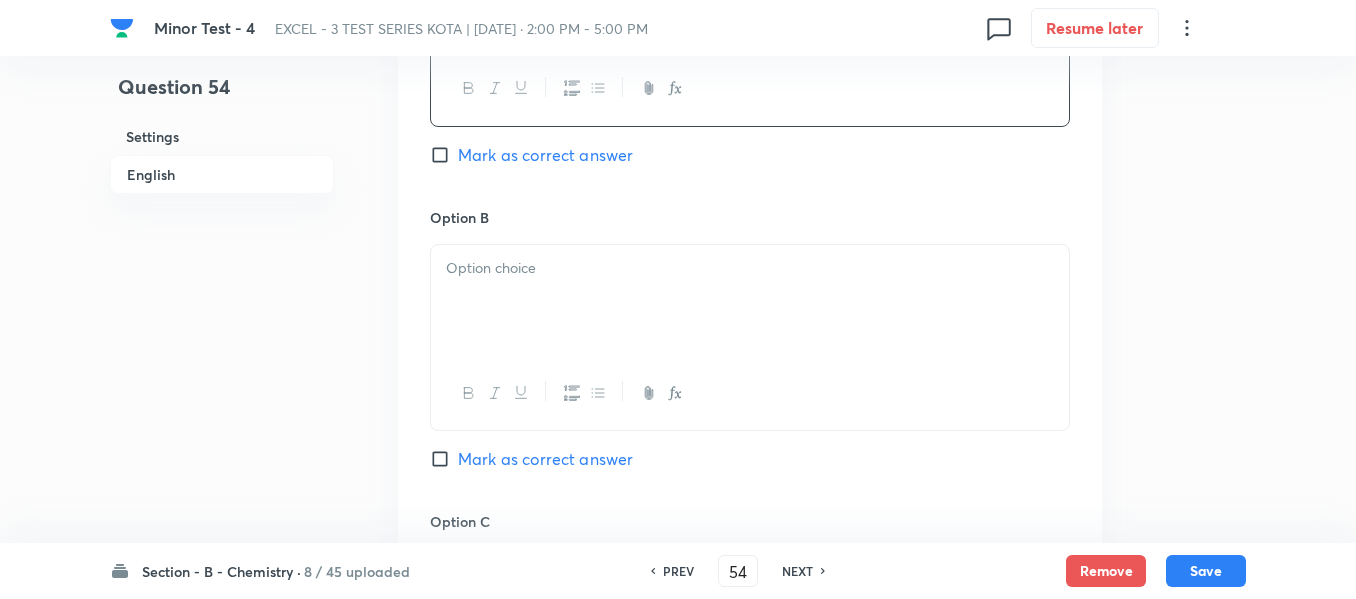 click at bounding box center [750, 268] 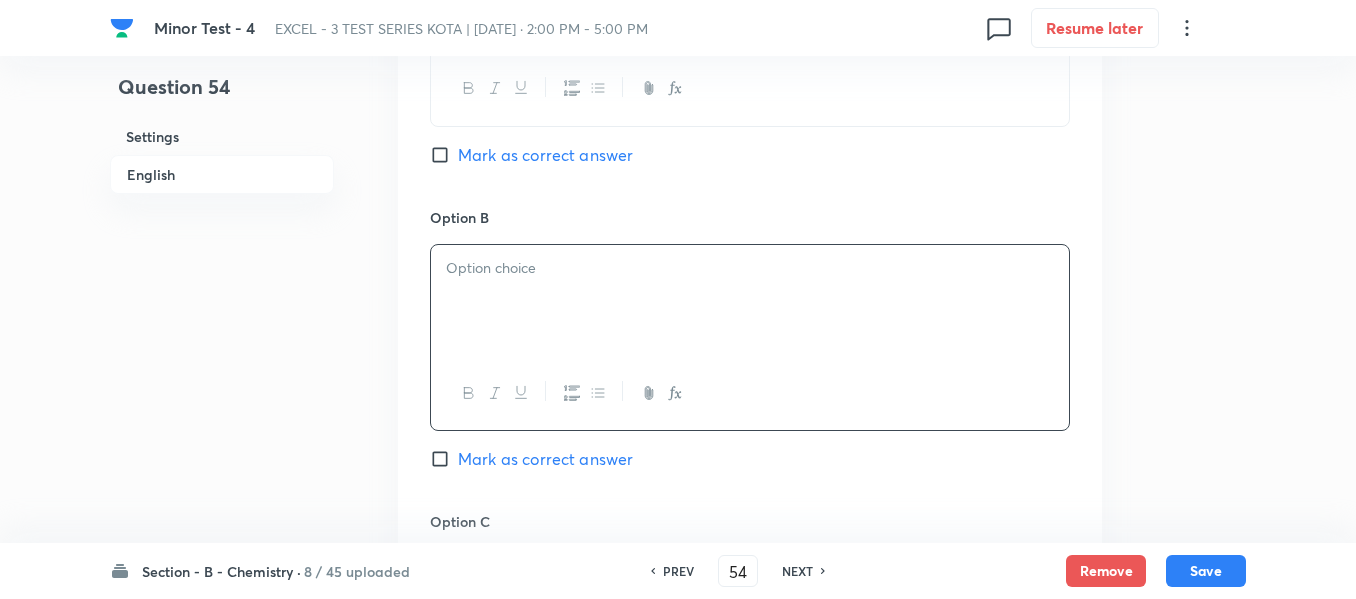 type 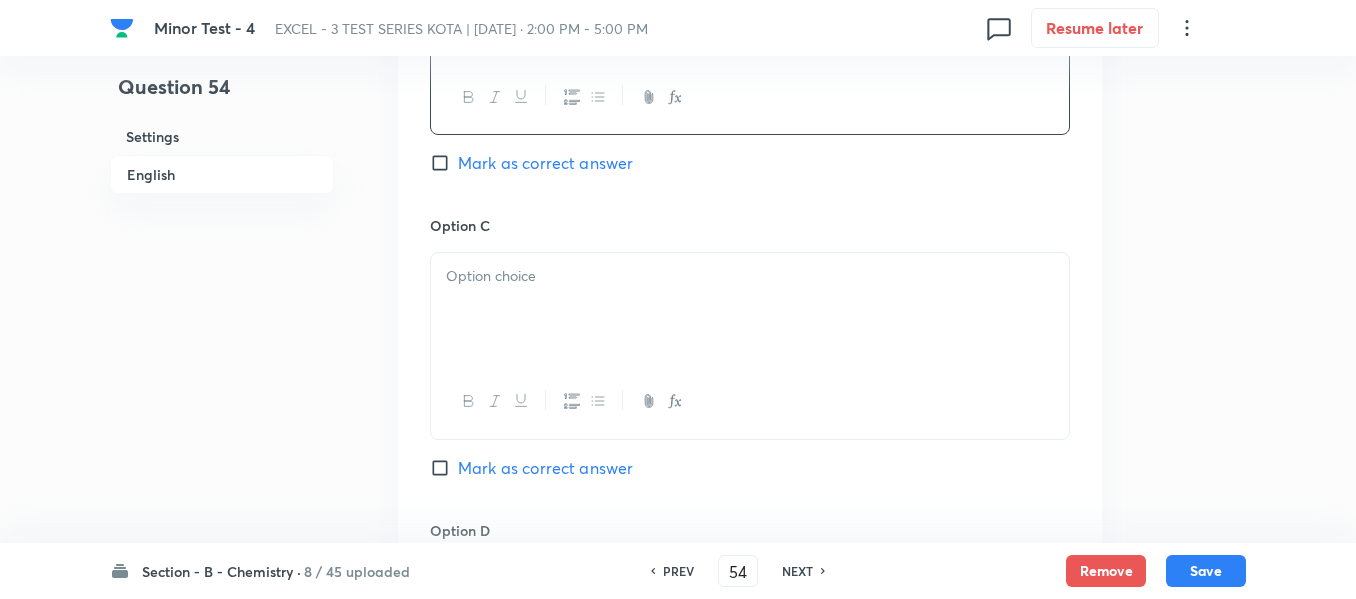 scroll, scrollTop: 1400, scrollLeft: 0, axis: vertical 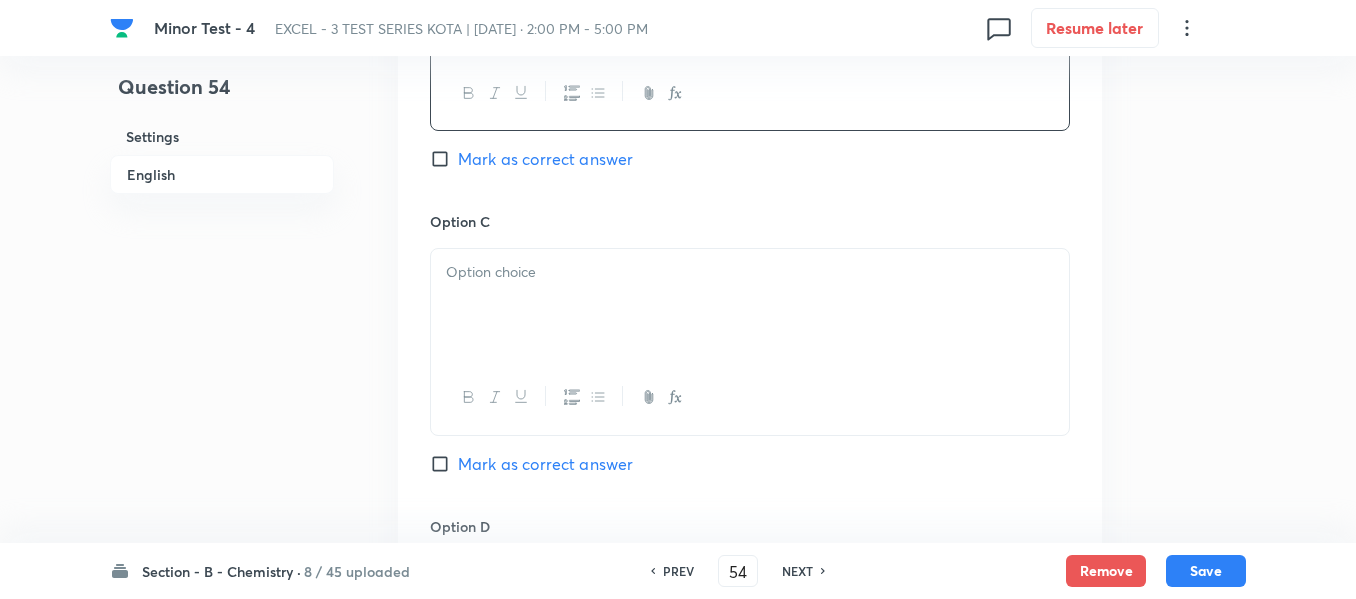 click at bounding box center [750, 272] 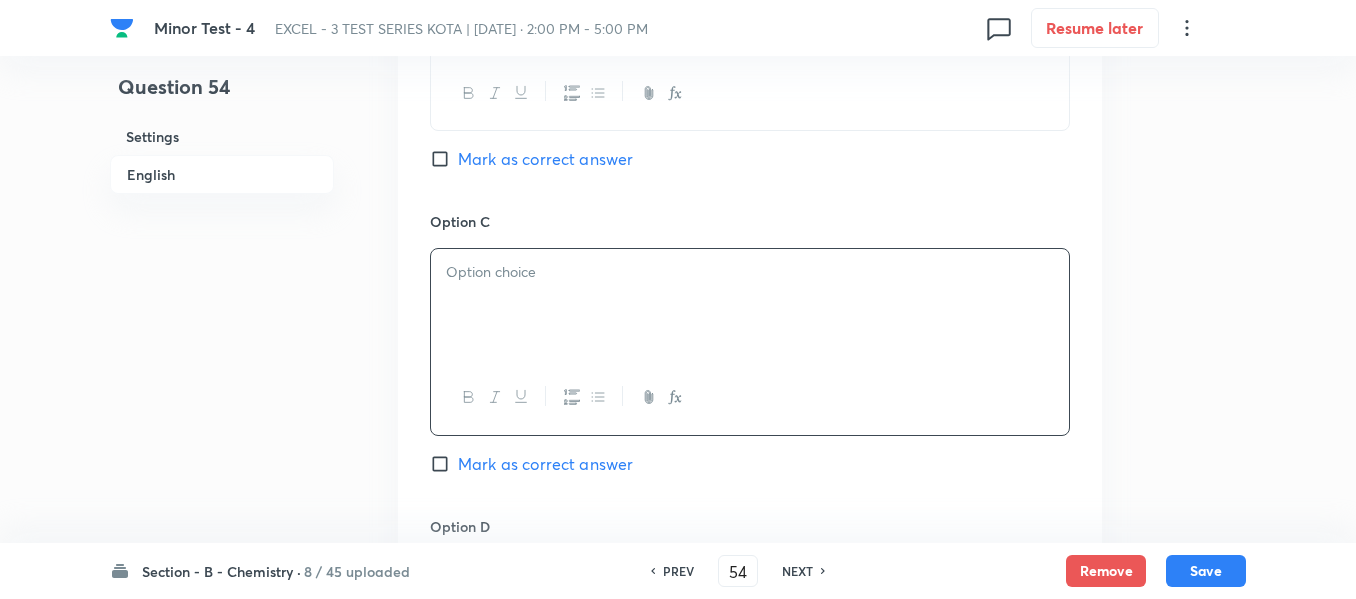 type 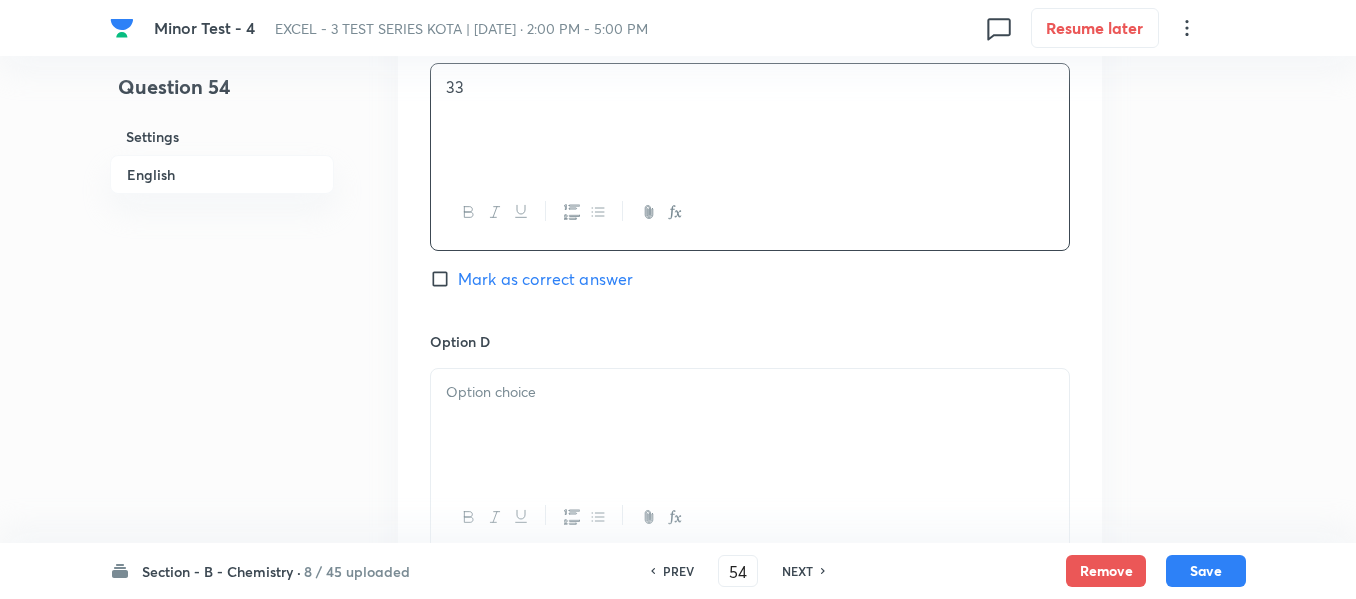 scroll, scrollTop: 1700, scrollLeft: 0, axis: vertical 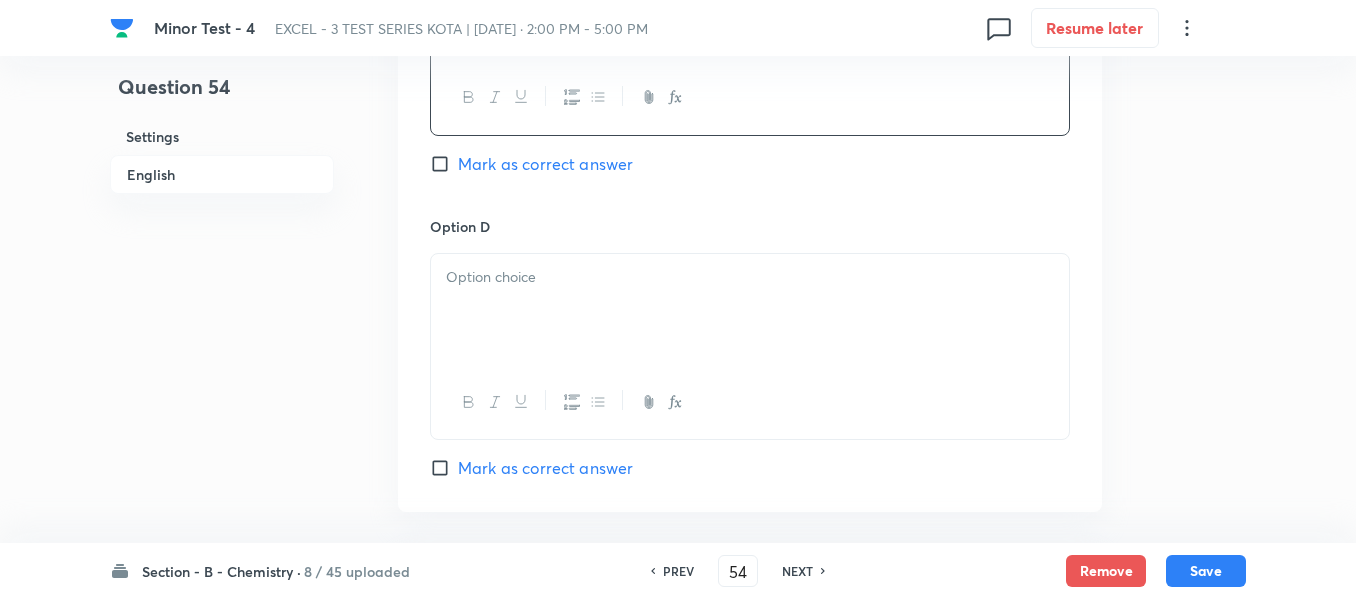 click at bounding box center [750, 310] 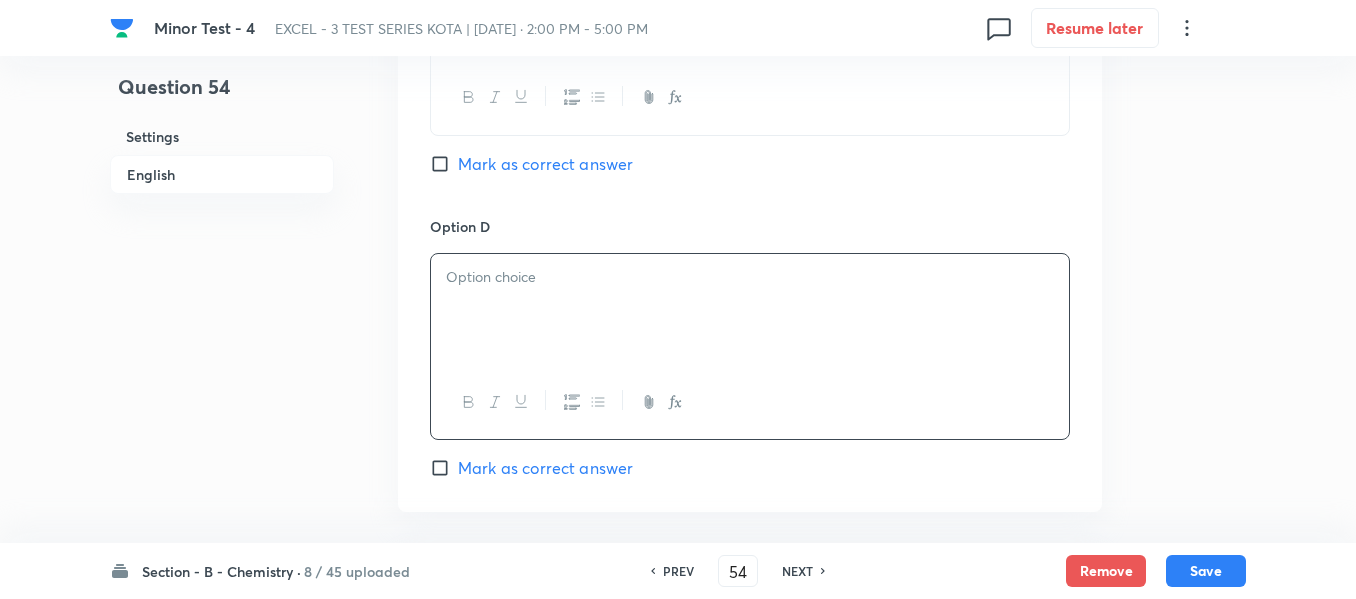 type 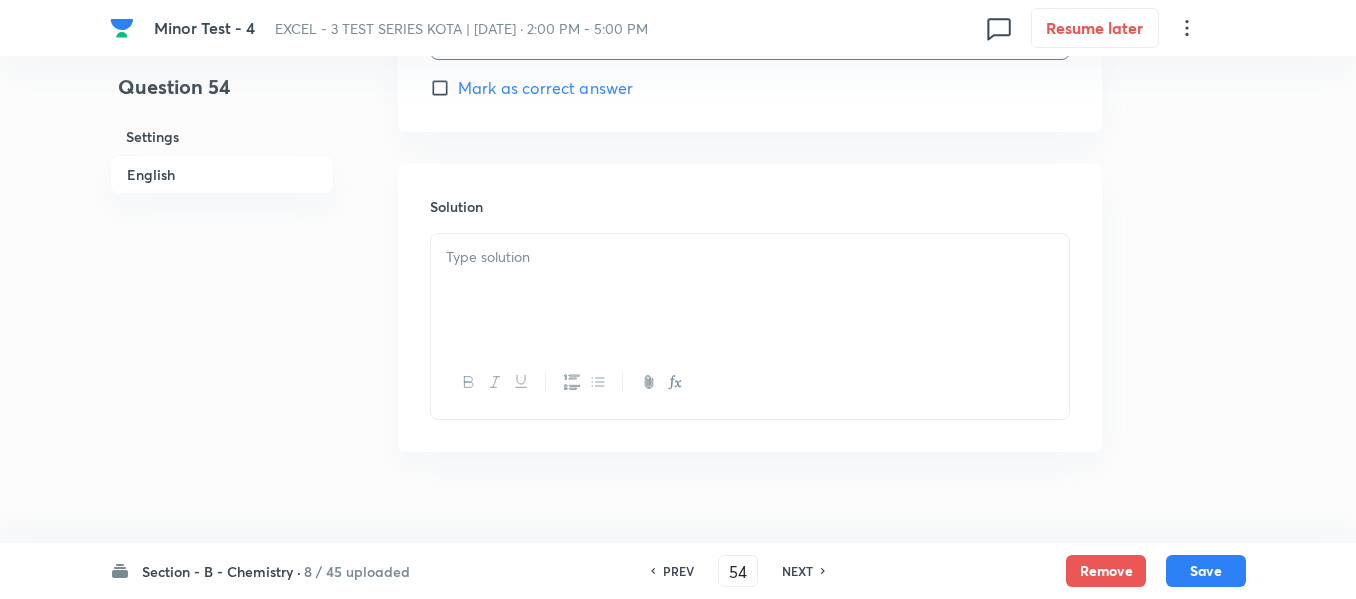 scroll, scrollTop: 2100, scrollLeft: 0, axis: vertical 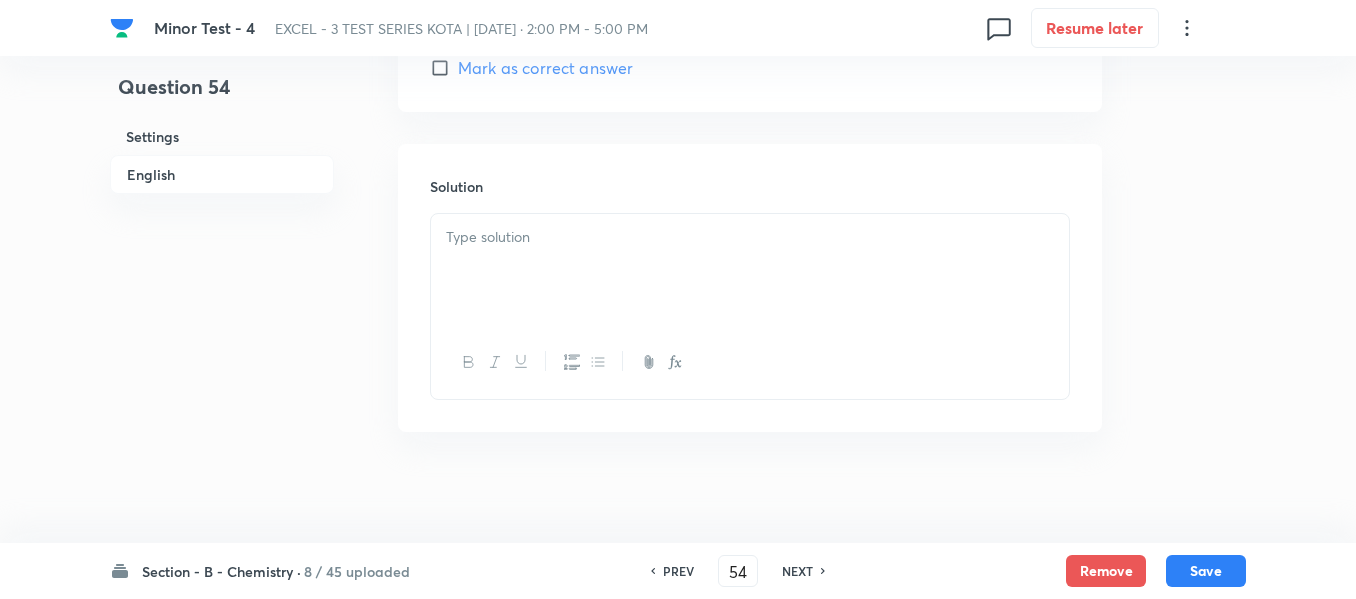 click at bounding box center [750, 270] 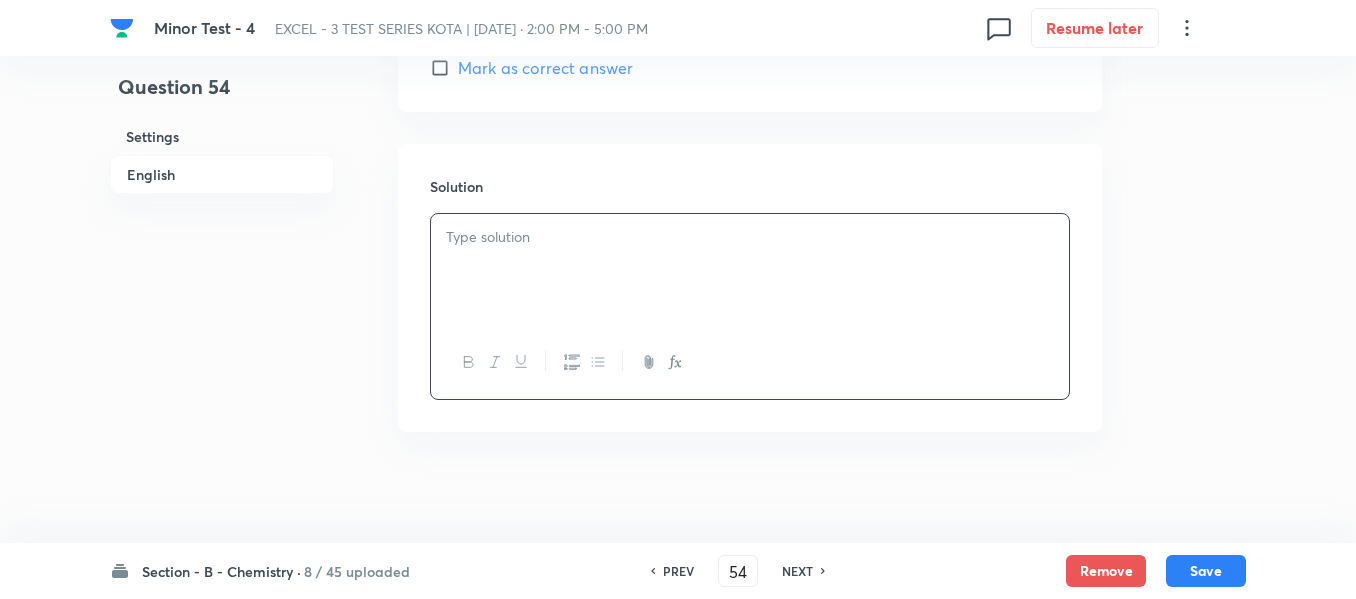 type 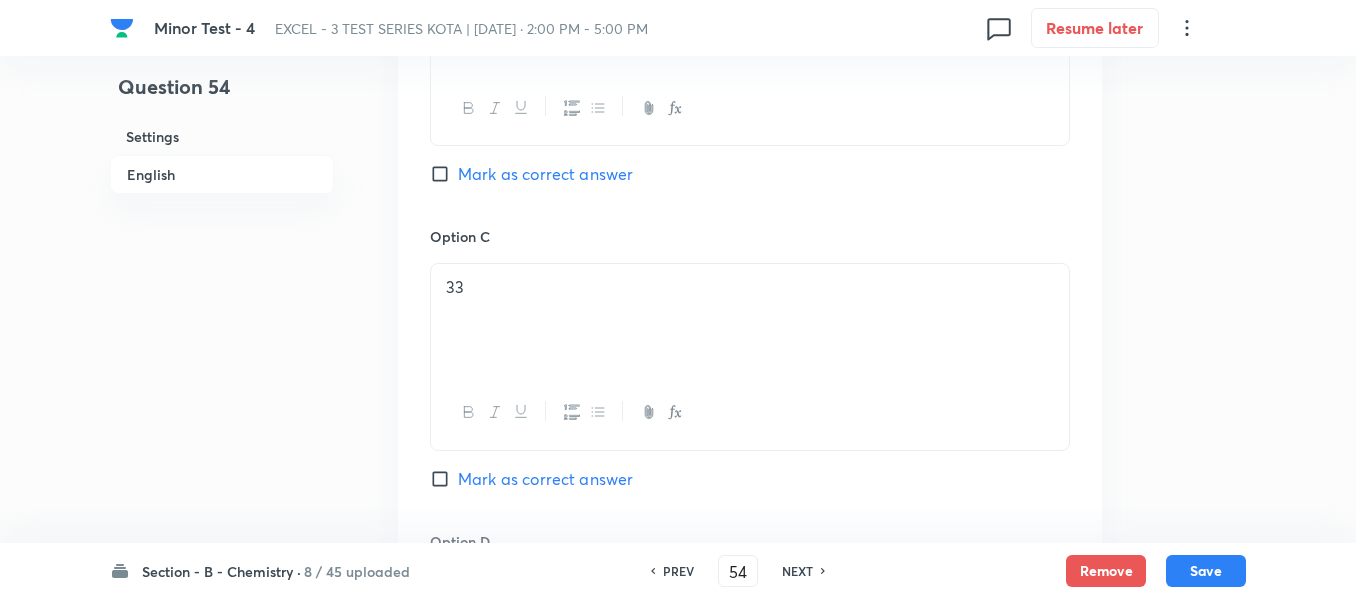 scroll, scrollTop: 1300, scrollLeft: 0, axis: vertical 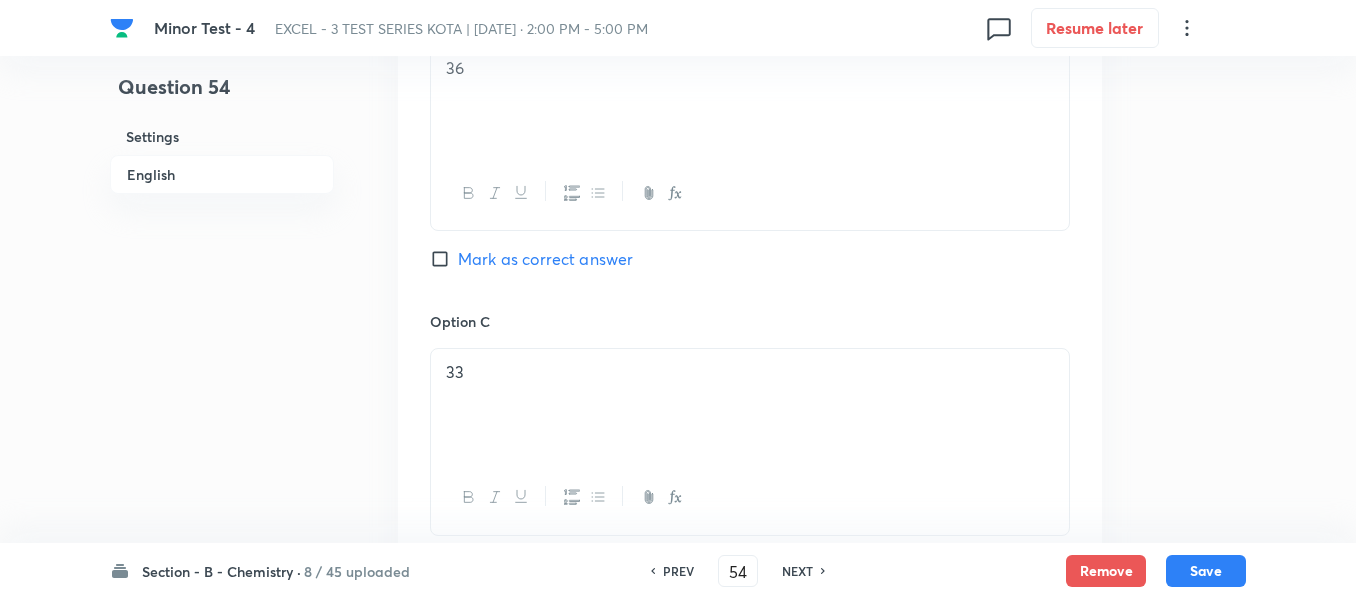 click on "Mark as correct answer" at bounding box center (545, 259) 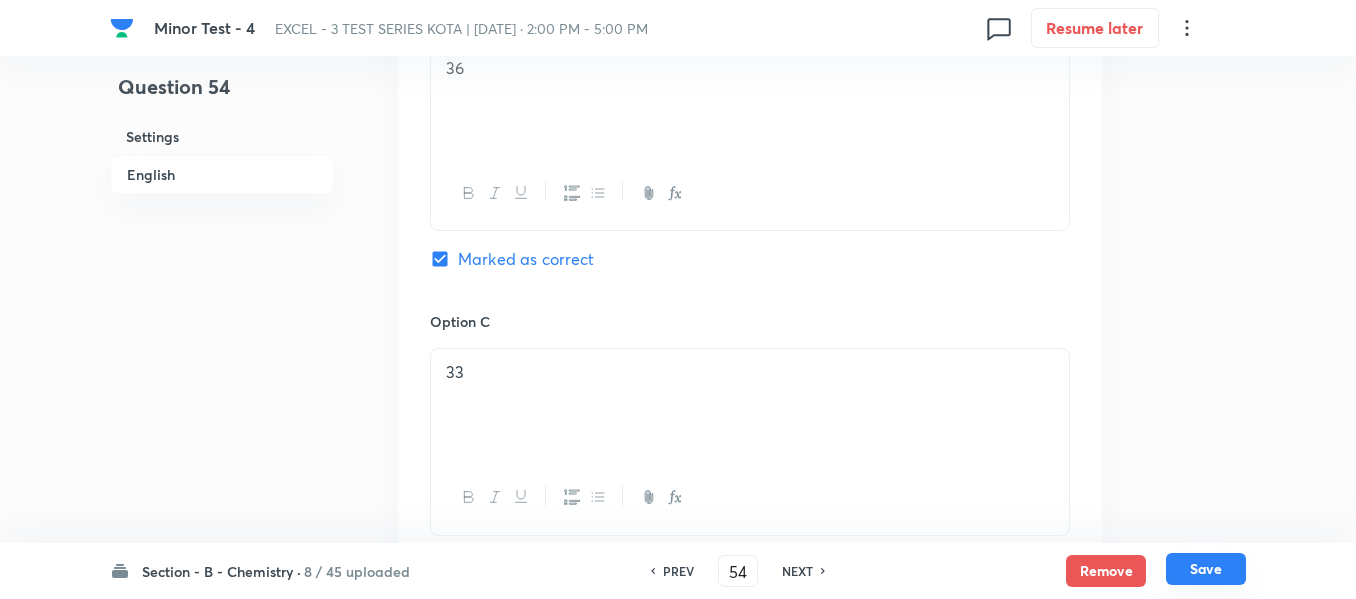 click on "Save" at bounding box center [1206, 569] 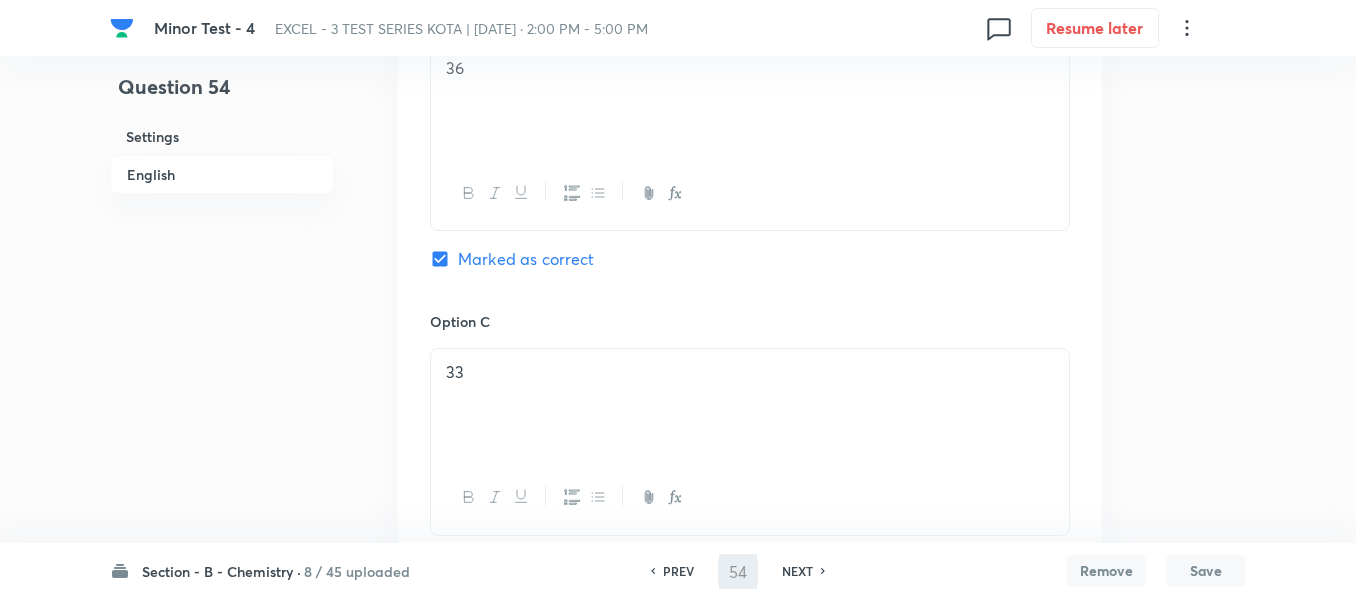 type on "55" 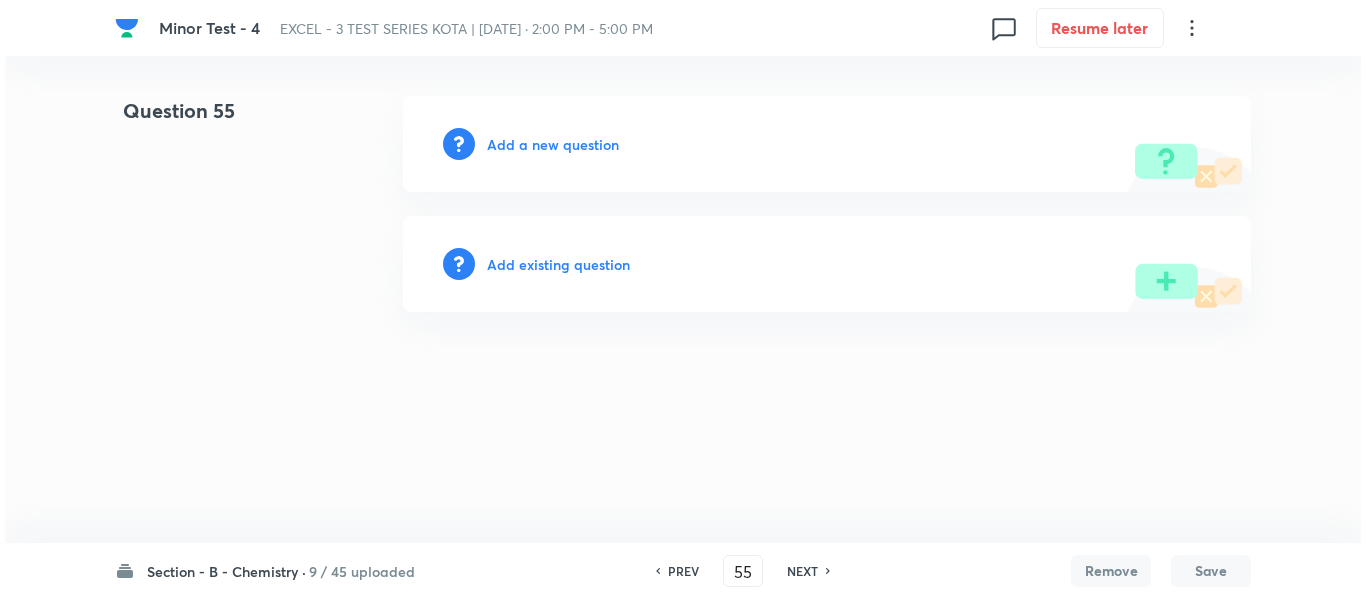 scroll, scrollTop: 0, scrollLeft: 0, axis: both 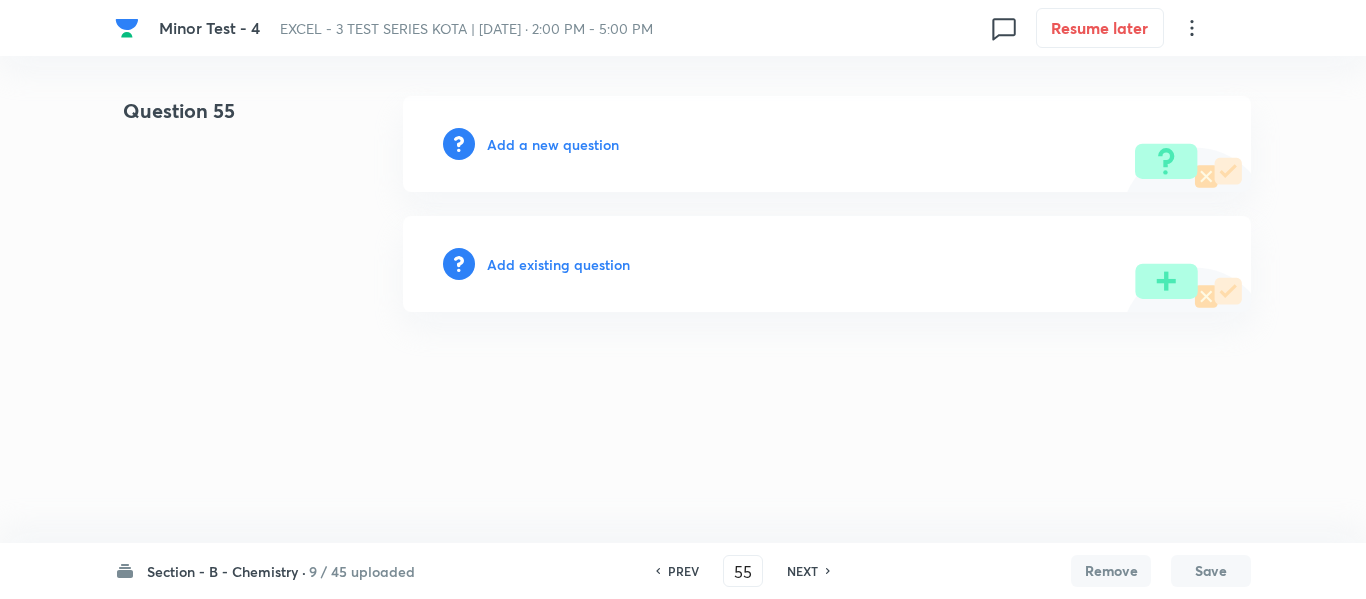 click on "Add a new question" at bounding box center (553, 144) 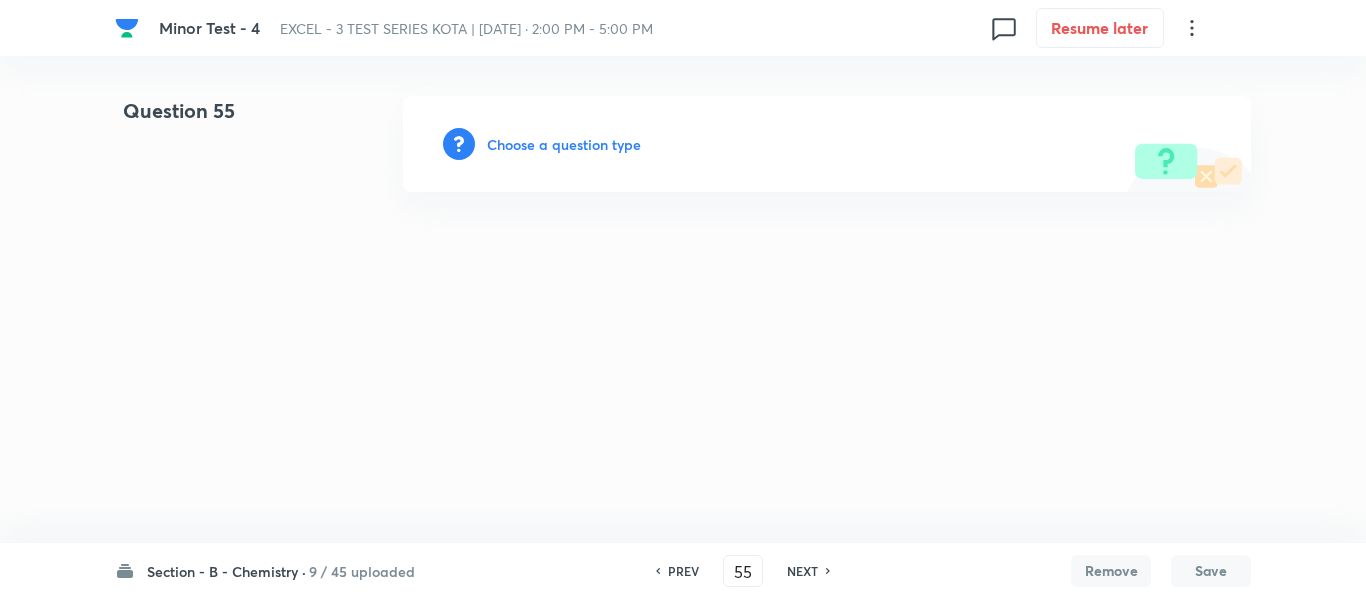 click on "Choose a question type" at bounding box center (564, 144) 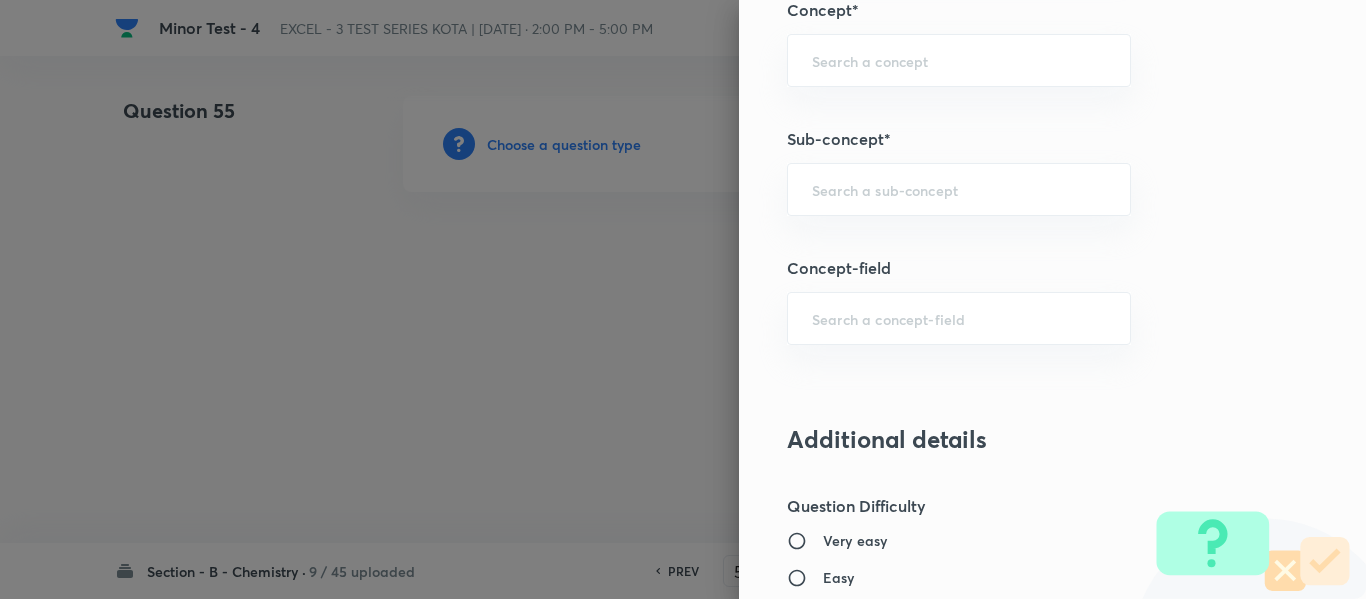 scroll, scrollTop: 1300, scrollLeft: 0, axis: vertical 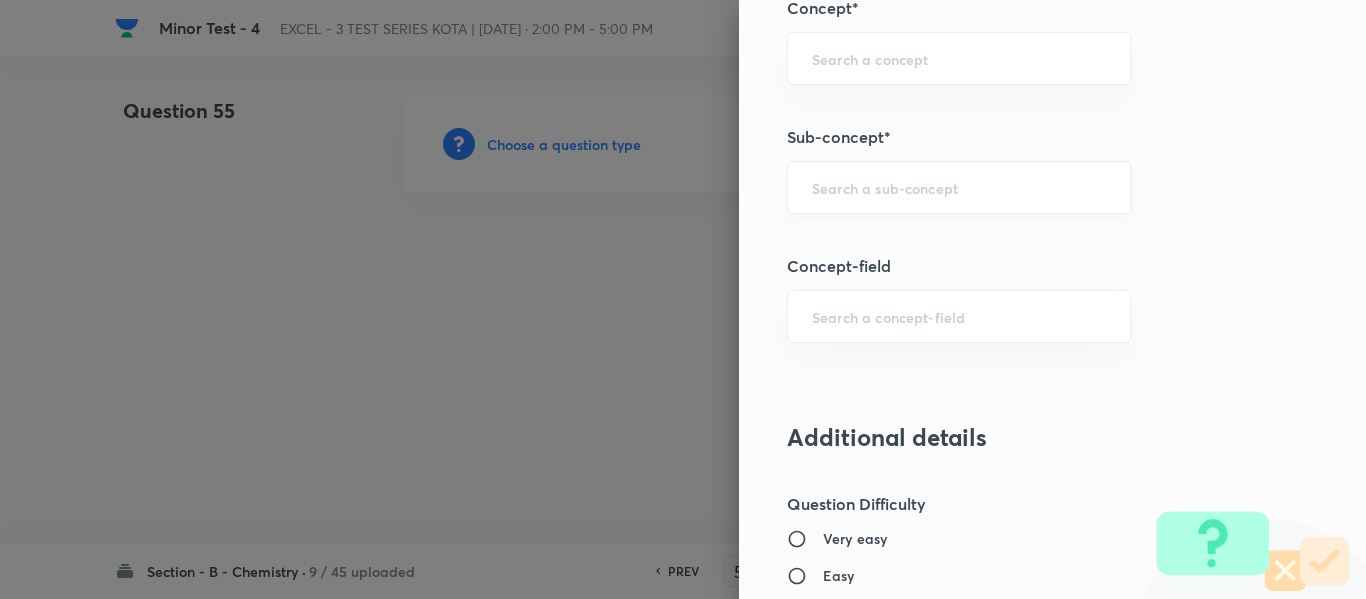 click at bounding box center [959, 187] 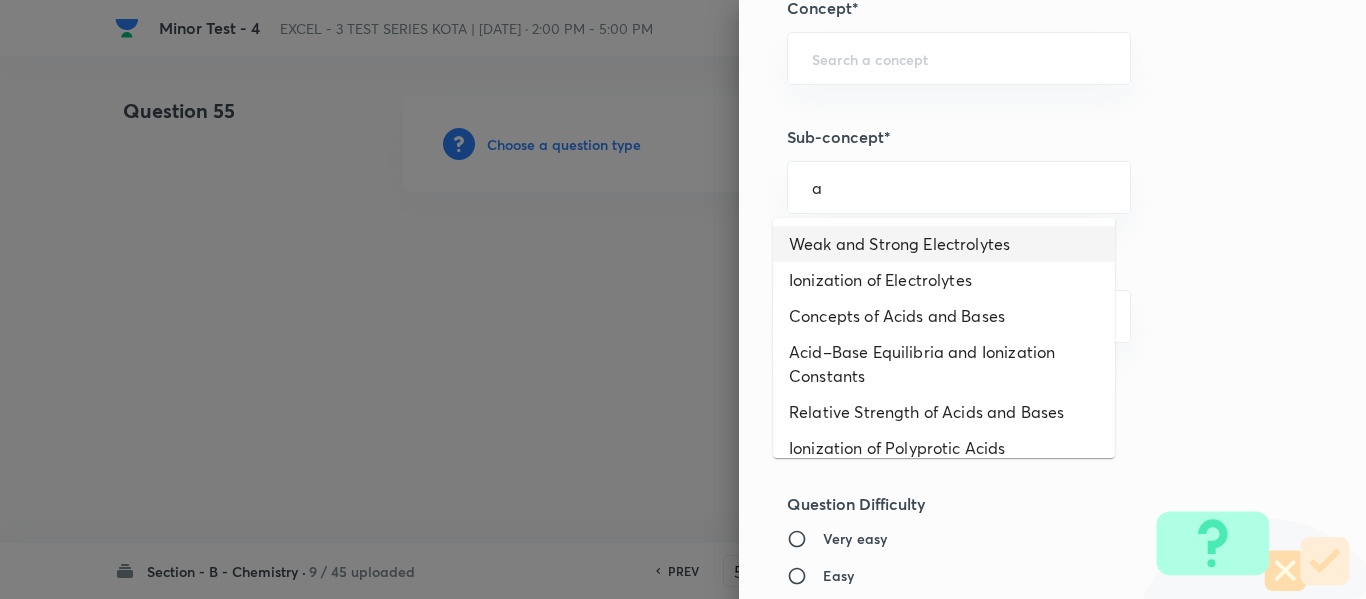 click on "Weak and Strong Electrolytes" at bounding box center (944, 244) 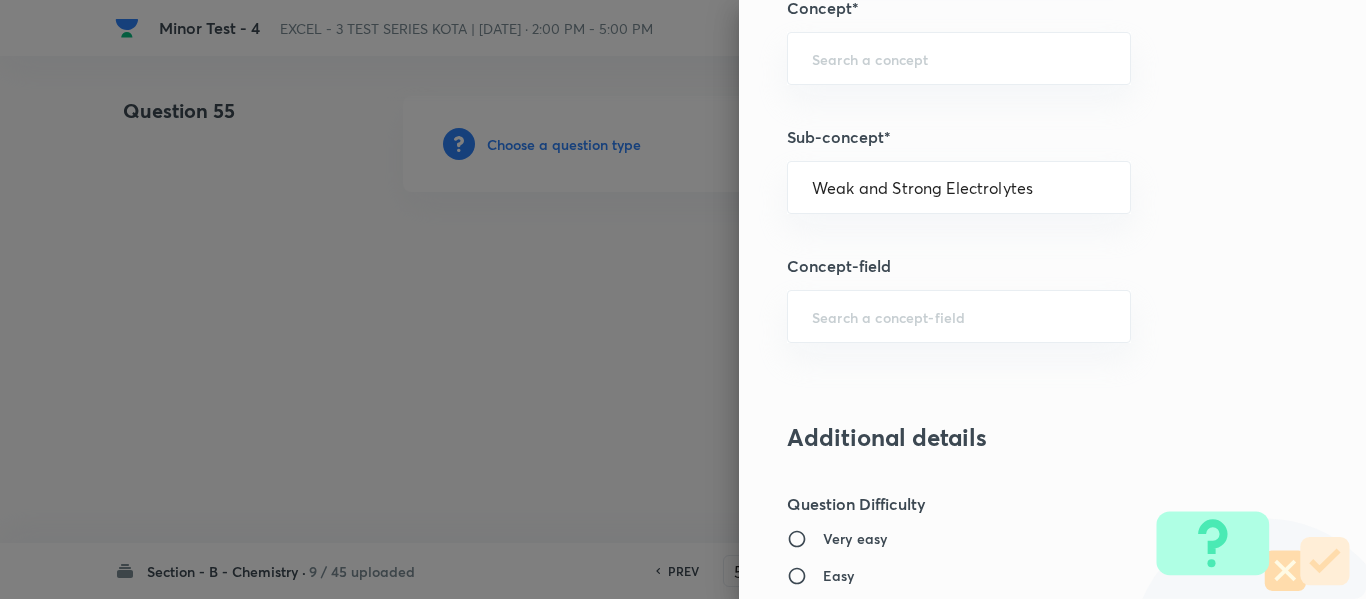 type on "Chemistry" 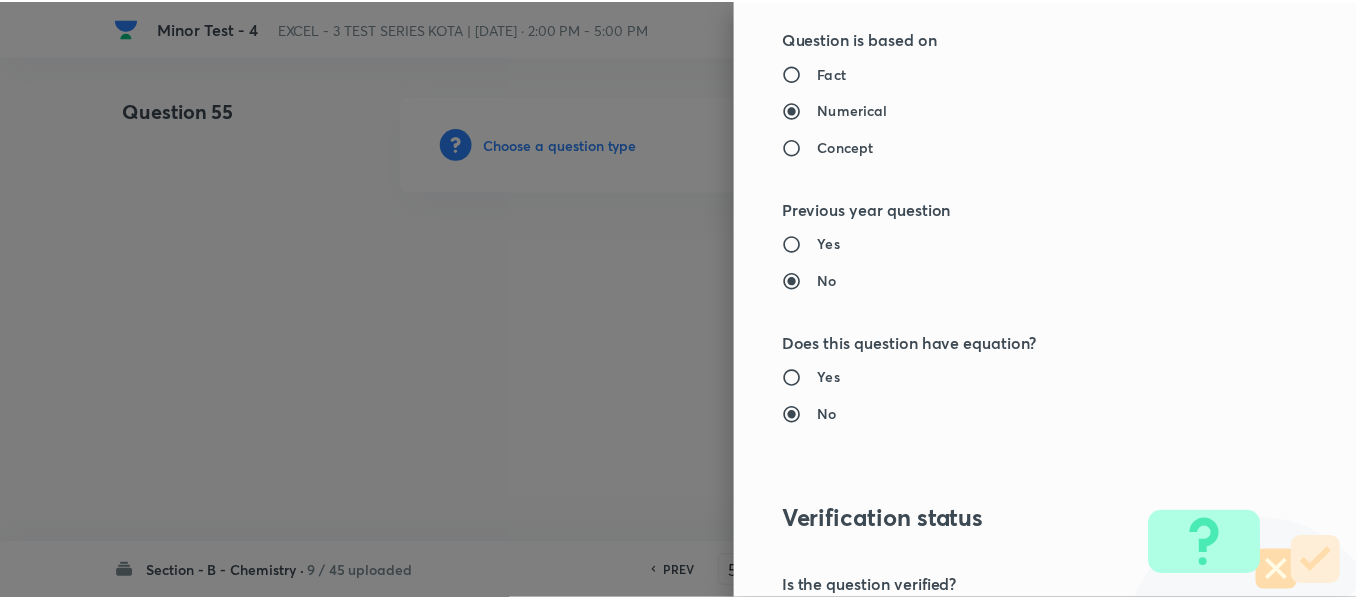scroll, scrollTop: 2261, scrollLeft: 0, axis: vertical 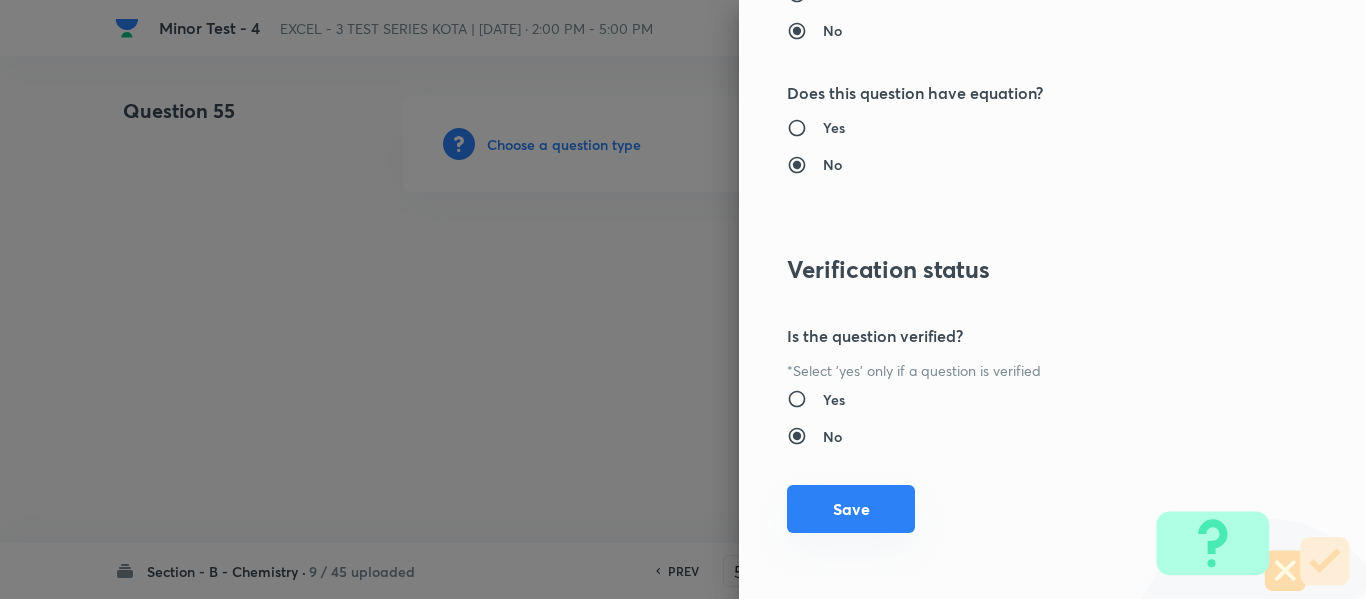 click on "Save" at bounding box center [851, 509] 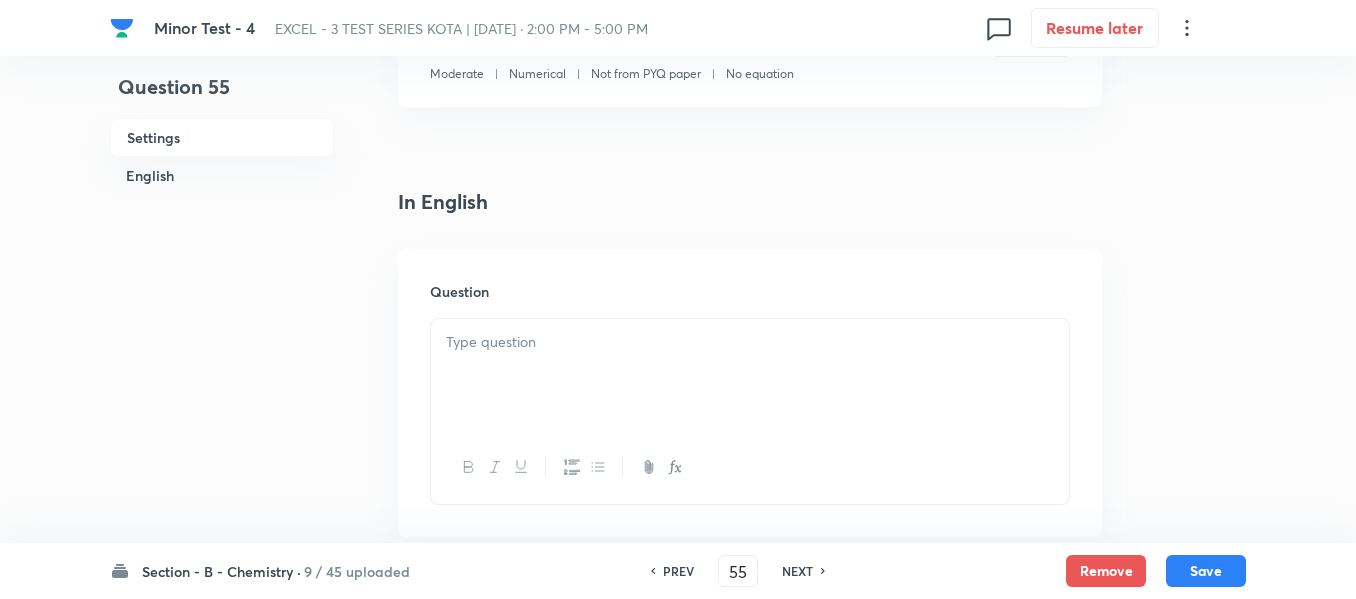 scroll, scrollTop: 500, scrollLeft: 0, axis: vertical 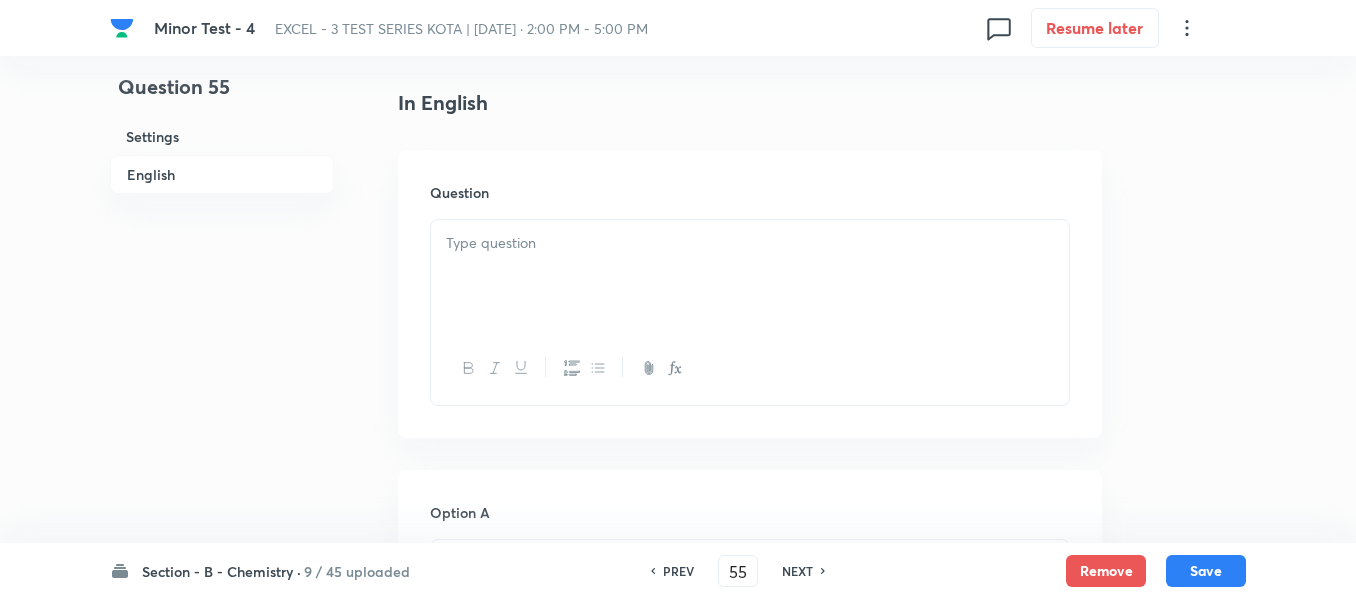 click at bounding box center (750, 276) 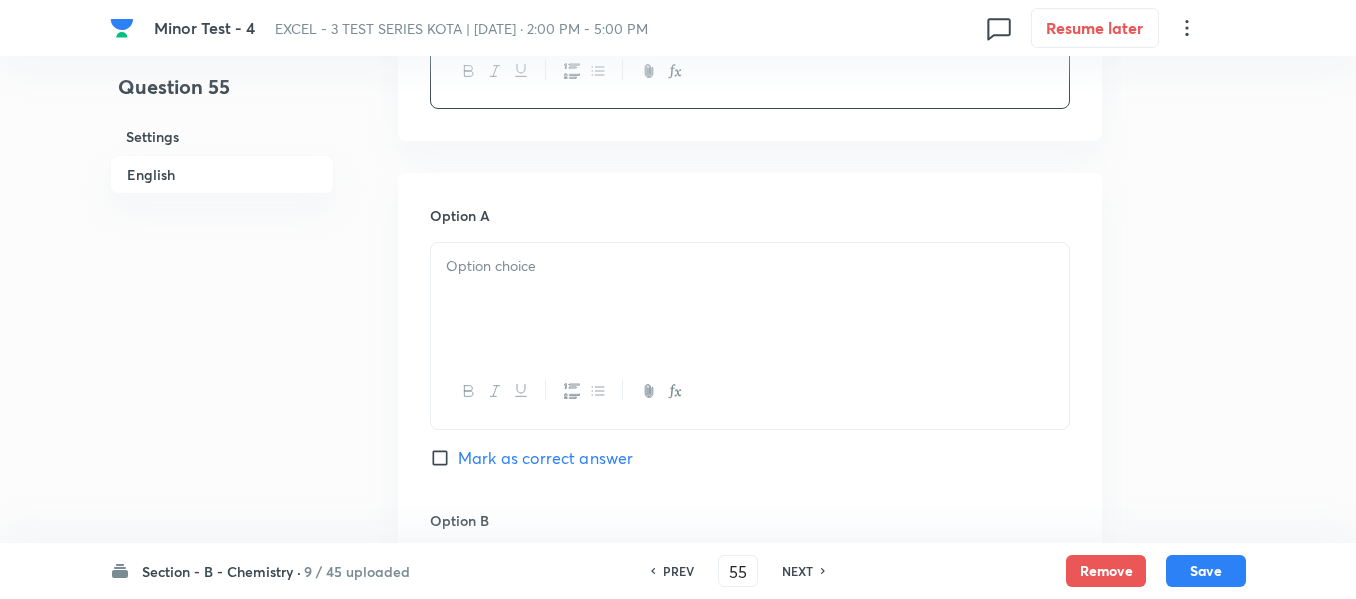 scroll, scrollTop: 800, scrollLeft: 0, axis: vertical 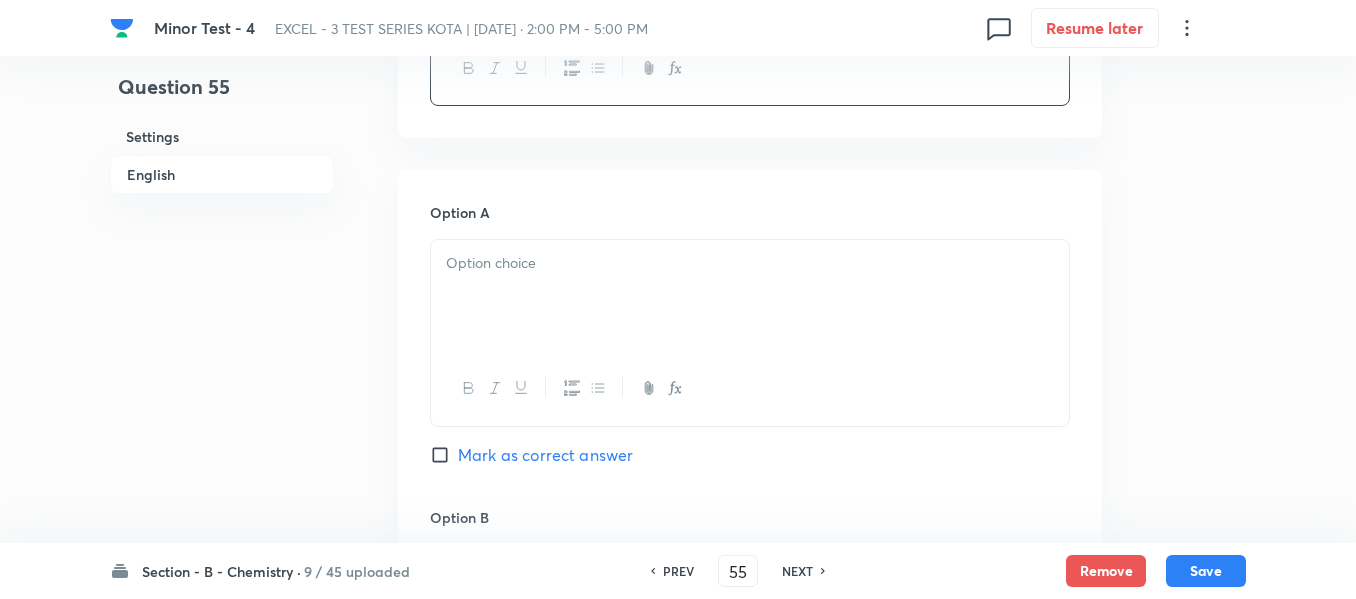 click at bounding box center [750, 263] 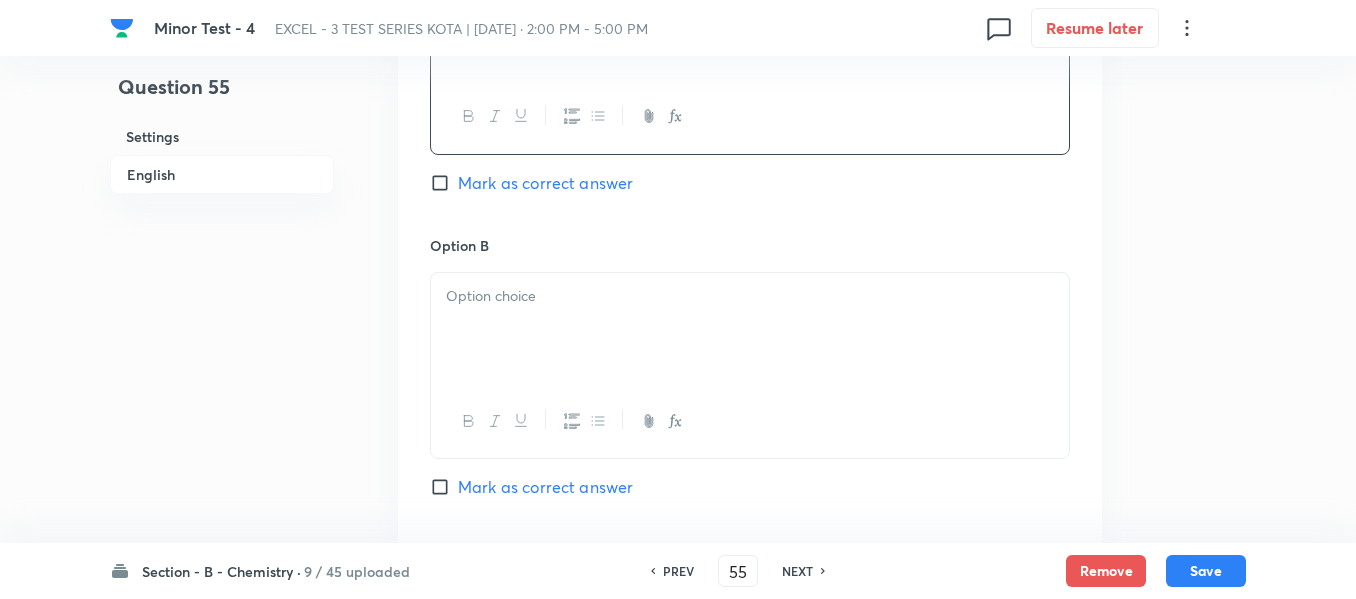 scroll, scrollTop: 1100, scrollLeft: 0, axis: vertical 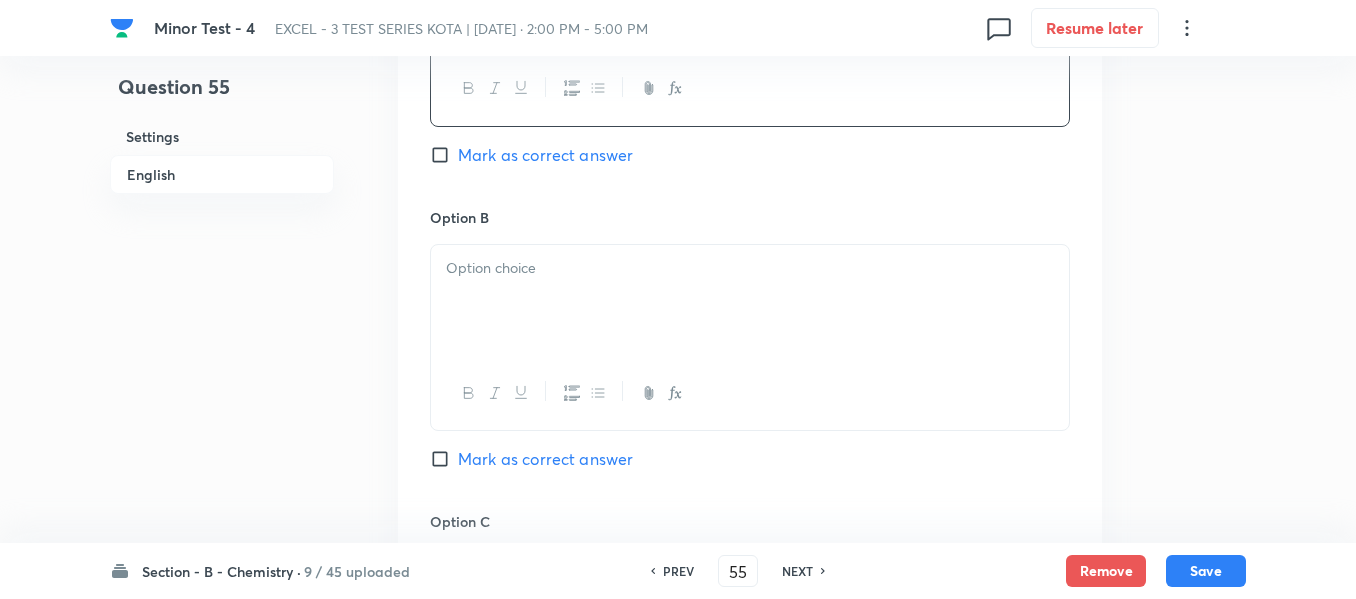 click at bounding box center [750, 301] 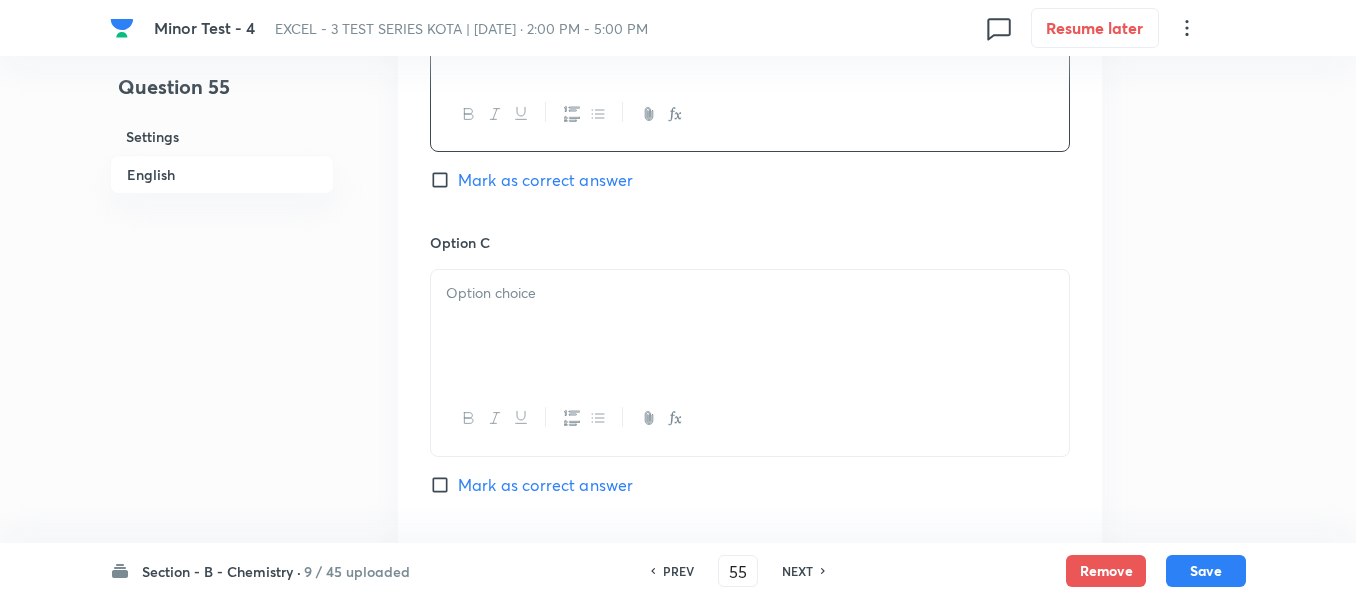 scroll, scrollTop: 1400, scrollLeft: 0, axis: vertical 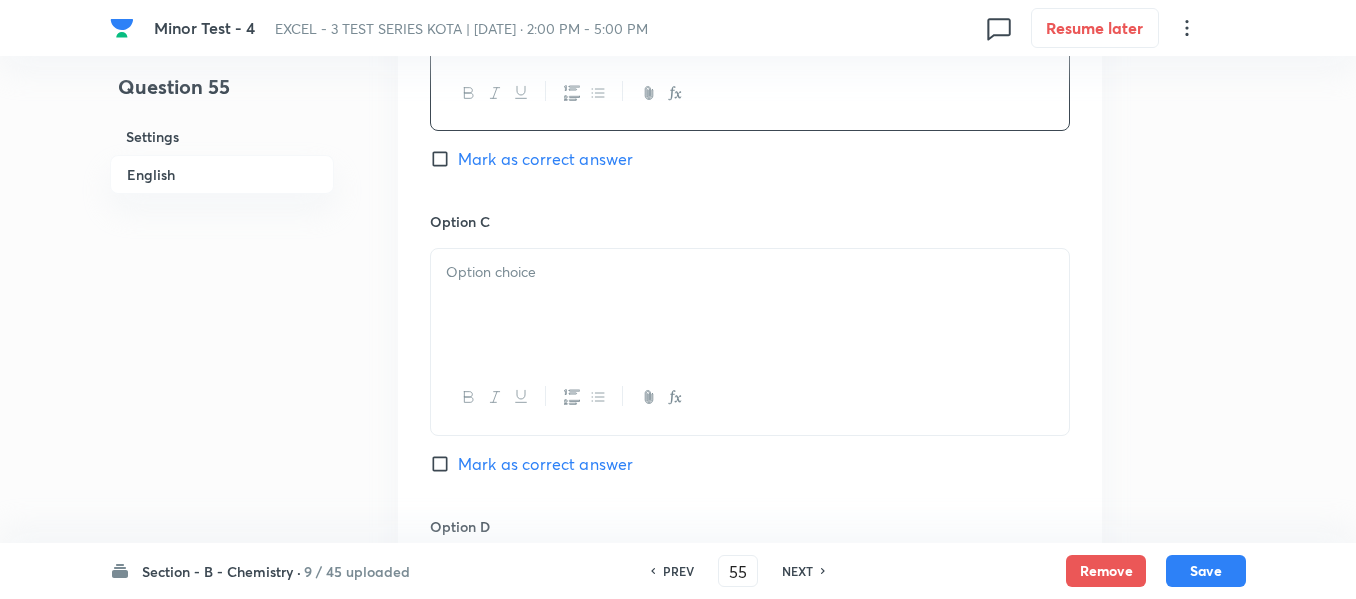 click at bounding box center (750, 305) 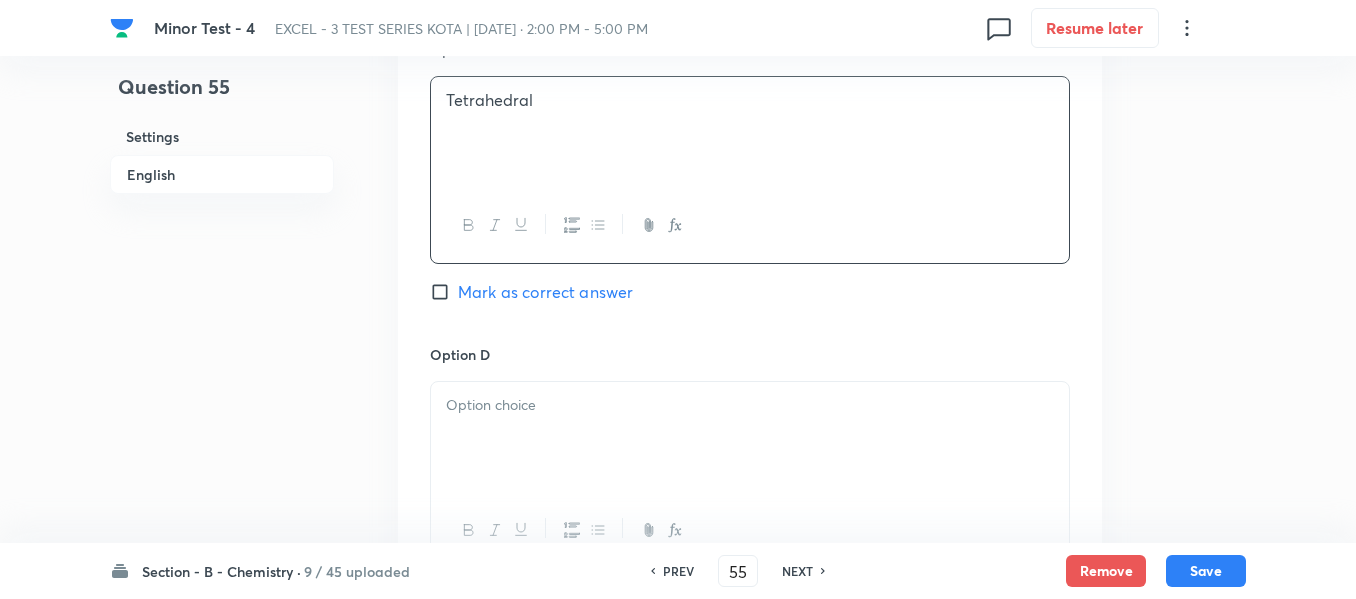 scroll, scrollTop: 1600, scrollLeft: 0, axis: vertical 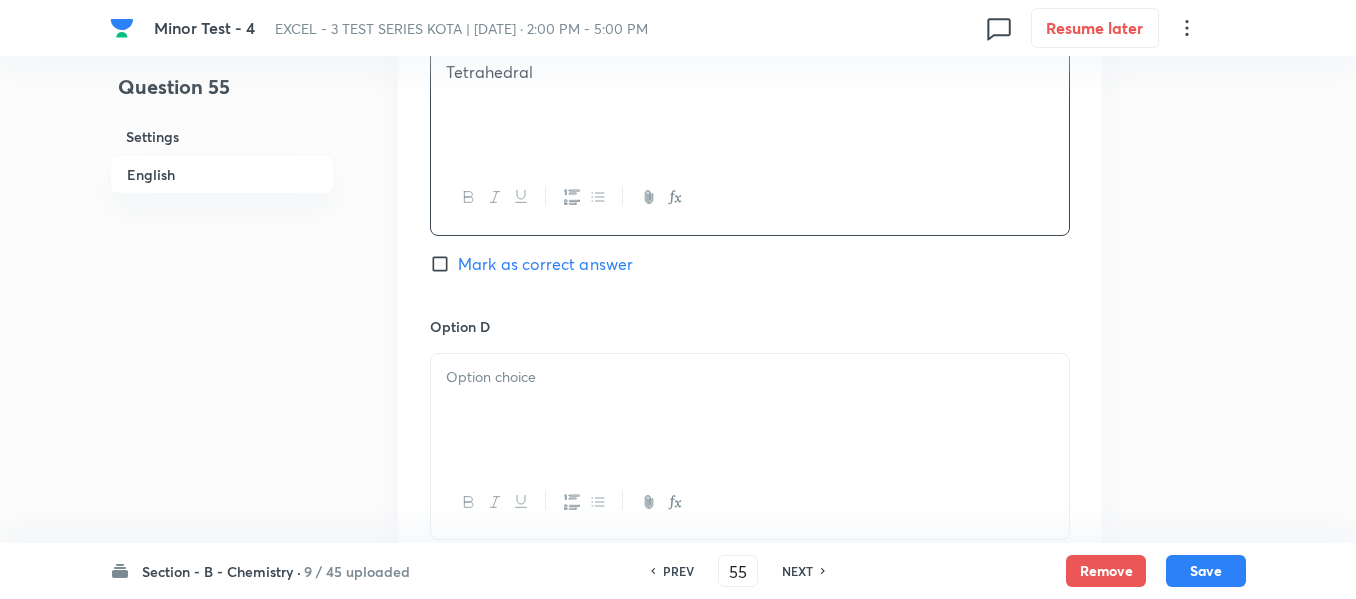 click at bounding box center (750, 377) 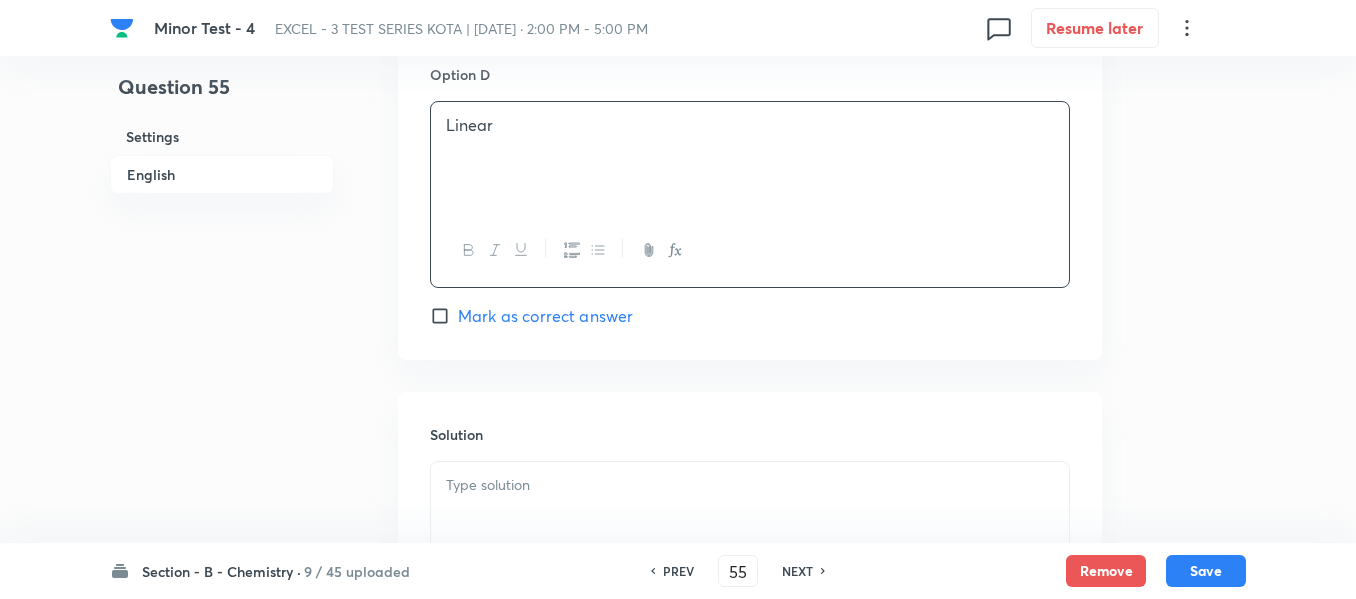 scroll, scrollTop: 1900, scrollLeft: 0, axis: vertical 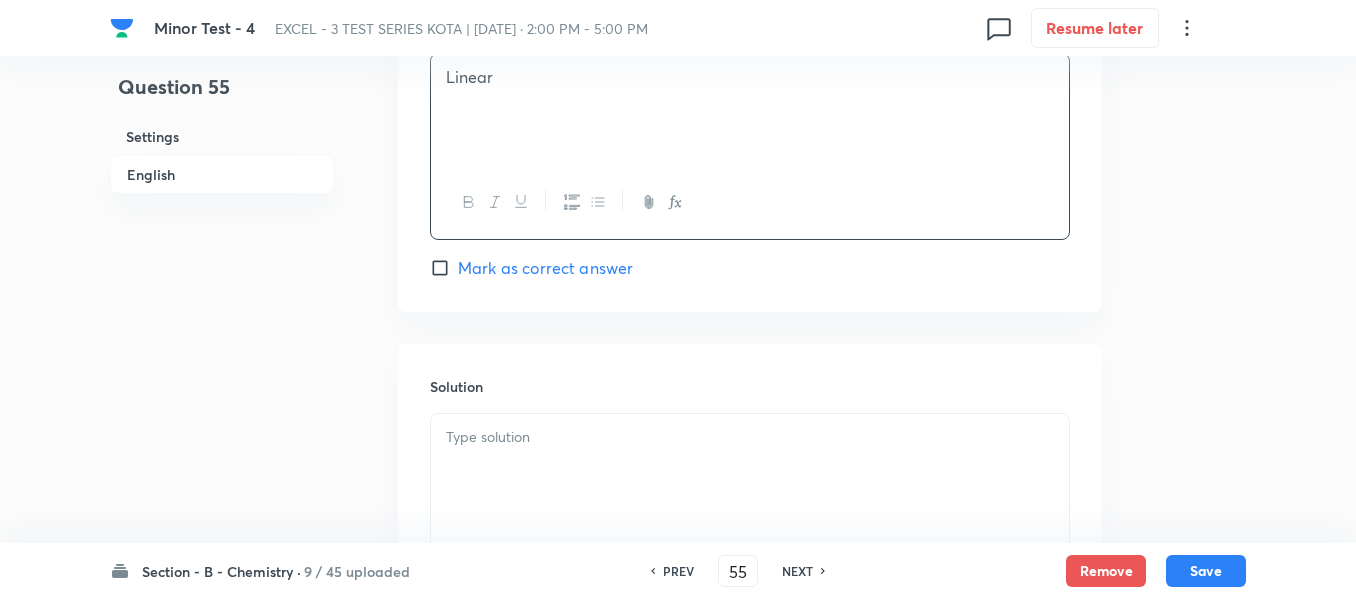 click at bounding box center (750, 437) 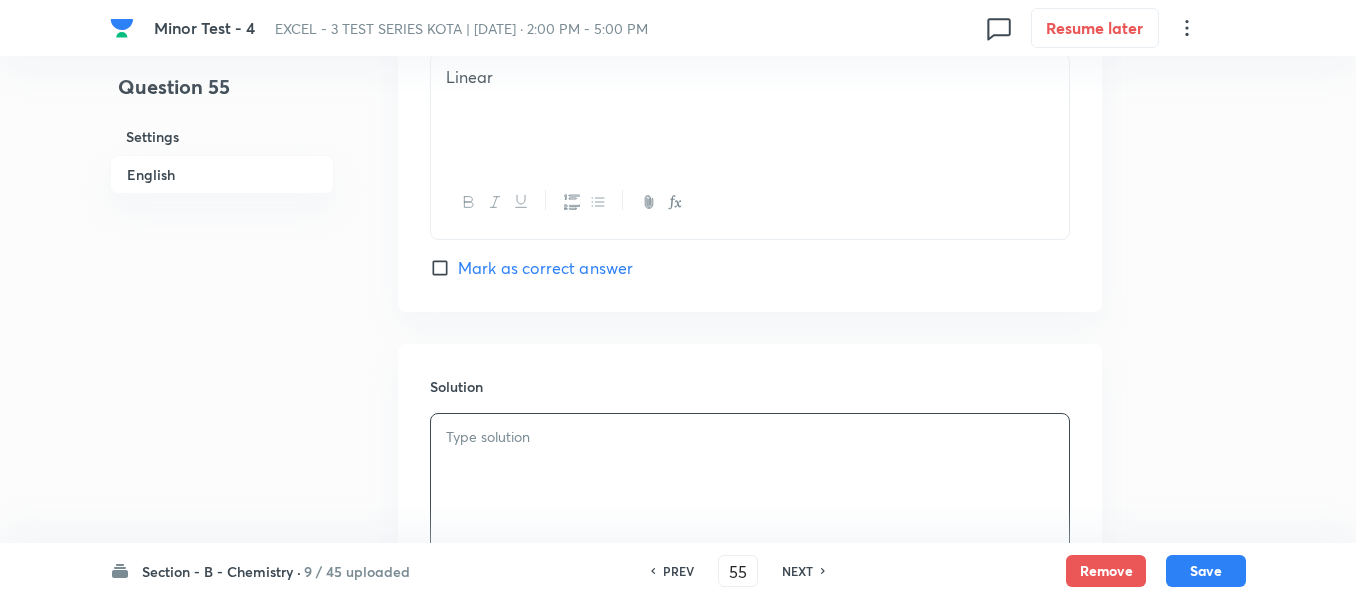 type 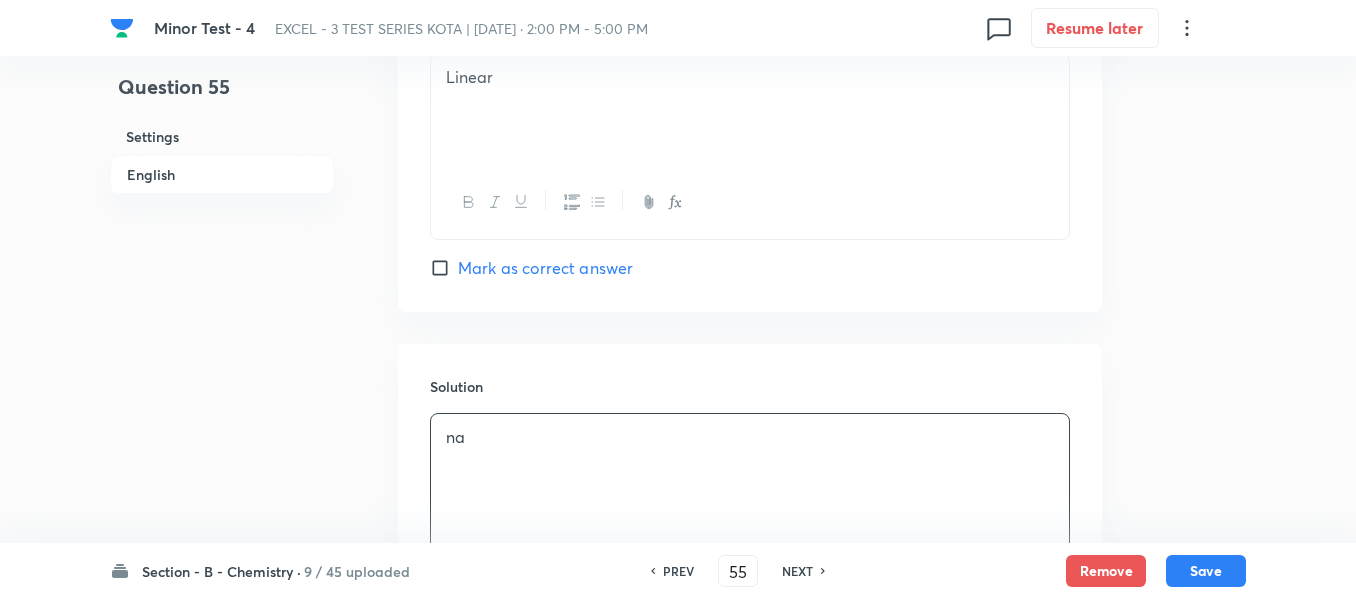 click on "Mark as correct answer" at bounding box center [444, 268] 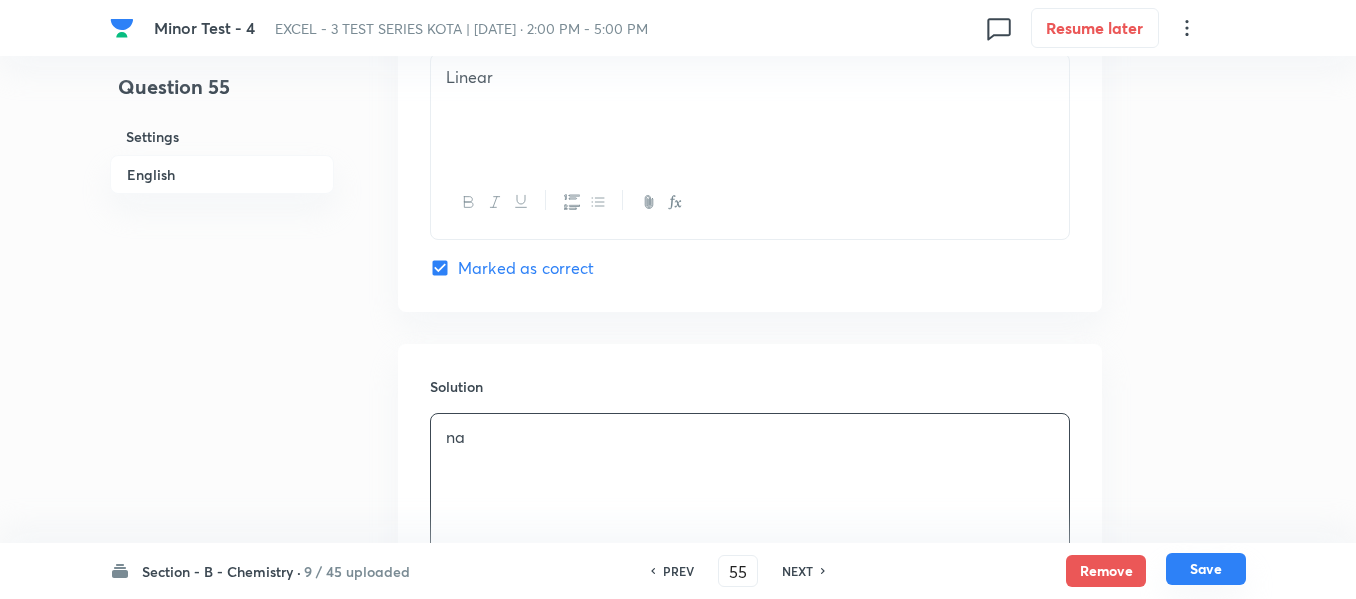 click on "Save" at bounding box center (1206, 569) 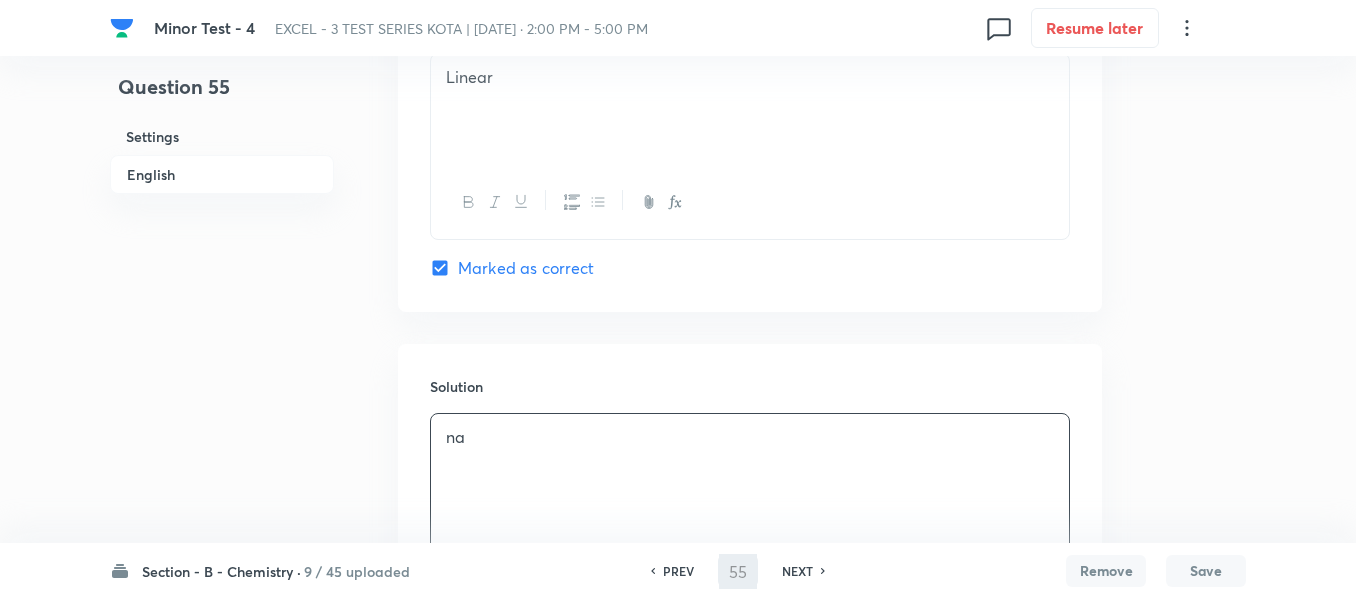 type on "56" 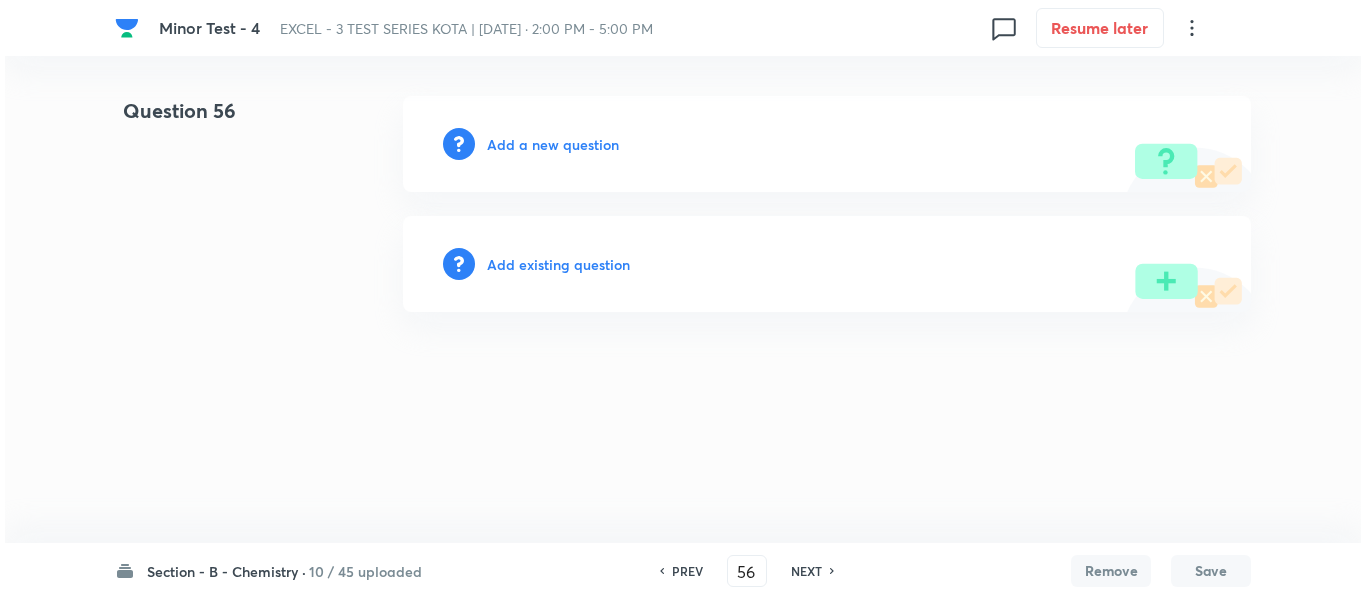 scroll, scrollTop: 0, scrollLeft: 0, axis: both 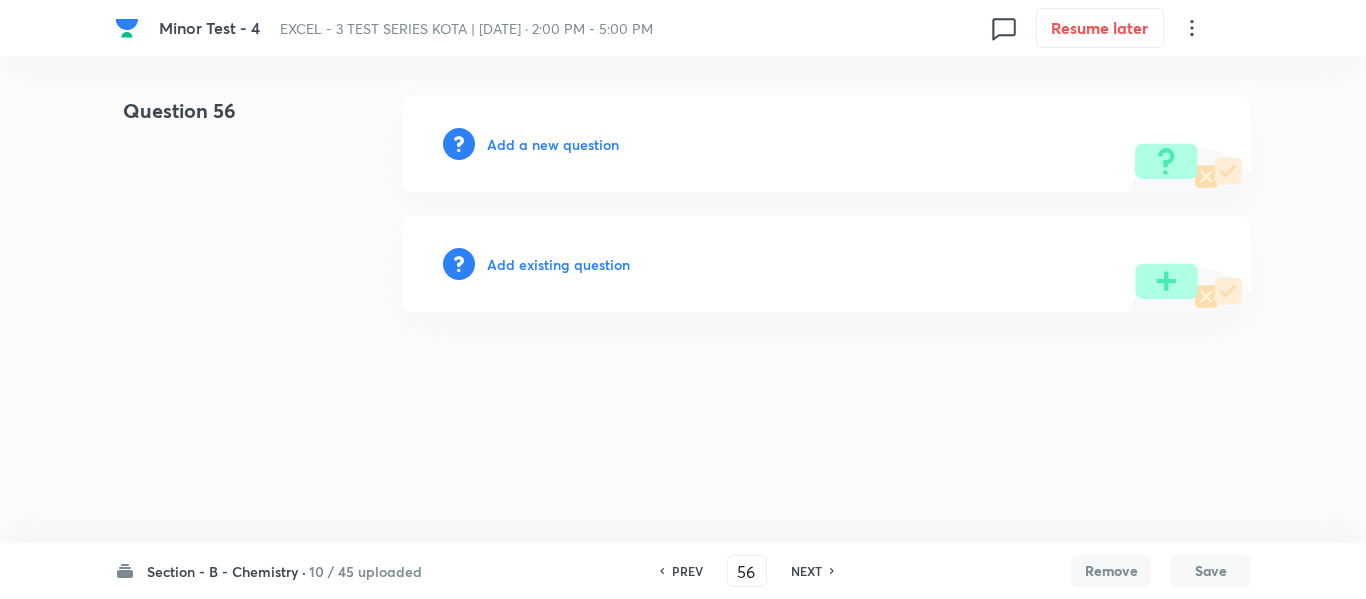 click on "Add a new question" at bounding box center (553, 144) 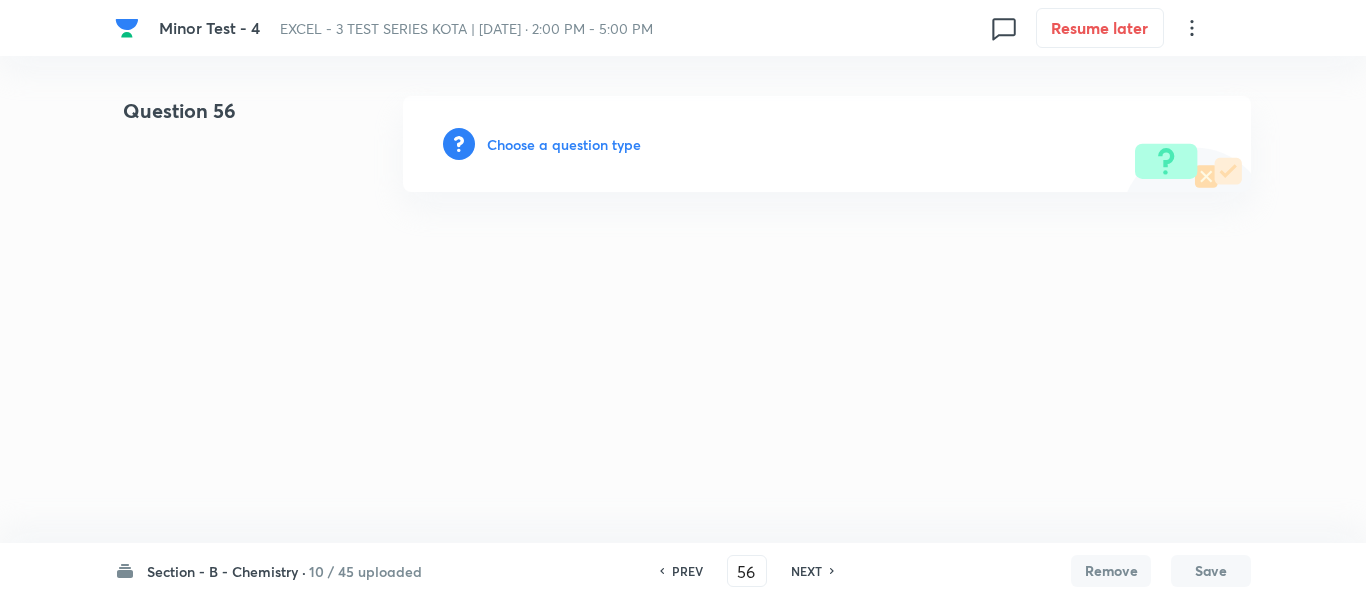 click on "Choose a question type" at bounding box center [564, 144] 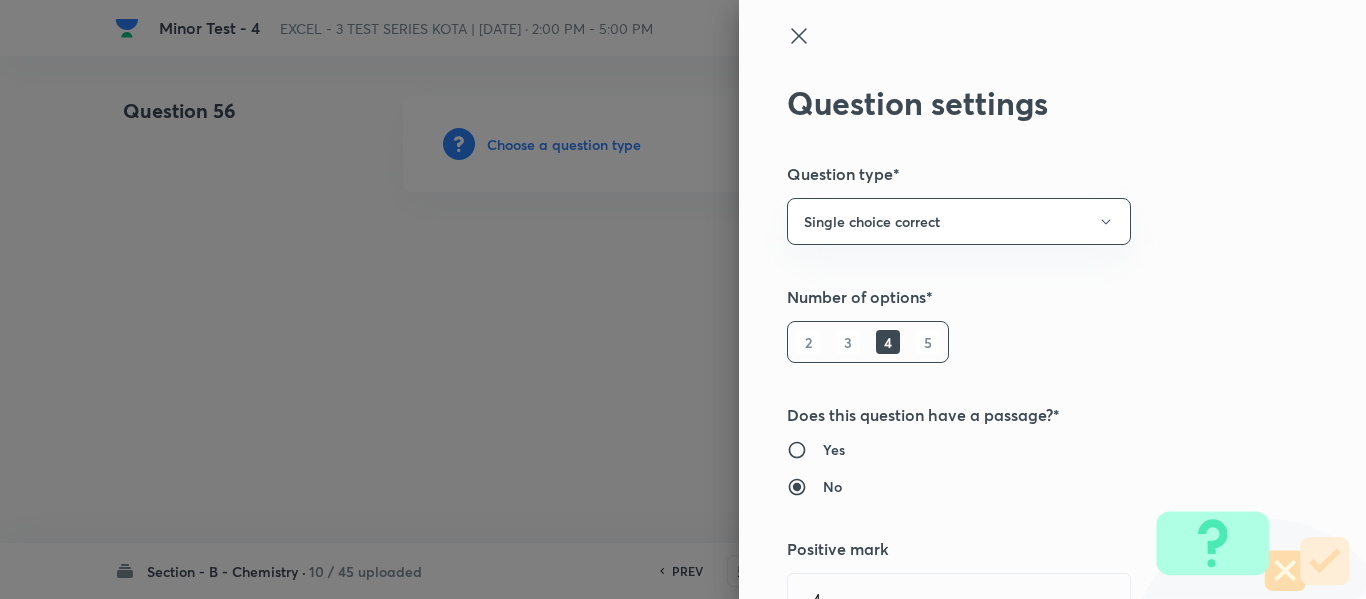 type on "Chemistry" 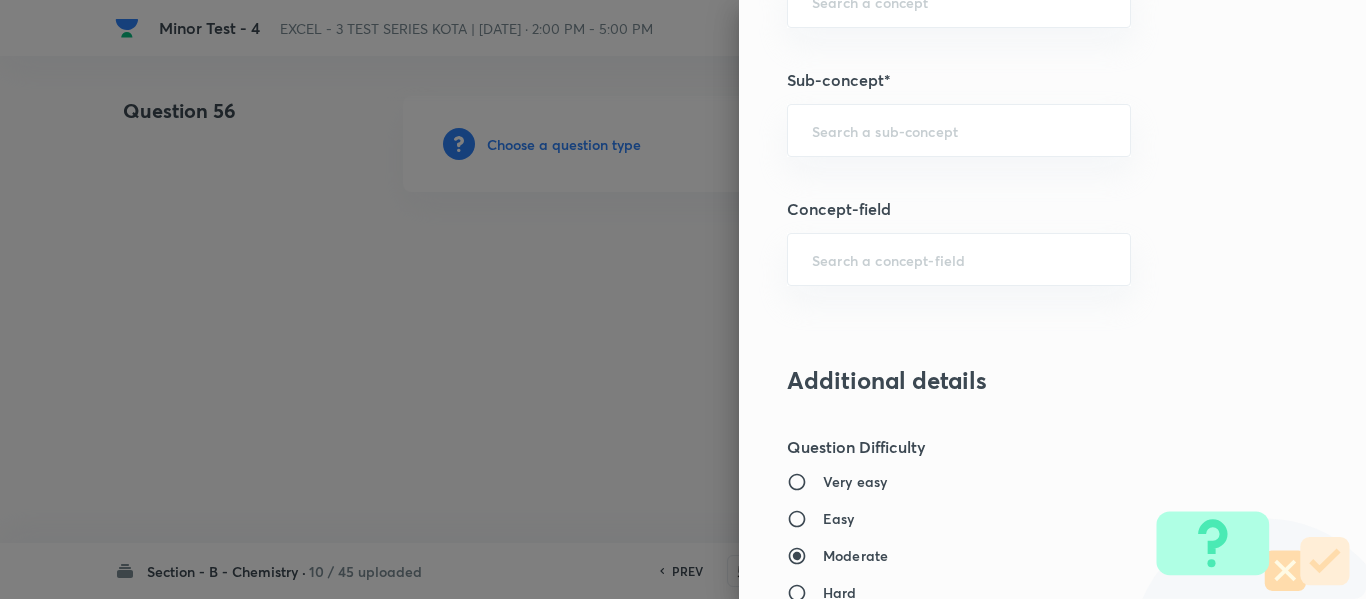 scroll, scrollTop: 1372, scrollLeft: 0, axis: vertical 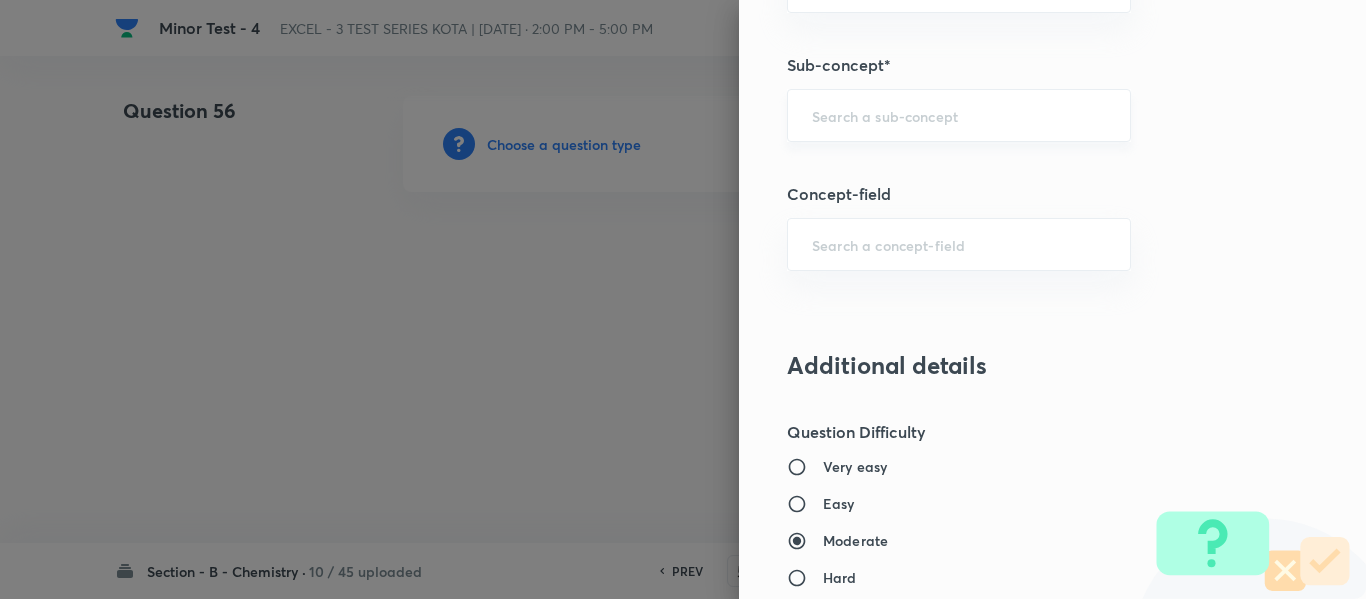 click at bounding box center (959, 115) 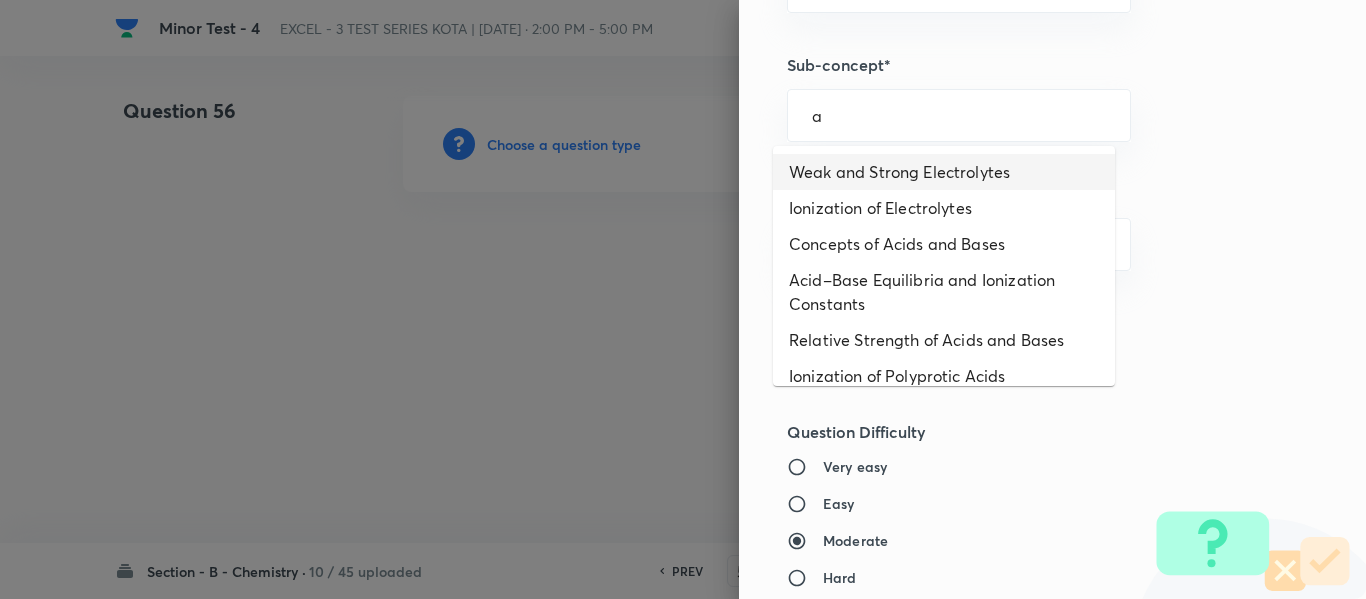 click on "Weak and Strong Electrolytes" at bounding box center (944, 172) 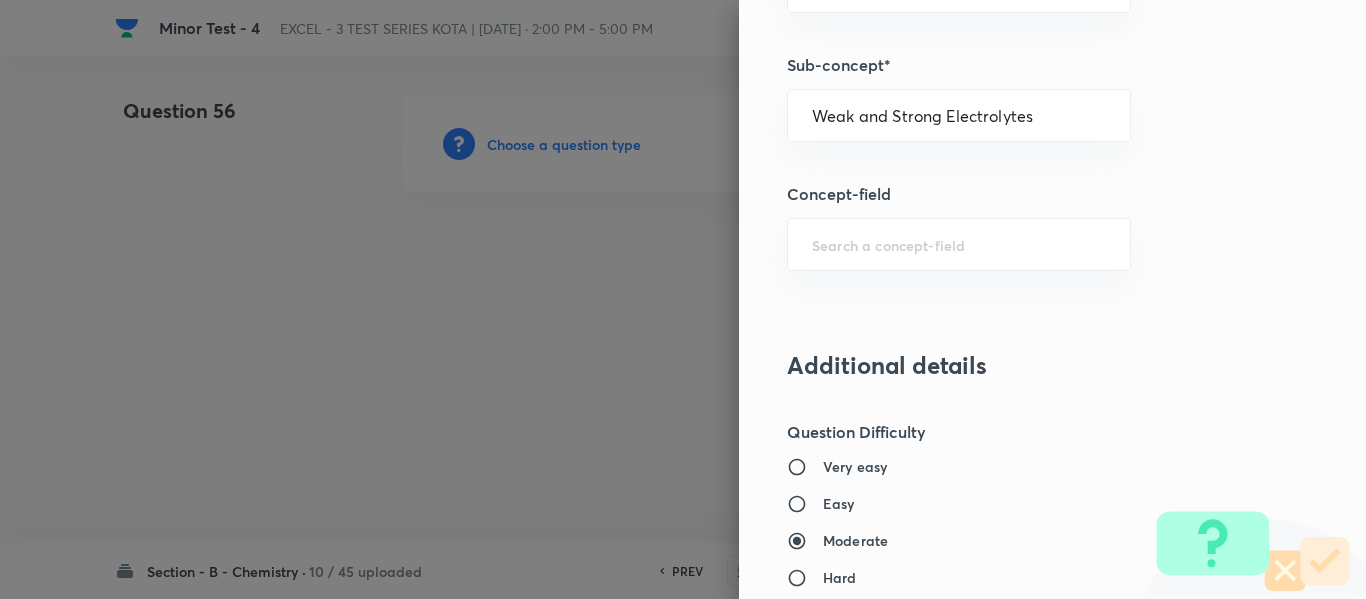 type on "Chemistry" 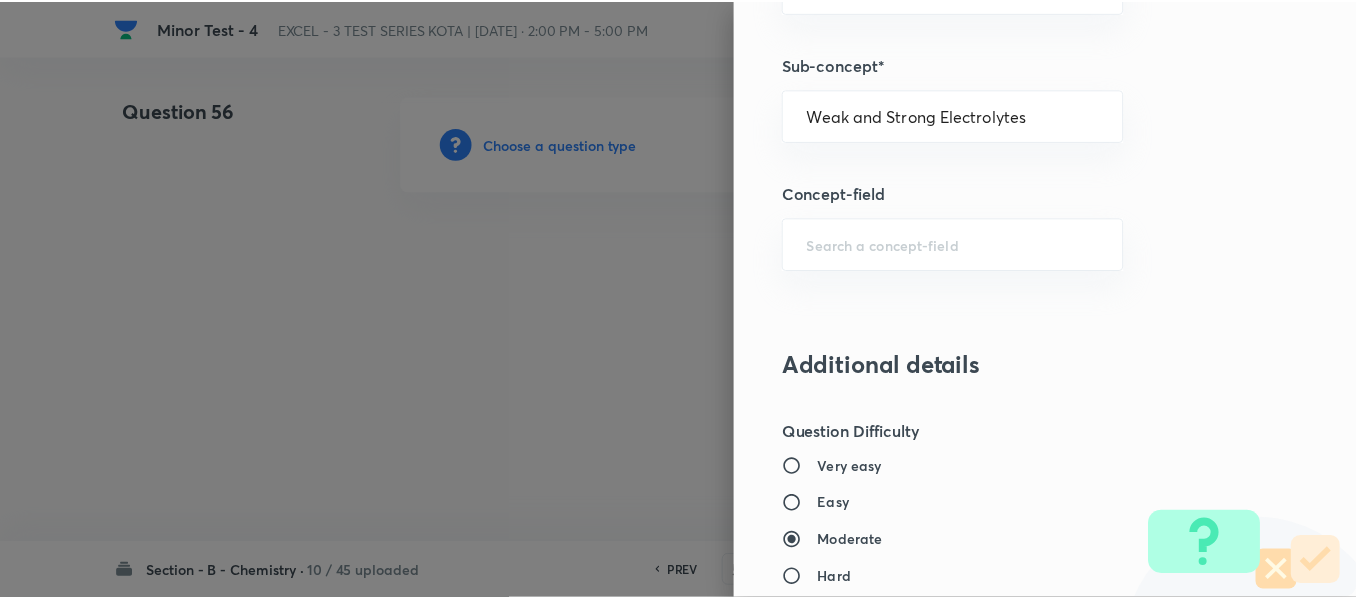 scroll, scrollTop: 2261, scrollLeft: 0, axis: vertical 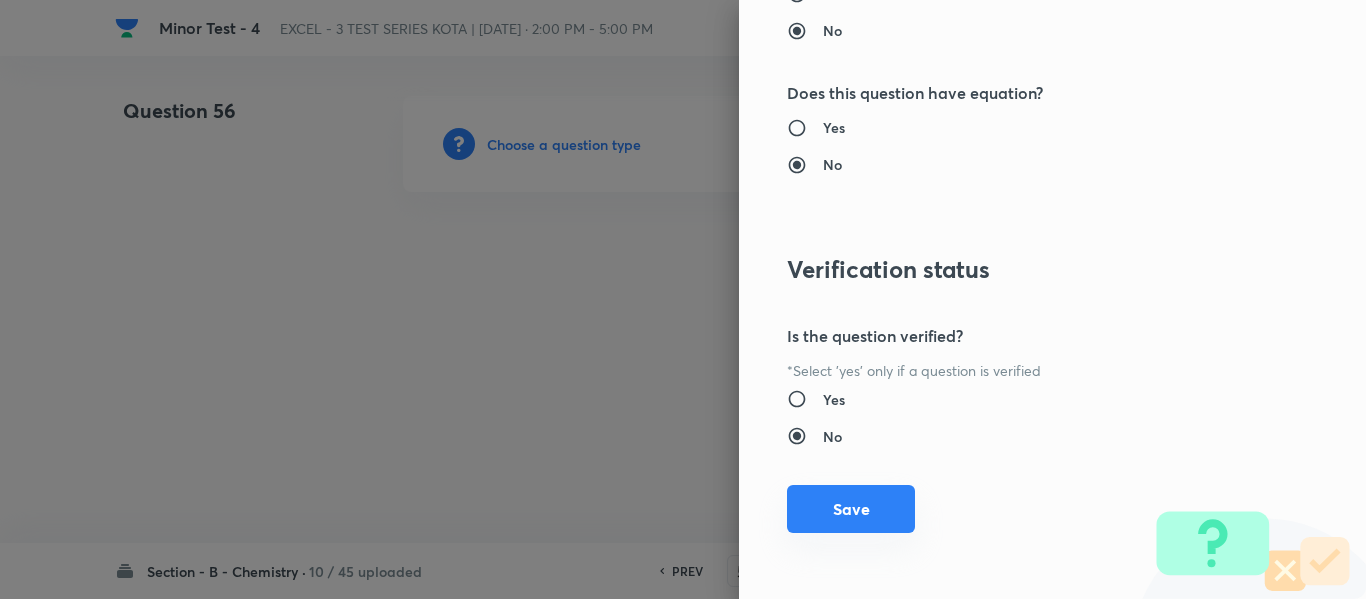 click on "Save" at bounding box center [851, 509] 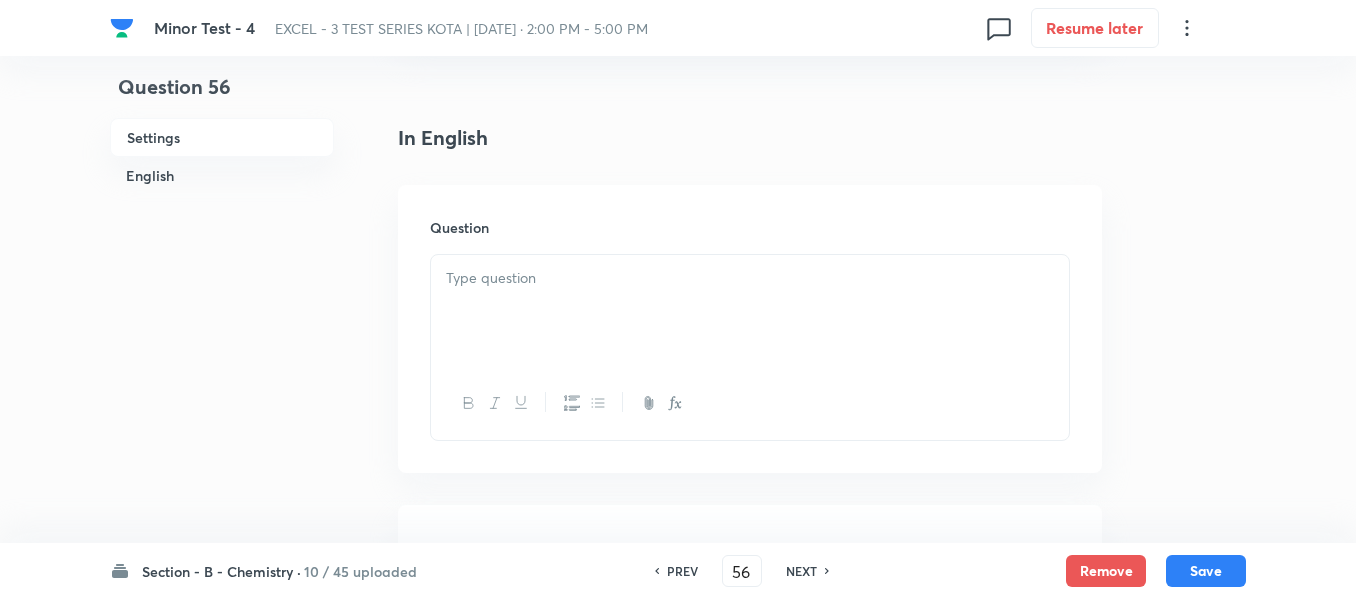 scroll, scrollTop: 500, scrollLeft: 0, axis: vertical 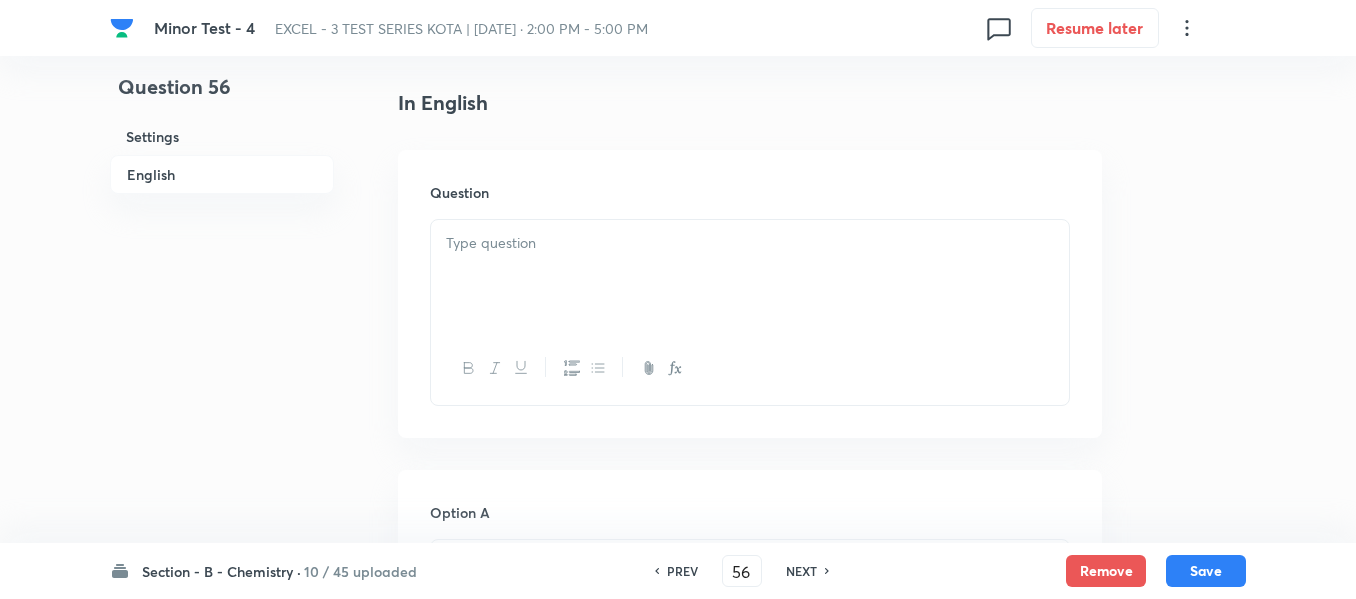 click at bounding box center (750, 276) 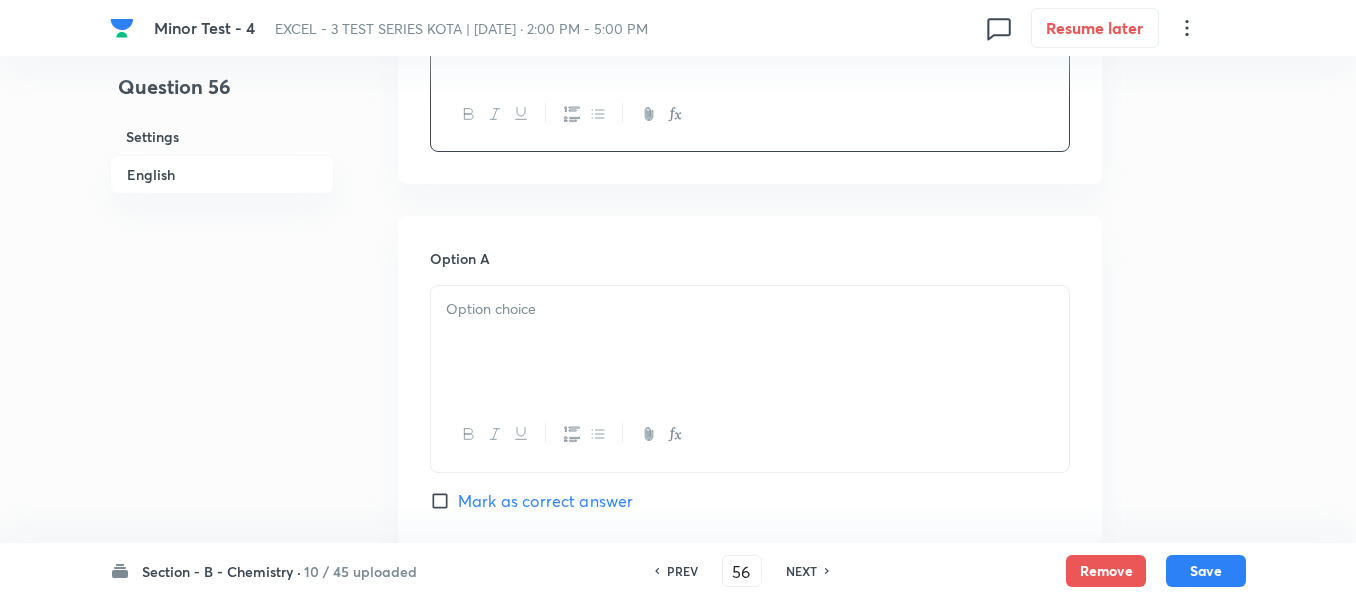 scroll, scrollTop: 800, scrollLeft: 0, axis: vertical 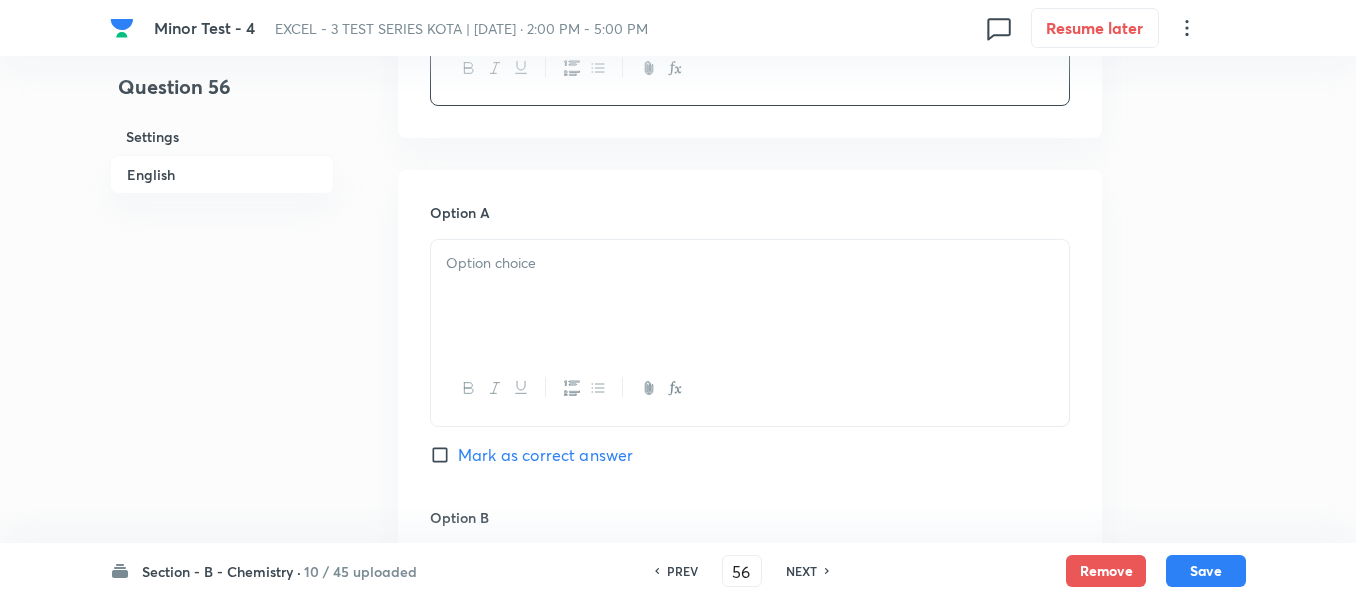 click at bounding box center [750, 263] 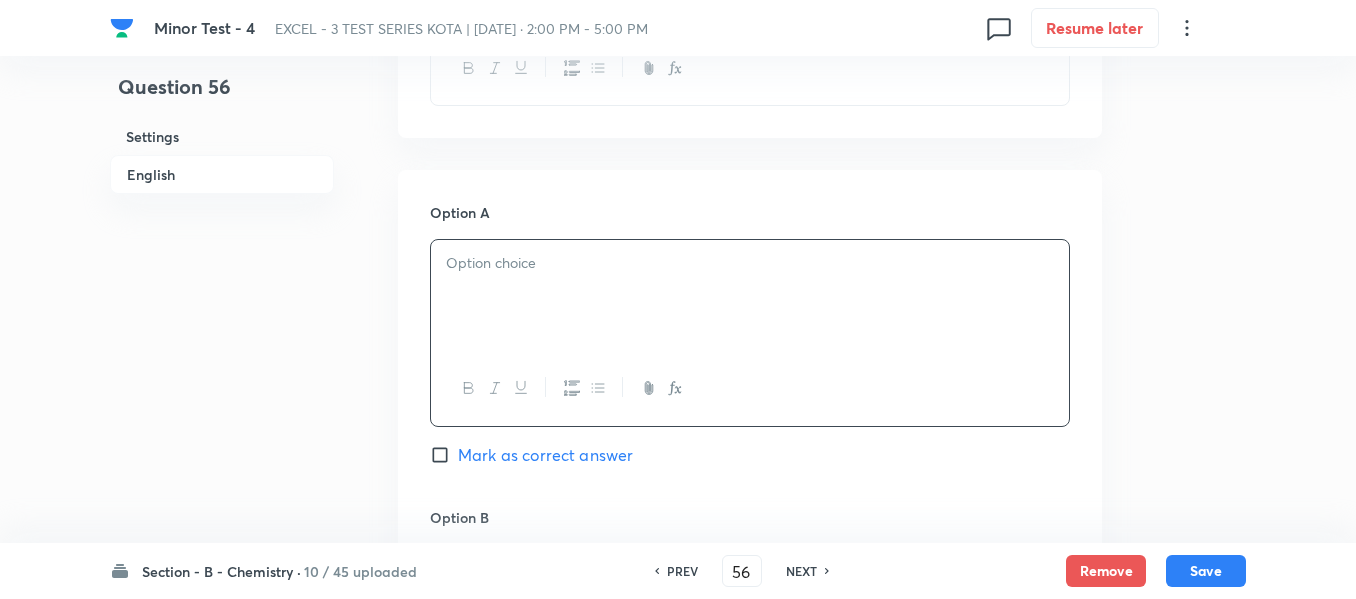 type 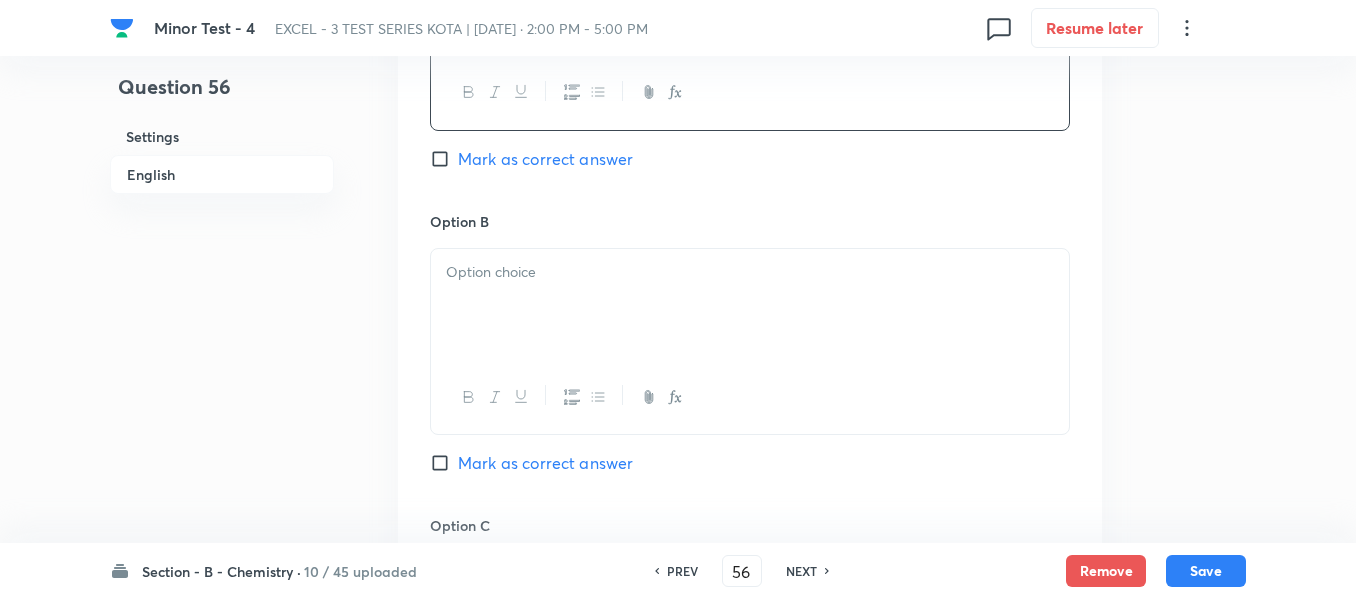 scroll, scrollTop: 1200, scrollLeft: 0, axis: vertical 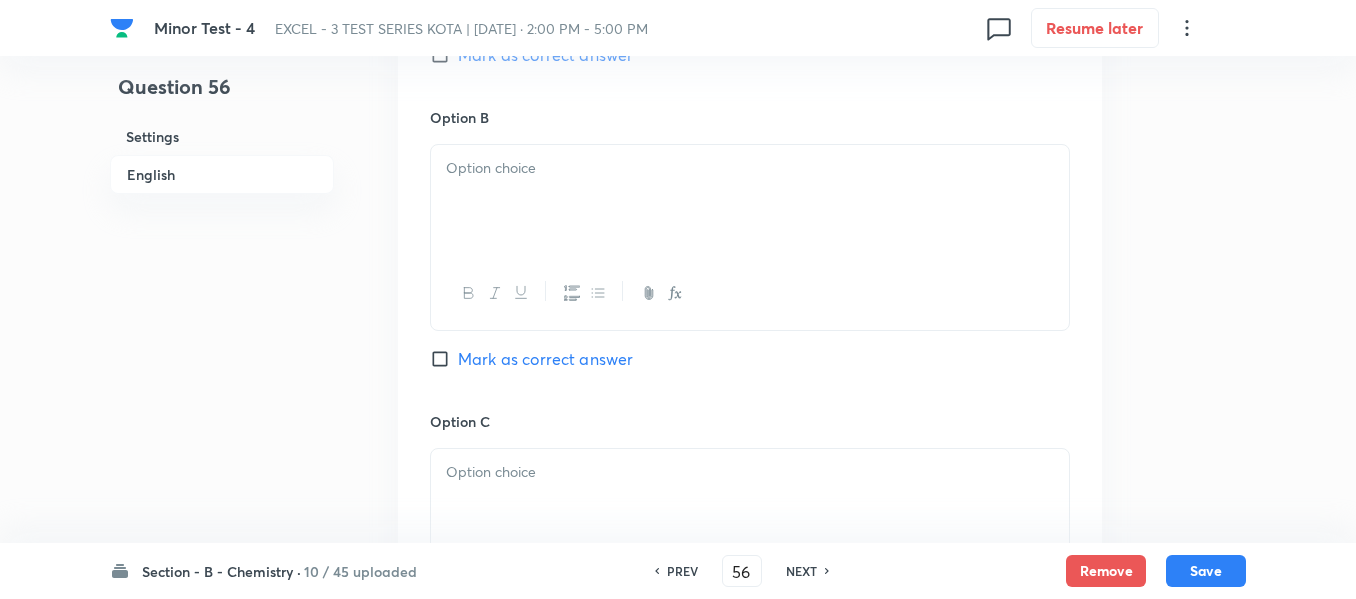 click at bounding box center [750, 201] 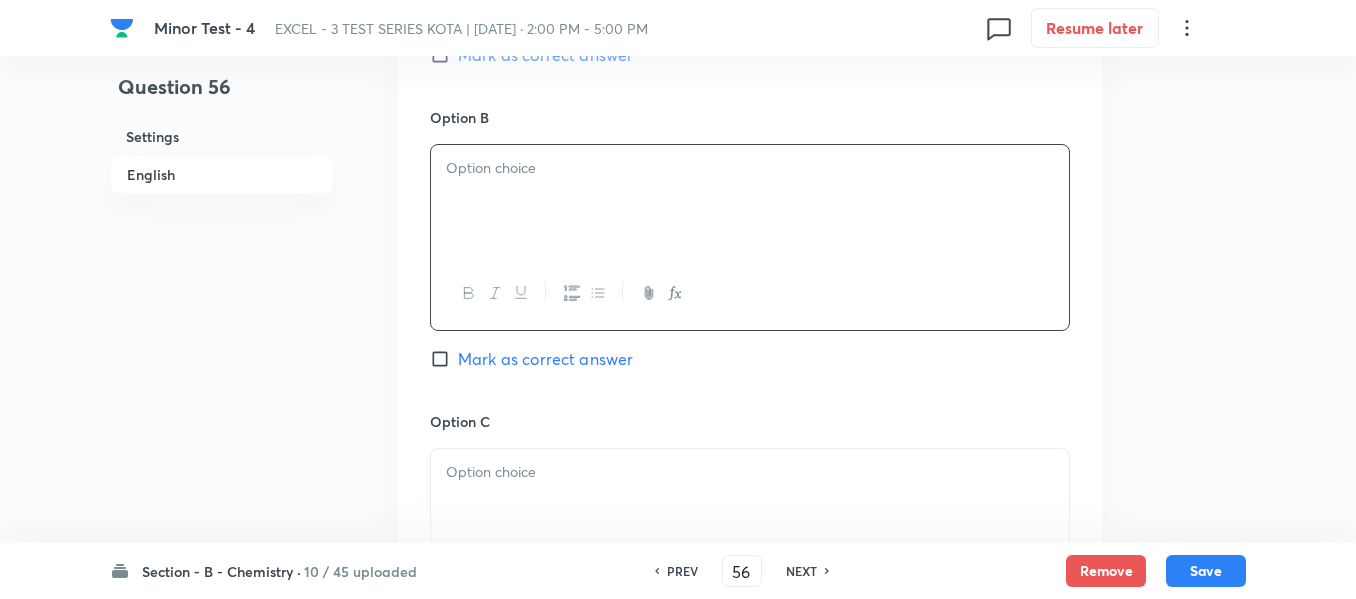 type 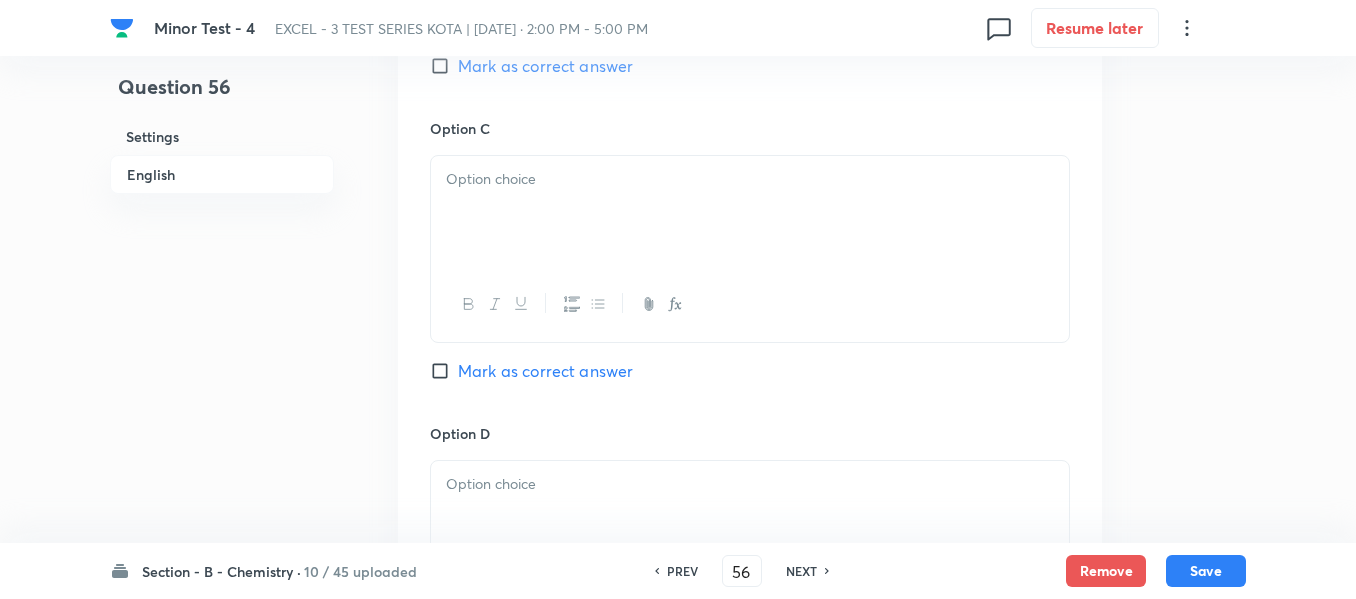 scroll, scrollTop: 1500, scrollLeft: 0, axis: vertical 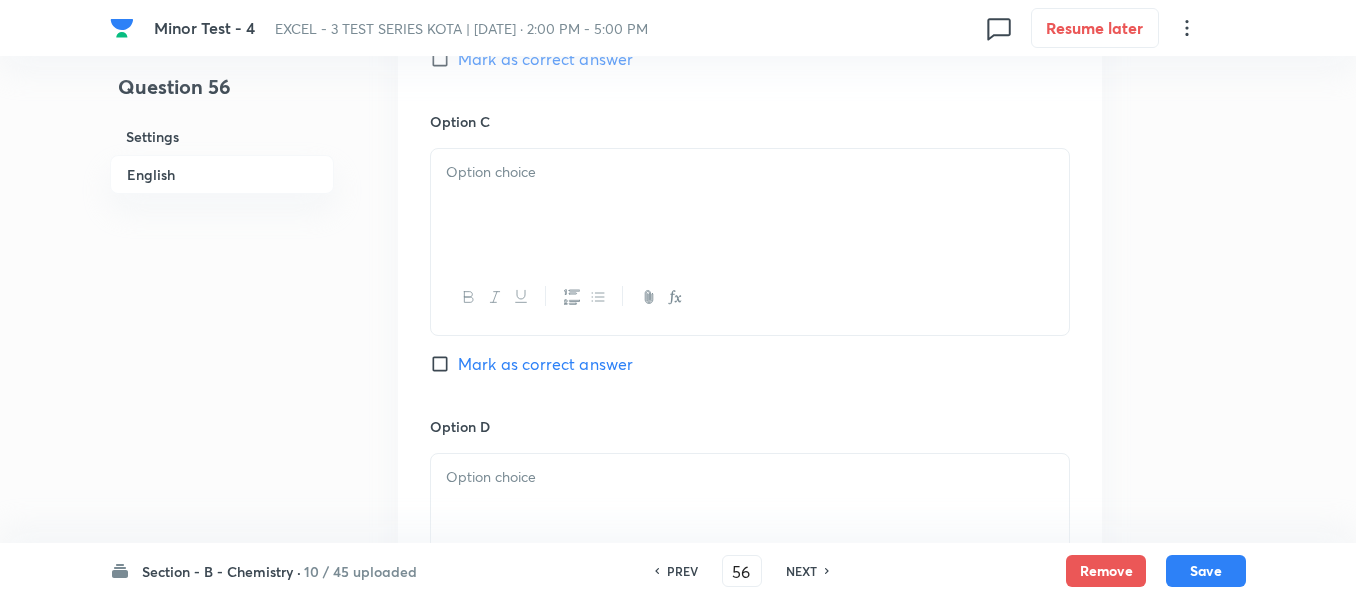 click at bounding box center (750, 205) 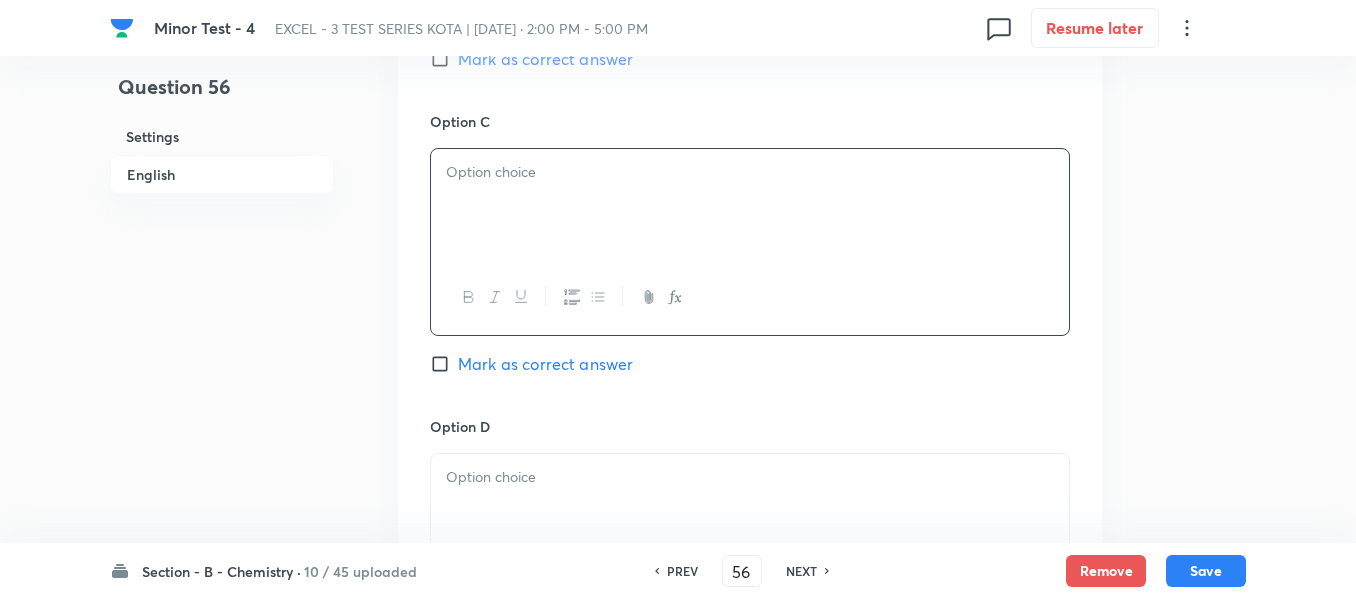 type 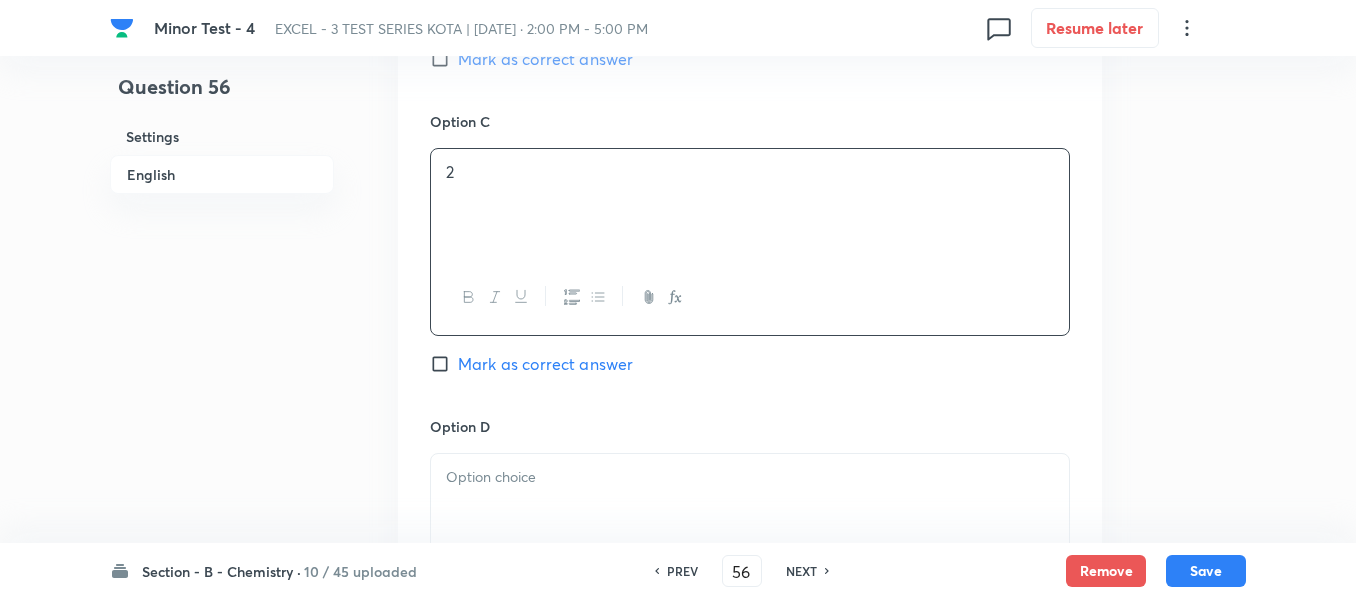 click on "Mark as correct answer" at bounding box center (545, 364) 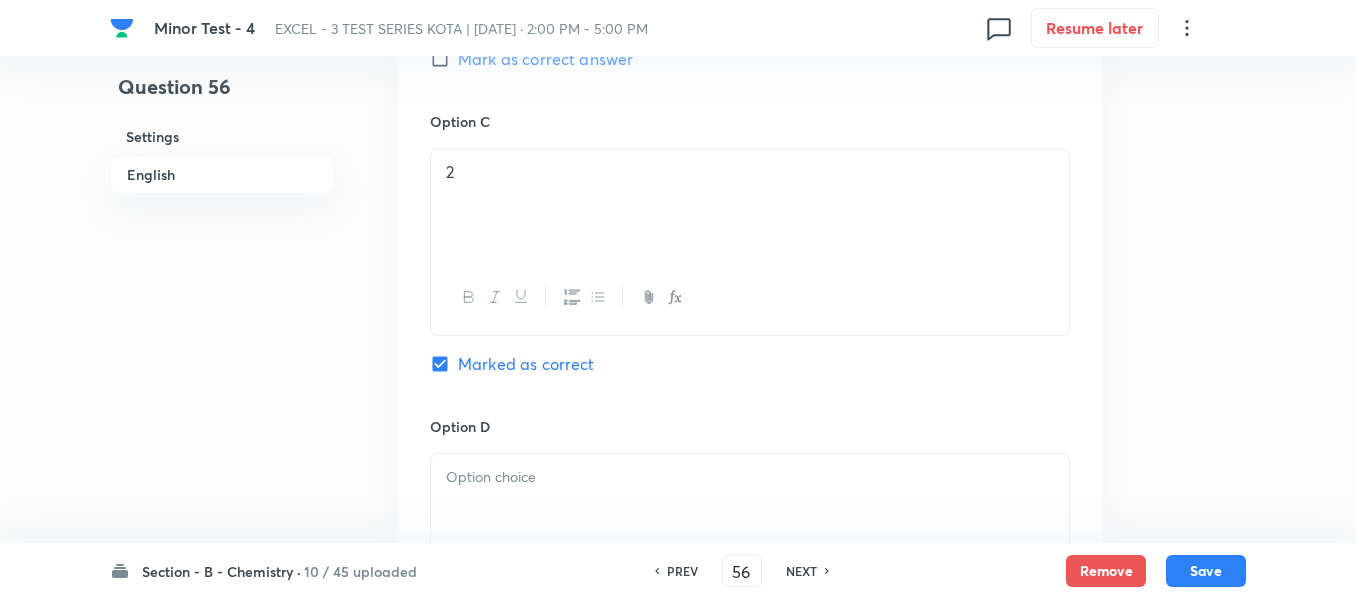 click at bounding box center [750, 510] 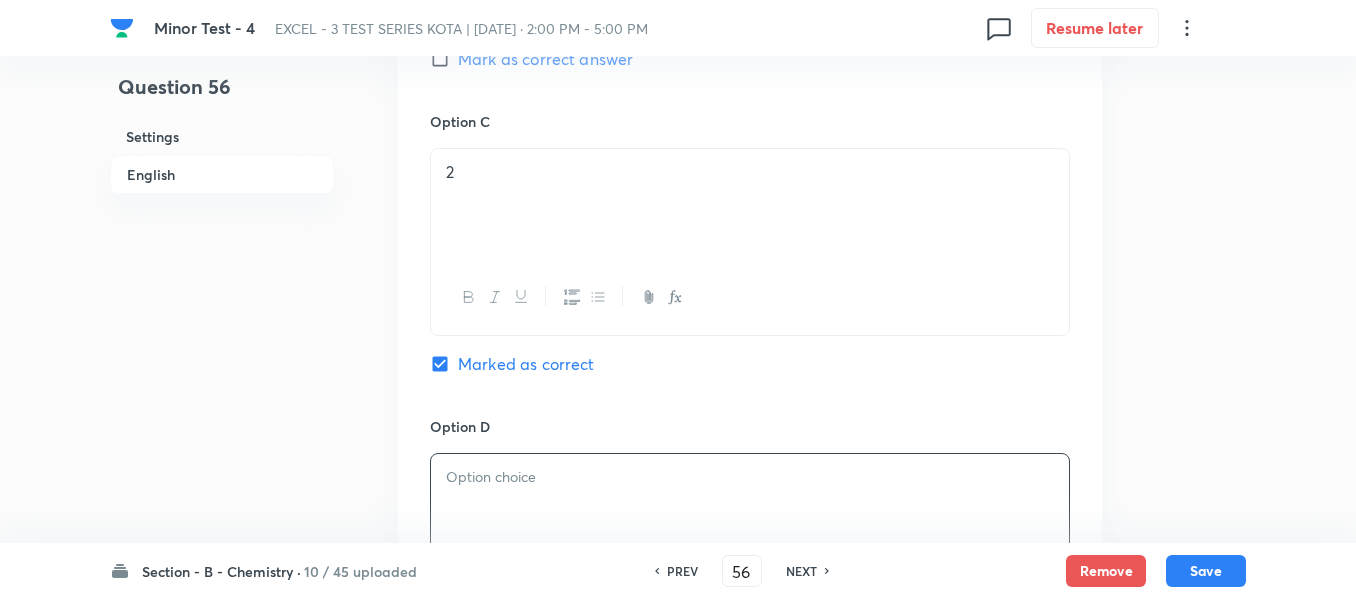 type 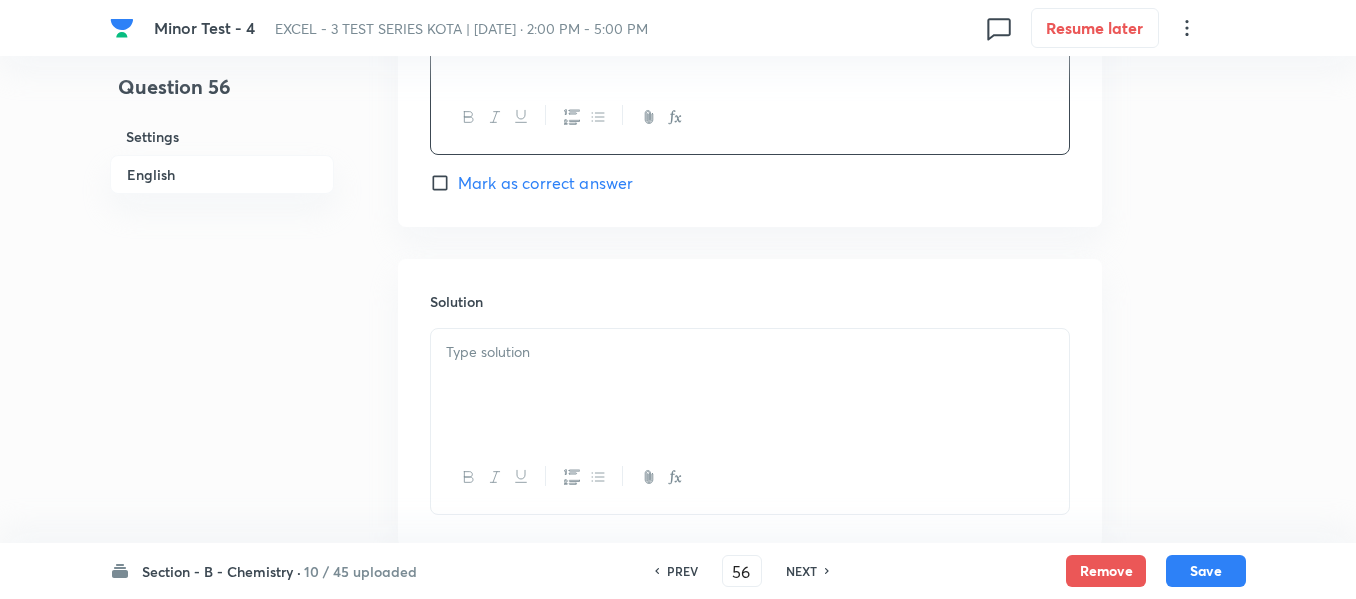 scroll, scrollTop: 2100, scrollLeft: 0, axis: vertical 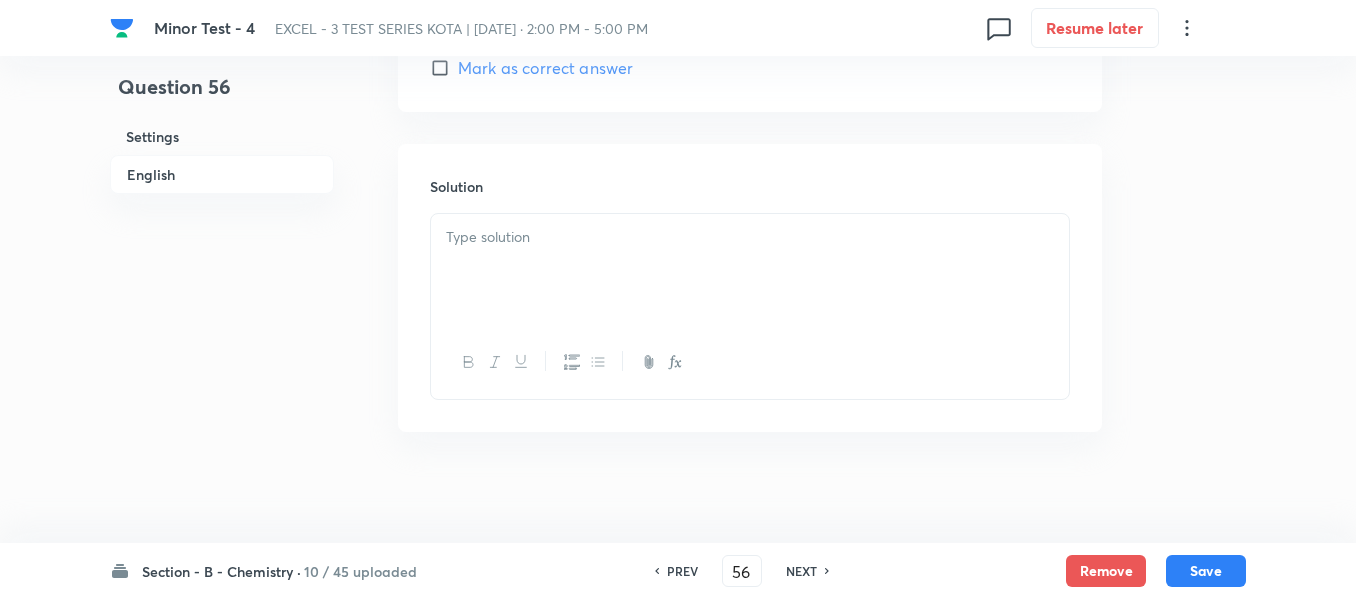 click at bounding box center (750, 270) 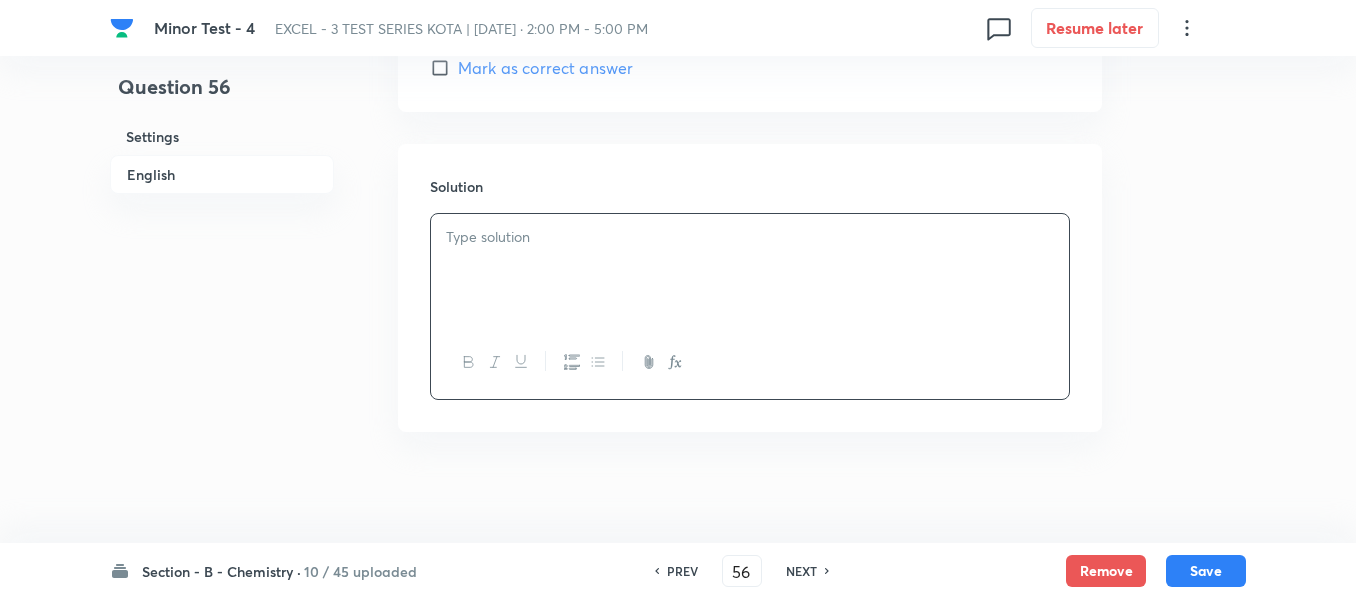 type 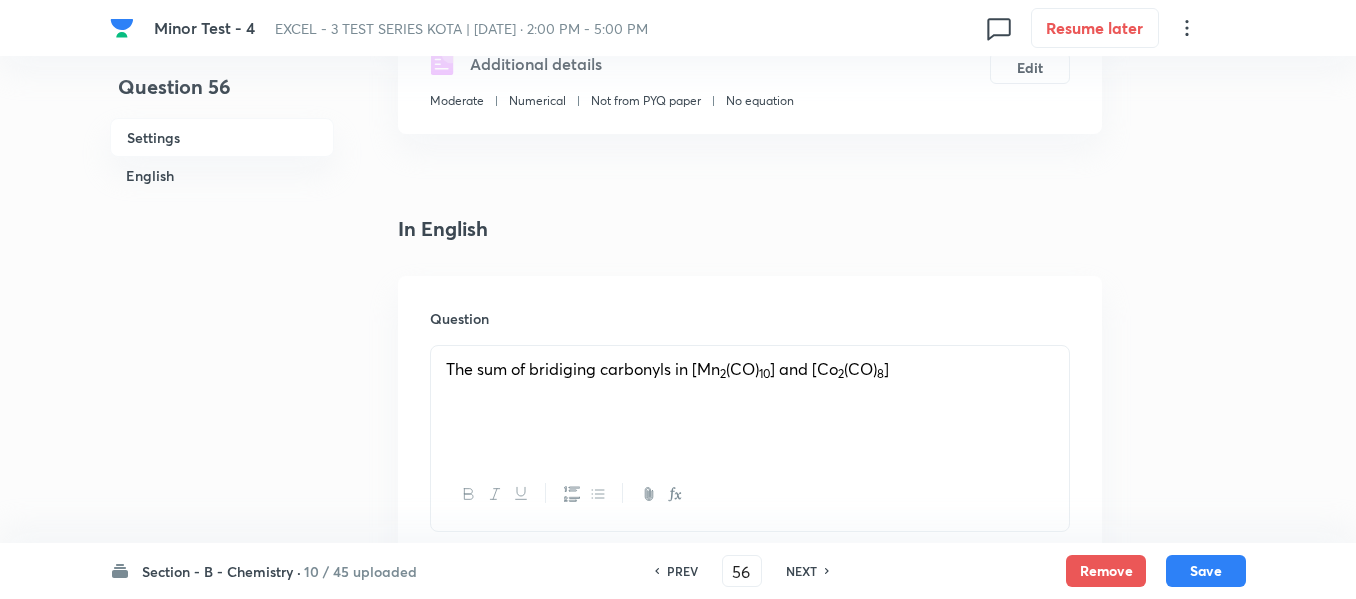 scroll, scrollTop: 200, scrollLeft: 0, axis: vertical 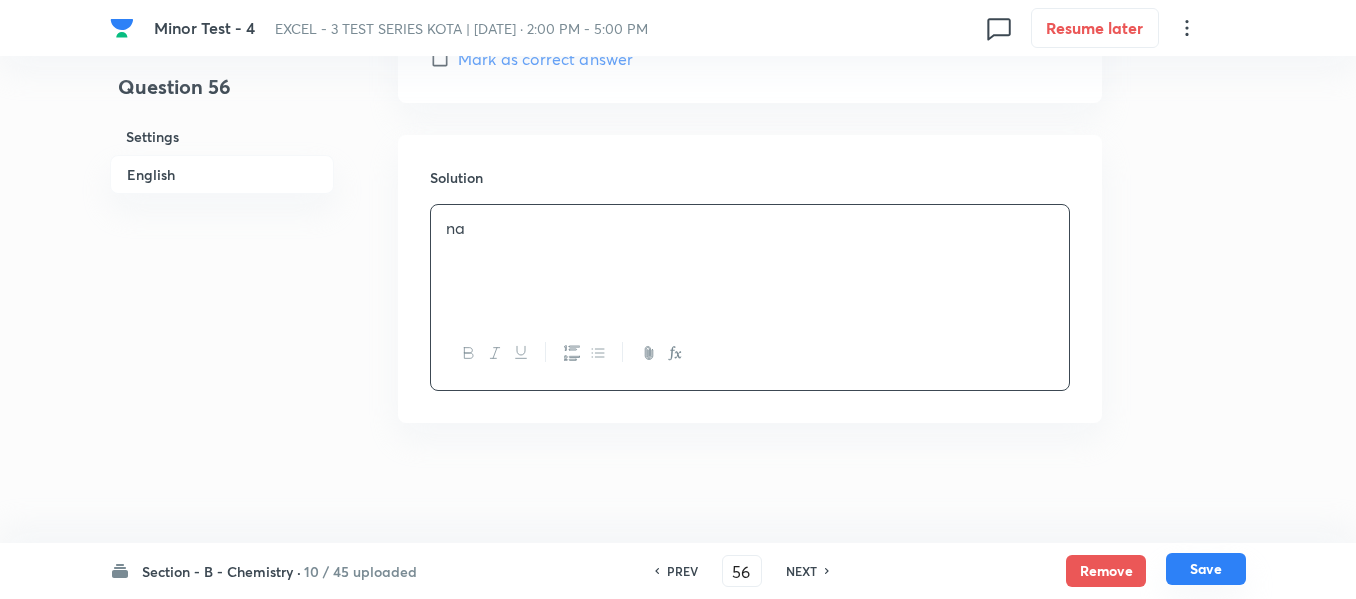 click on "Save" at bounding box center (1206, 569) 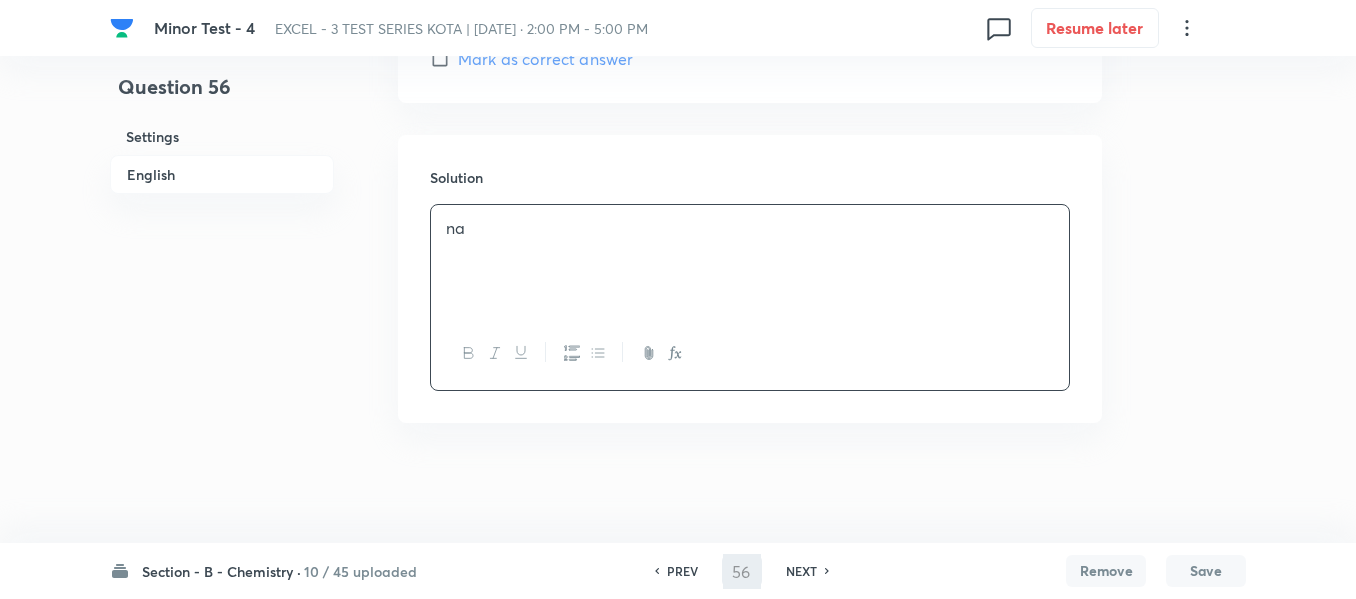 type on "57" 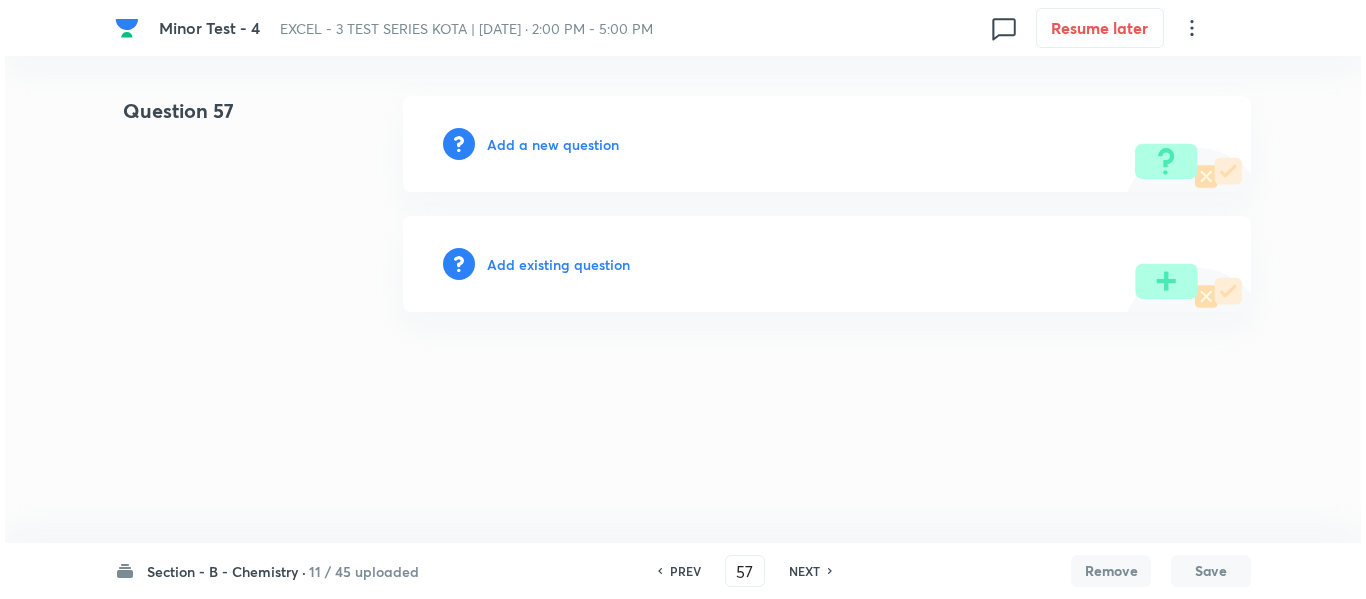 scroll, scrollTop: 0, scrollLeft: 0, axis: both 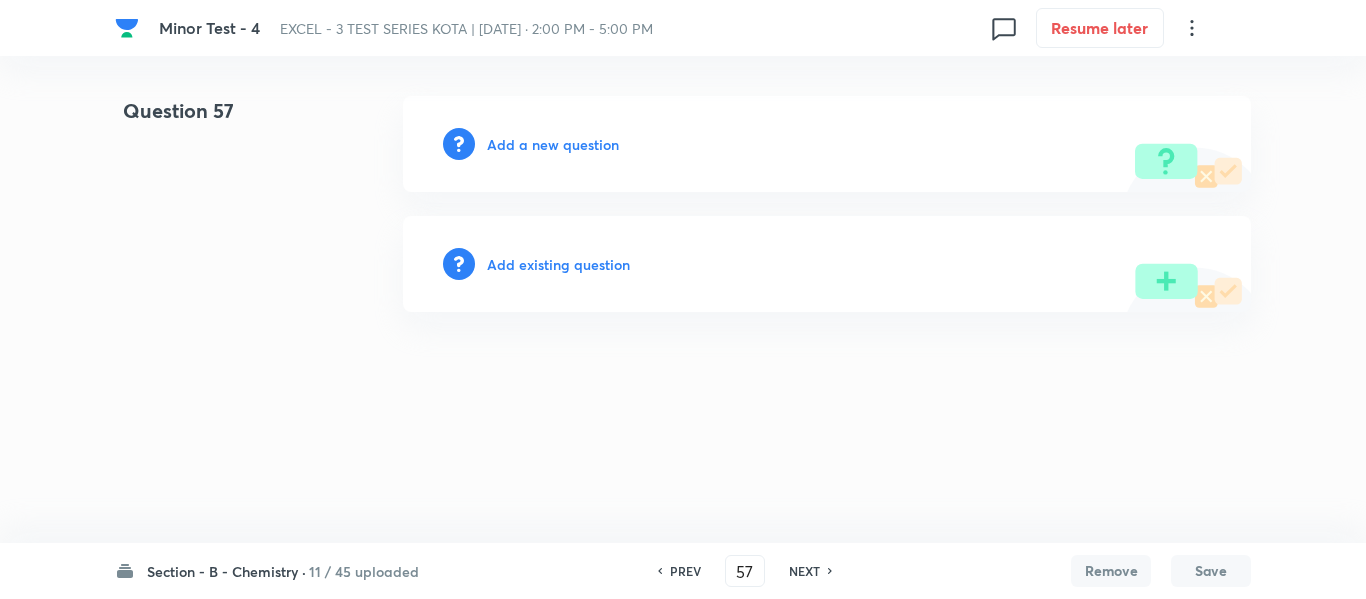 click on "Add a new question" at bounding box center [553, 144] 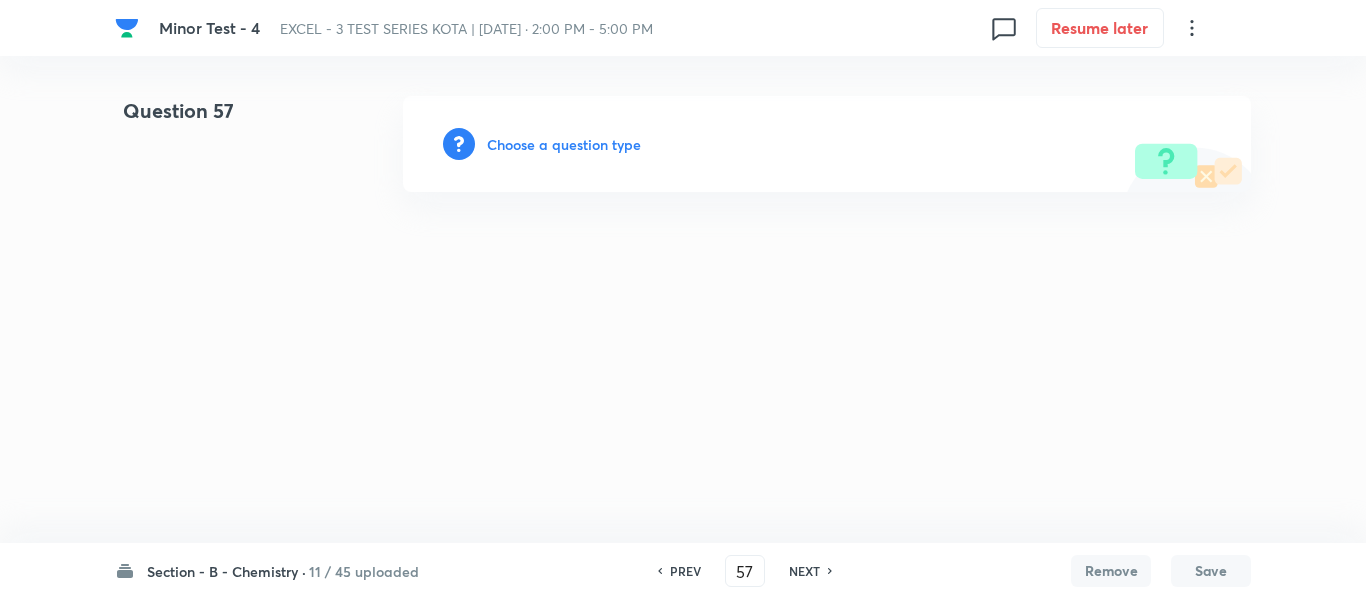 click on "Choose a question type" at bounding box center [564, 144] 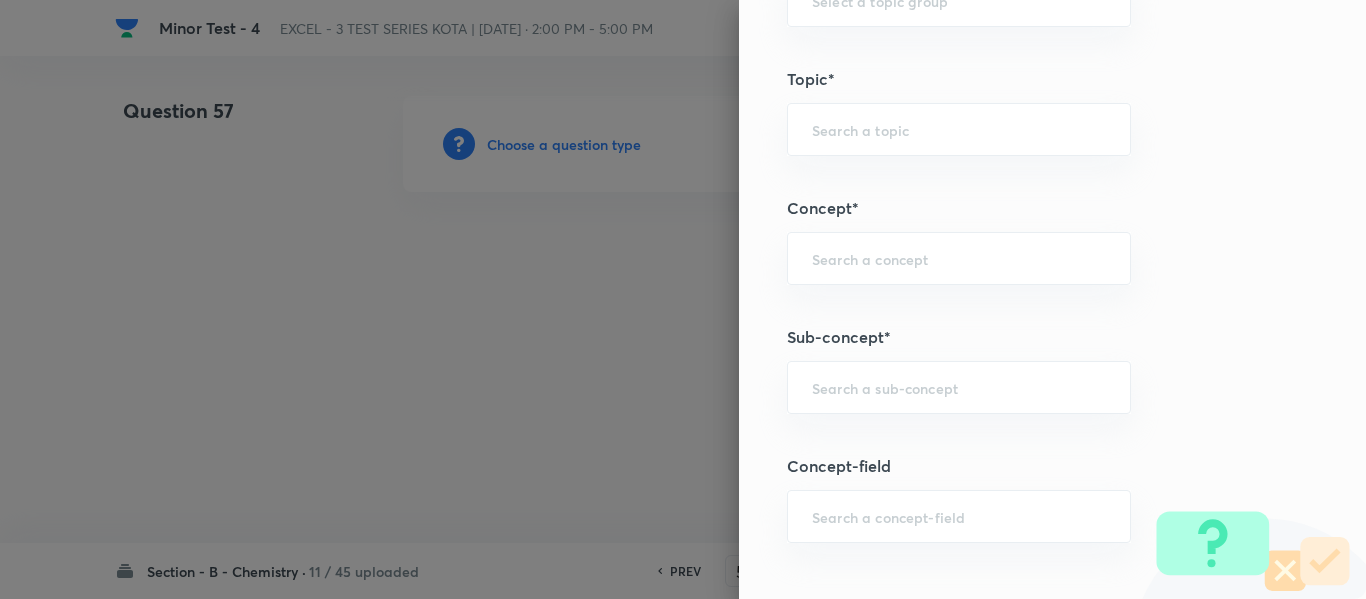 scroll, scrollTop: 1200, scrollLeft: 0, axis: vertical 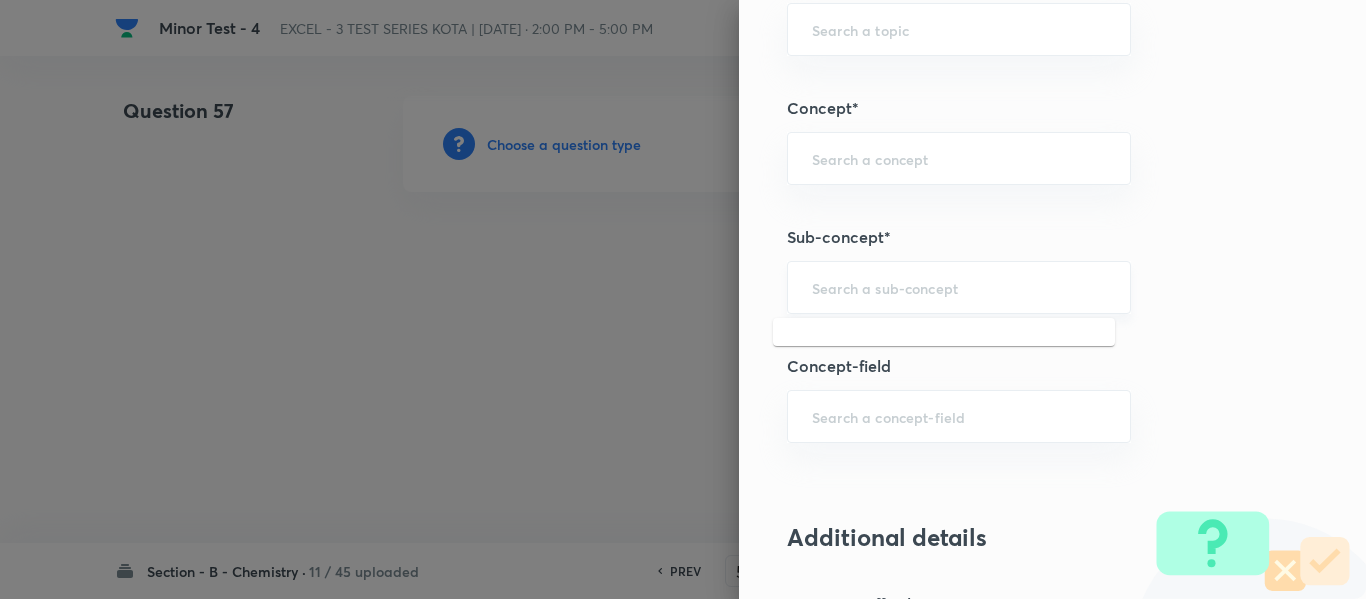 click at bounding box center (959, 287) 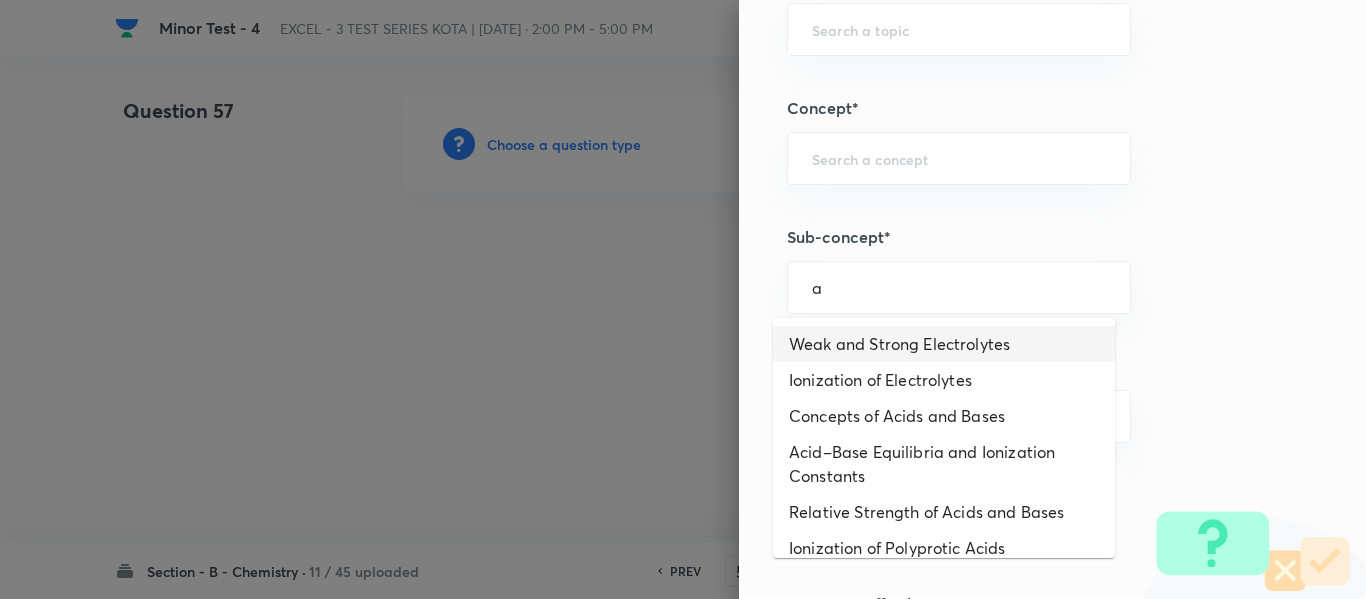 click on "Weak and Strong Electrolytes" at bounding box center (944, 344) 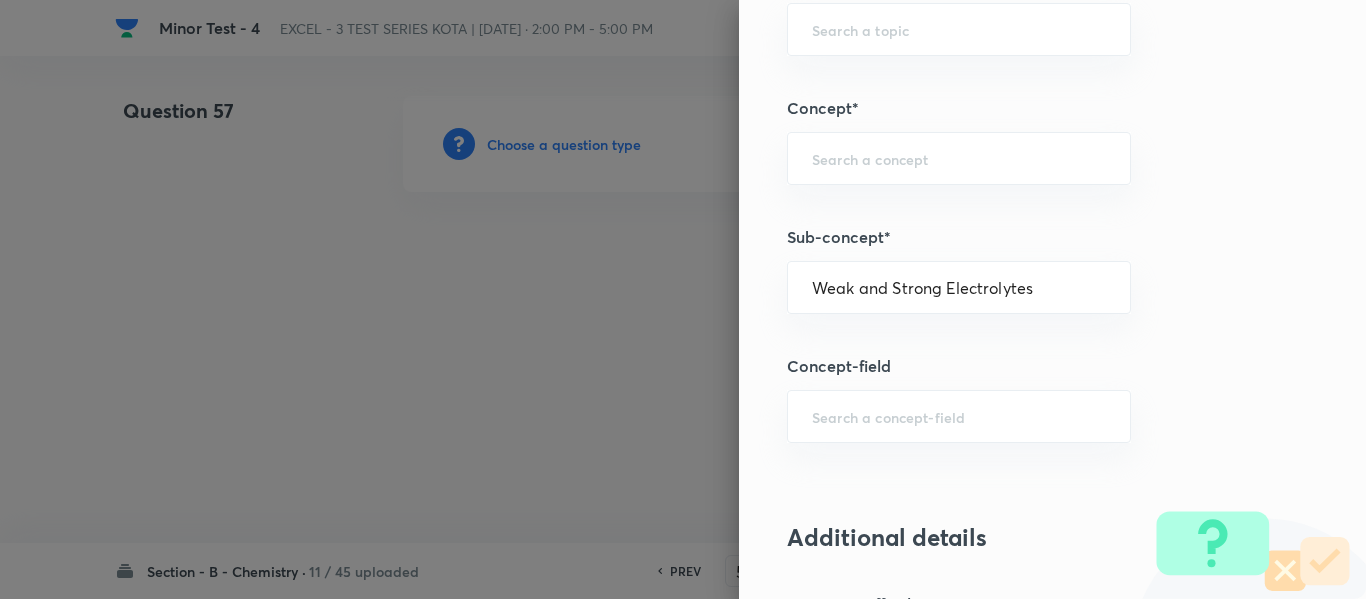 type on "Chemistry" 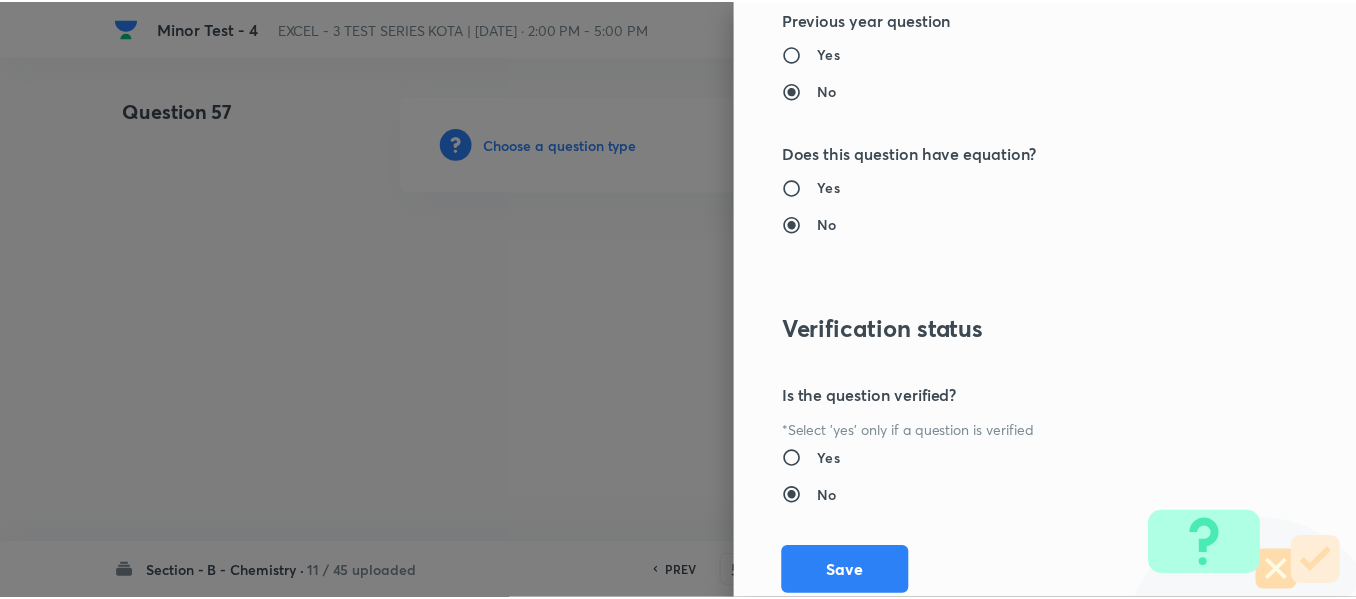scroll, scrollTop: 2261, scrollLeft: 0, axis: vertical 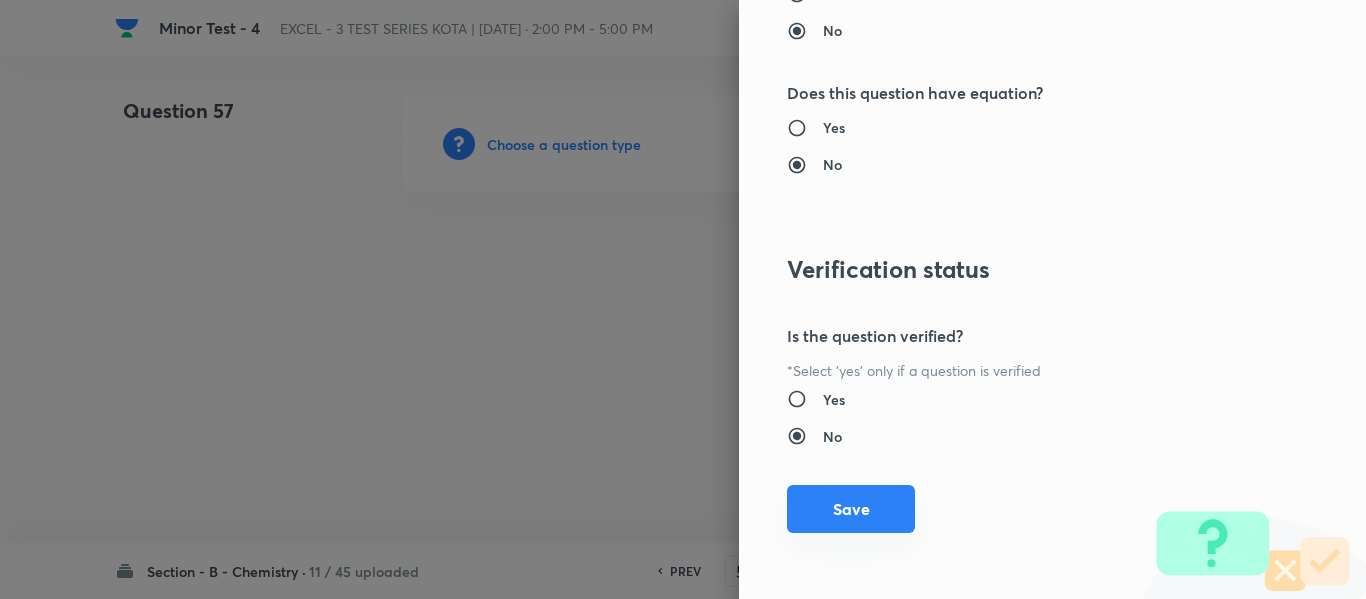 click on "Save" at bounding box center (851, 509) 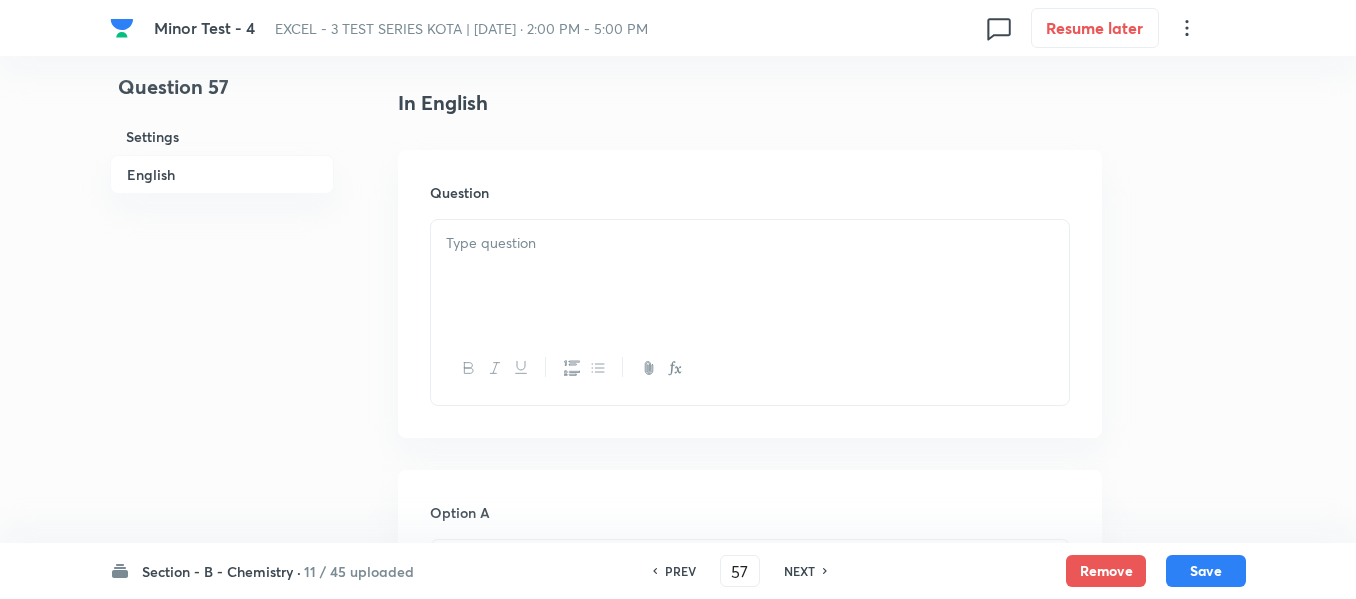scroll, scrollTop: 600, scrollLeft: 0, axis: vertical 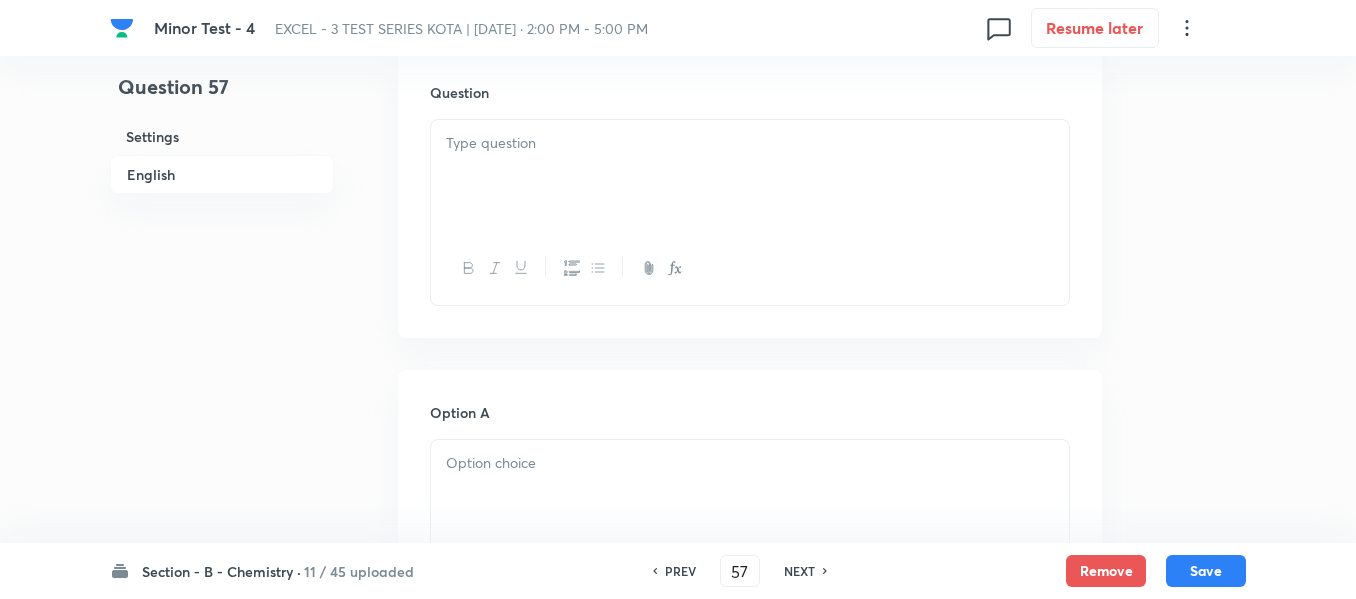 click at bounding box center [750, 176] 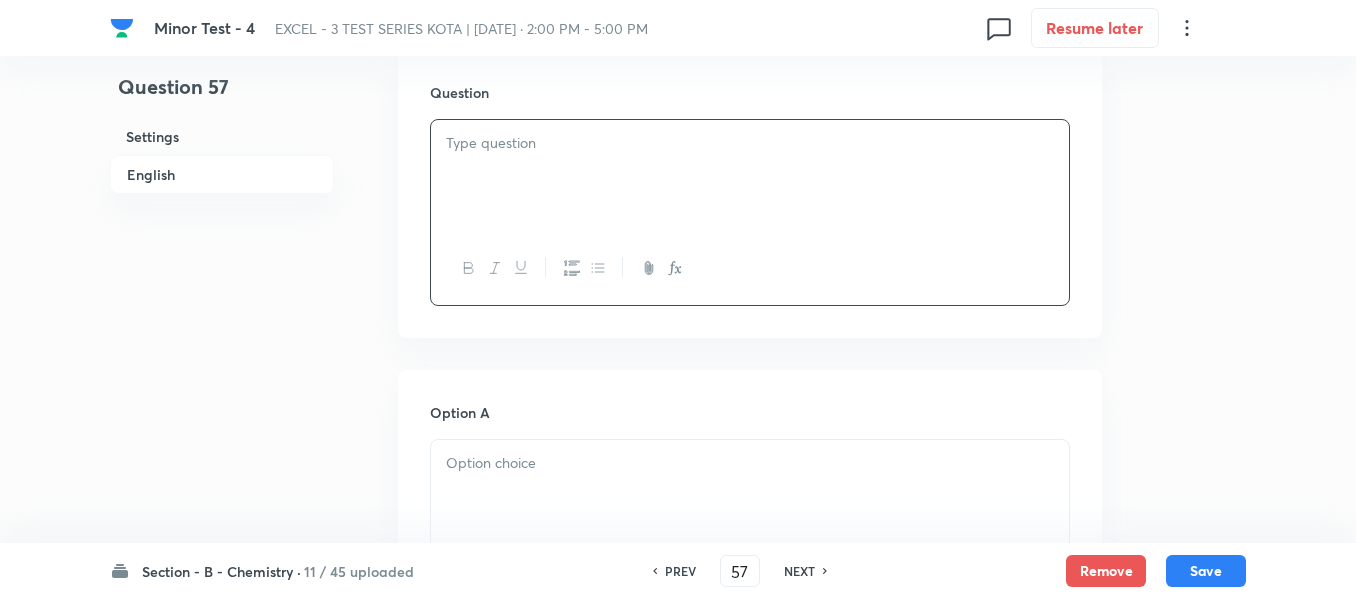 click at bounding box center (750, 176) 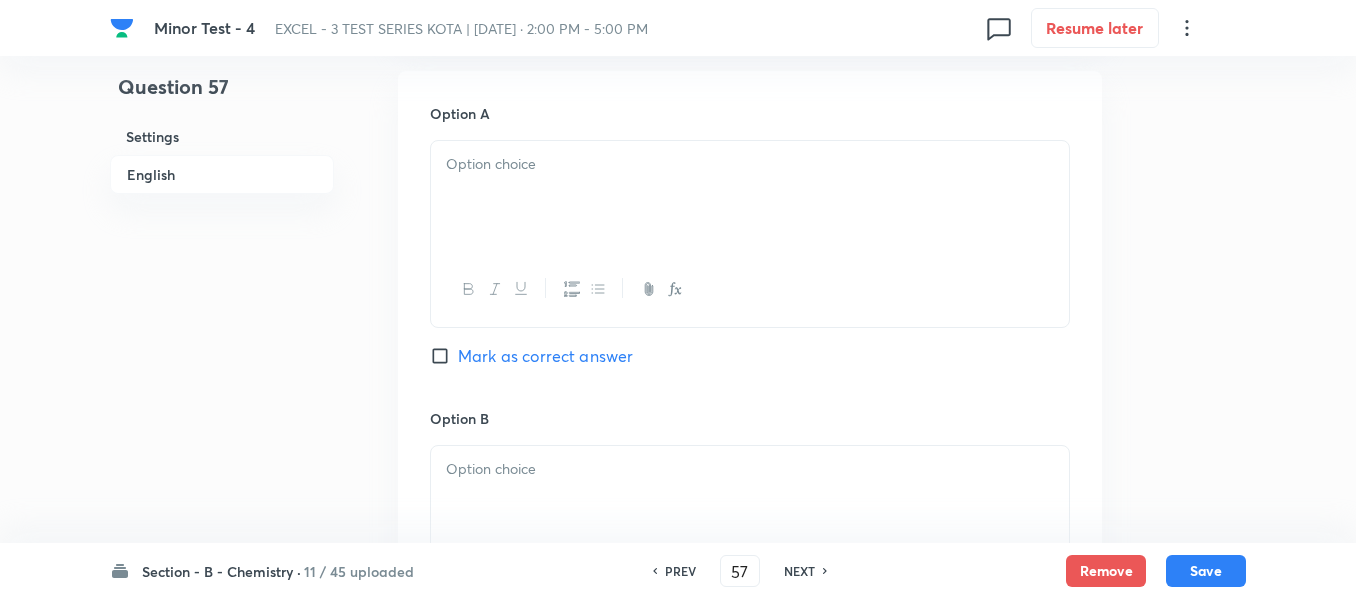 scroll, scrollTop: 900, scrollLeft: 0, axis: vertical 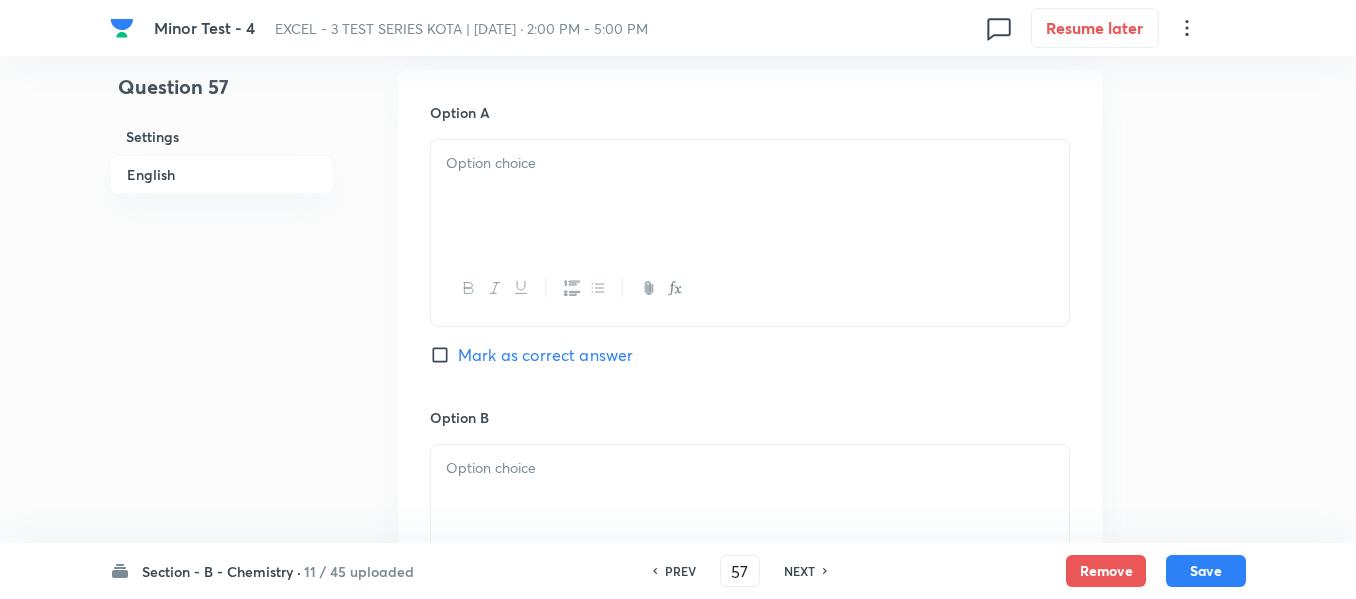 click at bounding box center [750, 196] 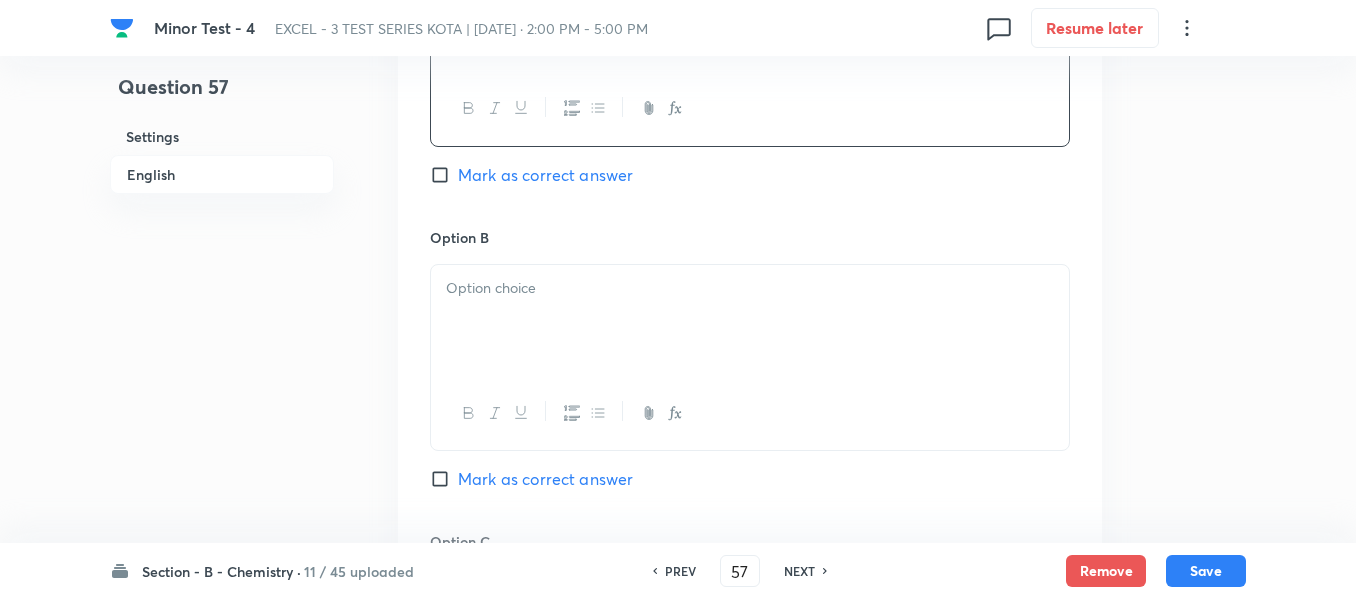 scroll, scrollTop: 1200, scrollLeft: 0, axis: vertical 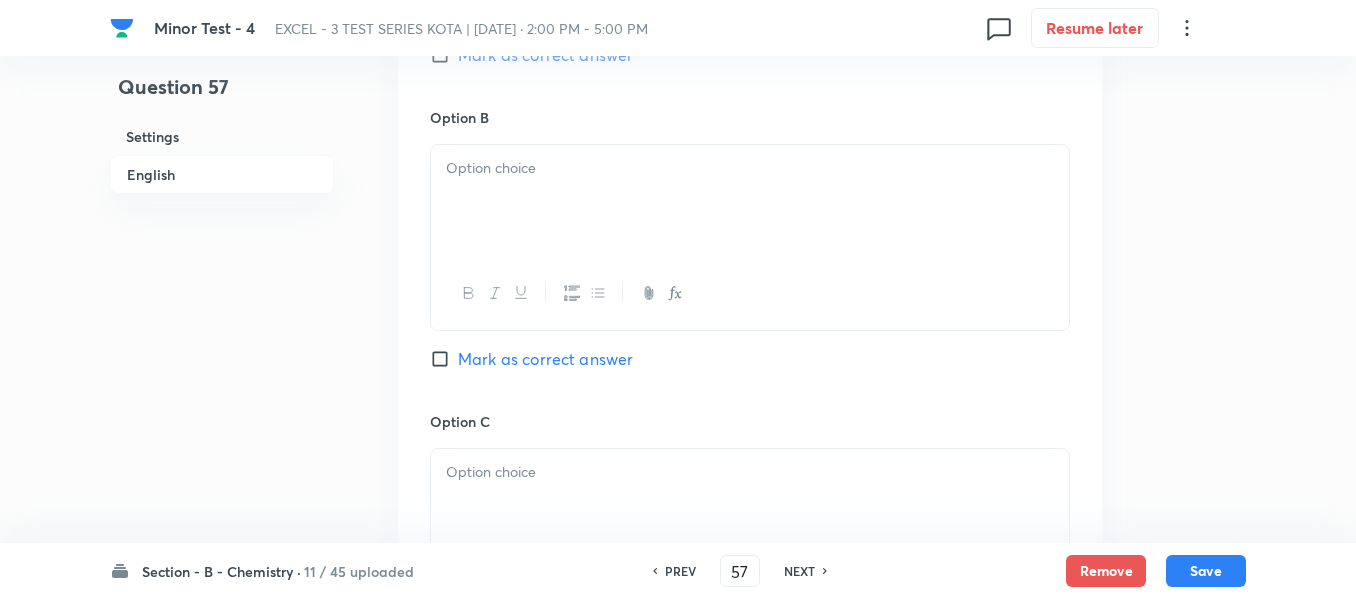 click at bounding box center (750, 201) 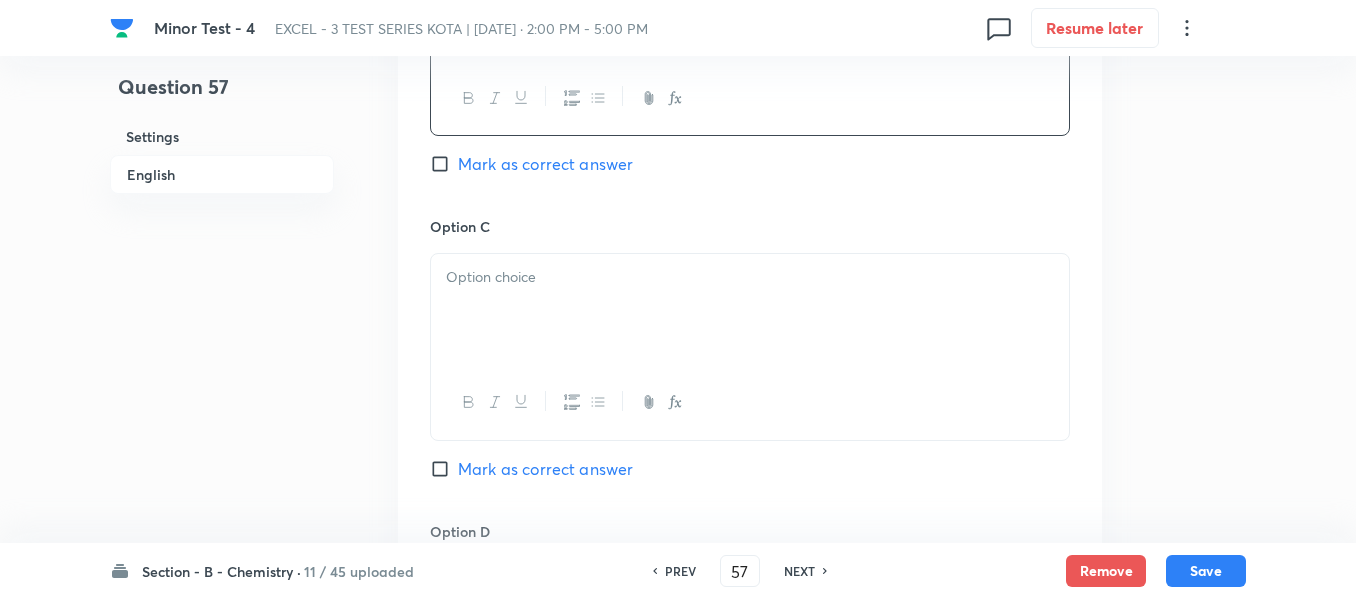 scroll, scrollTop: 1400, scrollLeft: 0, axis: vertical 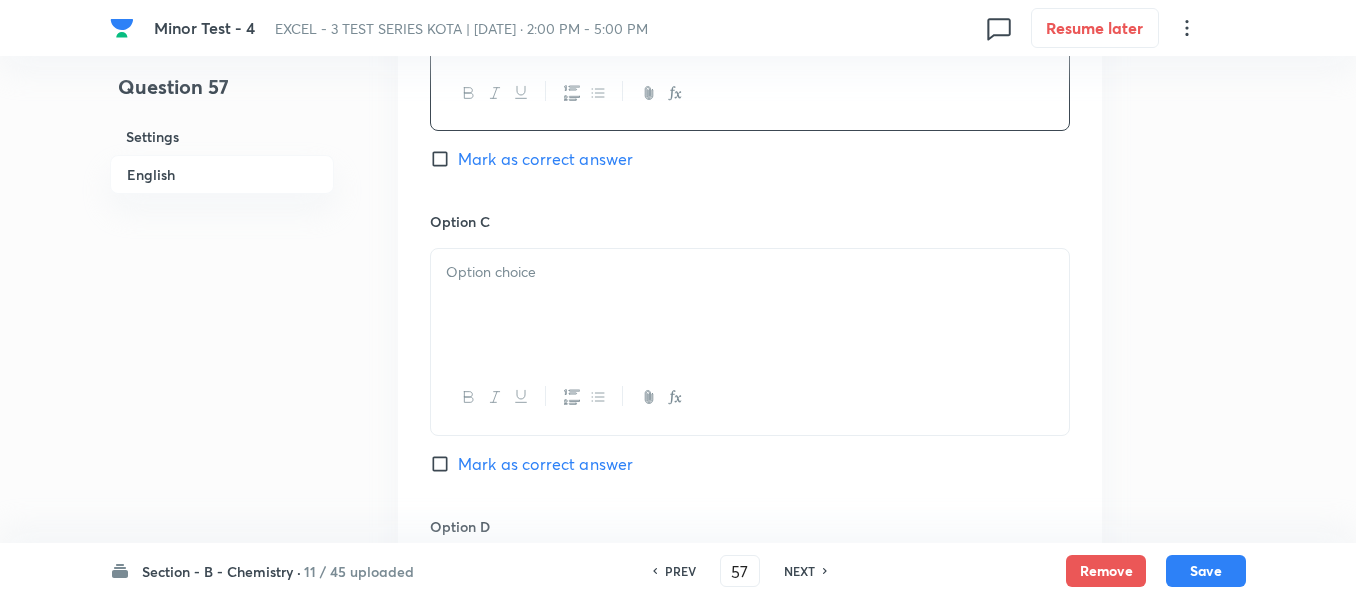 click at bounding box center (750, 305) 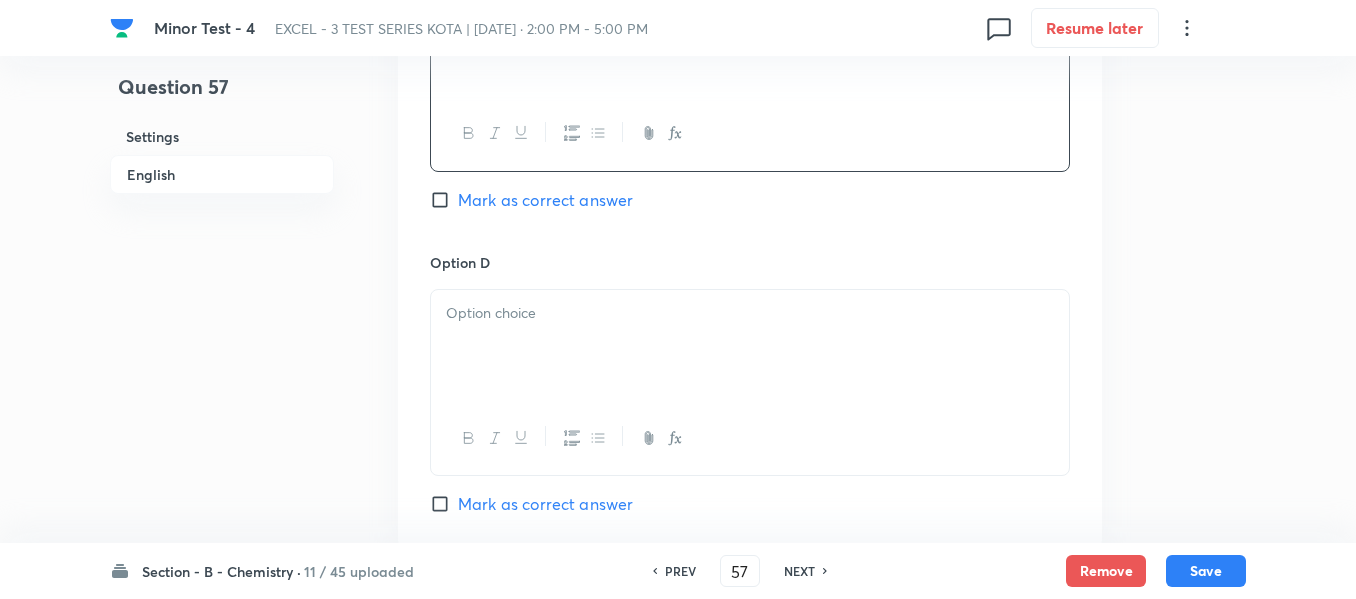 scroll, scrollTop: 1700, scrollLeft: 0, axis: vertical 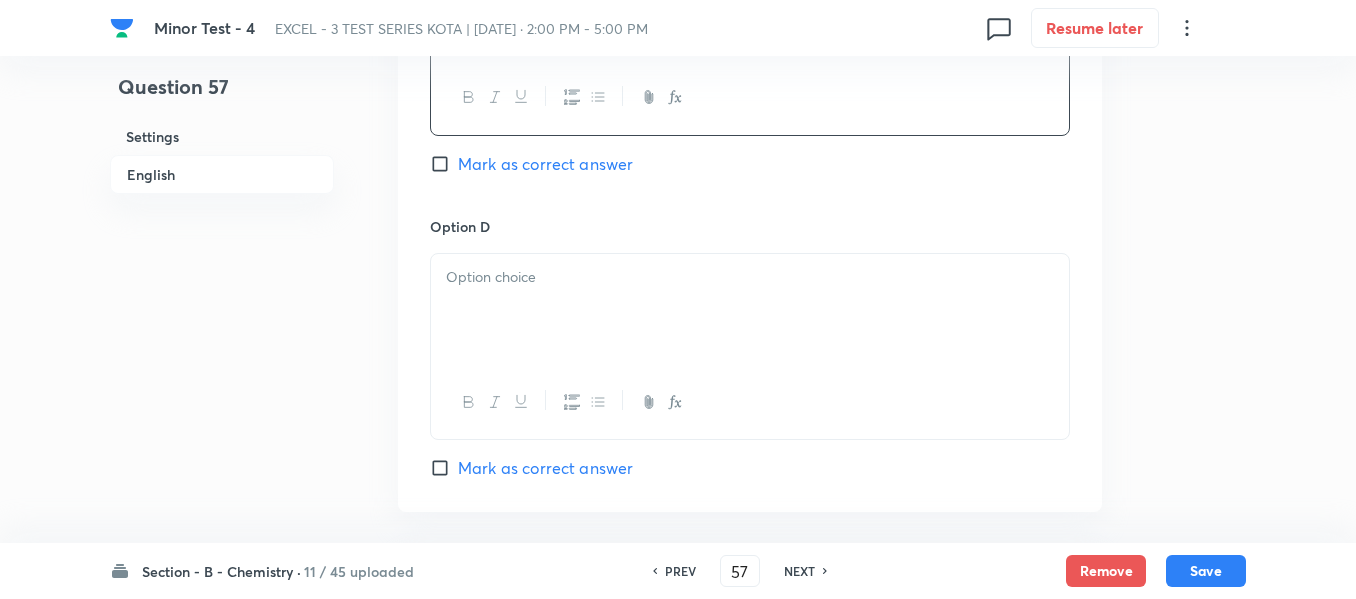 click at bounding box center (750, 310) 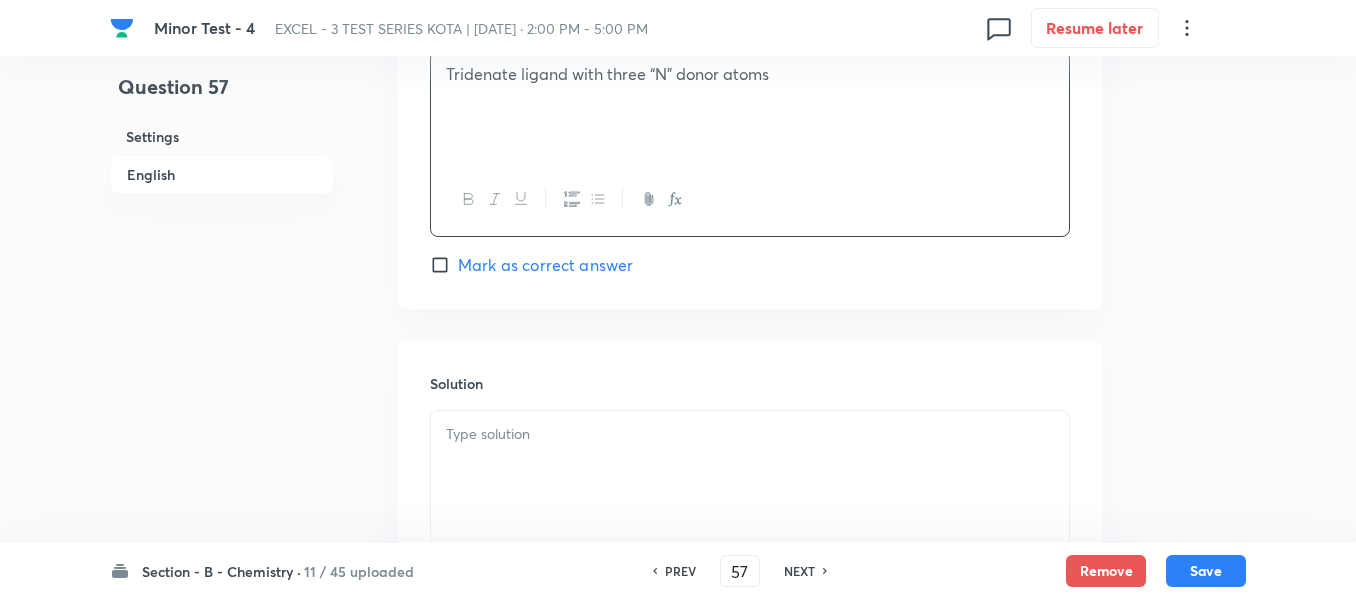 scroll, scrollTop: 2000, scrollLeft: 0, axis: vertical 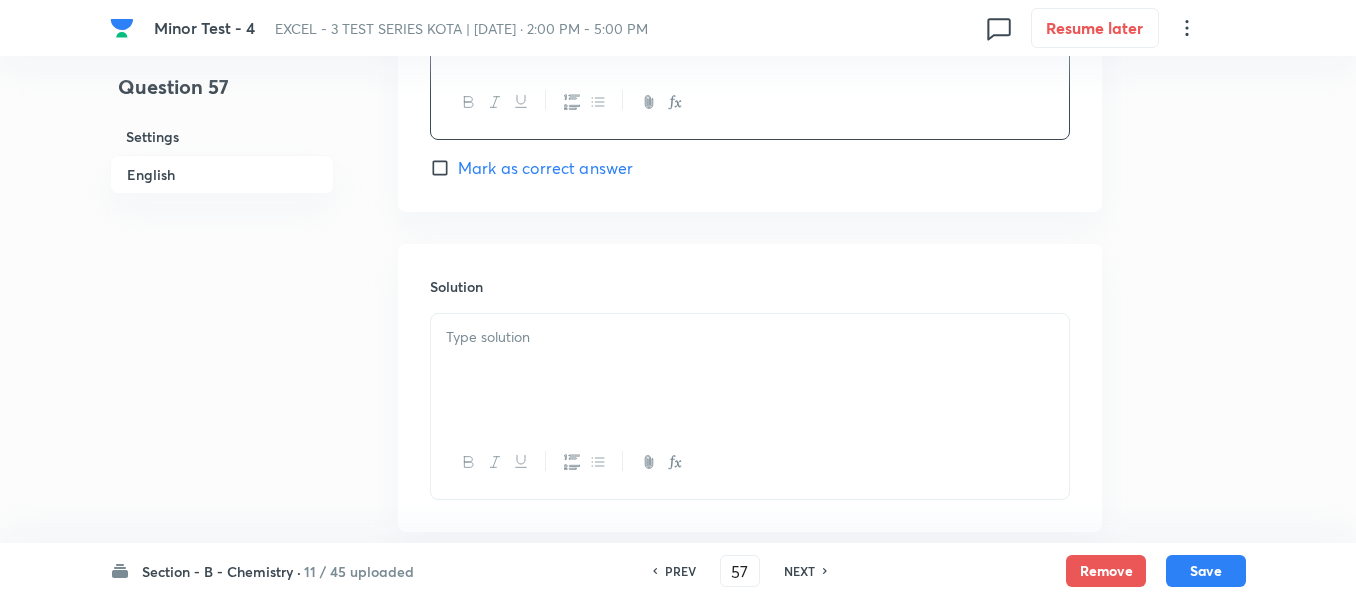 click at bounding box center [750, 337] 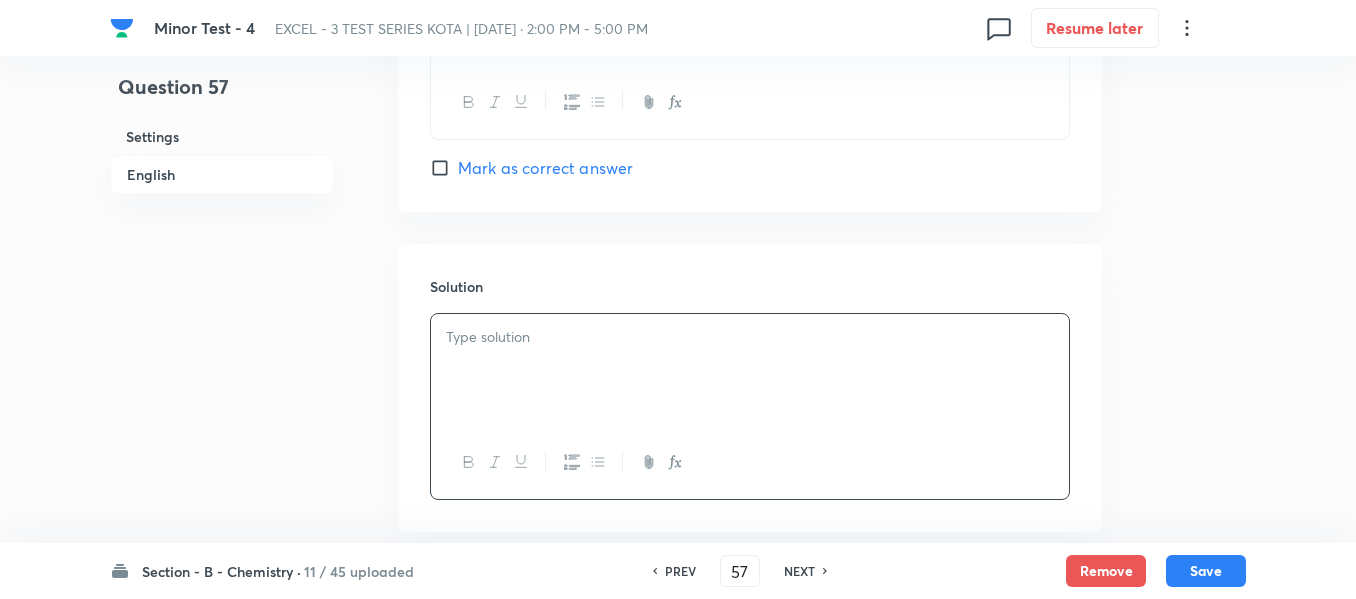 type 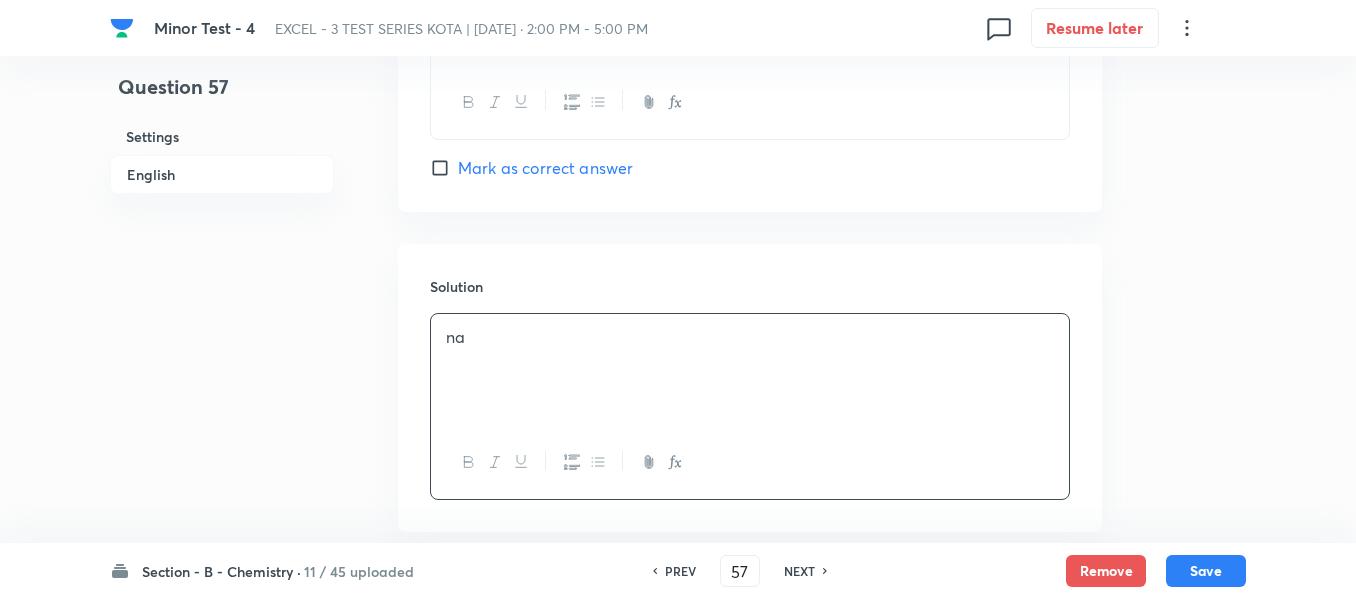 click on "English" at bounding box center (222, 174) 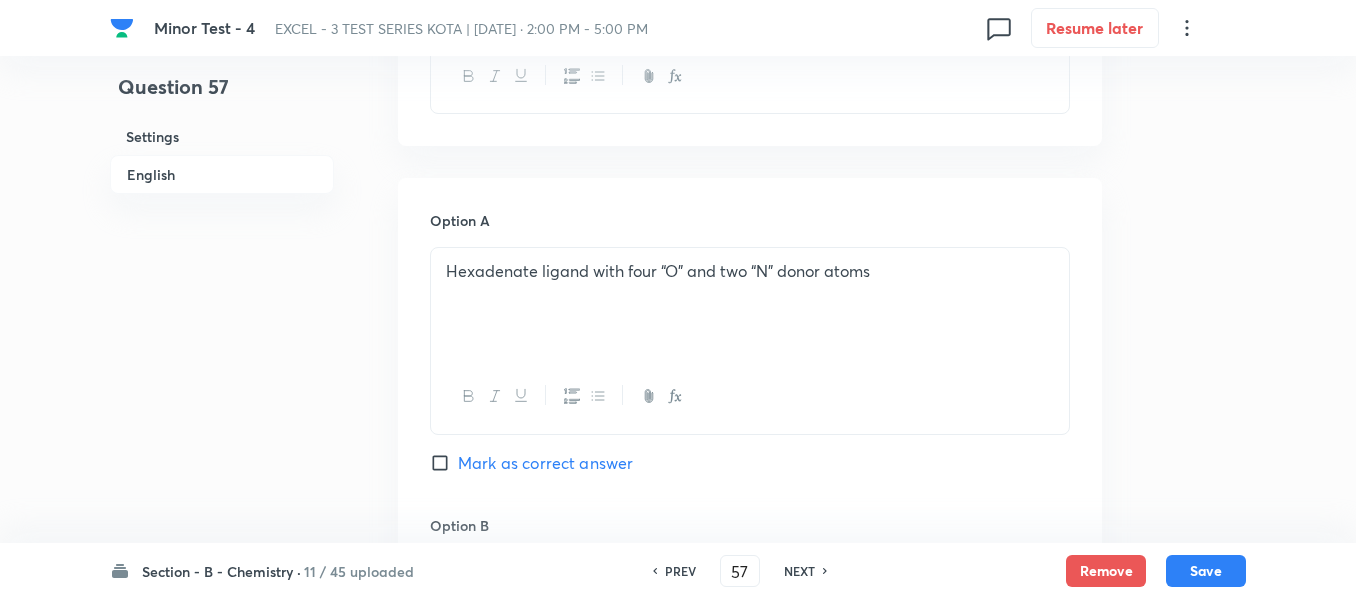 scroll, scrollTop: 816, scrollLeft: 0, axis: vertical 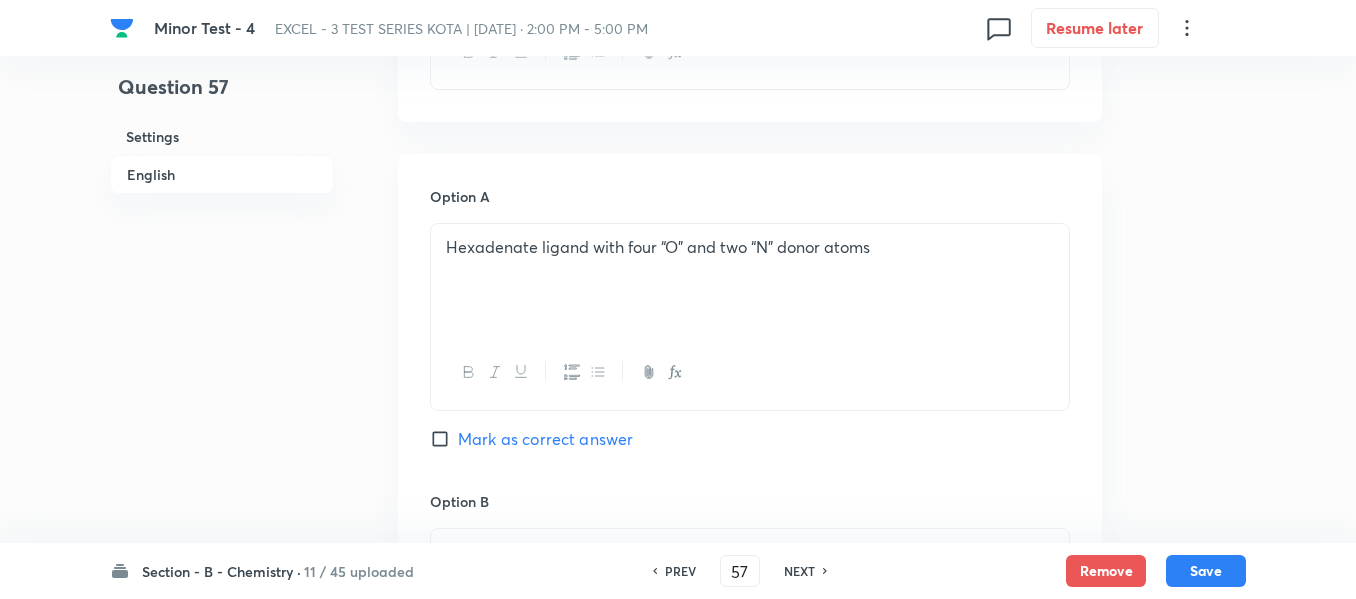 click on "Mark as correct answer" at bounding box center (444, 439) 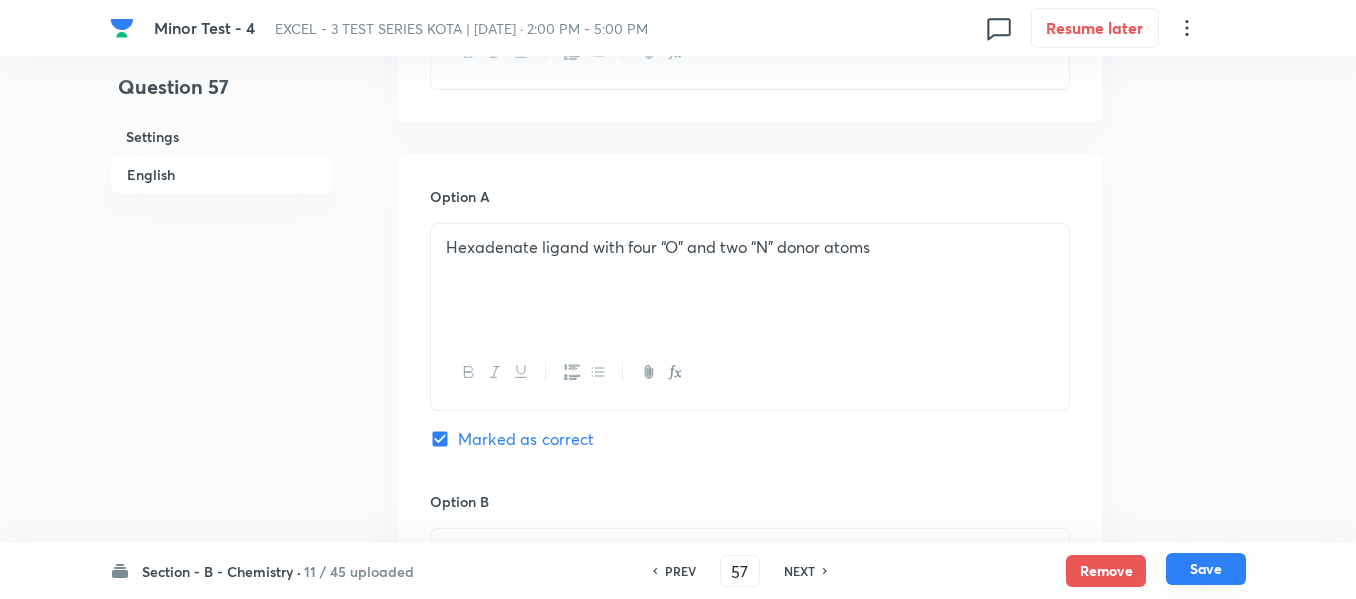 click on "Save" at bounding box center [1206, 569] 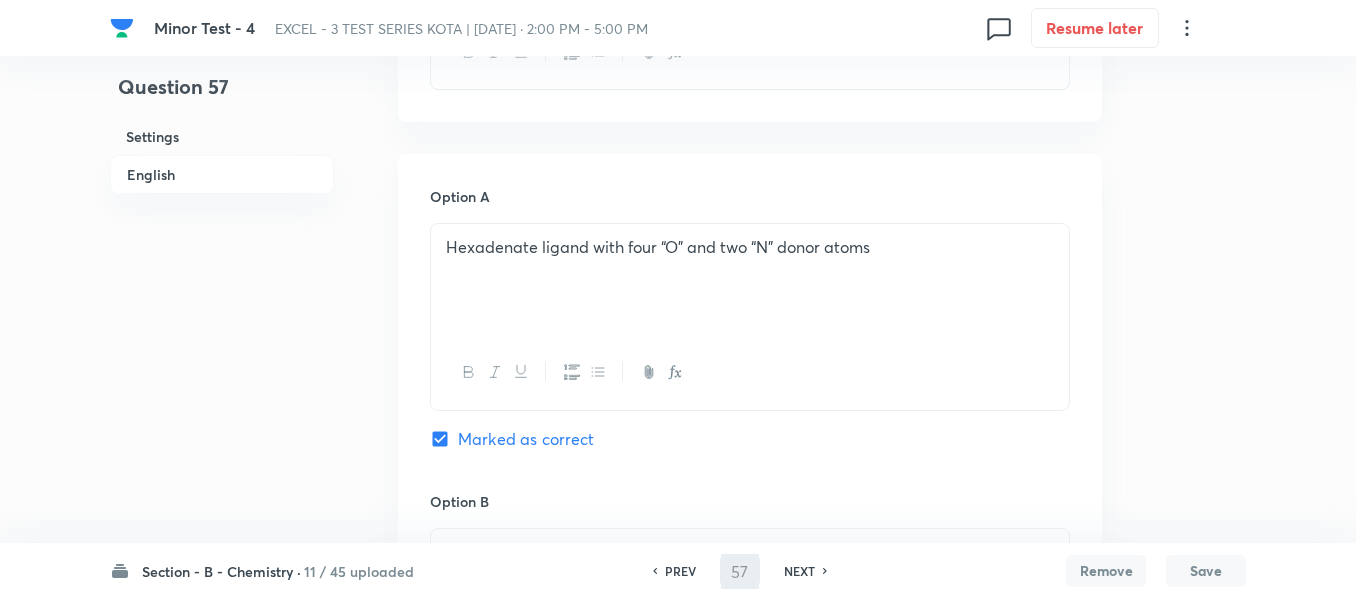 type on "58" 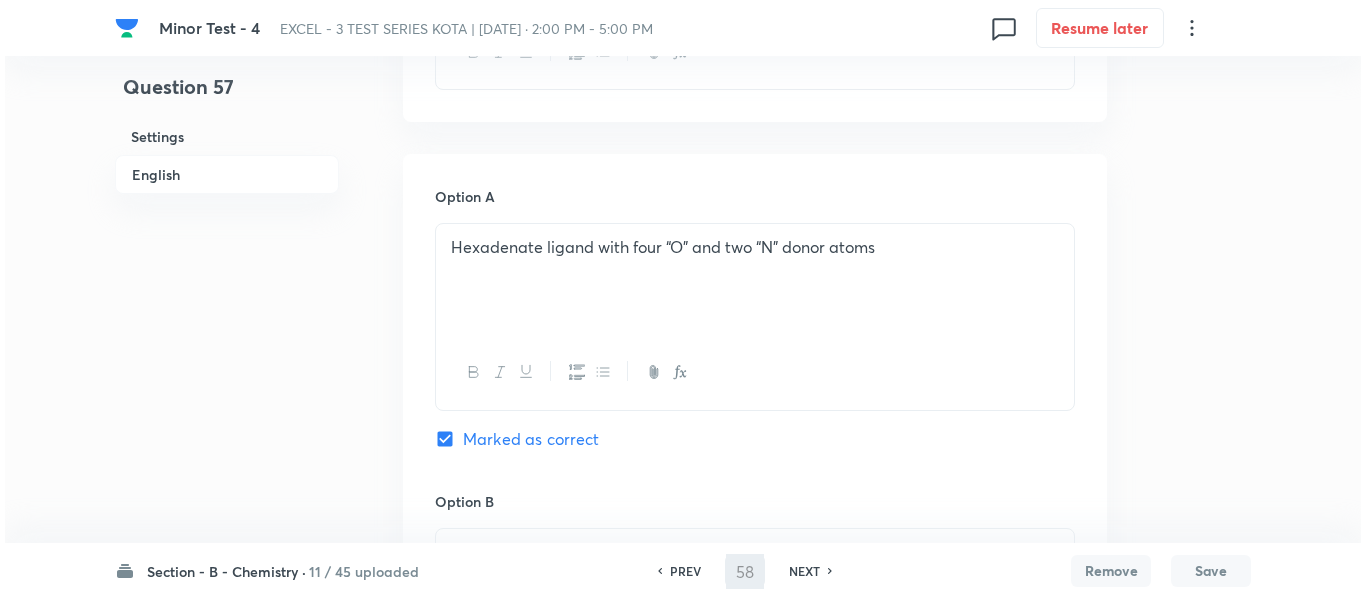 scroll, scrollTop: 0, scrollLeft: 0, axis: both 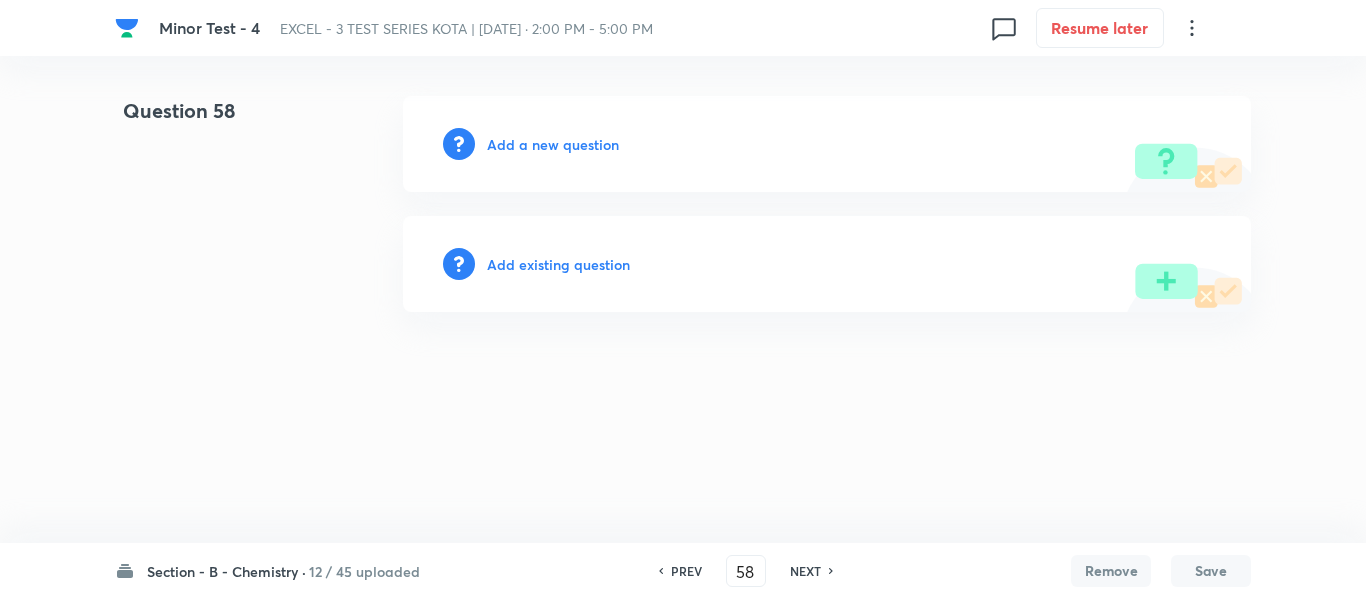 click on "Add a new question" at bounding box center (553, 144) 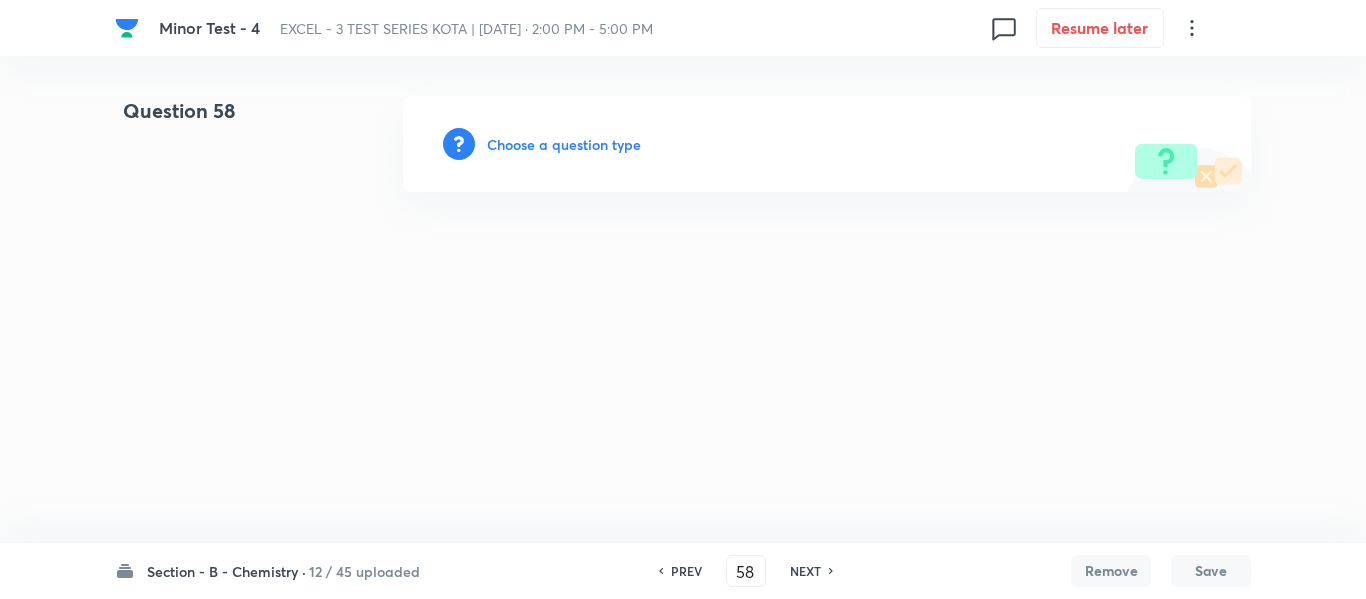click on "Choose a question type" at bounding box center (564, 144) 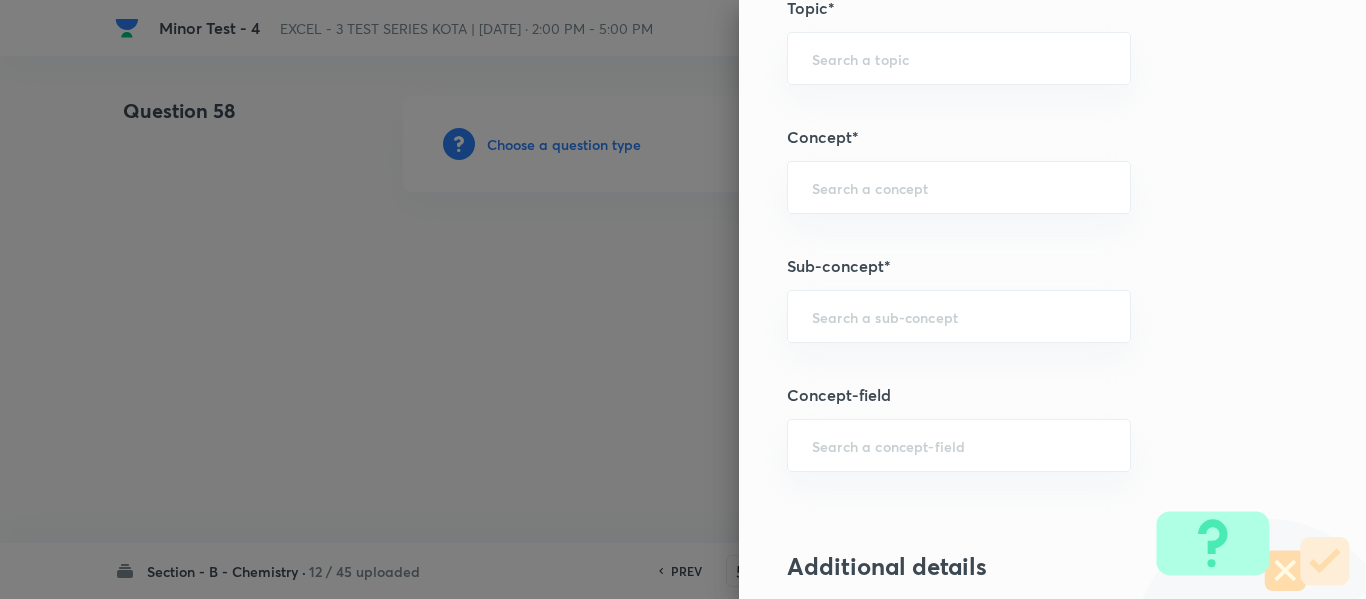 scroll, scrollTop: 1161, scrollLeft: 0, axis: vertical 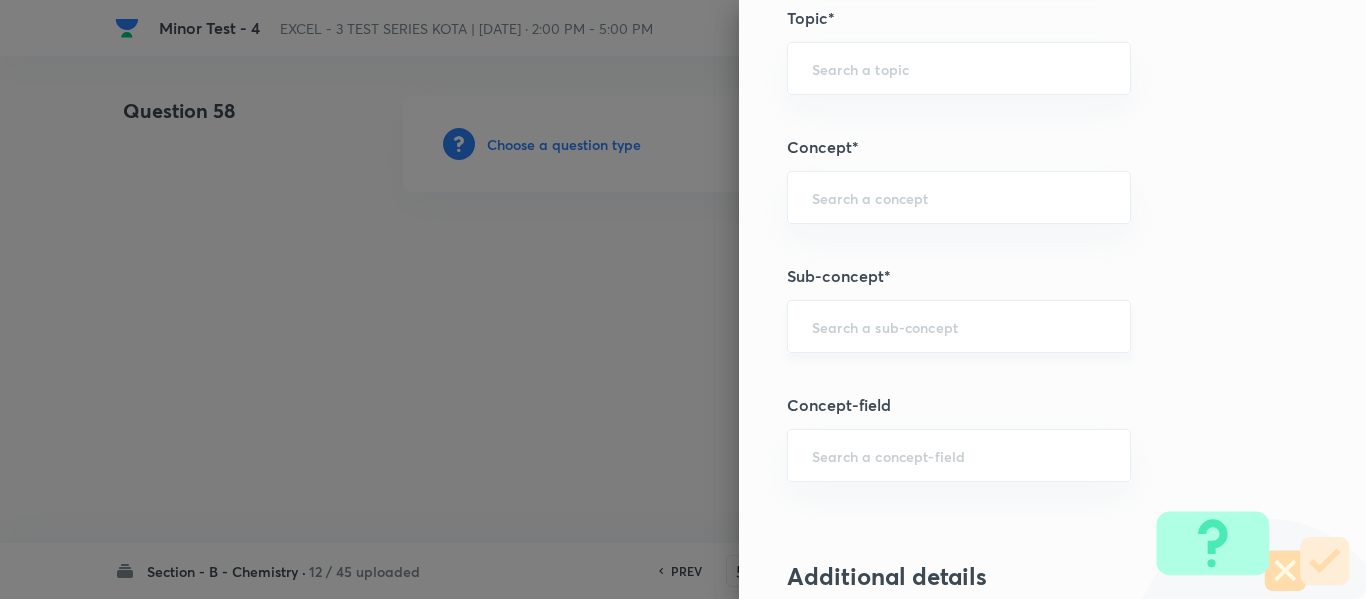 click at bounding box center (959, 326) 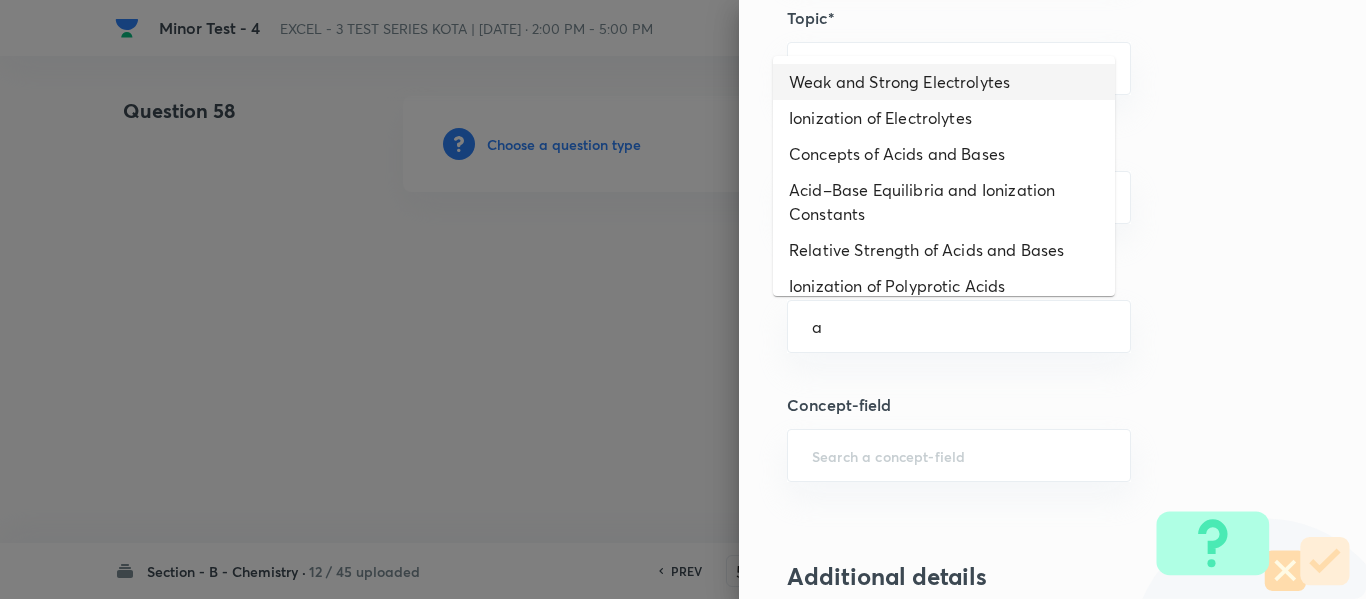 click on "Weak and Strong Electrolytes" at bounding box center (944, 82) 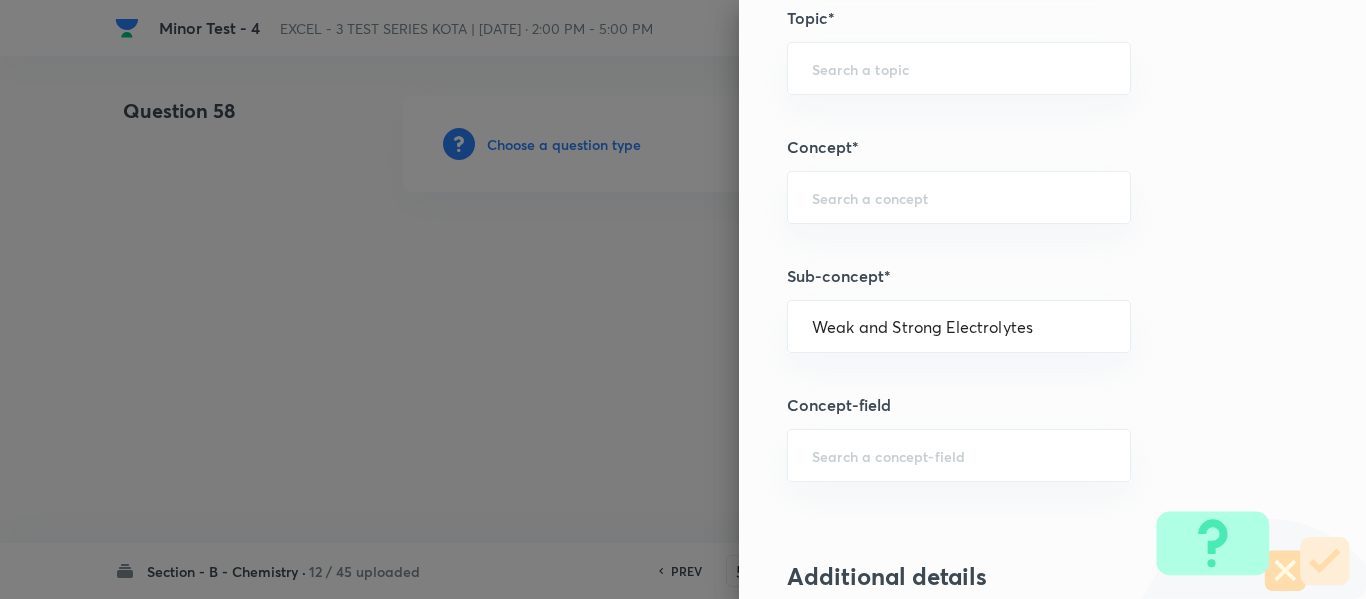type on "Chemistry" 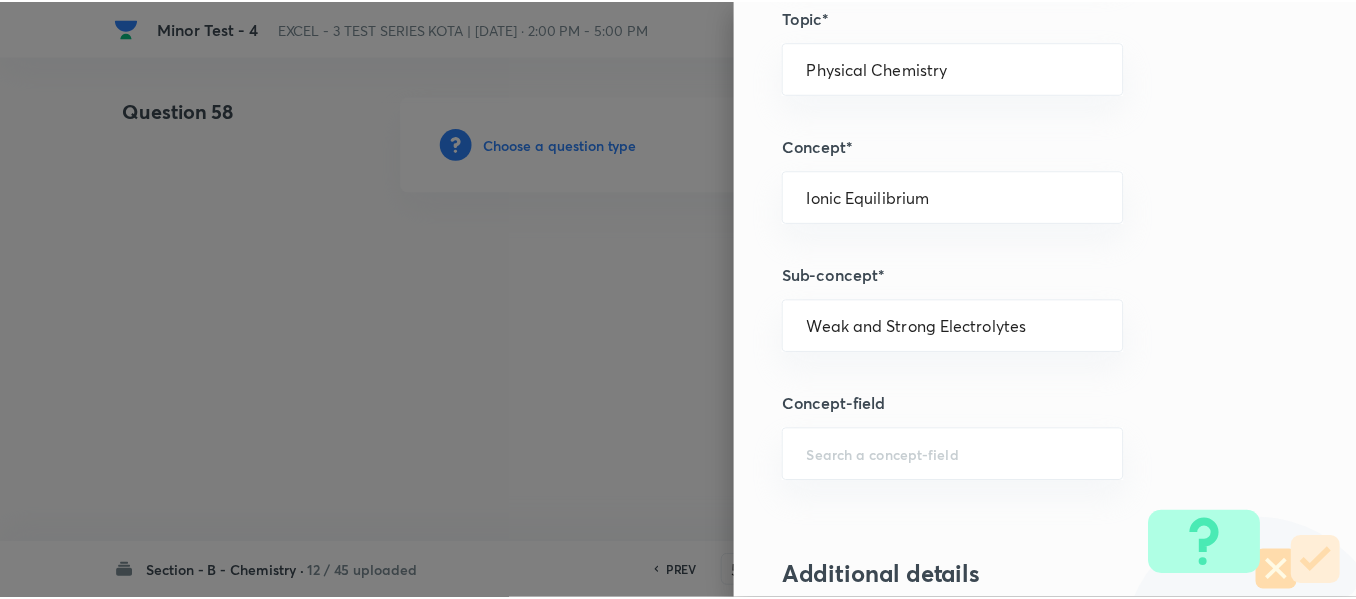 scroll, scrollTop: 2261, scrollLeft: 0, axis: vertical 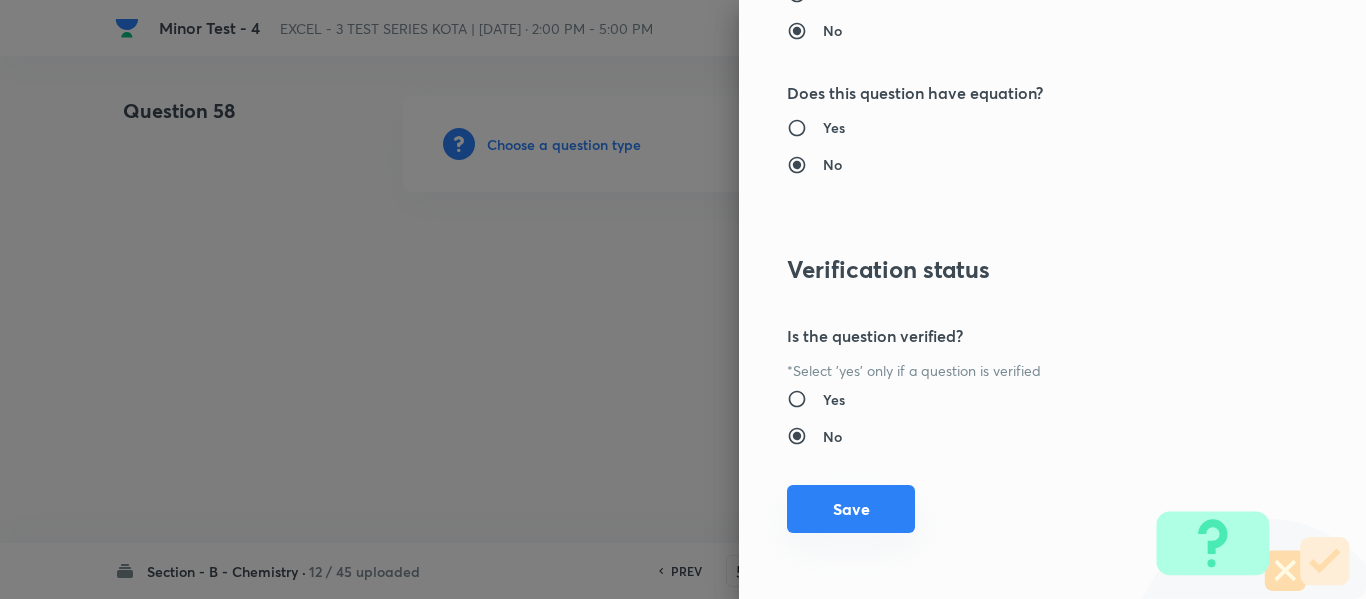 click on "Save" at bounding box center [851, 509] 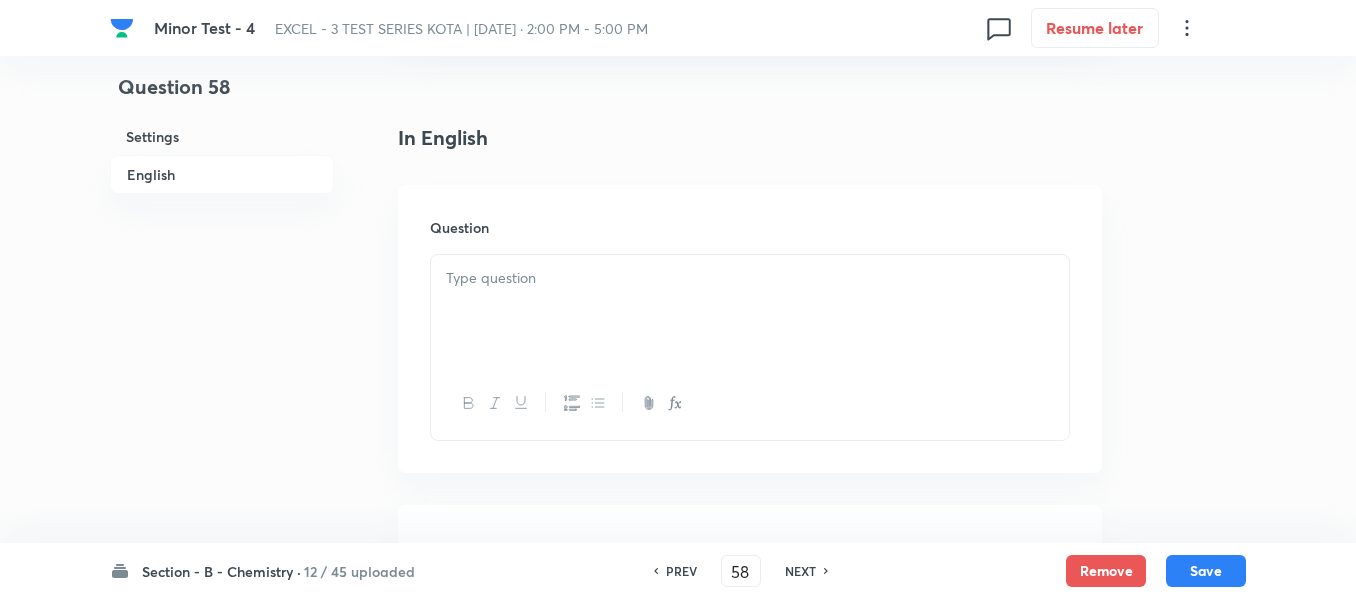 scroll, scrollTop: 500, scrollLeft: 0, axis: vertical 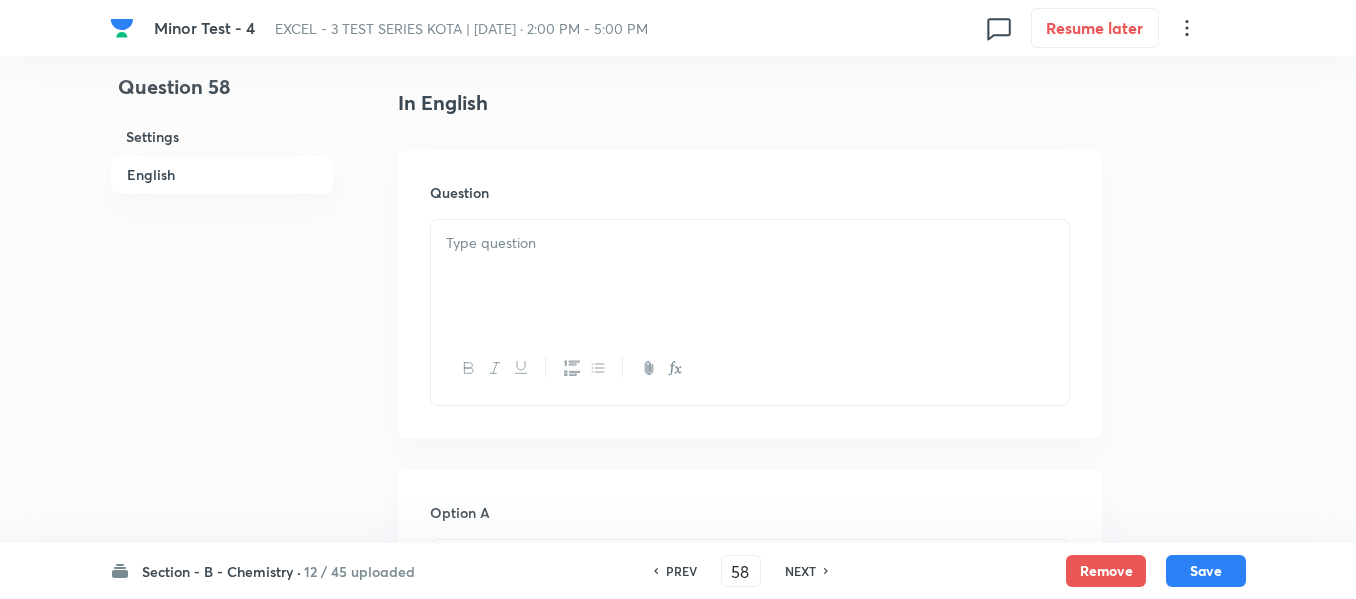 click at bounding box center [750, 276] 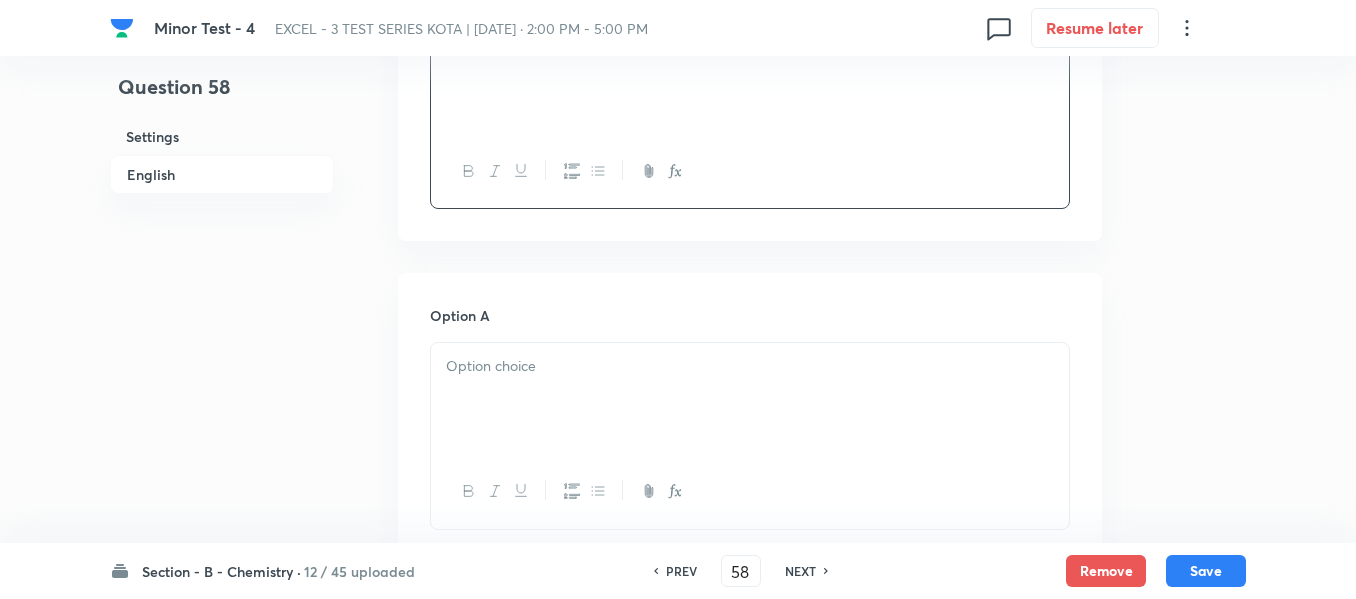 scroll, scrollTop: 700, scrollLeft: 0, axis: vertical 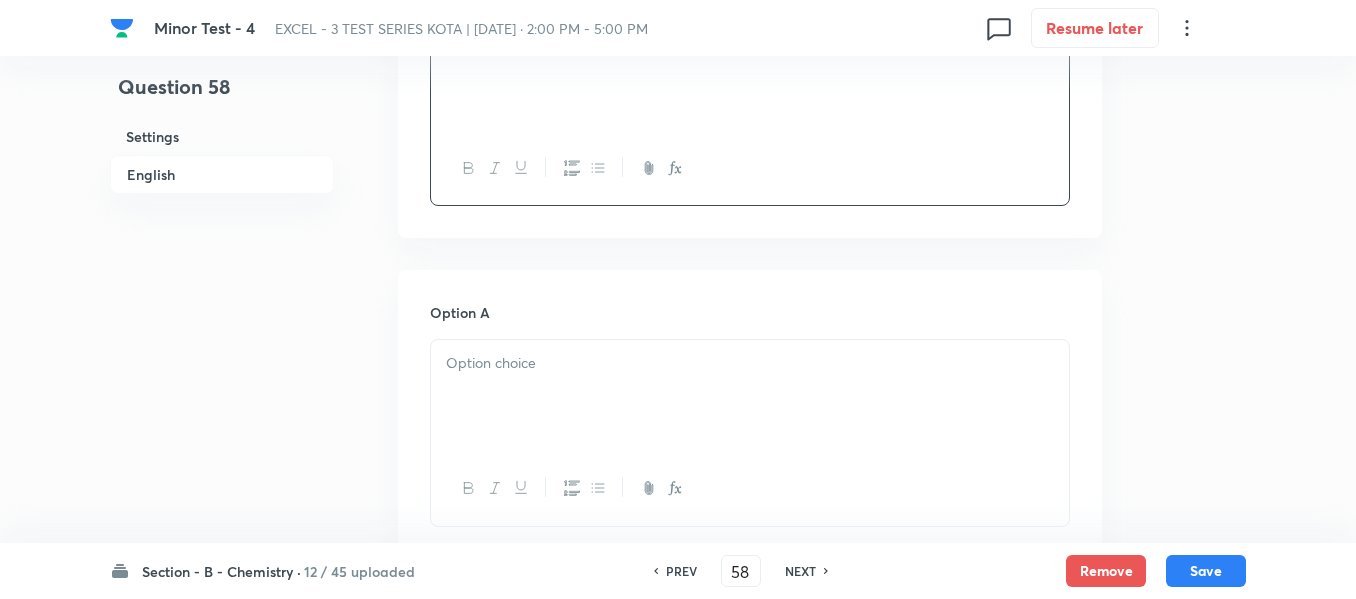 click at bounding box center (750, 363) 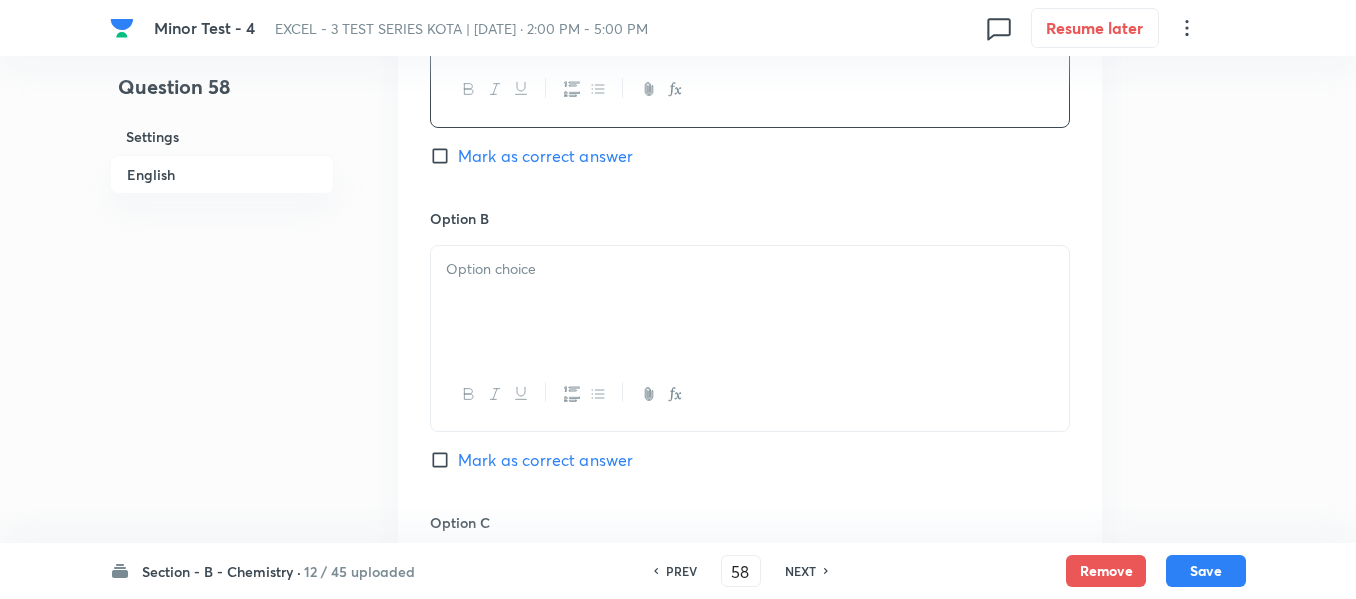 scroll, scrollTop: 1100, scrollLeft: 0, axis: vertical 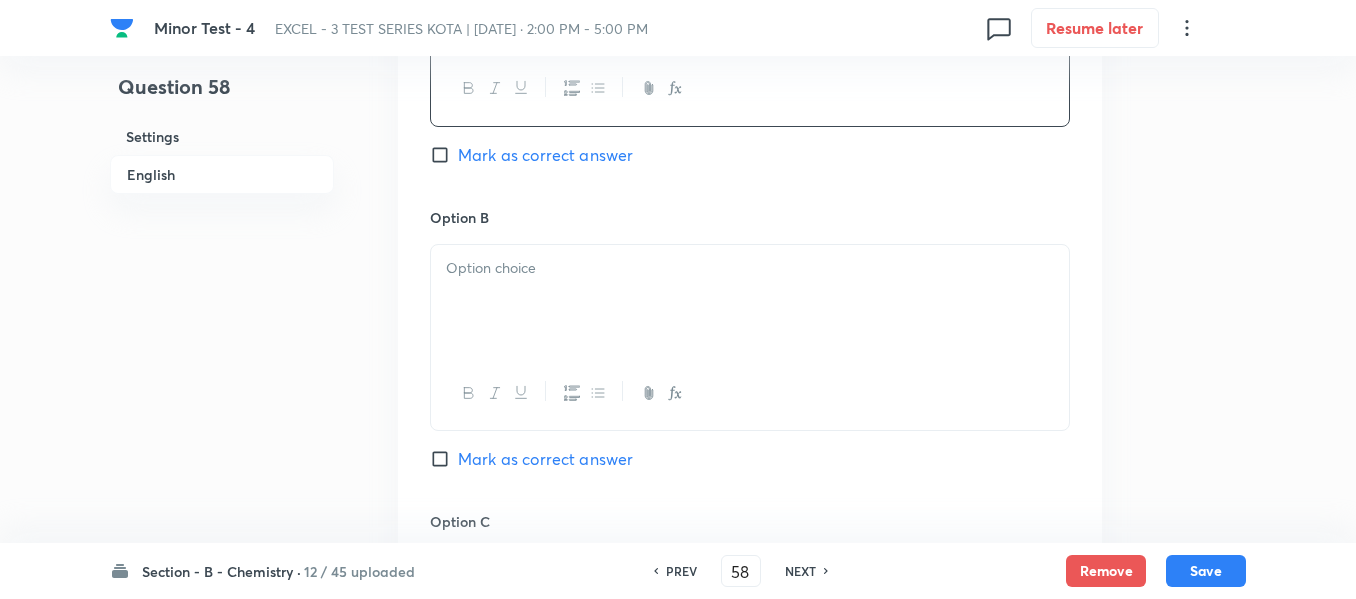 click at bounding box center [750, 301] 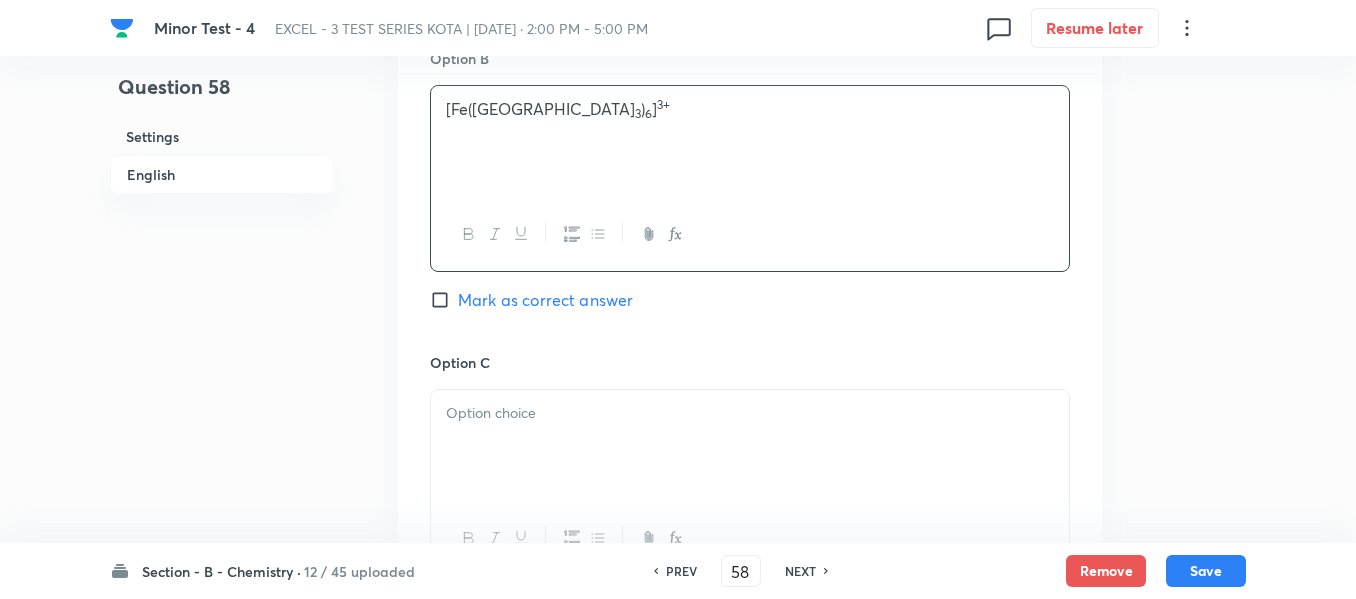 scroll, scrollTop: 1300, scrollLeft: 0, axis: vertical 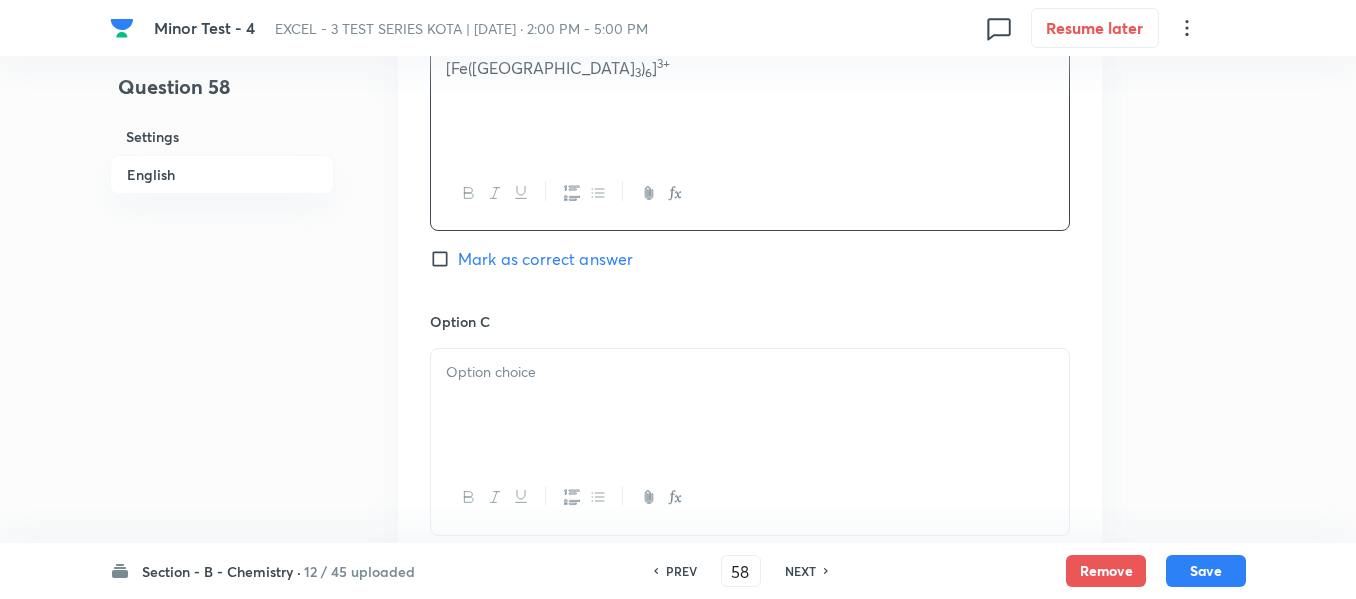 click at bounding box center (750, 372) 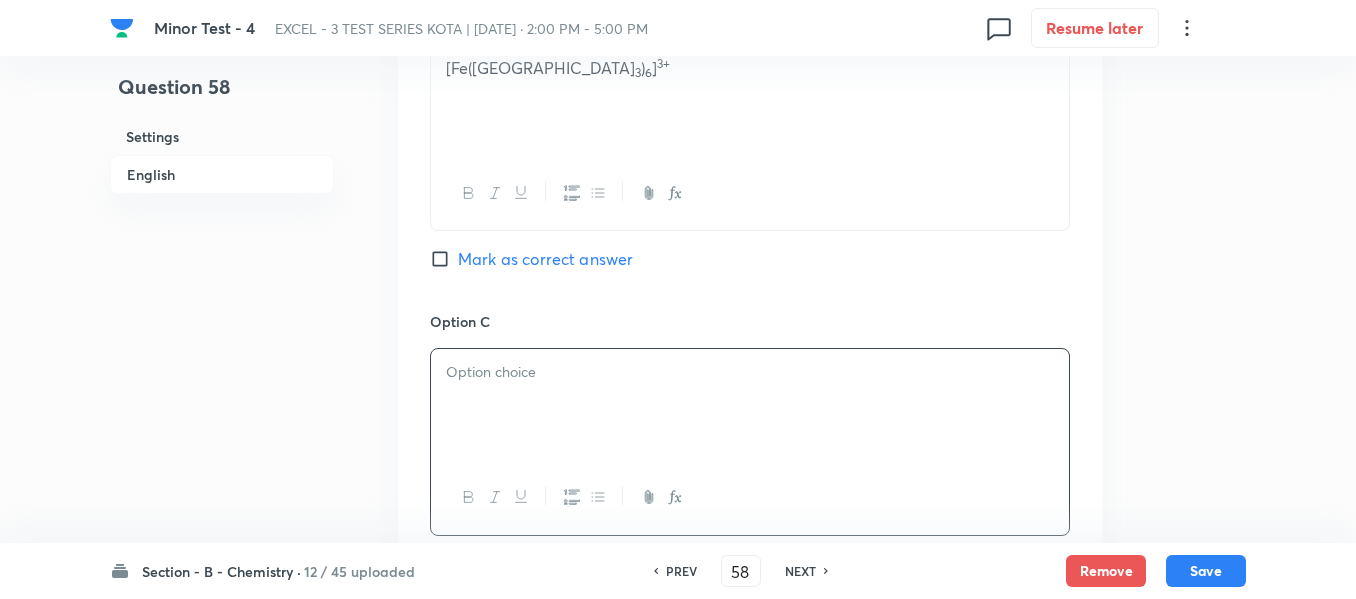 paste 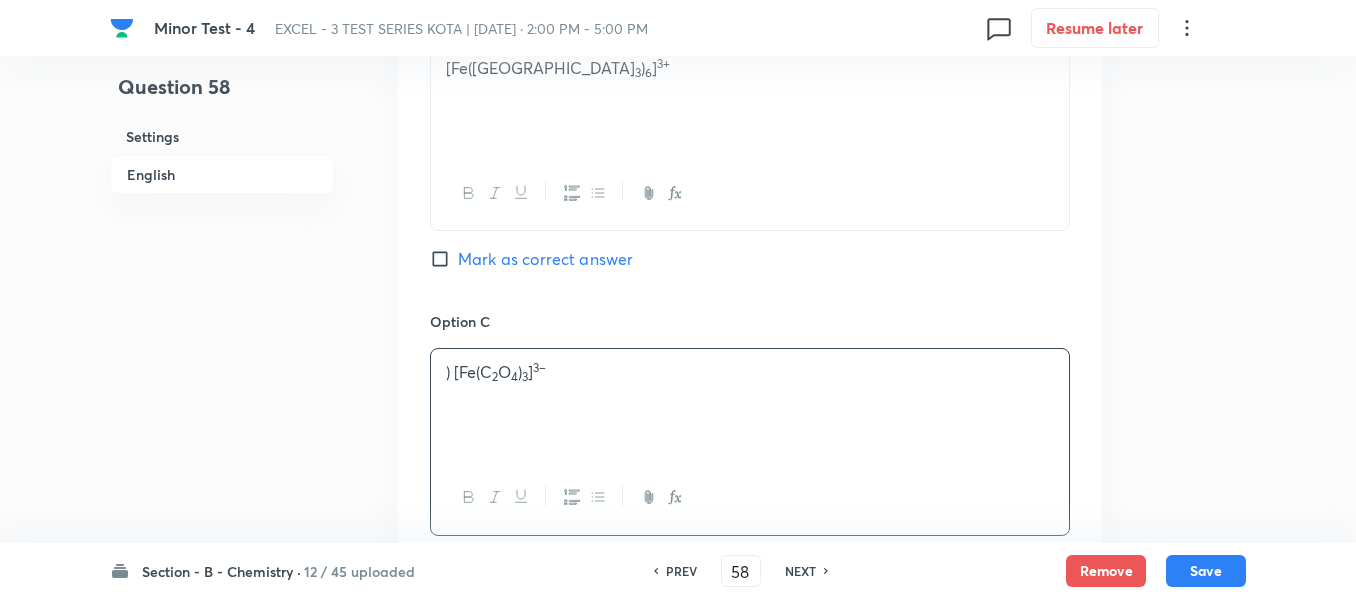 click on ") [Fe(C 2 O 4 ) 3 ] 3–" at bounding box center [750, 372] 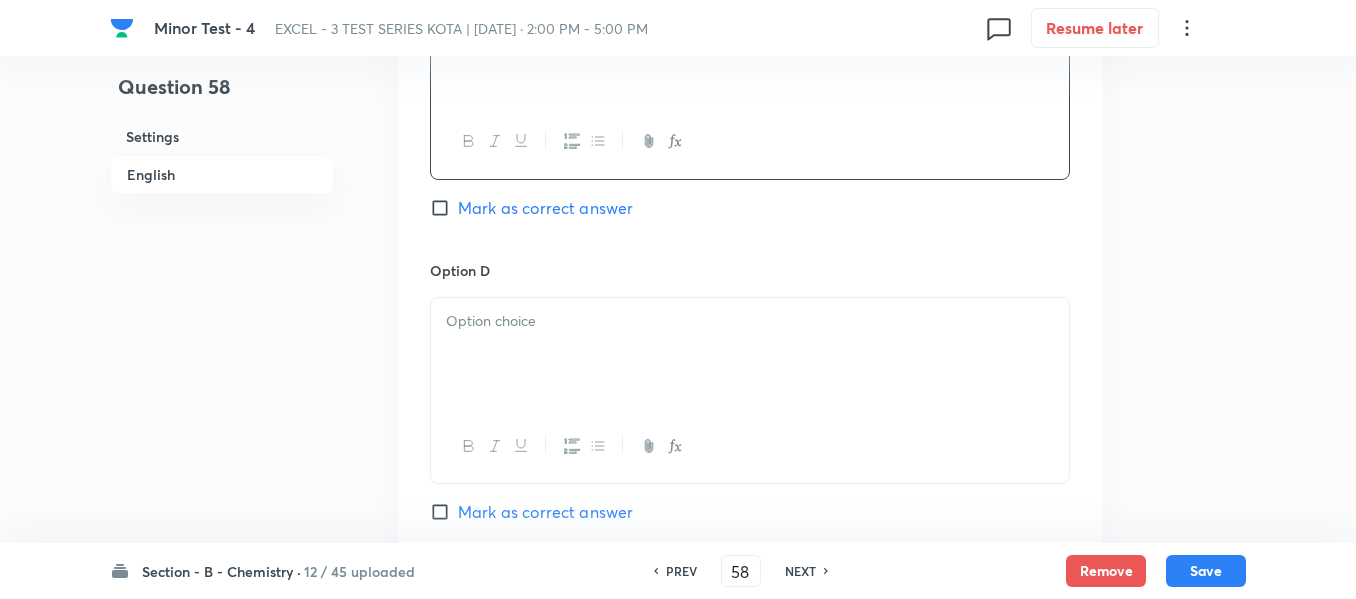 scroll, scrollTop: 1700, scrollLeft: 0, axis: vertical 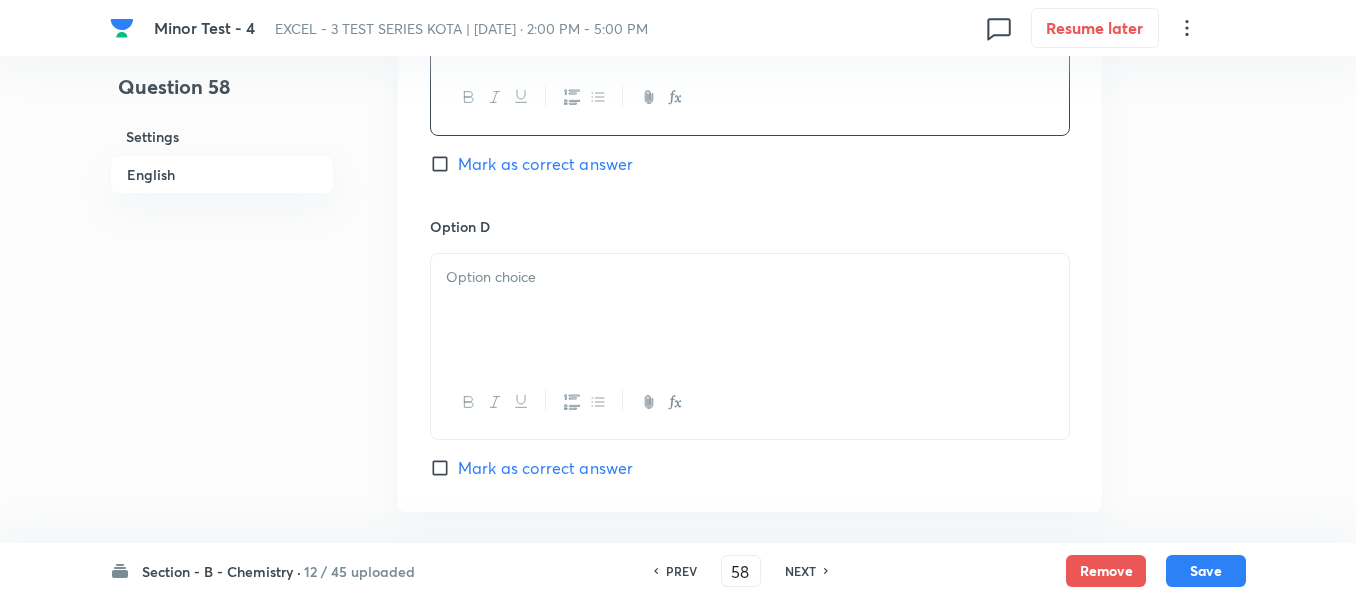 click at bounding box center (750, 277) 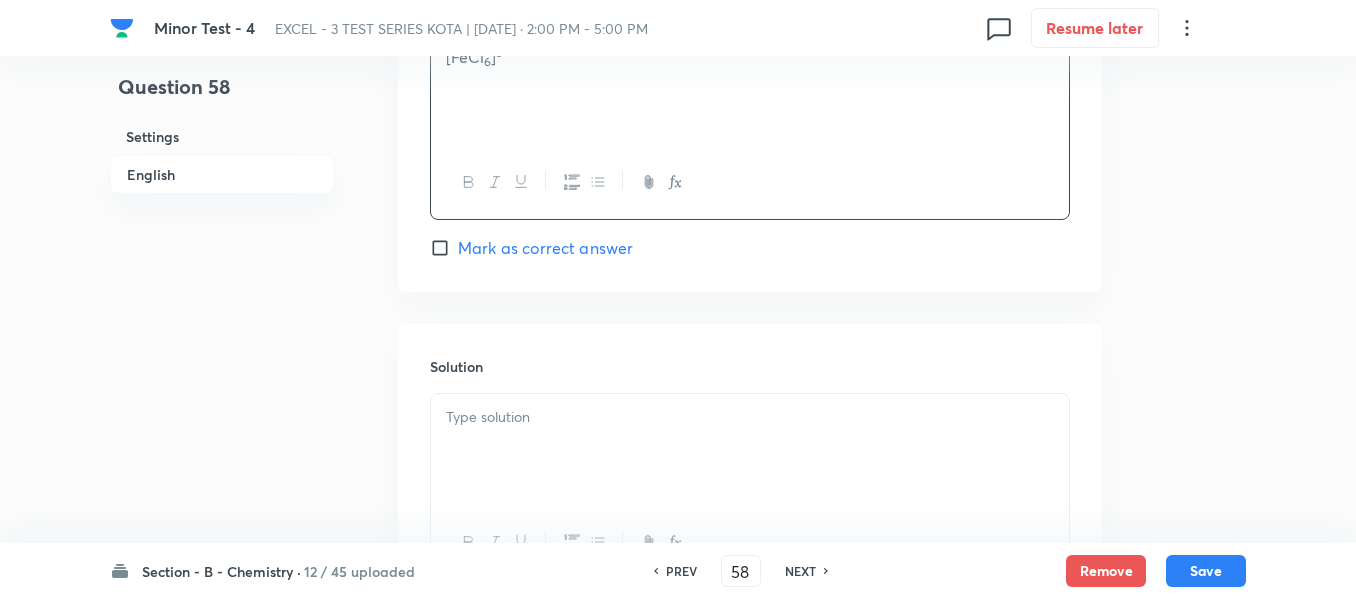 scroll, scrollTop: 2000, scrollLeft: 0, axis: vertical 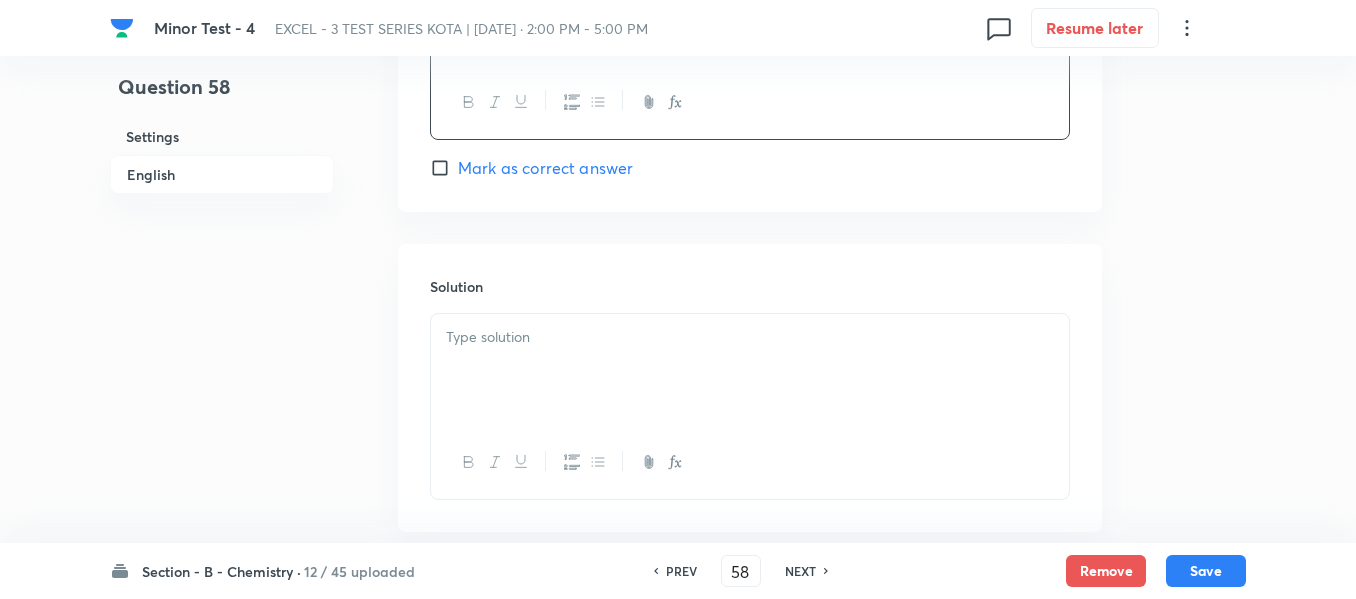 click at bounding box center [750, 337] 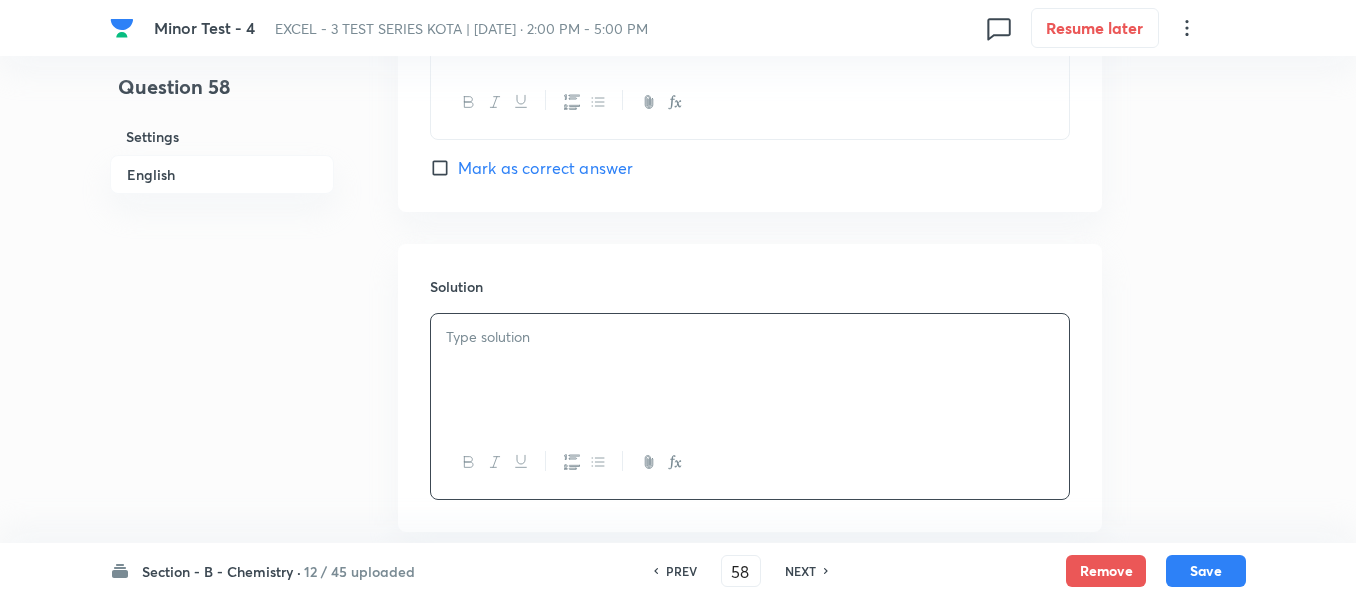 type 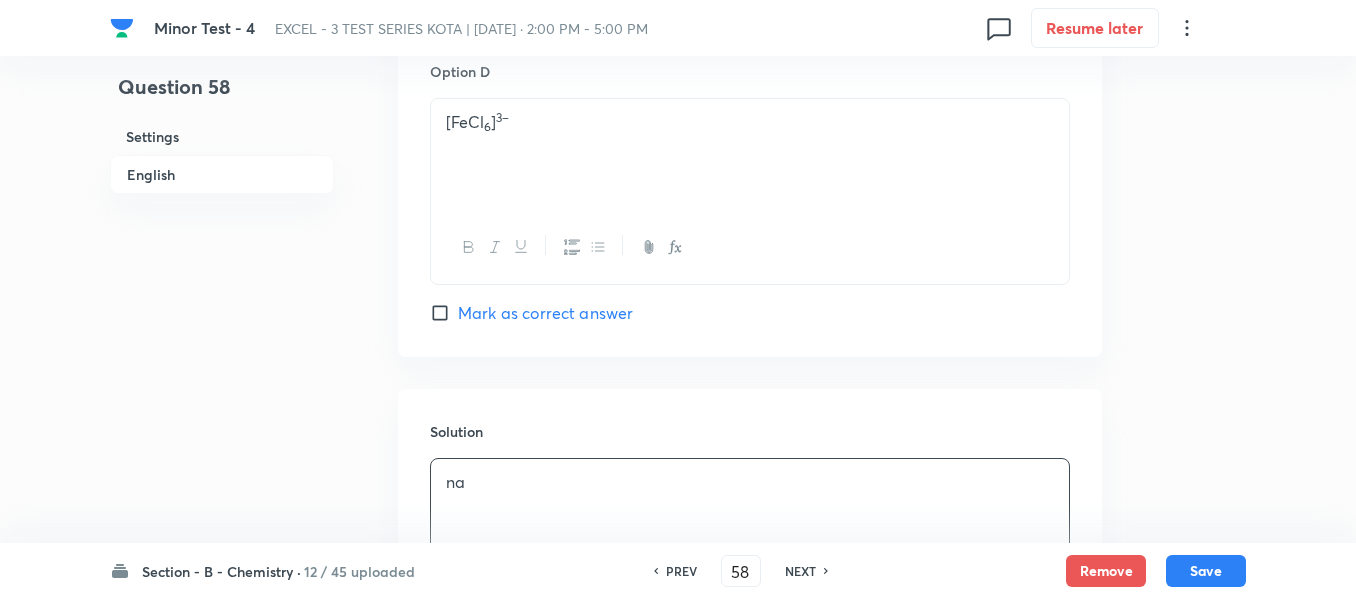 scroll, scrollTop: 1600, scrollLeft: 0, axis: vertical 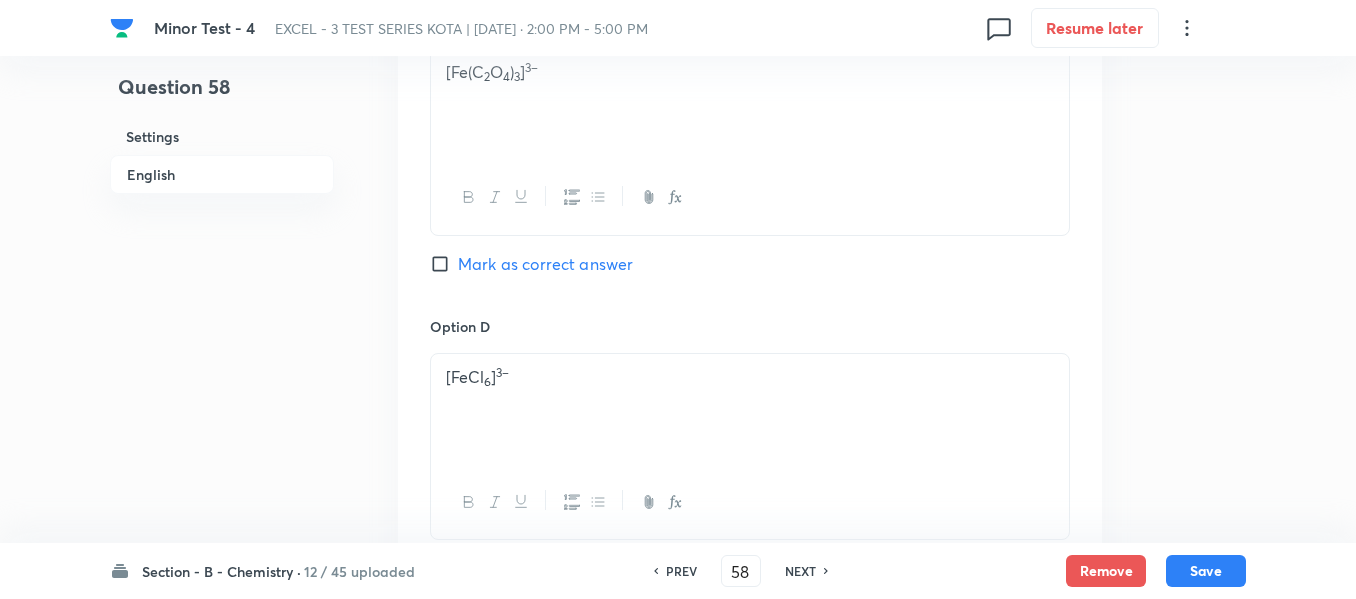 click on "Mark as correct answer" at bounding box center (444, 264) 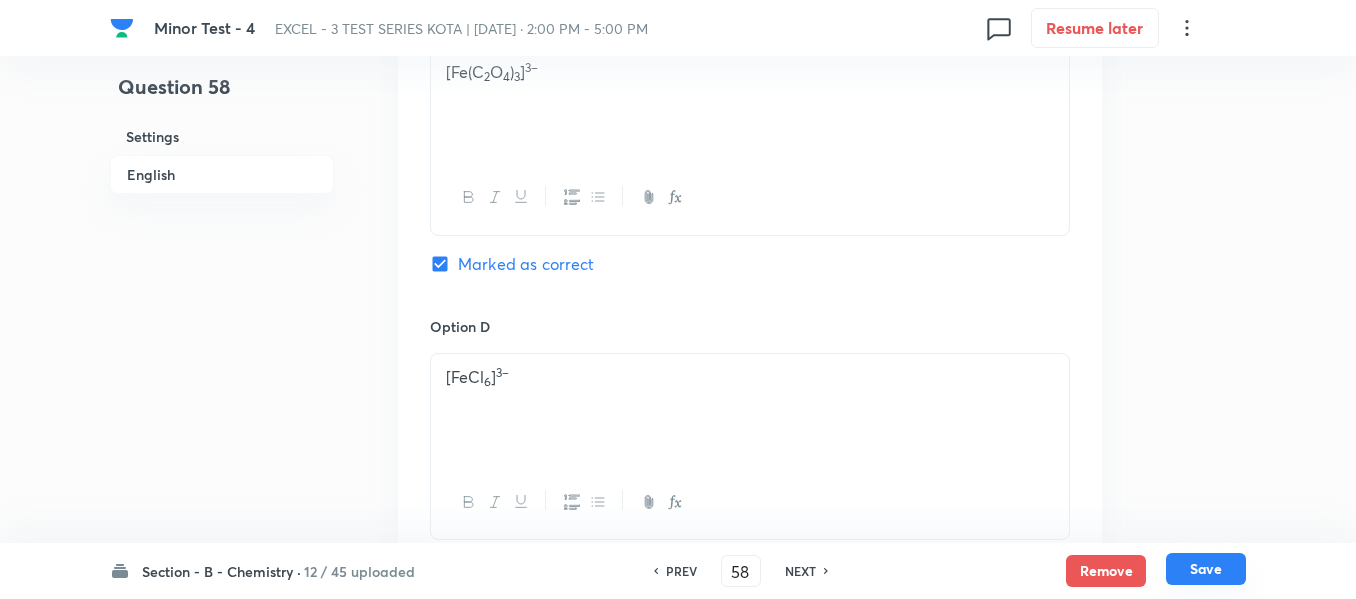 click on "Save" at bounding box center (1206, 569) 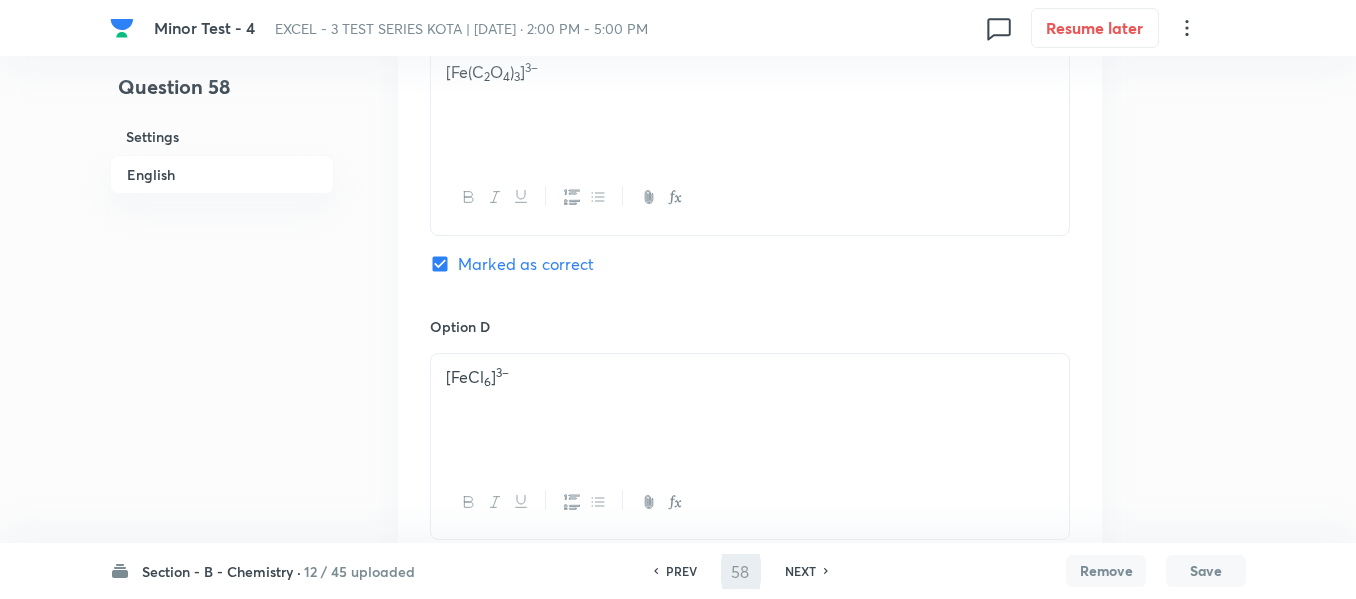 type on "59" 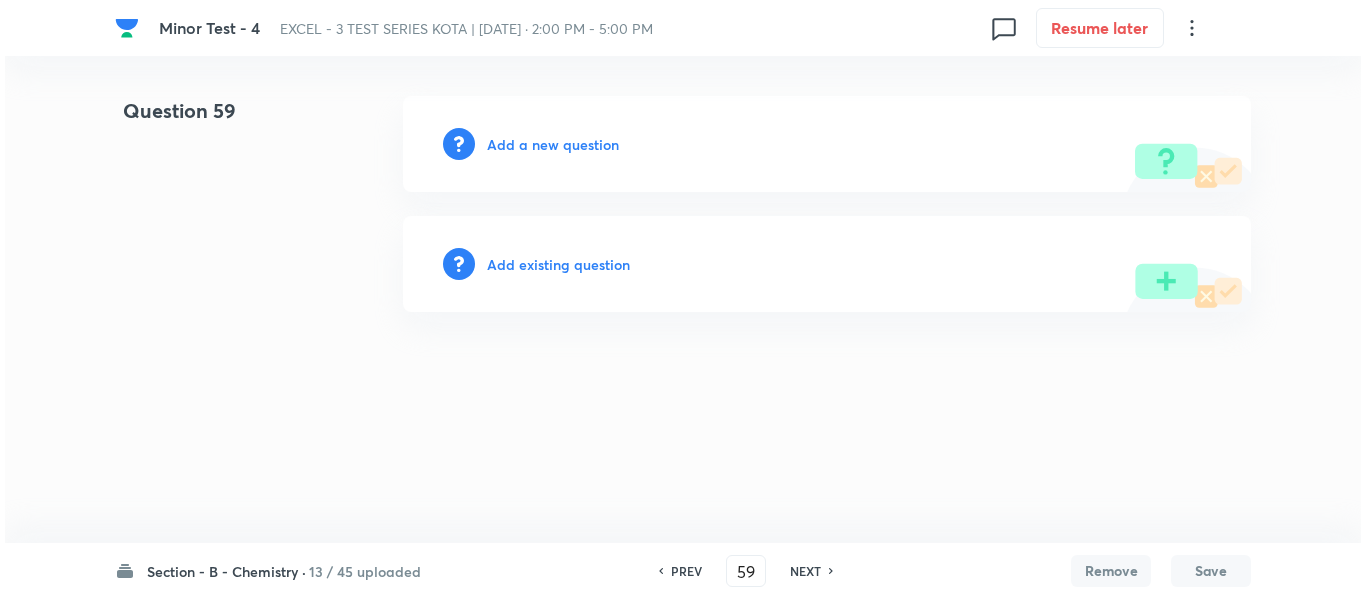 scroll, scrollTop: 0, scrollLeft: 0, axis: both 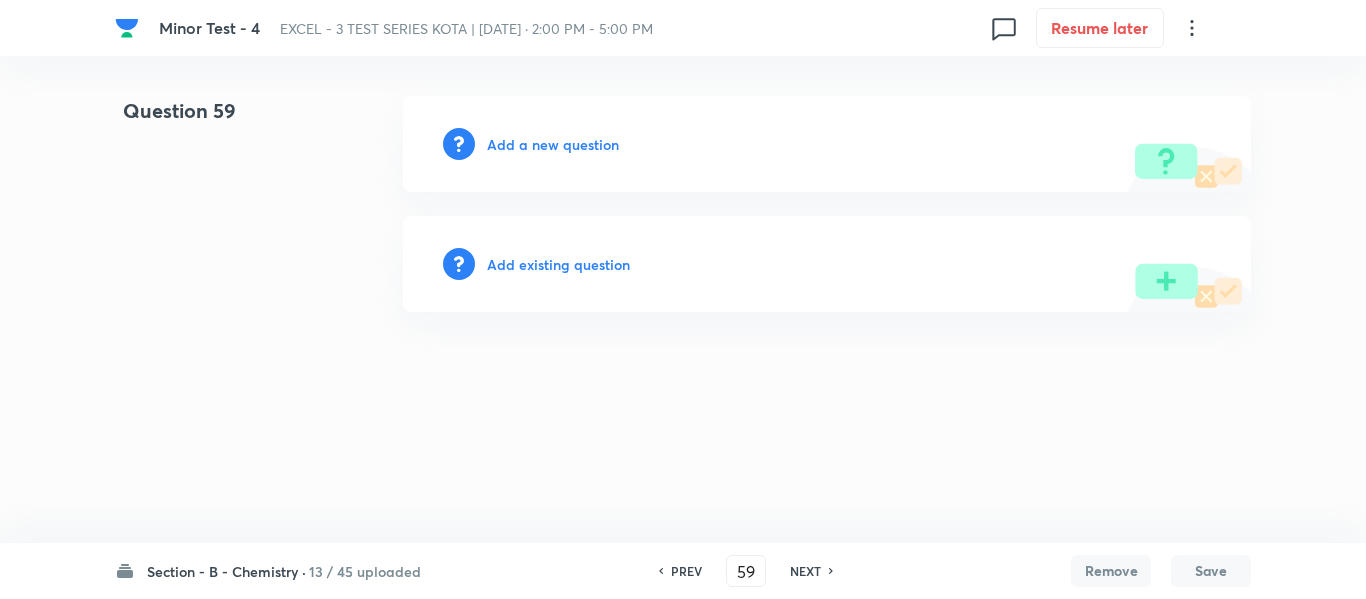 click on "Add a new question" at bounding box center (553, 144) 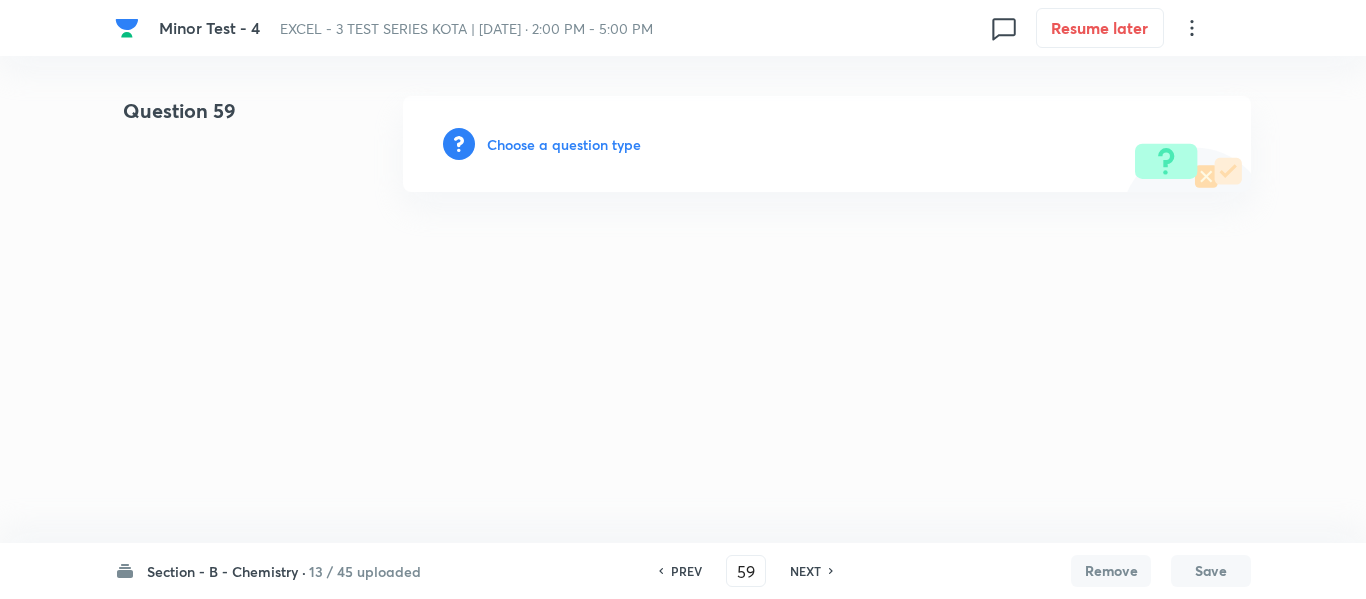 click on "Choose a question type" at bounding box center (564, 144) 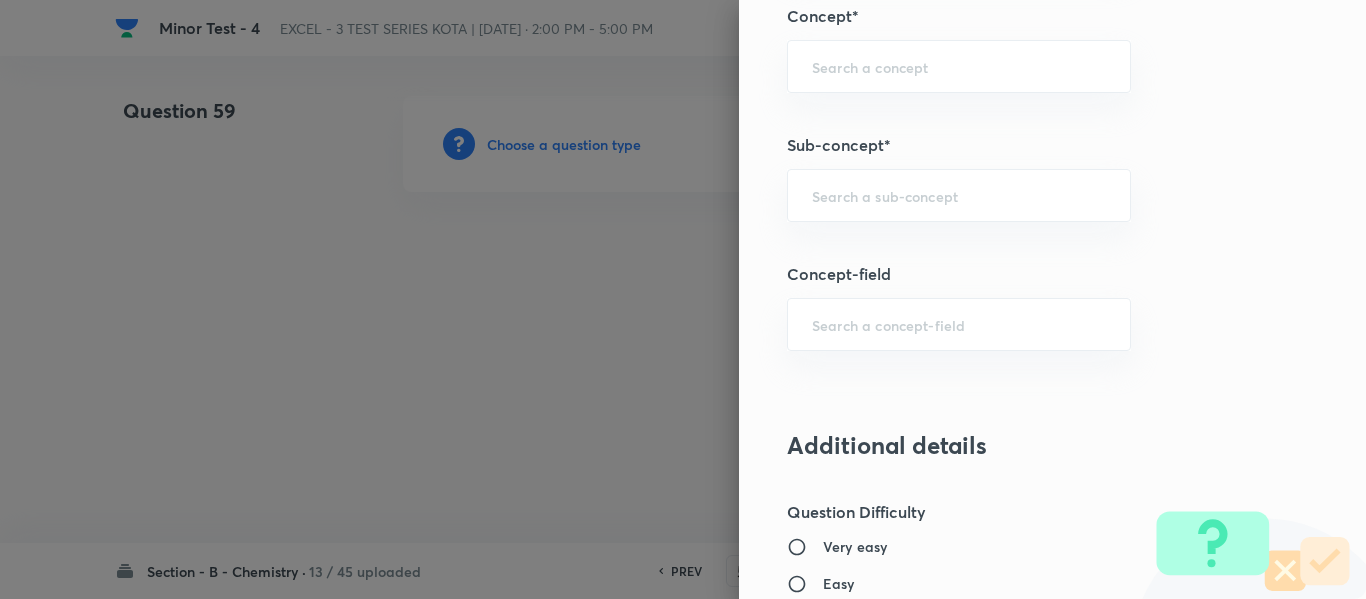 scroll, scrollTop: 1300, scrollLeft: 0, axis: vertical 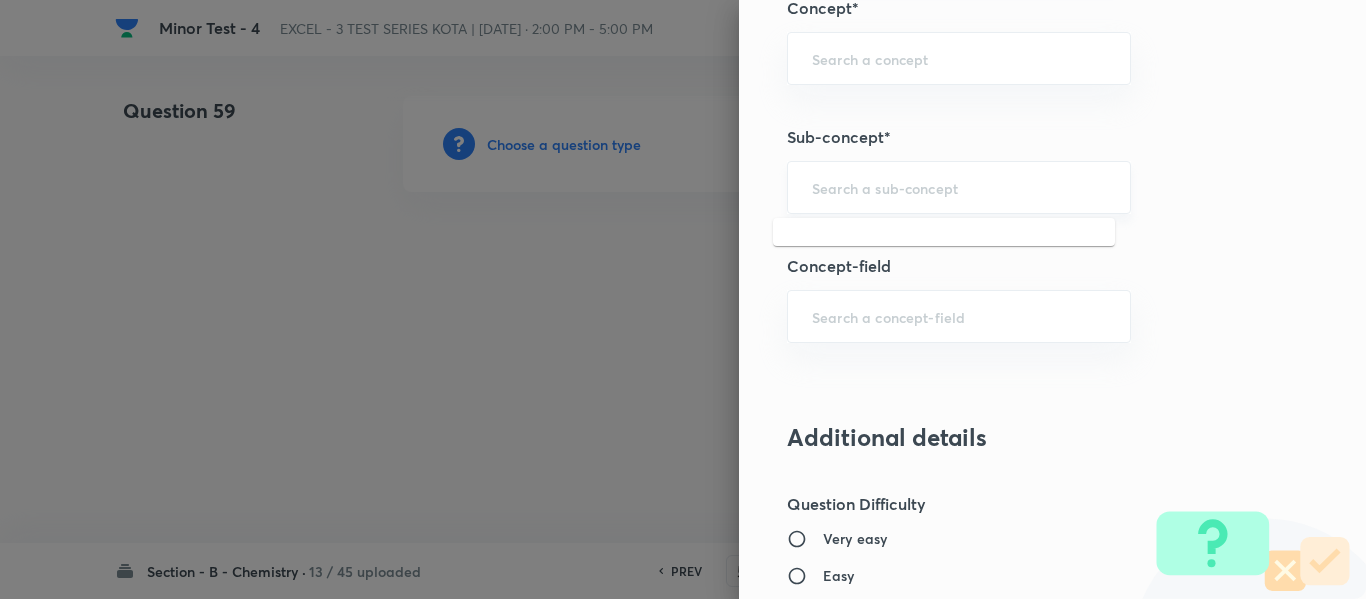 click at bounding box center [959, 187] 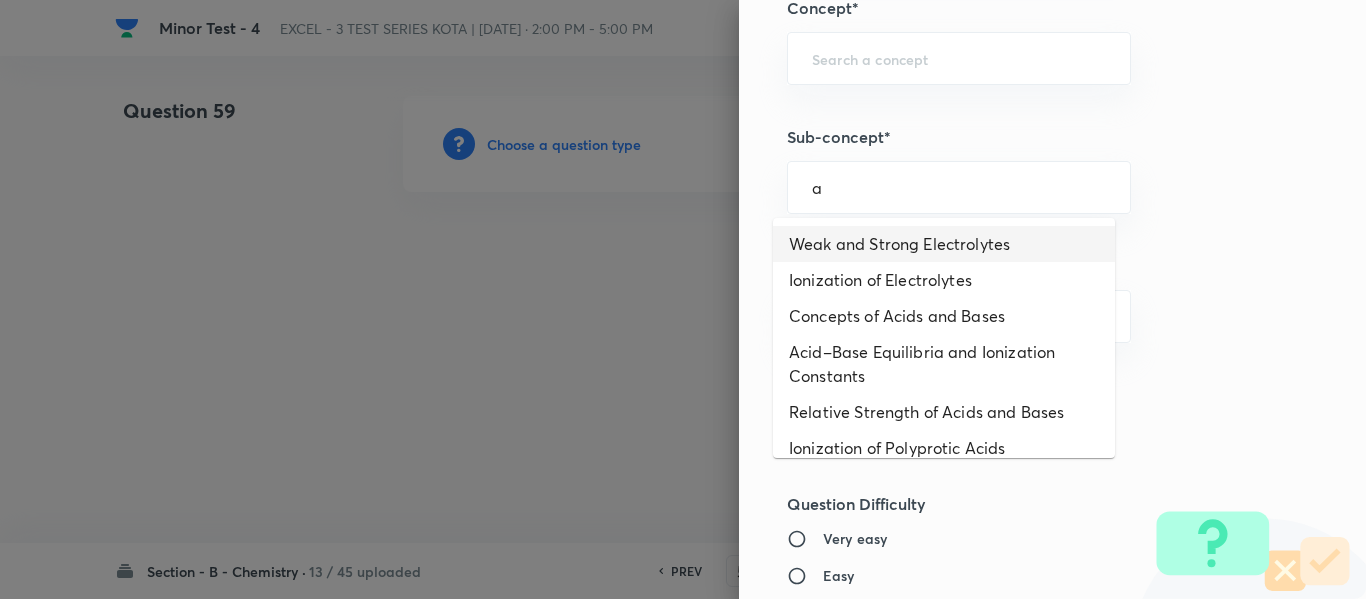 click on "Weak and Strong Electrolytes" at bounding box center [944, 244] 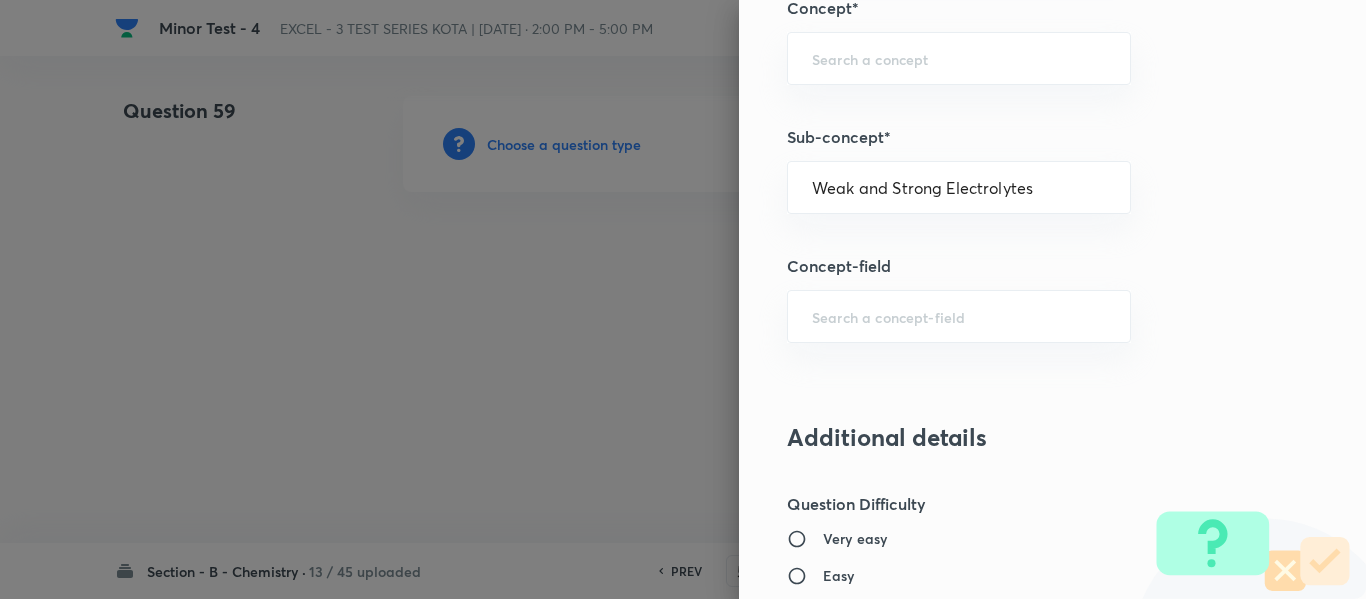 type on "Chemistry" 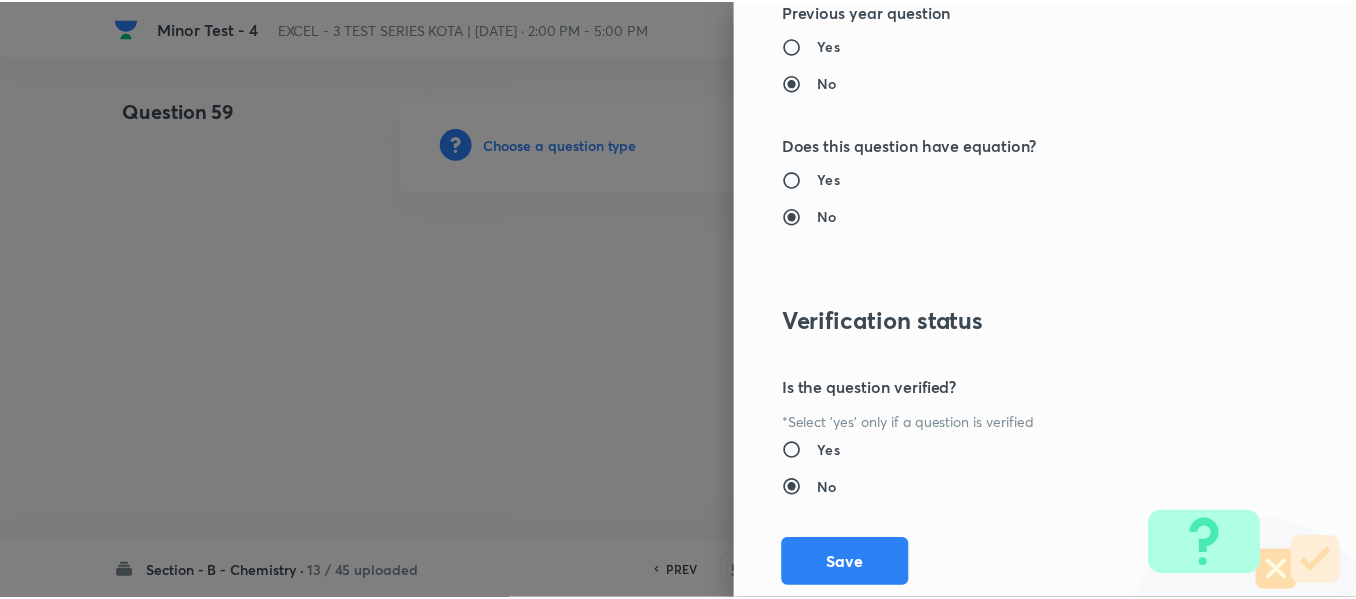 scroll, scrollTop: 2261, scrollLeft: 0, axis: vertical 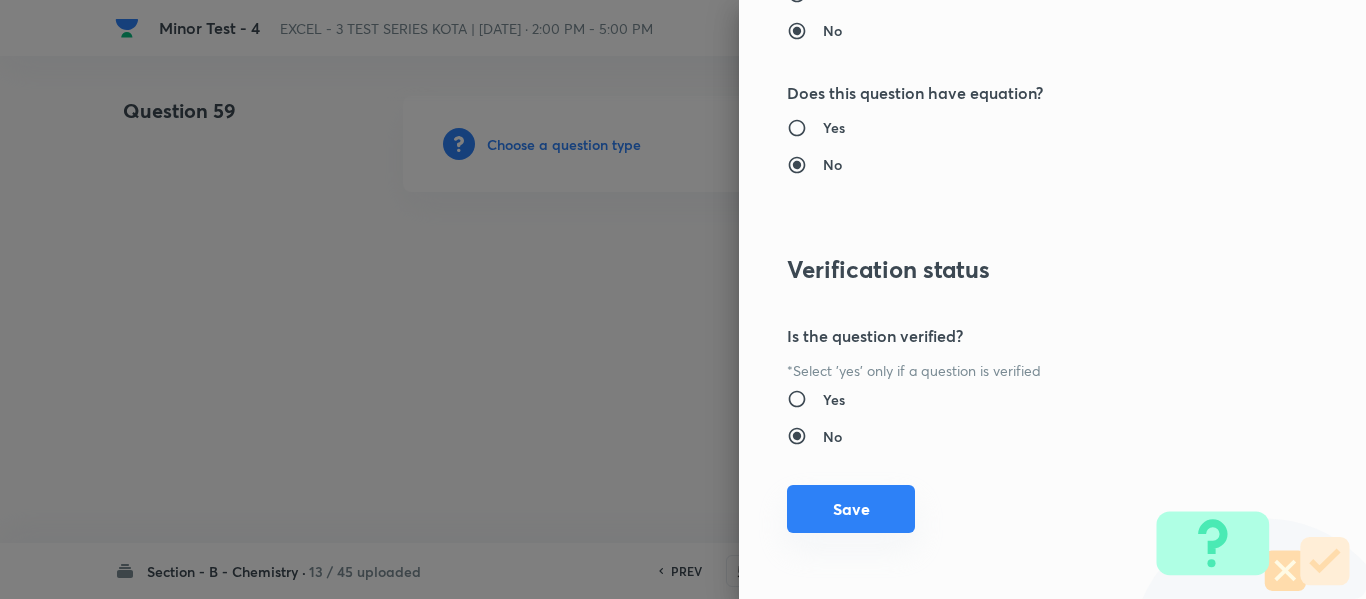 click on "Save" at bounding box center (851, 509) 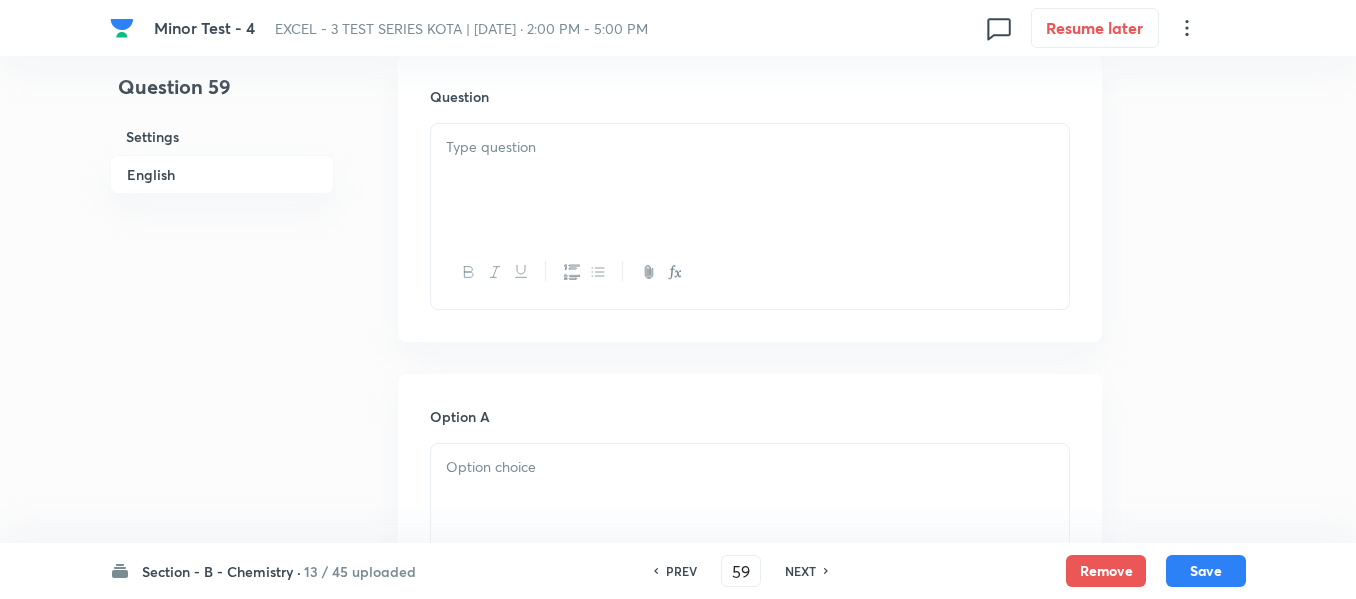 scroll, scrollTop: 600, scrollLeft: 0, axis: vertical 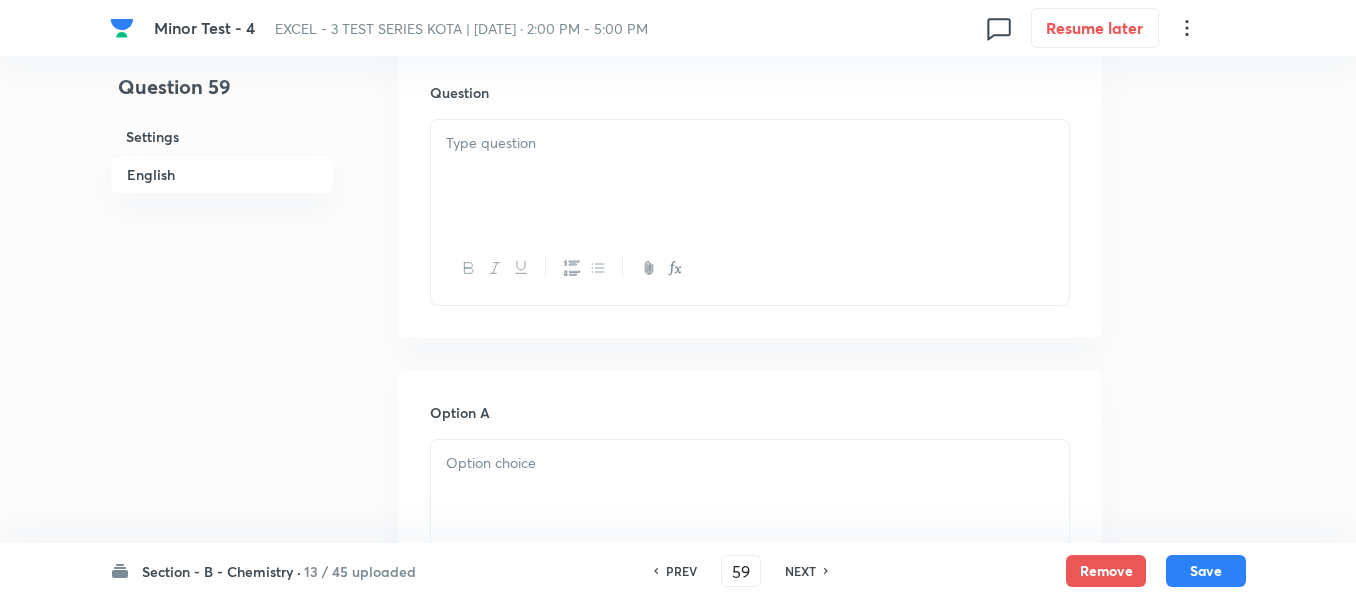 click at bounding box center [750, 176] 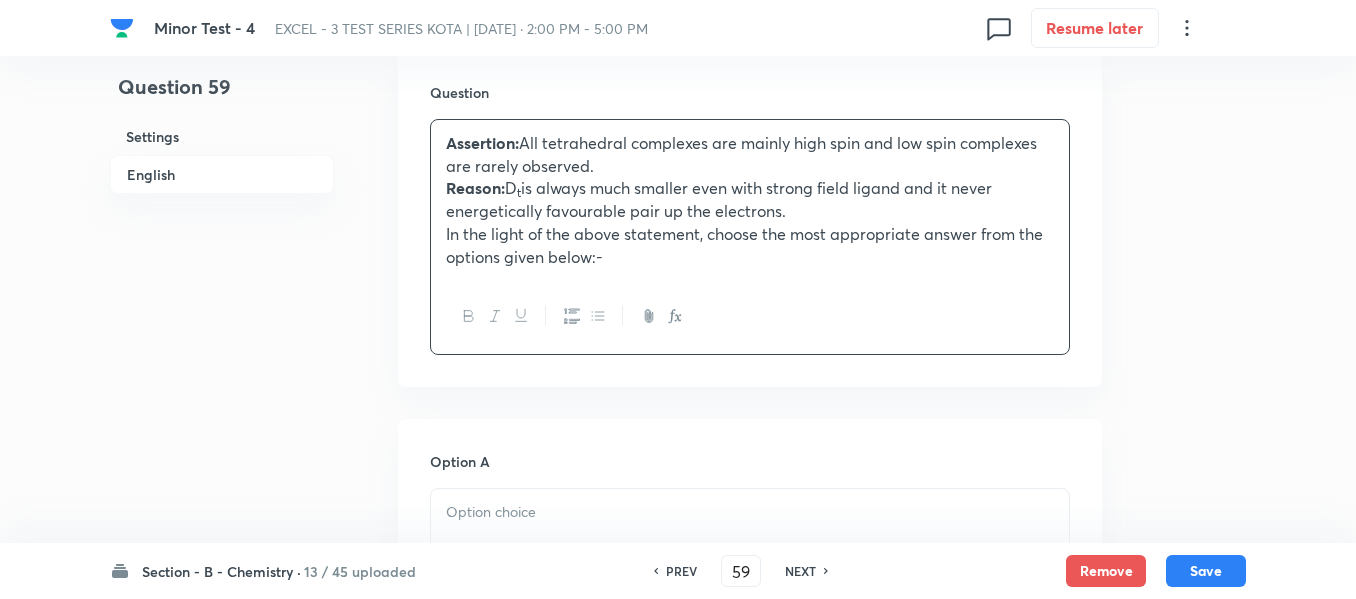 click on "Reason:" at bounding box center [475, 187] 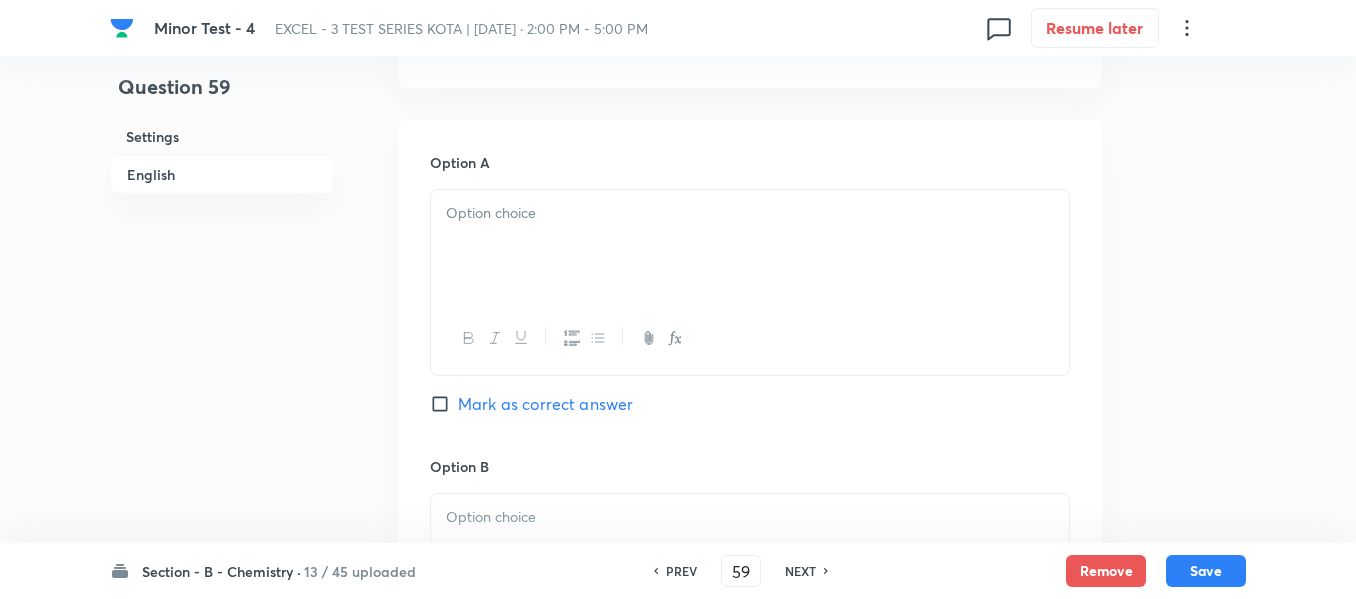 scroll, scrollTop: 900, scrollLeft: 0, axis: vertical 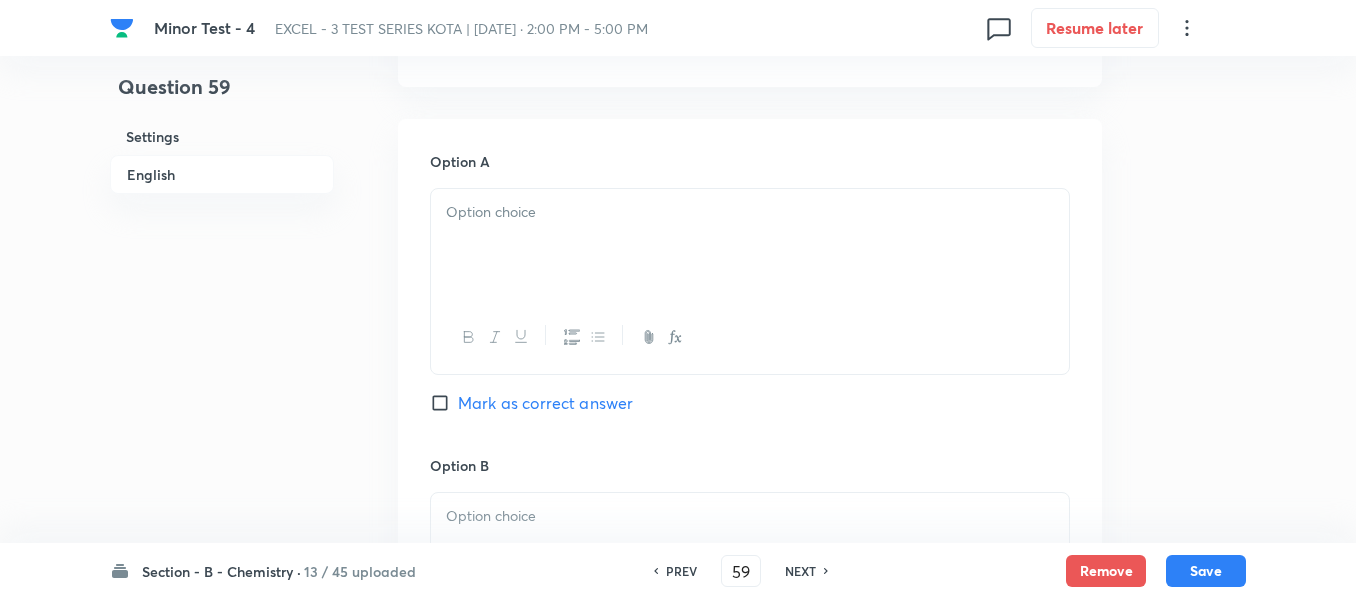 click at bounding box center [750, 212] 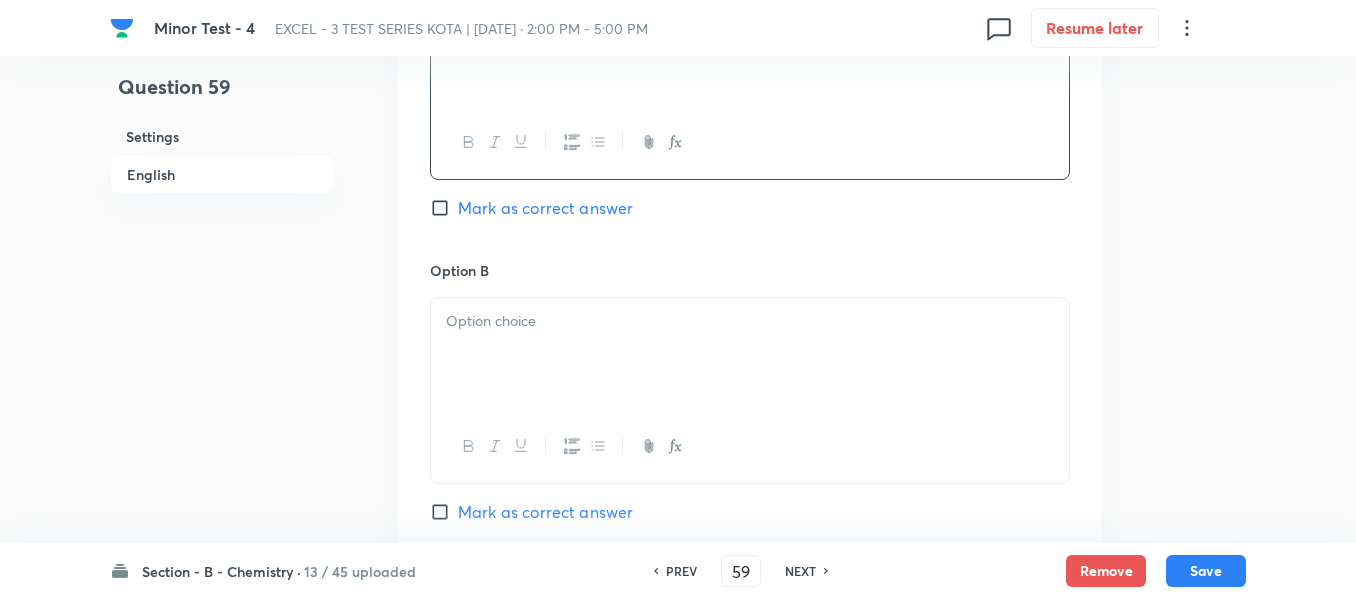 scroll, scrollTop: 1100, scrollLeft: 0, axis: vertical 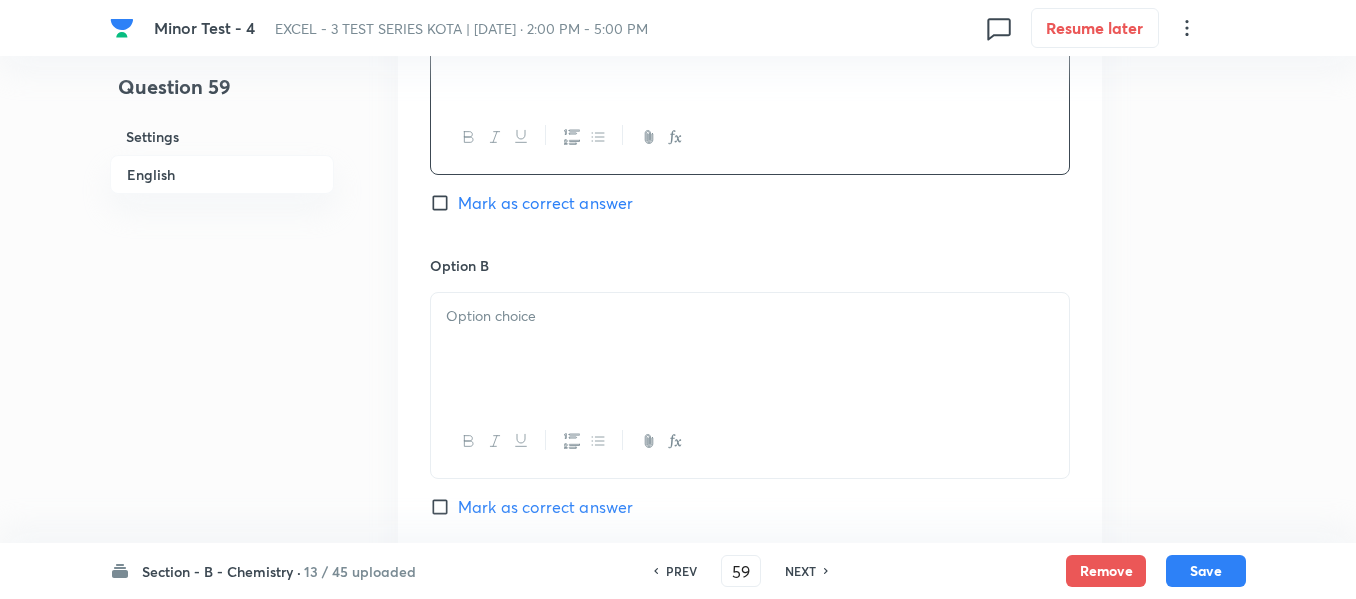 click at bounding box center (750, 316) 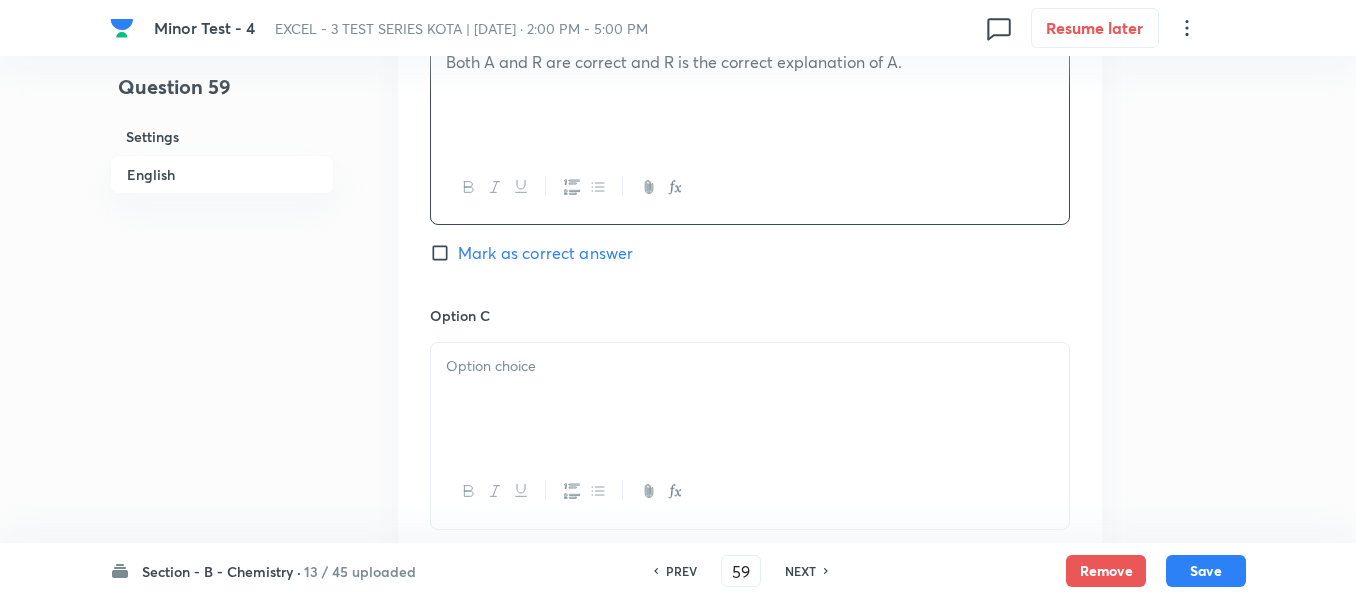 scroll, scrollTop: 1400, scrollLeft: 0, axis: vertical 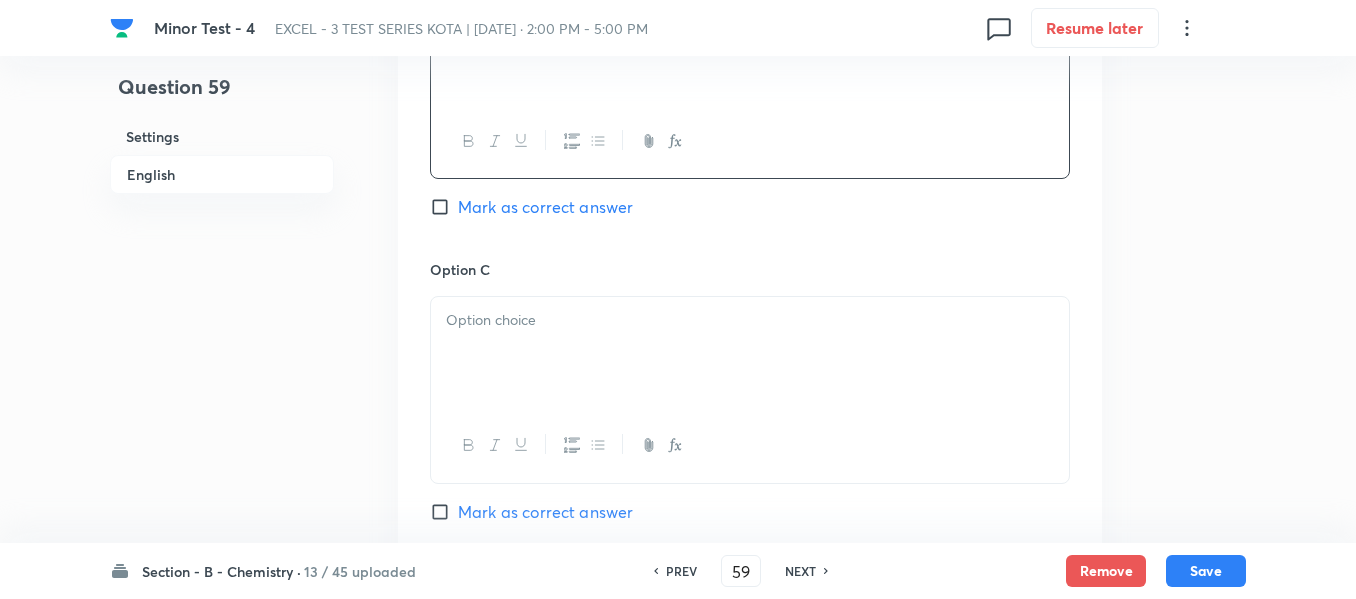 click at bounding box center [750, 353] 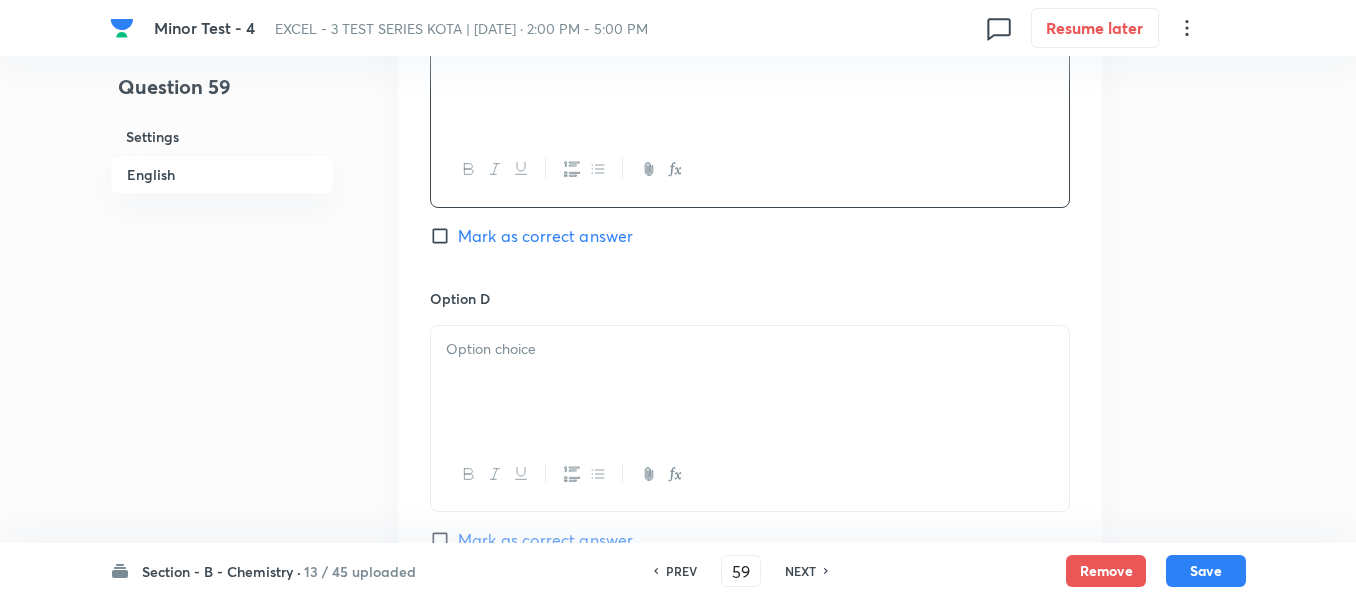 scroll, scrollTop: 1700, scrollLeft: 0, axis: vertical 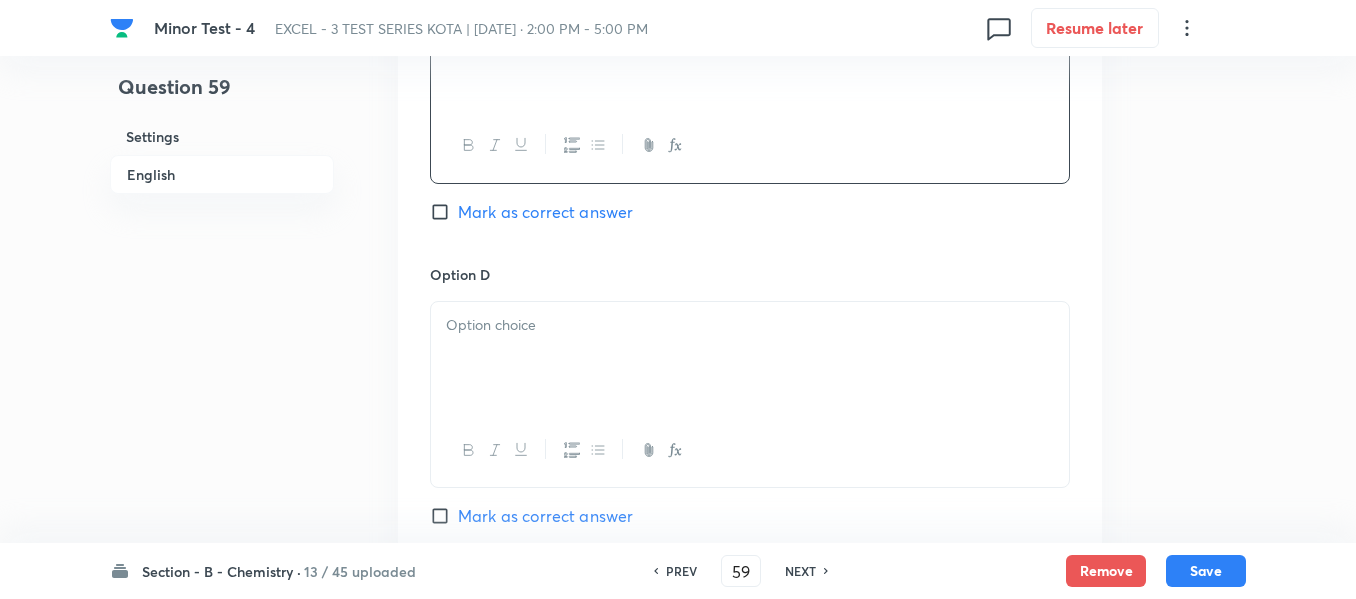 click at bounding box center [750, 325] 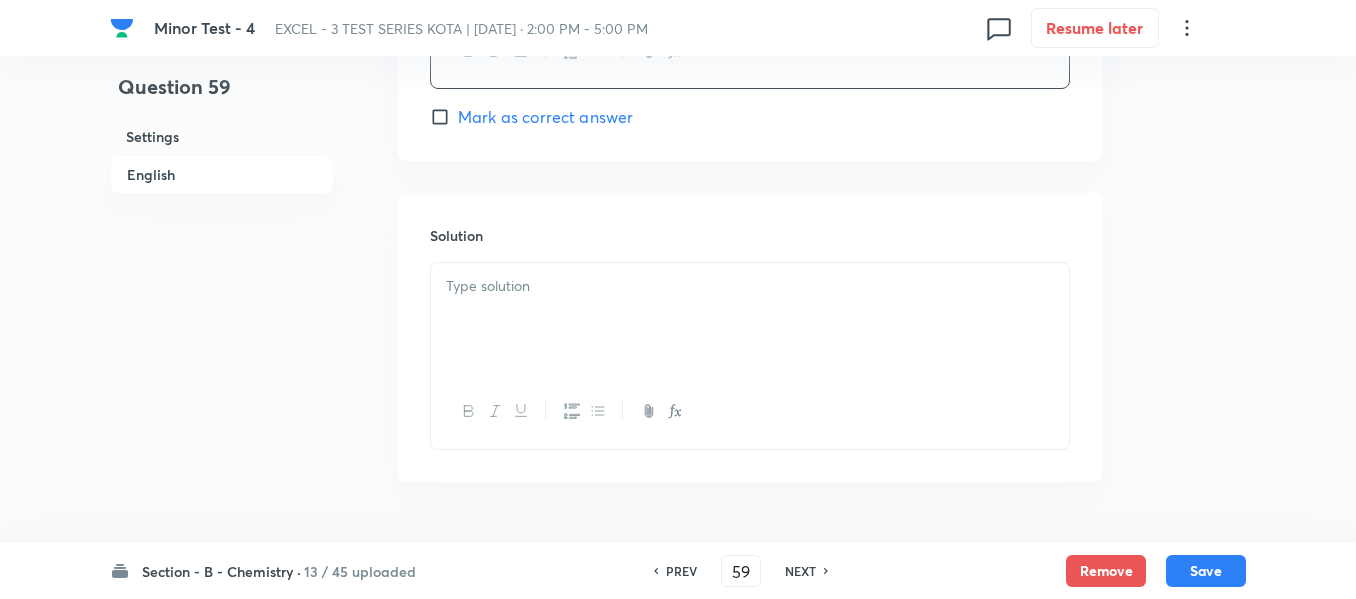 scroll, scrollTop: 2100, scrollLeft: 0, axis: vertical 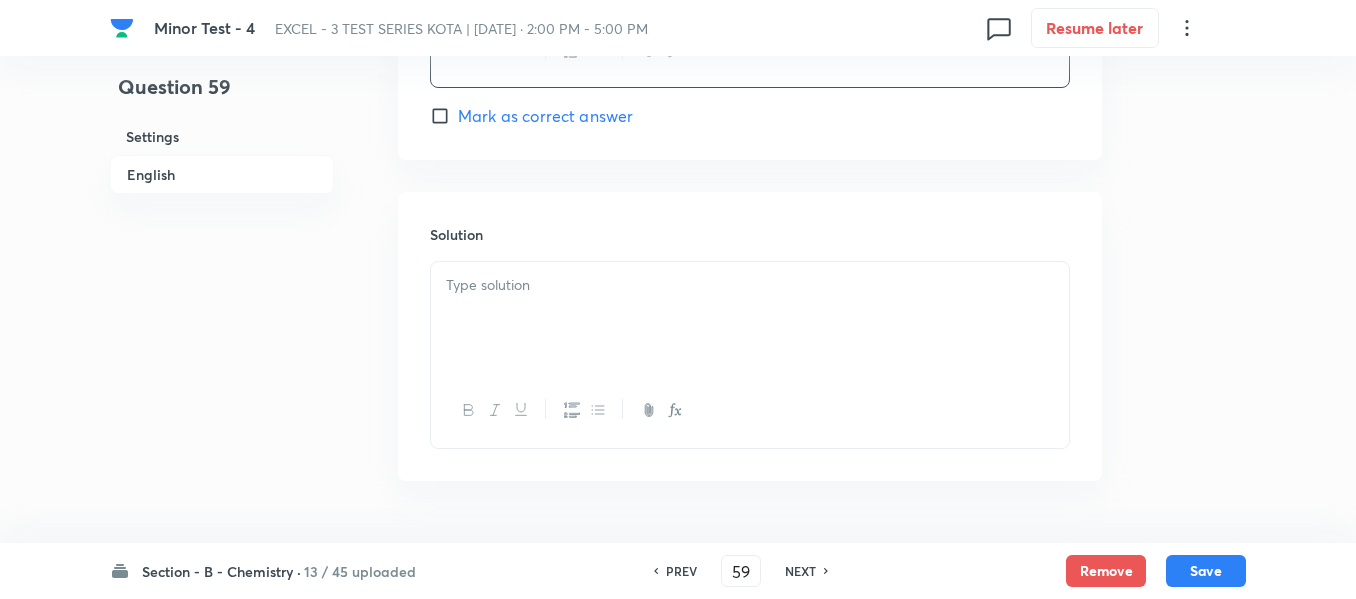 click at bounding box center (750, 318) 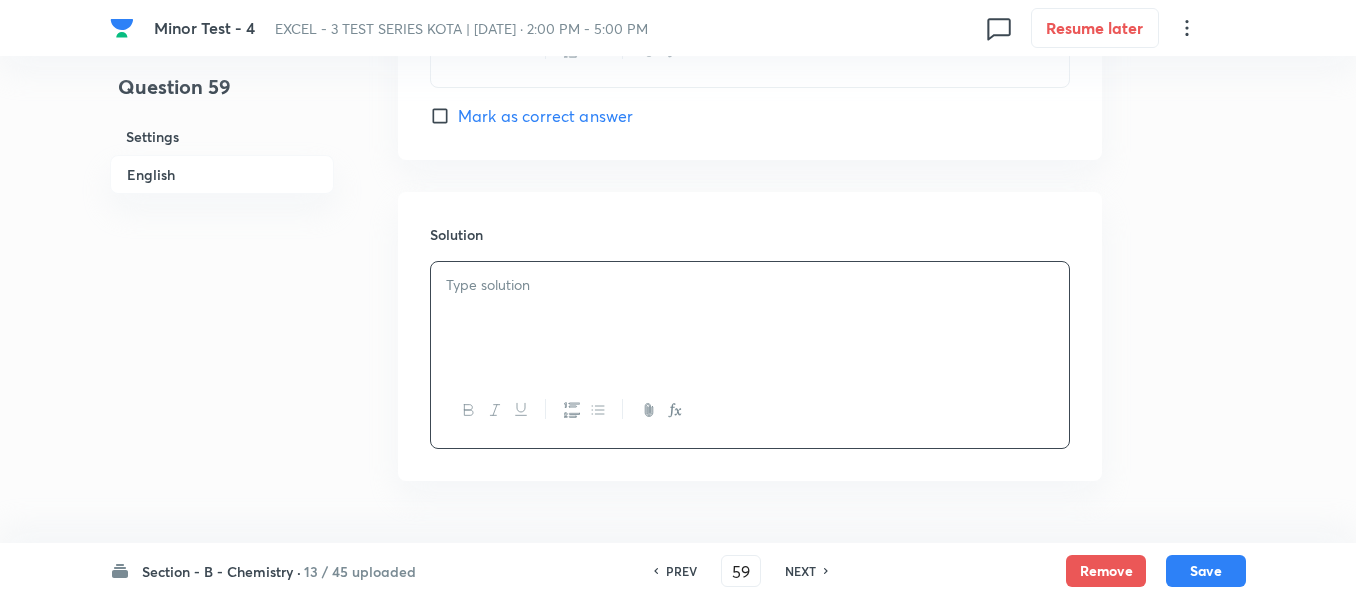 type 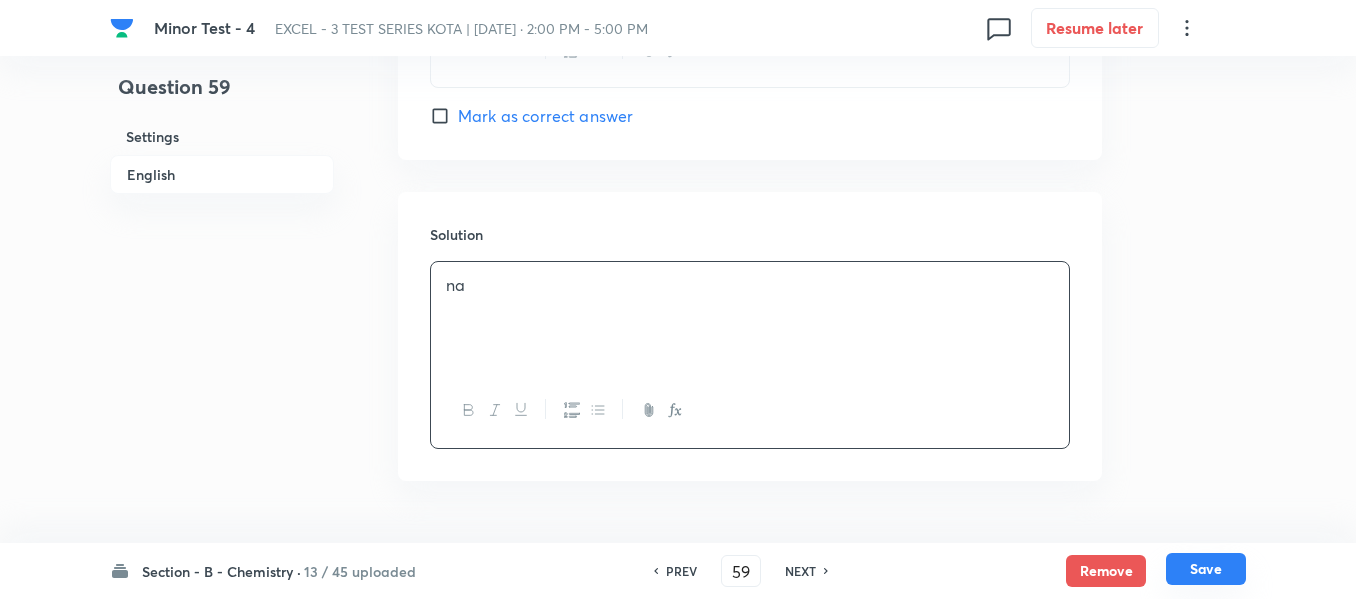 click on "Save" at bounding box center [1206, 569] 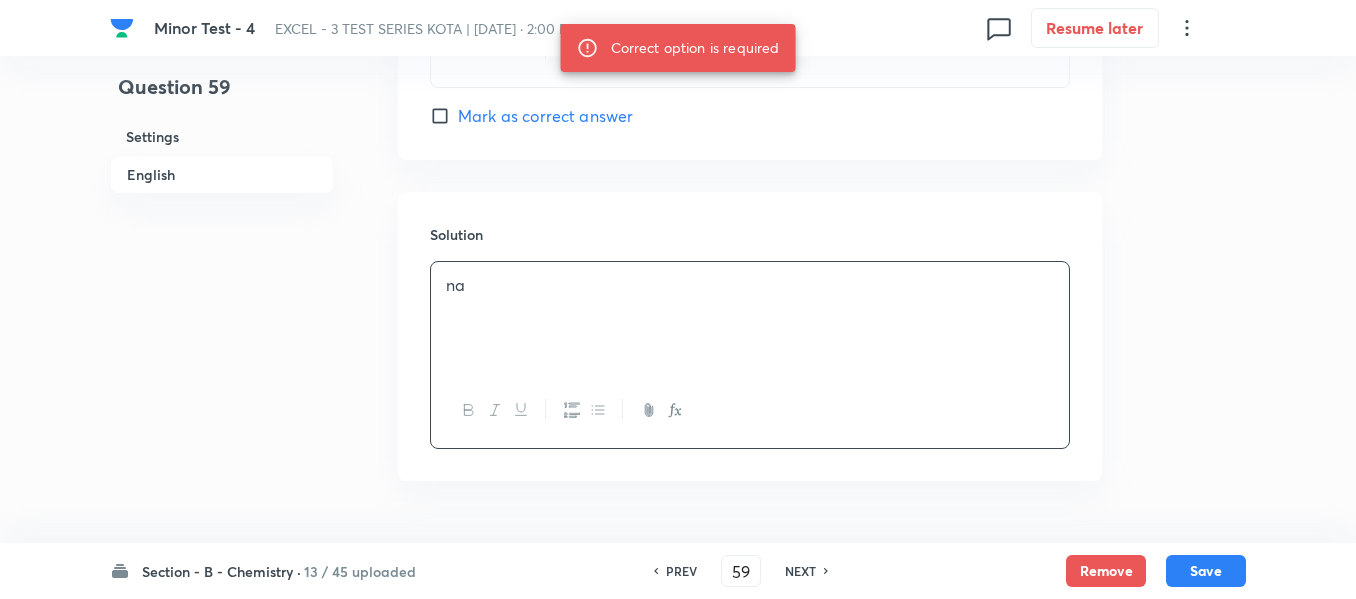 type 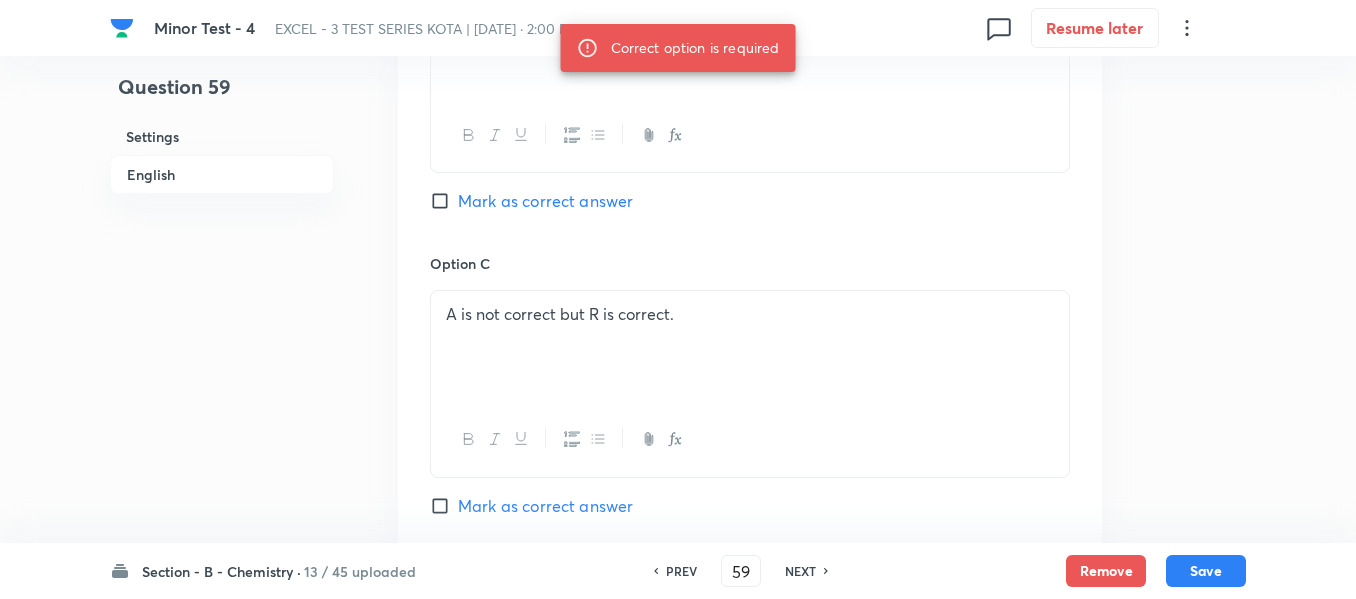 scroll, scrollTop: 1400, scrollLeft: 0, axis: vertical 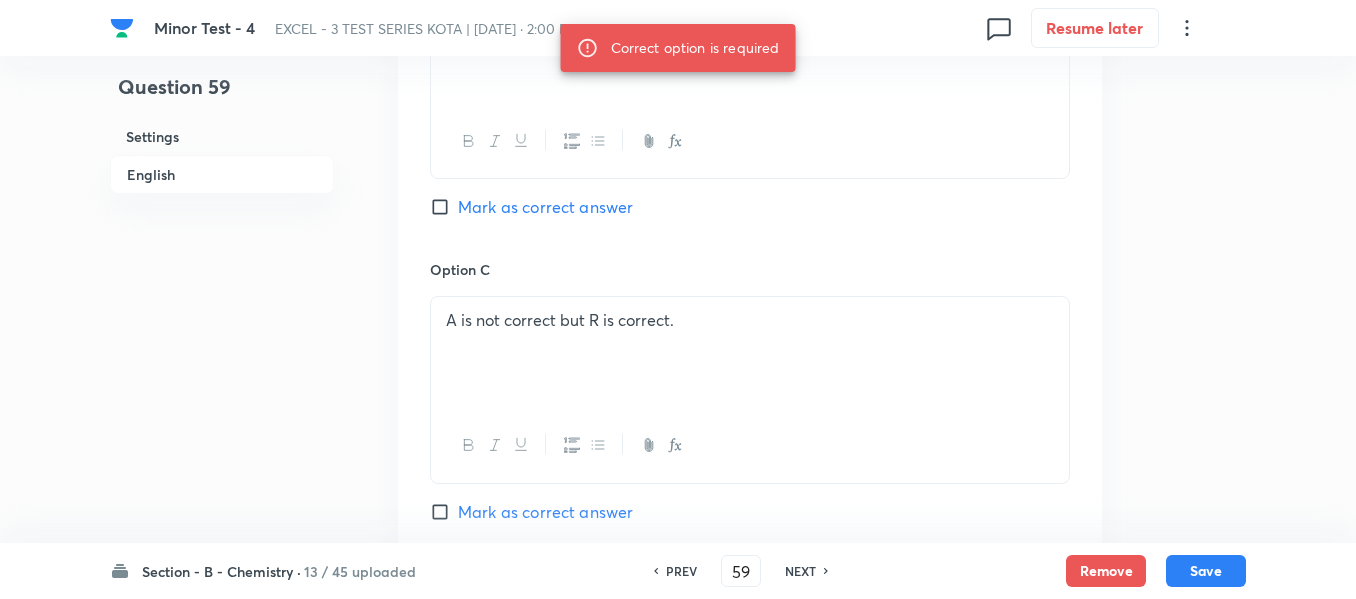 click on "Option B Both A and R are correct and R is the correct explanation of A. Mark as correct answer" at bounding box center (750, 107) 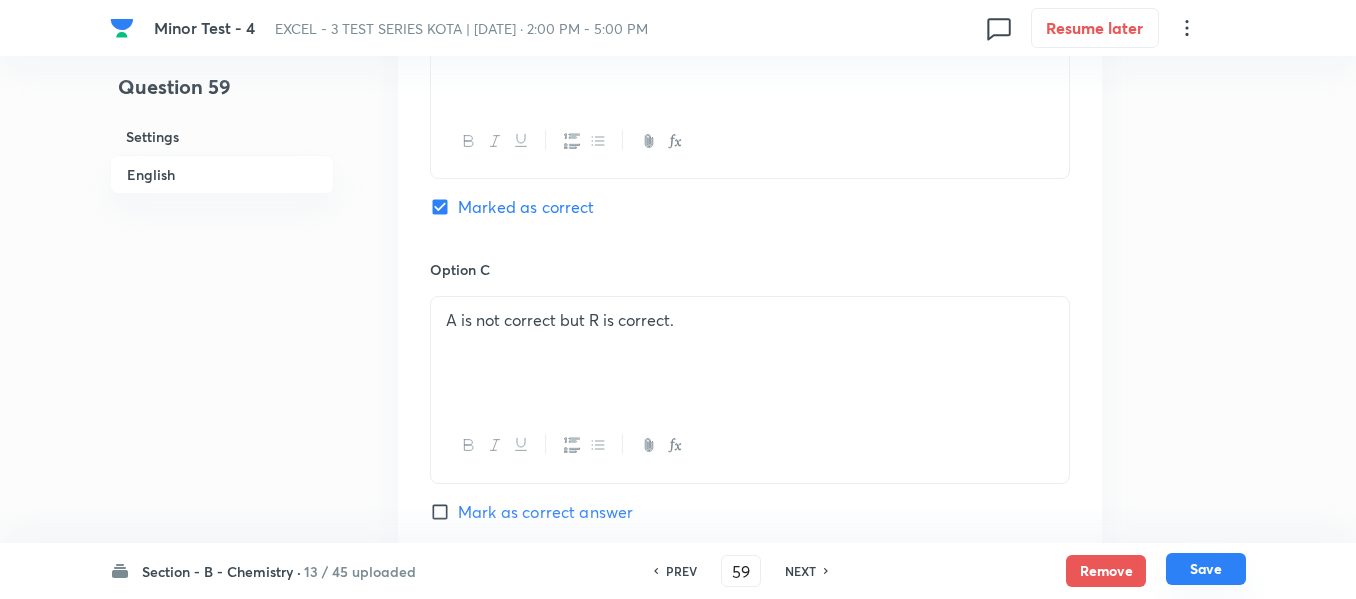 click on "Save" at bounding box center (1206, 569) 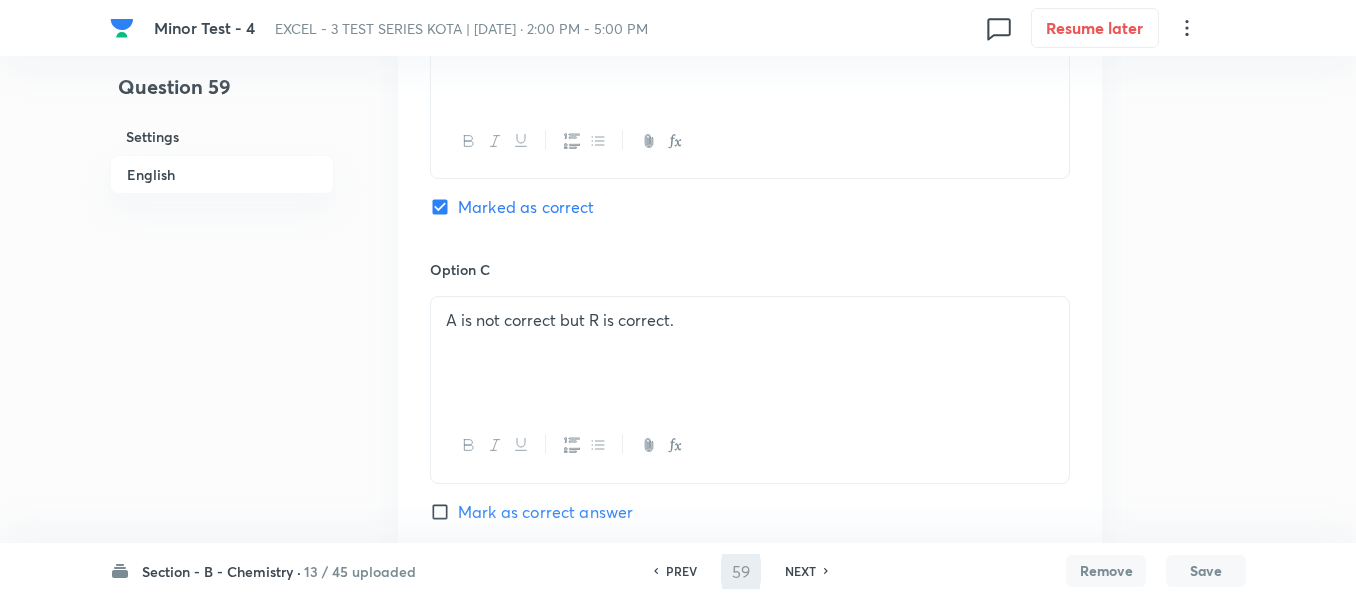 type on "60" 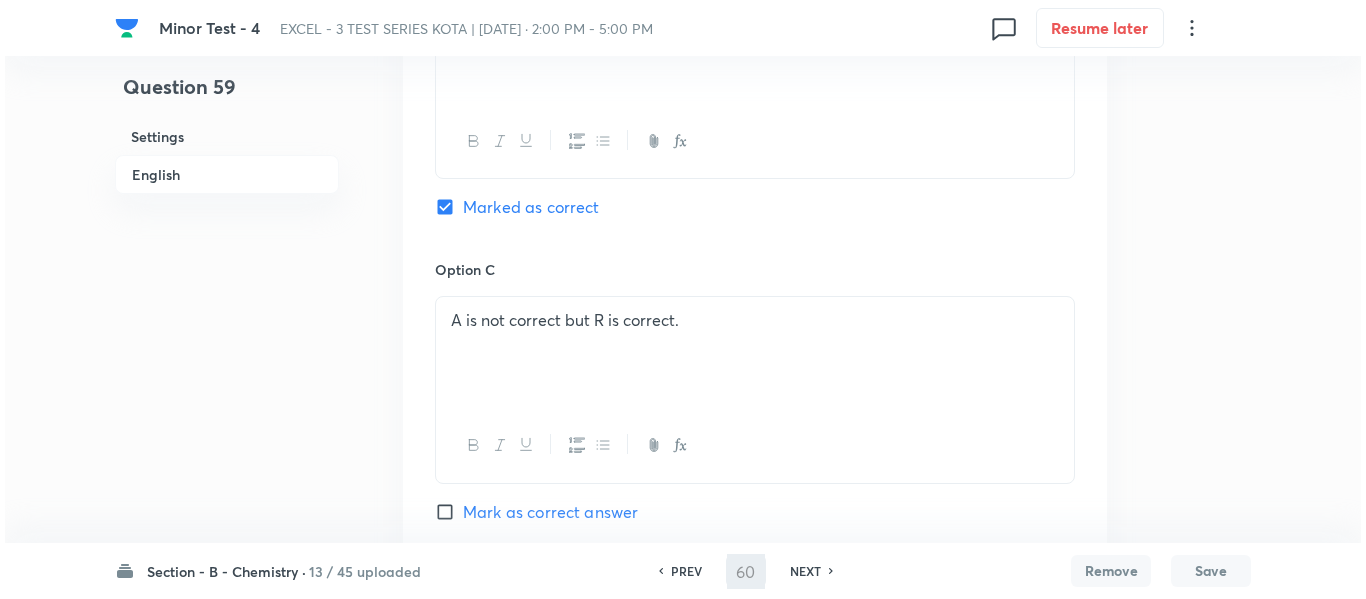 scroll, scrollTop: 0, scrollLeft: 0, axis: both 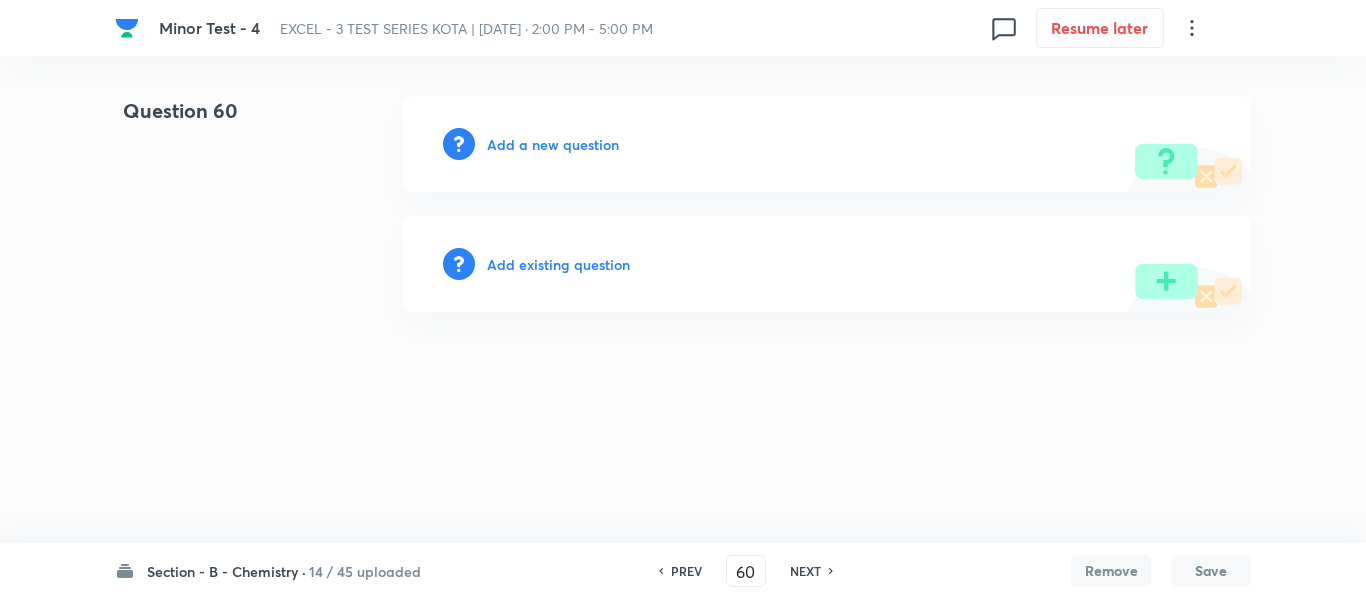 click on "Add a new question" at bounding box center [553, 144] 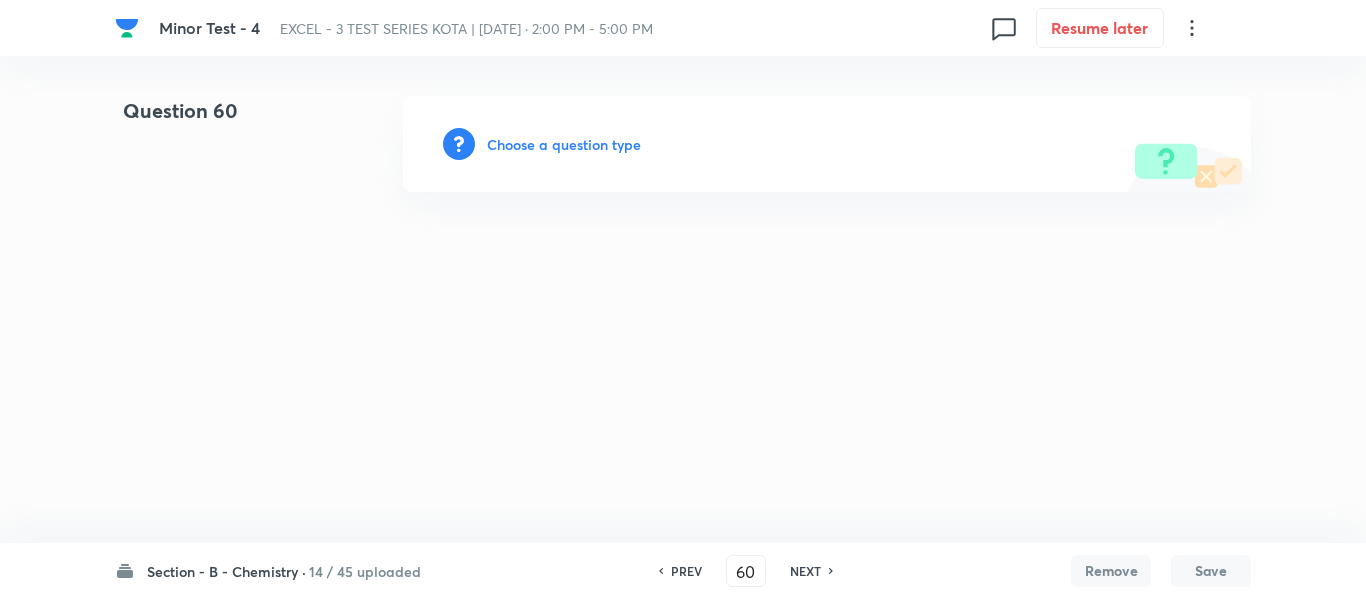 click on "Choose a question type" at bounding box center (564, 144) 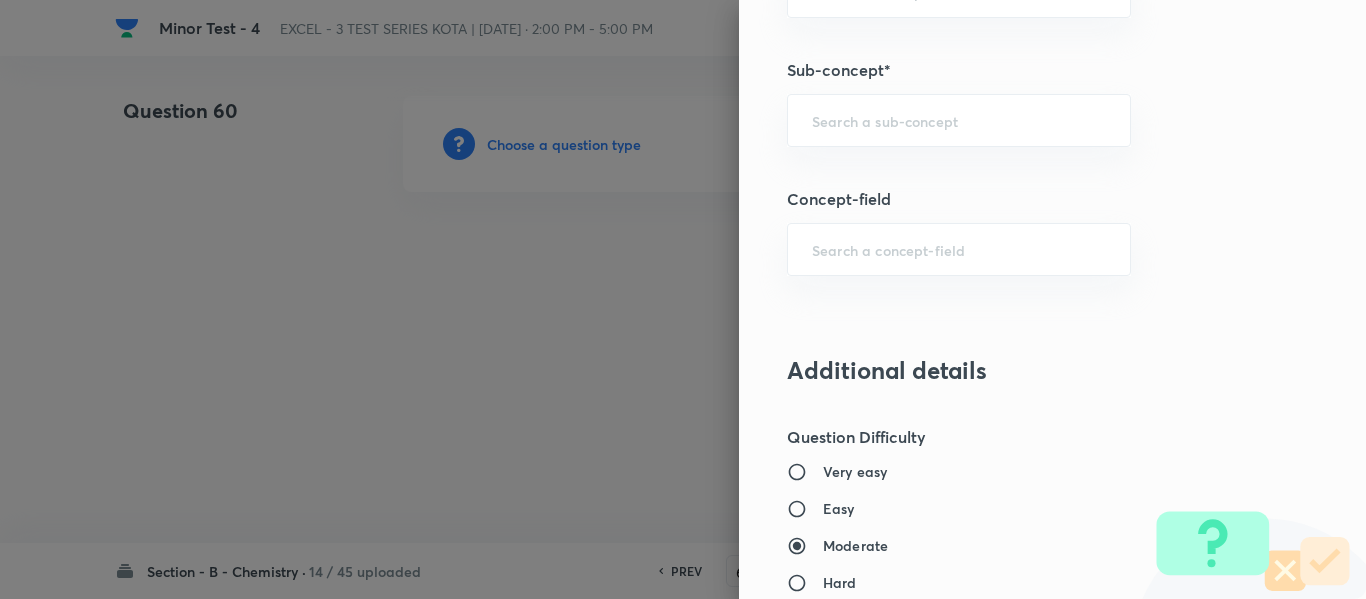 scroll, scrollTop: 1372, scrollLeft: 0, axis: vertical 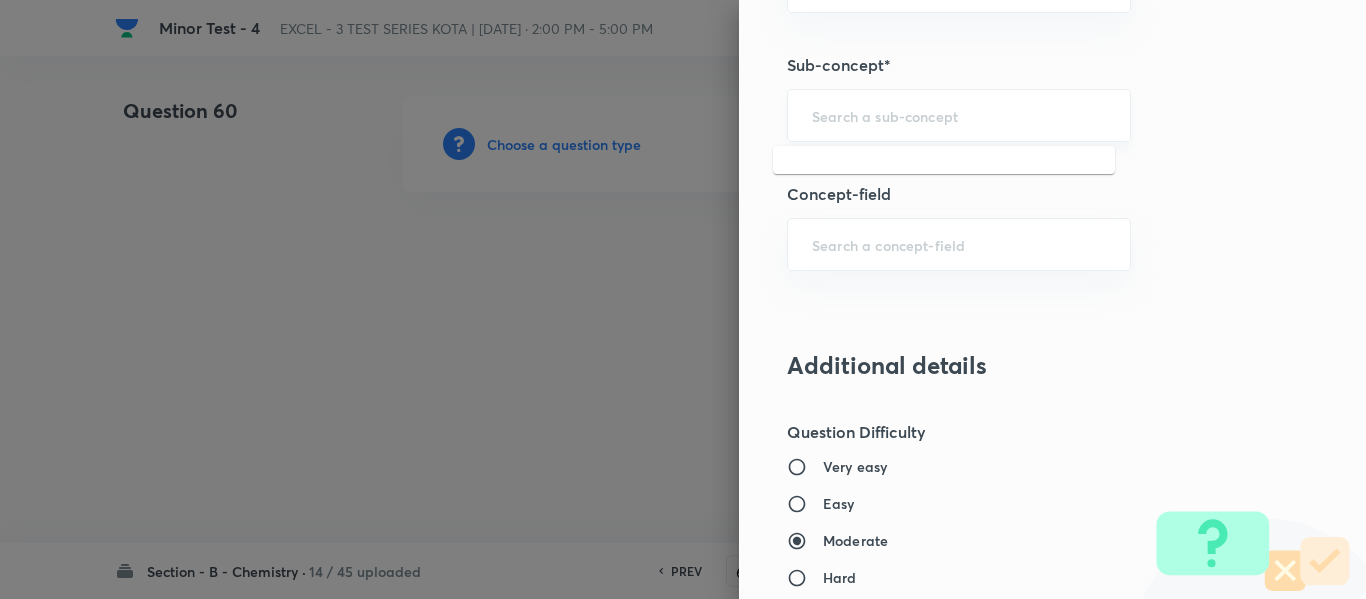 click at bounding box center [959, 115] 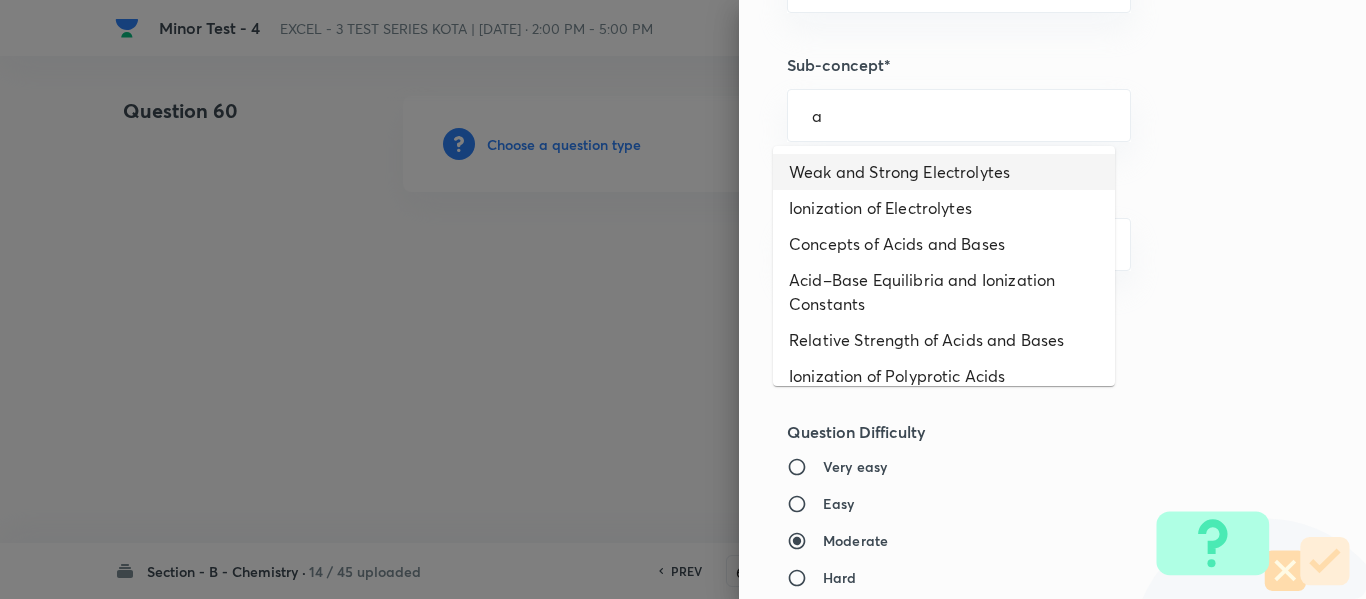 click on "Weak and Strong Electrolytes" at bounding box center [944, 172] 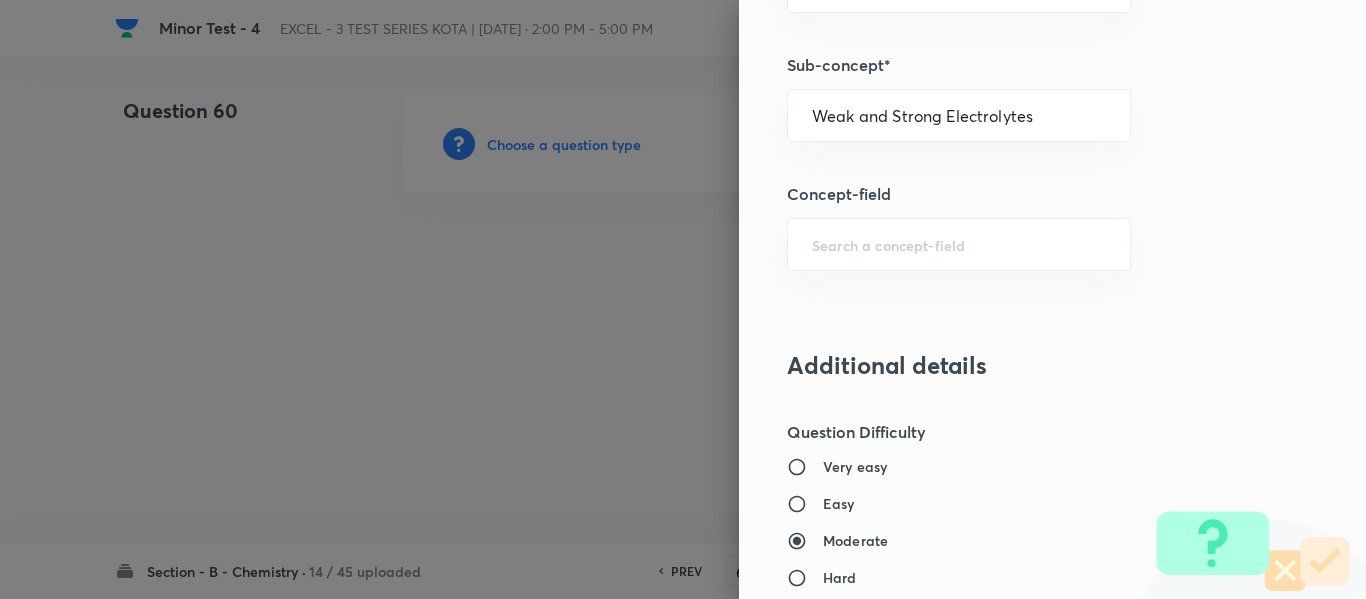 type on "Chemistry" 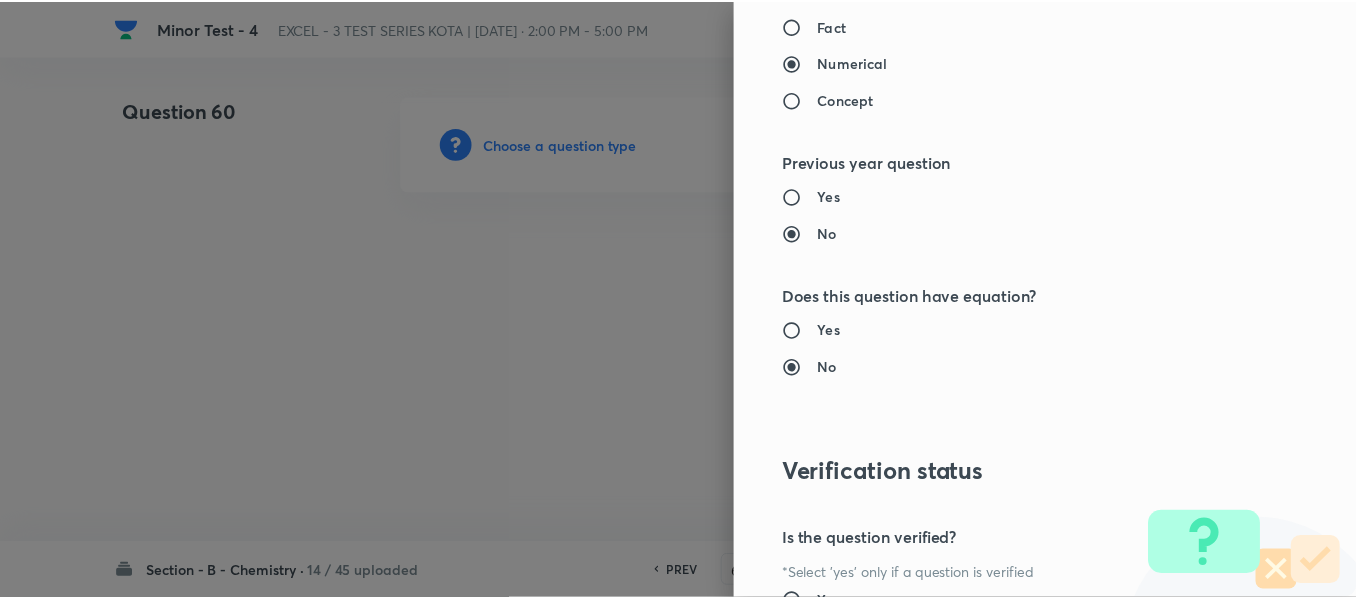 scroll, scrollTop: 2261, scrollLeft: 0, axis: vertical 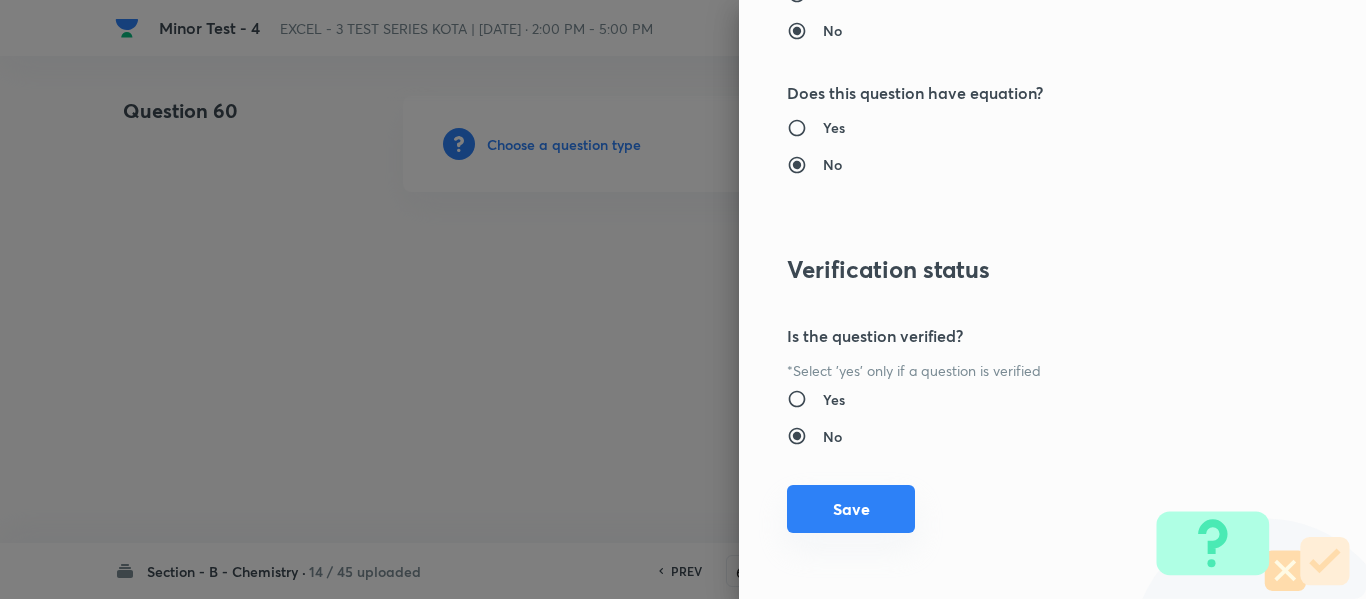 click on "Save" at bounding box center (851, 509) 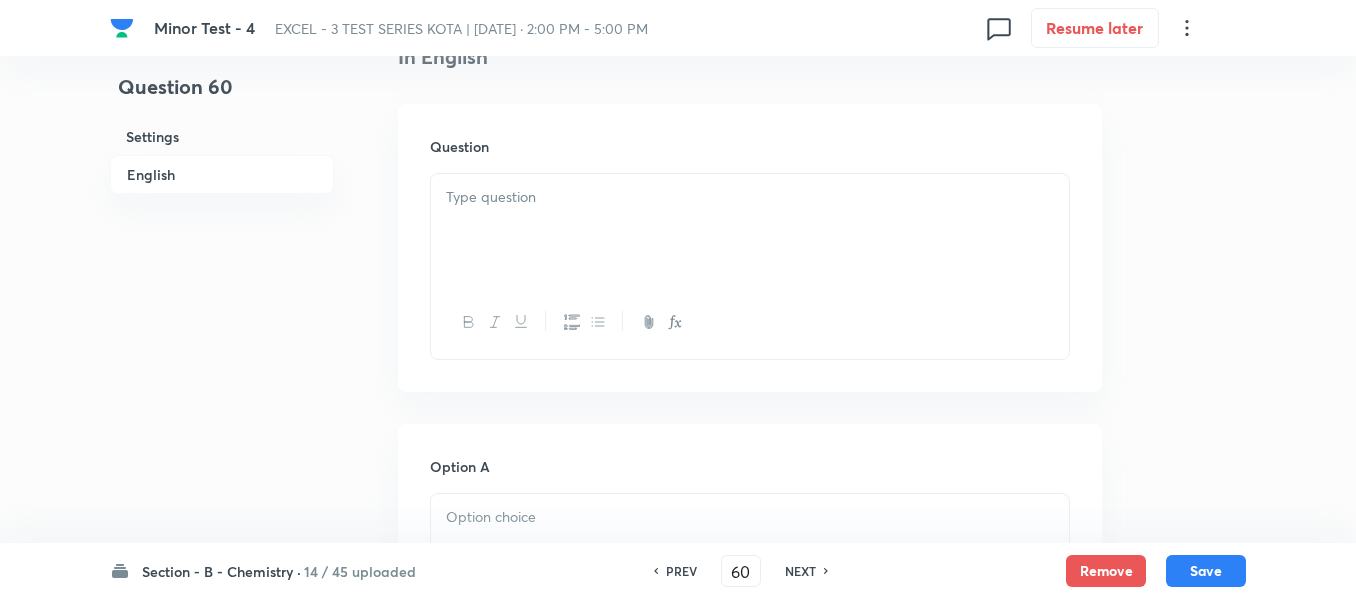 scroll, scrollTop: 600, scrollLeft: 0, axis: vertical 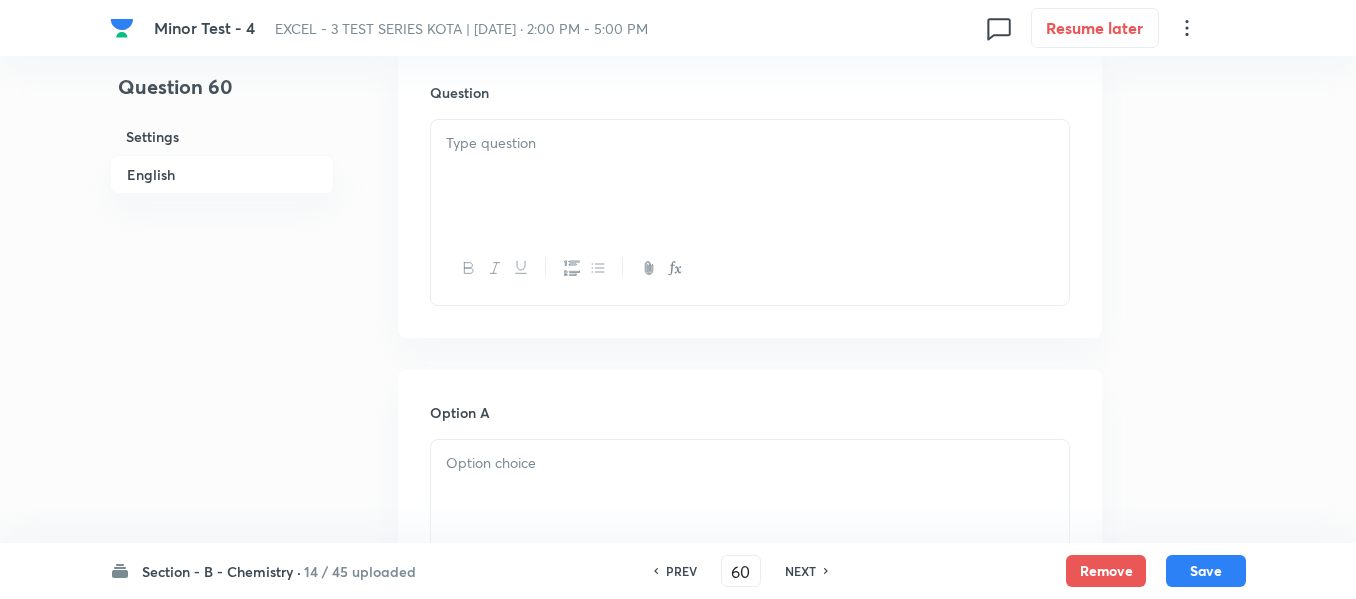 click at bounding box center [750, 176] 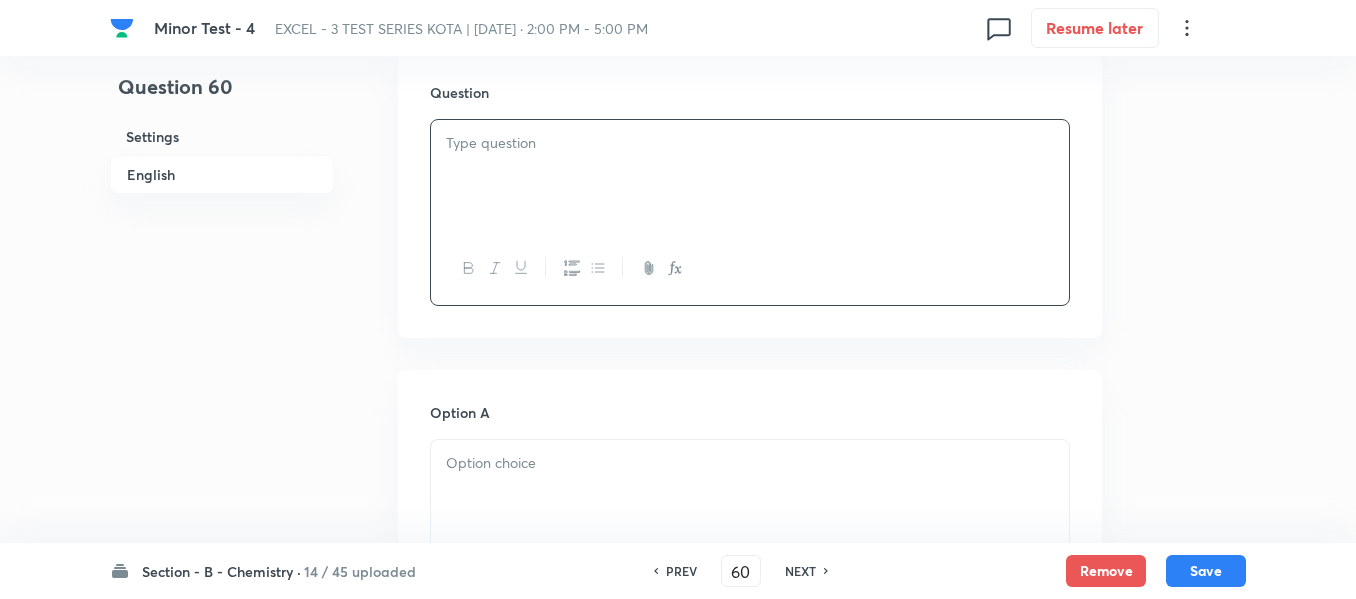 click at bounding box center [750, 176] 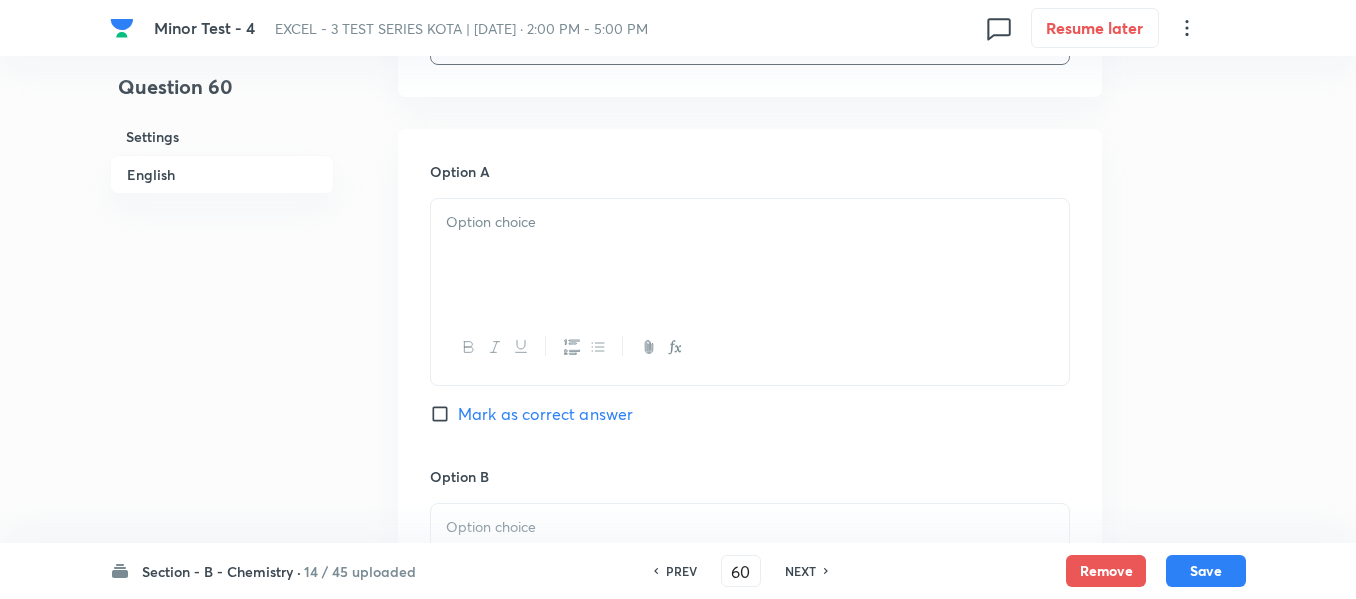 scroll, scrollTop: 900, scrollLeft: 0, axis: vertical 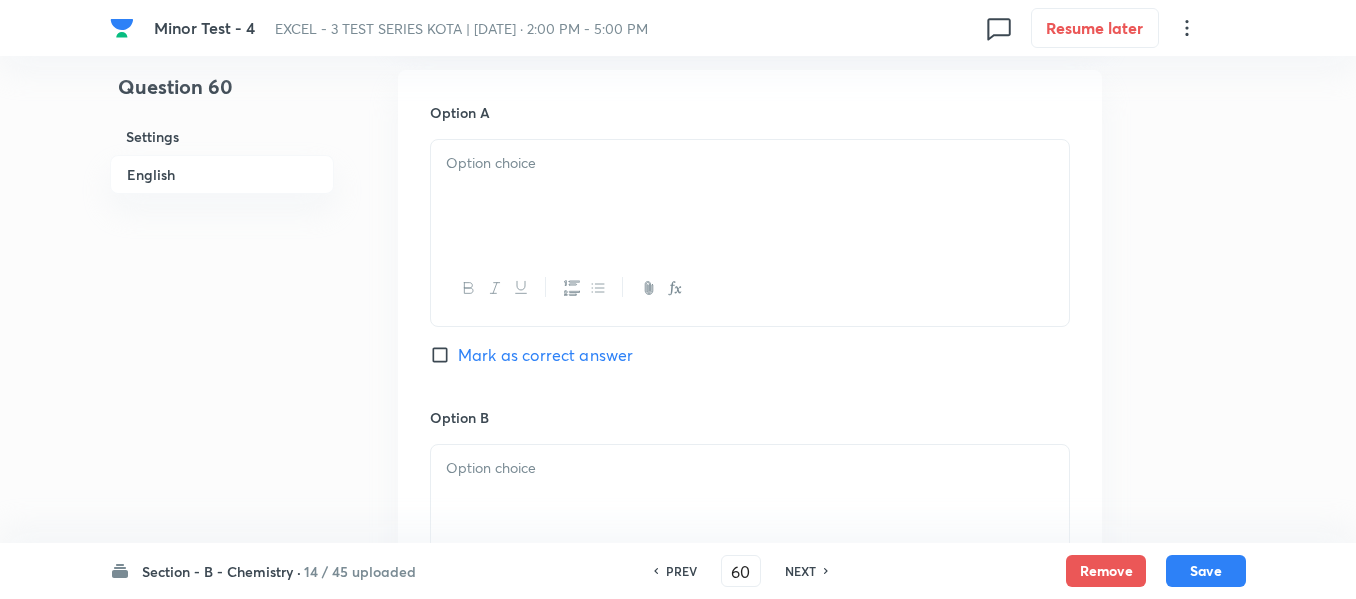 click at bounding box center (750, 196) 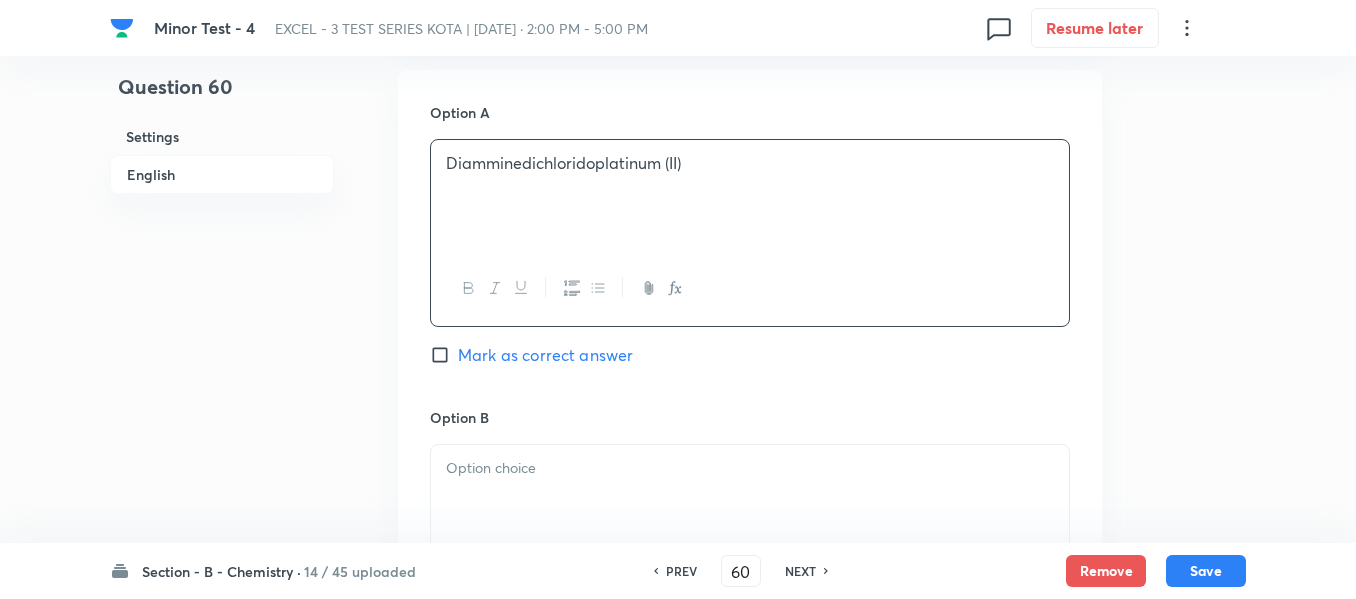 click on "Mark as correct answer" at bounding box center (545, 355) 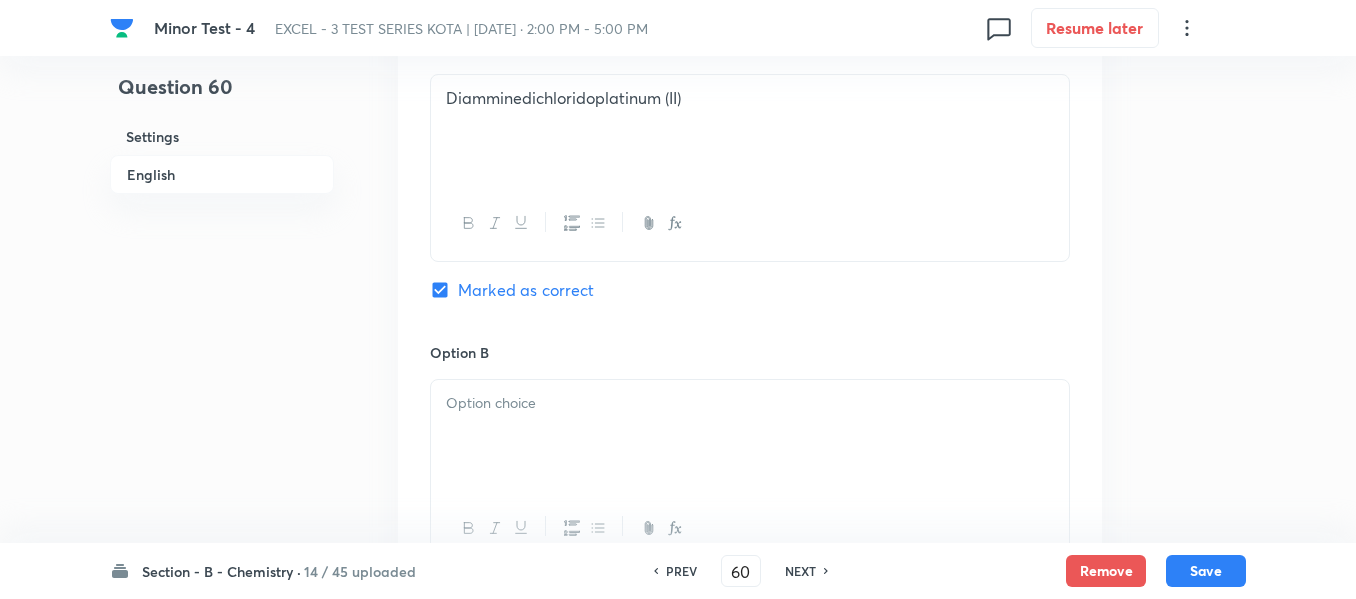 scroll, scrollTop: 1000, scrollLeft: 0, axis: vertical 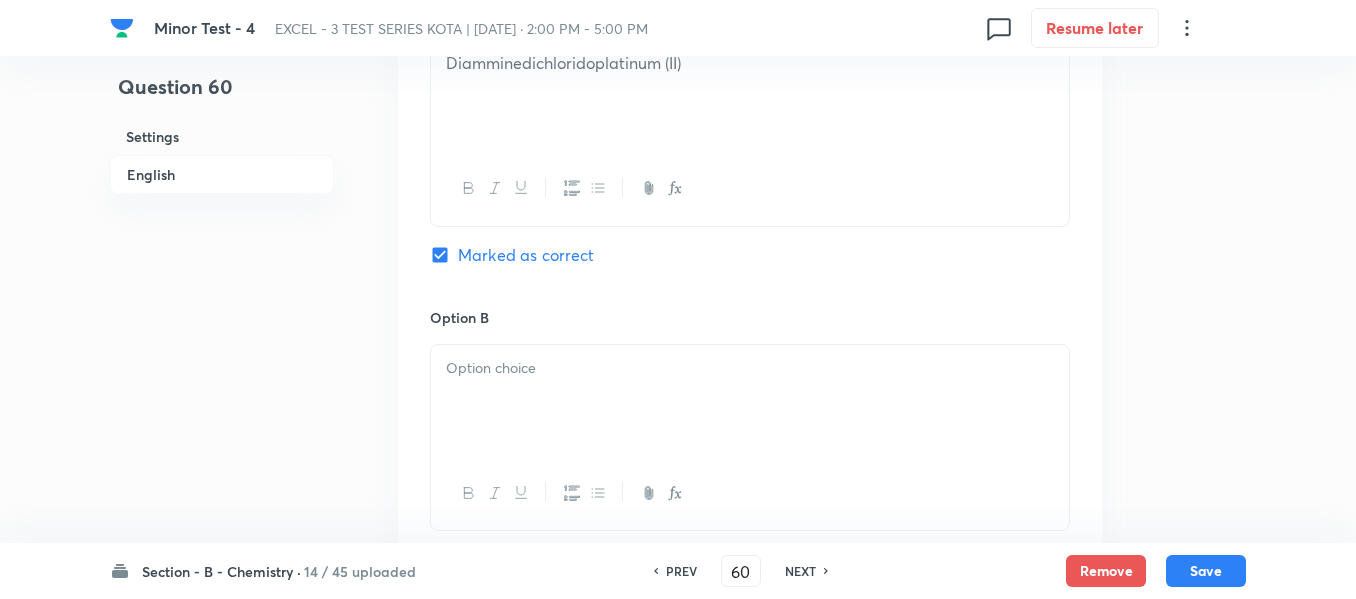 click at bounding box center [750, 401] 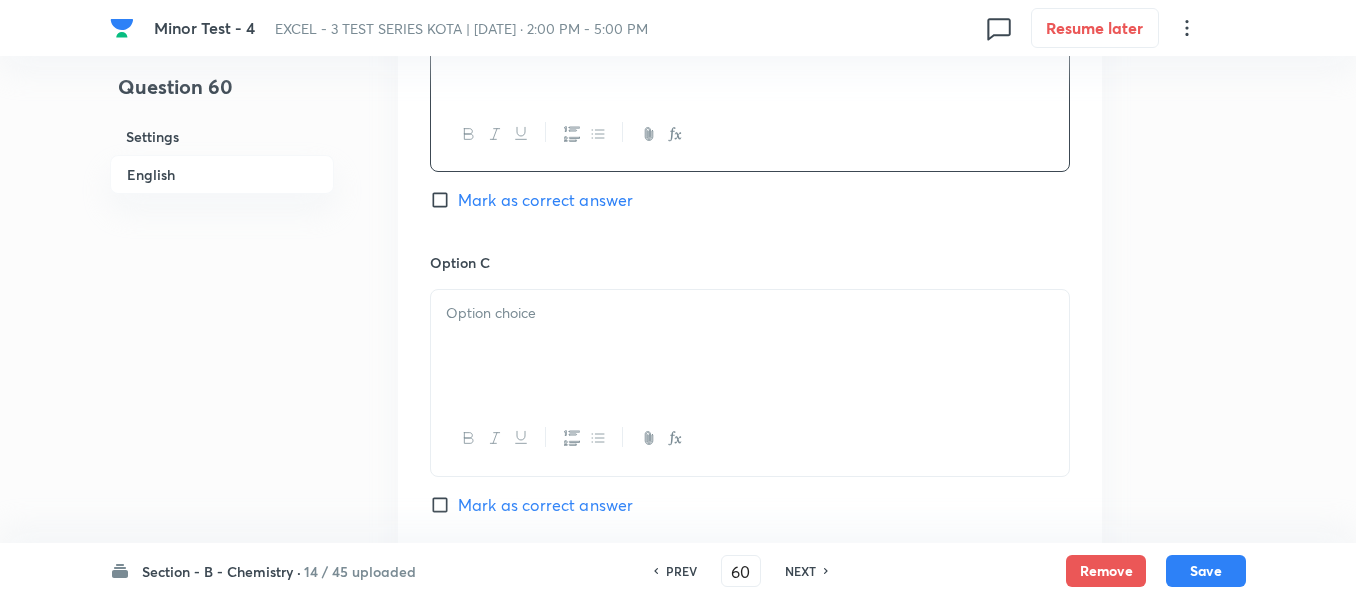 scroll, scrollTop: 1400, scrollLeft: 0, axis: vertical 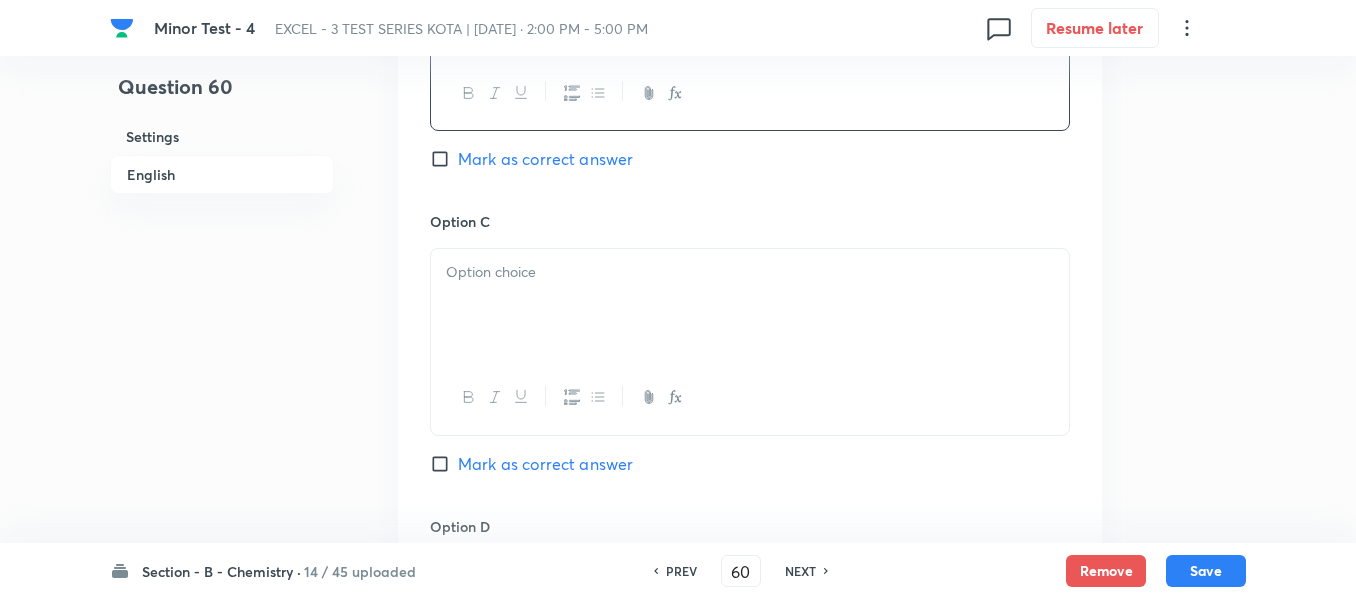 click at bounding box center [750, 272] 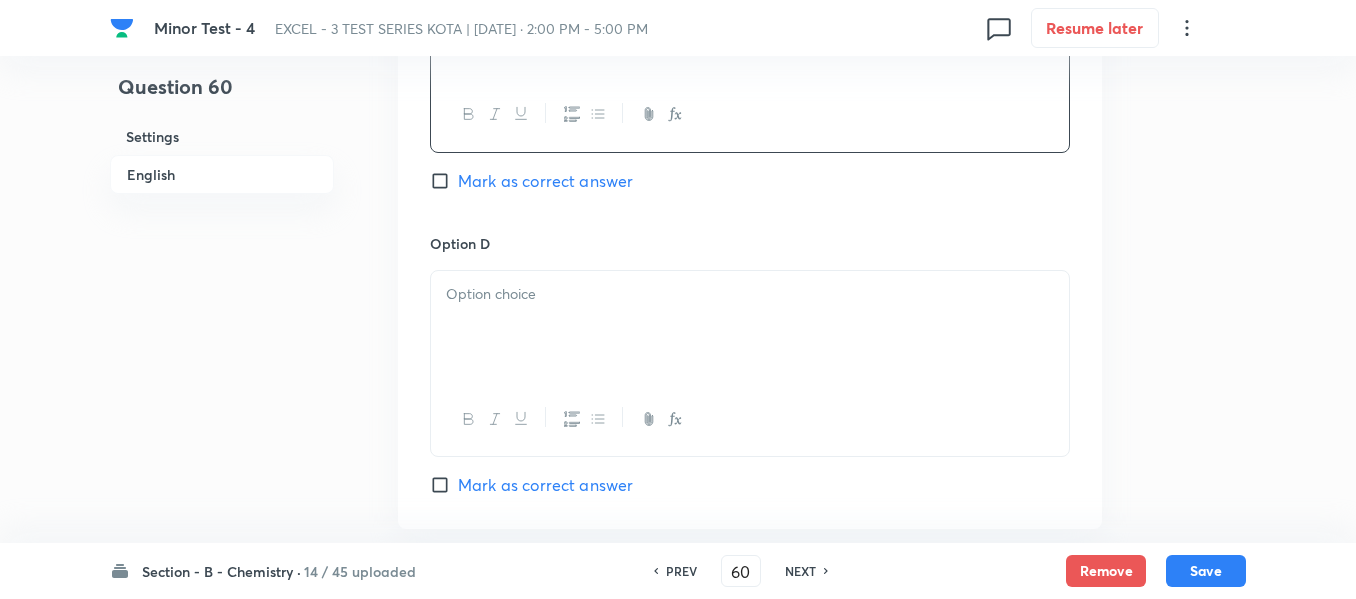 scroll, scrollTop: 1700, scrollLeft: 0, axis: vertical 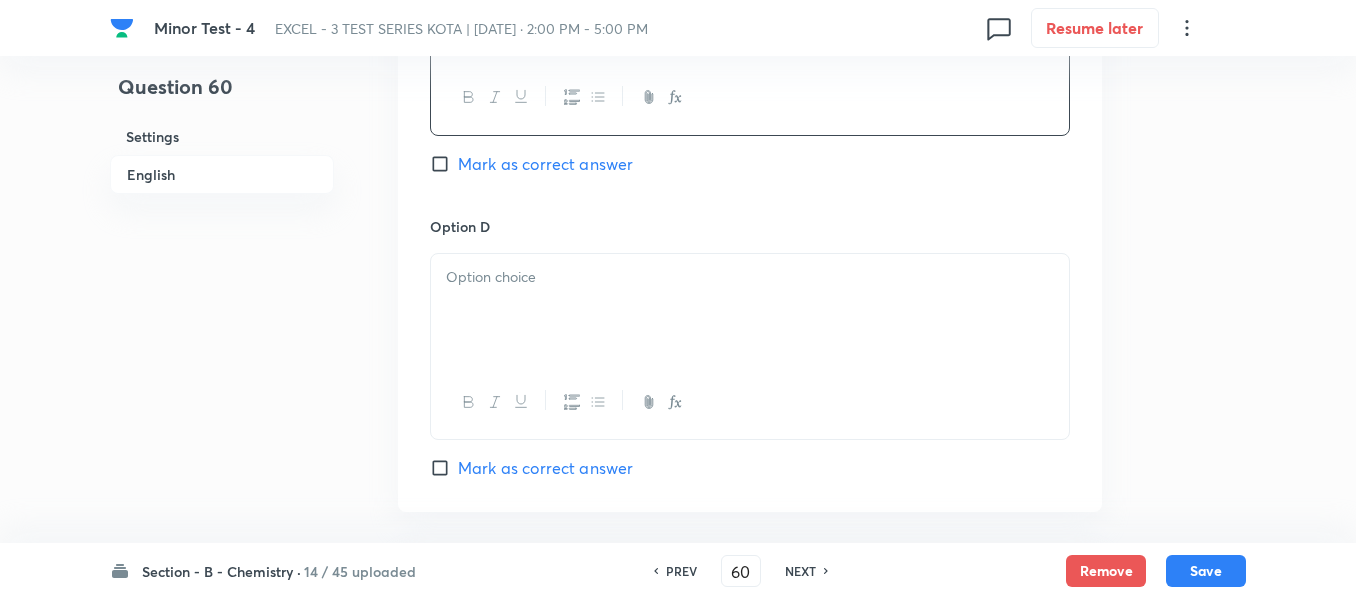 click at bounding box center (750, 277) 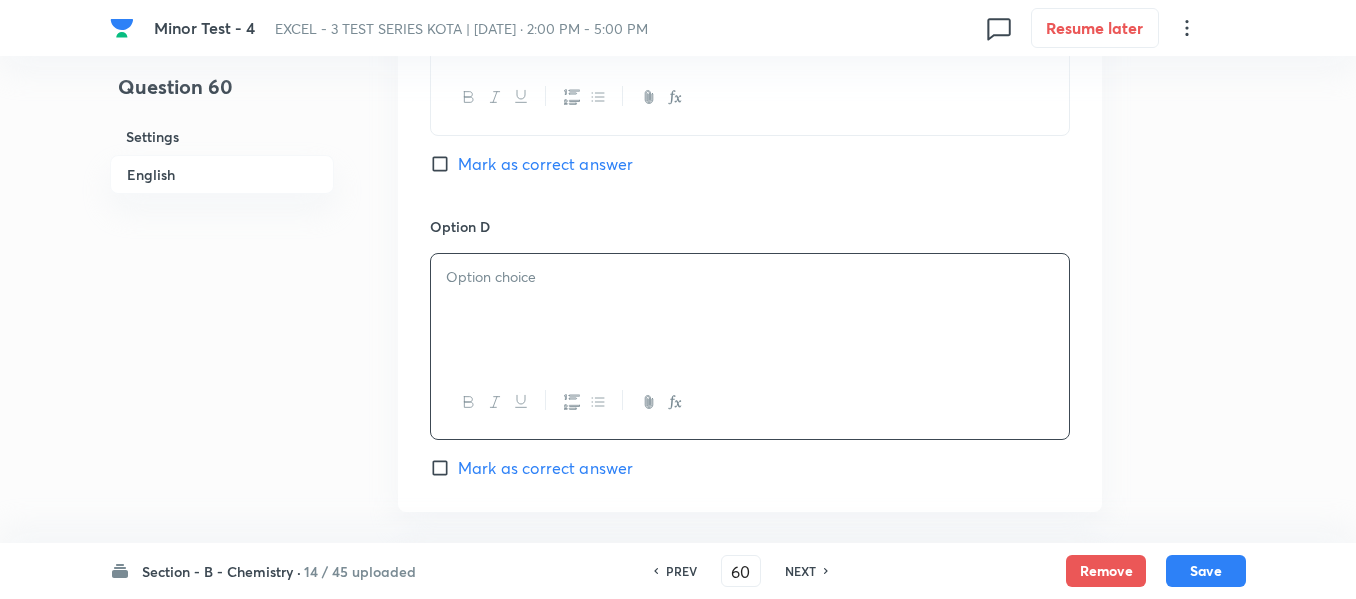 paste 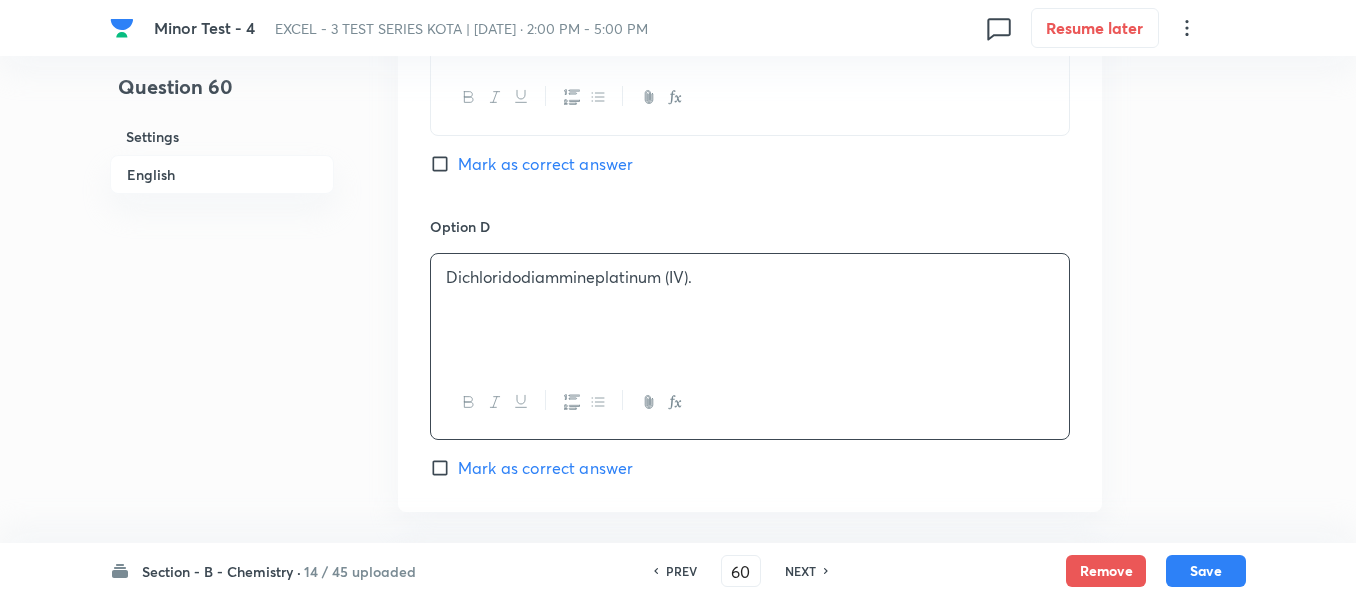 type 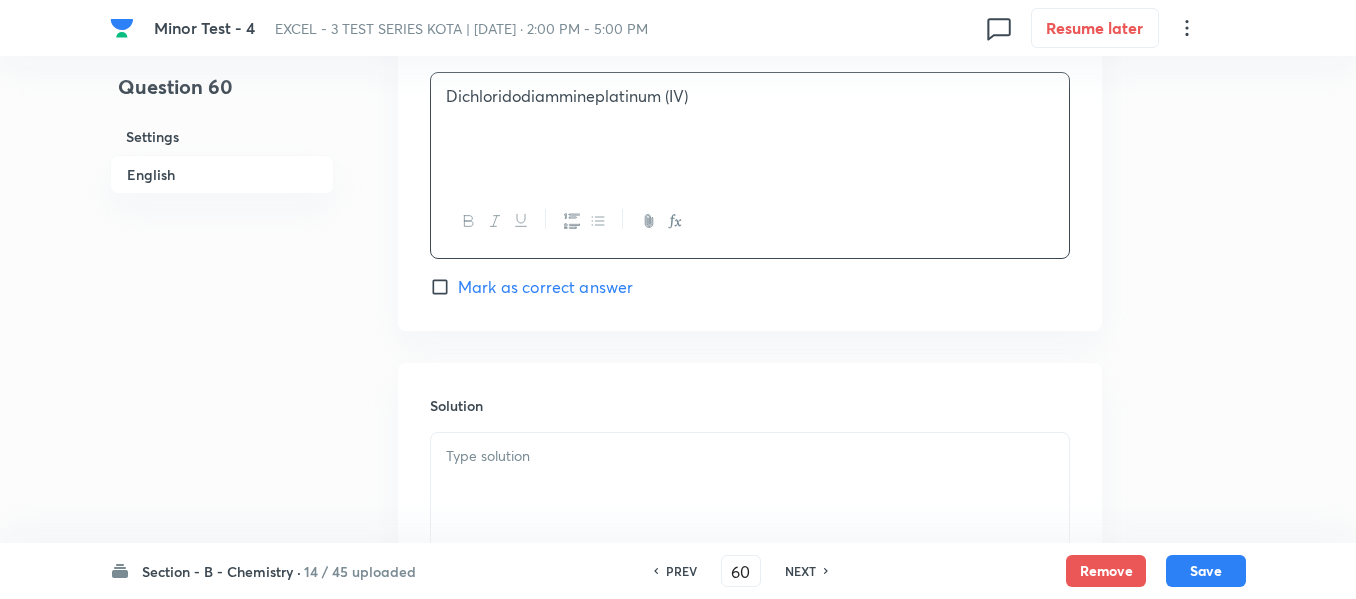 scroll, scrollTop: 1900, scrollLeft: 0, axis: vertical 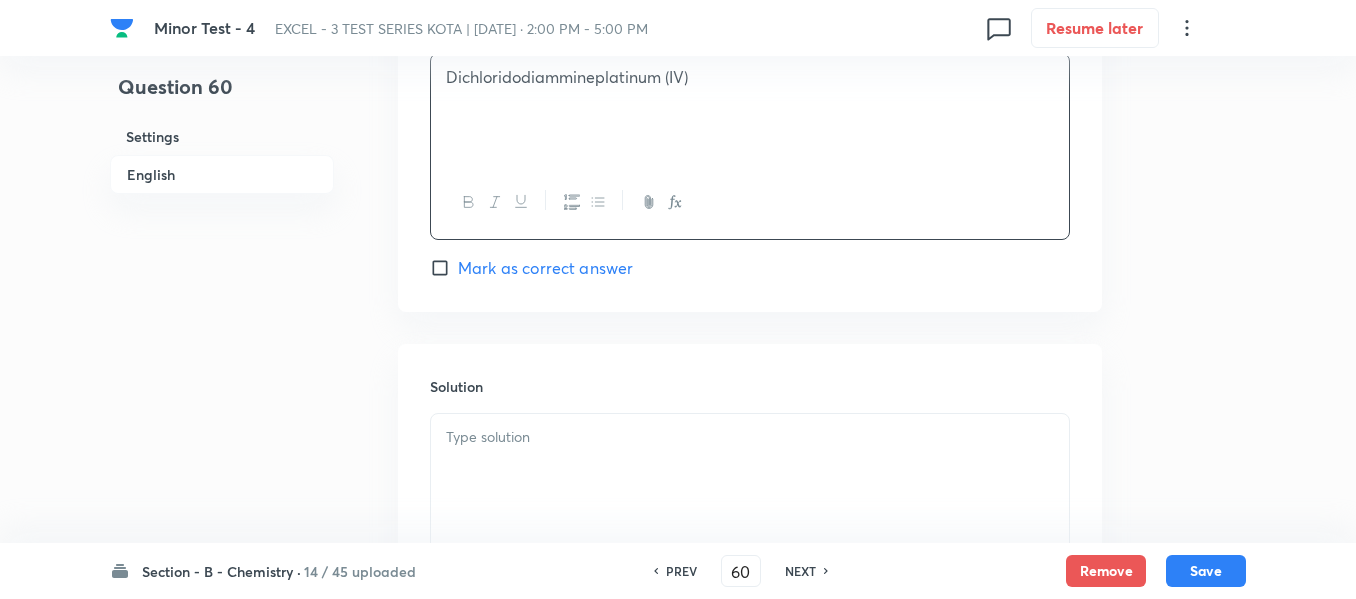 click at bounding box center [750, 437] 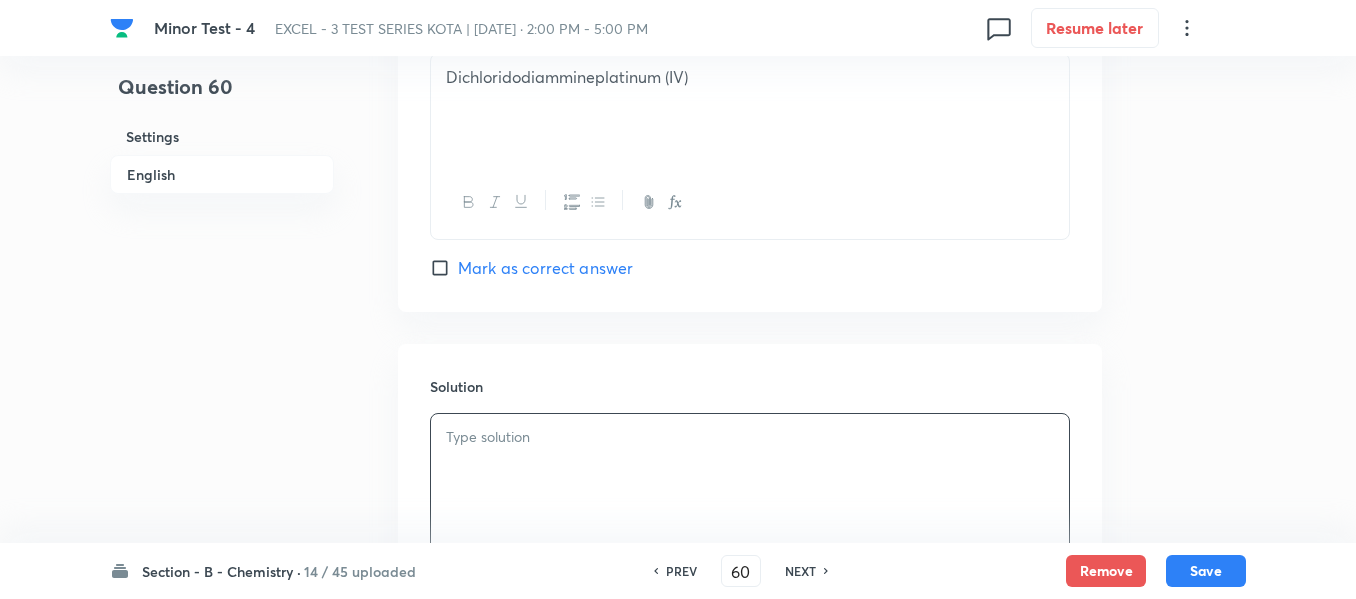 type 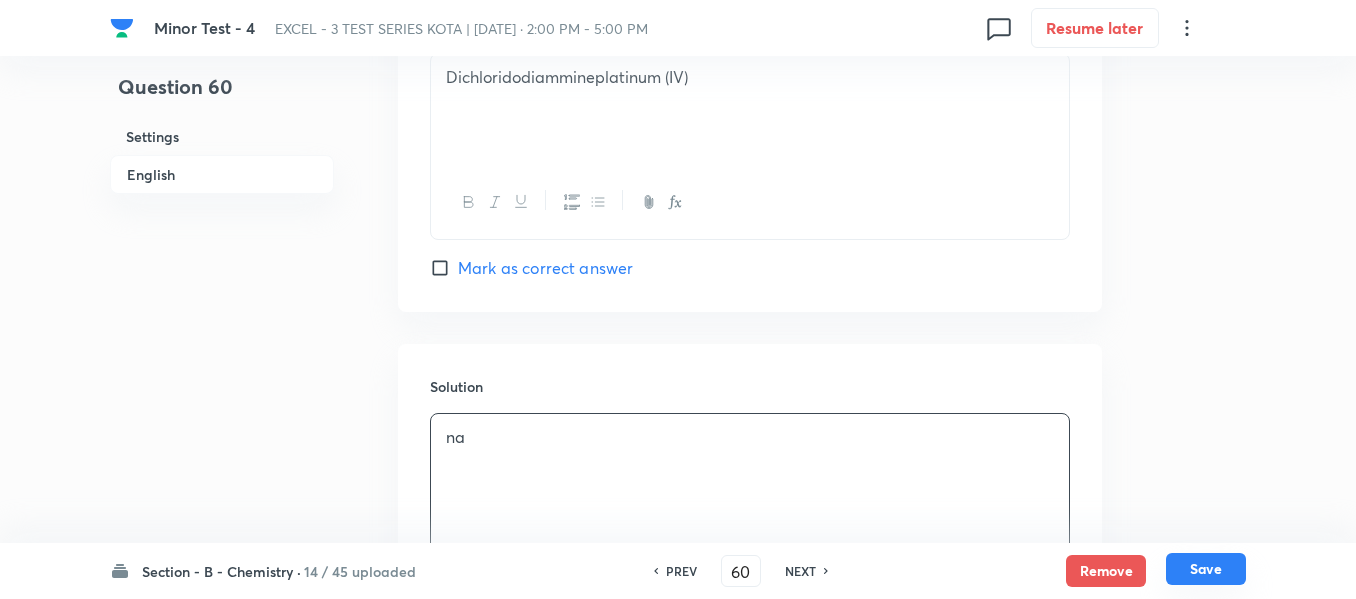 click on "Save" at bounding box center (1206, 569) 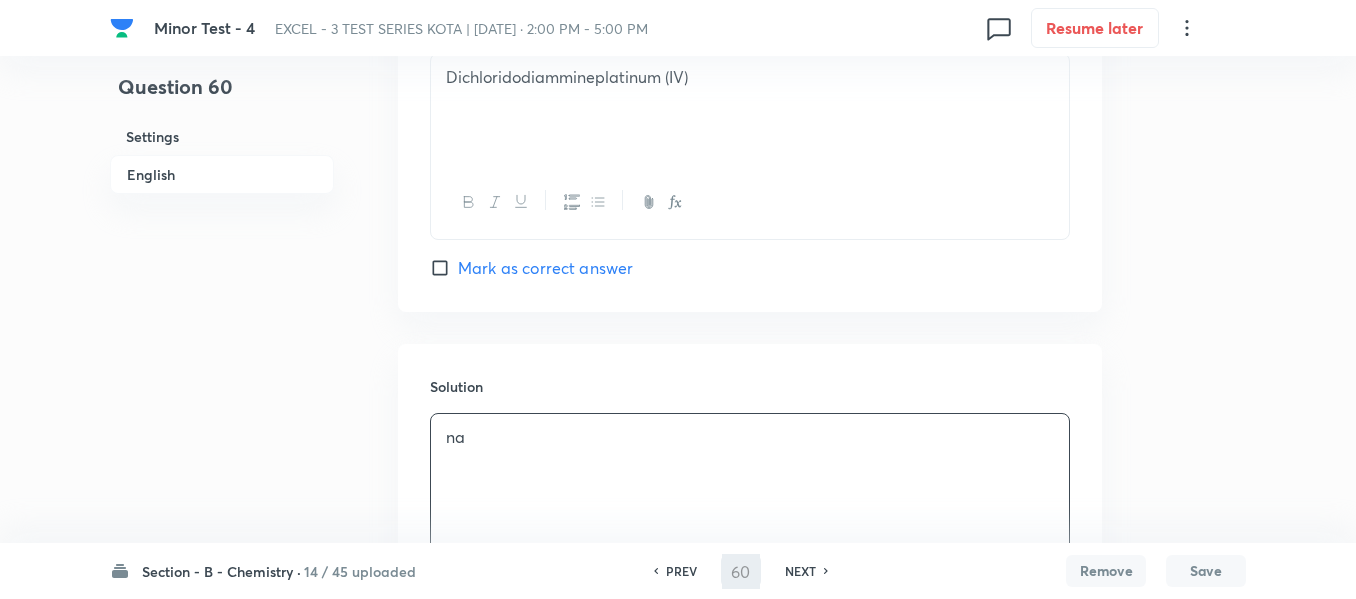 type on "61" 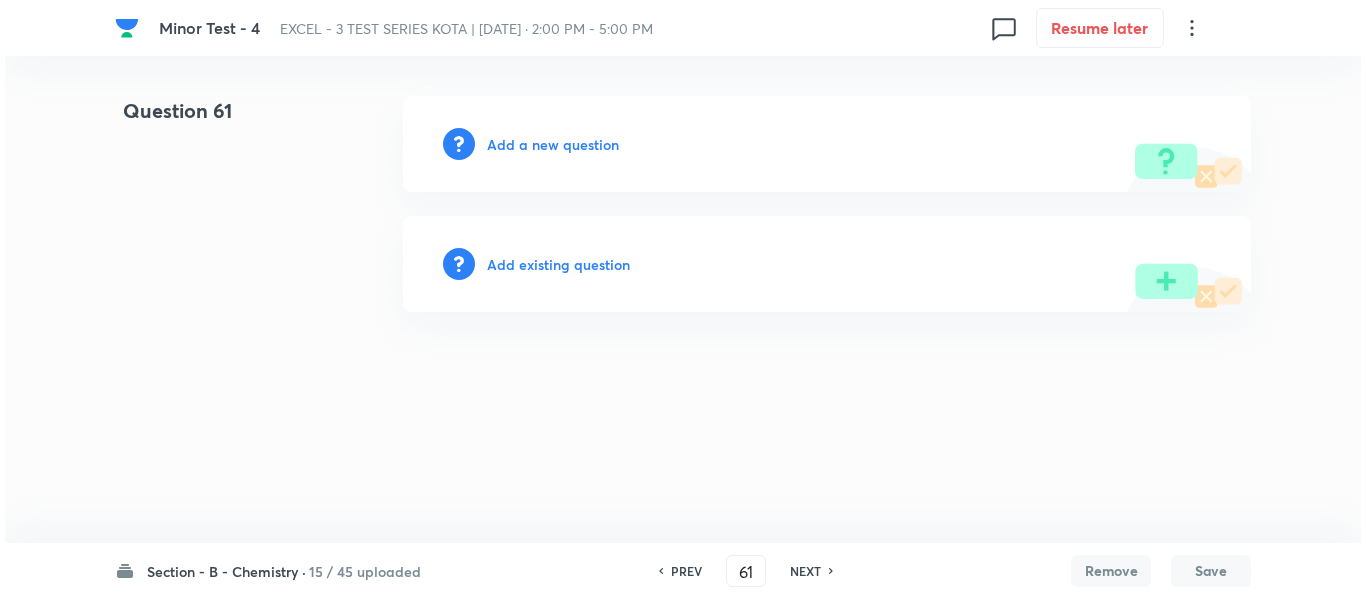 scroll, scrollTop: 0, scrollLeft: 0, axis: both 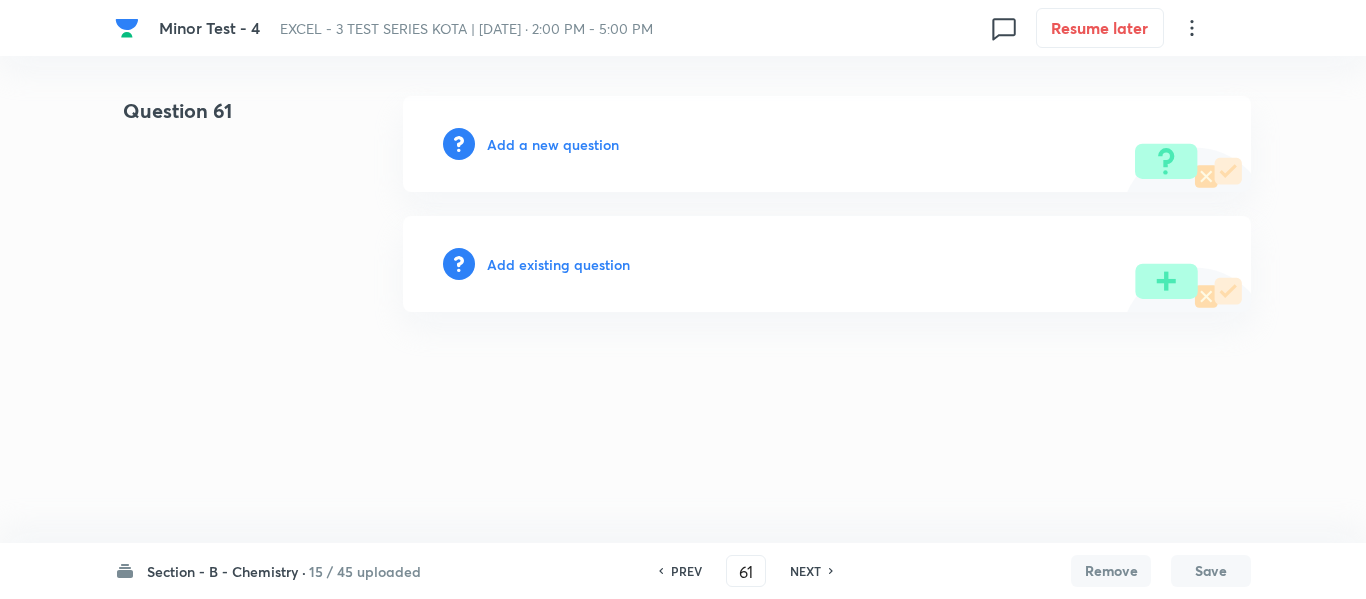 click on "Add a new question" at bounding box center [553, 144] 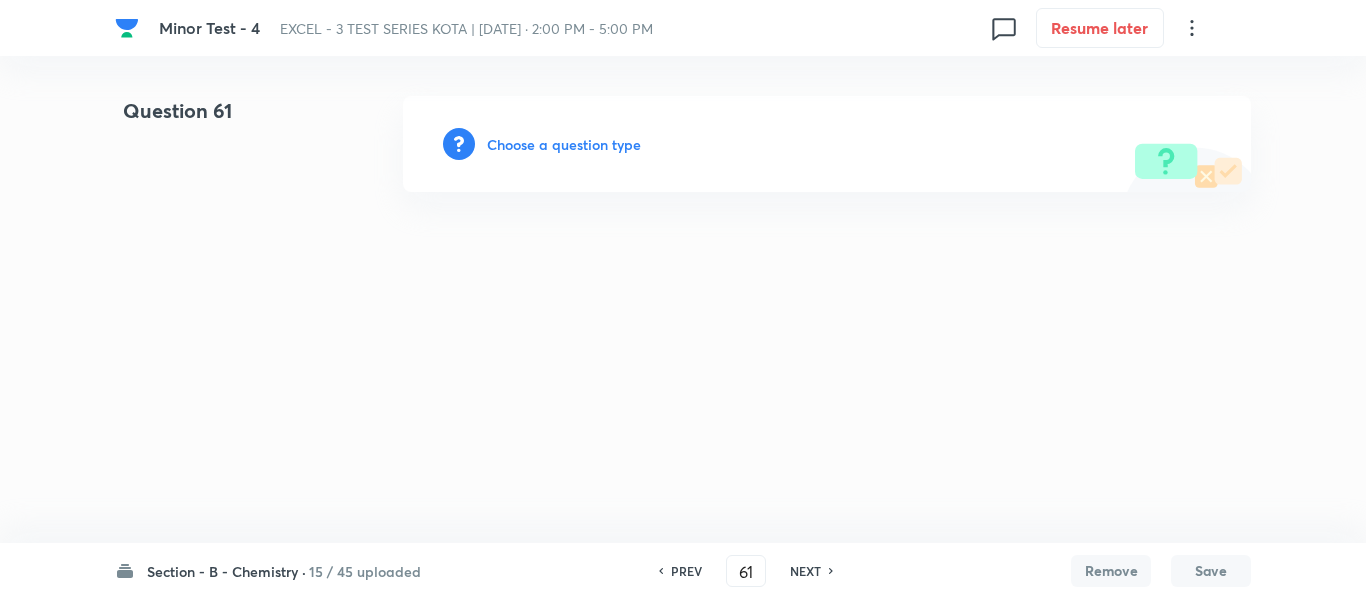 click on "Choose a question type" at bounding box center (564, 144) 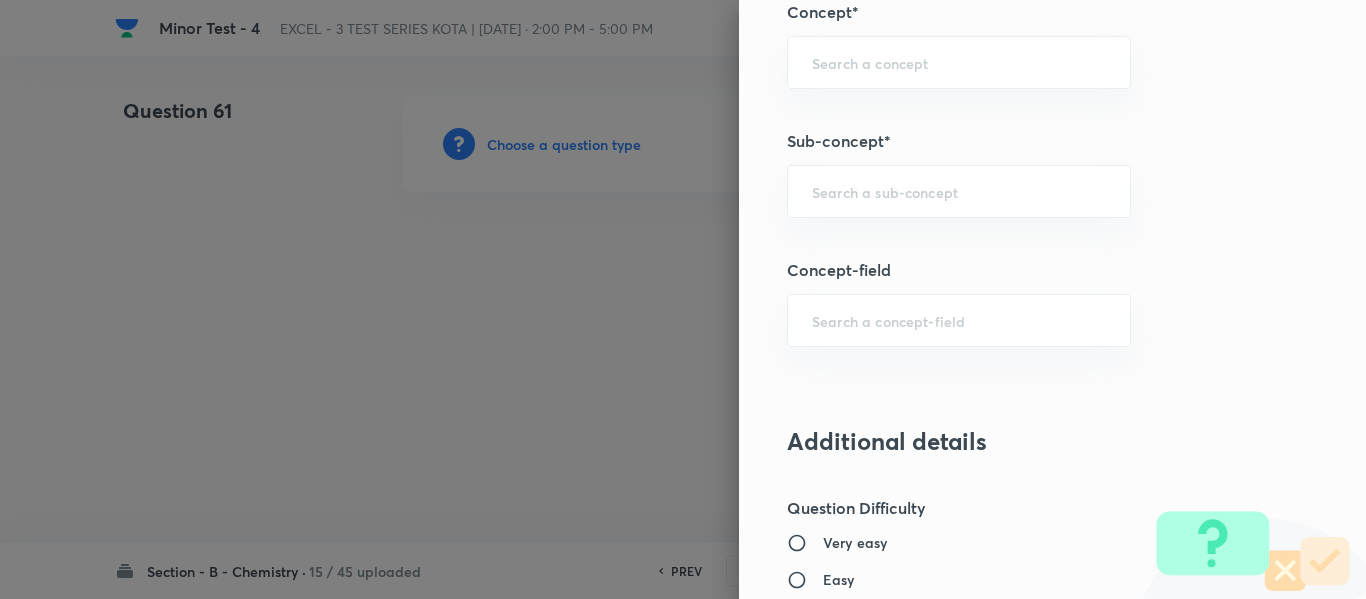 scroll, scrollTop: 1291, scrollLeft: 0, axis: vertical 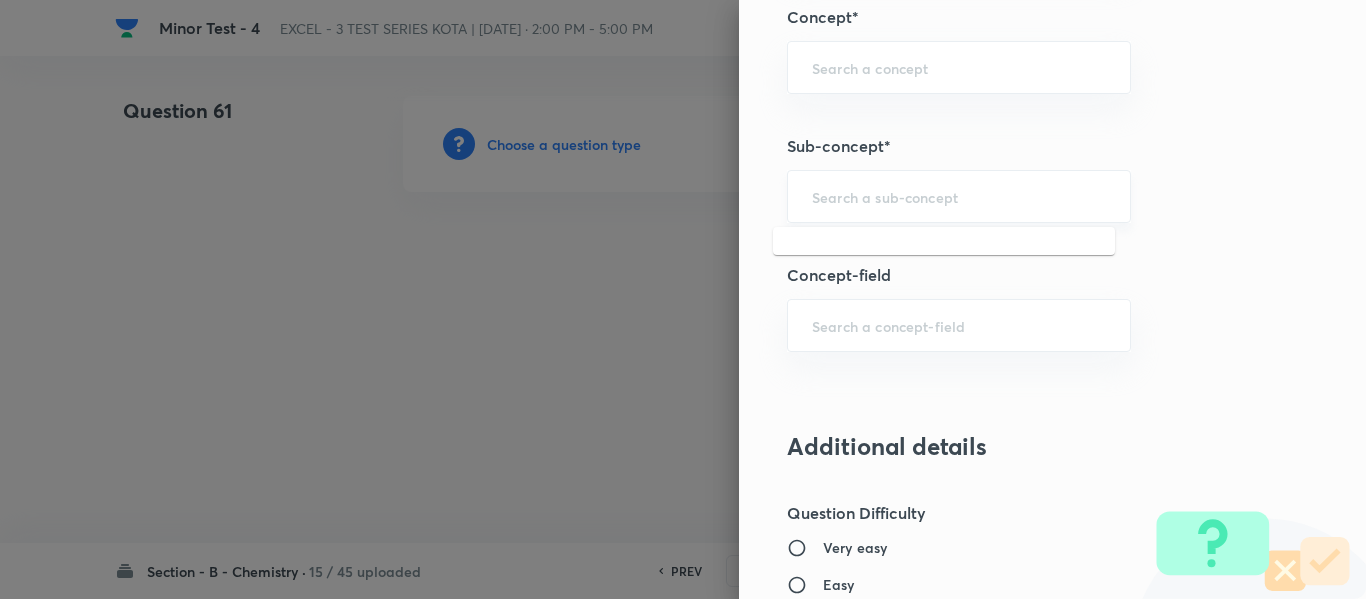 click at bounding box center [959, 196] 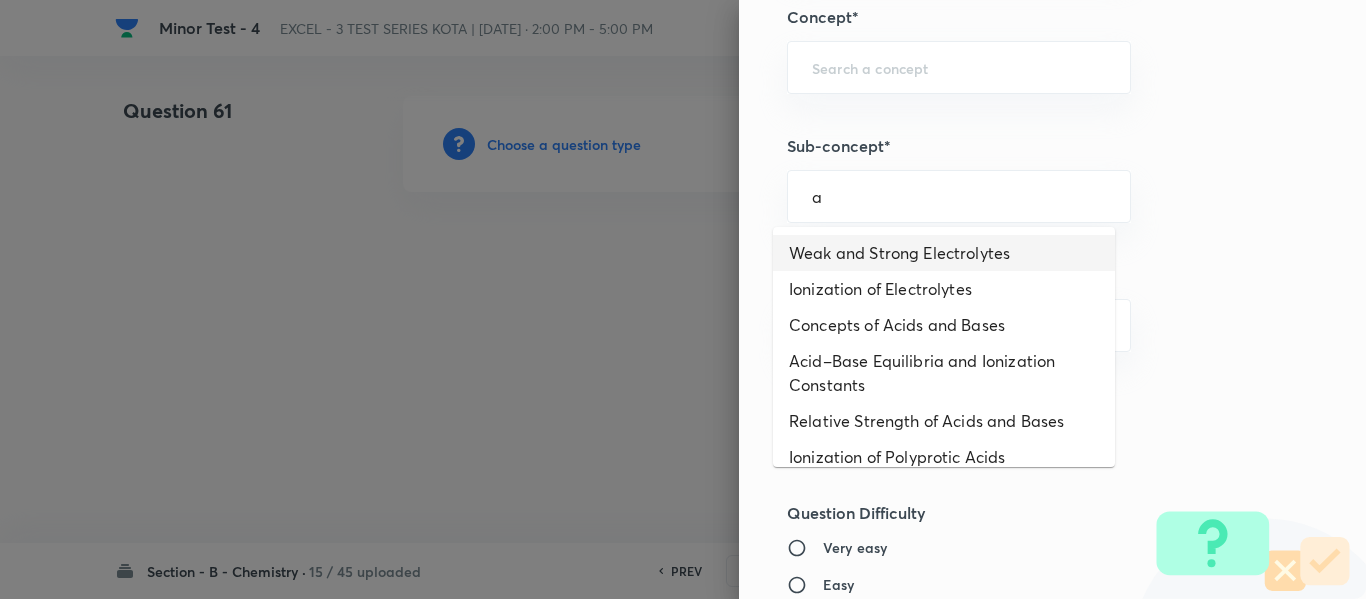 click on "Weak and Strong Electrolytes" at bounding box center (944, 253) 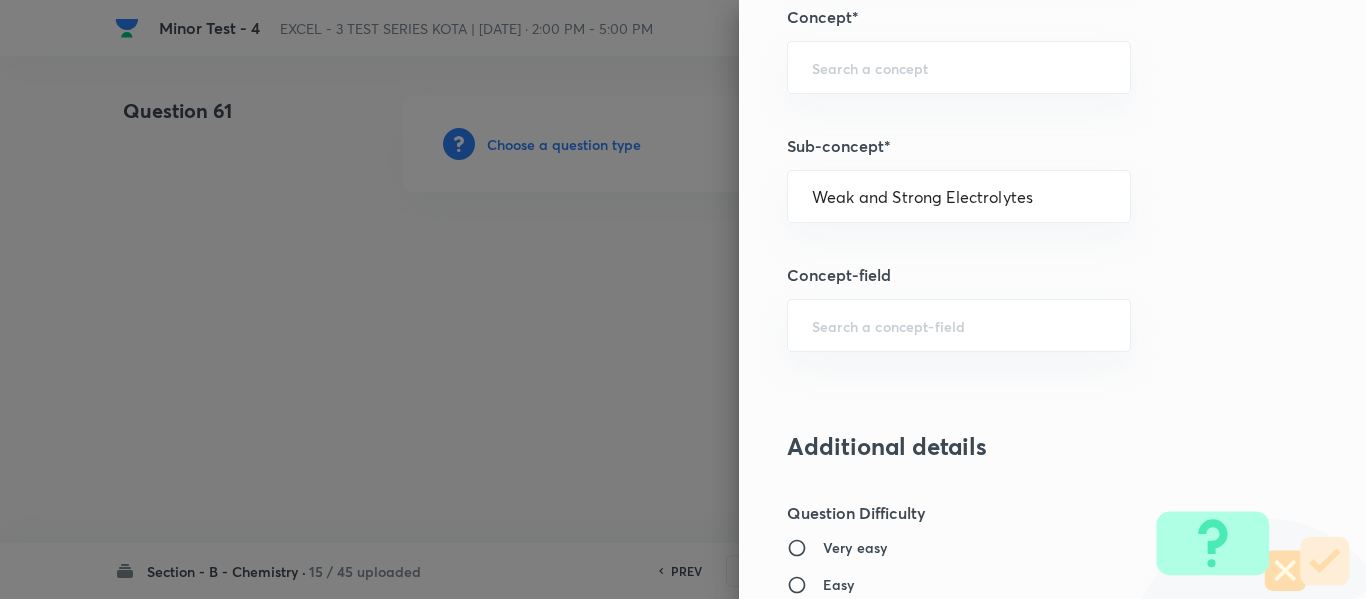 type on "Chemistry" 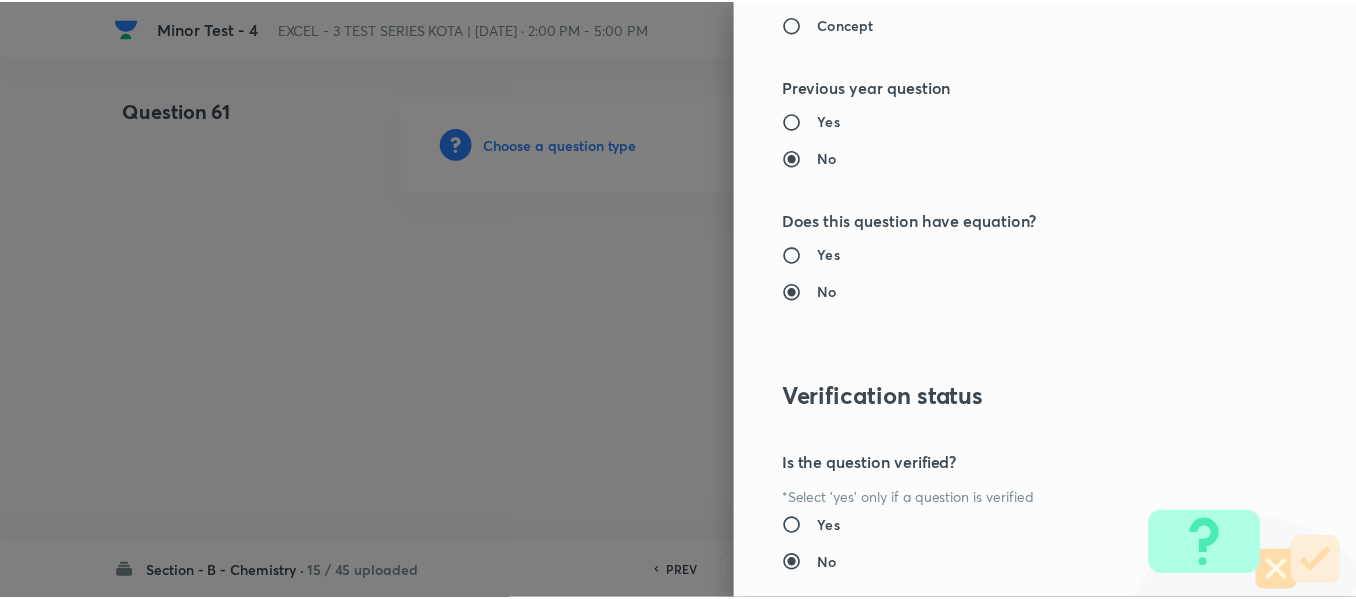 scroll, scrollTop: 2261, scrollLeft: 0, axis: vertical 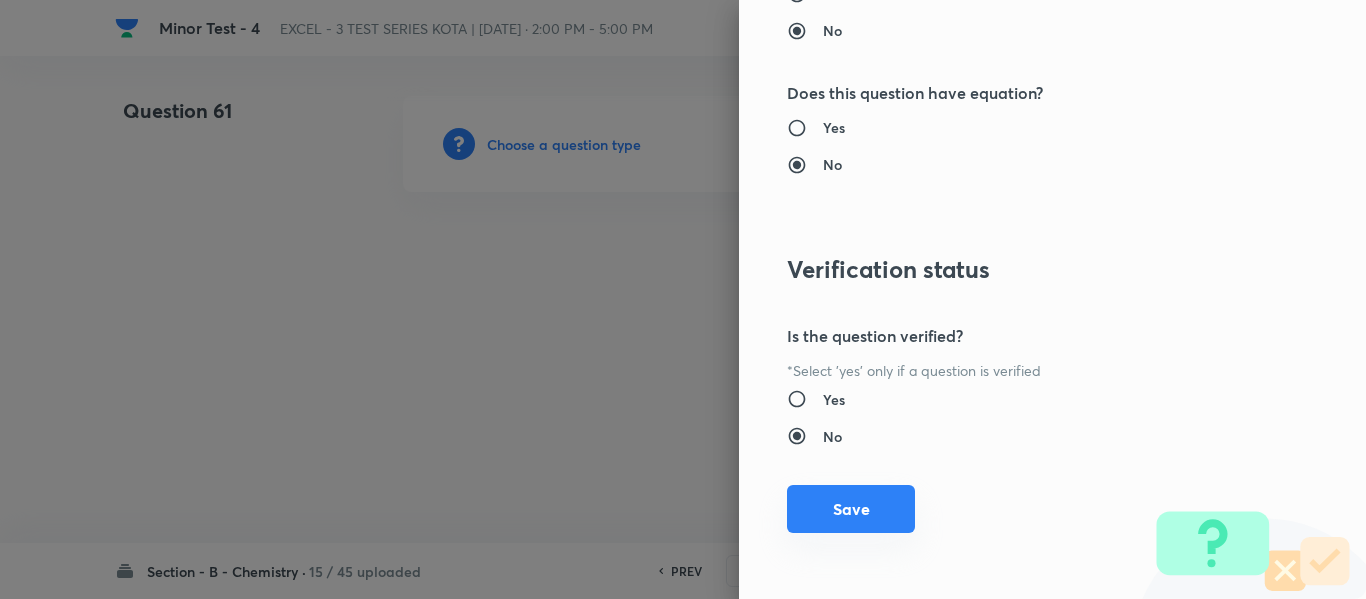 click on "Save" at bounding box center (851, 509) 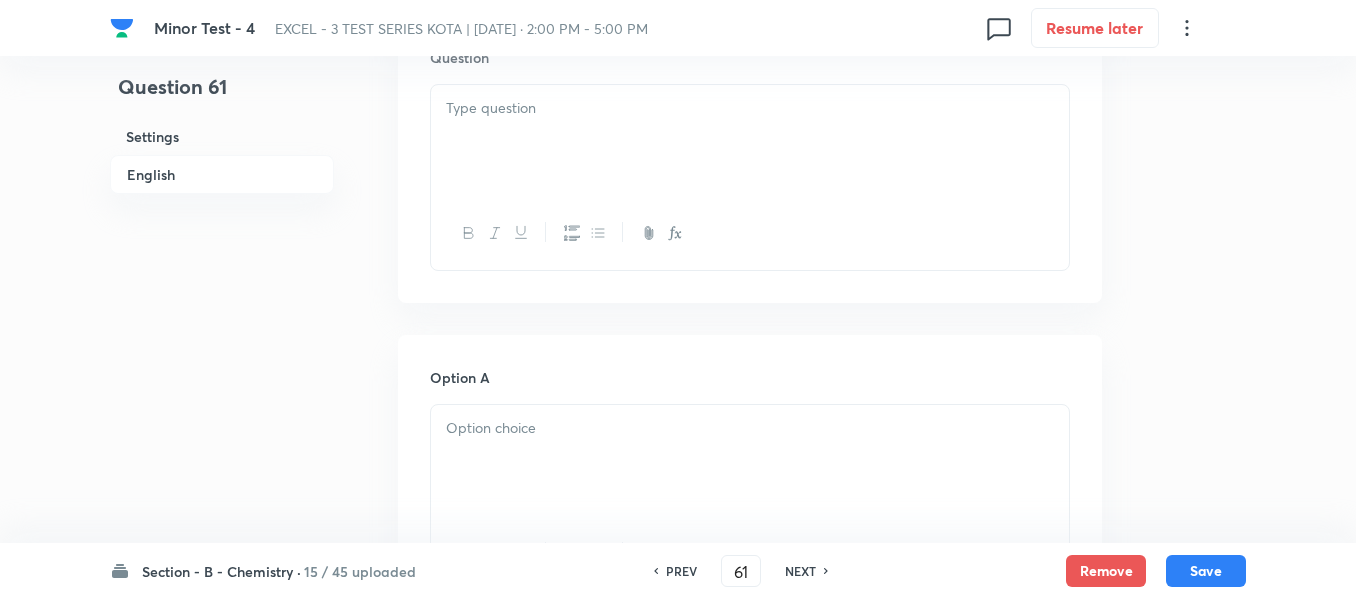 scroll, scrollTop: 600, scrollLeft: 0, axis: vertical 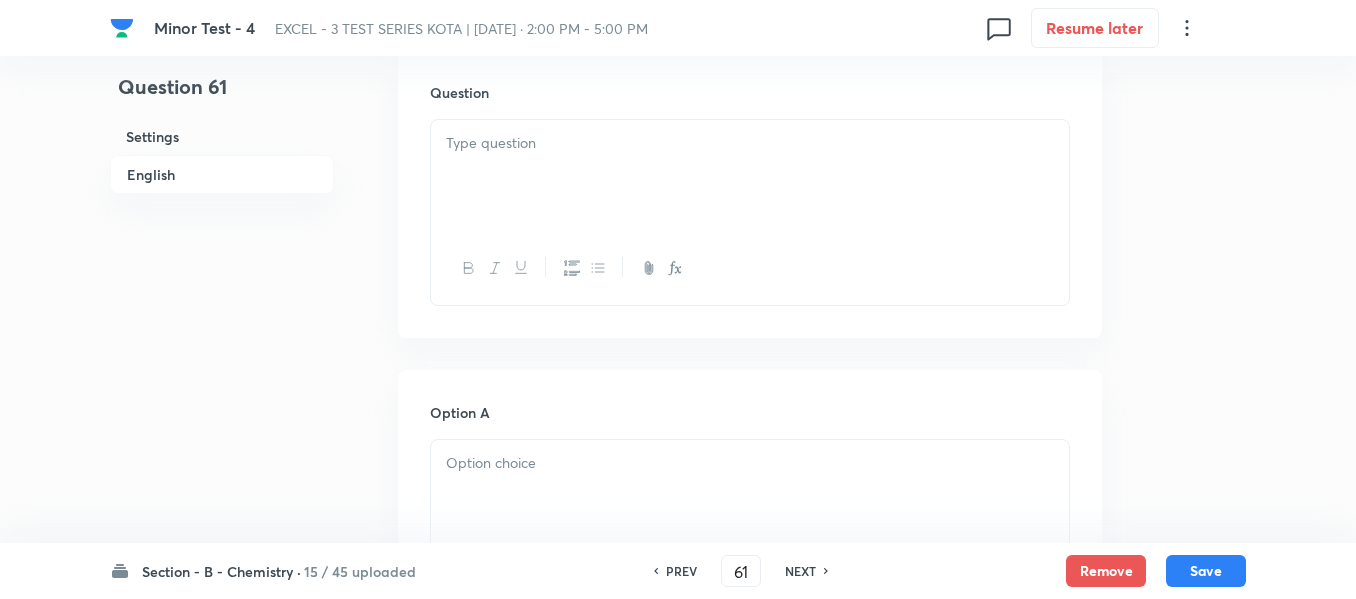 click at bounding box center (750, 176) 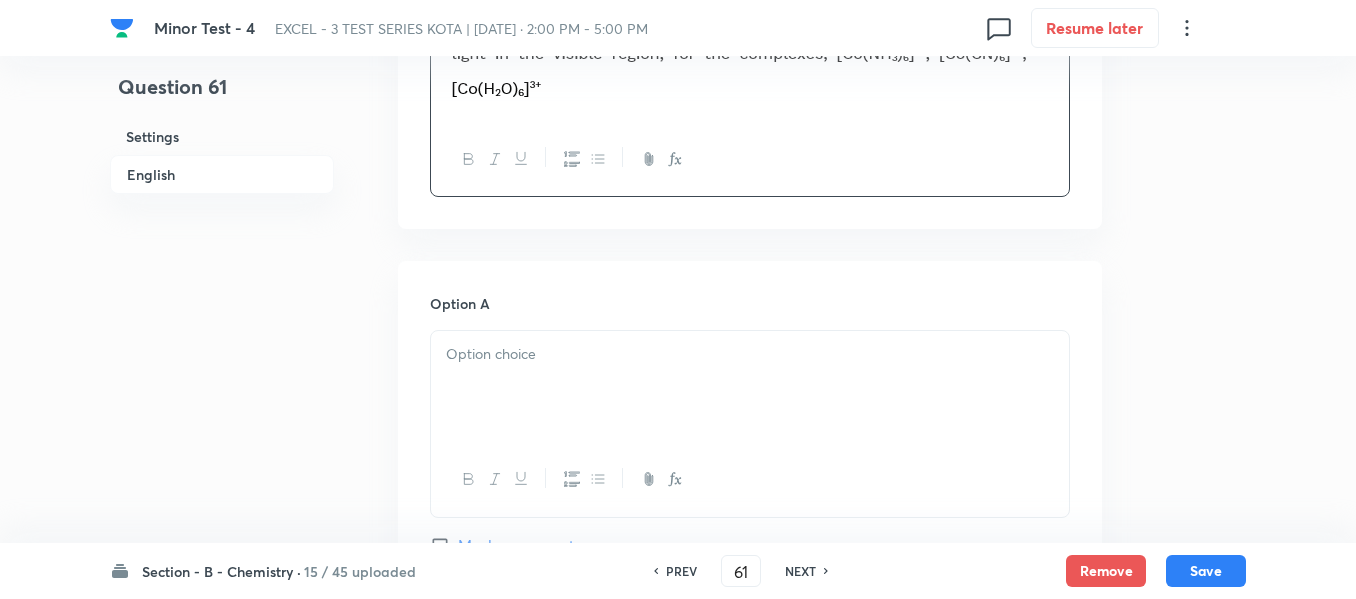 scroll, scrollTop: 800, scrollLeft: 0, axis: vertical 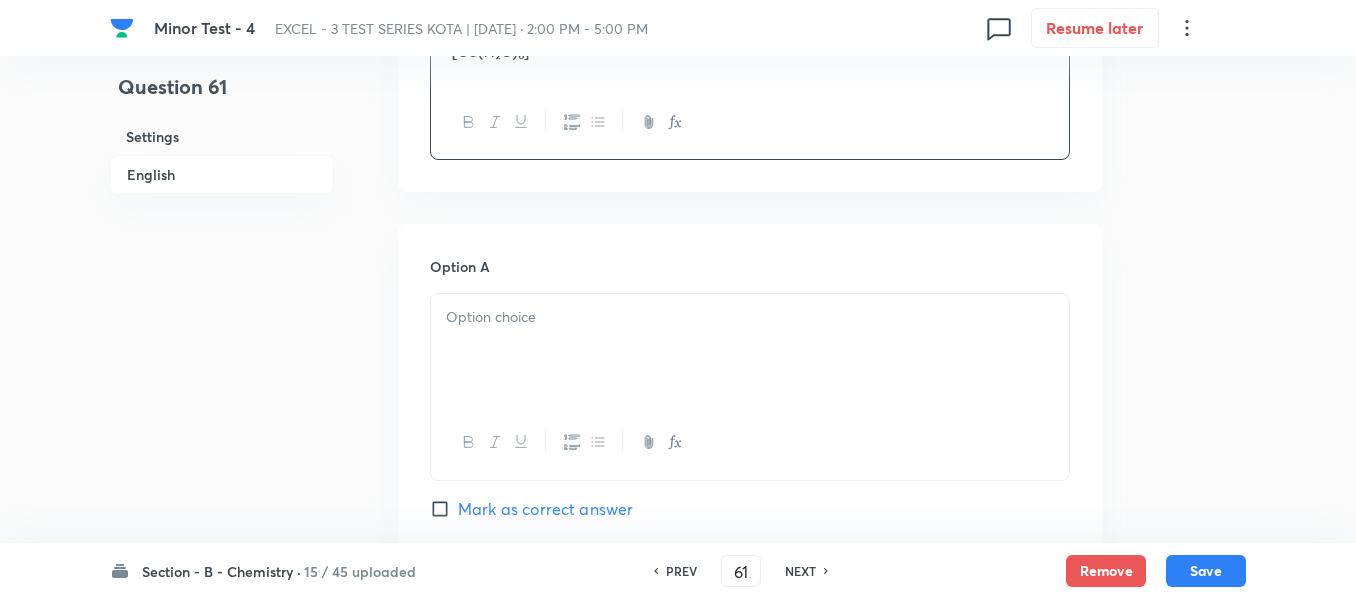 click at bounding box center [750, 350] 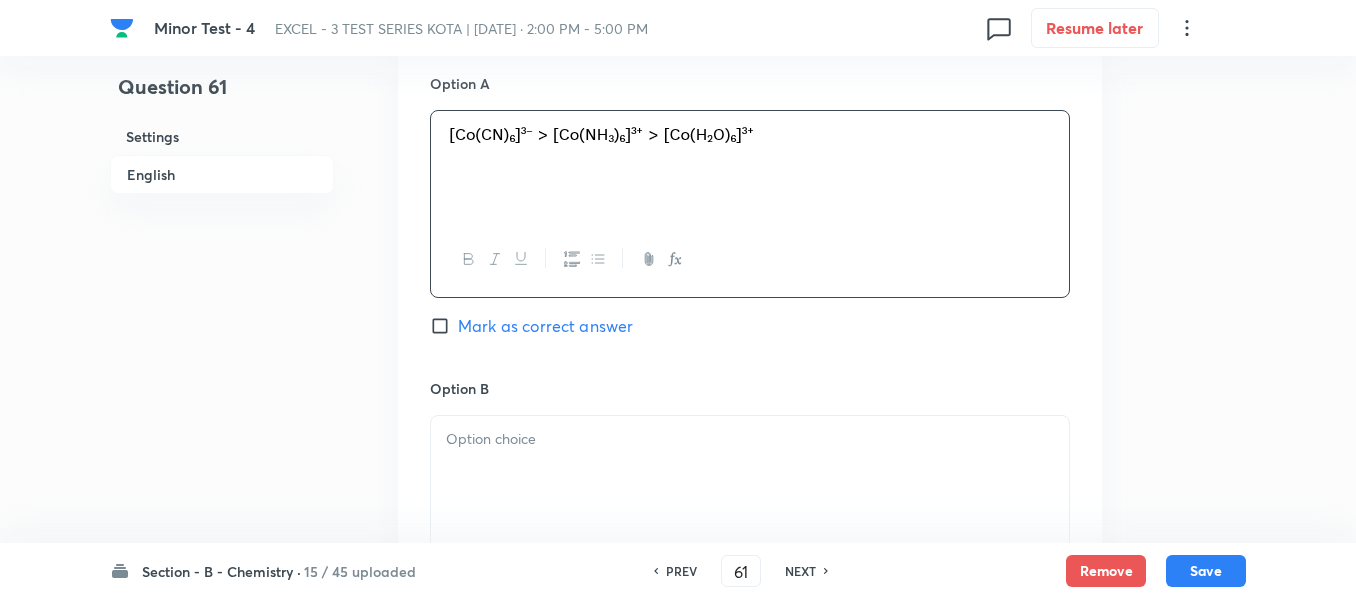 scroll, scrollTop: 1000, scrollLeft: 0, axis: vertical 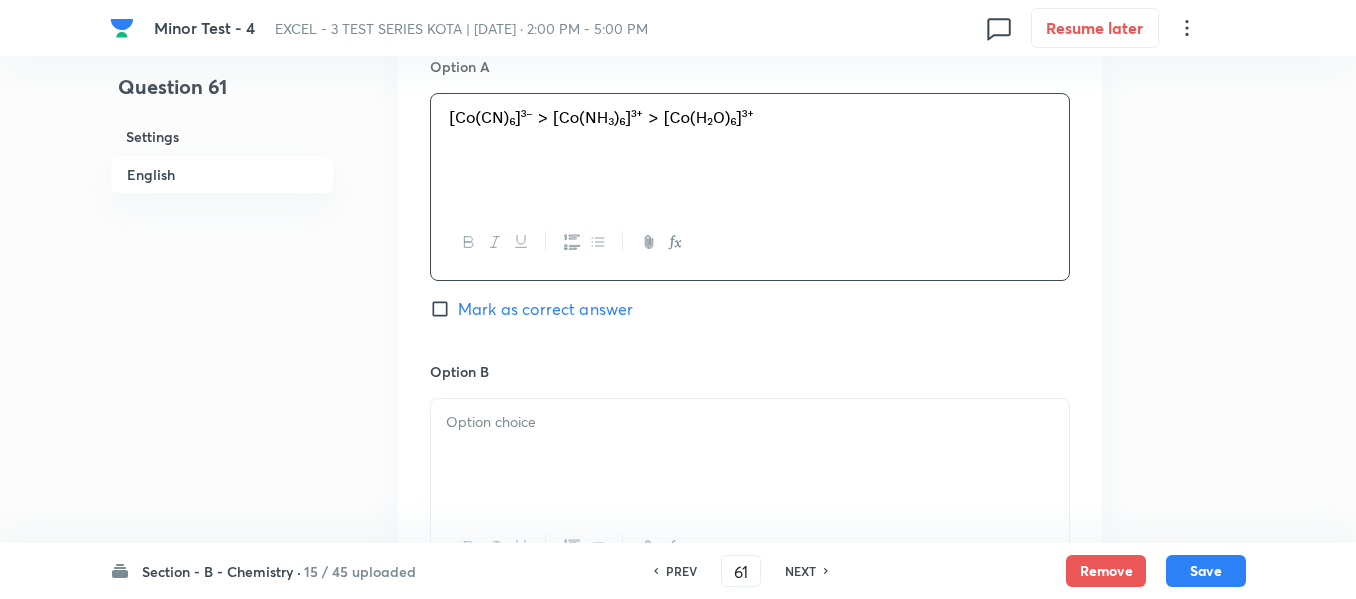click on "Option A Mark as correct answer" at bounding box center (750, 208) 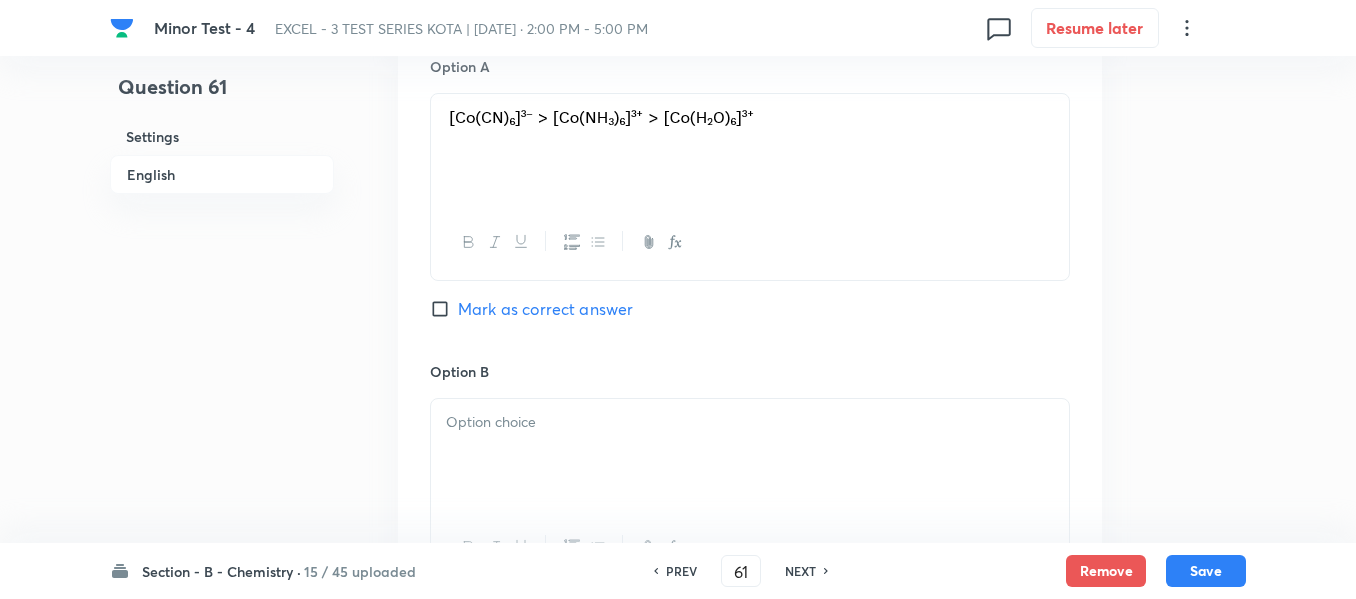 click at bounding box center [750, 422] 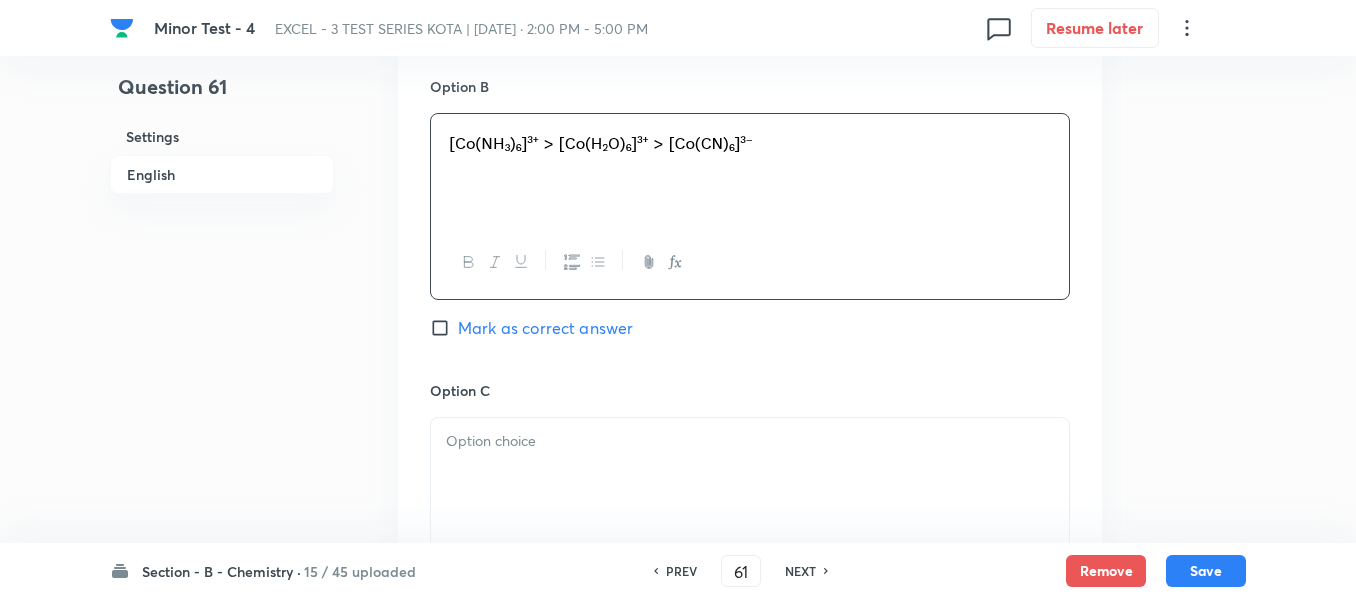 scroll, scrollTop: 1300, scrollLeft: 0, axis: vertical 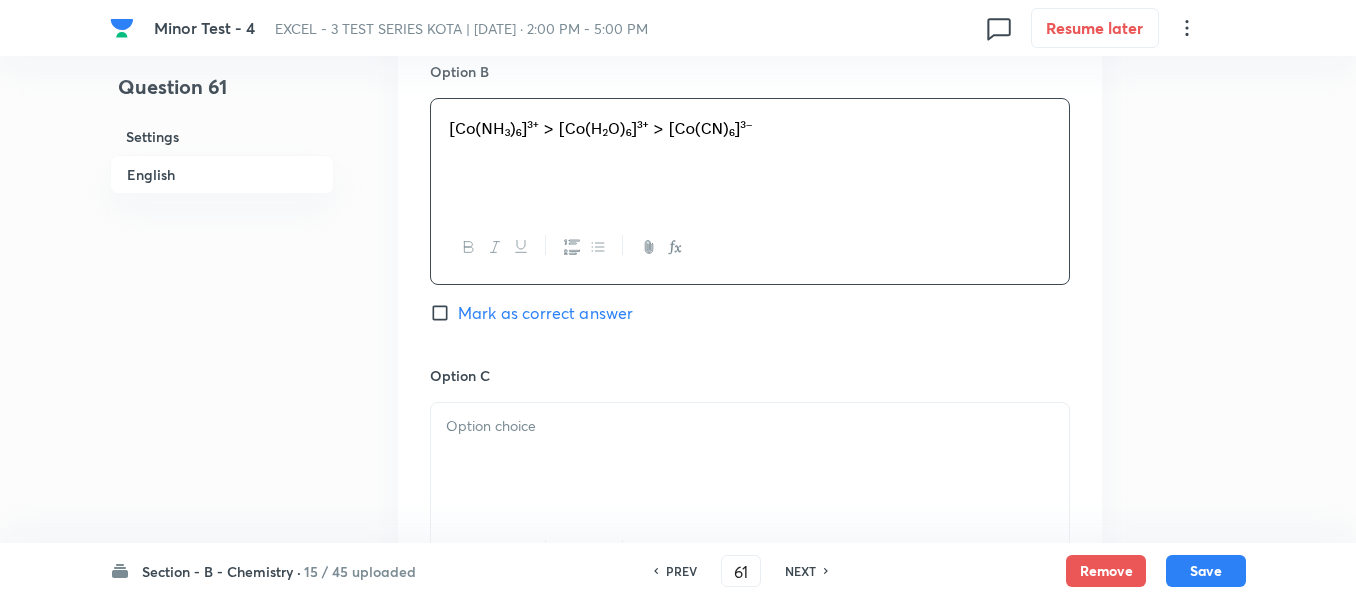 click at bounding box center (750, 426) 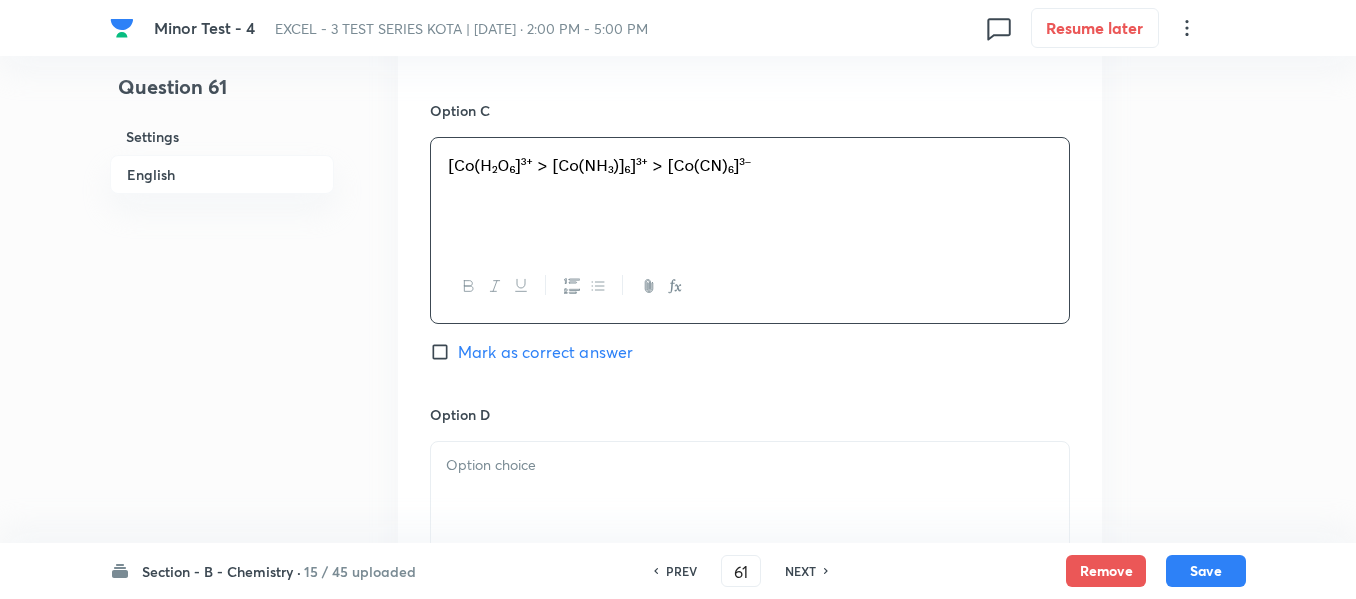scroll, scrollTop: 1600, scrollLeft: 0, axis: vertical 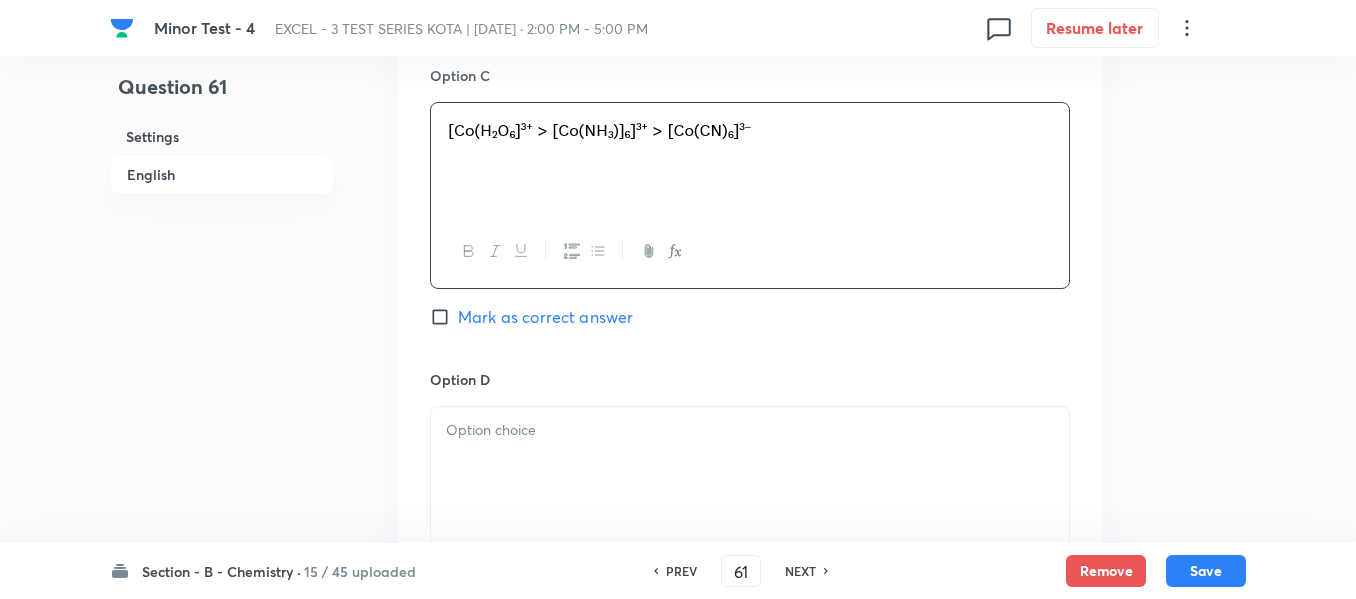 click at bounding box center (750, 430) 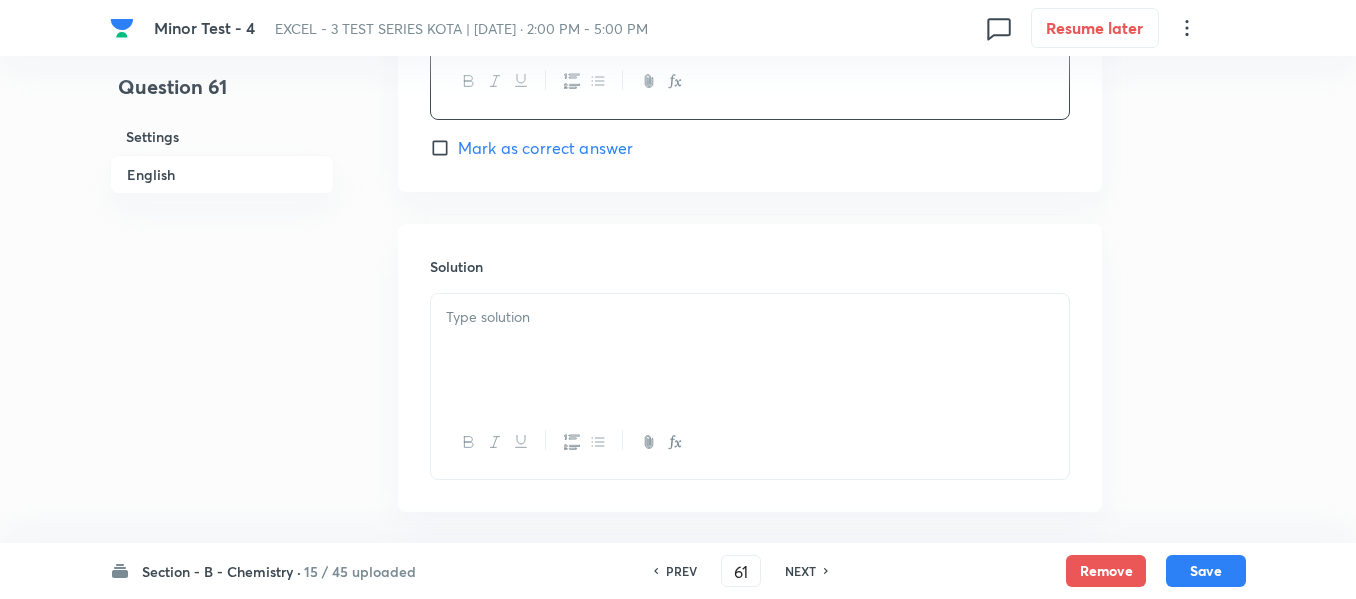 scroll, scrollTop: 2100, scrollLeft: 0, axis: vertical 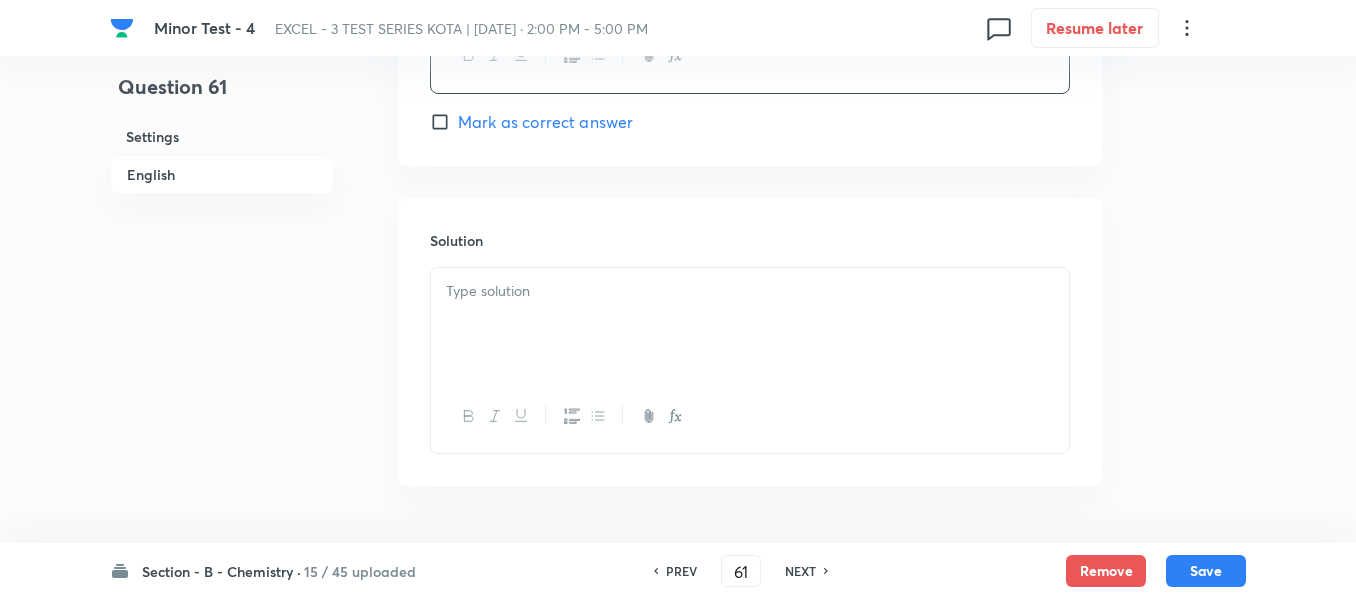 click at bounding box center (750, 291) 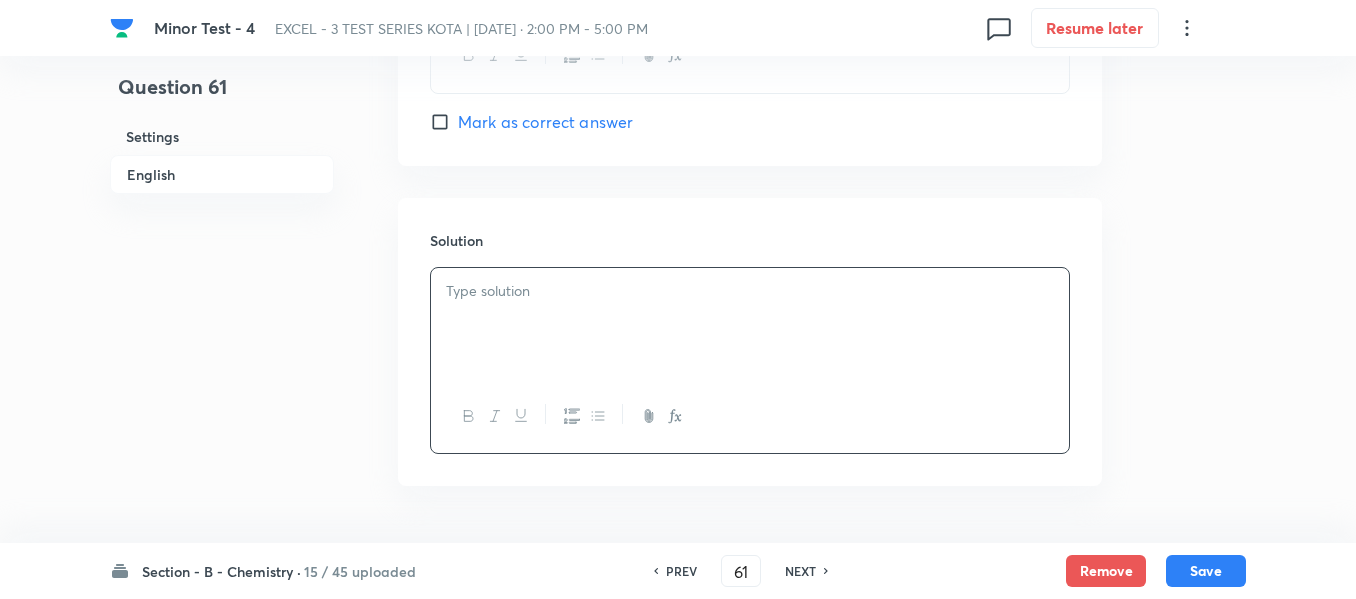 type 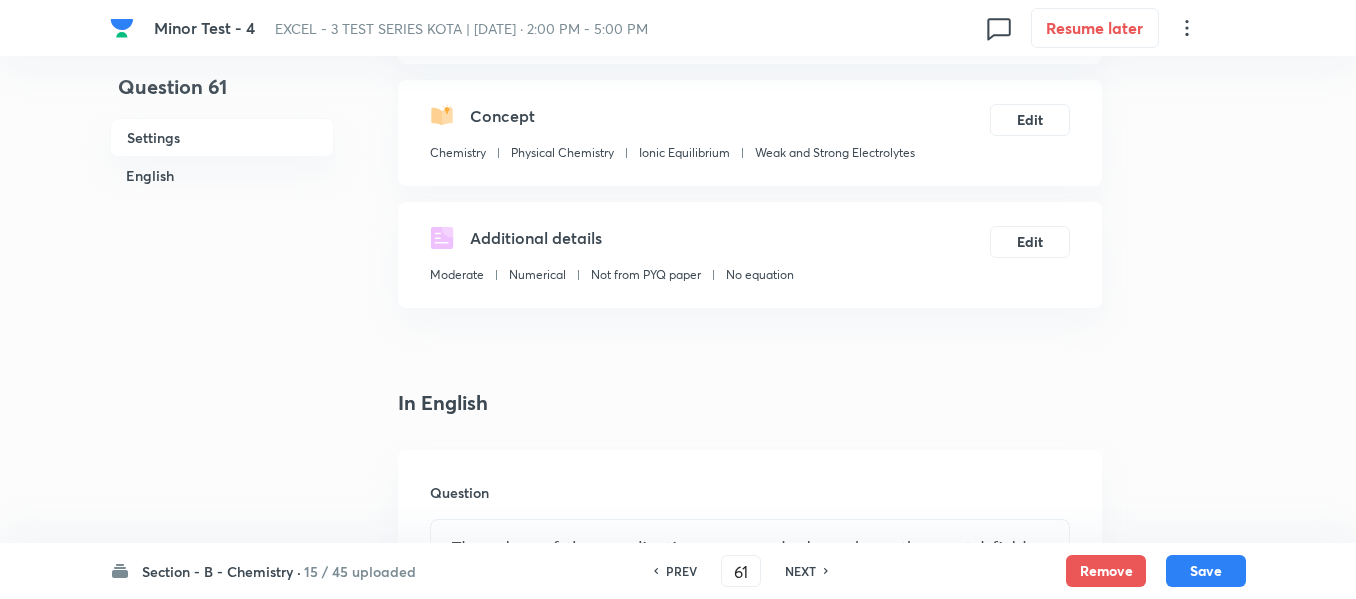 scroll, scrollTop: 0, scrollLeft: 0, axis: both 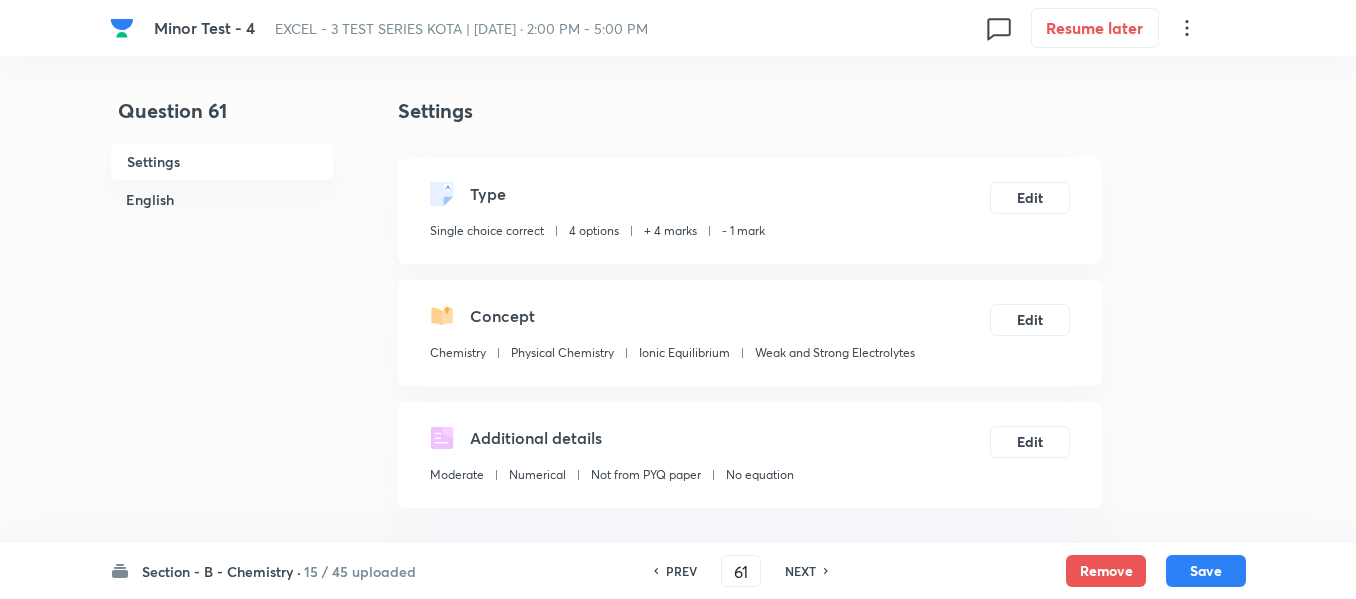 click on "English" at bounding box center (222, 199) 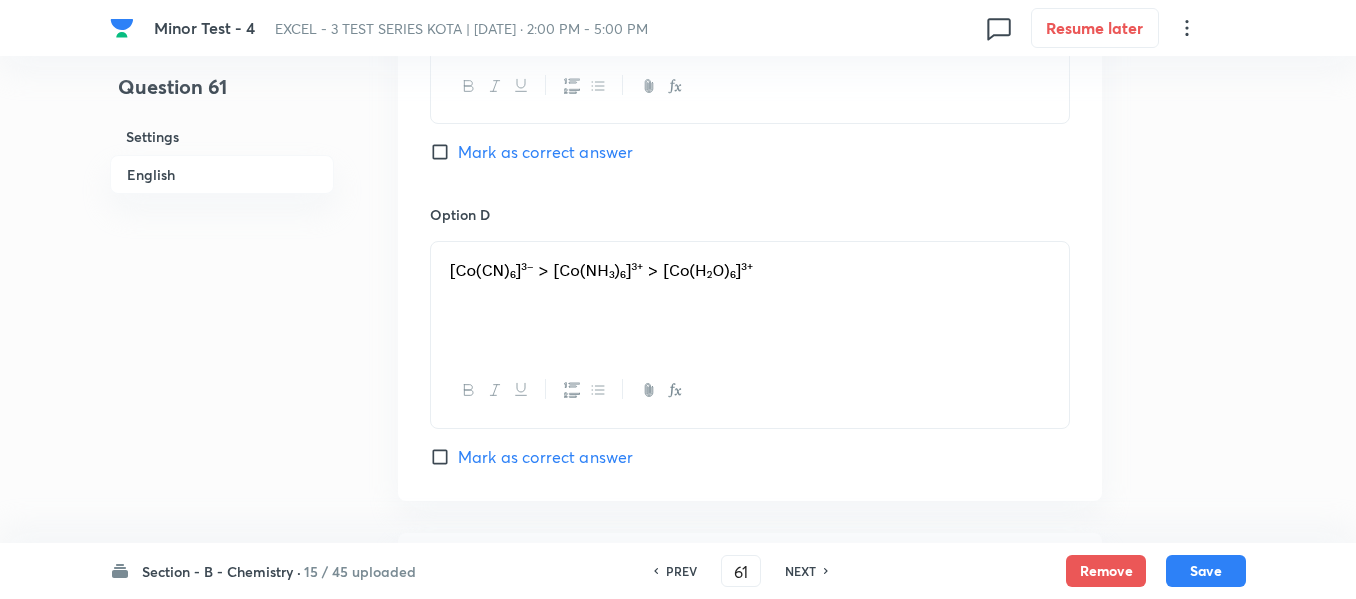 scroll, scrollTop: 1763, scrollLeft: 0, axis: vertical 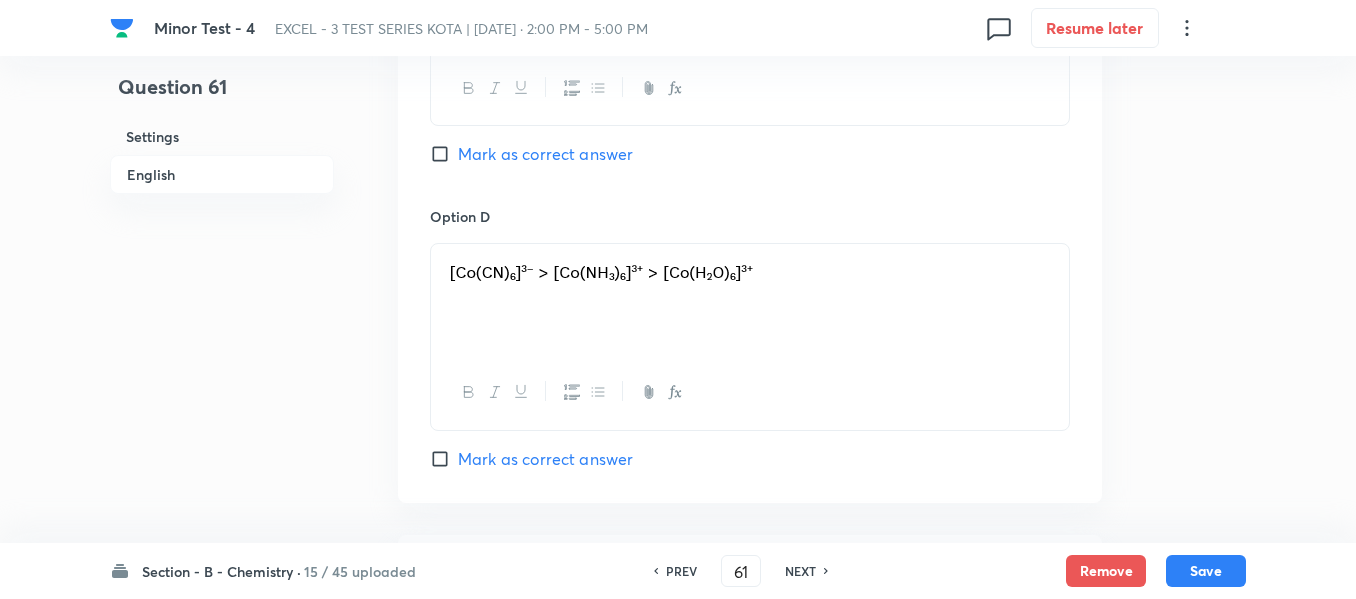 click on "Mark as correct answer" at bounding box center [444, 154] 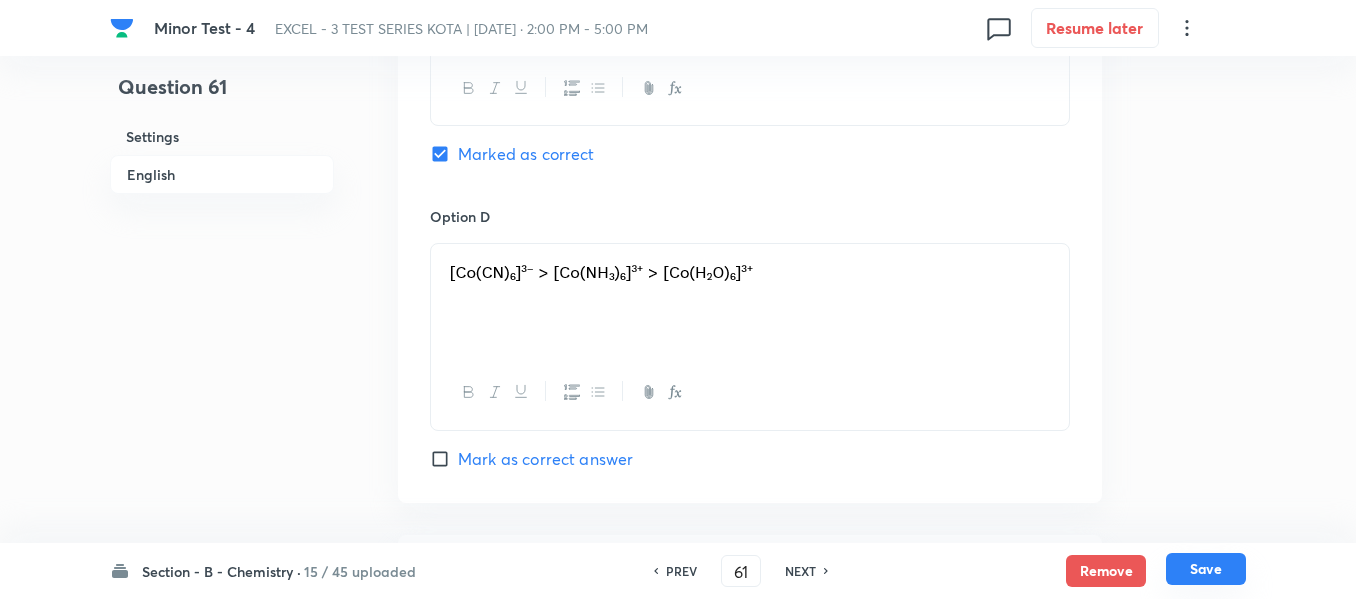 click on "Save" at bounding box center (1206, 569) 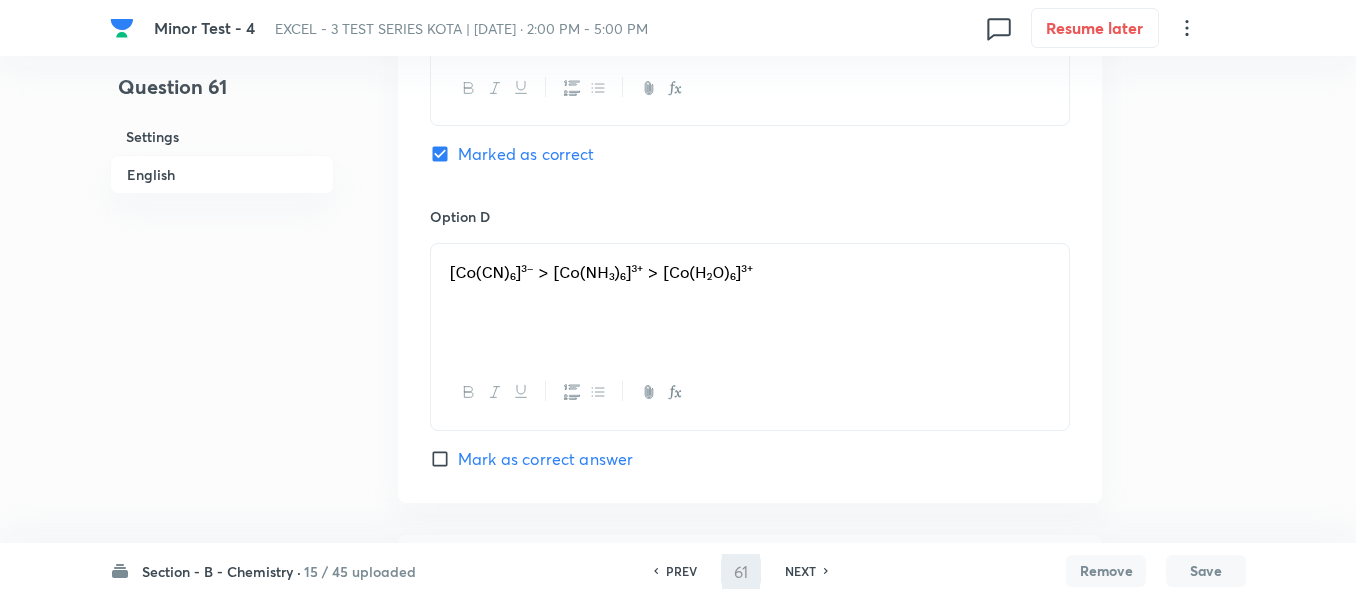 type on "62" 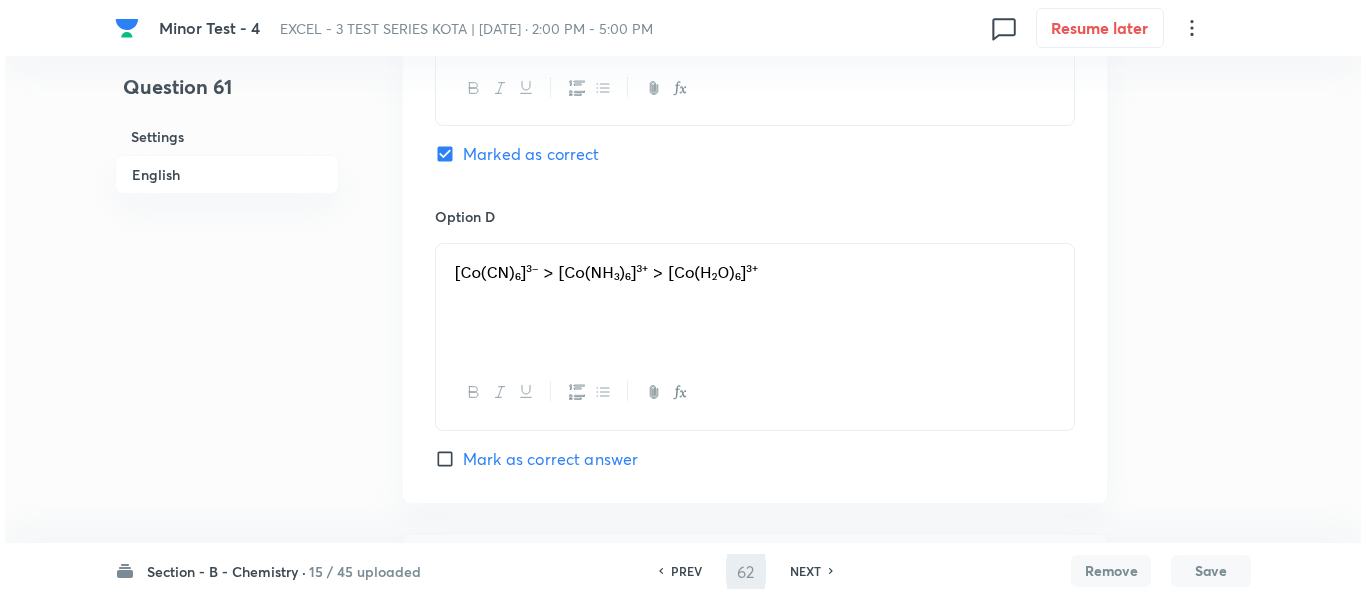scroll, scrollTop: 0, scrollLeft: 0, axis: both 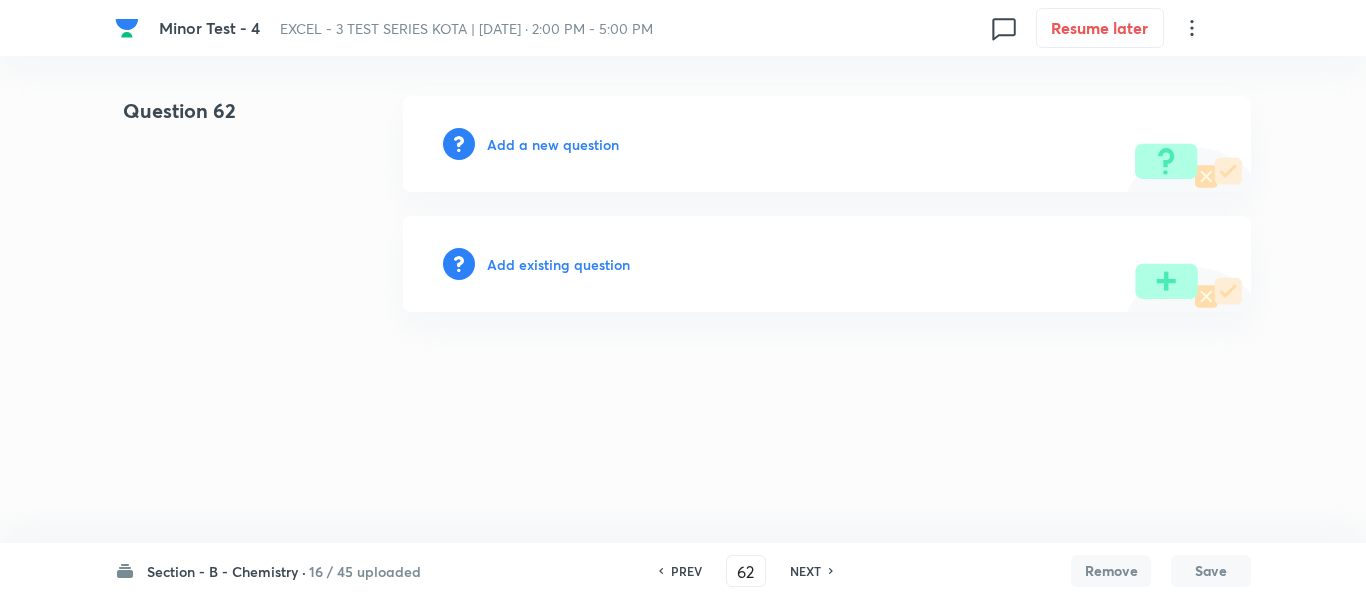 click on "Add a new question" at bounding box center (553, 144) 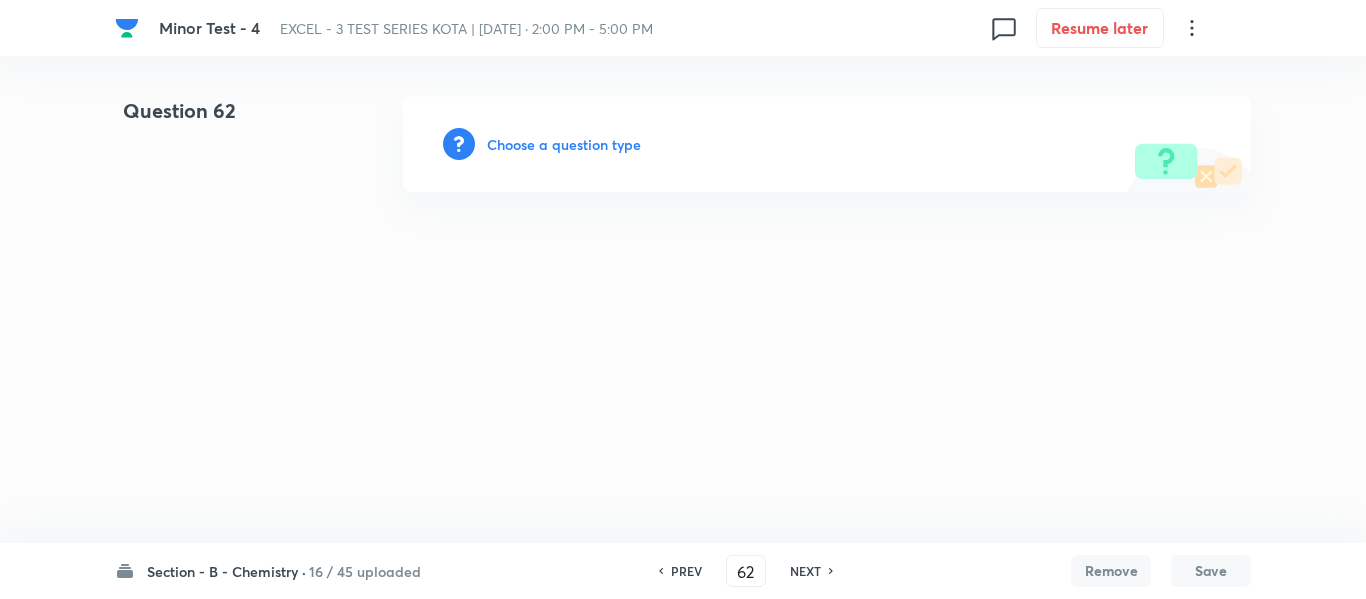 click on "Choose a question type" at bounding box center [564, 144] 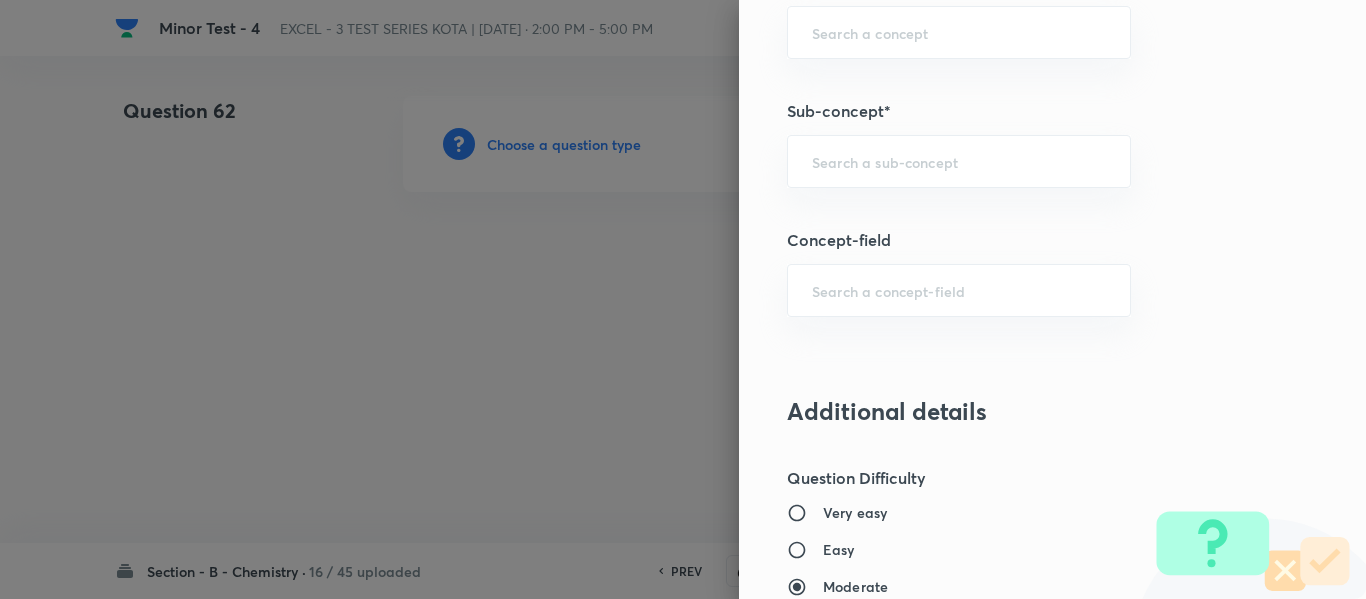 scroll, scrollTop: 1362, scrollLeft: 0, axis: vertical 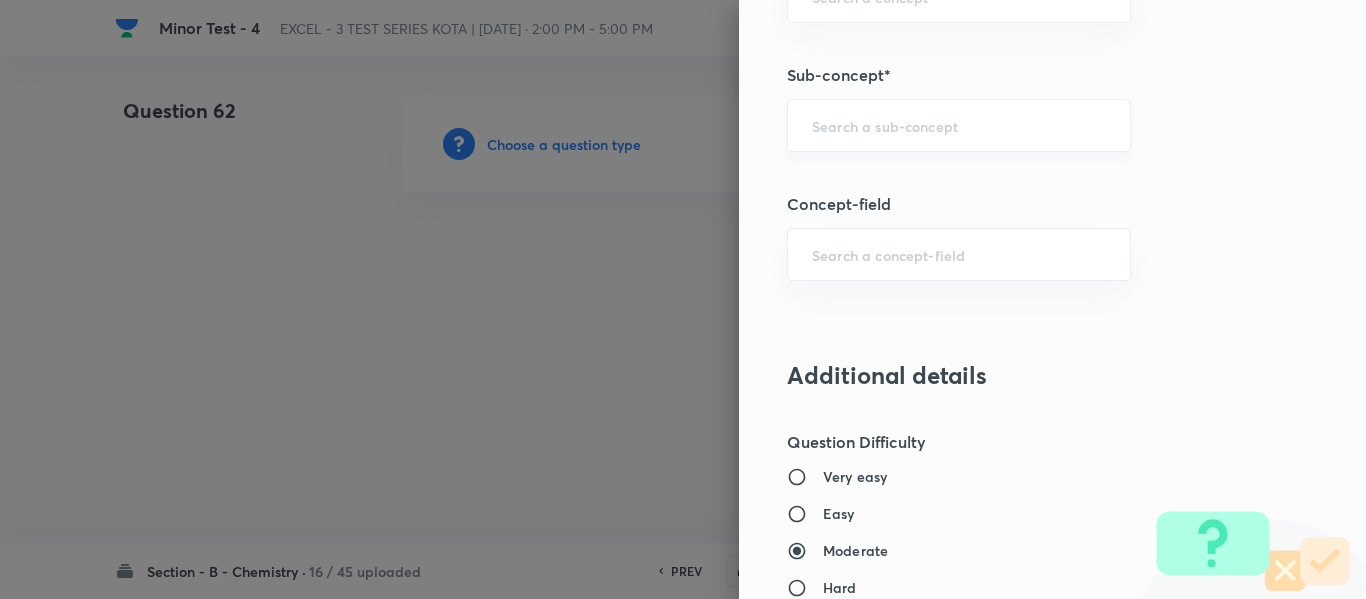 click at bounding box center [959, 125] 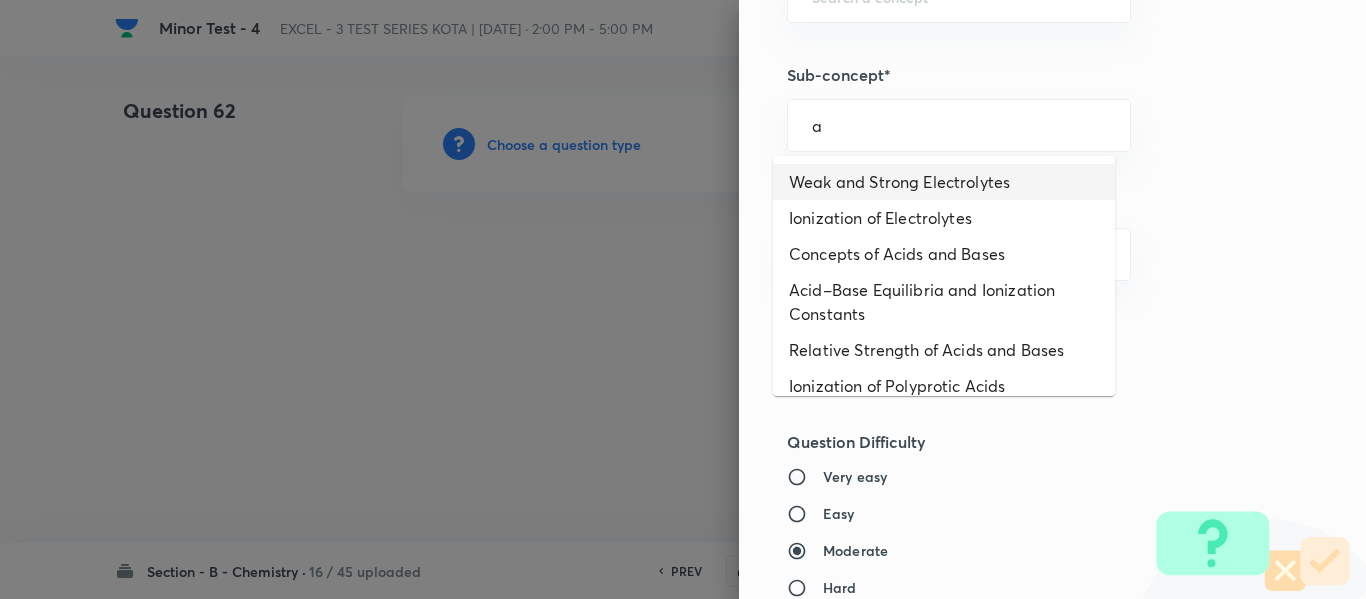 click on "Weak and Strong Electrolytes" at bounding box center [944, 182] 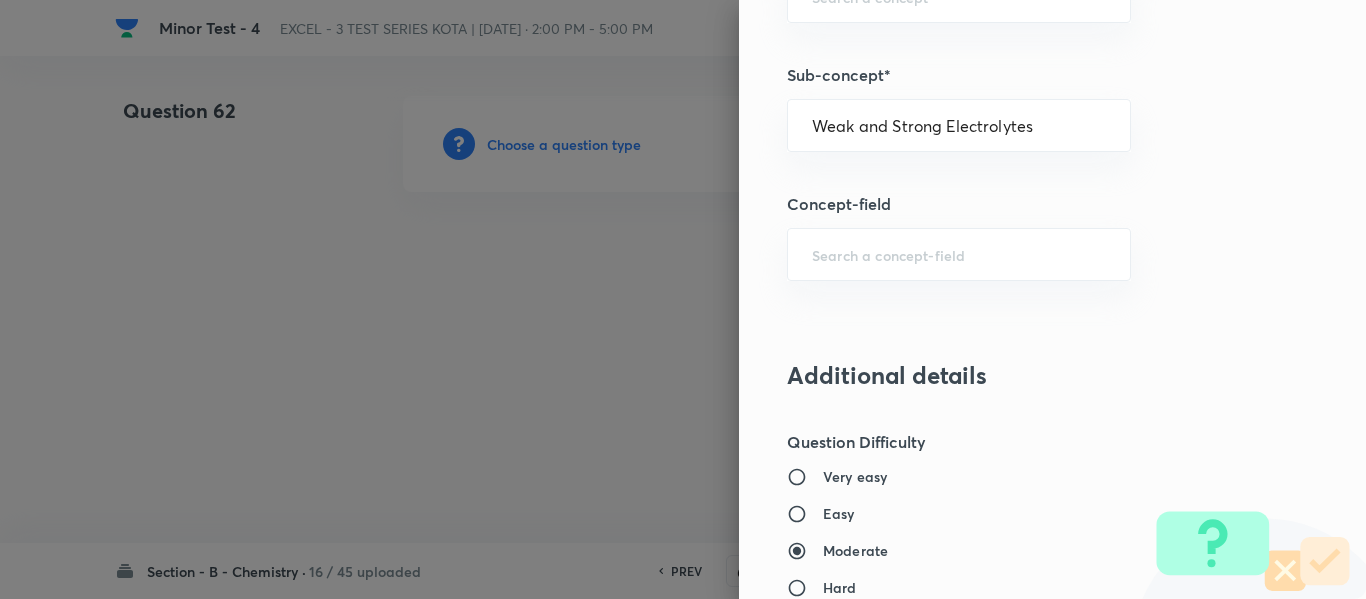 type on "Chemistry" 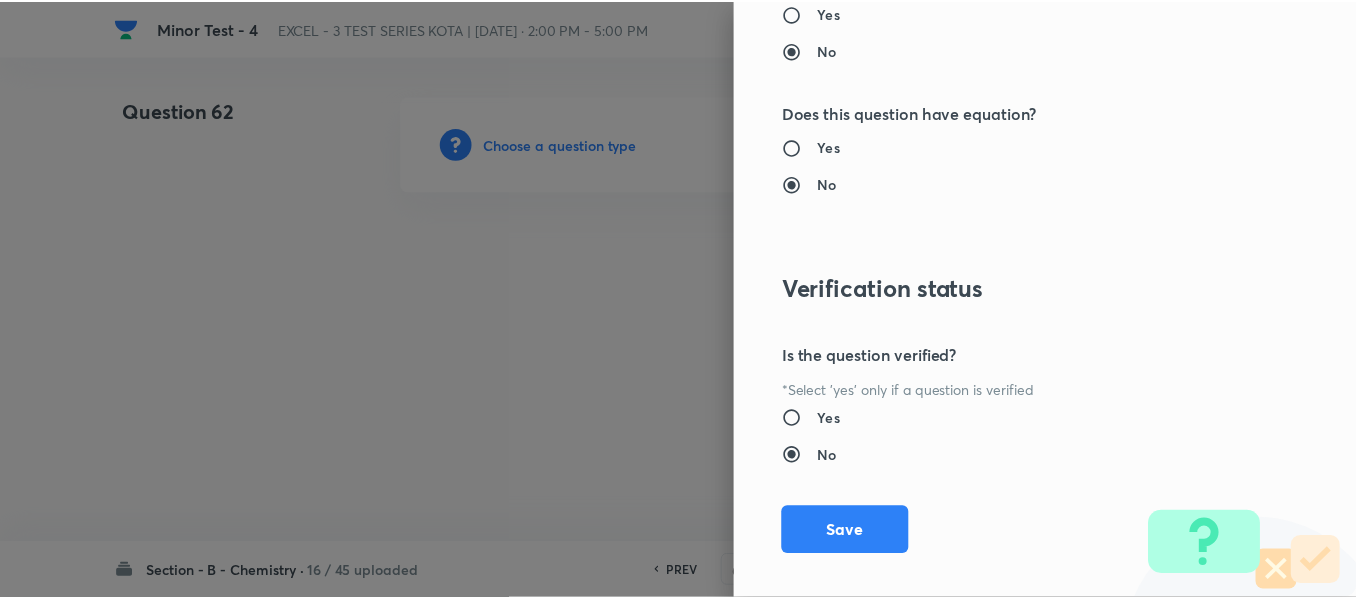 scroll, scrollTop: 2261, scrollLeft: 0, axis: vertical 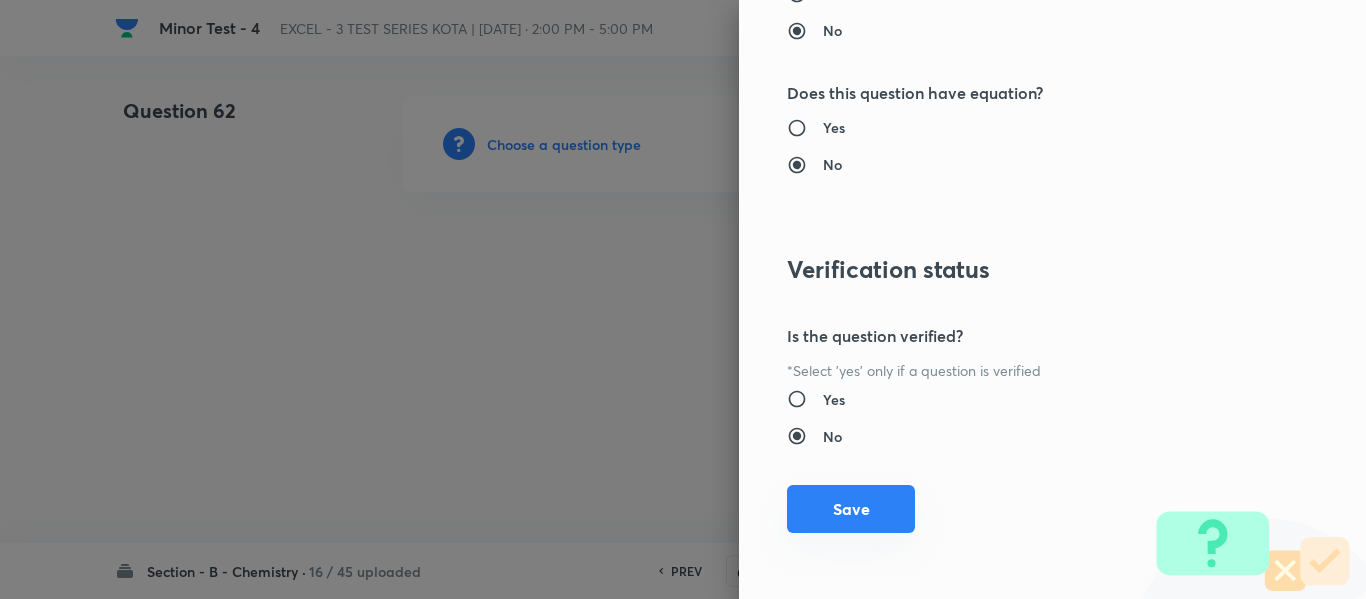 click on "Save" at bounding box center [851, 509] 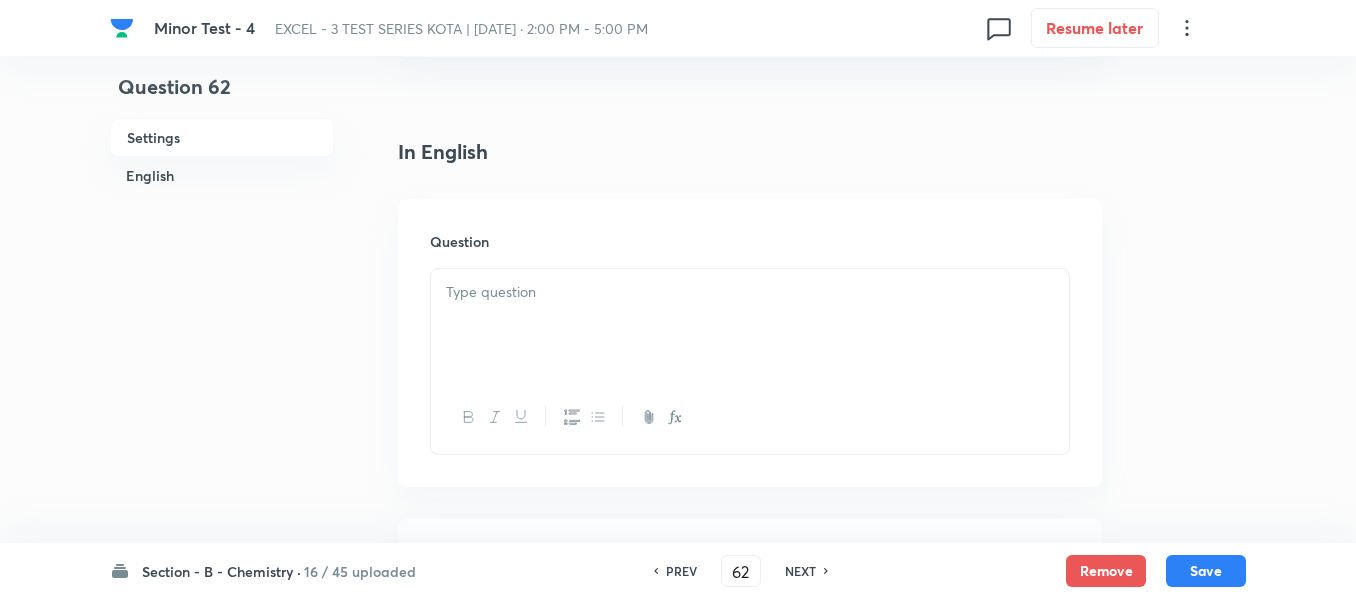 scroll, scrollTop: 500, scrollLeft: 0, axis: vertical 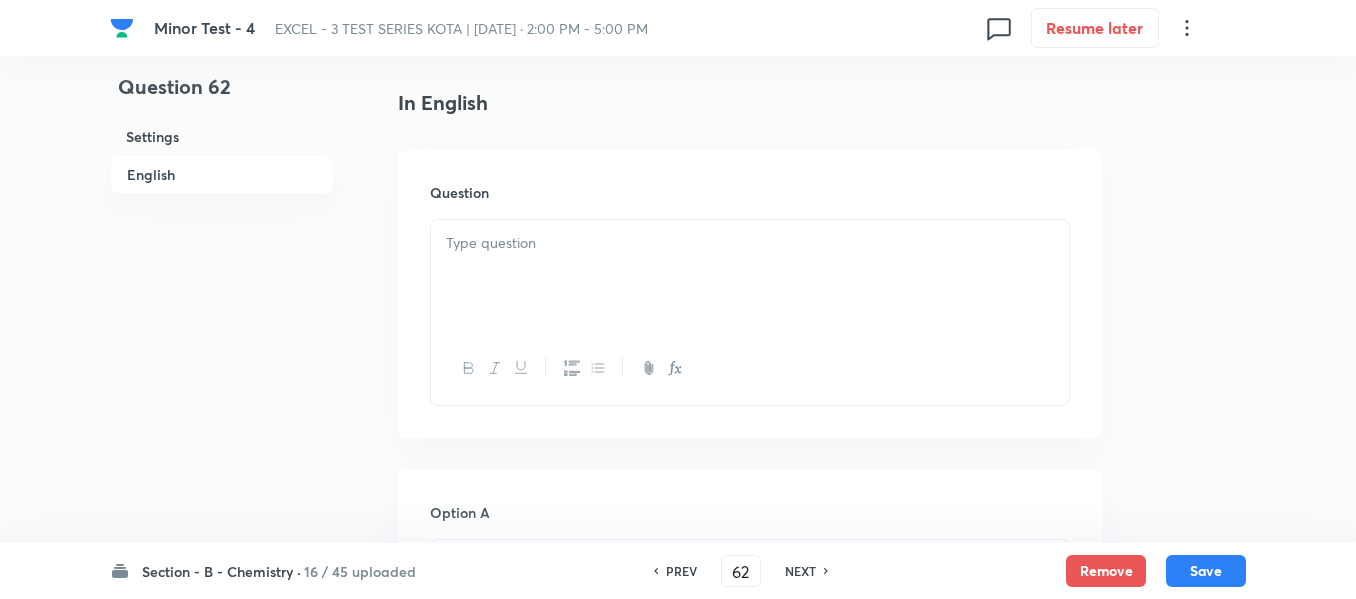 click at bounding box center [750, 276] 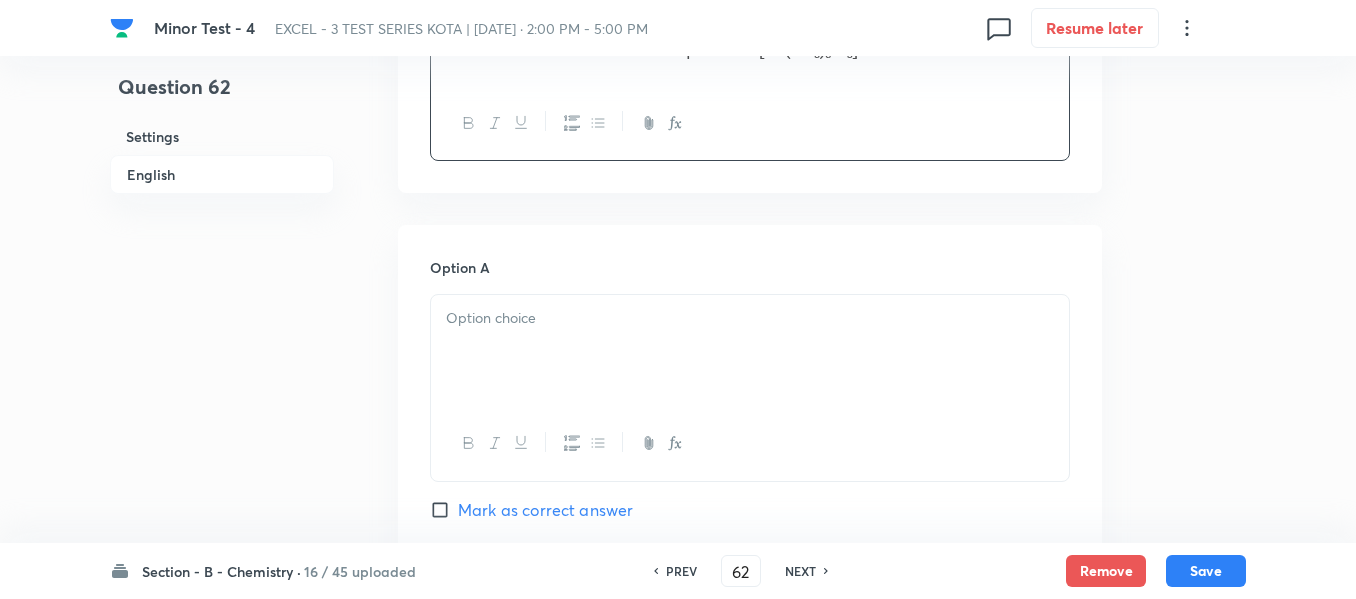 scroll, scrollTop: 1100, scrollLeft: 0, axis: vertical 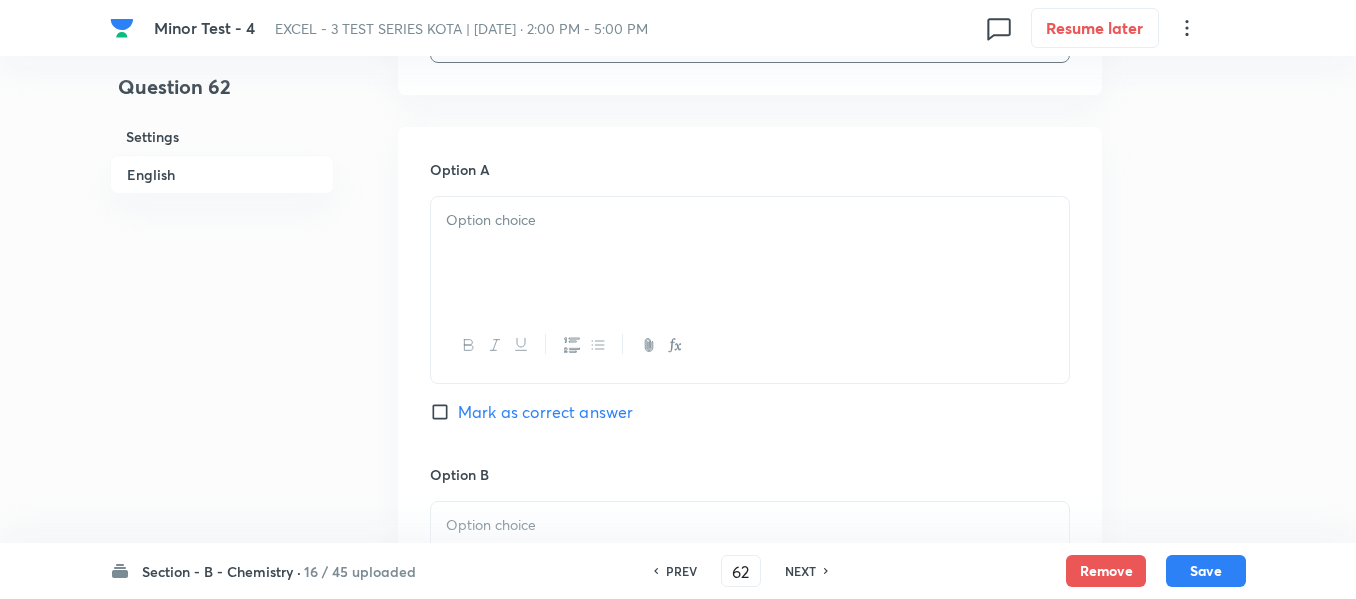 click at bounding box center [750, 253] 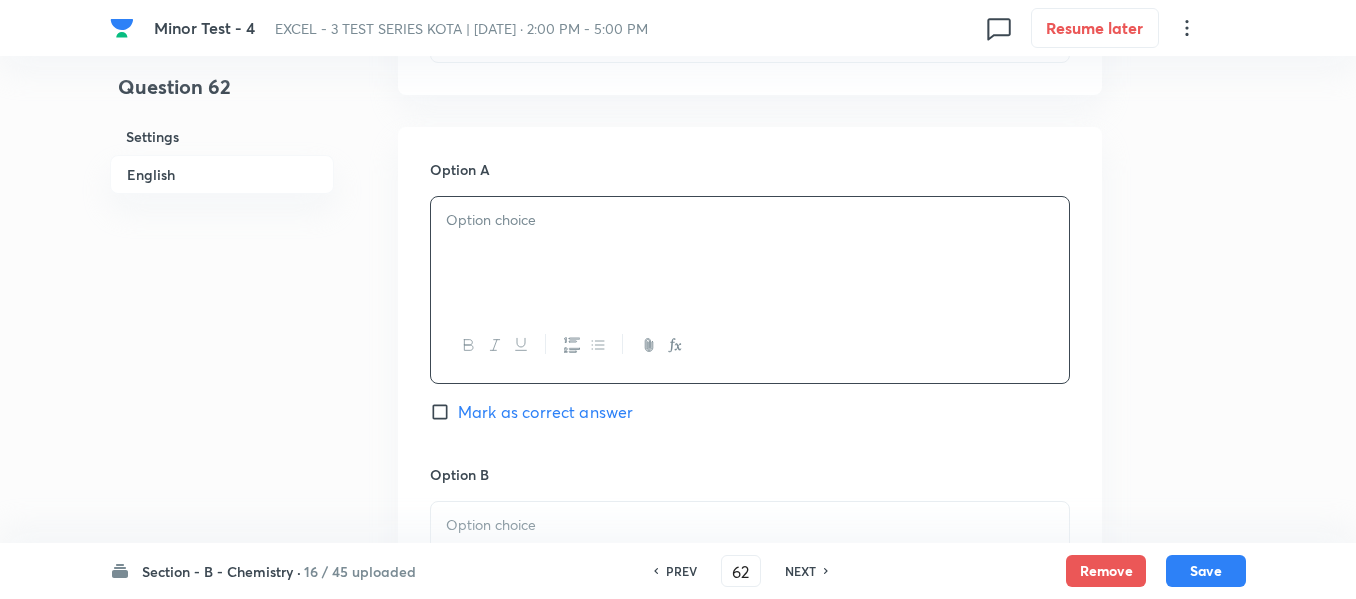 paste 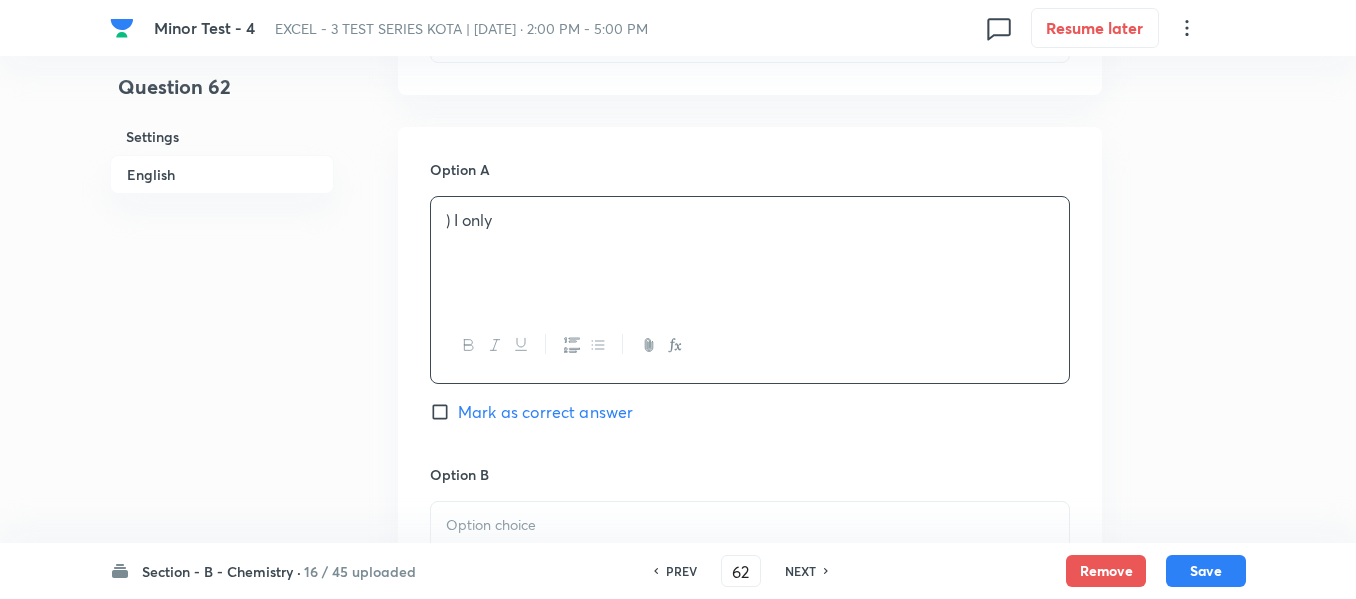 click on ") I only" at bounding box center (750, 220) 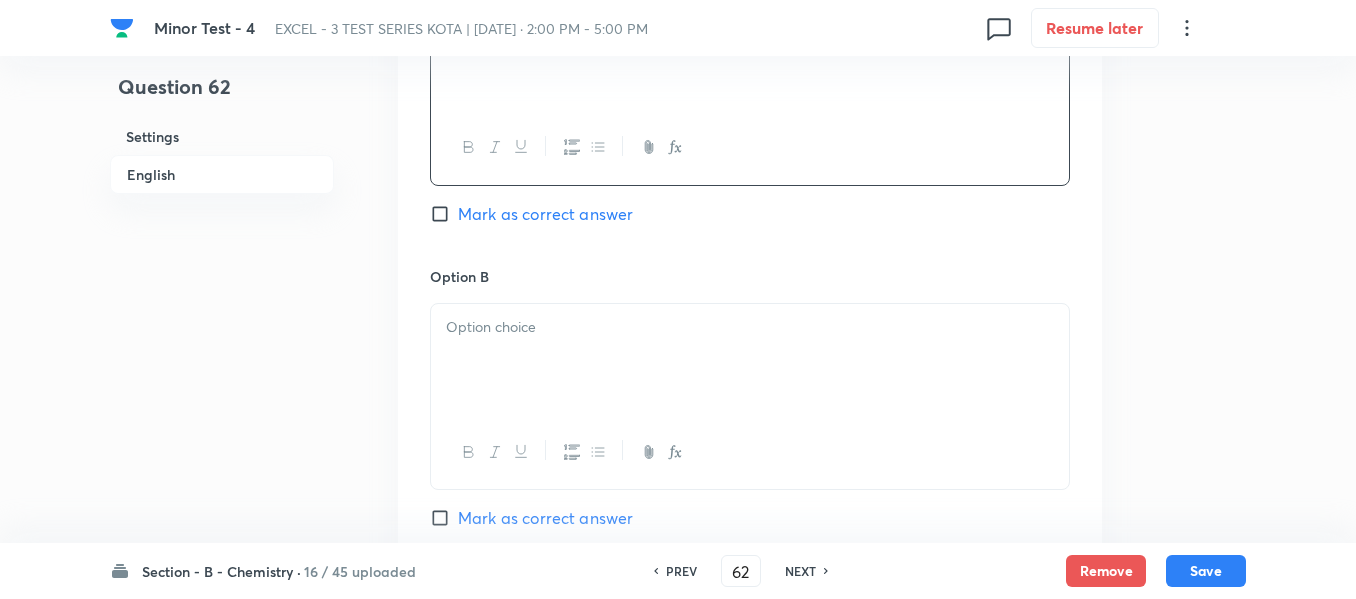 scroll, scrollTop: 1300, scrollLeft: 0, axis: vertical 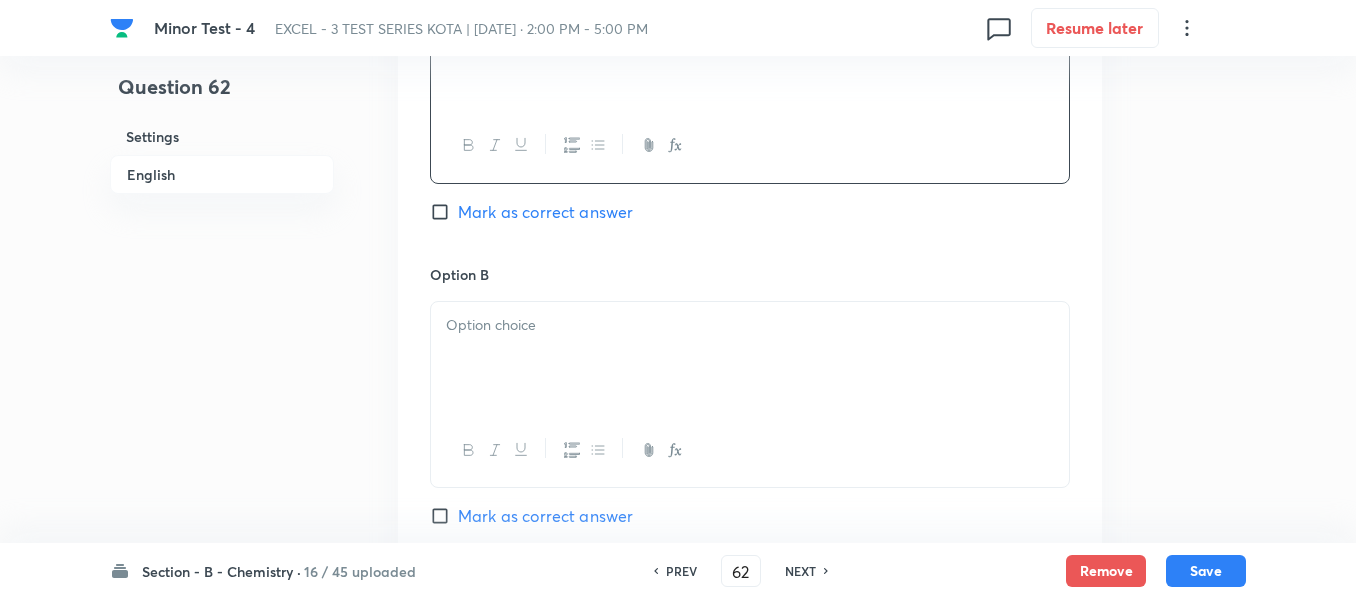 click at bounding box center [750, 358] 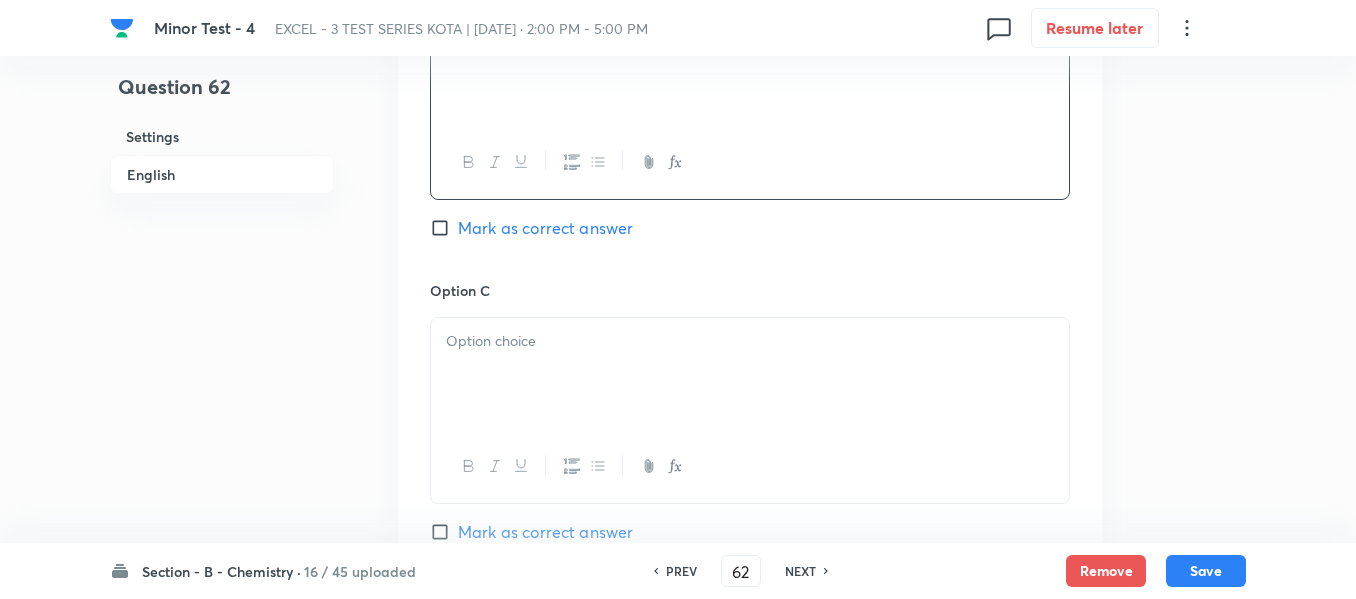 scroll, scrollTop: 1600, scrollLeft: 0, axis: vertical 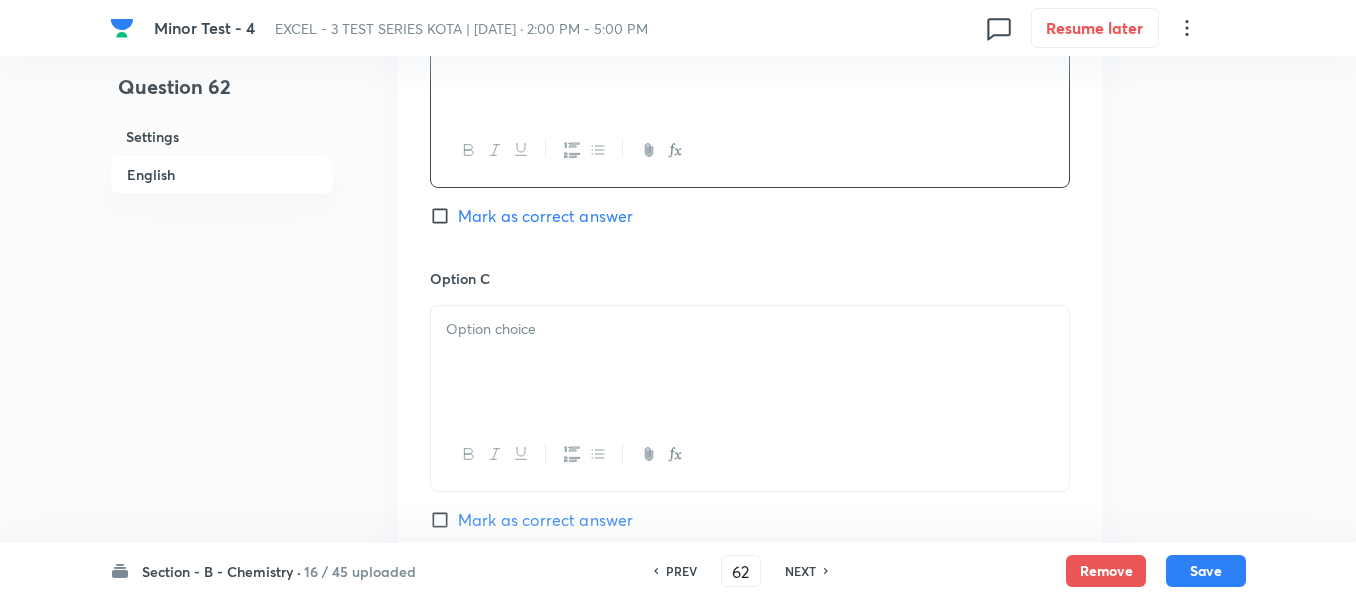 click at bounding box center [750, 362] 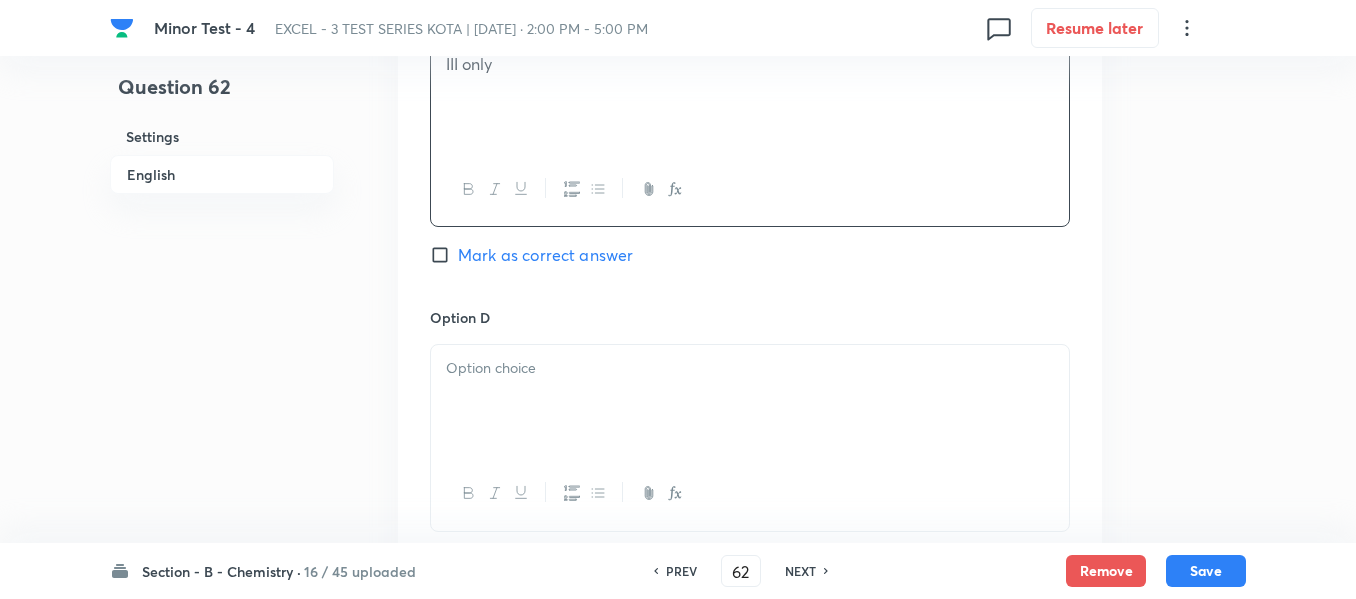 scroll, scrollTop: 2000, scrollLeft: 0, axis: vertical 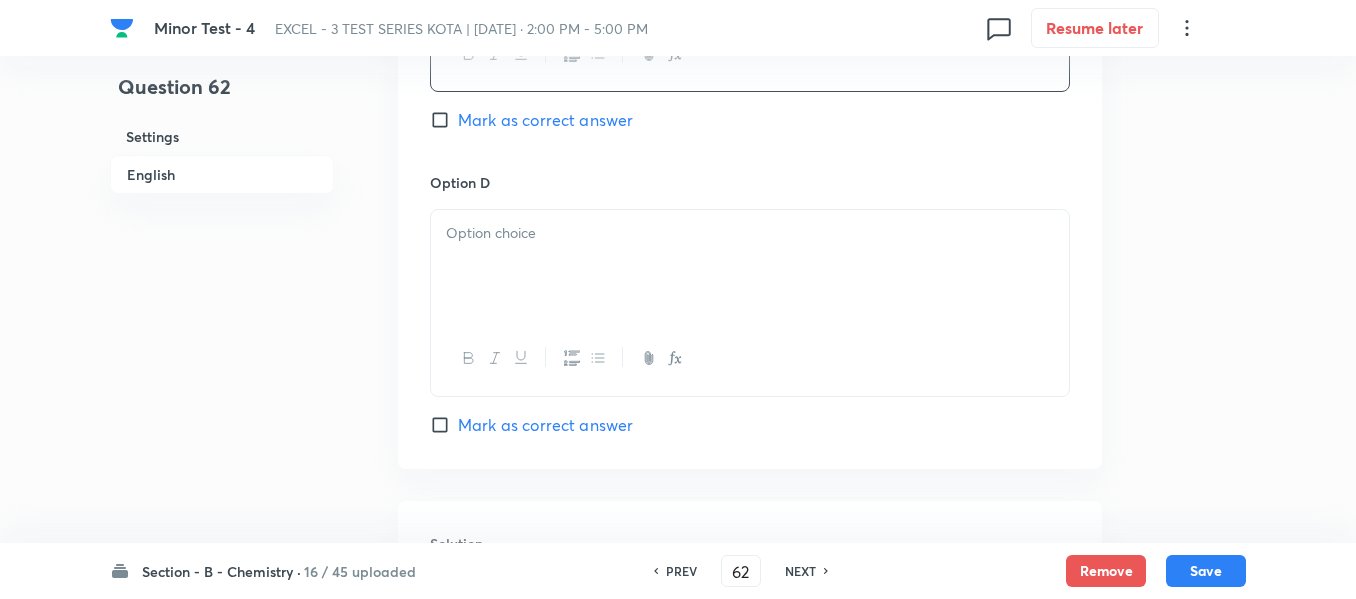 click at bounding box center (750, 266) 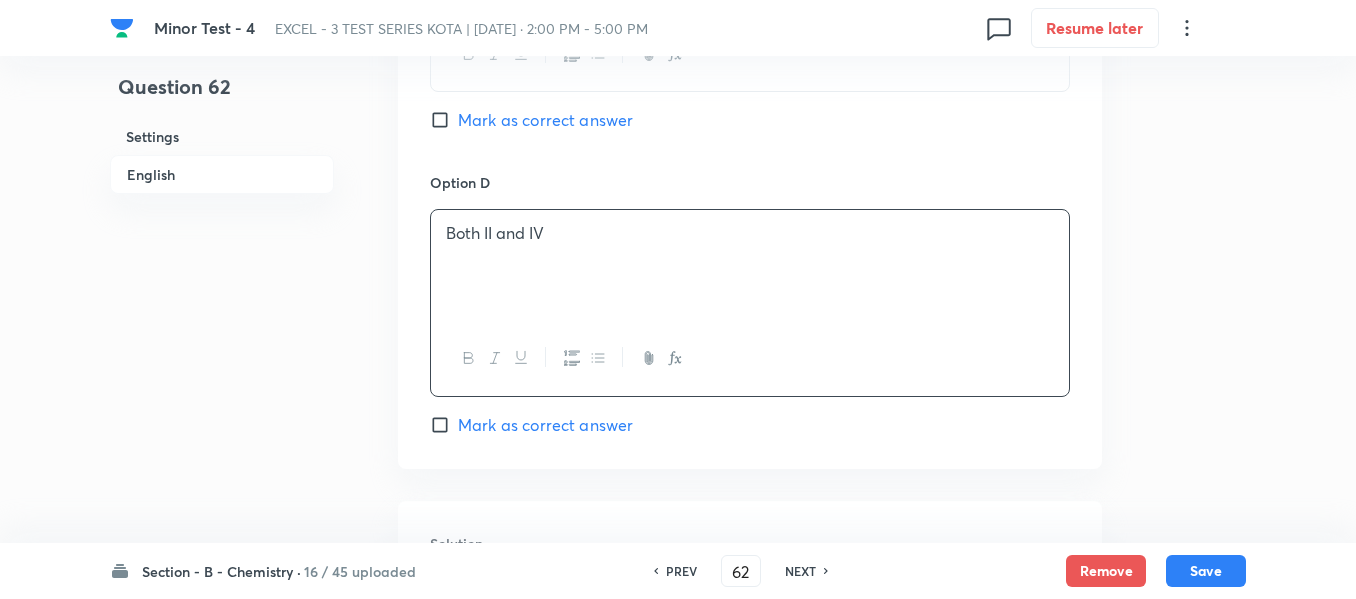 click on "Mark as correct answer" at bounding box center (545, 425) 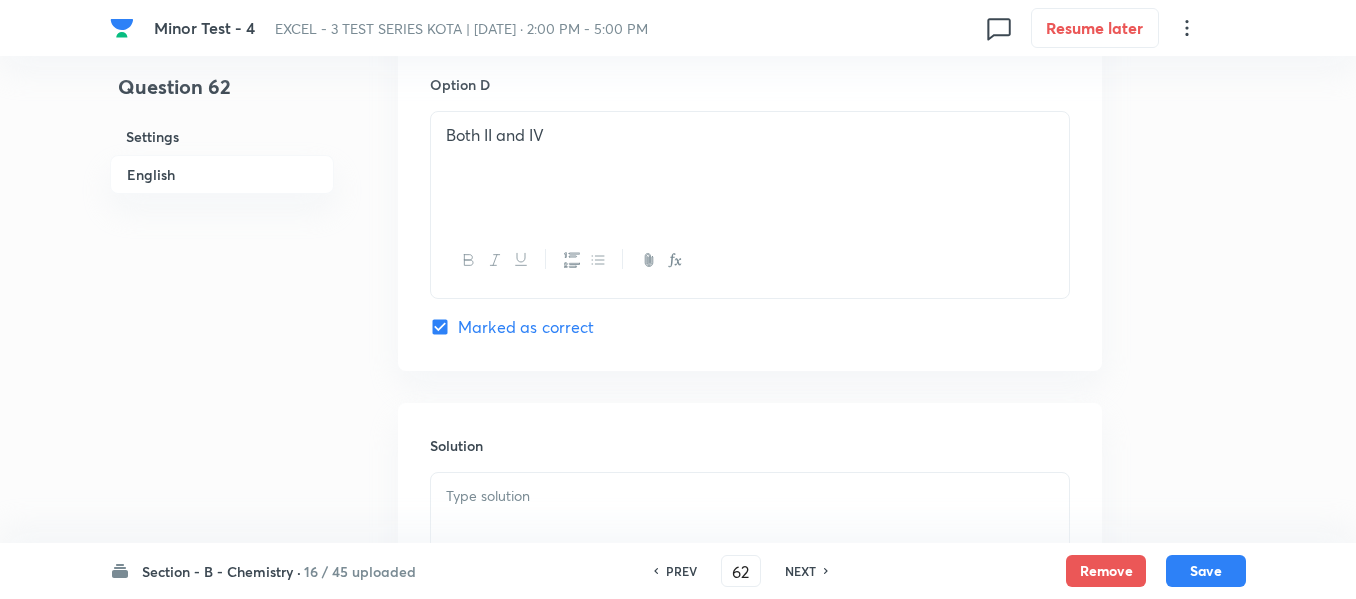 scroll, scrollTop: 2200, scrollLeft: 0, axis: vertical 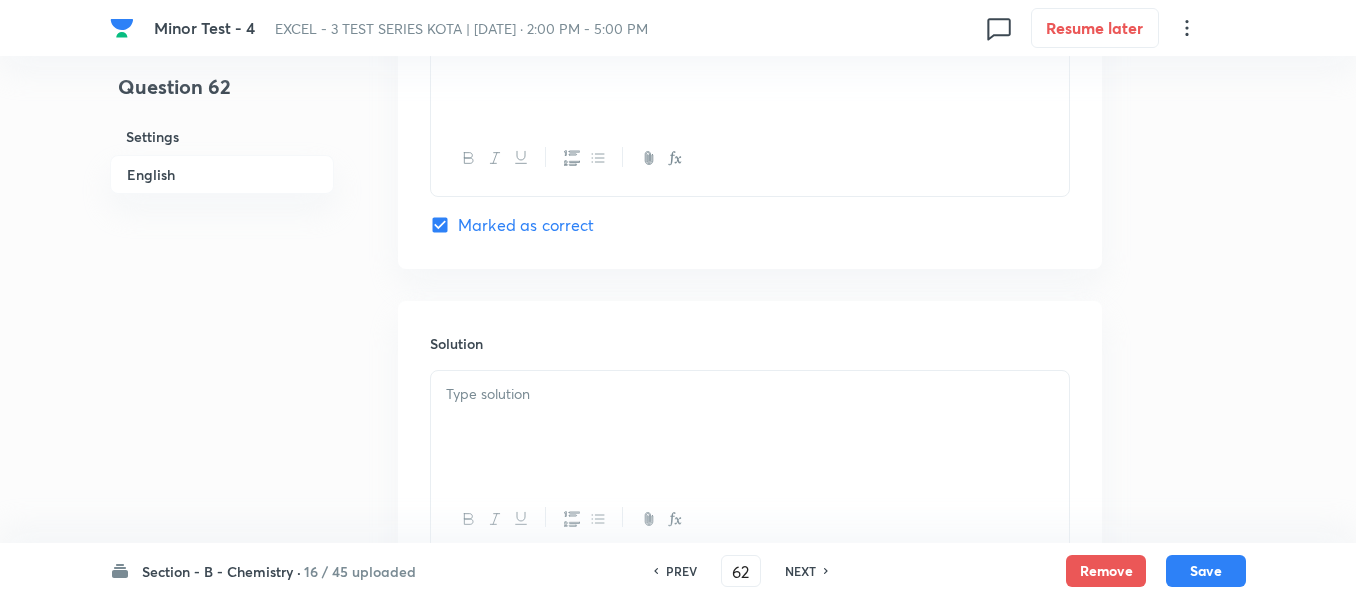 click at bounding box center (750, 394) 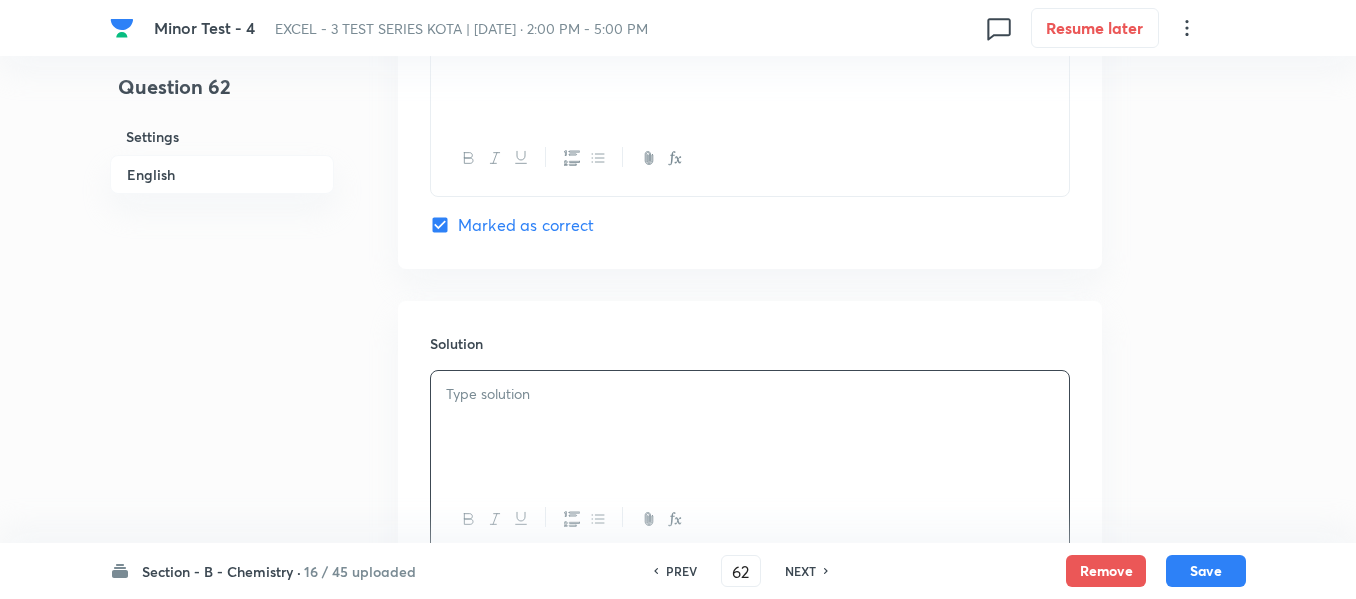 type 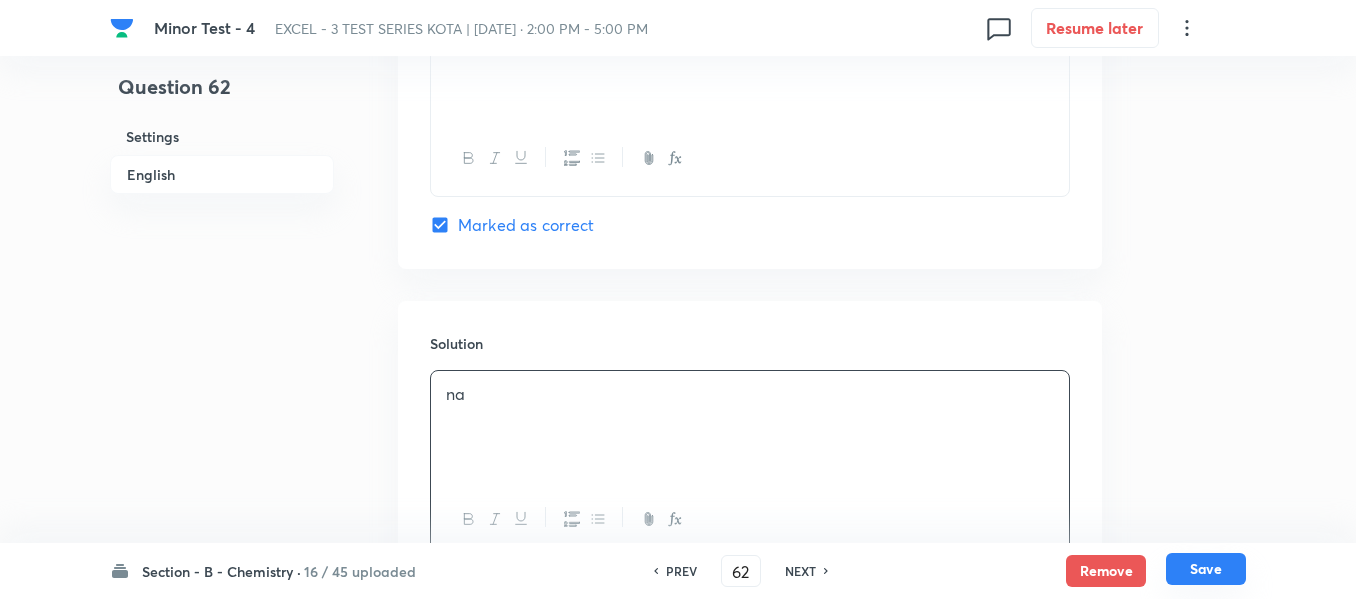 click on "Save" at bounding box center (1206, 569) 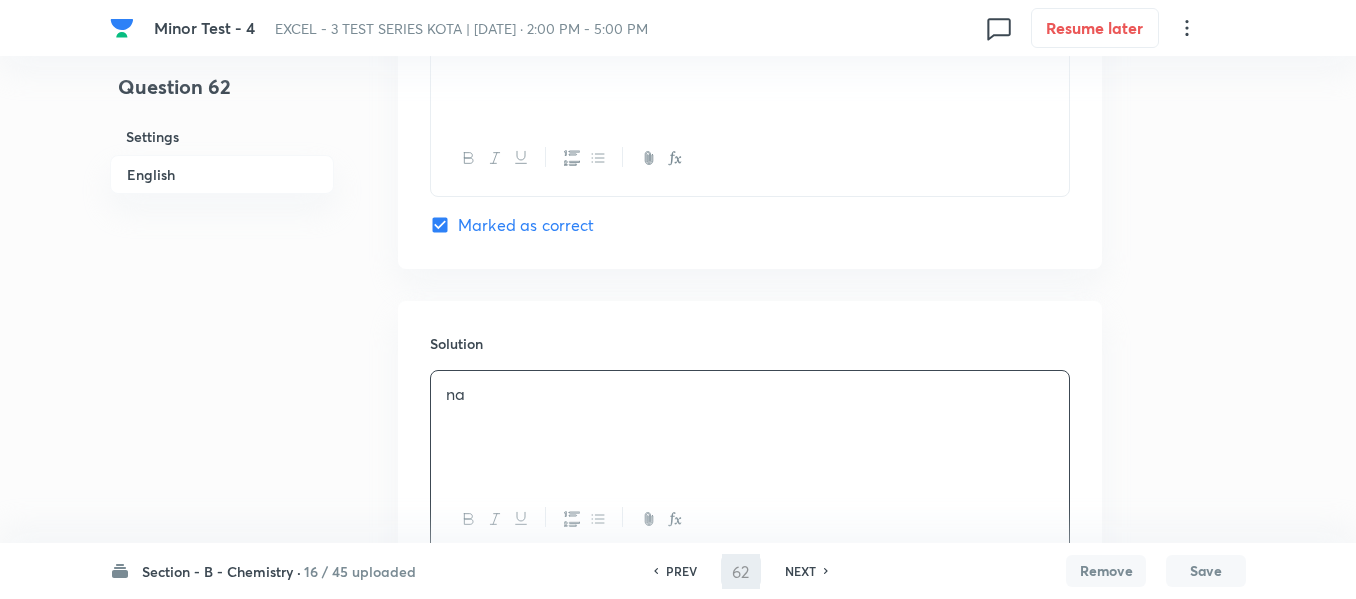 type on "63" 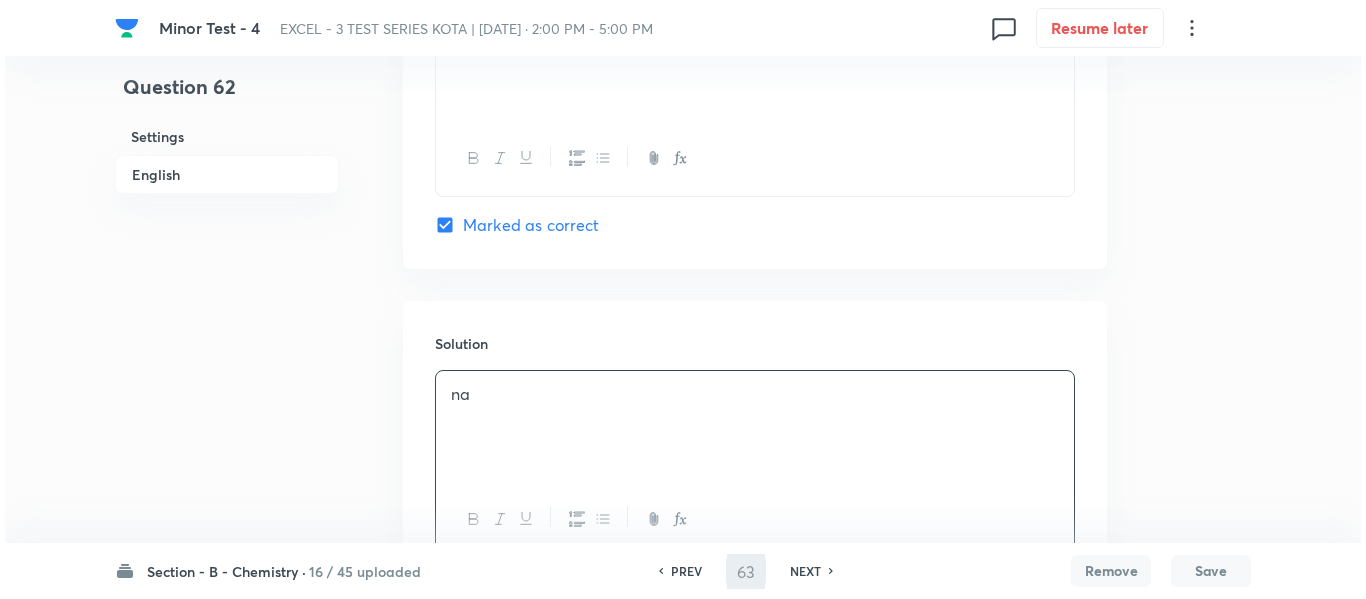 scroll, scrollTop: 0, scrollLeft: 0, axis: both 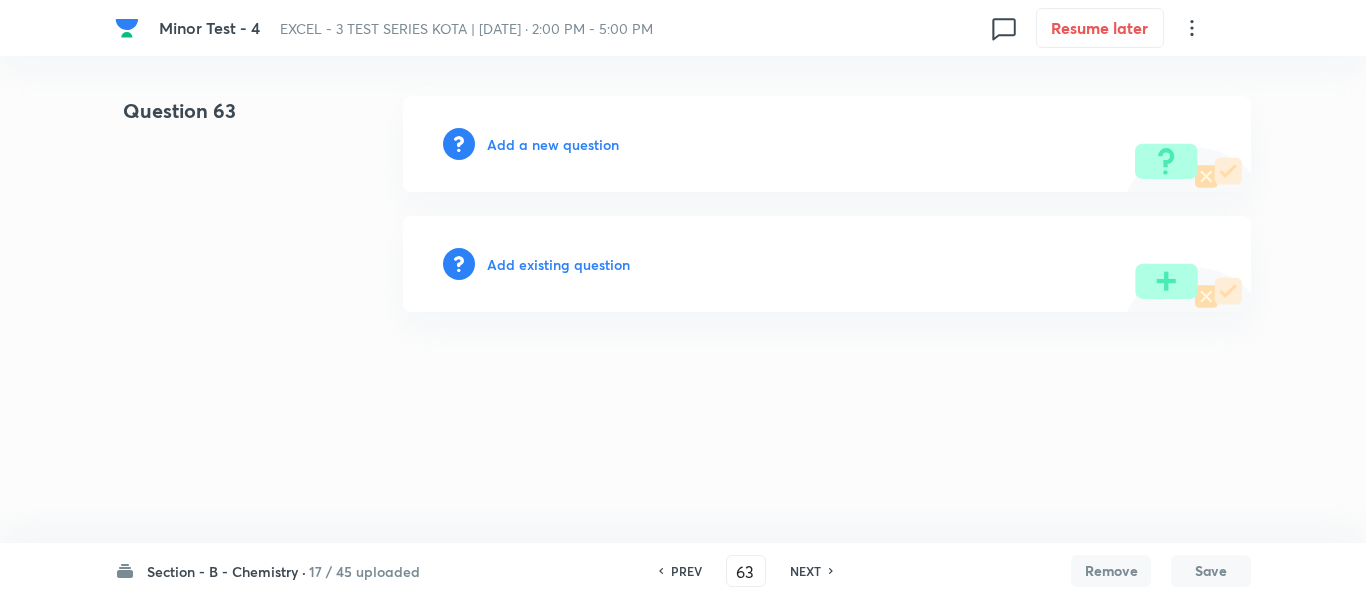 click on "Add a new question" at bounding box center (553, 144) 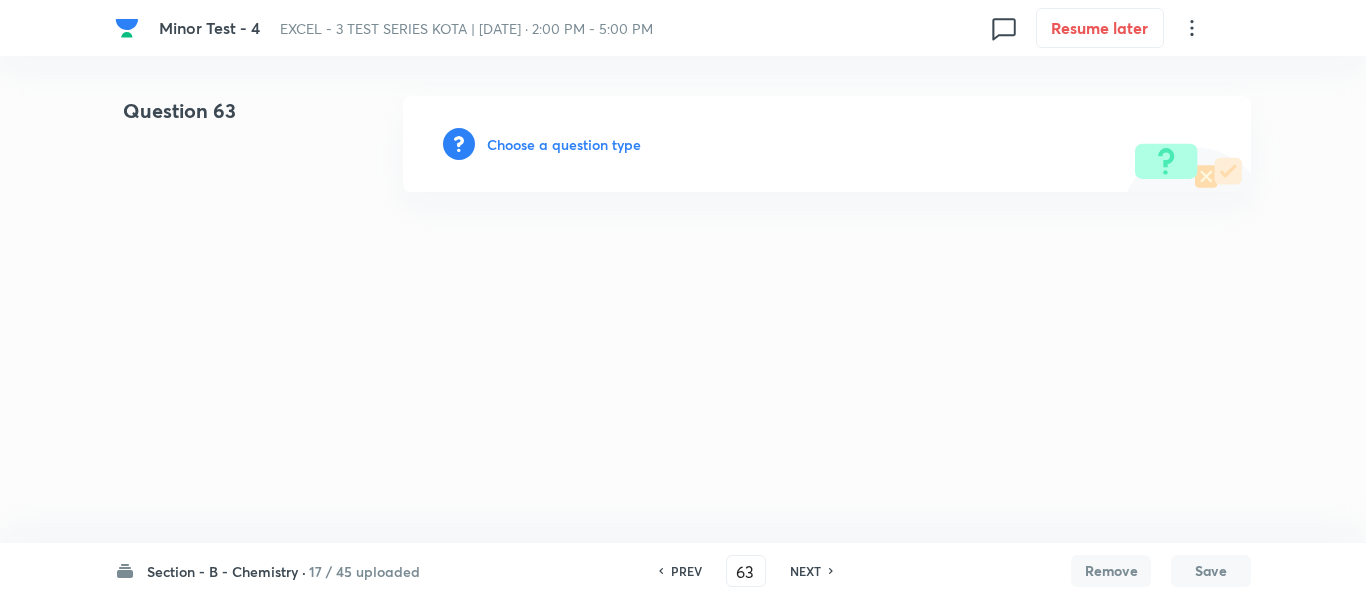 click on "Choose a question type" at bounding box center [564, 144] 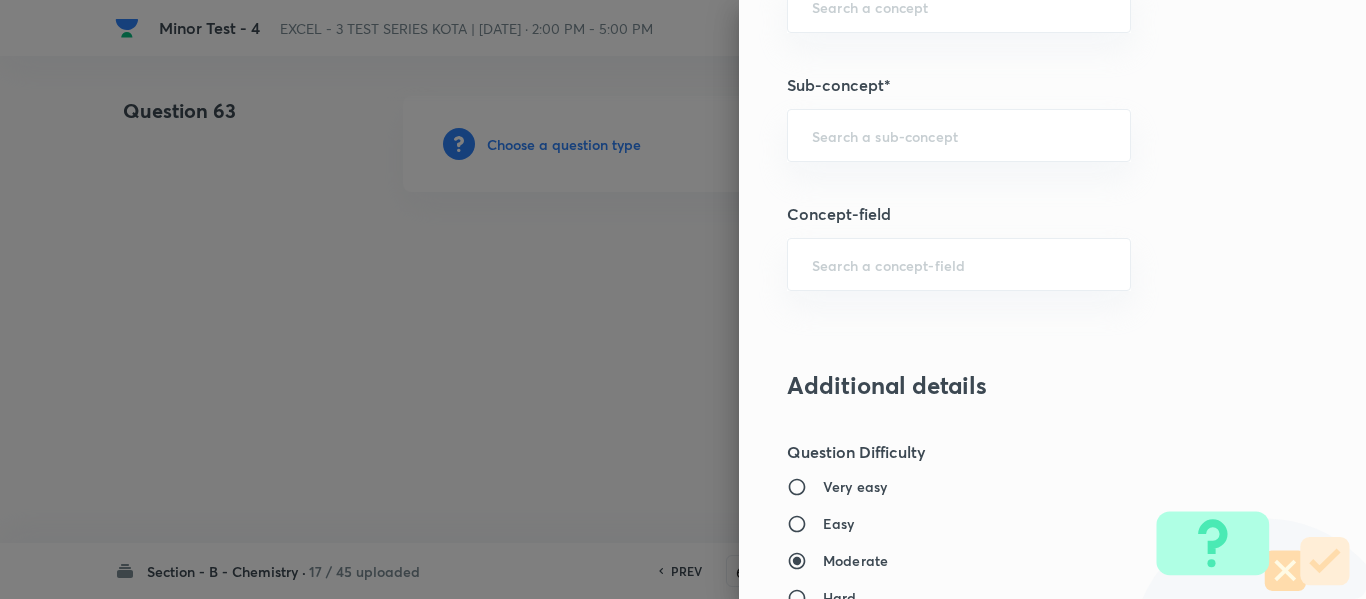 scroll, scrollTop: 1346, scrollLeft: 0, axis: vertical 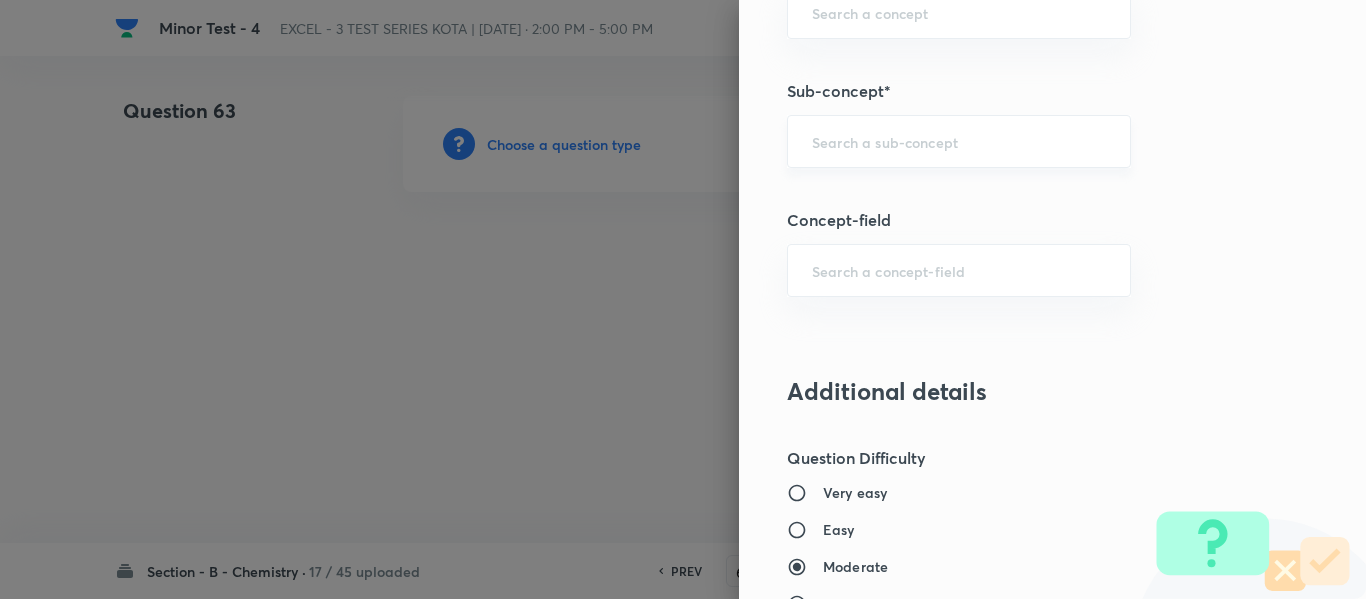 click on "​" at bounding box center (959, 141) 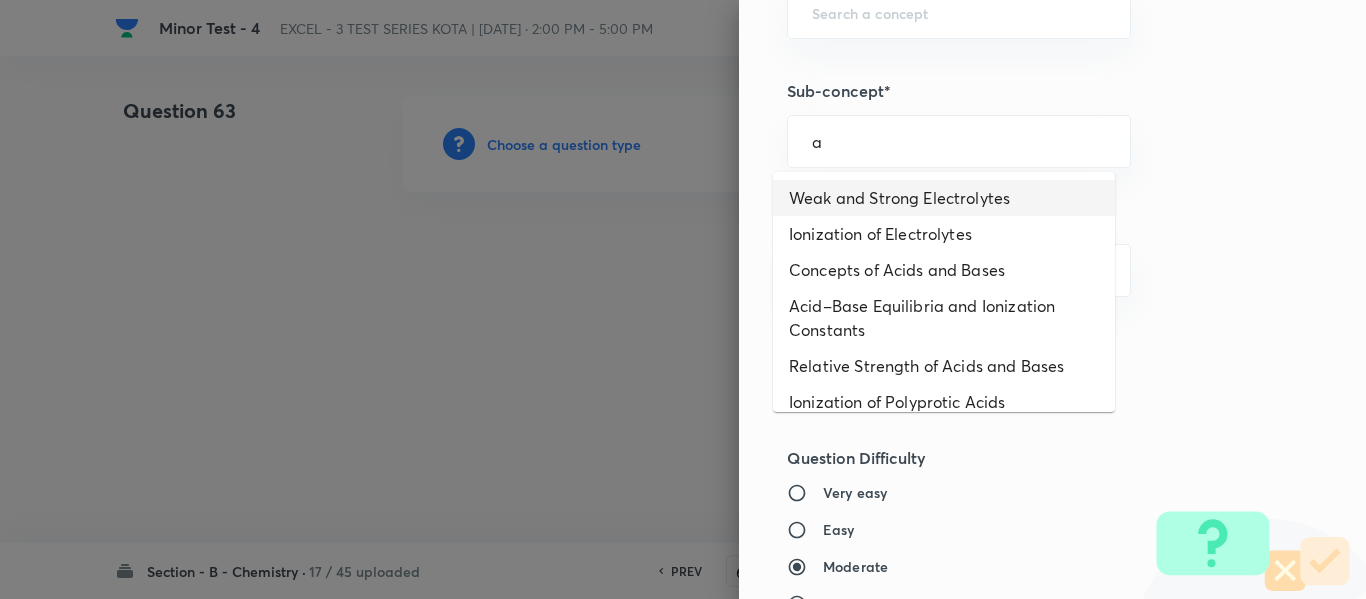 click on "Weak and Strong Electrolytes" at bounding box center (944, 198) 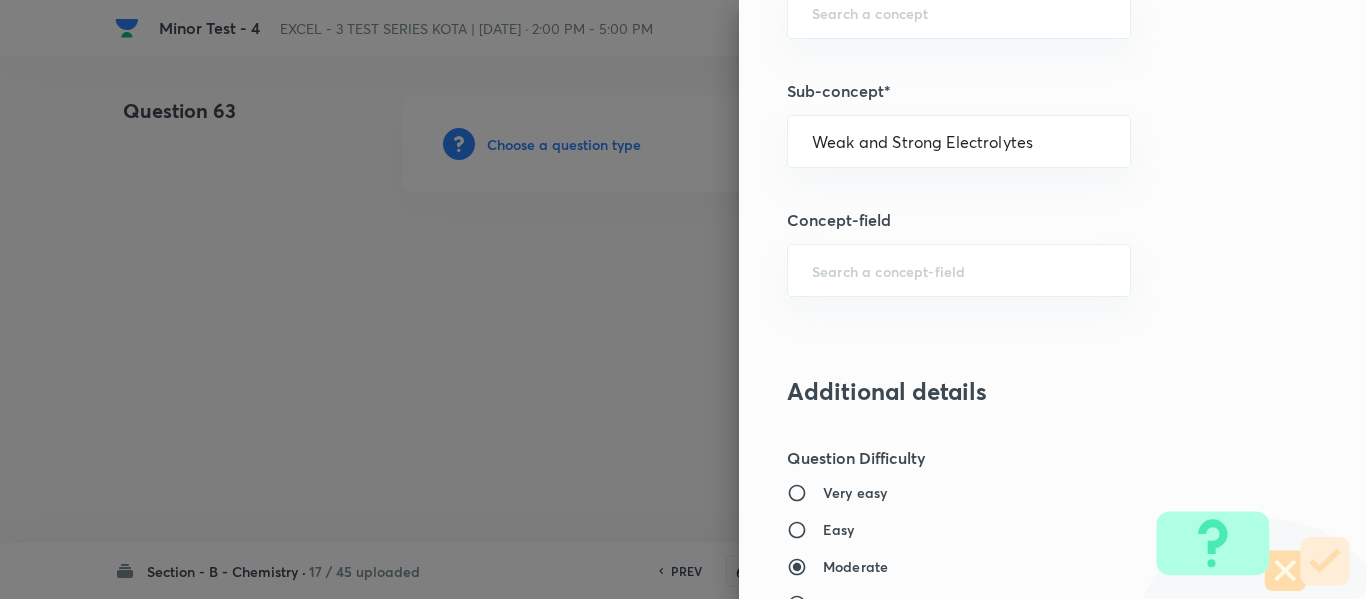type on "Chemistry" 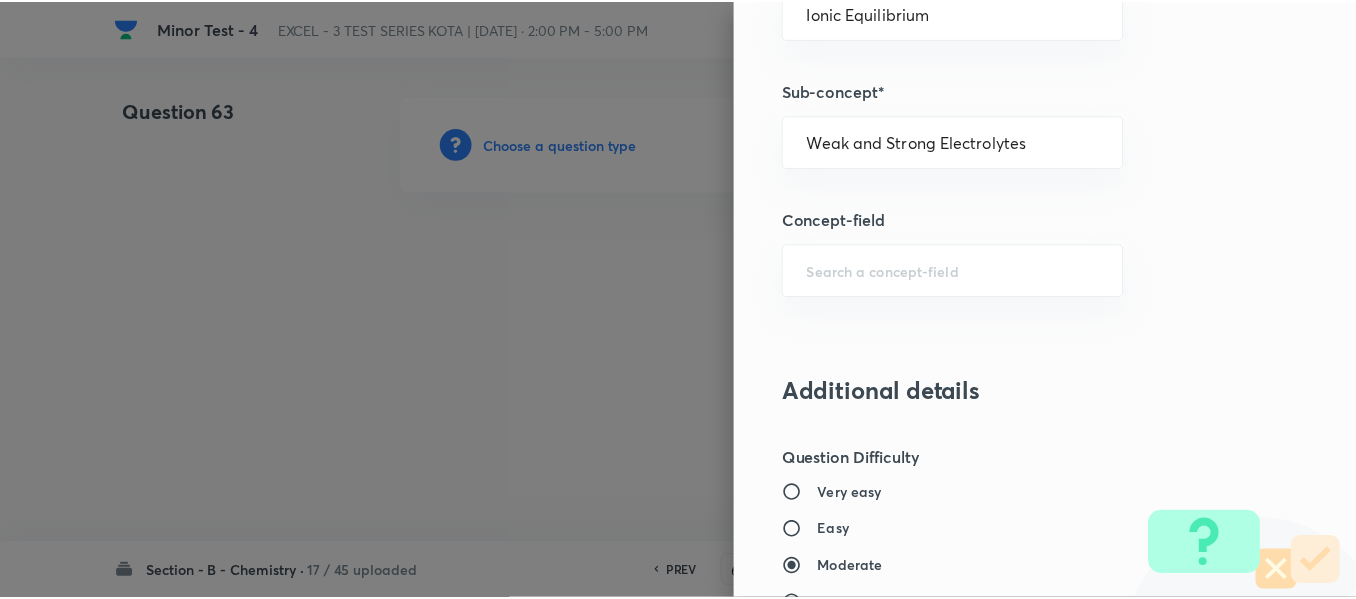 scroll, scrollTop: 2261, scrollLeft: 0, axis: vertical 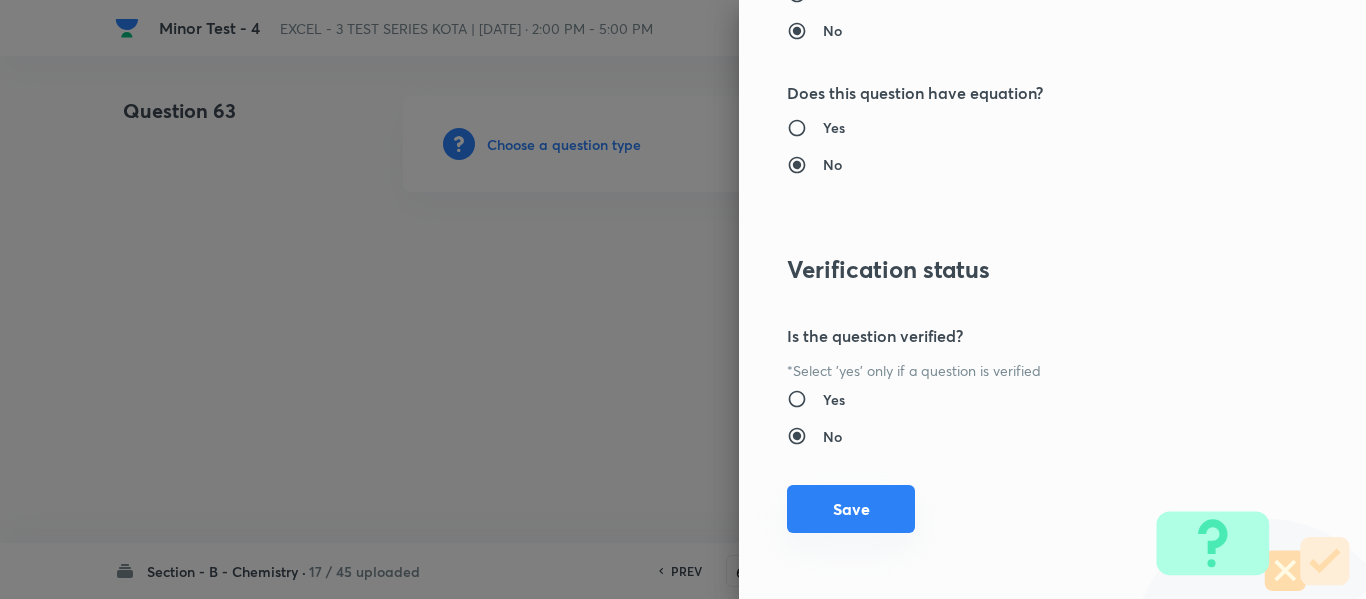 click on "Save" at bounding box center (851, 509) 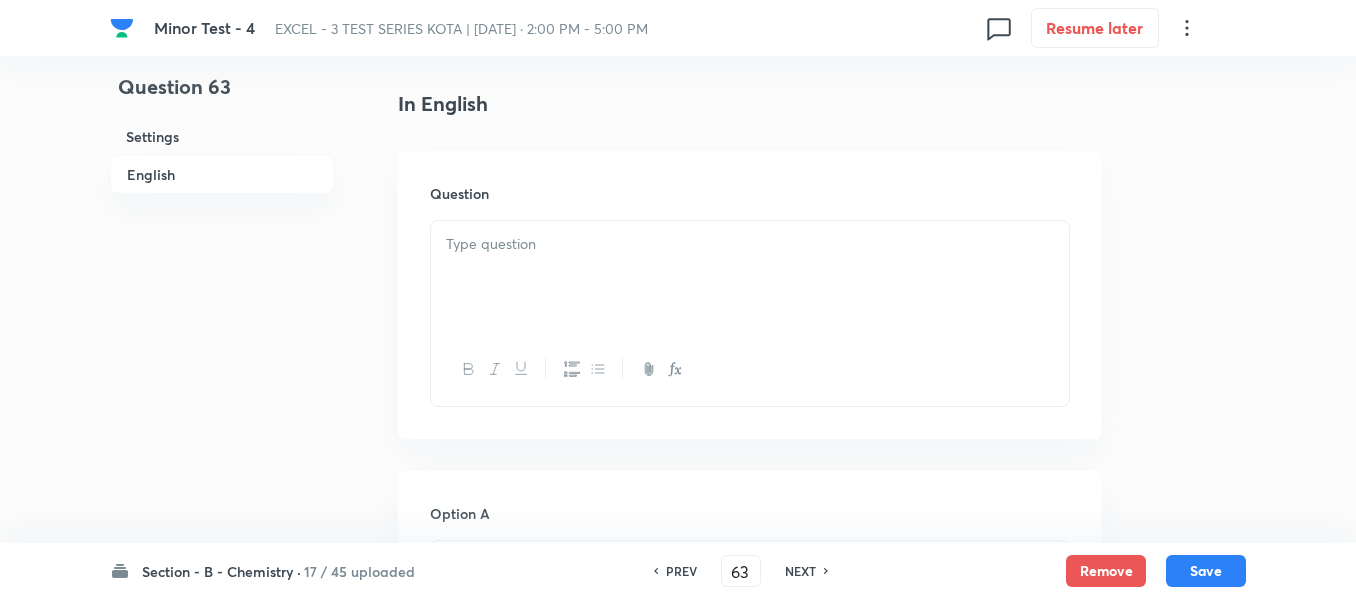 scroll, scrollTop: 500, scrollLeft: 0, axis: vertical 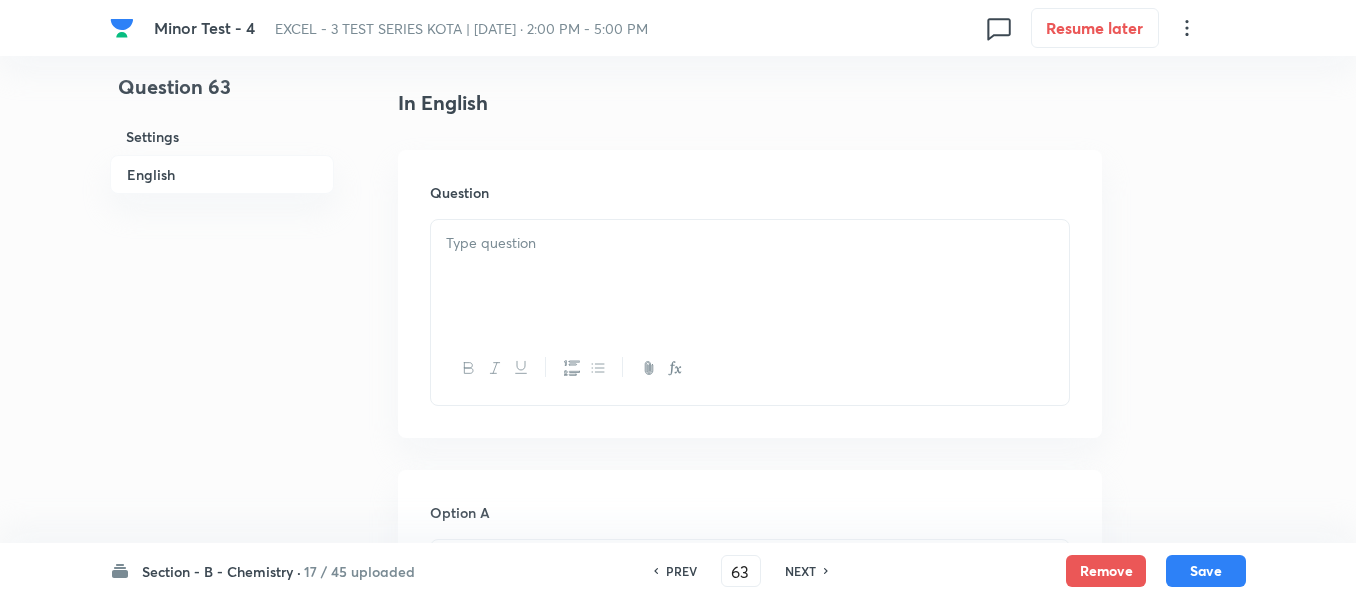 click at bounding box center (750, 243) 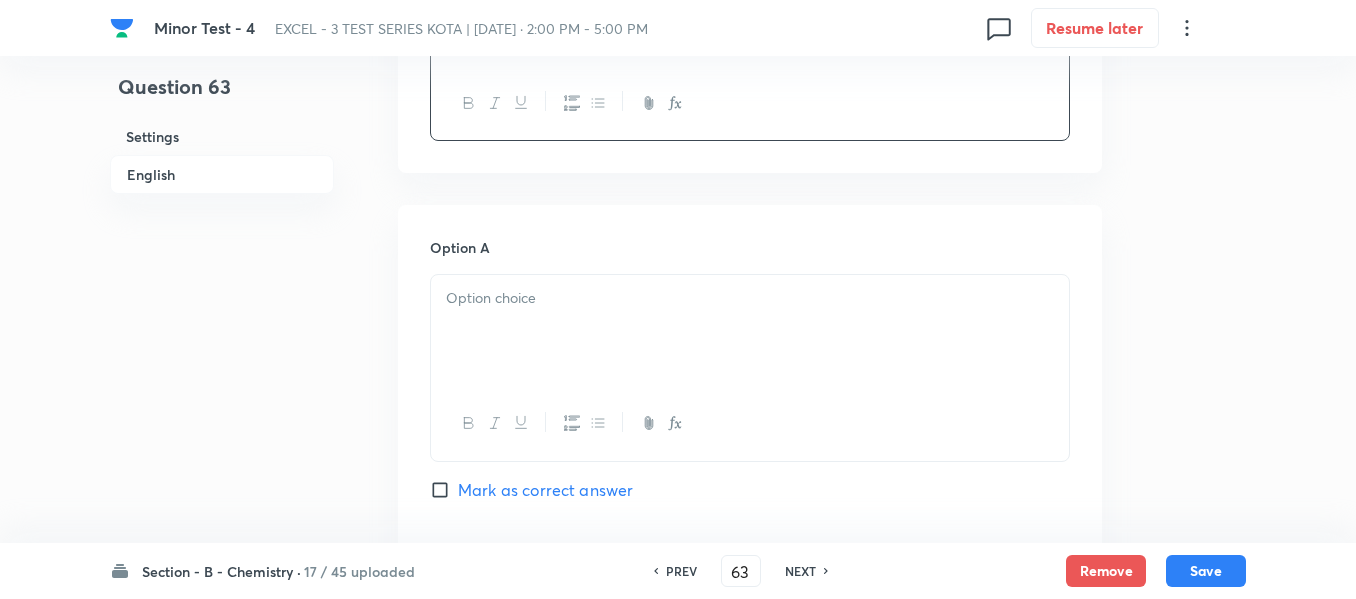 scroll, scrollTop: 800, scrollLeft: 0, axis: vertical 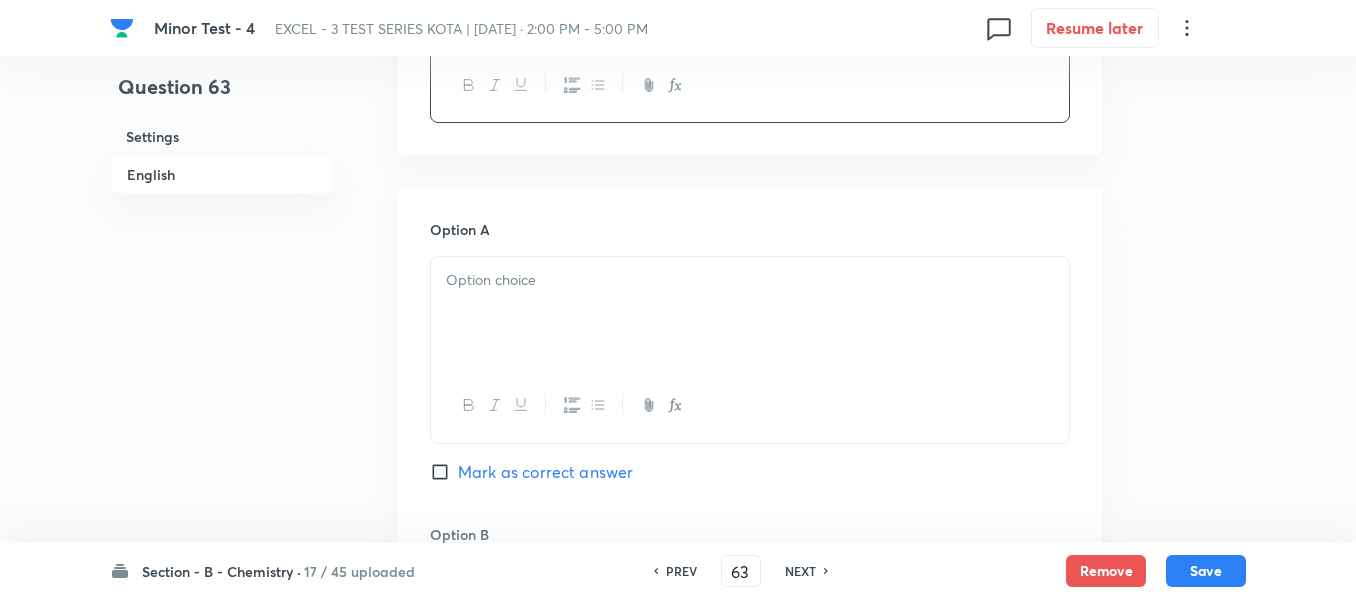 click at bounding box center [750, 280] 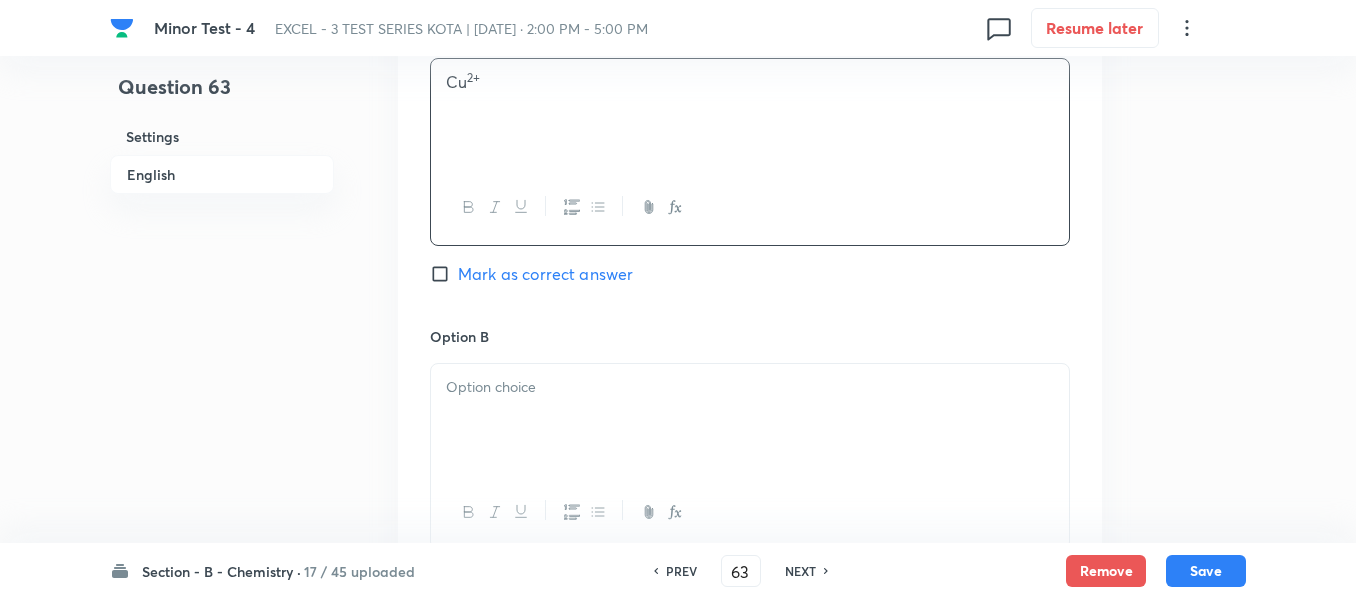 scroll, scrollTop: 1000, scrollLeft: 0, axis: vertical 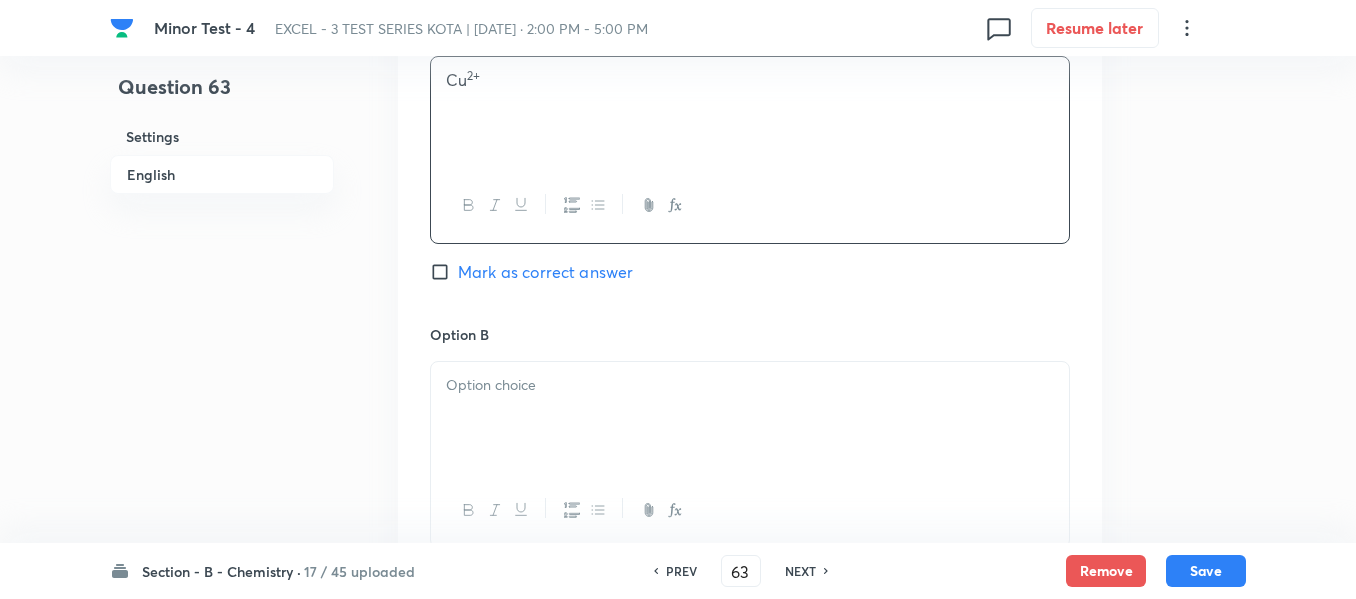 click at bounding box center [750, 385] 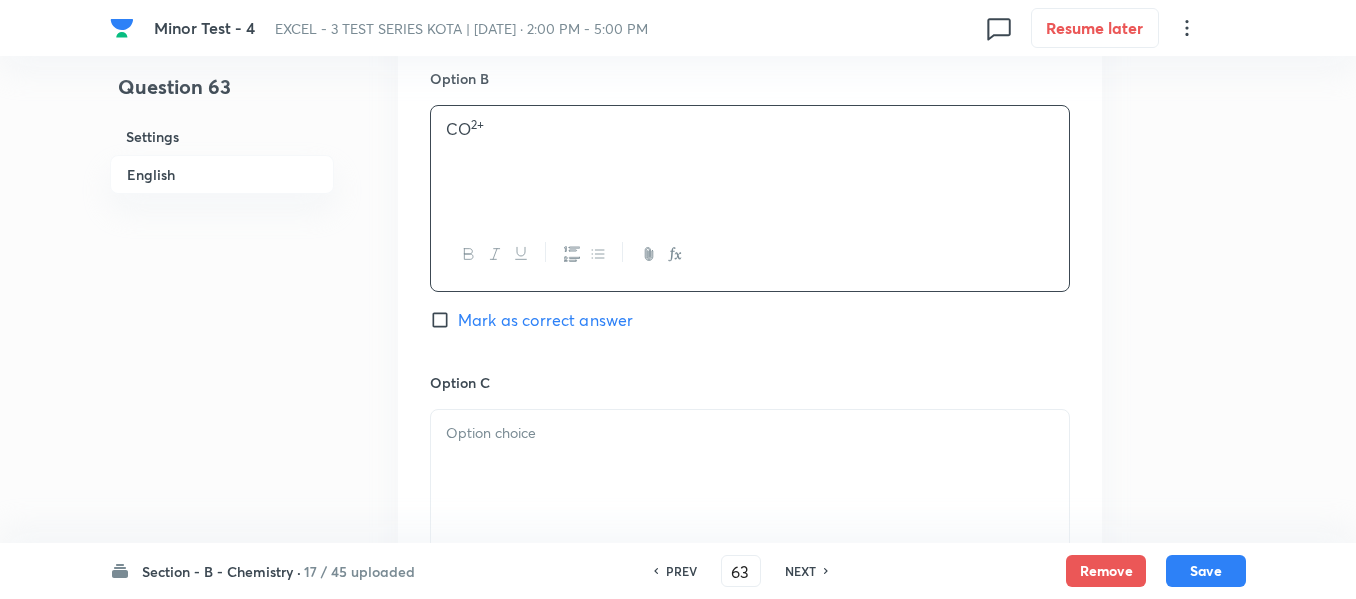 scroll, scrollTop: 1300, scrollLeft: 0, axis: vertical 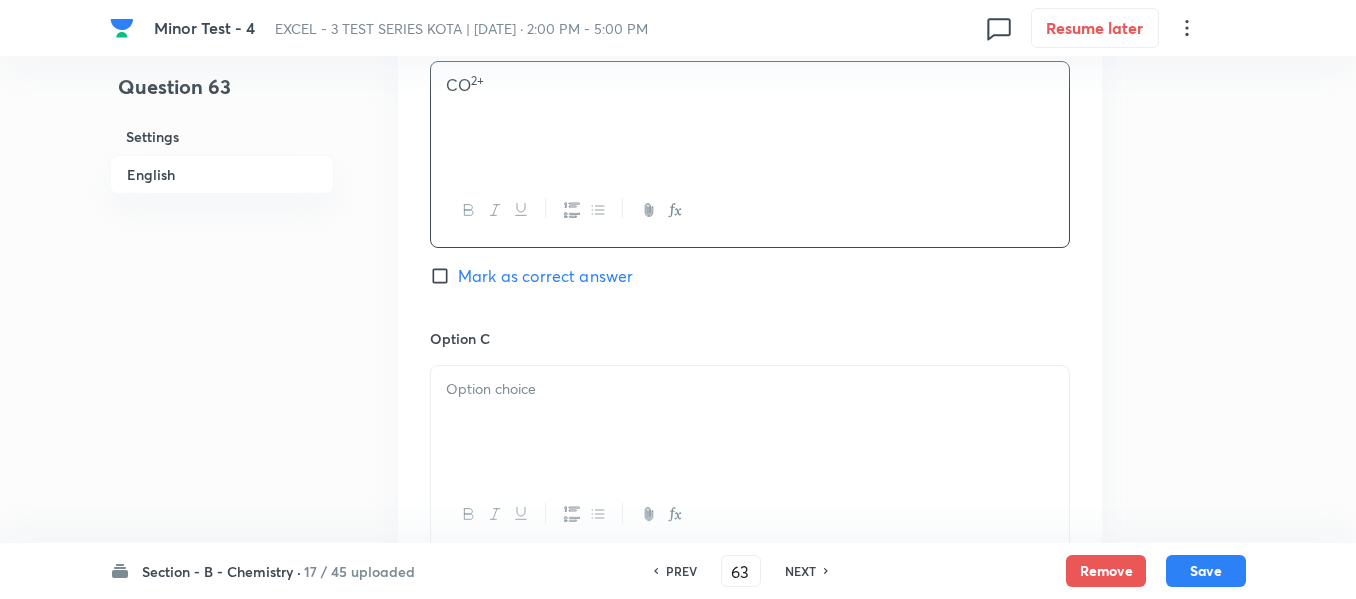 click at bounding box center (750, 389) 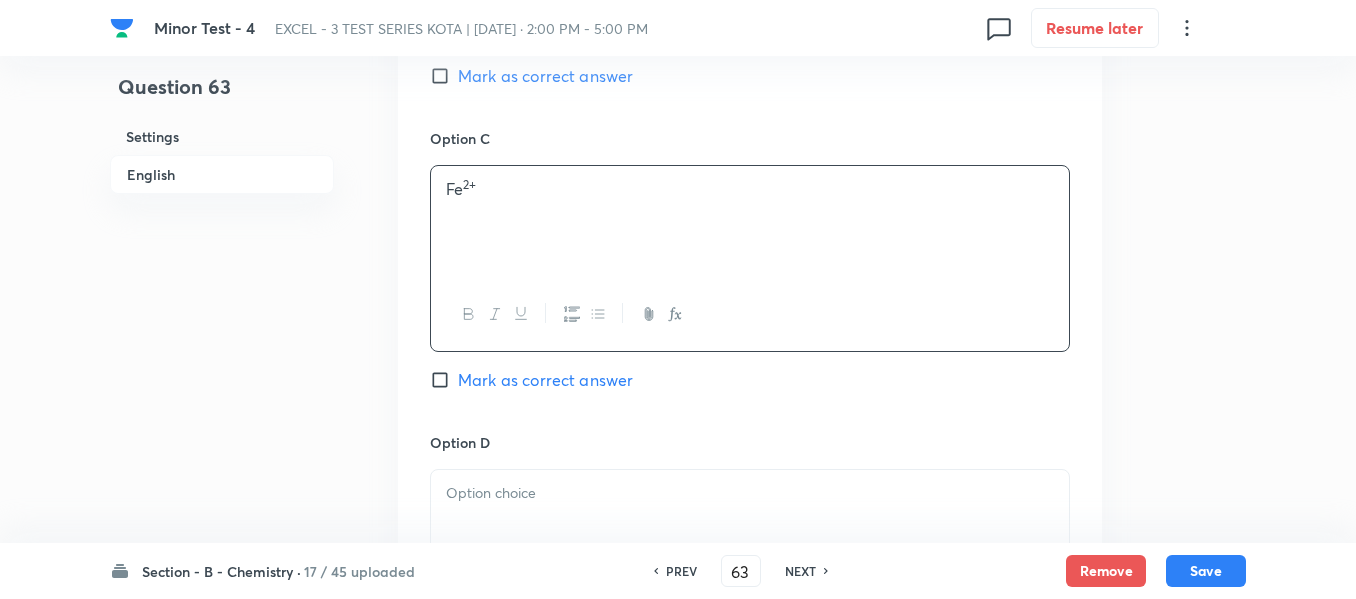 scroll, scrollTop: 1700, scrollLeft: 0, axis: vertical 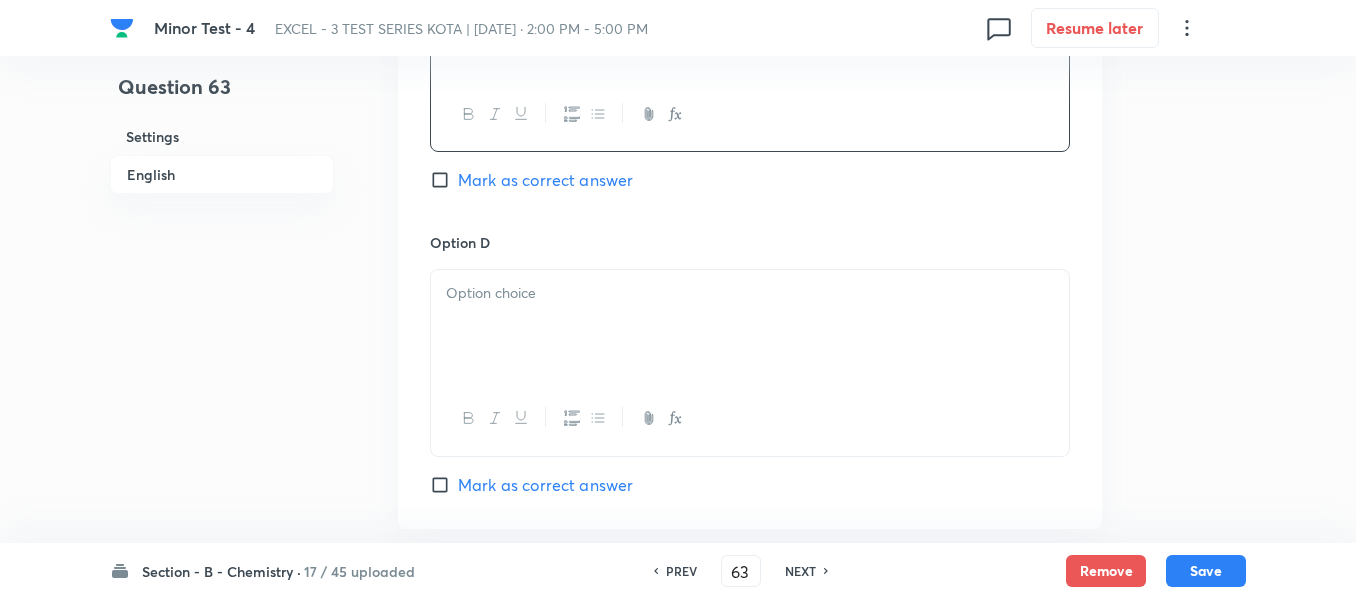 click at bounding box center [750, 326] 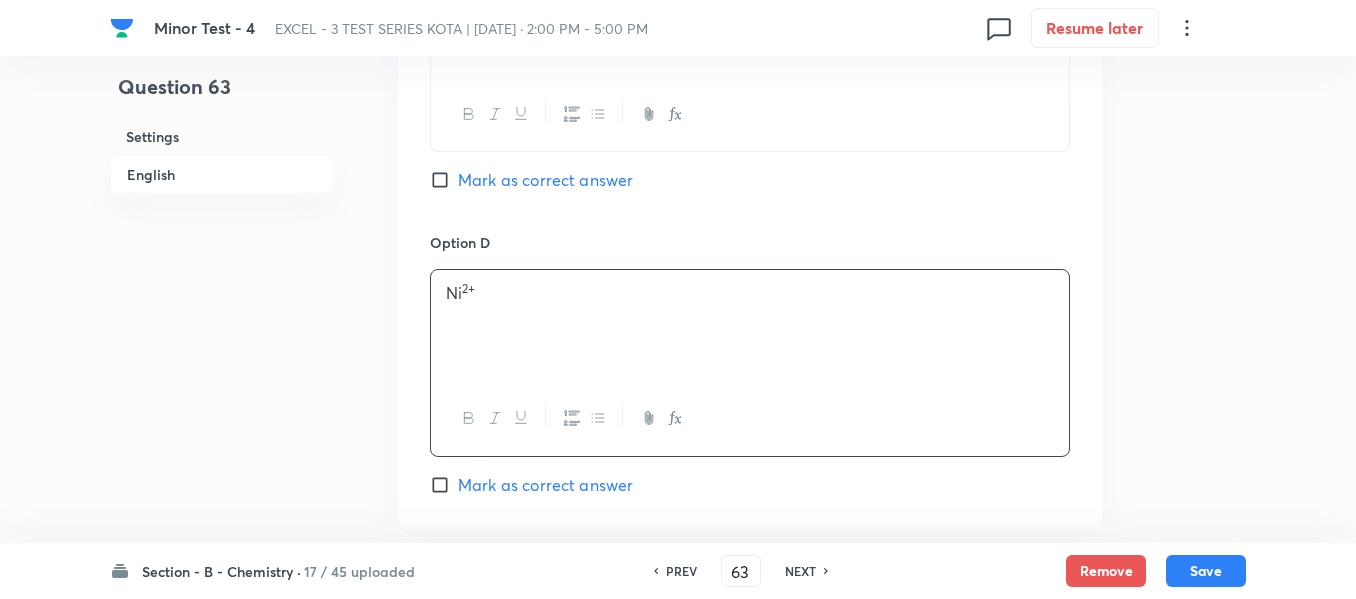 click on "Mark as correct answer" at bounding box center (545, 485) 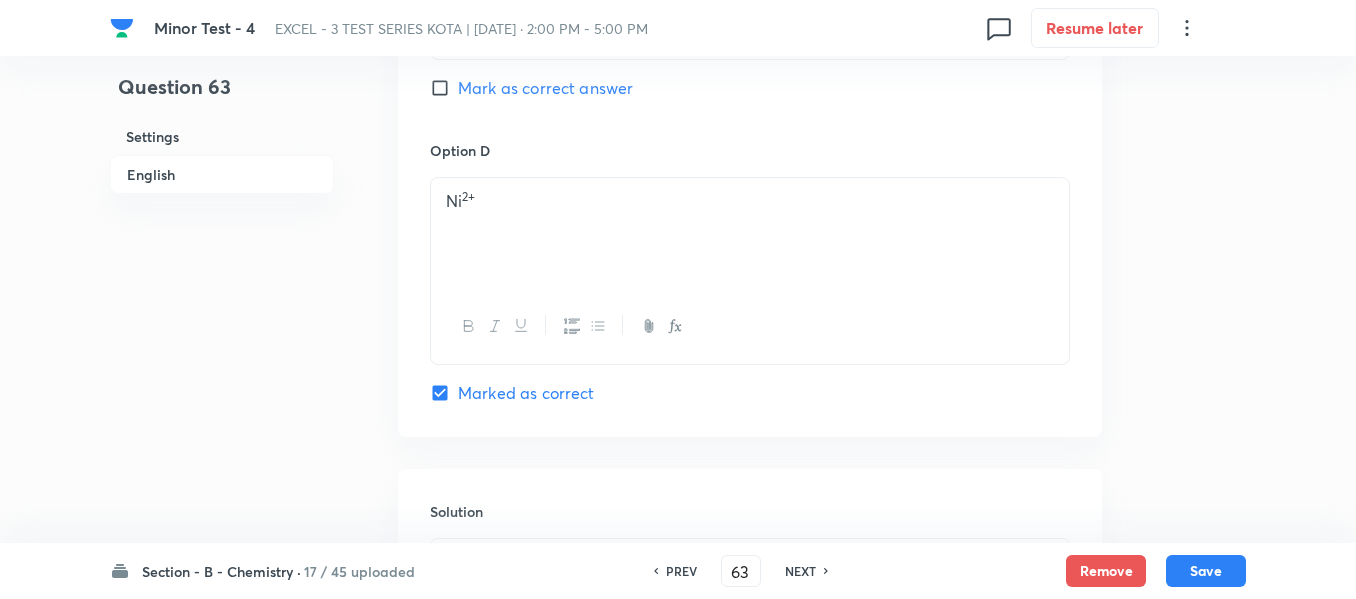 scroll, scrollTop: 1900, scrollLeft: 0, axis: vertical 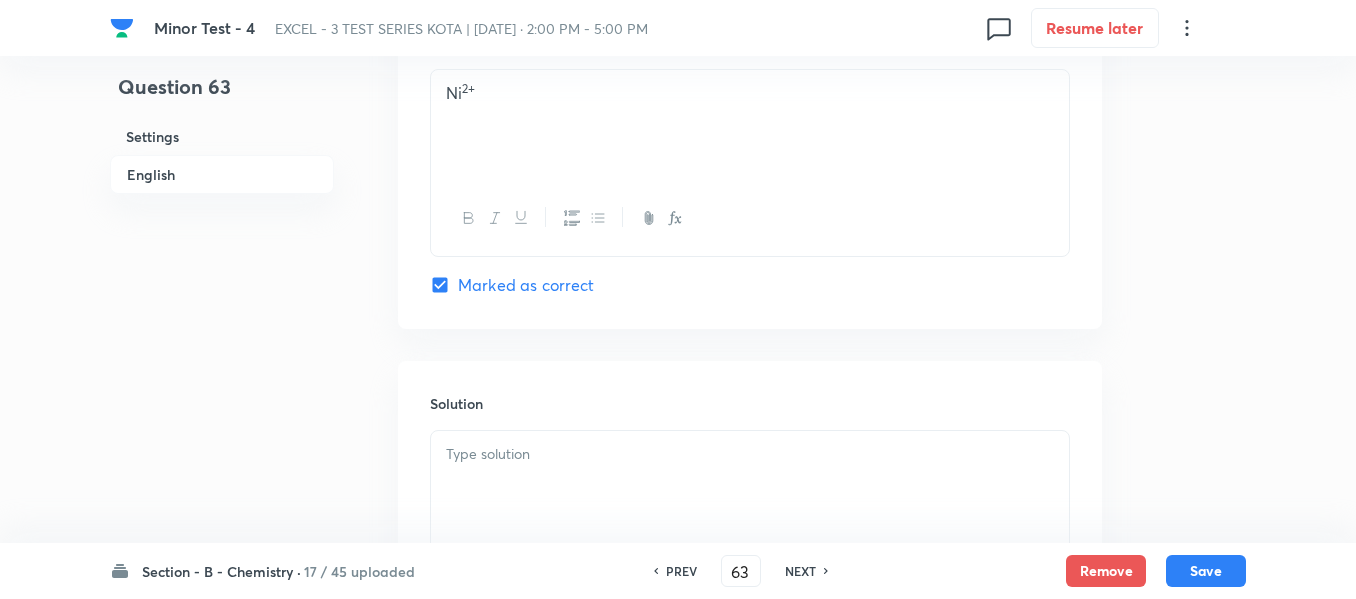 click at bounding box center [750, 454] 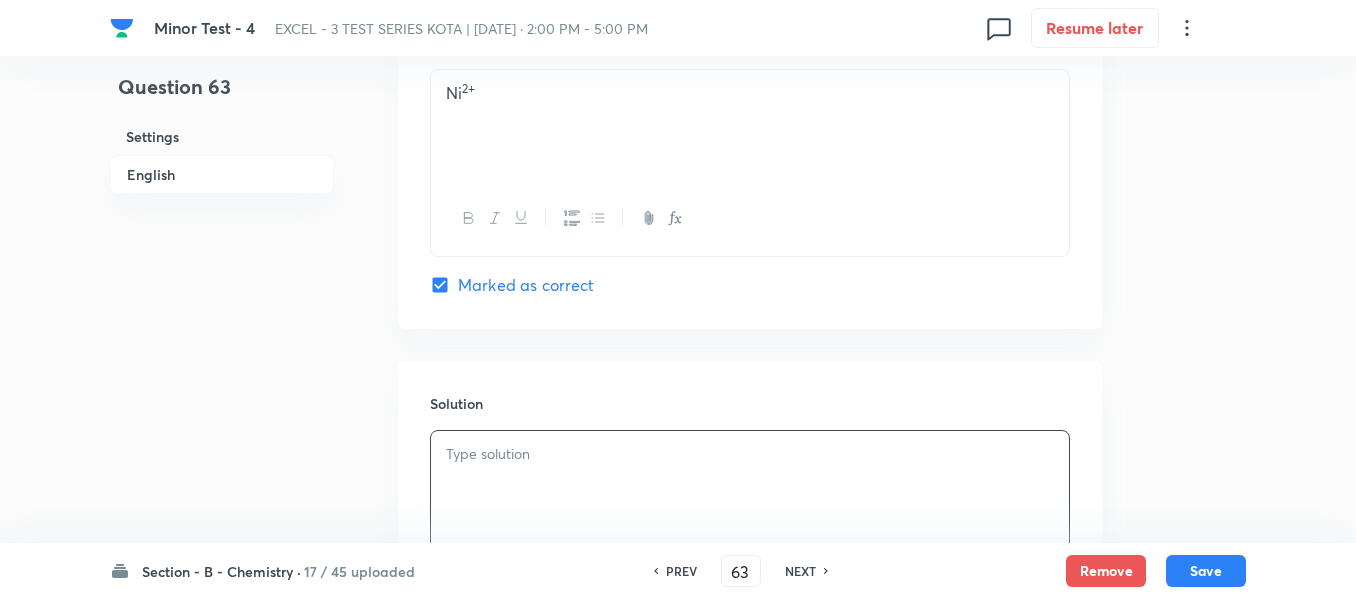type 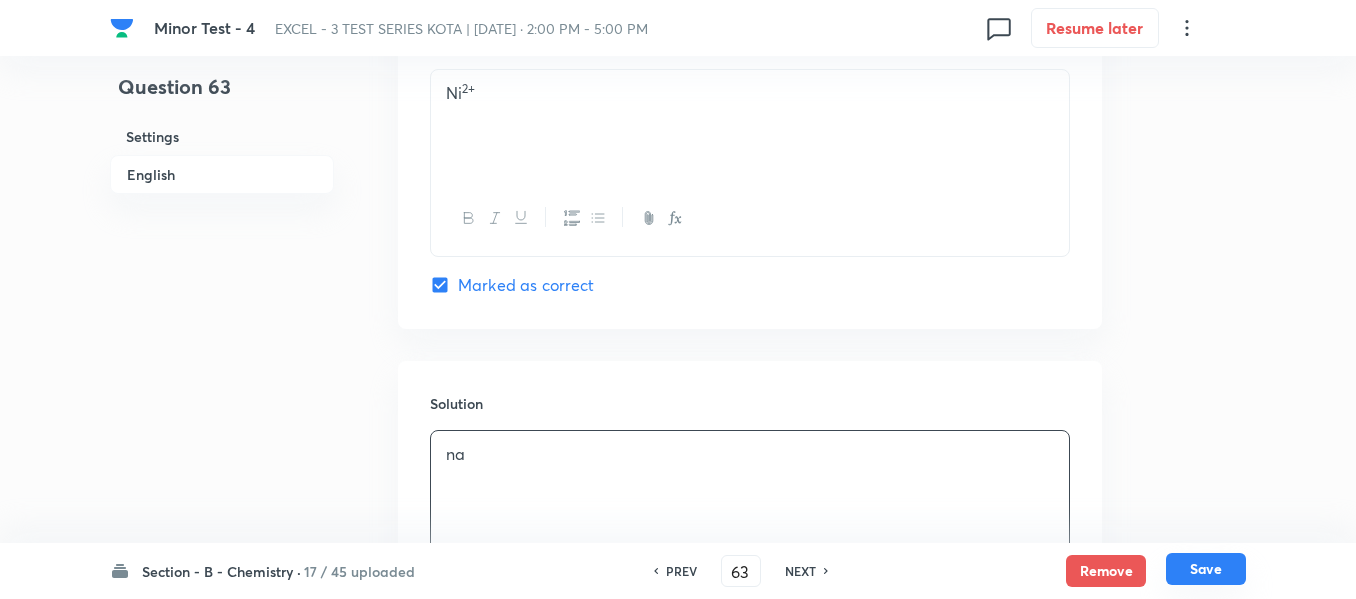 click on "Save" at bounding box center (1206, 569) 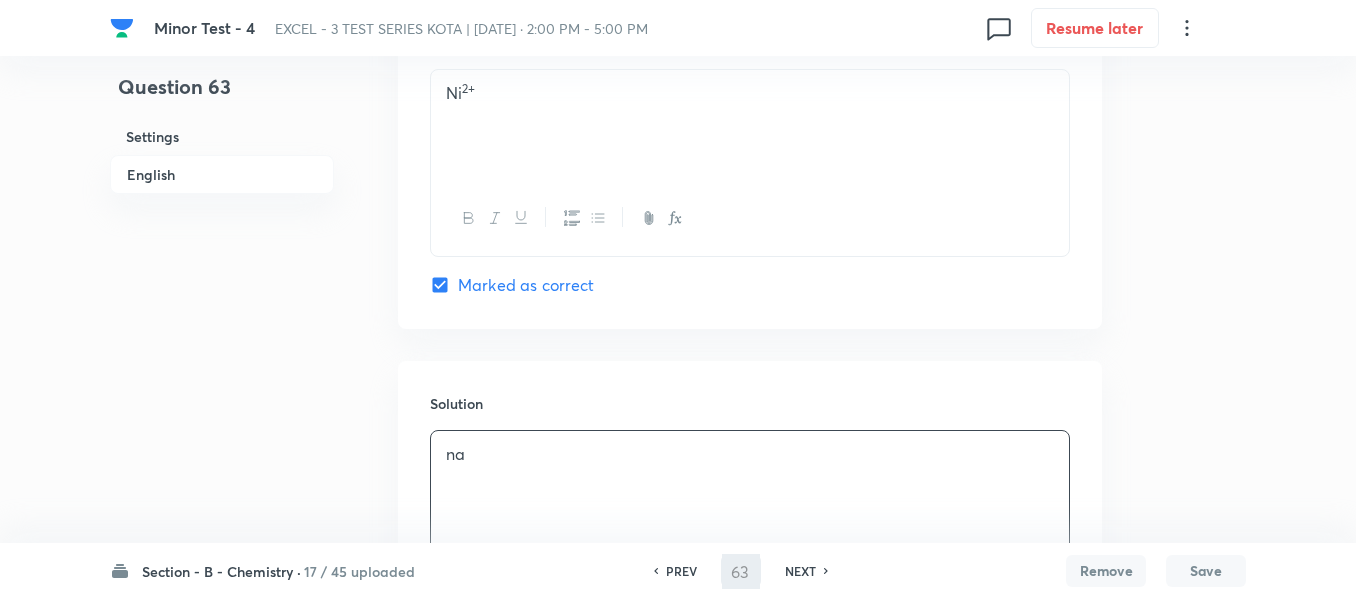 type on "64" 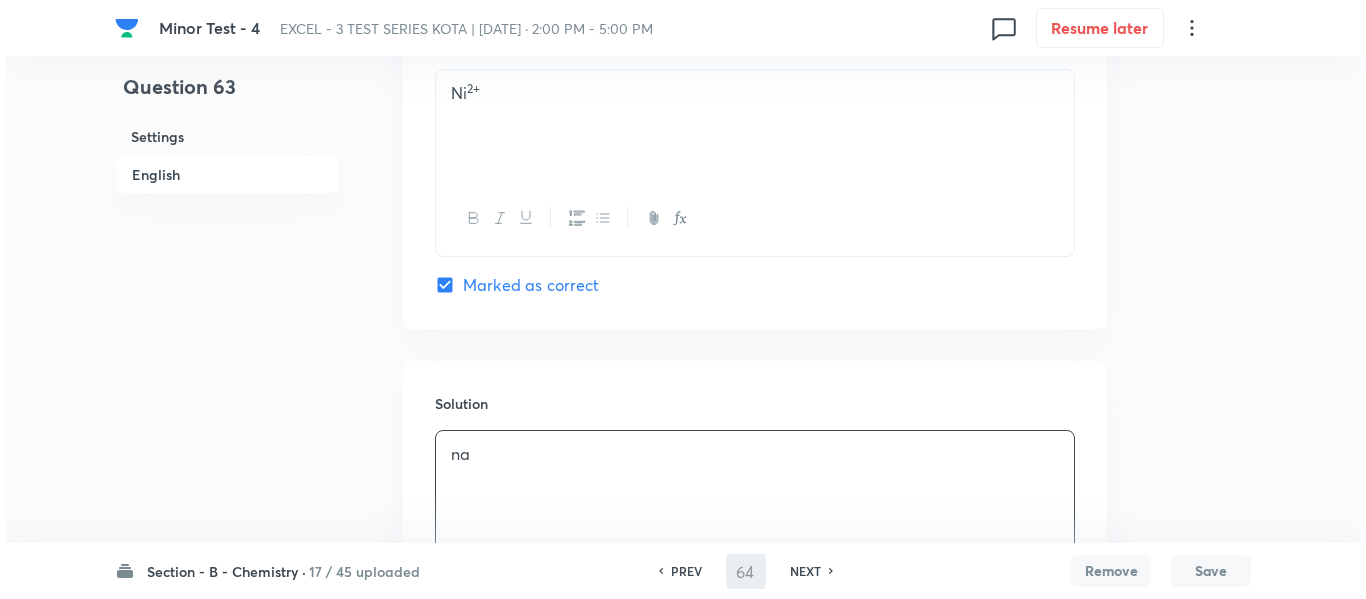 scroll, scrollTop: 0, scrollLeft: 0, axis: both 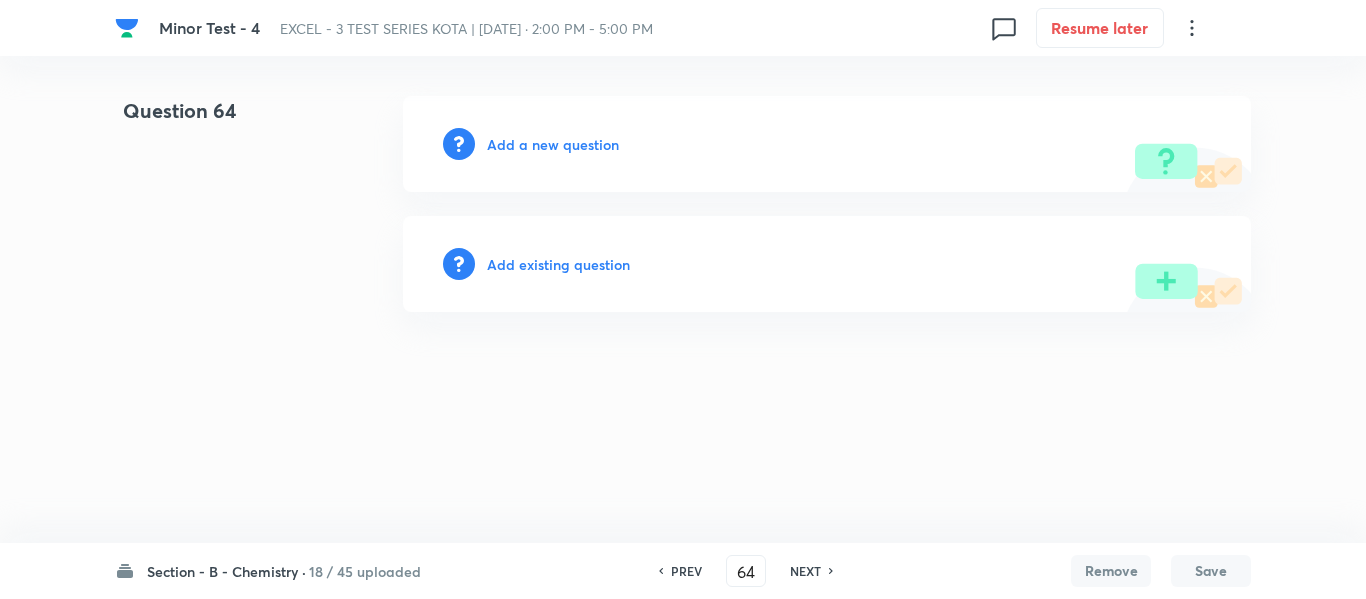 click on "Add a new question" at bounding box center (553, 144) 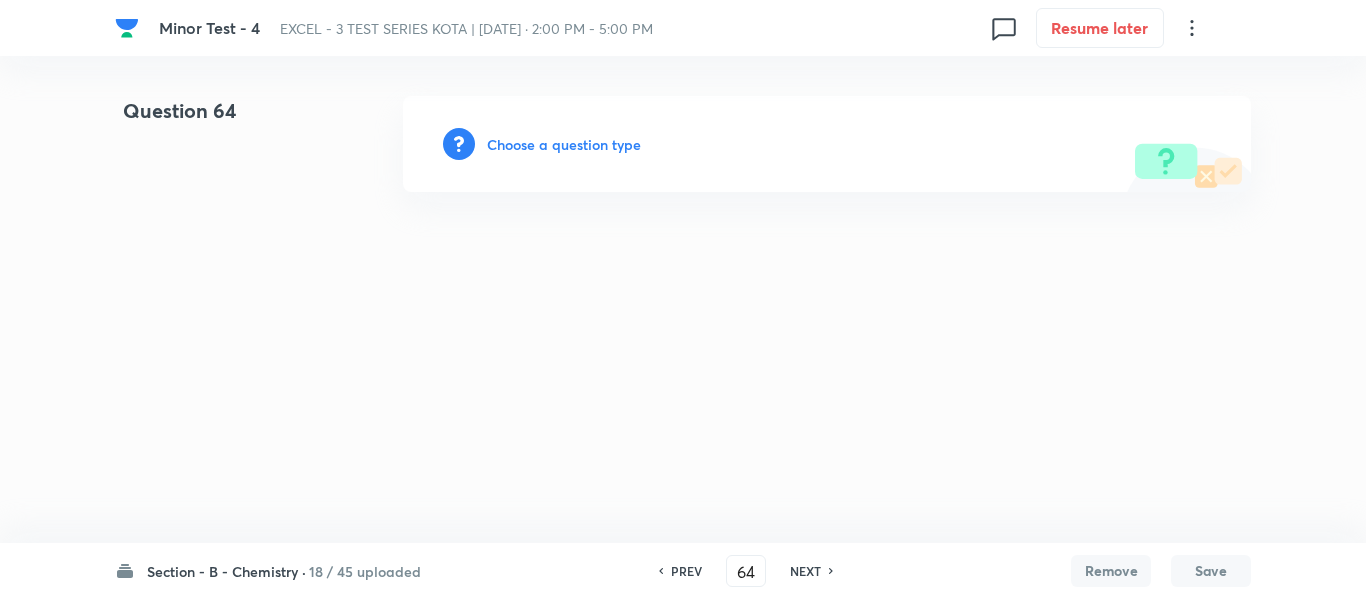 click on "Choose a question type" at bounding box center (564, 144) 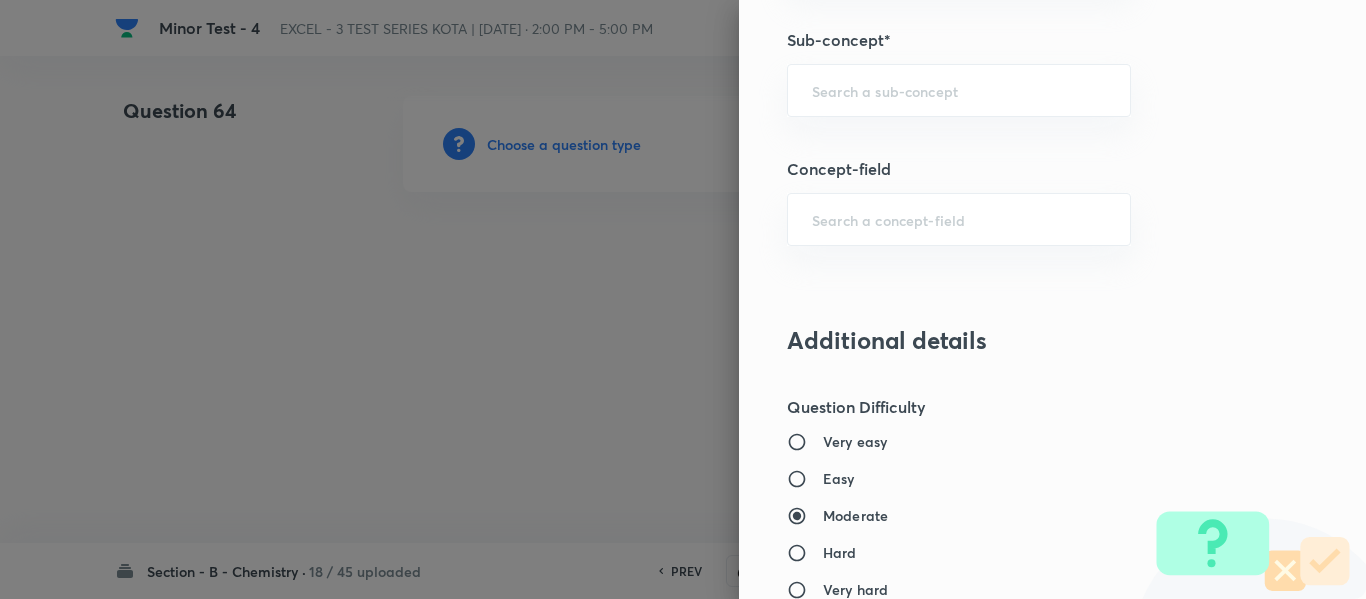 scroll, scrollTop: 1400, scrollLeft: 0, axis: vertical 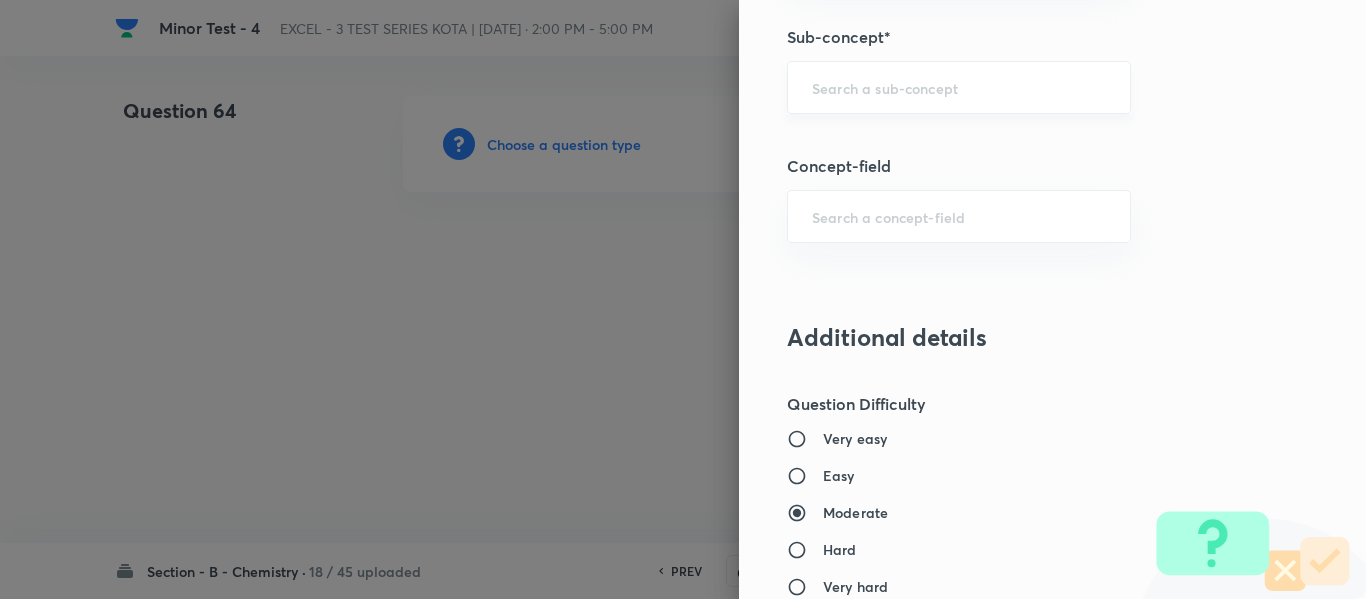 click at bounding box center (959, 87) 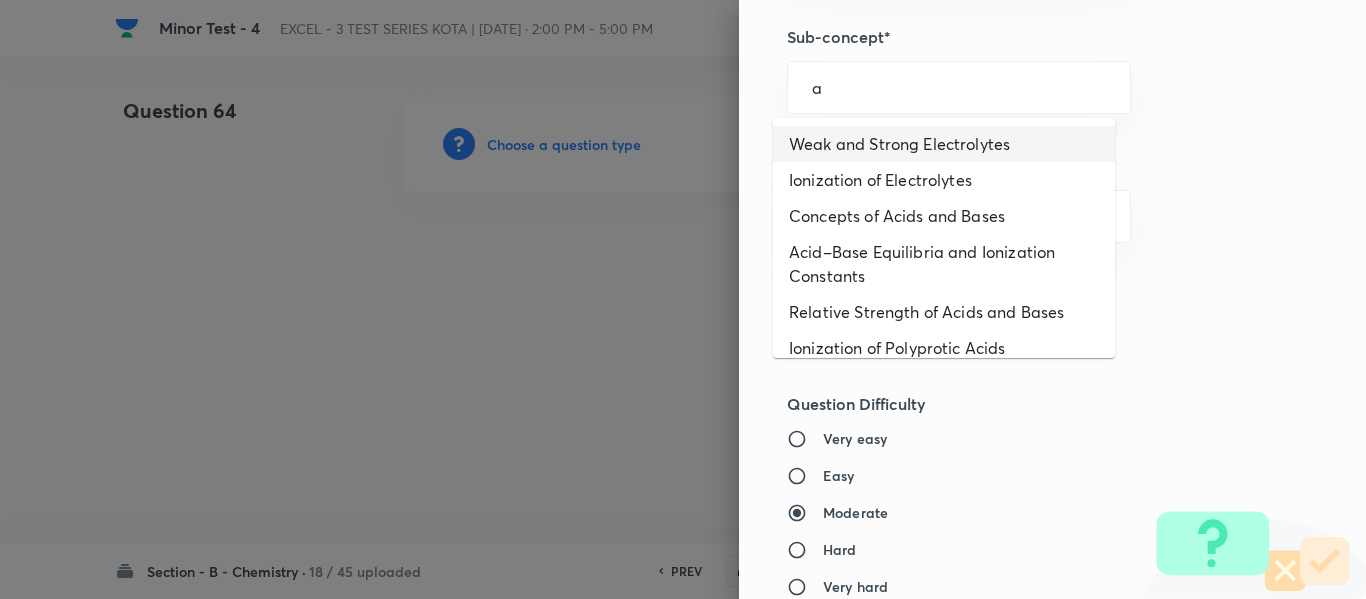 click on "Weak and Strong Electrolytes" at bounding box center [944, 144] 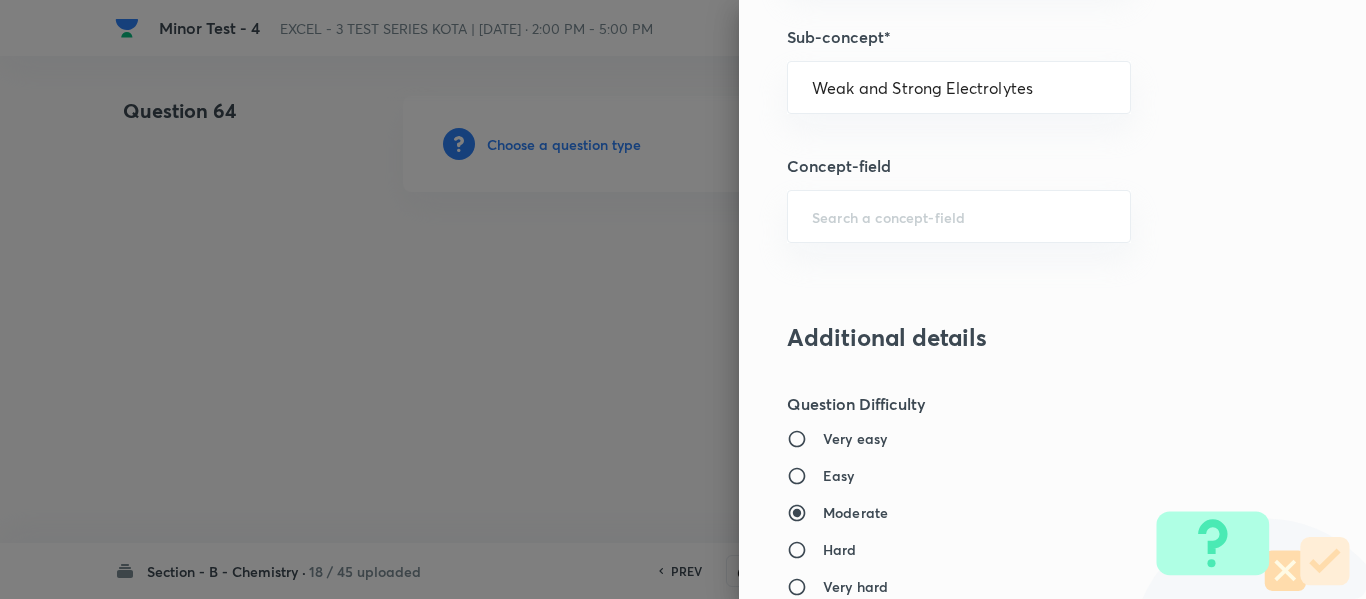 type on "Chemistry" 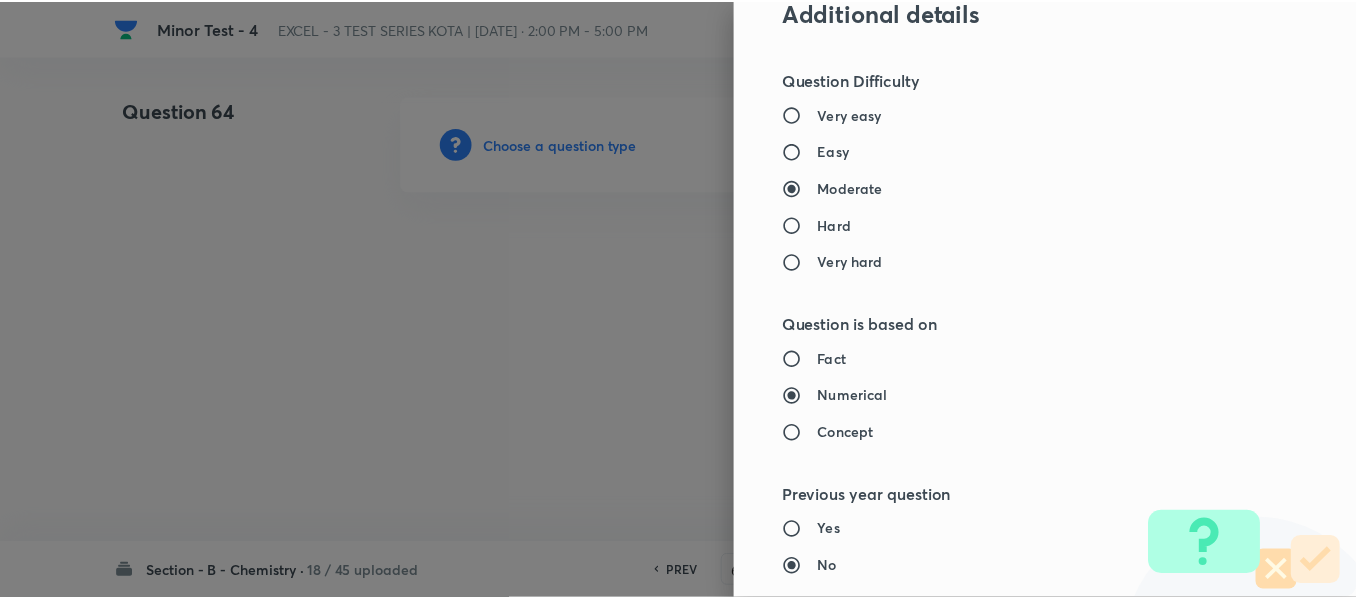 scroll, scrollTop: 2261, scrollLeft: 0, axis: vertical 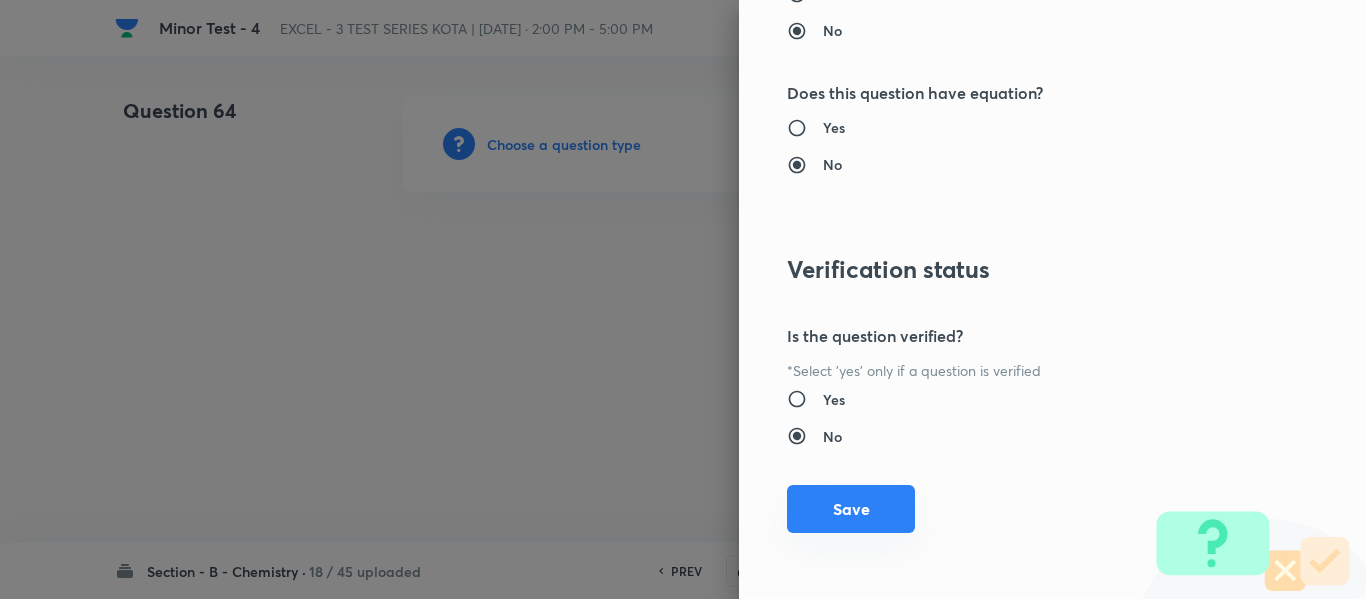 click on "Save" at bounding box center (851, 509) 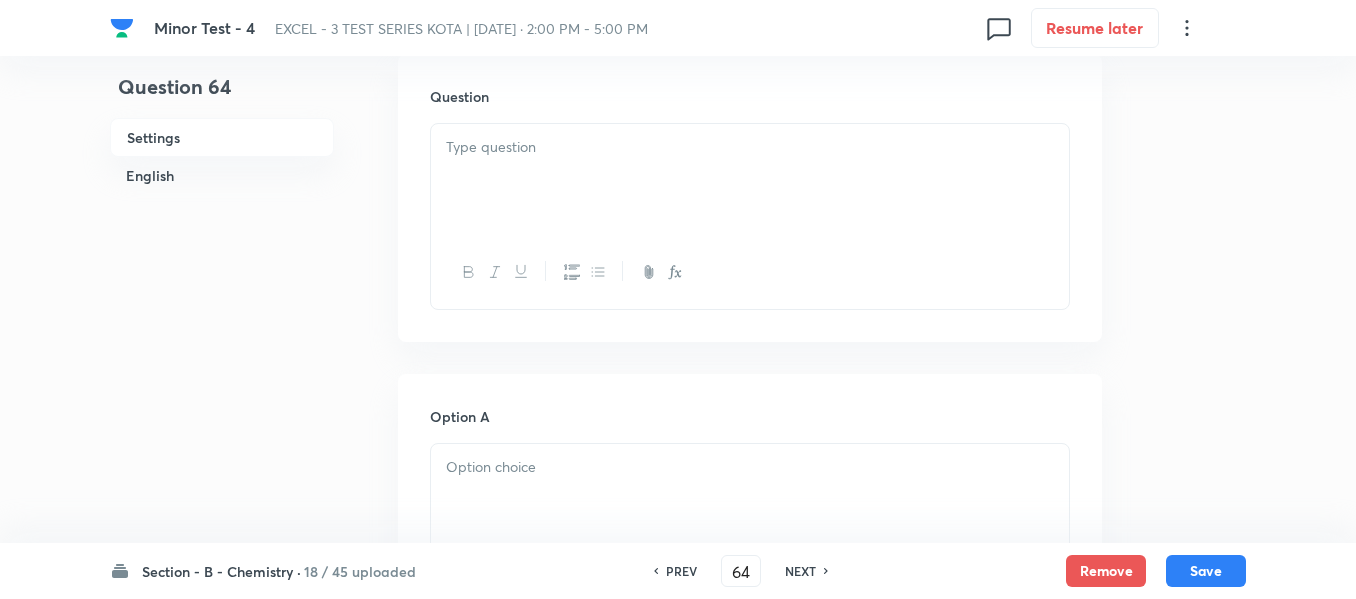 scroll, scrollTop: 600, scrollLeft: 0, axis: vertical 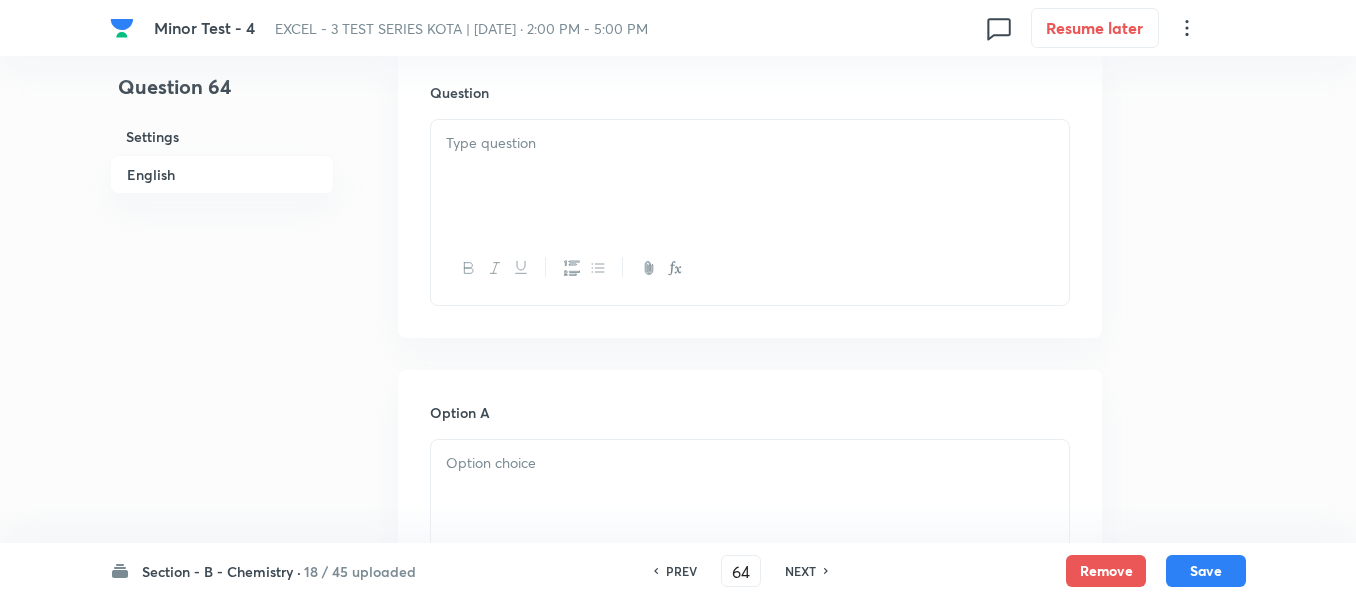 click at bounding box center [750, 176] 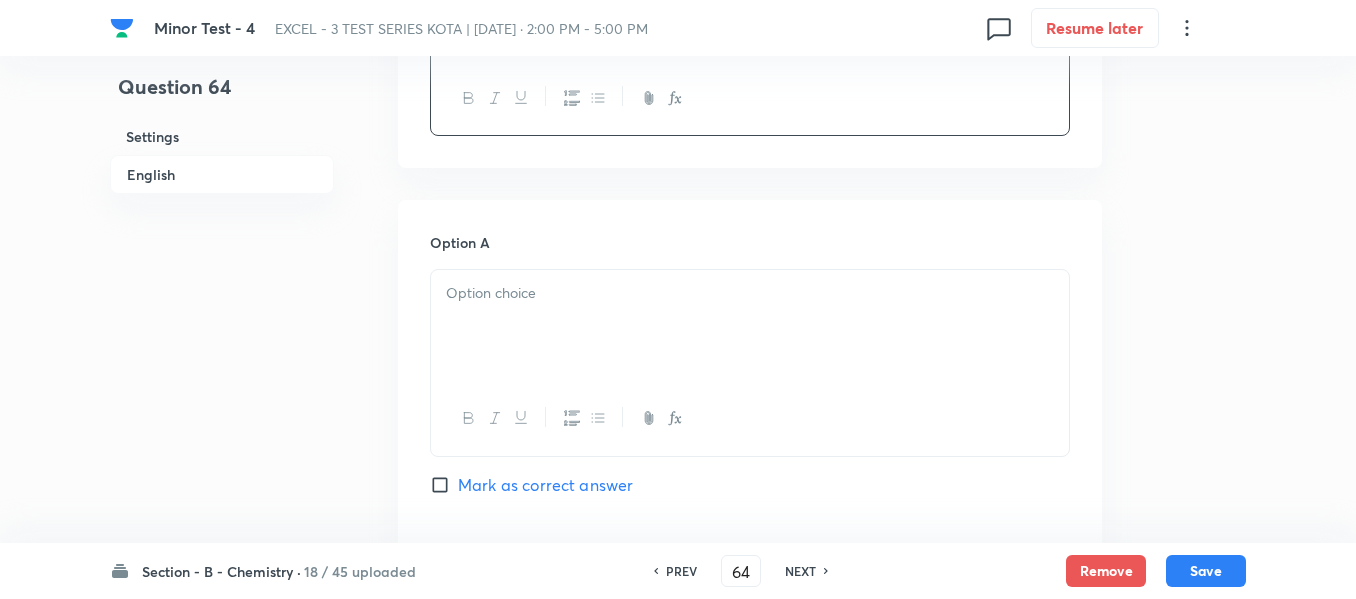 scroll, scrollTop: 800, scrollLeft: 0, axis: vertical 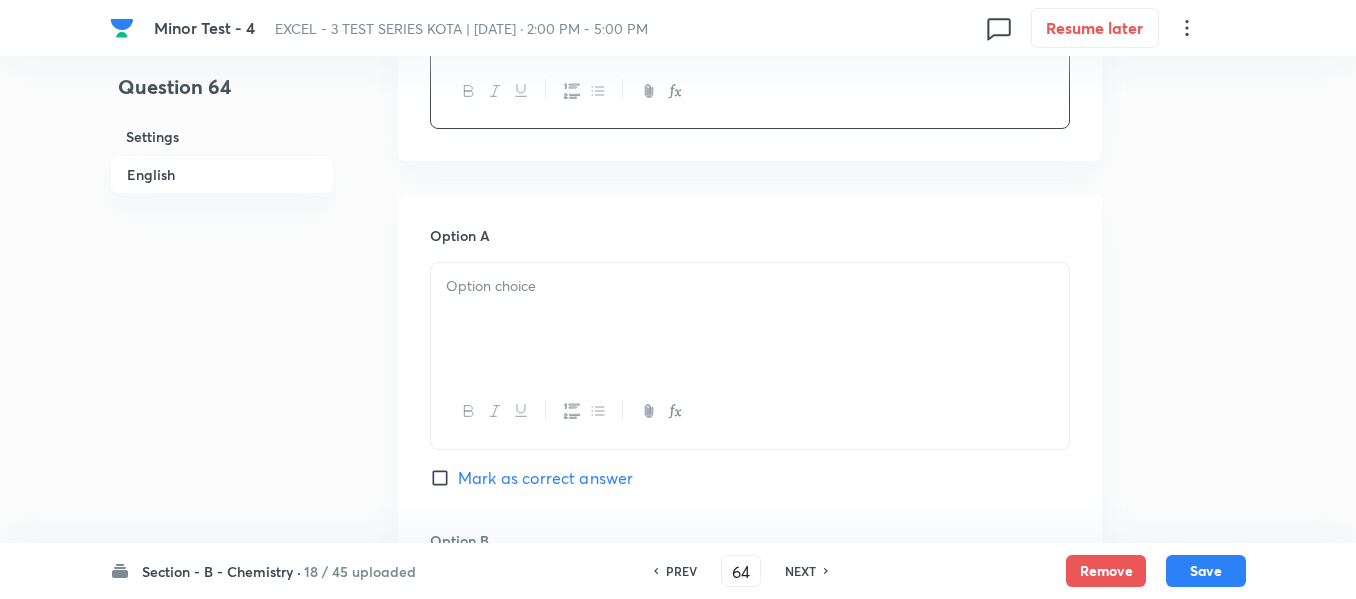click at bounding box center [750, 319] 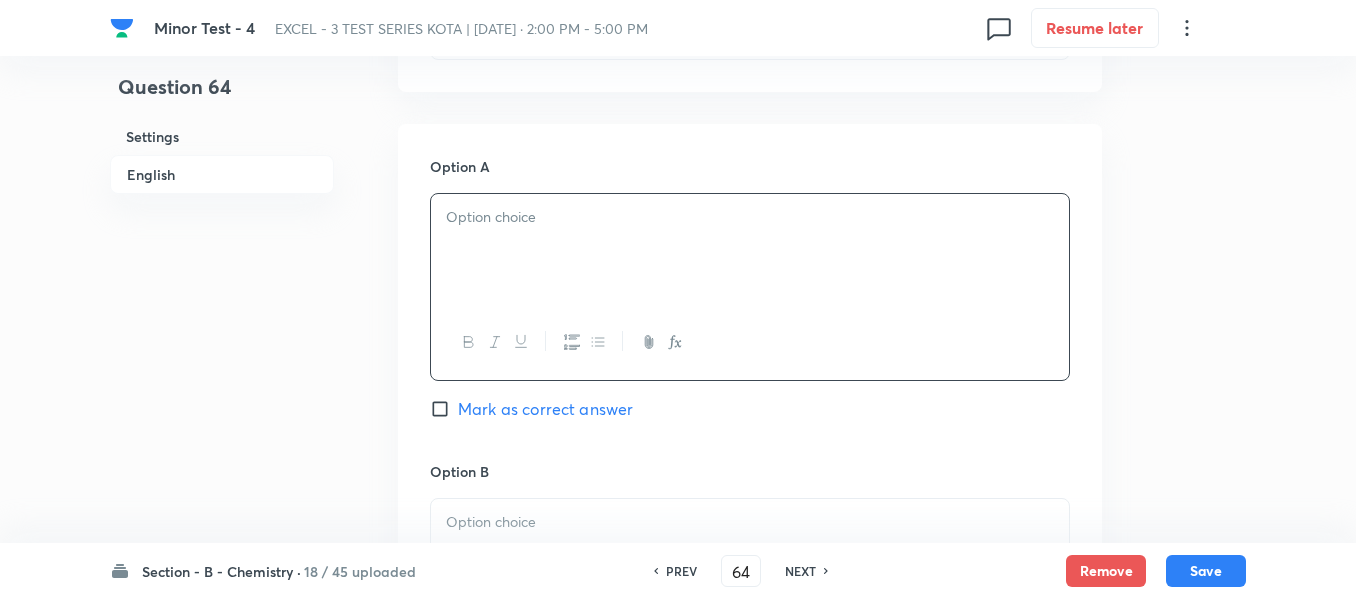 scroll, scrollTop: 900, scrollLeft: 0, axis: vertical 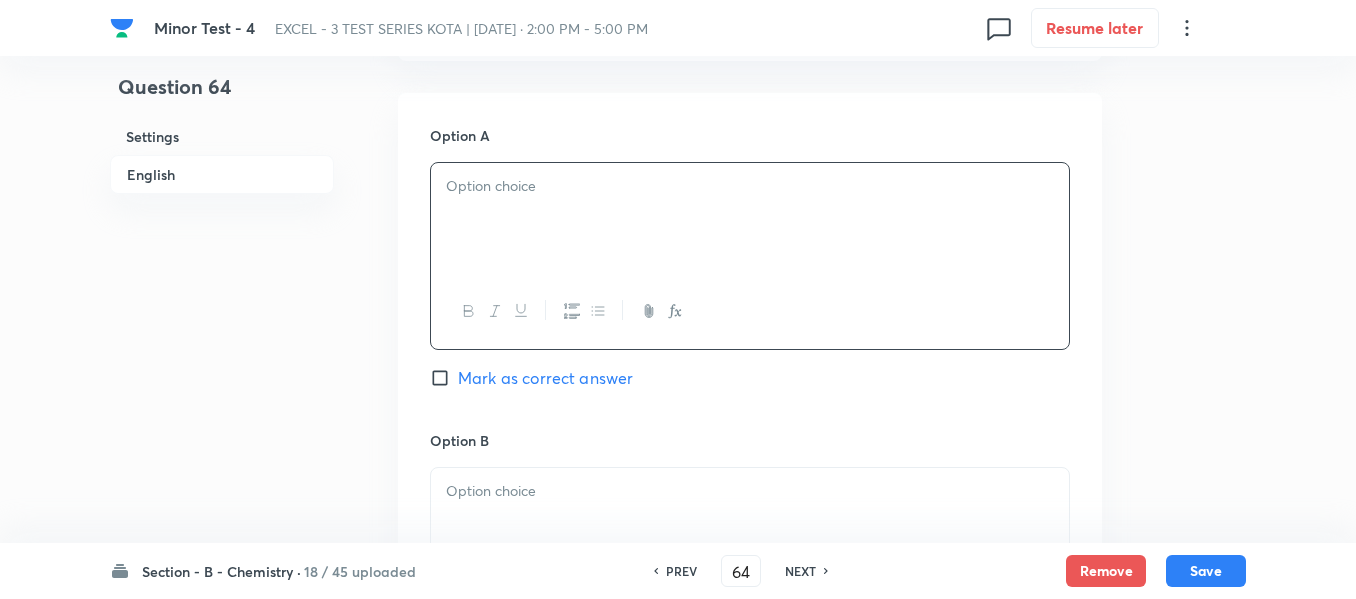 click at bounding box center (750, 219) 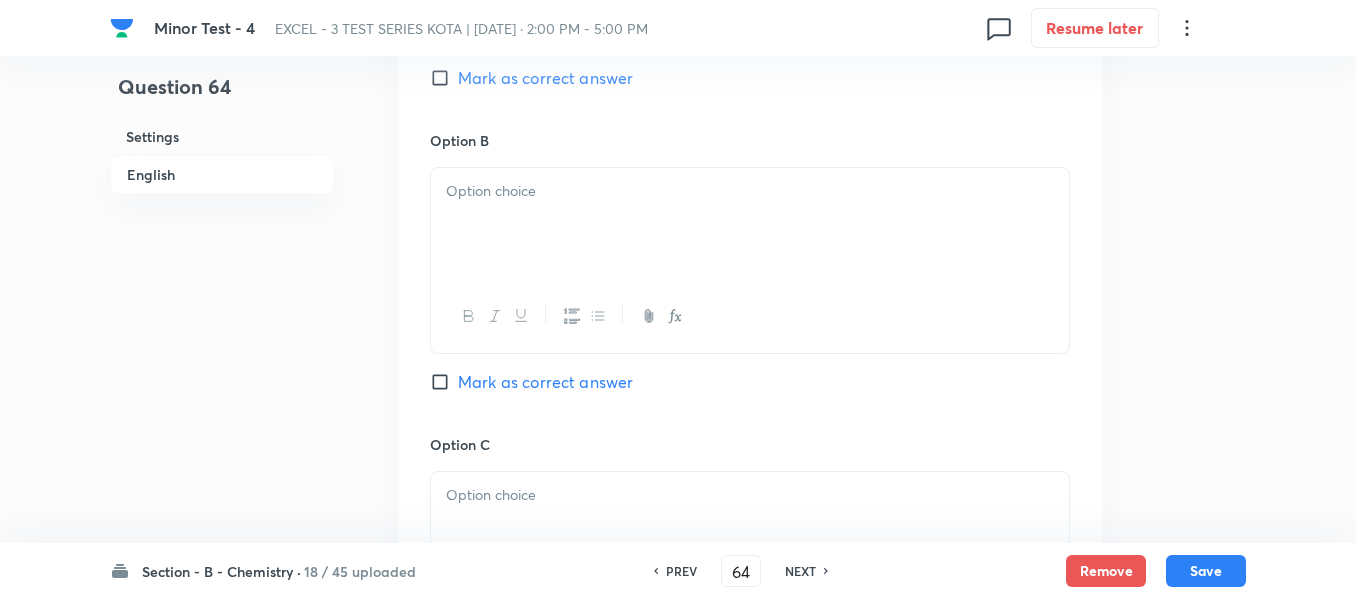 click at bounding box center (750, 224) 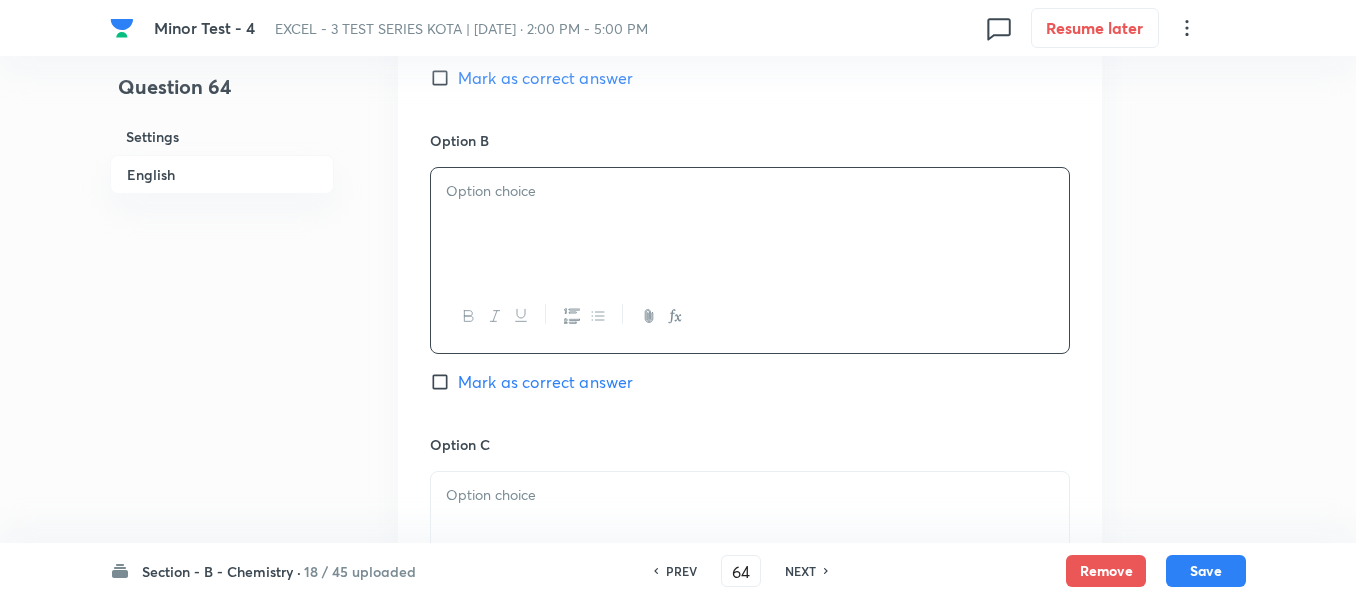 type 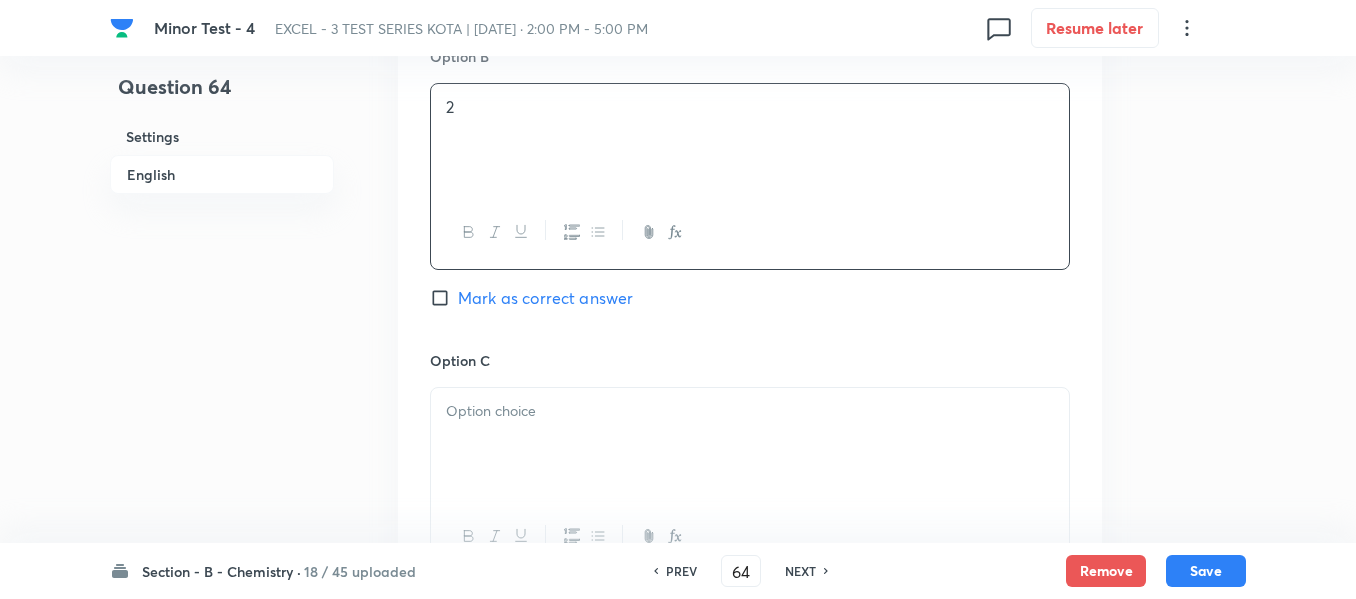 scroll, scrollTop: 1400, scrollLeft: 0, axis: vertical 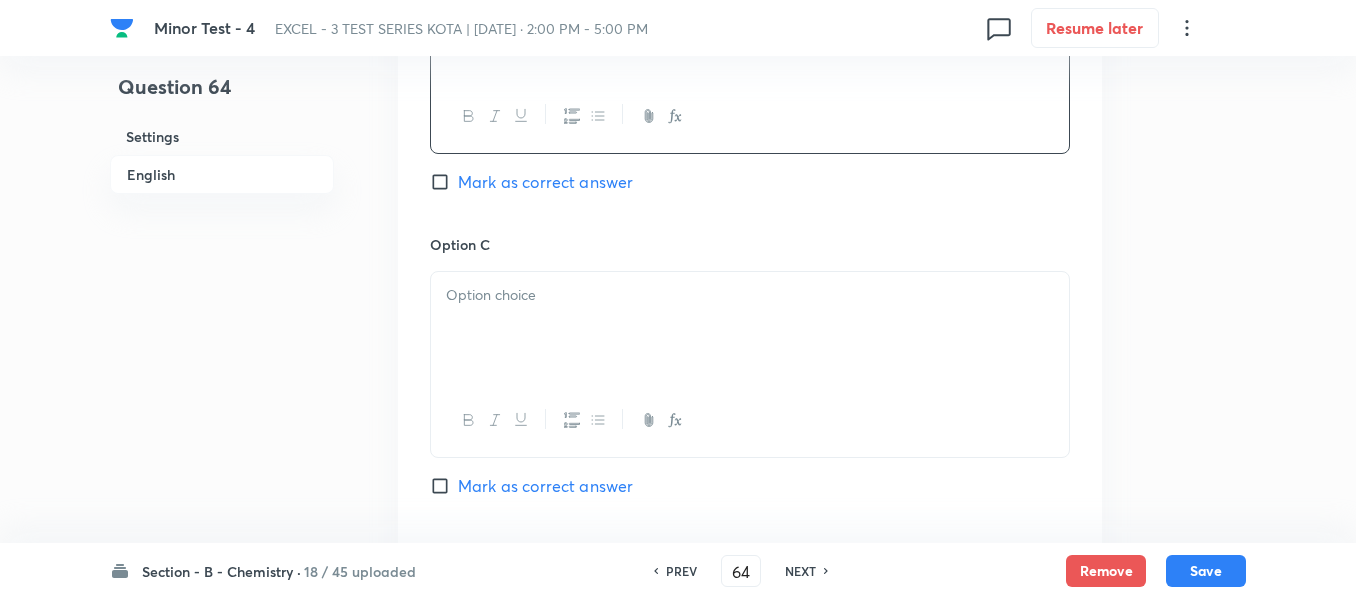 click on "Option C Mark as correct answer" at bounding box center [750, 386] 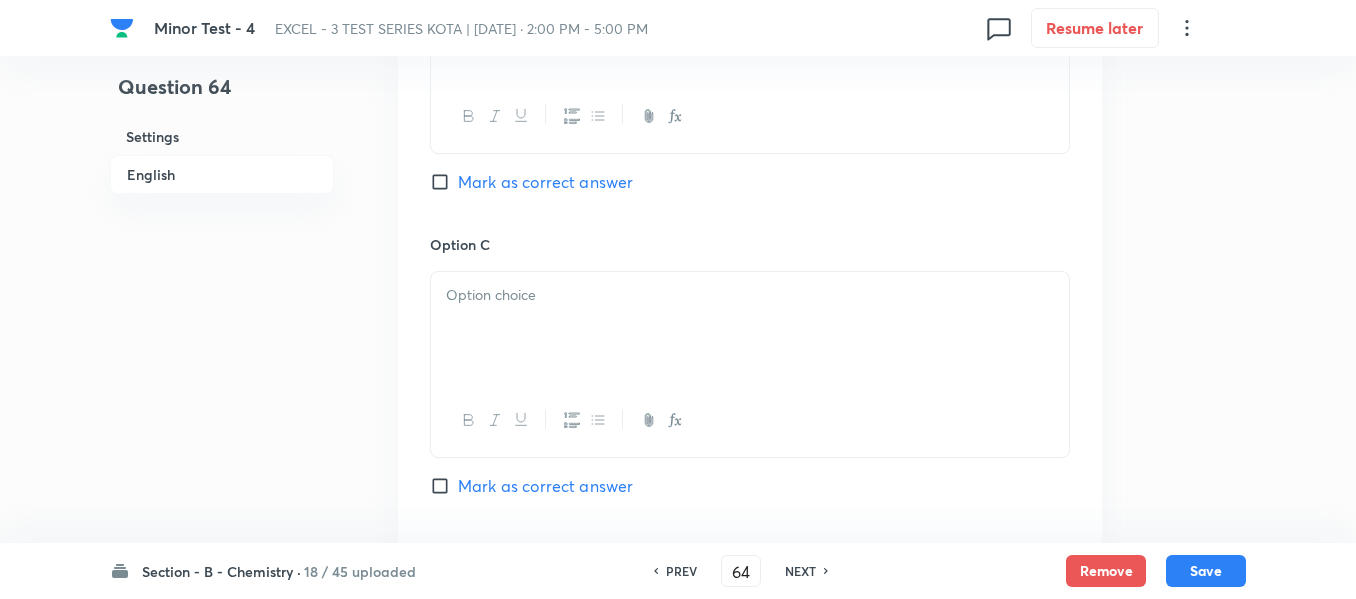 click at bounding box center [750, 295] 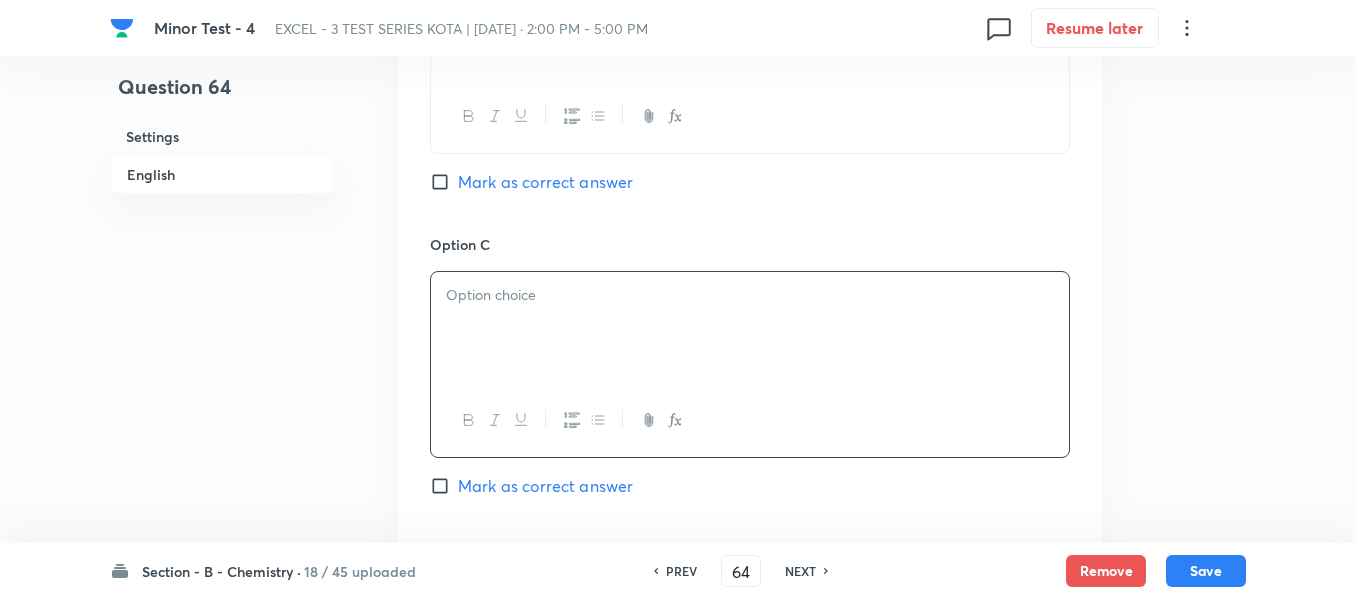 type 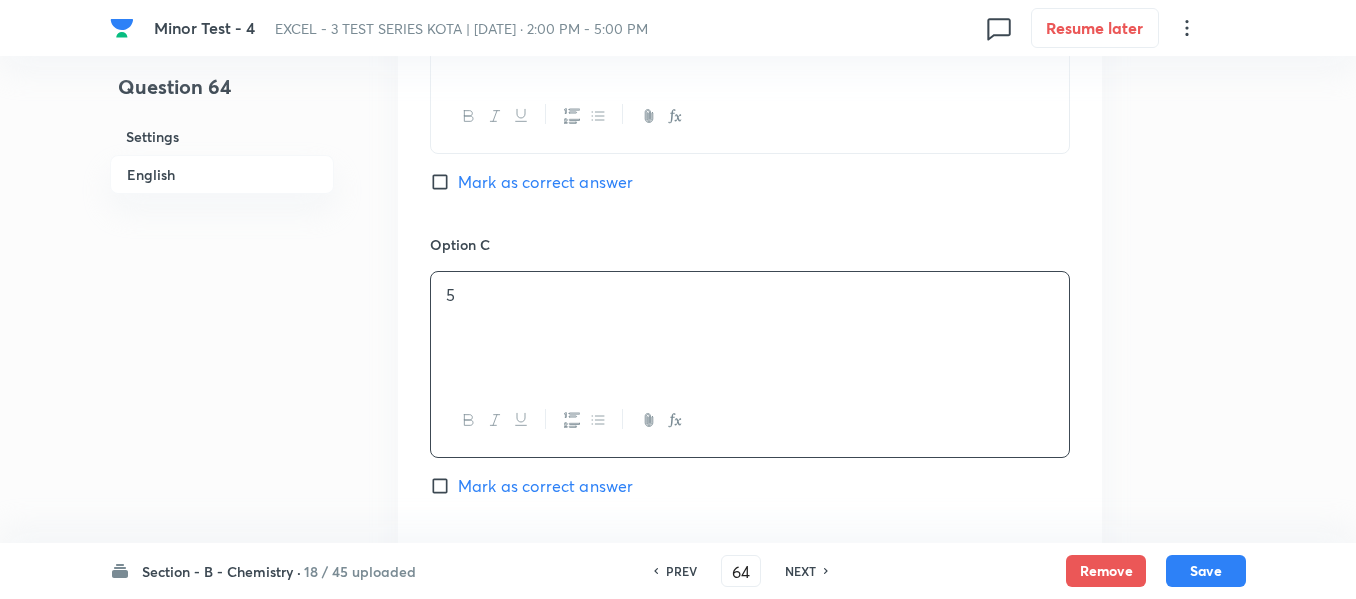click on "Mark as correct answer" at bounding box center [545, 486] 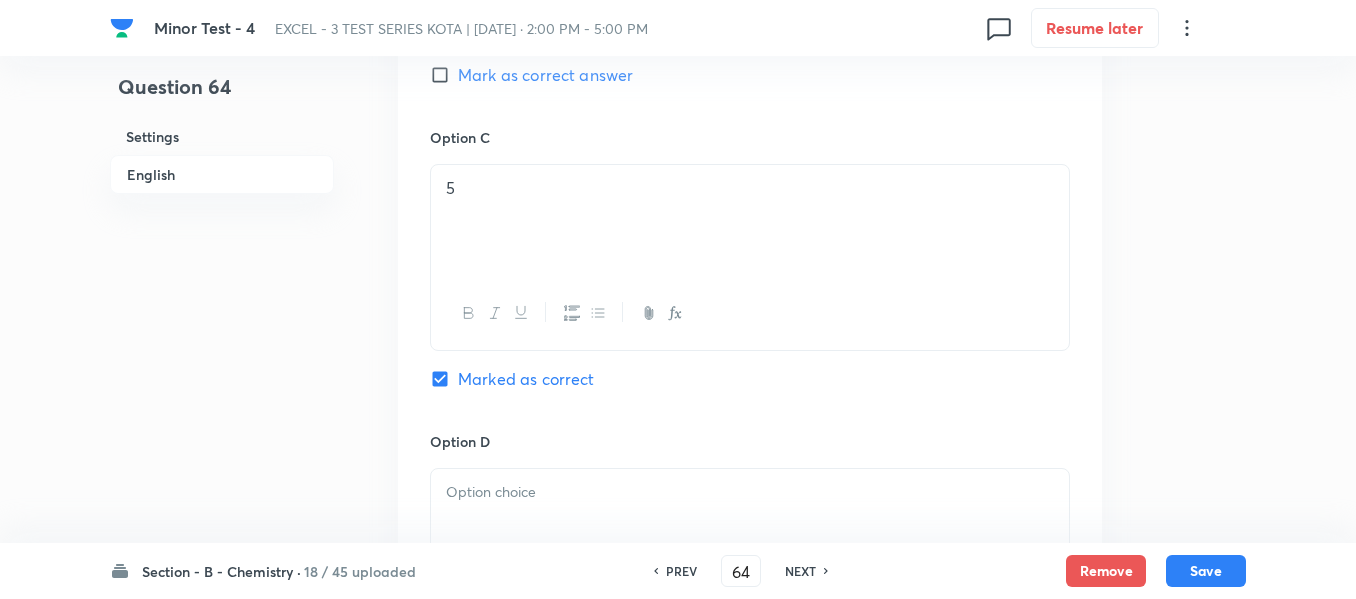 scroll, scrollTop: 1700, scrollLeft: 0, axis: vertical 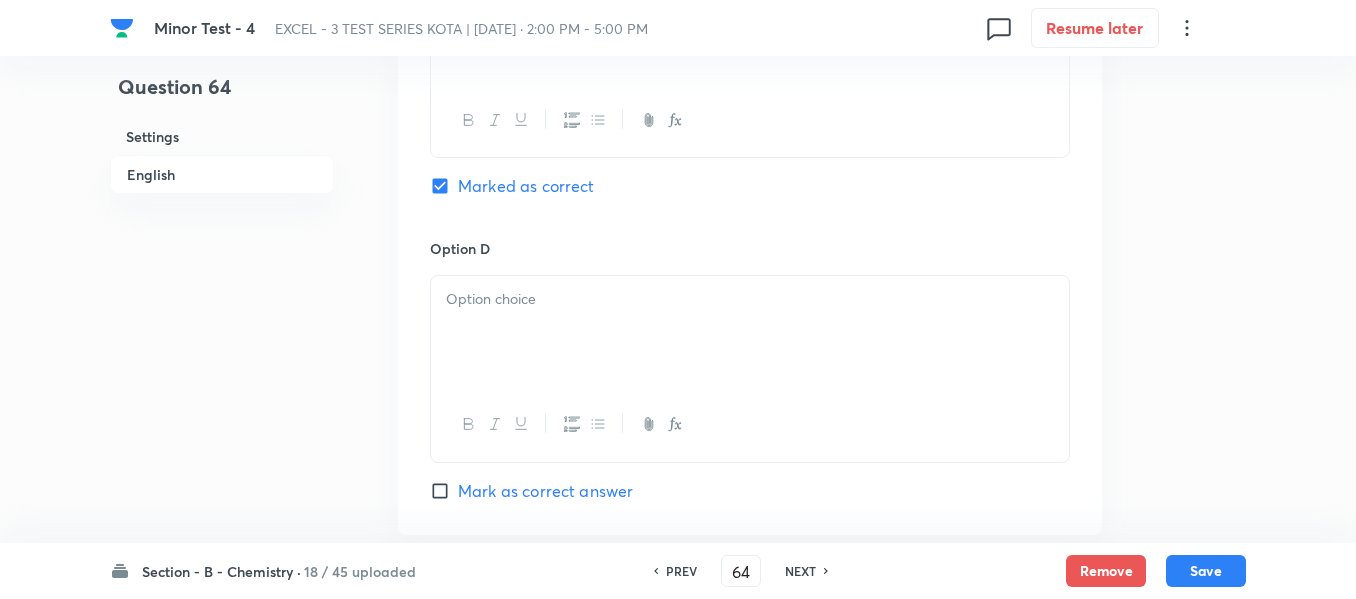 click at bounding box center (750, 332) 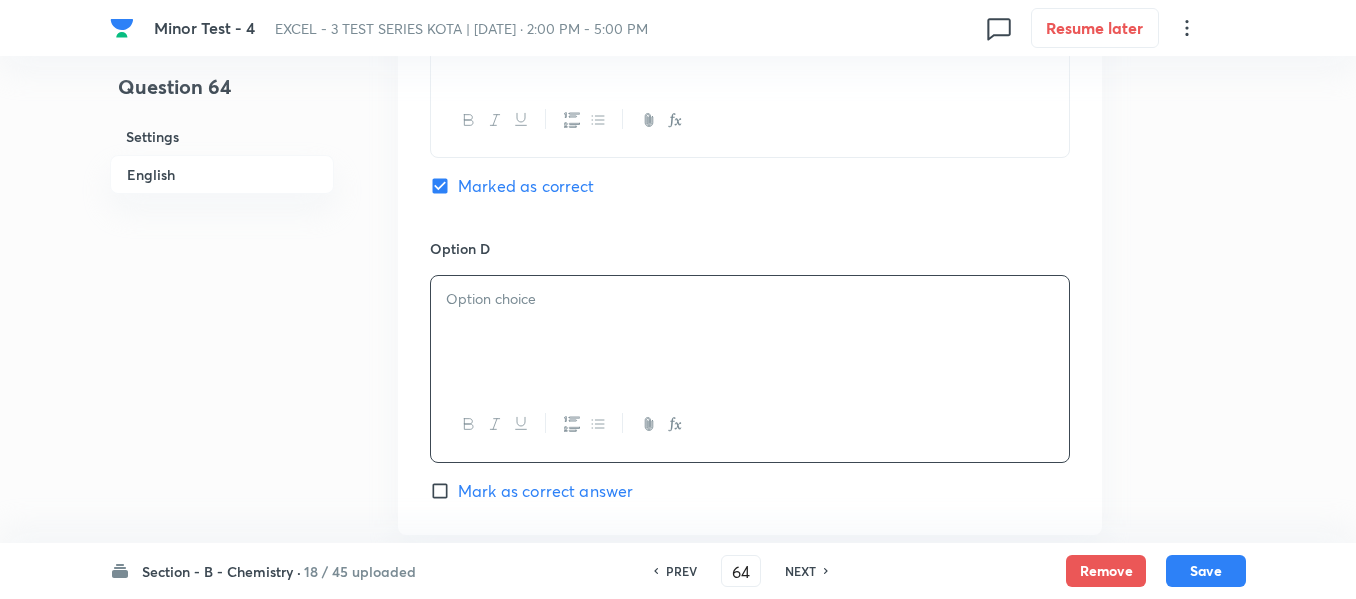 type 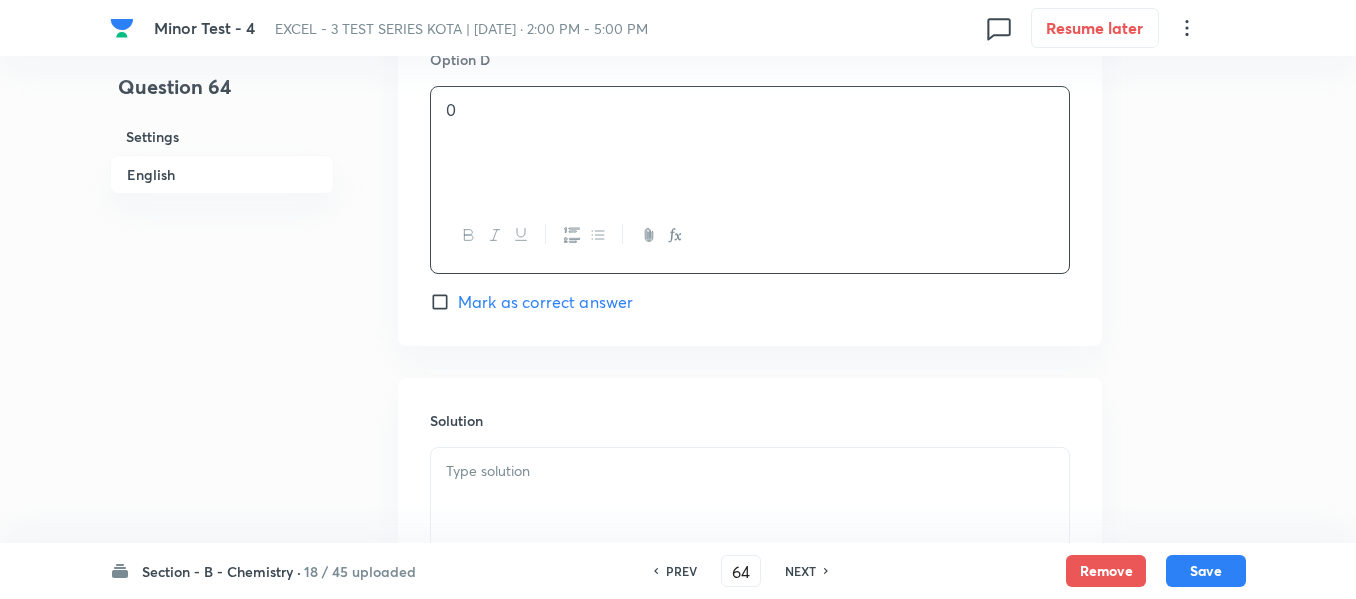 scroll, scrollTop: 1900, scrollLeft: 0, axis: vertical 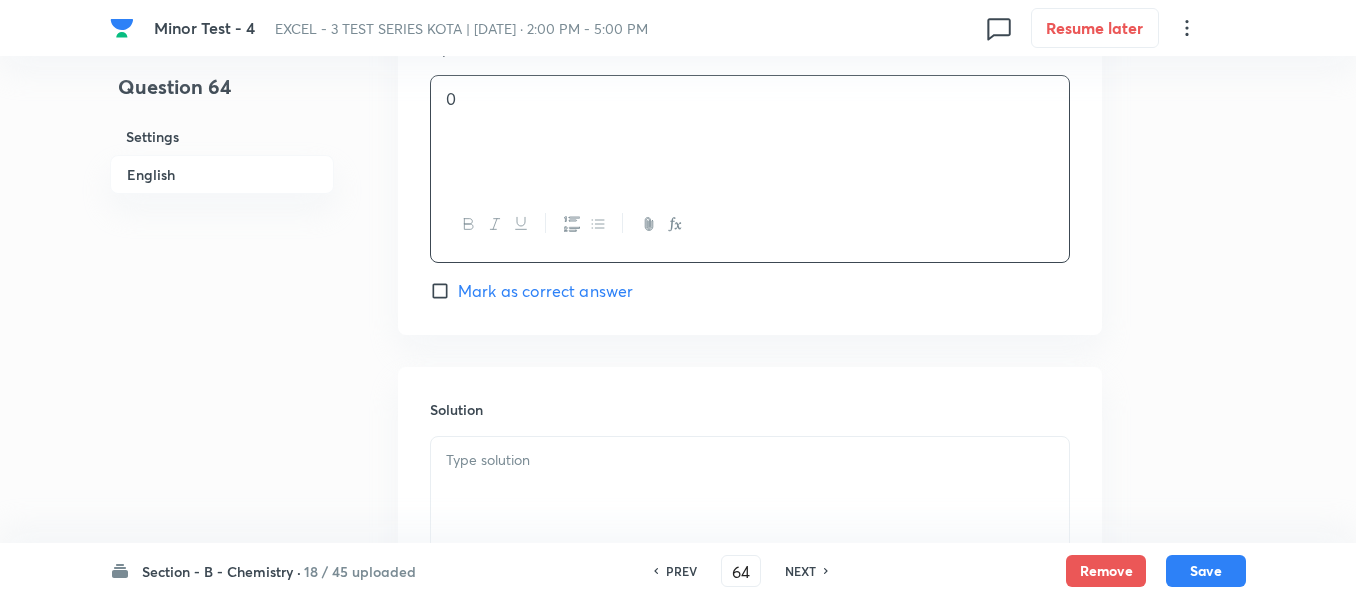 click at bounding box center (750, 460) 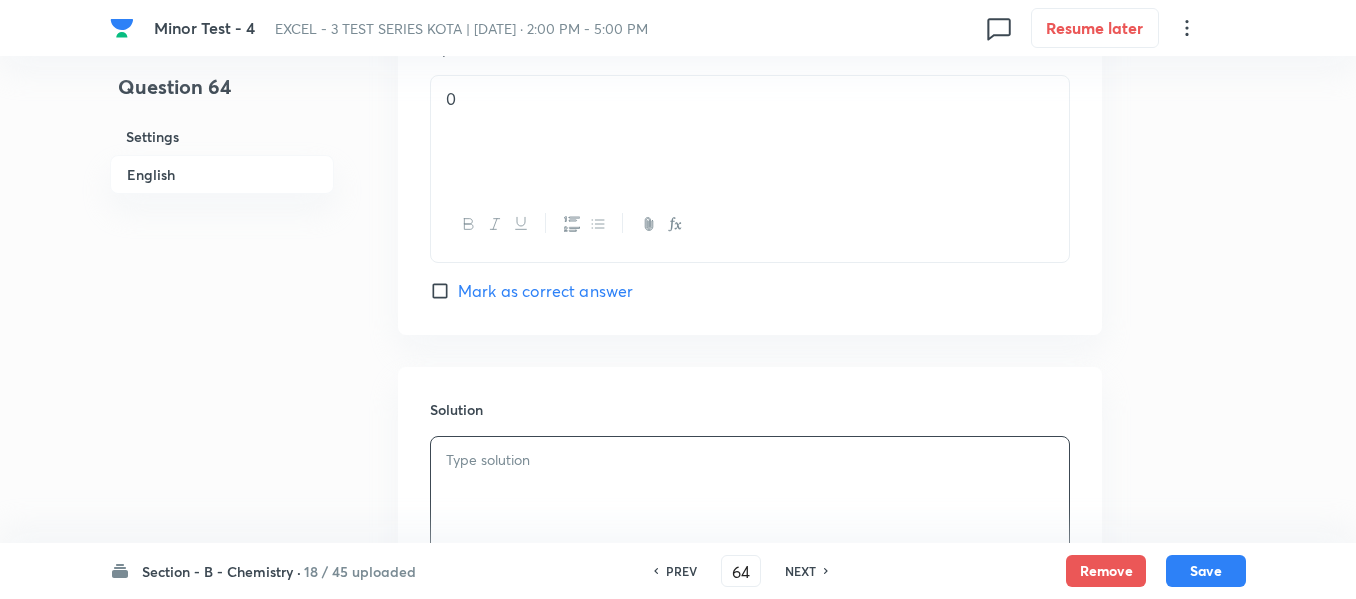 type 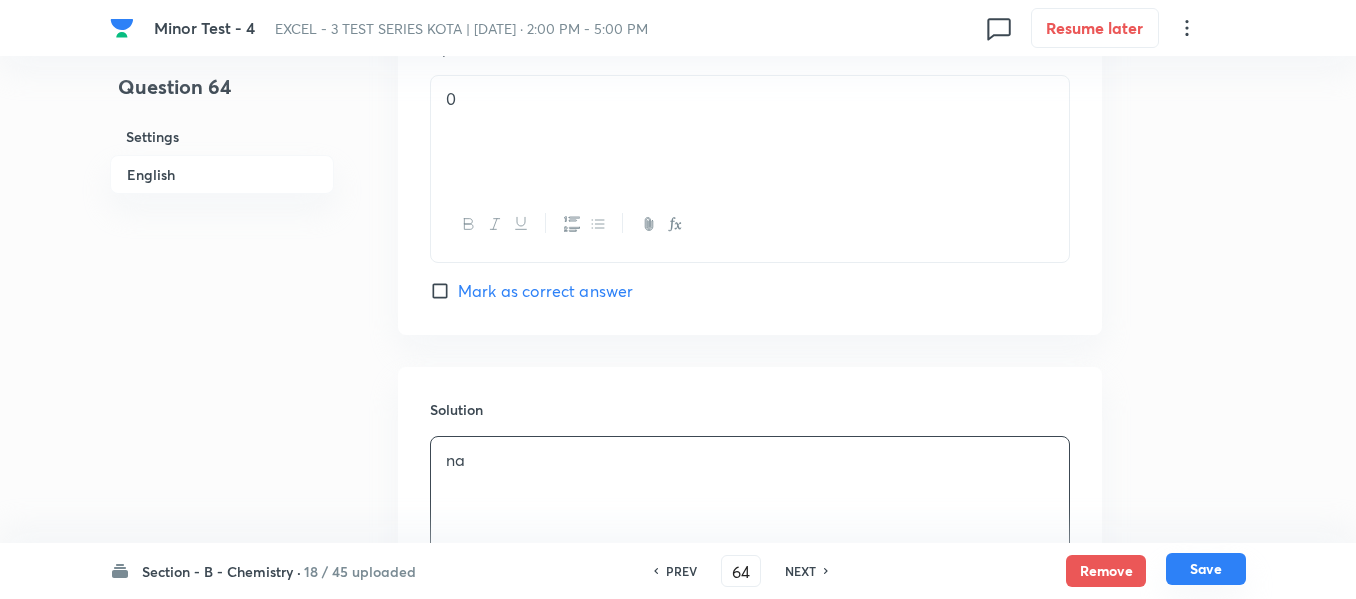 click on "Save" at bounding box center (1206, 569) 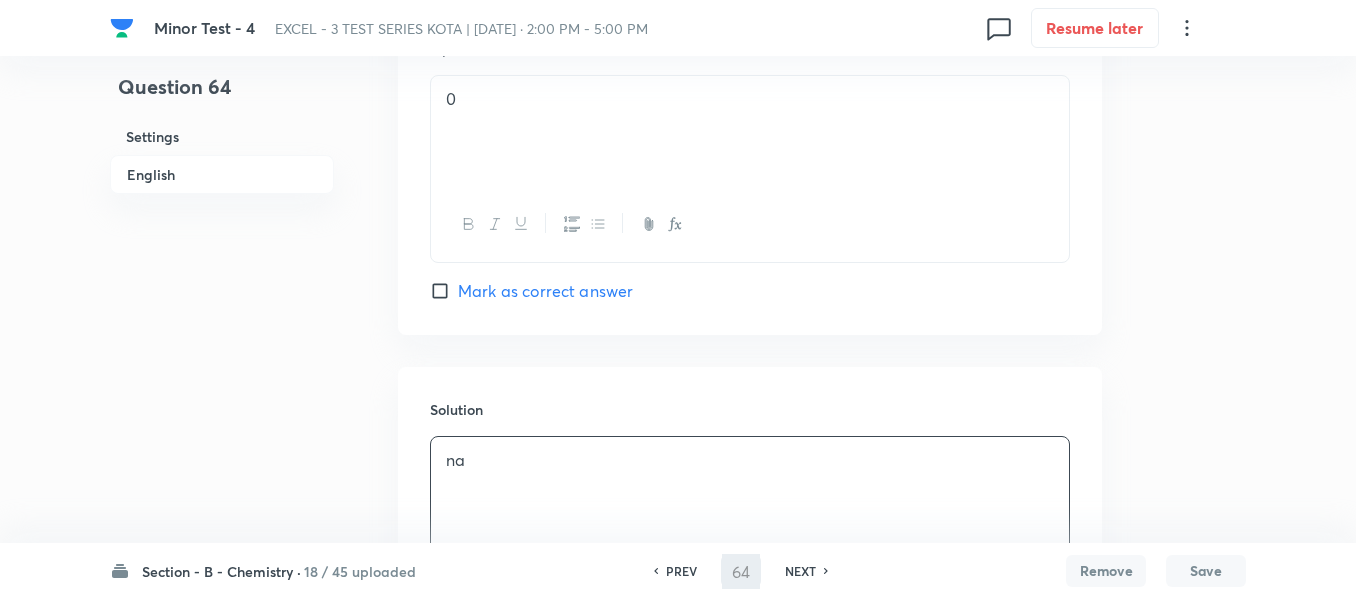 type on "65" 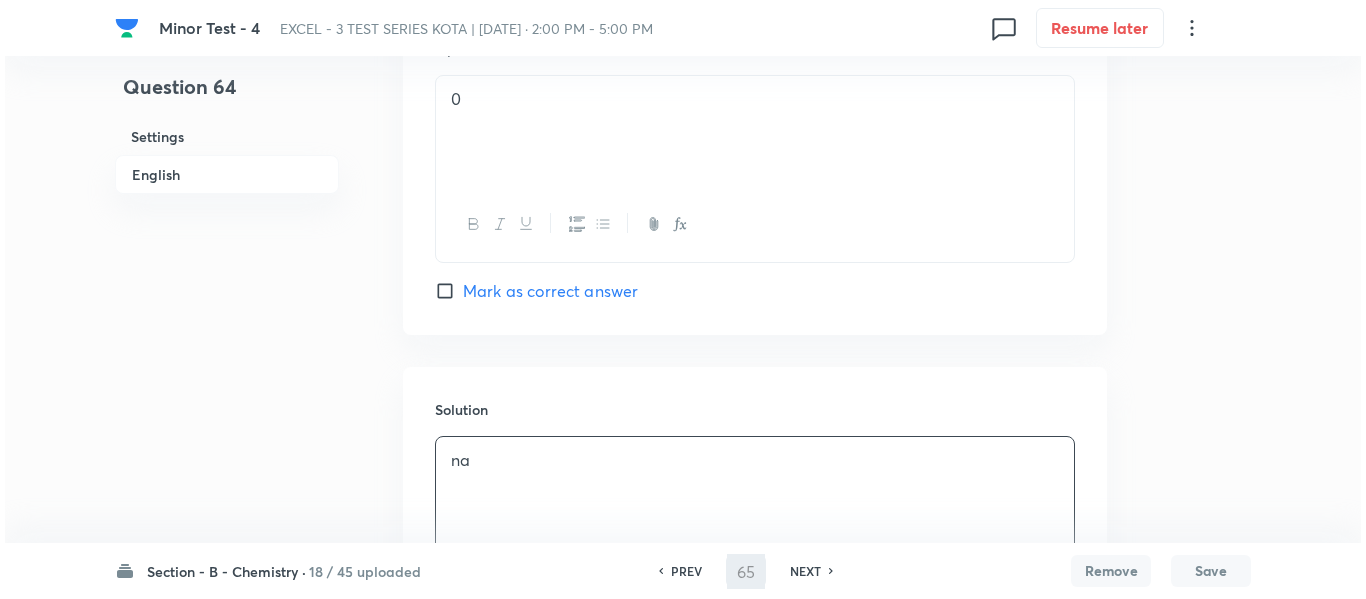 scroll, scrollTop: 0, scrollLeft: 0, axis: both 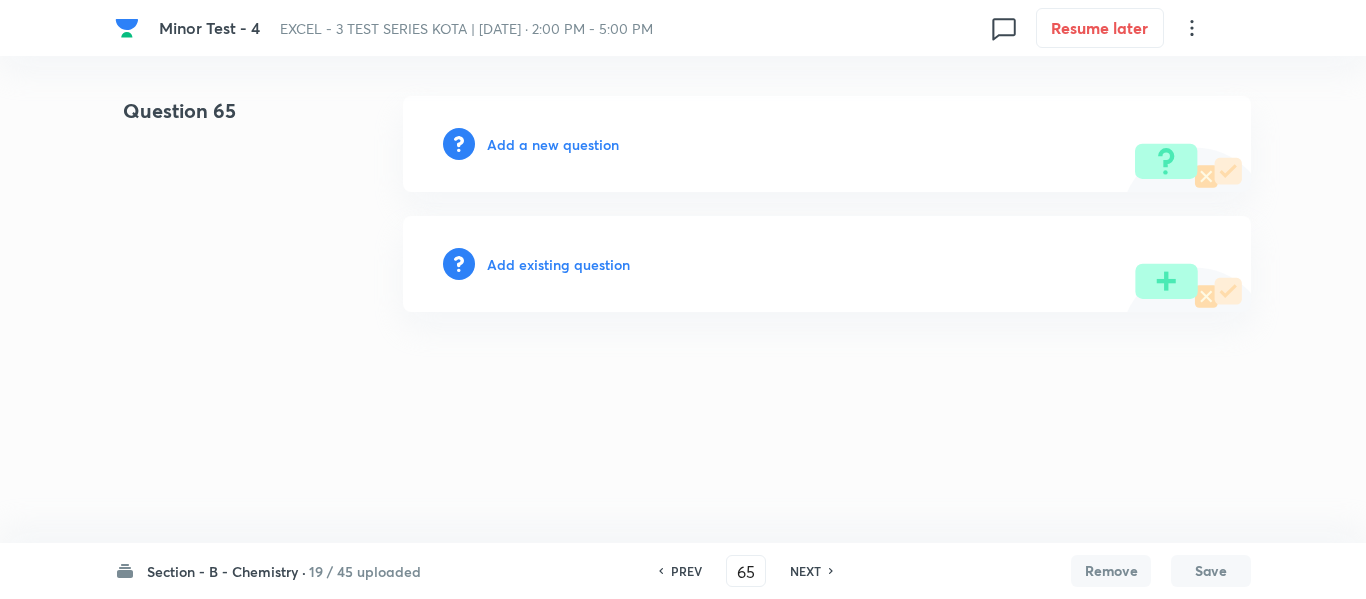 click on "Add a new question" at bounding box center [553, 144] 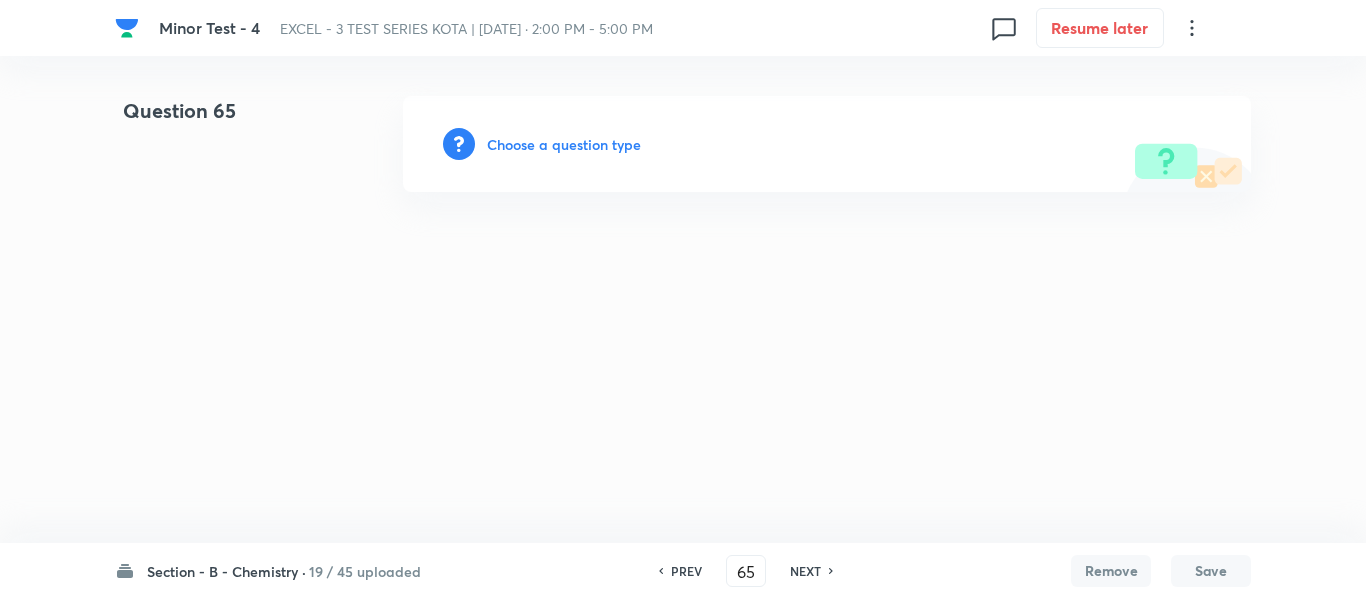 click on "Choose a question type" at bounding box center [564, 144] 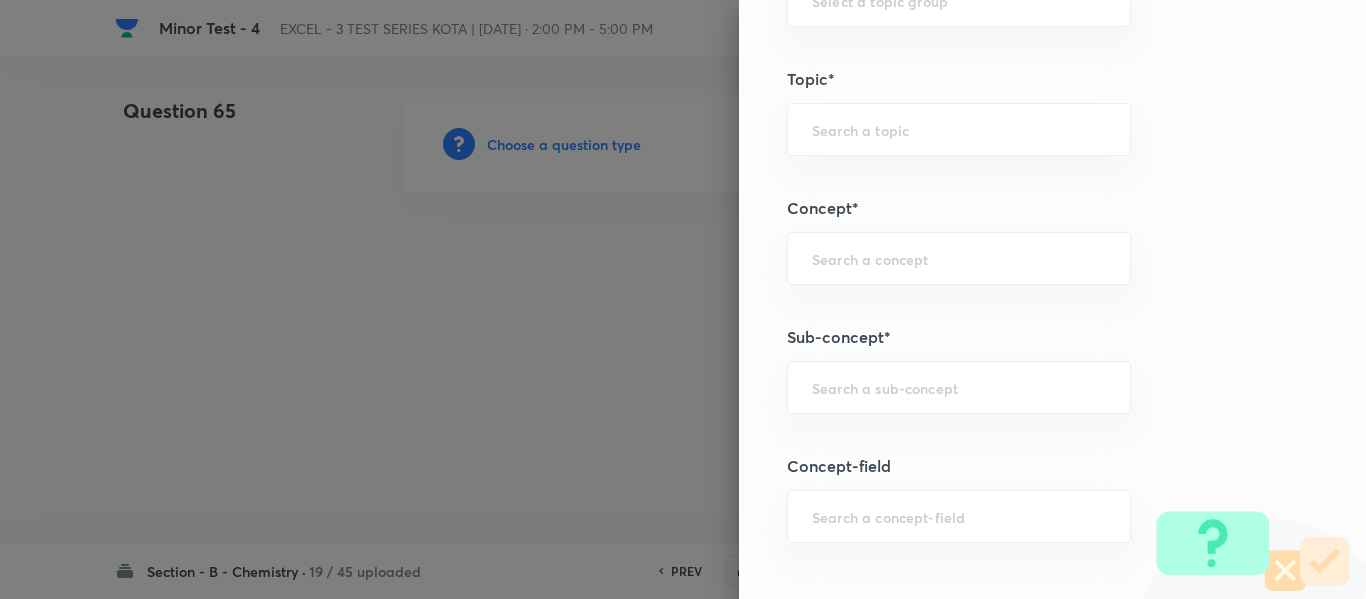 scroll, scrollTop: 1300, scrollLeft: 0, axis: vertical 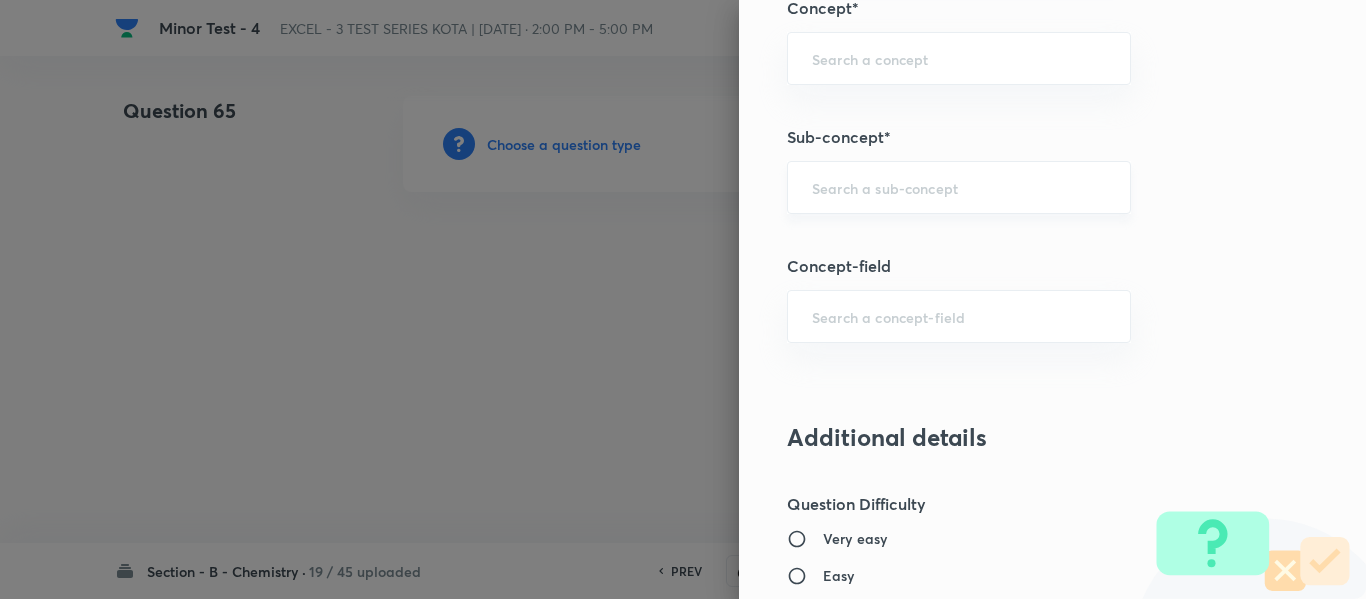 click at bounding box center [959, 187] 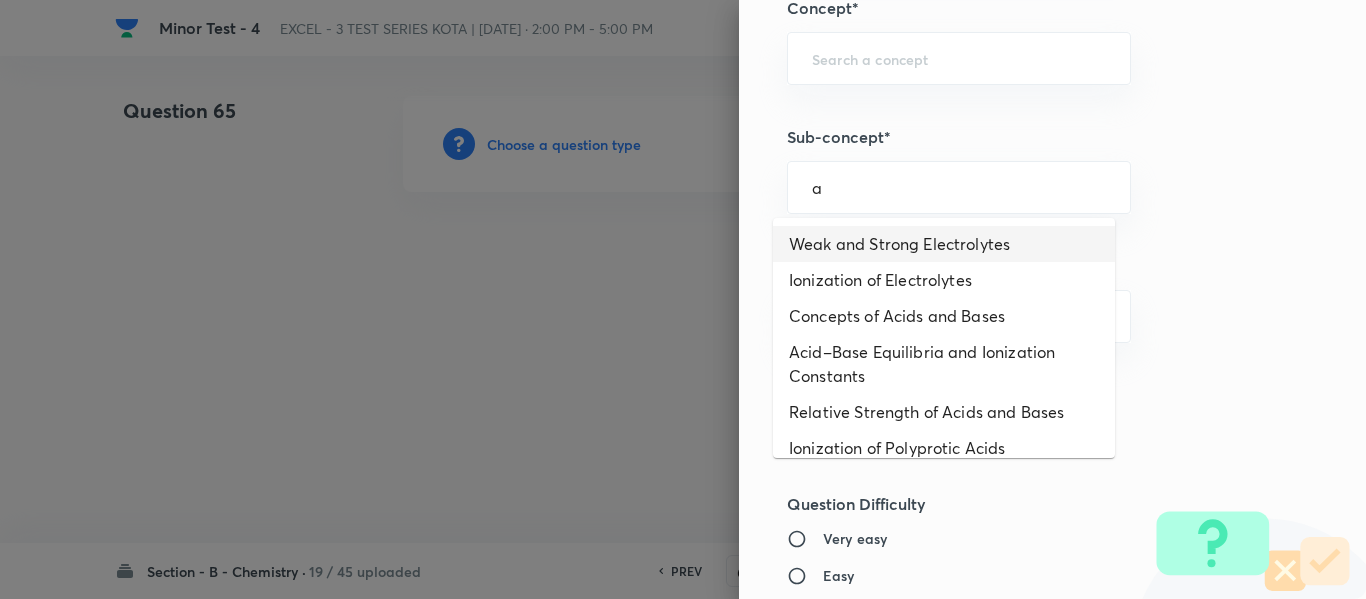 click on "Weak and Strong Electrolytes" at bounding box center [944, 244] 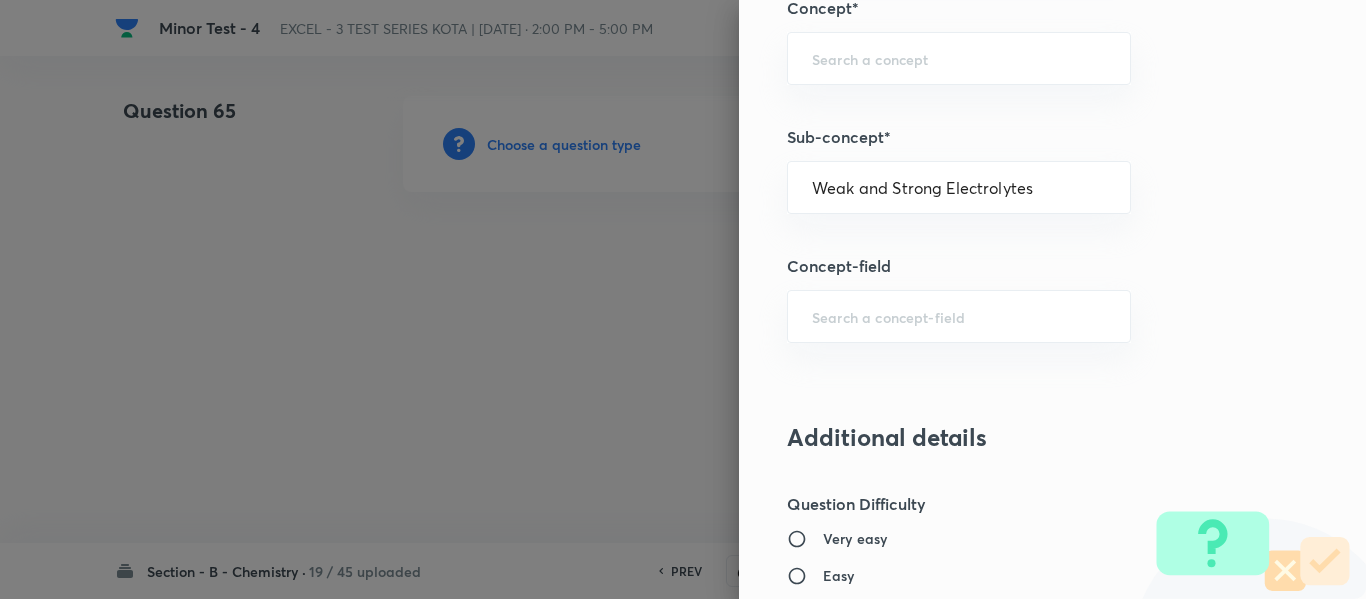 type on "Chemistry" 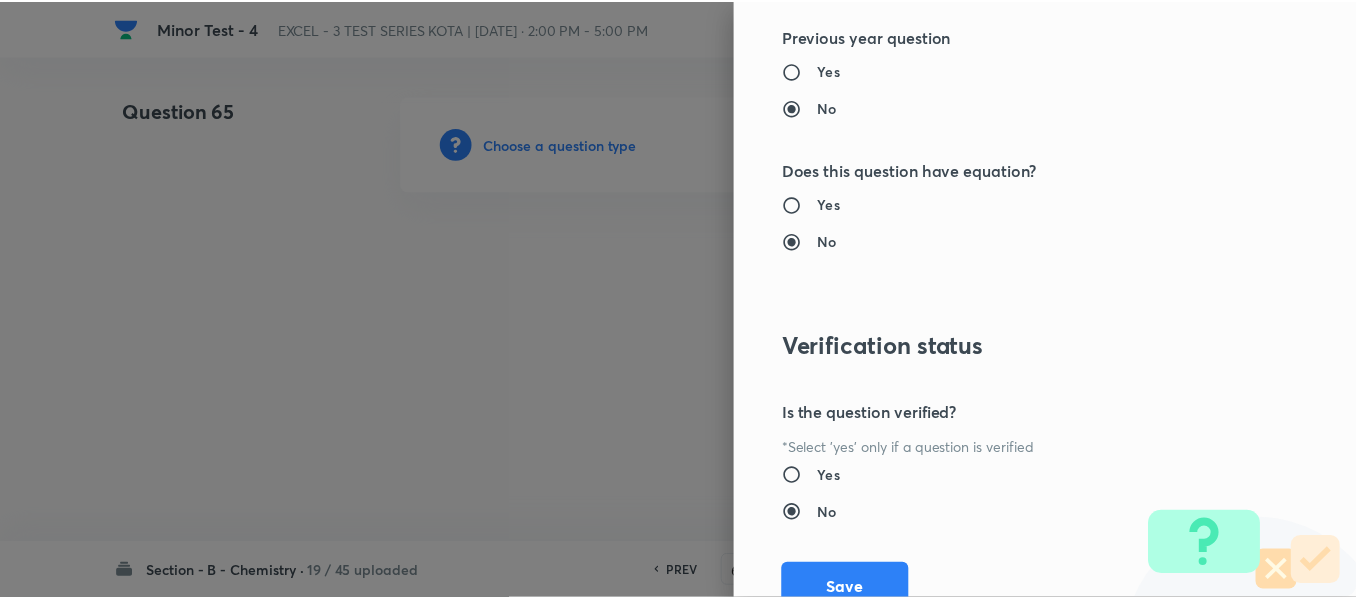 scroll, scrollTop: 2261, scrollLeft: 0, axis: vertical 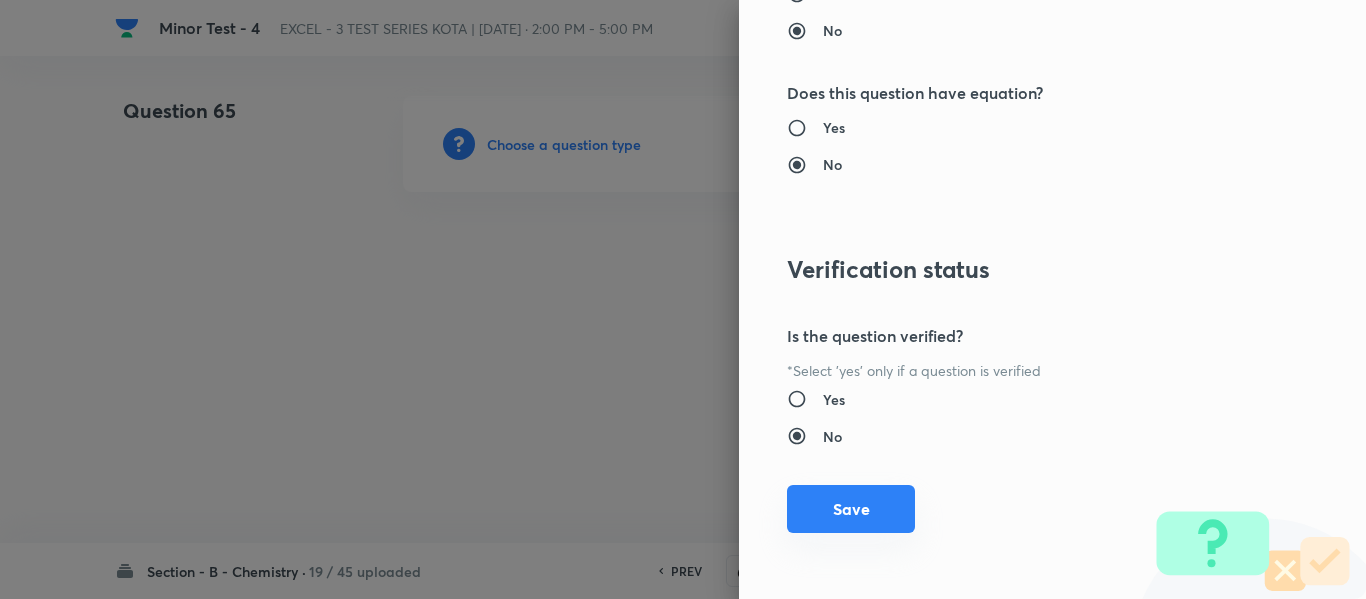 click on "Save" at bounding box center [851, 509] 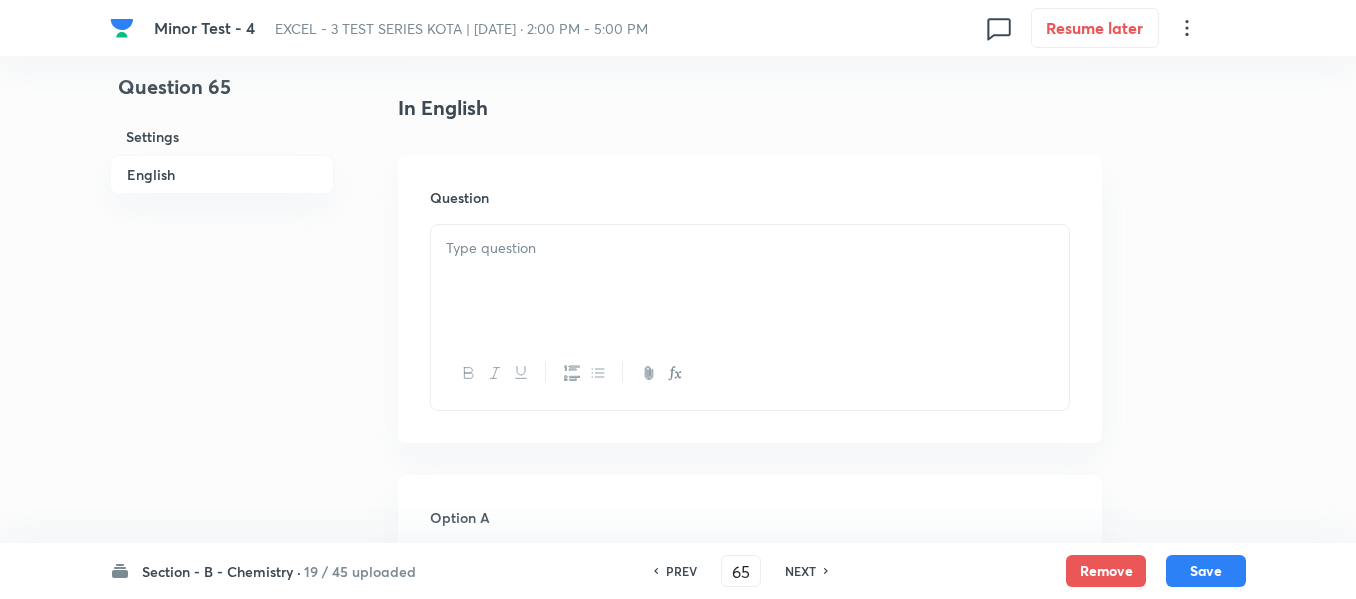 scroll, scrollTop: 500, scrollLeft: 0, axis: vertical 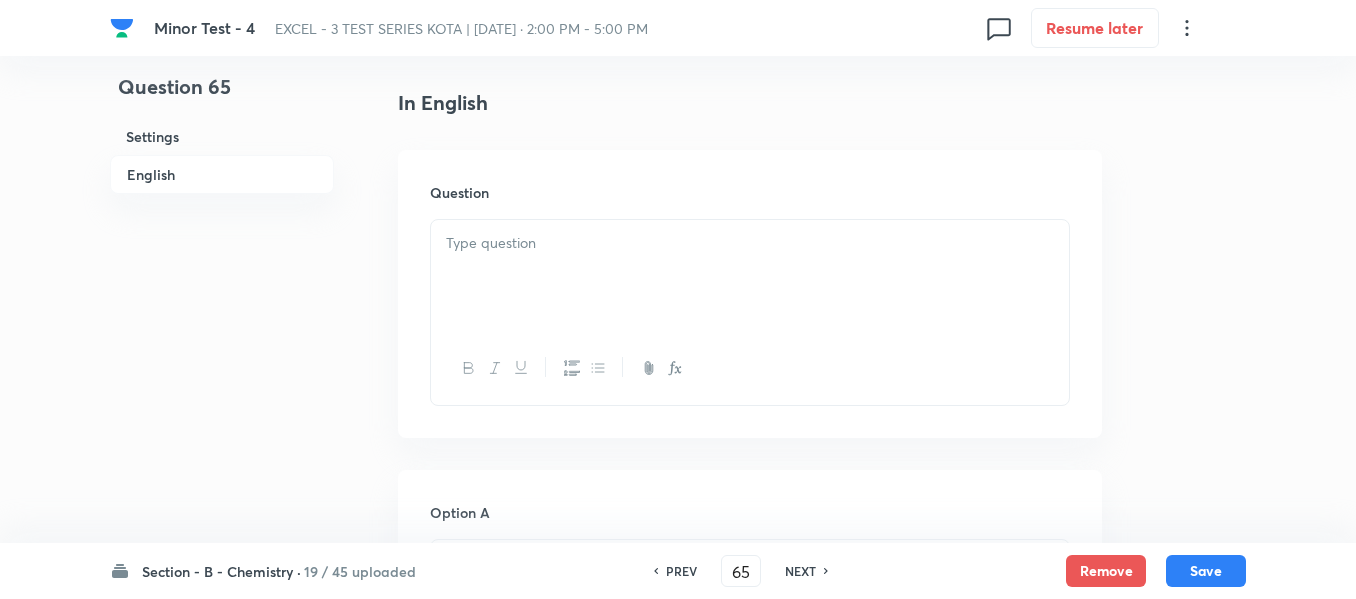 click at bounding box center [750, 276] 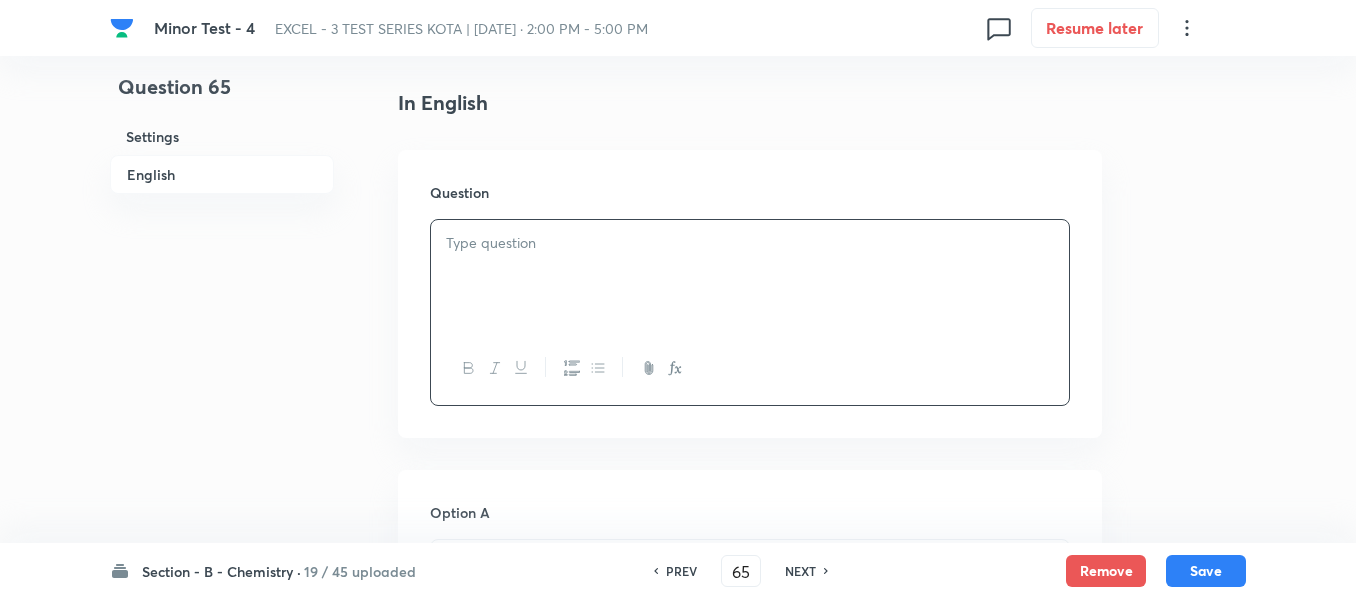click at bounding box center (750, 276) 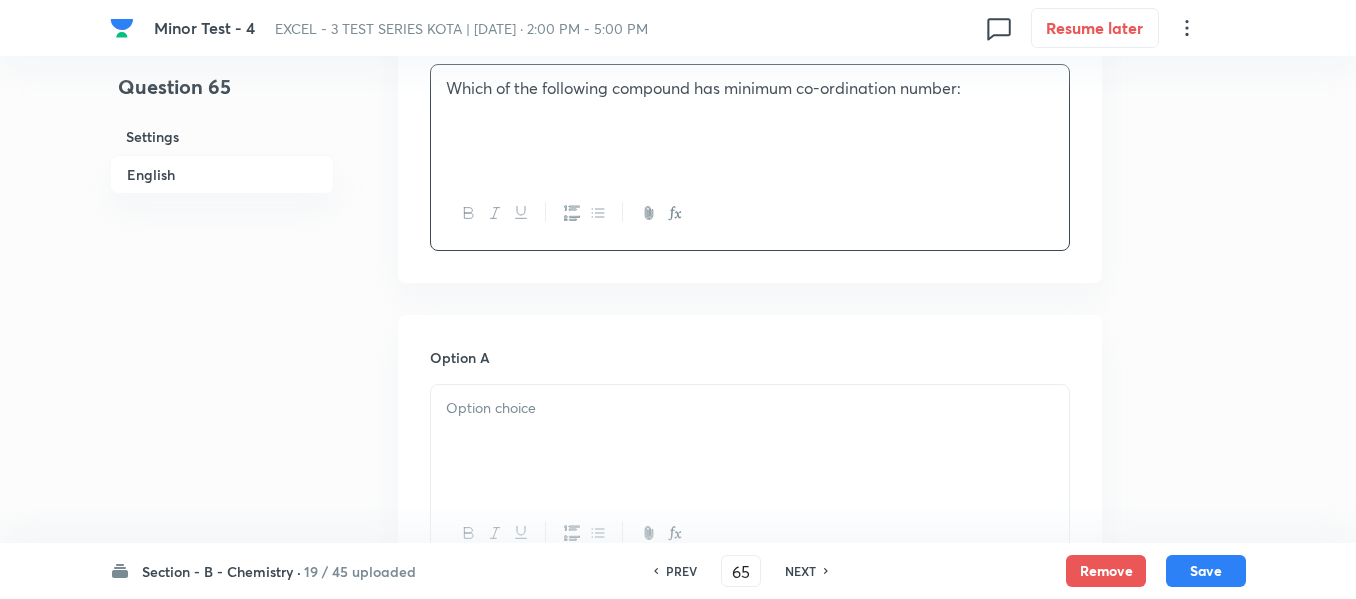 scroll, scrollTop: 700, scrollLeft: 0, axis: vertical 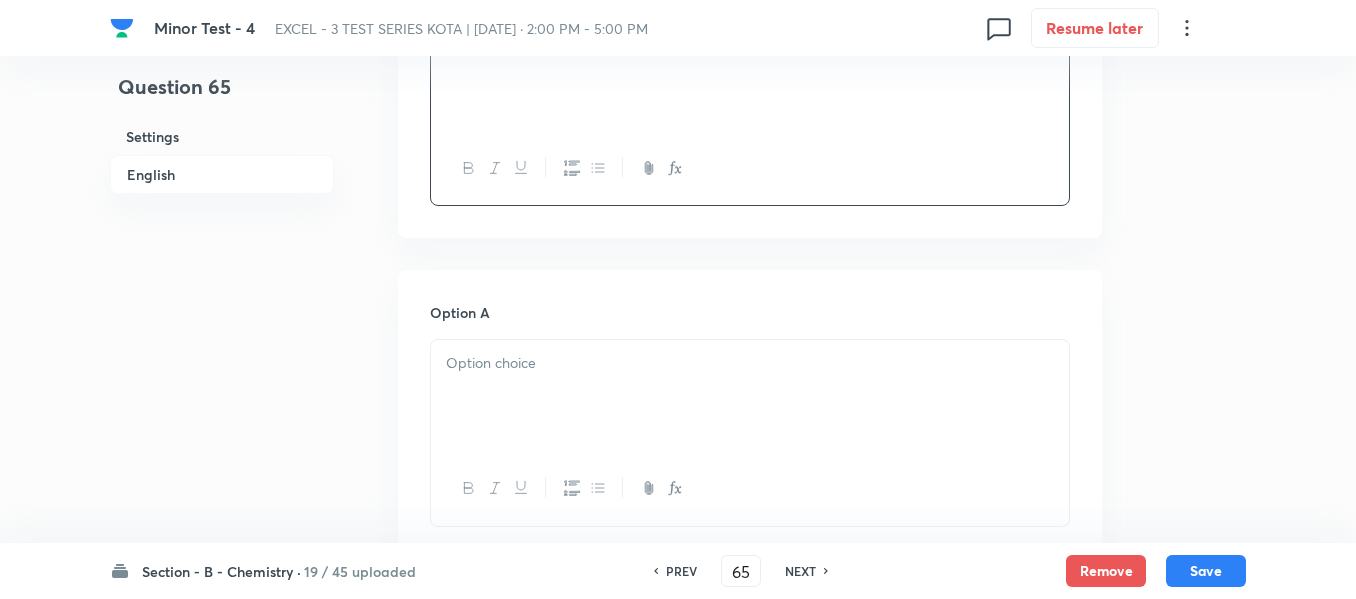 click at bounding box center [750, 363] 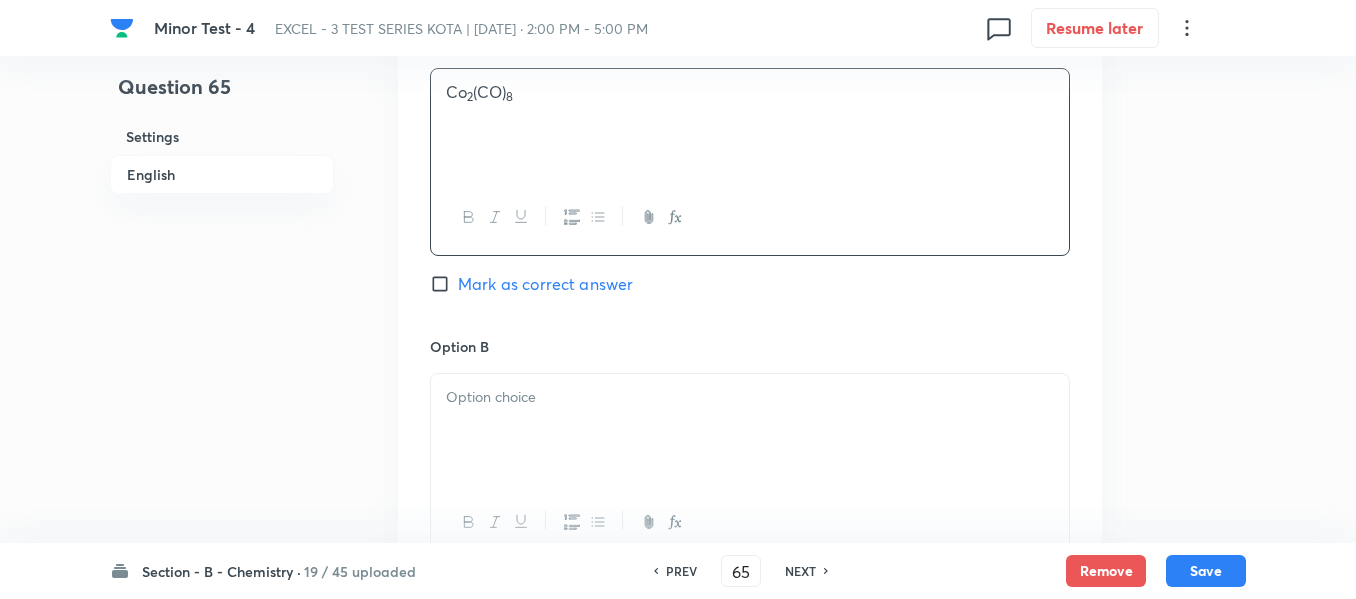scroll, scrollTop: 1000, scrollLeft: 0, axis: vertical 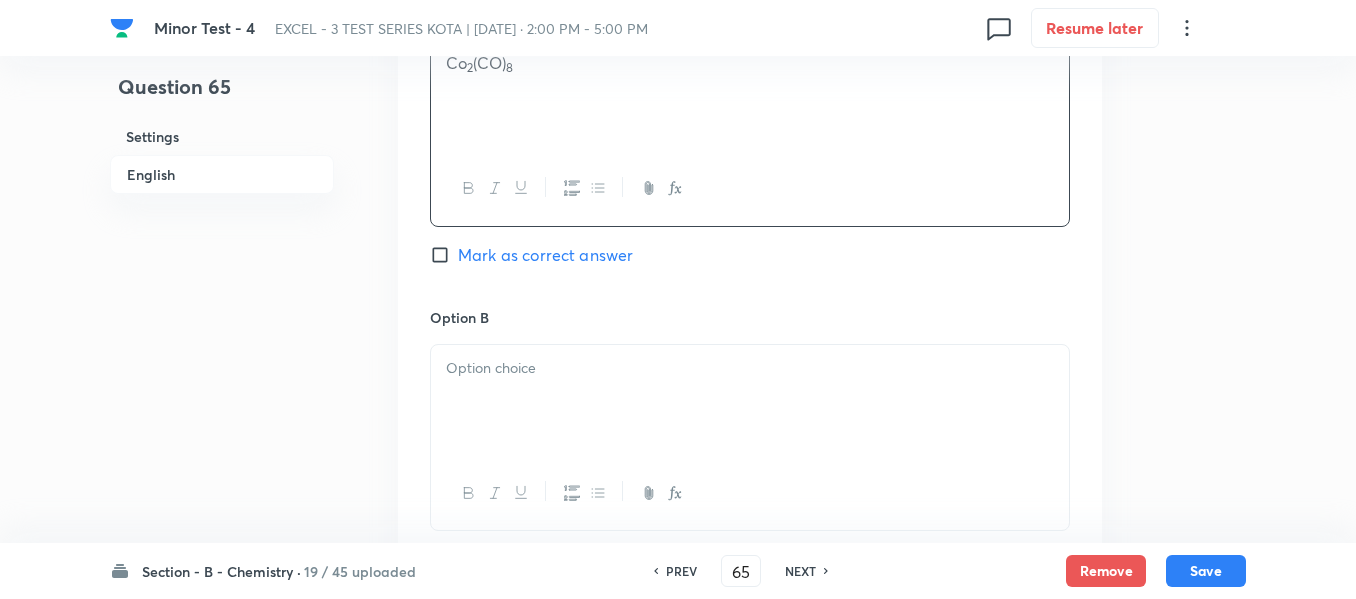 click at bounding box center (750, 401) 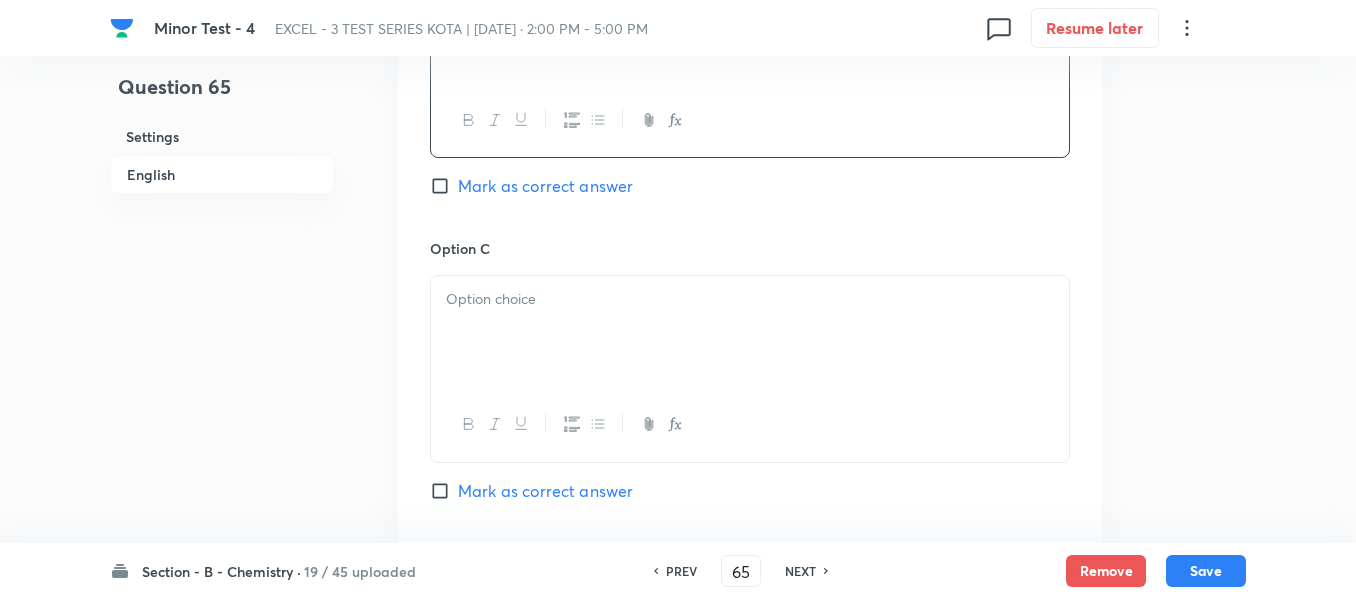 scroll, scrollTop: 1400, scrollLeft: 0, axis: vertical 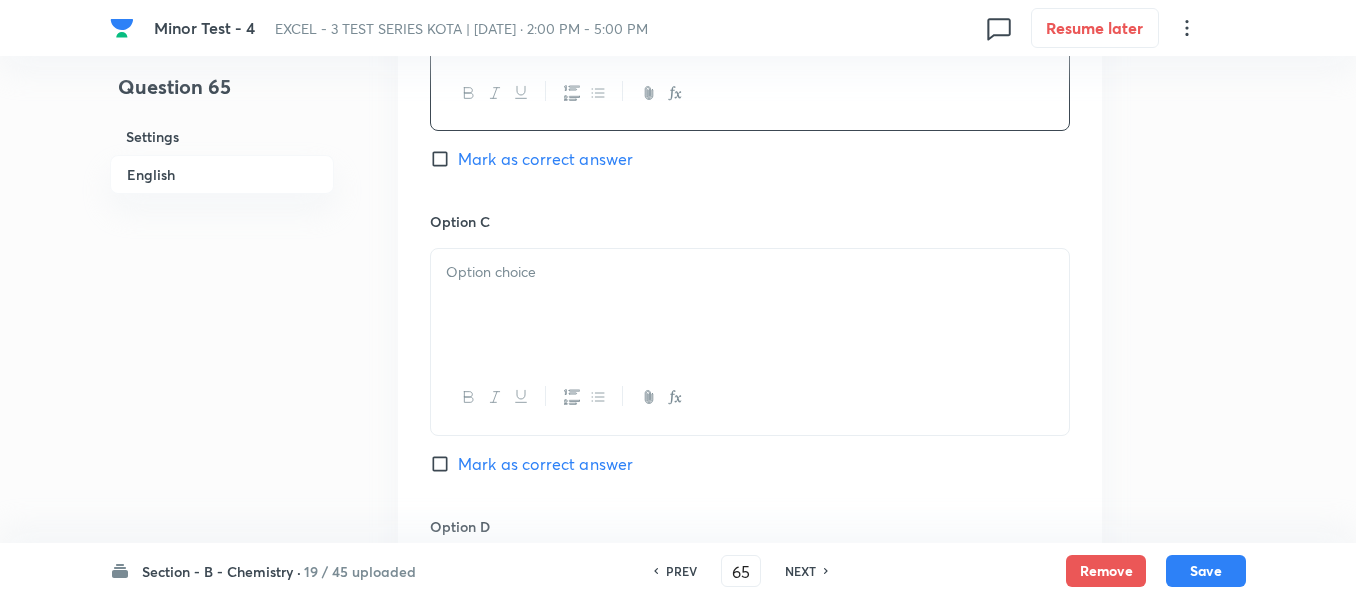 click at bounding box center (750, 305) 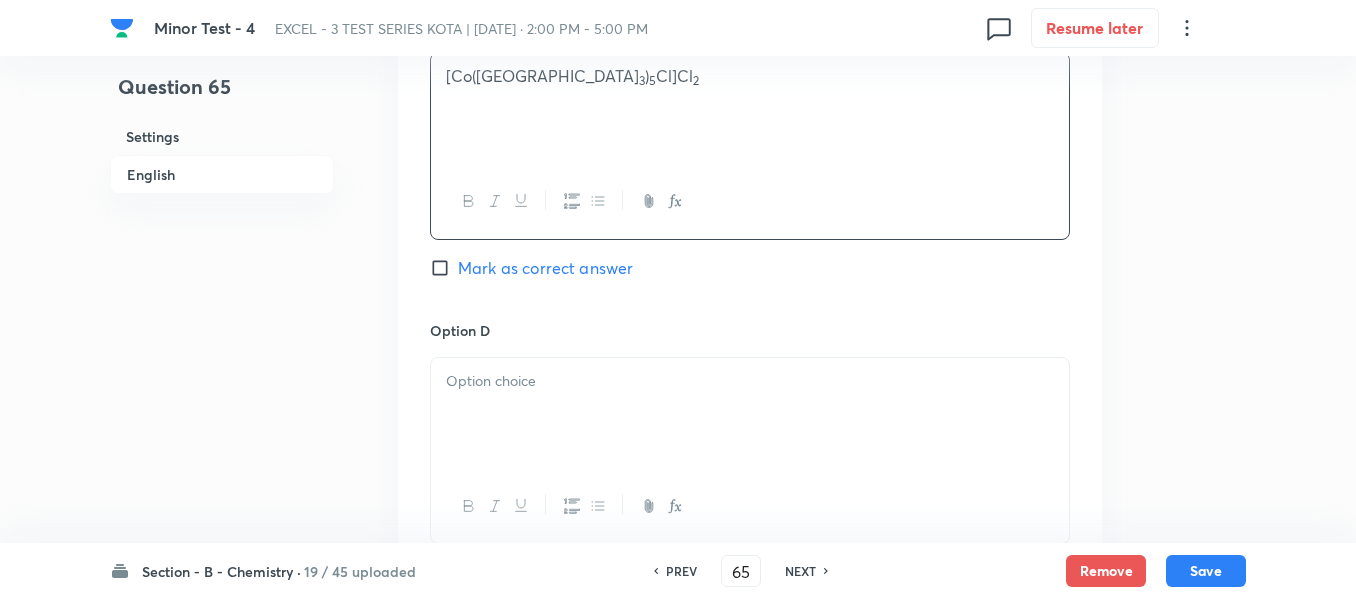 scroll, scrollTop: 1700, scrollLeft: 0, axis: vertical 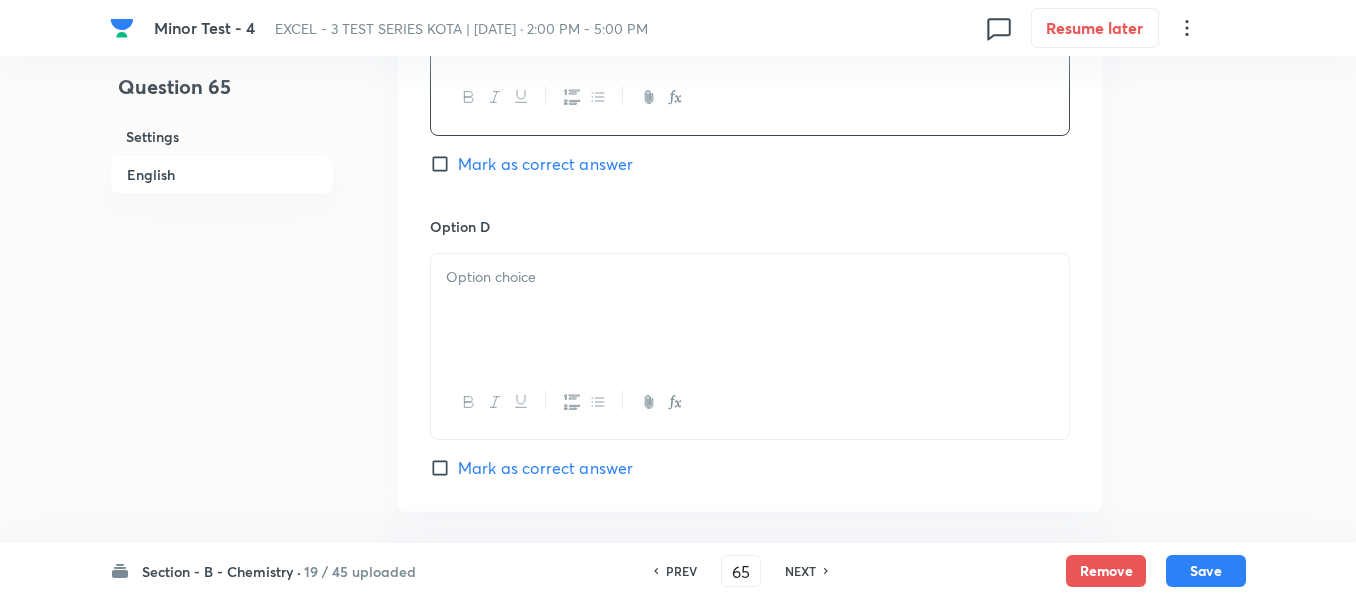 click at bounding box center (750, 310) 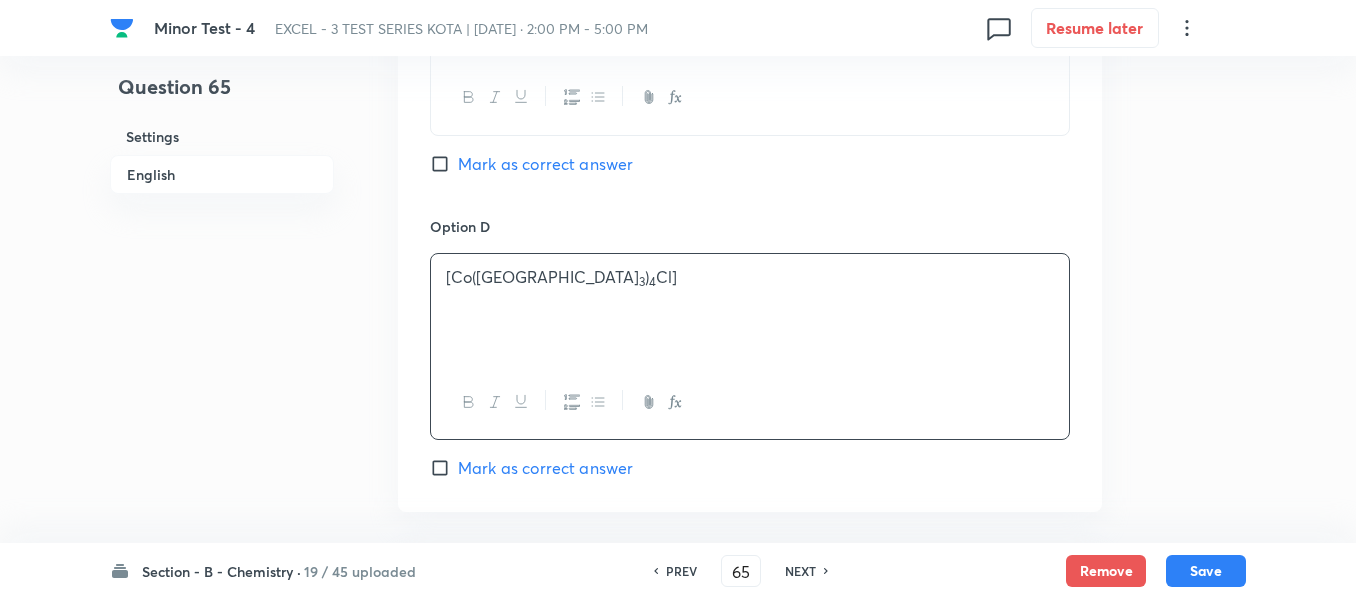 click on "Mark as correct answer" at bounding box center (545, 468) 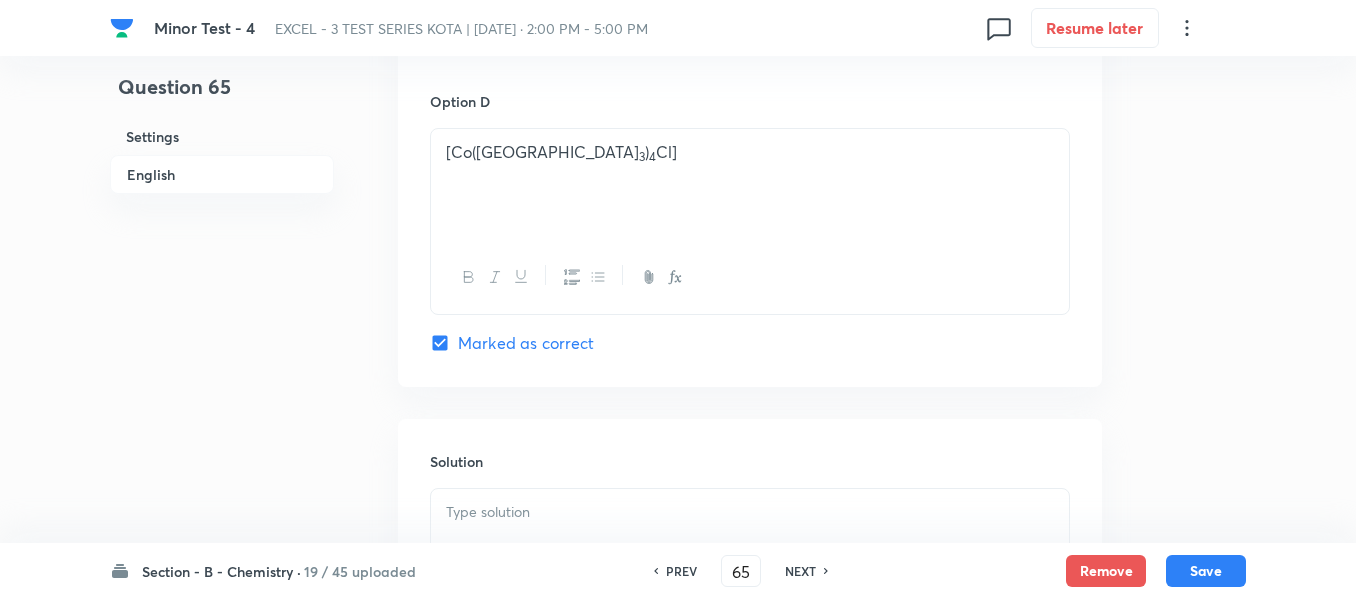 scroll, scrollTop: 2000, scrollLeft: 0, axis: vertical 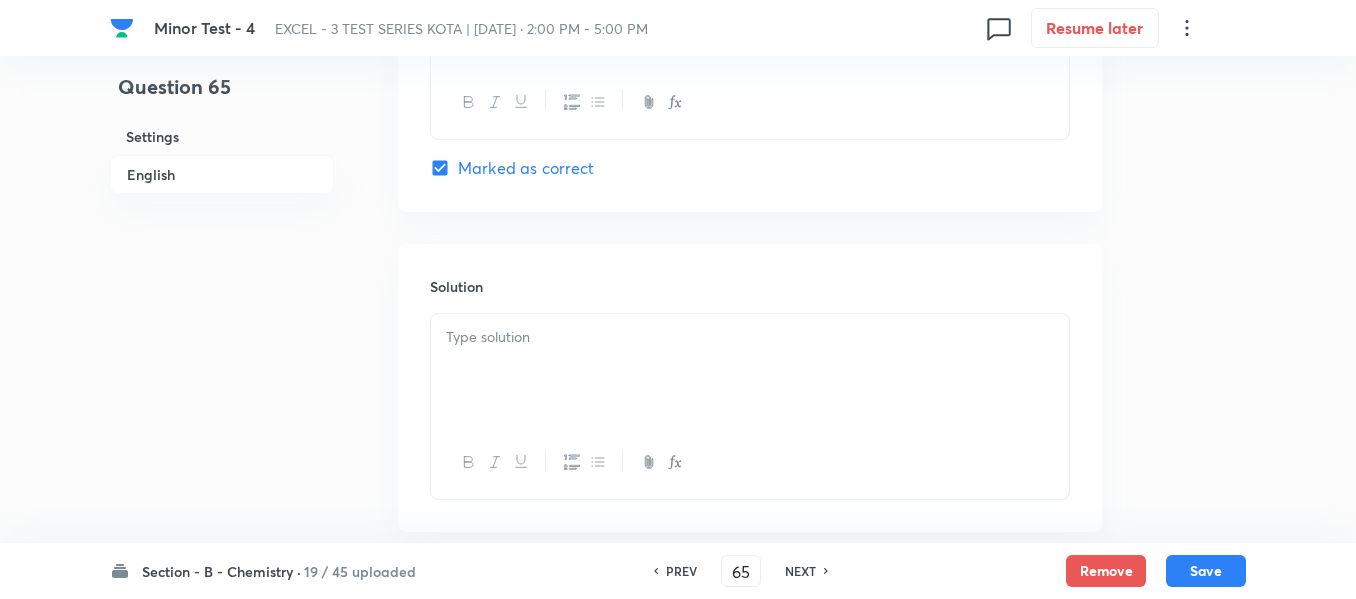 click at bounding box center [750, 370] 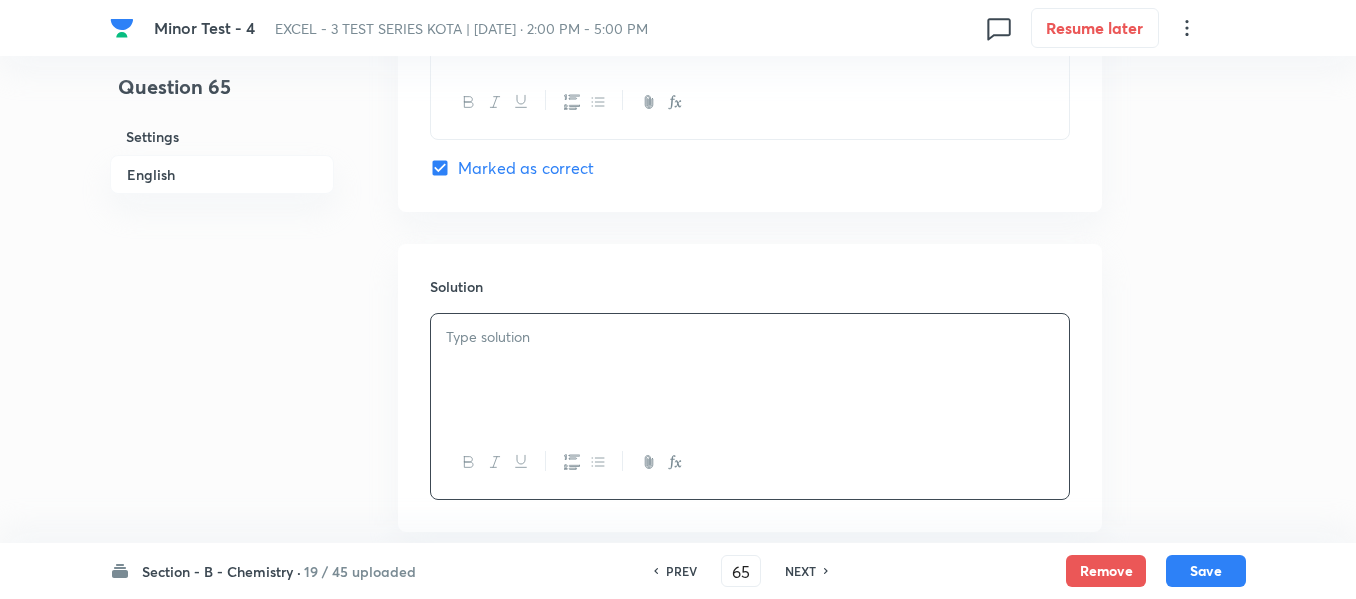 type 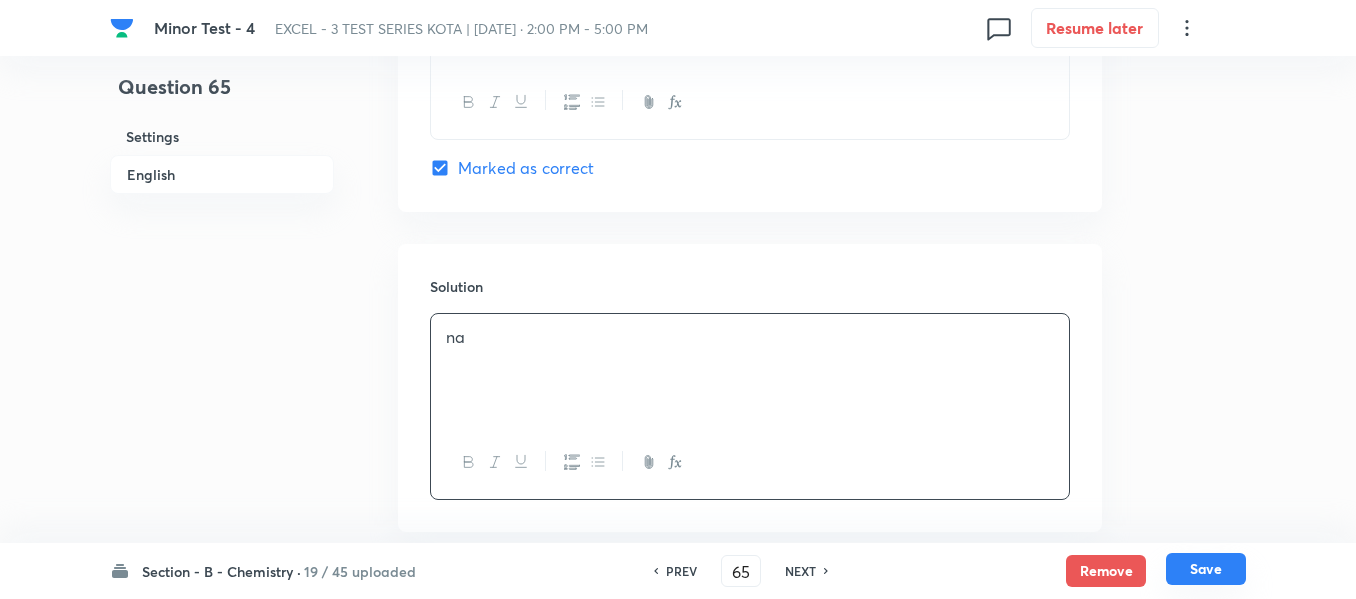 click on "Save" at bounding box center (1206, 569) 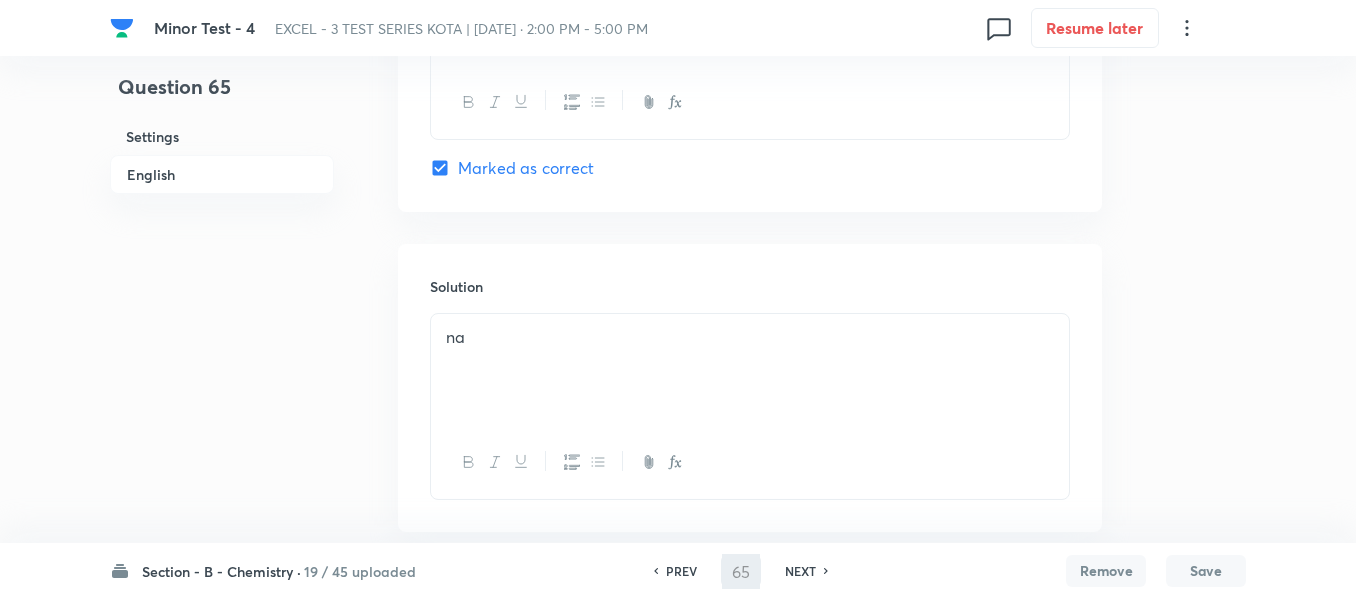 type on "66" 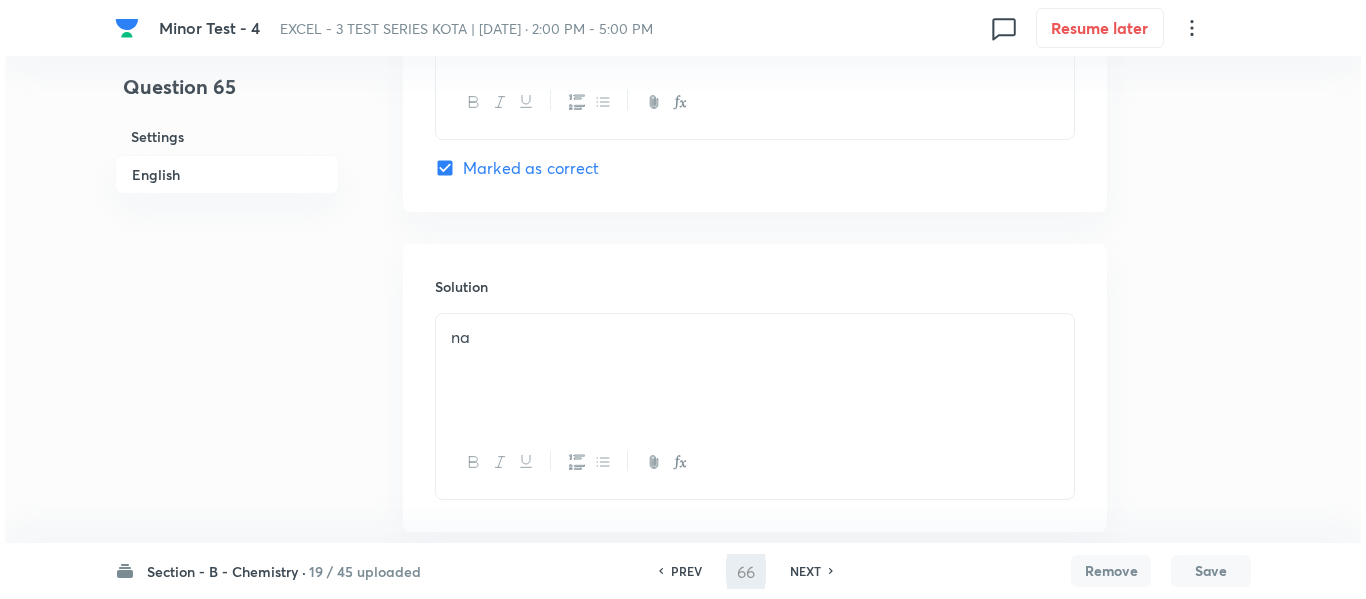 scroll, scrollTop: 0, scrollLeft: 0, axis: both 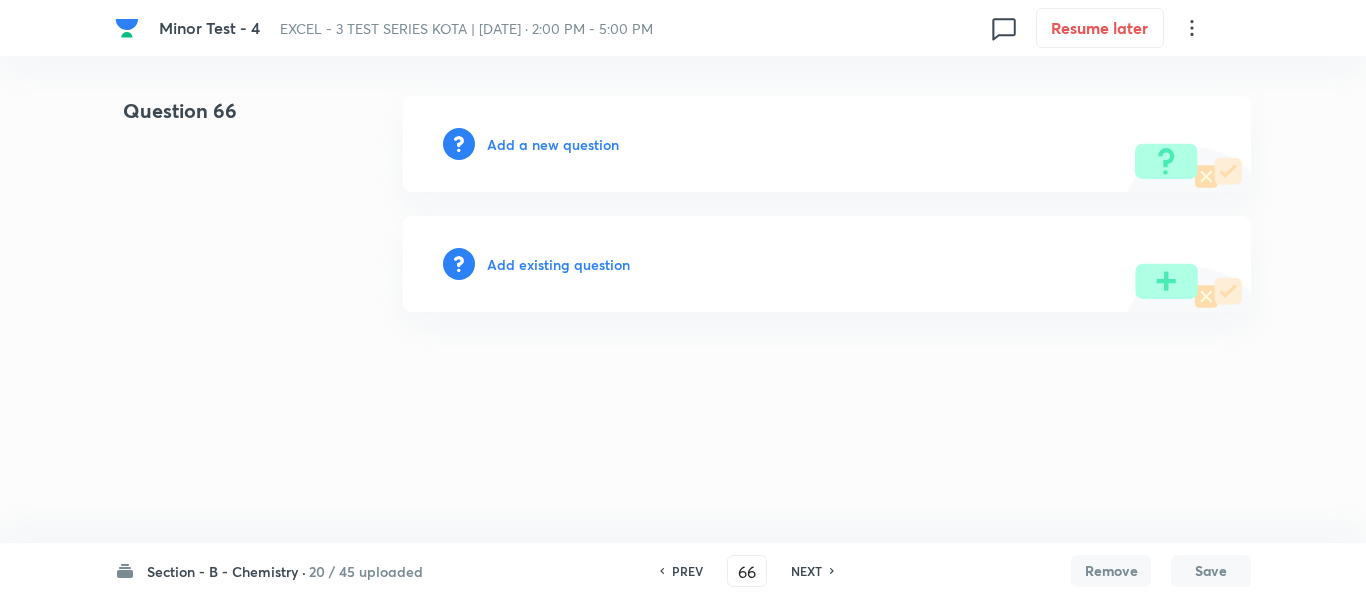 click on "Add a new question" at bounding box center [553, 144] 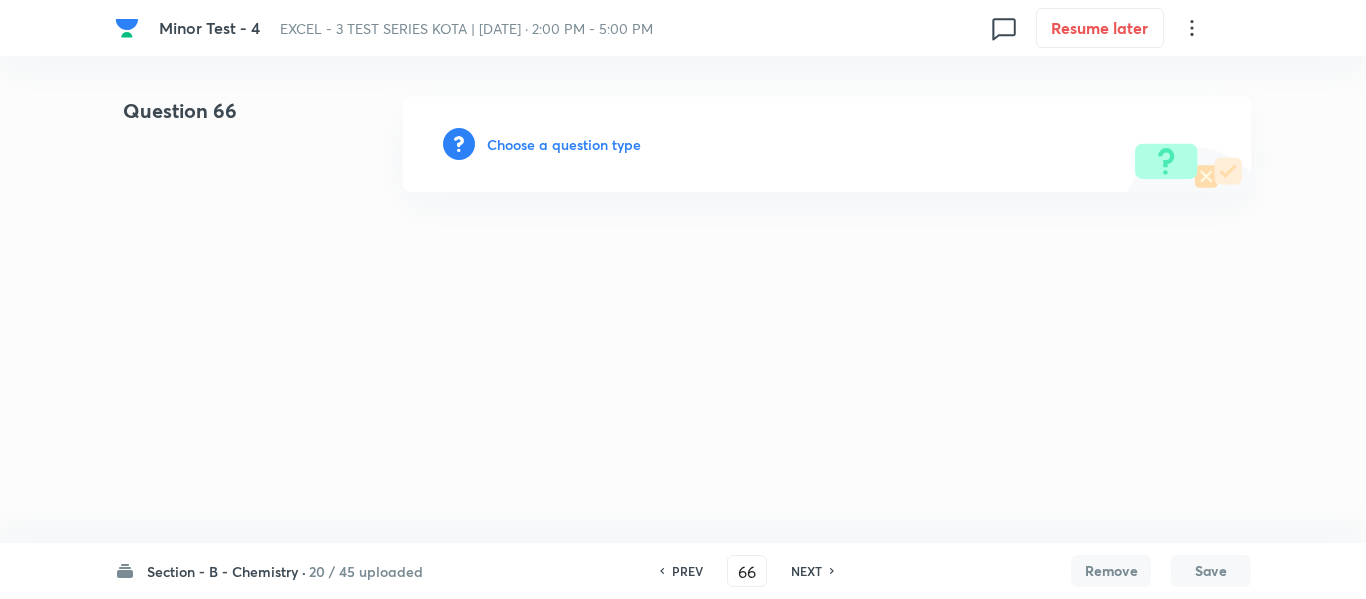 click on "Choose a question type" at bounding box center (564, 144) 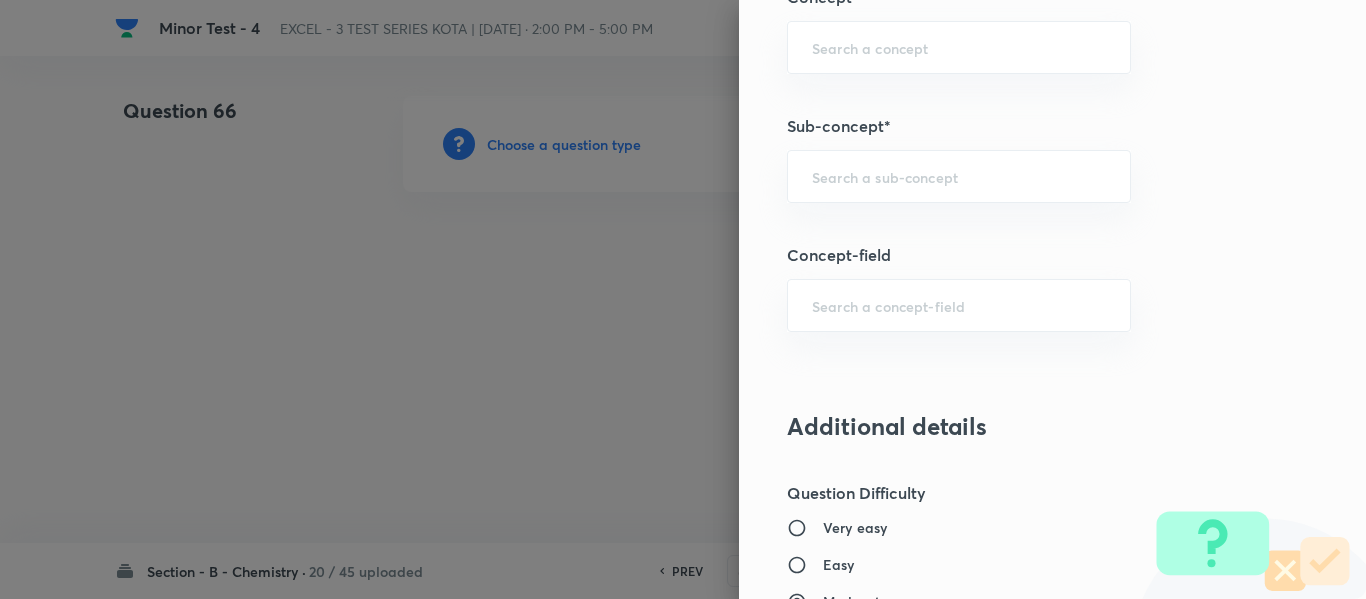 scroll, scrollTop: 1326, scrollLeft: 0, axis: vertical 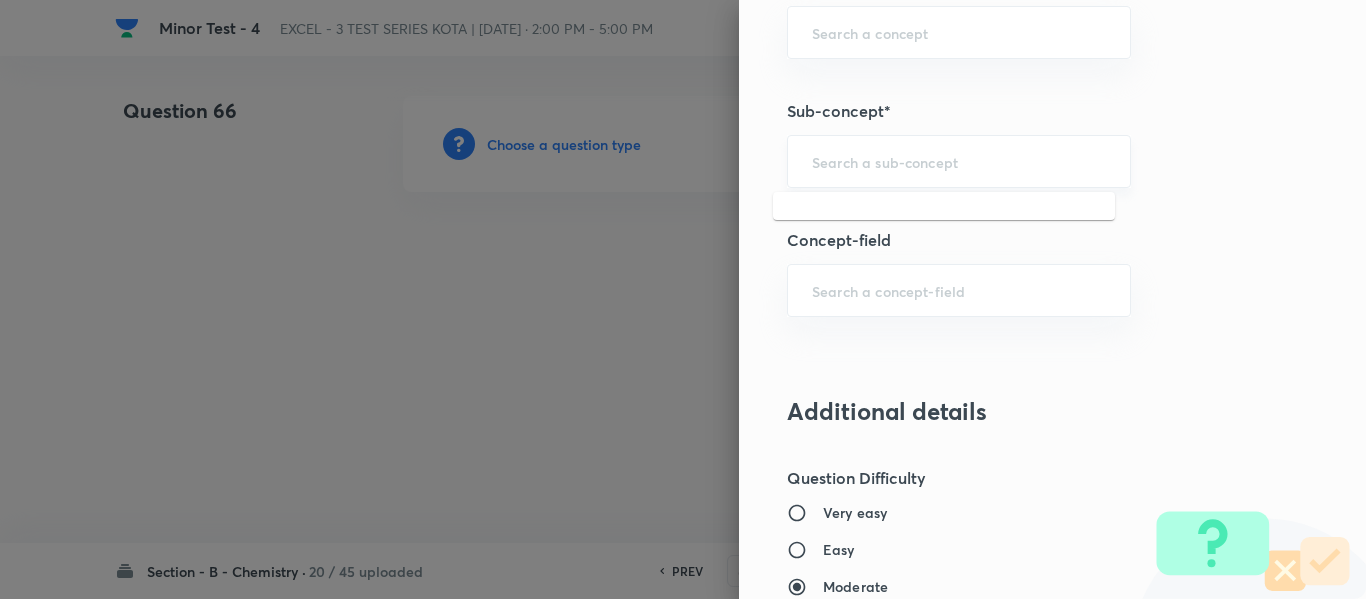 click at bounding box center (959, 161) 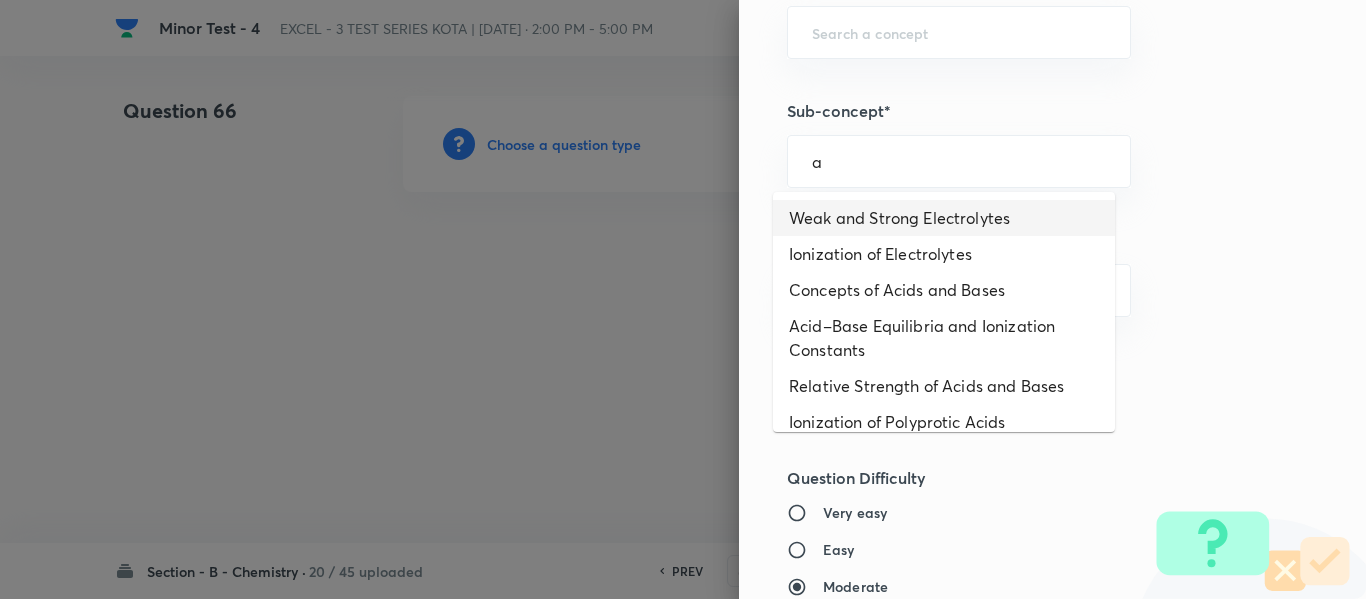 click on "Weak and Strong Electrolytes" at bounding box center (944, 218) 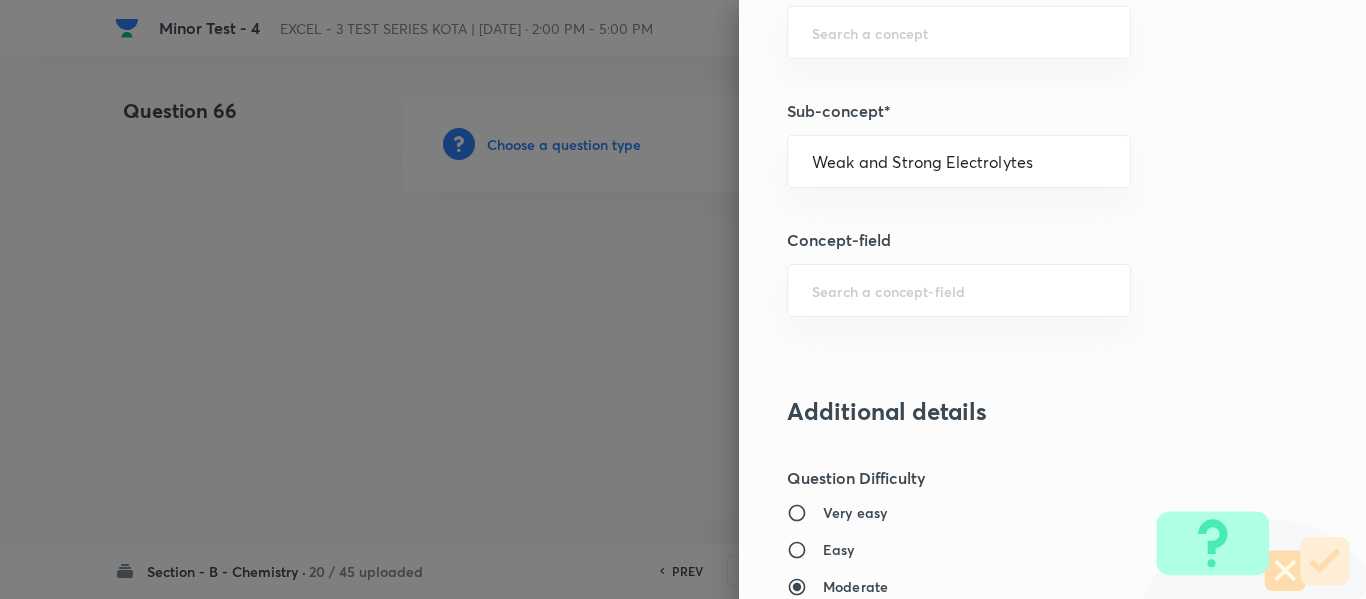 type on "Chemistry" 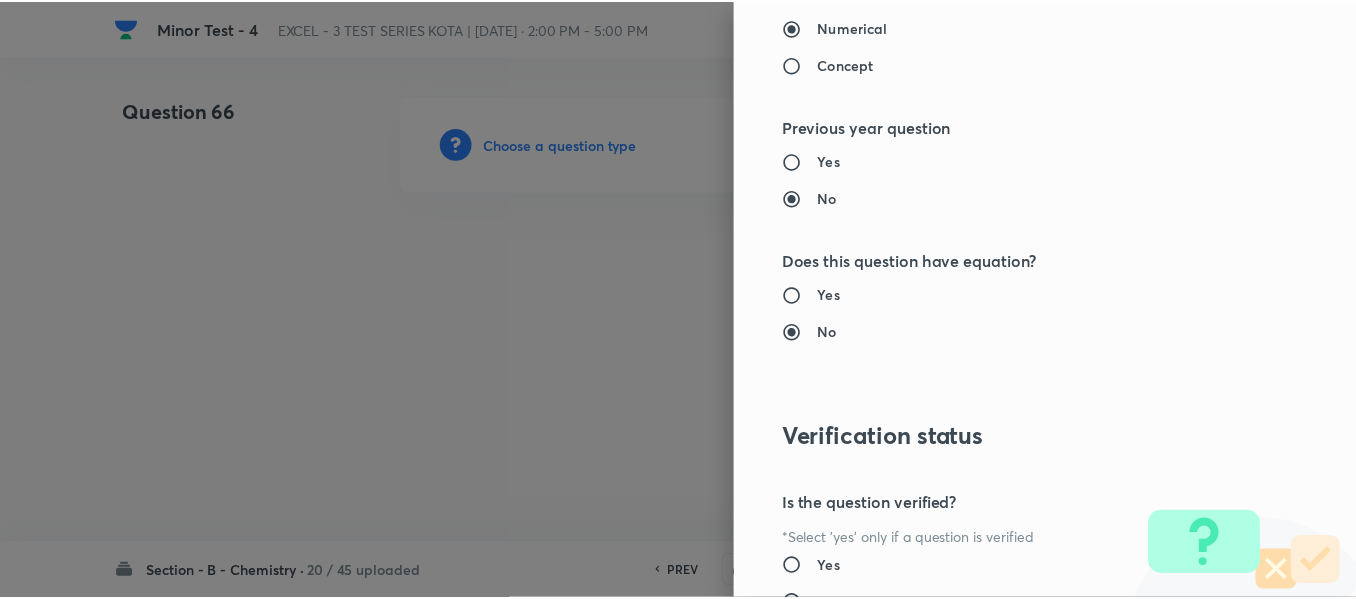 scroll, scrollTop: 2261, scrollLeft: 0, axis: vertical 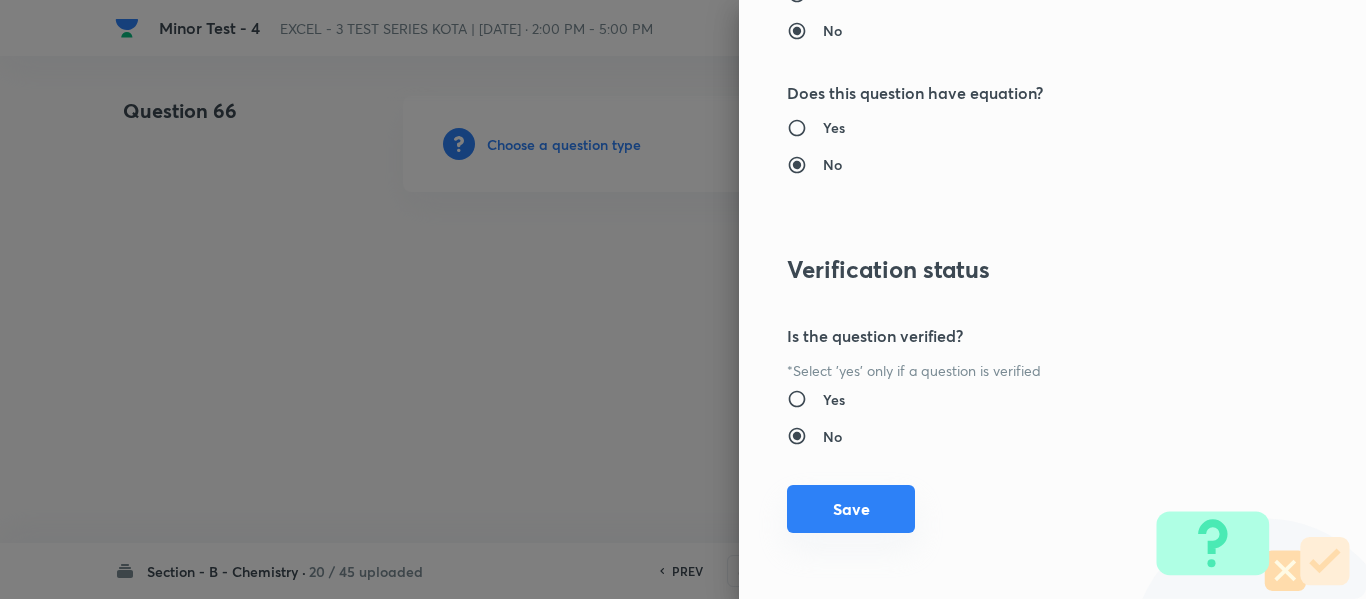 click on "Save" at bounding box center [851, 509] 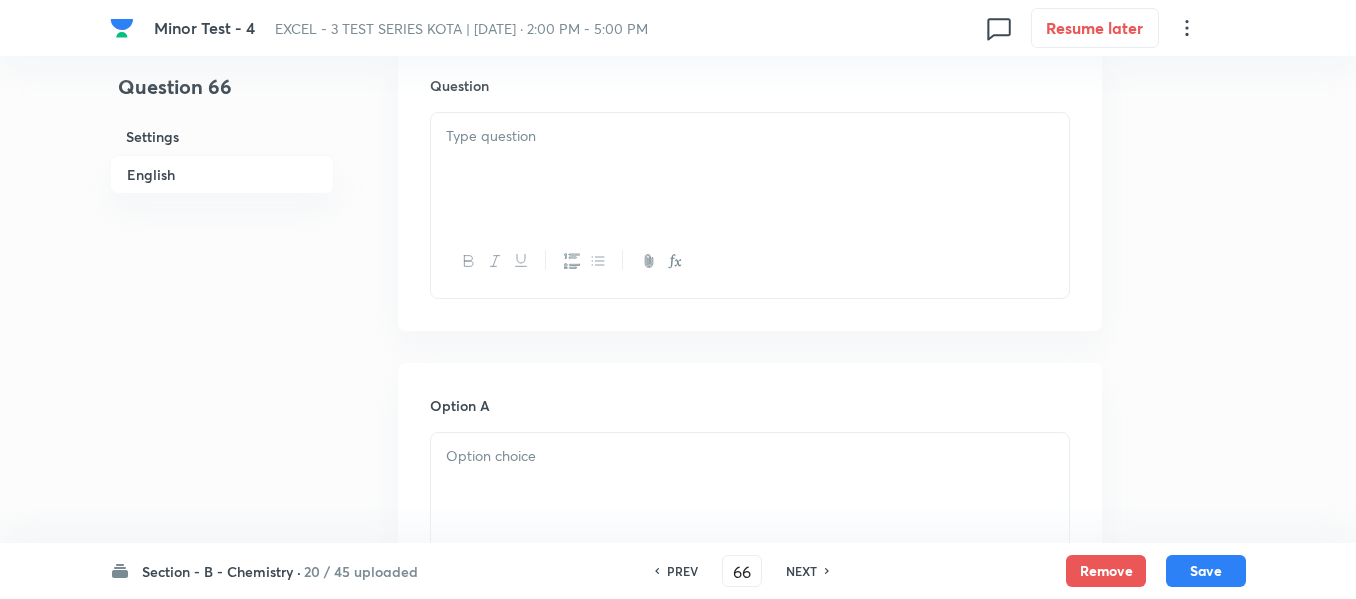 scroll, scrollTop: 500, scrollLeft: 0, axis: vertical 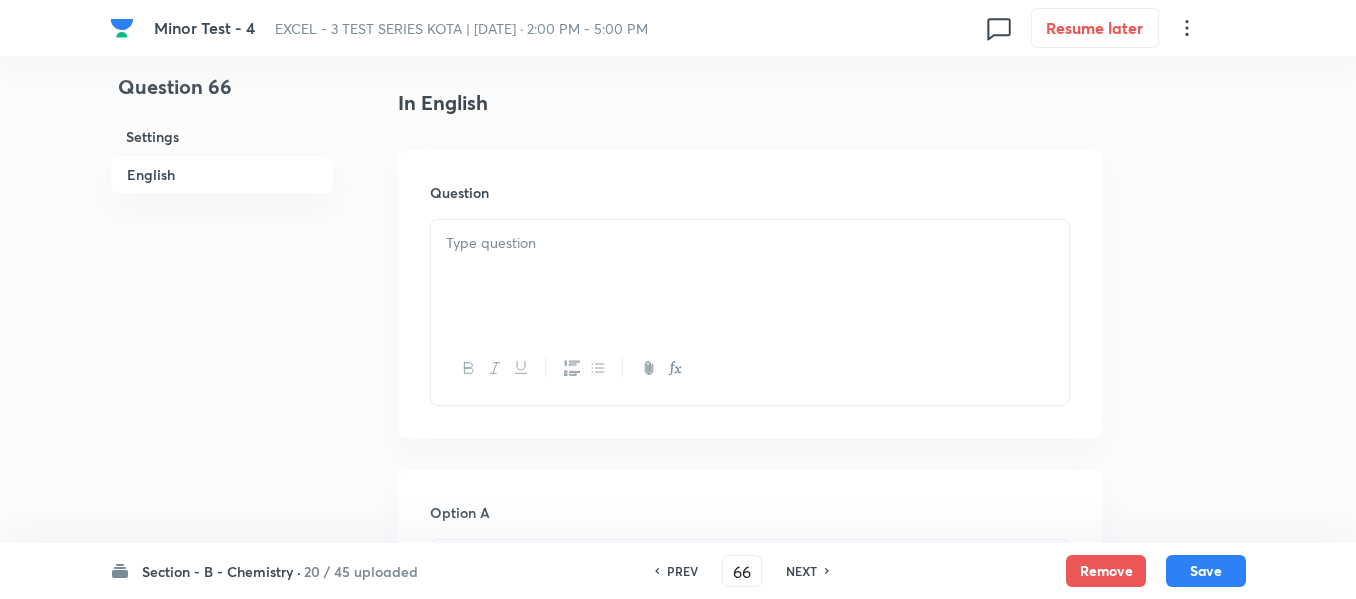 click at bounding box center (750, 243) 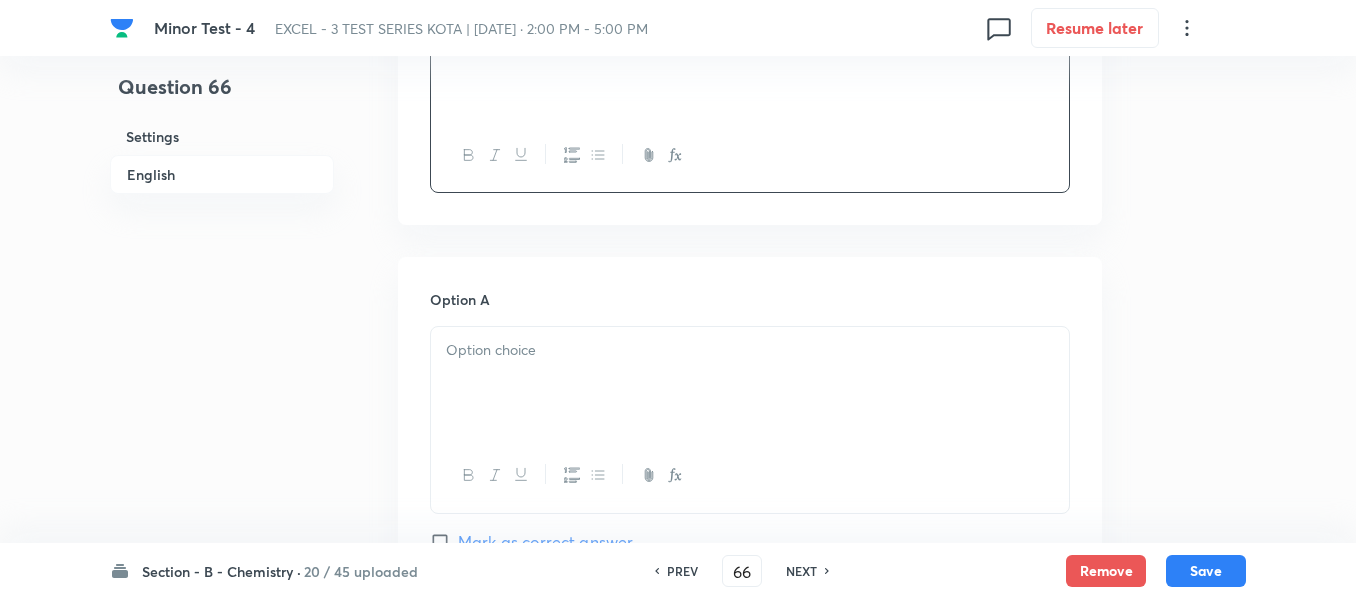 scroll, scrollTop: 800, scrollLeft: 0, axis: vertical 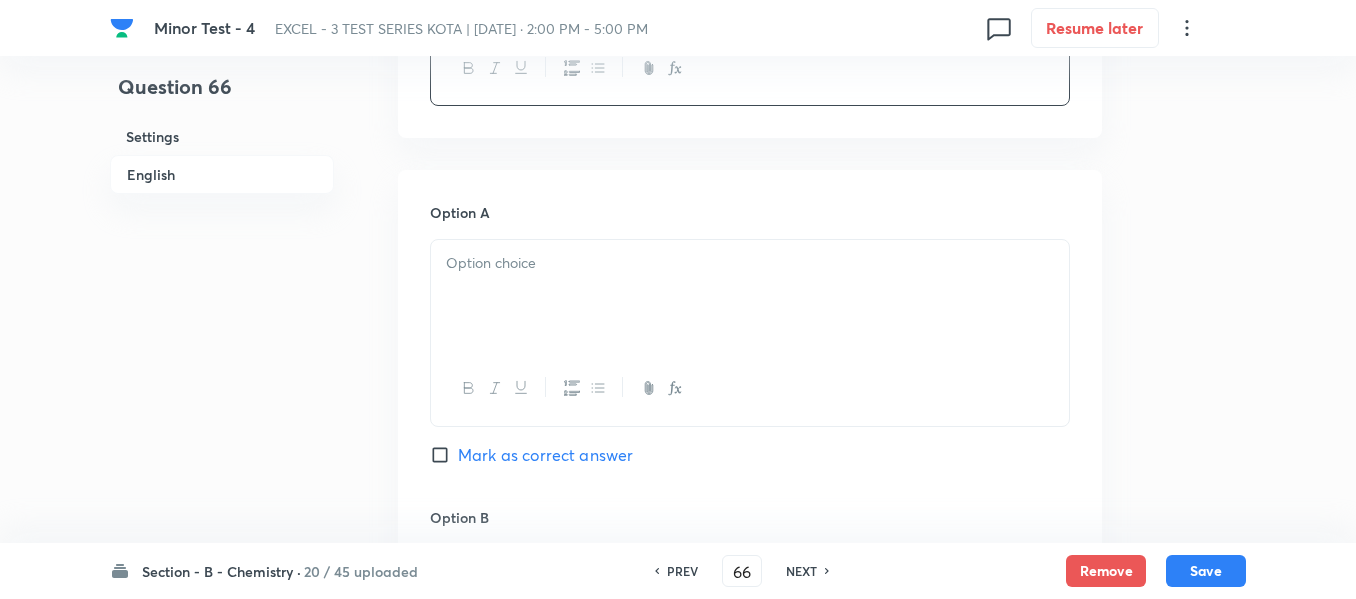 click at bounding box center (750, 263) 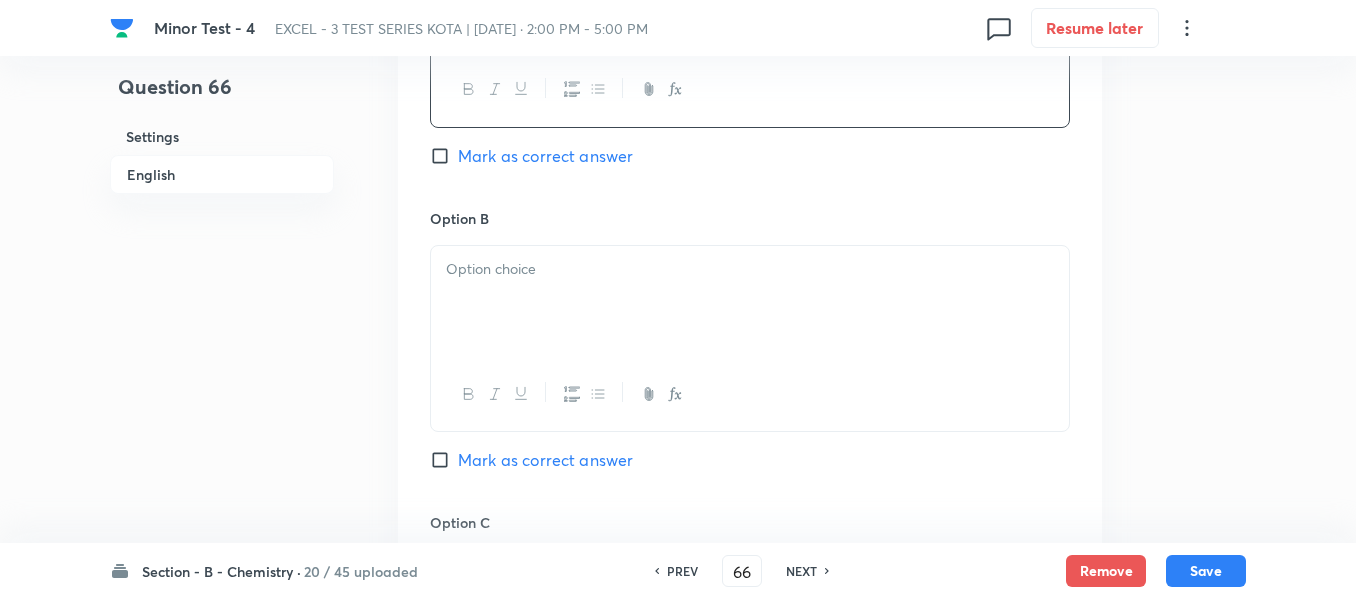 scroll, scrollTop: 1100, scrollLeft: 0, axis: vertical 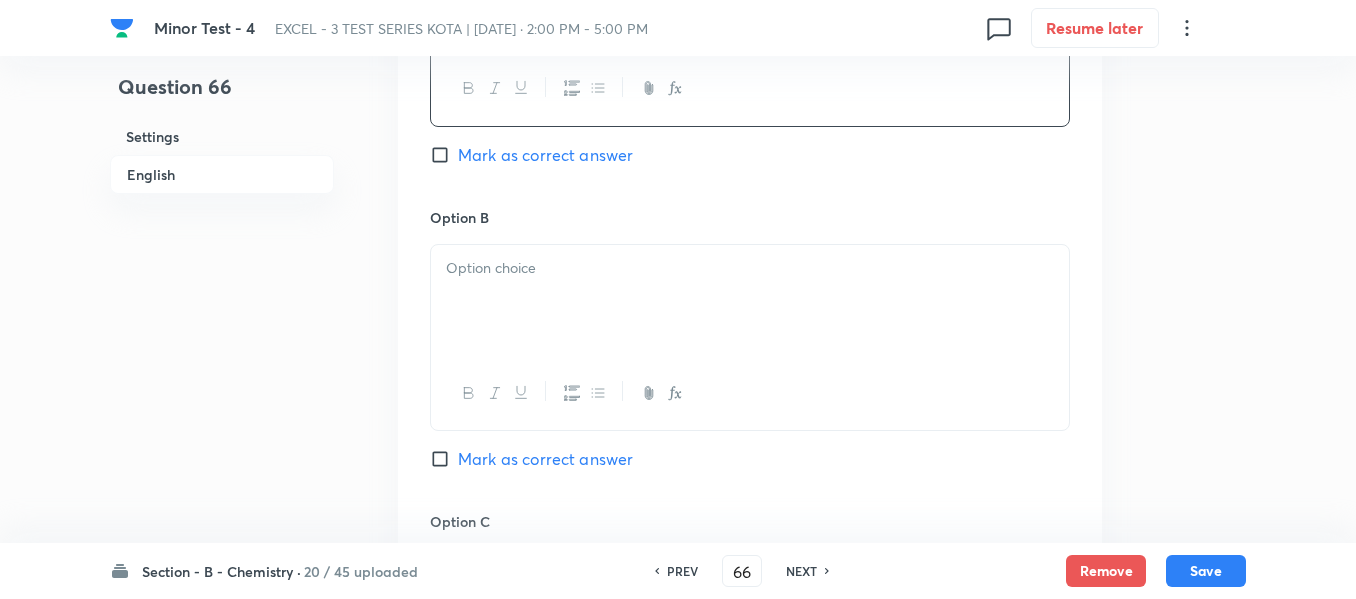 click at bounding box center (750, 268) 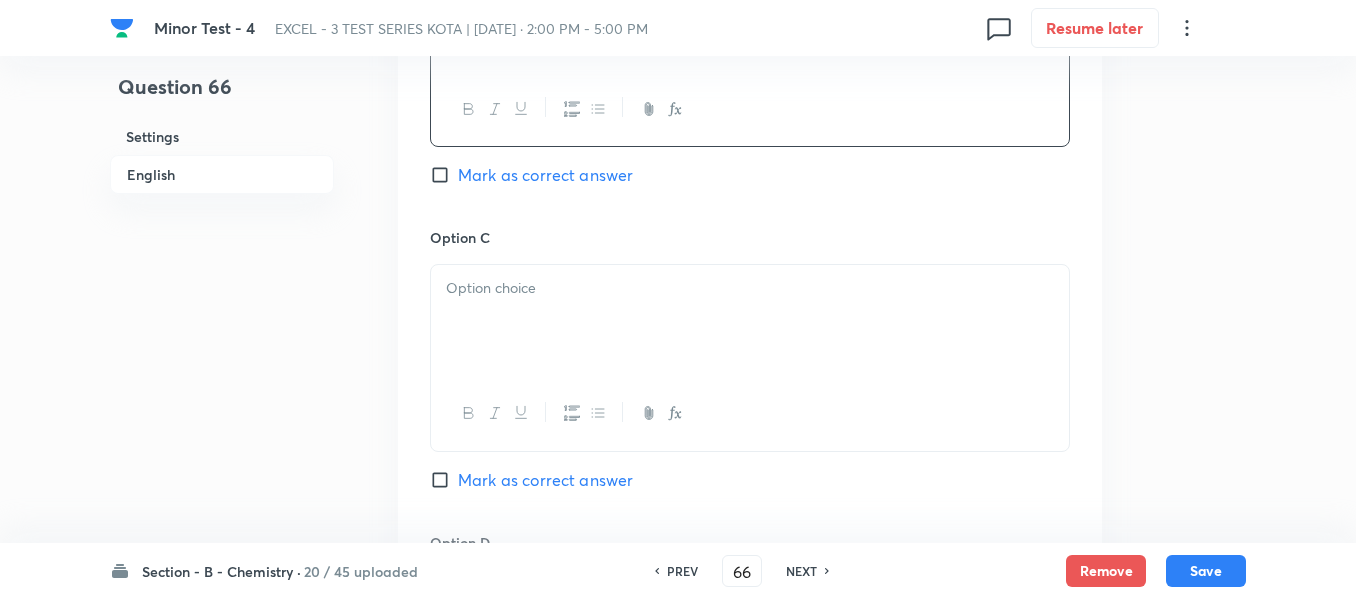 scroll, scrollTop: 1400, scrollLeft: 0, axis: vertical 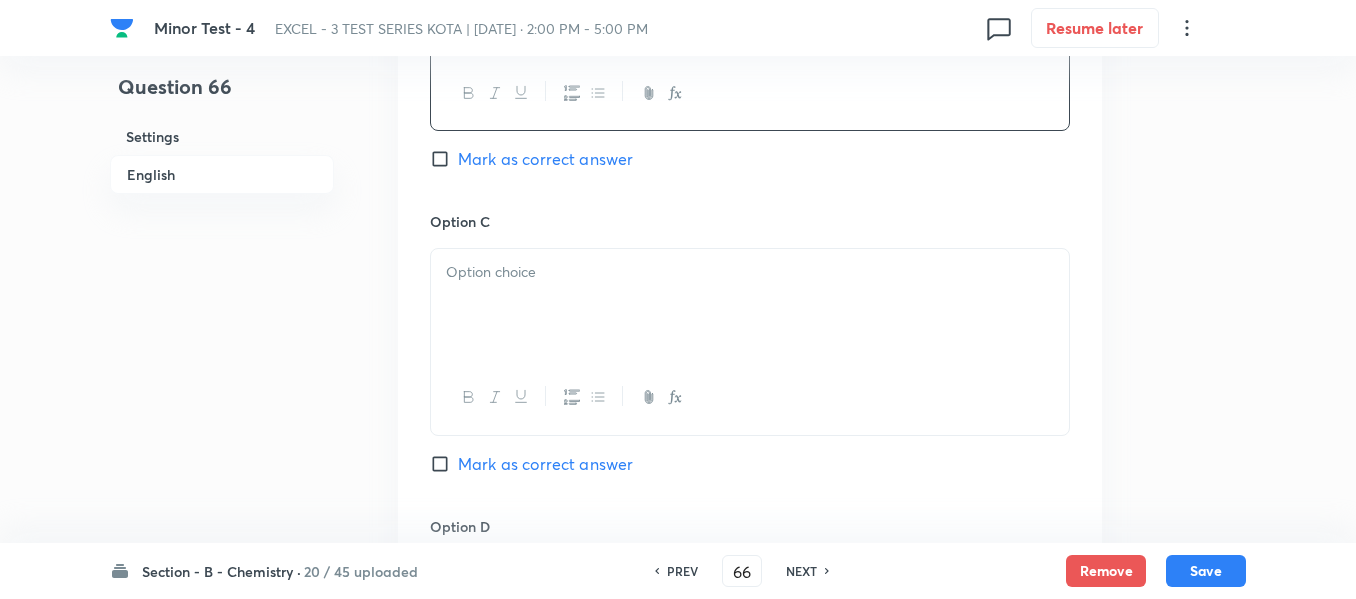 click at bounding box center (750, 272) 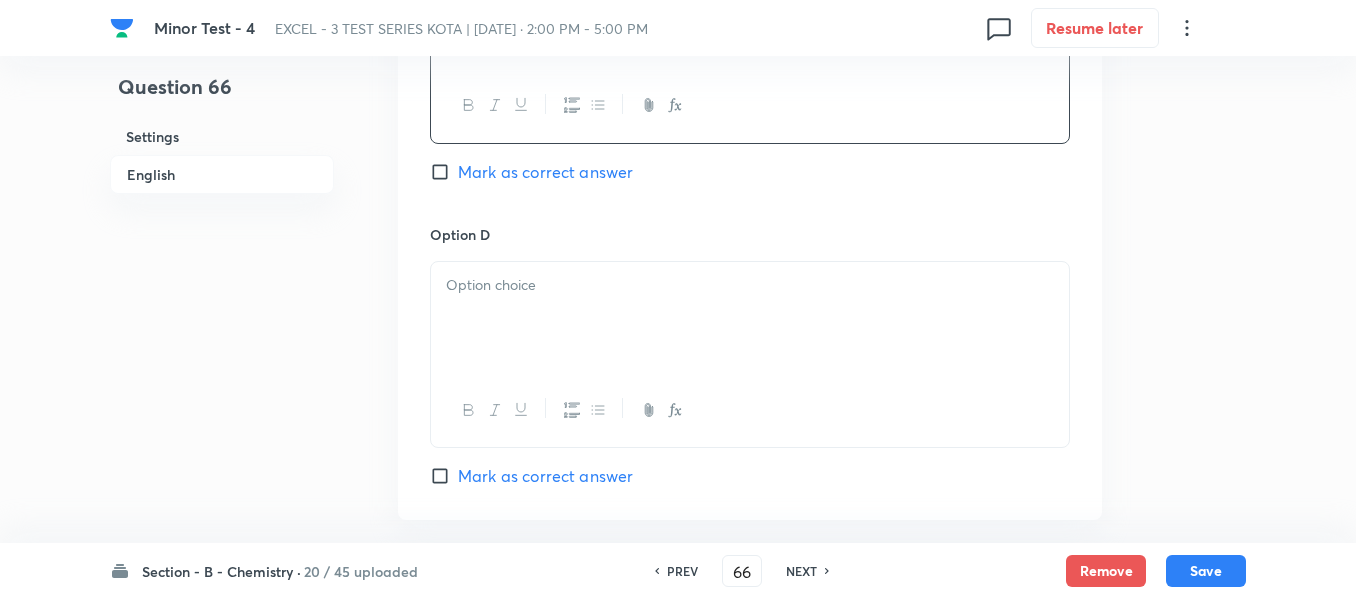 scroll, scrollTop: 1700, scrollLeft: 0, axis: vertical 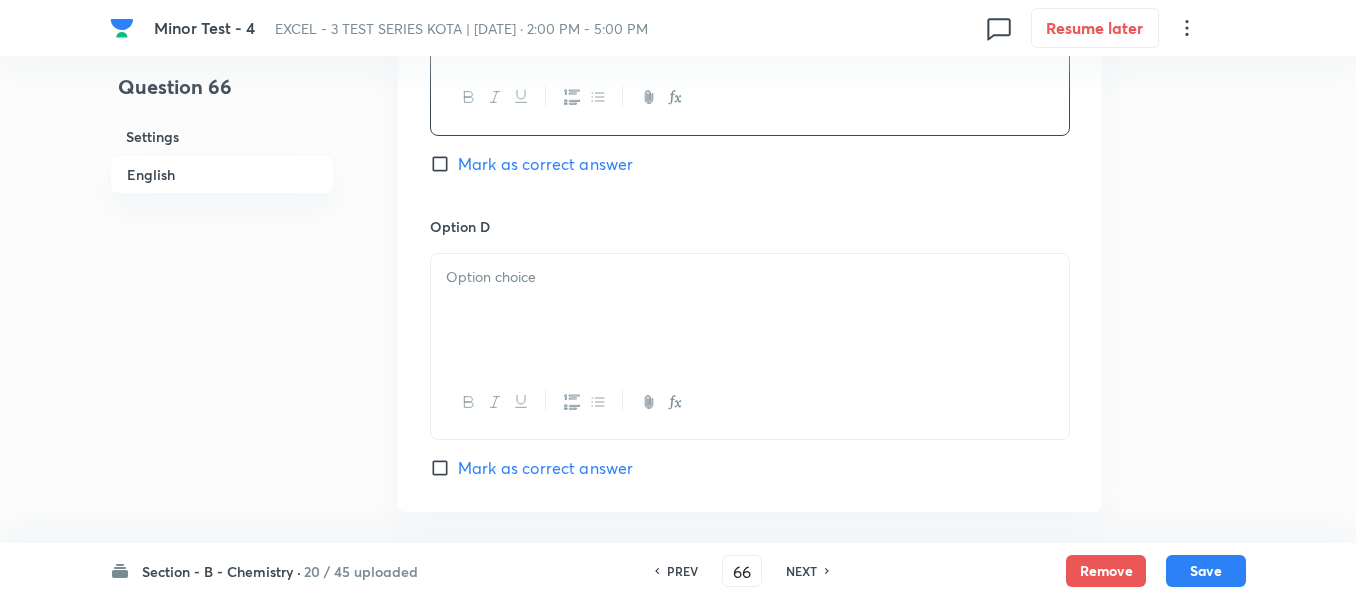 click at bounding box center [750, 310] 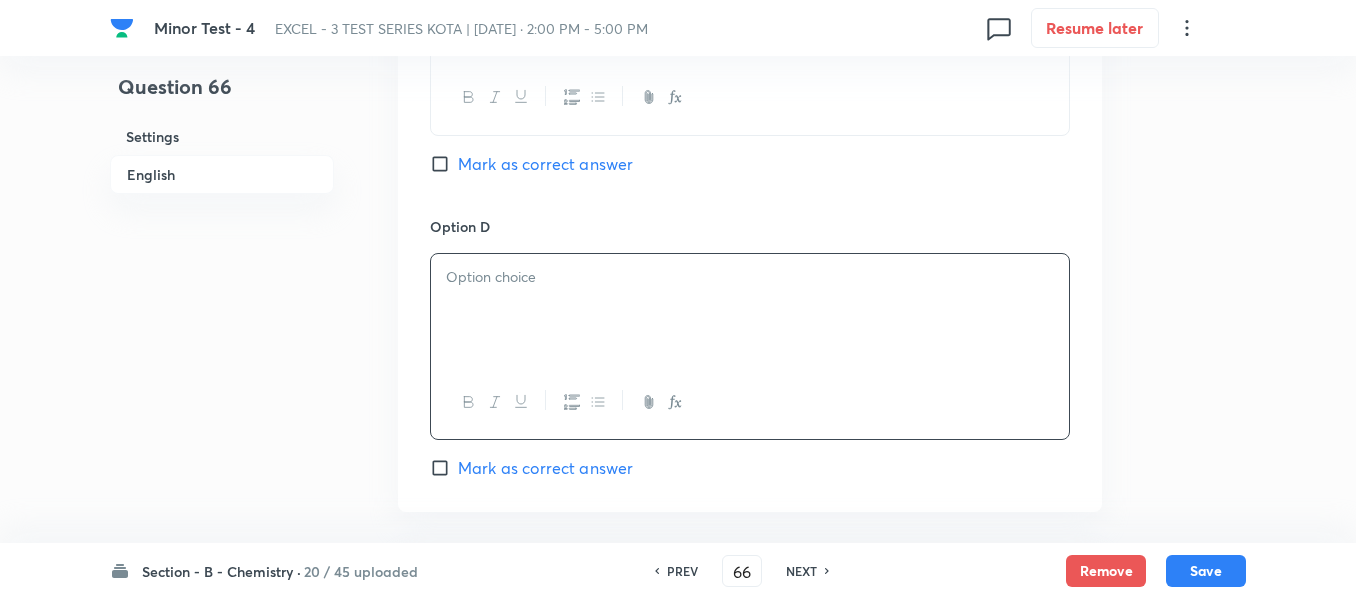 paste 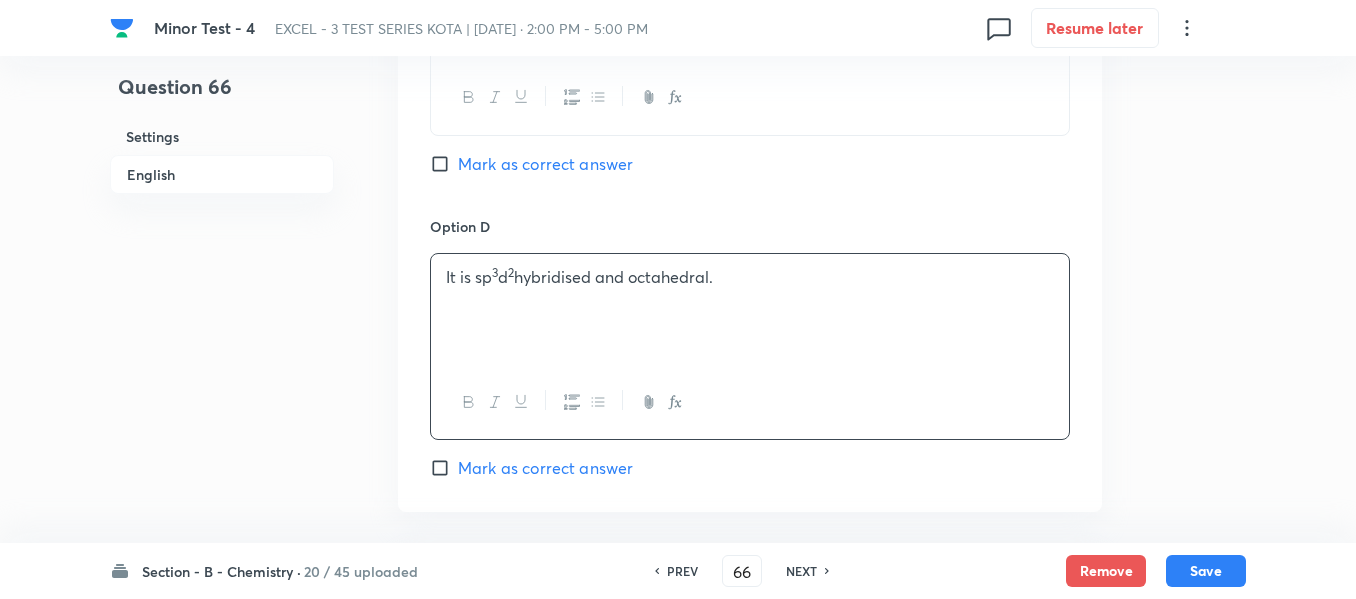 type 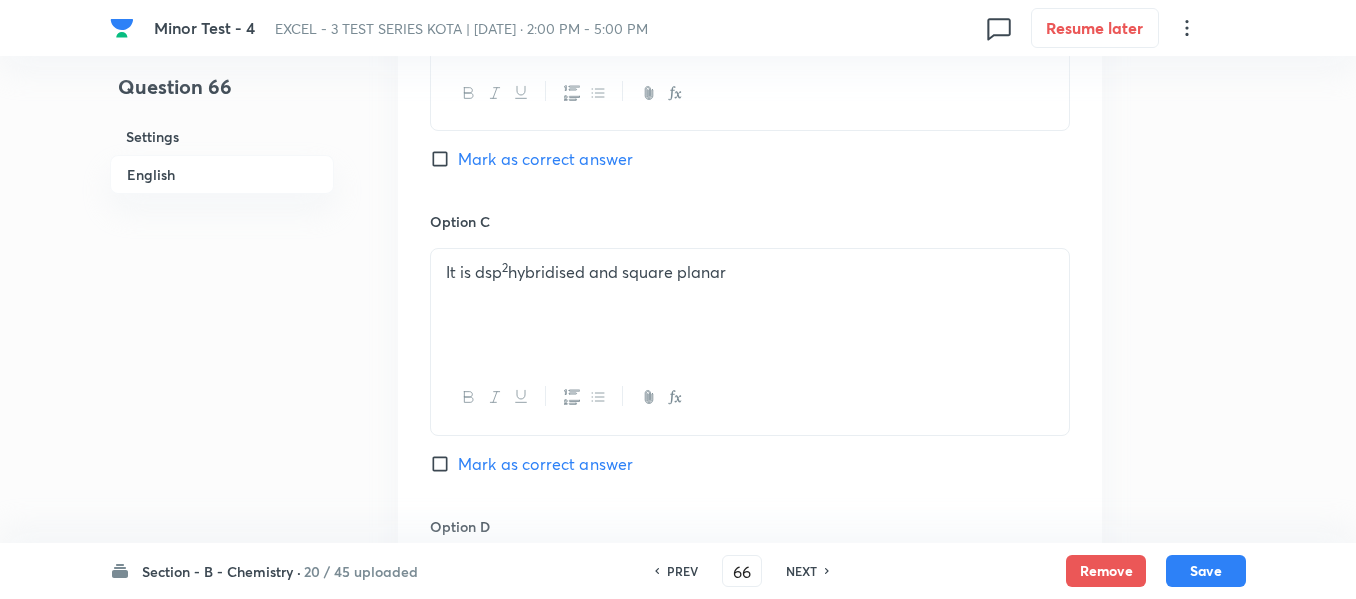 click on "Mark as correct answer" at bounding box center (444, 159) 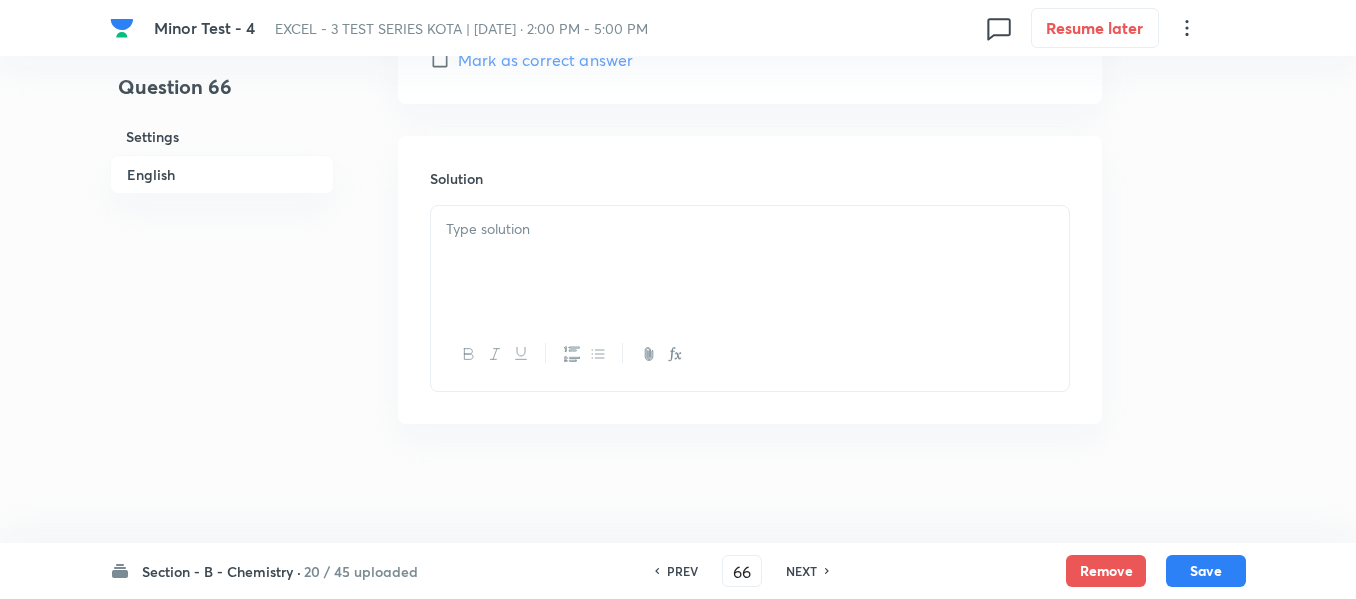 scroll, scrollTop: 2109, scrollLeft: 0, axis: vertical 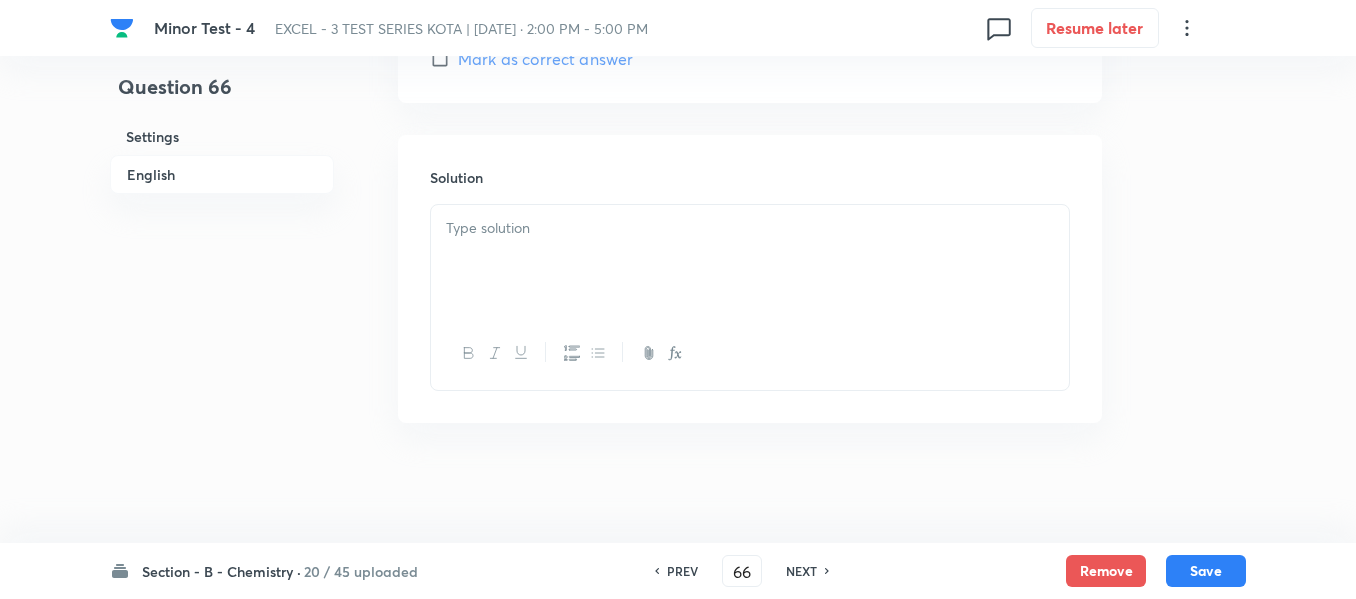 click at bounding box center [750, 228] 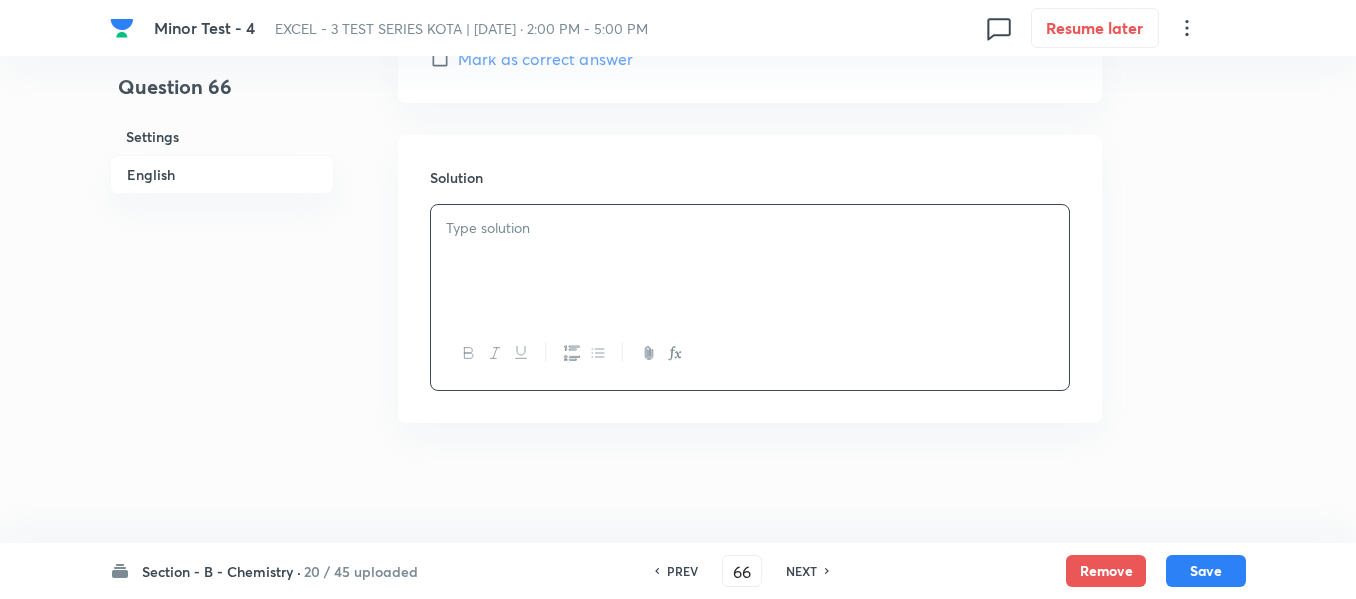 type 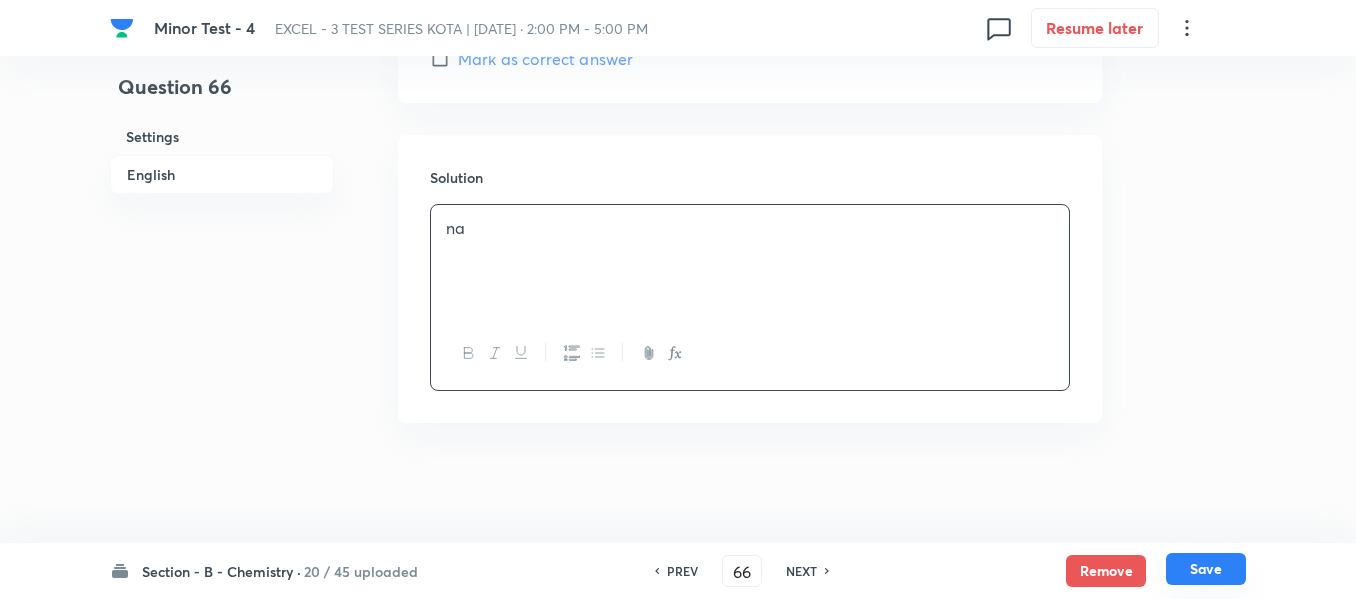 click on "Save" at bounding box center (1206, 569) 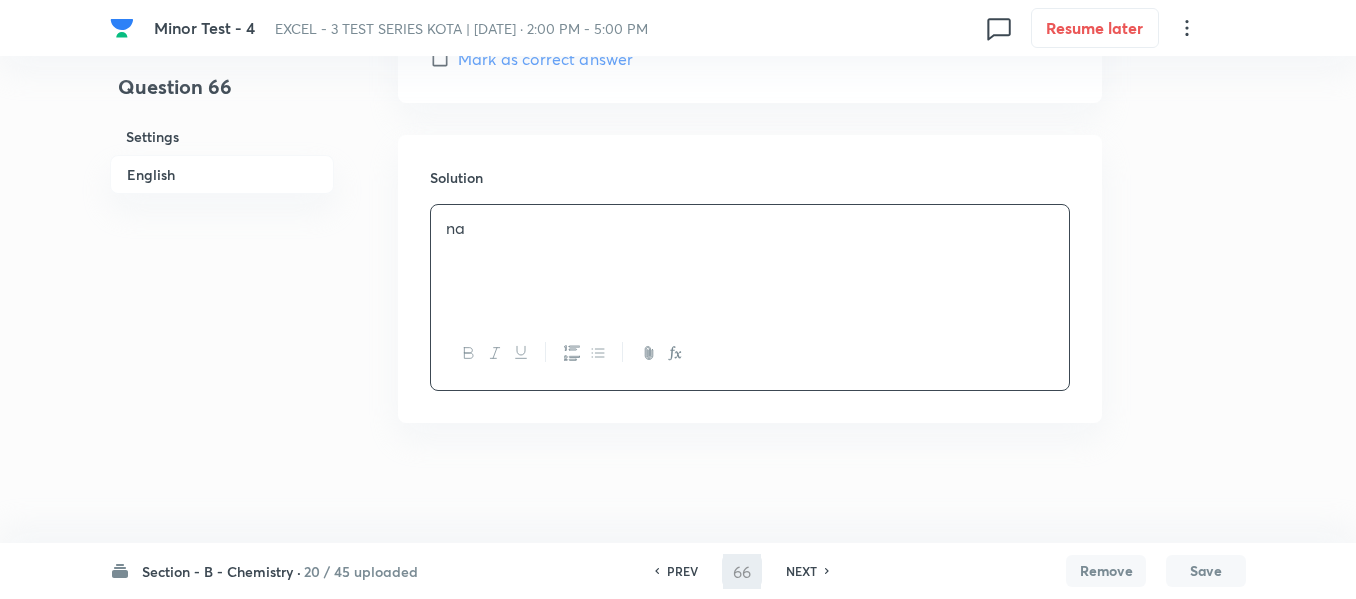 type on "67" 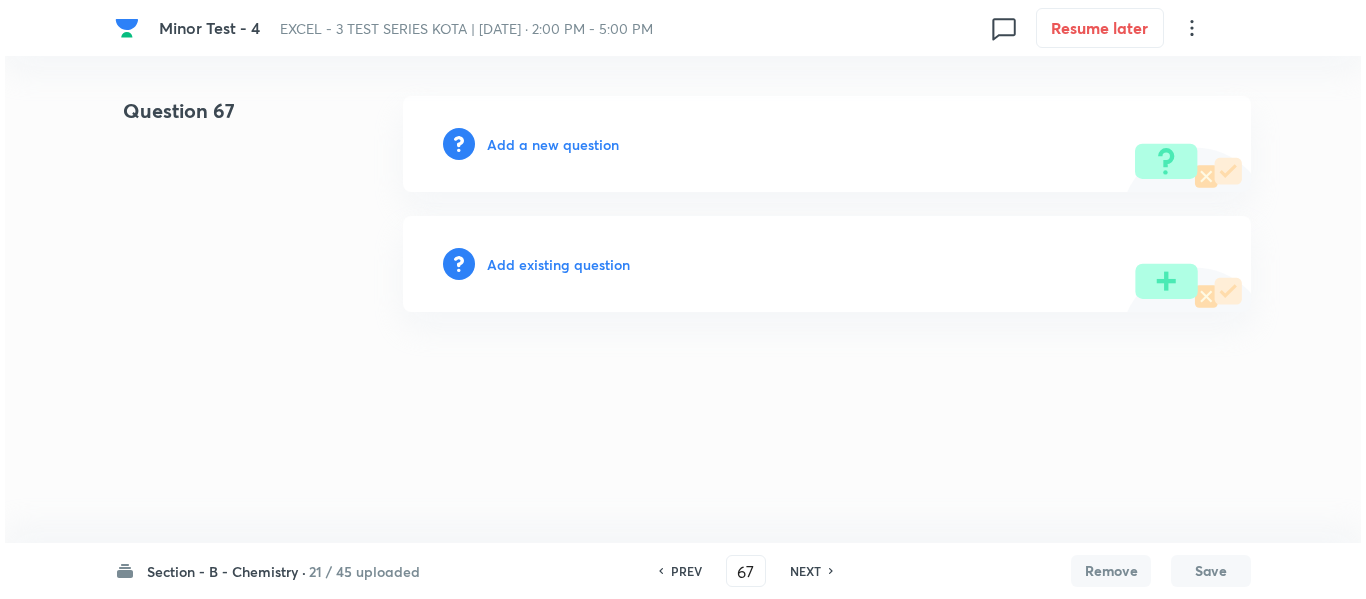 scroll, scrollTop: 0, scrollLeft: 0, axis: both 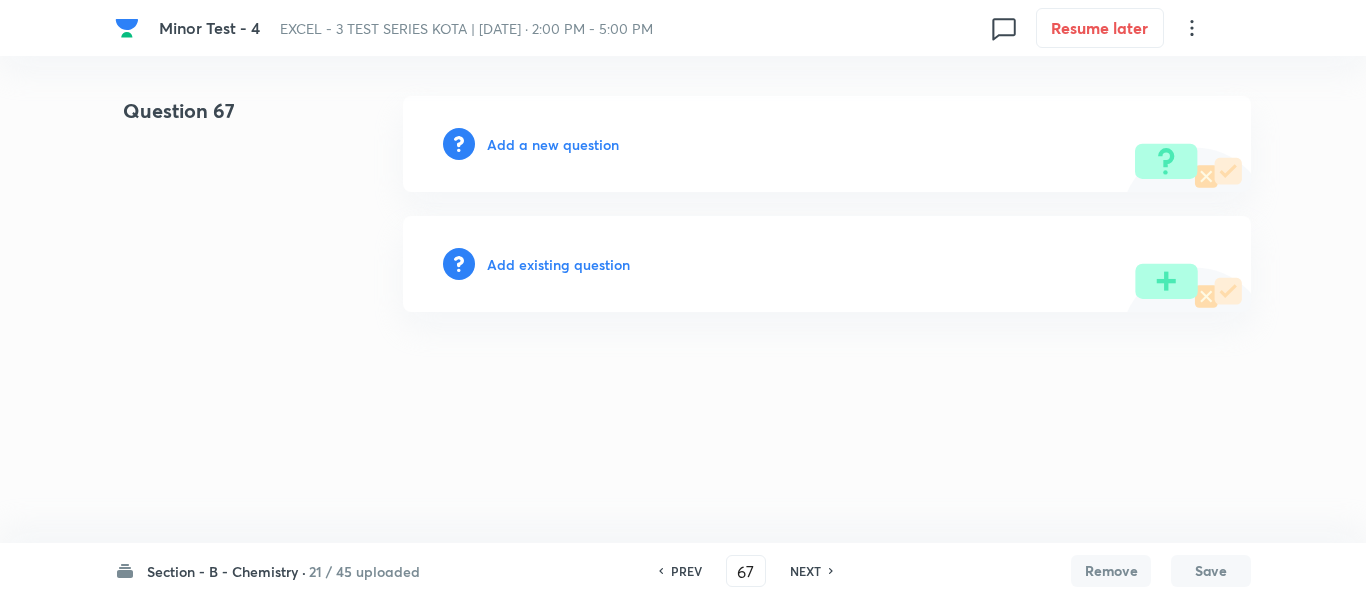 click on "Add a new question" at bounding box center (553, 144) 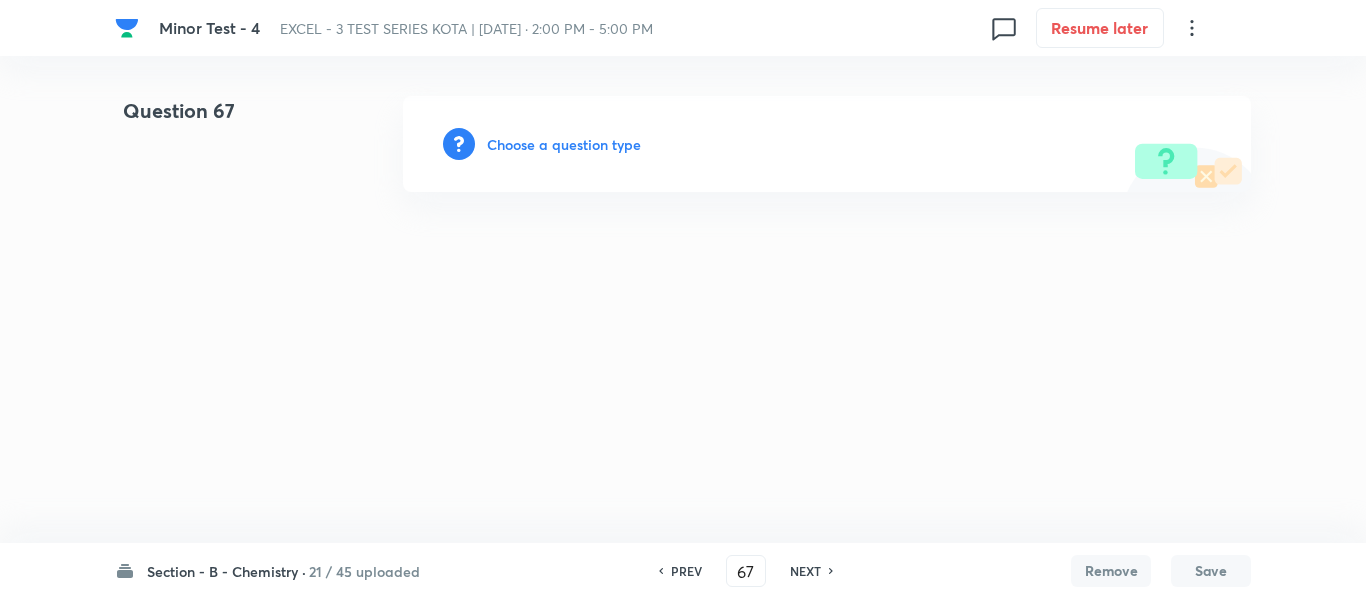click on "Choose a question type" at bounding box center [564, 144] 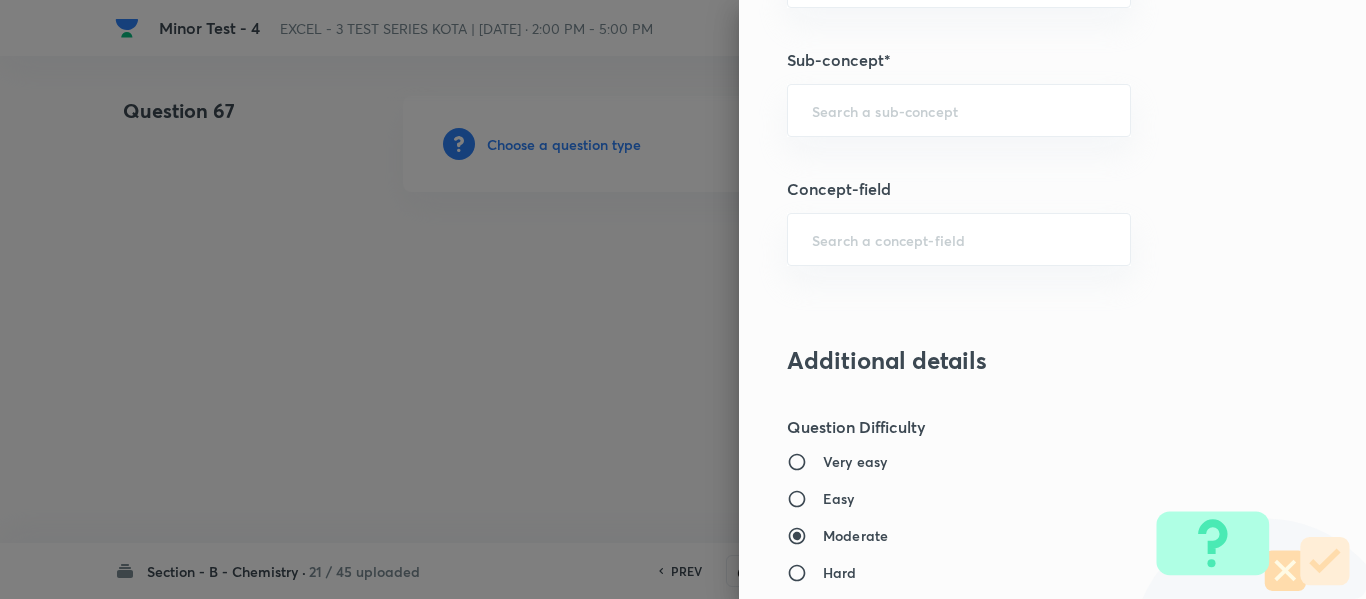 scroll, scrollTop: 1372, scrollLeft: 0, axis: vertical 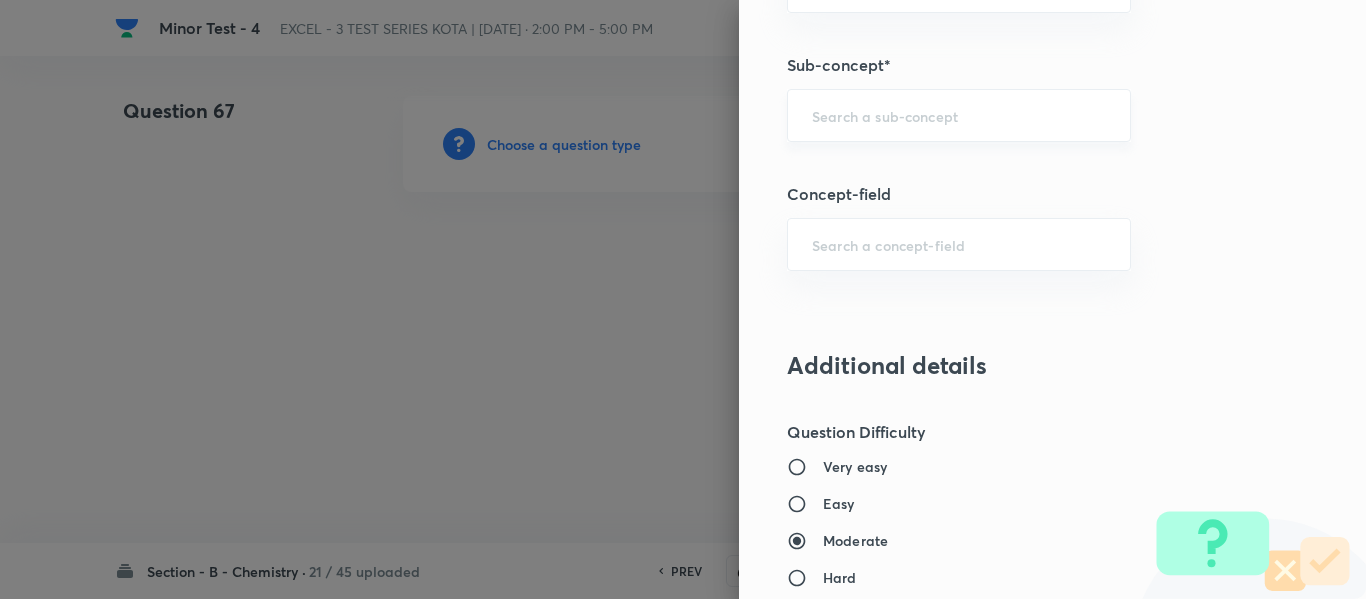 click on "​" at bounding box center (959, 115) 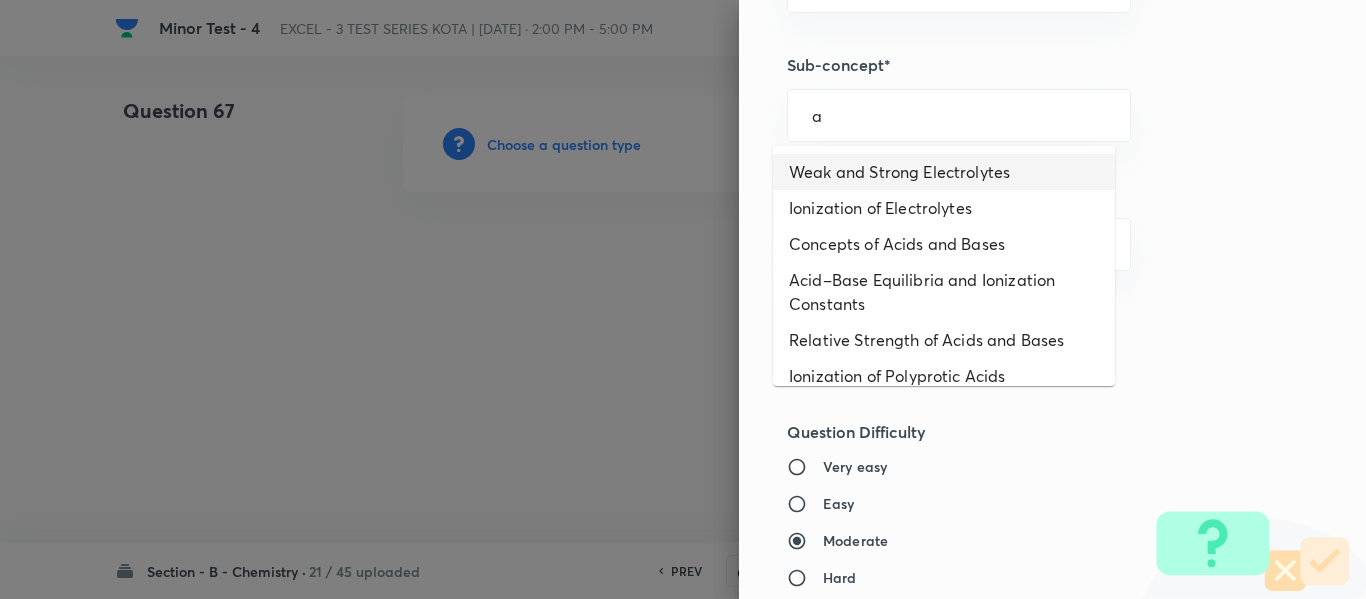 click on "Weak and Strong Electrolytes" at bounding box center (944, 172) 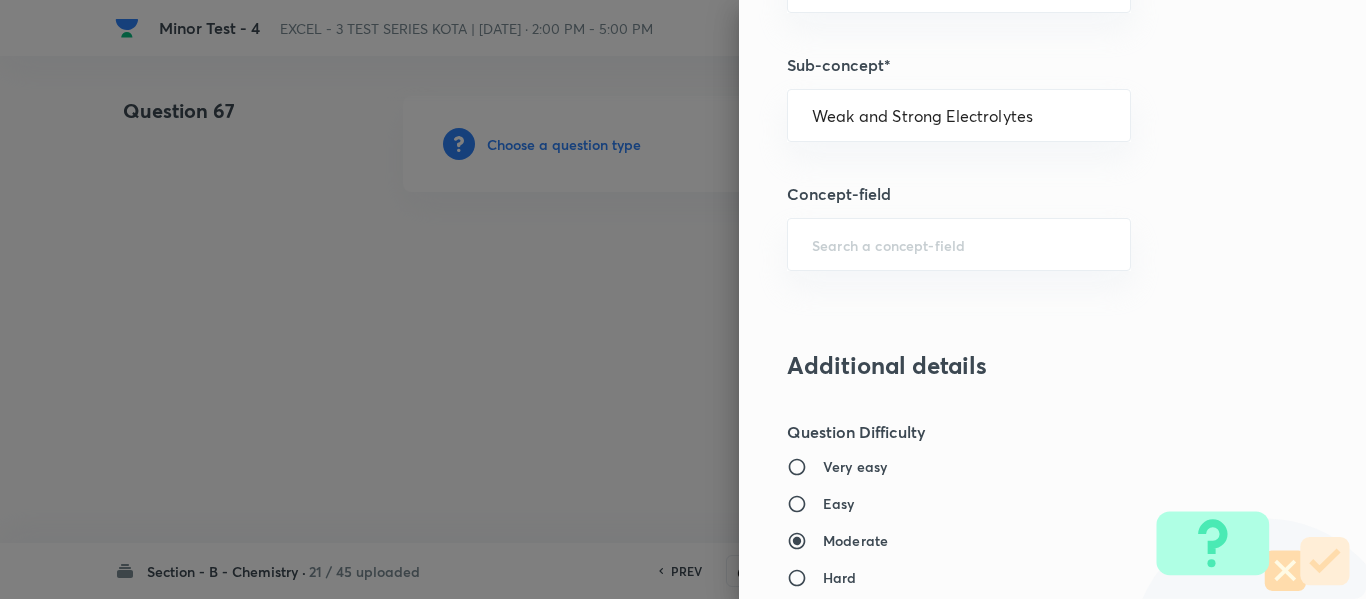 type on "Chemistry" 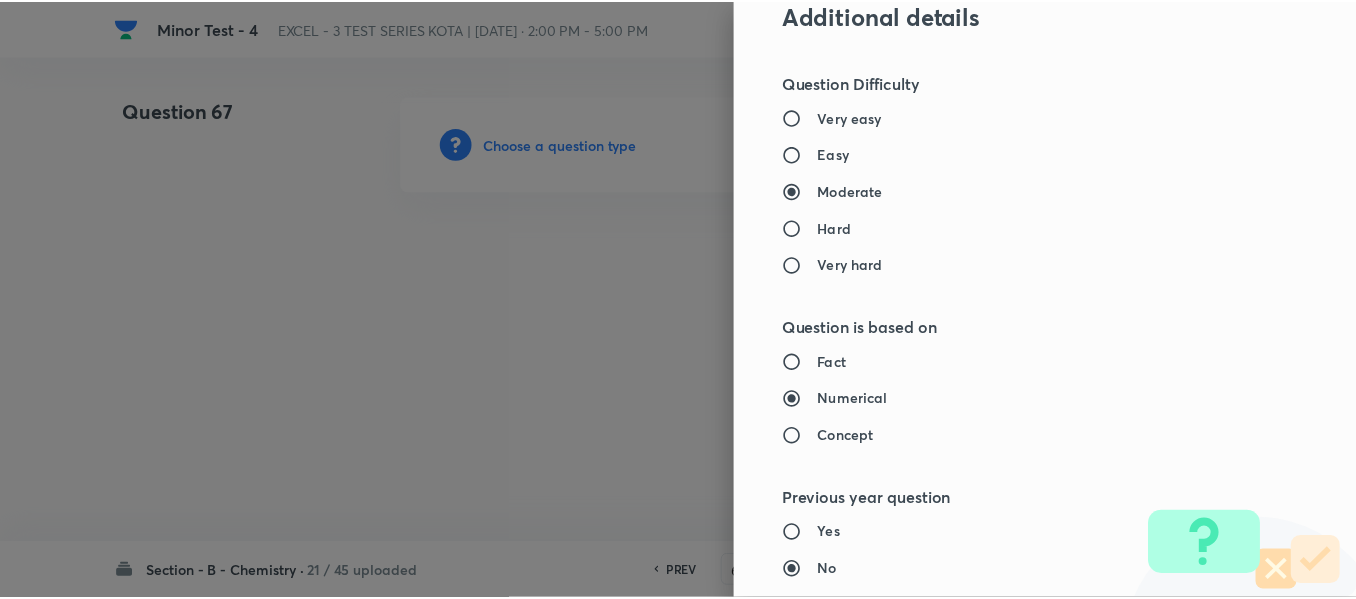 scroll, scrollTop: 2261, scrollLeft: 0, axis: vertical 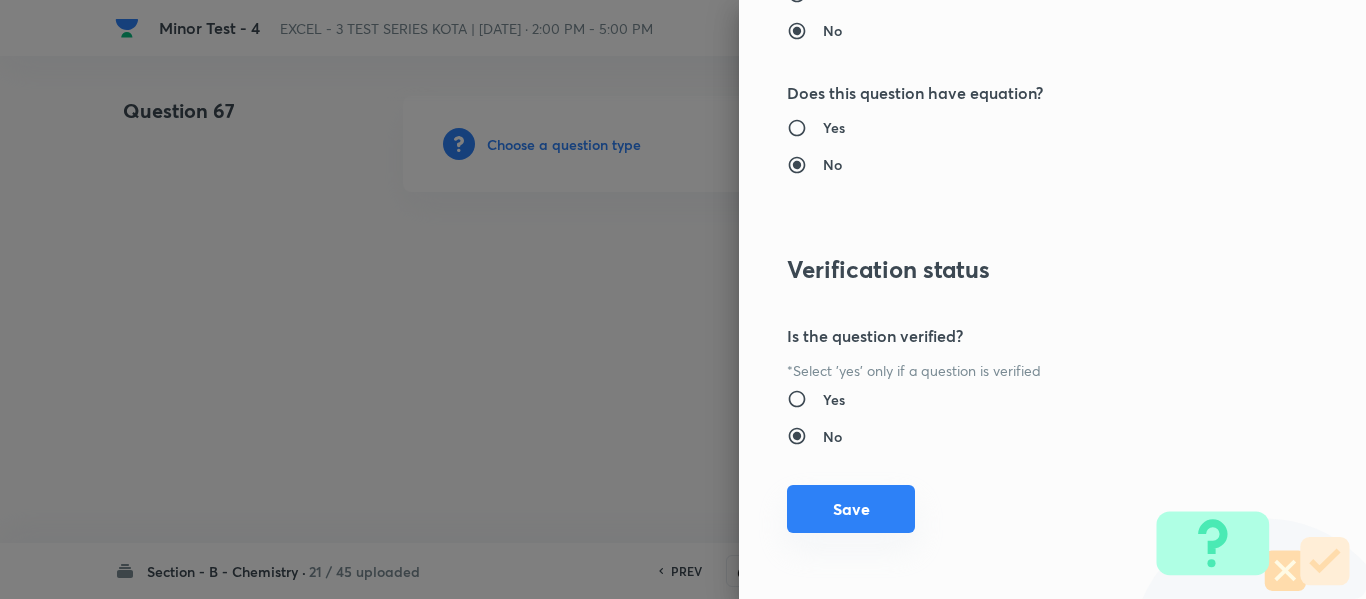 click on "Save" at bounding box center [851, 509] 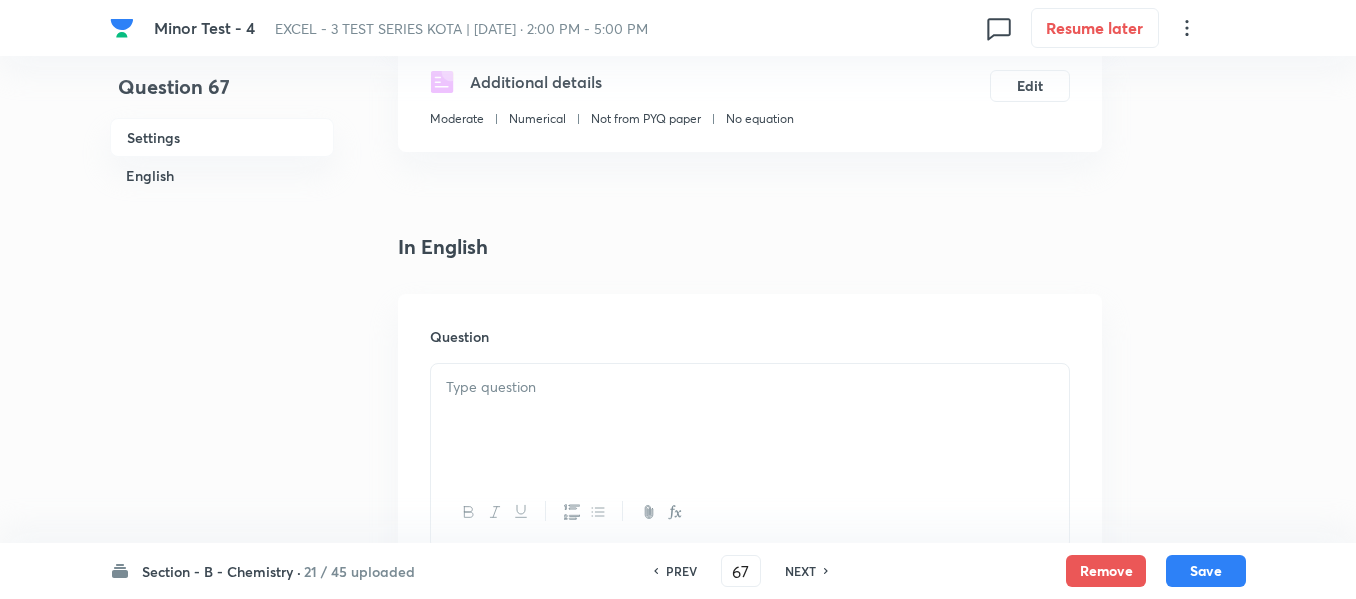 scroll, scrollTop: 500, scrollLeft: 0, axis: vertical 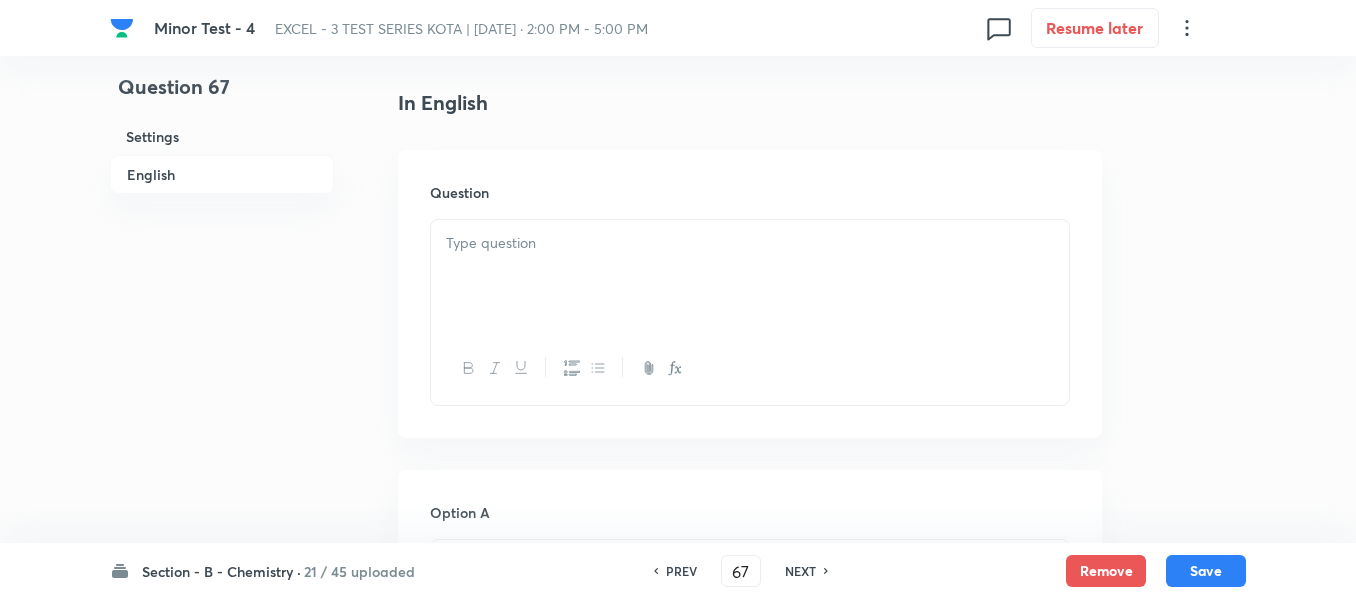 click at bounding box center [750, 276] 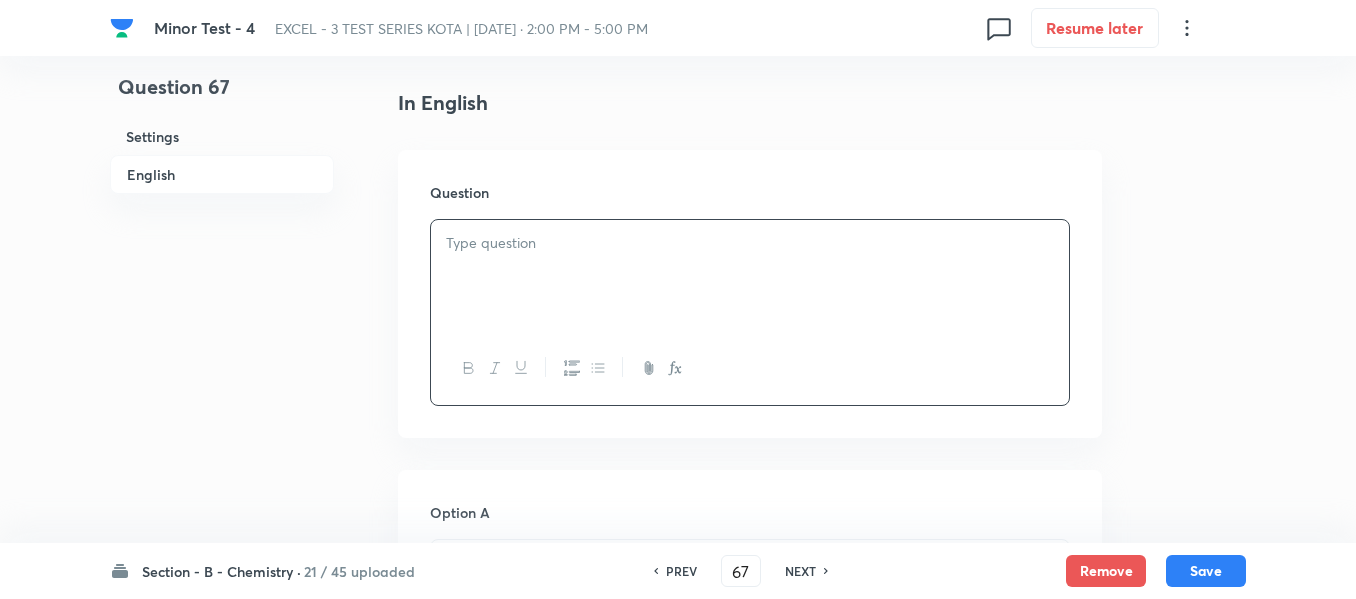 click at bounding box center [750, 276] 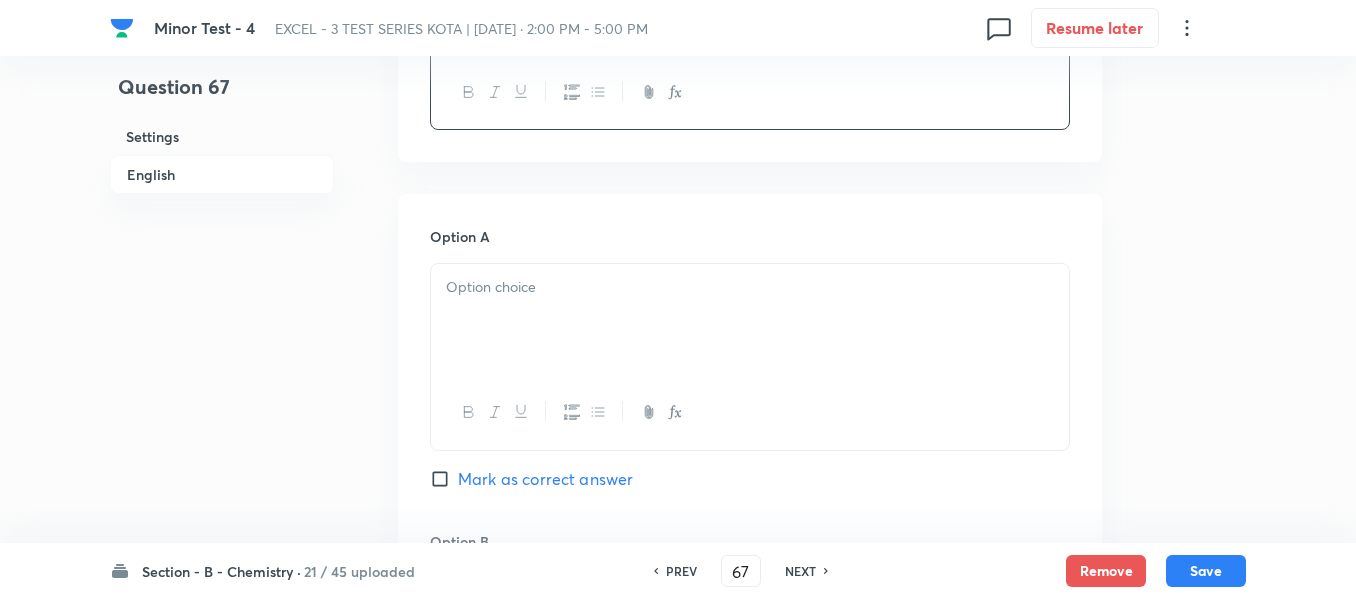 scroll, scrollTop: 800, scrollLeft: 0, axis: vertical 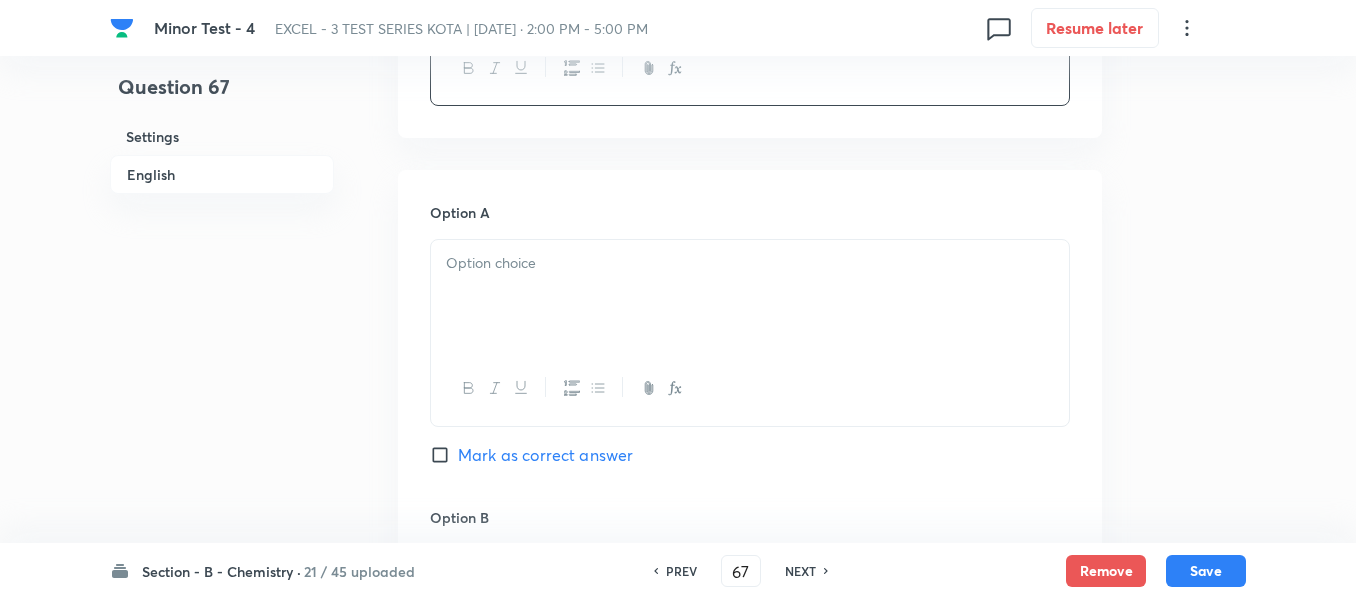 click at bounding box center [750, 296] 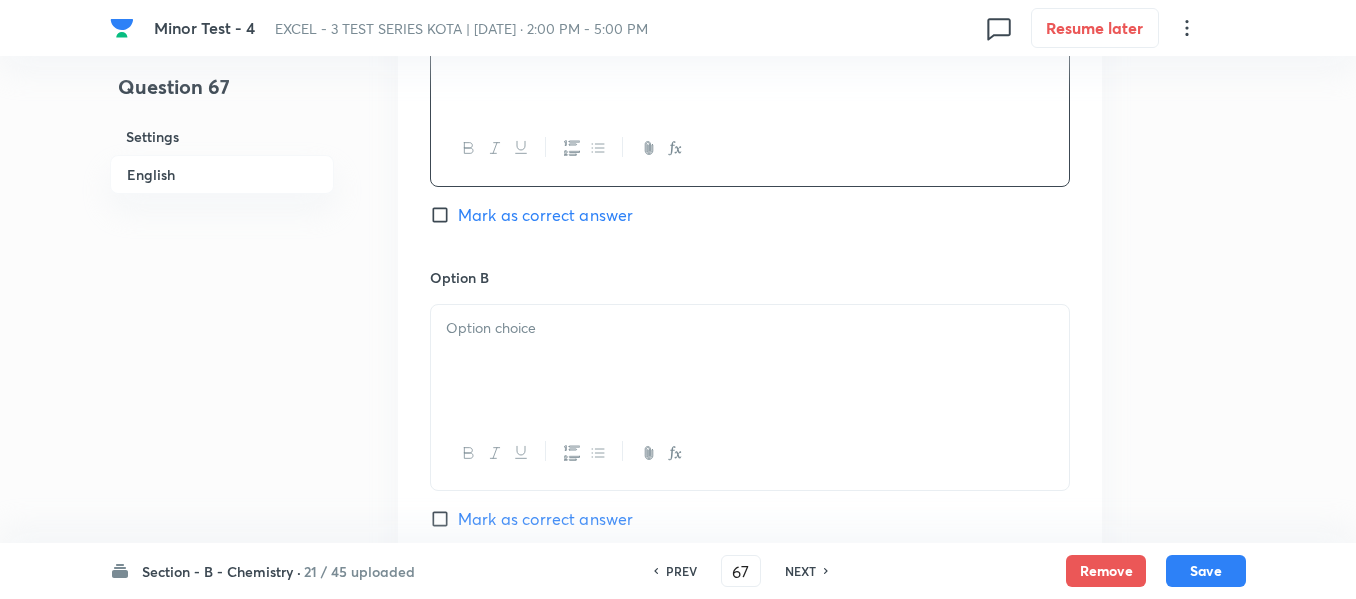 scroll, scrollTop: 1100, scrollLeft: 0, axis: vertical 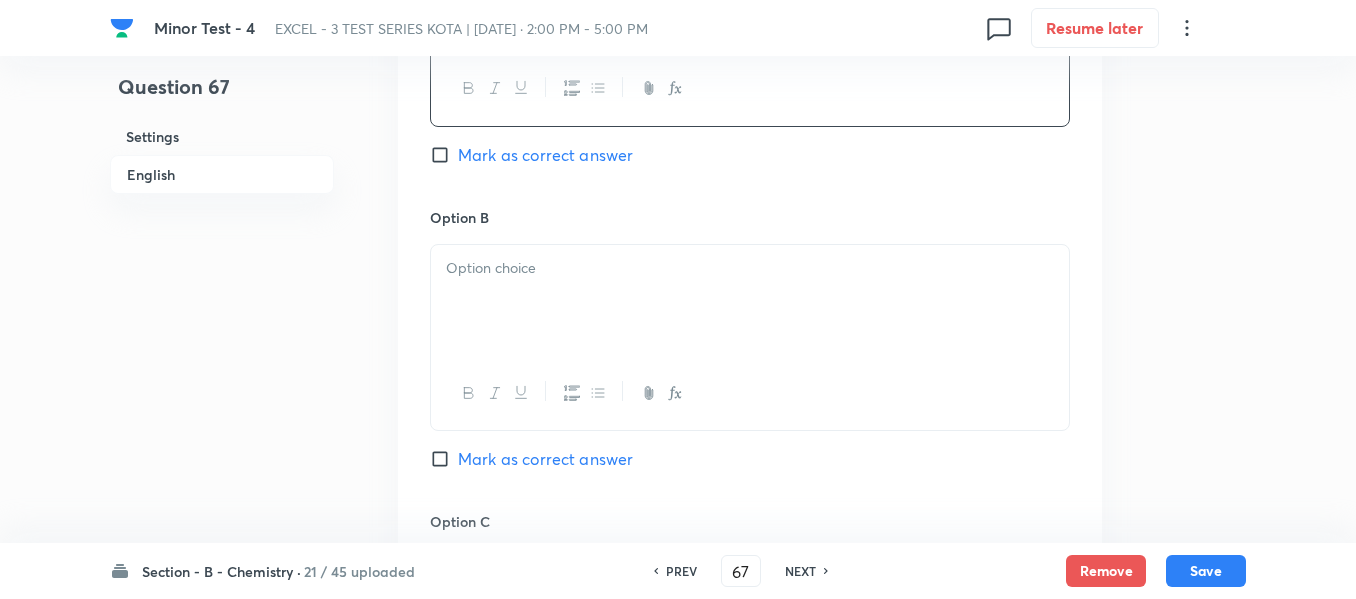 click at bounding box center (750, 301) 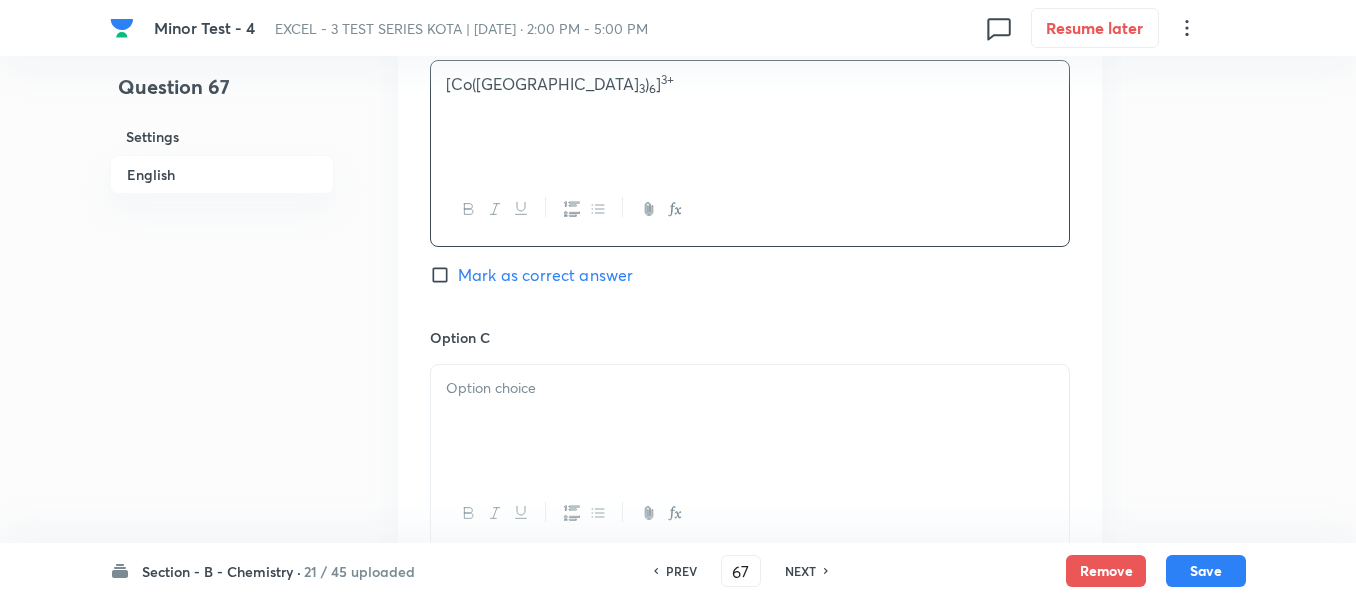 scroll, scrollTop: 1300, scrollLeft: 0, axis: vertical 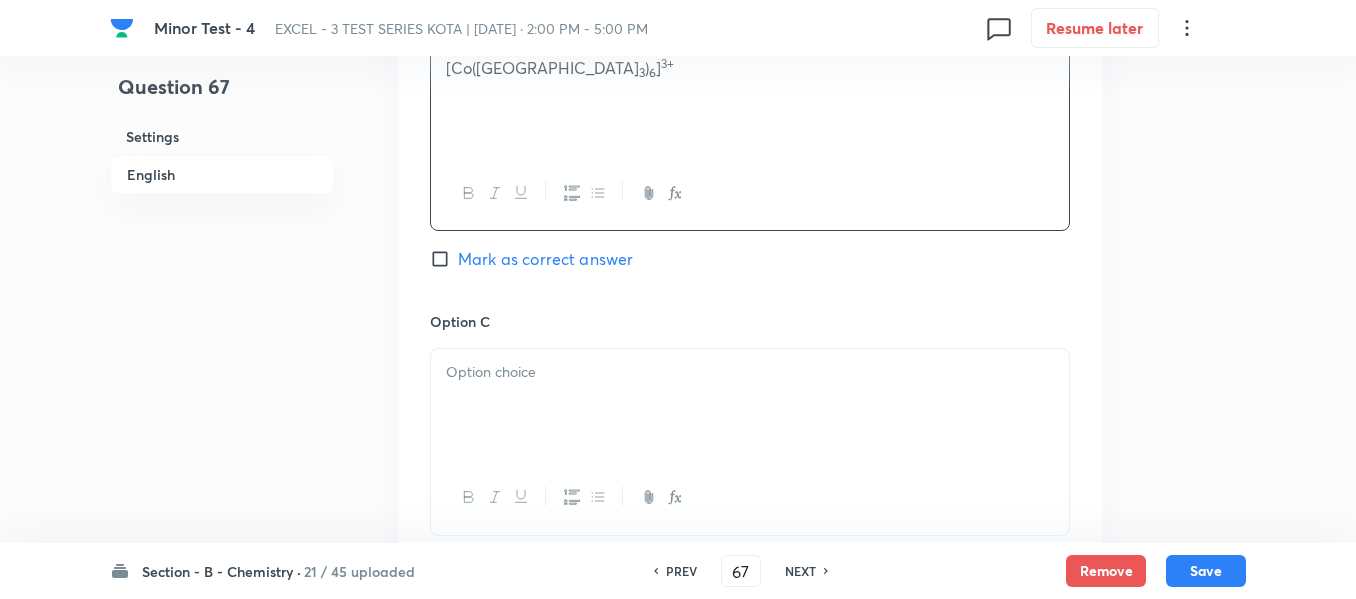 click at bounding box center (750, 372) 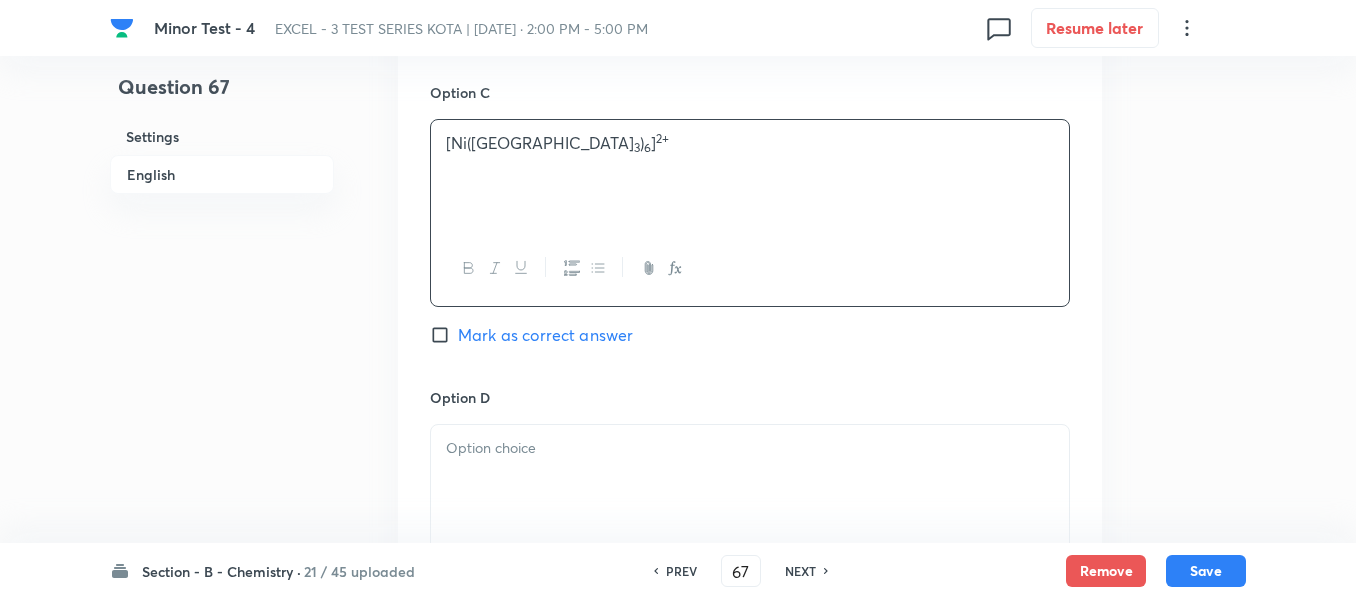 scroll, scrollTop: 1600, scrollLeft: 0, axis: vertical 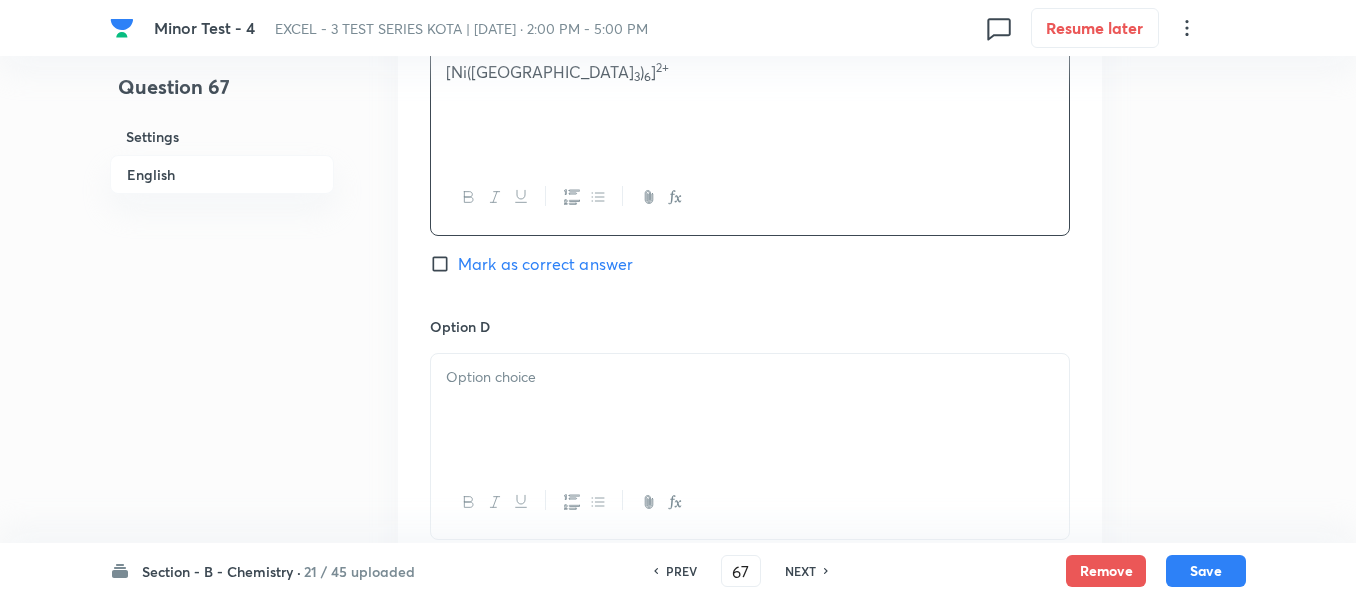 click at bounding box center [750, 377] 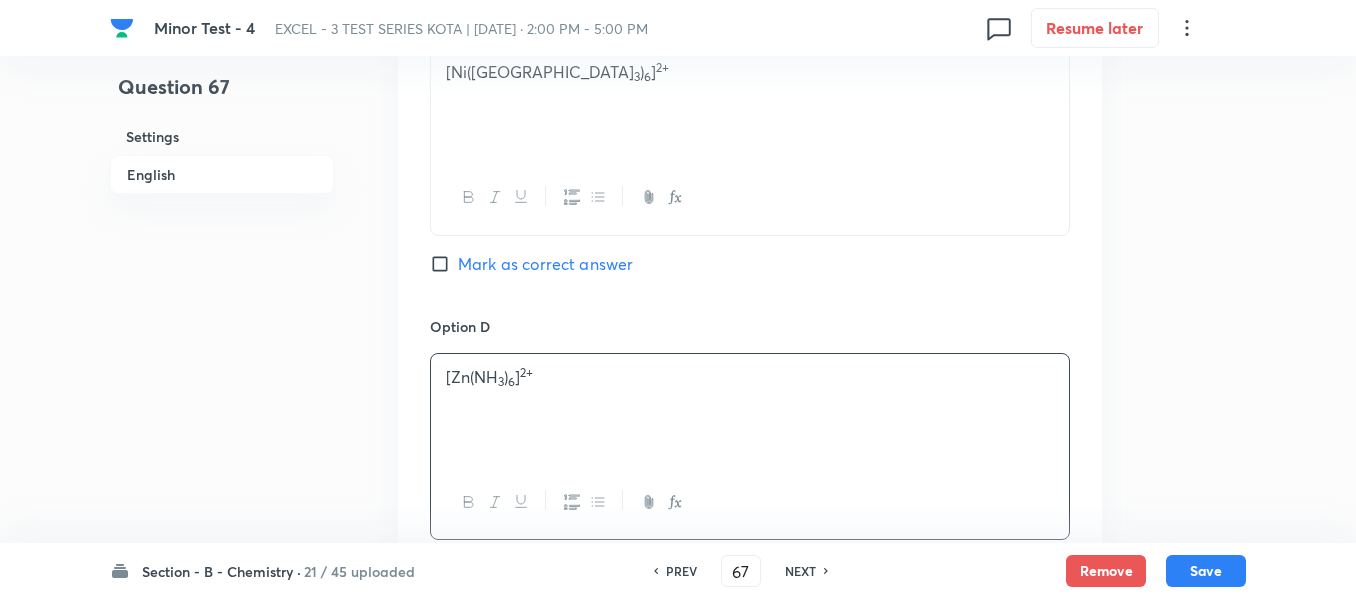 click on "Mark as correct answer" at bounding box center (545, 264) 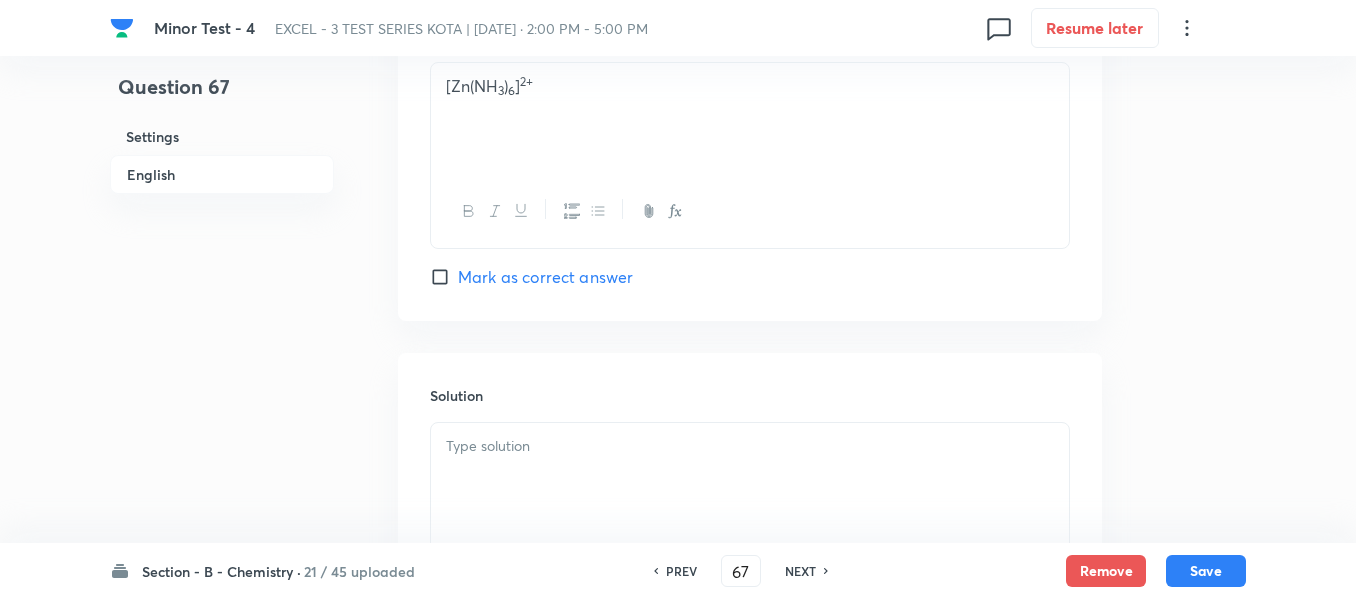 scroll, scrollTop: 1900, scrollLeft: 0, axis: vertical 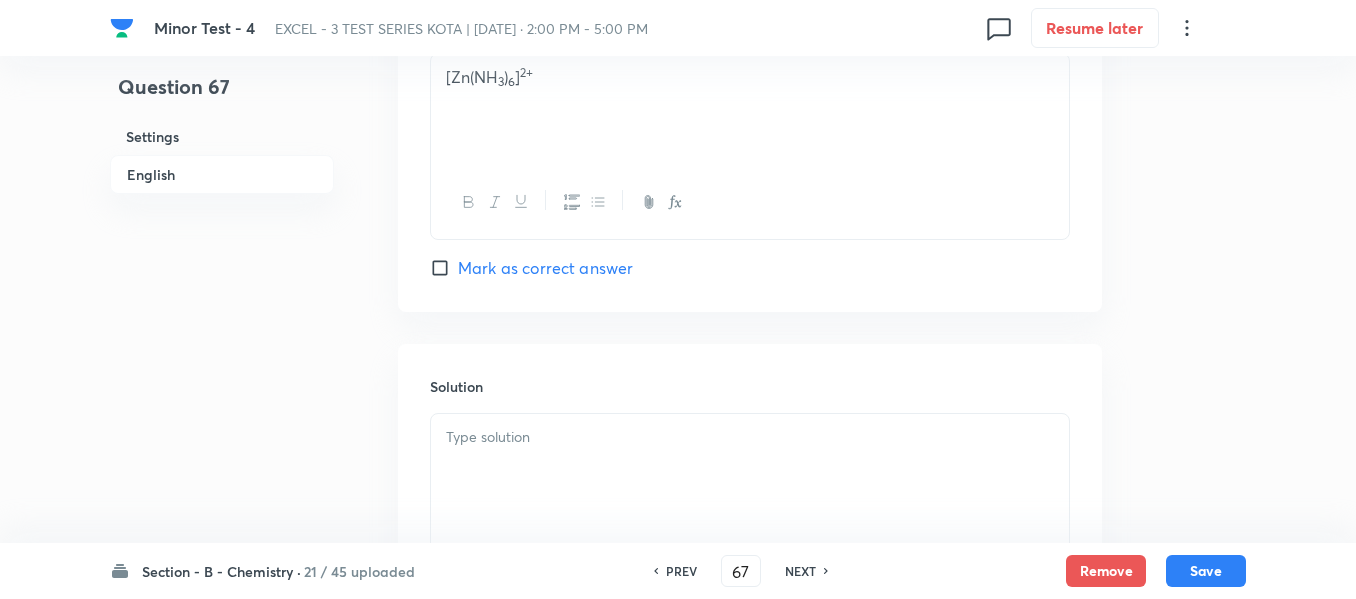 click at bounding box center (750, 437) 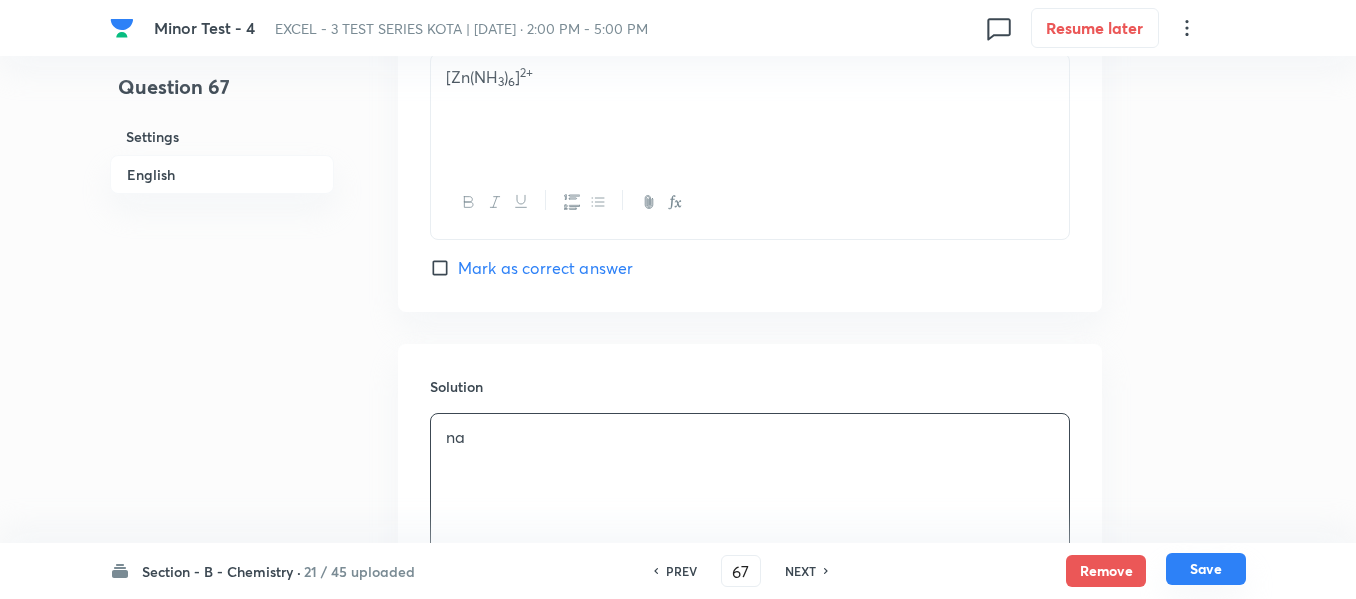 click on "Save" at bounding box center (1206, 569) 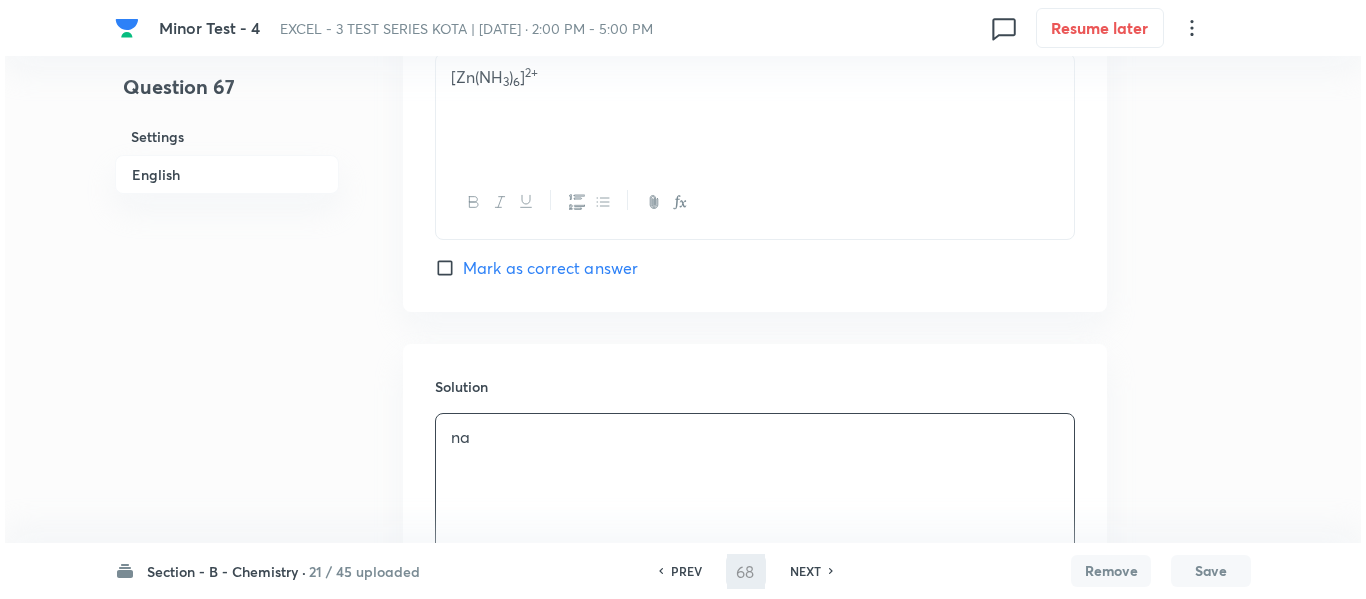 scroll, scrollTop: 0, scrollLeft: 0, axis: both 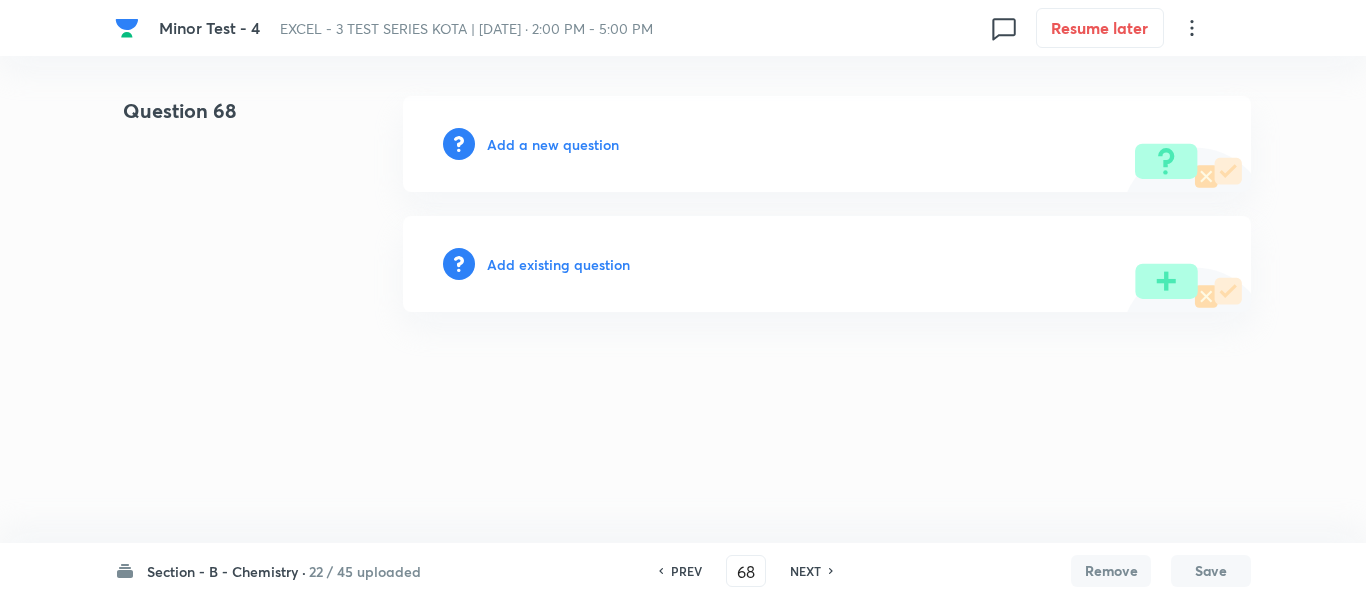 click on "Add a new question" at bounding box center (553, 144) 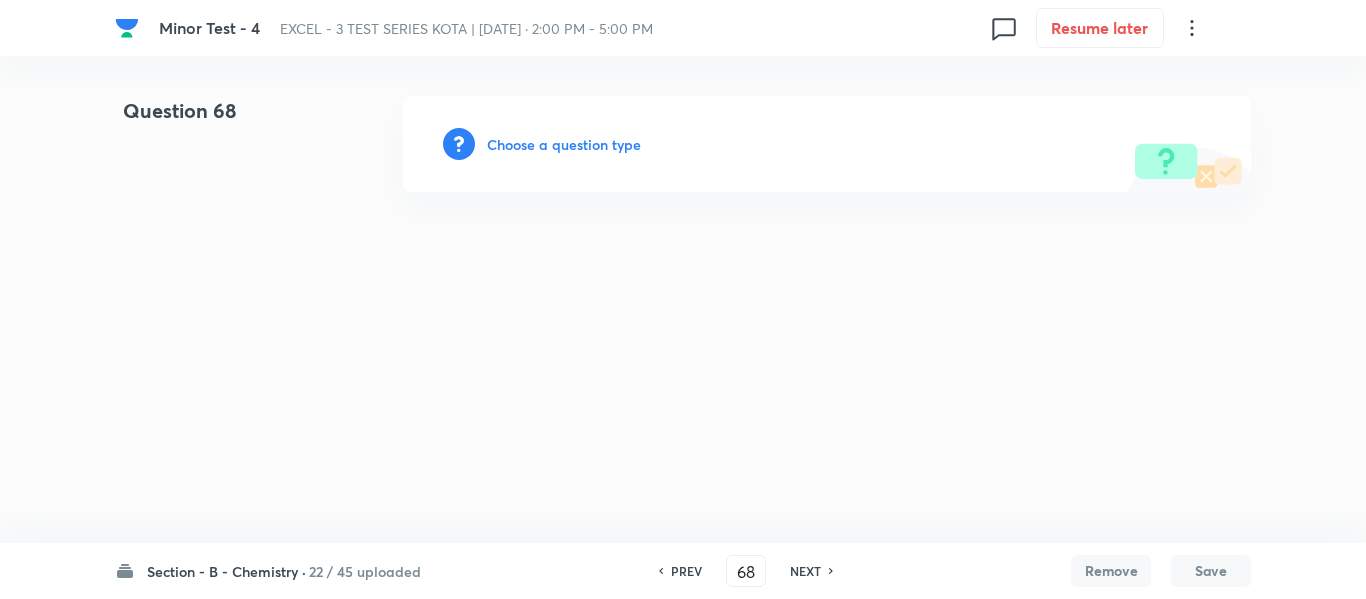 click on "Choose a question type" at bounding box center (564, 144) 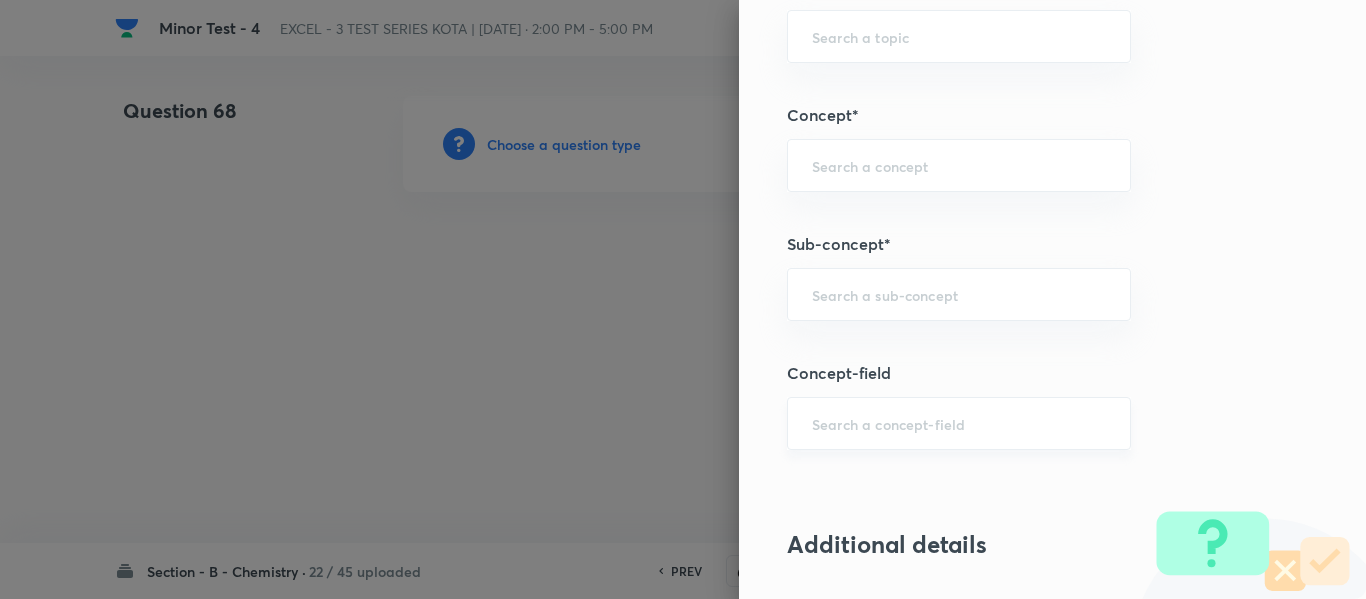 scroll, scrollTop: 1200, scrollLeft: 0, axis: vertical 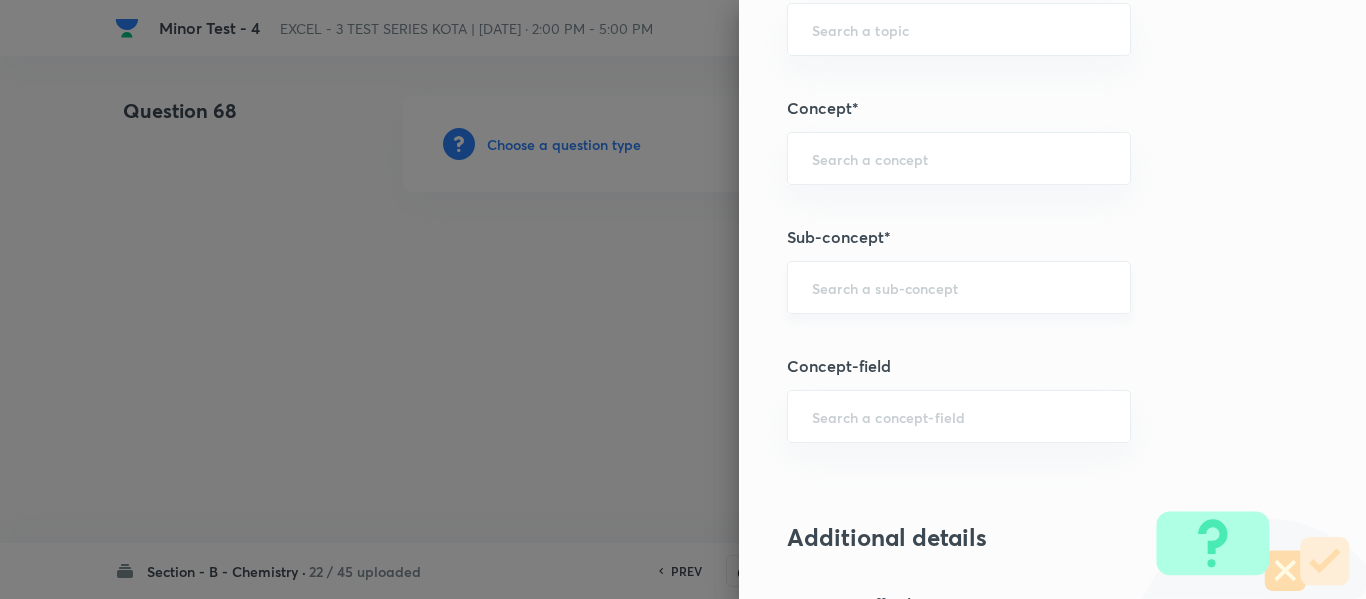 click at bounding box center [959, 287] 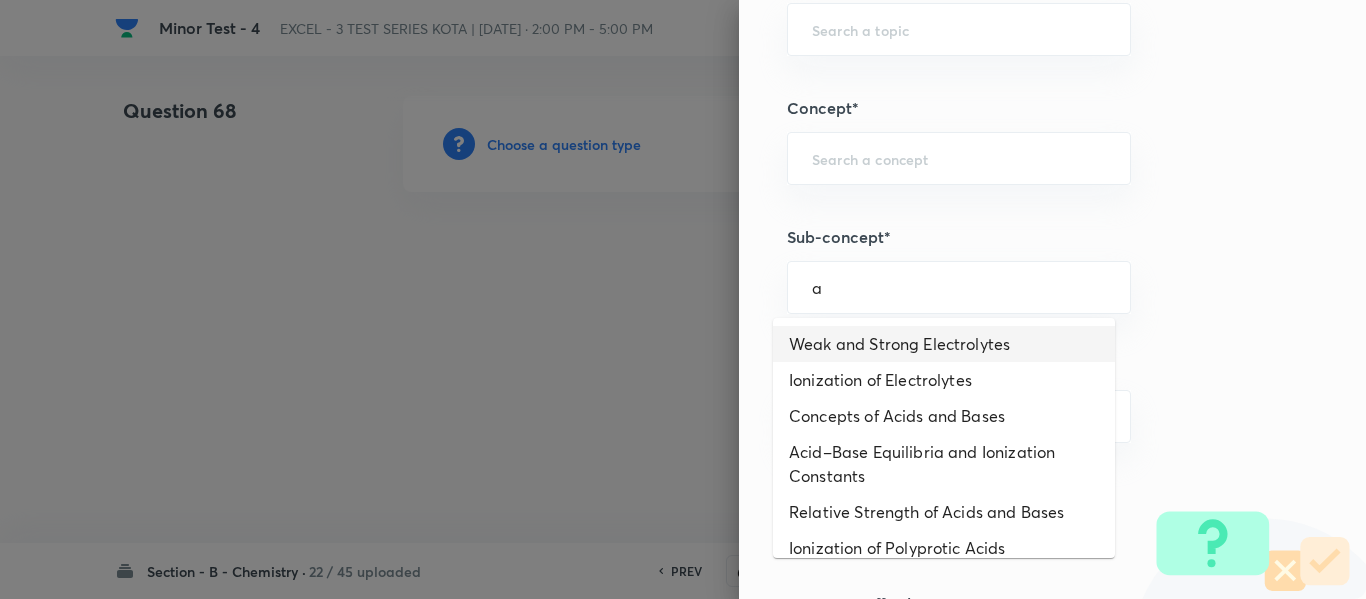 click on "Weak and Strong Electrolytes" at bounding box center [944, 344] 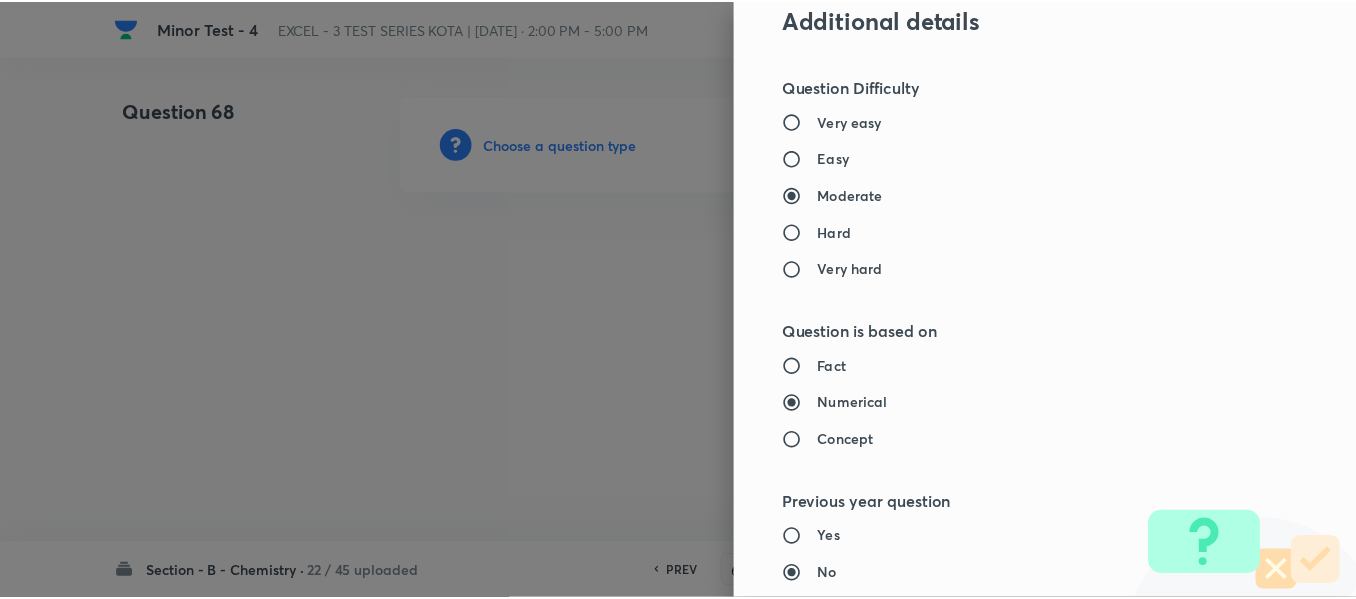 scroll, scrollTop: 2261, scrollLeft: 0, axis: vertical 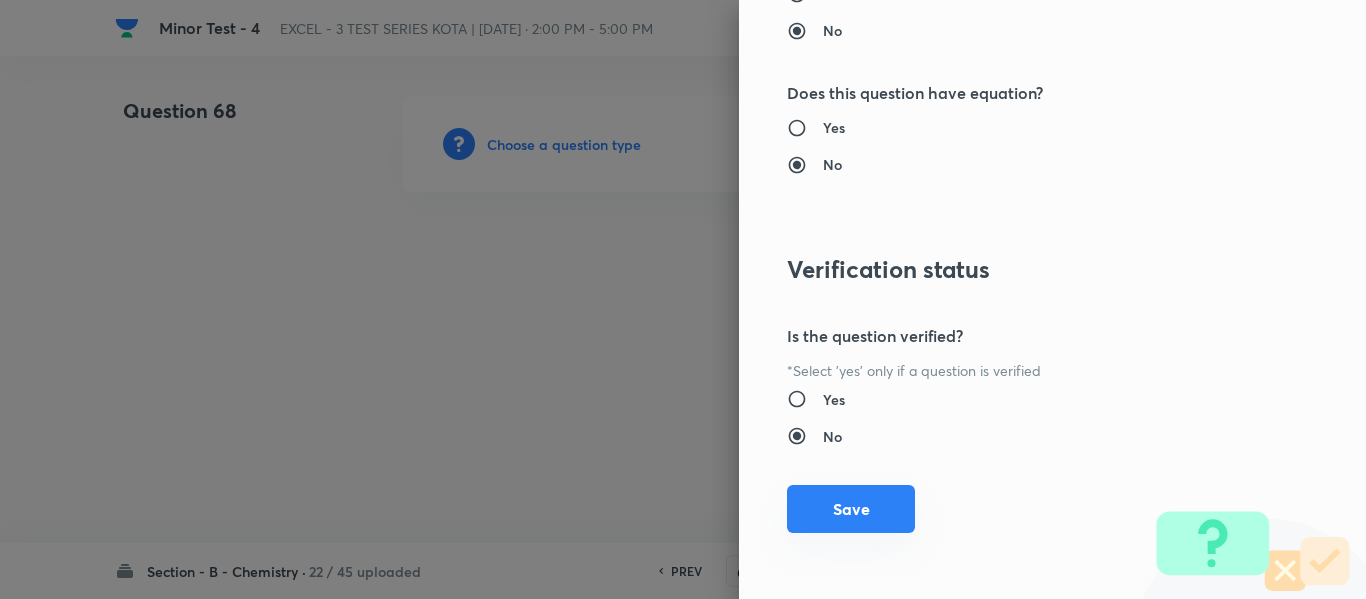click on "Save" at bounding box center [851, 509] 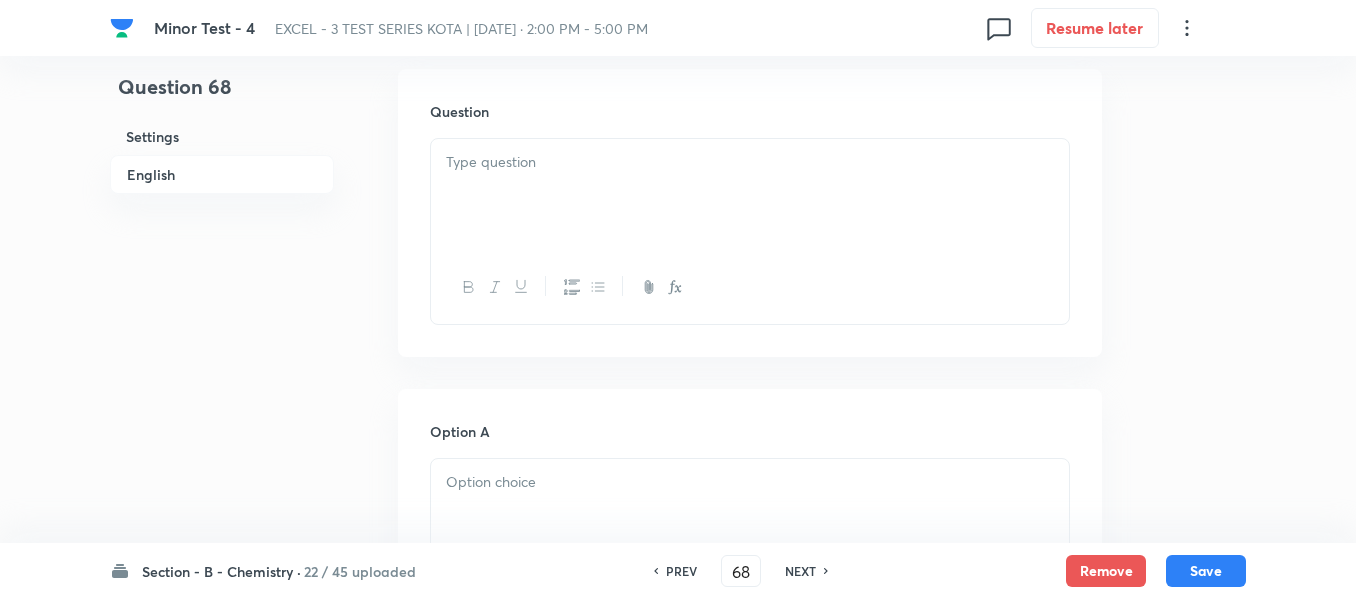 scroll, scrollTop: 600, scrollLeft: 0, axis: vertical 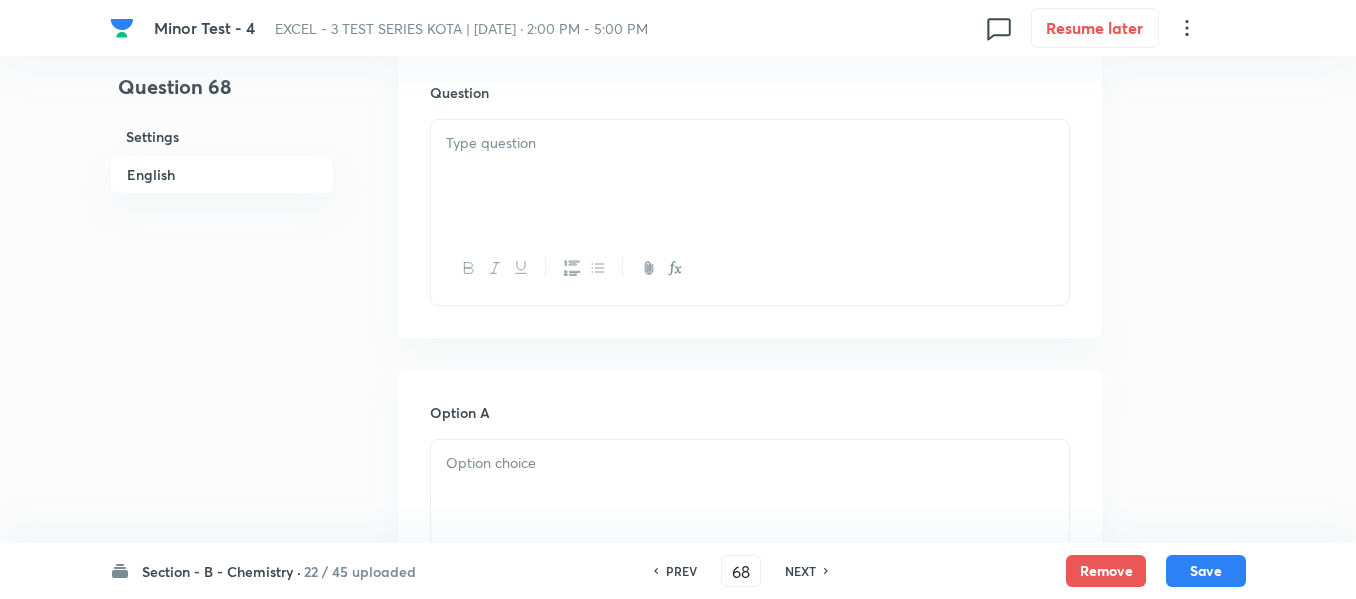 click at bounding box center (750, 176) 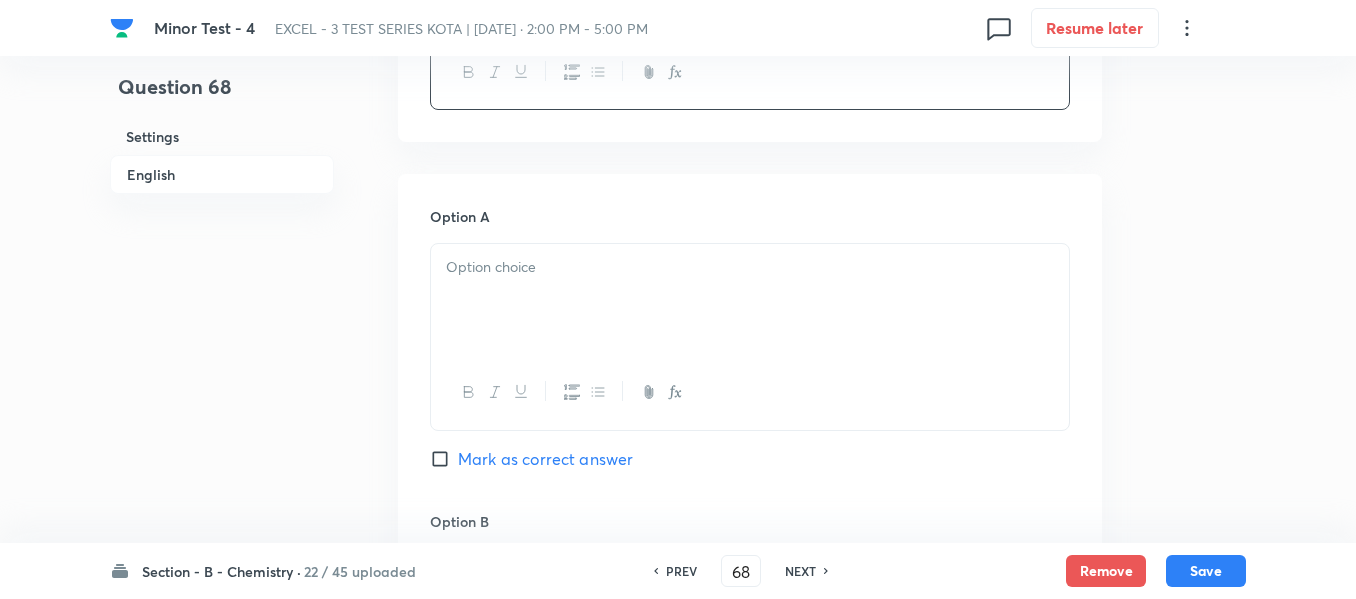 scroll, scrollTop: 800, scrollLeft: 0, axis: vertical 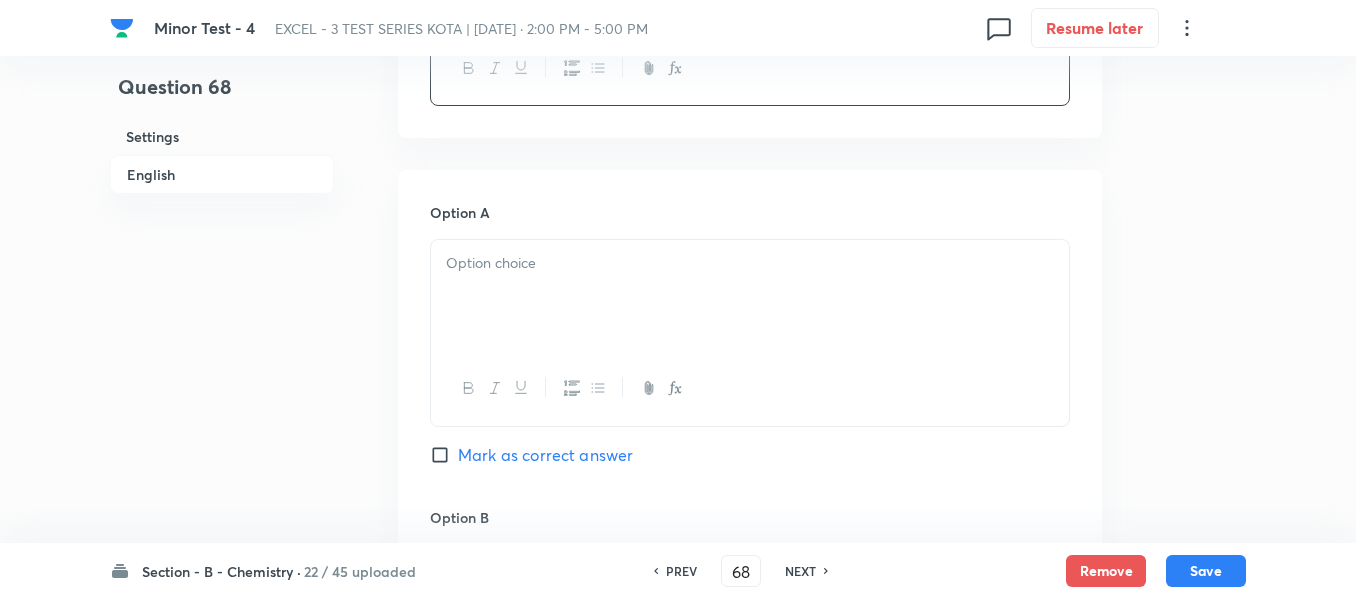 click at bounding box center [750, 263] 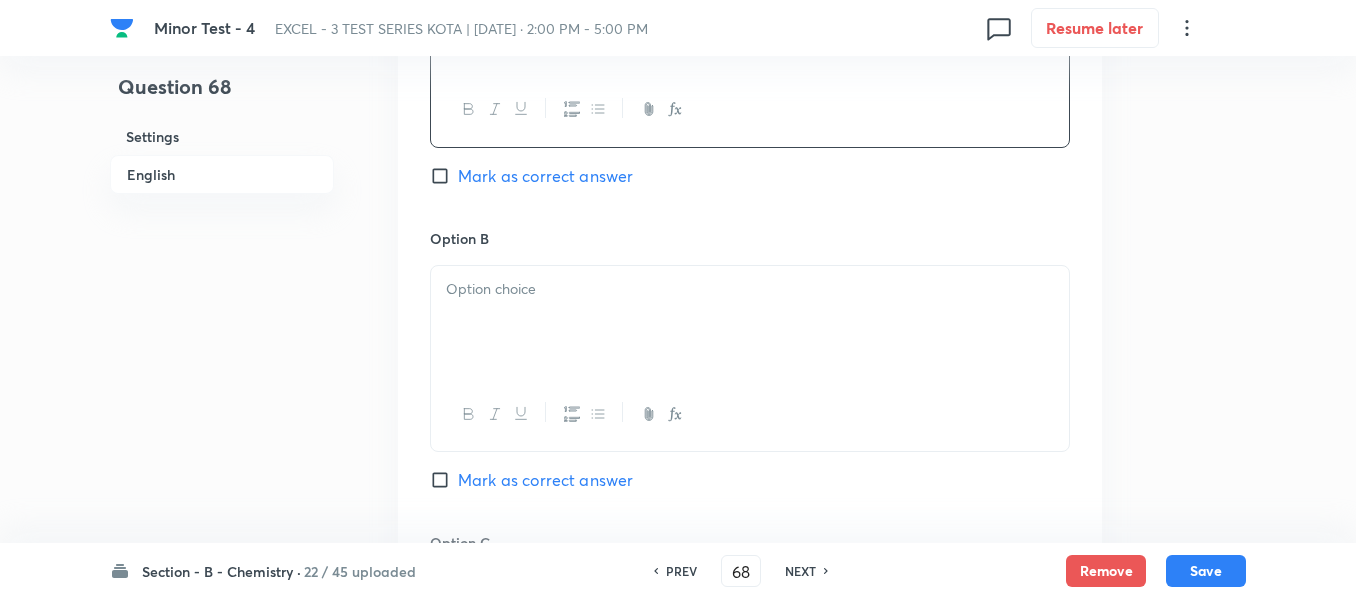 scroll, scrollTop: 1100, scrollLeft: 0, axis: vertical 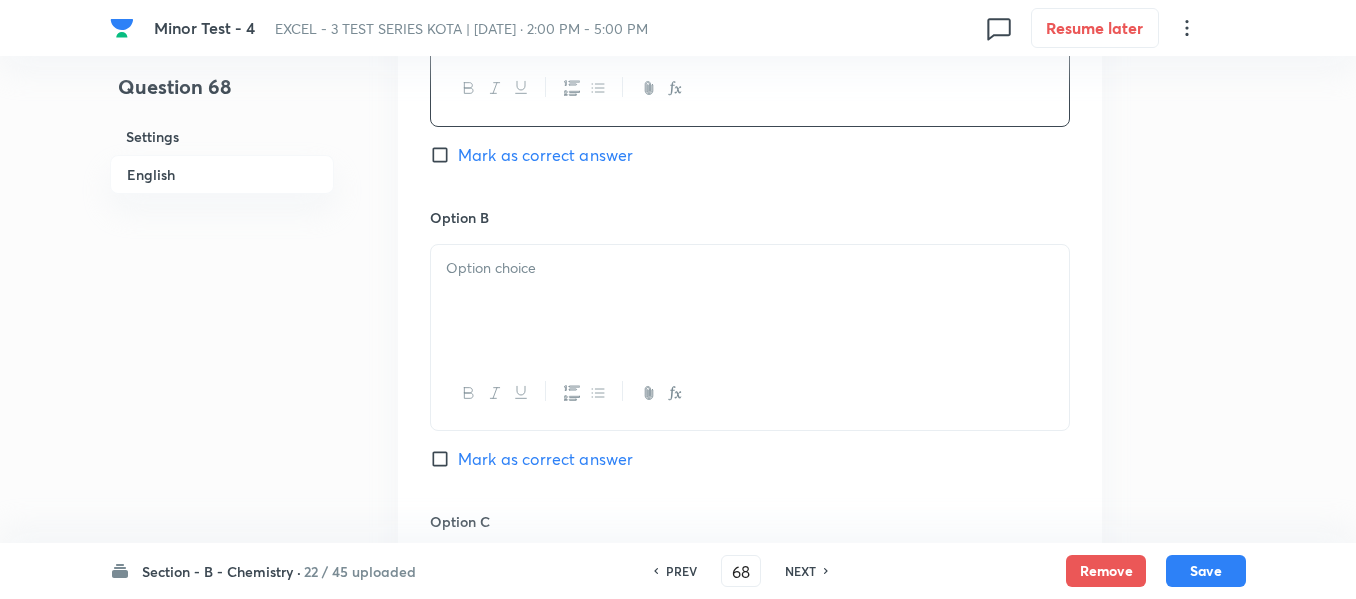 click at bounding box center (750, 301) 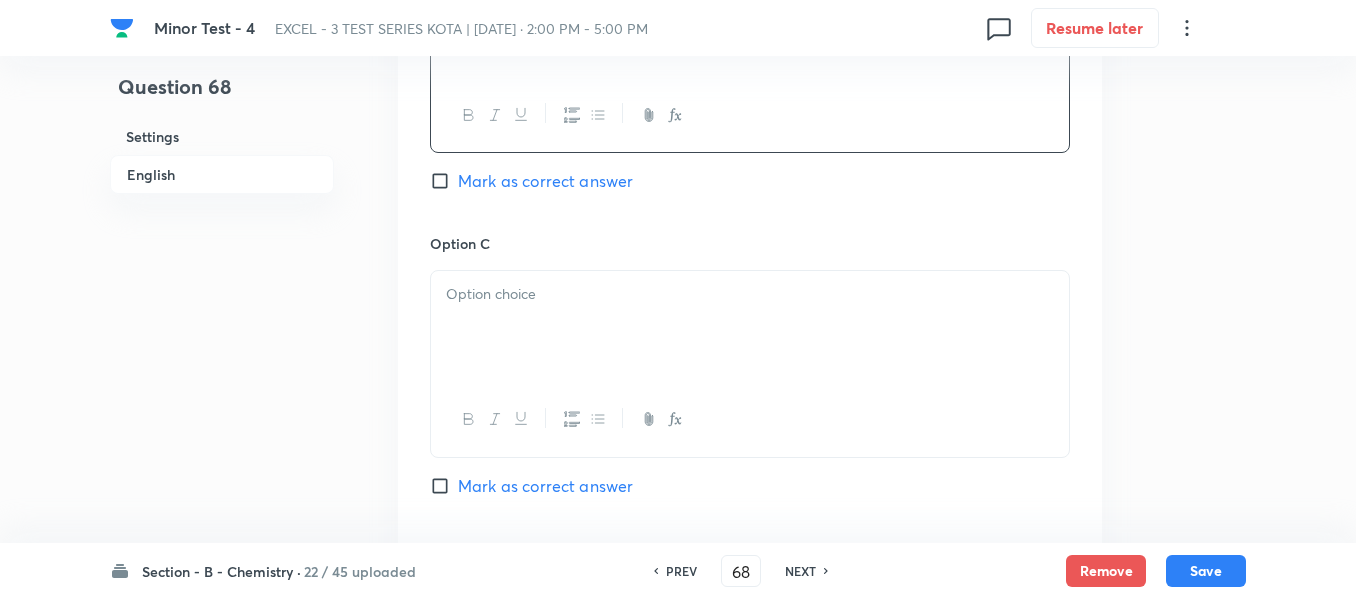 scroll, scrollTop: 1400, scrollLeft: 0, axis: vertical 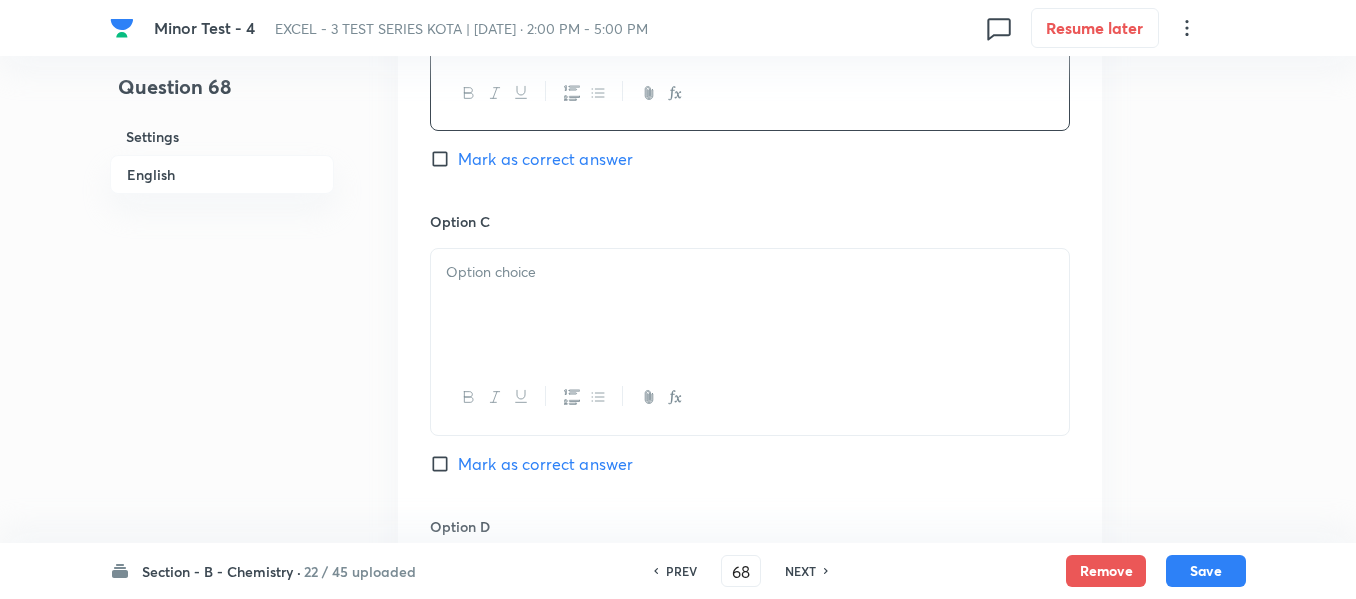 click at bounding box center [750, 305] 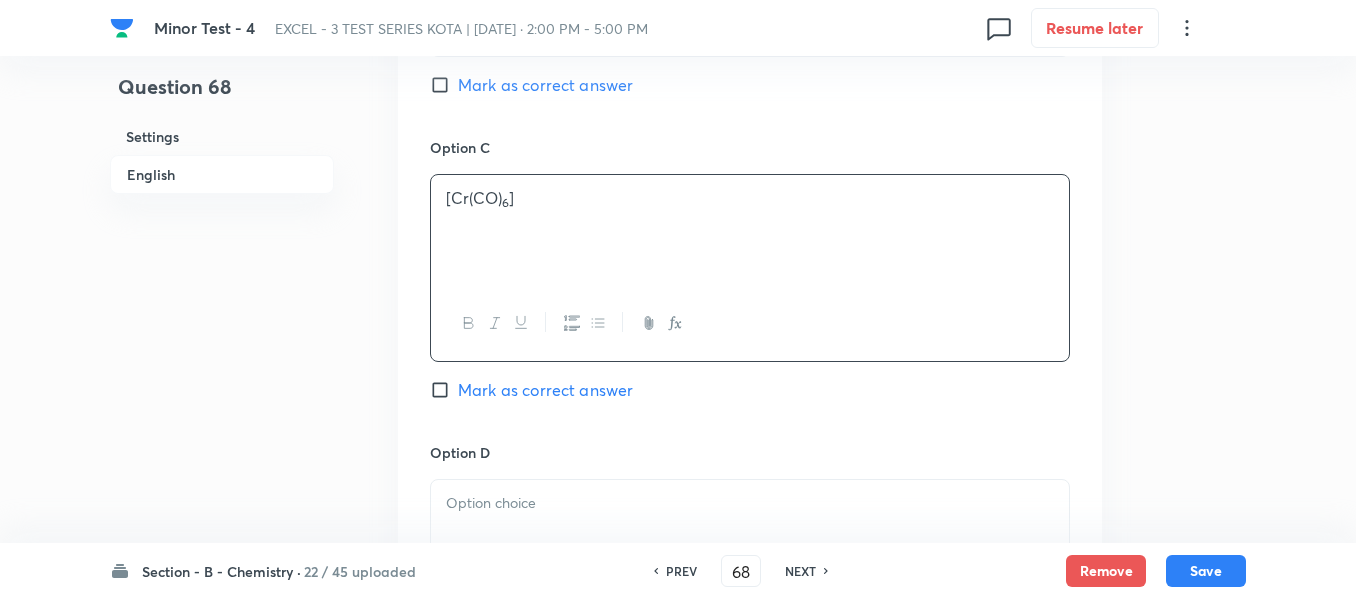 scroll, scrollTop: 1700, scrollLeft: 0, axis: vertical 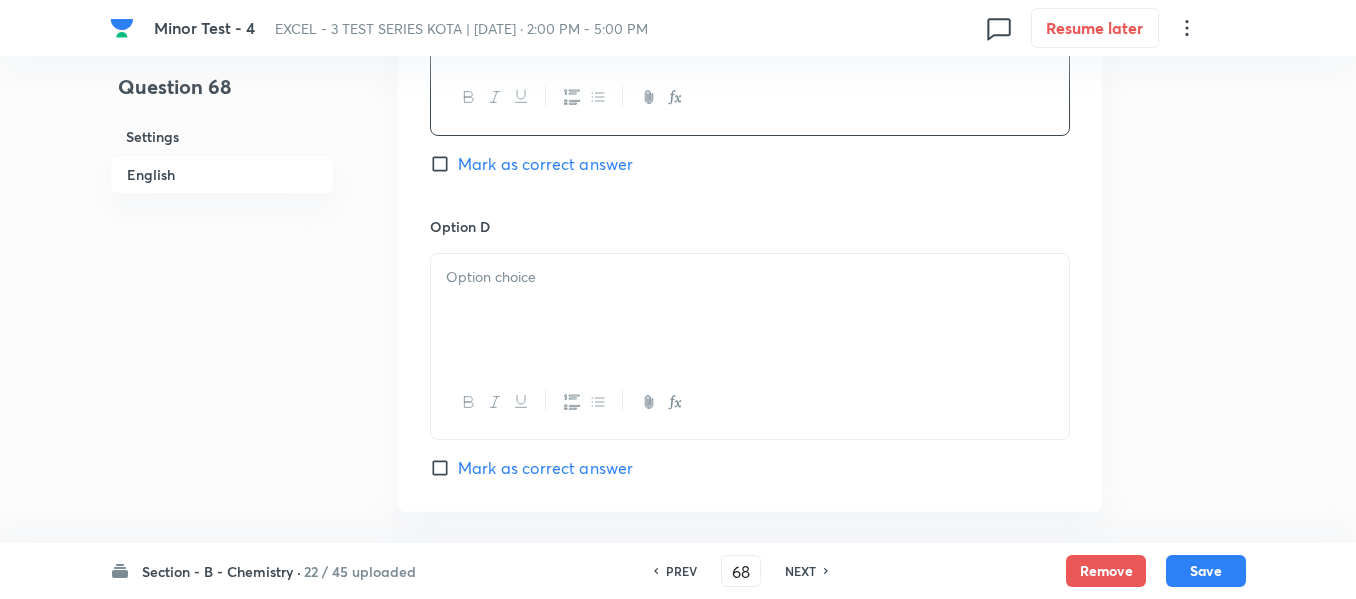 click at bounding box center [750, 310] 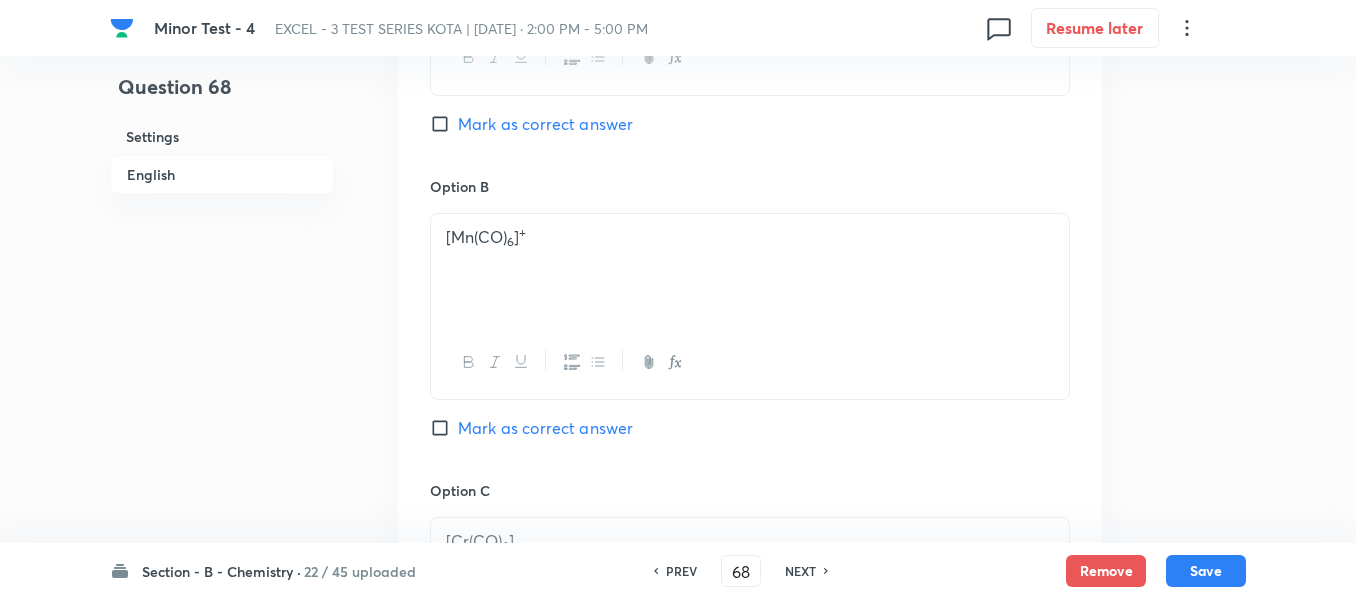 scroll, scrollTop: 1100, scrollLeft: 0, axis: vertical 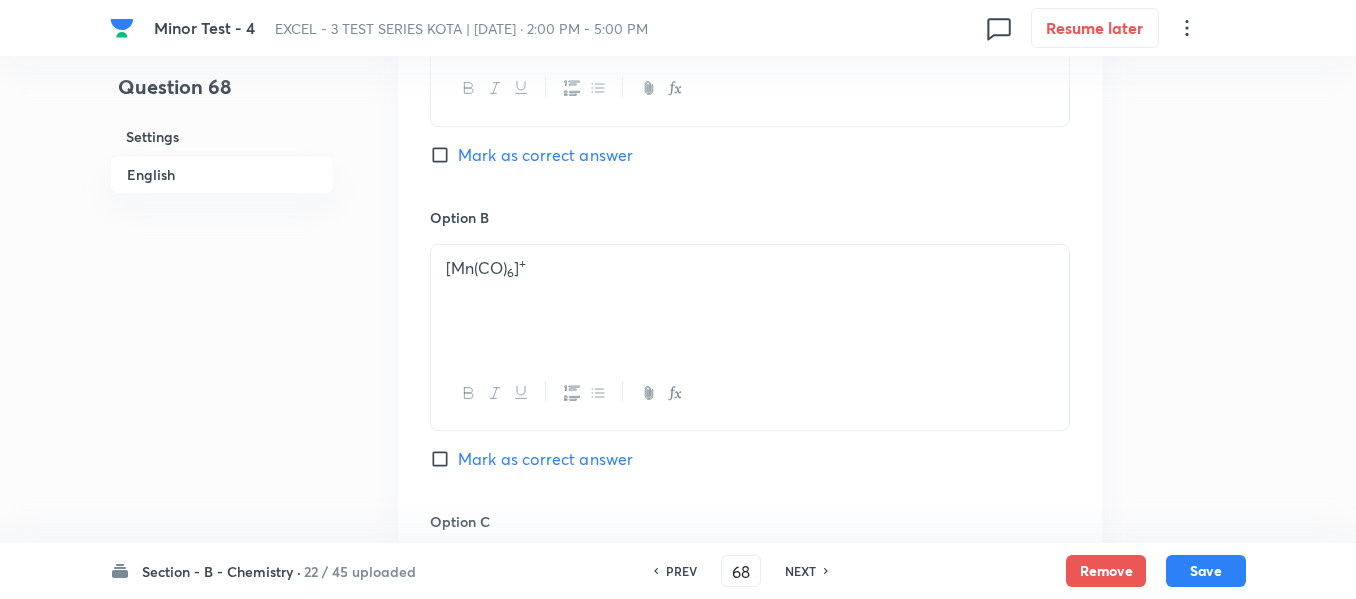drag, startPoint x: 440, startPoint y: 459, endPoint x: 836, endPoint y: 378, distance: 404.19922 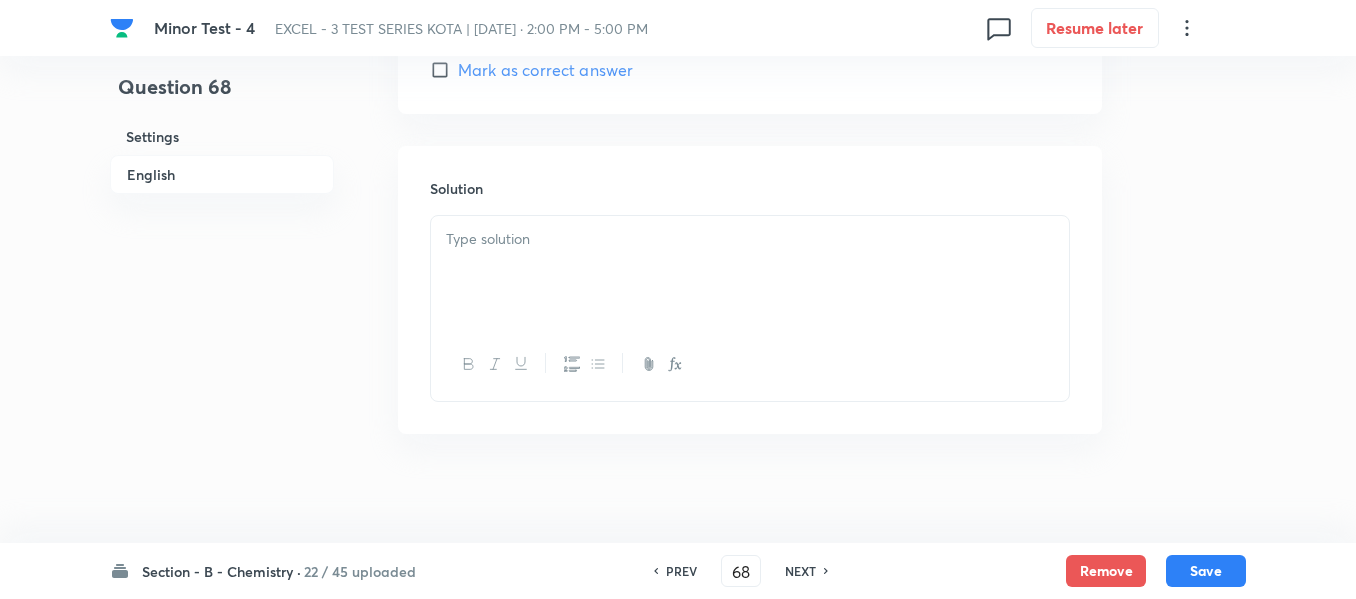 scroll, scrollTop: 2109, scrollLeft: 0, axis: vertical 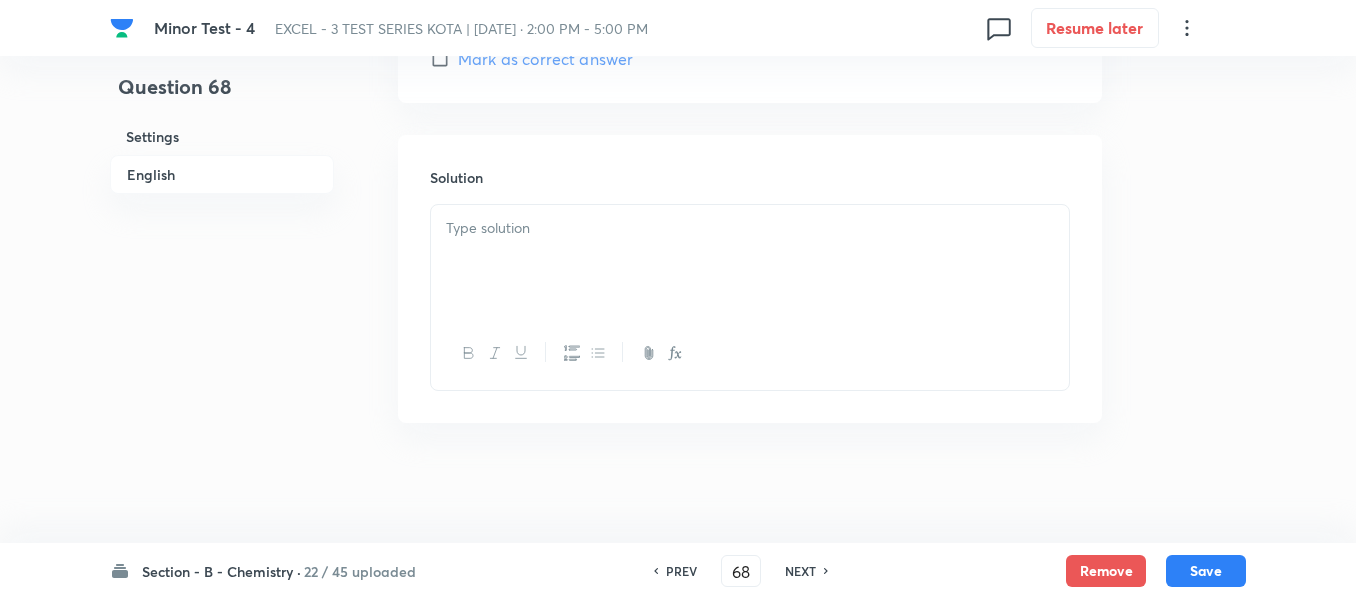 click at bounding box center (750, 261) 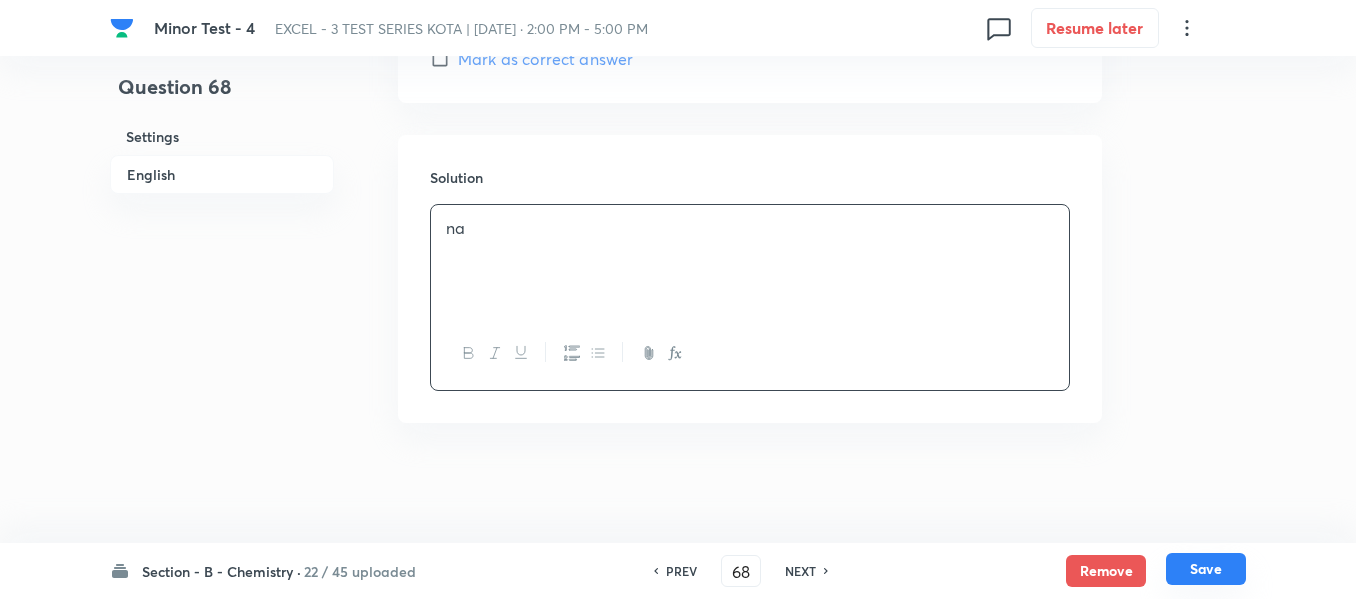 click on "Save" at bounding box center (1206, 569) 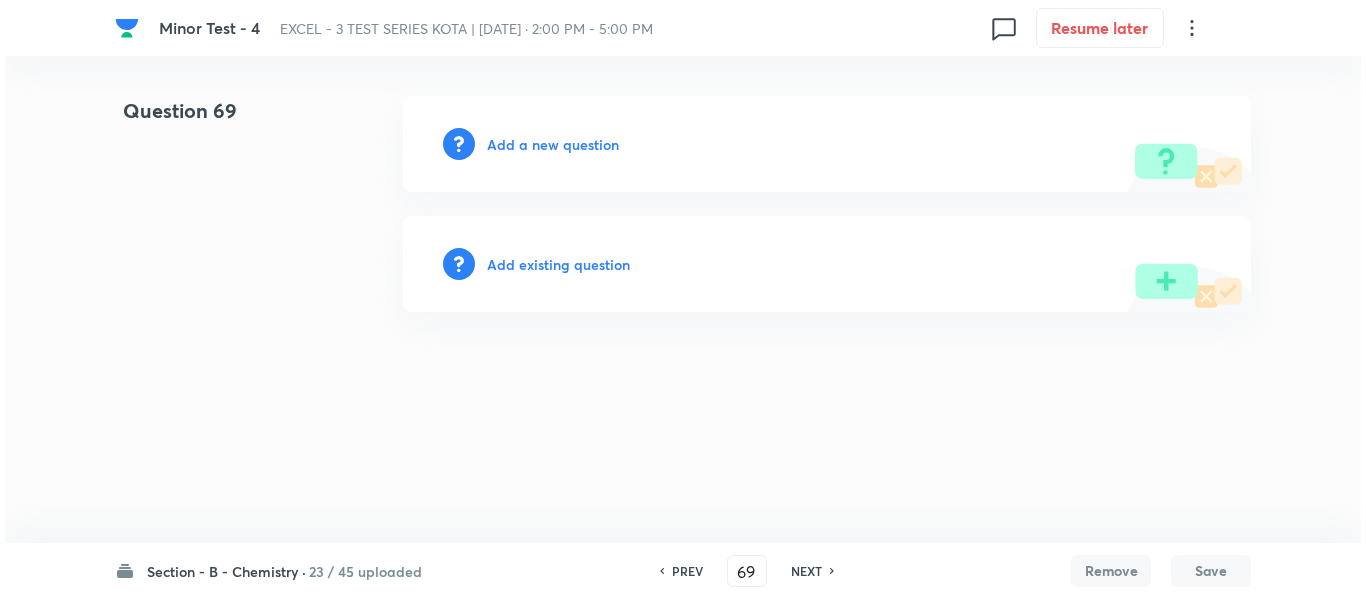 scroll, scrollTop: 0, scrollLeft: 0, axis: both 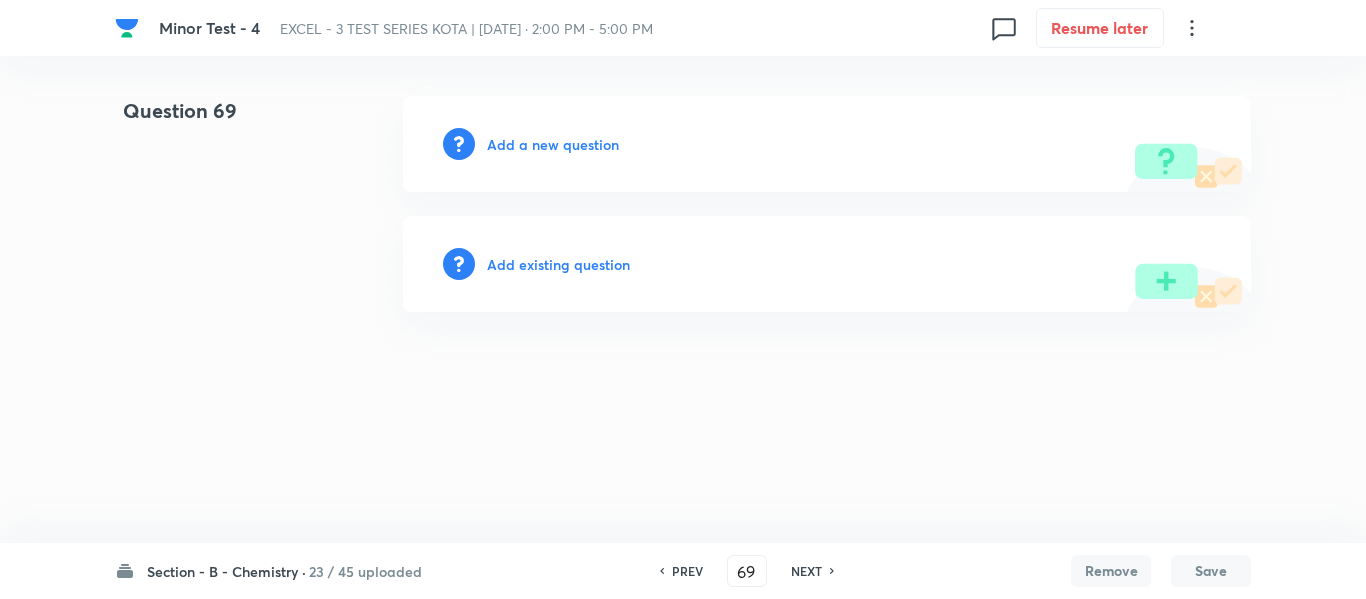 click on "Add a new question" at bounding box center (553, 144) 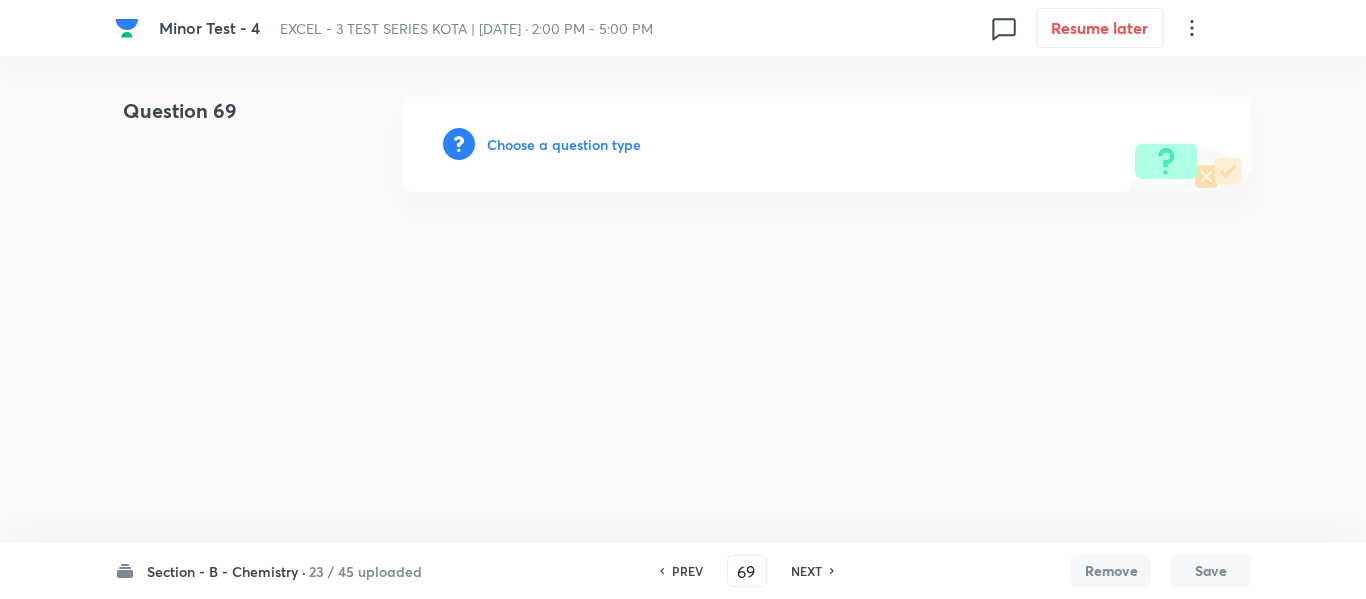 click on "Choose a question type" at bounding box center (564, 144) 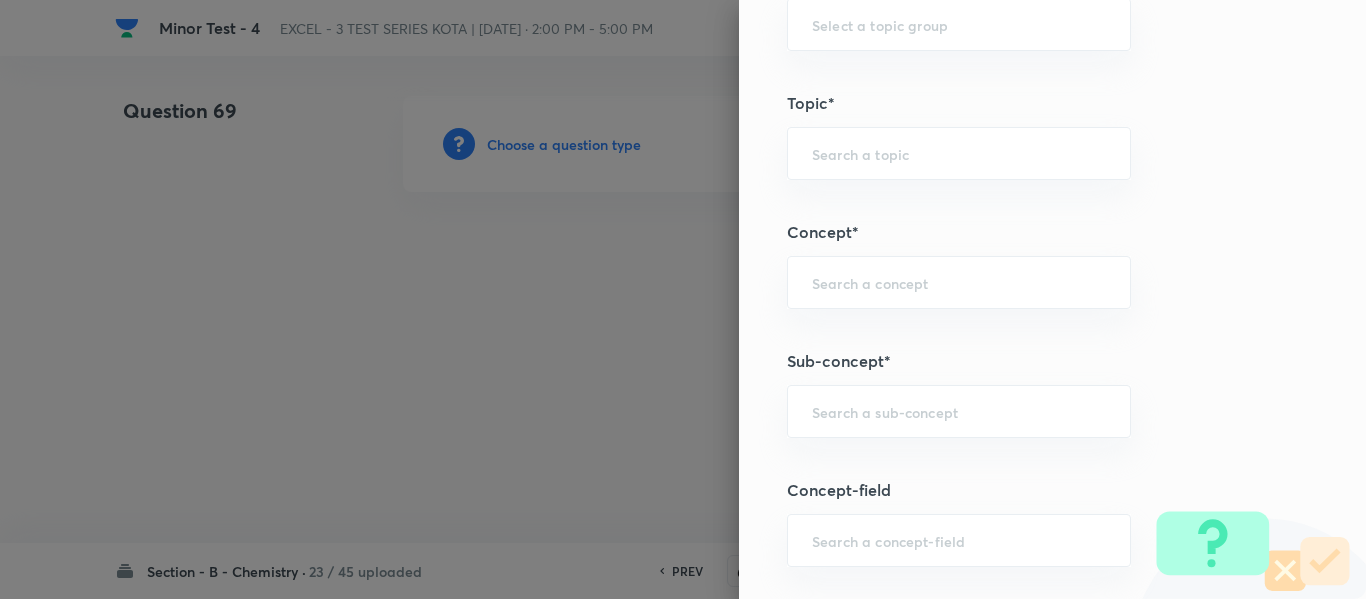 scroll, scrollTop: 1100, scrollLeft: 0, axis: vertical 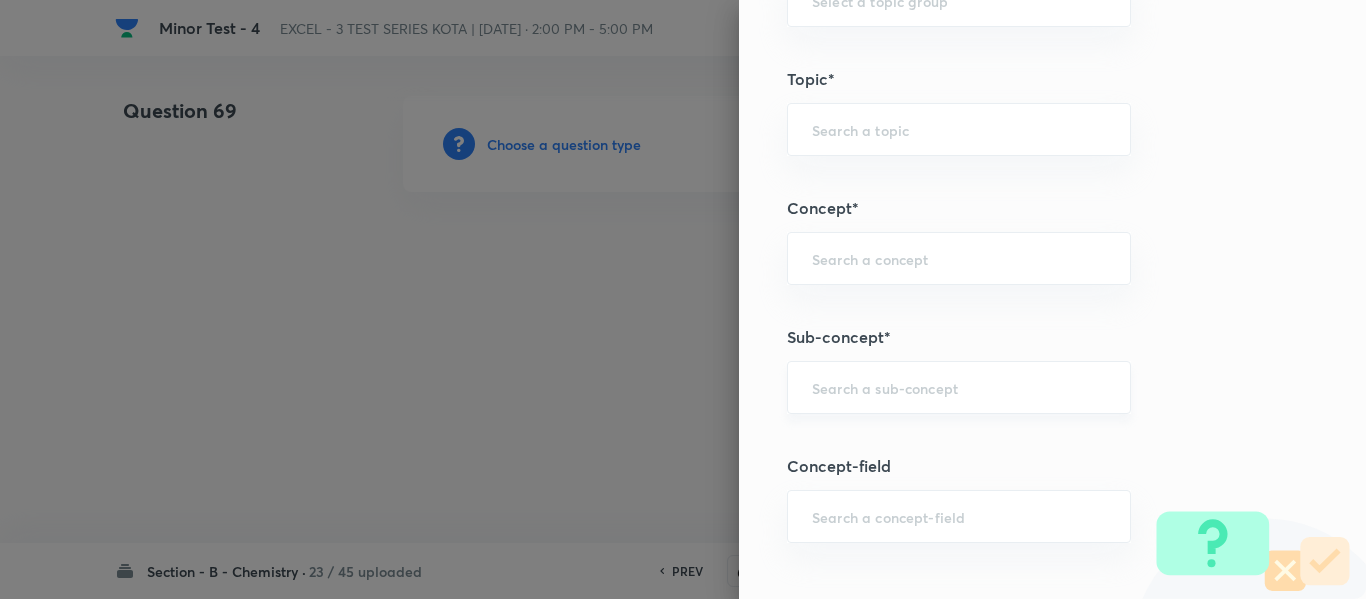 click at bounding box center [959, 387] 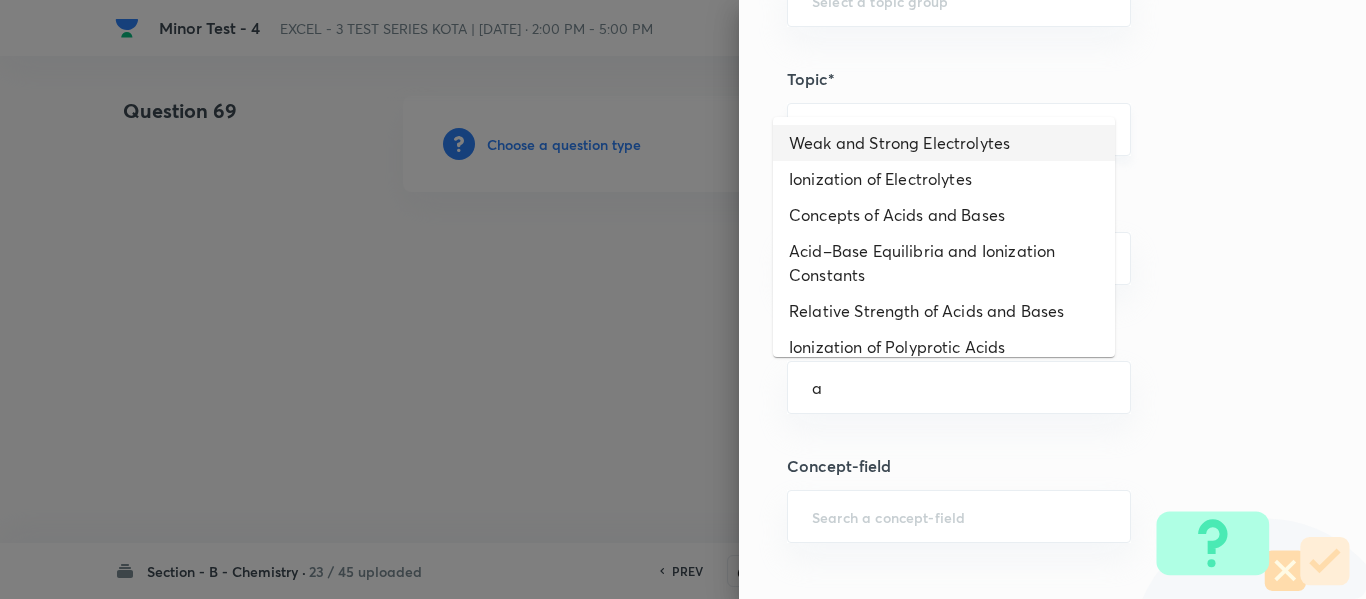 click on "Weak and Strong Electrolytes" at bounding box center [944, 143] 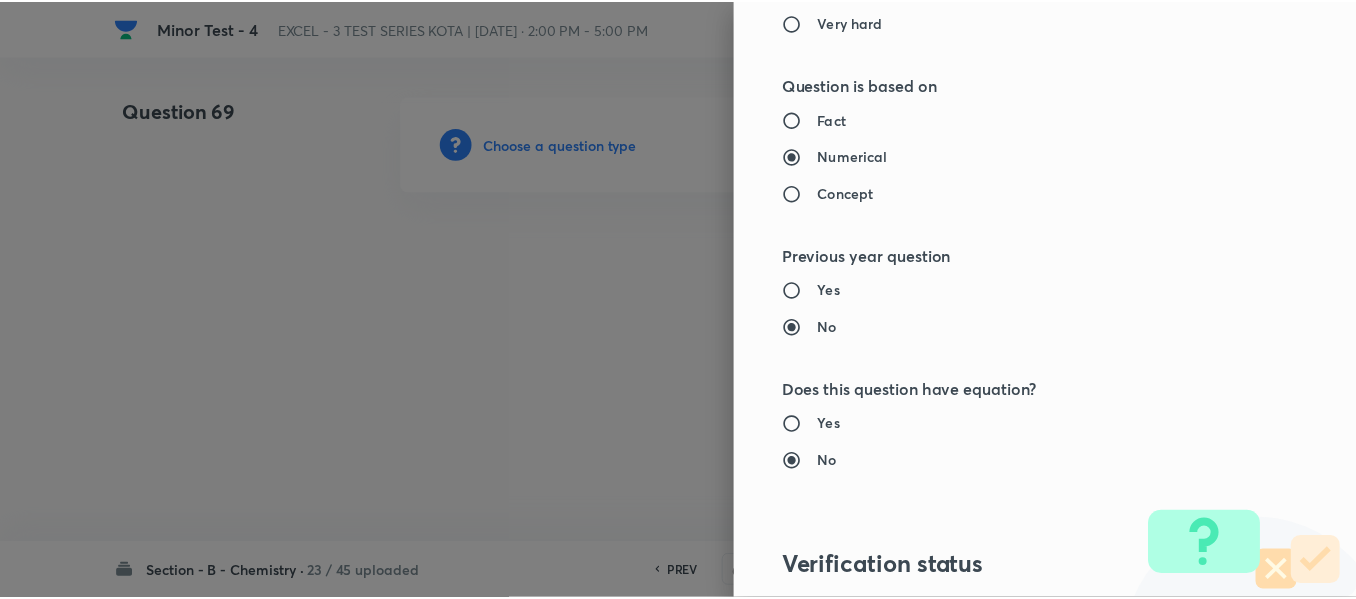 scroll, scrollTop: 2261, scrollLeft: 0, axis: vertical 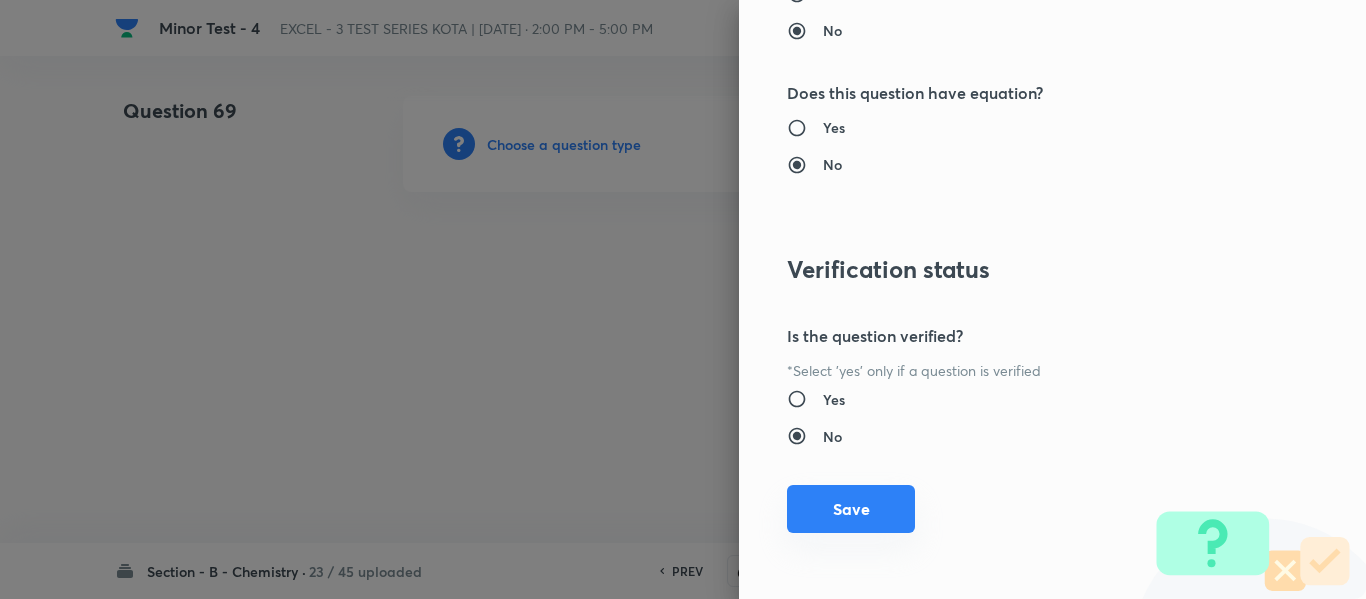 click on "Save" at bounding box center [851, 509] 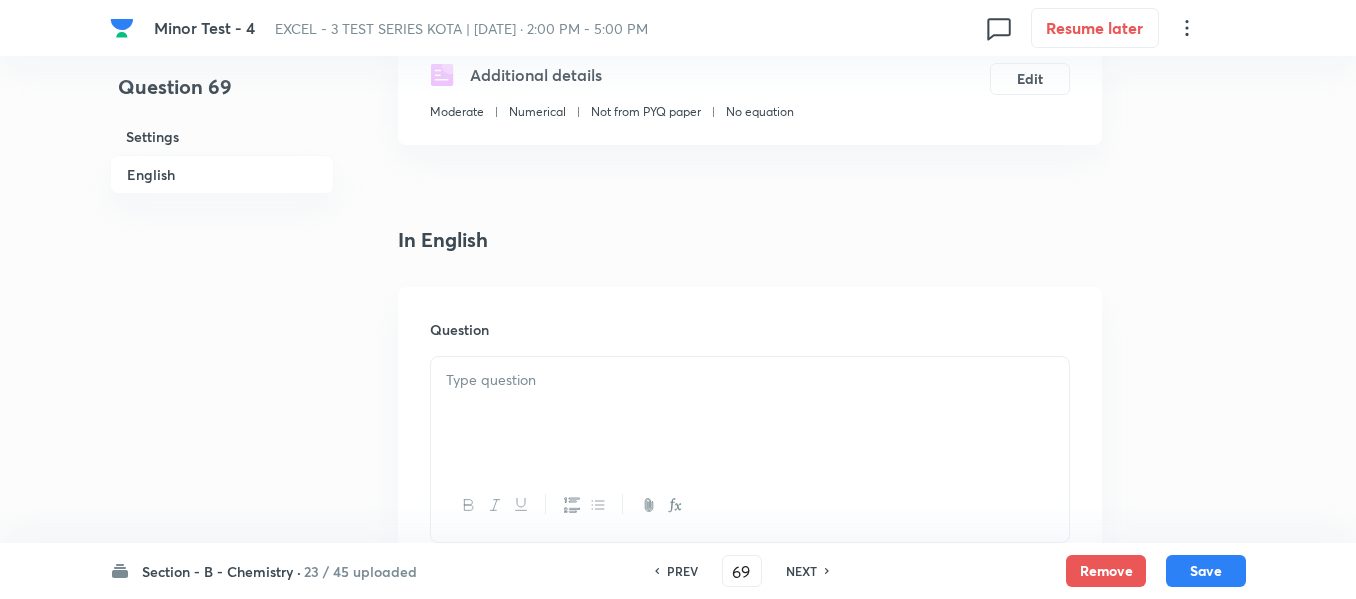 scroll, scrollTop: 500, scrollLeft: 0, axis: vertical 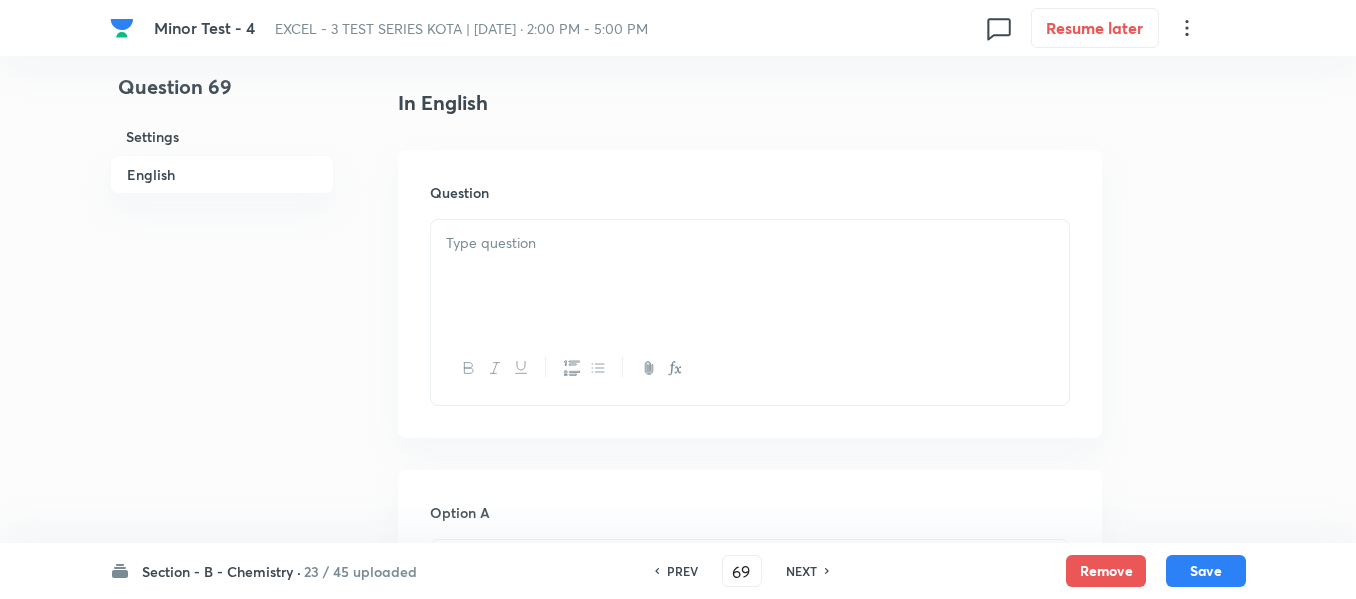click at bounding box center (750, 243) 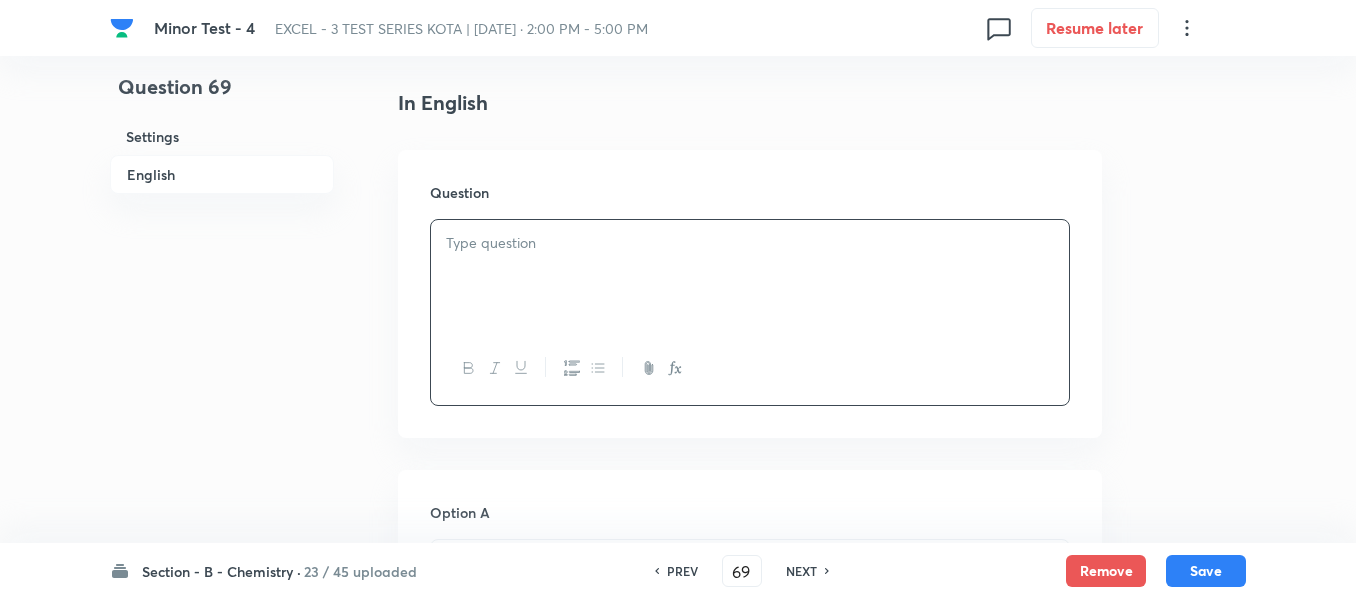 click at bounding box center (750, 243) 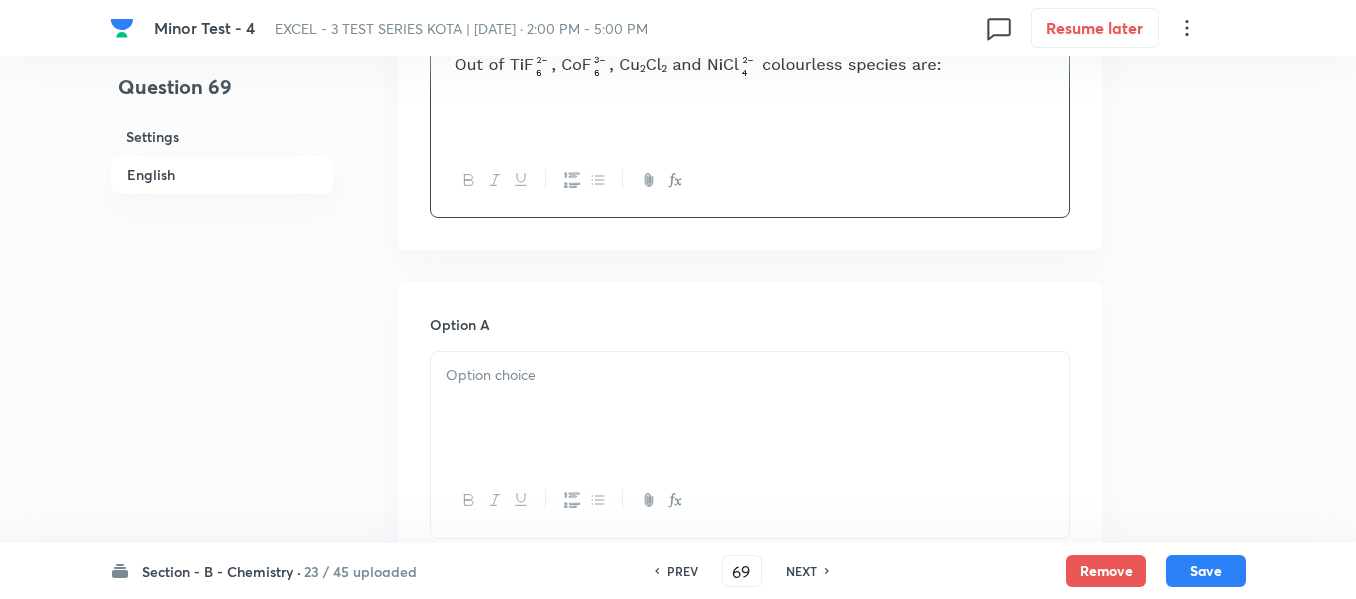 scroll, scrollTop: 700, scrollLeft: 0, axis: vertical 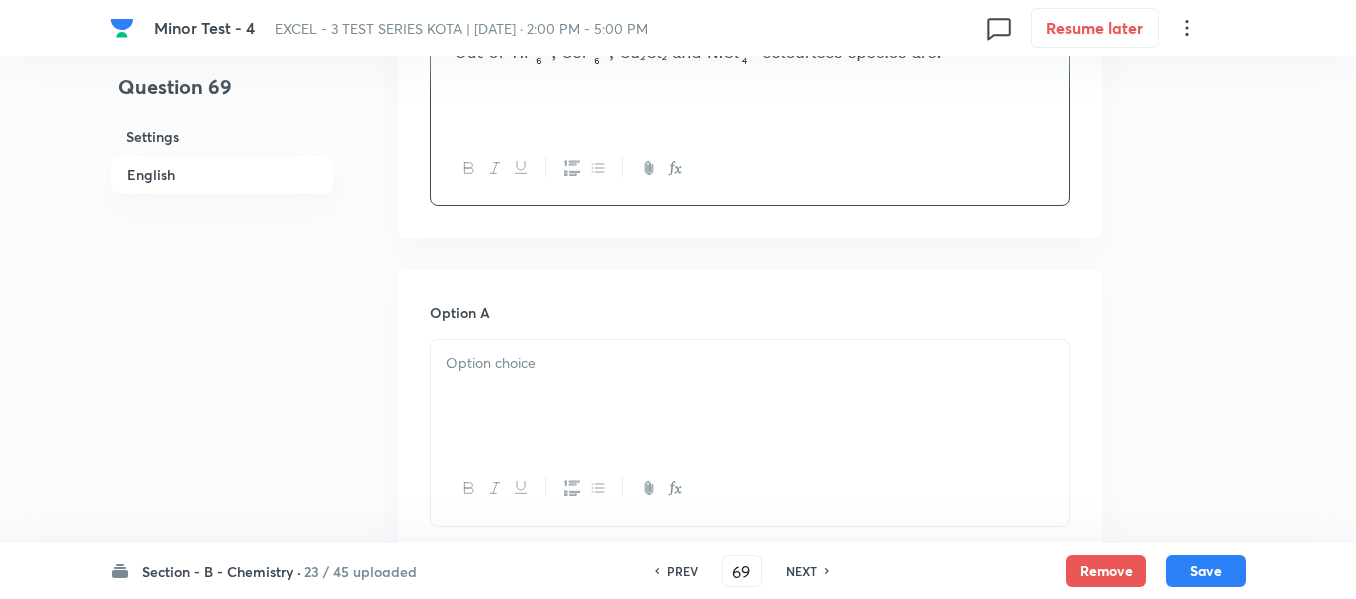 click at bounding box center (750, 363) 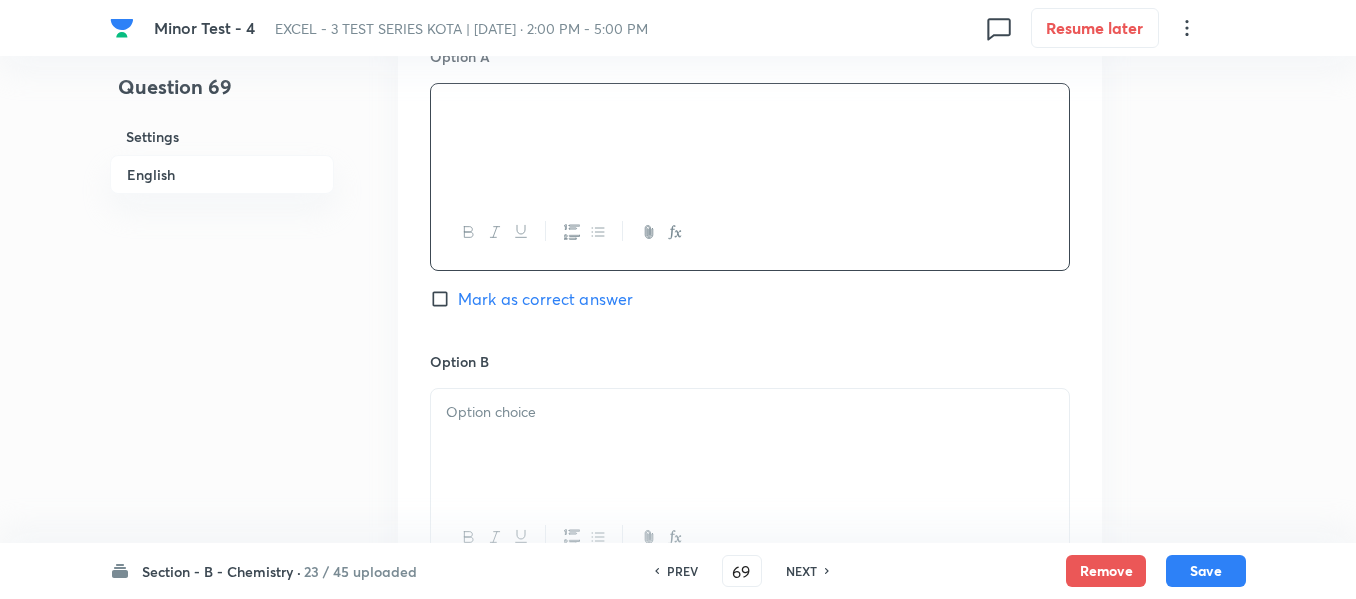 scroll, scrollTop: 1000, scrollLeft: 0, axis: vertical 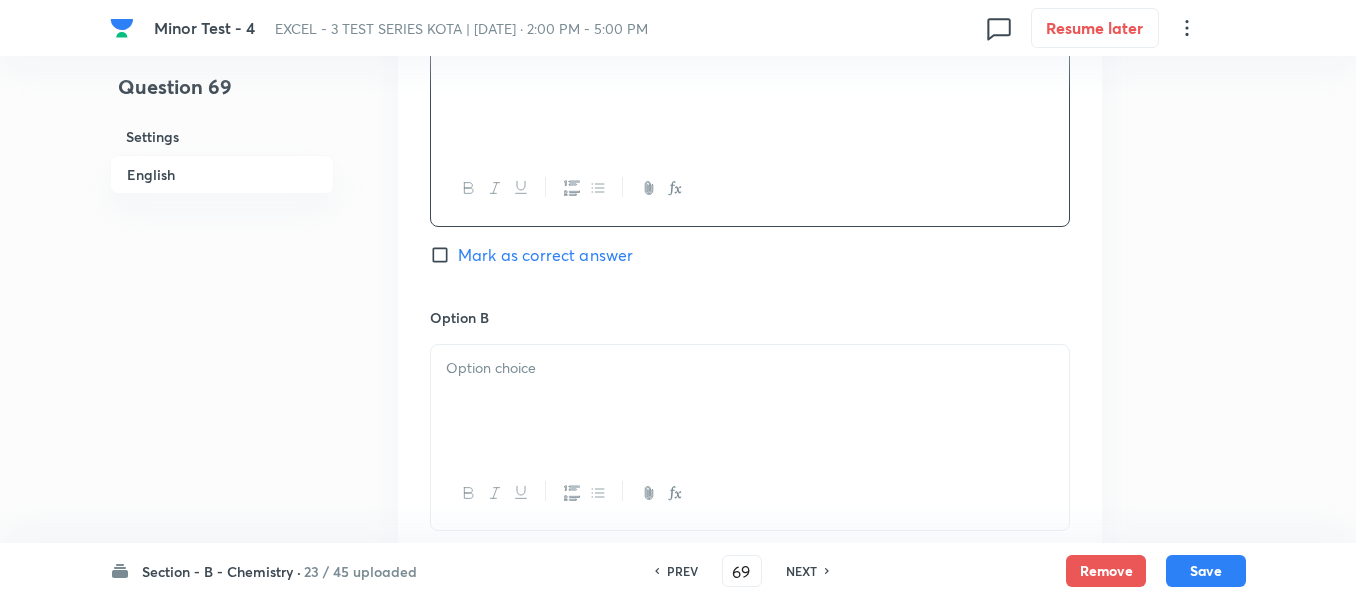 click at bounding box center [750, 368] 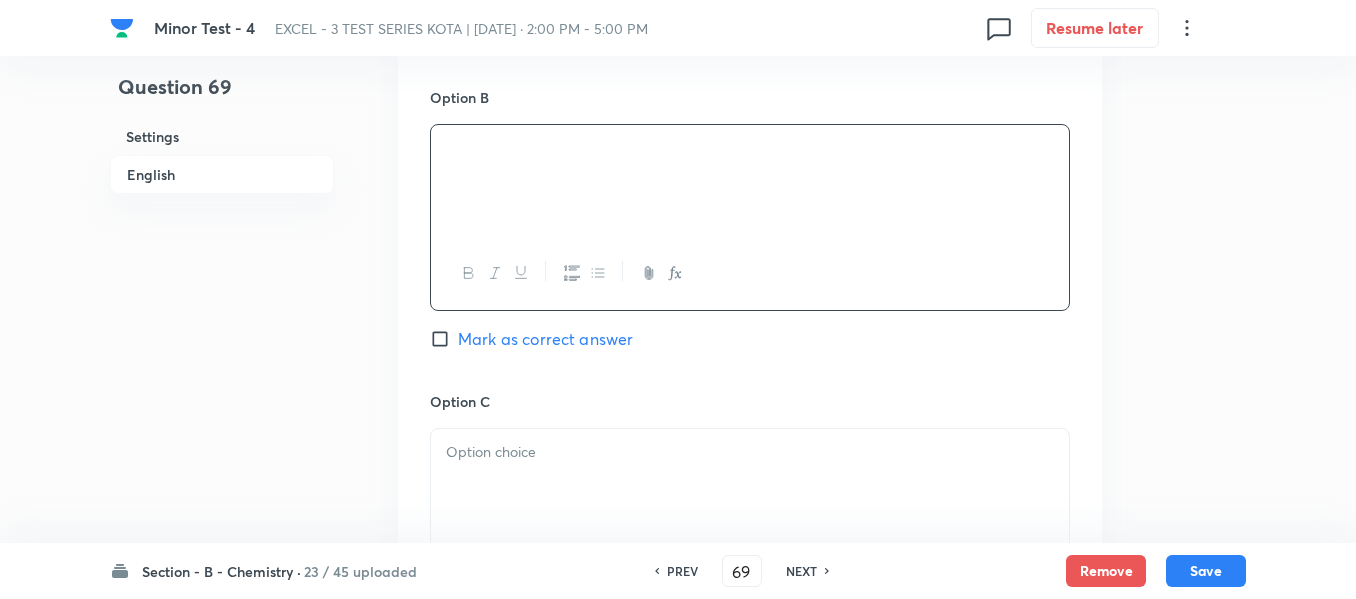 scroll, scrollTop: 1300, scrollLeft: 0, axis: vertical 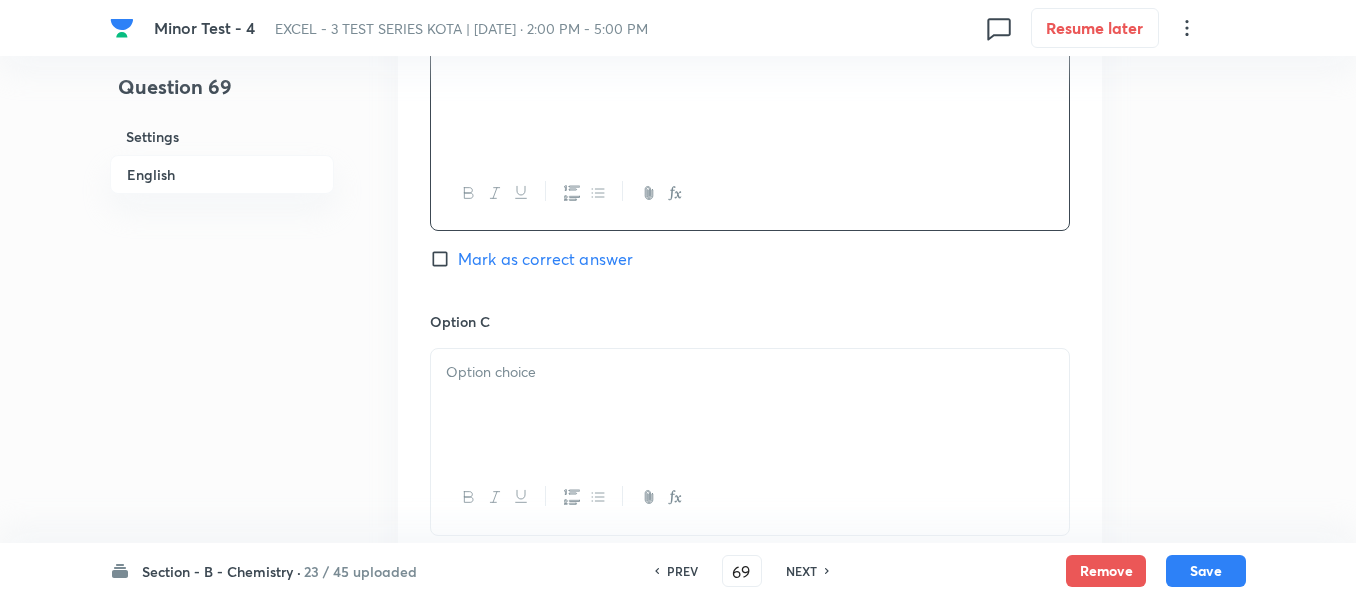click at bounding box center [750, 372] 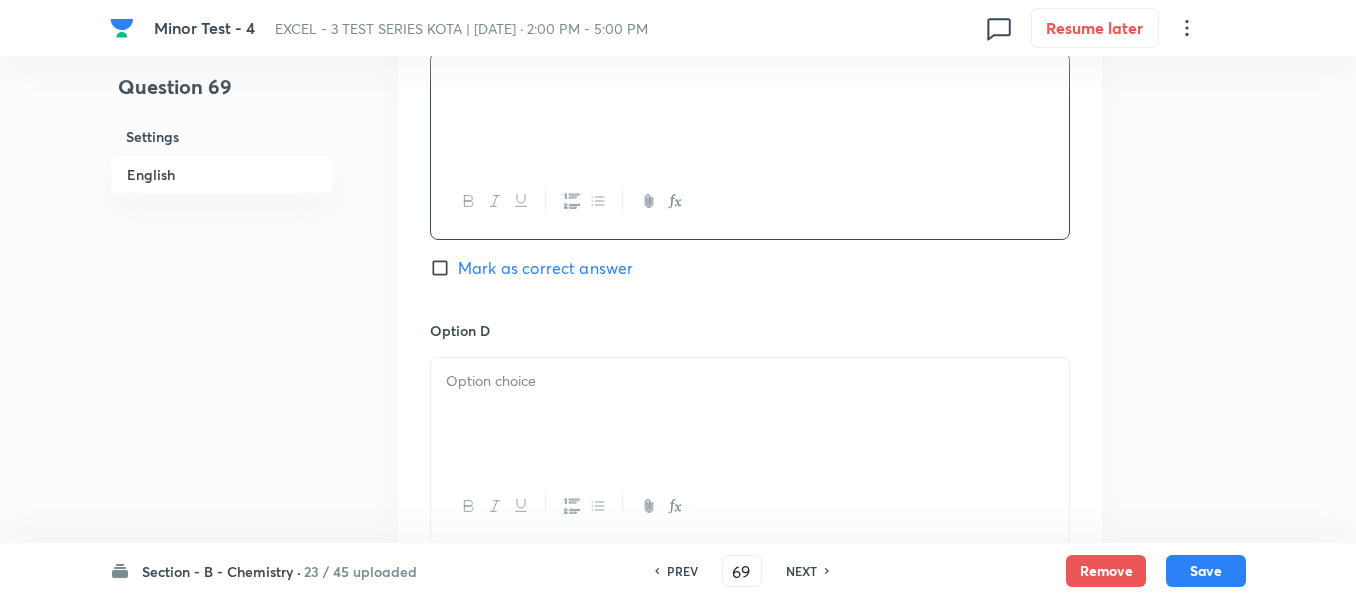 scroll, scrollTop: 1700, scrollLeft: 0, axis: vertical 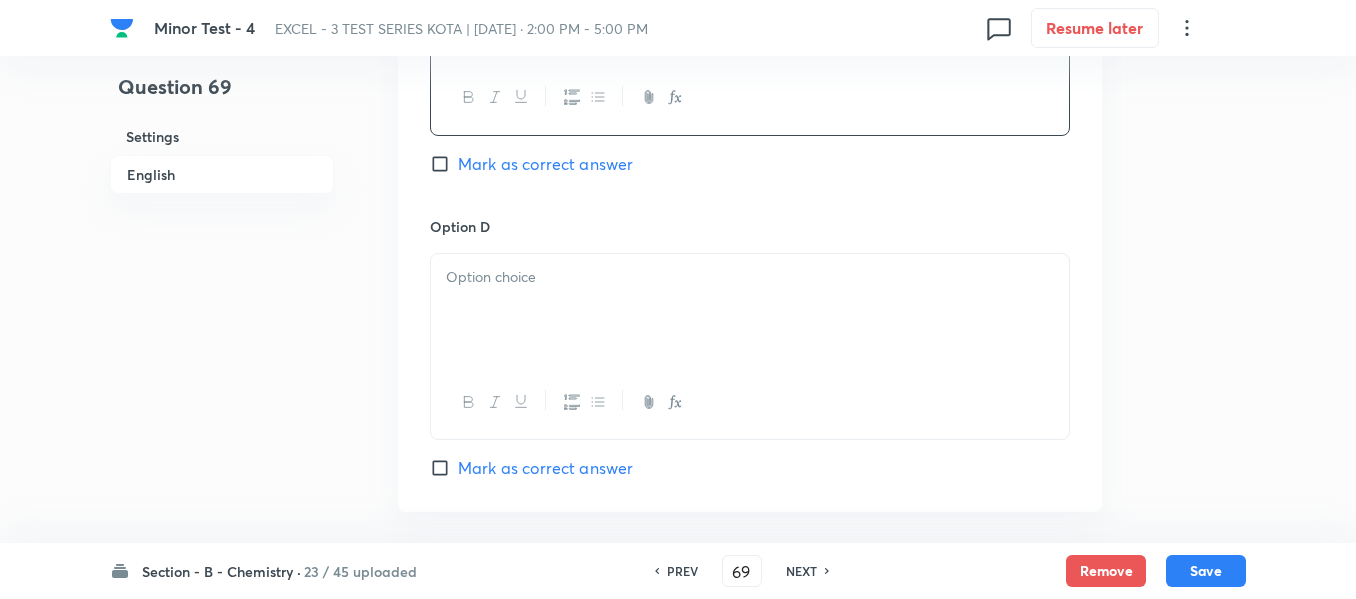 click at bounding box center [750, 310] 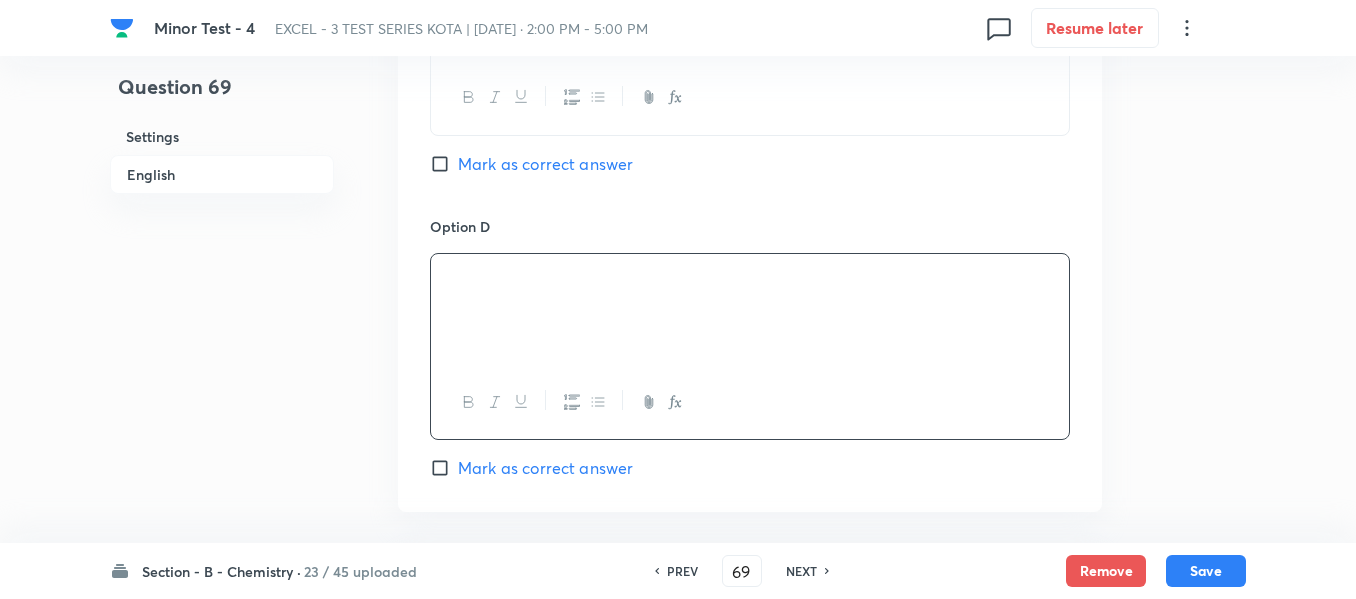 click on "Mark as correct answer" at bounding box center [444, 468] 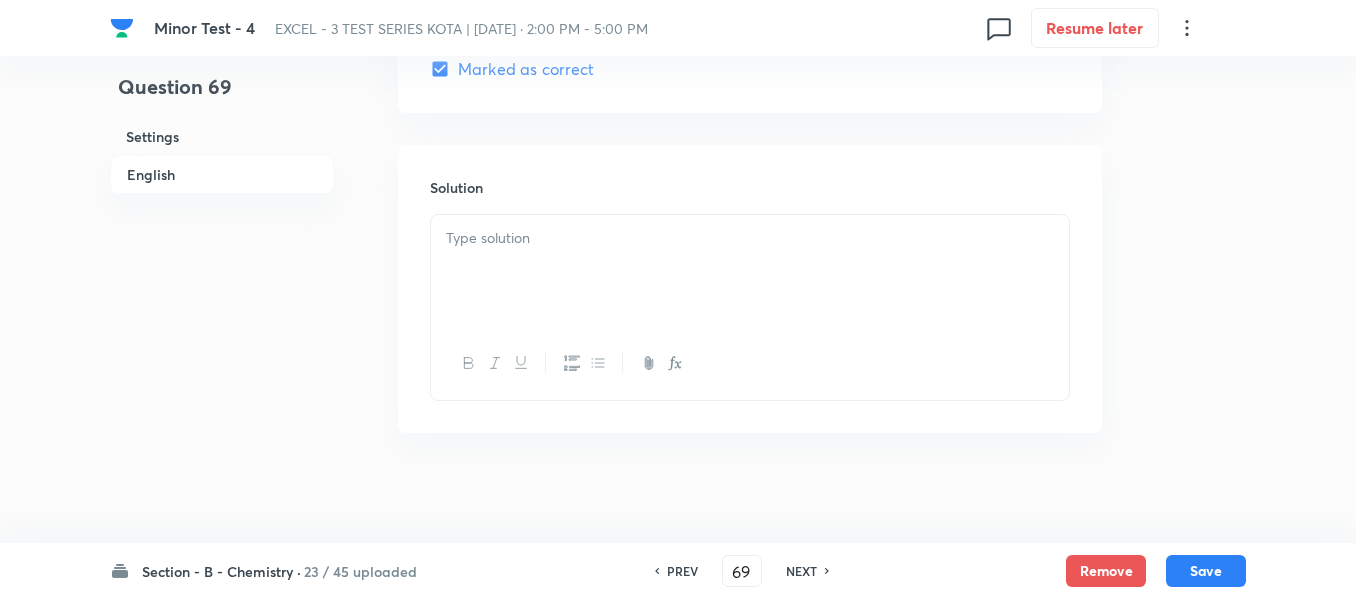 scroll, scrollTop: 2100, scrollLeft: 0, axis: vertical 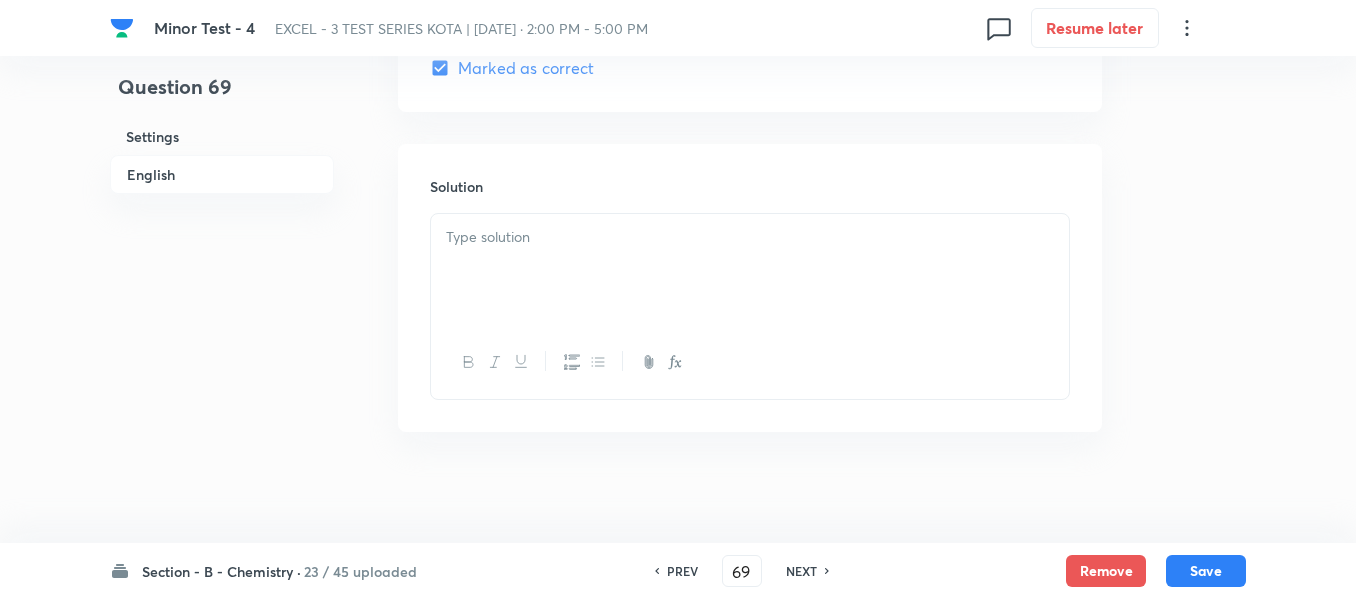 click at bounding box center [750, 270] 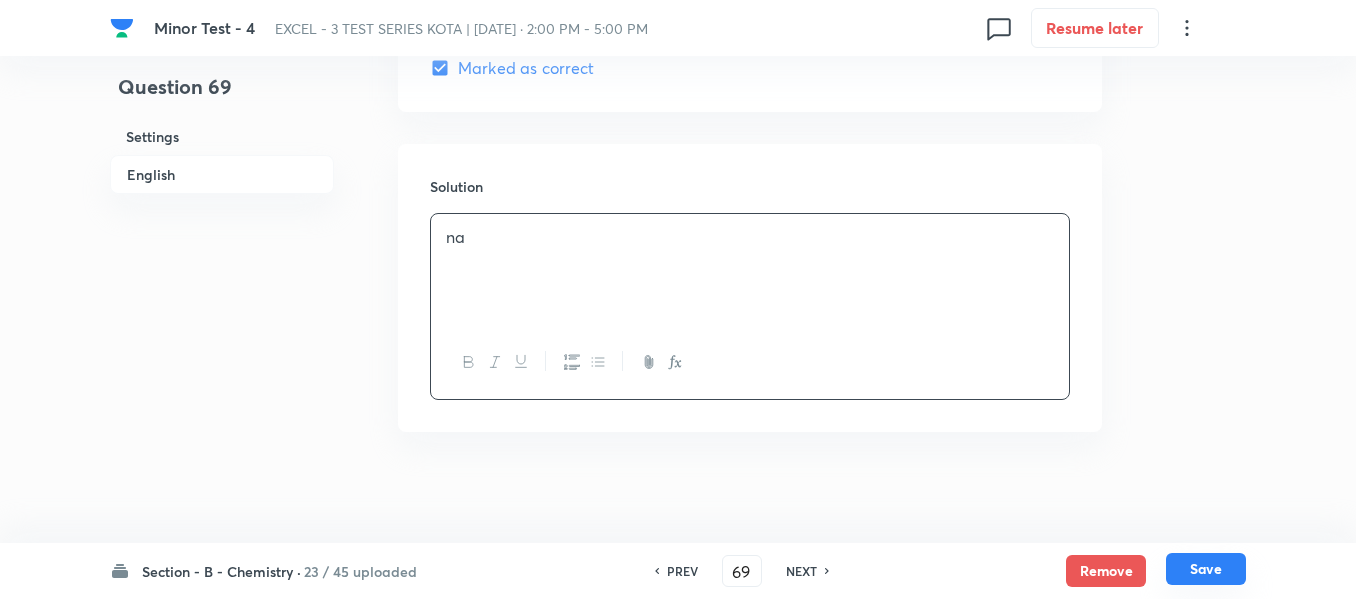 click on "Save" at bounding box center (1206, 569) 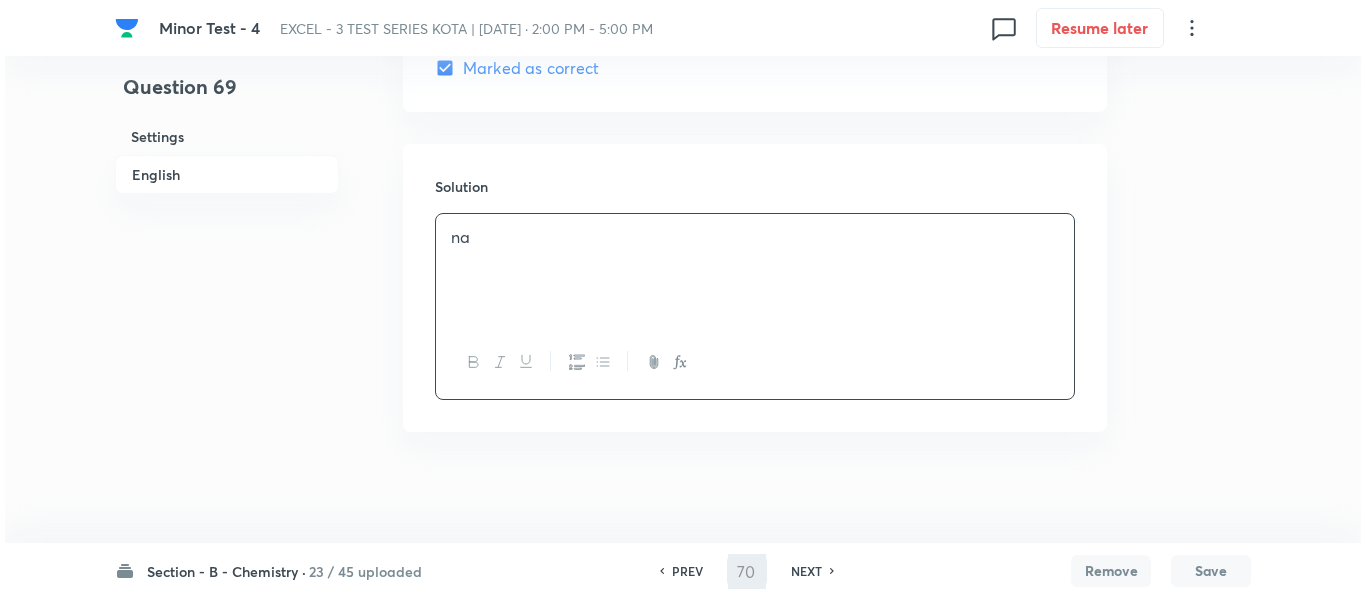 scroll, scrollTop: 0, scrollLeft: 0, axis: both 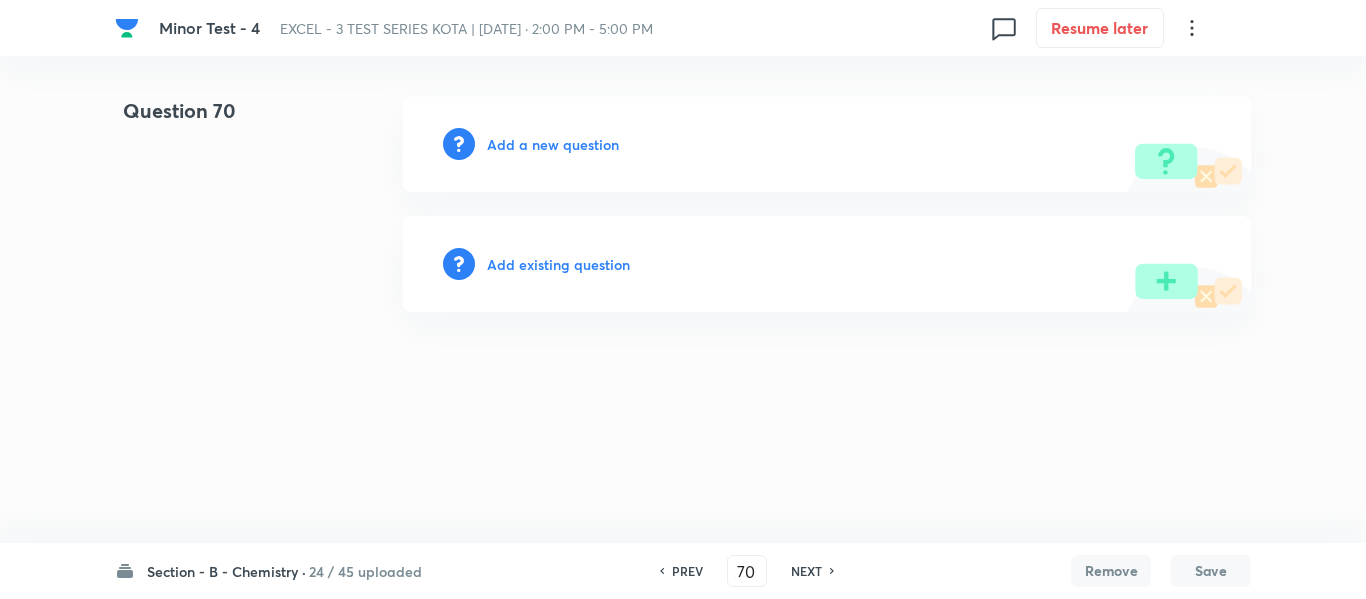 click on "Add a new question" at bounding box center (553, 144) 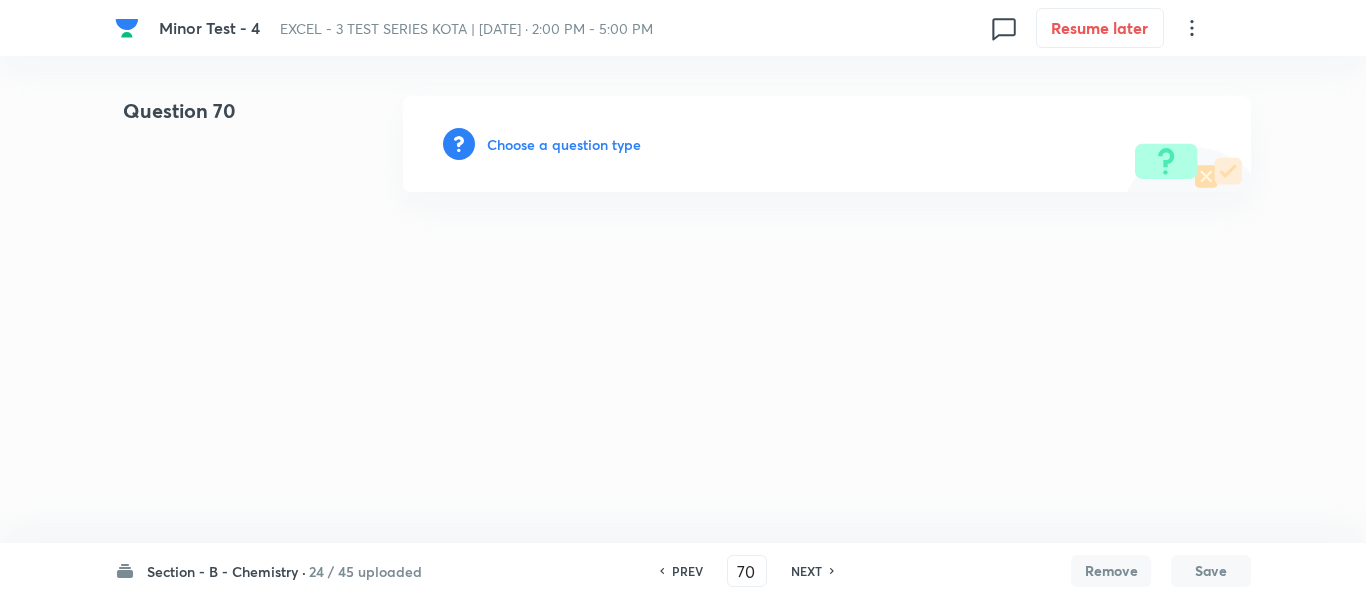 click on "Choose a question type" at bounding box center (564, 144) 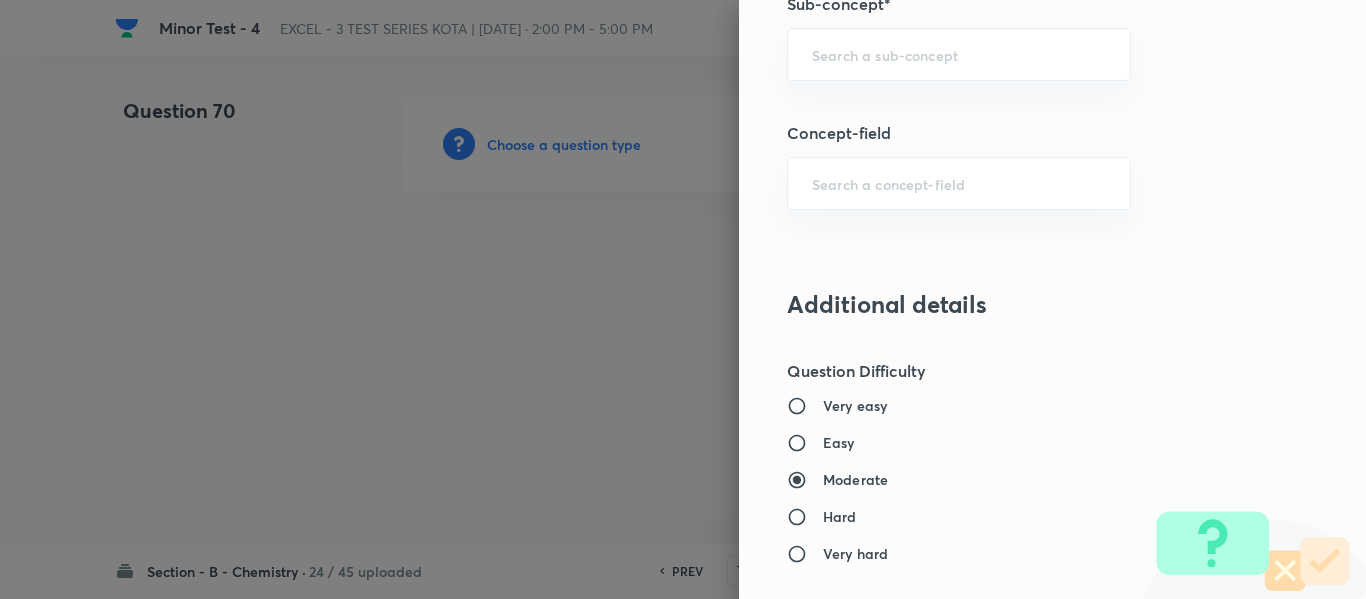 scroll, scrollTop: 1301, scrollLeft: 0, axis: vertical 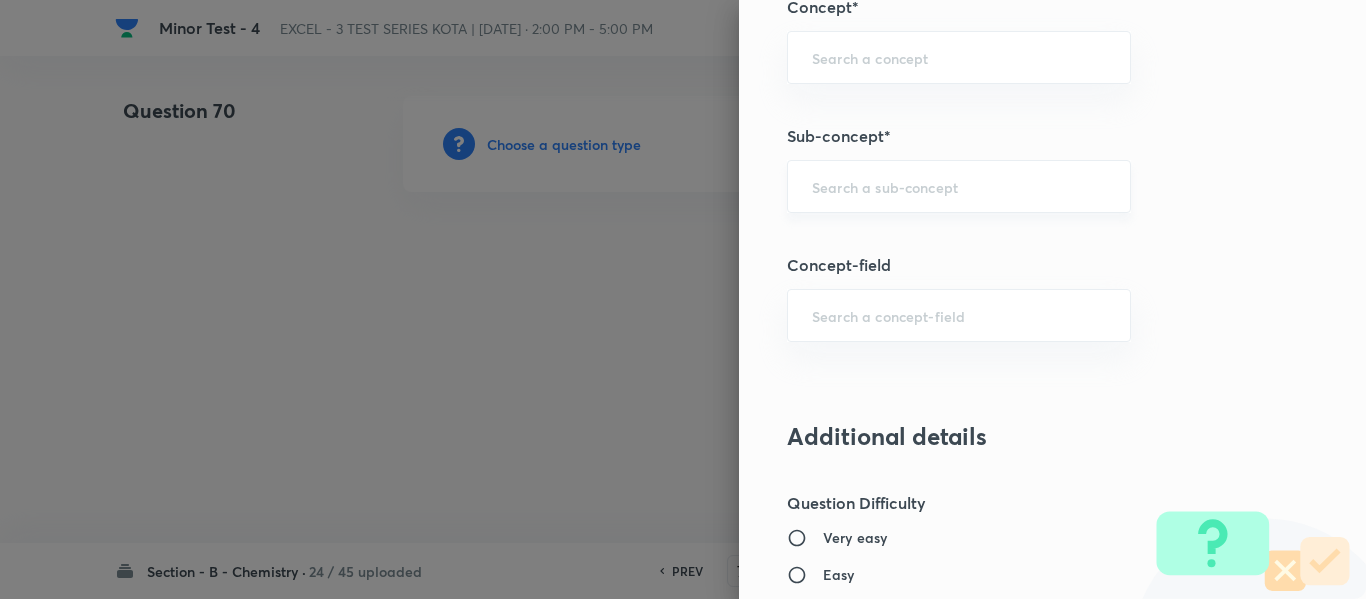 click at bounding box center [959, 186] 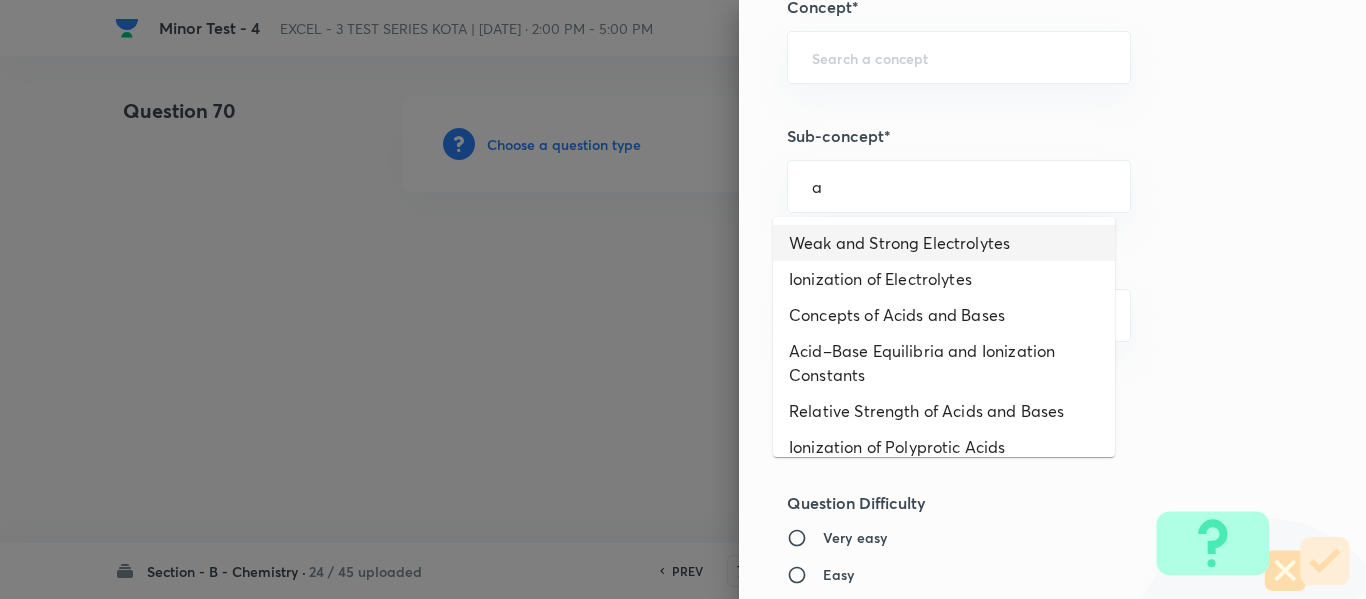 click on "Weak and Strong Electrolytes" at bounding box center (944, 243) 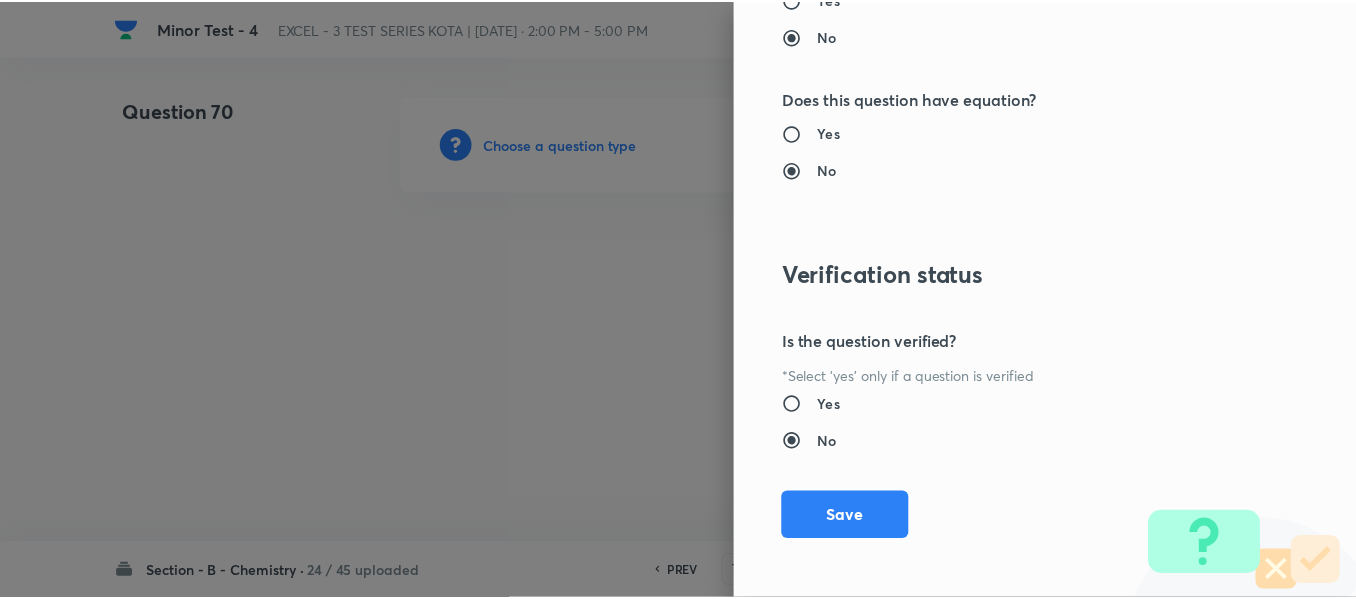 scroll, scrollTop: 2261, scrollLeft: 0, axis: vertical 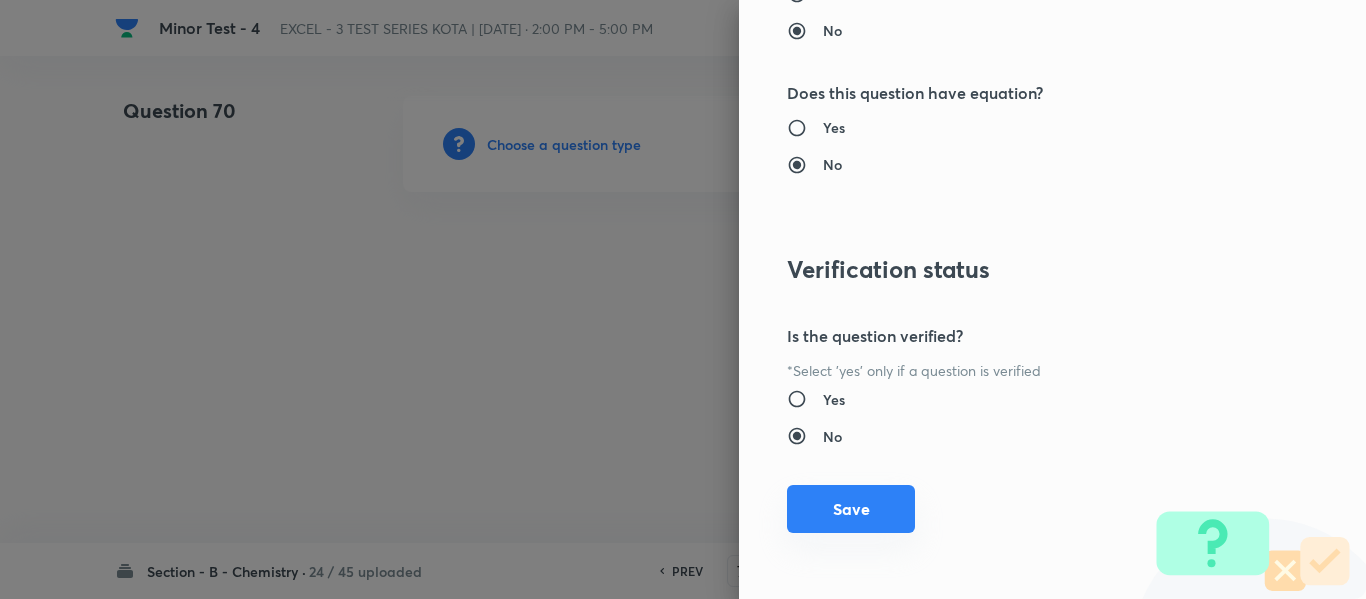 click on "Save" at bounding box center (851, 509) 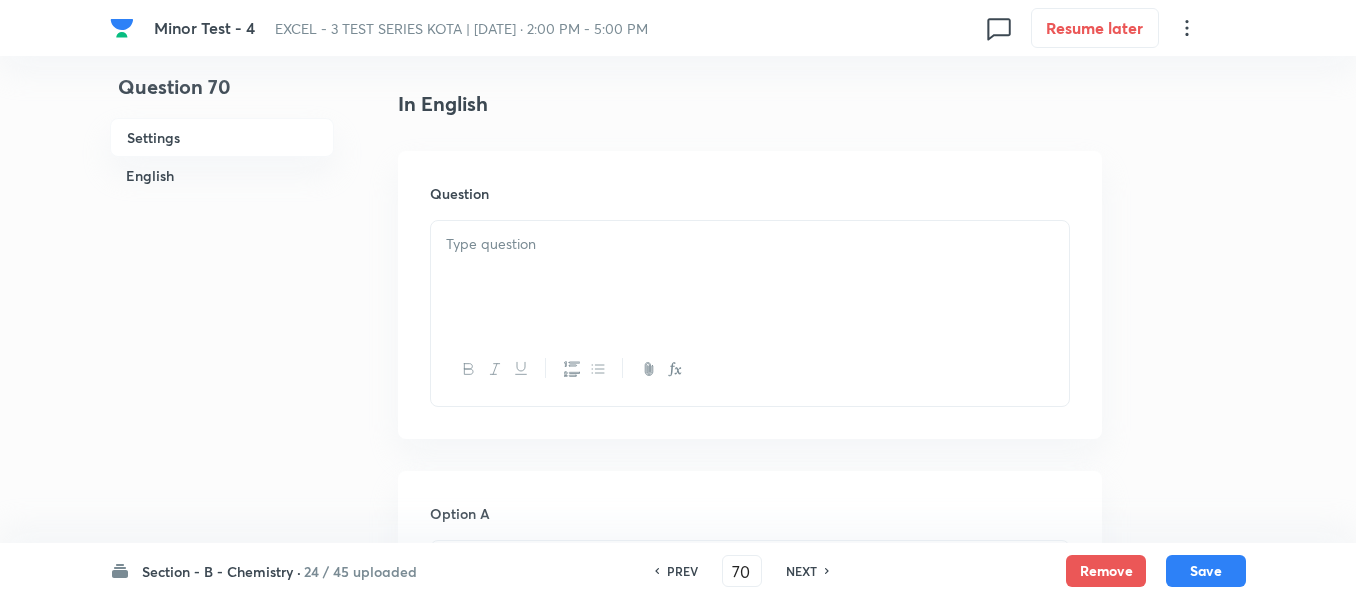 scroll, scrollTop: 500, scrollLeft: 0, axis: vertical 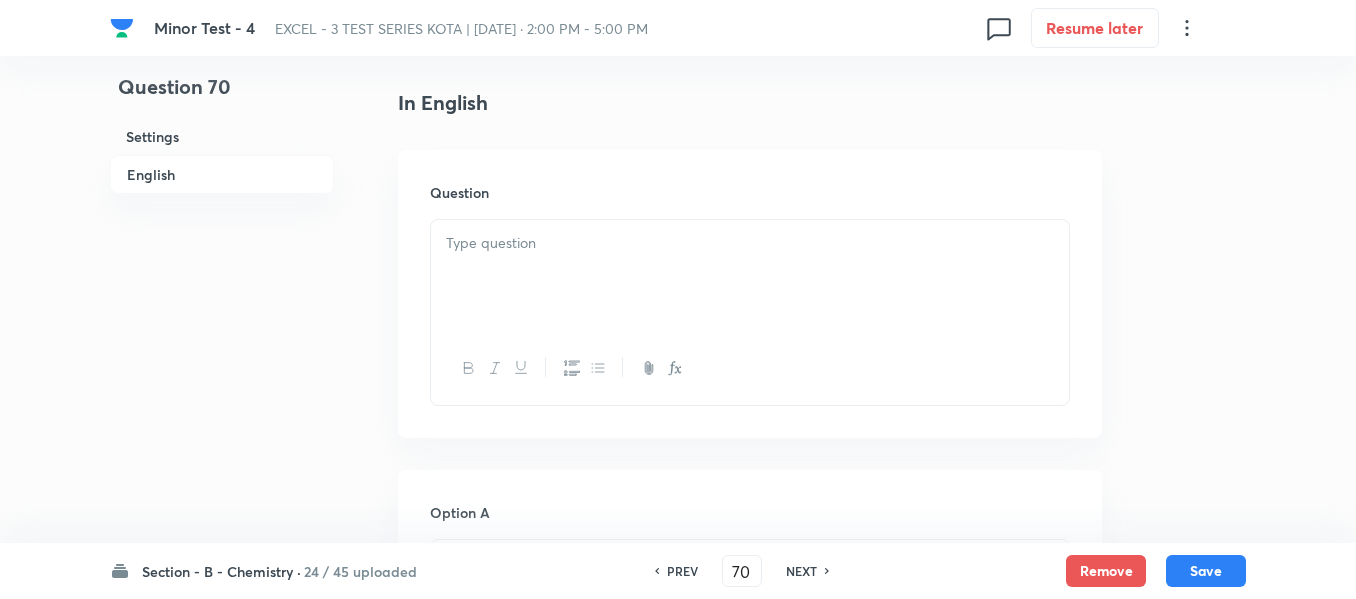 click at bounding box center [750, 243] 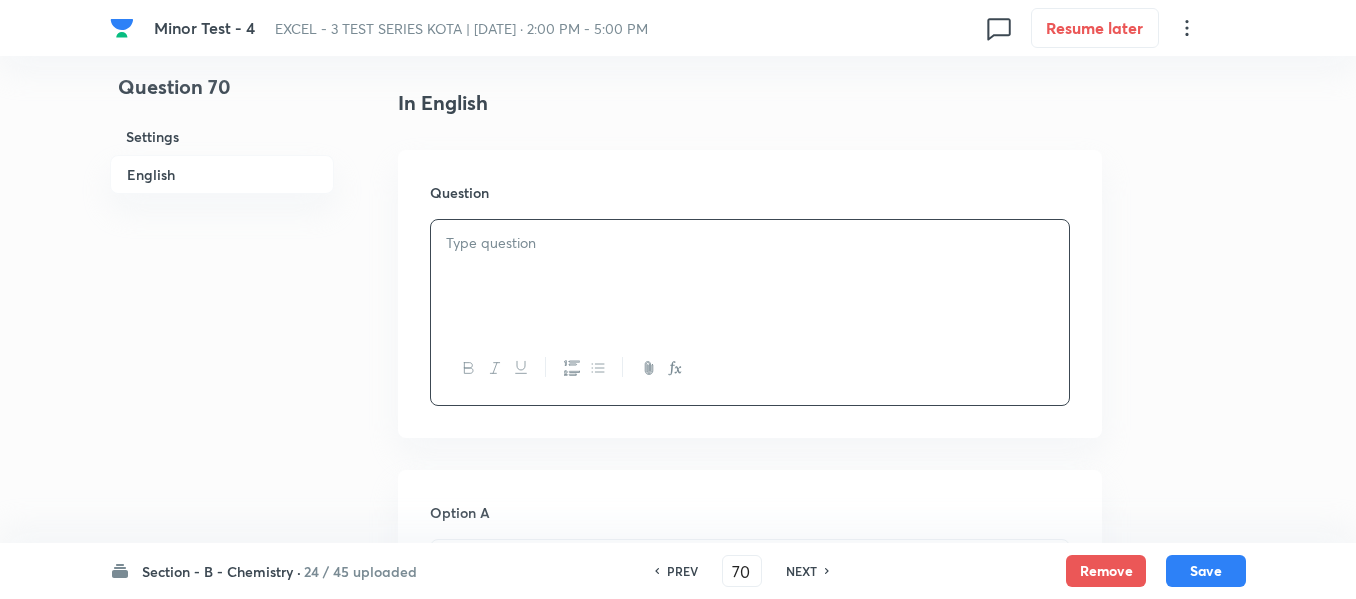 click at bounding box center [750, 243] 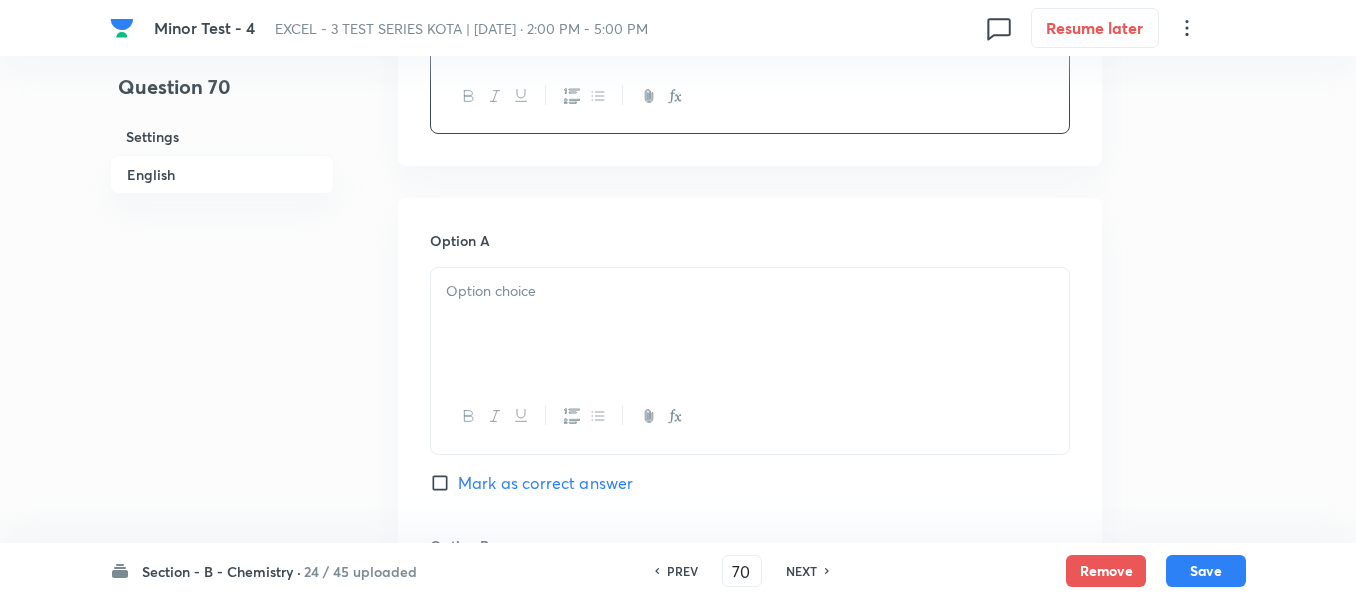 scroll, scrollTop: 800, scrollLeft: 0, axis: vertical 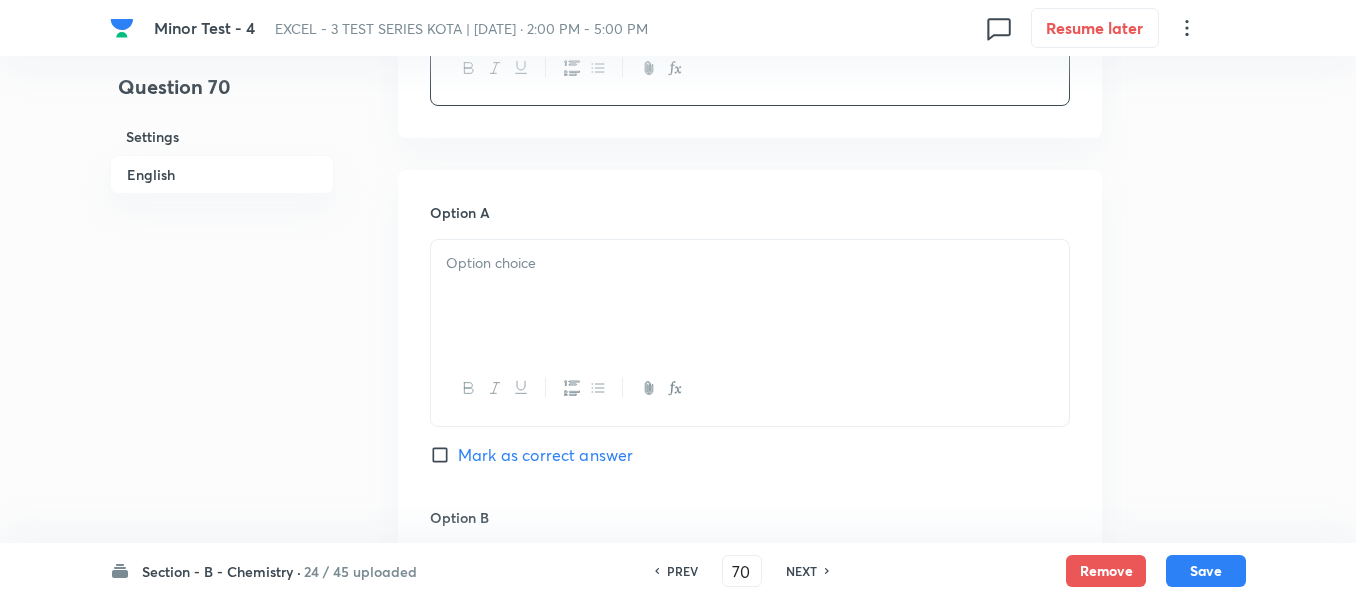 click at bounding box center (750, 263) 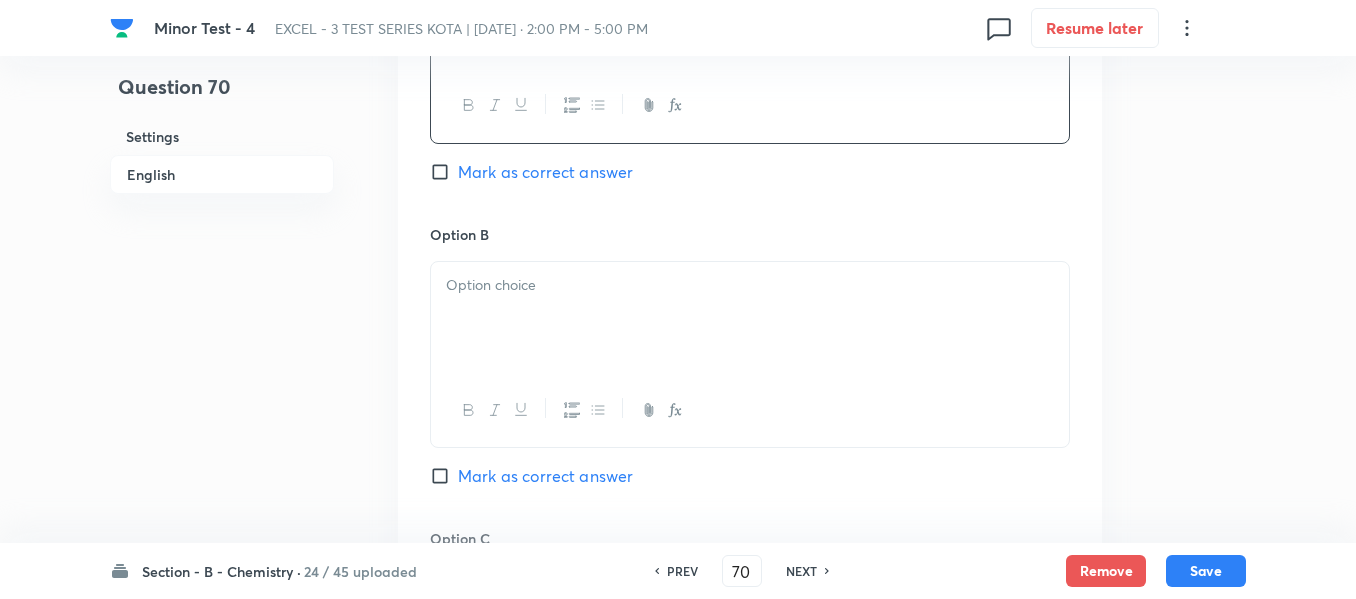 scroll, scrollTop: 1100, scrollLeft: 0, axis: vertical 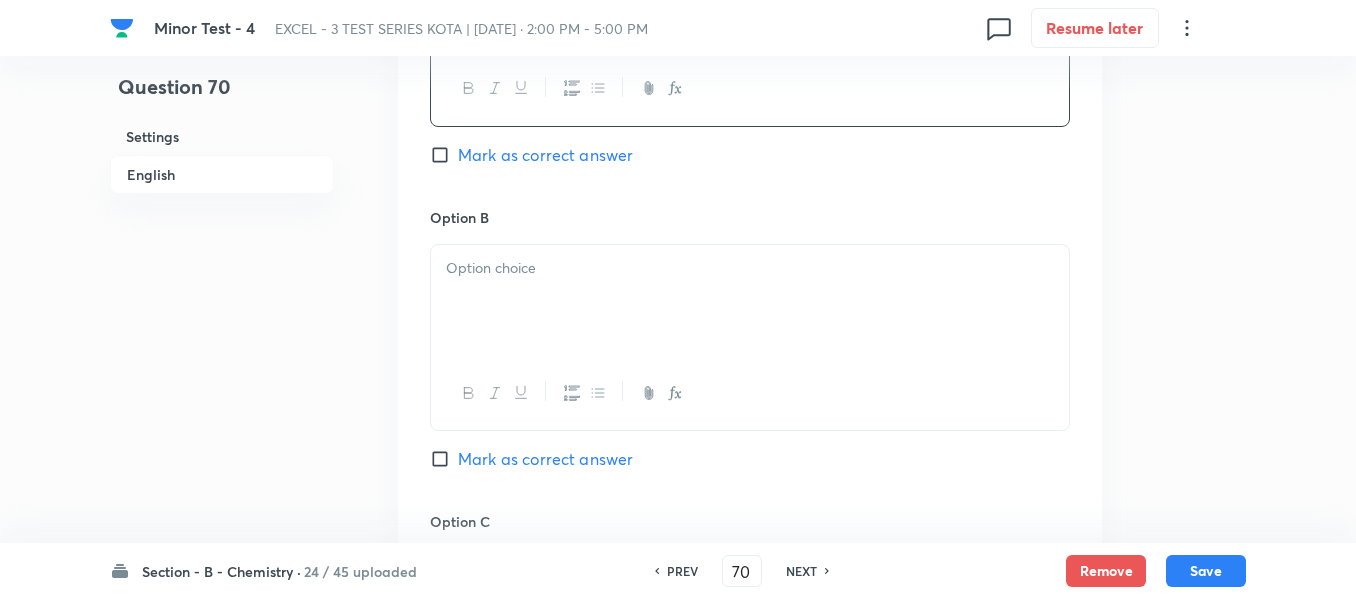 click at bounding box center (750, 301) 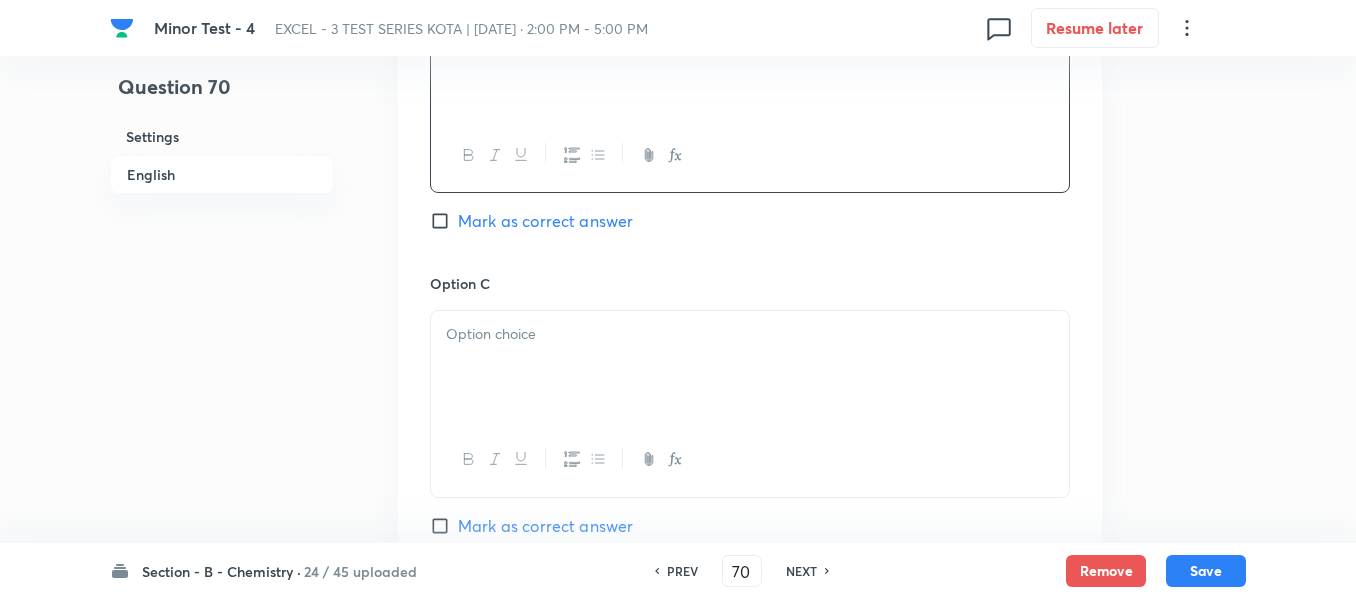 scroll, scrollTop: 1400, scrollLeft: 0, axis: vertical 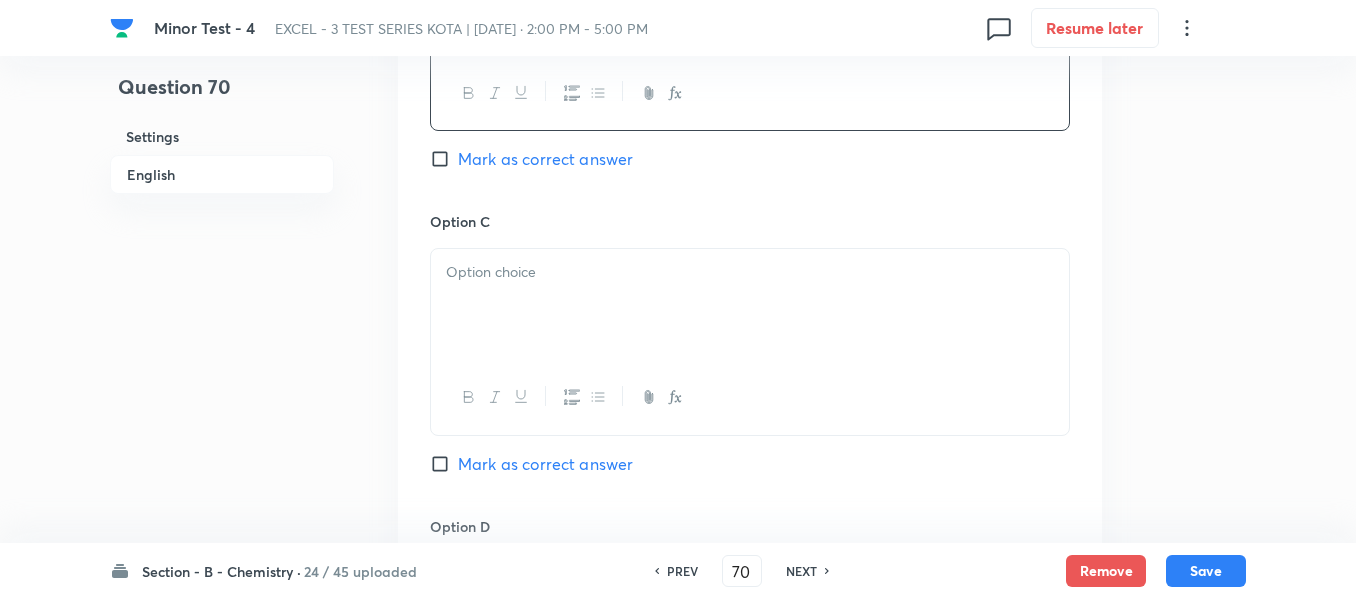 click at bounding box center [750, 272] 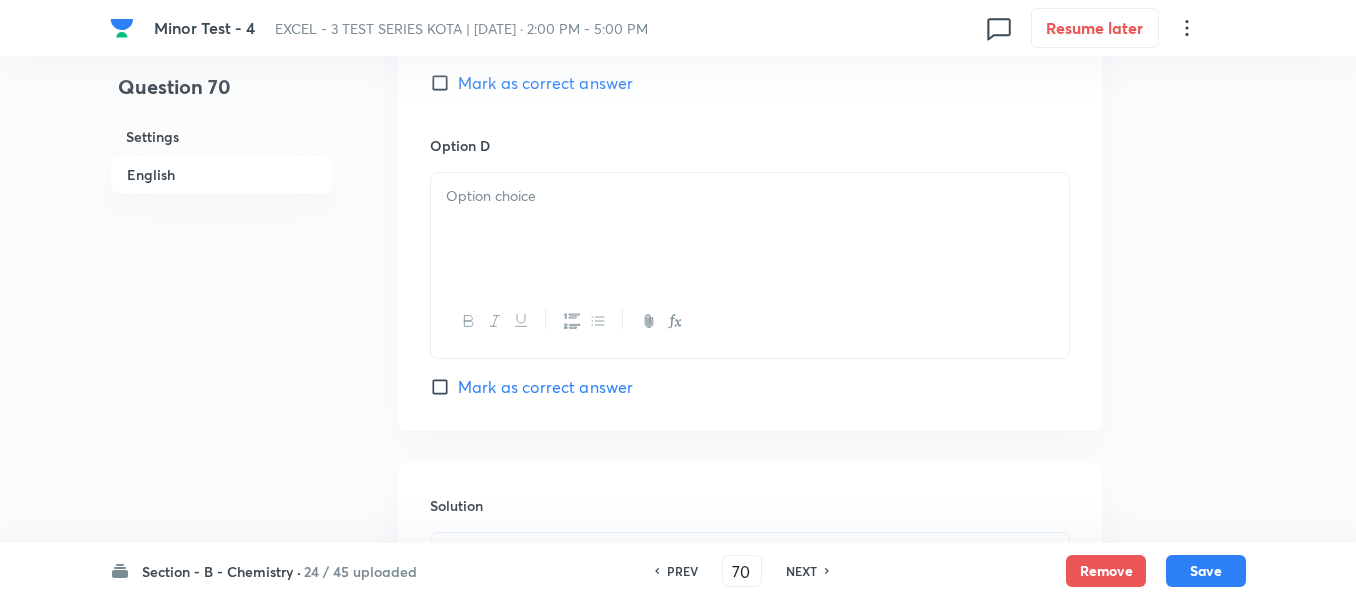 scroll, scrollTop: 1800, scrollLeft: 0, axis: vertical 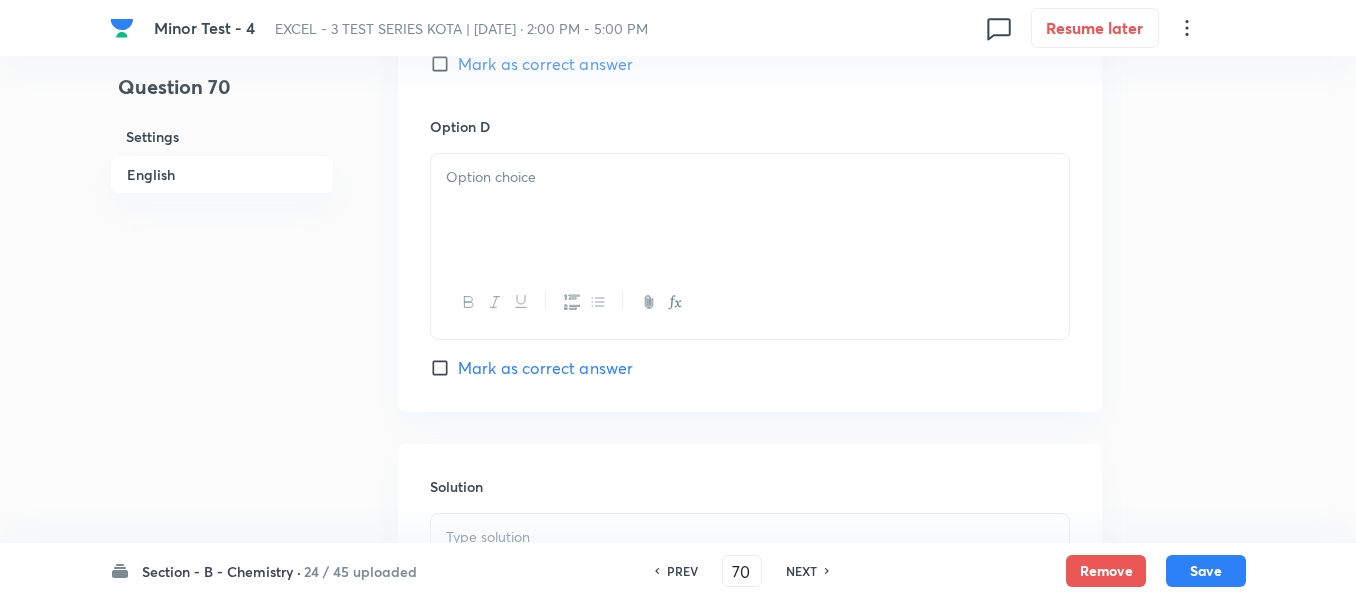 click at bounding box center [750, 210] 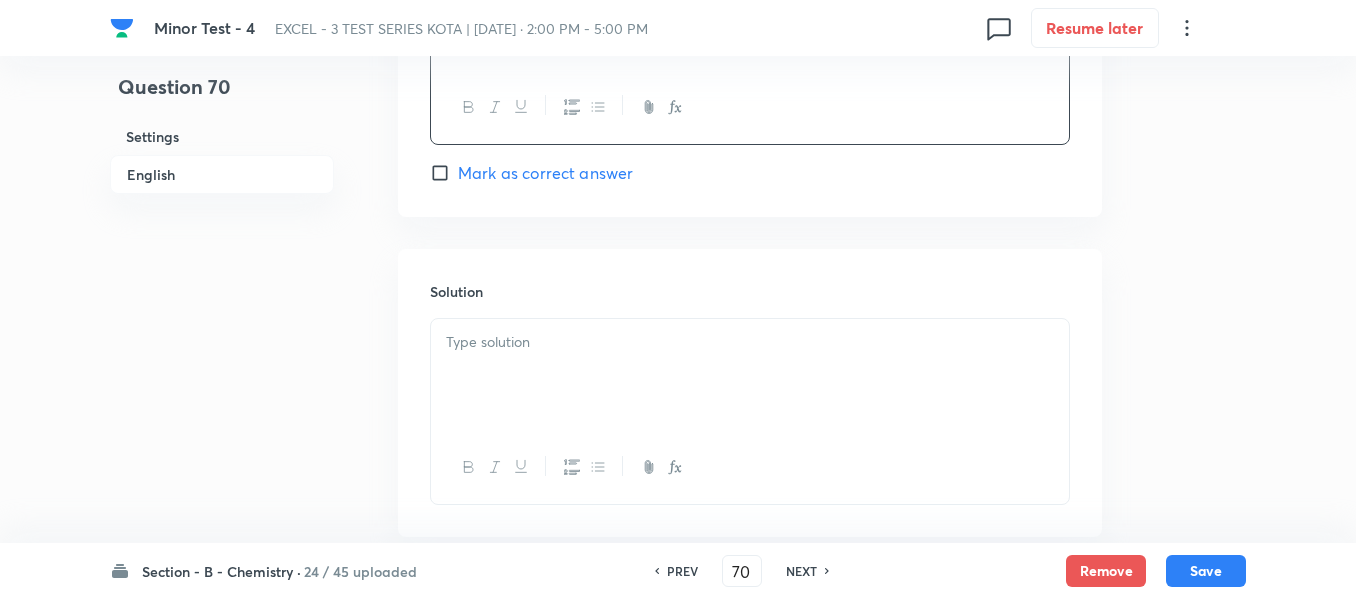 scroll, scrollTop: 2000, scrollLeft: 0, axis: vertical 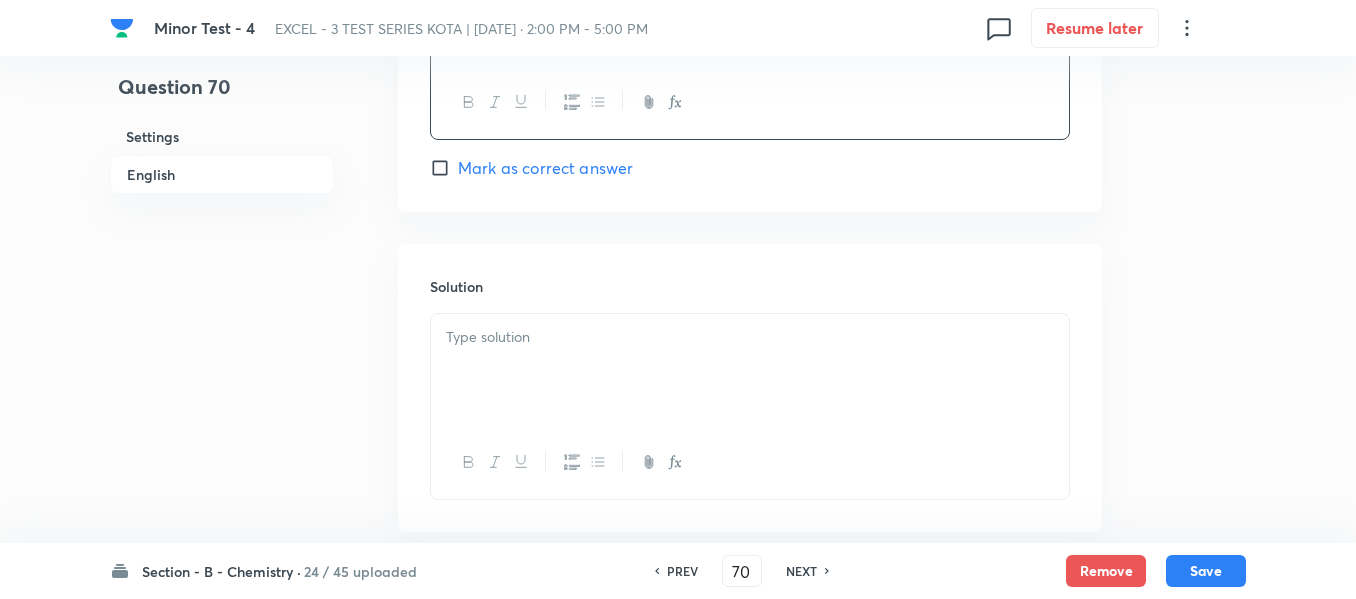 click at bounding box center (750, 337) 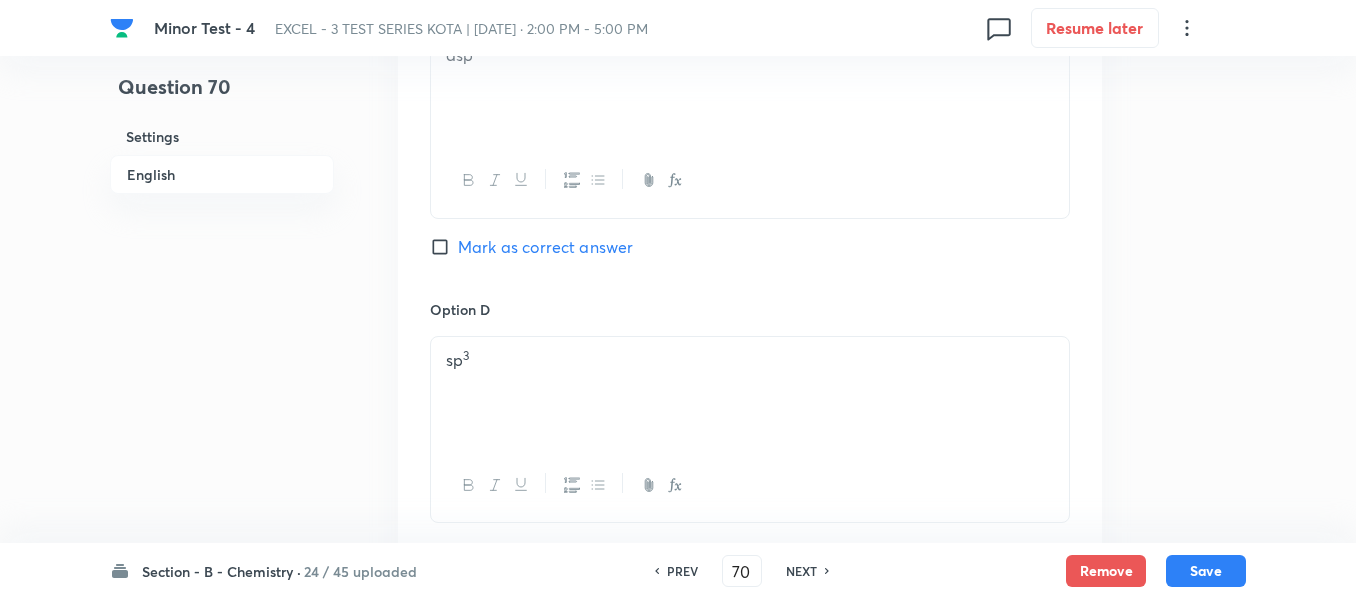 scroll, scrollTop: 1600, scrollLeft: 0, axis: vertical 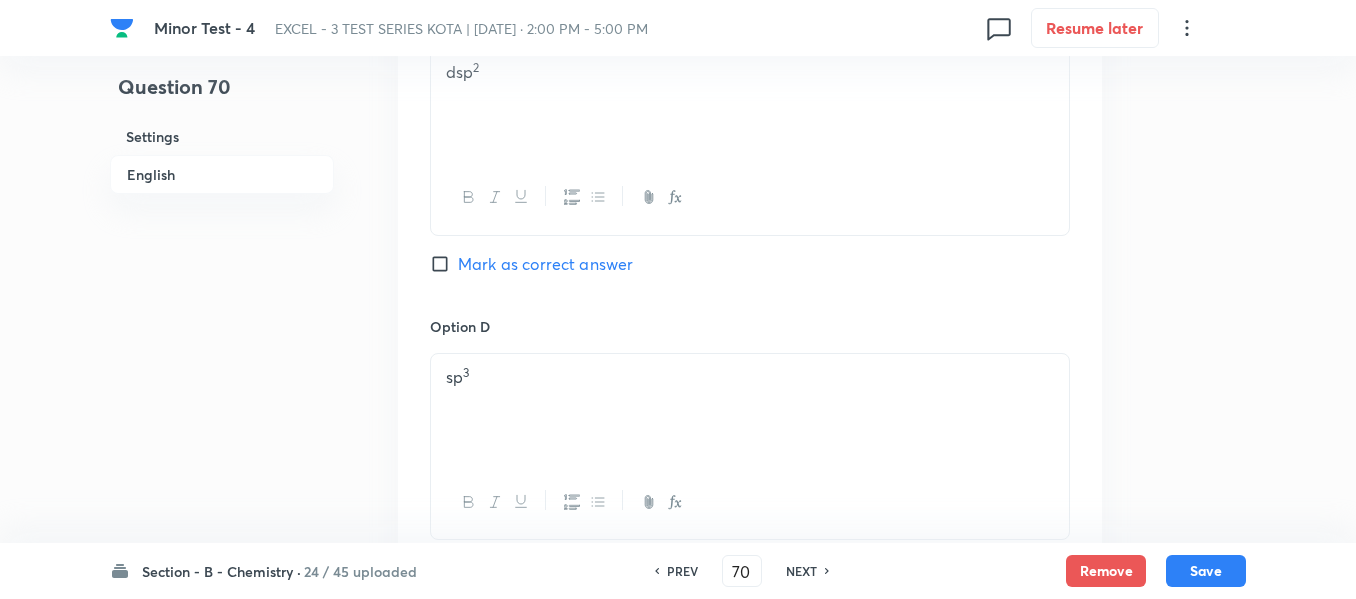 click on "Mark as correct answer" at bounding box center [444, 264] 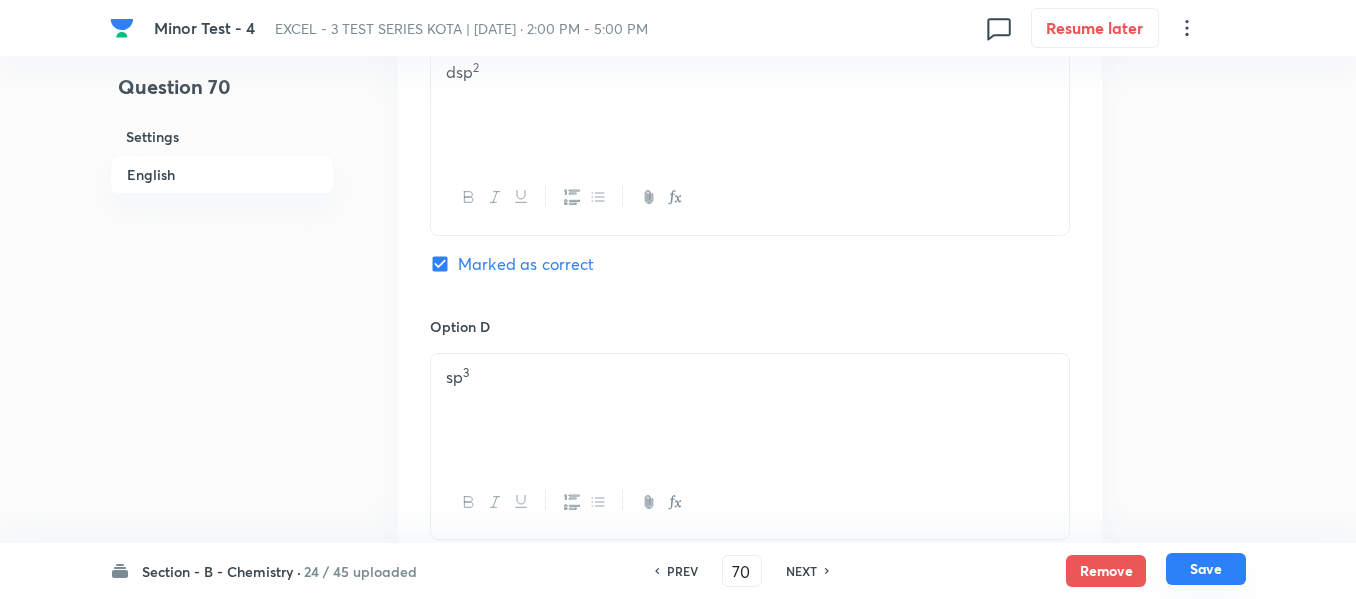 click on "Save" at bounding box center [1206, 569] 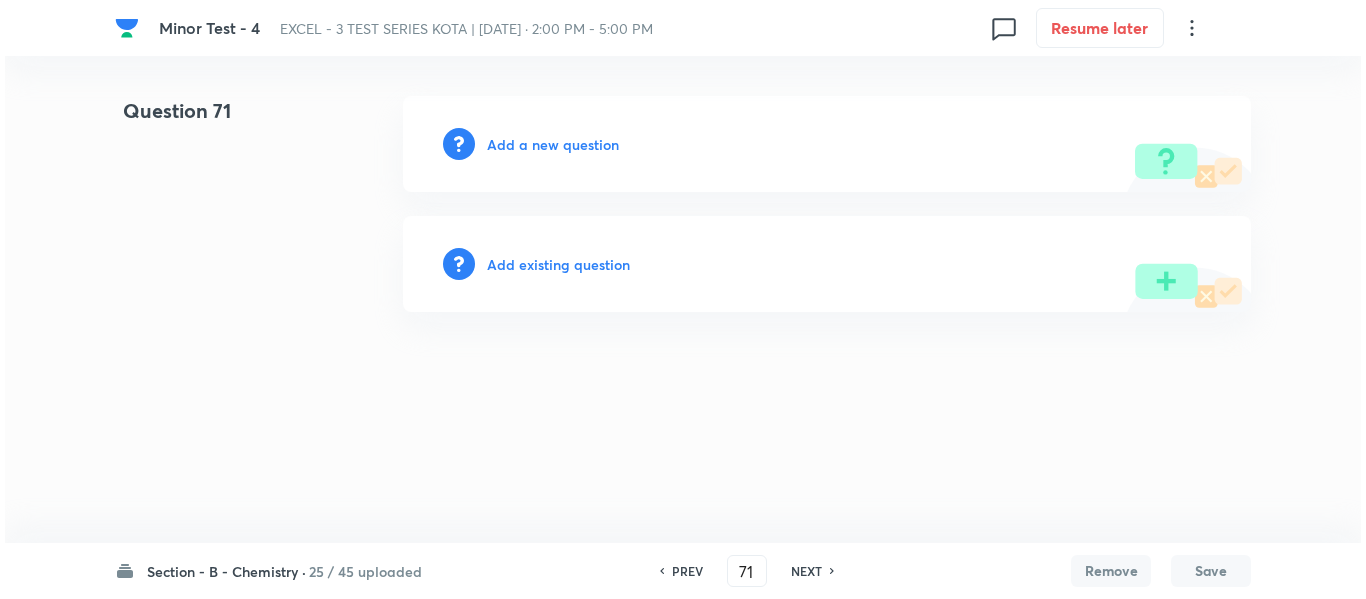scroll, scrollTop: 0, scrollLeft: 0, axis: both 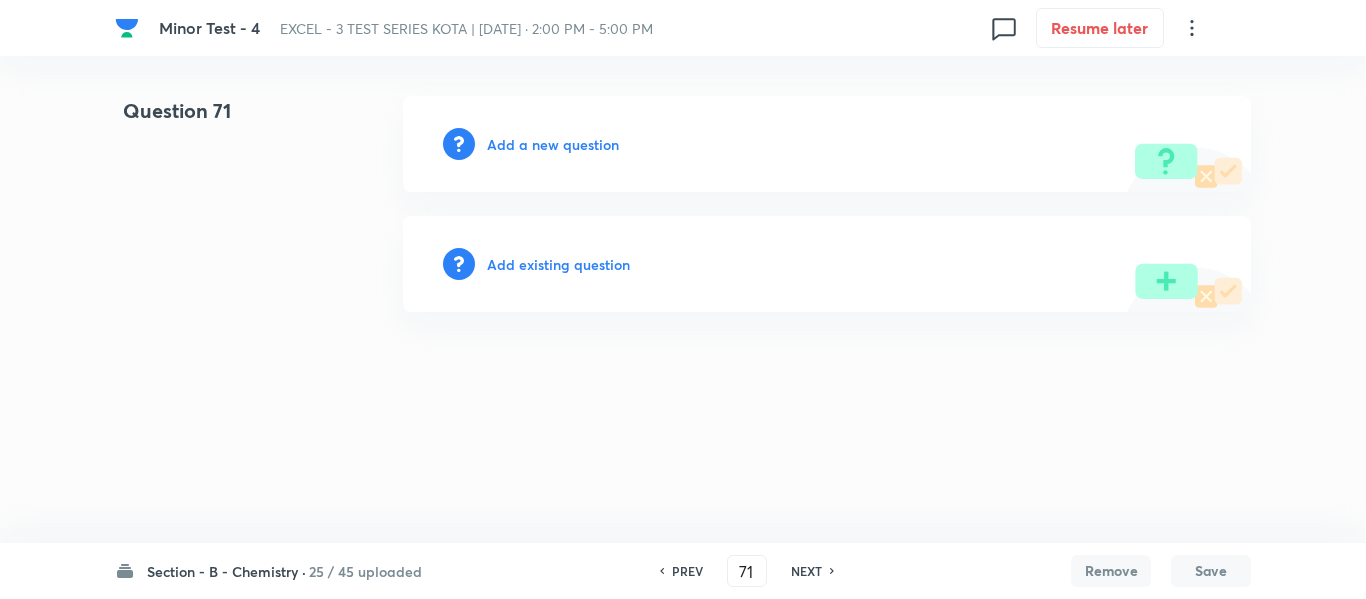 click on "Add a new question" at bounding box center (553, 144) 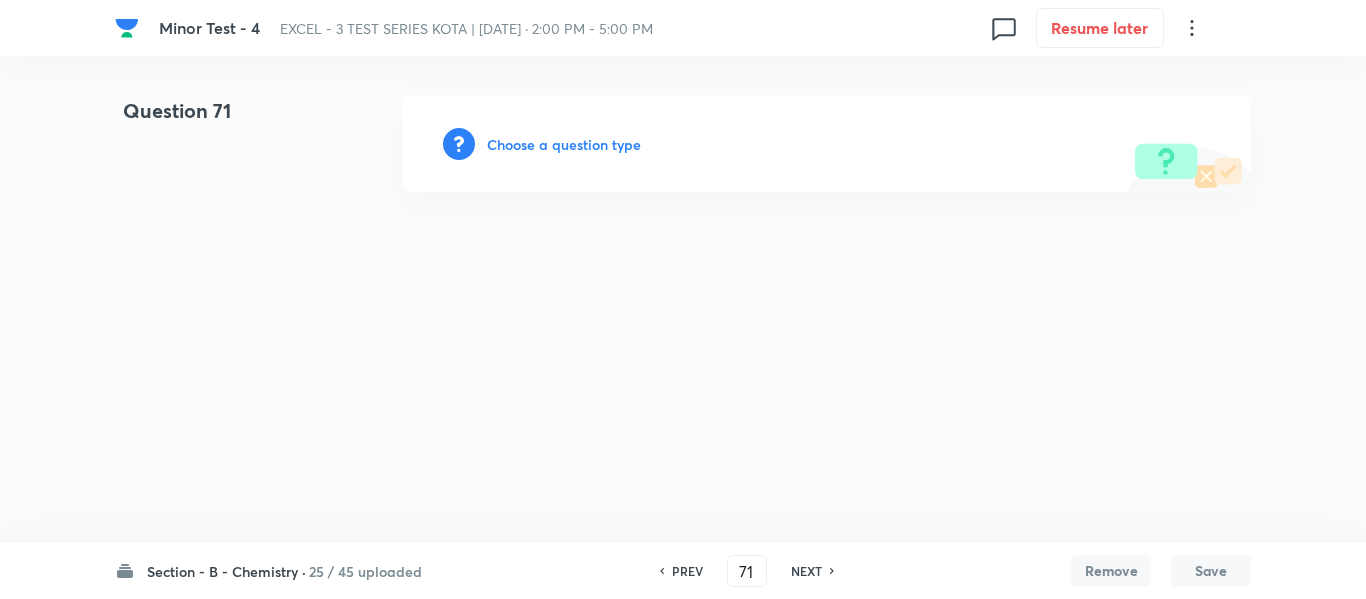 click on "Choose a question type" at bounding box center [564, 144] 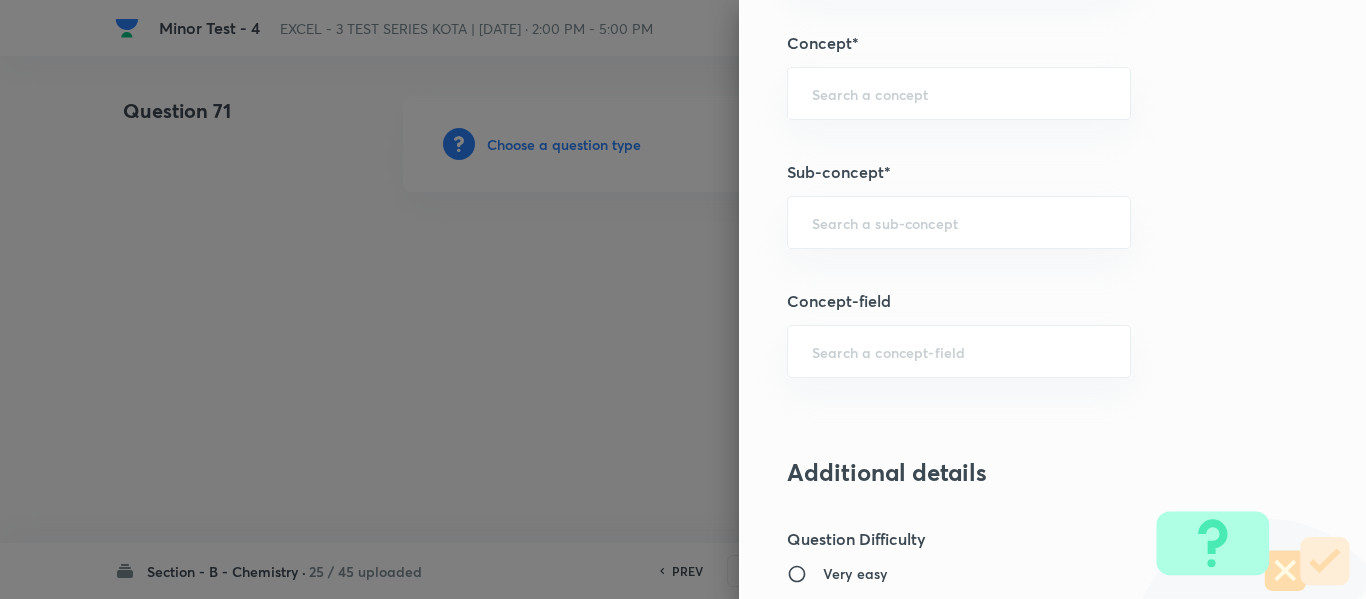 scroll, scrollTop: 1179, scrollLeft: 0, axis: vertical 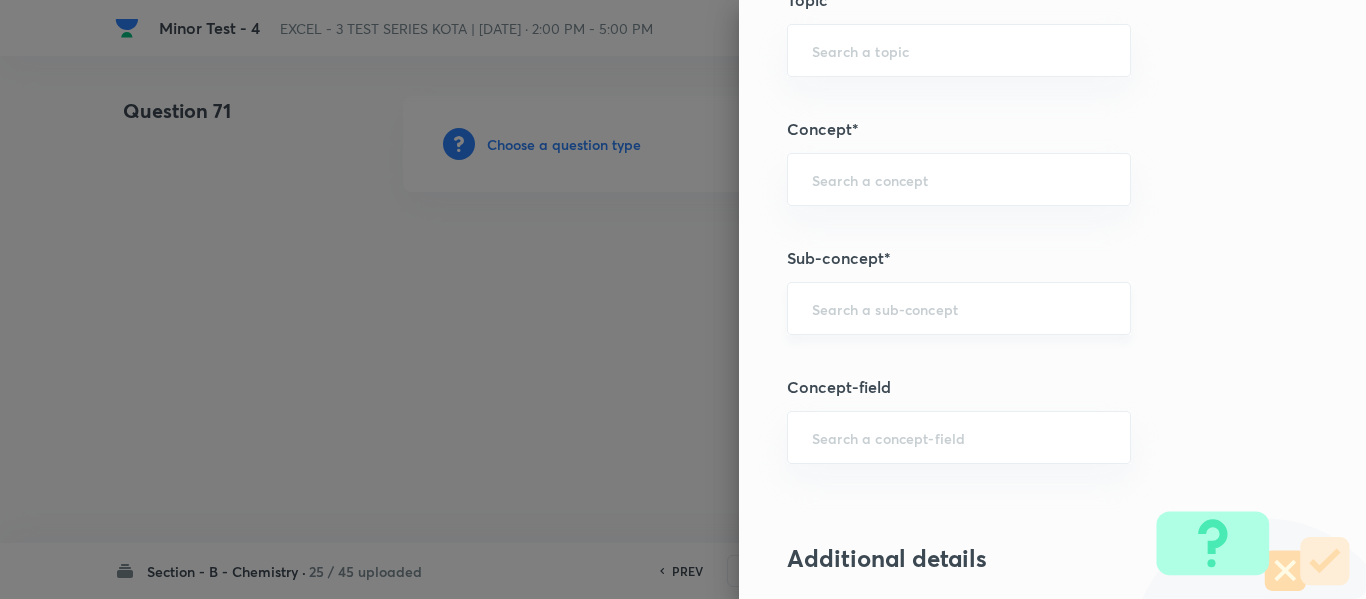click at bounding box center (959, 308) 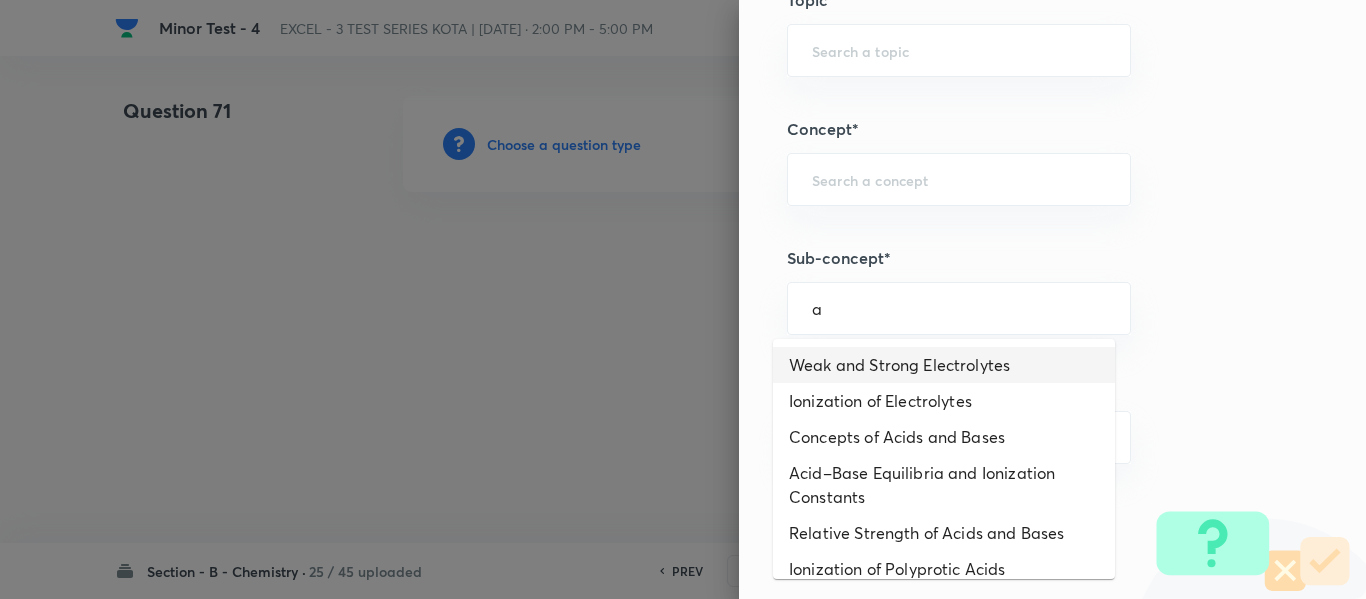 click on "Weak and Strong Electrolytes" at bounding box center [944, 365] 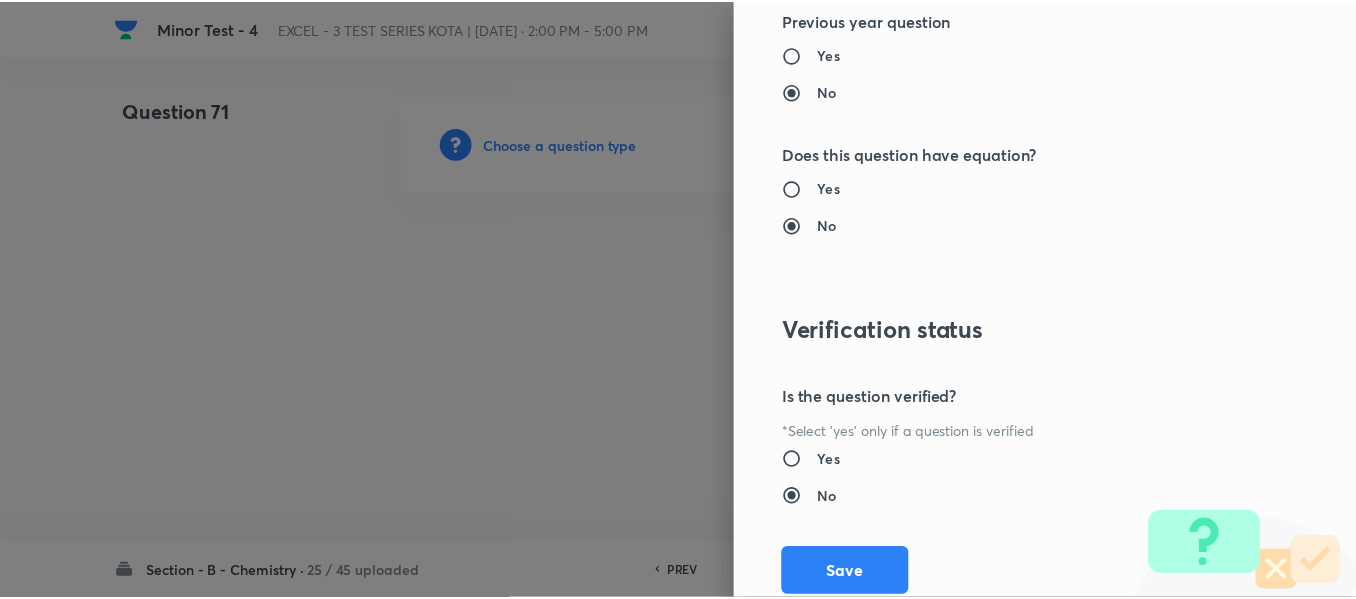 scroll, scrollTop: 2261, scrollLeft: 0, axis: vertical 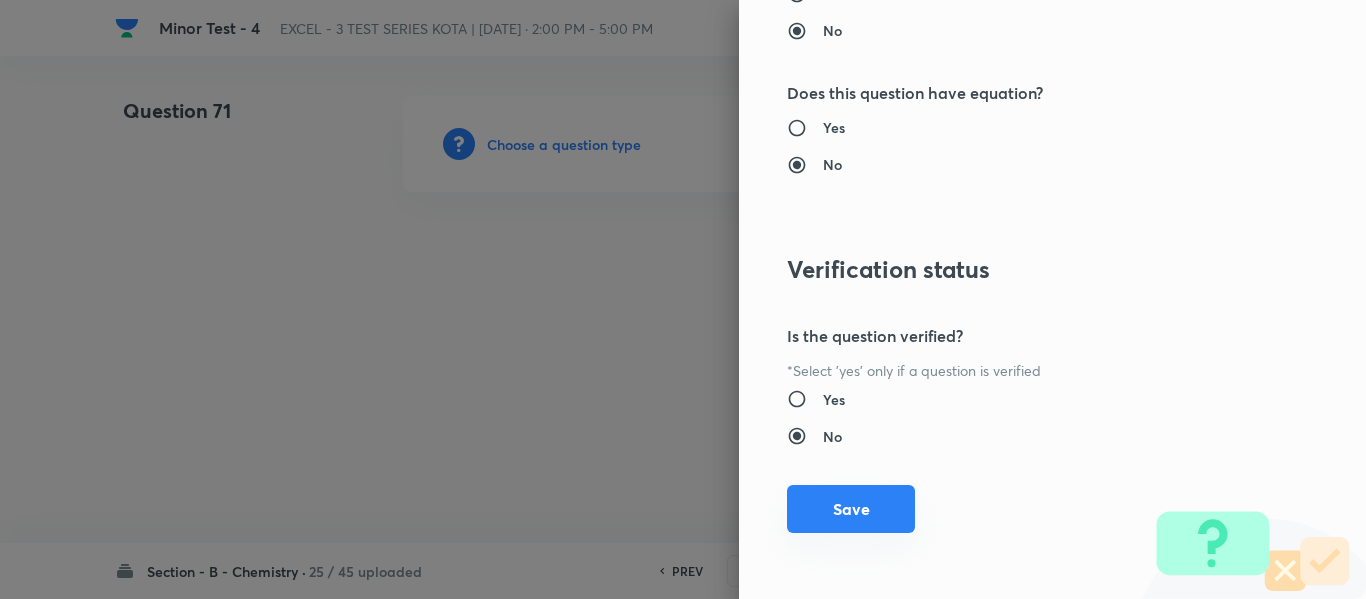 click on "Save" at bounding box center [851, 509] 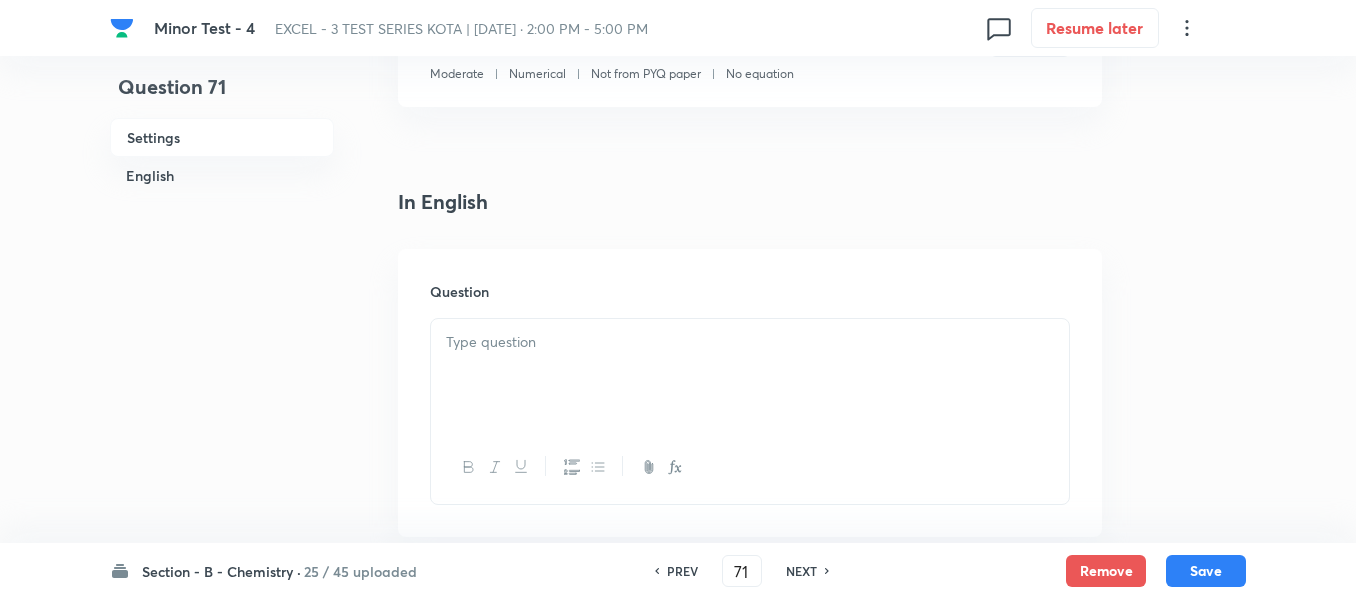 scroll, scrollTop: 600, scrollLeft: 0, axis: vertical 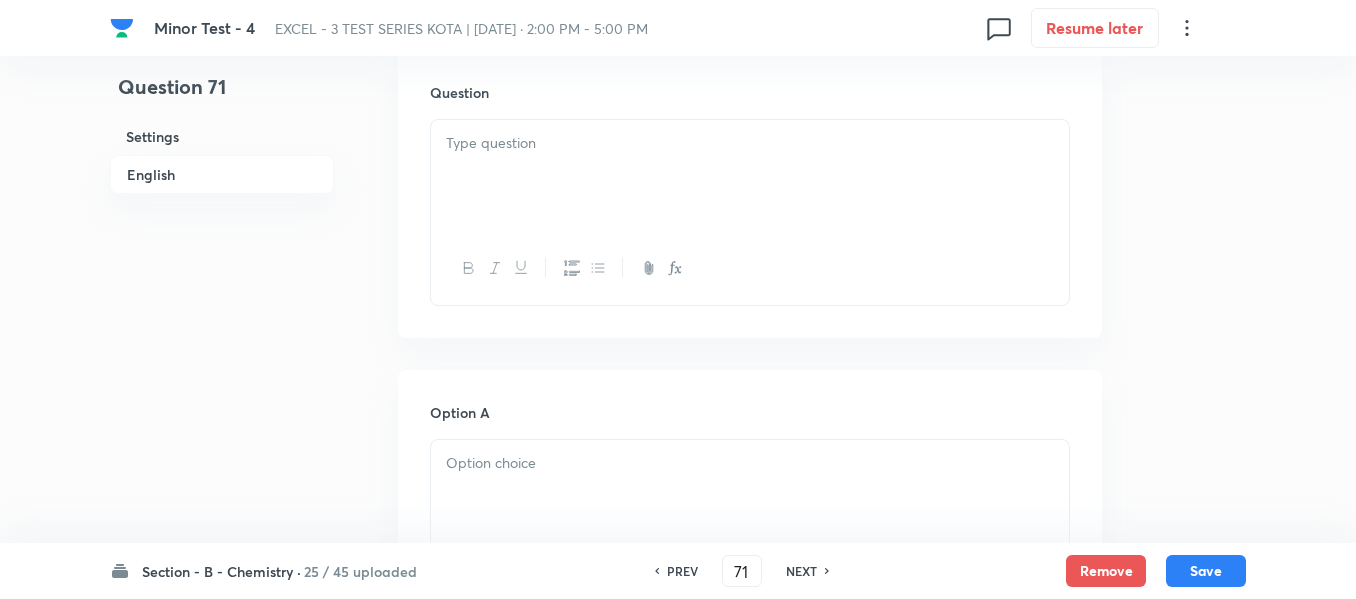 click at bounding box center [750, 176] 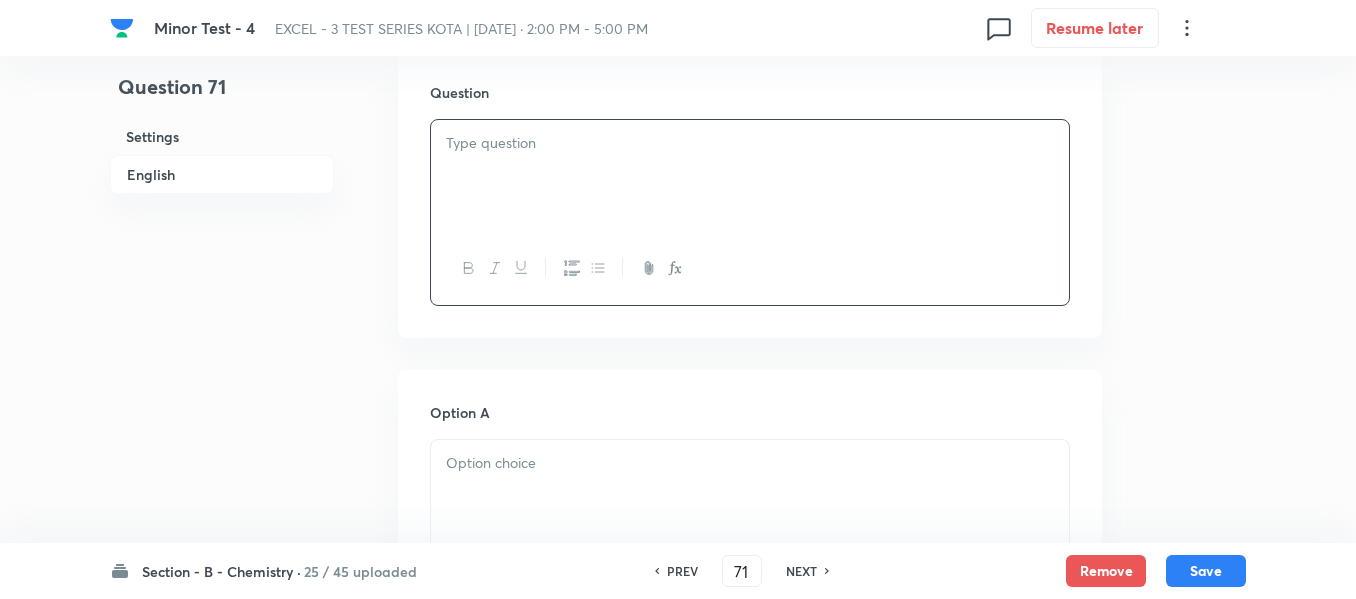 click at bounding box center (750, 176) 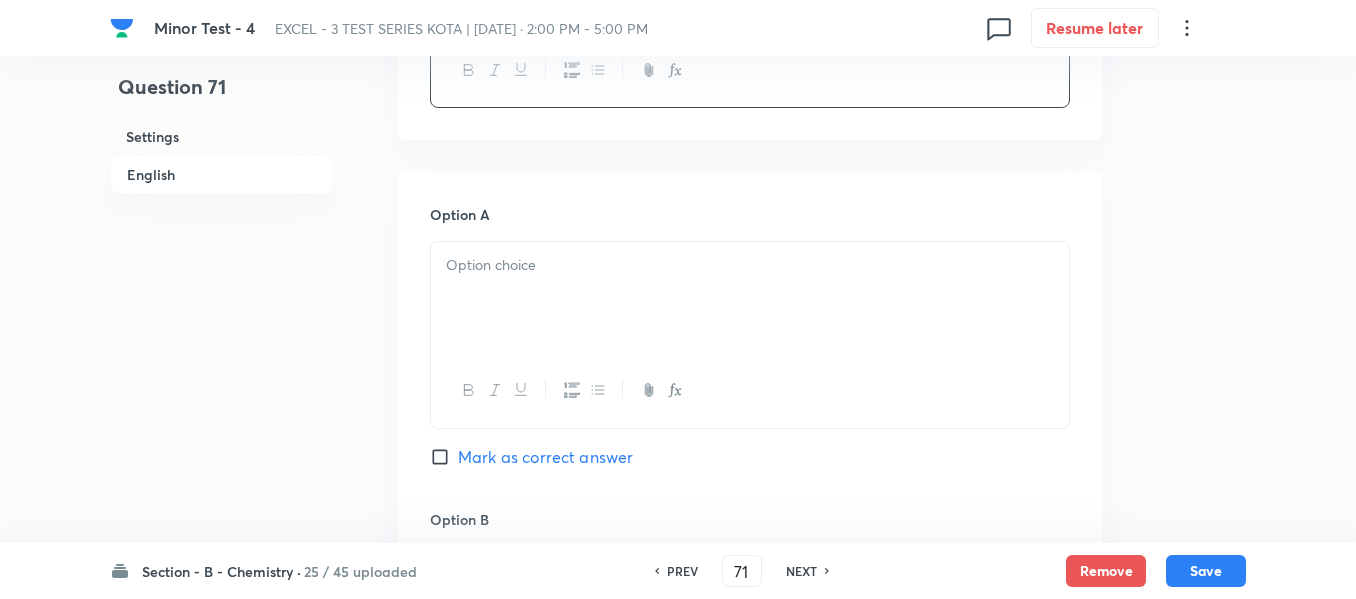 scroll, scrollTop: 800, scrollLeft: 0, axis: vertical 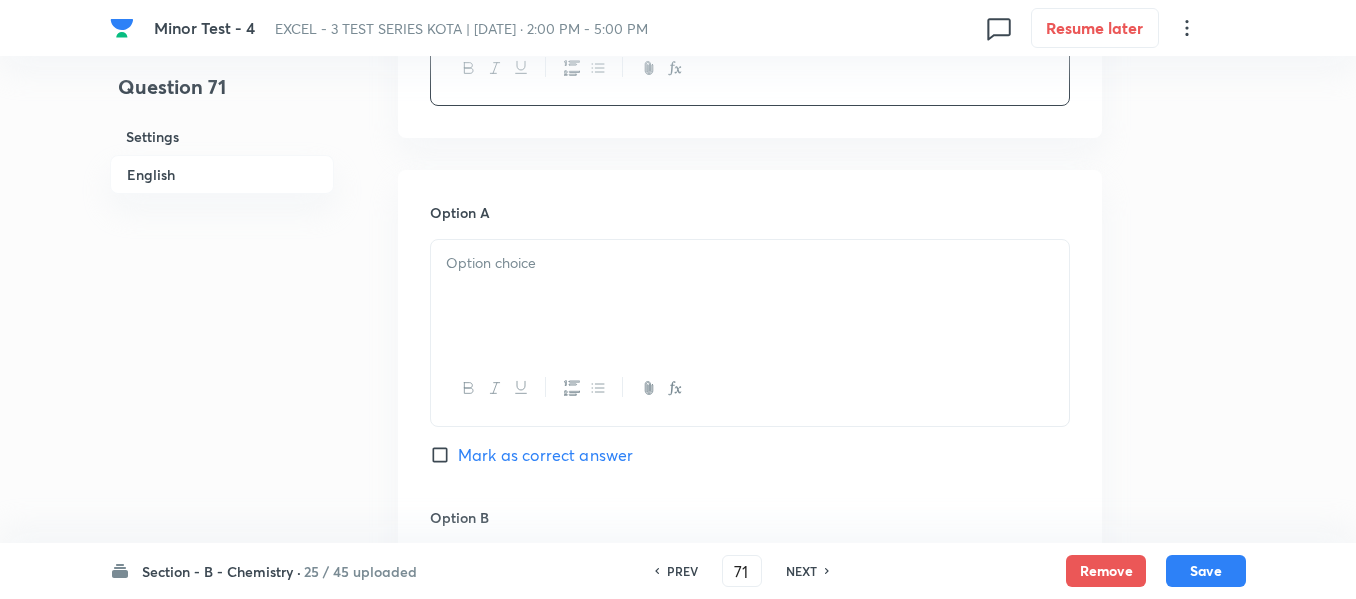 click at bounding box center (750, 263) 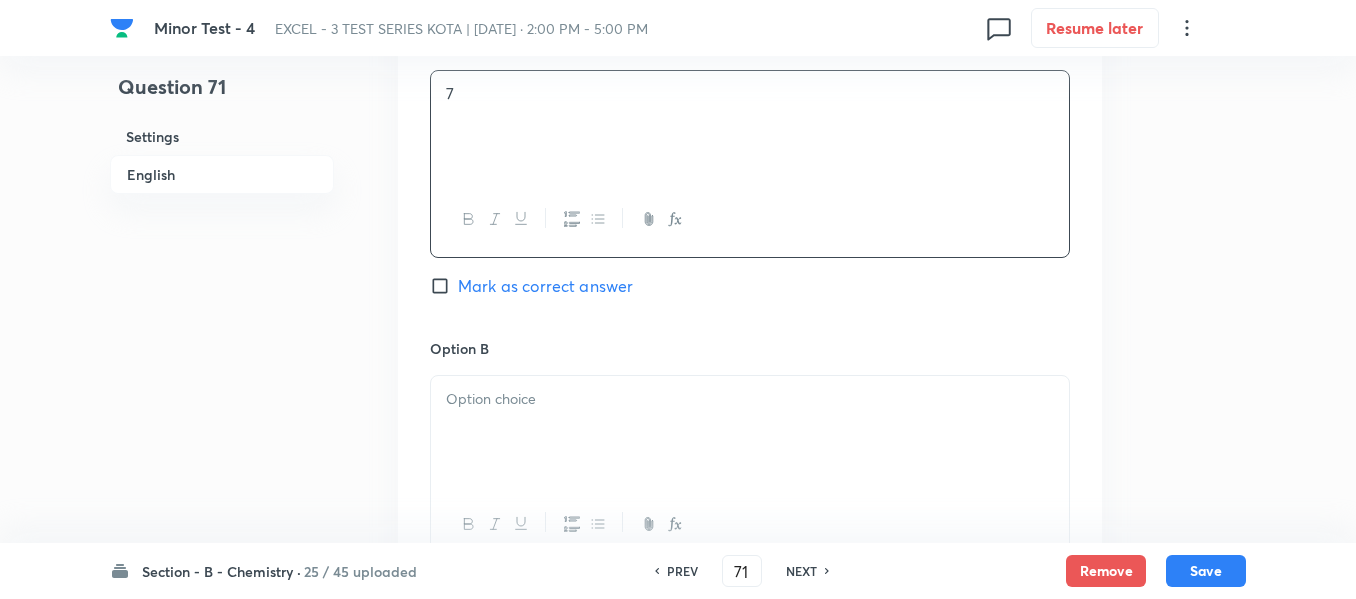 scroll, scrollTop: 1100, scrollLeft: 0, axis: vertical 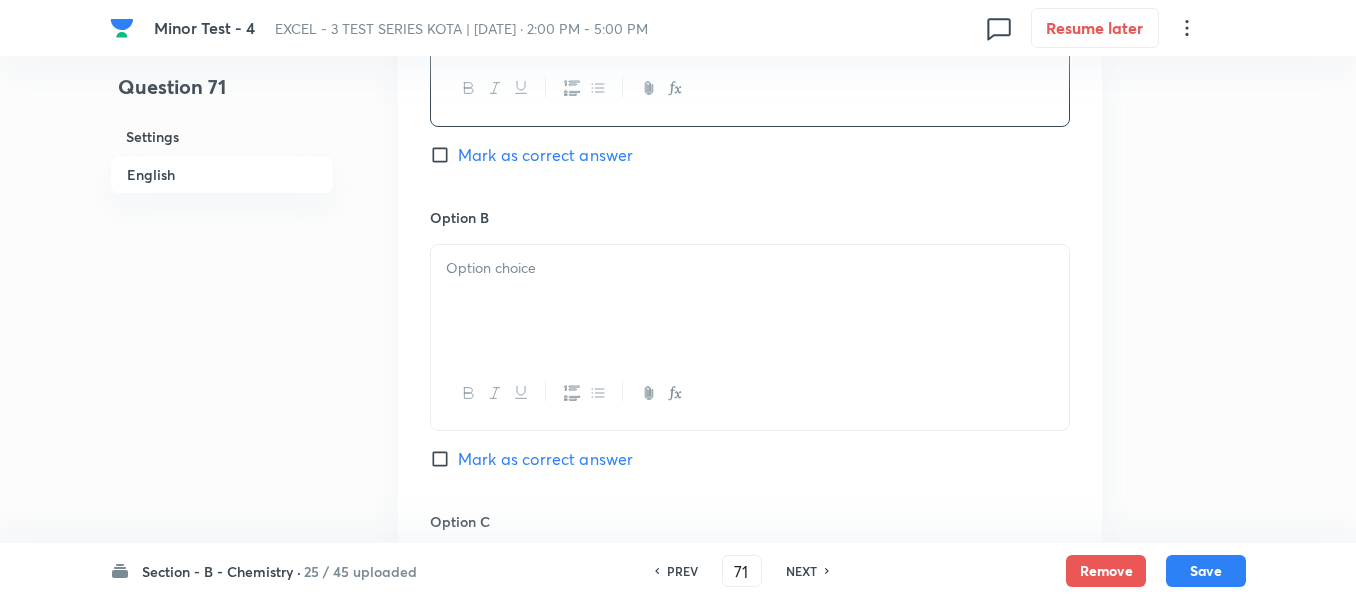 click at bounding box center [750, 301] 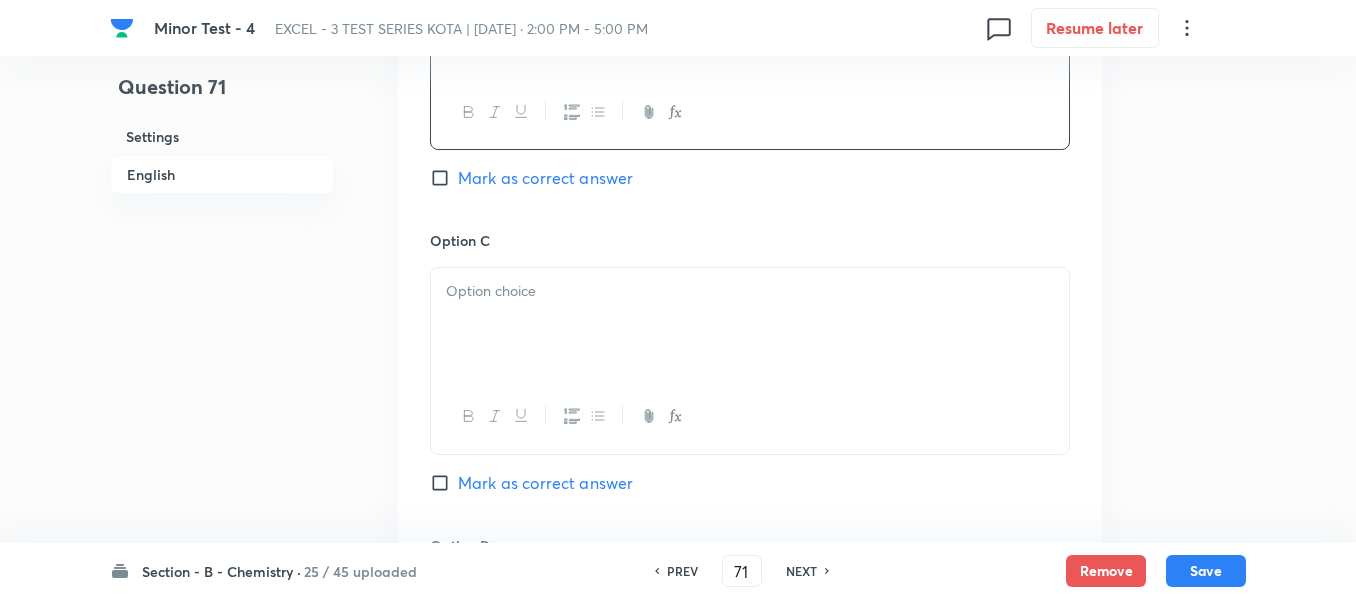 scroll, scrollTop: 1400, scrollLeft: 0, axis: vertical 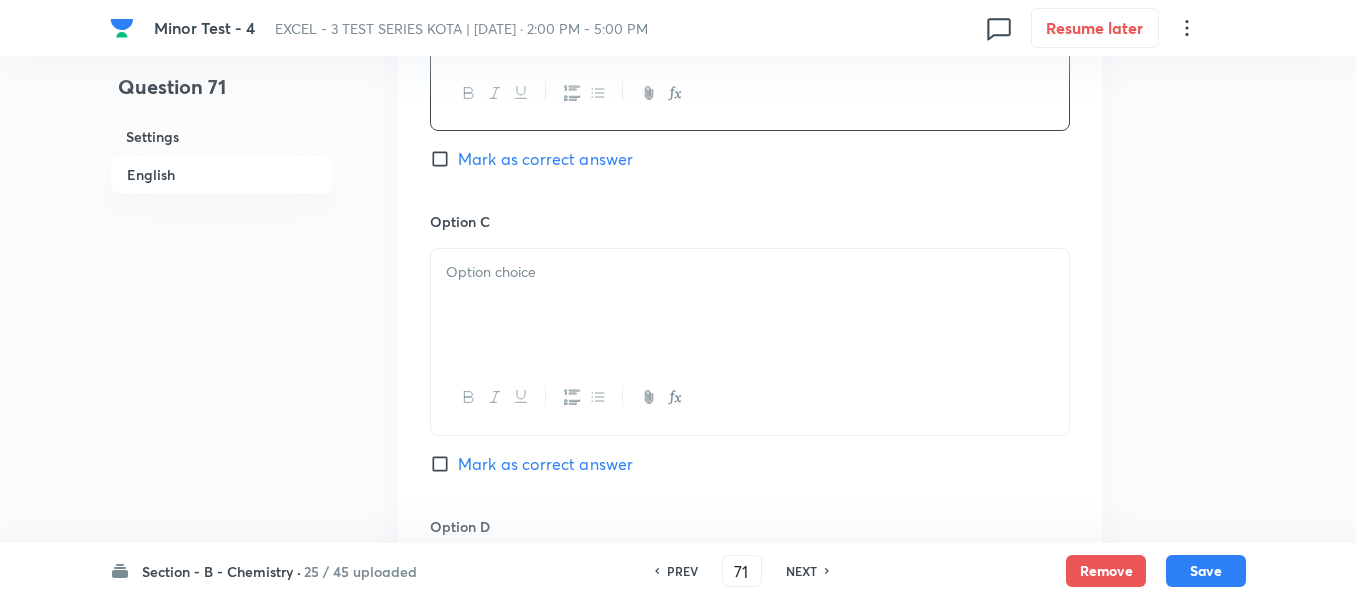 click at bounding box center [750, 305] 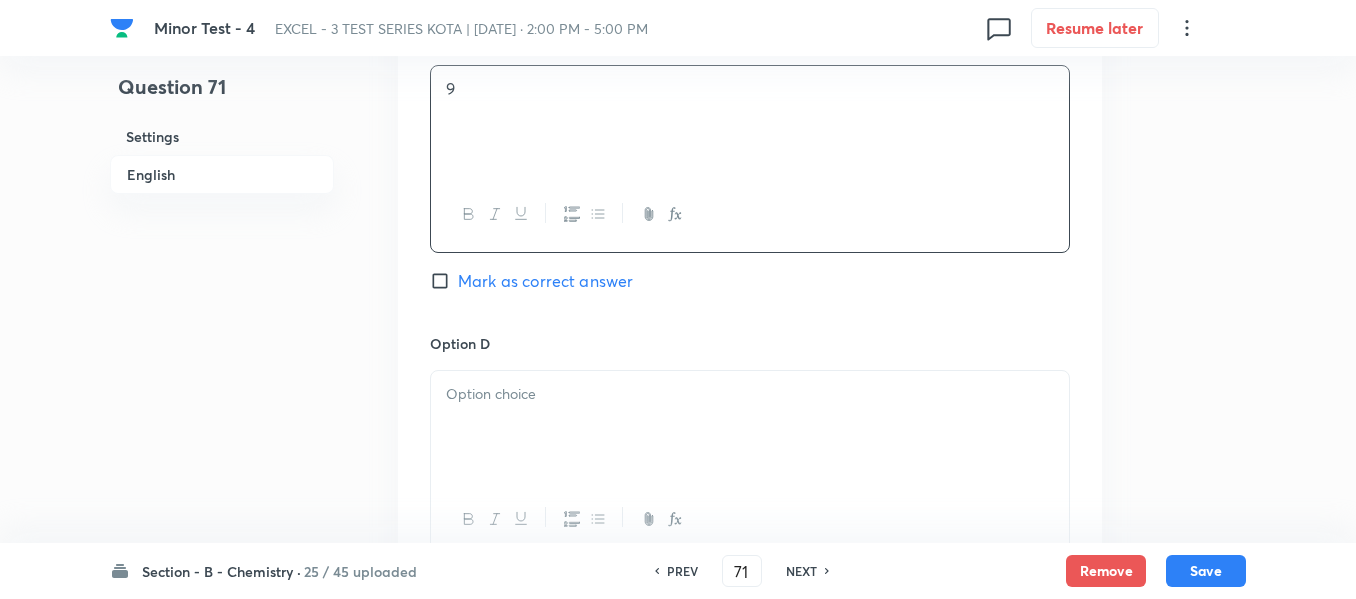 scroll, scrollTop: 1700, scrollLeft: 0, axis: vertical 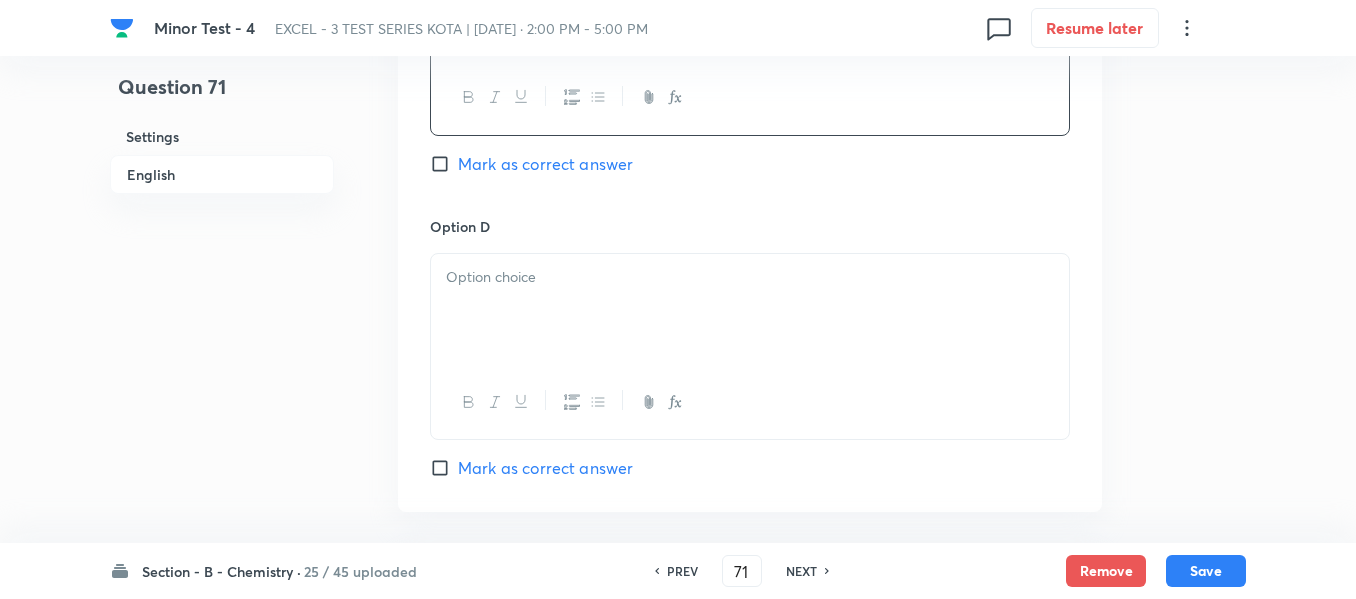 click at bounding box center [750, 310] 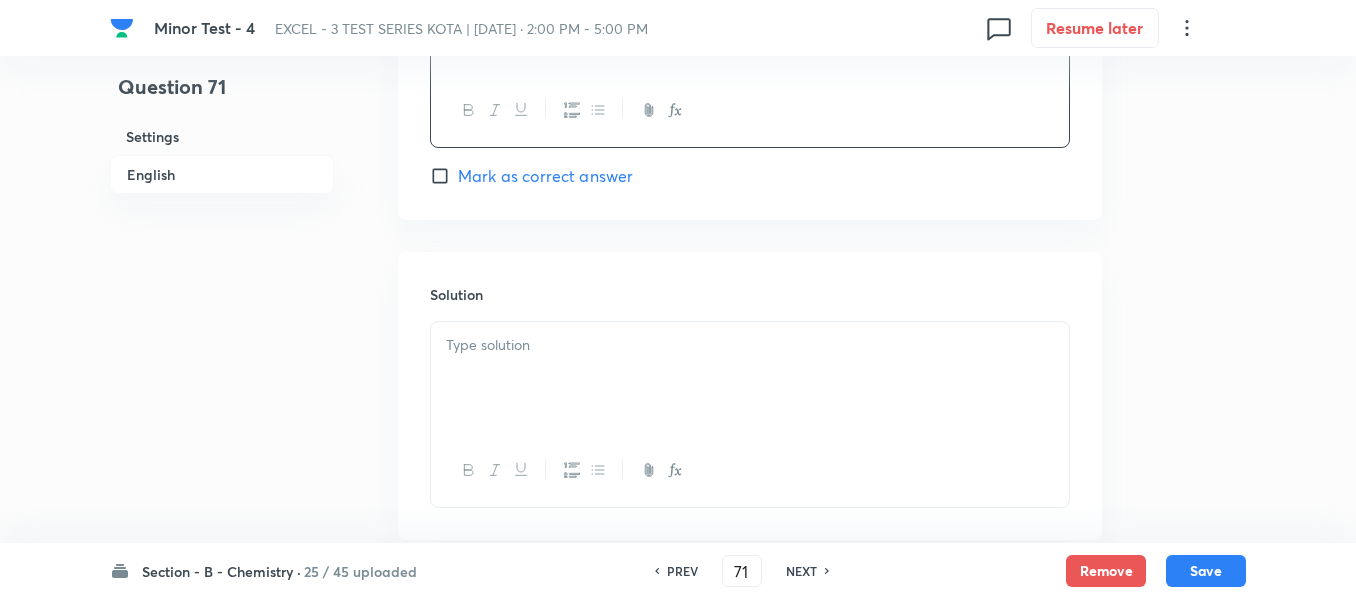 scroll, scrollTop: 2100, scrollLeft: 0, axis: vertical 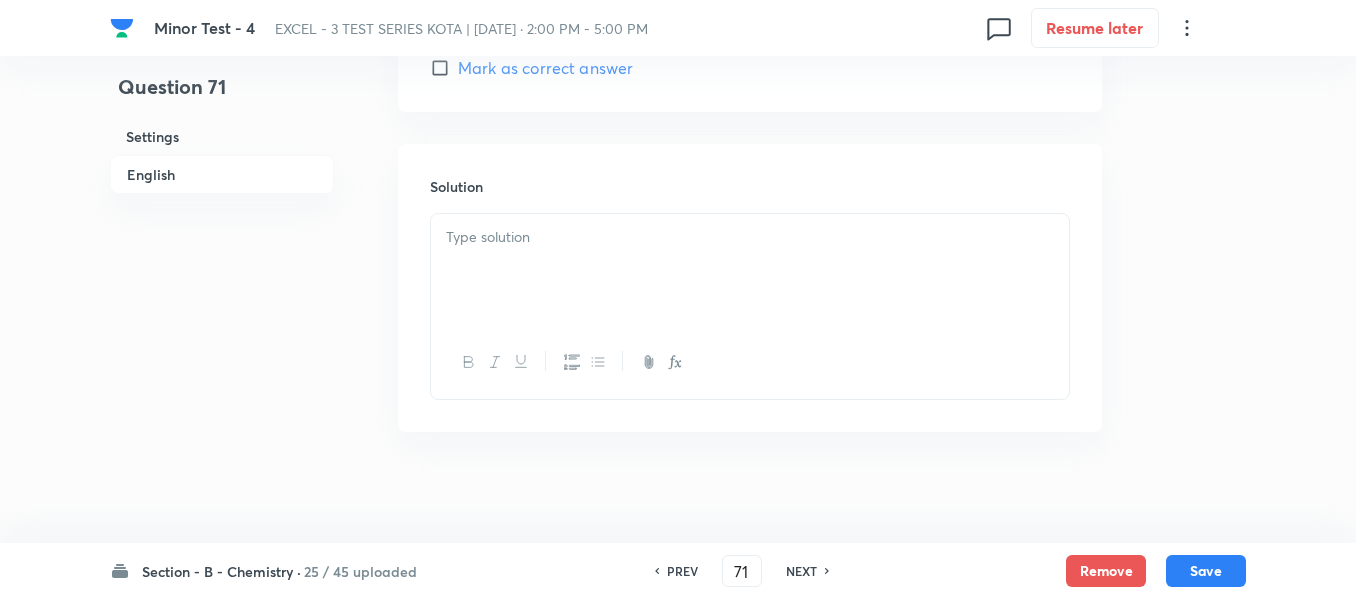 click at bounding box center (750, 270) 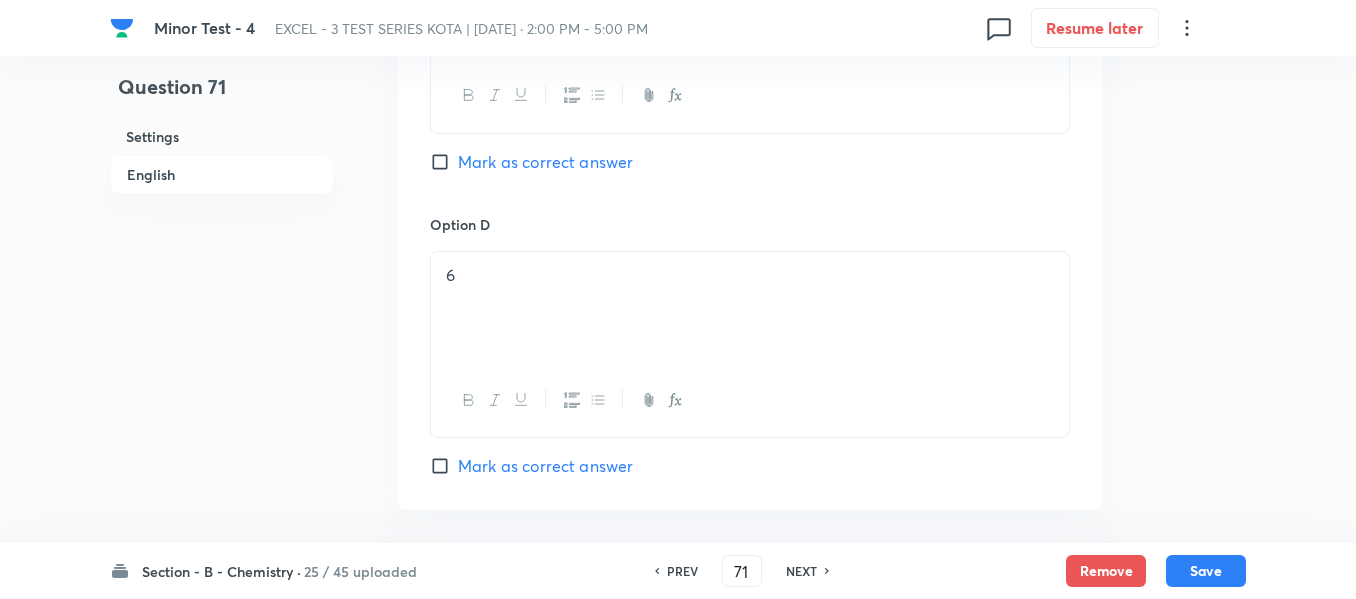 scroll, scrollTop: 1700, scrollLeft: 0, axis: vertical 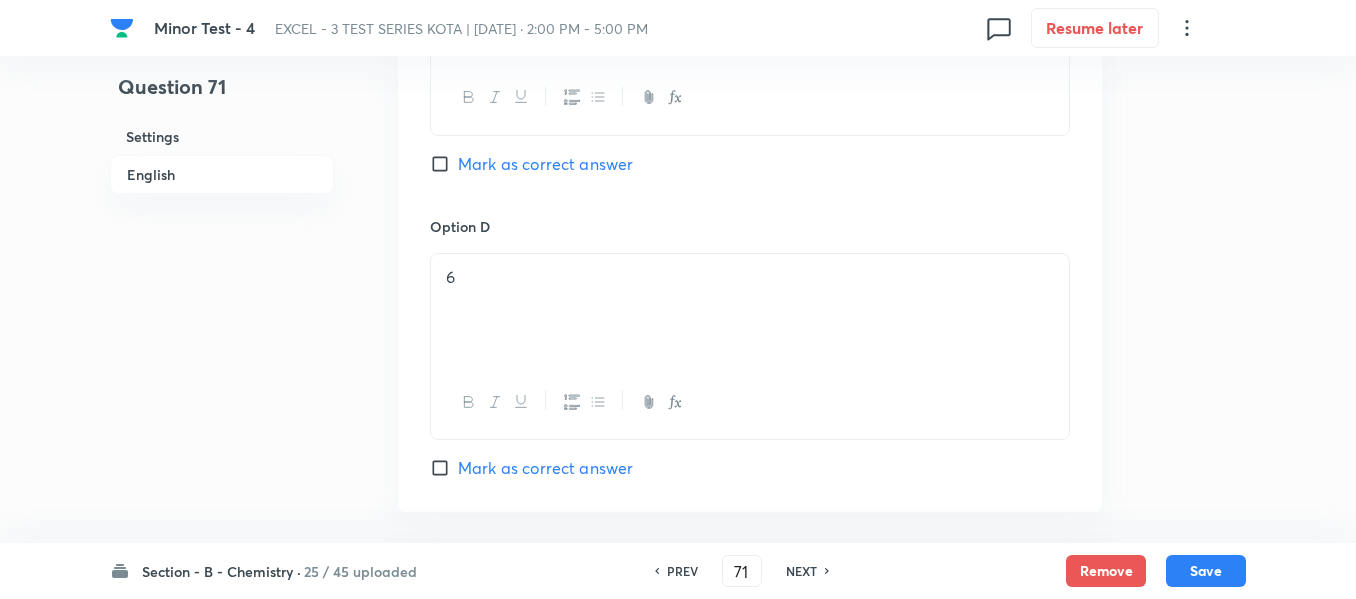 click on "Mark as correct answer" at bounding box center (444, 164) 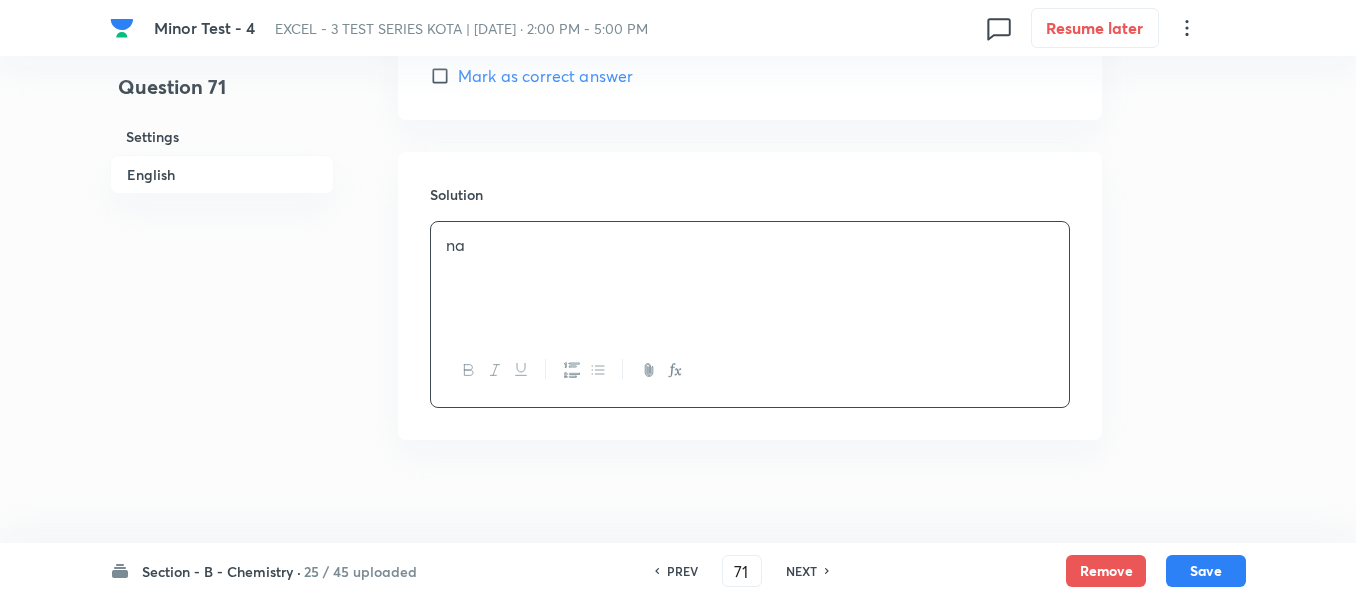scroll, scrollTop: 2100, scrollLeft: 0, axis: vertical 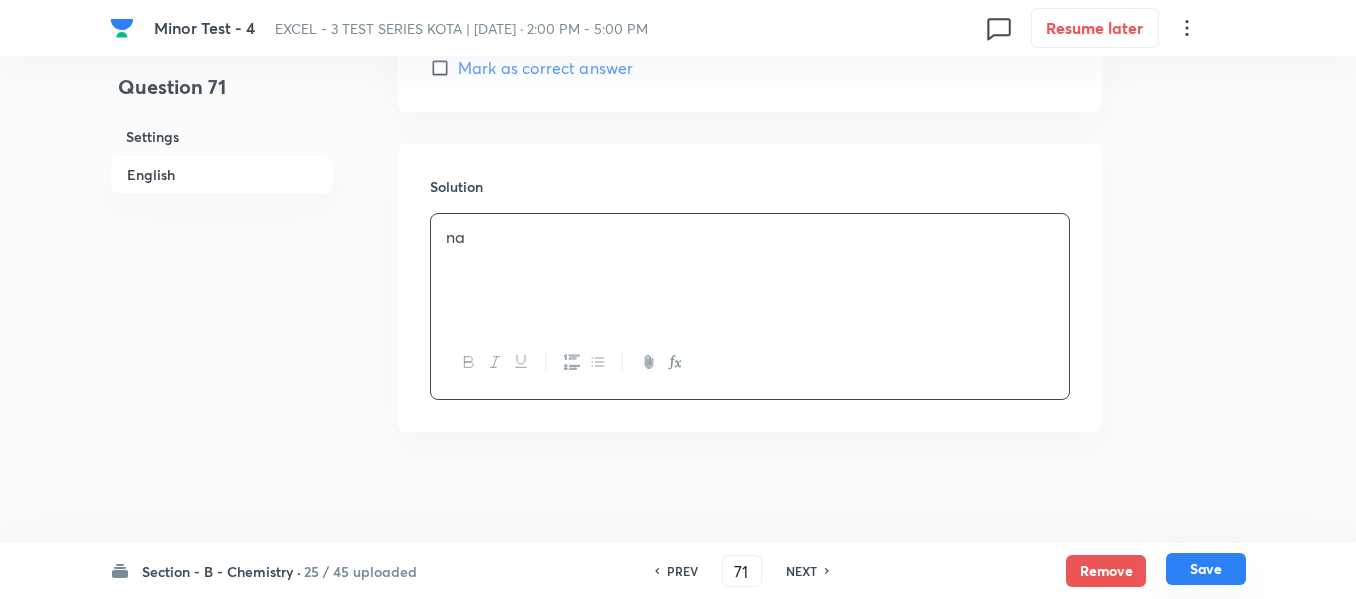 click on "Save" at bounding box center (1206, 569) 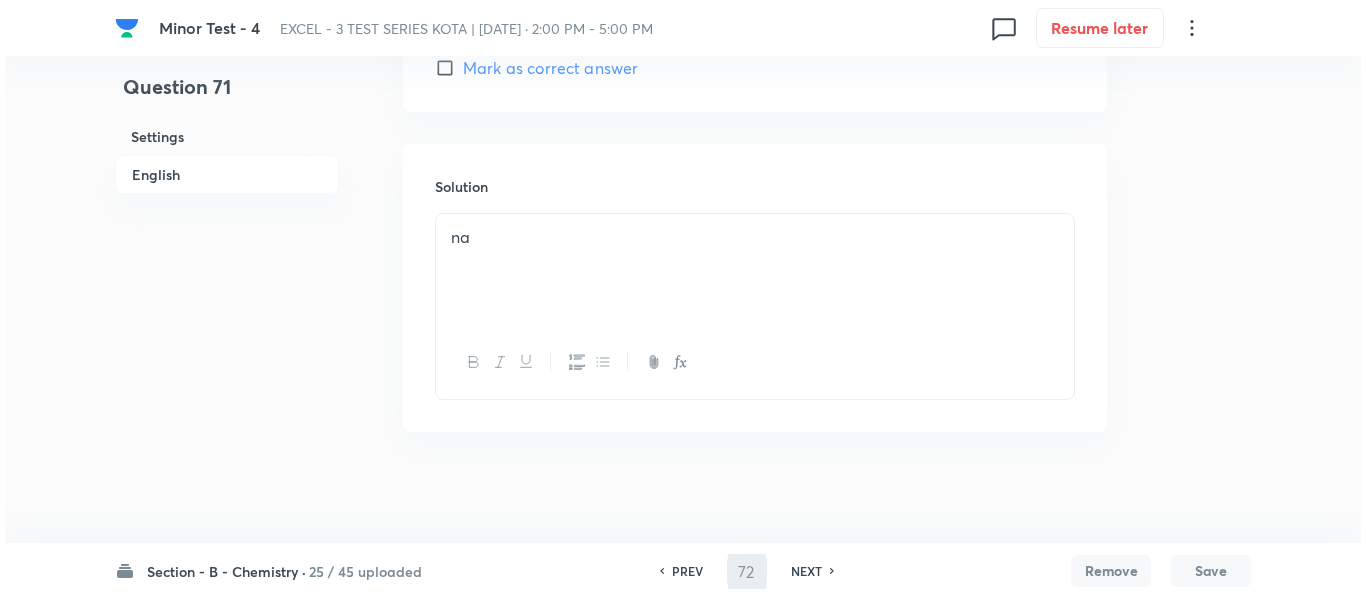 scroll, scrollTop: 0, scrollLeft: 0, axis: both 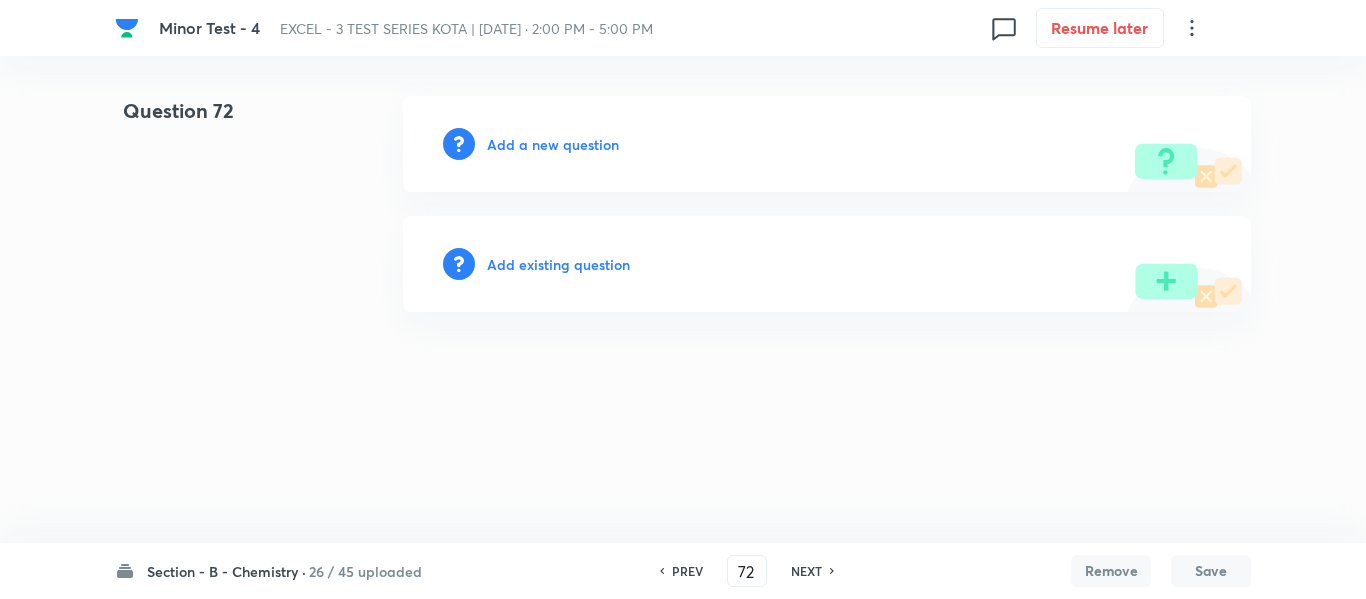 click on "Add a new question" at bounding box center [553, 144] 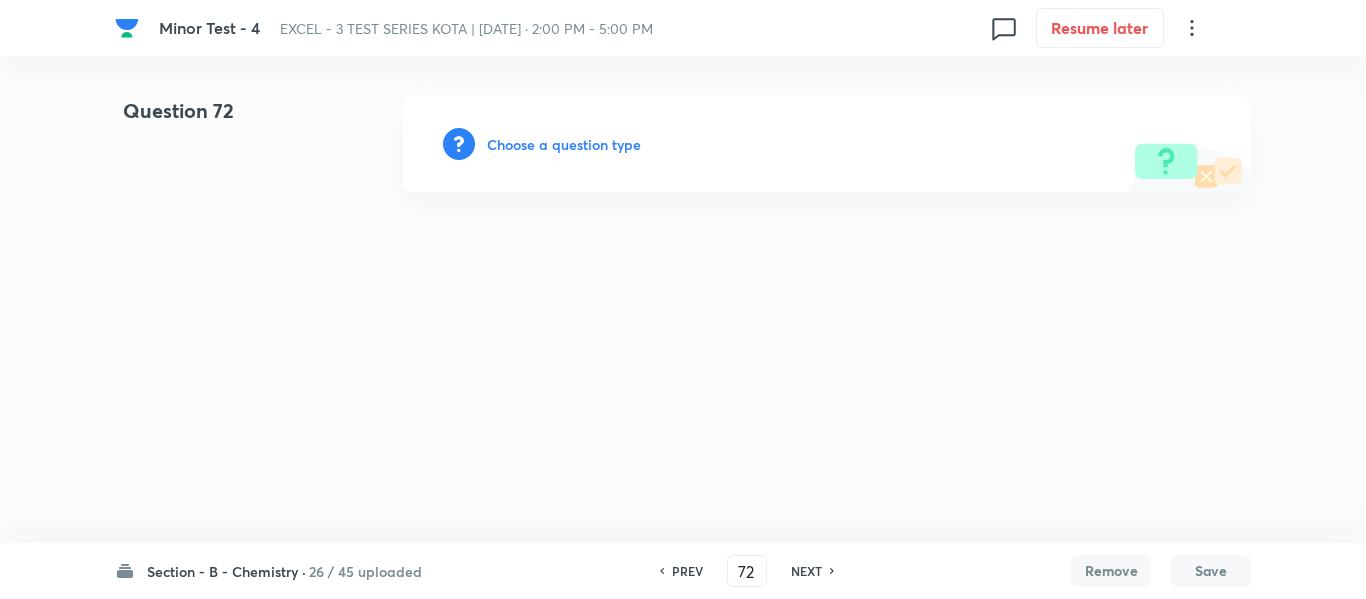 click on "Choose a question type" at bounding box center [564, 144] 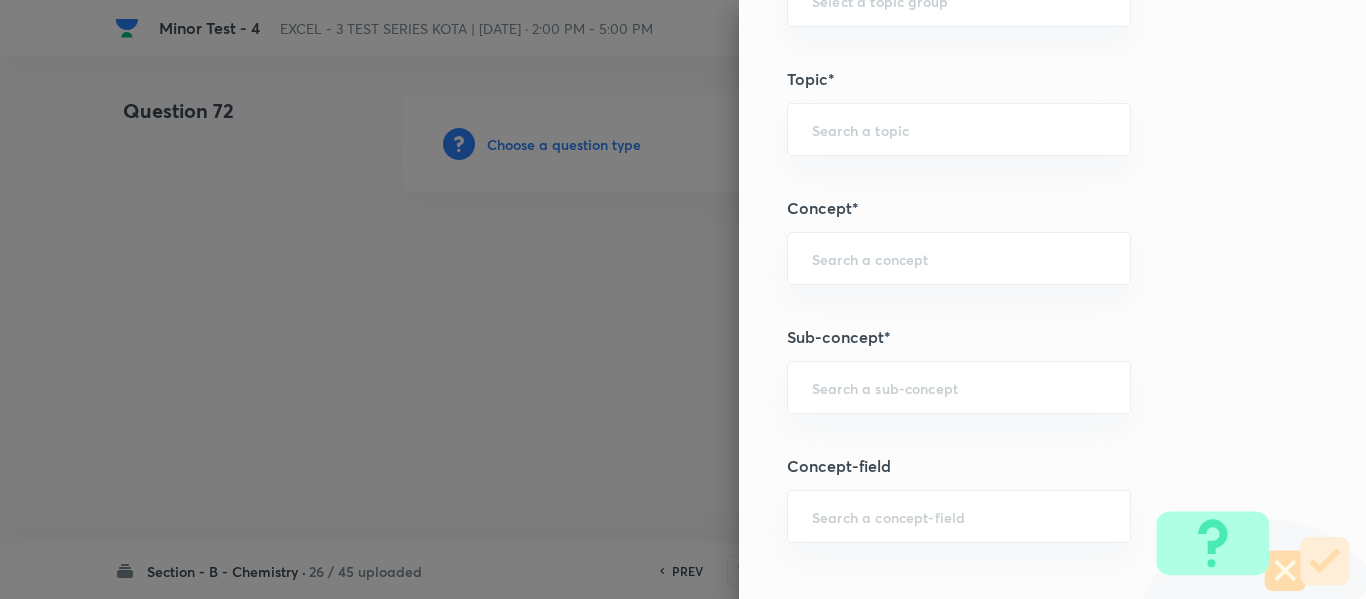 scroll, scrollTop: 1200, scrollLeft: 0, axis: vertical 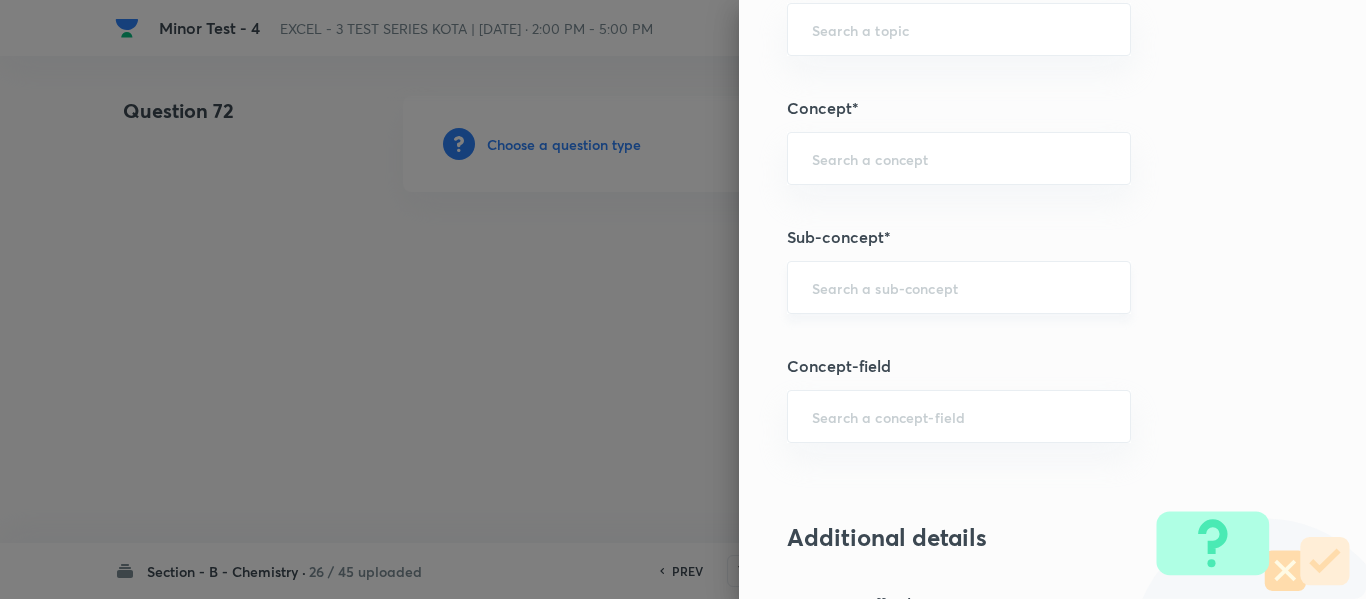 click at bounding box center [959, 287] 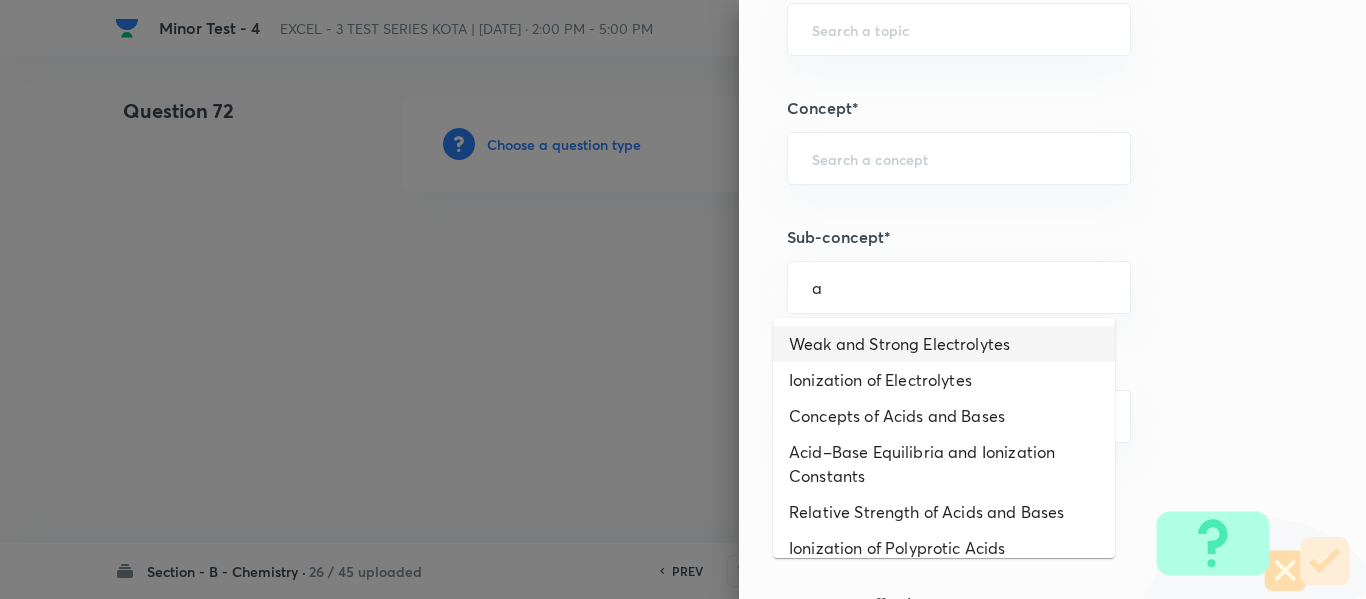 click on "Weak and Strong Electrolytes" at bounding box center [944, 344] 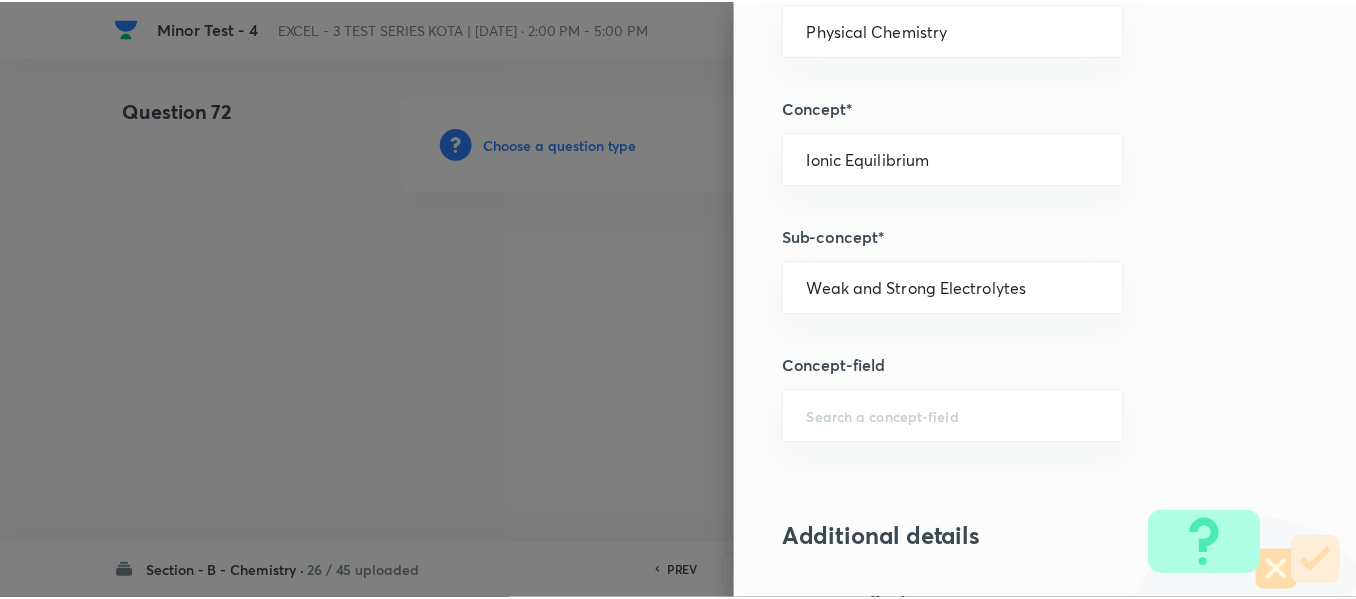 scroll, scrollTop: 2261, scrollLeft: 0, axis: vertical 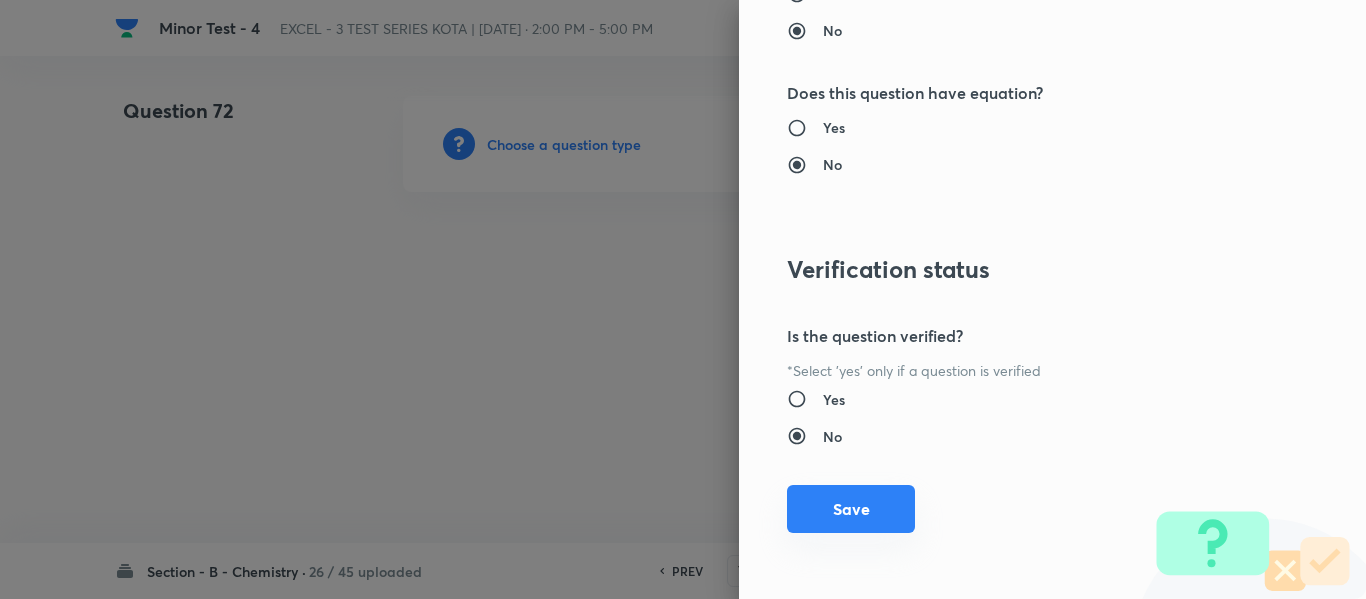 click on "Save" at bounding box center (851, 509) 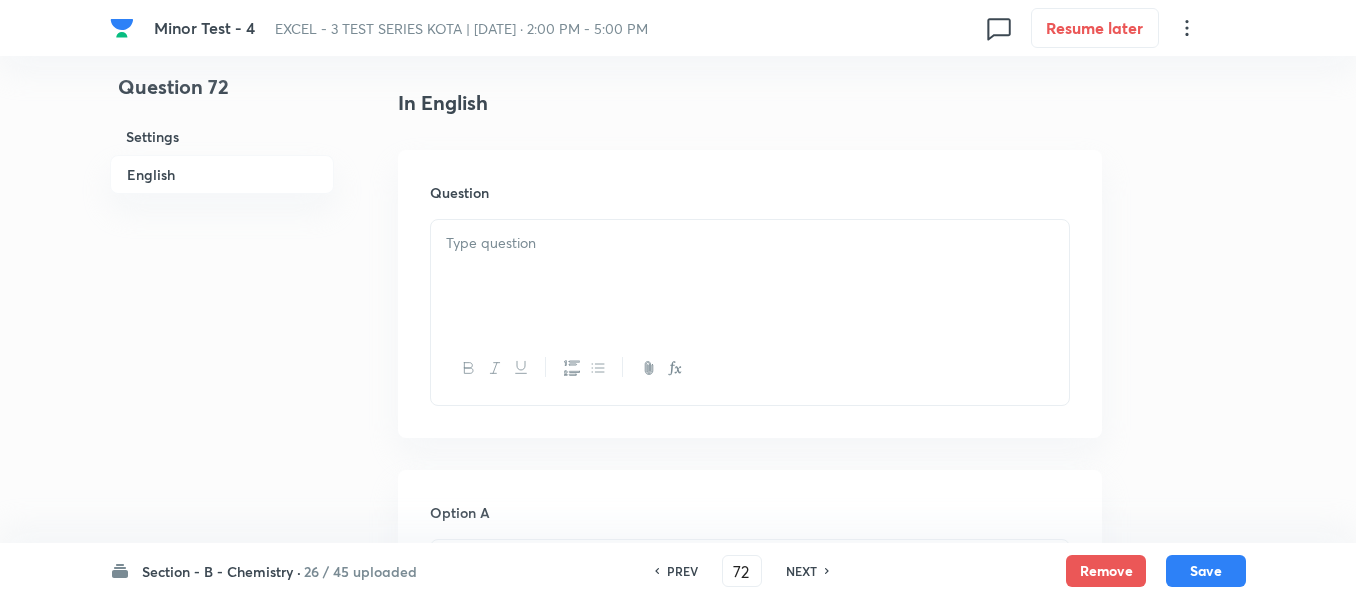 scroll, scrollTop: 600, scrollLeft: 0, axis: vertical 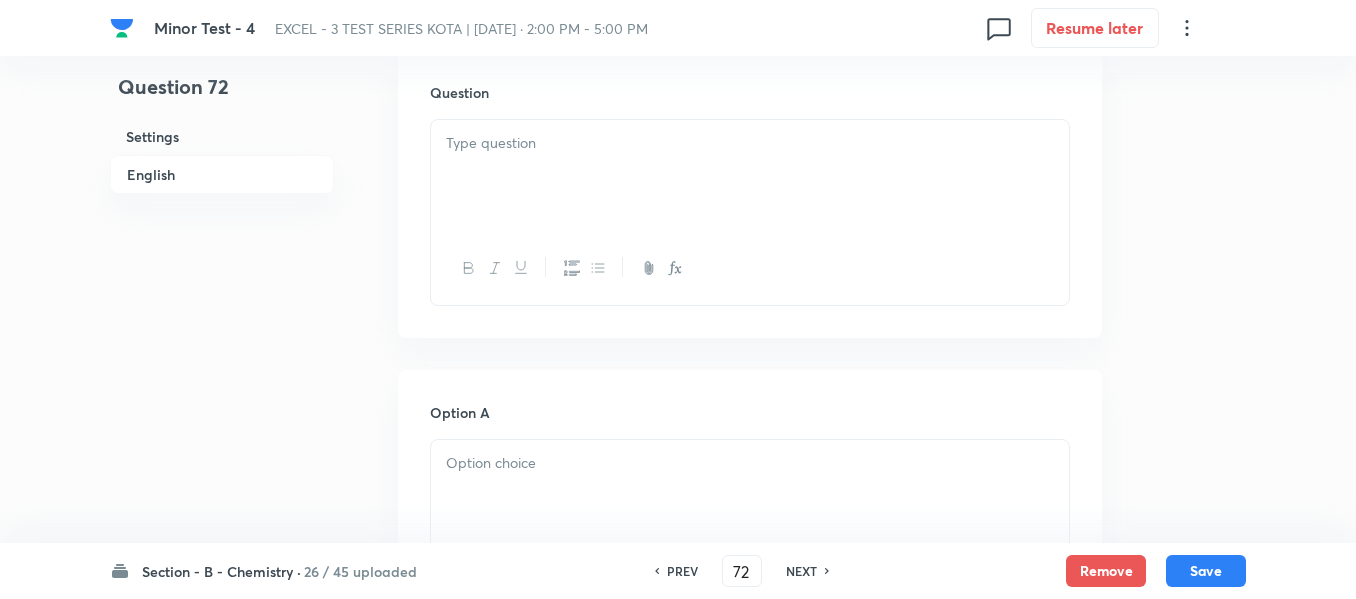 click at bounding box center (750, 176) 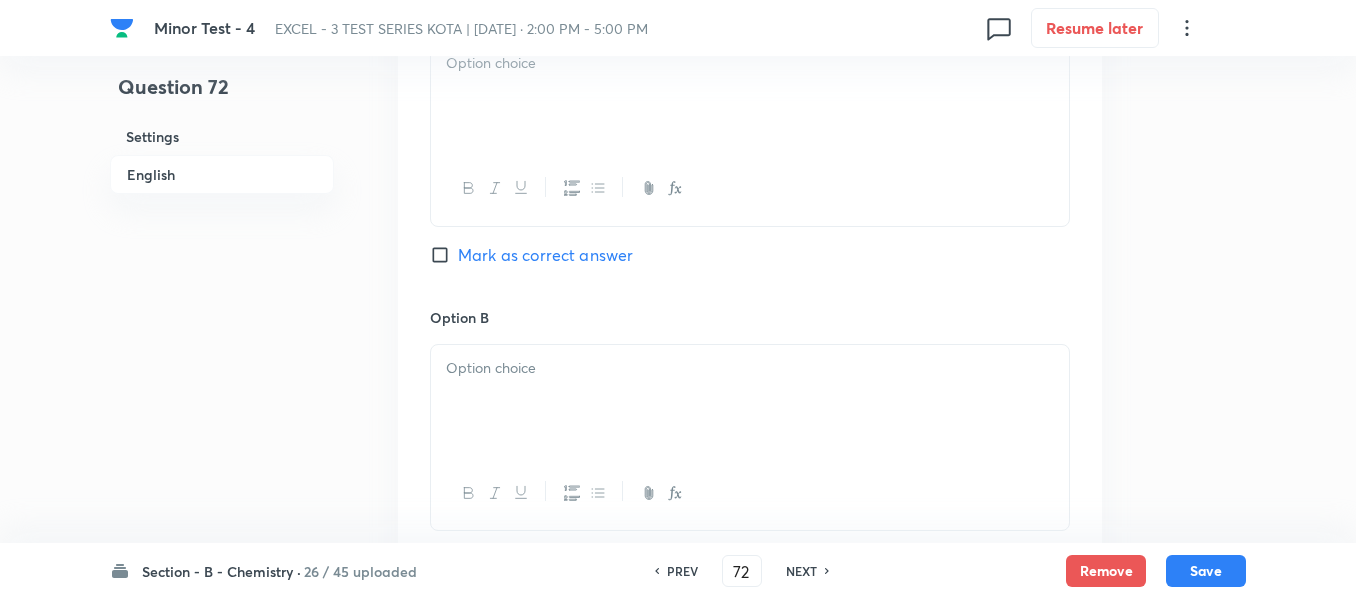 click at bounding box center [750, 188] 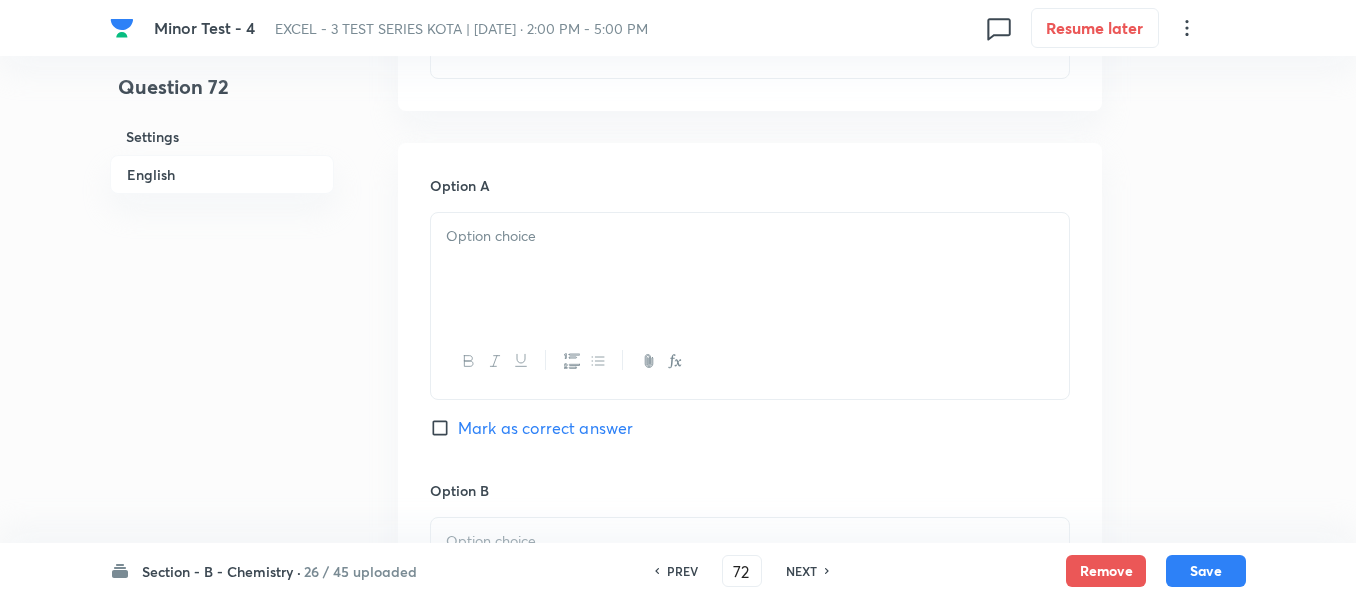 scroll, scrollTop: 800, scrollLeft: 0, axis: vertical 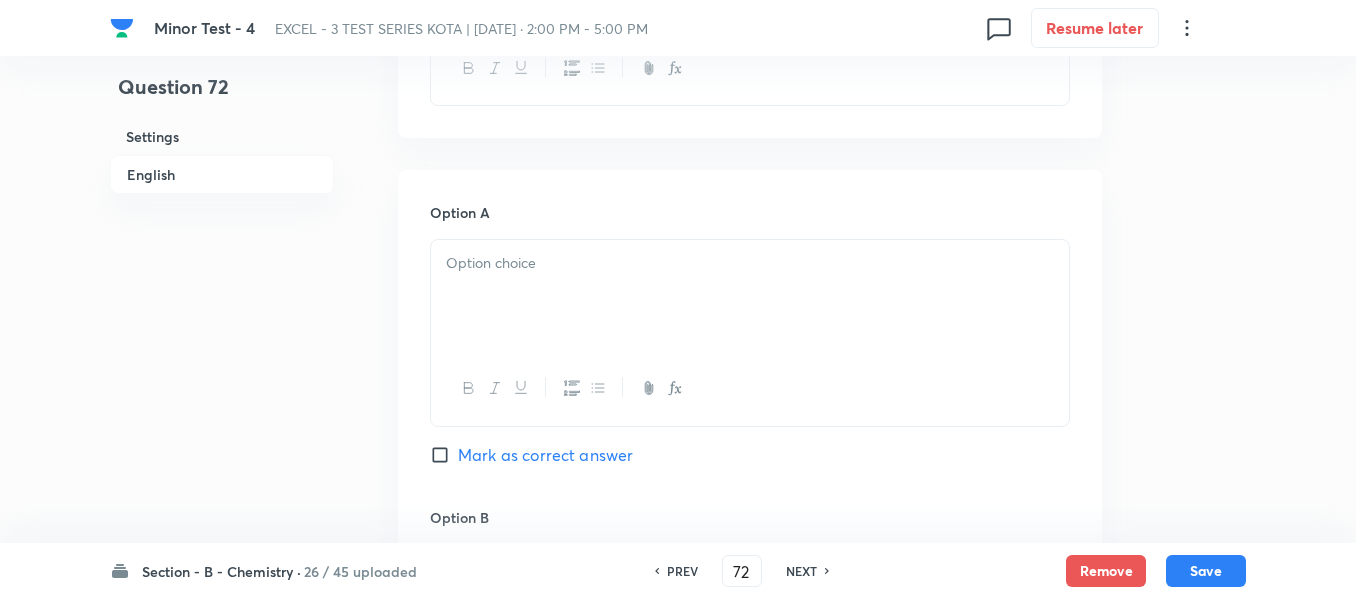 click at bounding box center (750, 263) 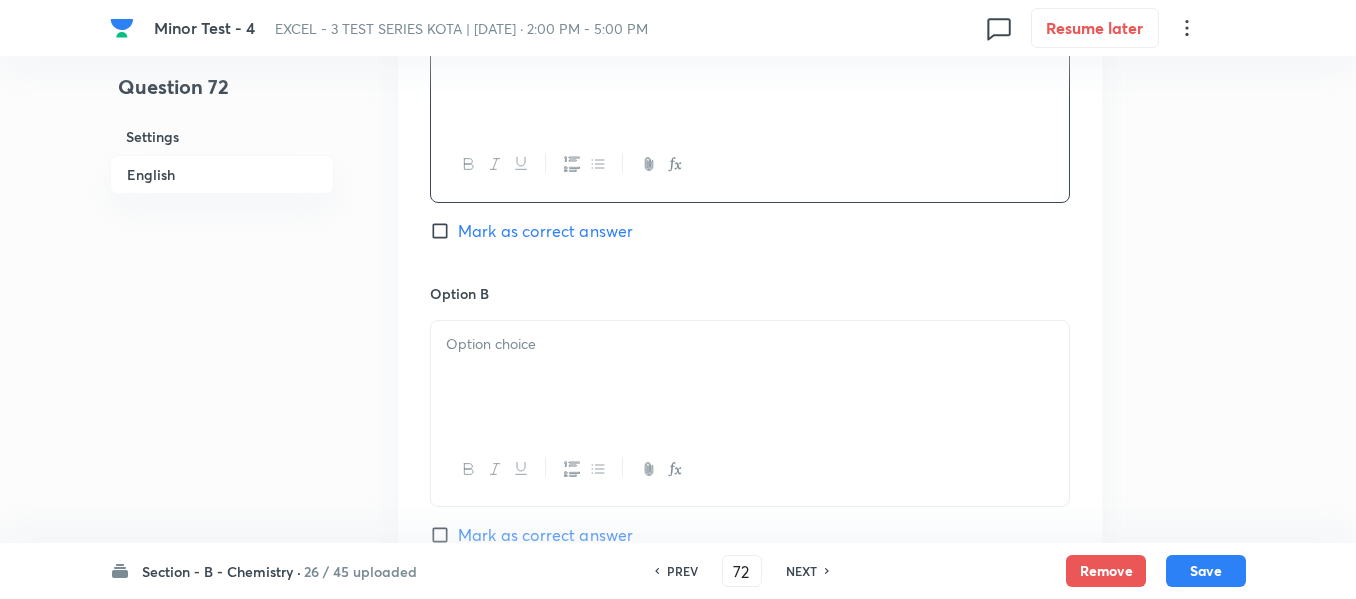 scroll, scrollTop: 1100, scrollLeft: 0, axis: vertical 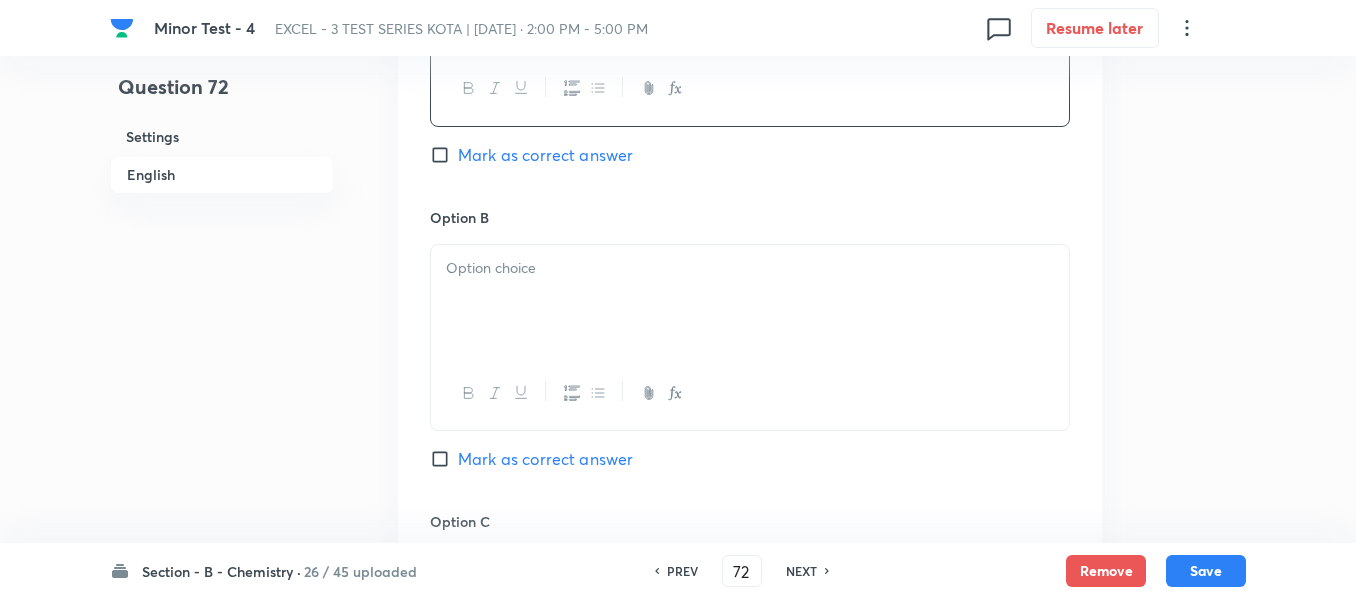 click at bounding box center [750, 268] 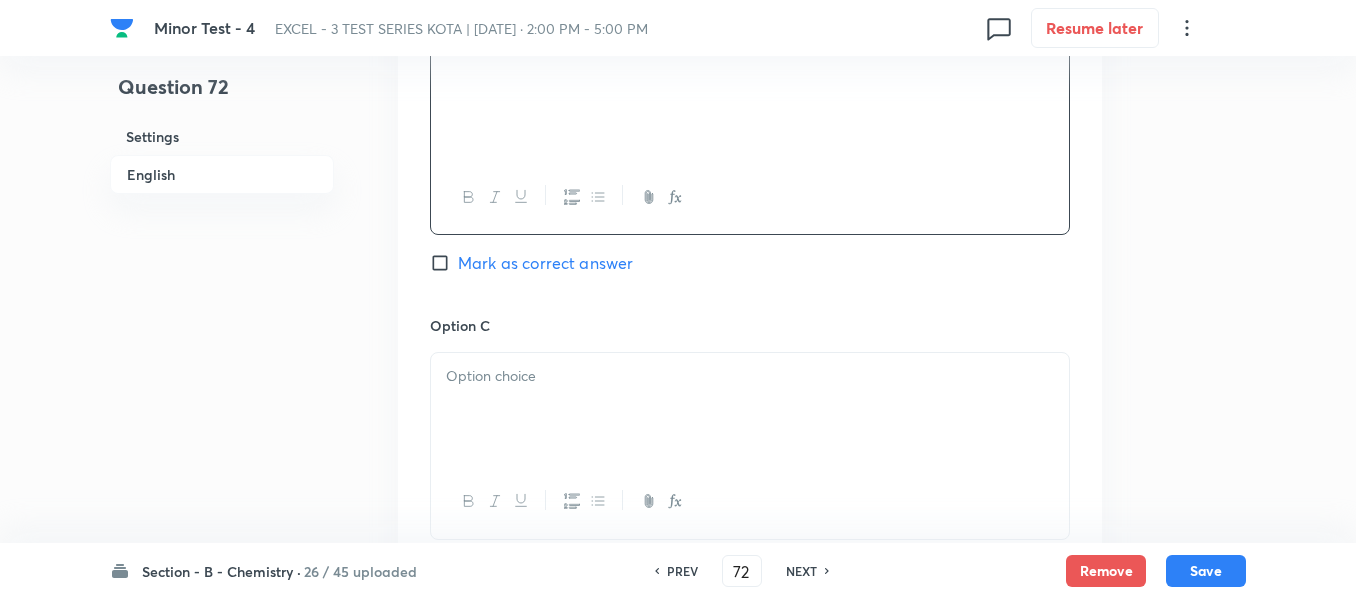 scroll, scrollTop: 1300, scrollLeft: 0, axis: vertical 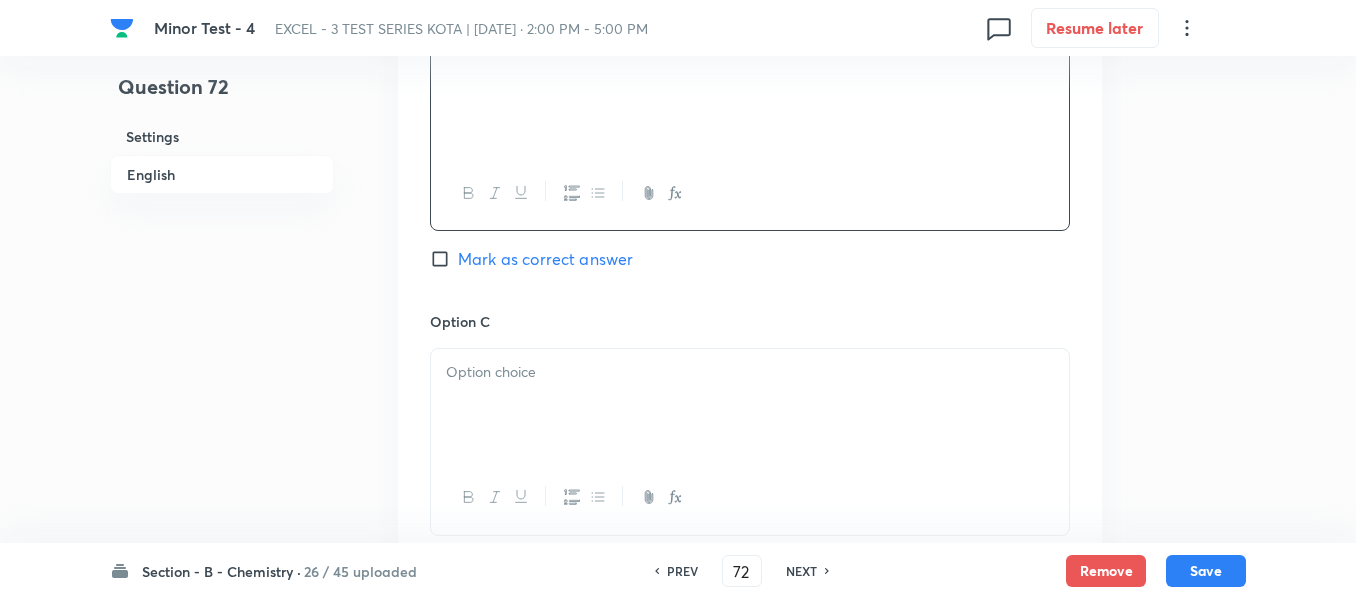 click at bounding box center [750, 405] 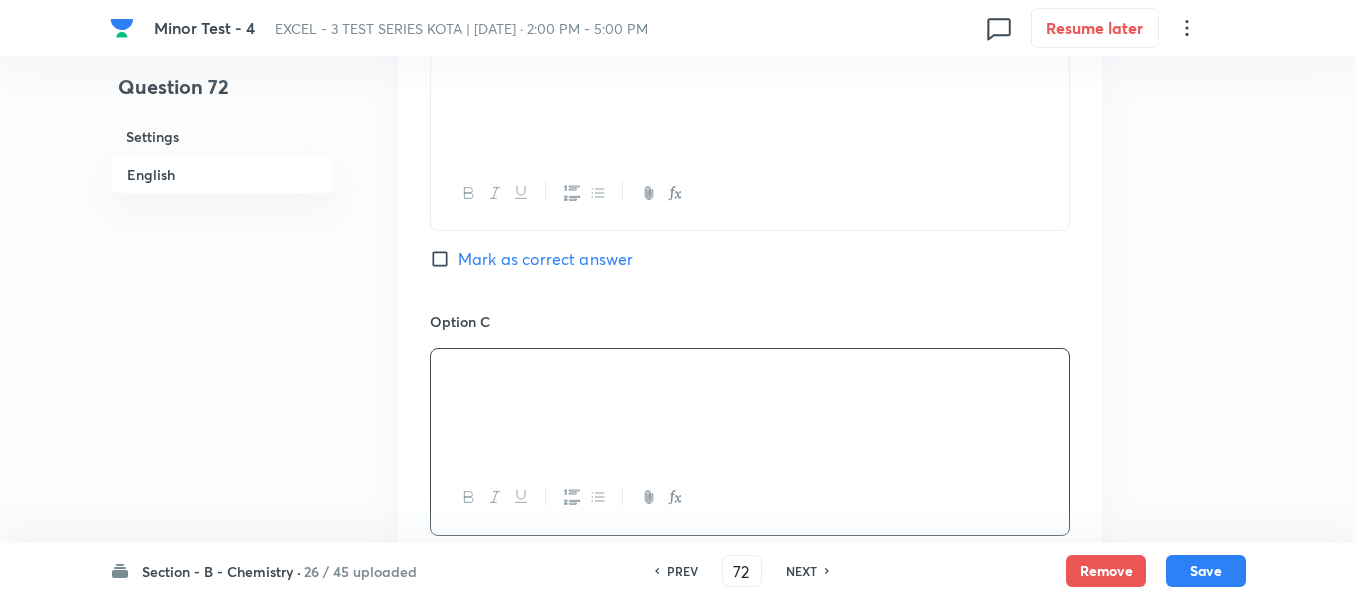 click on "Mark as correct answer" at bounding box center [444, 259] 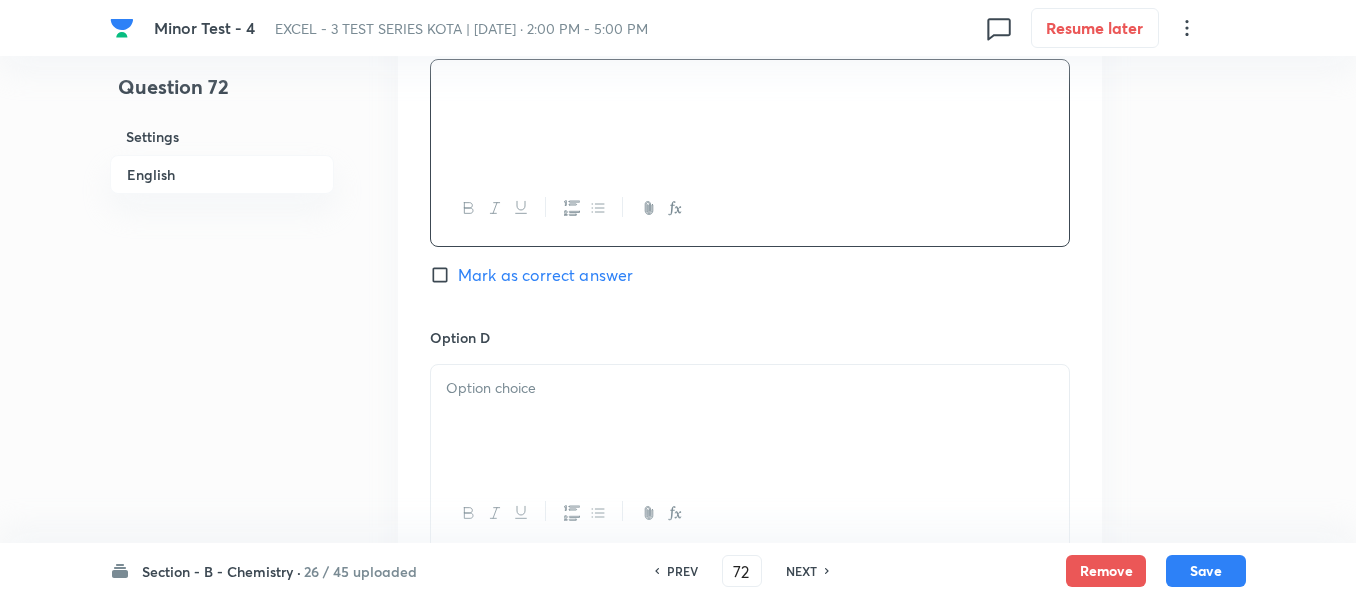 scroll, scrollTop: 1600, scrollLeft: 0, axis: vertical 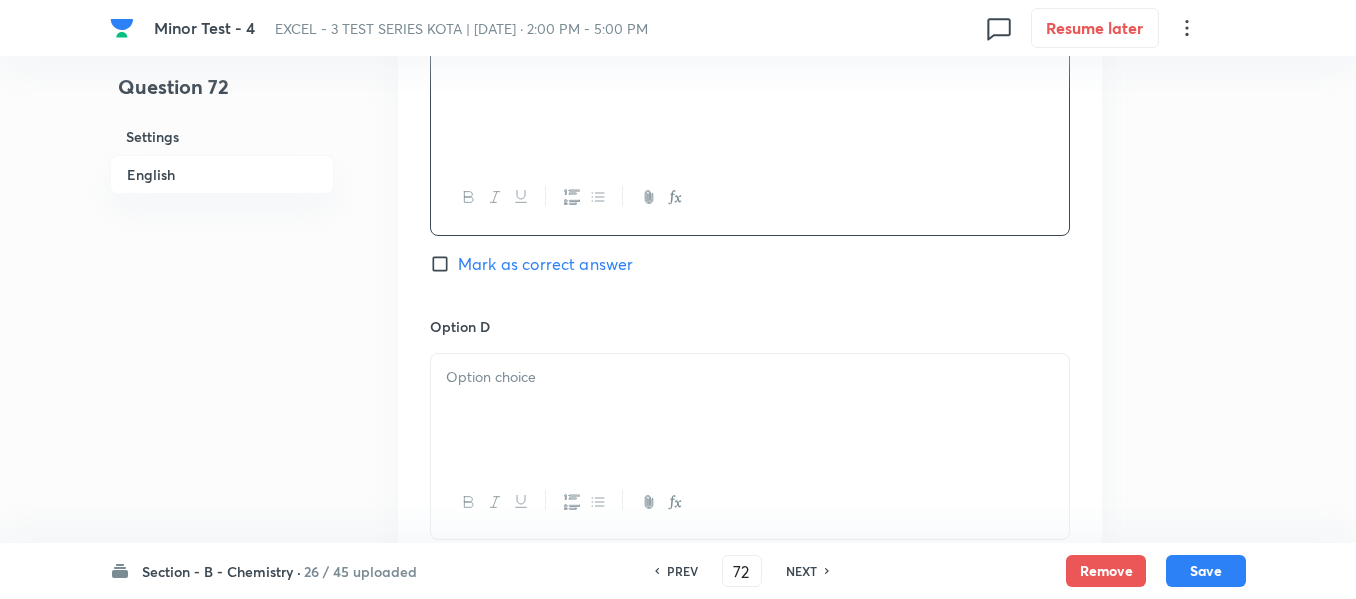 click at bounding box center [750, 410] 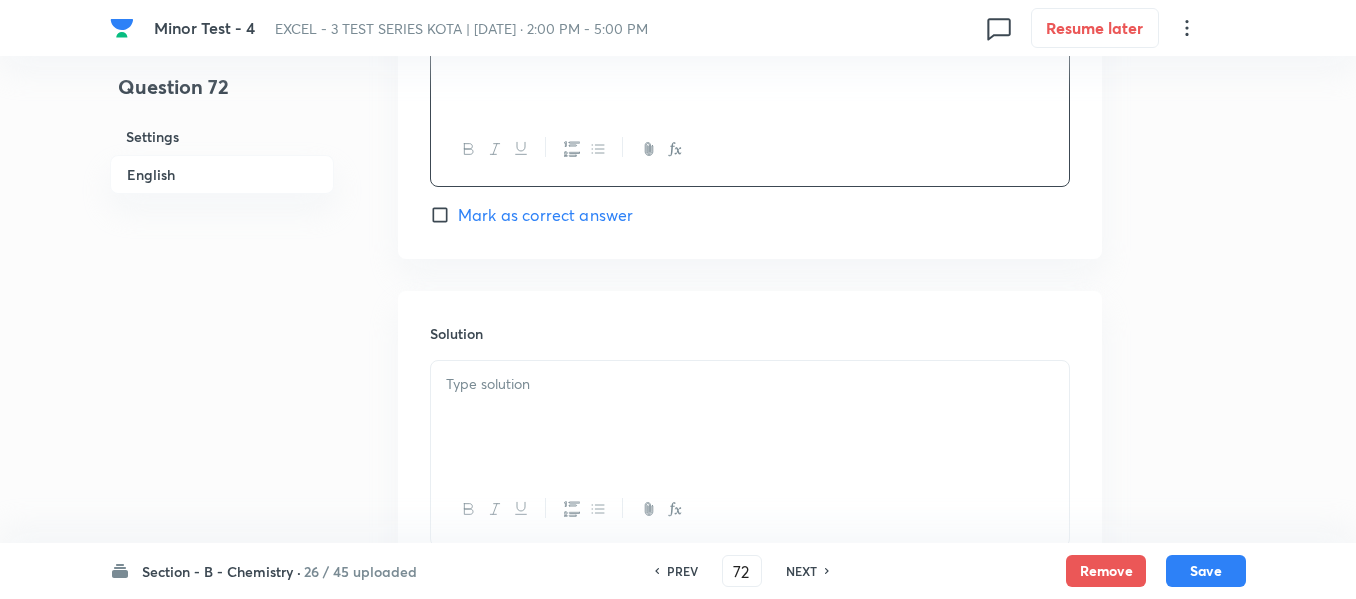 scroll, scrollTop: 2000, scrollLeft: 0, axis: vertical 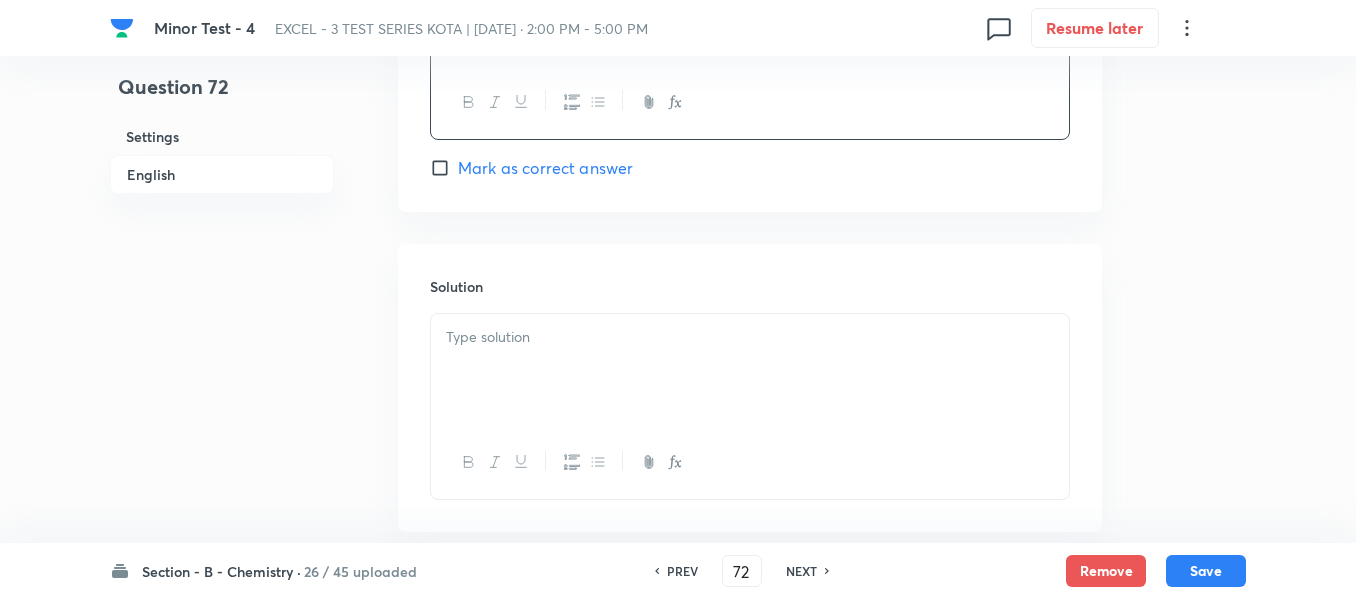 click at bounding box center (750, 370) 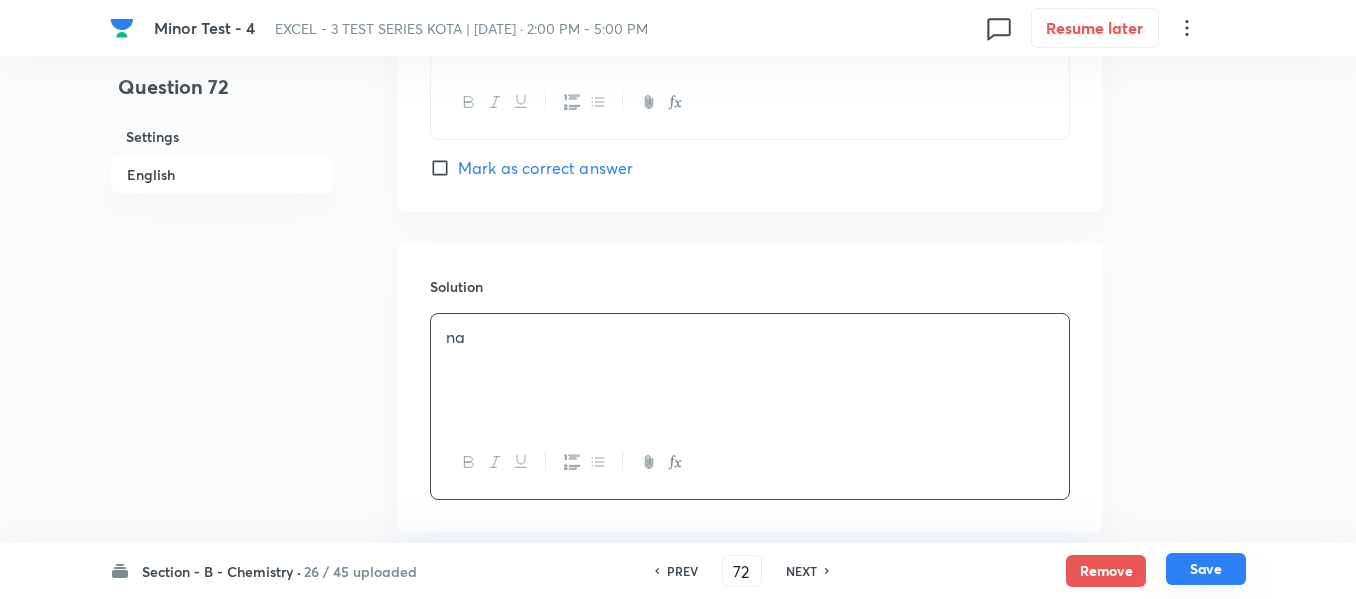 click on "Save" at bounding box center (1206, 569) 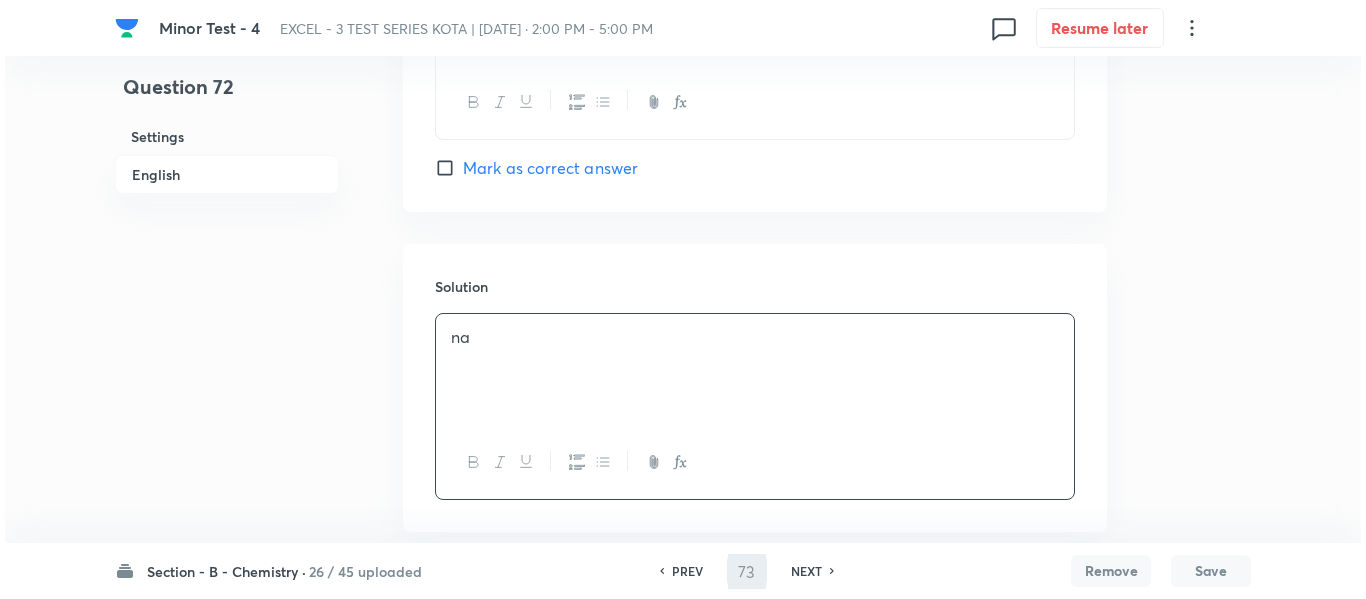 scroll, scrollTop: 0, scrollLeft: 0, axis: both 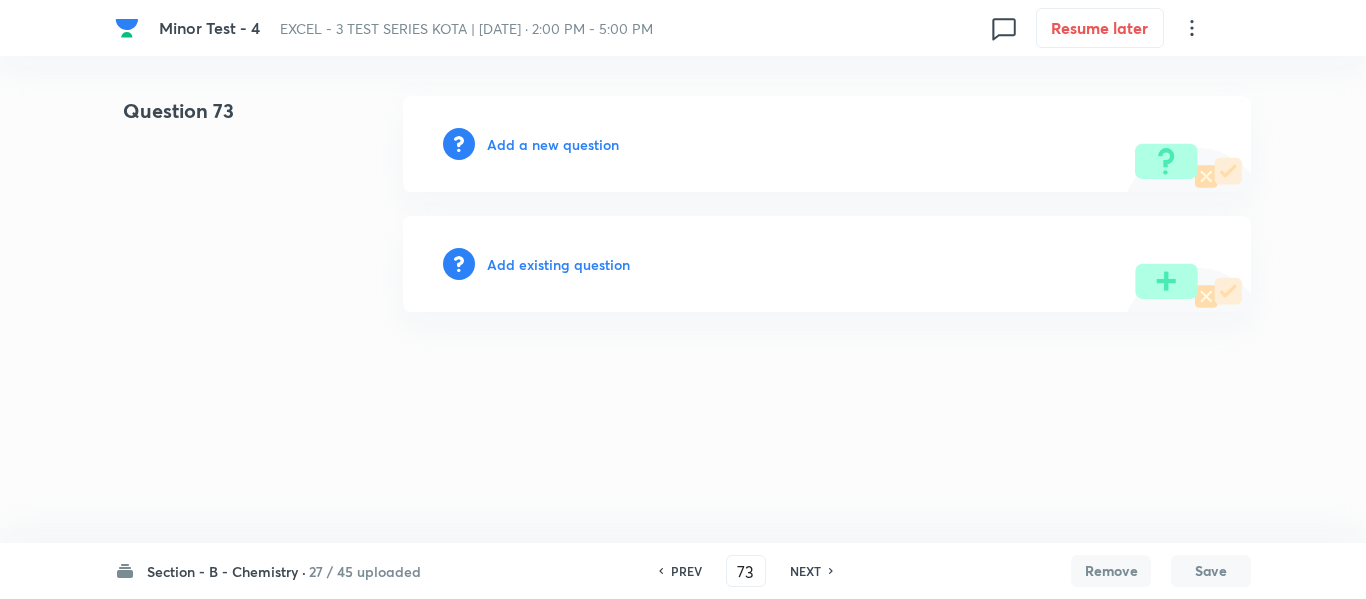 click on "Add a new question" at bounding box center [553, 144] 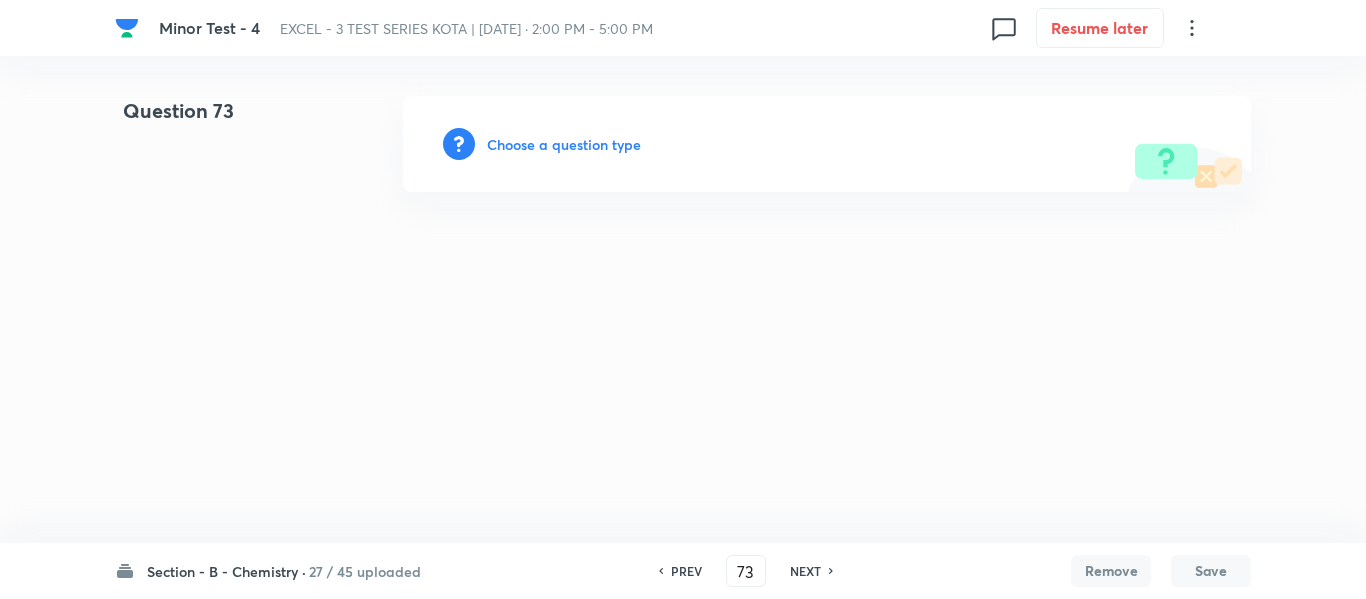 click on "Choose a question type" at bounding box center (564, 144) 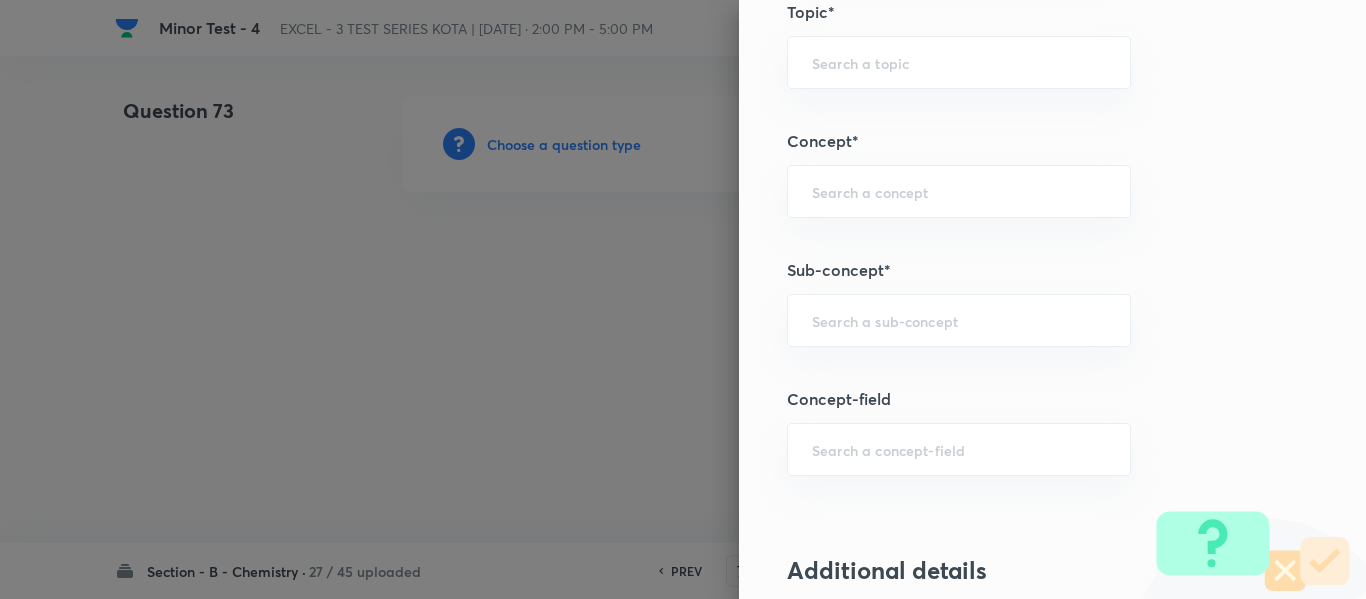 scroll, scrollTop: 1161, scrollLeft: 0, axis: vertical 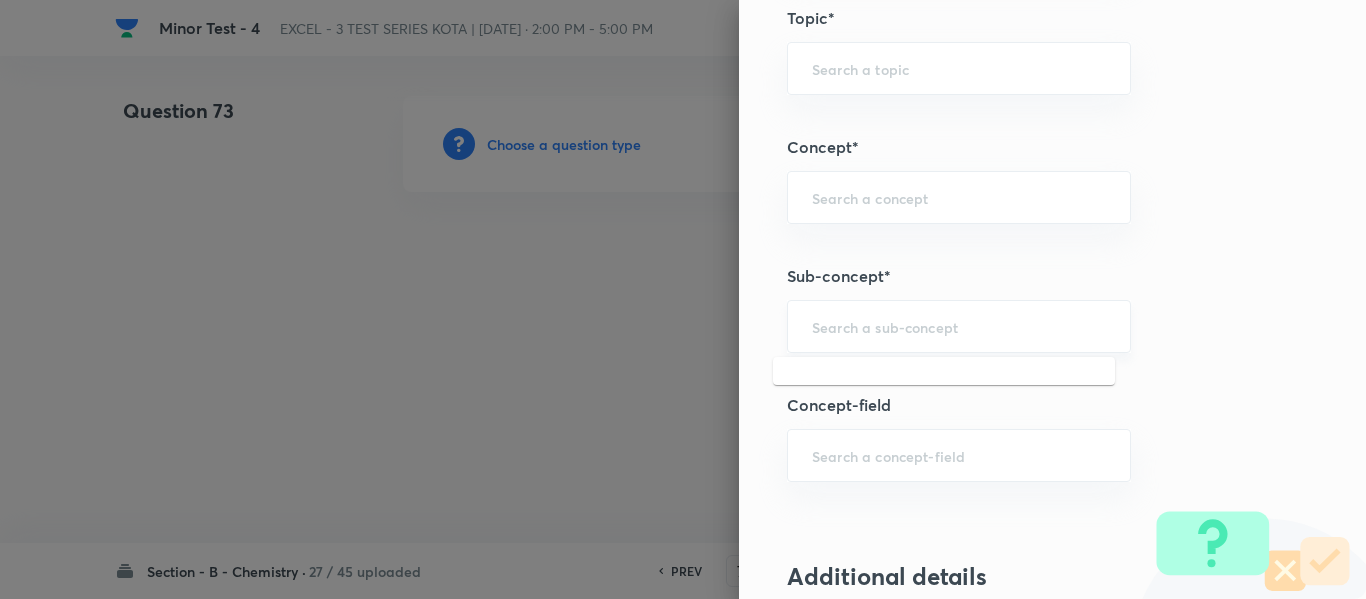 click at bounding box center [959, 326] 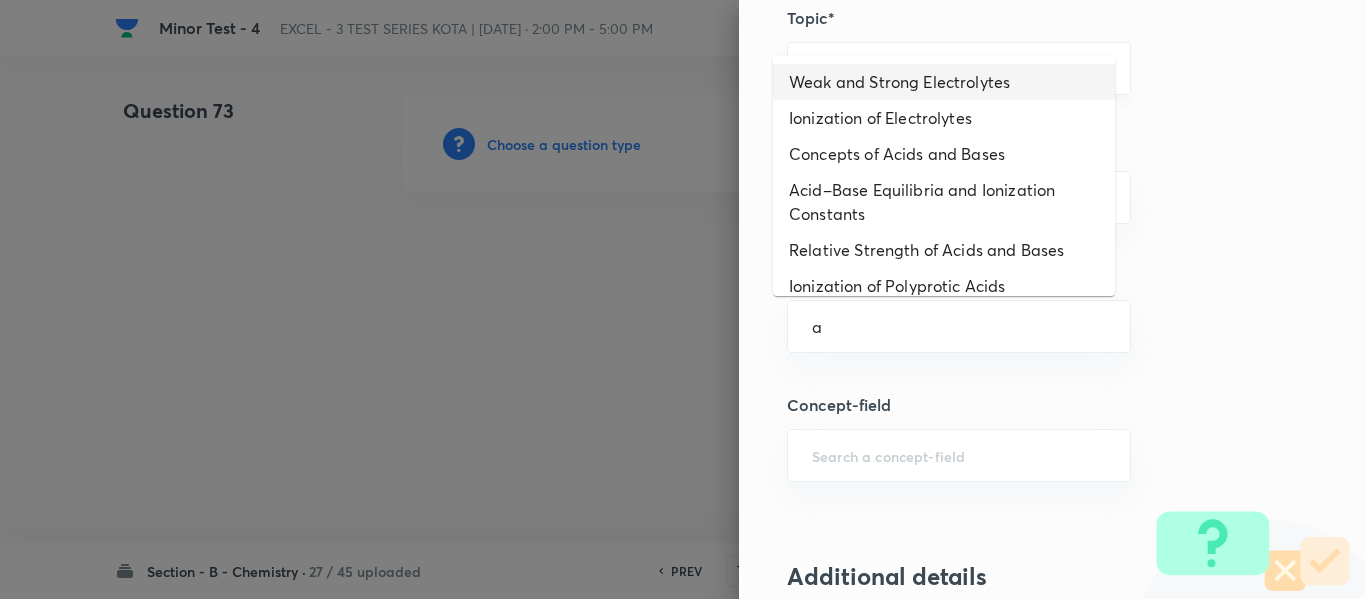 click on "Weak and Strong Electrolytes" at bounding box center [944, 82] 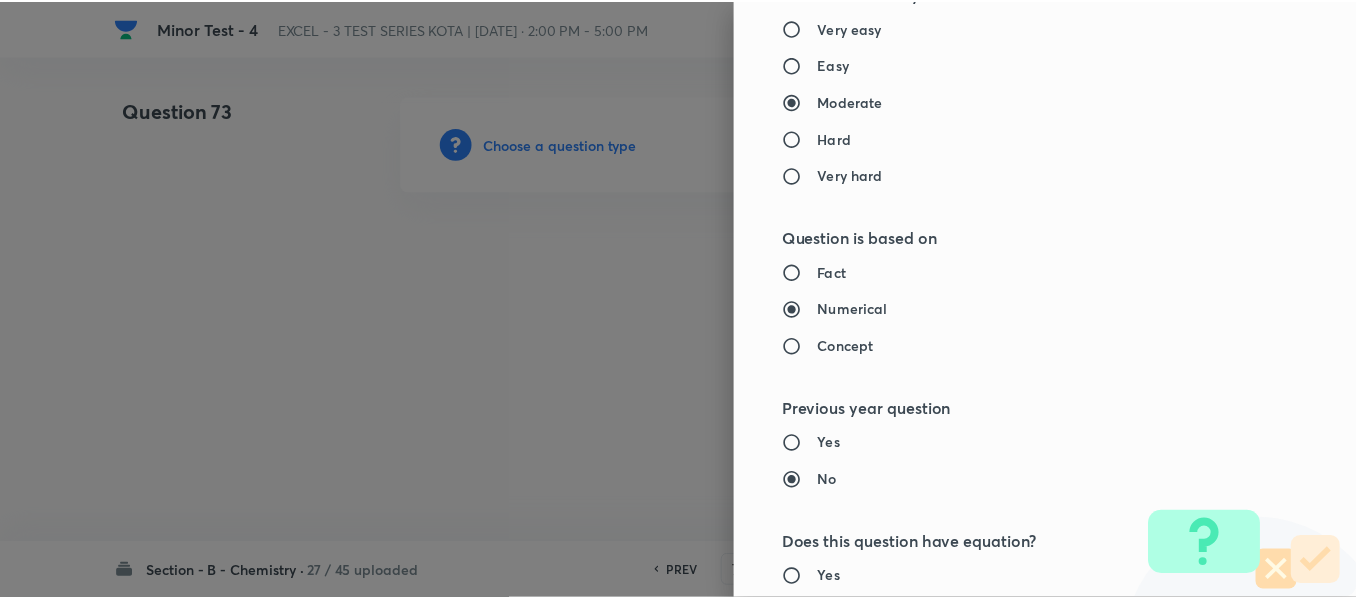 scroll, scrollTop: 2261, scrollLeft: 0, axis: vertical 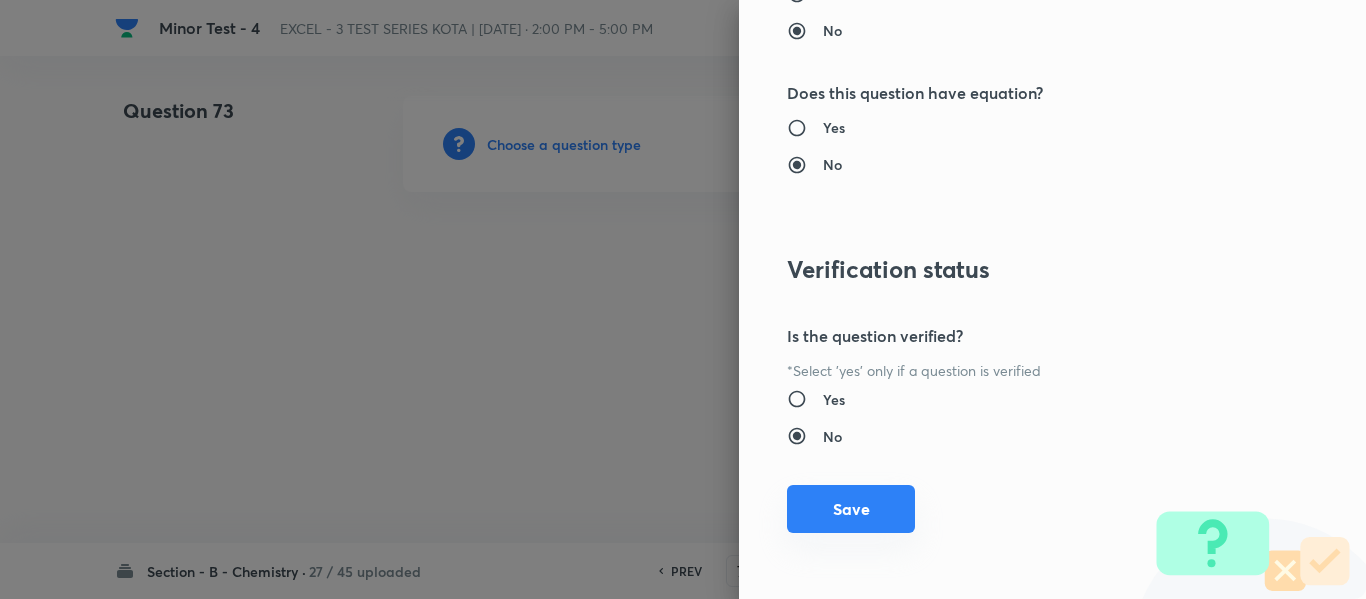 click on "Save" at bounding box center (851, 509) 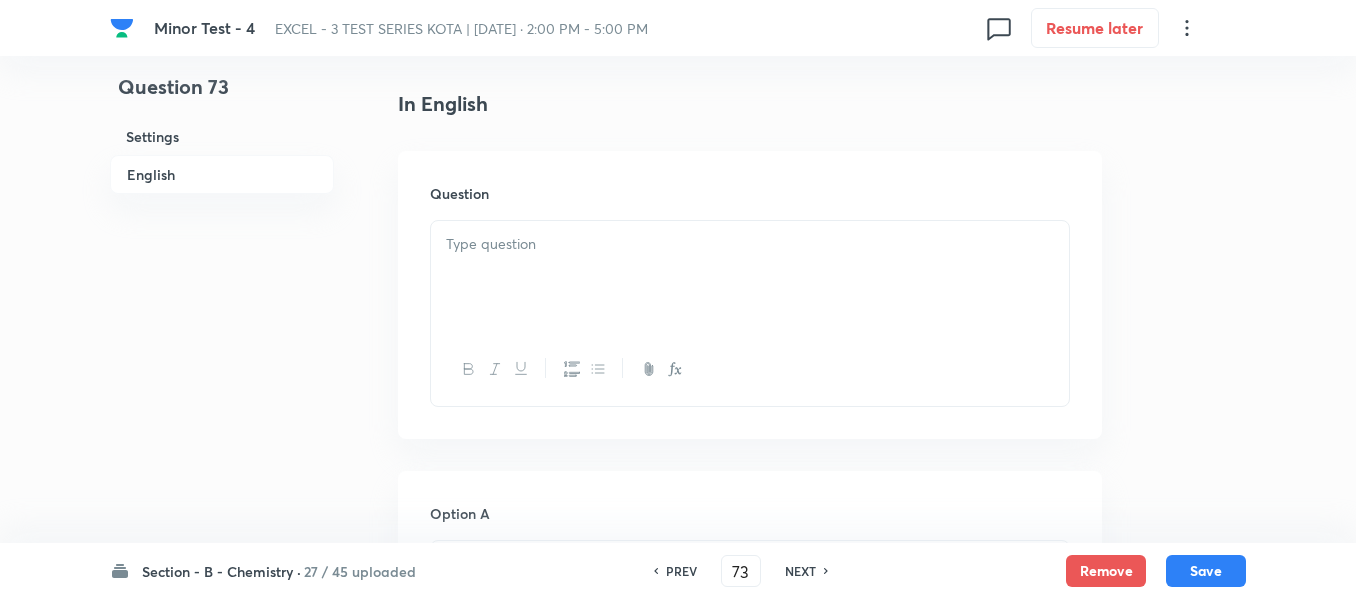 scroll, scrollTop: 500, scrollLeft: 0, axis: vertical 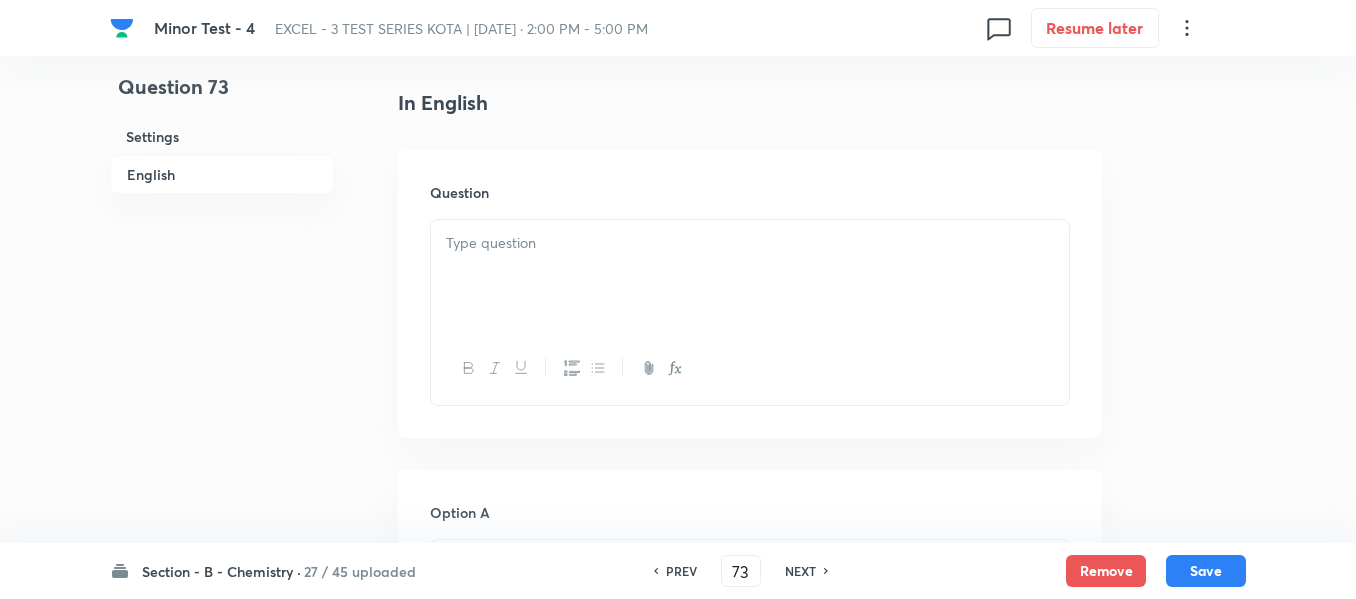 click at bounding box center (750, 276) 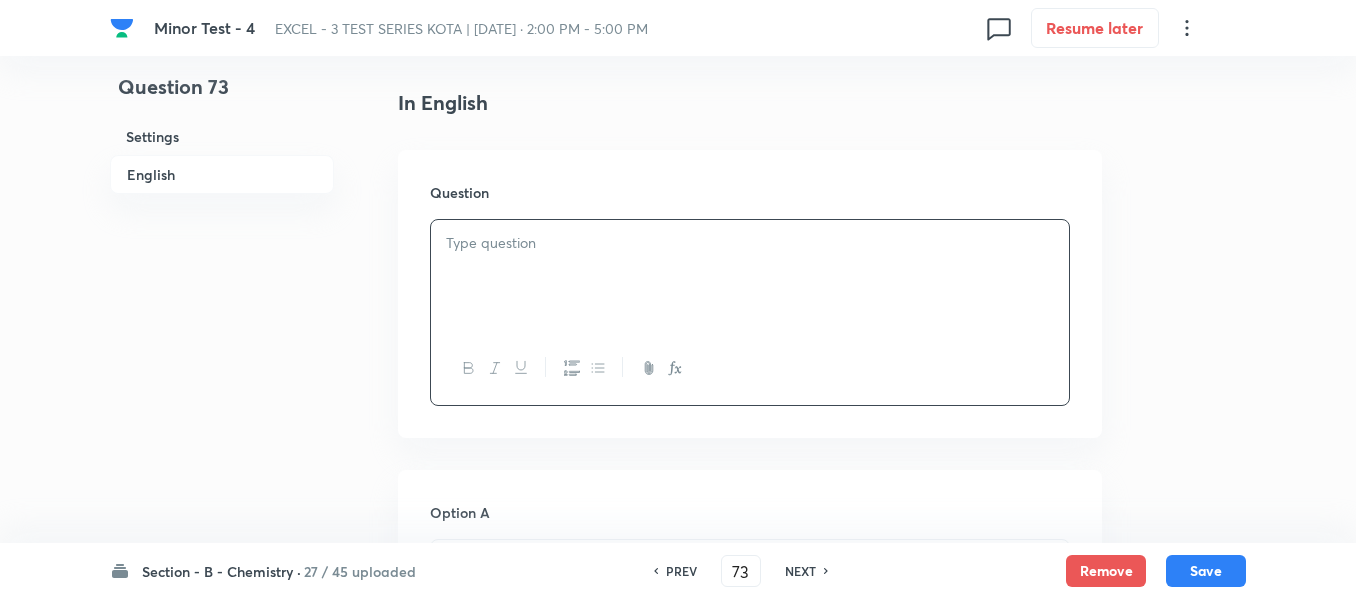 click at bounding box center (750, 276) 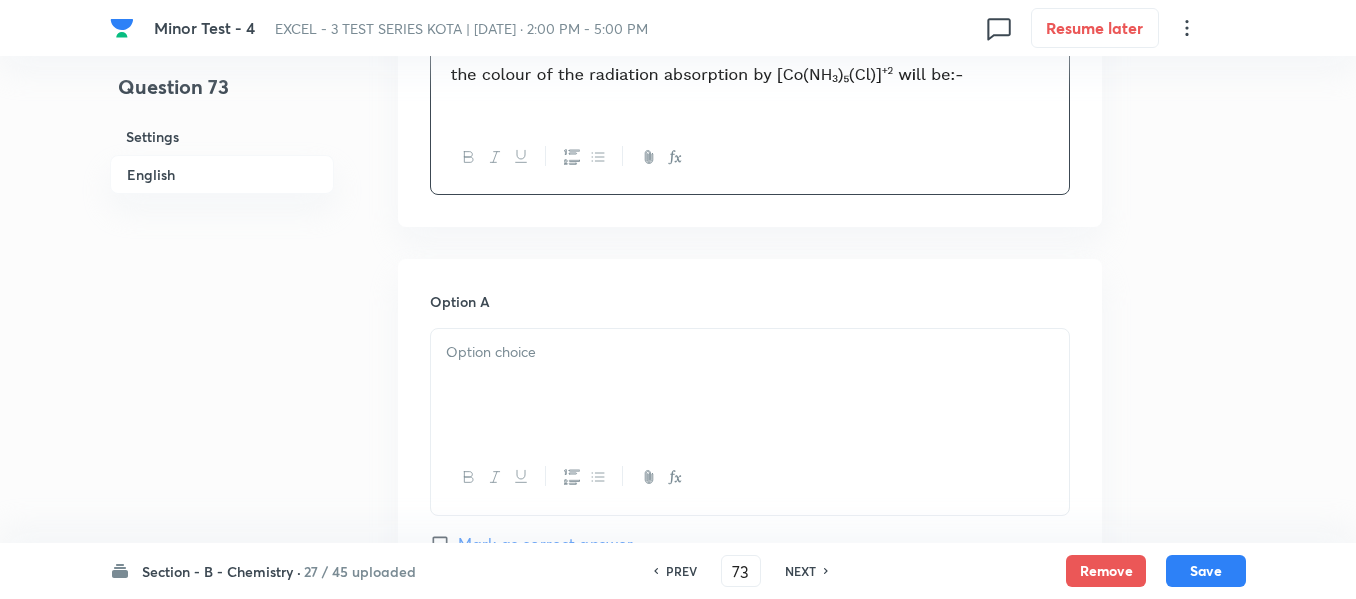 scroll, scrollTop: 800, scrollLeft: 0, axis: vertical 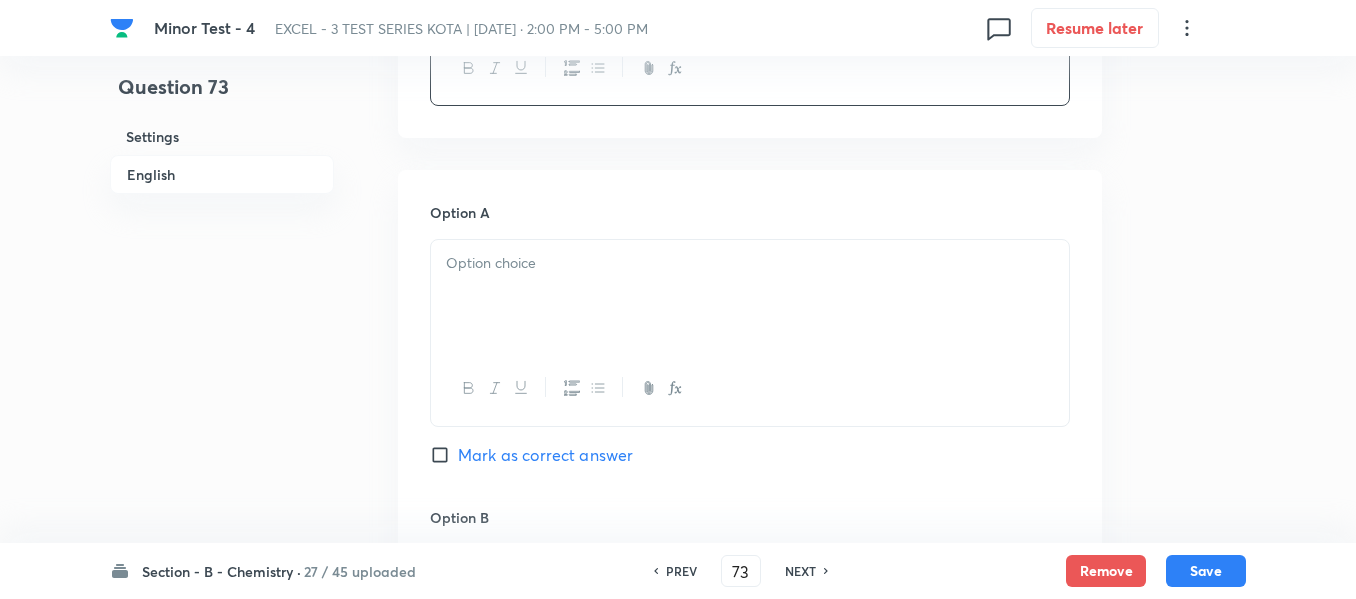 click at bounding box center (750, 296) 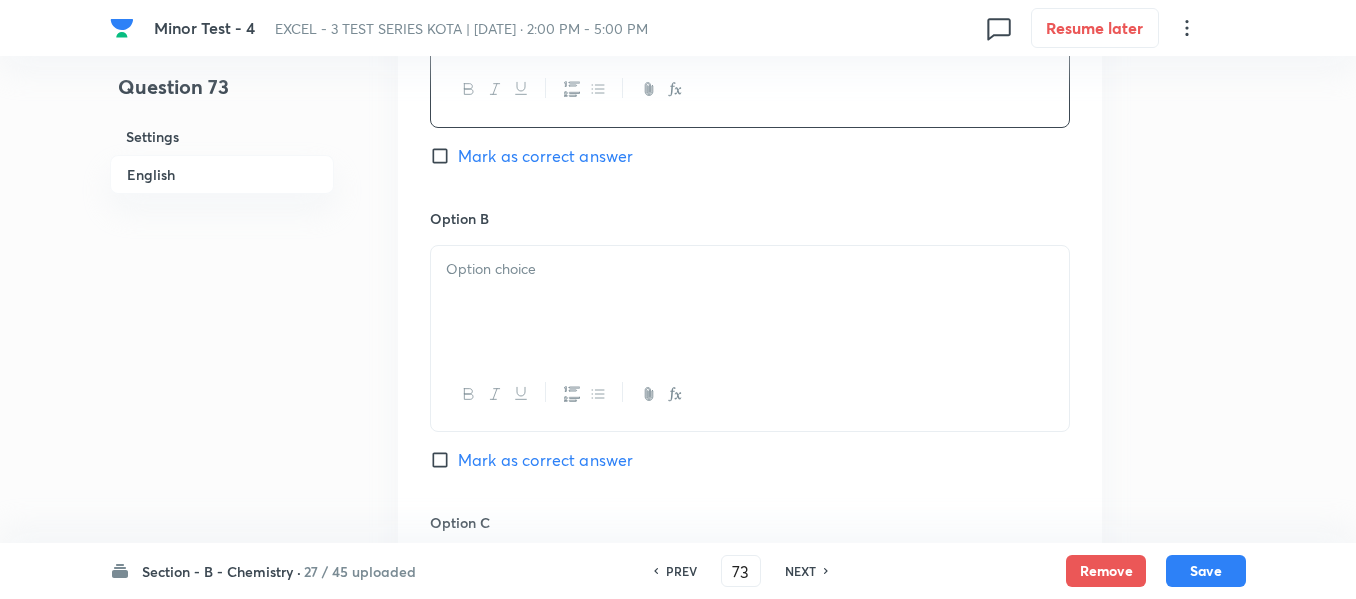 scroll, scrollTop: 1100, scrollLeft: 0, axis: vertical 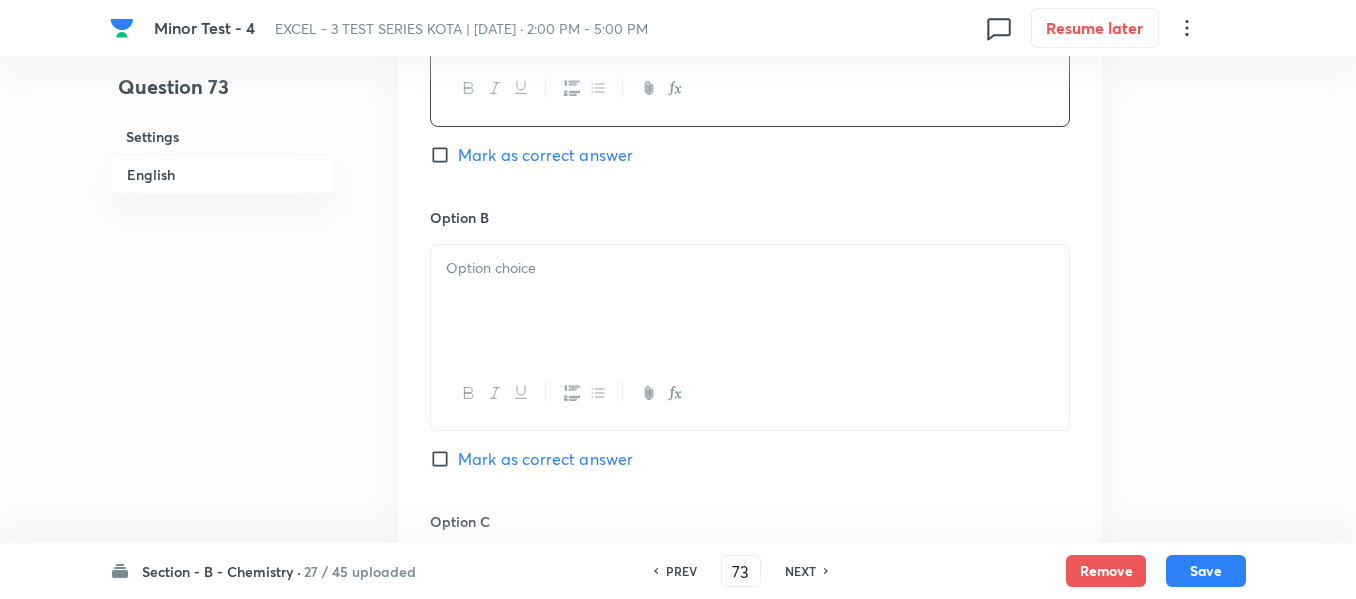 click at bounding box center (750, 268) 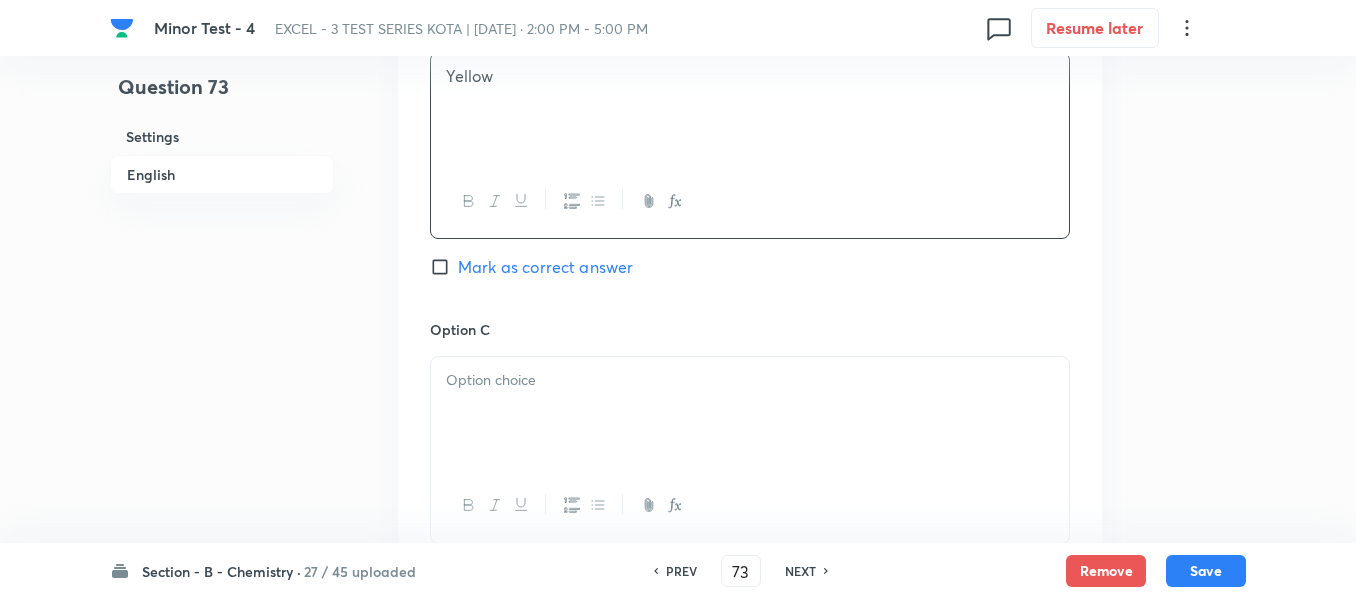 scroll, scrollTop: 1300, scrollLeft: 0, axis: vertical 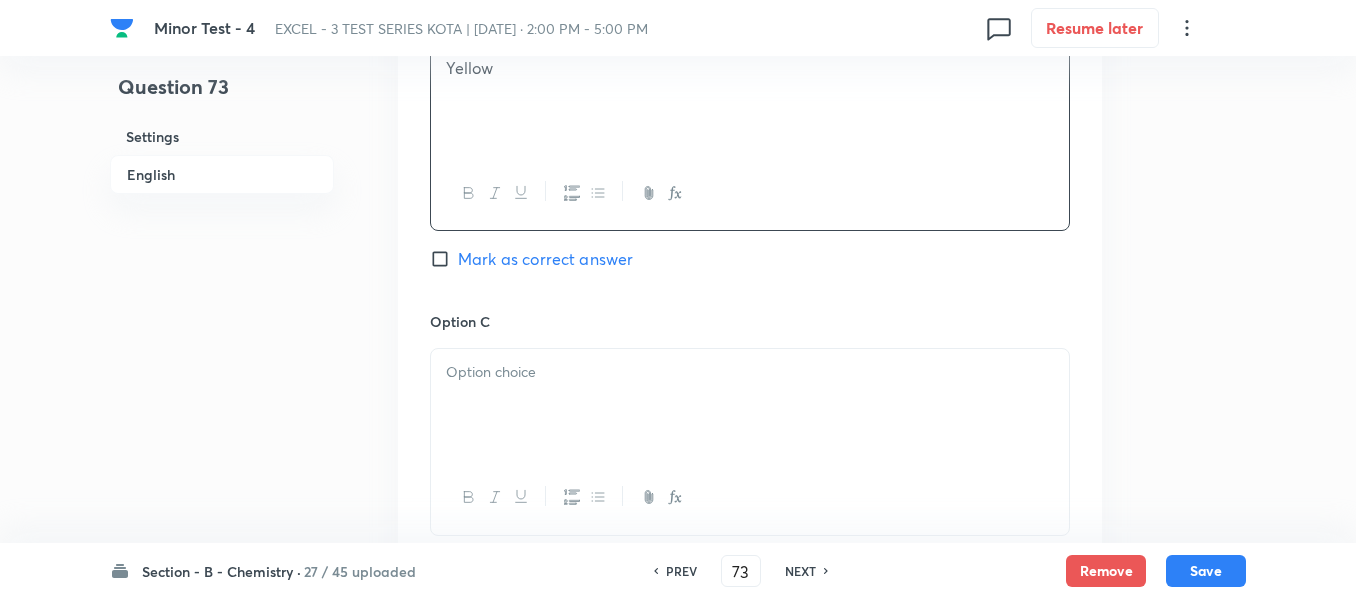 click at bounding box center (750, 372) 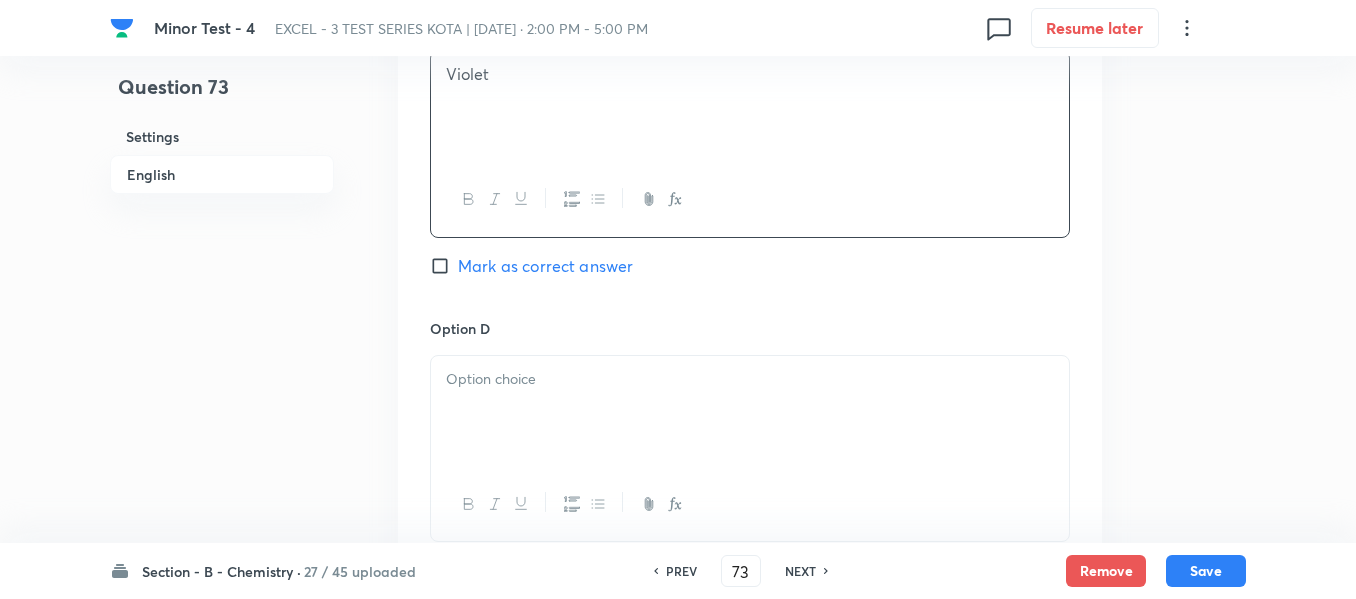 scroll, scrollTop: 1600, scrollLeft: 0, axis: vertical 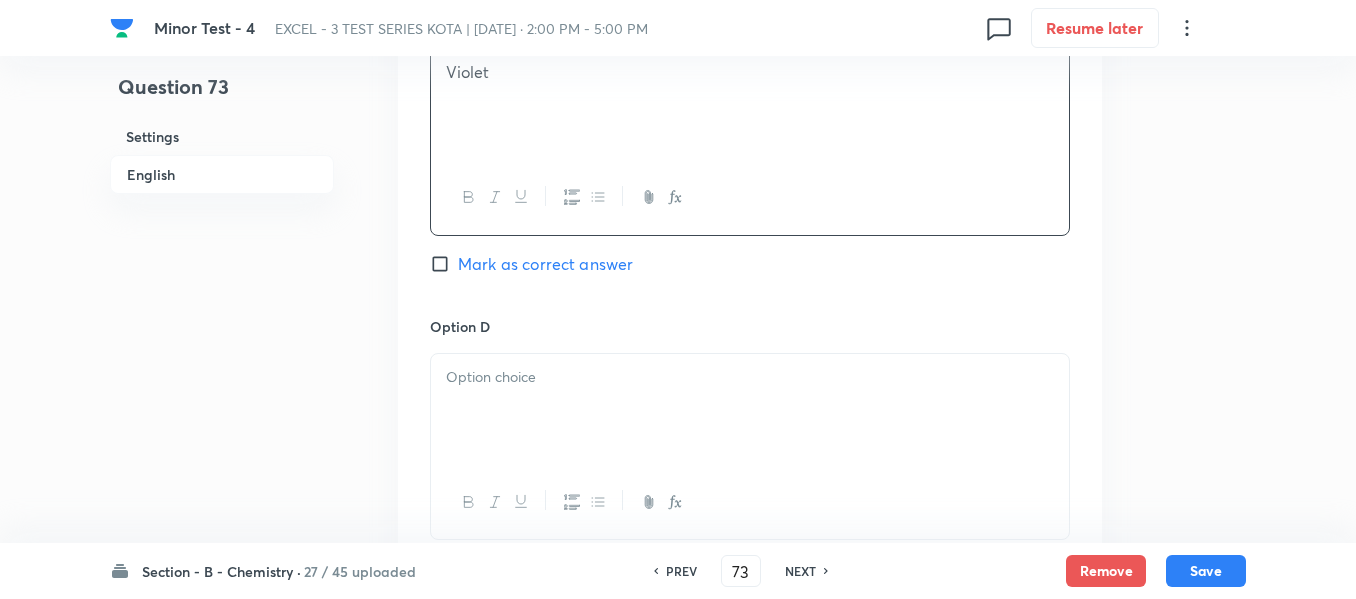 click at bounding box center (750, 377) 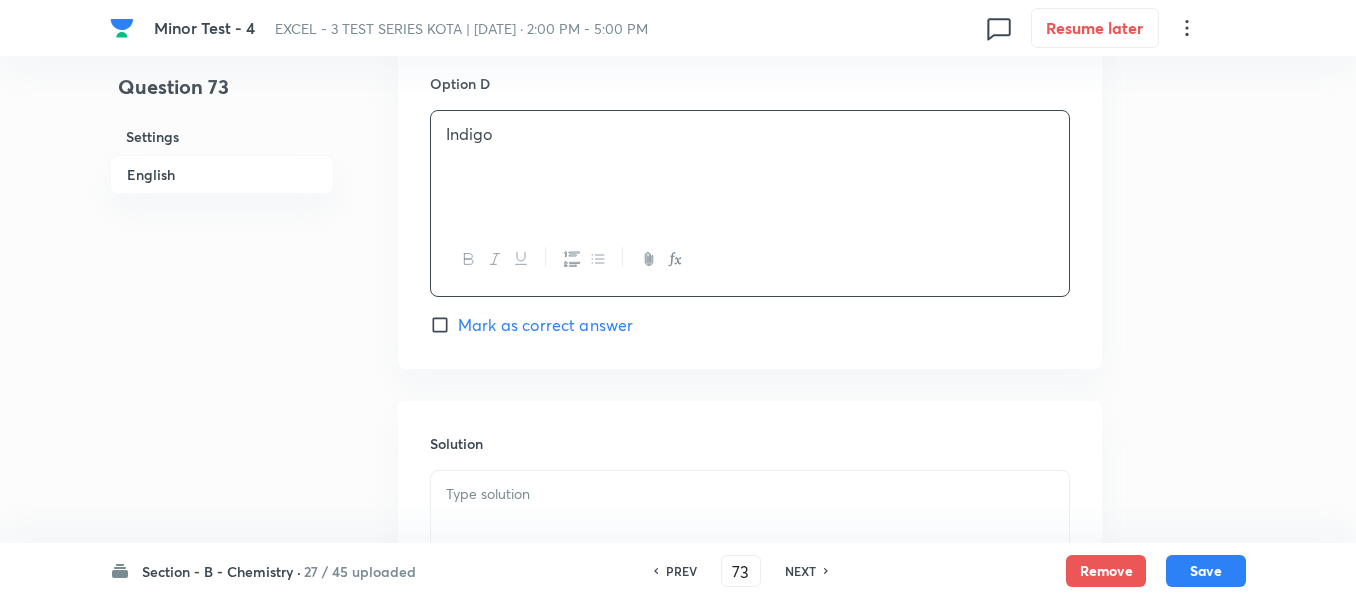 scroll, scrollTop: 1900, scrollLeft: 0, axis: vertical 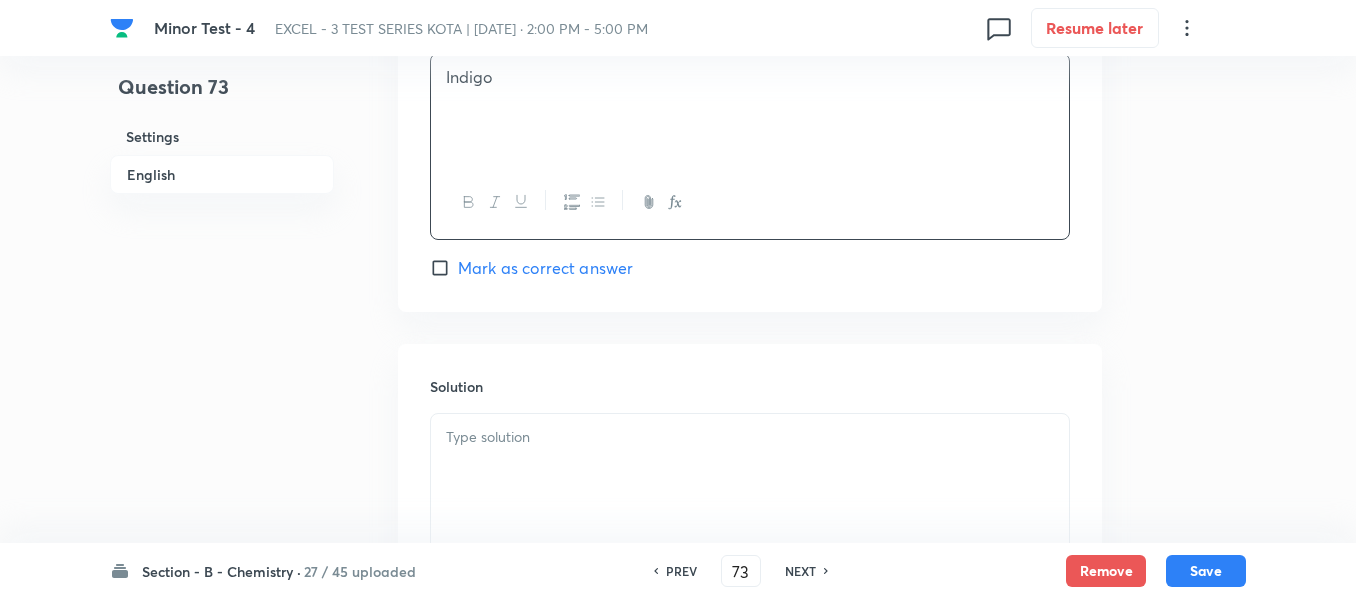 click at bounding box center [750, 437] 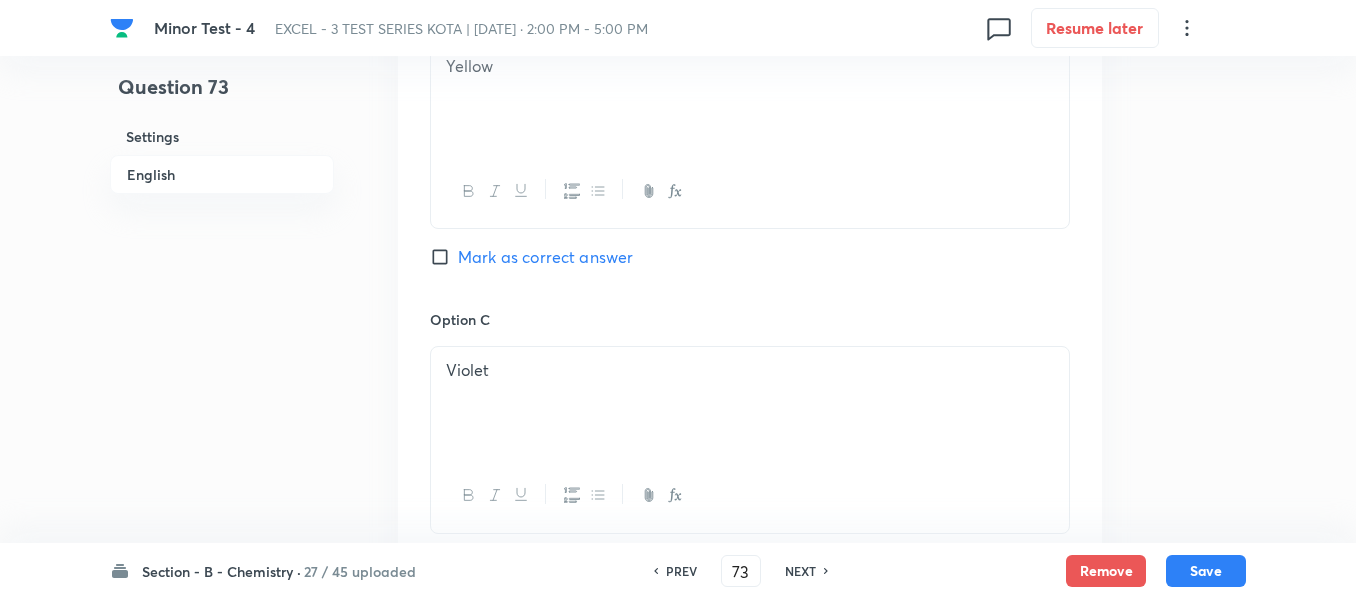 scroll, scrollTop: 1300, scrollLeft: 0, axis: vertical 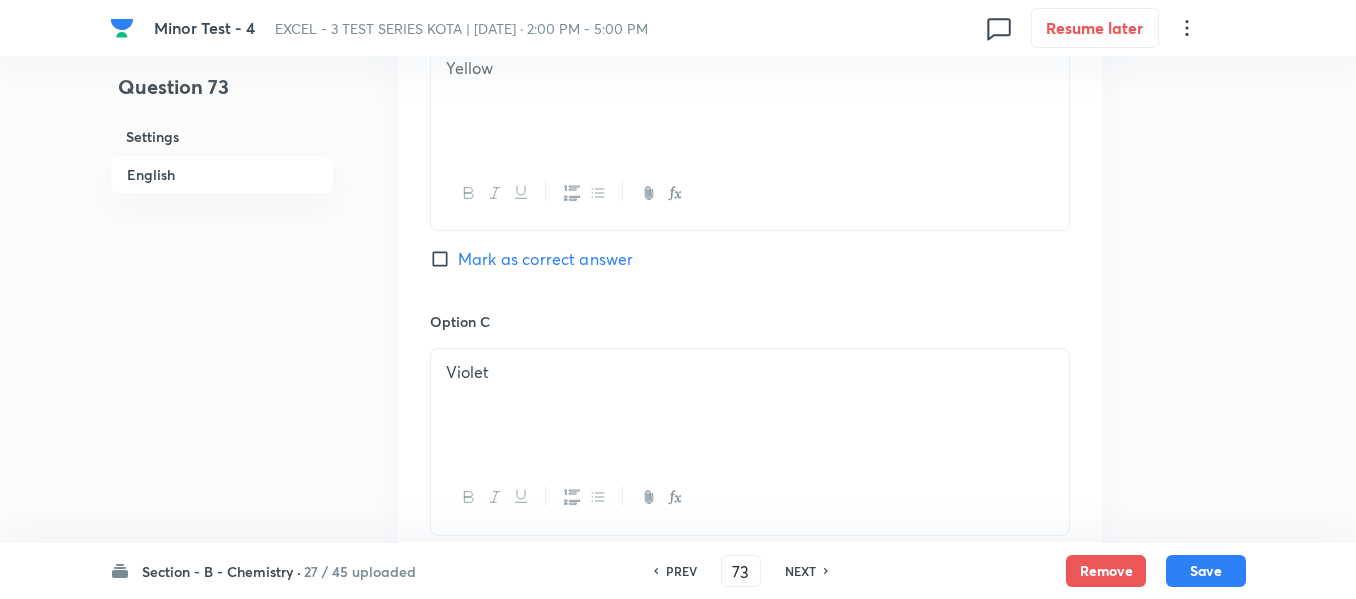 click on "Mark as correct answer" at bounding box center (545, 259) 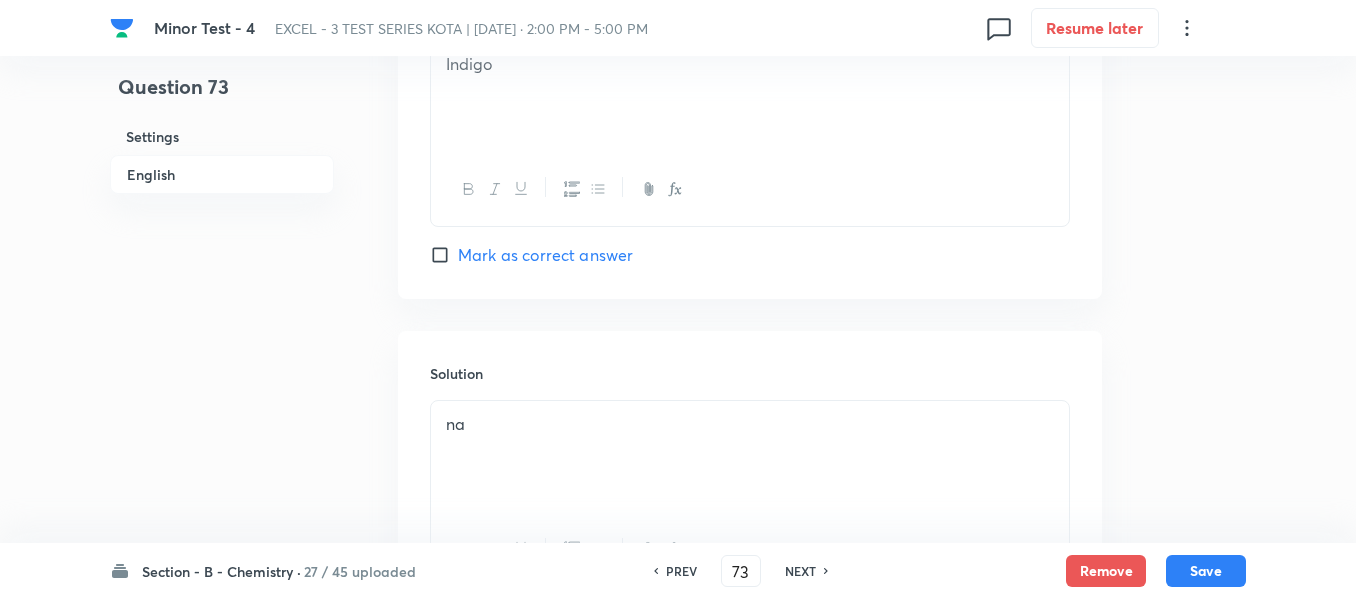 scroll, scrollTop: 2109, scrollLeft: 0, axis: vertical 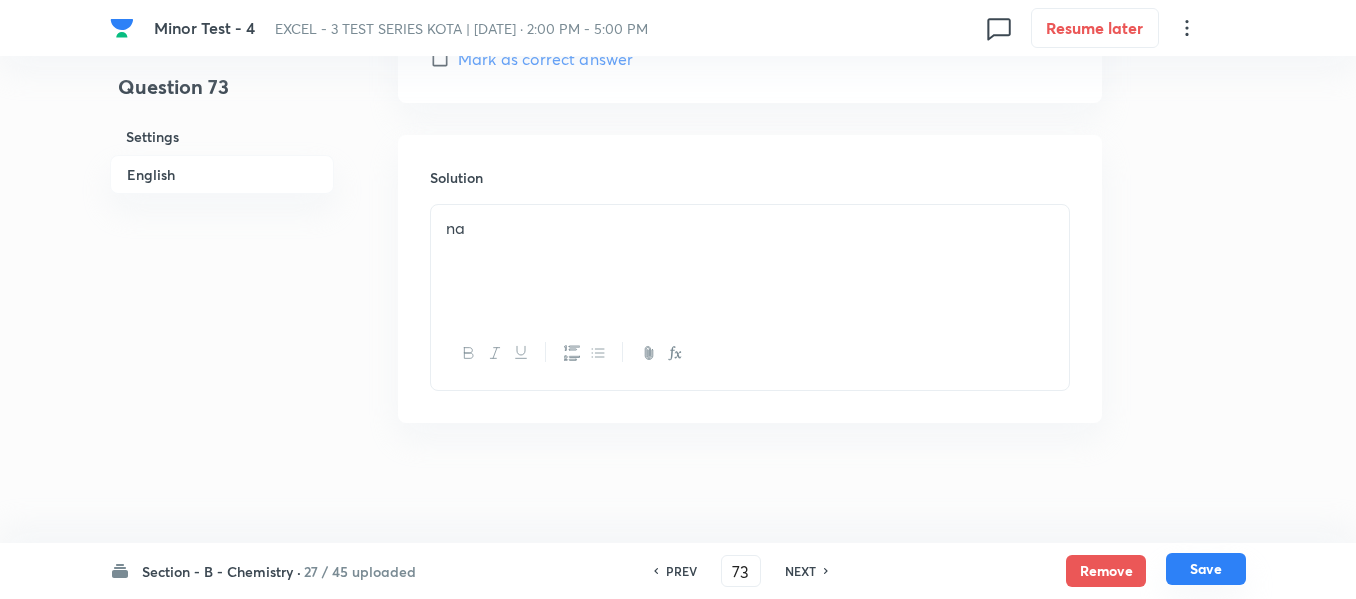 click on "Save" at bounding box center (1206, 569) 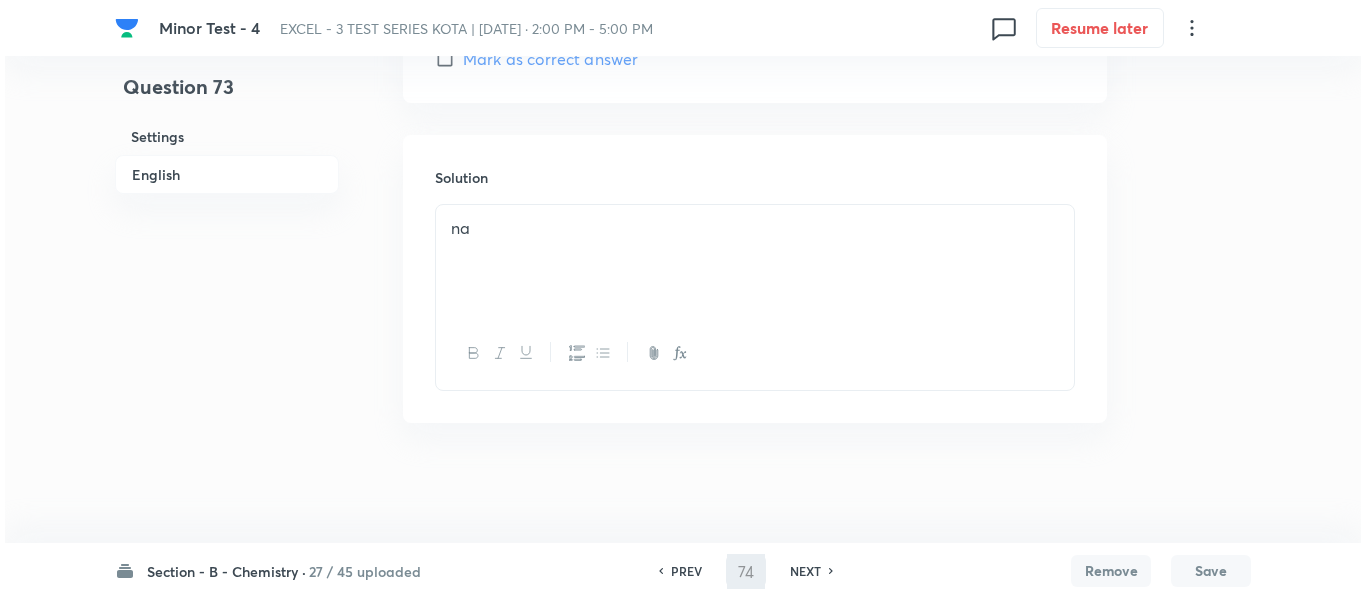 scroll, scrollTop: 0, scrollLeft: 0, axis: both 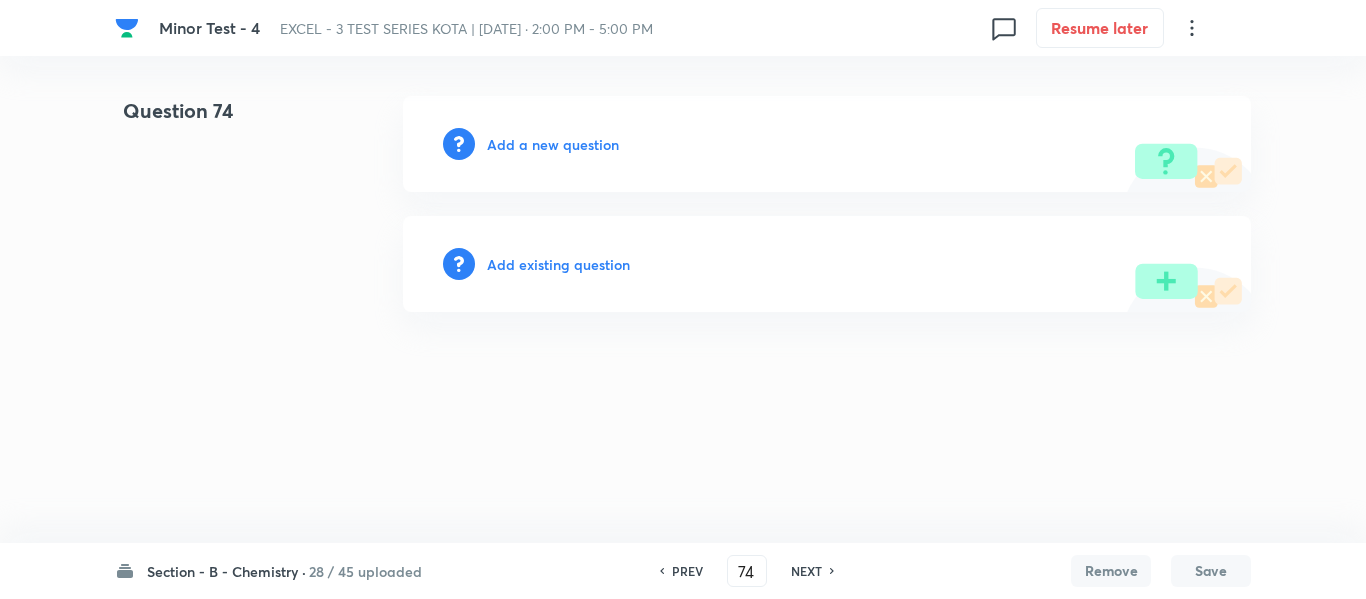 click on "Add a new question" at bounding box center [553, 144] 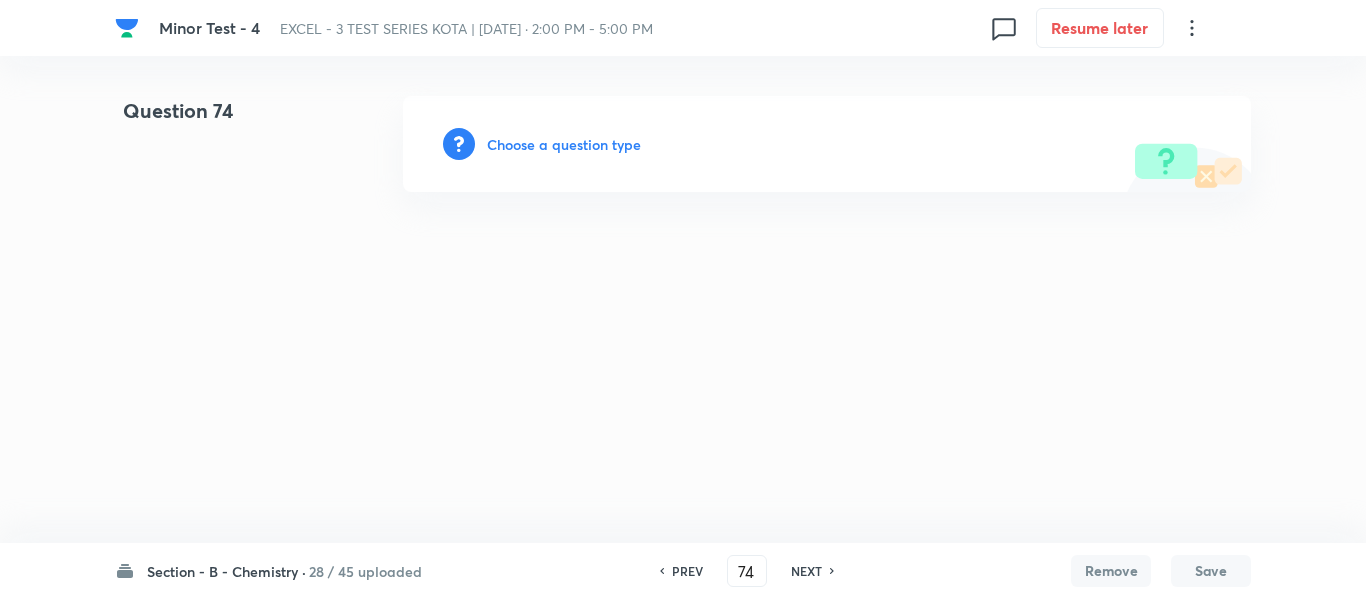 click on "Choose a question type" at bounding box center [564, 144] 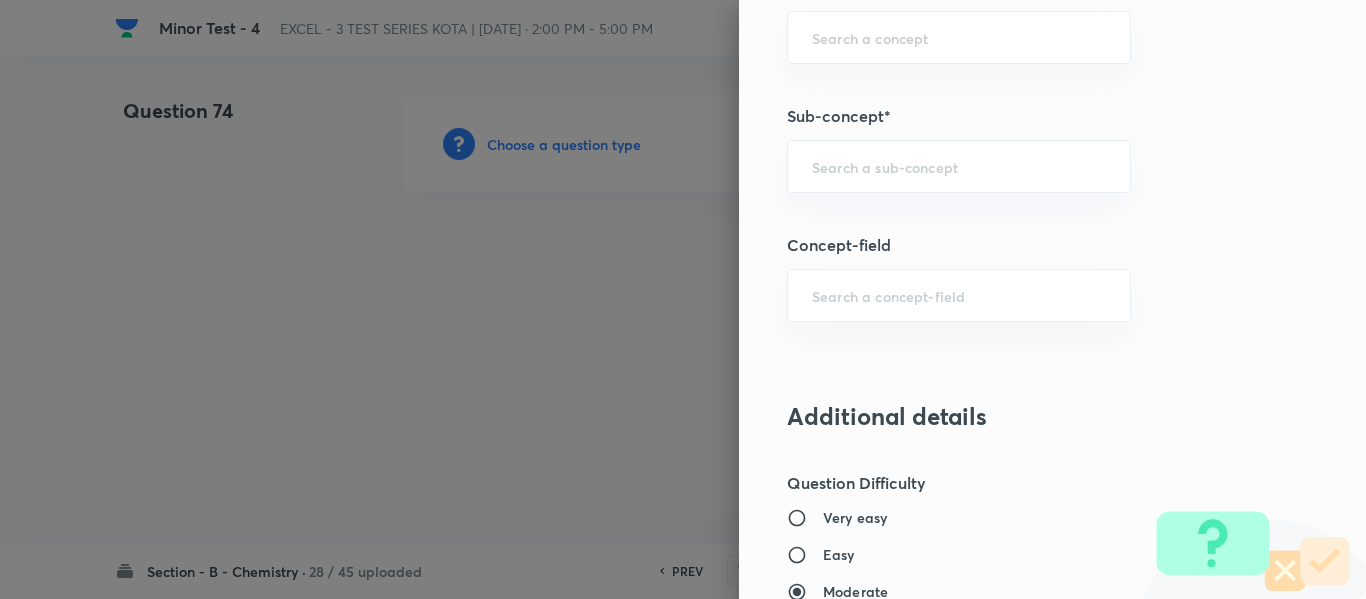 scroll, scrollTop: 1296, scrollLeft: 0, axis: vertical 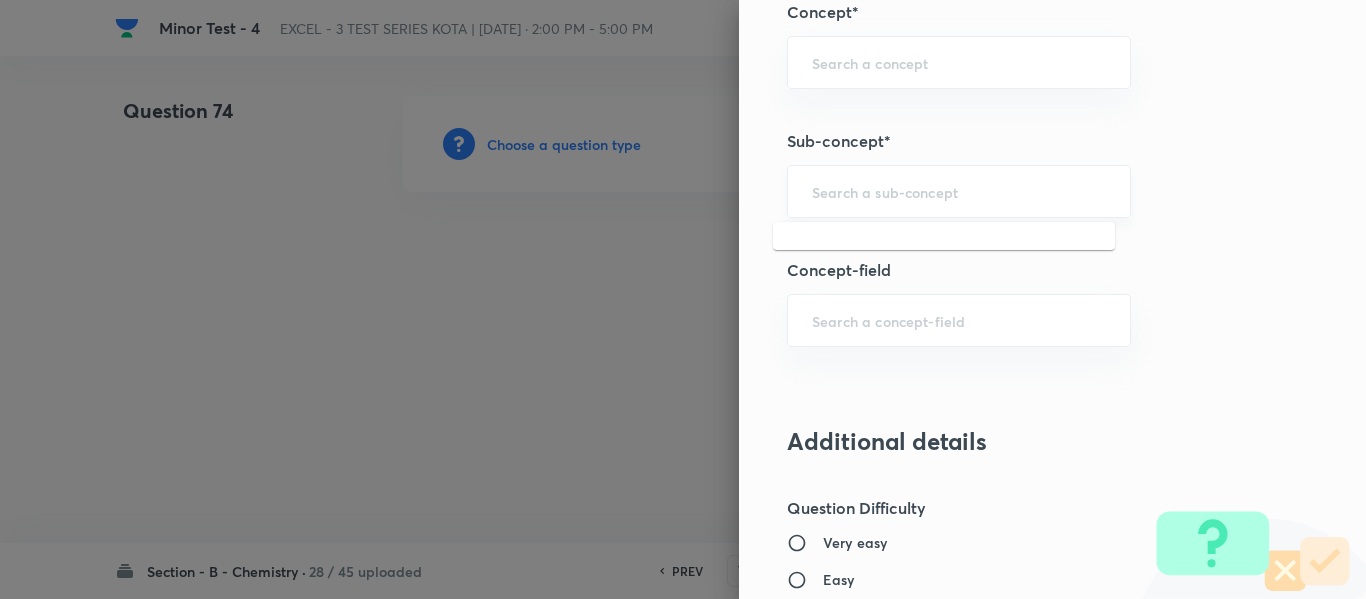 click at bounding box center (959, 191) 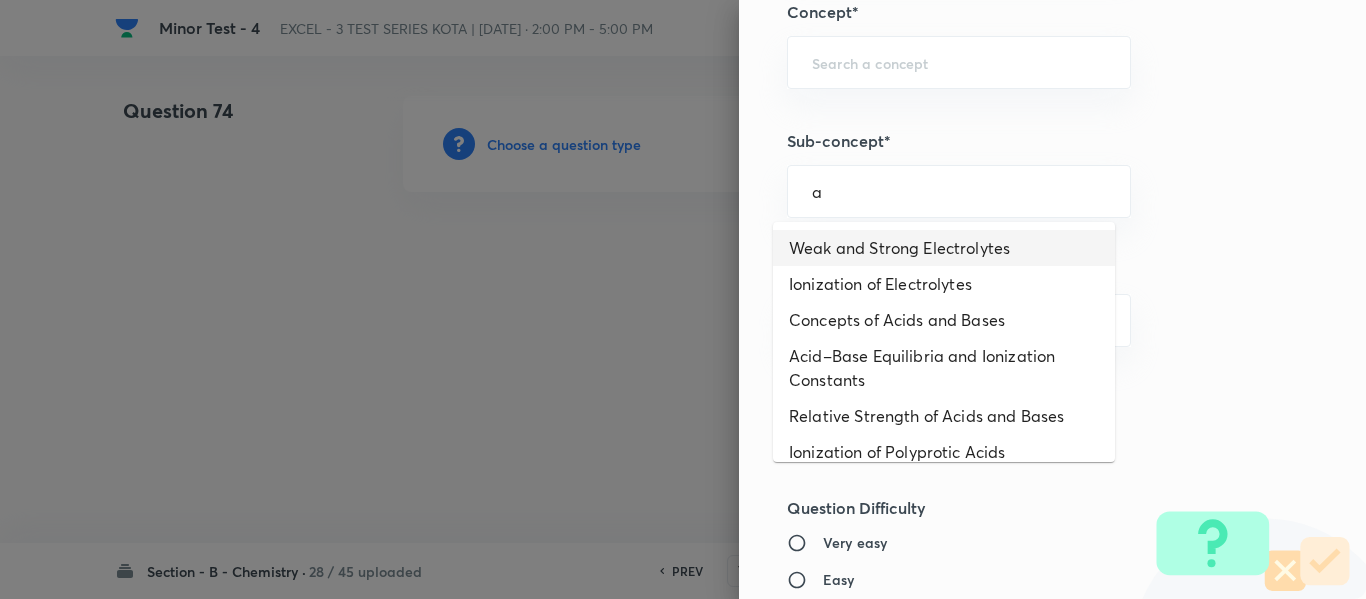 click on "Weak and Strong Electrolytes" at bounding box center [944, 248] 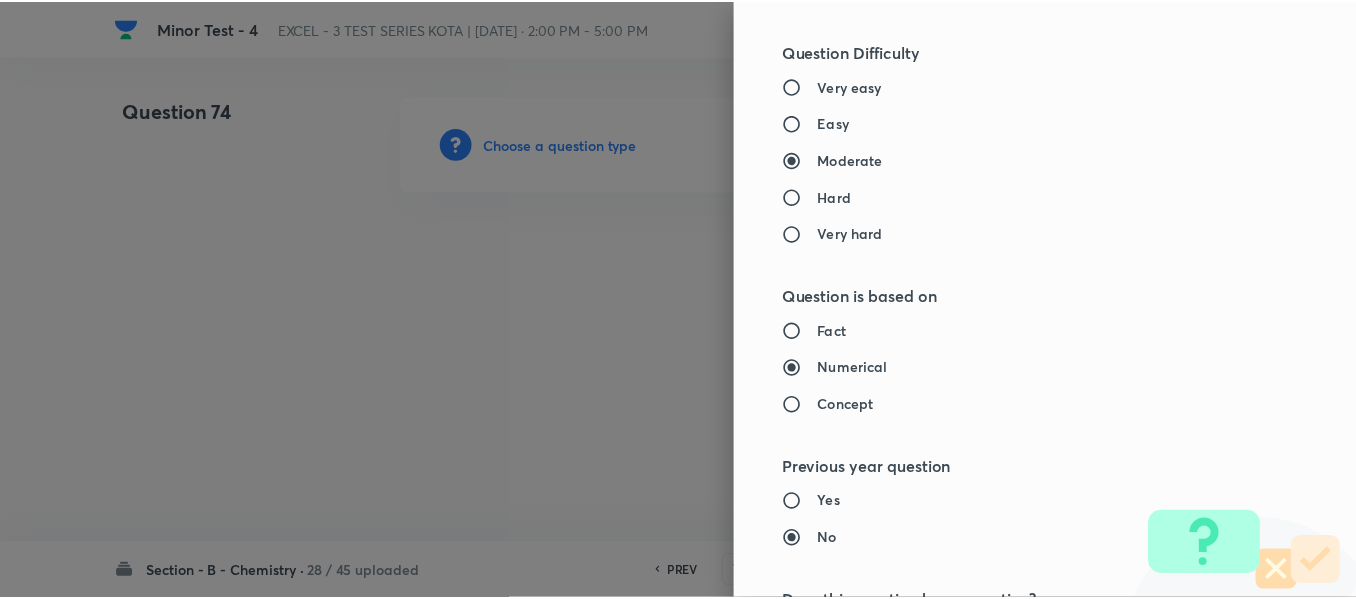 scroll, scrollTop: 2261, scrollLeft: 0, axis: vertical 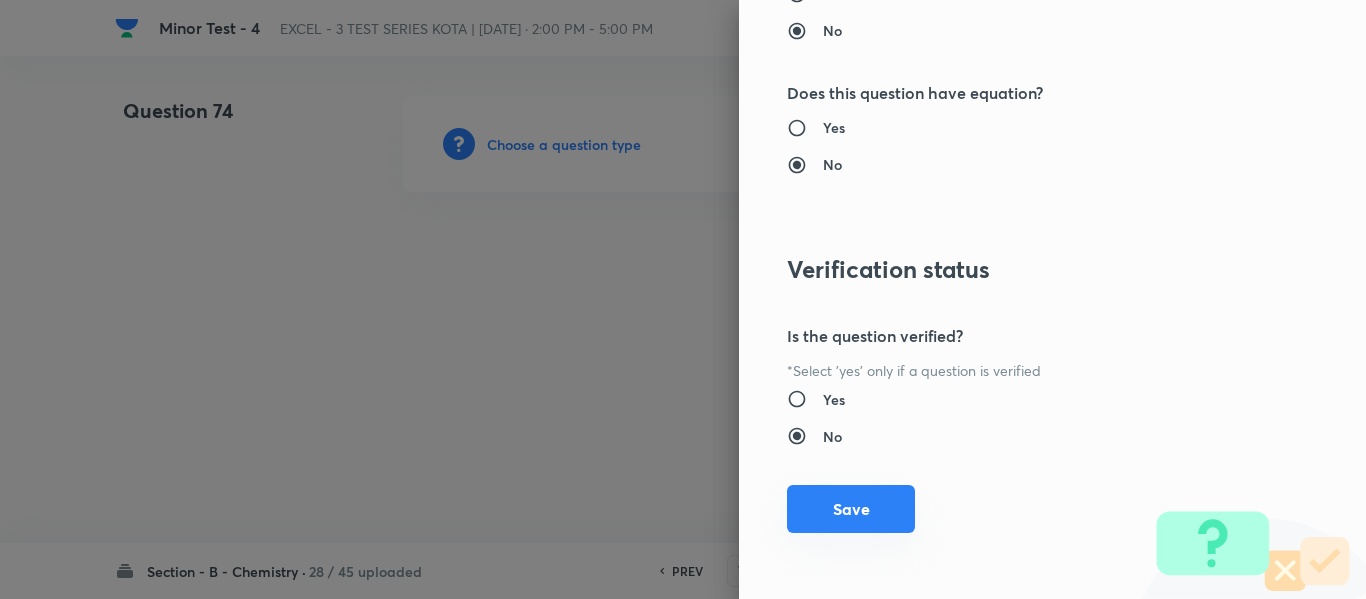 click on "Save" at bounding box center [851, 509] 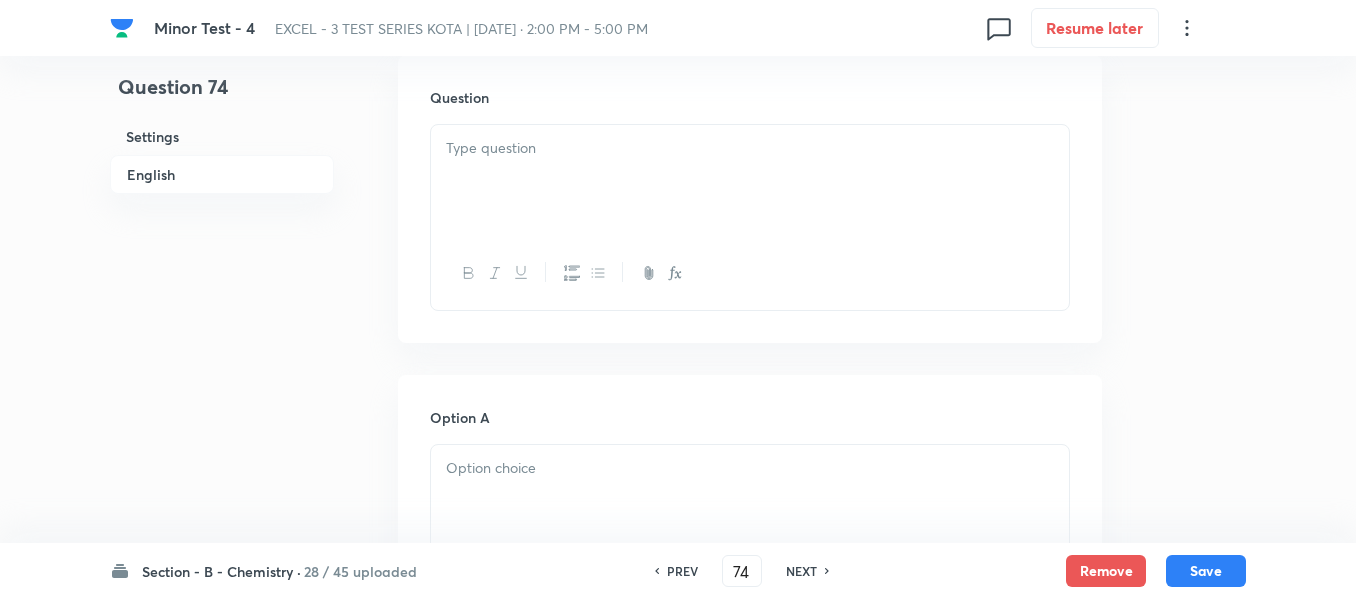 scroll, scrollTop: 600, scrollLeft: 0, axis: vertical 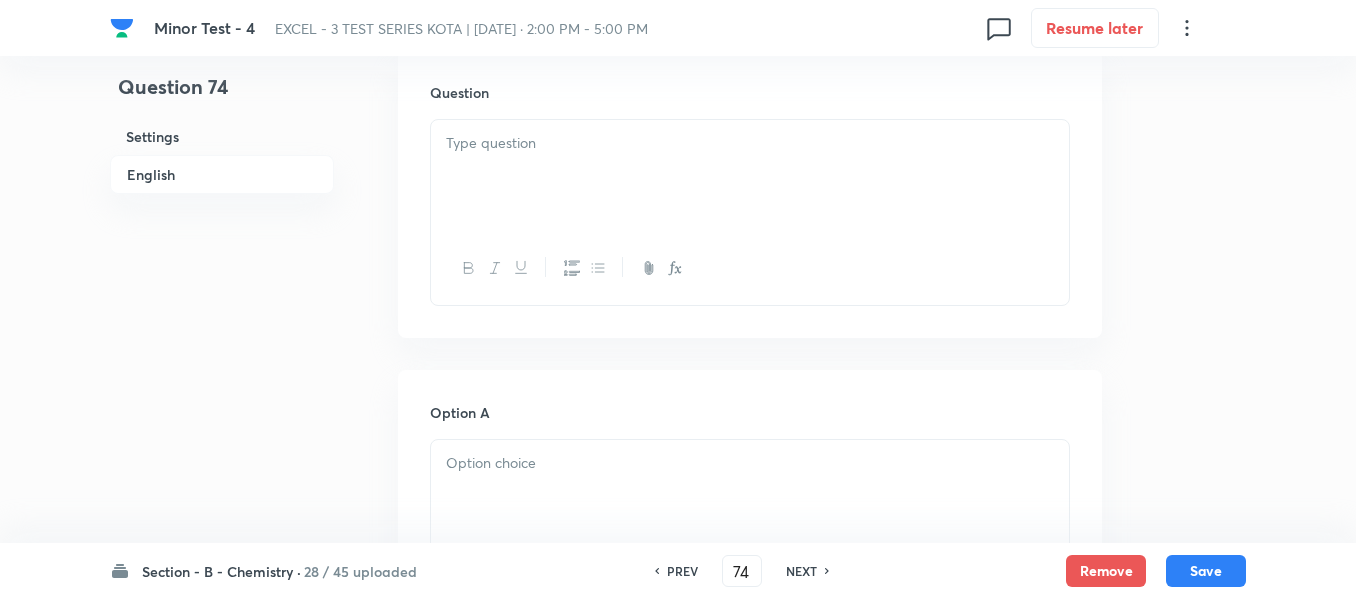 click at bounding box center [750, 176] 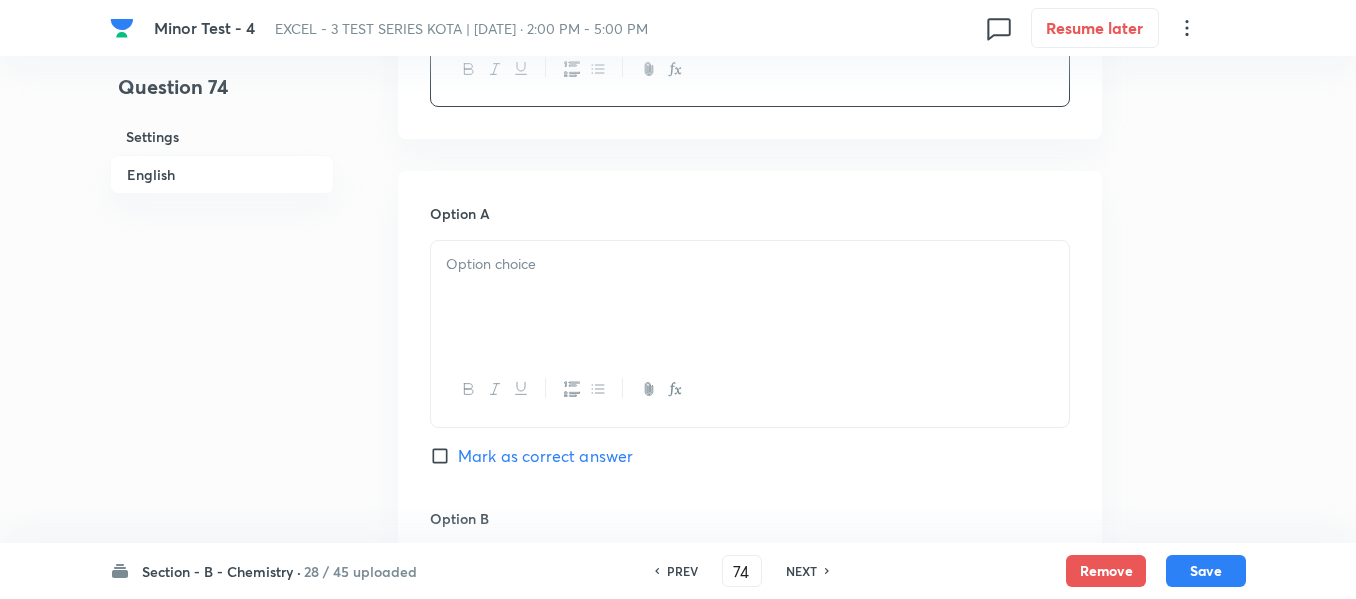 scroll, scrollTop: 1000, scrollLeft: 0, axis: vertical 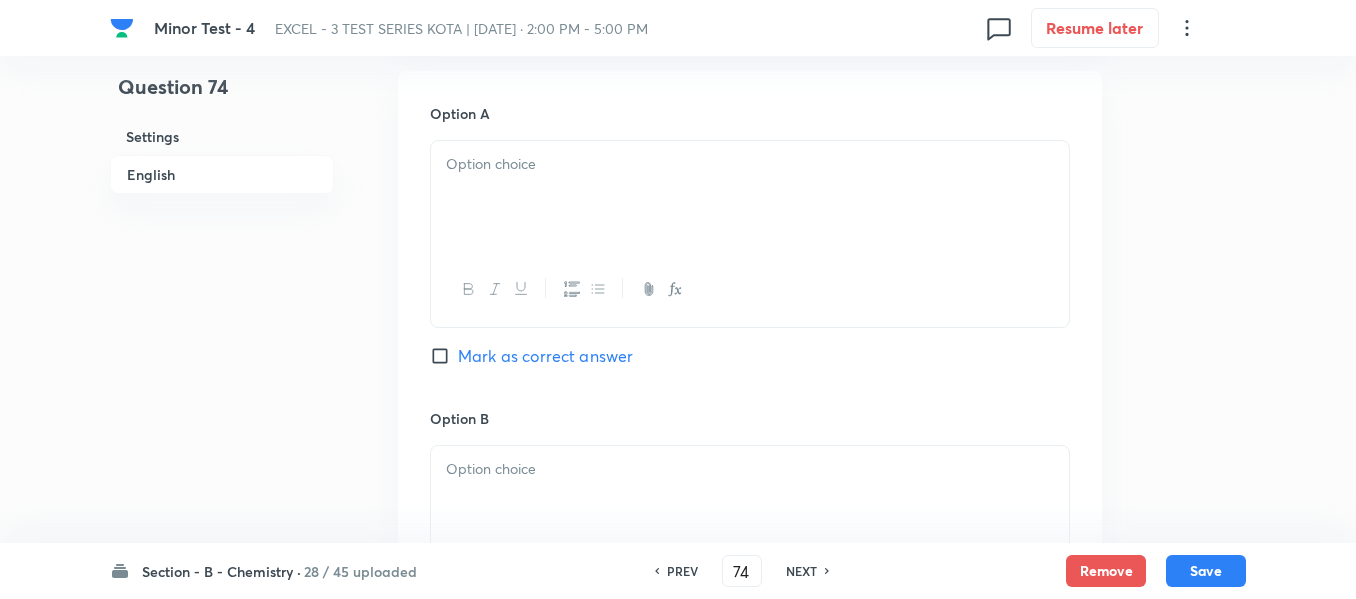 click at bounding box center [750, 197] 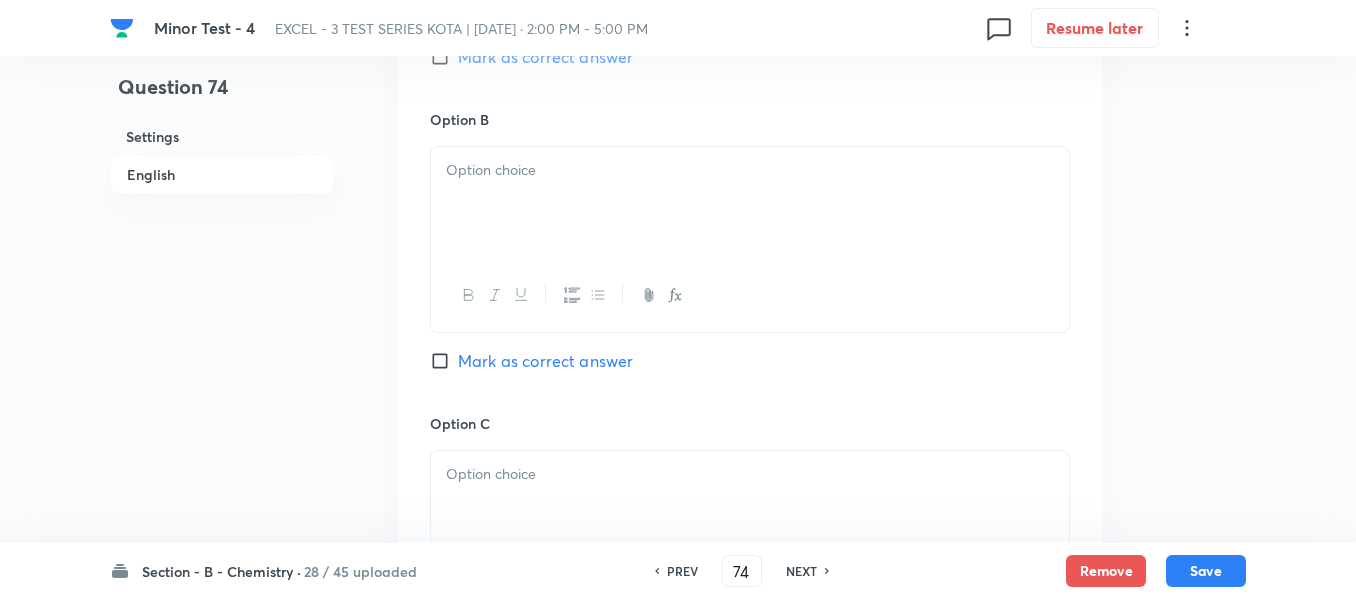 scroll, scrollTop: 1300, scrollLeft: 0, axis: vertical 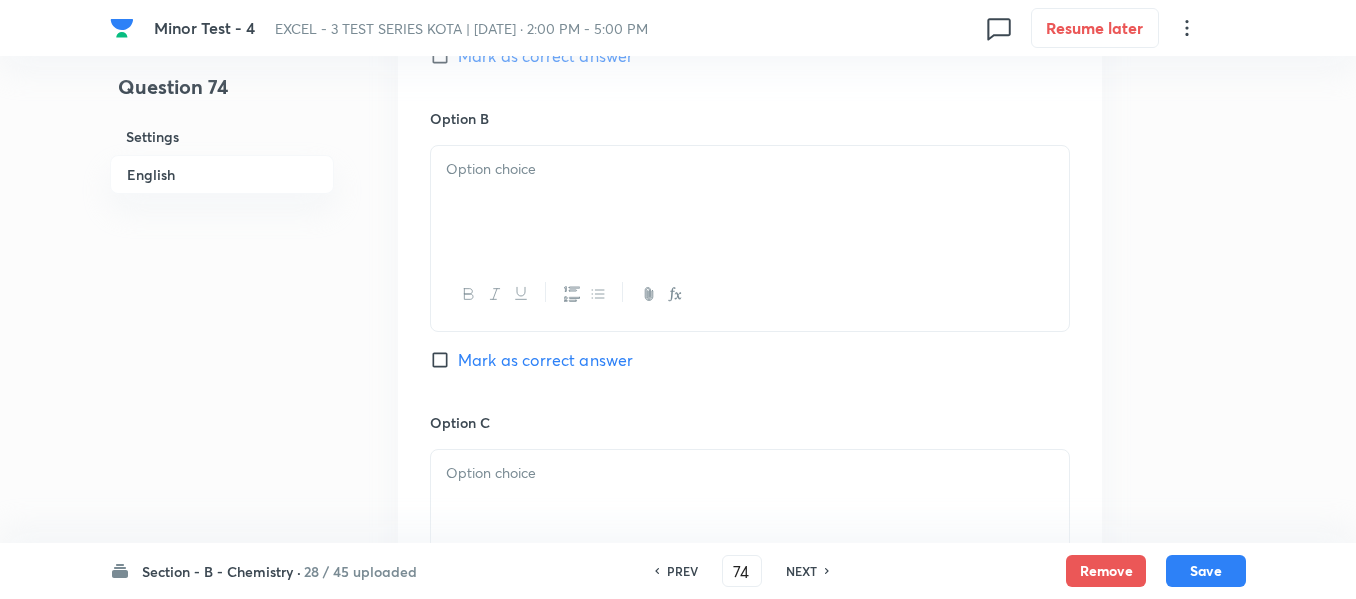click at bounding box center (750, 169) 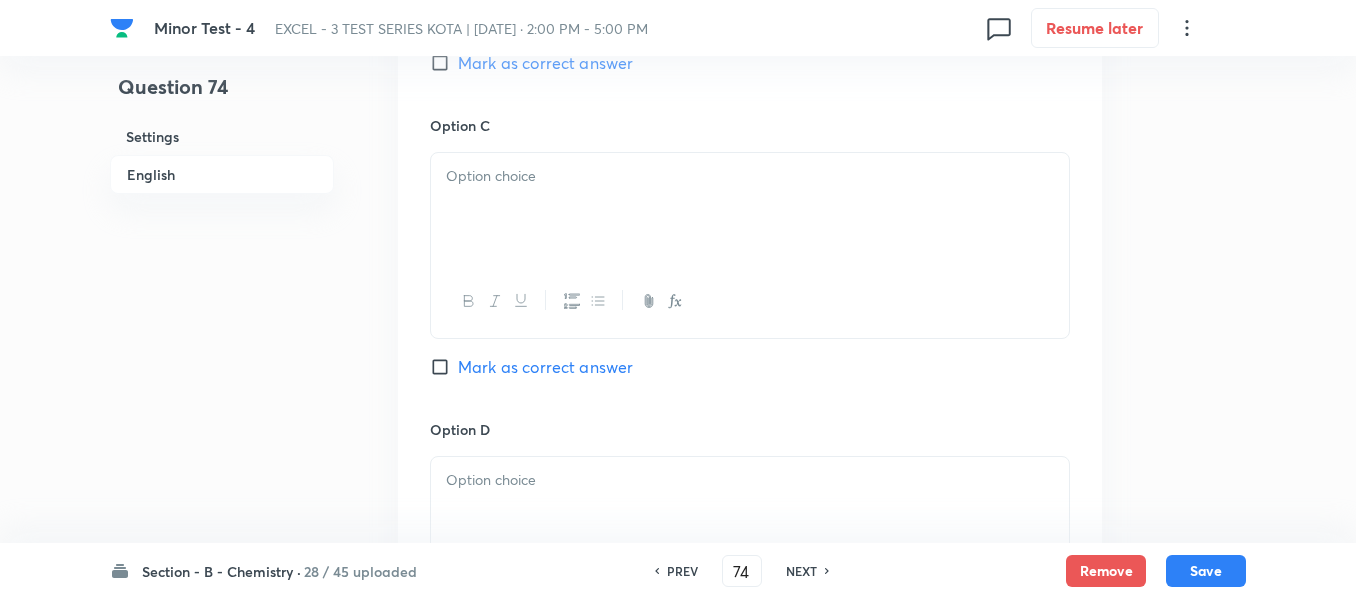 scroll, scrollTop: 1600, scrollLeft: 0, axis: vertical 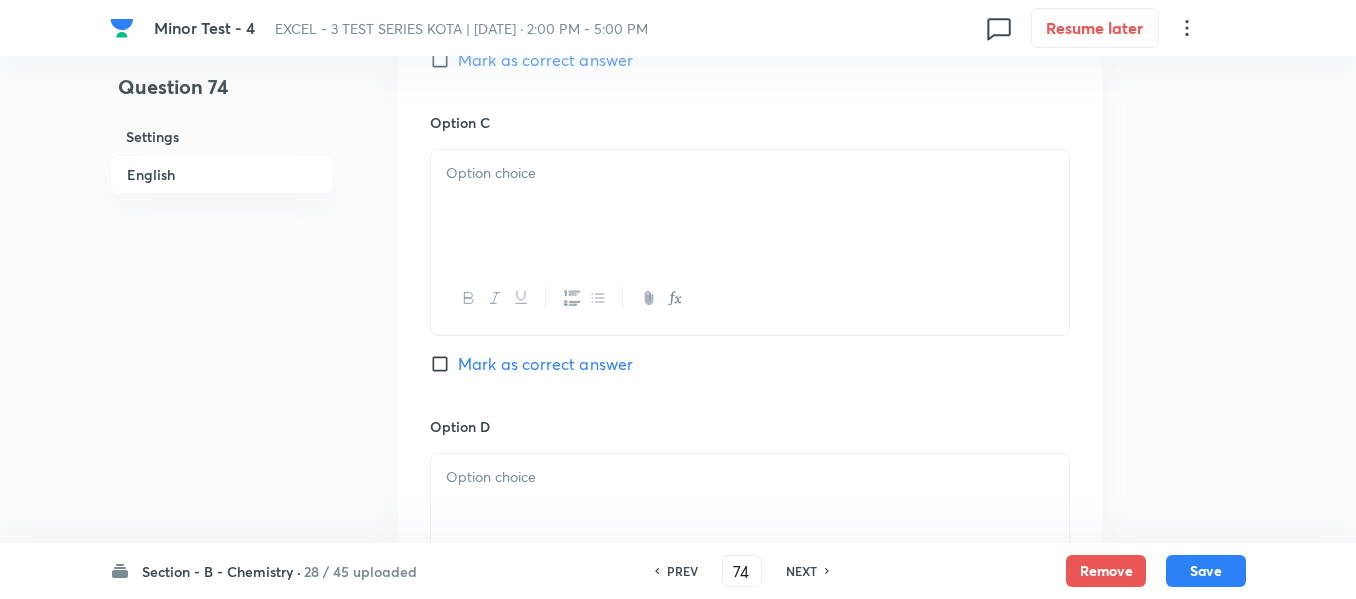 click at bounding box center [750, 173] 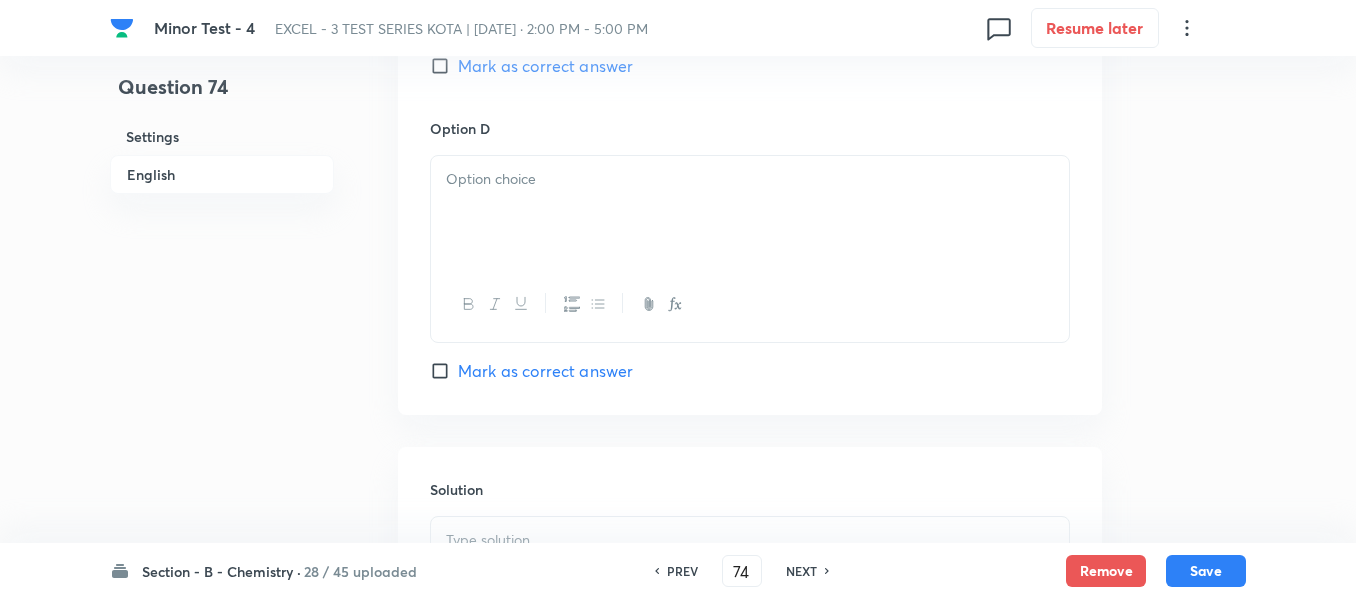 scroll, scrollTop: 1900, scrollLeft: 0, axis: vertical 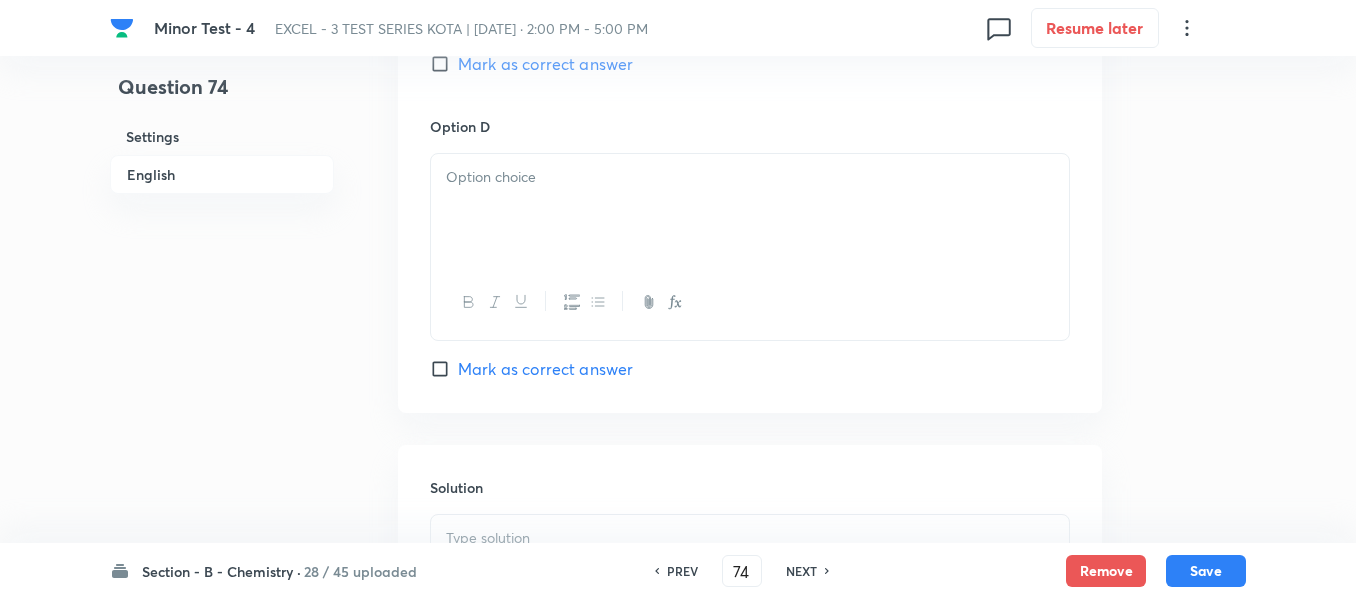 click at bounding box center [750, 177] 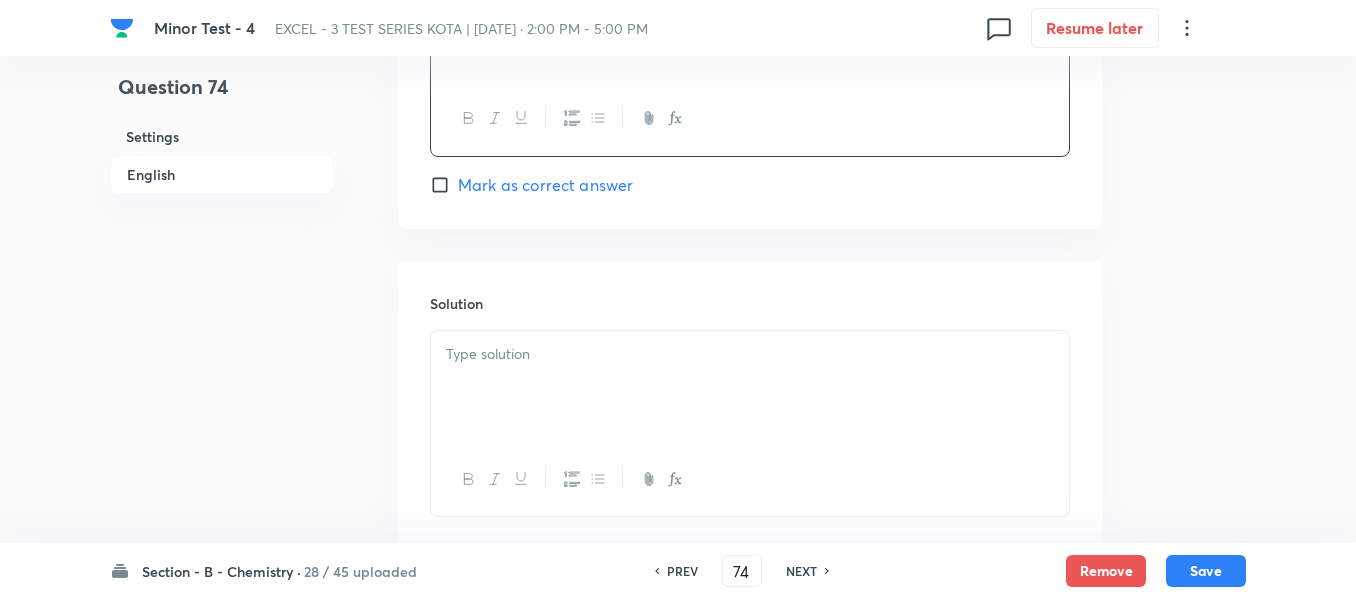 scroll, scrollTop: 2100, scrollLeft: 0, axis: vertical 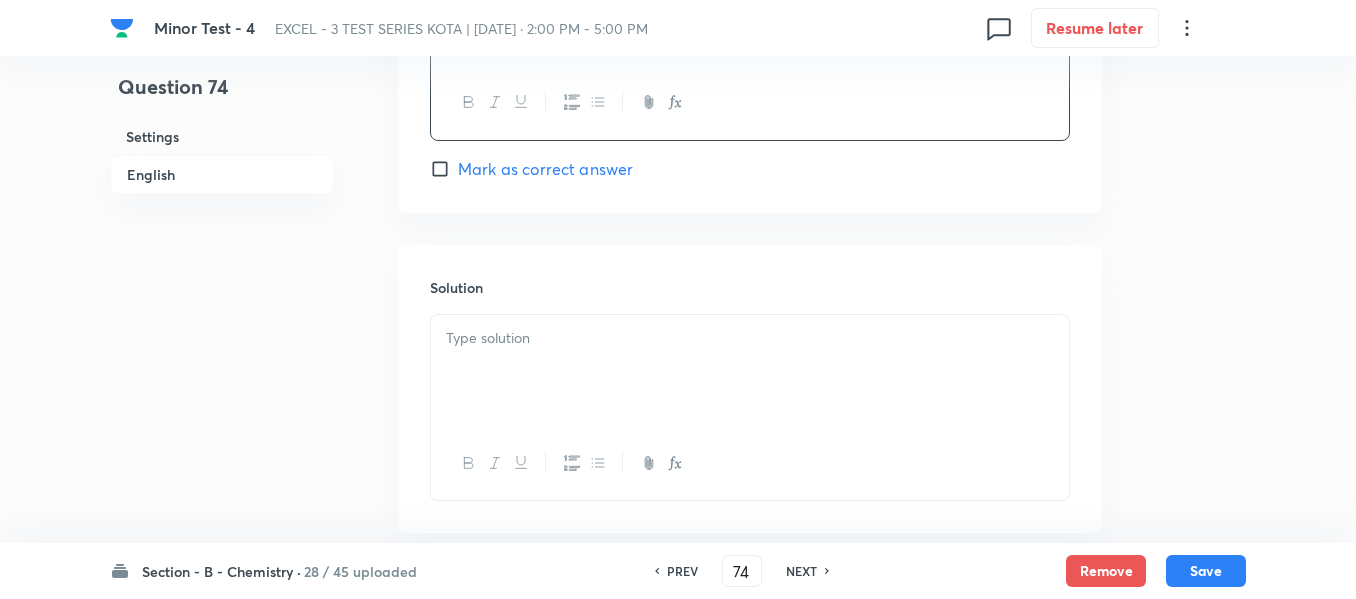 click at bounding box center [750, 338] 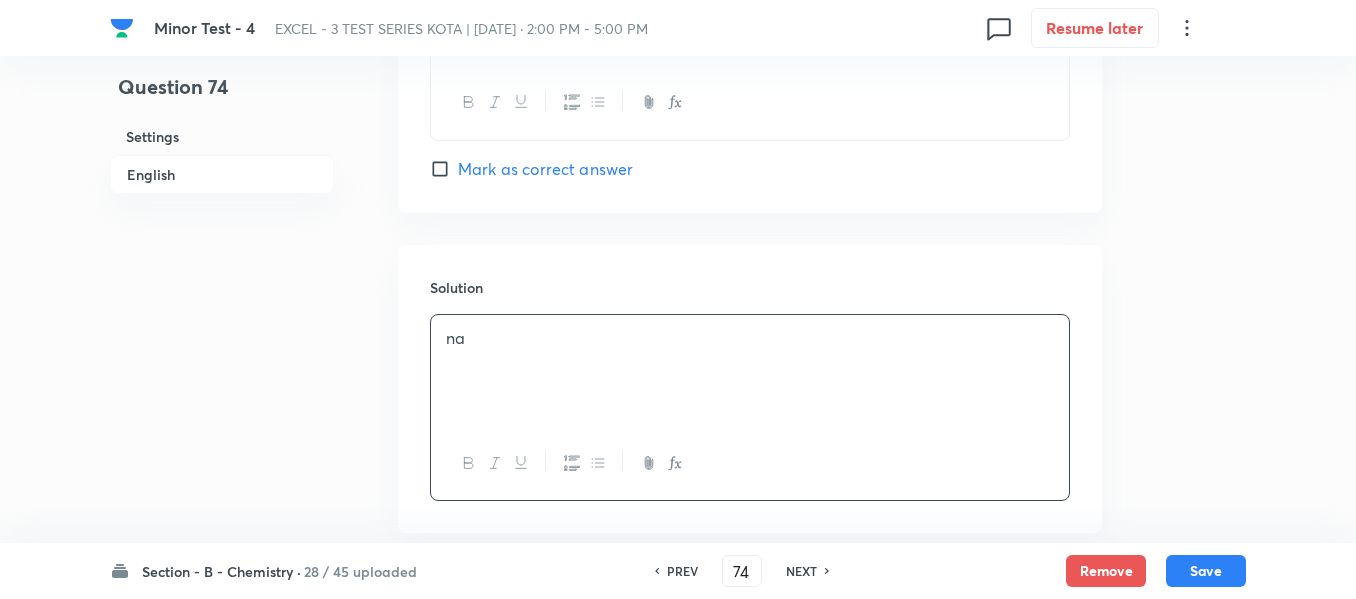 click on "English" at bounding box center [222, 174] 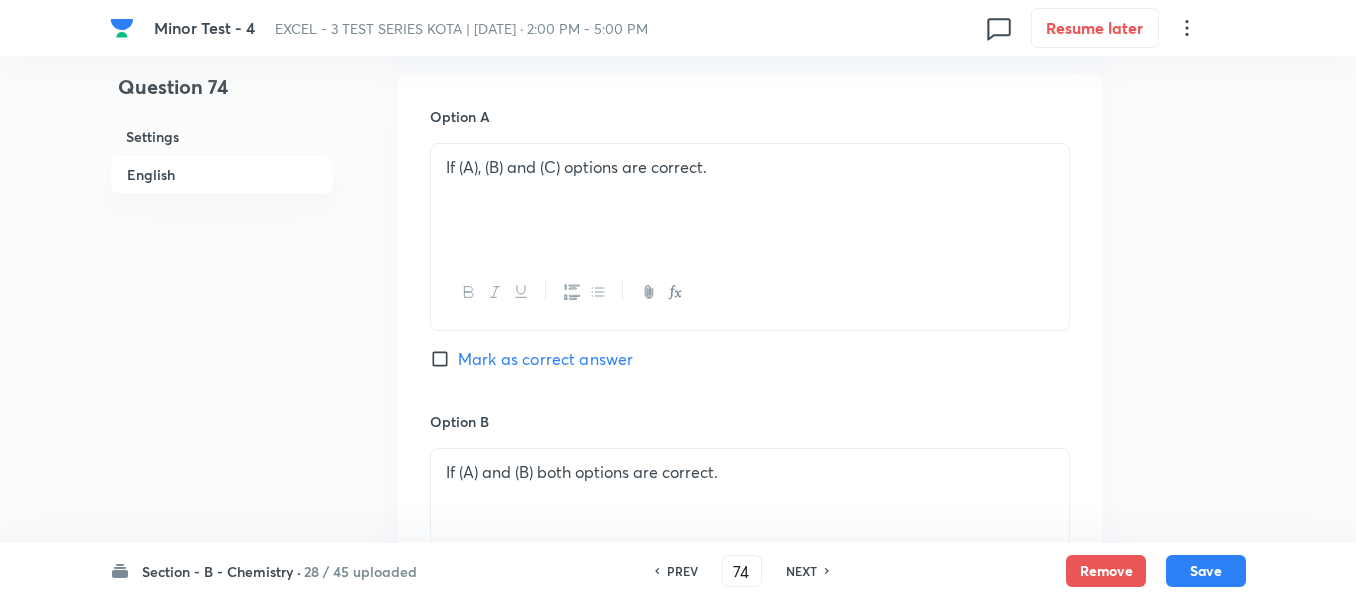 scroll, scrollTop: 1016, scrollLeft: 0, axis: vertical 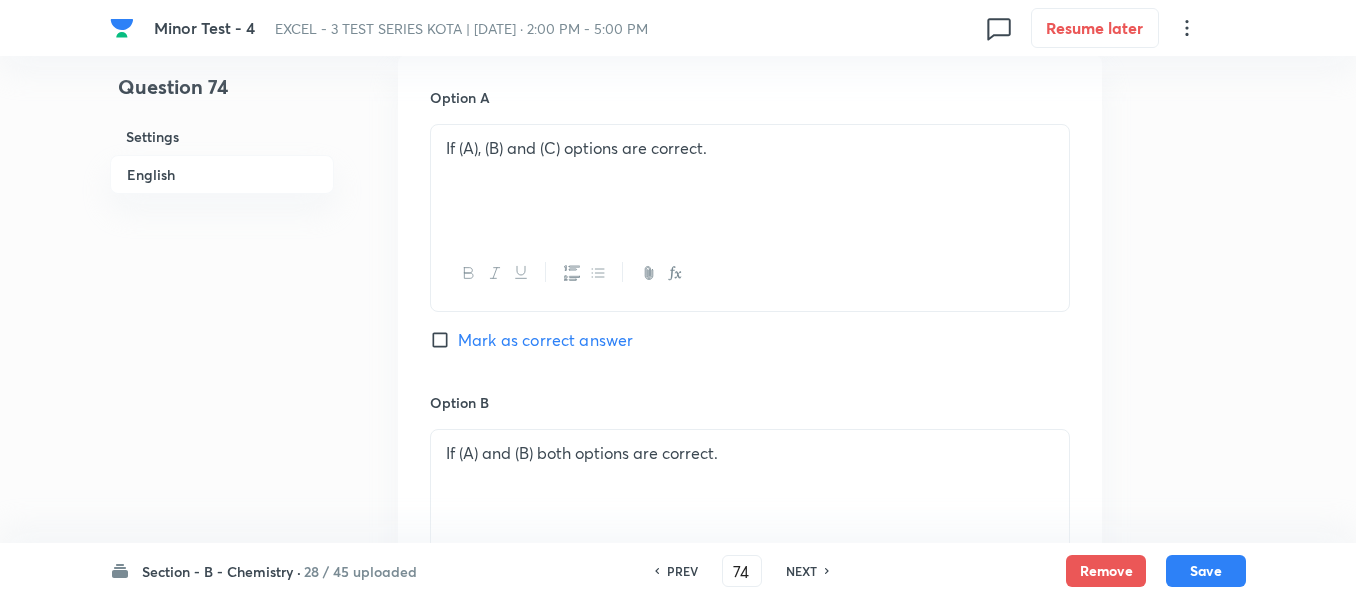 click on "Mark as correct answer" at bounding box center (444, 340) 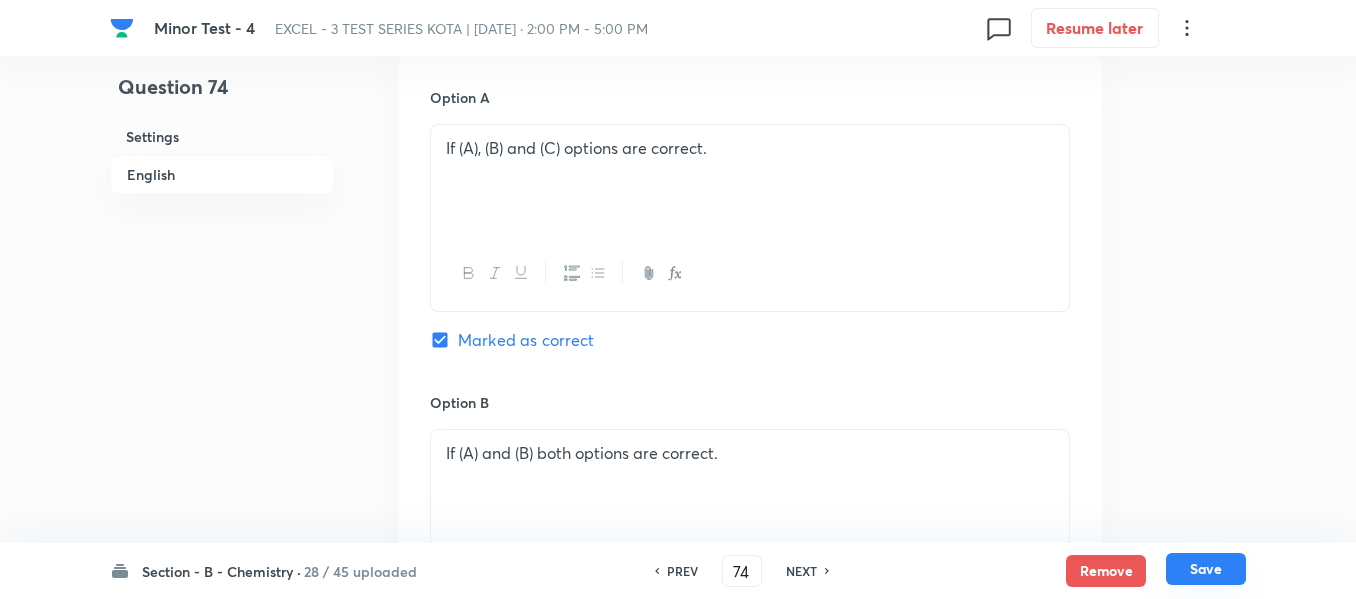 click on "Save" at bounding box center (1206, 569) 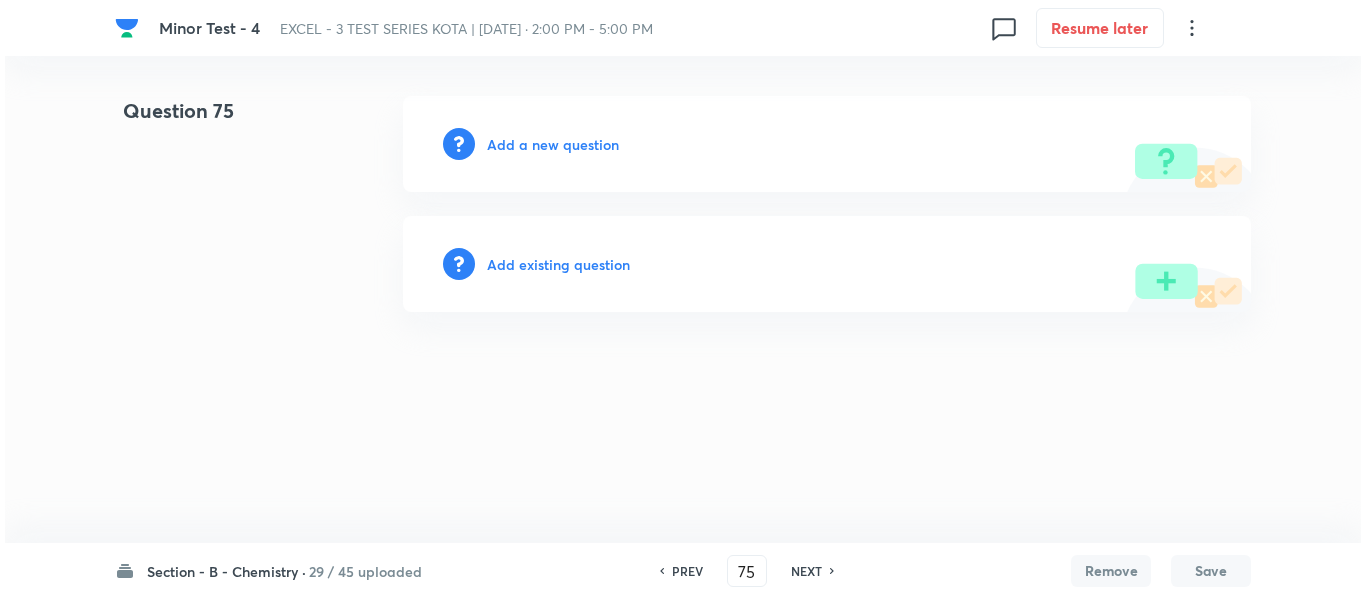 scroll, scrollTop: 0, scrollLeft: 0, axis: both 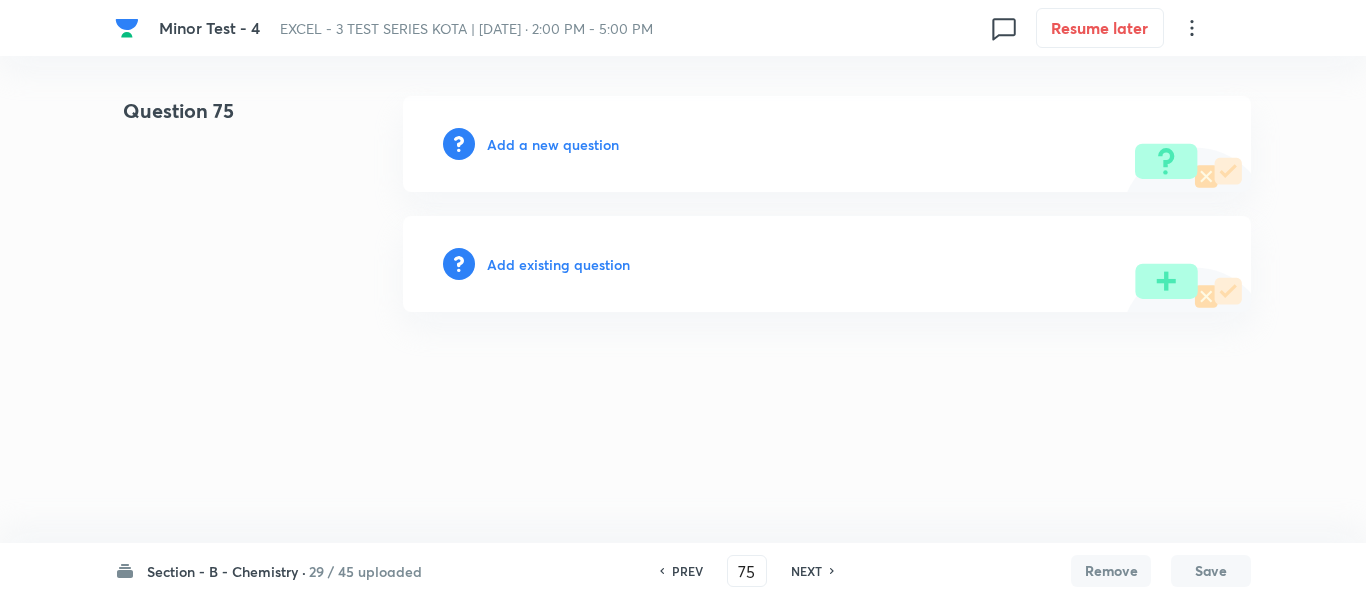 click on "Add a new question" at bounding box center [553, 144] 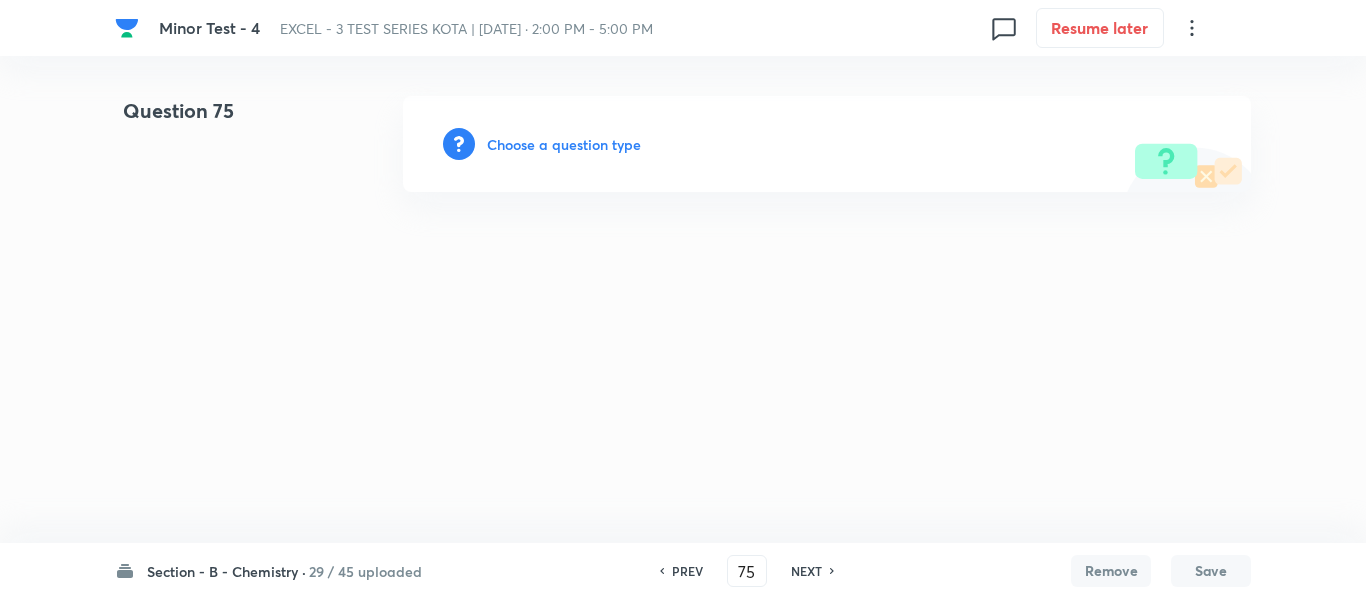 click on "Choose a question type" at bounding box center [564, 144] 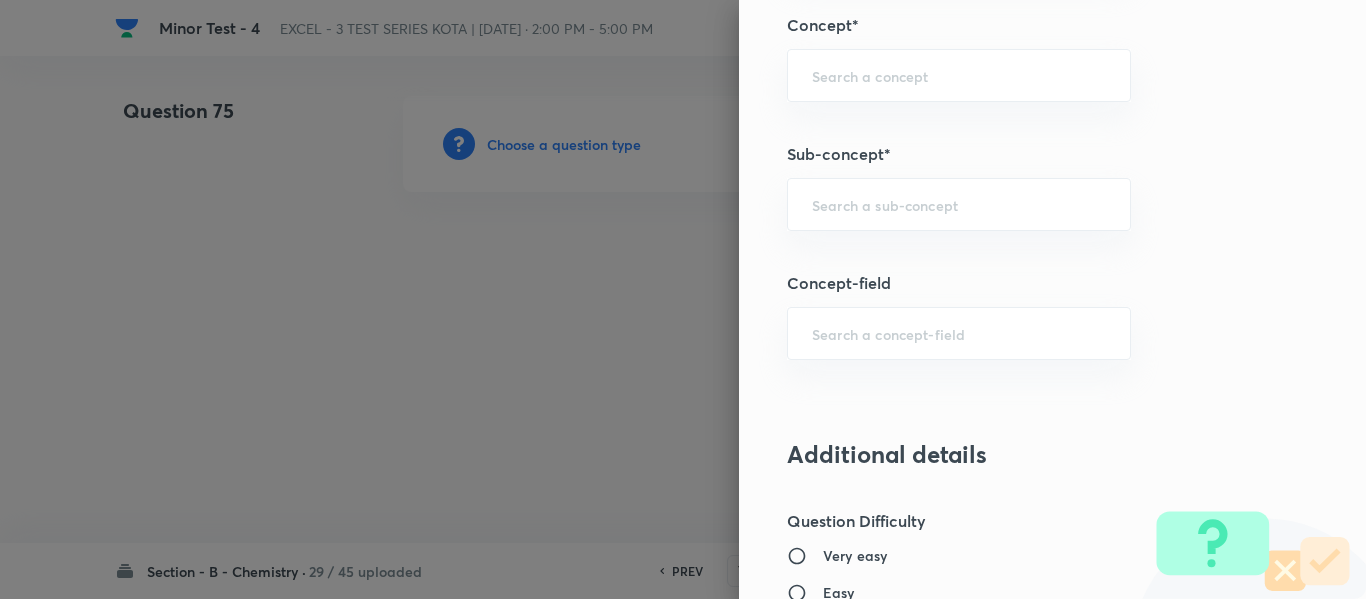 scroll, scrollTop: 1400, scrollLeft: 0, axis: vertical 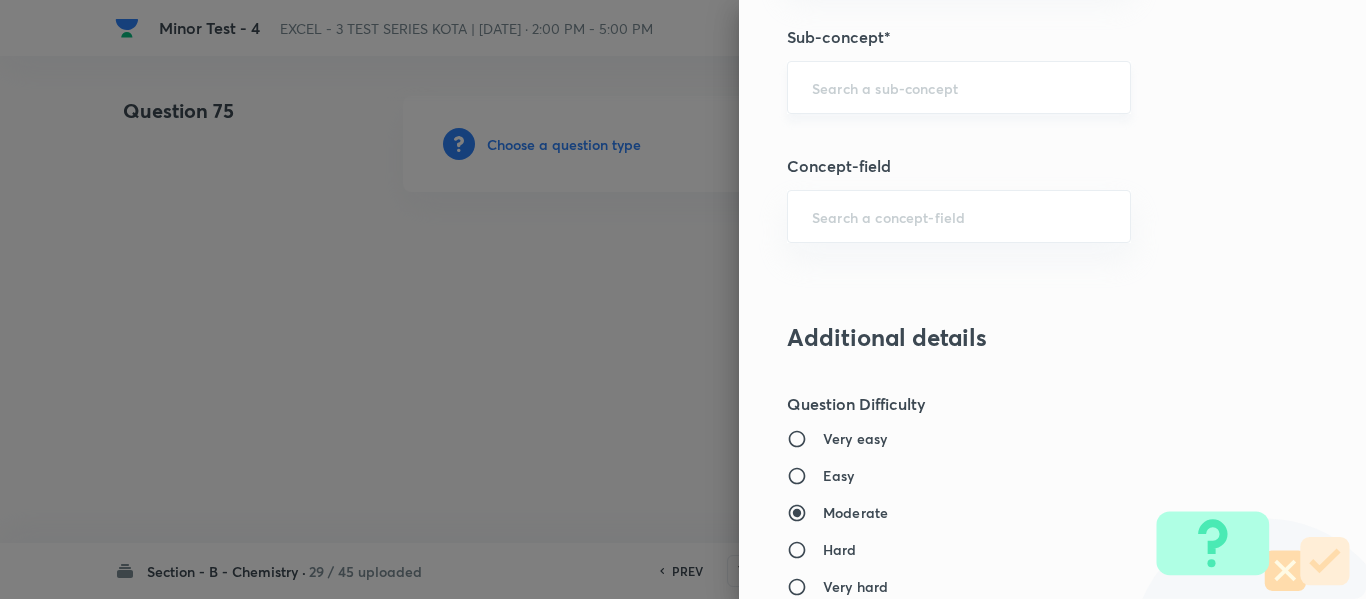 click at bounding box center (959, 87) 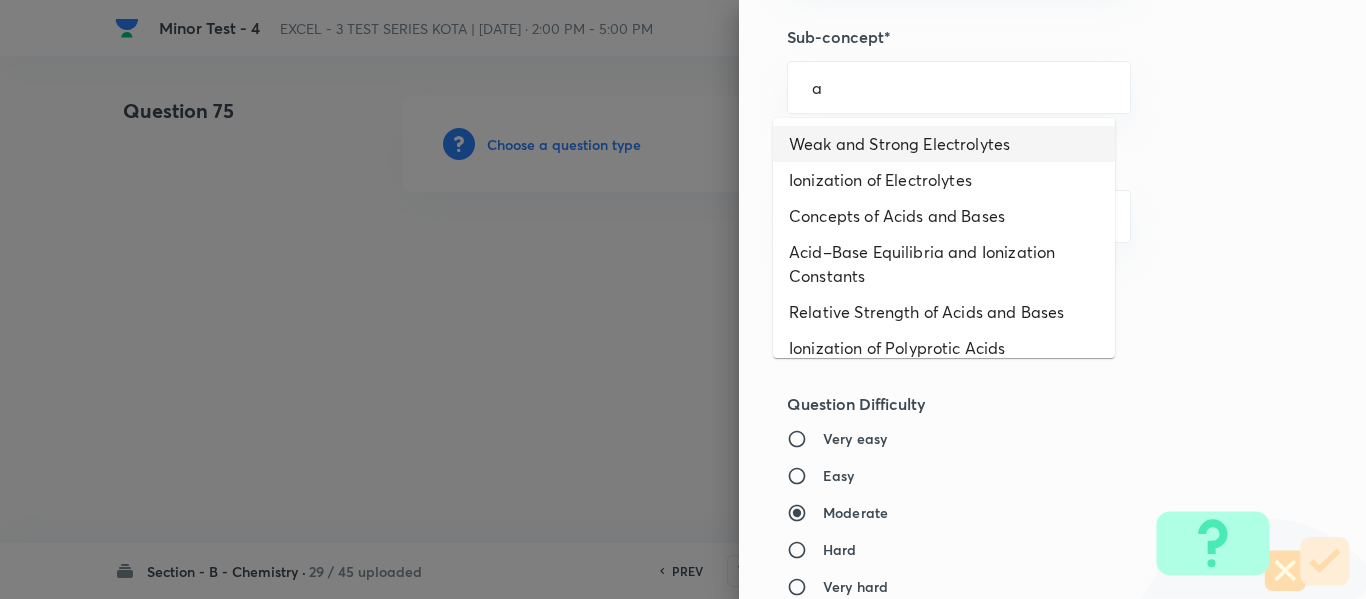 drag, startPoint x: 982, startPoint y: 153, endPoint x: 1036, endPoint y: 156, distance: 54.08327 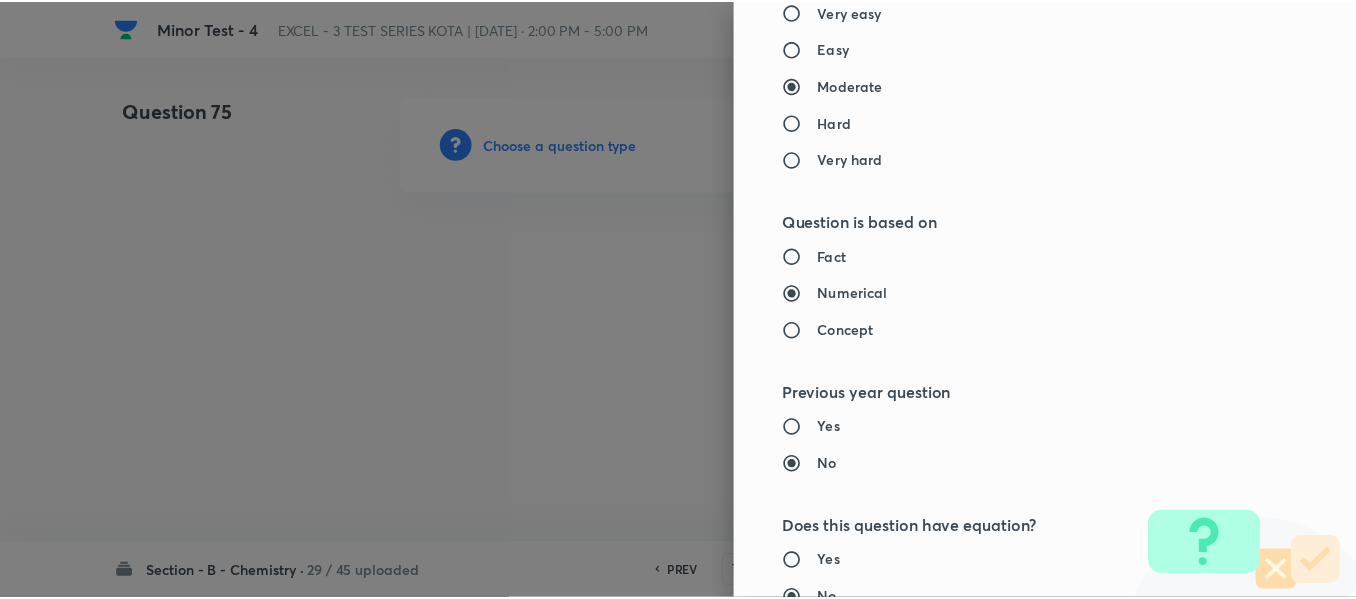 scroll, scrollTop: 2261, scrollLeft: 0, axis: vertical 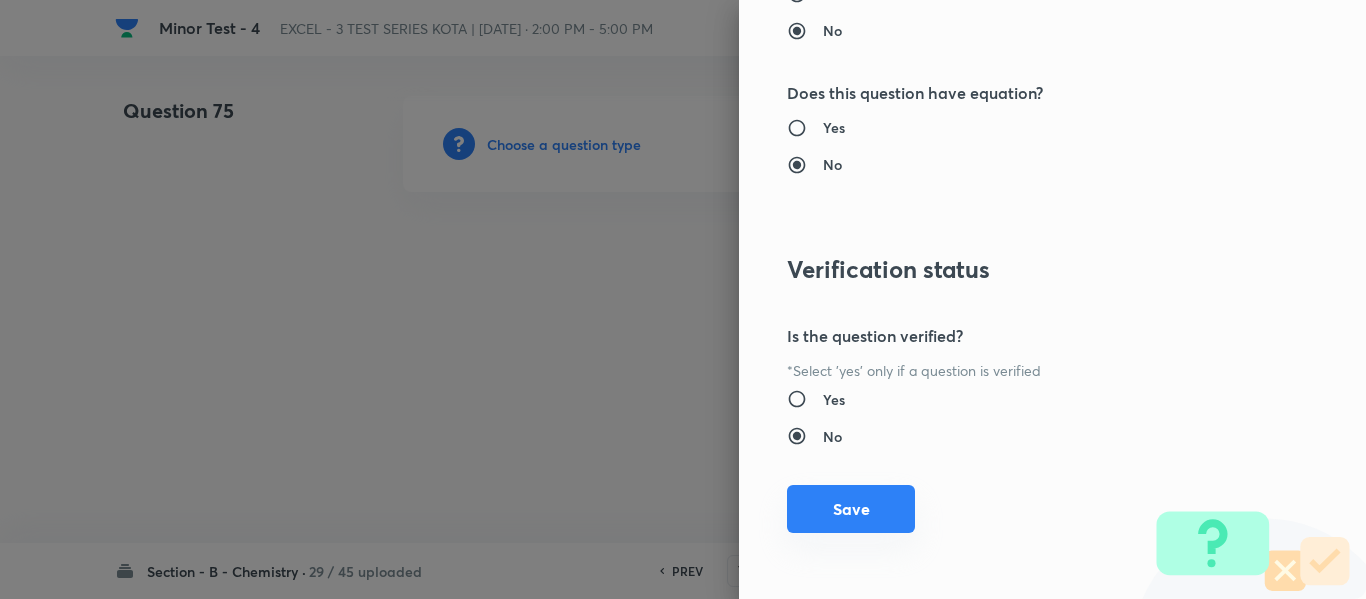 click on "Save" at bounding box center (851, 509) 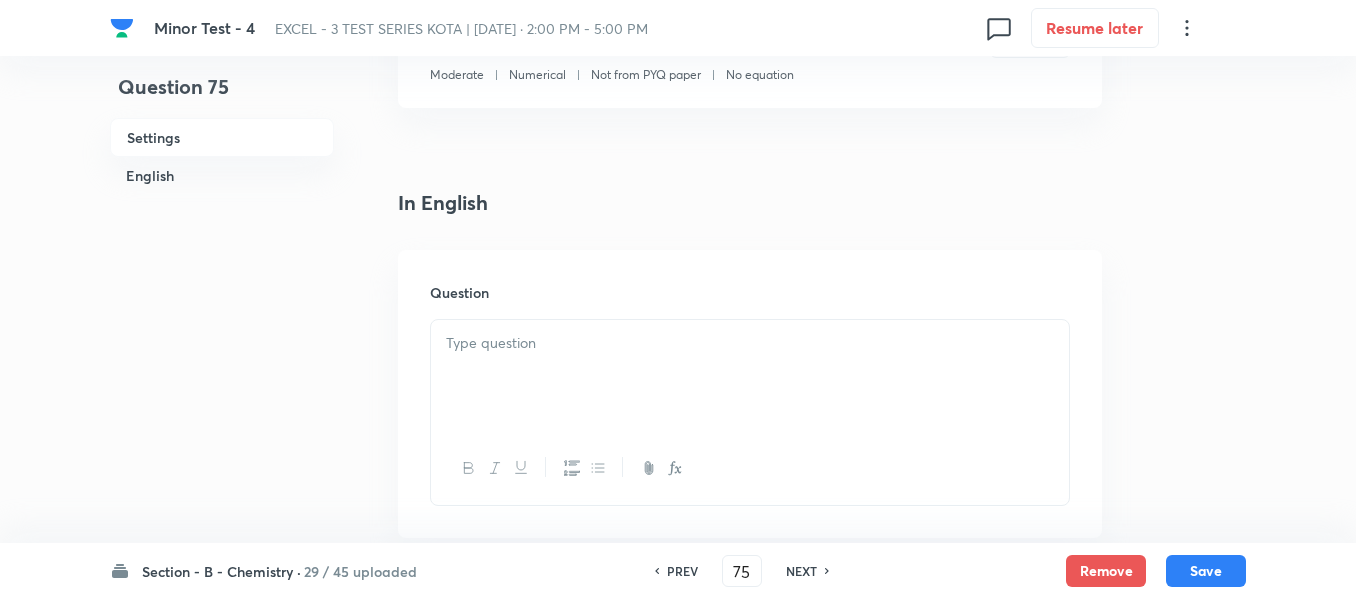 scroll, scrollTop: 600, scrollLeft: 0, axis: vertical 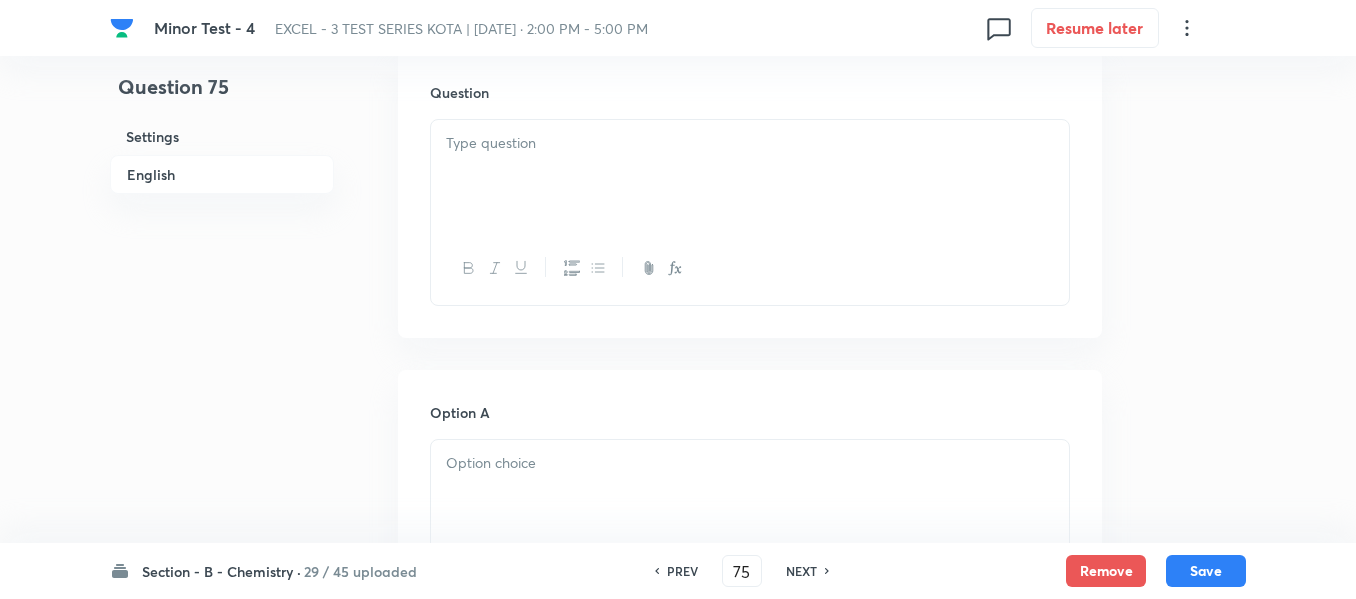 click at bounding box center [750, 176] 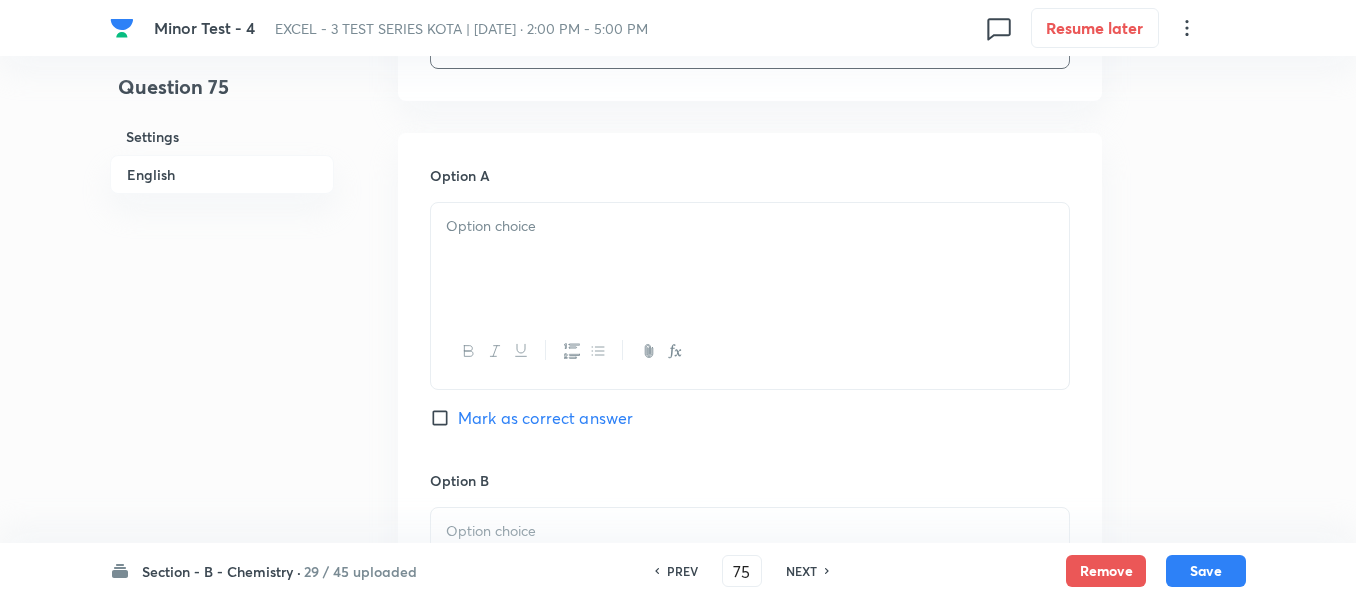 scroll, scrollTop: 900, scrollLeft: 0, axis: vertical 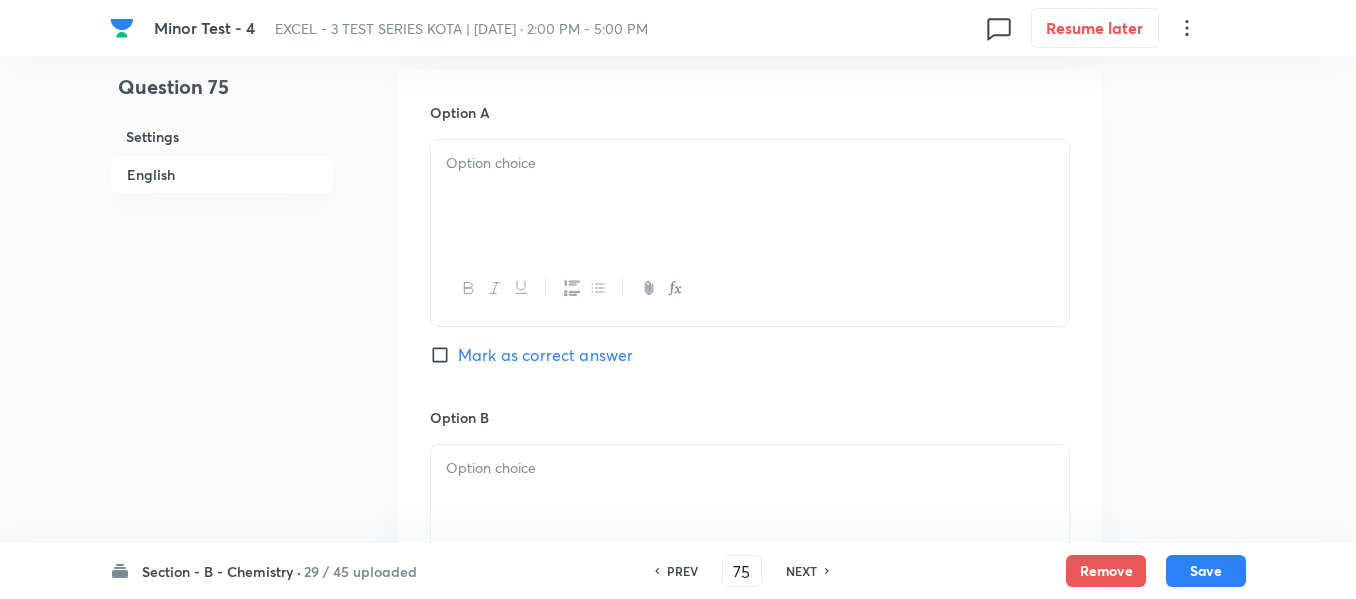 click at bounding box center [750, 196] 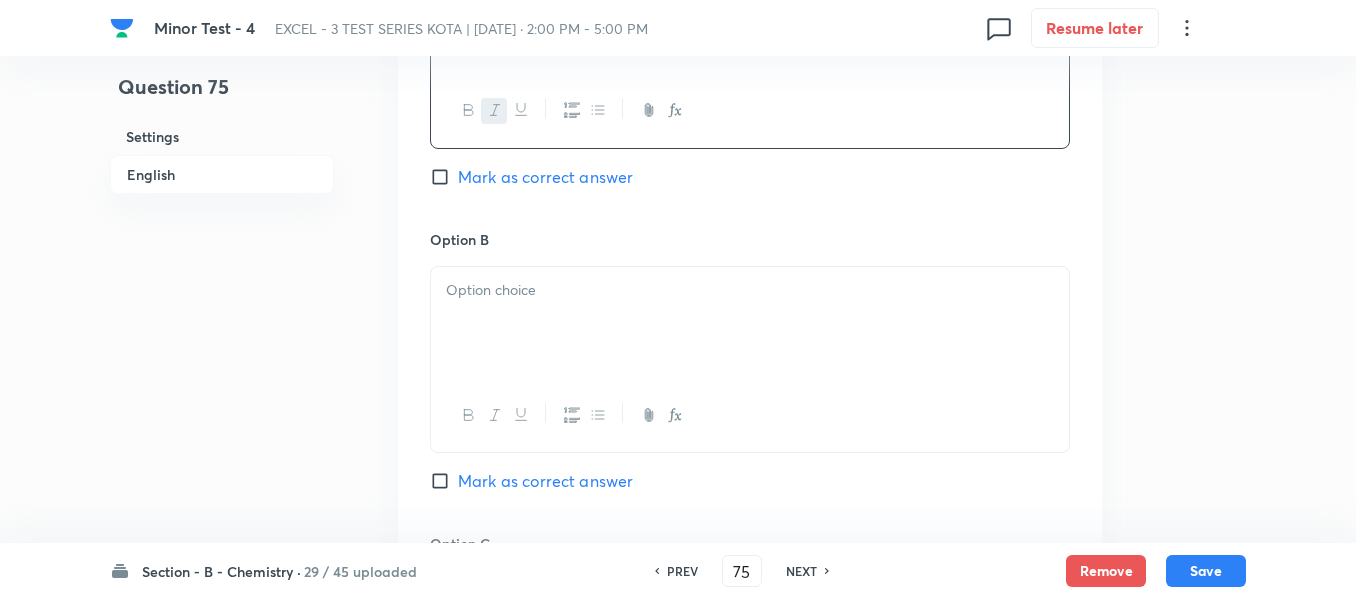 scroll, scrollTop: 1100, scrollLeft: 0, axis: vertical 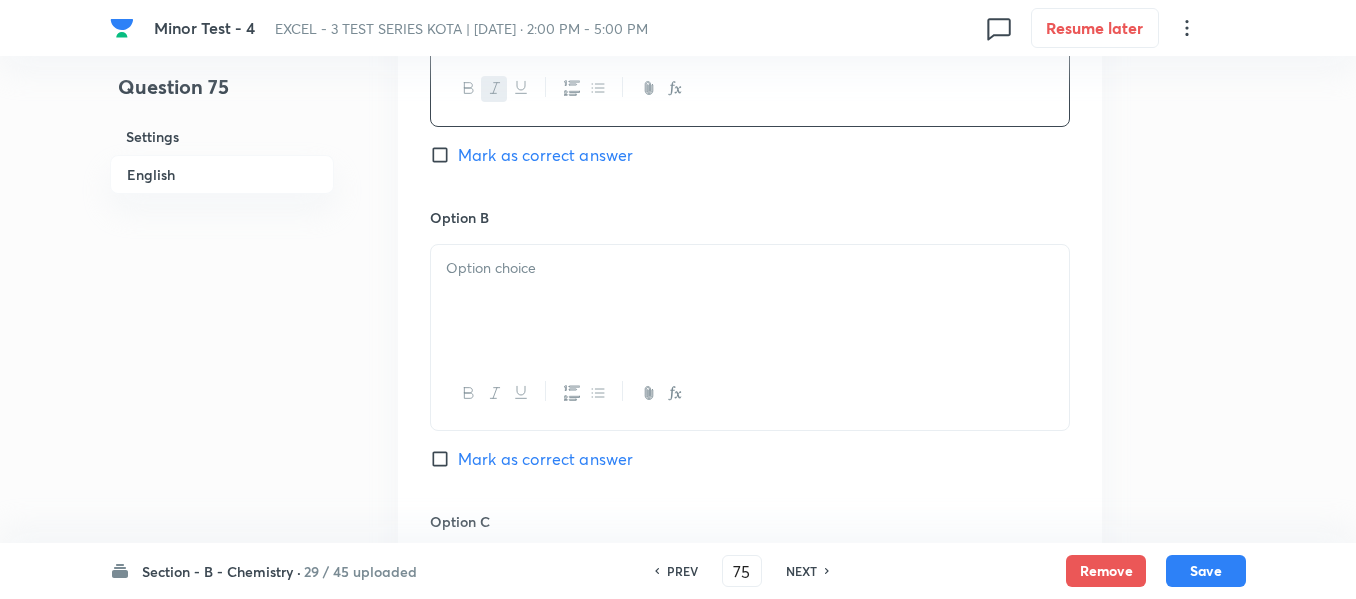 click at bounding box center (750, 268) 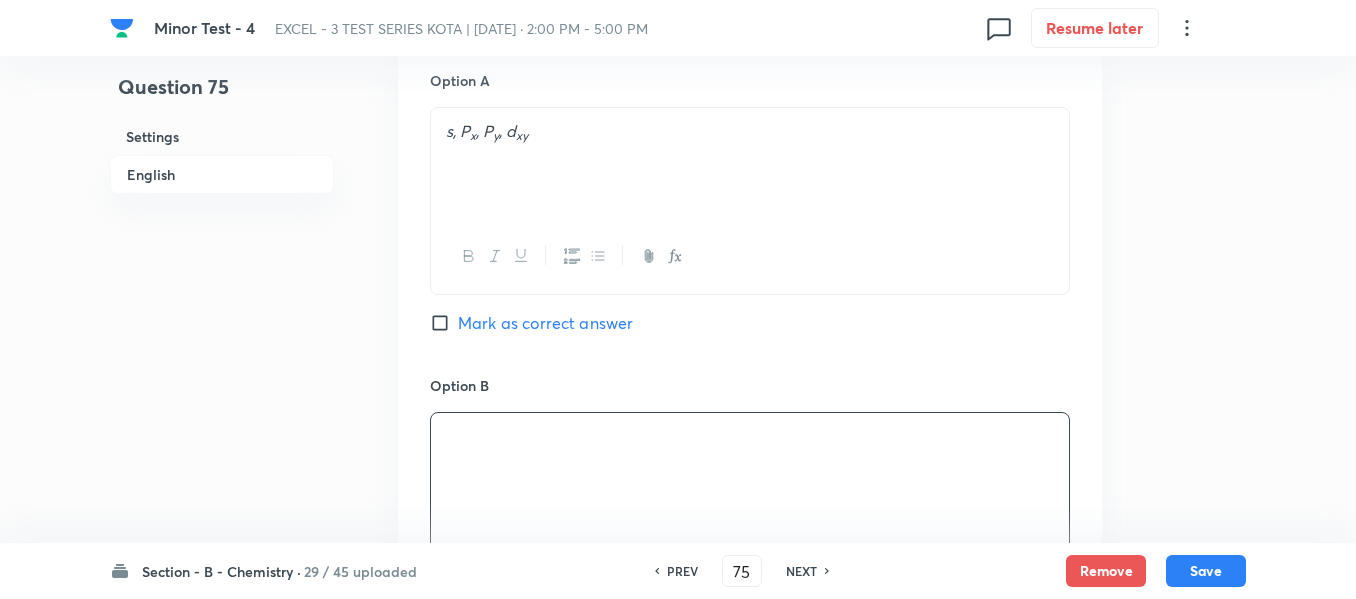scroll, scrollTop: 900, scrollLeft: 0, axis: vertical 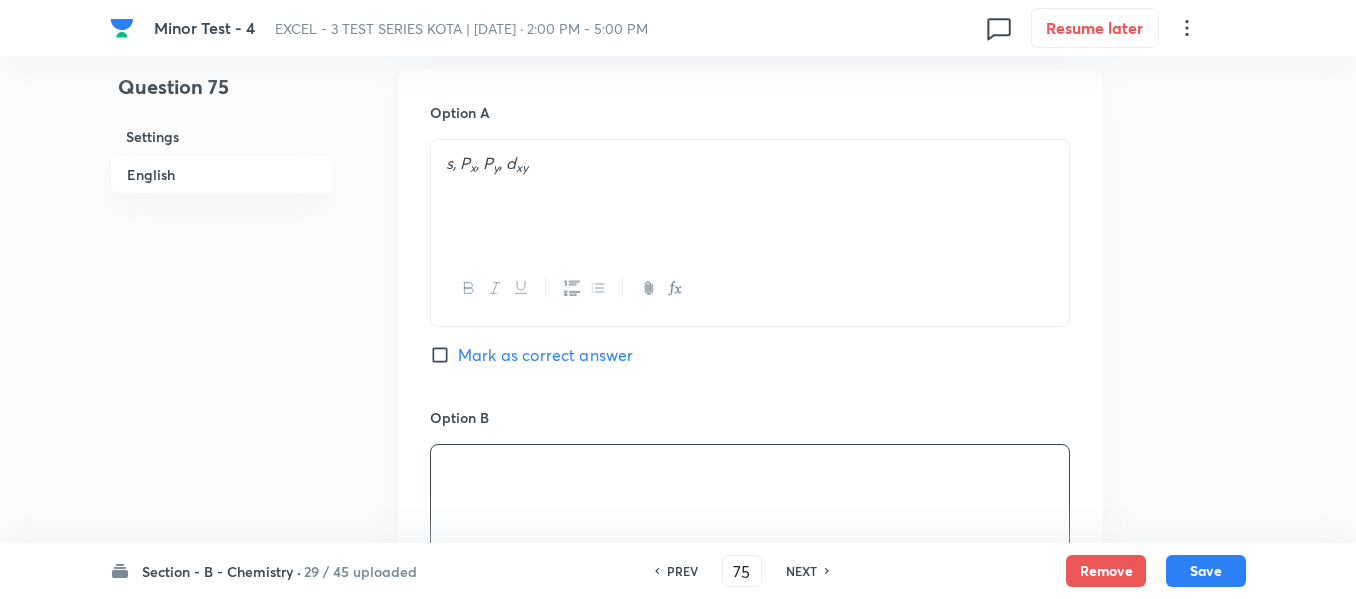 click on "s, P x , P y , d xy" at bounding box center [750, 196] 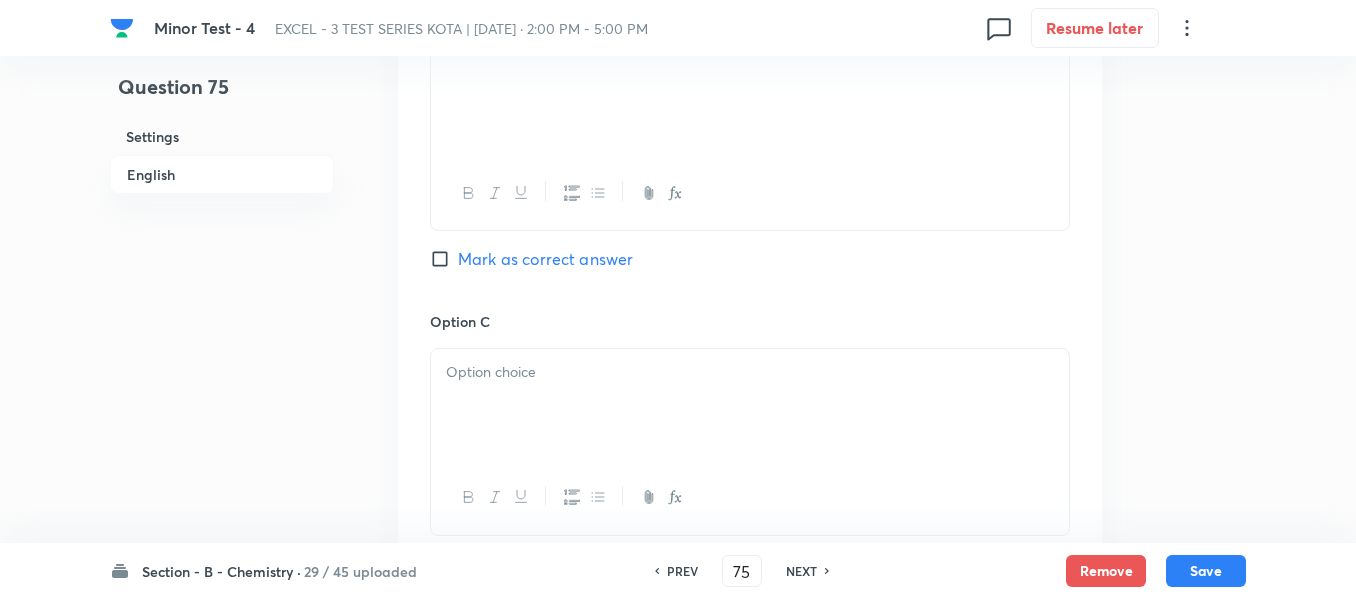 scroll, scrollTop: 1400, scrollLeft: 0, axis: vertical 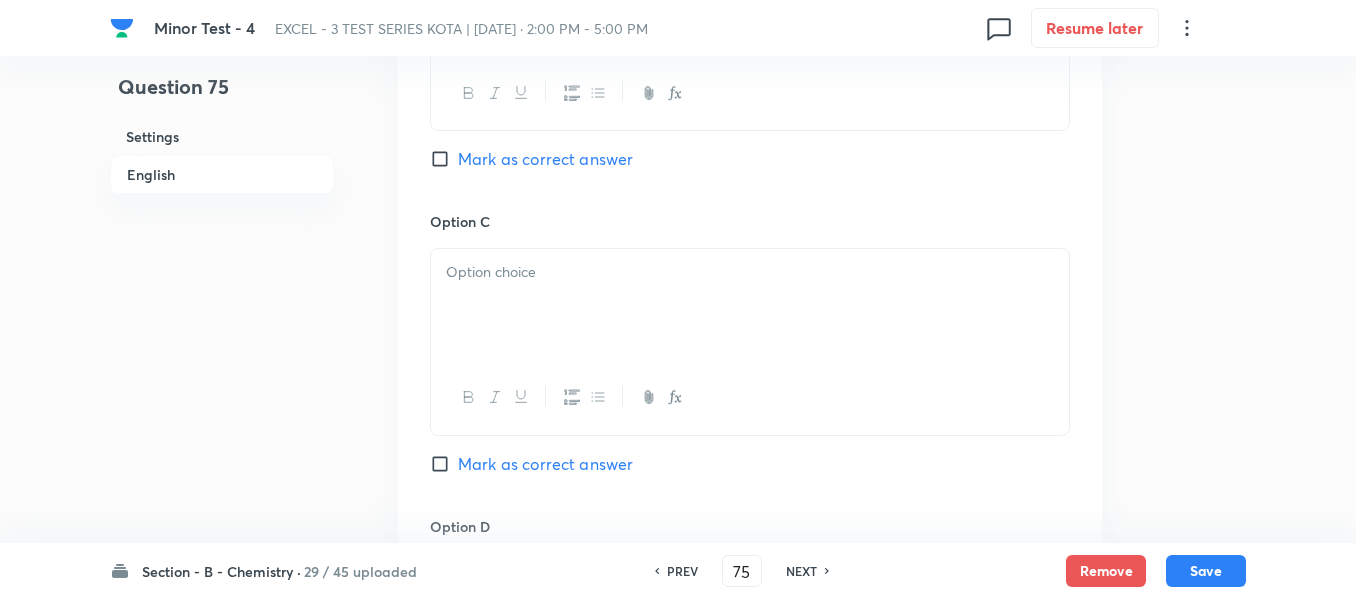 click at bounding box center [750, 272] 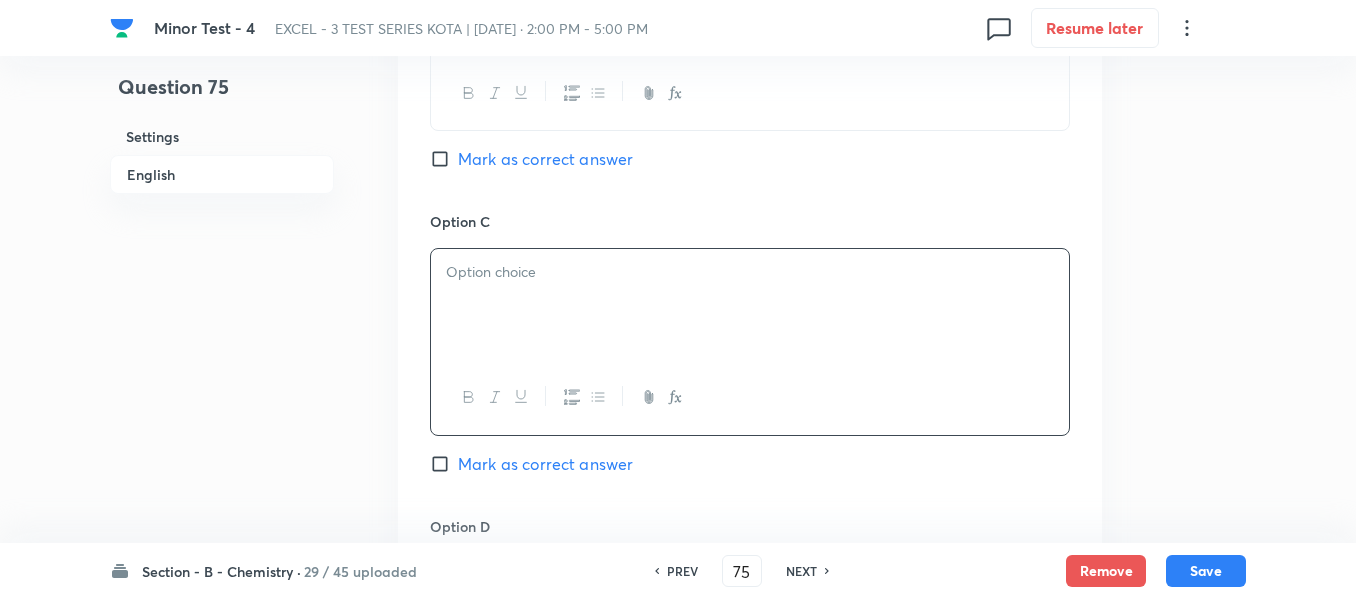 click on "Mark as correct answer" at bounding box center (444, 159) 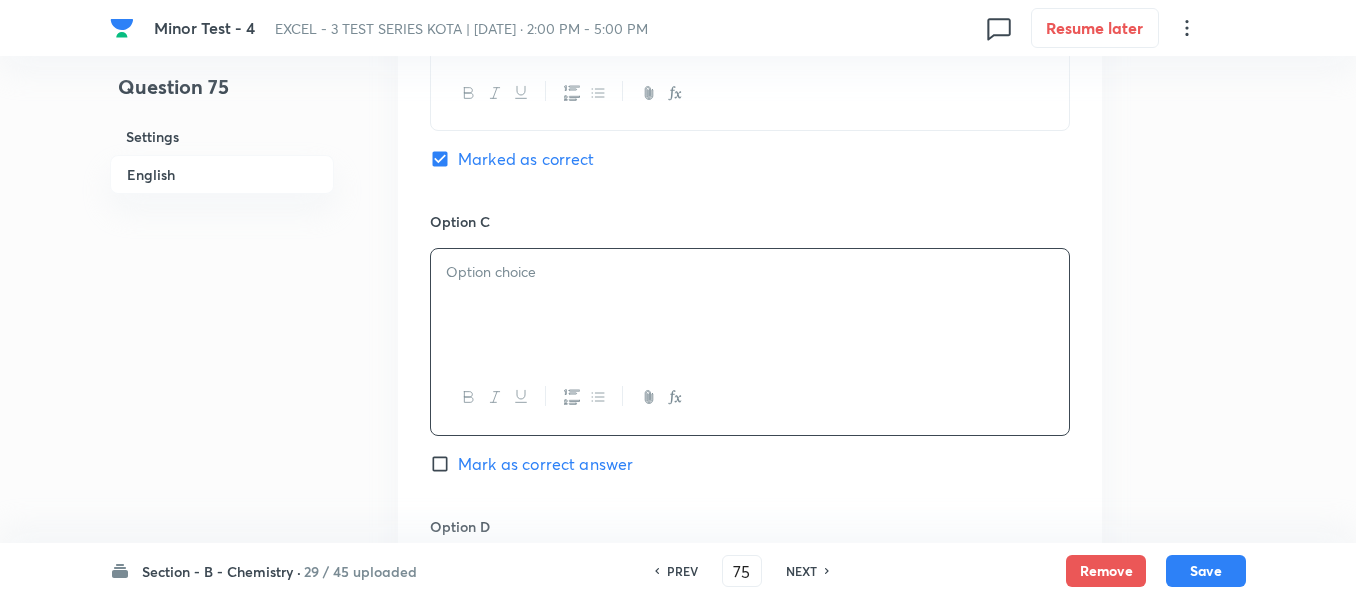 click at bounding box center (750, 305) 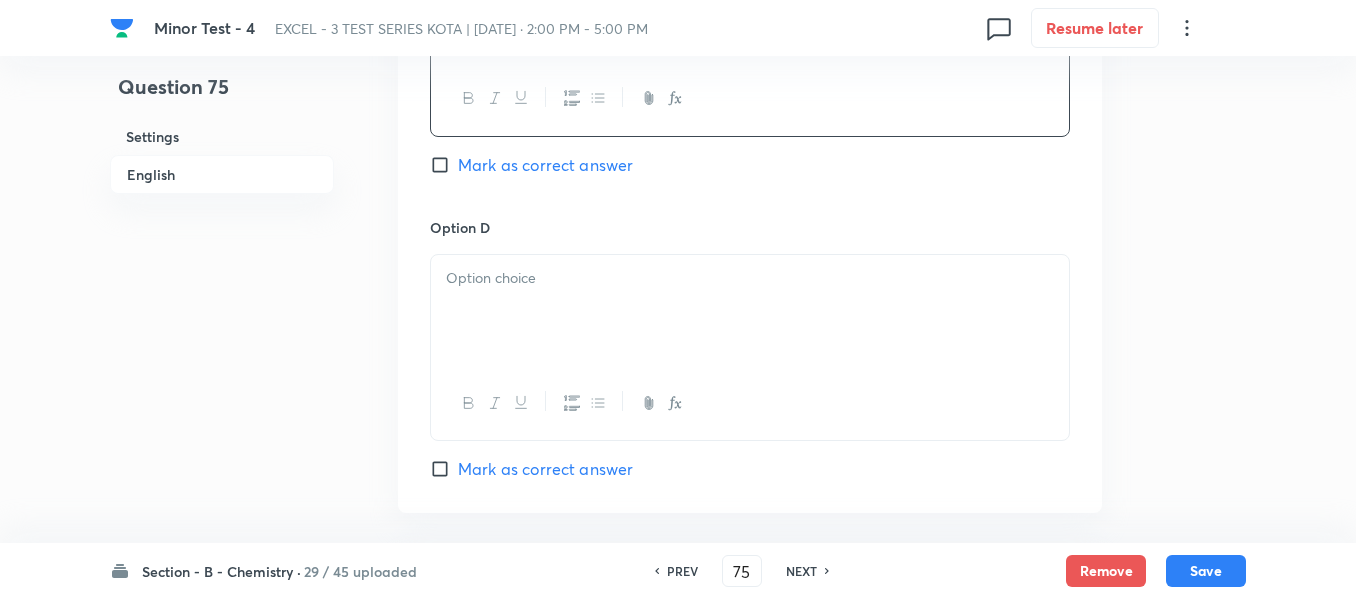 scroll, scrollTop: 1700, scrollLeft: 0, axis: vertical 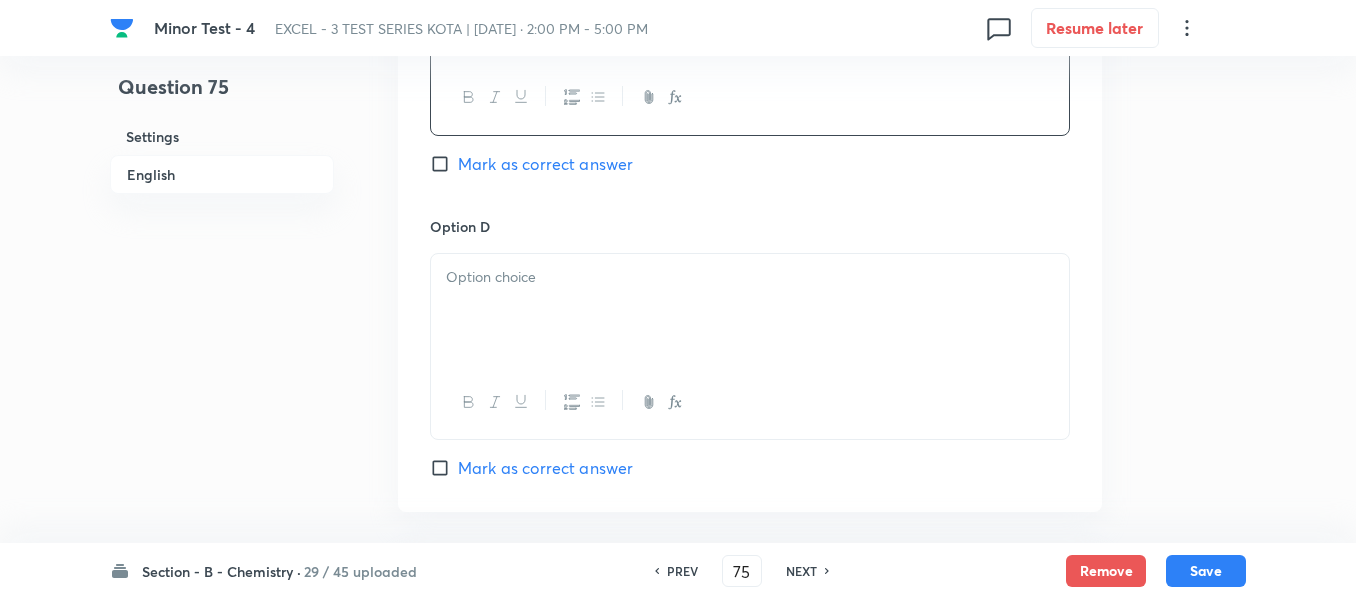 click at bounding box center (750, 277) 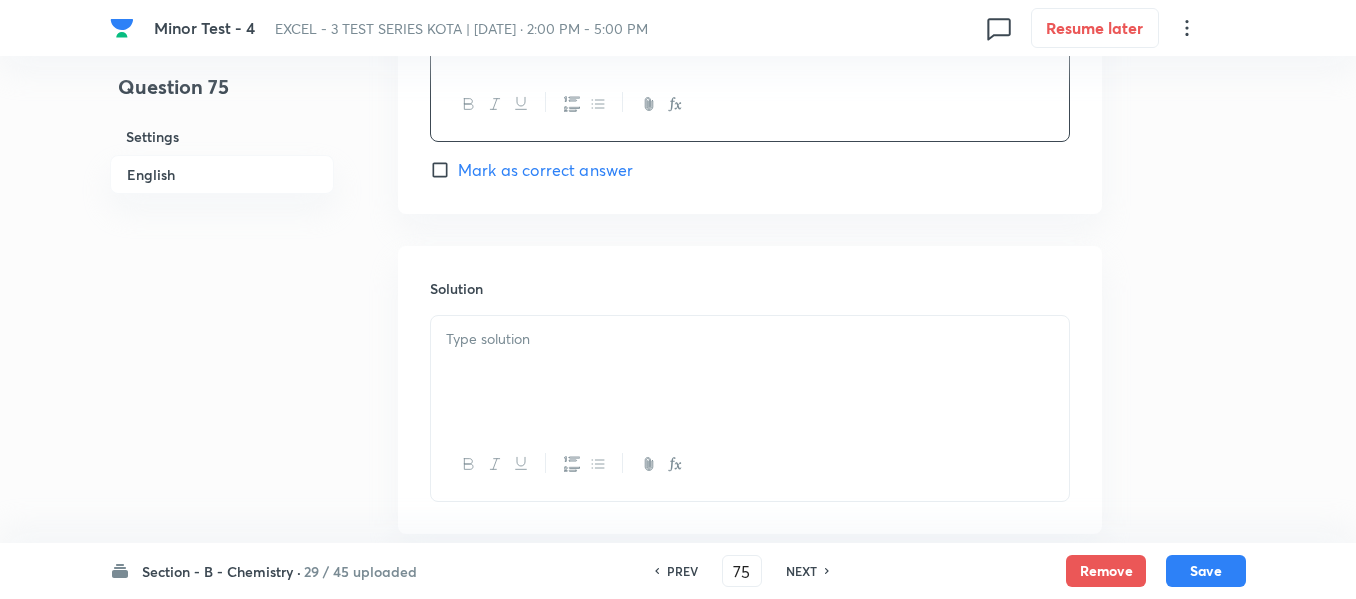 scroll, scrollTop: 2000, scrollLeft: 0, axis: vertical 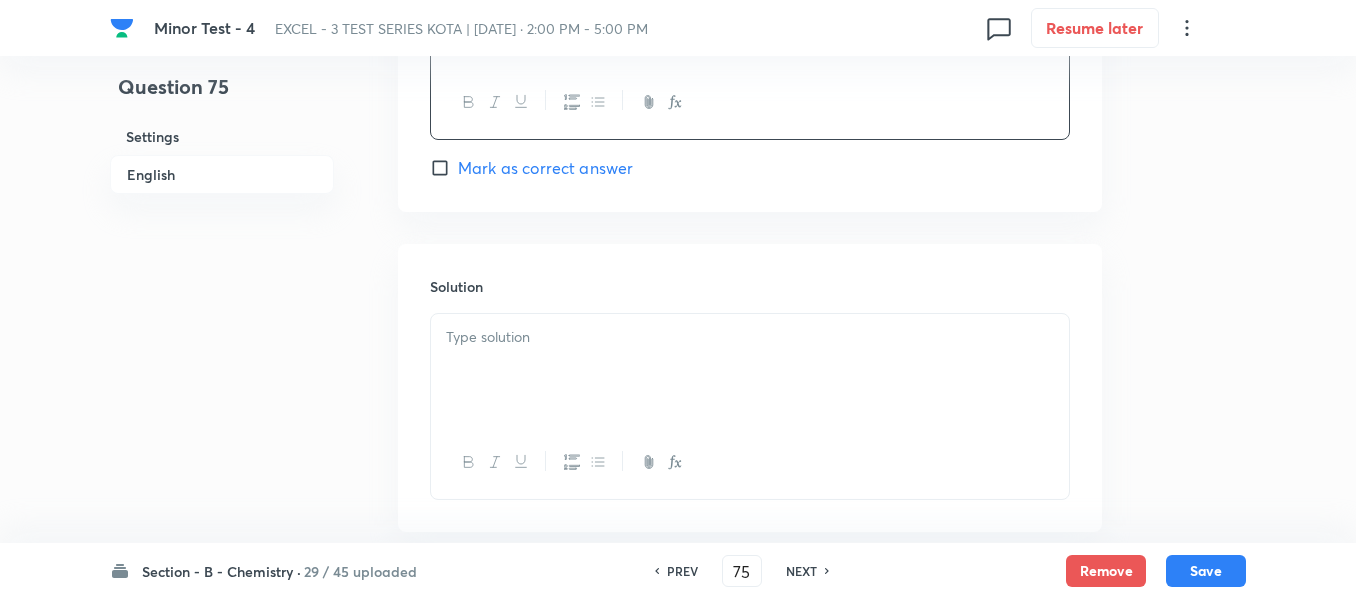 click at bounding box center [750, 337] 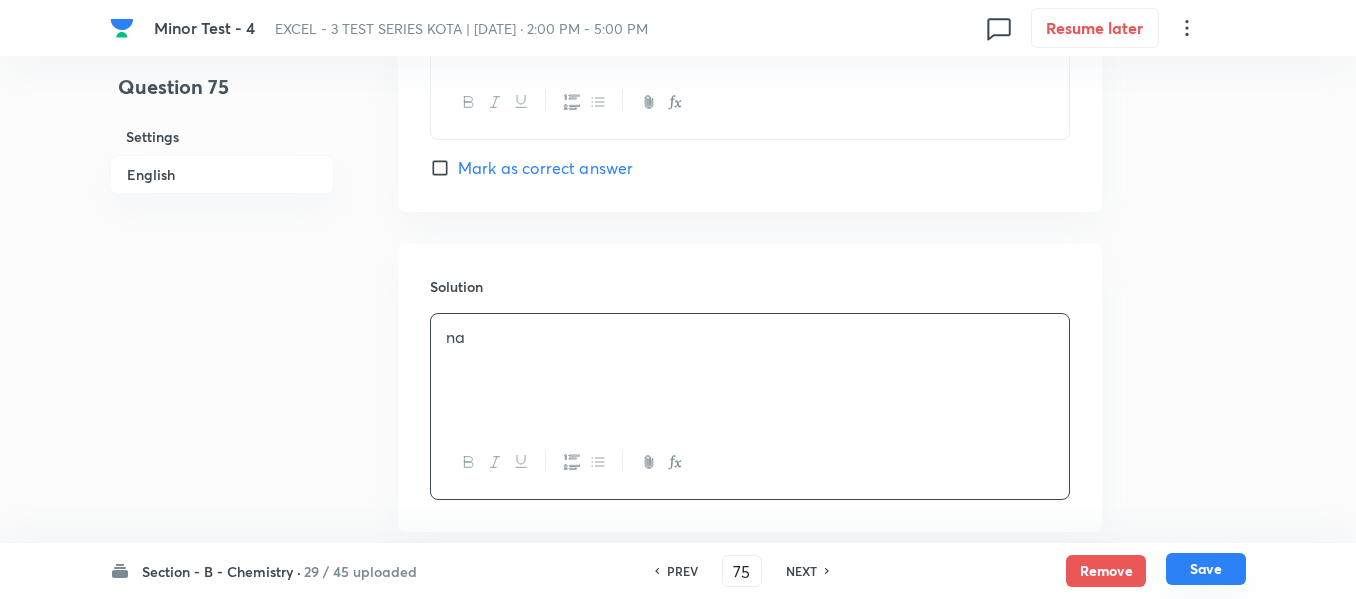 click on "Save" at bounding box center (1206, 569) 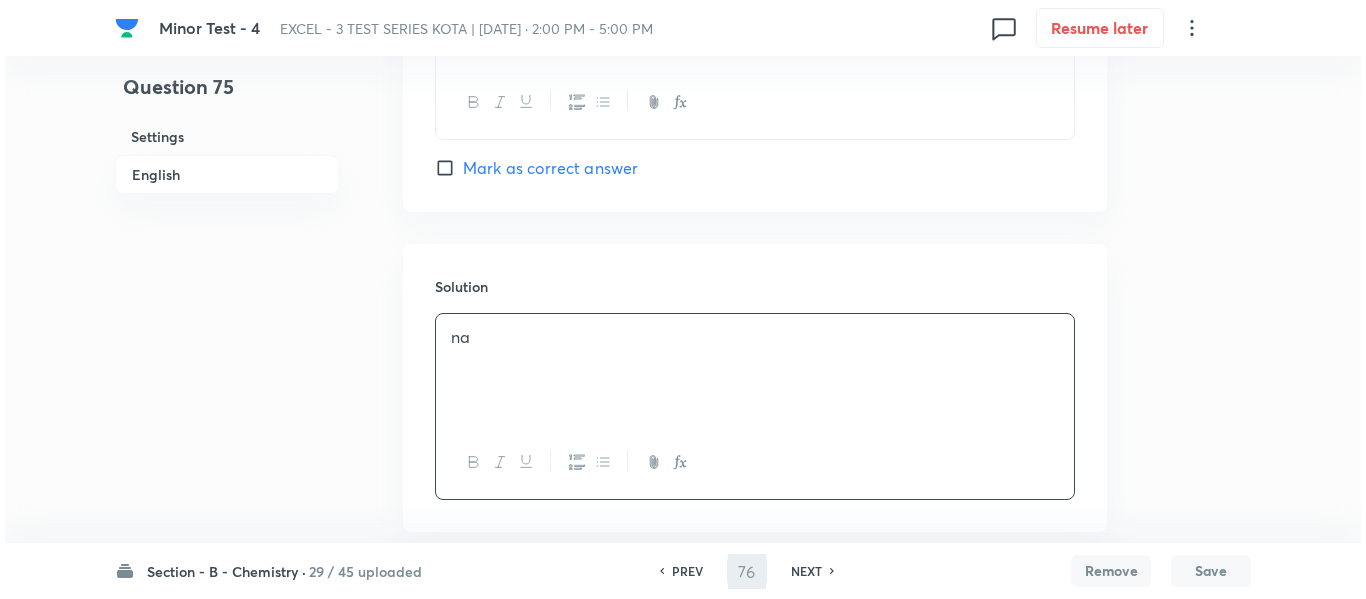 scroll, scrollTop: 0, scrollLeft: 0, axis: both 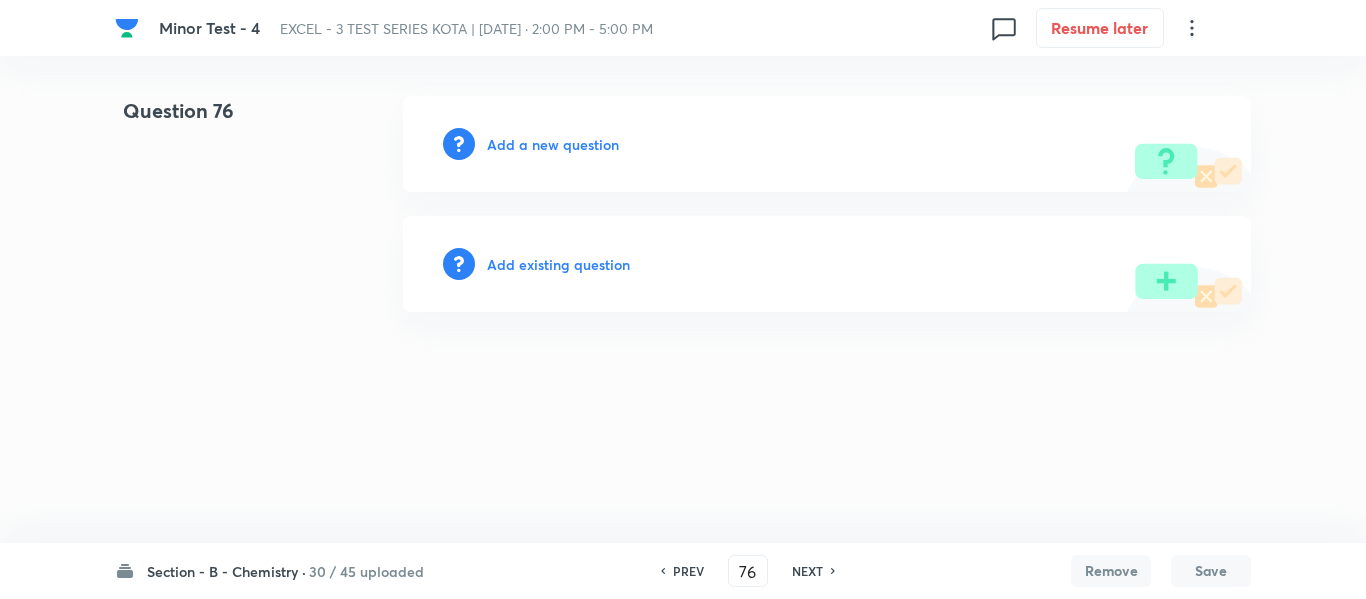 click on "Add a new question" at bounding box center (553, 144) 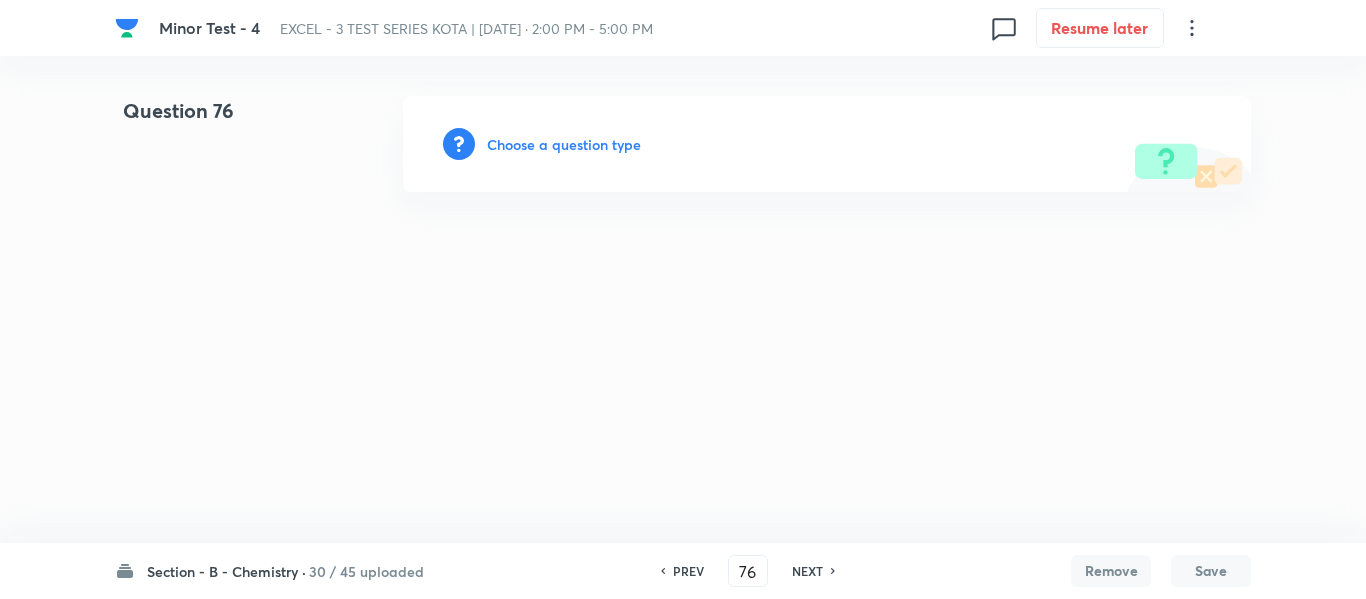 click on "Choose a question type" at bounding box center (564, 144) 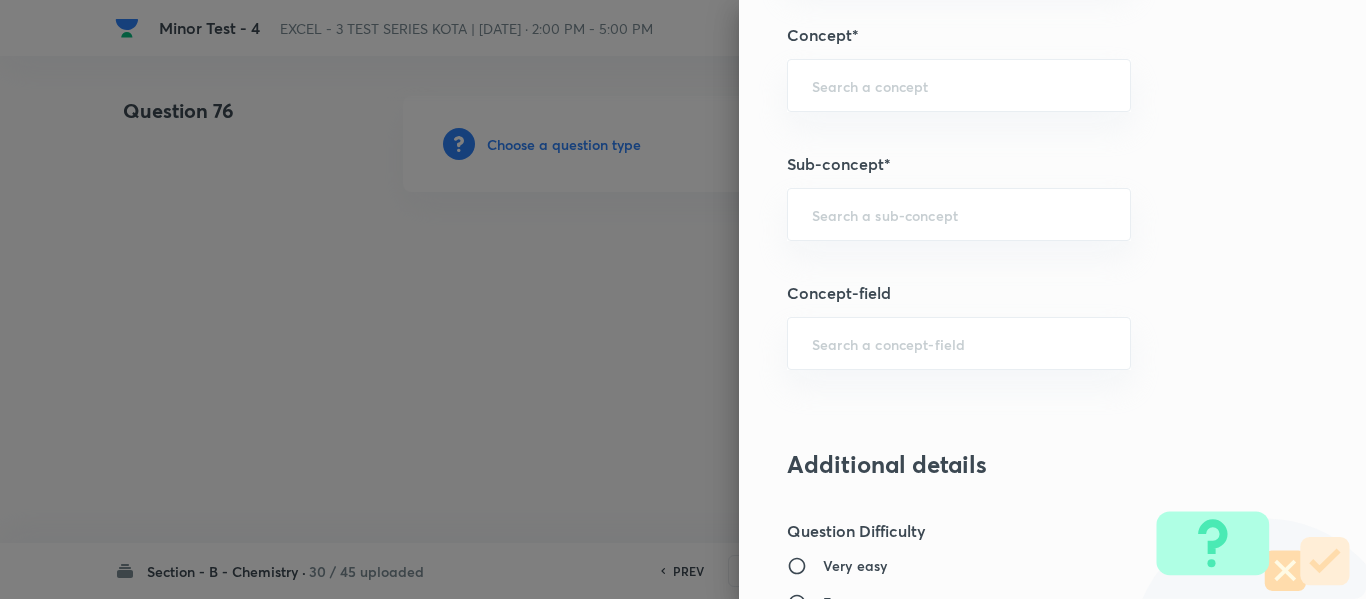 scroll, scrollTop: 1300, scrollLeft: 0, axis: vertical 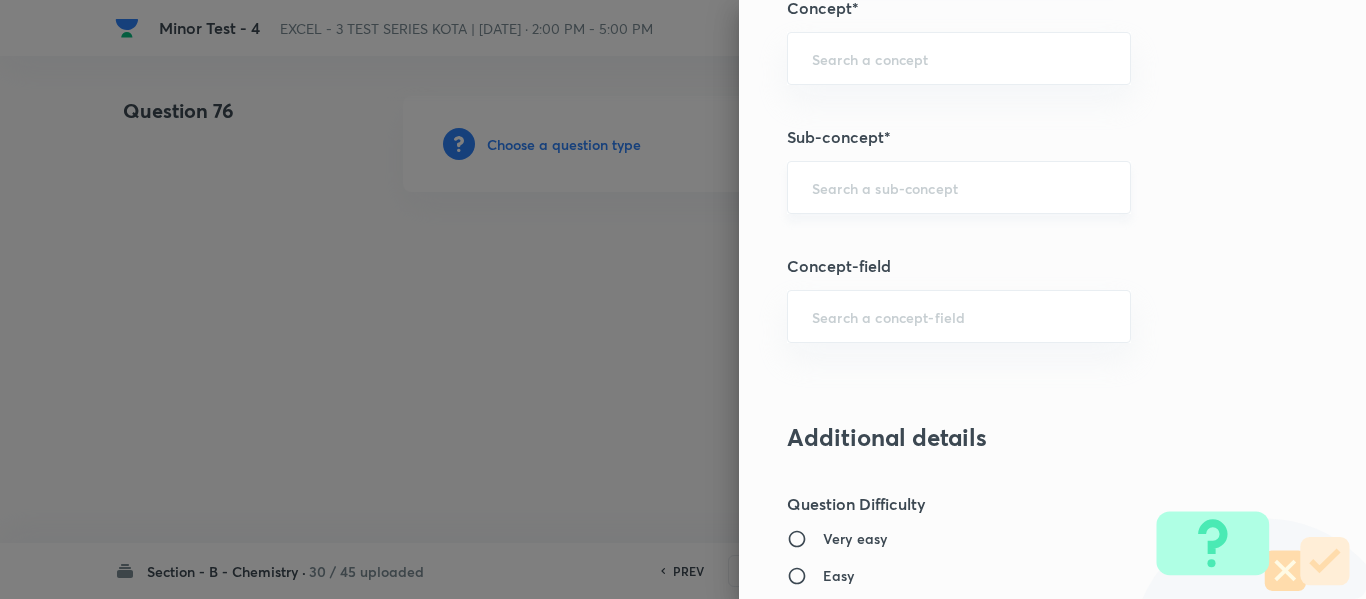 click at bounding box center (959, 187) 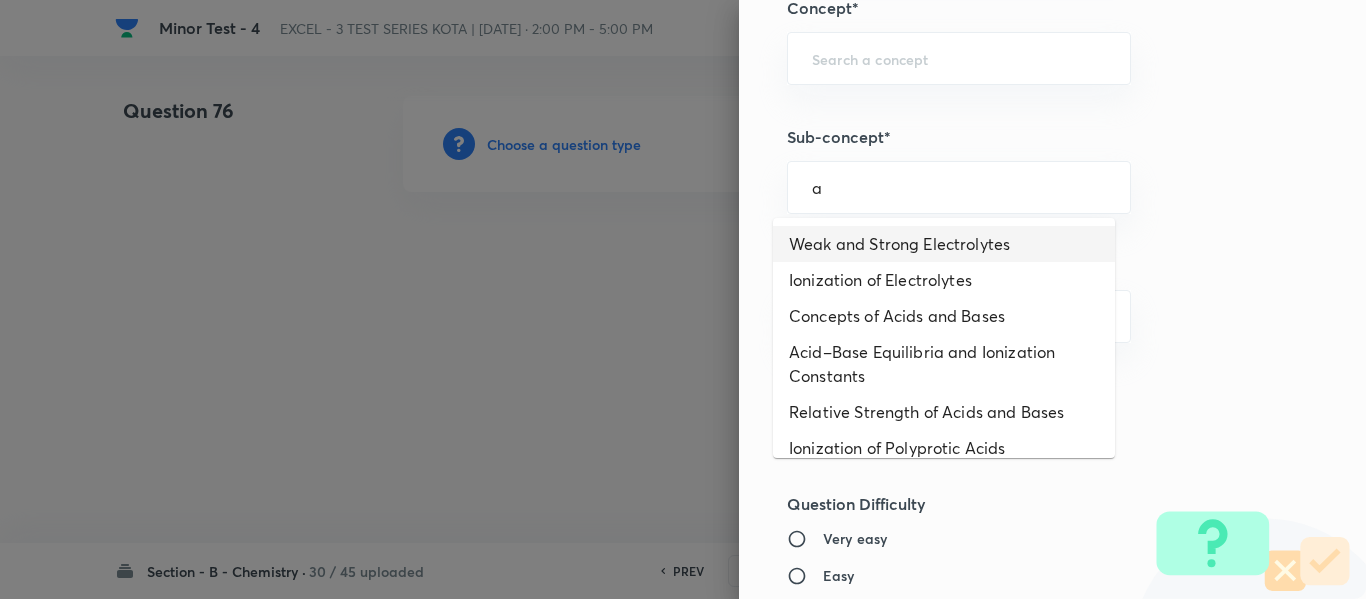 click on "Weak and Strong Electrolytes" at bounding box center (944, 244) 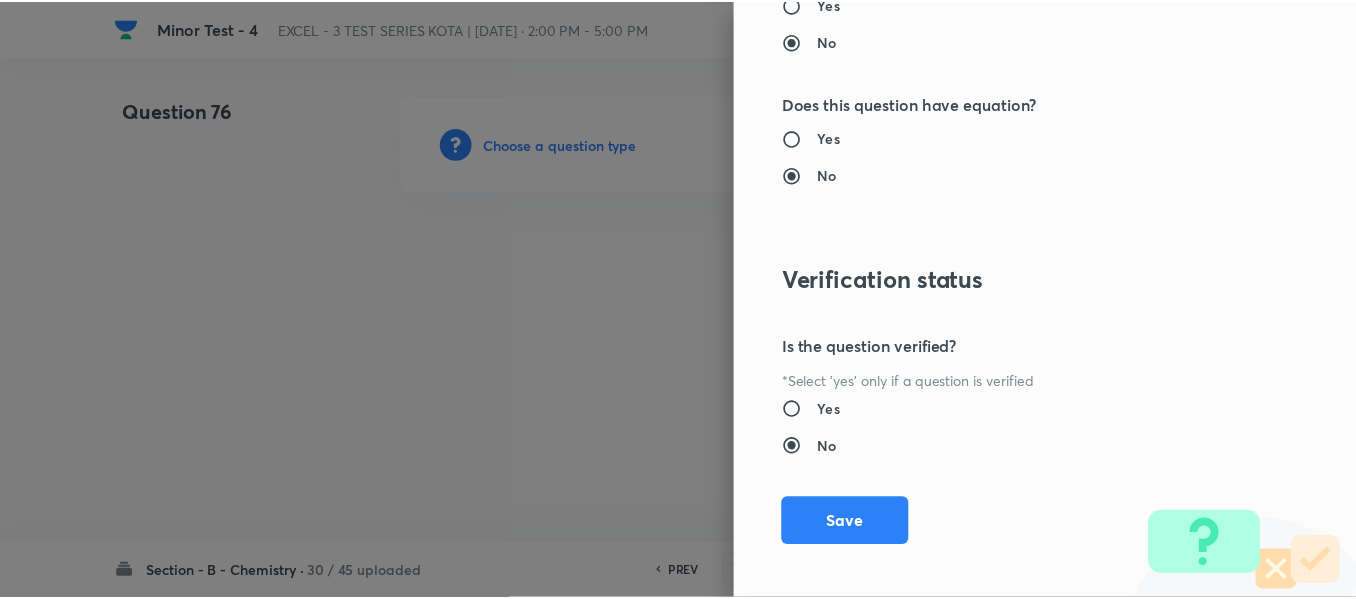 scroll, scrollTop: 2261, scrollLeft: 0, axis: vertical 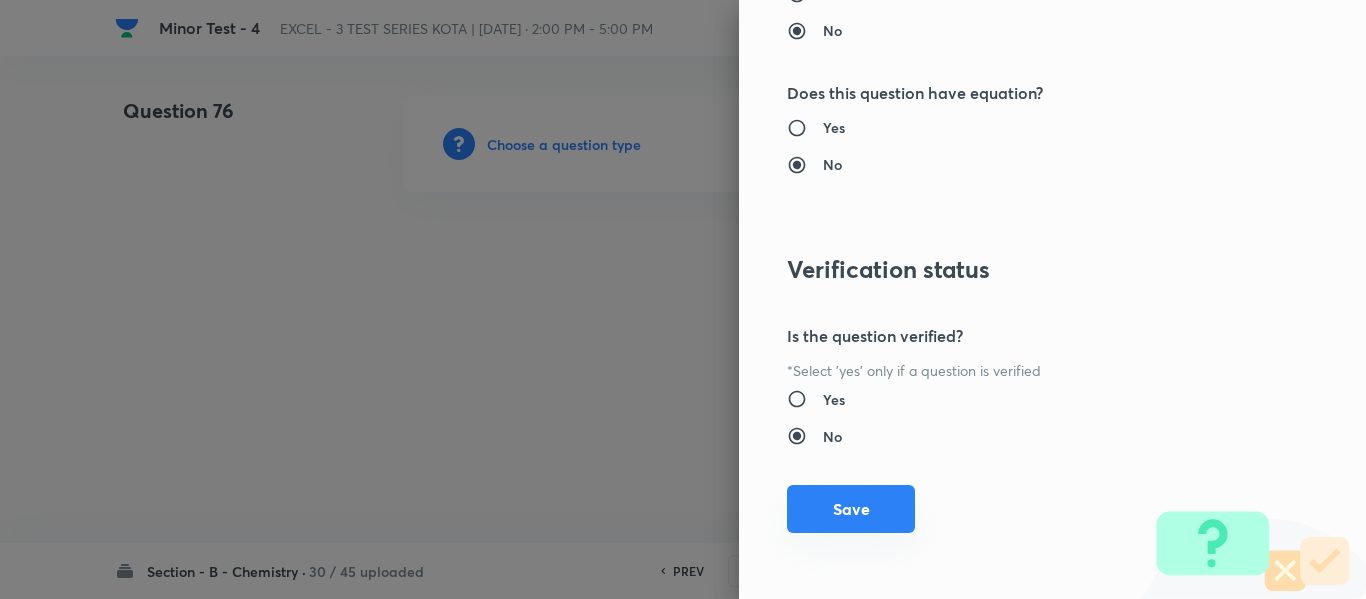 click on "Save" at bounding box center (851, 509) 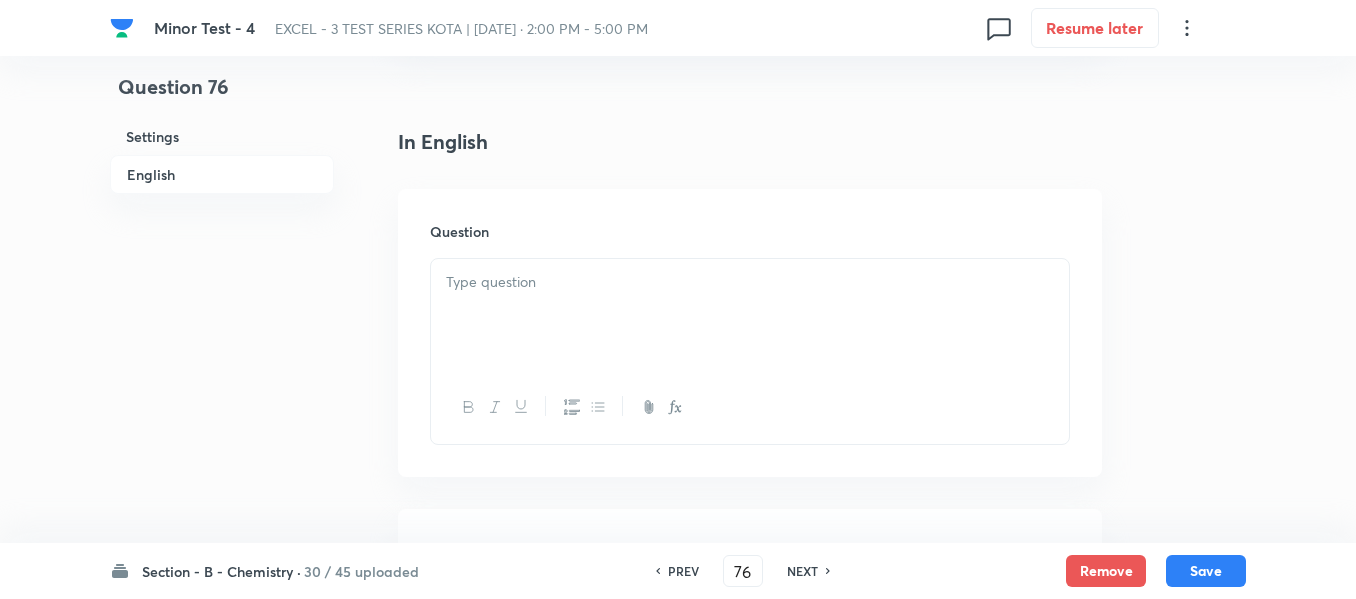 scroll, scrollTop: 500, scrollLeft: 0, axis: vertical 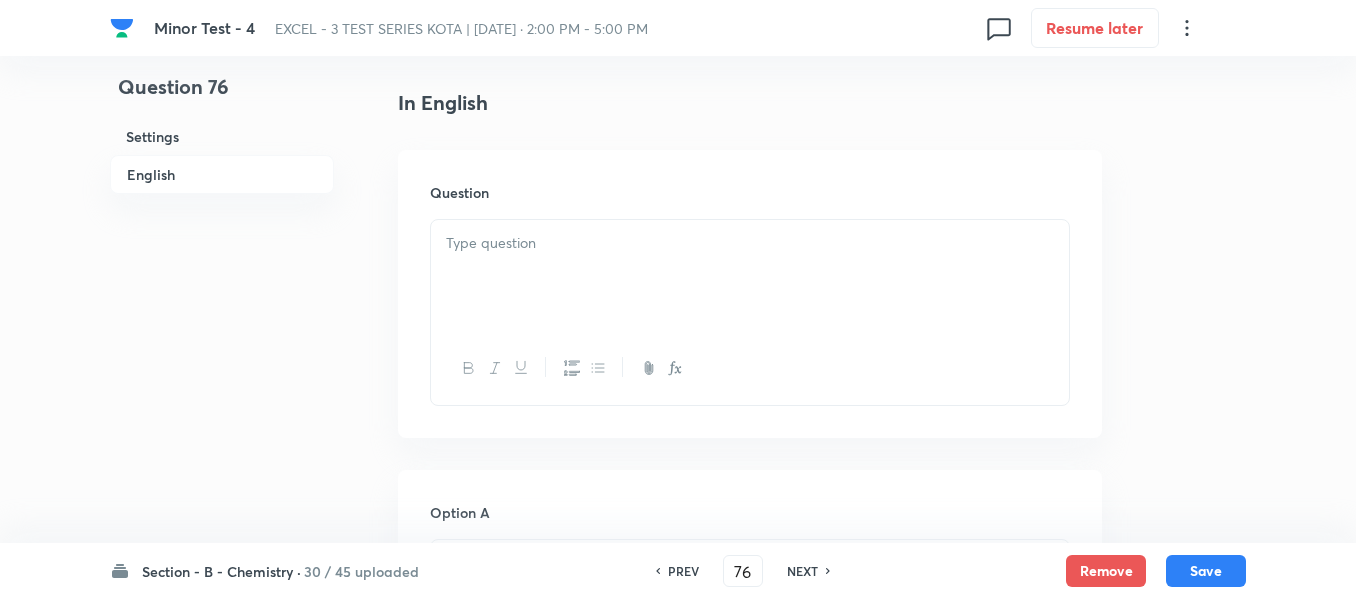 click at bounding box center (750, 276) 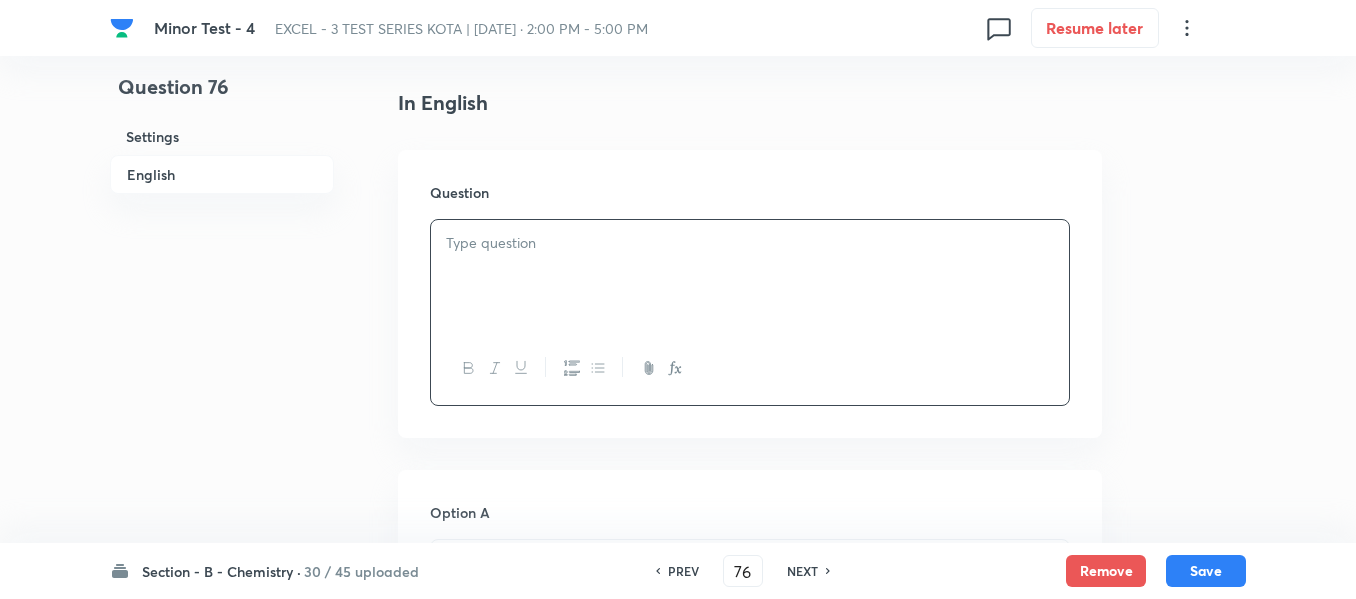 click at bounding box center [750, 276] 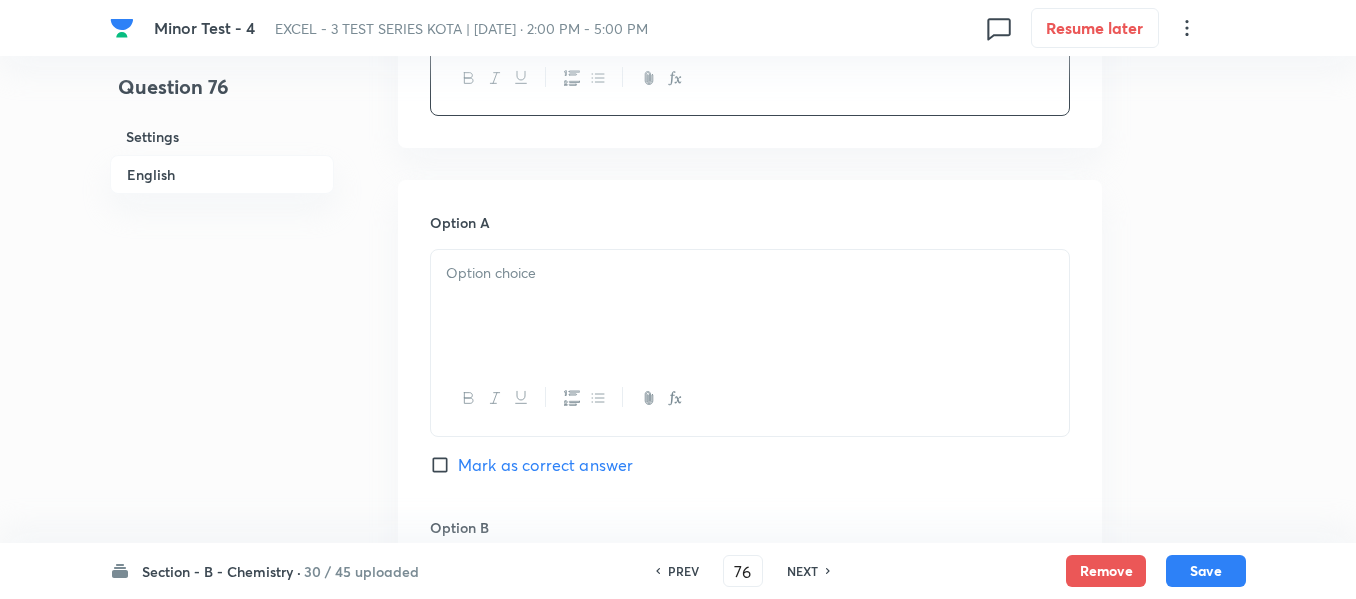scroll, scrollTop: 800, scrollLeft: 0, axis: vertical 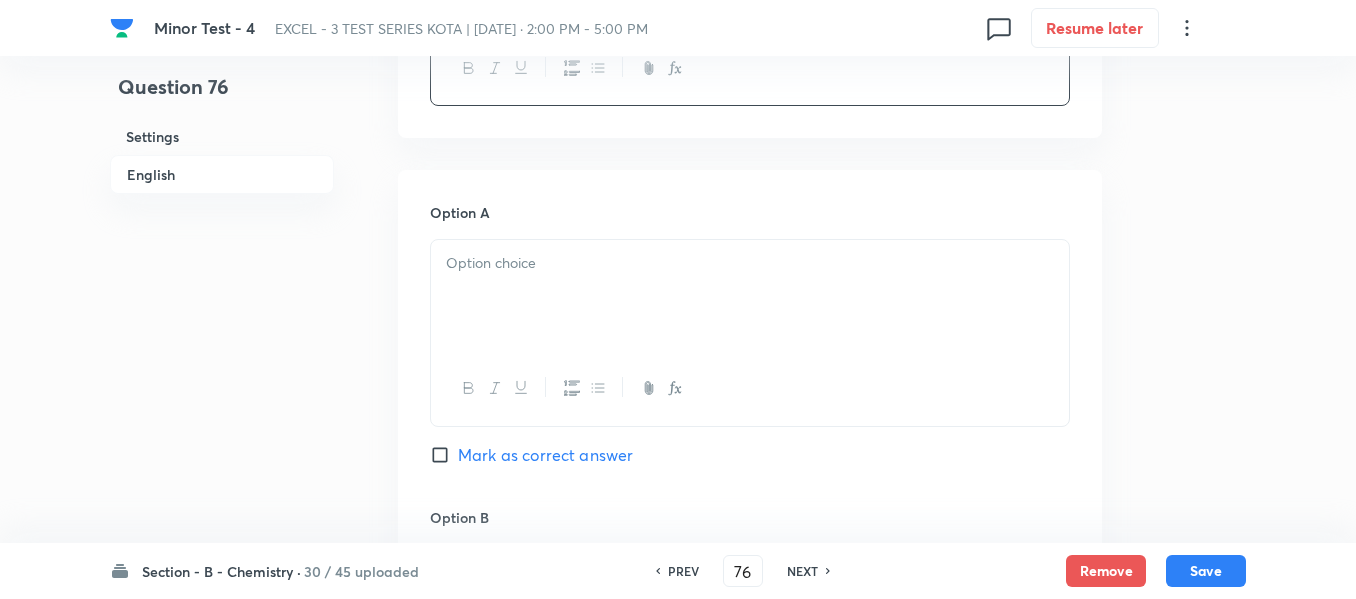 click at bounding box center [750, 263] 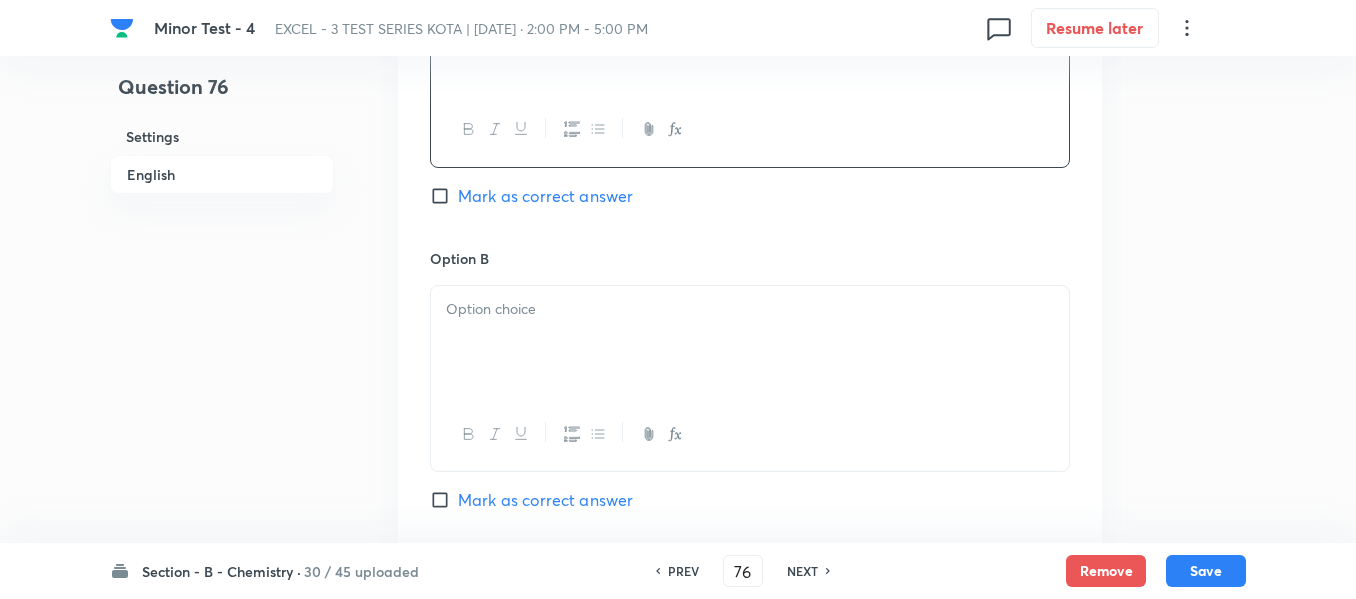 scroll, scrollTop: 1100, scrollLeft: 0, axis: vertical 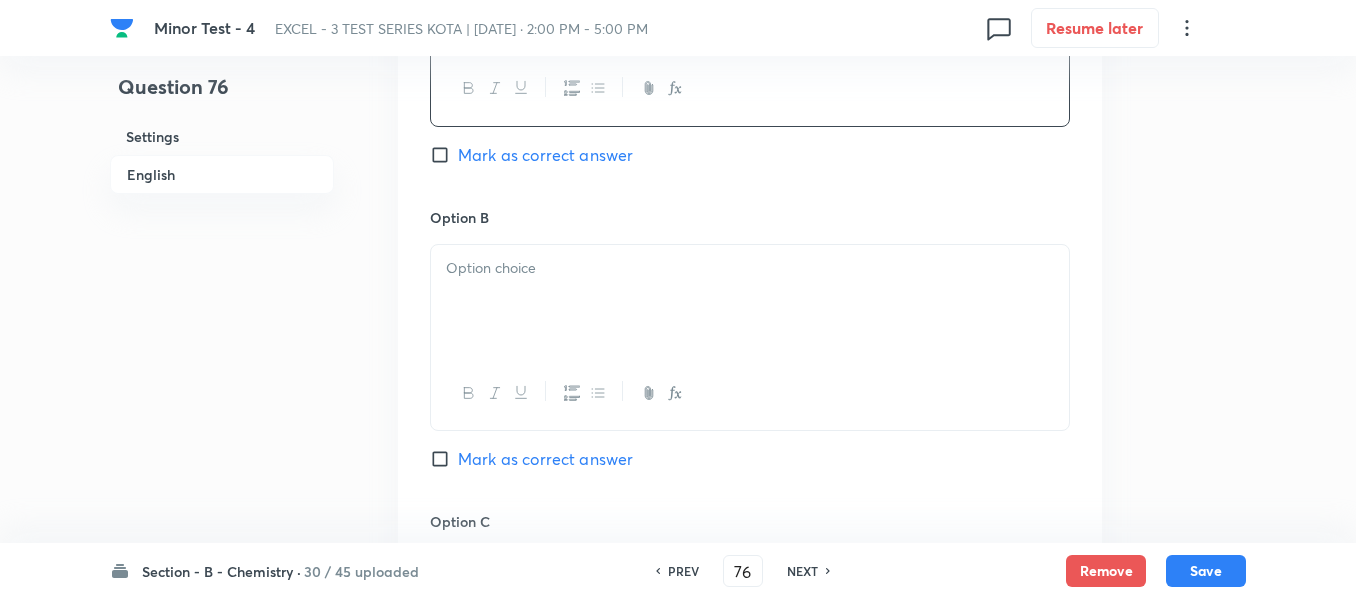 click at bounding box center (750, 301) 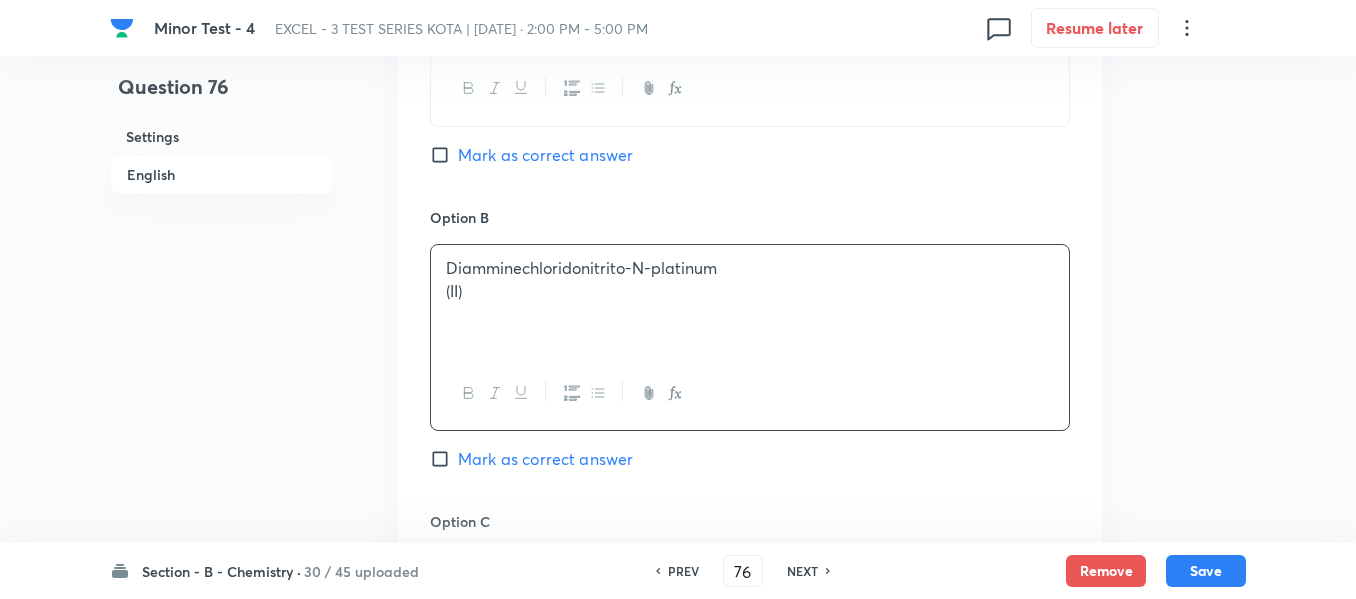 click on "Diamminechloridonitrito-N-platinum" at bounding box center (750, 268) 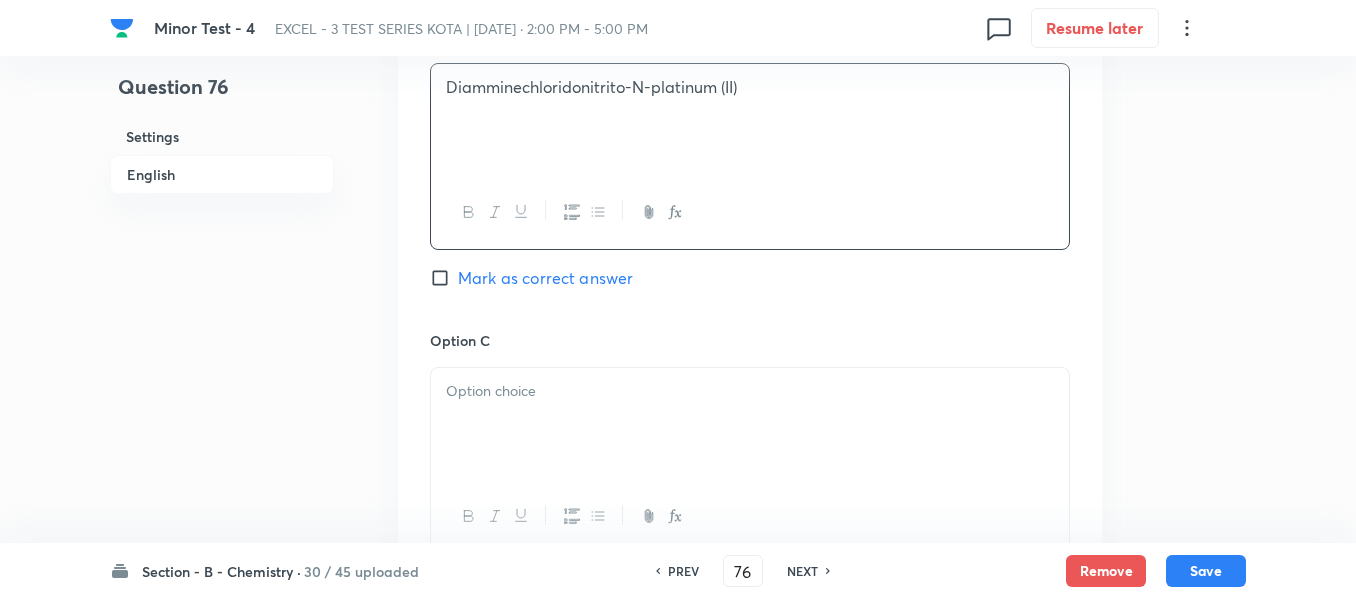 scroll, scrollTop: 1300, scrollLeft: 0, axis: vertical 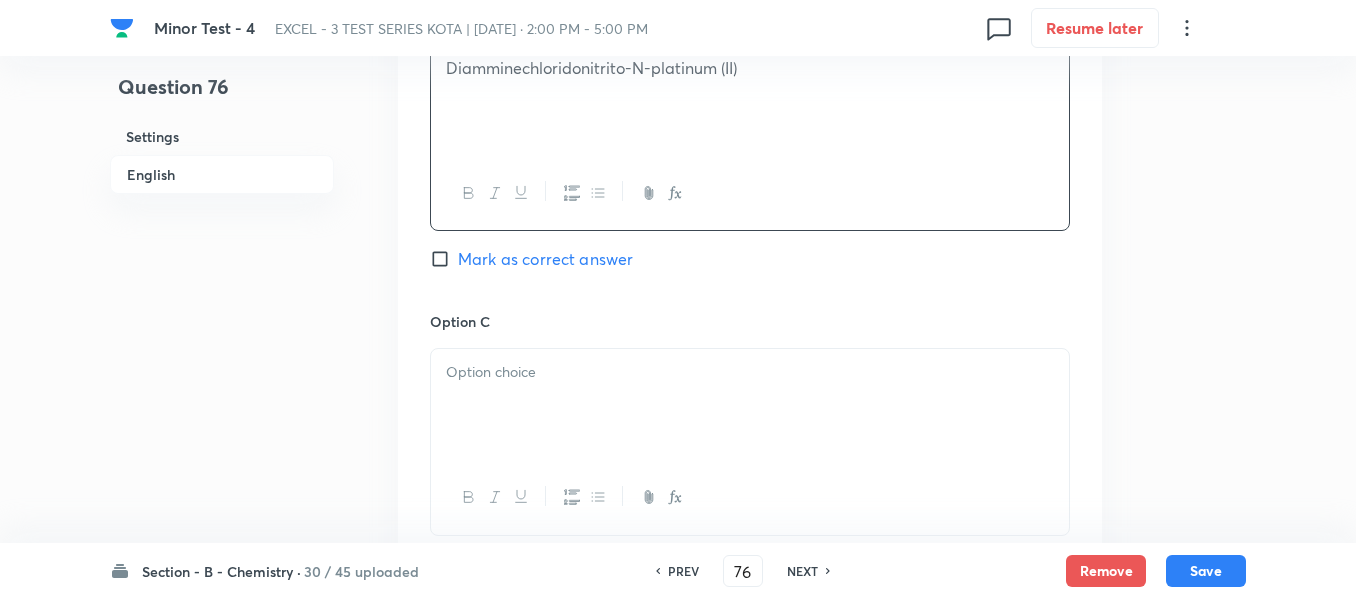 click at bounding box center [750, 372] 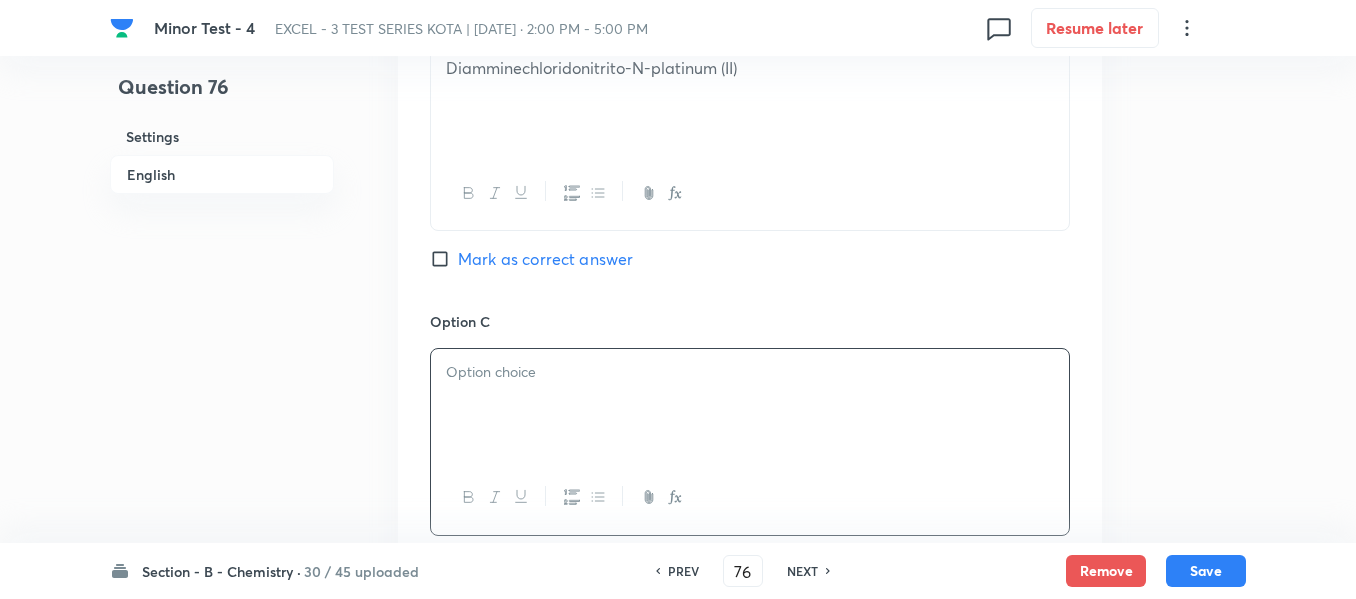 click at bounding box center [750, 372] 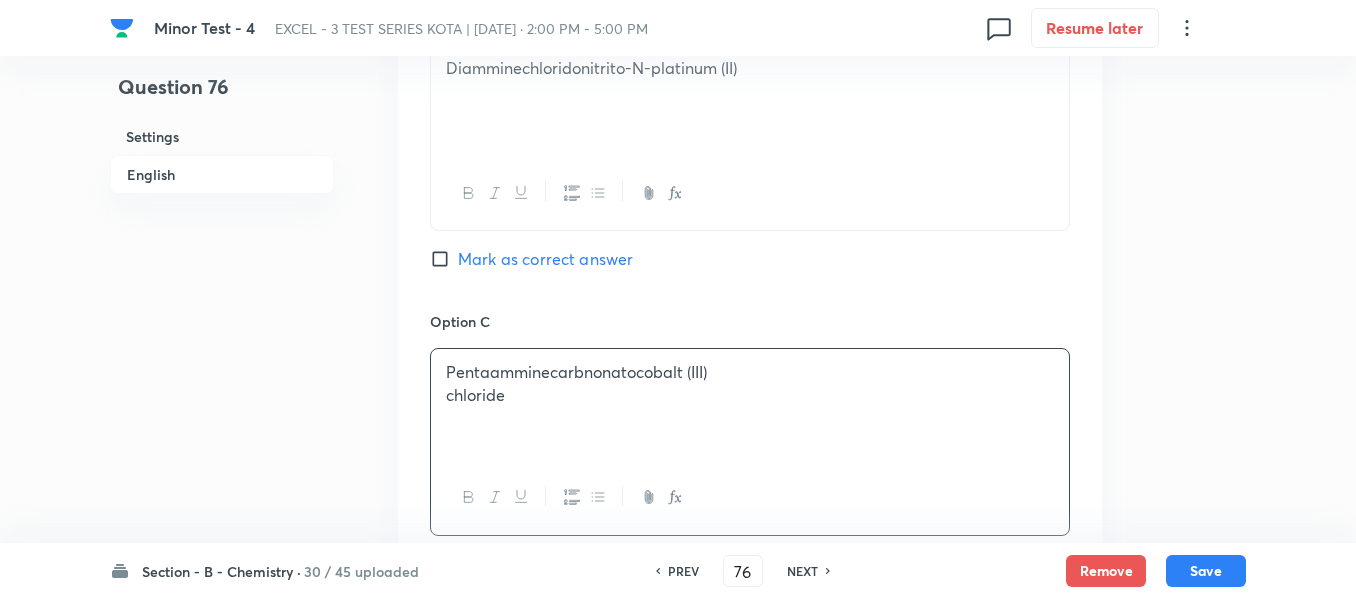 drag, startPoint x: 708, startPoint y: 369, endPoint x: 713, endPoint y: 380, distance: 12.083046 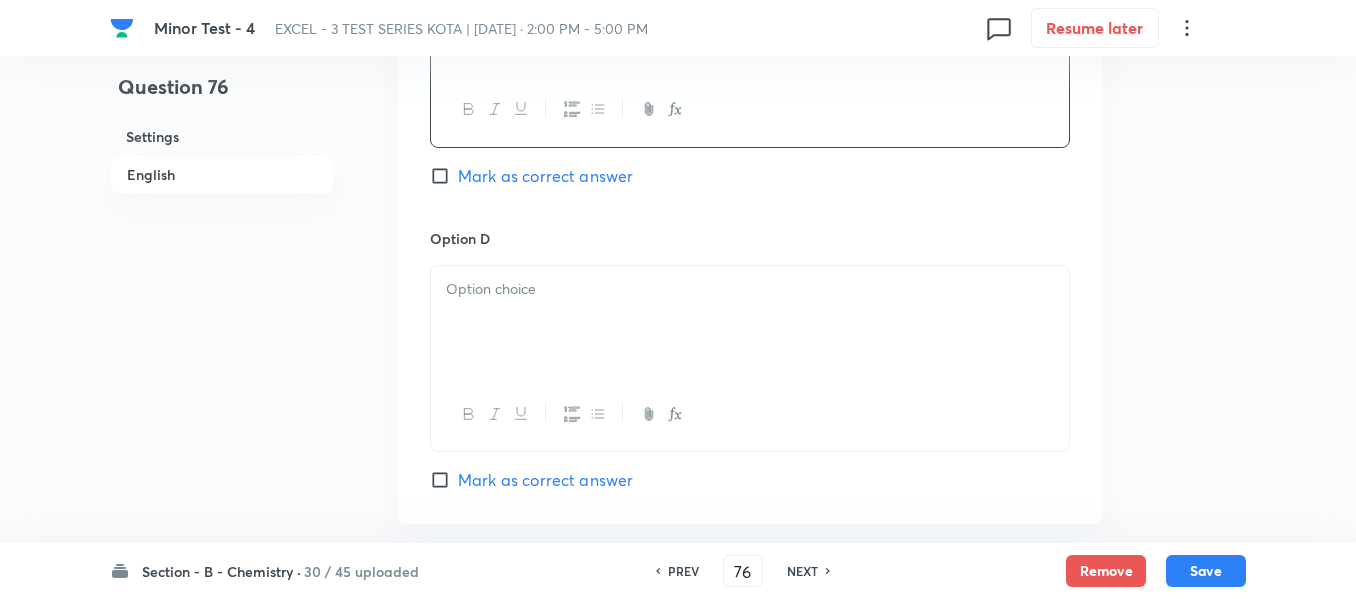 scroll, scrollTop: 1700, scrollLeft: 0, axis: vertical 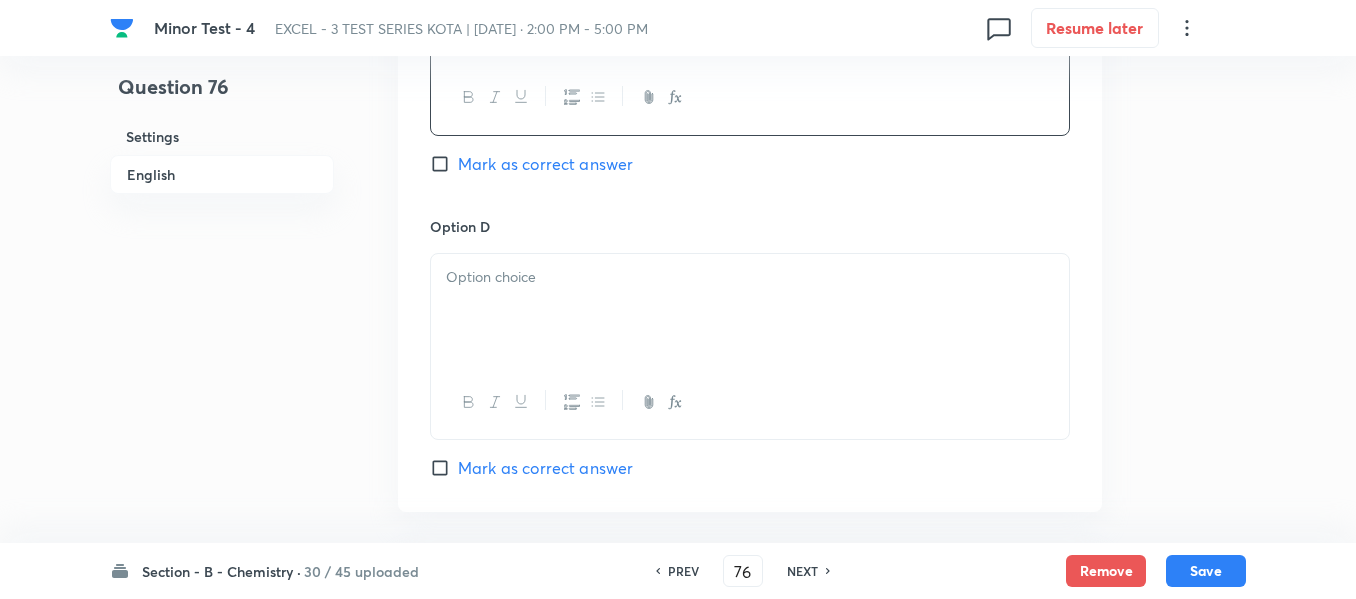 click at bounding box center [750, 310] 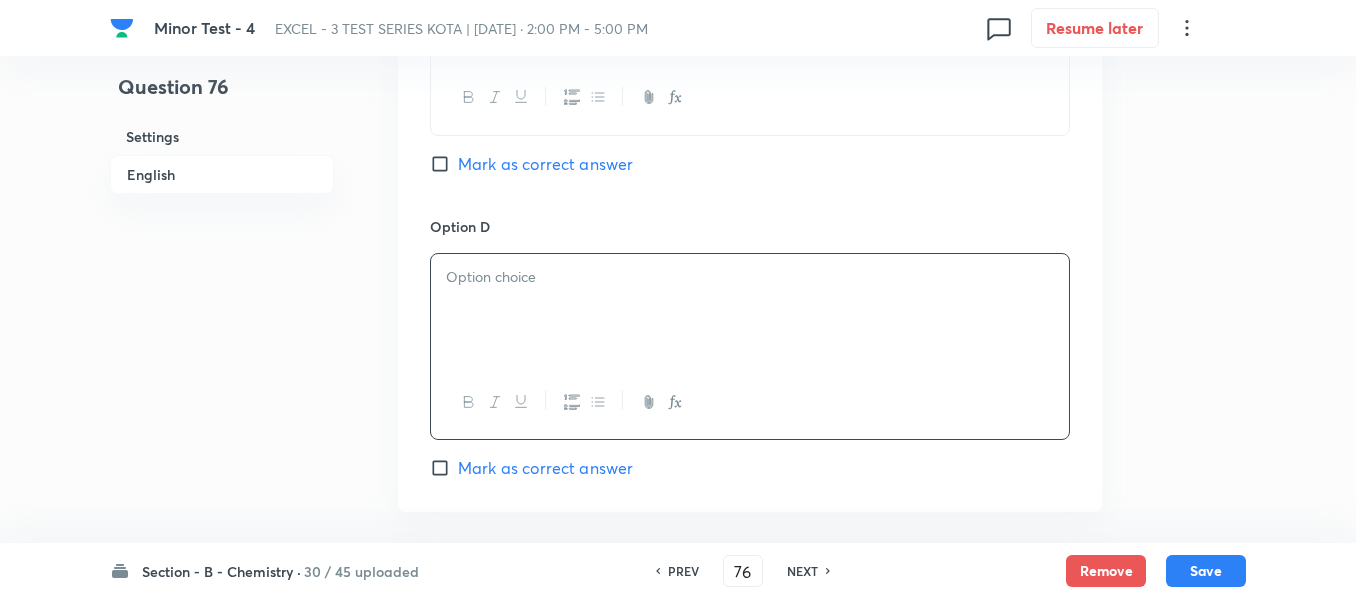 click at bounding box center [750, 310] 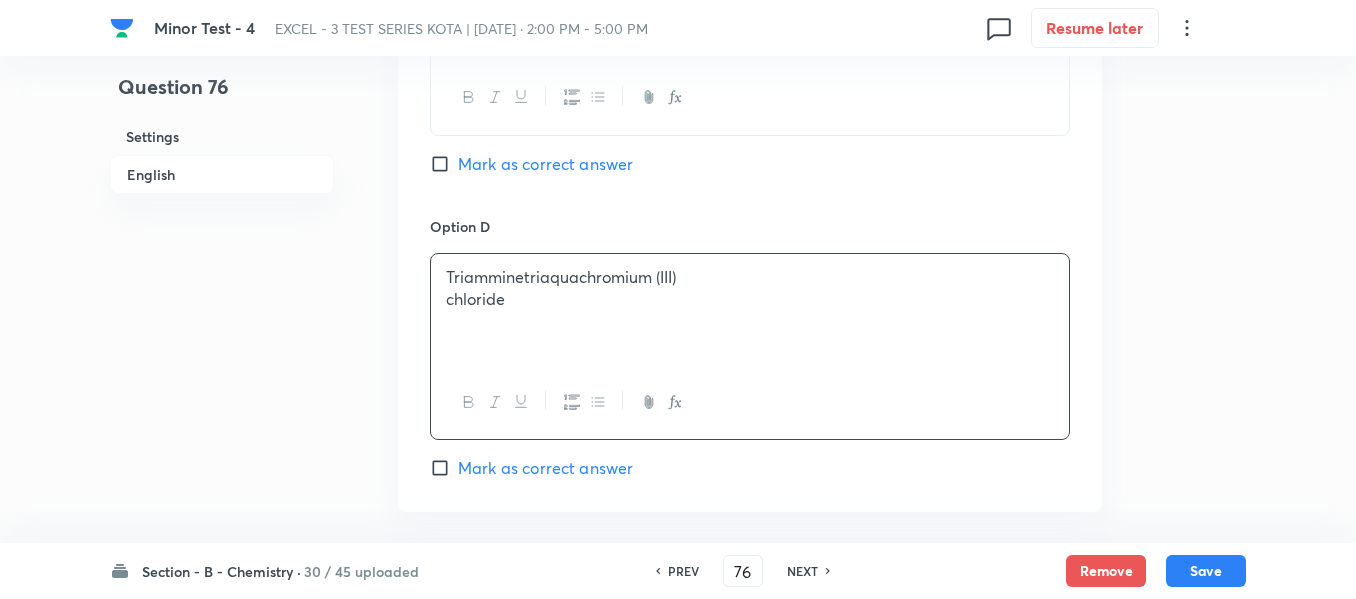 click on "Triamminetriaquachromium (III)" at bounding box center (750, 277) 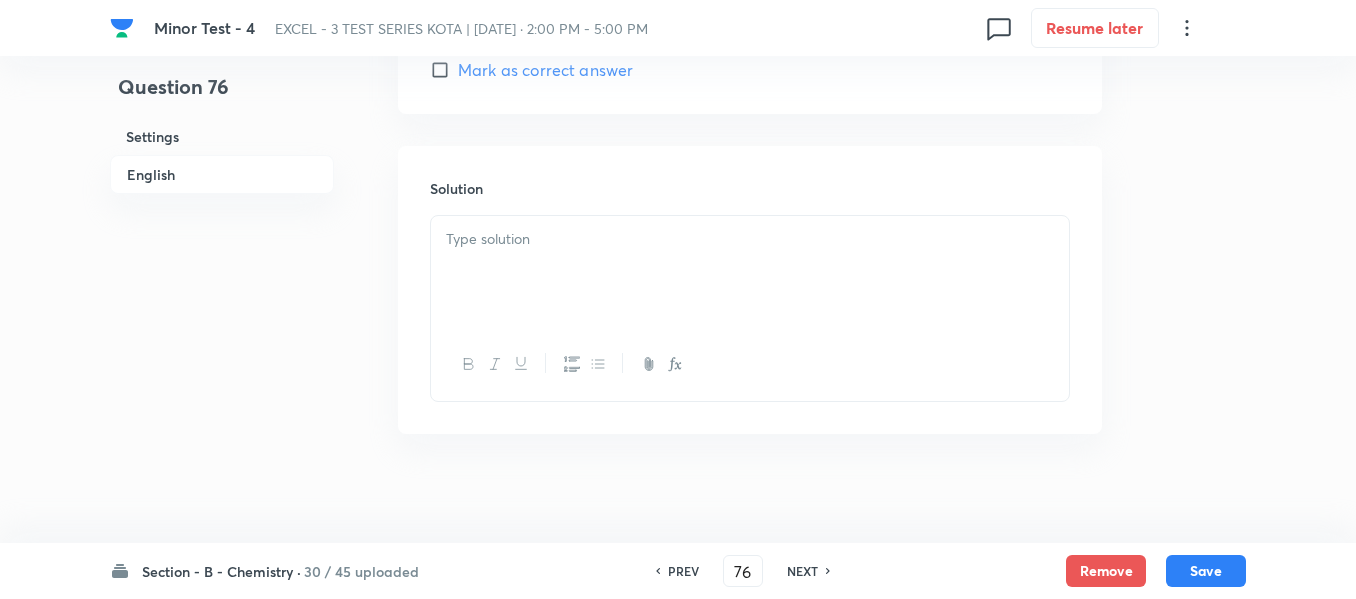scroll, scrollTop: 2100, scrollLeft: 0, axis: vertical 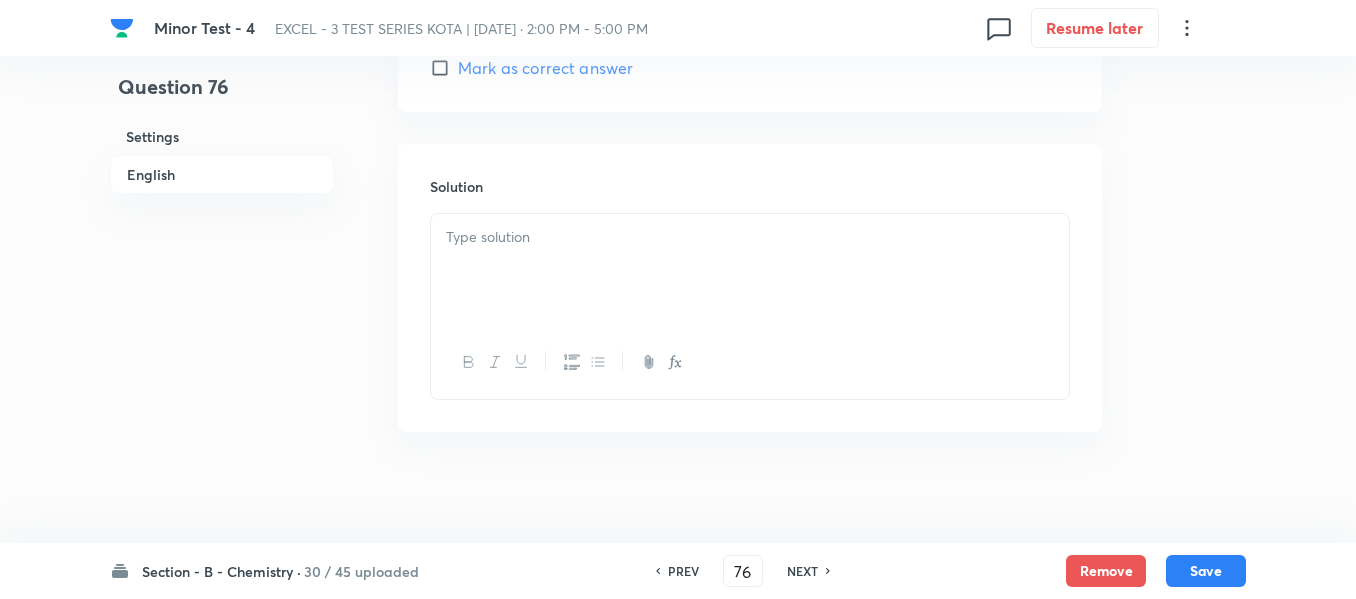 click at bounding box center [750, 270] 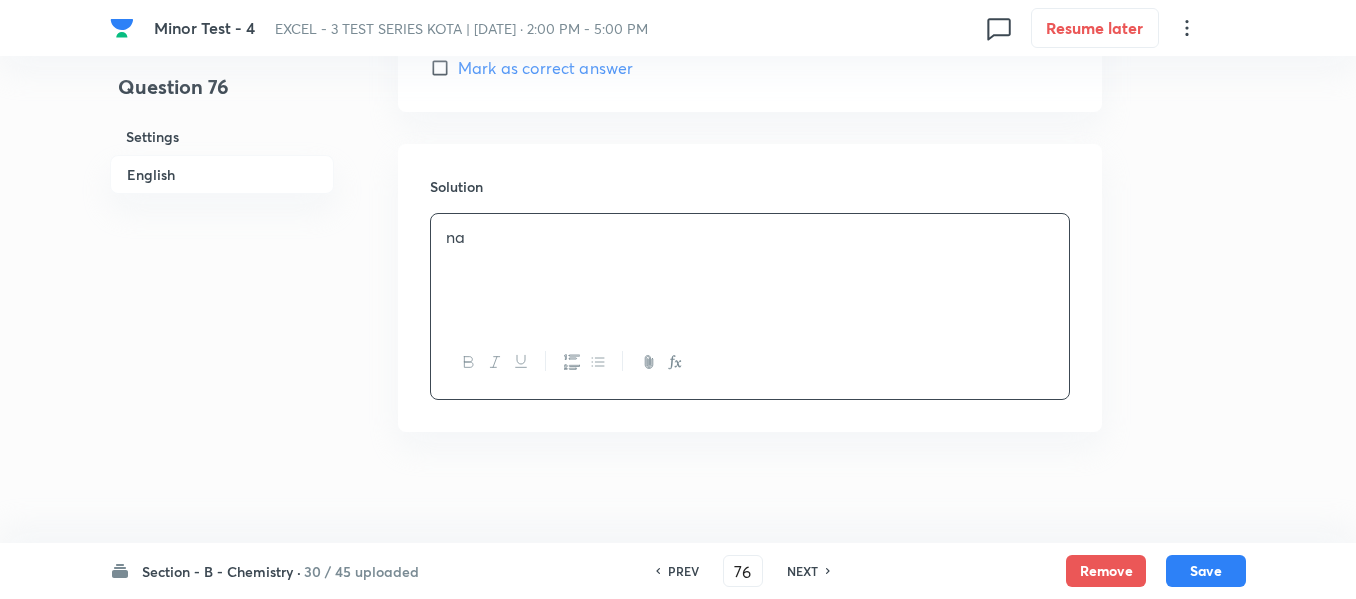 click on "English" at bounding box center (222, 174) 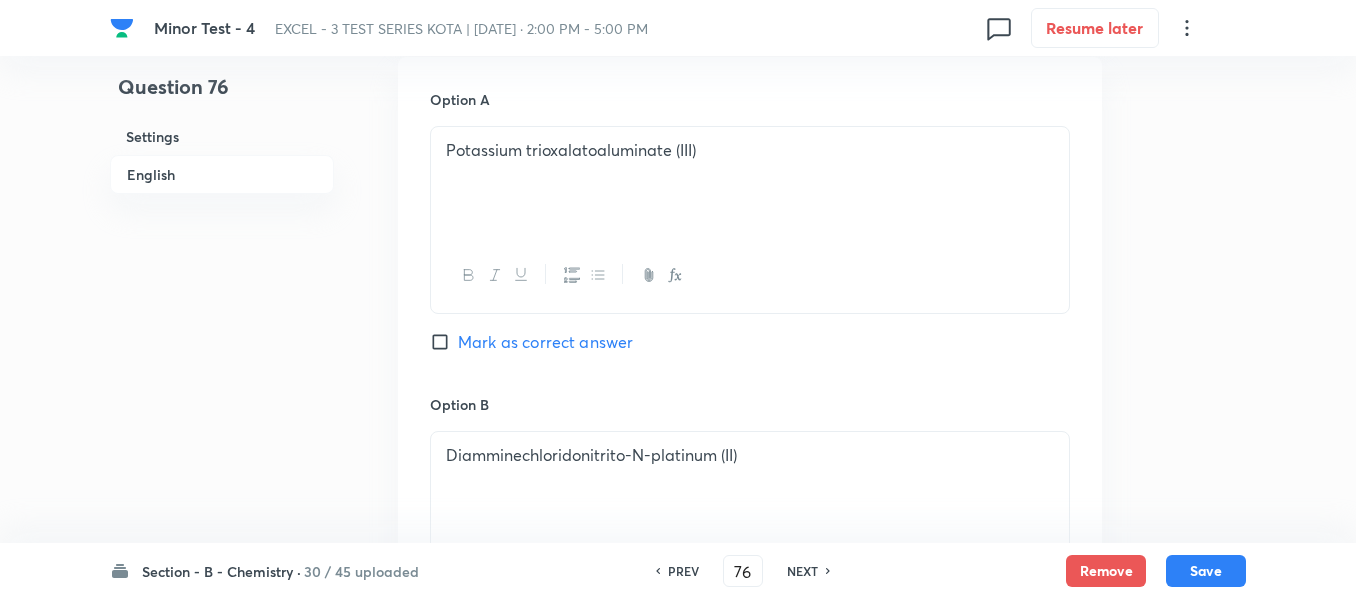 scroll, scrollTop: 1016, scrollLeft: 0, axis: vertical 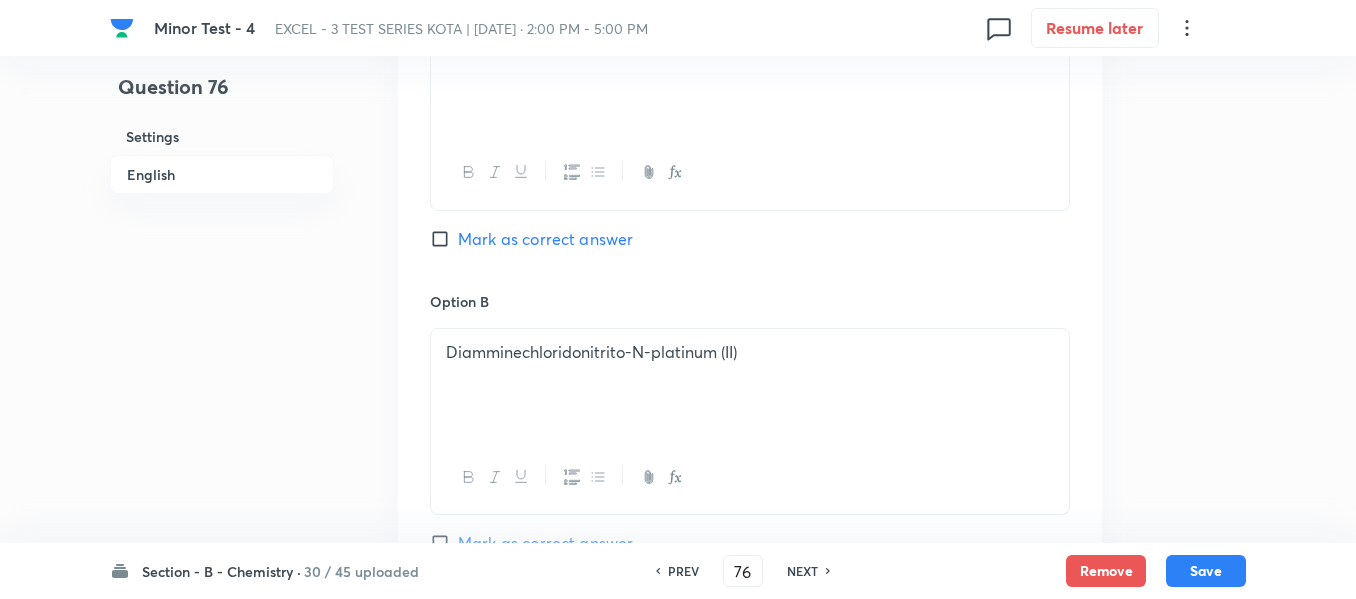 click on "Mark as correct answer" at bounding box center [444, 239] 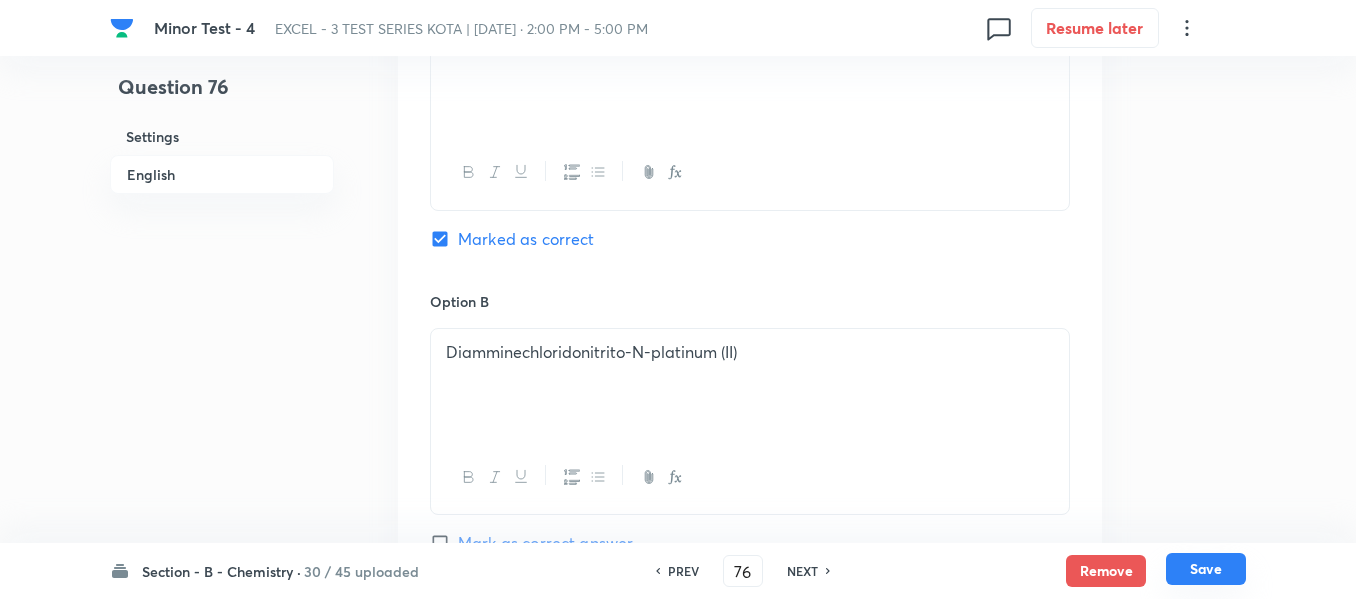 click on "Save" at bounding box center [1206, 569] 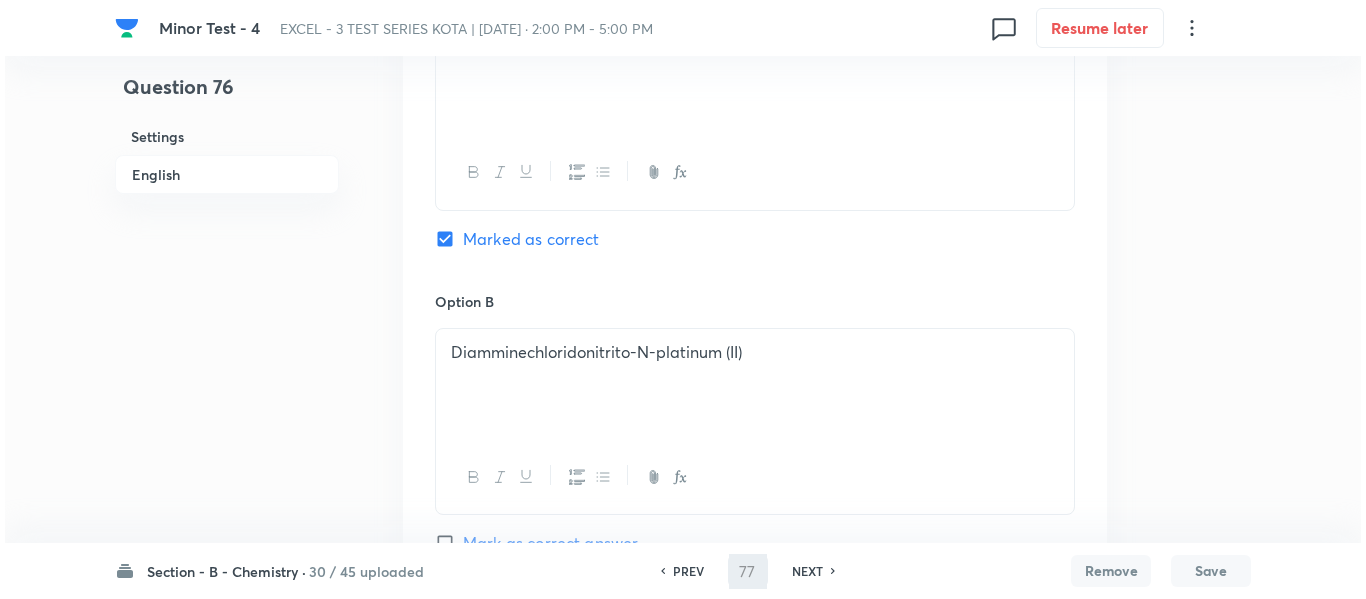 scroll, scrollTop: 0, scrollLeft: 0, axis: both 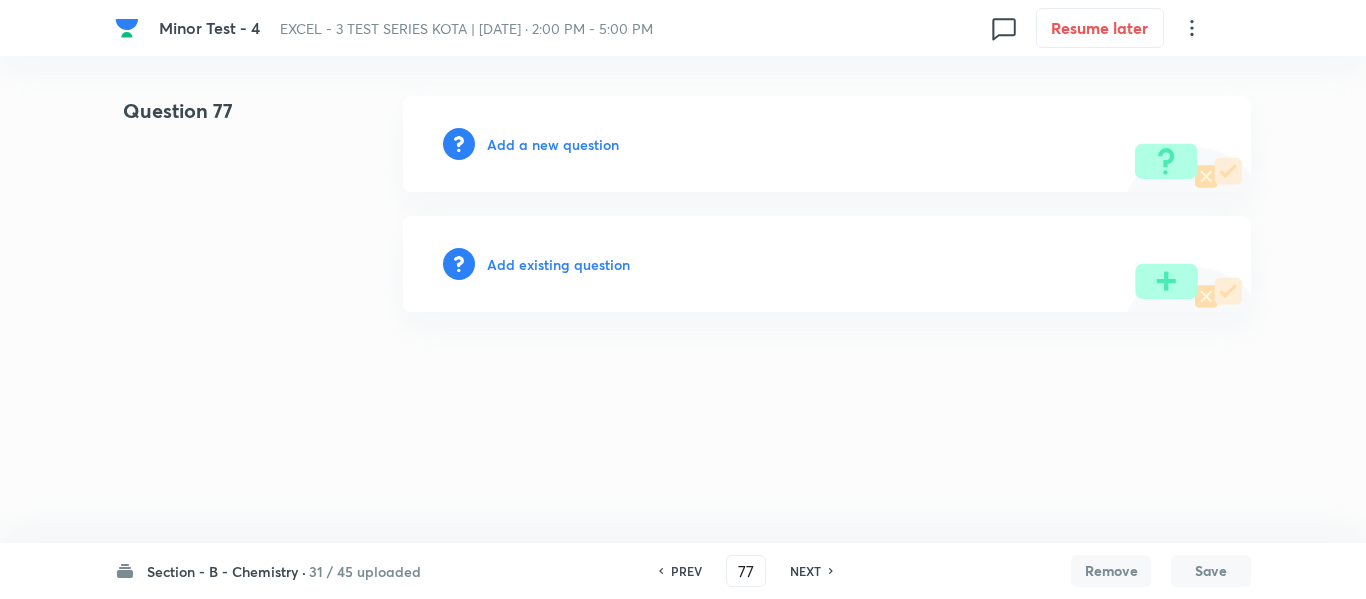 click on "Add a new question" at bounding box center [553, 144] 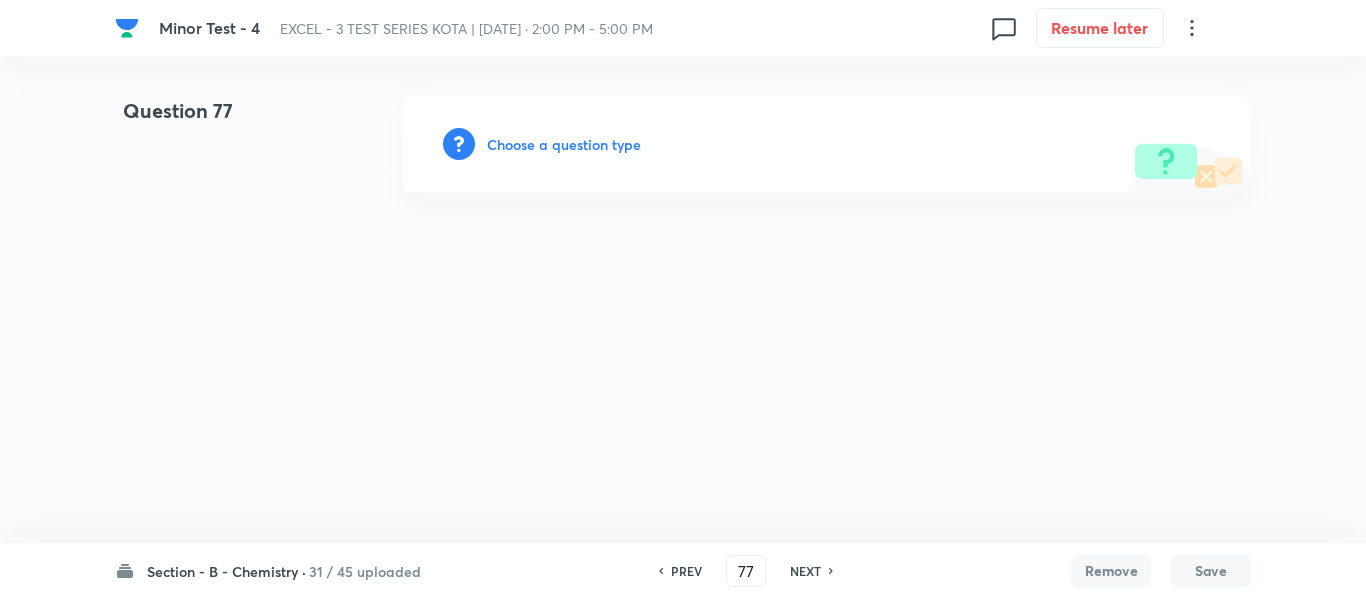 click on "Choose a question type" at bounding box center [564, 144] 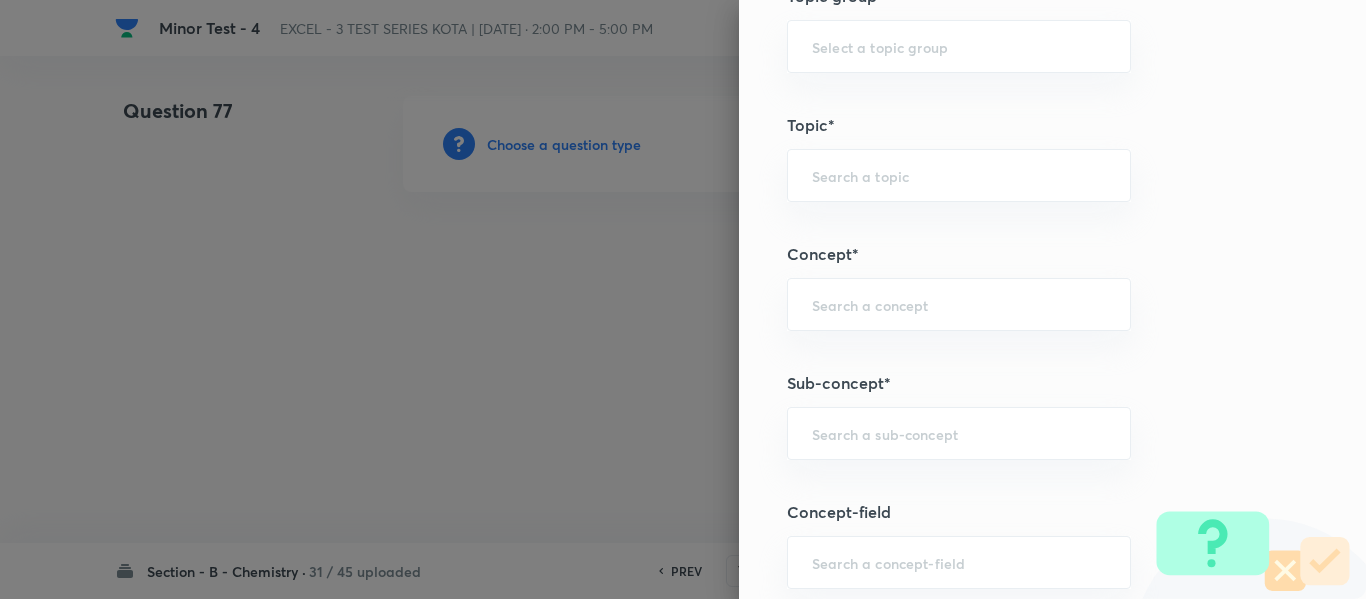 scroll, scrollTop: 1100, scrollLeft: 0, axis: vertical 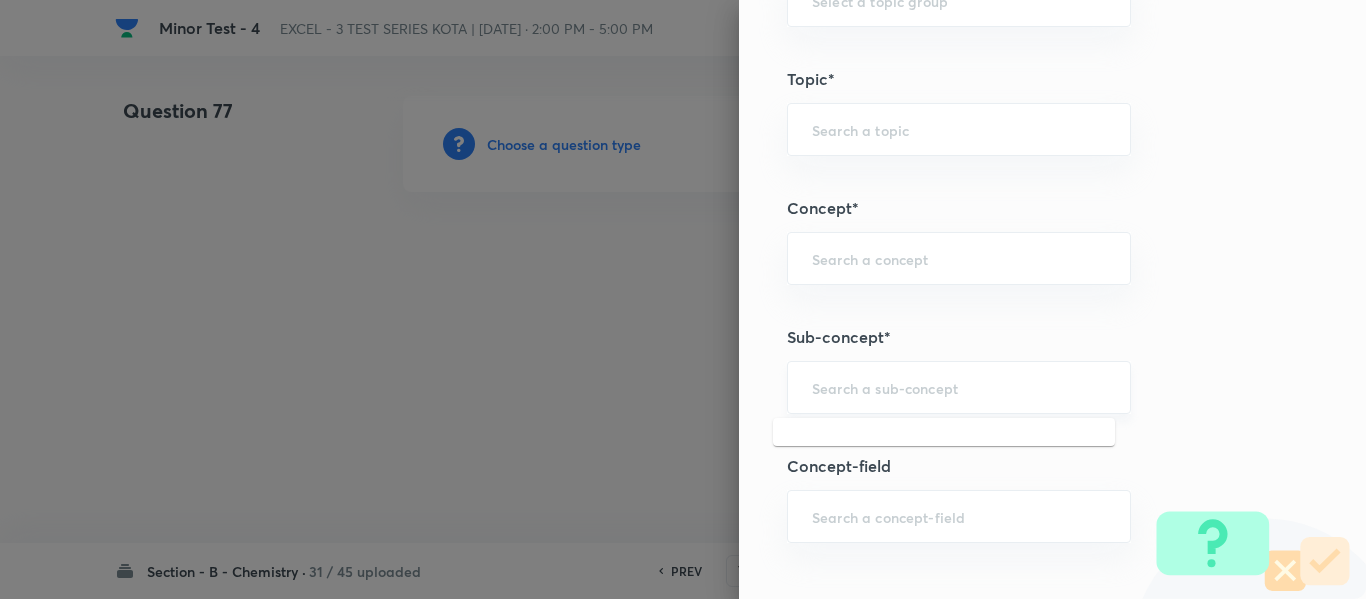 click at bounding box center [959, 387] 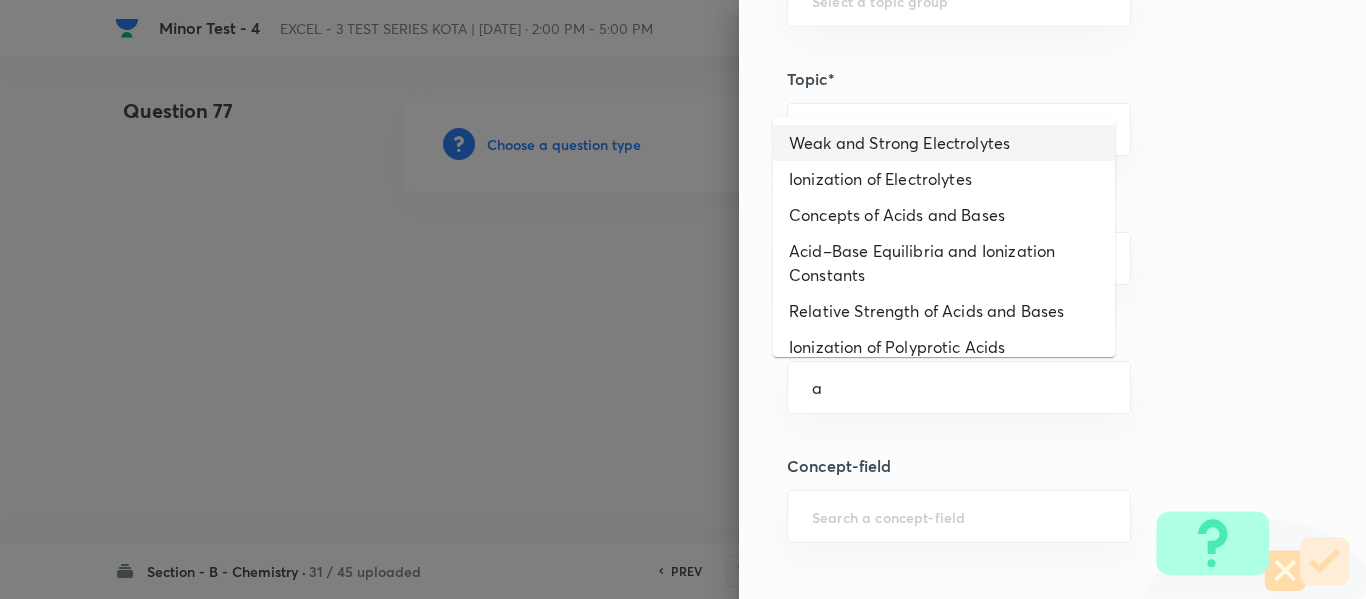 click on "Weak and Strong Electrolytes" at bounding box center (944, 143) 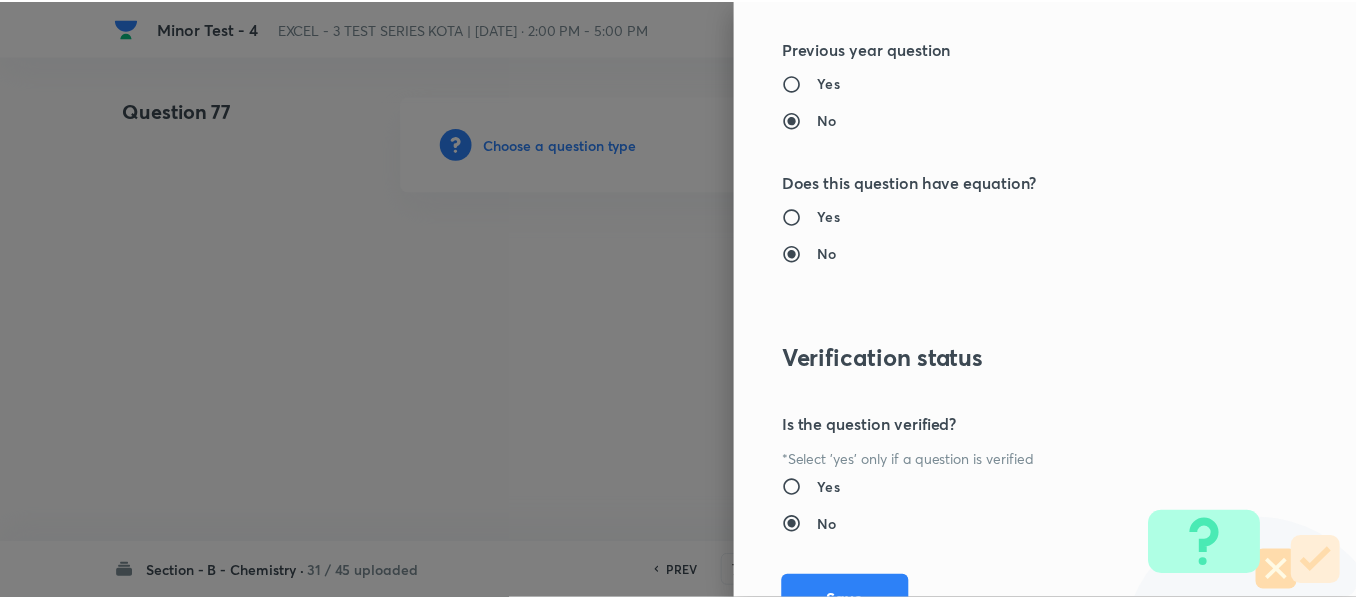 scroll, scrollTop: 2261, scrollLeft: 0, axis: vertical 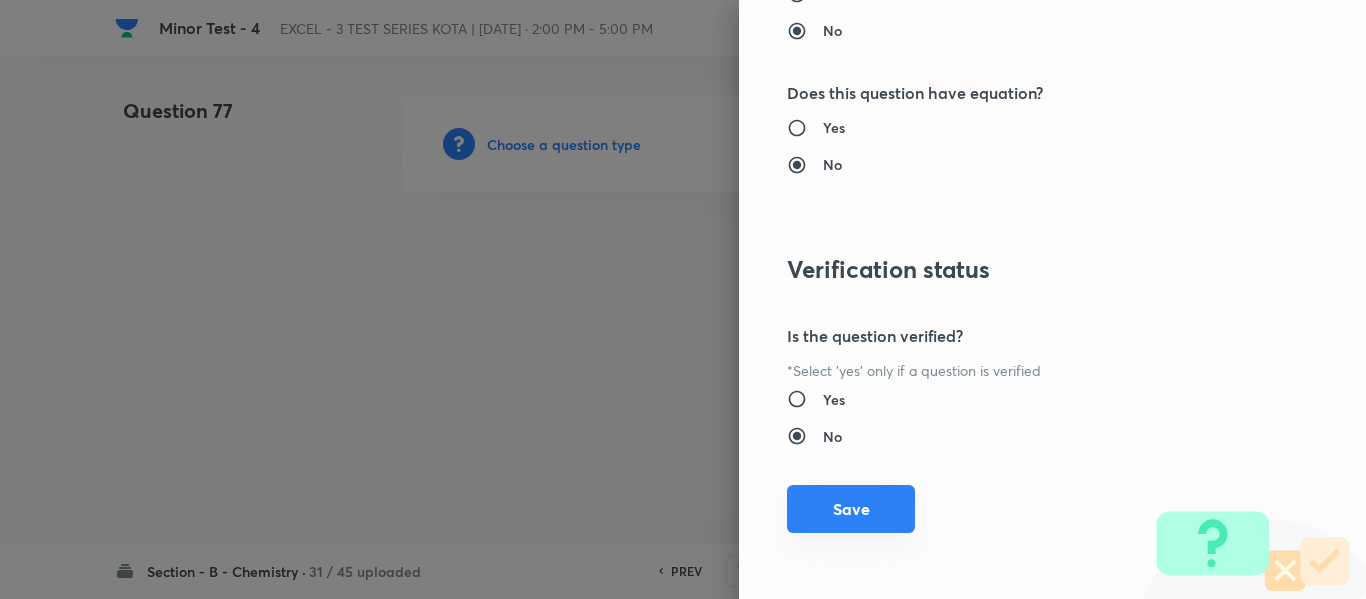 click on "Save" at bounding box center (851, 509) 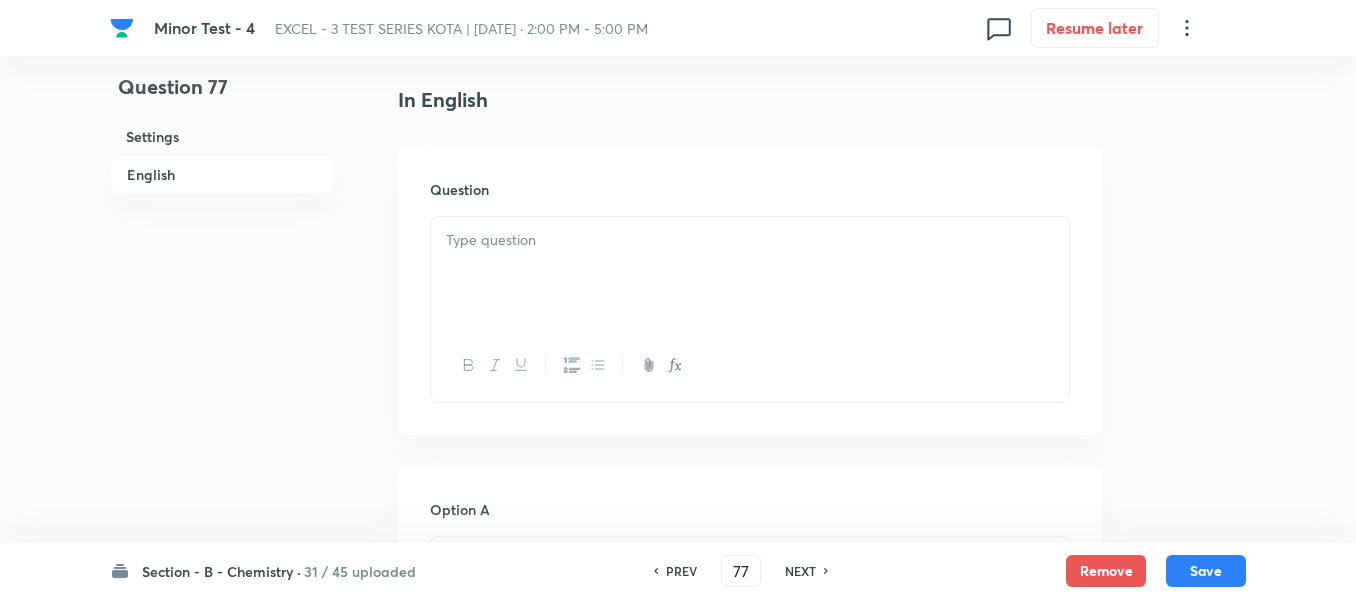 scroll, scrollTop: 600, scrollLeft: 0, axis: vertical 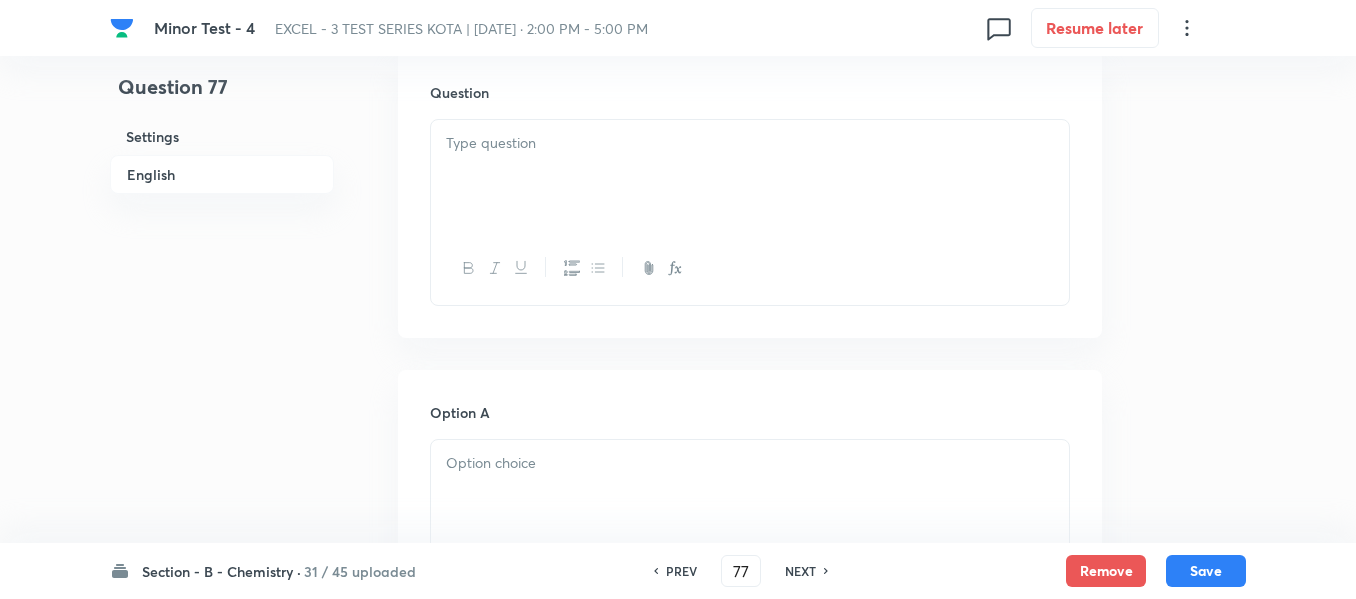 click at bounding box center [750, 176] 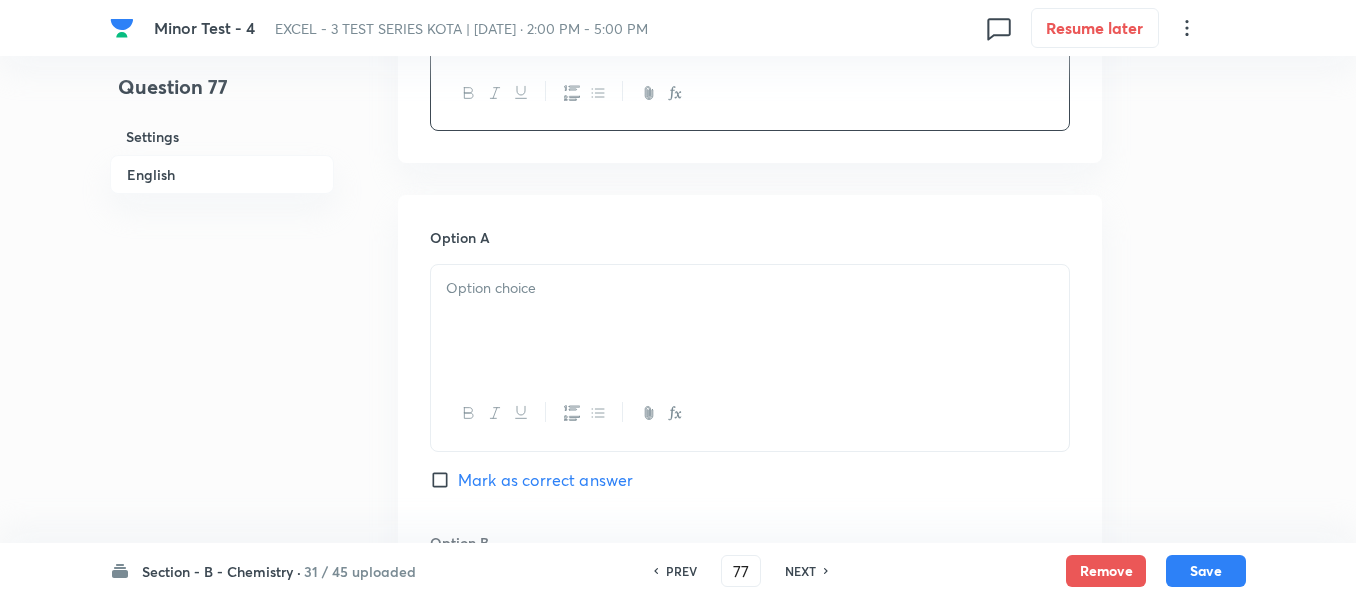 scroll, scrollTop: 900, scrollLeft: 0, axis: vertical 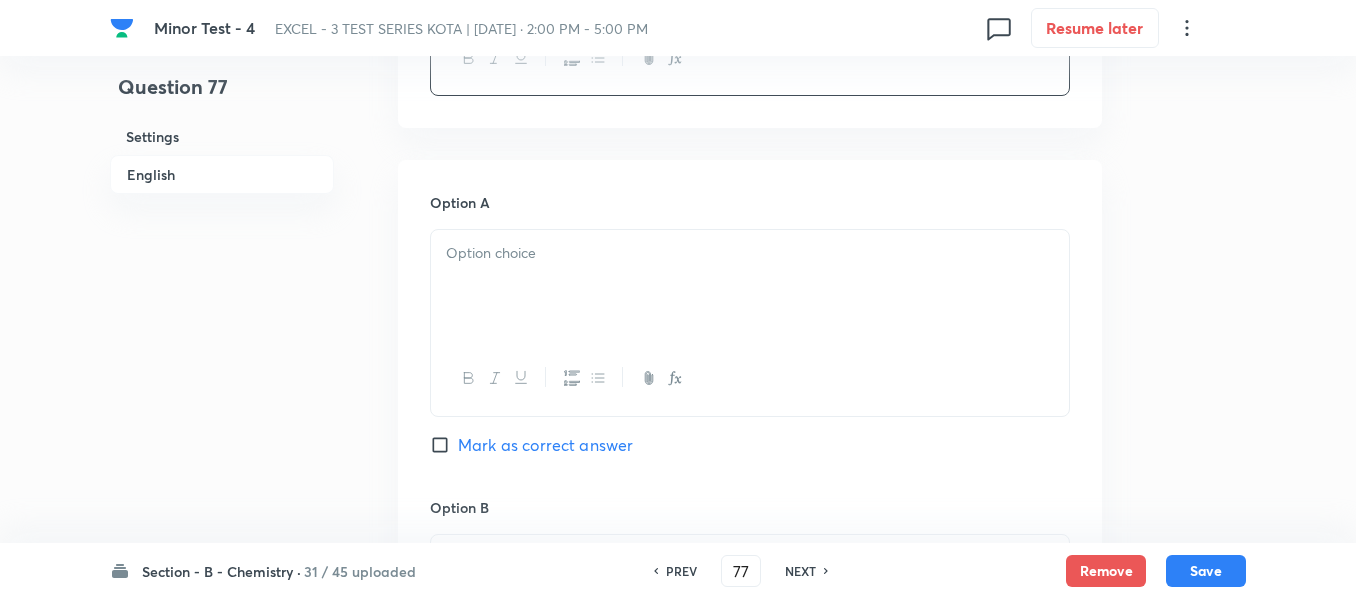 click at bounding box center (750, 253) 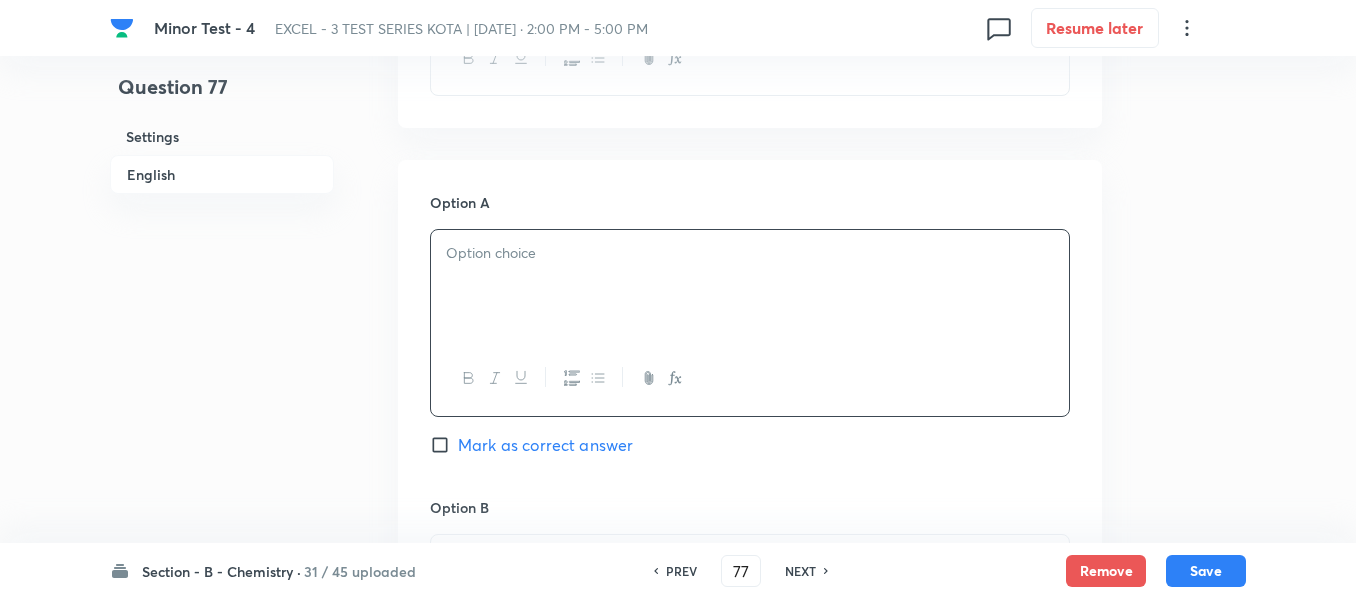 click at bounding box center (750, 253) 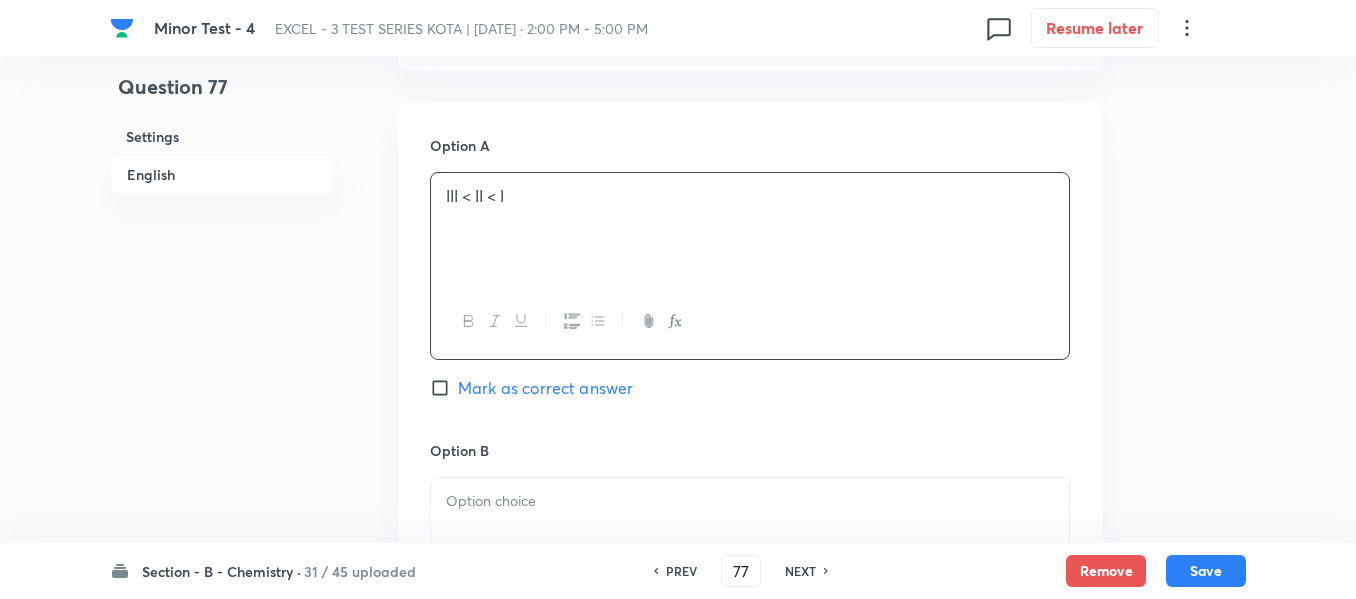 scroll, scrollTop: 1100, scrollLeft: 0, axis: vertical 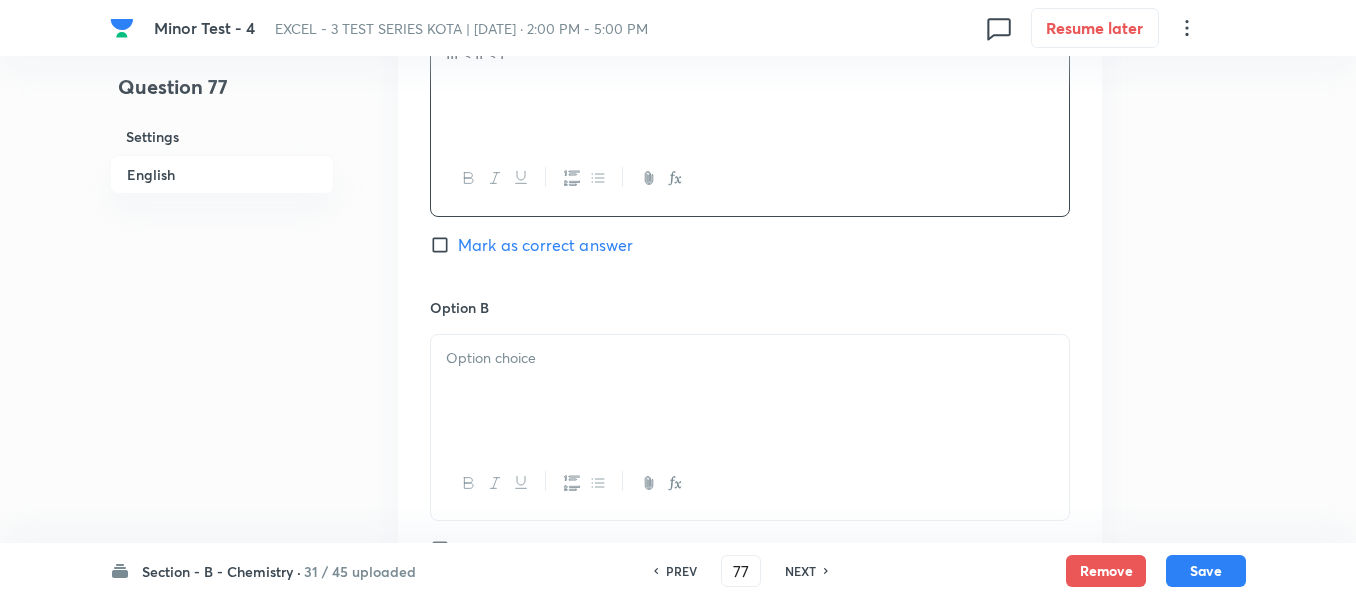 click at bounding box center [750, 358] 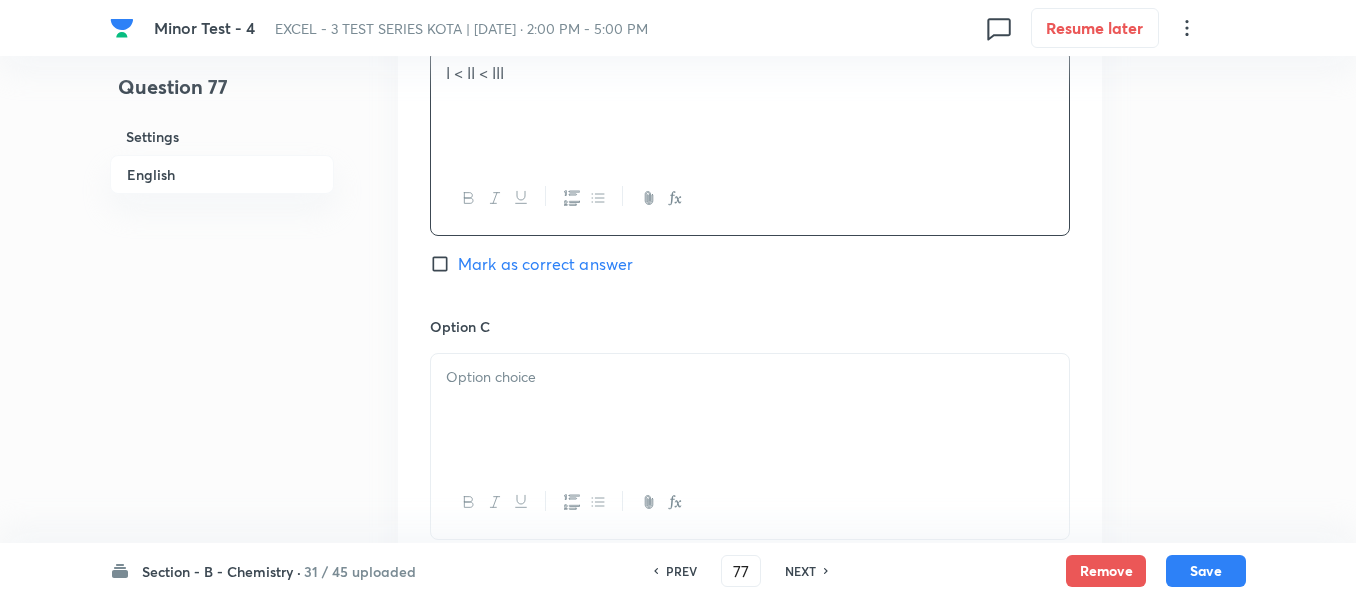 scroll, scrollTop: 1500, scrollLeft: 0, axis: vertical 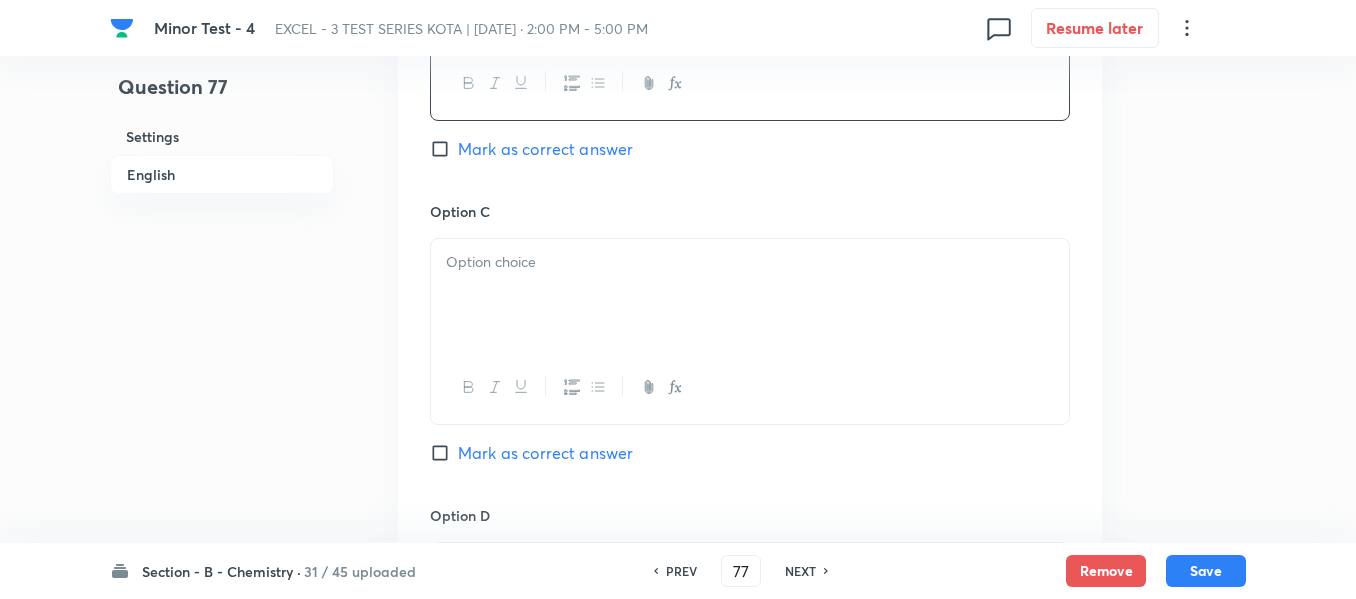 click at bounding box center (750, 295) 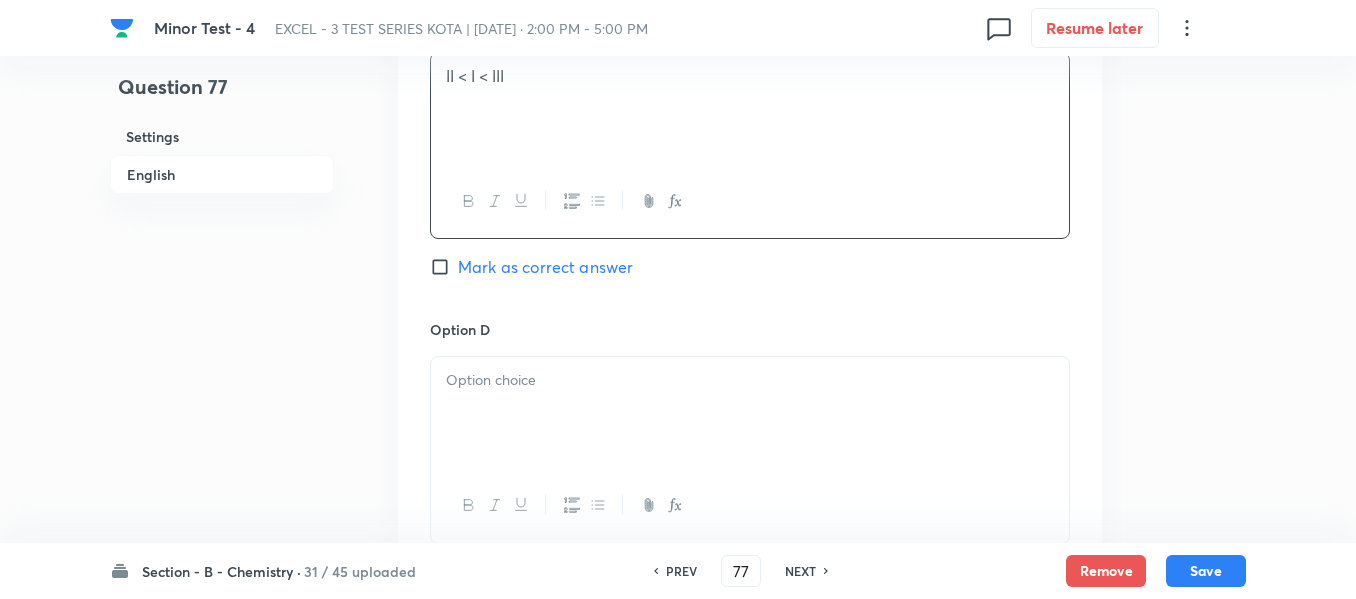 scroll, scrollTop: 1800, scrollLeft: 0, axis: vertical 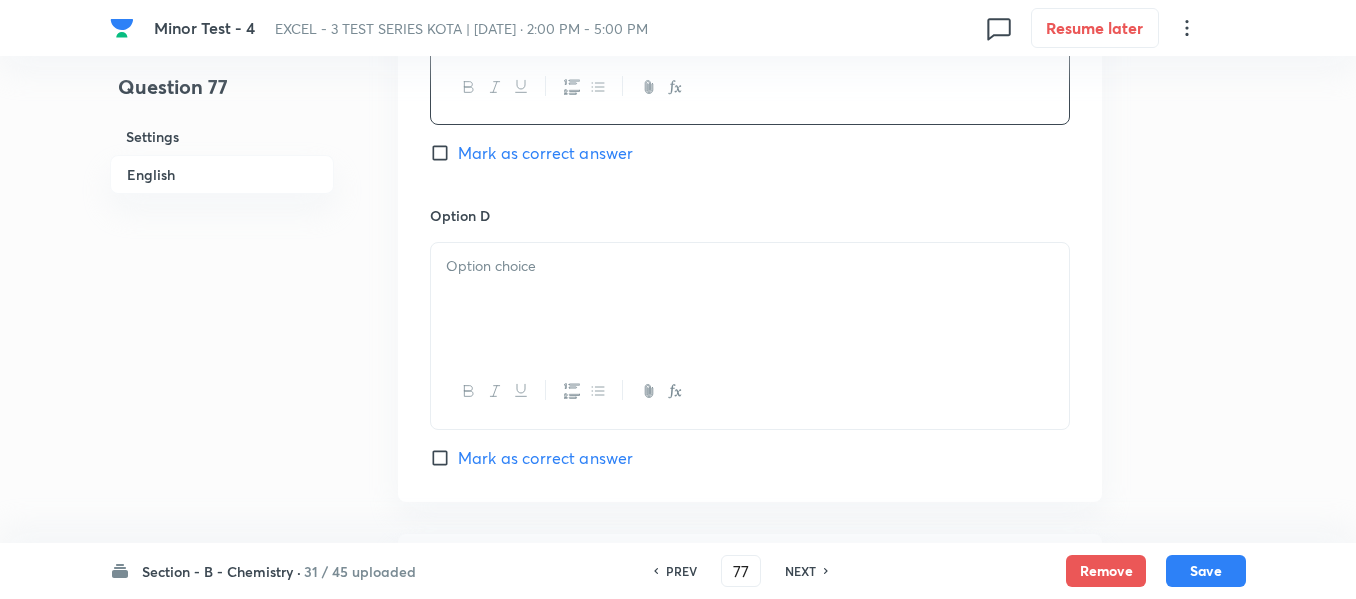 click at bounding box center [750, 299] 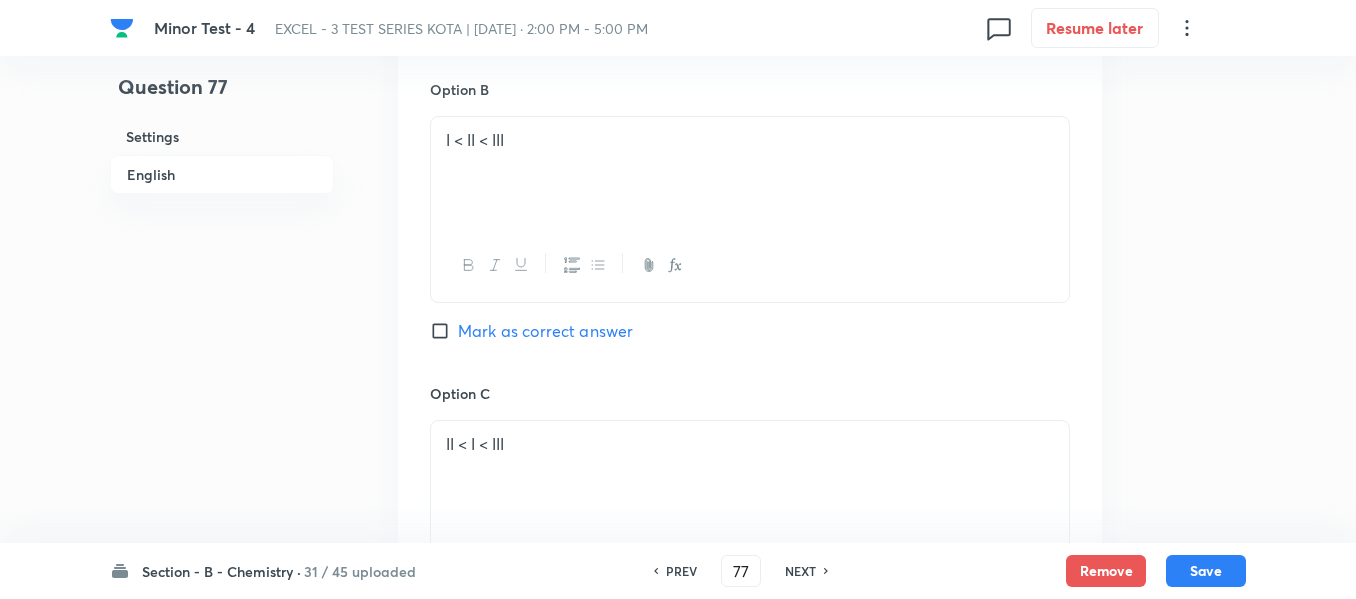 scroll, scrollTop: 1300, scrollLeft: 0, axis: vertical 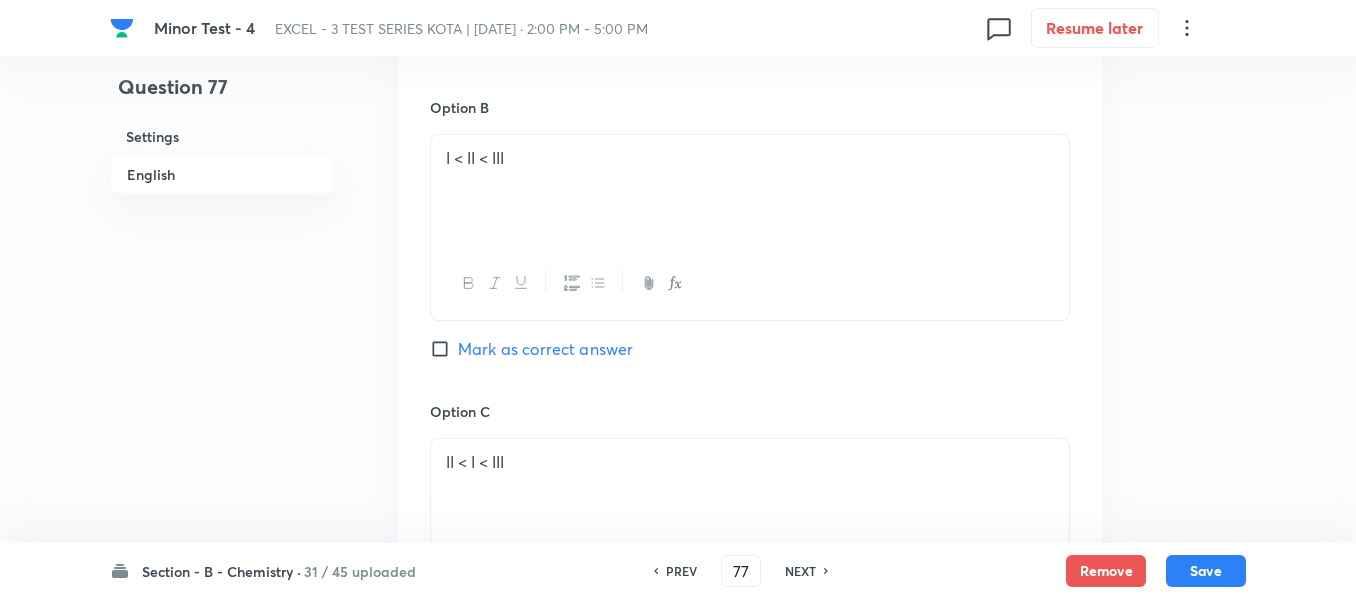 drag, startPoint x: 447, startPoint y: 343, endPoint x: 496, endPoint y: 345, distance: 49.0408 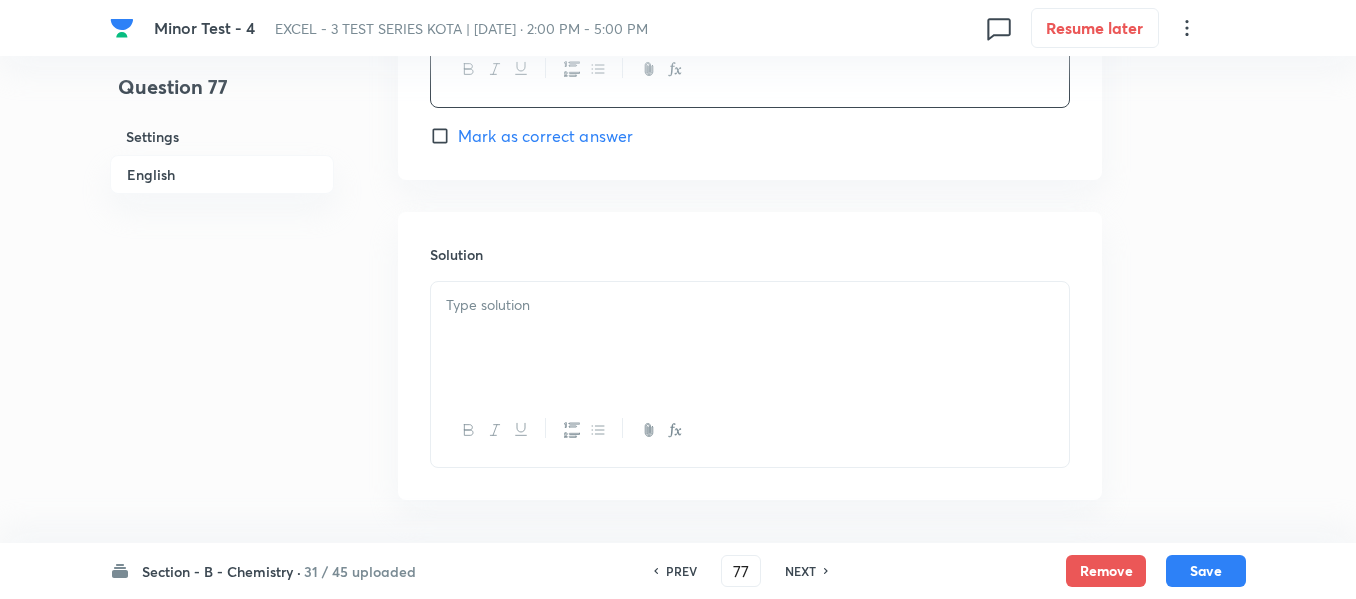 scroll, scrollTop: 2199, scrollLeft: 0, axis: vertical 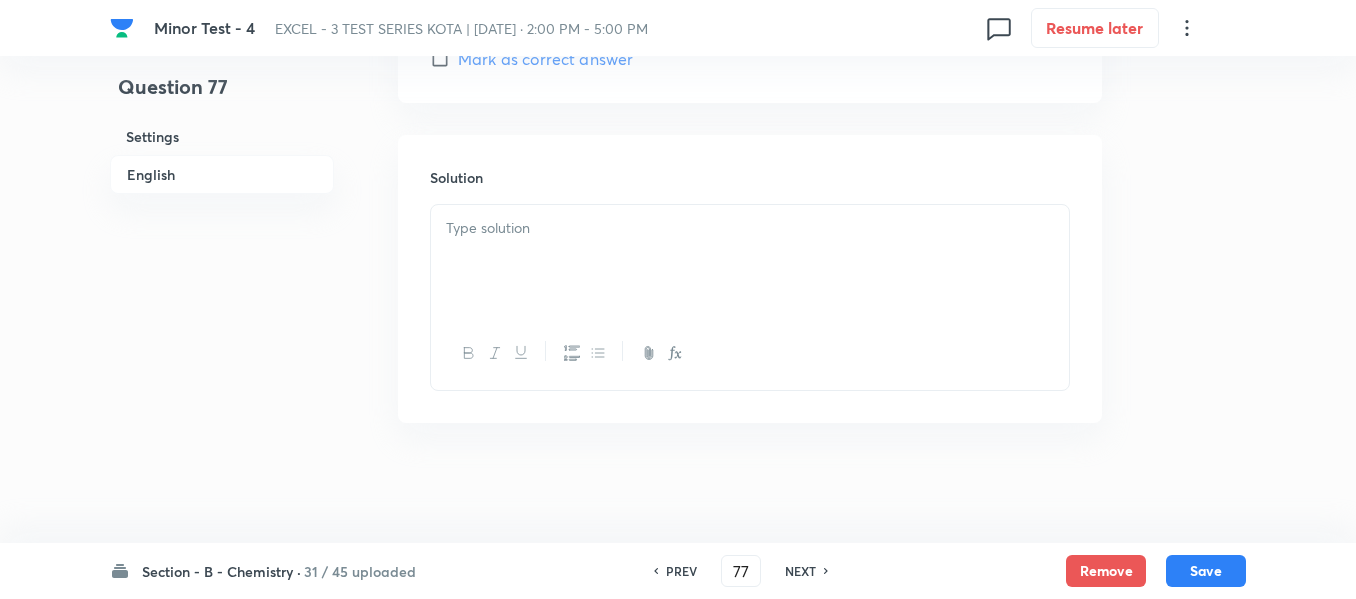click at bounding box center [750, 261] 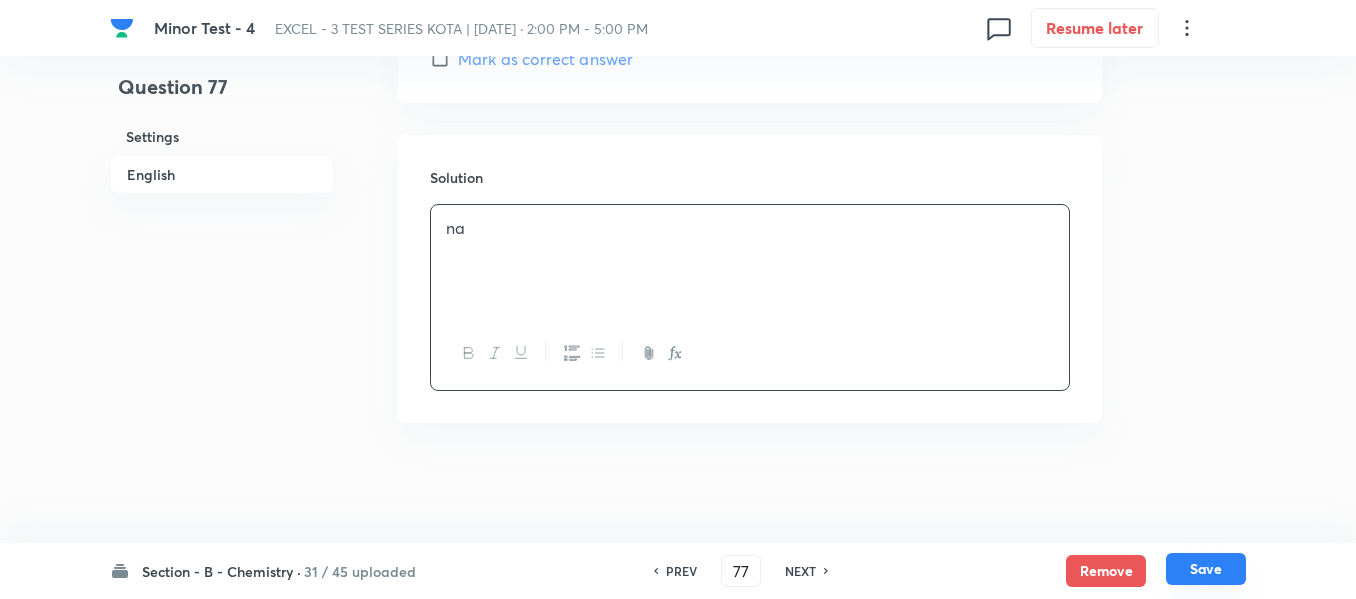 click on "Save" at bounding box center (1206, 569) 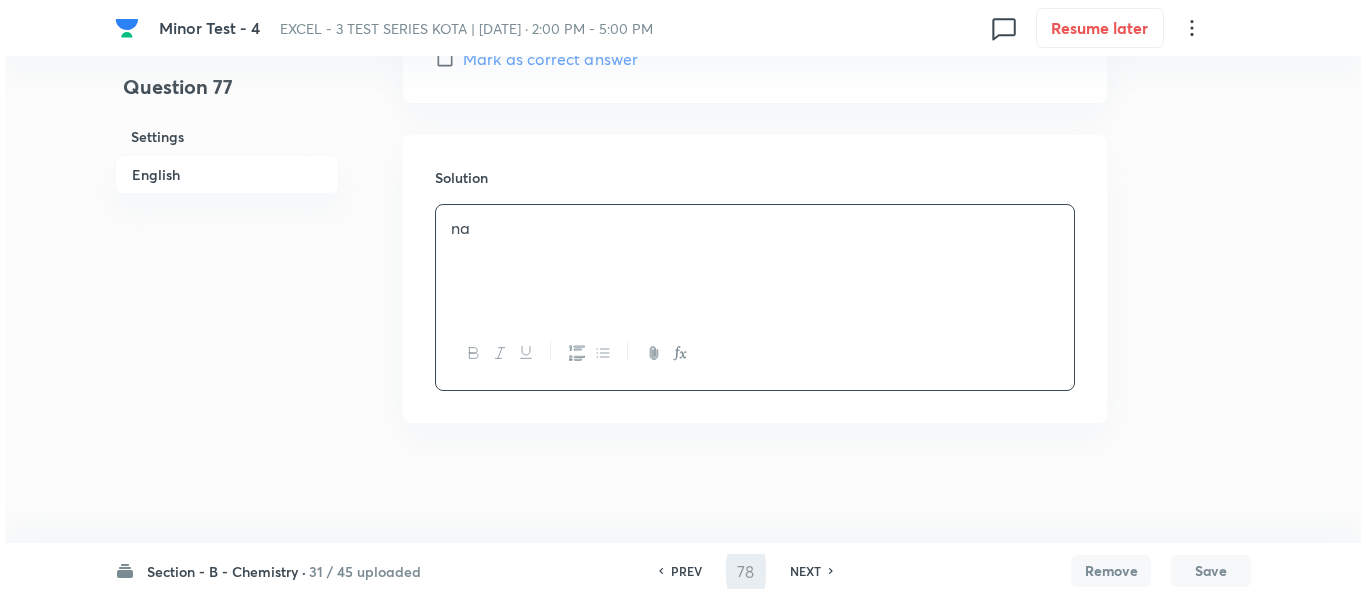 scroll, scrollTop: 0, scrollLeft: 0, axis: both 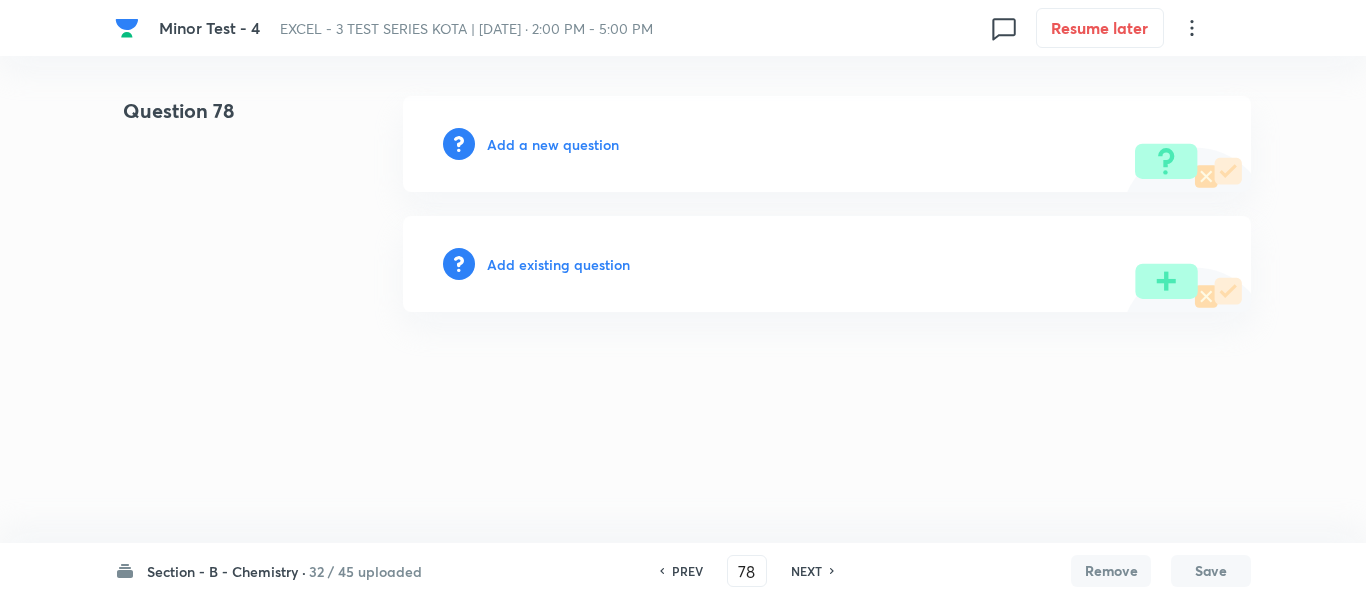 click on "Add a new question" at bounding box center [553, 144] 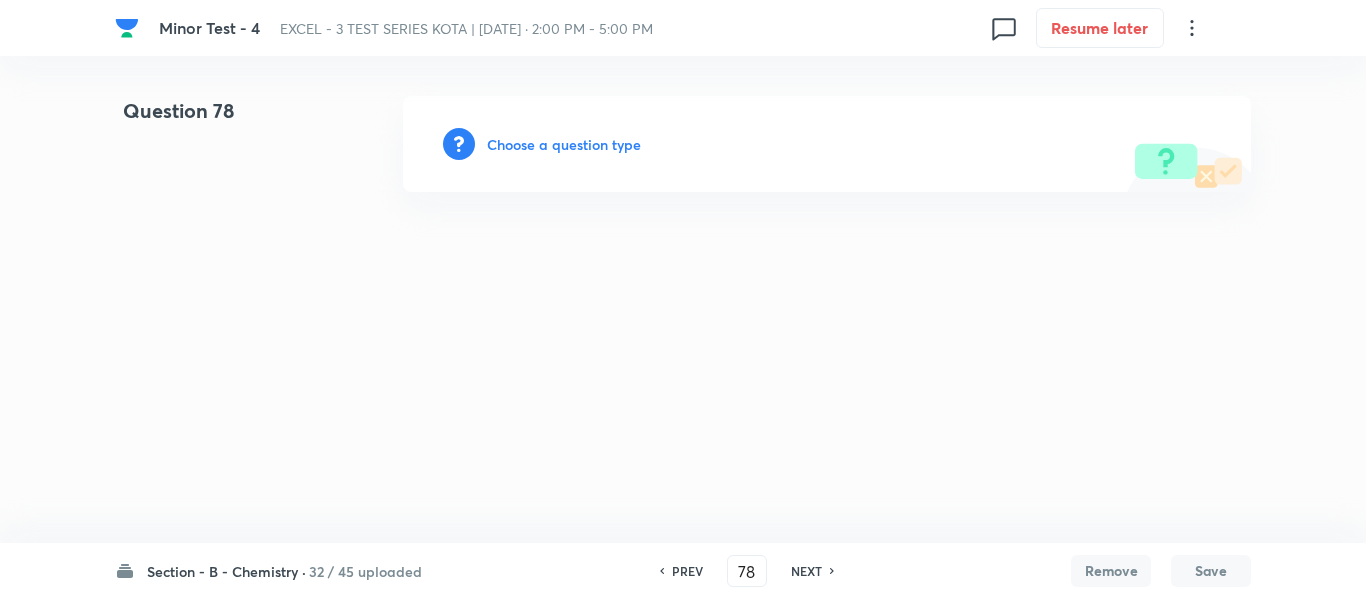 click on "Choose a question type" at bounding box center [564, 144] 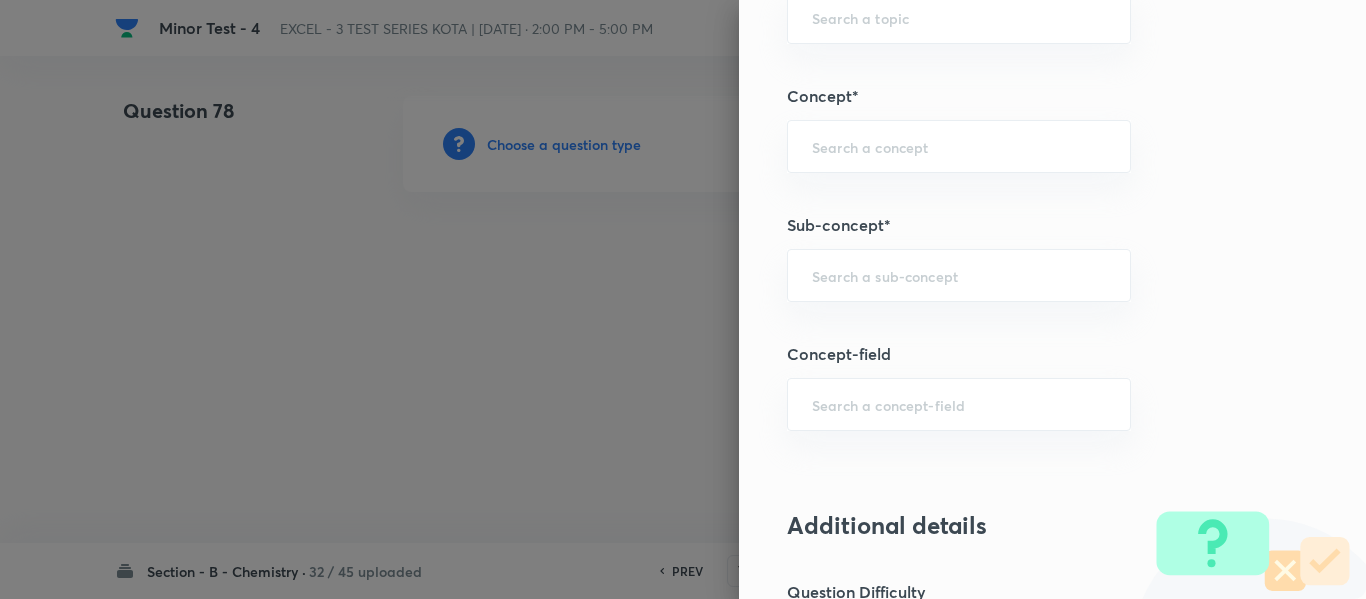scroll, scrollTop: 1300, scrollLeft: 0, axis: vertical 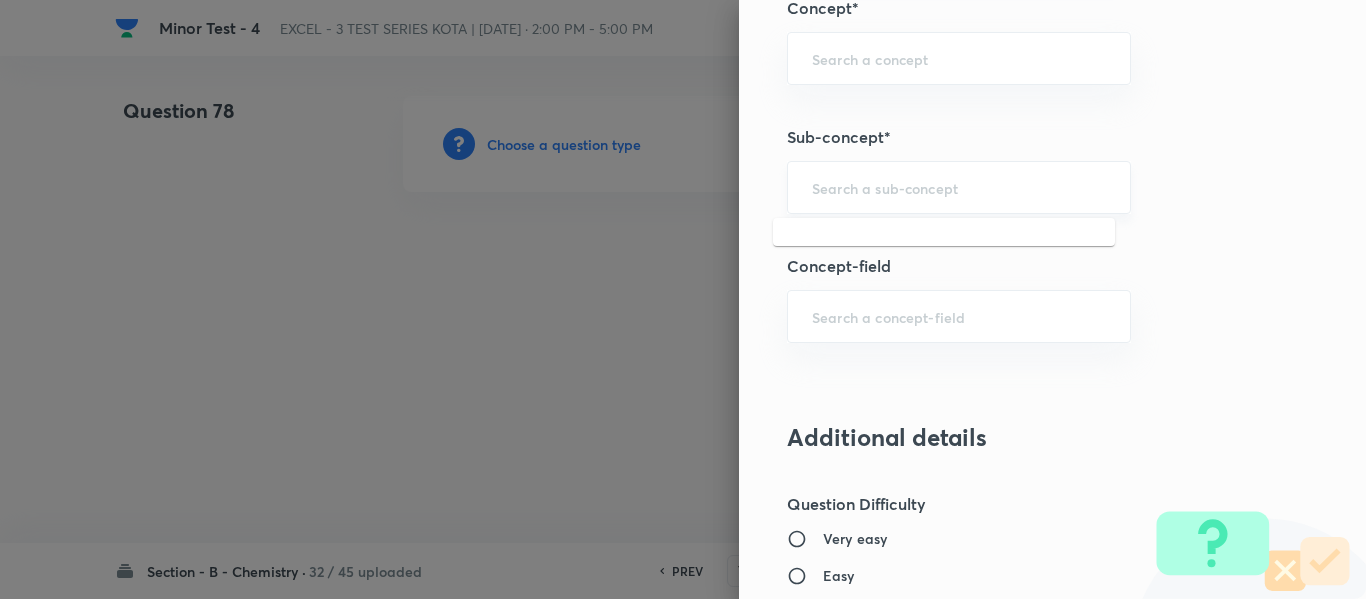 click at bounding box center [959, 187] 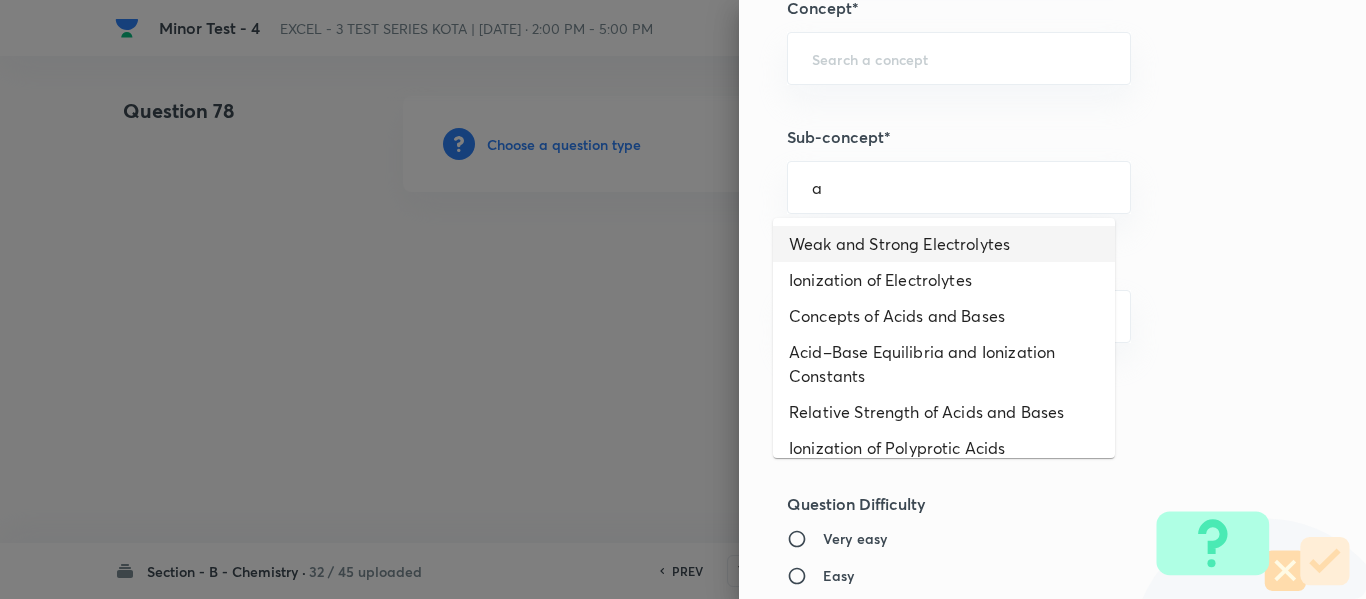 click on "Weak and Strong Electrolytes" at bounding box center [944, 244] 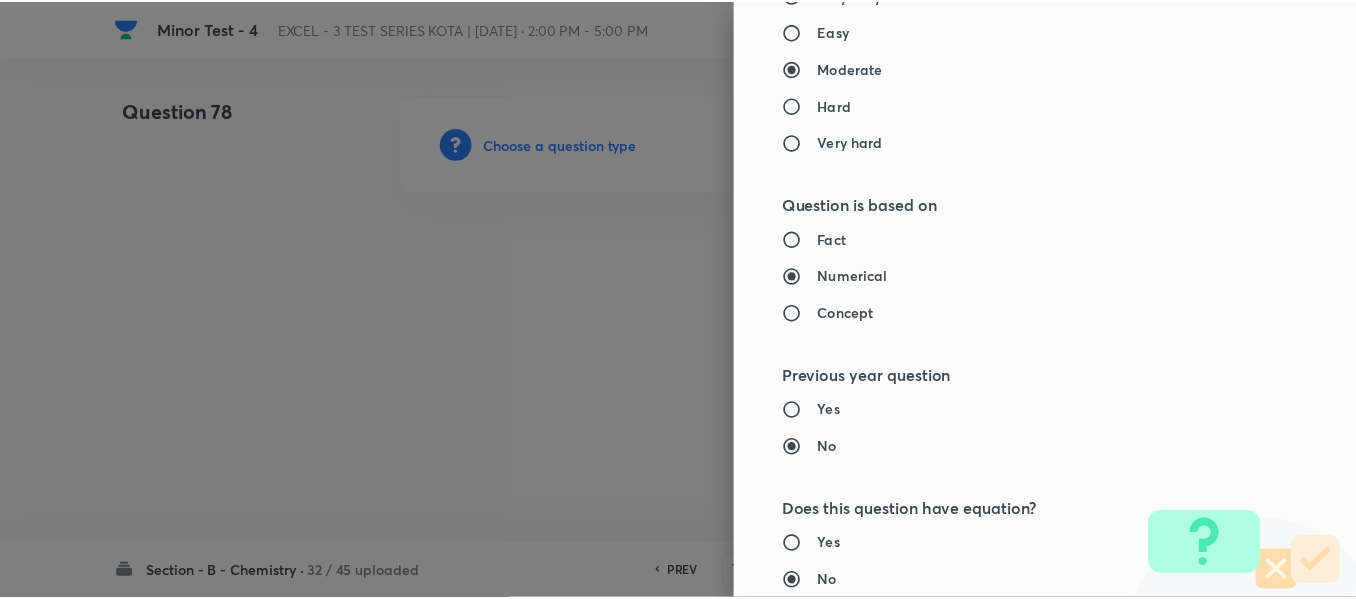 scroll, scrollTop: 2261, scrollLeft: 0, axis: vertical 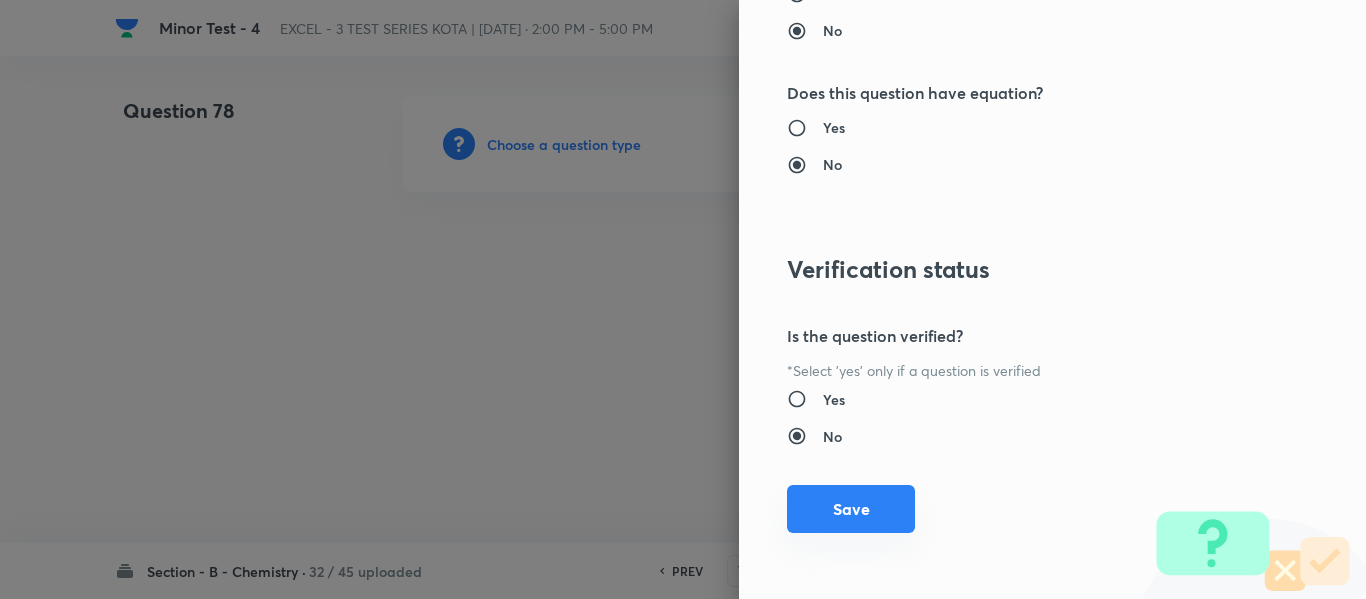 click on "Save" at bounding box center (851, 509) 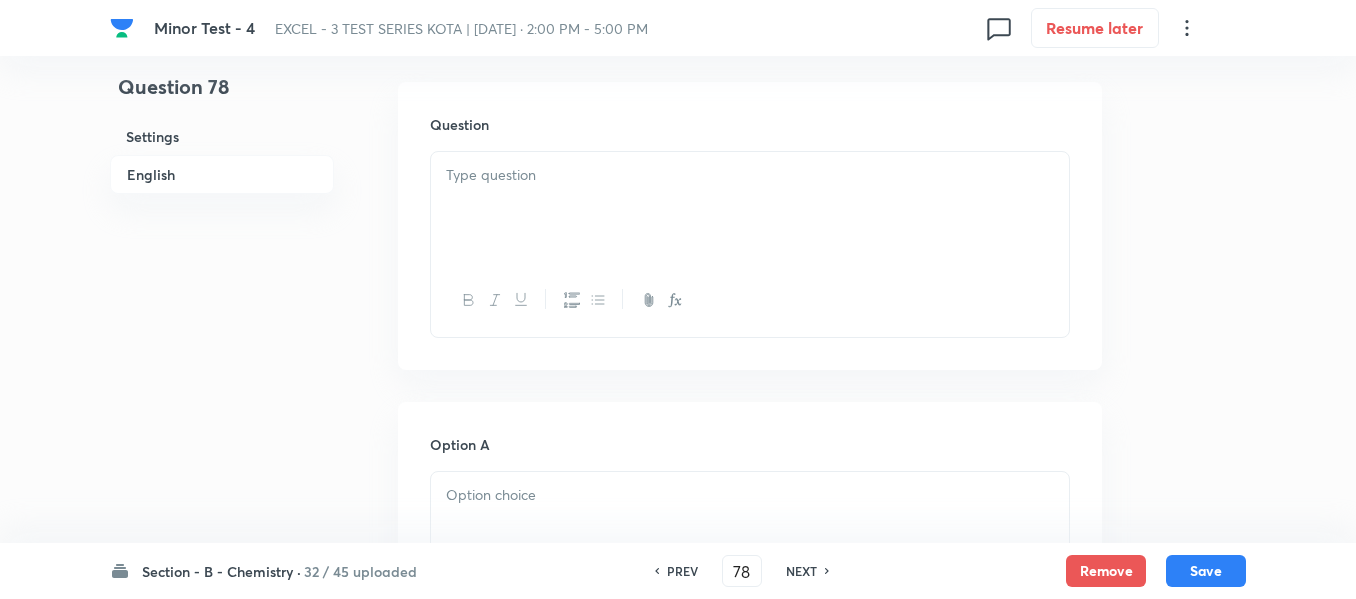scroll, scrollTop: 600, scrollLeft: 0, axis: vertical 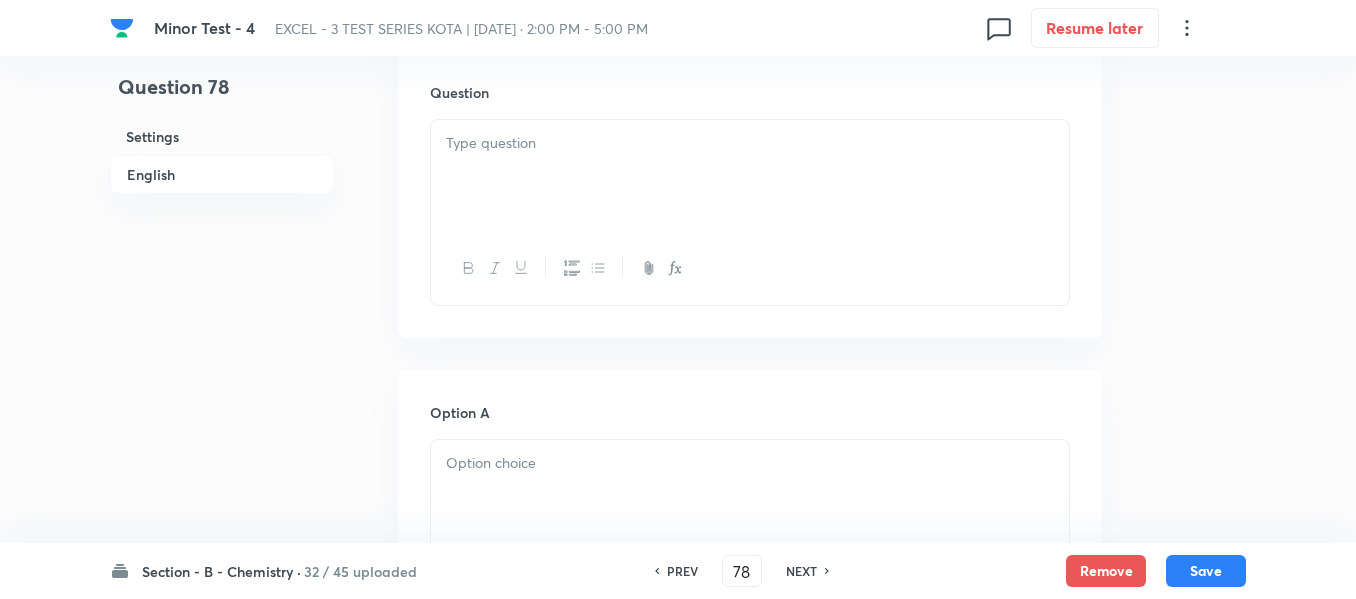 click at bounding box center (750, 176) 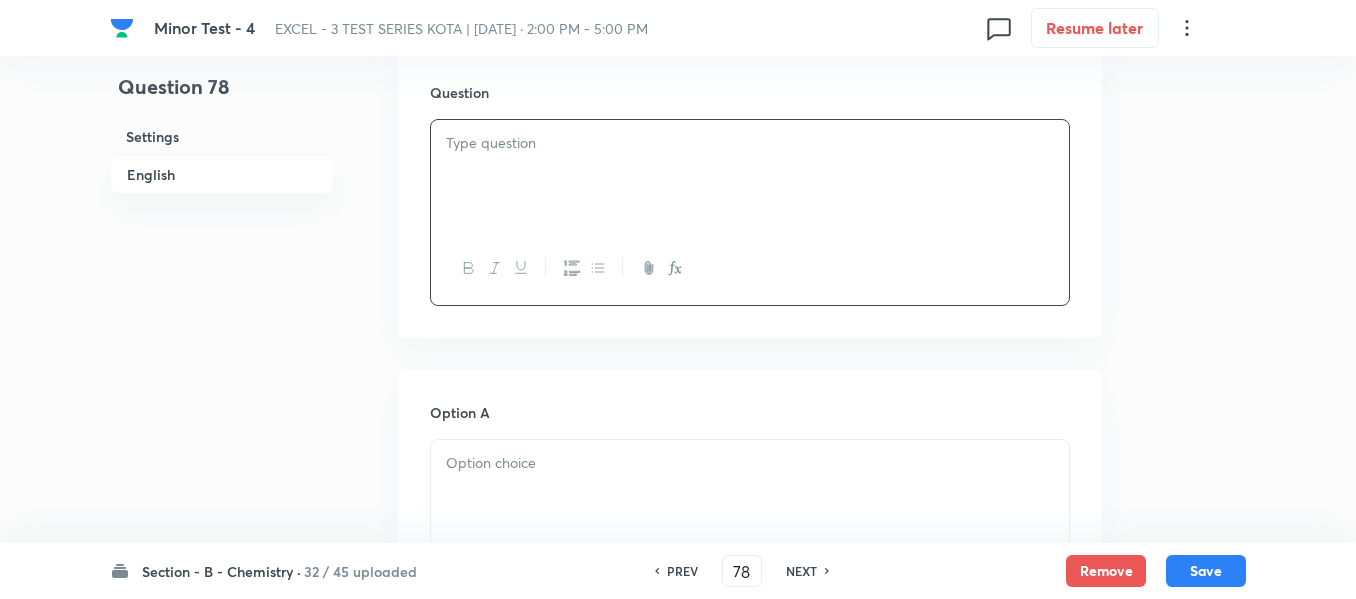 click at bounding box center [750, 176] 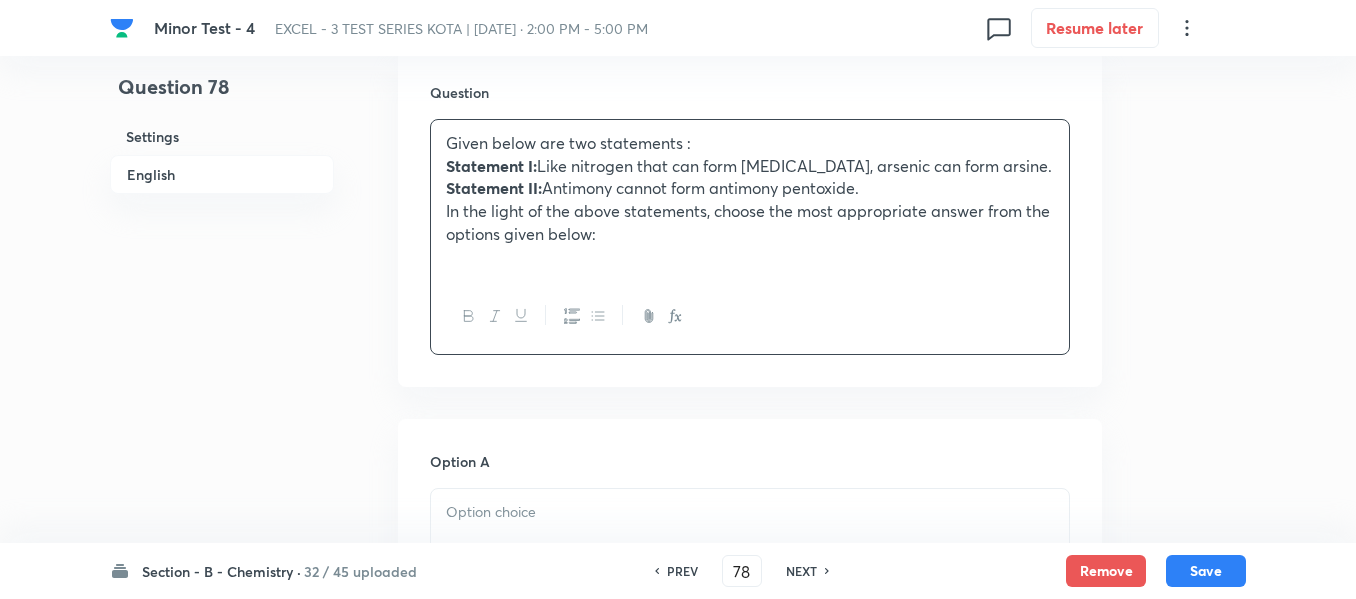 click on "Statement I:" at bounding box center [491, 165] 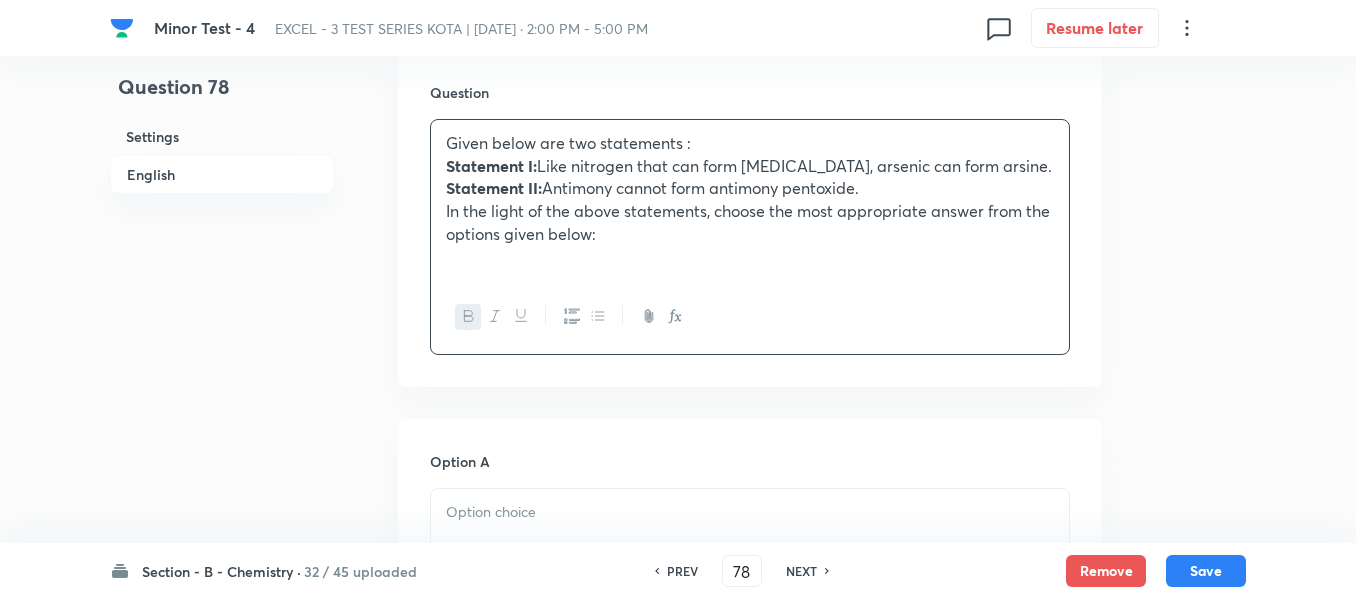drag, startPoint x: 489, startPoint y: 185, endPoint x: 507, endPoint y: 191, distance: 18.973665 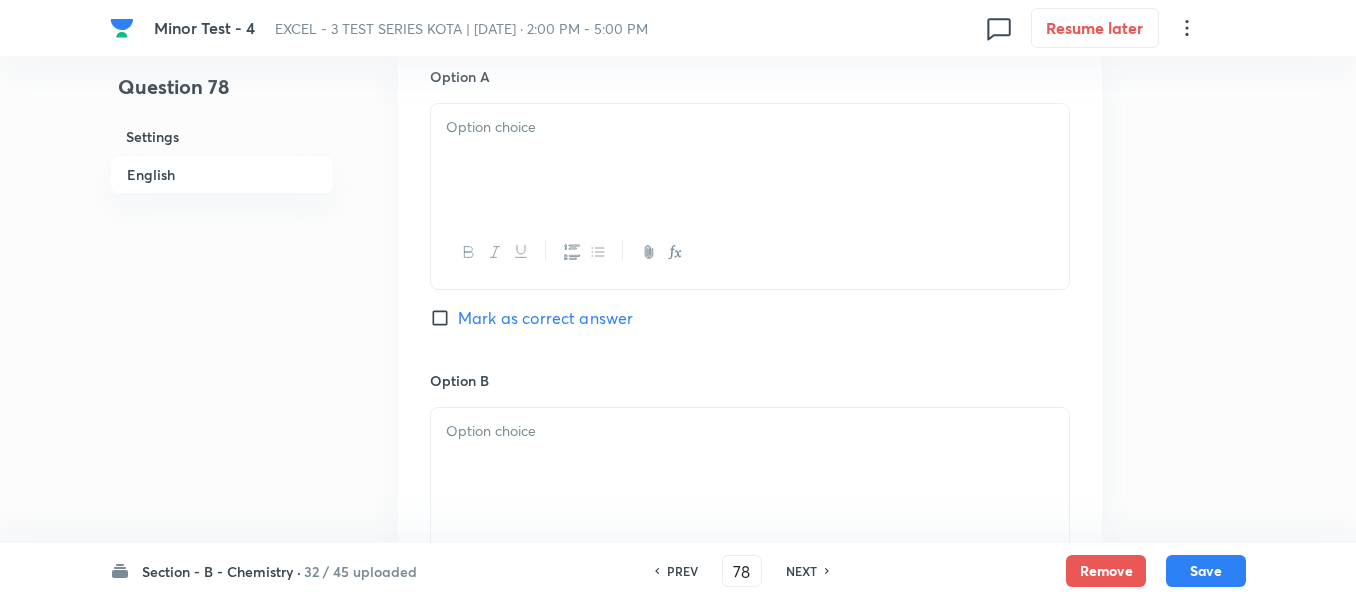 scroll, scrollTop: 1000, scrollLeft: 0, axis: vertical 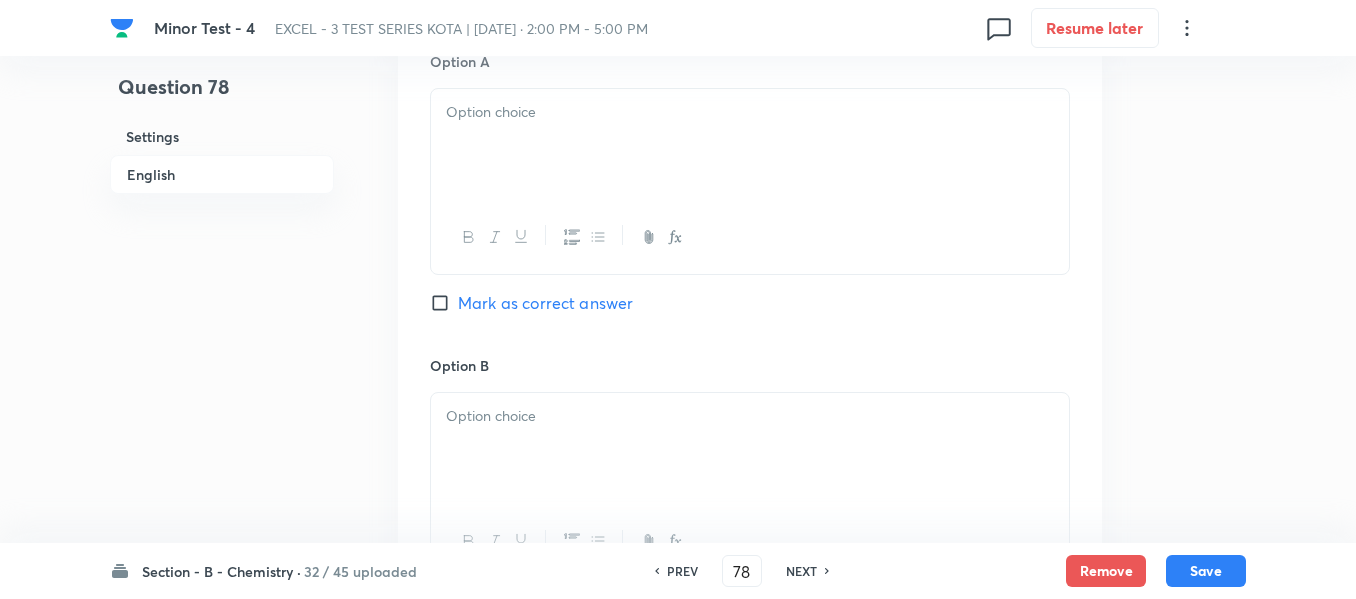 click at bounding box center [750, 145] 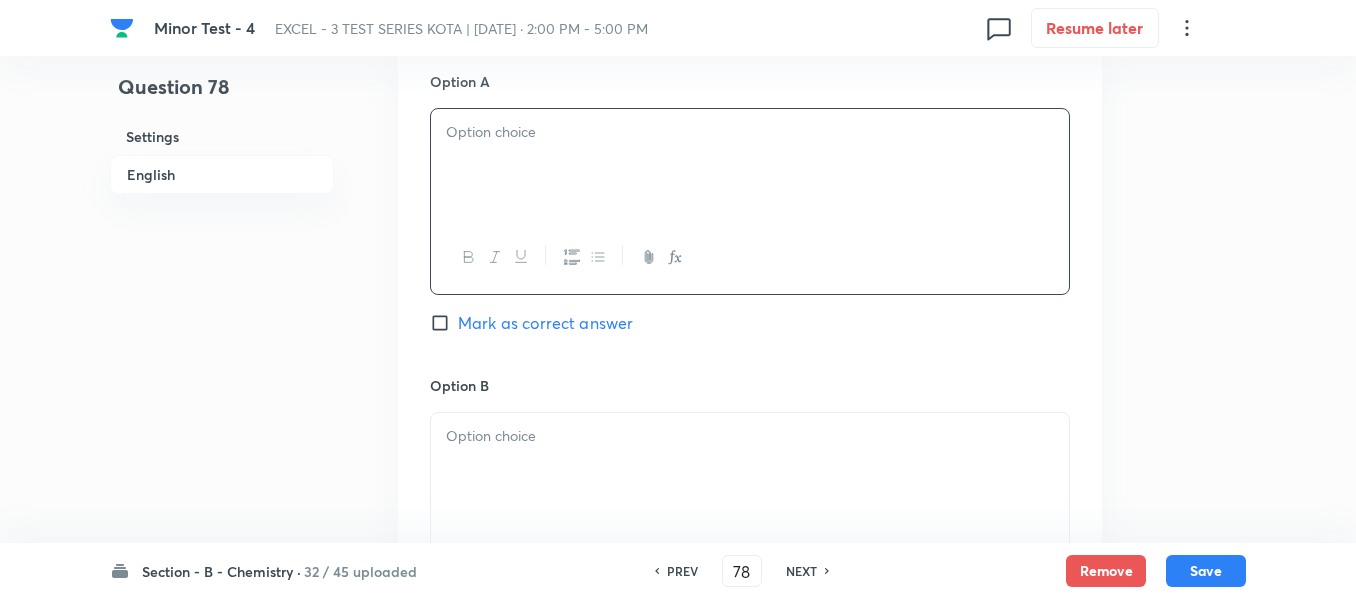 scroll, scrollTop: 900, scrollLeft: 0, axis: vertical 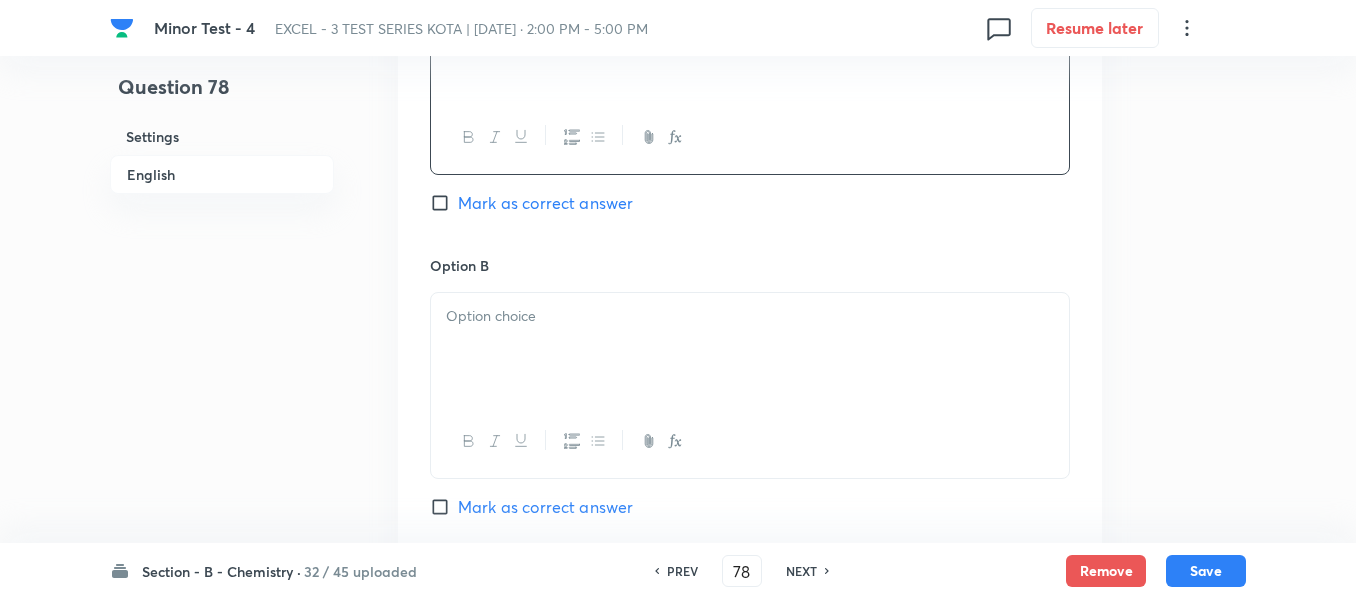 click at bounding box center (750, 316) 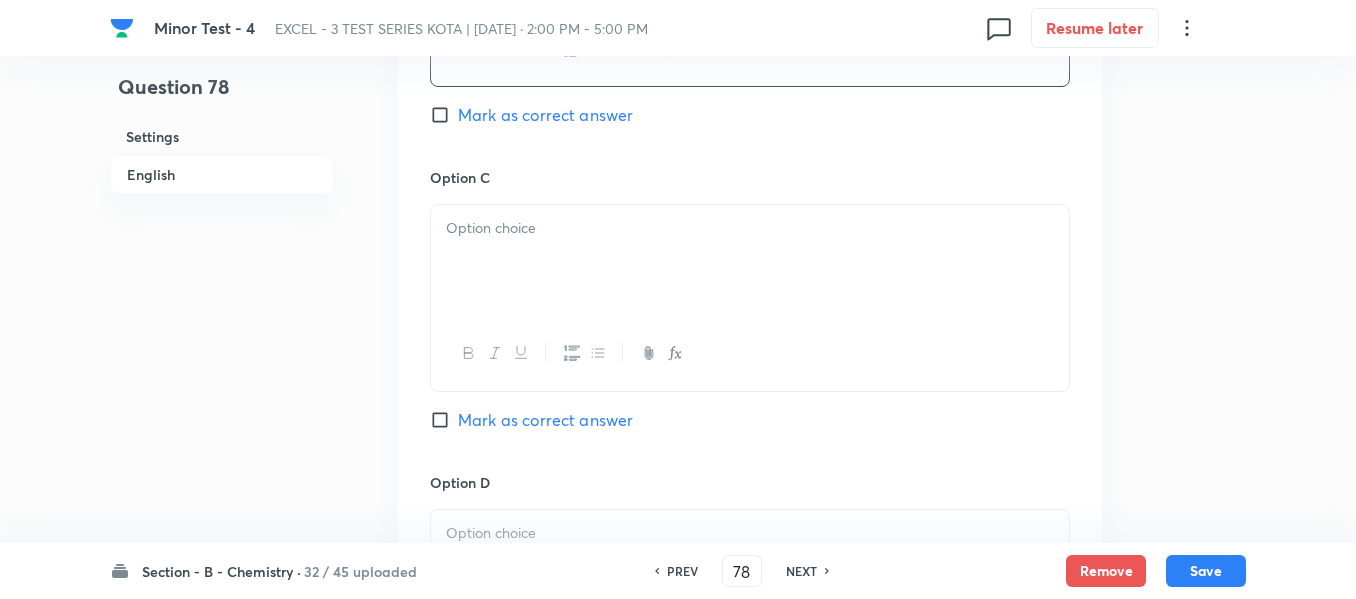 scroll, scrollTop: 1600, scrollLeft: 0, axis: vertical 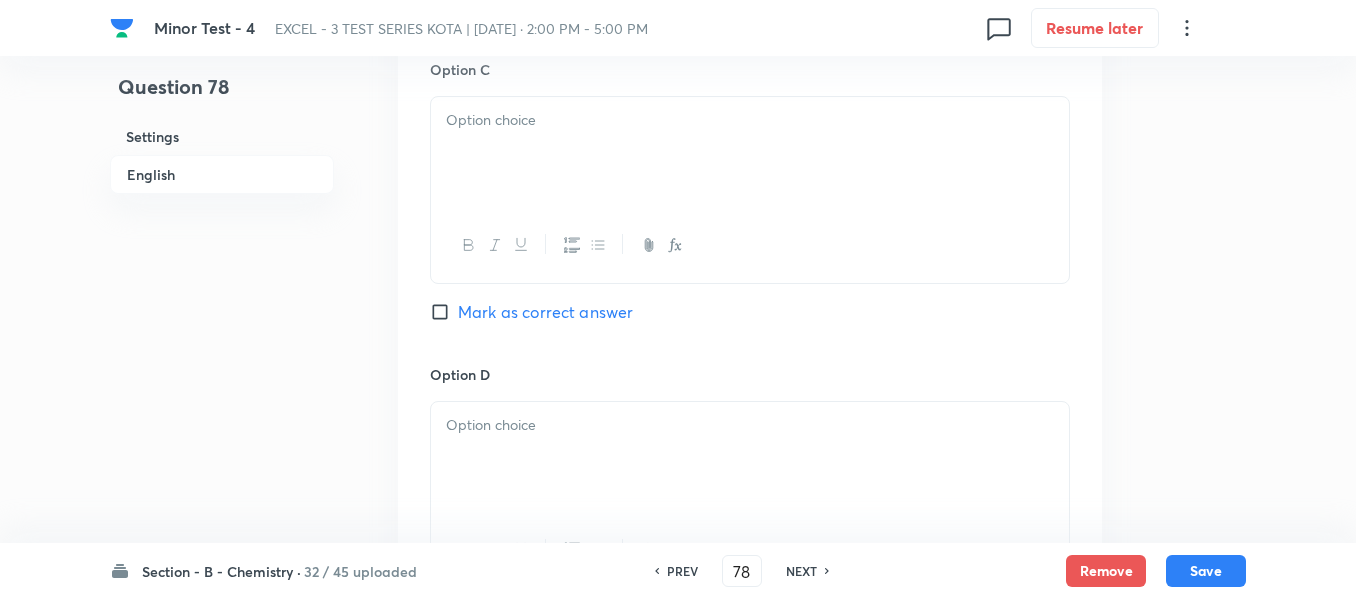click at bounding box center [750, 153] 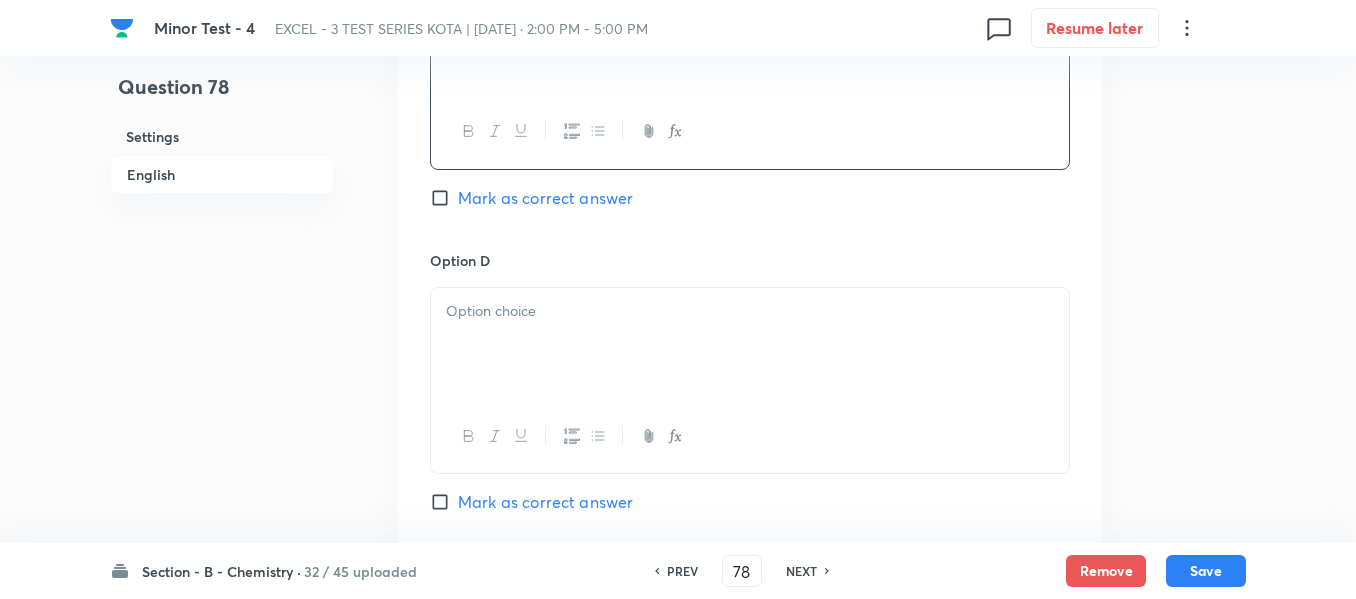 scroll, scrollTop: 1900, scrollLeft: 0, axis: vertical 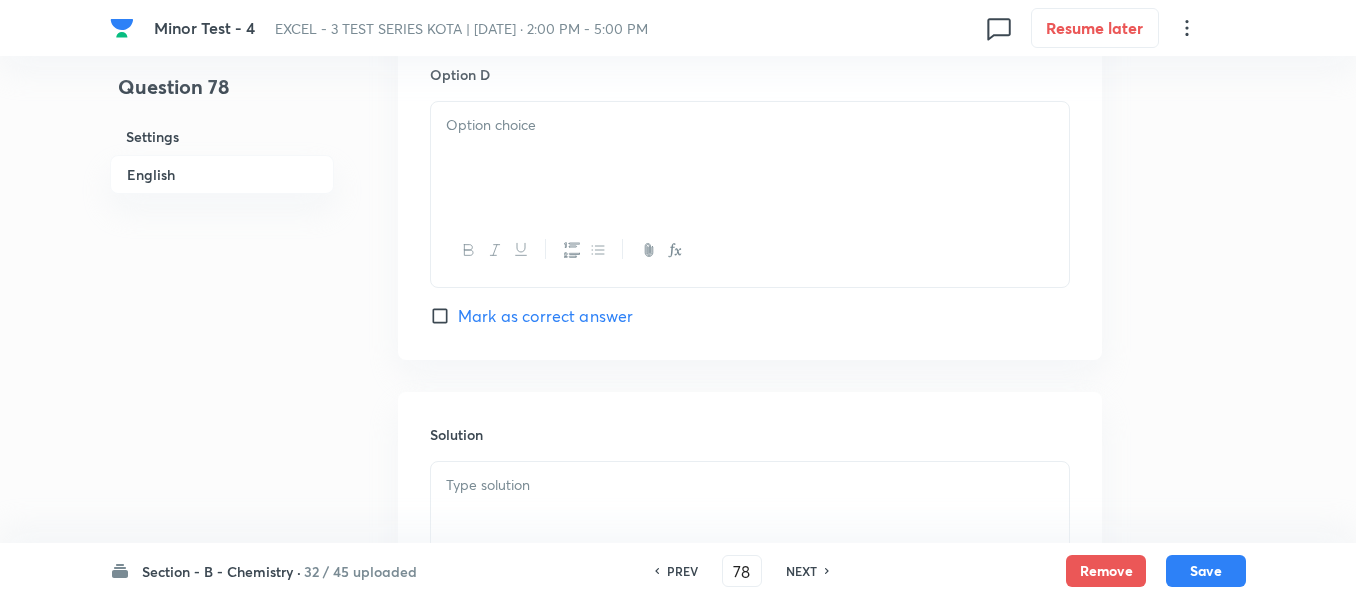 click at bounding box center (750, 158) 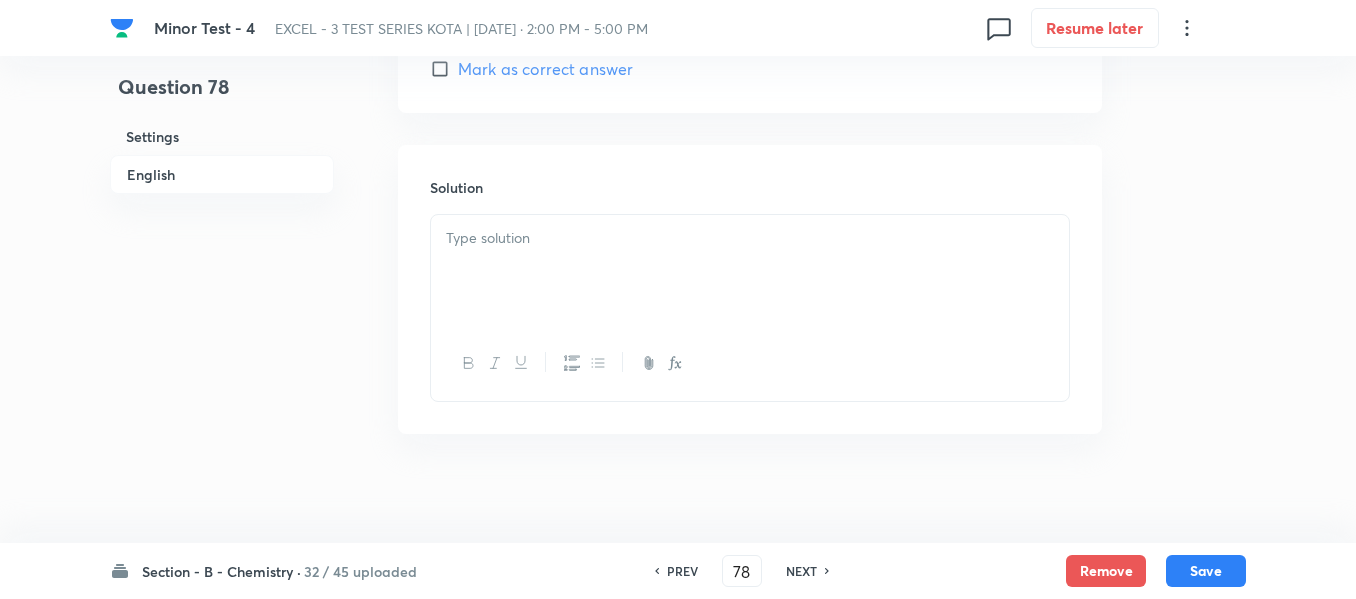scroll, scrollTop: 2158, scrollLeft: 0, axis: vertical 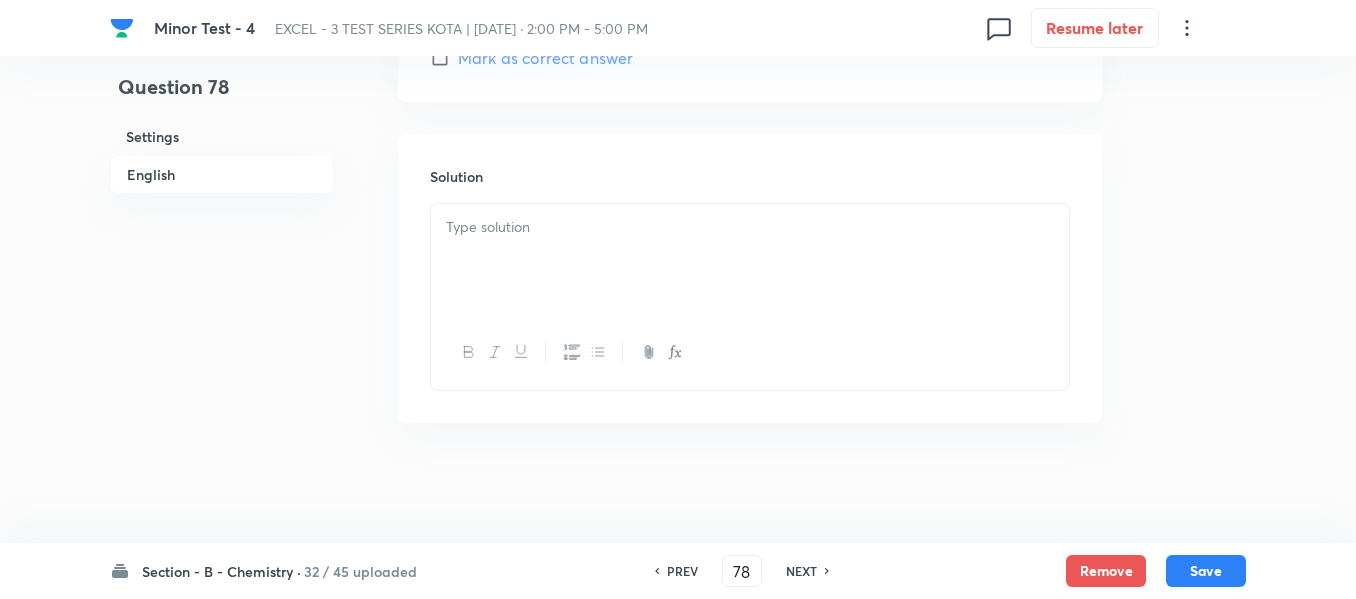 click at bounding box center [750, 260] 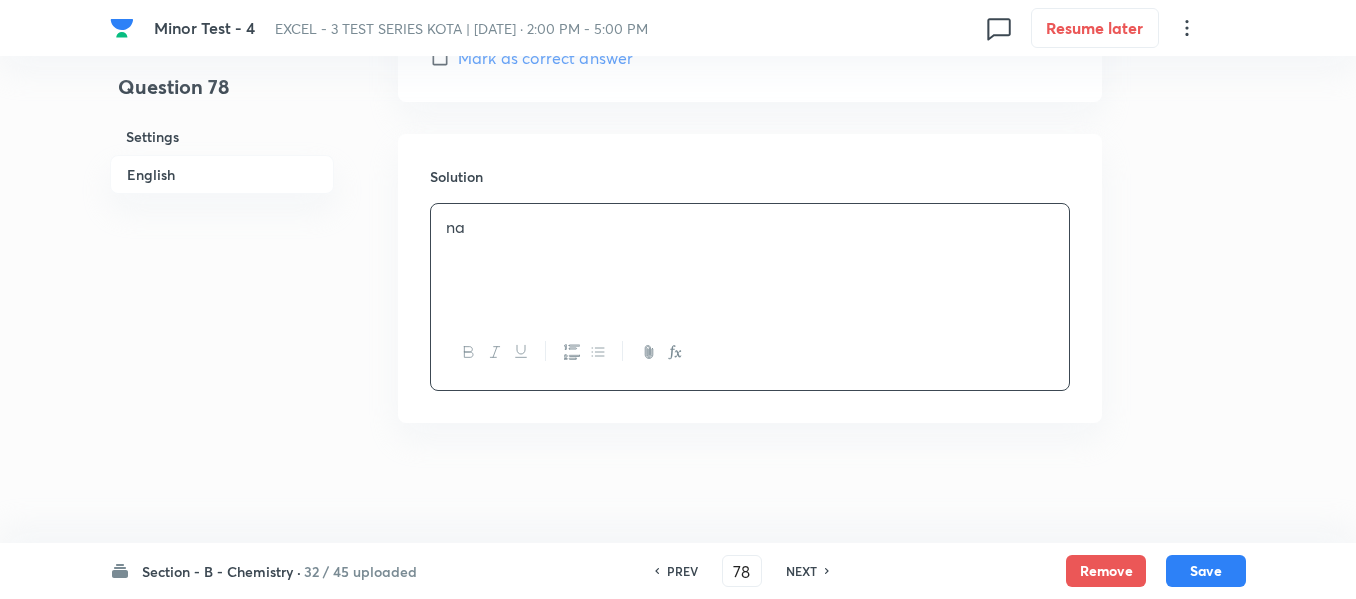 click on "English" at bounding box center (222, 174) 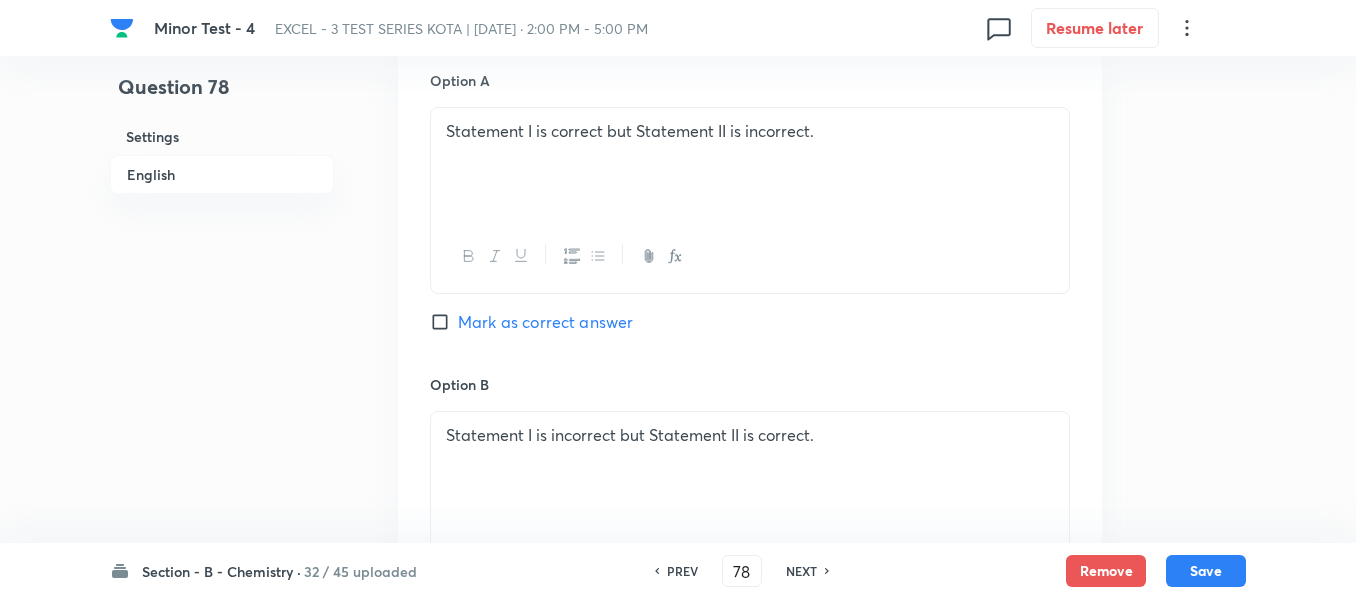 scroll, scrollTop: 1016, scrollLeft: 0, axis: vertical 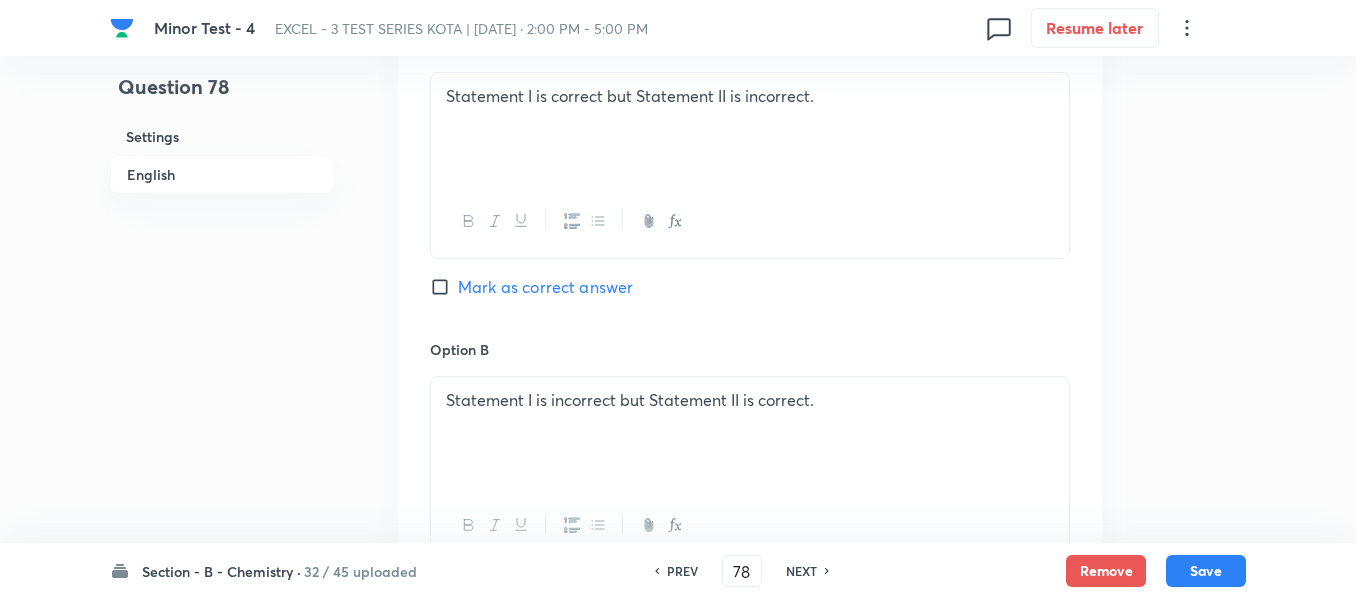 click on "Mark as correct answer" at bounding box center [444, 287] 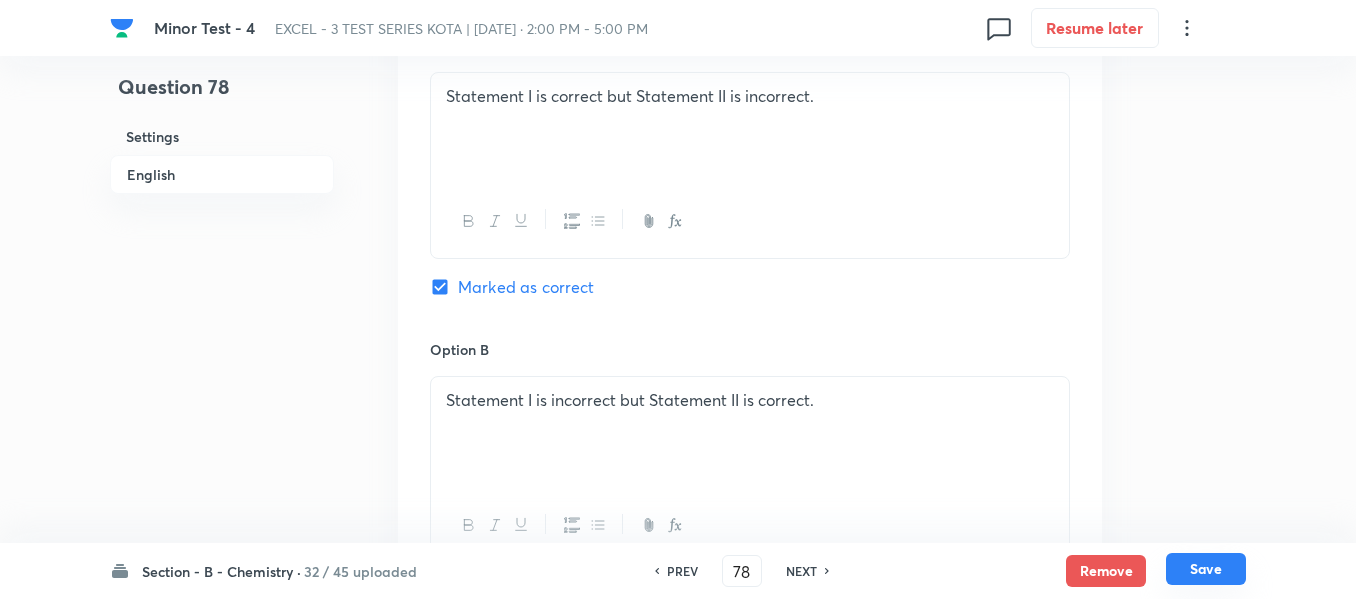 click on "Save" at bounding box center (1206, 569) 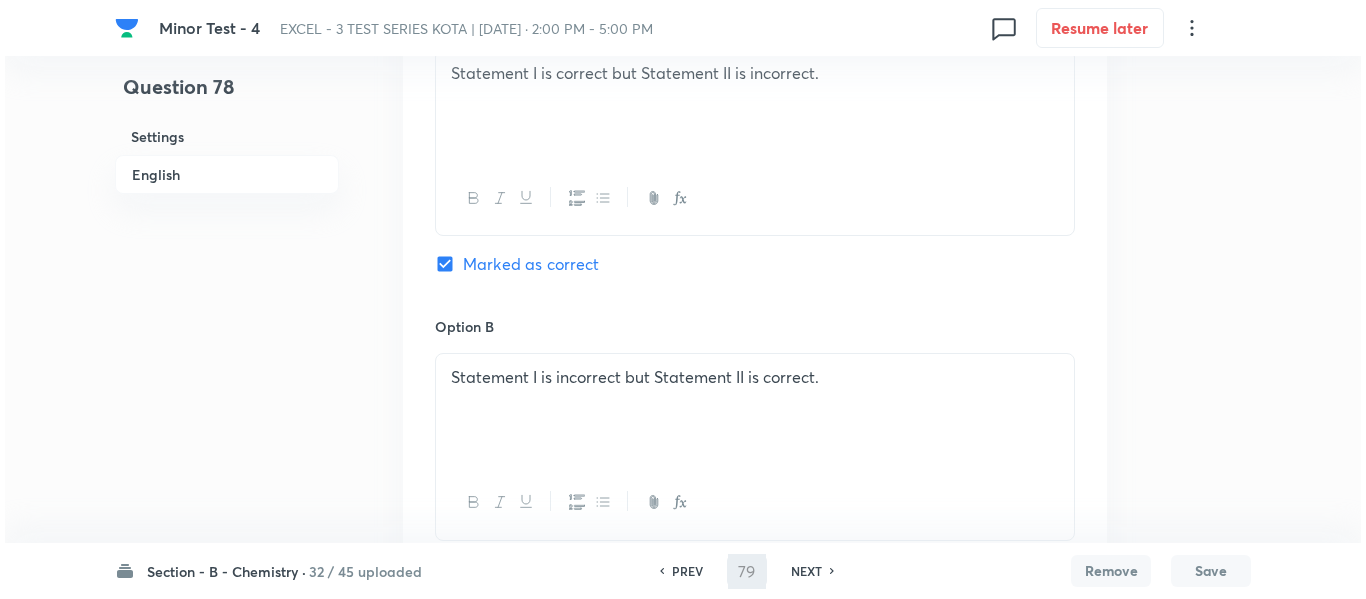 scroll, scrollTop: 0, scrollLeft: 0, axis: both 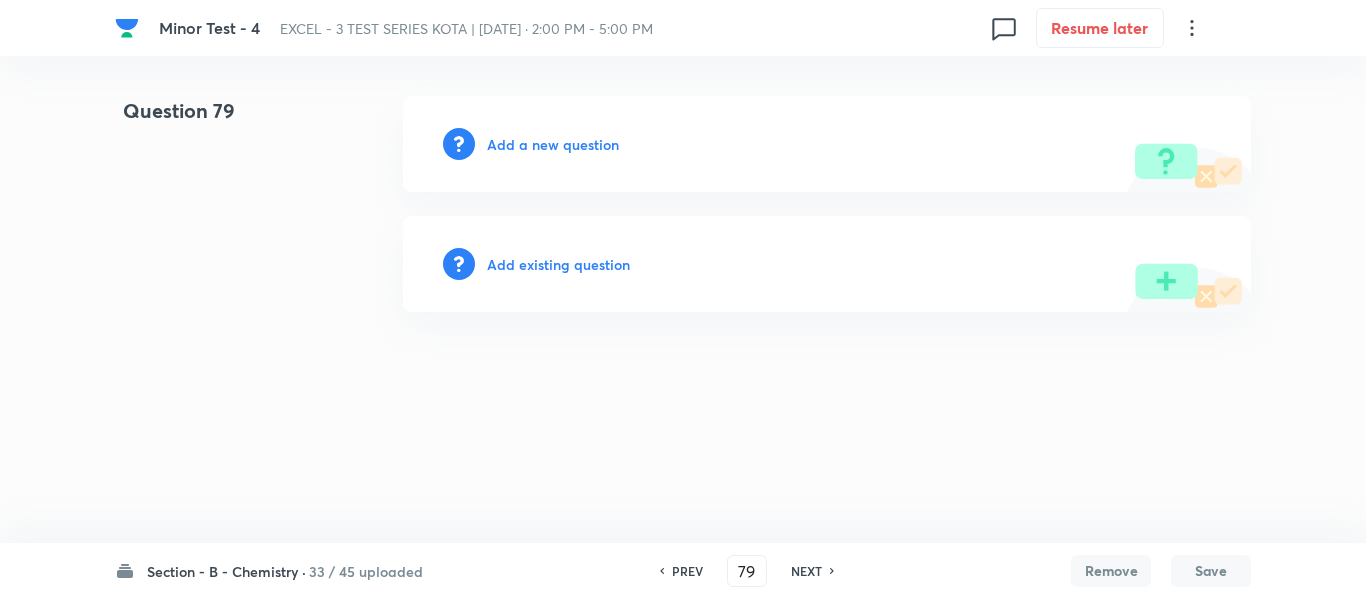 click on "Add a new question" at bounding box center [553, 144] 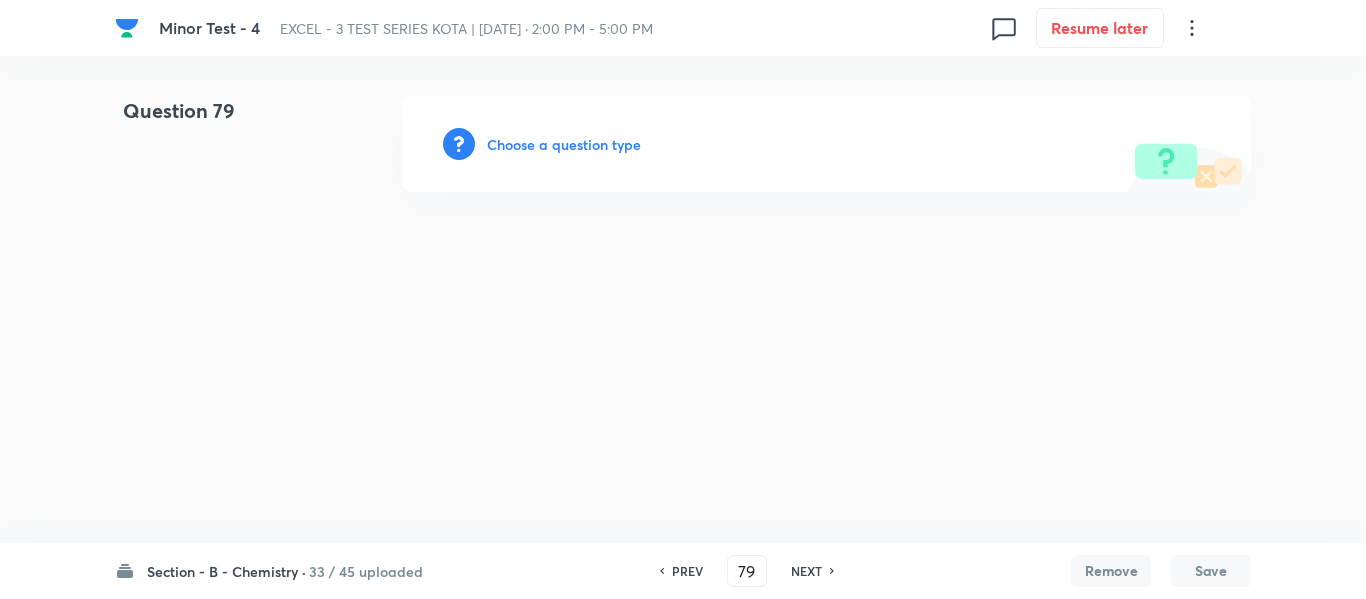 click on "Choose a question type" at bounding box center (564, 144) 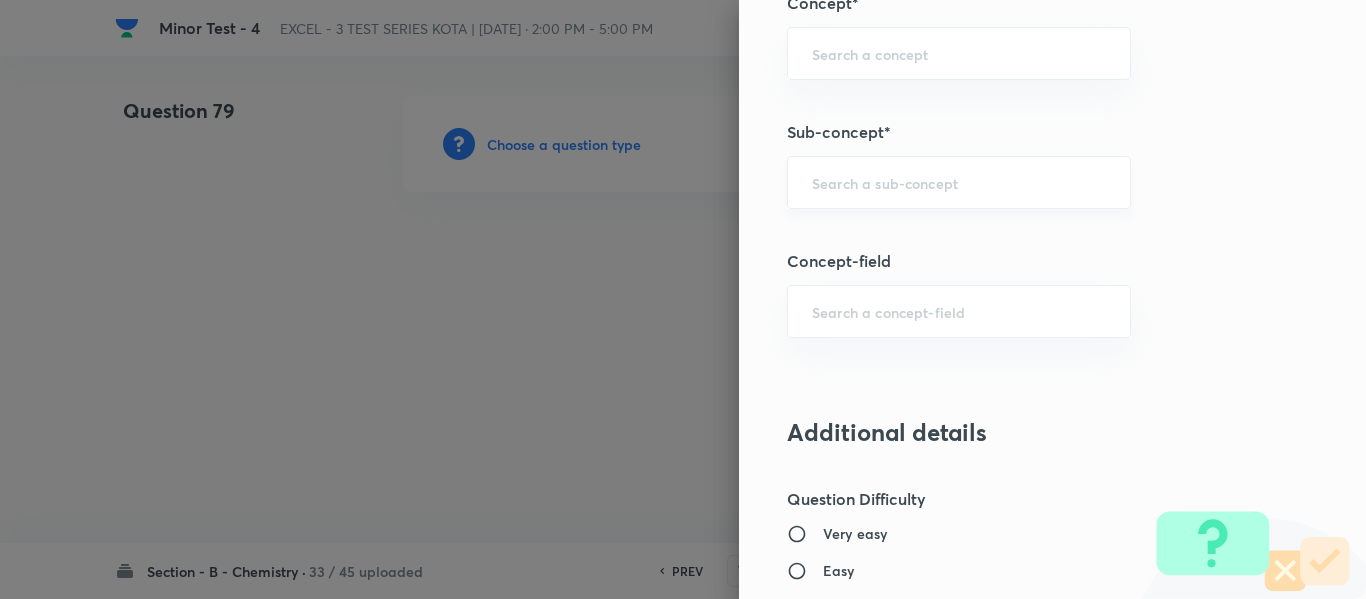 scroll, scrollTop: 1261, scrollLeft: 0, axis: vertical 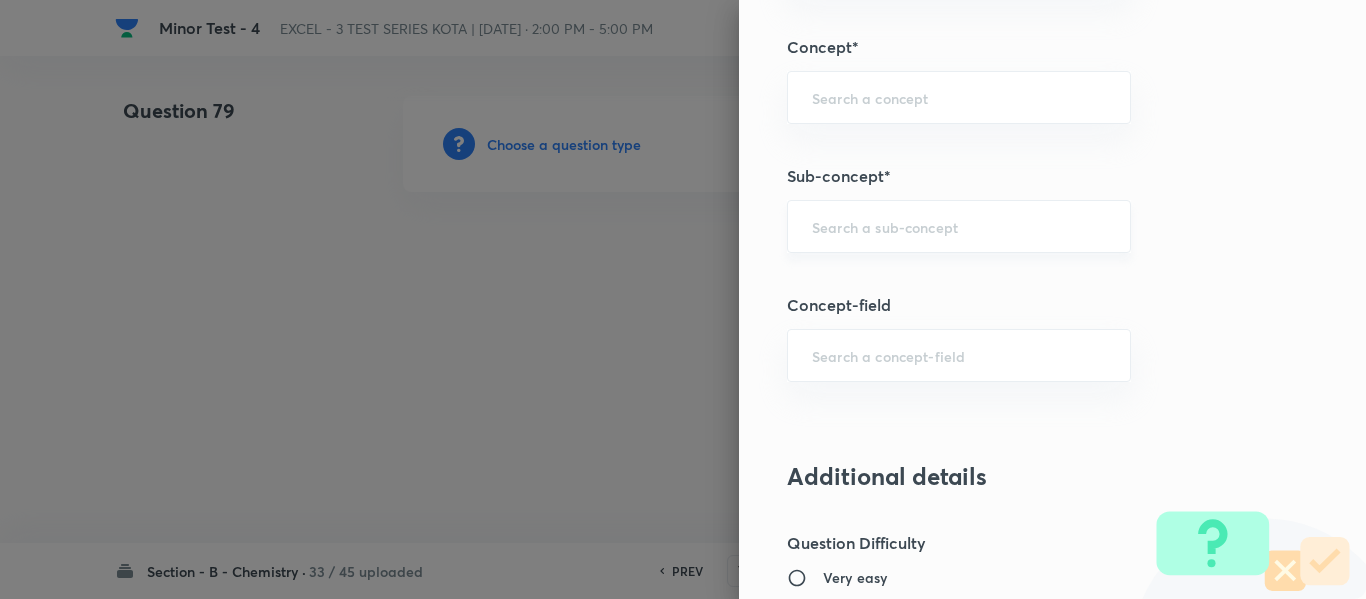 click at bounding box center (959, 226) 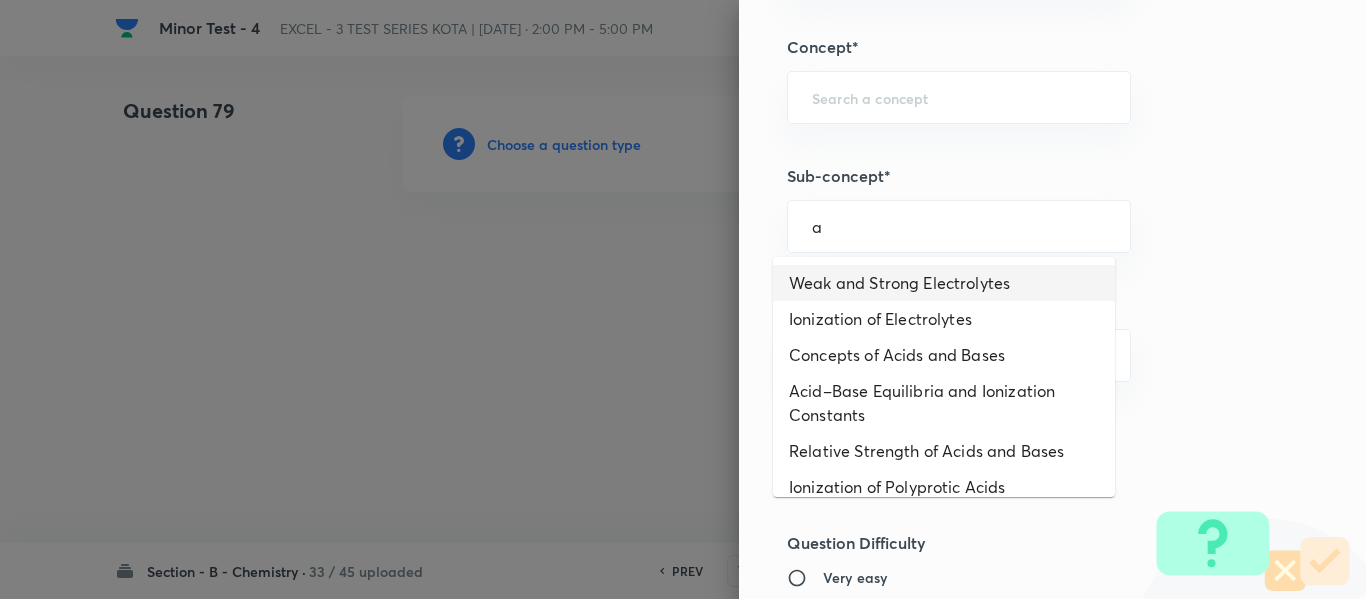 drag, startPoint x: 927, startPoint y: 284, endPoint x: 966, endPoint y: 275, distance: 40.024994 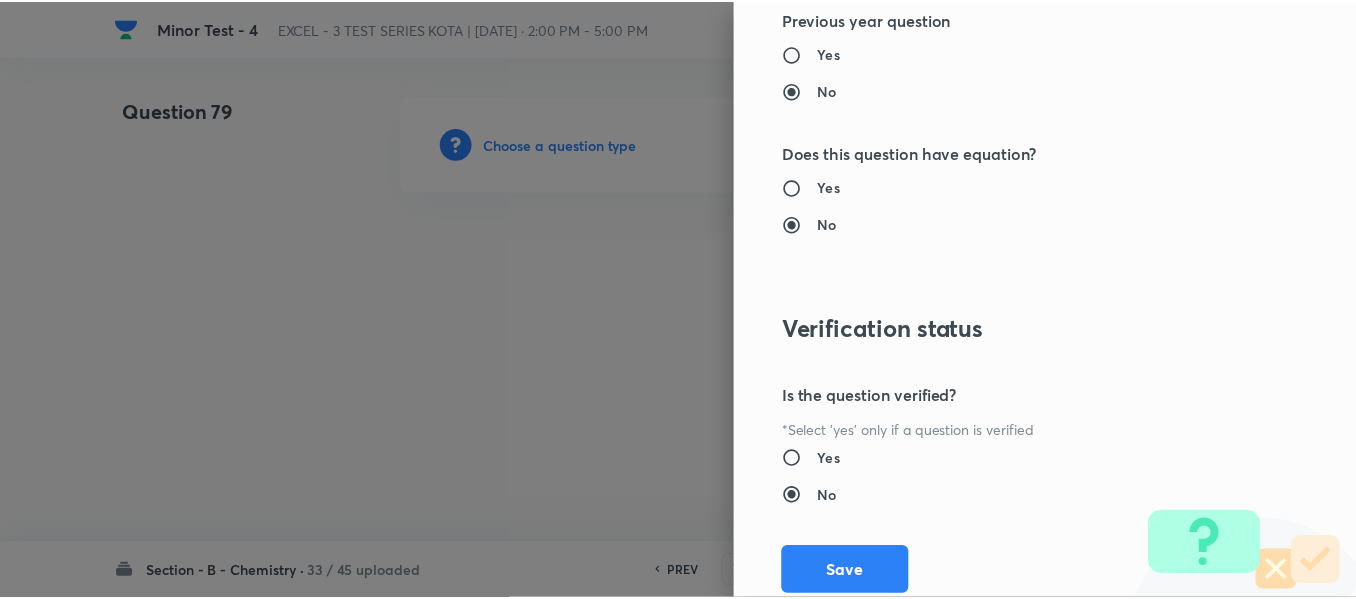 scroll, scrollTop: 2261, scrollLeft: 0, axis: vertical 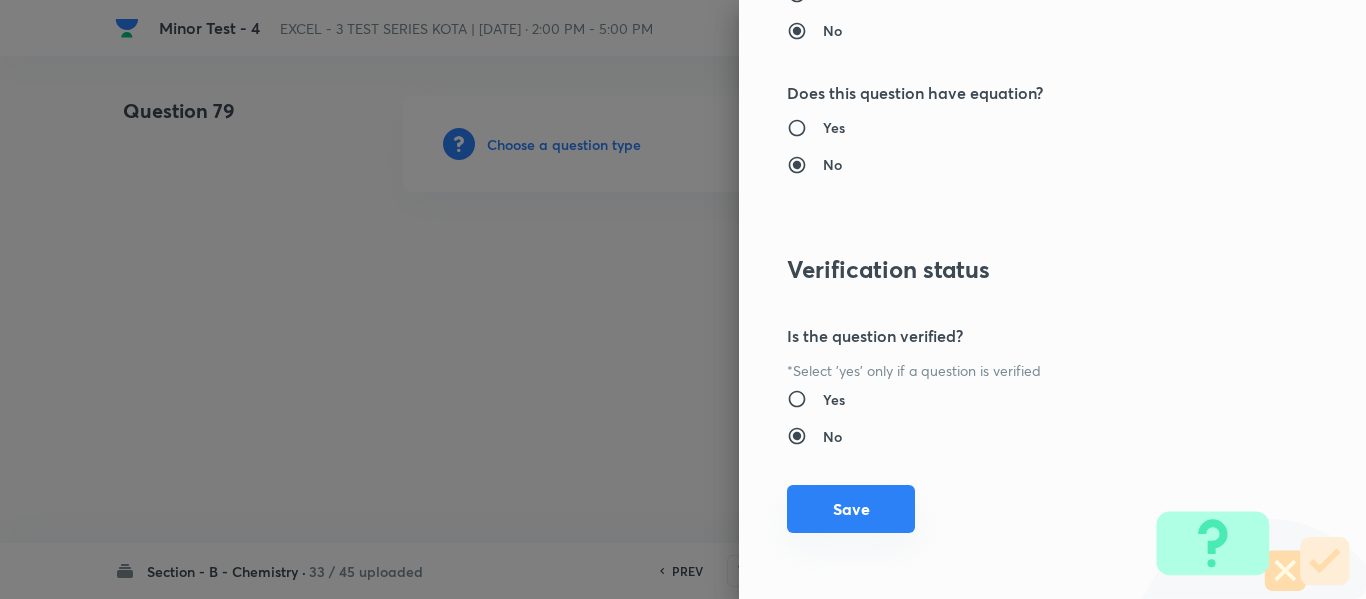 click on "Save" at bounding box center [851, 509] 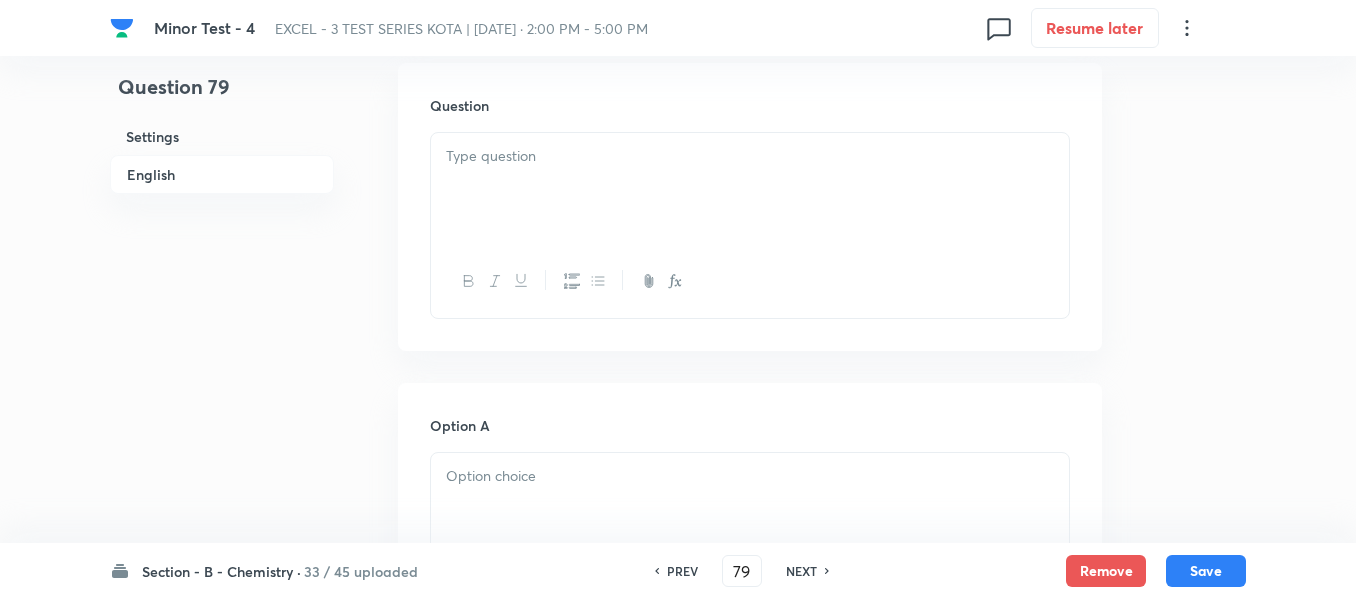 scroll, scrollTop: 600, scrollLeft: 0, axis: vertical 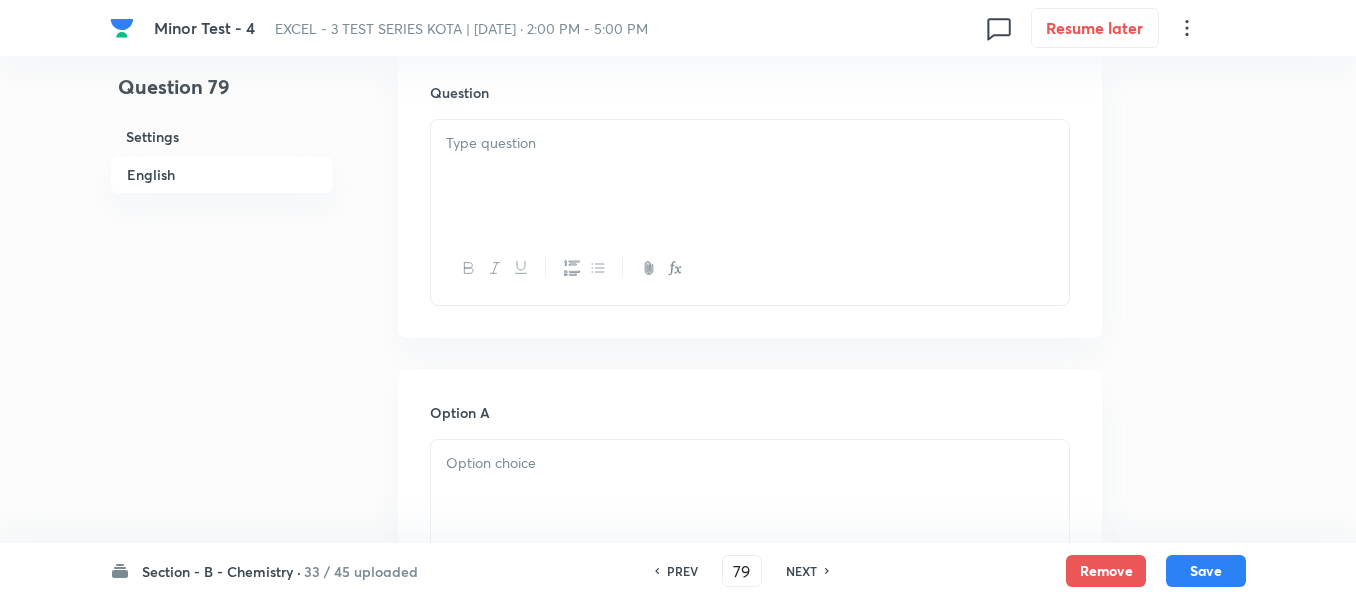 click at bounding box center [750, 143] 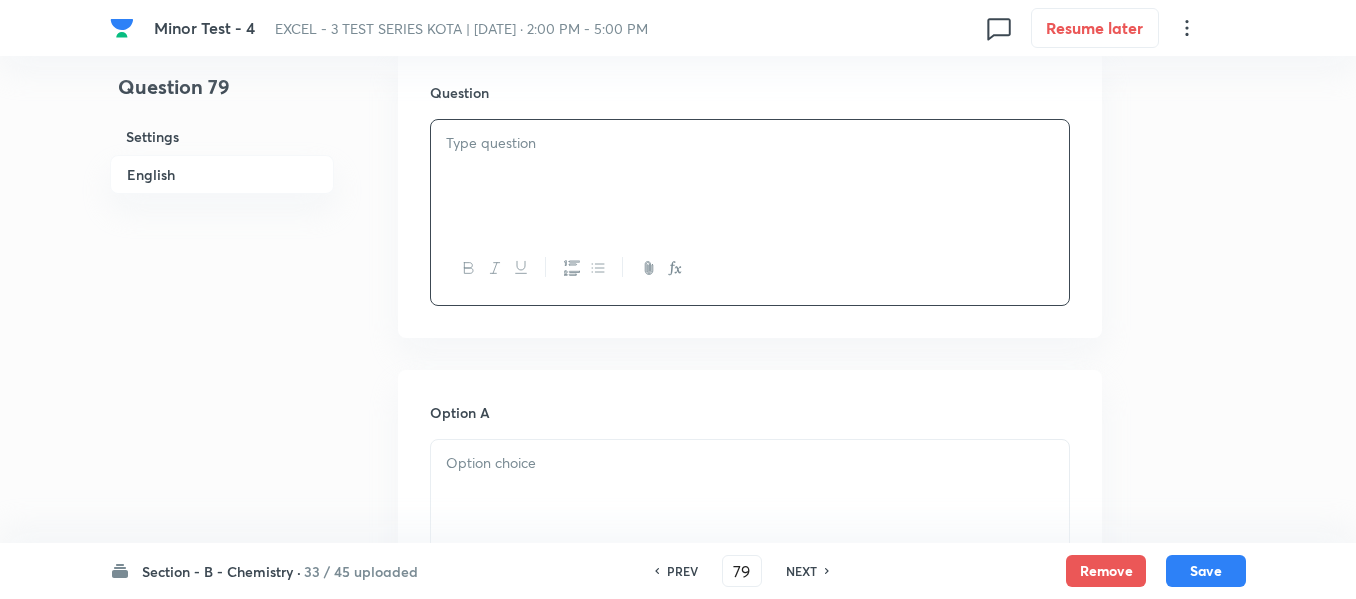 click at bounding box center (750, 176) 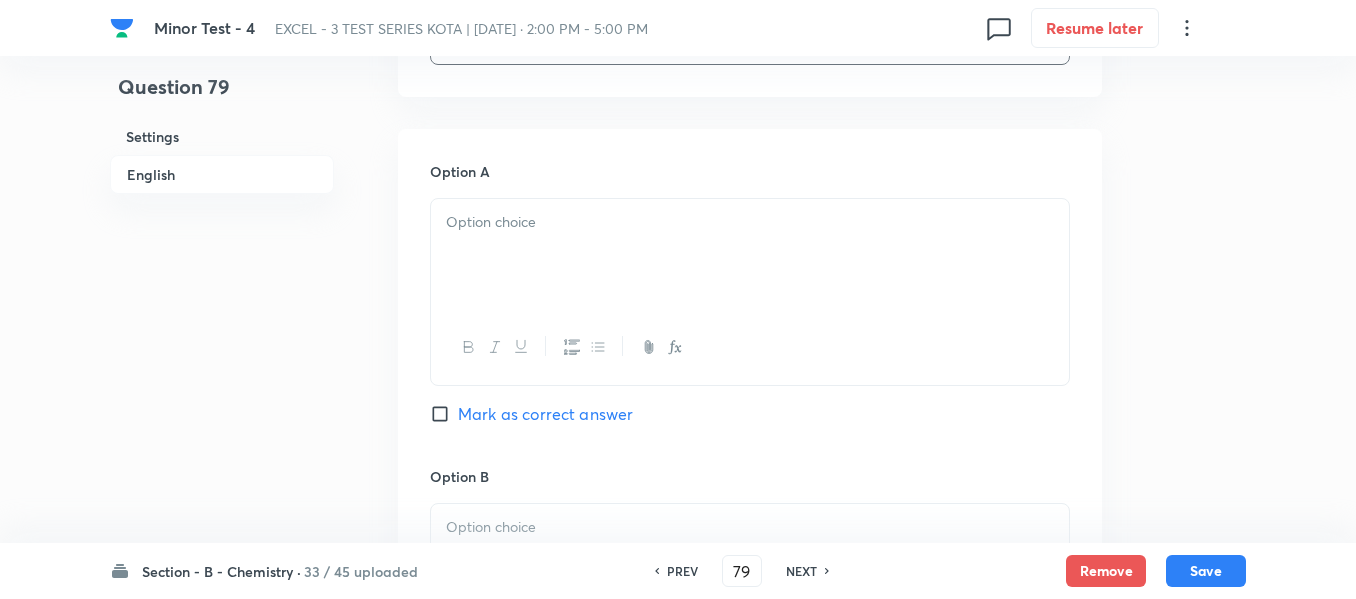 scroll, scrollTop: 900, scrollLeft: 0, axis: vertical 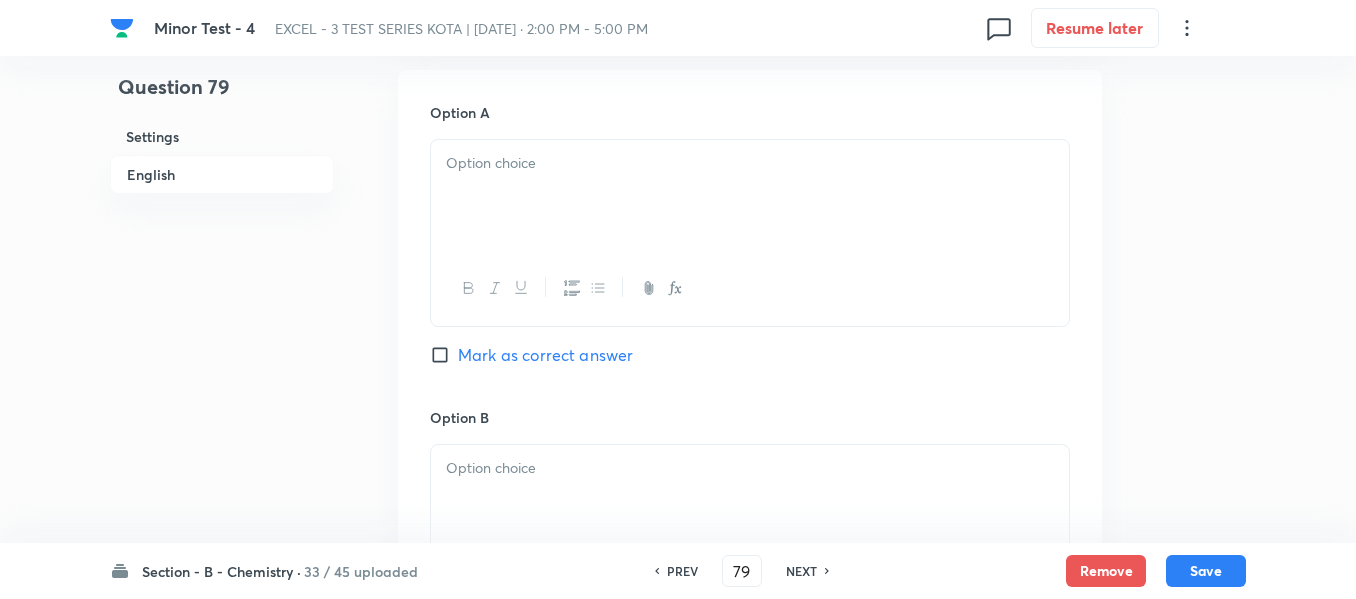 click at bounding box center (750, 196) 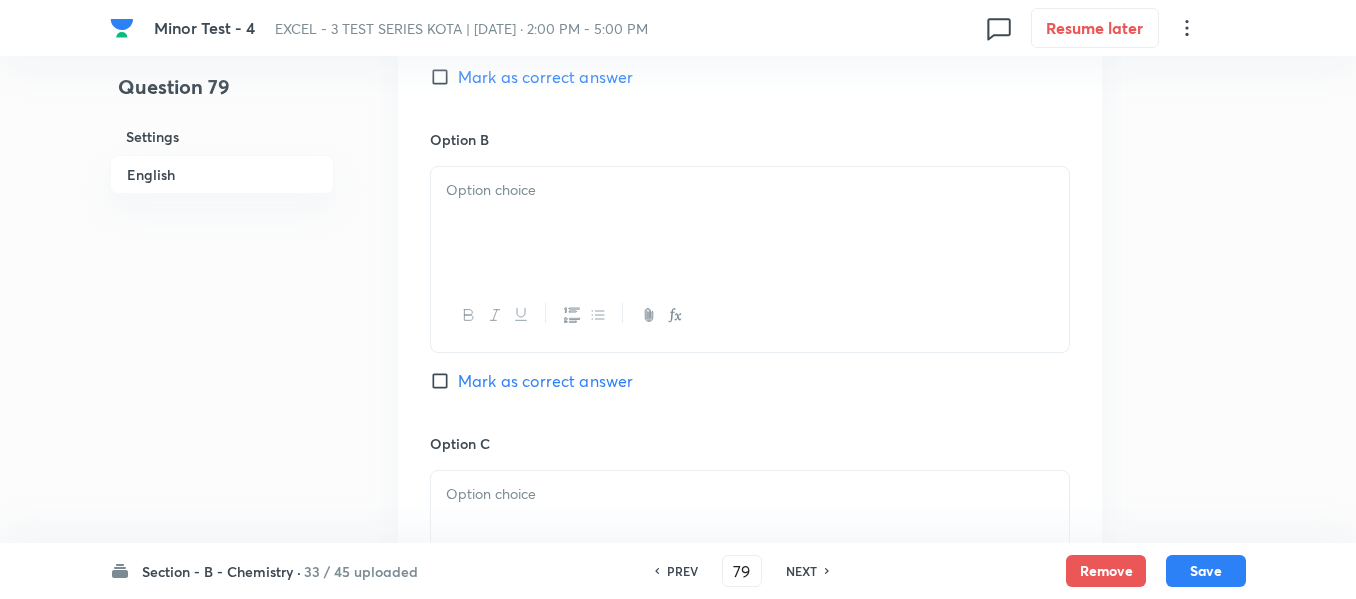 scroll, scrollTop: 1200, scrollLeft: 0, axis: vertical 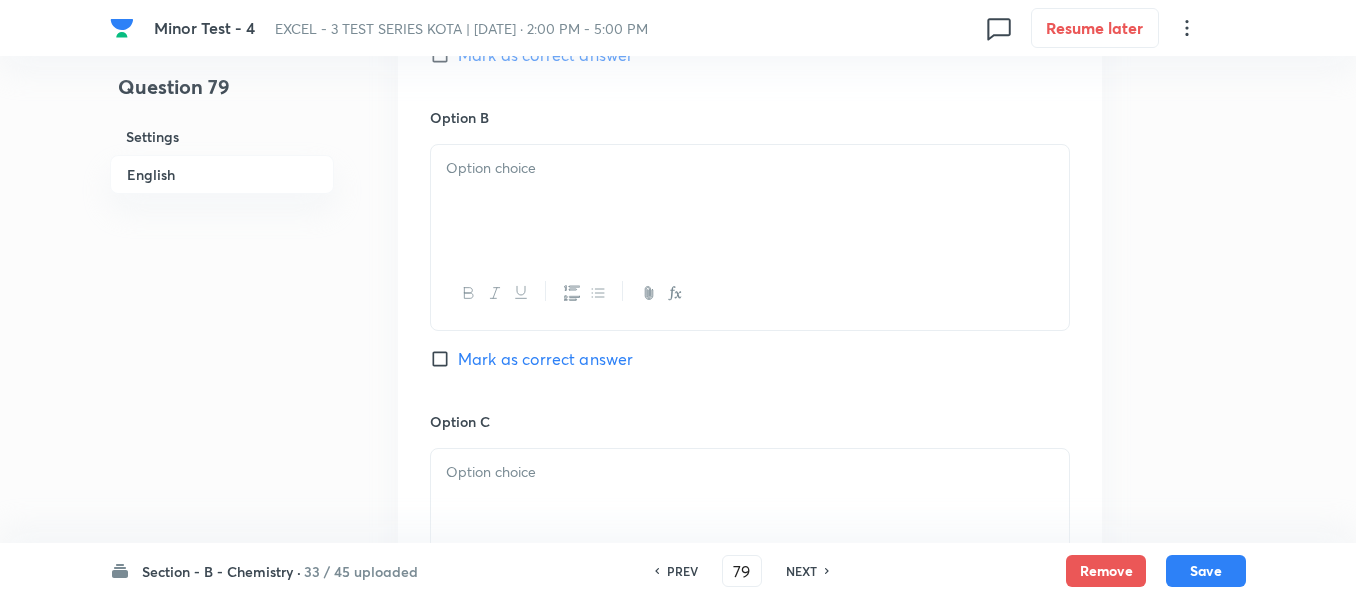 click at bounding box center [750, 201] 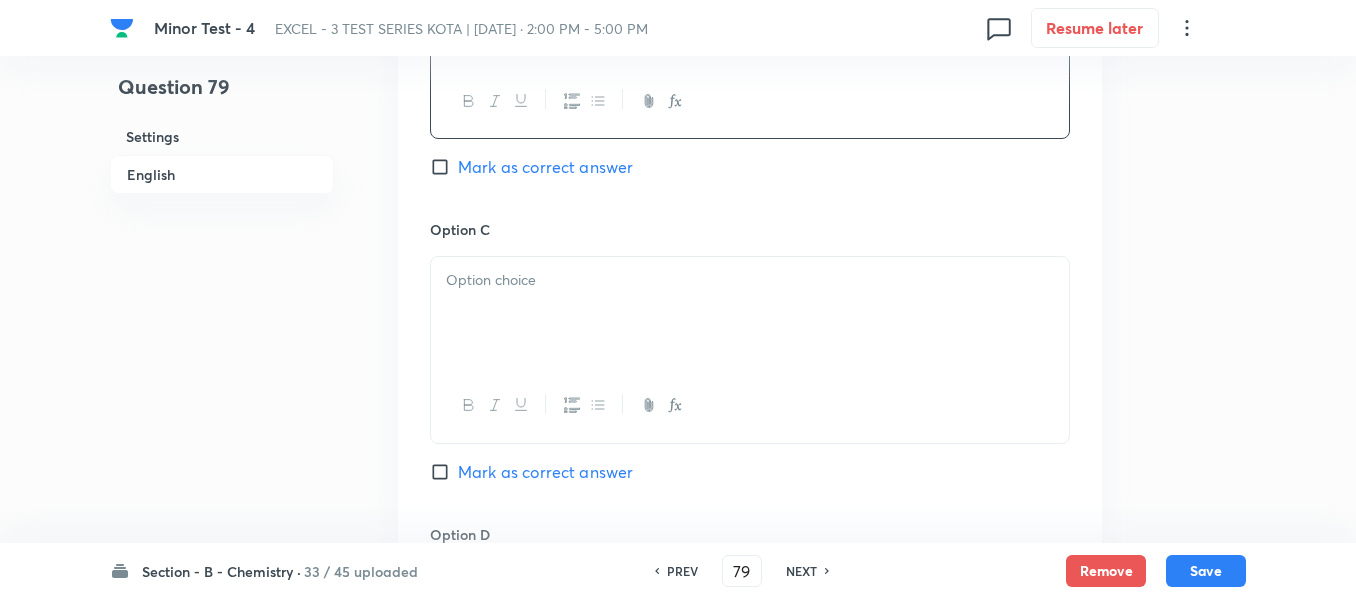 scroll, scrollTop: 1400, scrollLeft: 0, axis: vertical 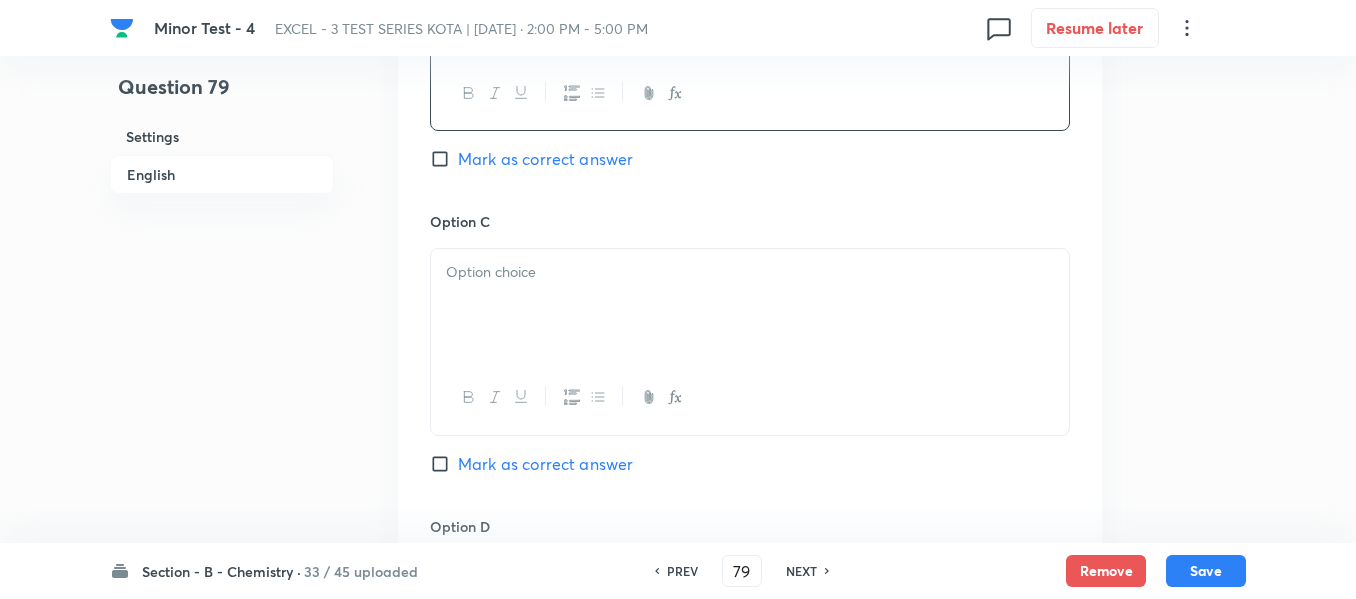 click at bounding box center [750, 305] 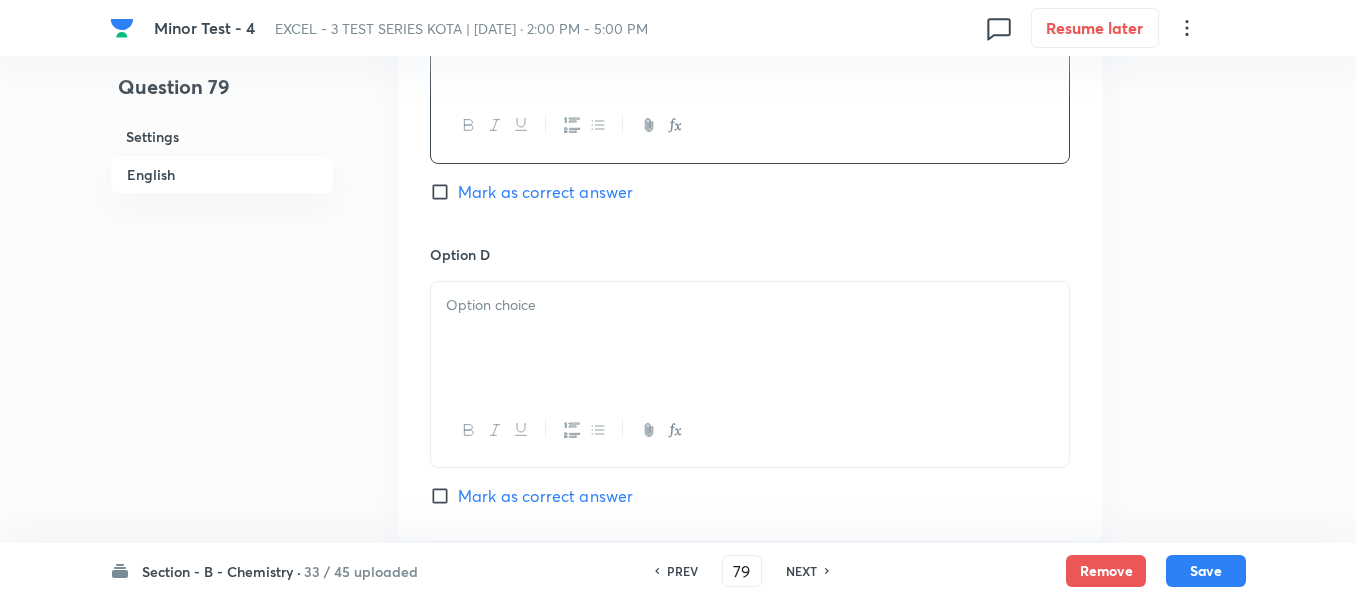 scroll, scrollTop: 1700, scrollLeft: 0, axis: vertical 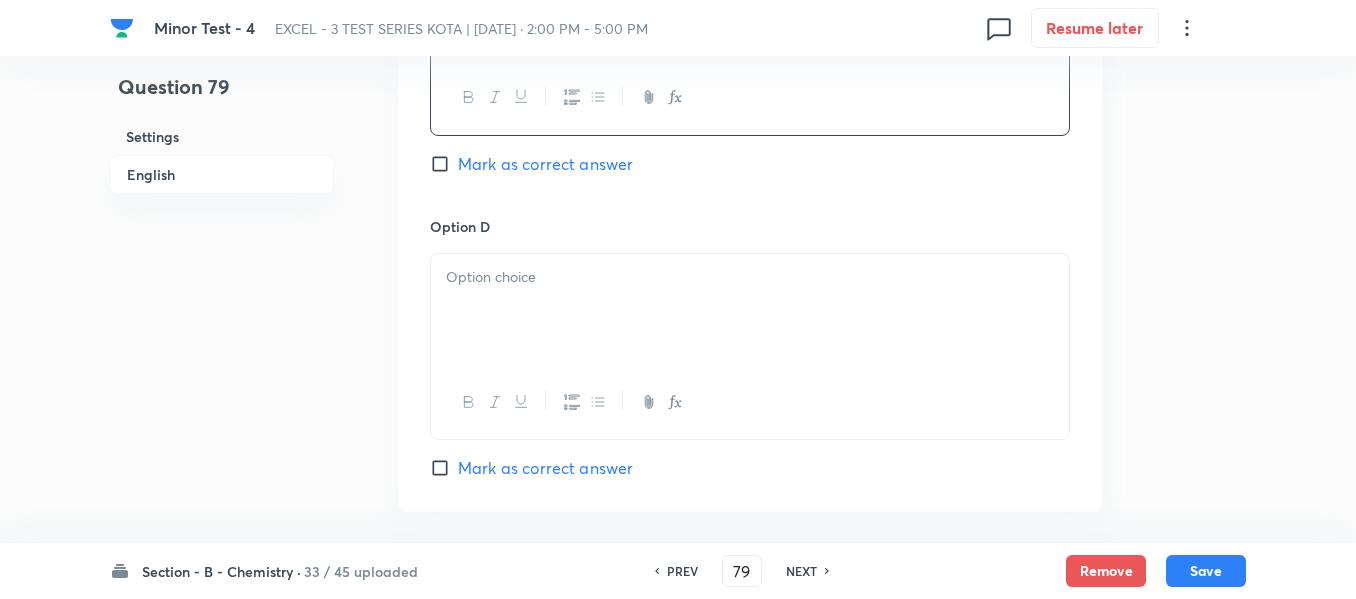 click at bounding box center (750, 310) 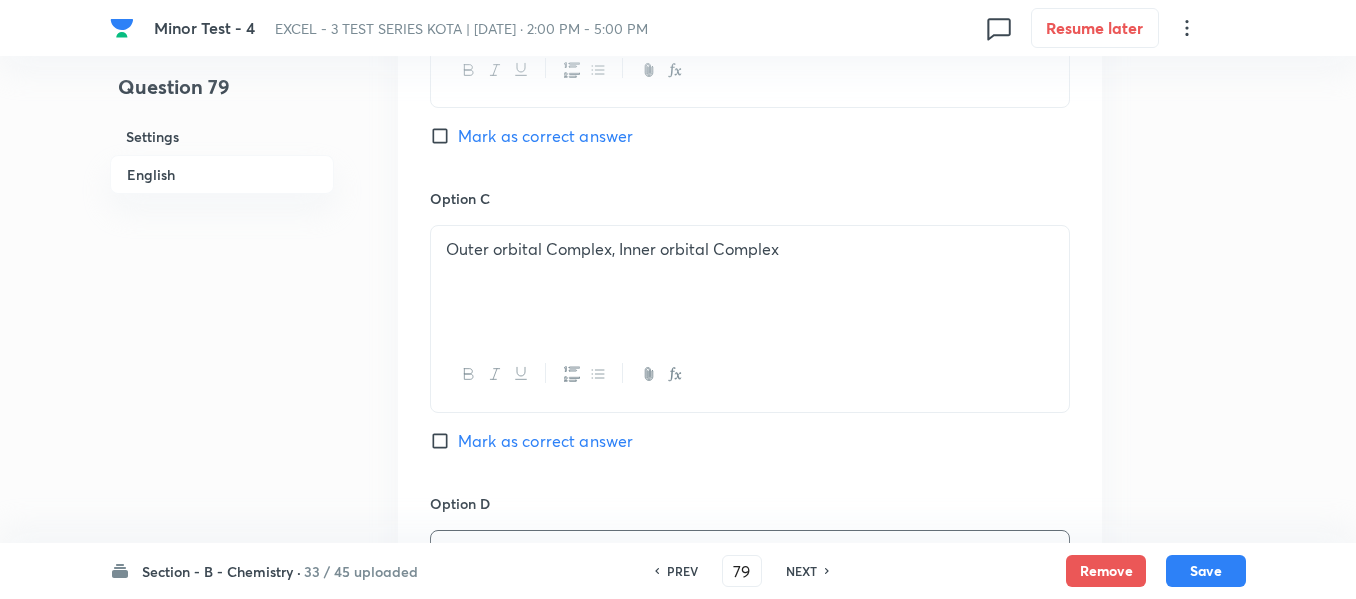 scroll, scrollTop: 1300, scrollLeft: 0, axis: vertical 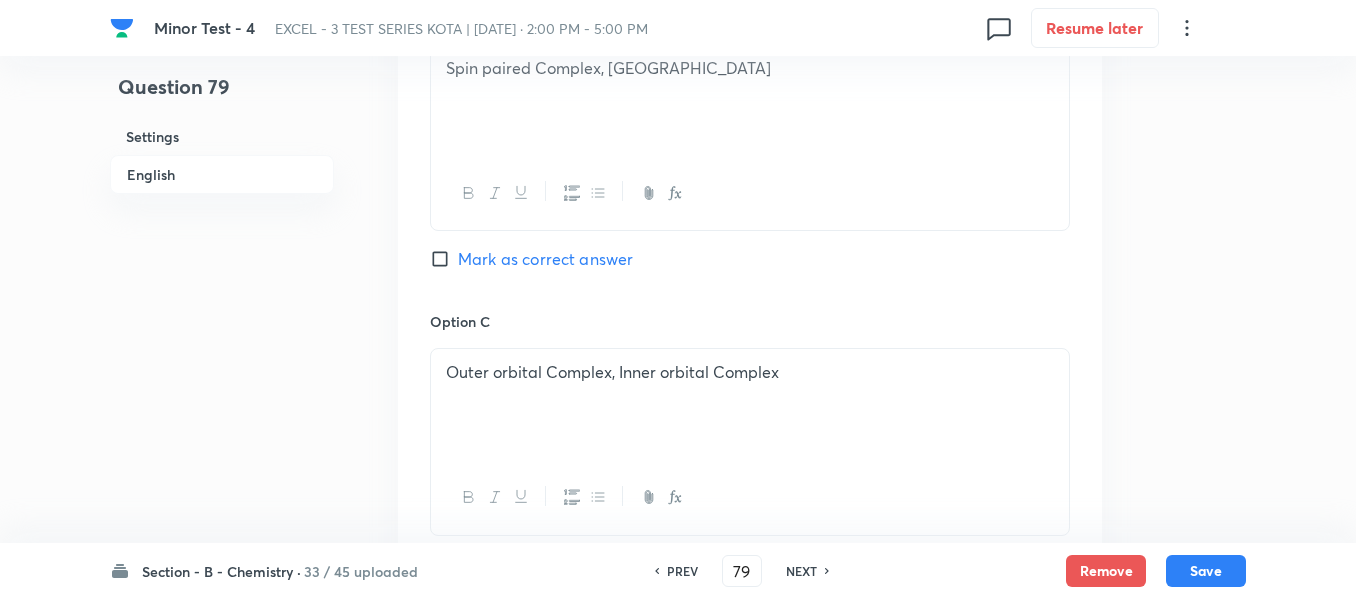 click on "Mark as correct answer" at bounding box center (444, 259) 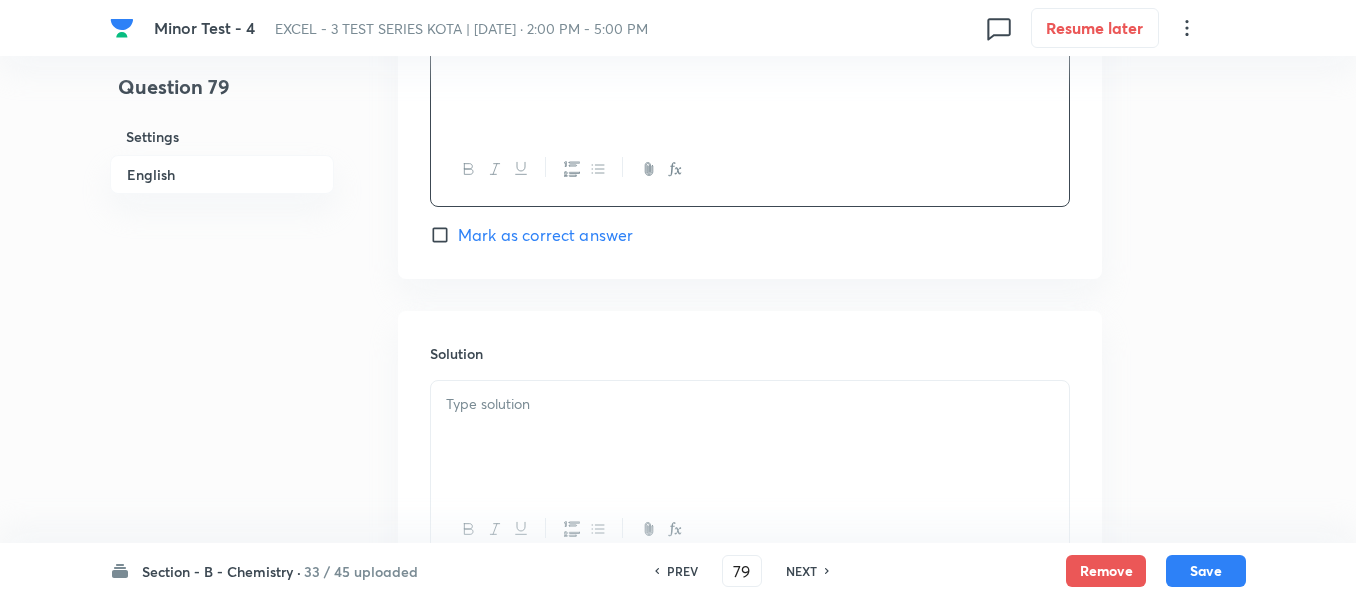 scroll, scrollTop: 2000, scrollLeft: 0, axis: vertical 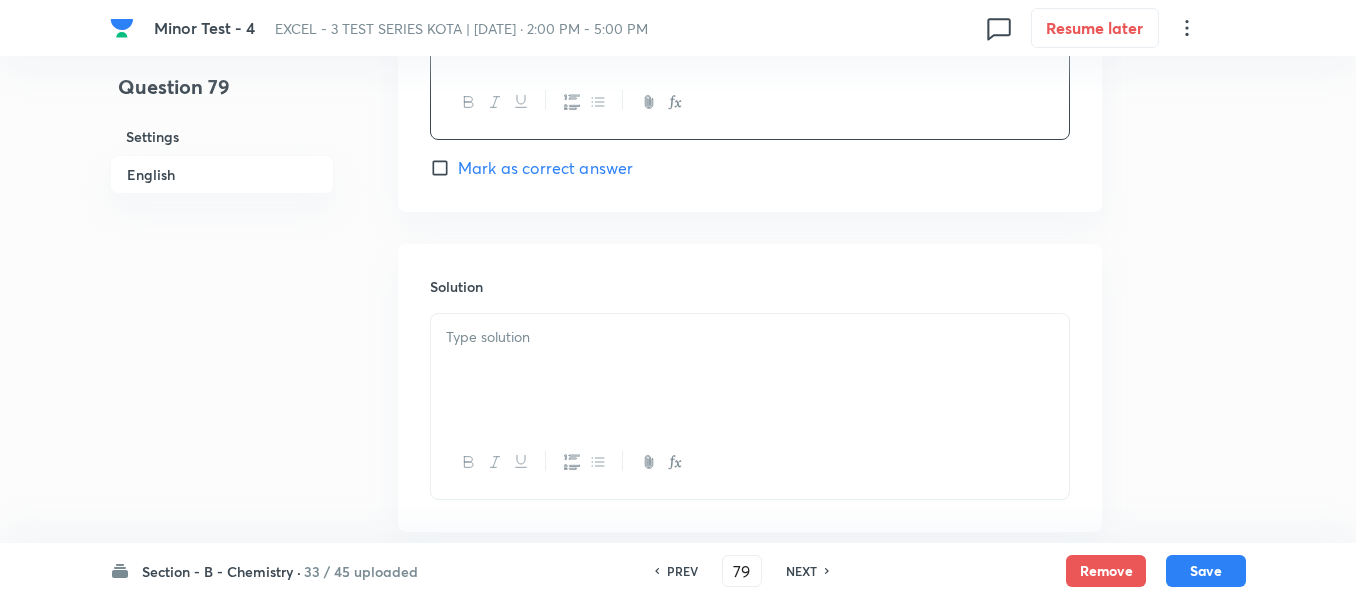 click at bounding box center [750, 337] 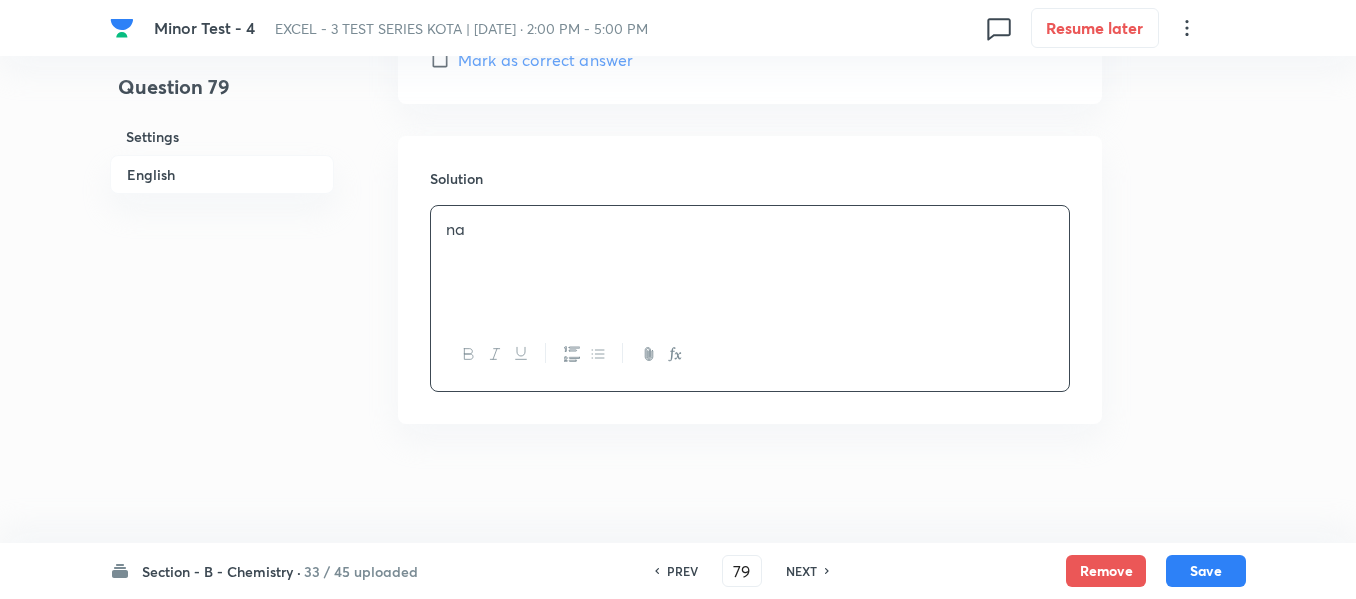 scroll, scrollTop: 2109, scrollLeft: 0, axis: vertical 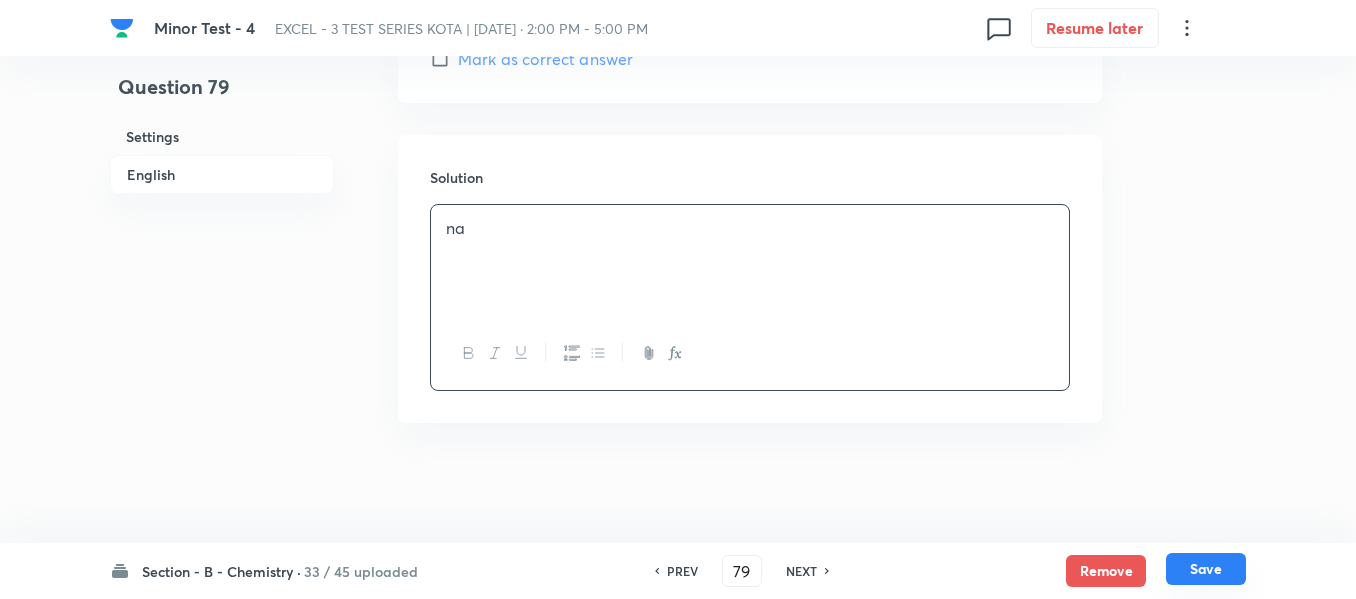 click on "Save" at bounding box center (1206, 569) 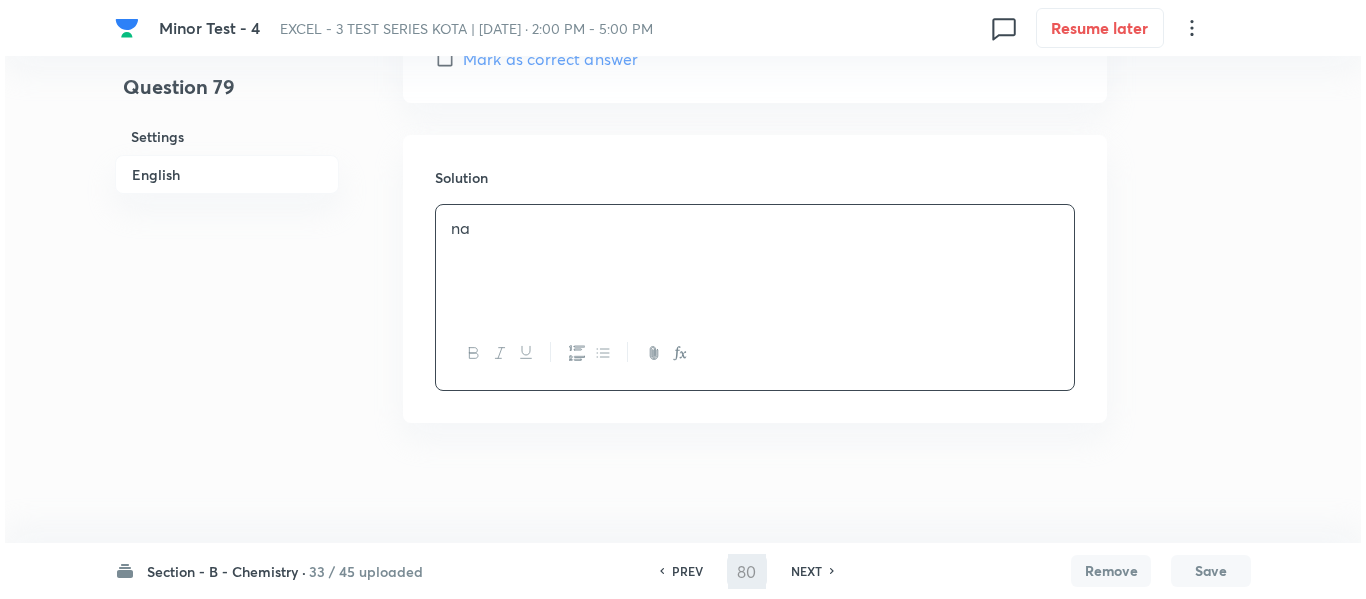 scroll, scrollTop: 0, scrollLeft: 0, axis: both 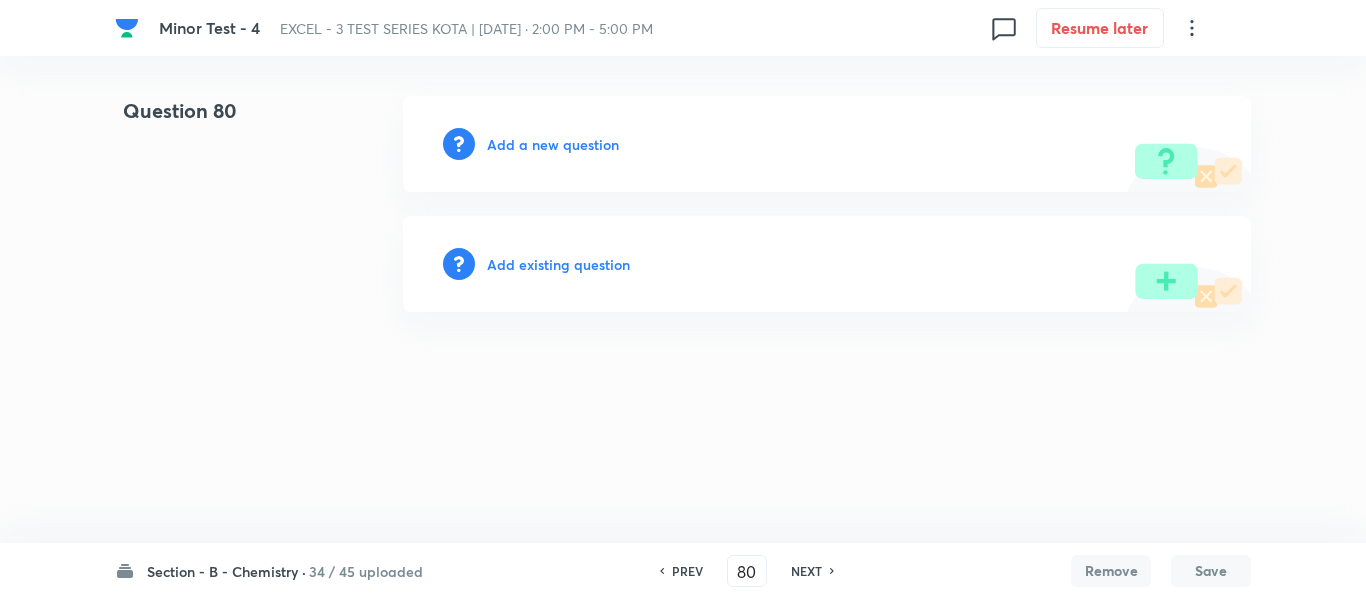 click on "Add a new question" at bounding box center (553, 144) 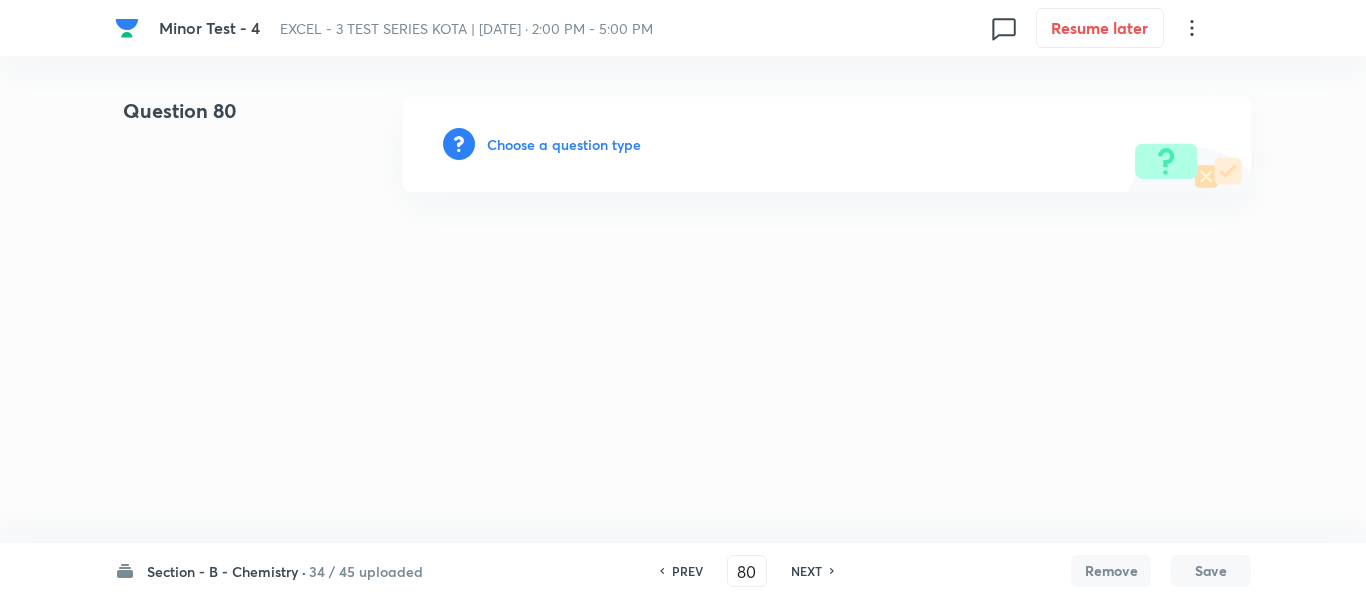 click on "Choose a question type" at bounding box center (564, 144) 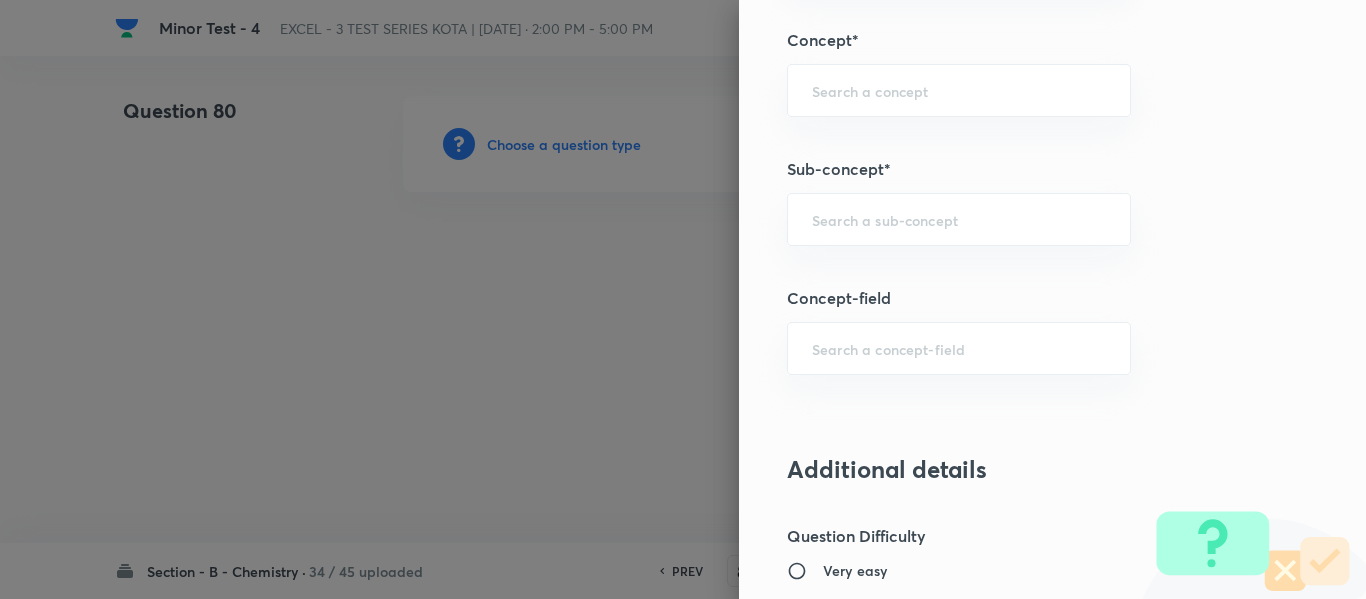 scroll, scrollTop: 1300, scrollLeft: 0, axis: vertical 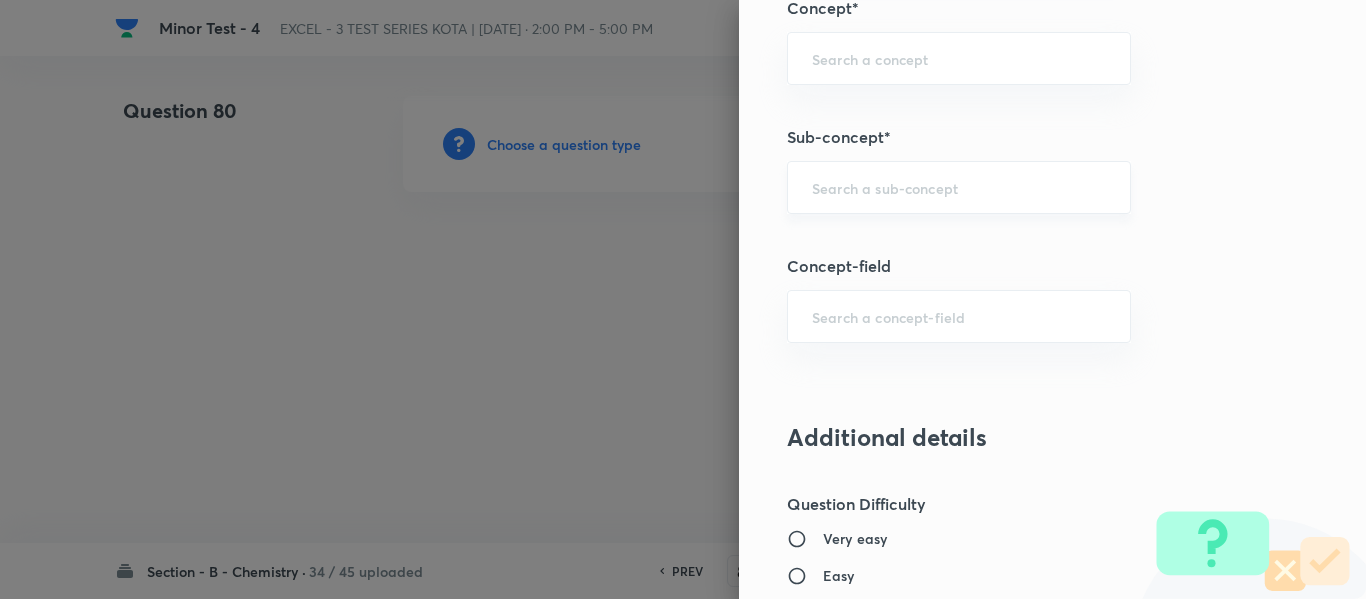 click at bounding box center [959, 187] 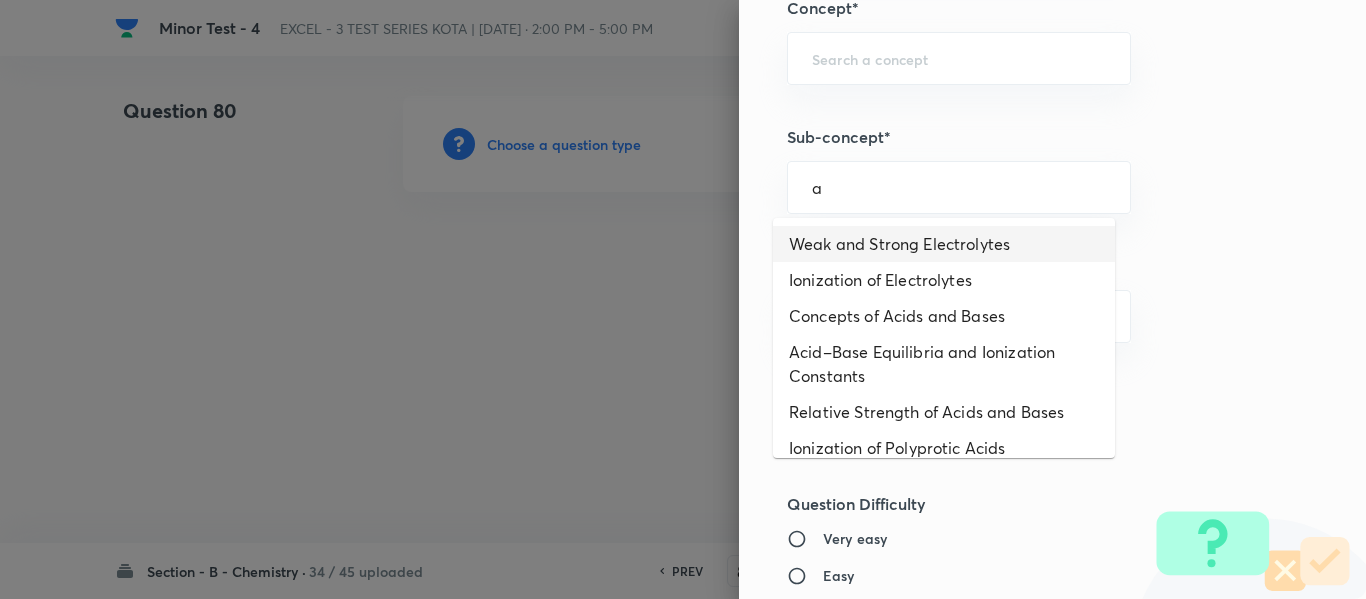 click on "Weak and Strong Electrolytes" at bounding box center (944, 244) 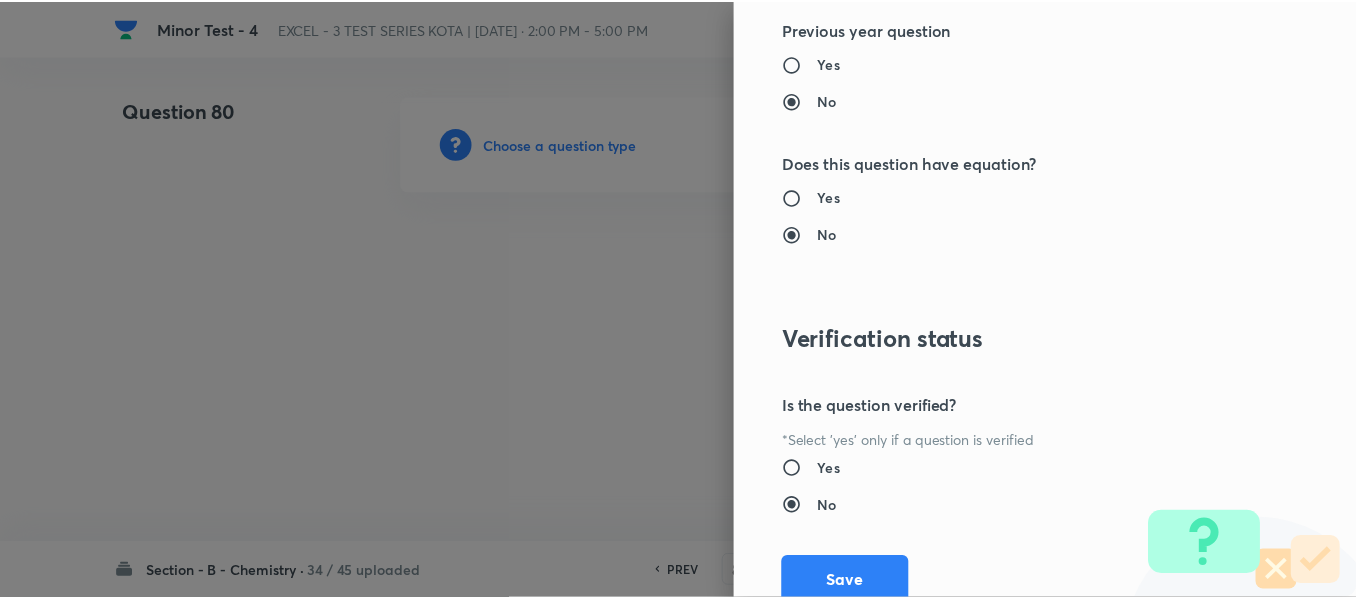 scroll, scrollTop: 2261, scrollLeft: 0, axis: vertical 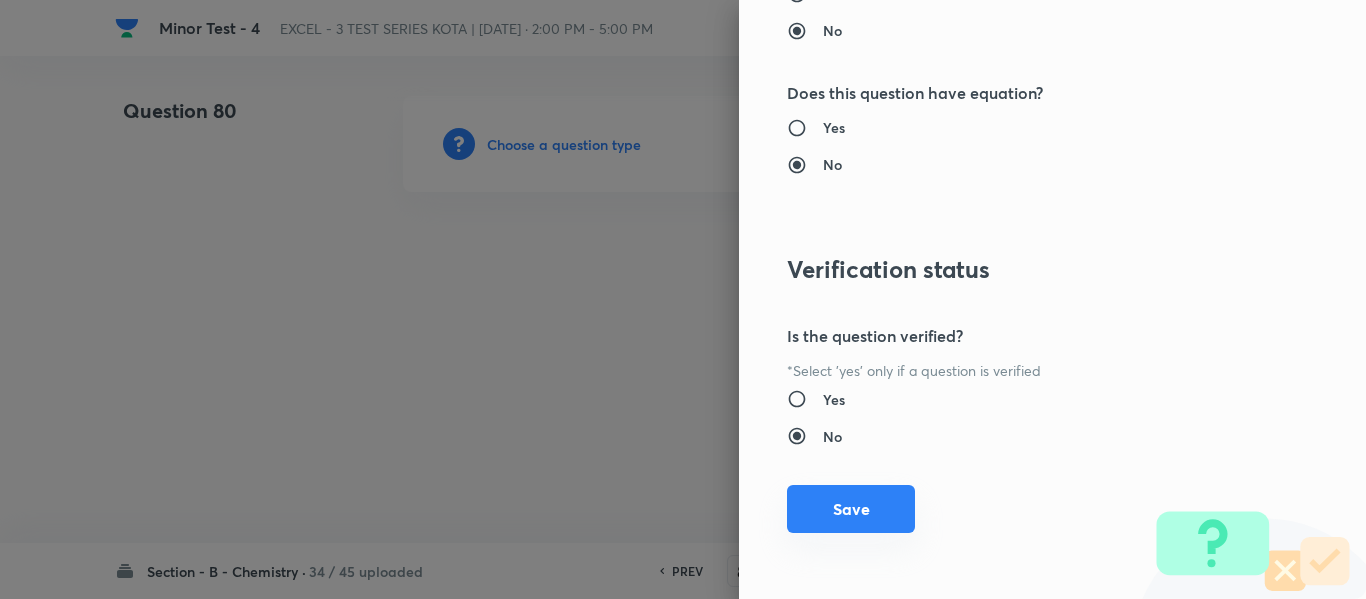 click on "Save" at bounding box center [851, 509] 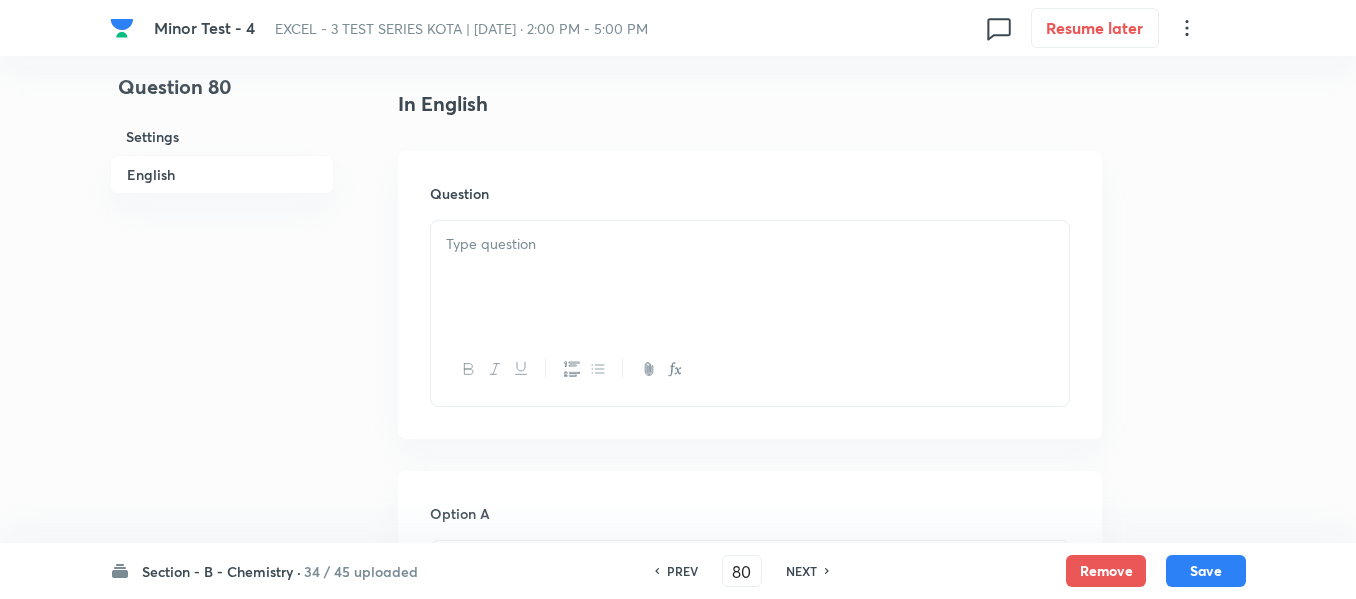 scroll, scrollTop: 500, scrollLeft: 0, axis: vertical 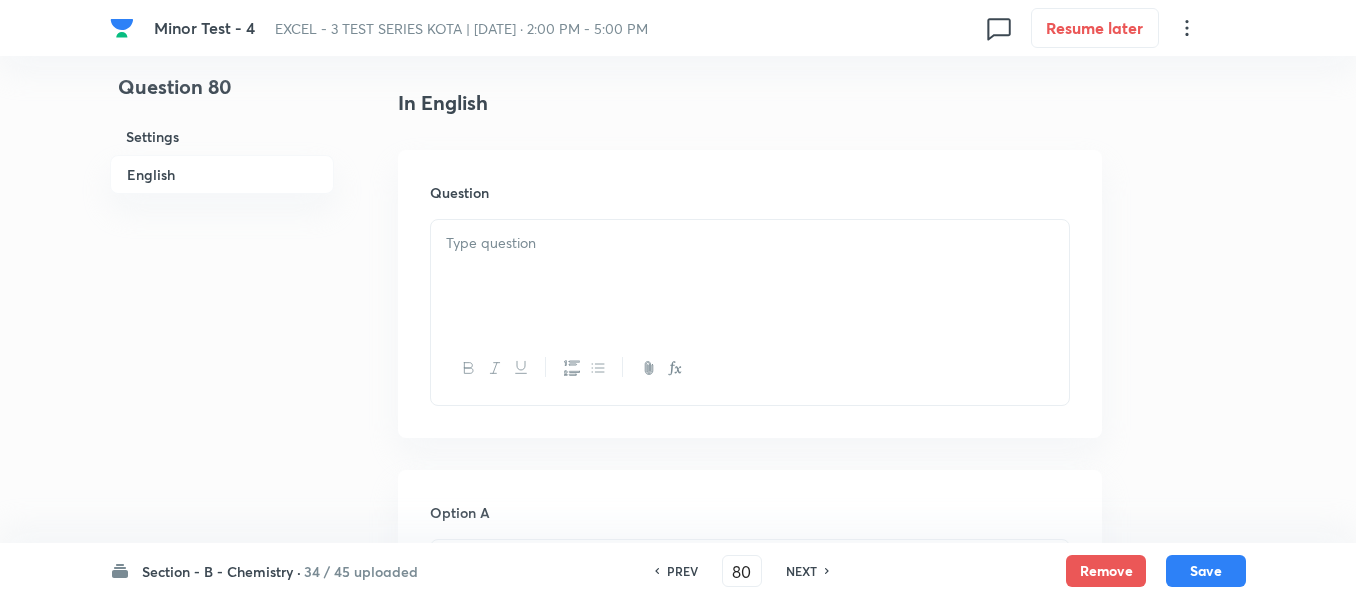 click at bounding box center [750, 276] 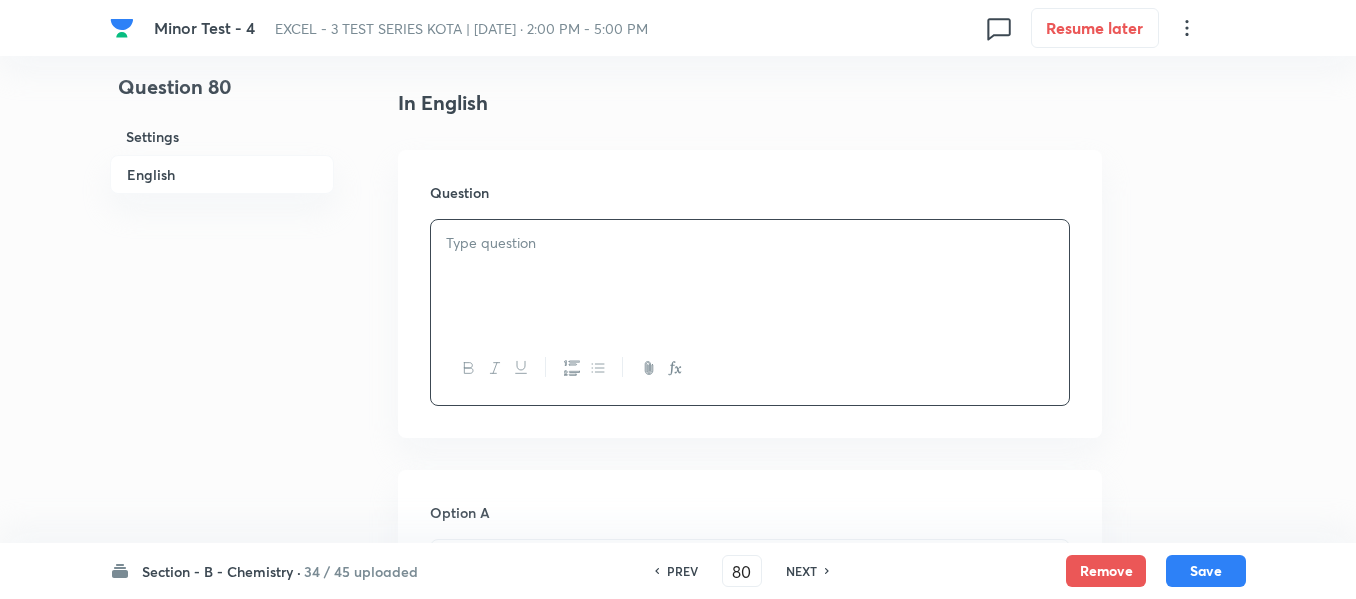click at bounding box center (750, 276) 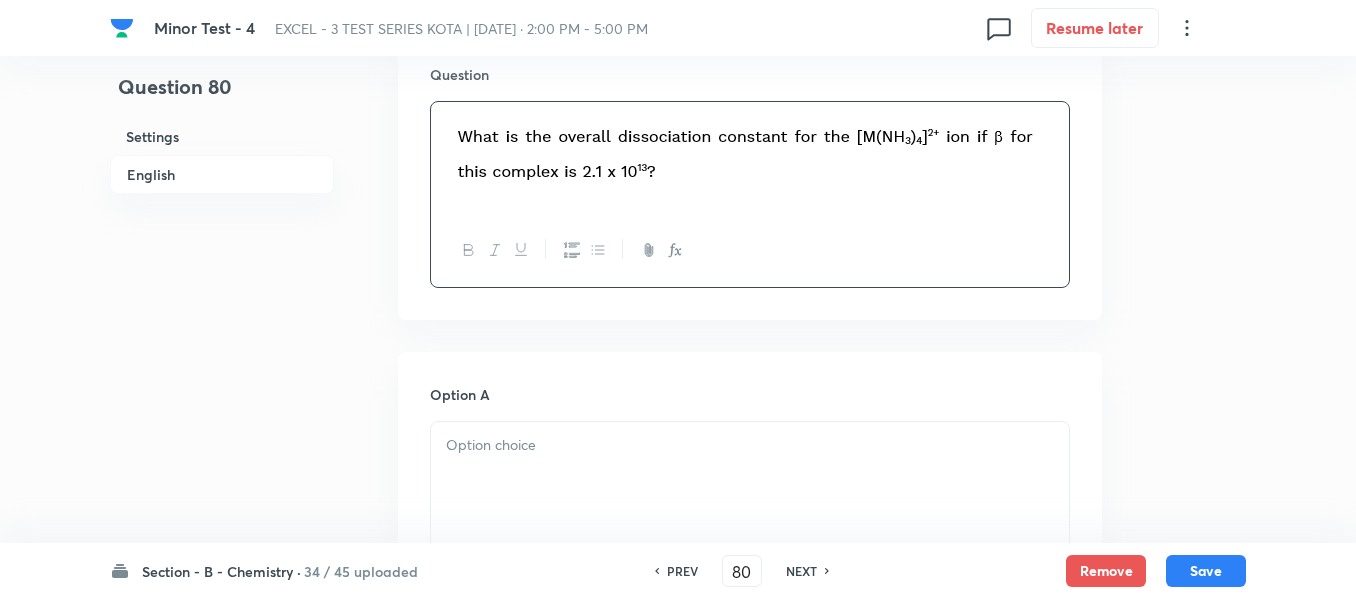 scroll, scrollTop: 800, scrollLeft: 0, axis: vertical 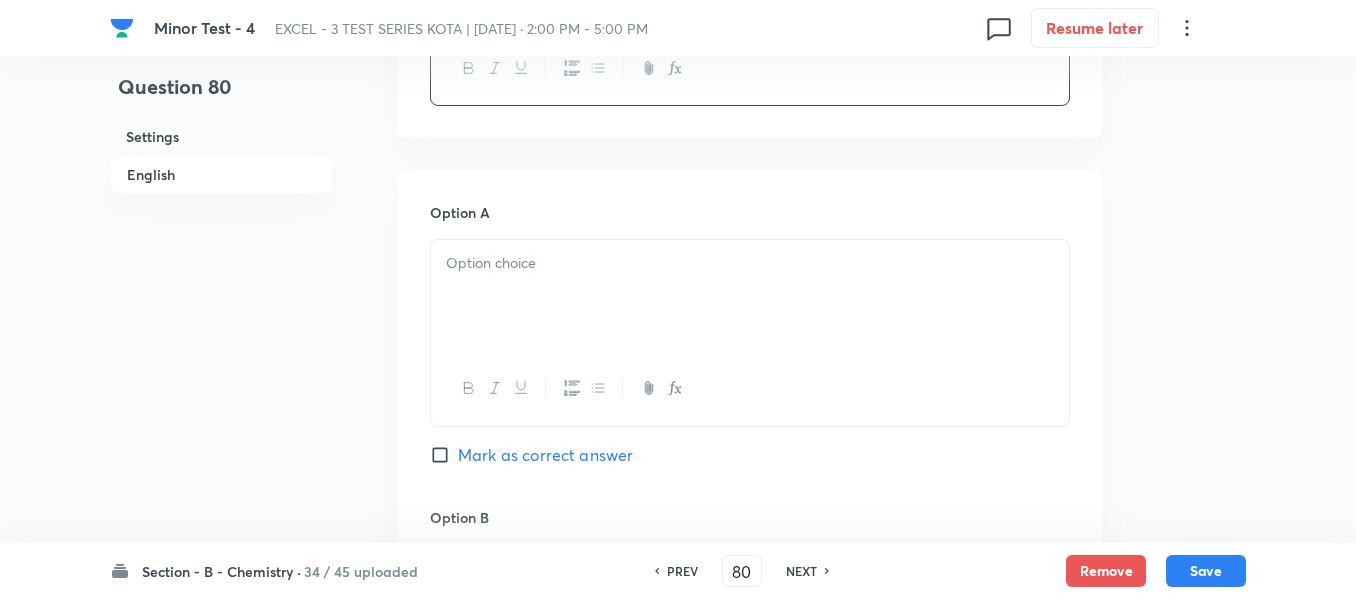 click at bounding box center [750, 263] 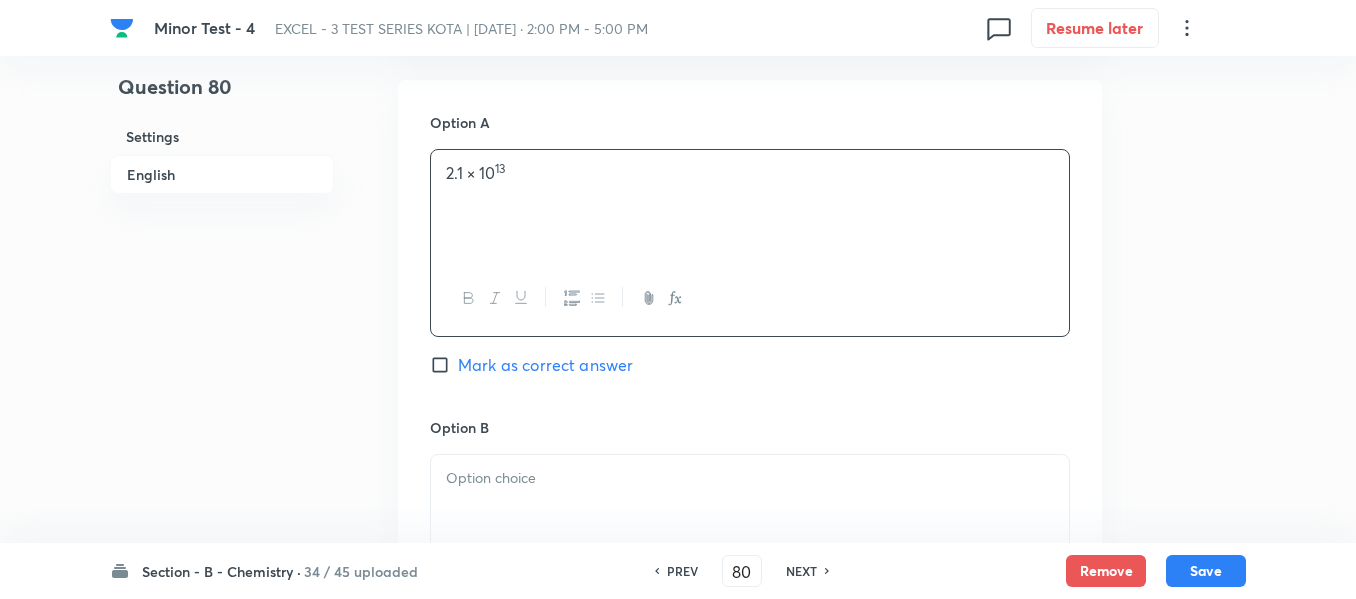 scroll, scrollTop: 1000, scrollLeft: 0, axis: vertical 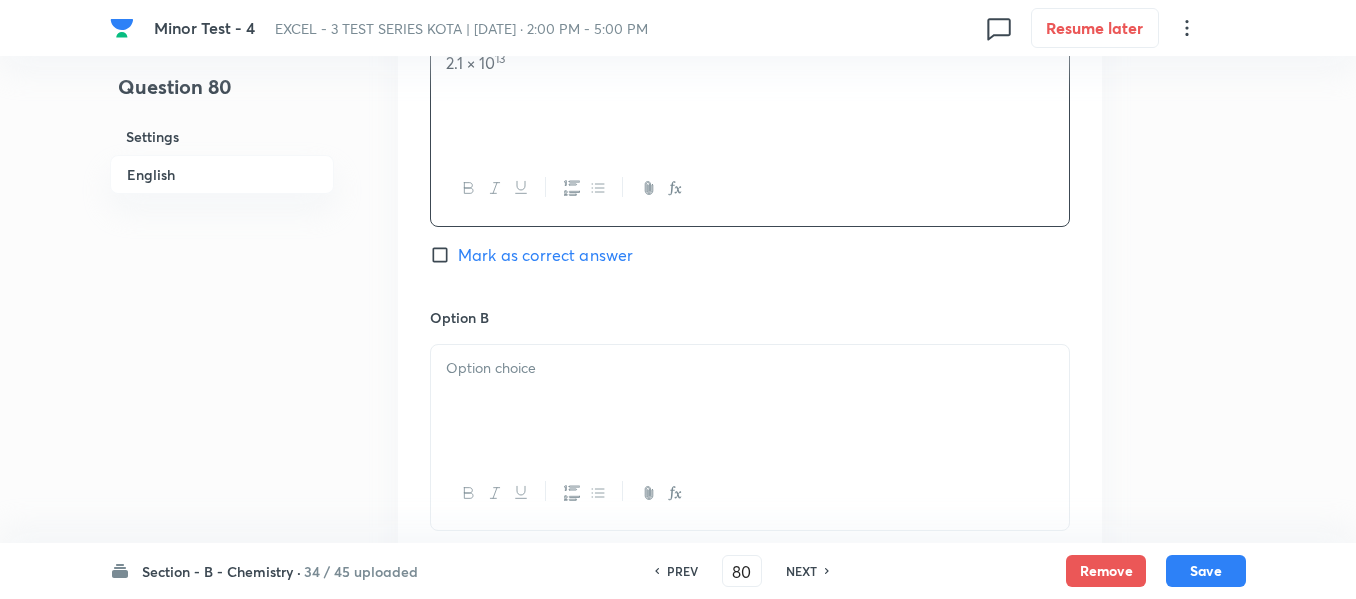 click at bounding box center (750, 368) 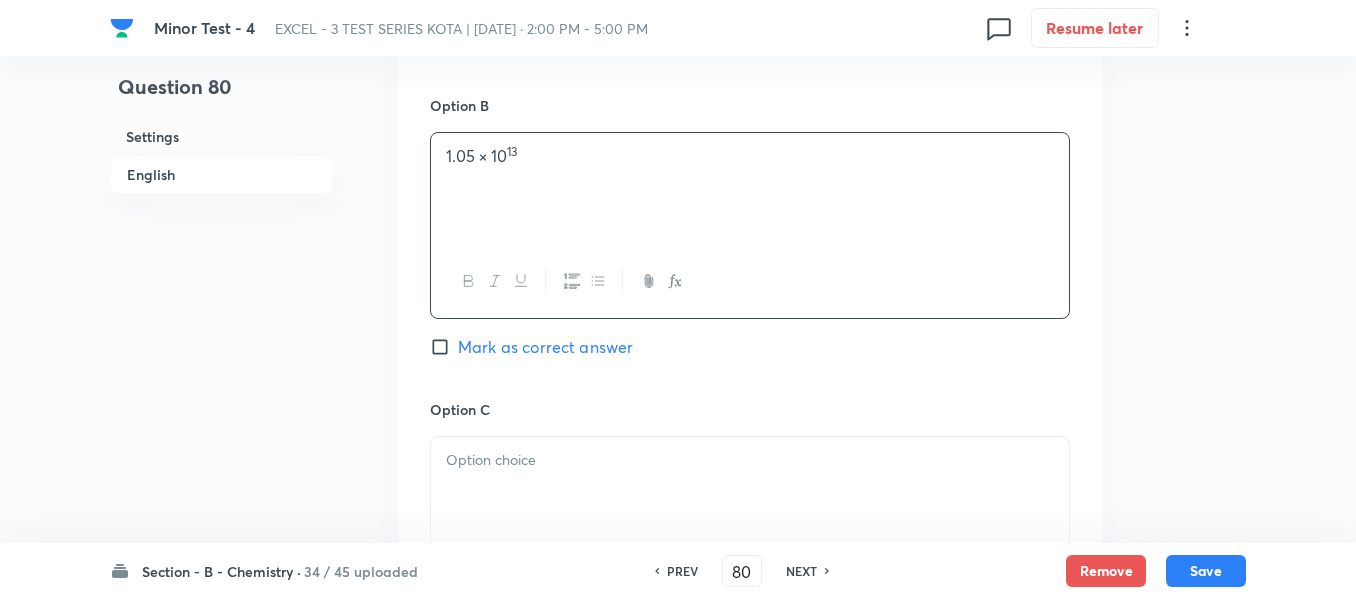 scroll, scrollTop: 1300, scrollLeft: 0, axis: vertical 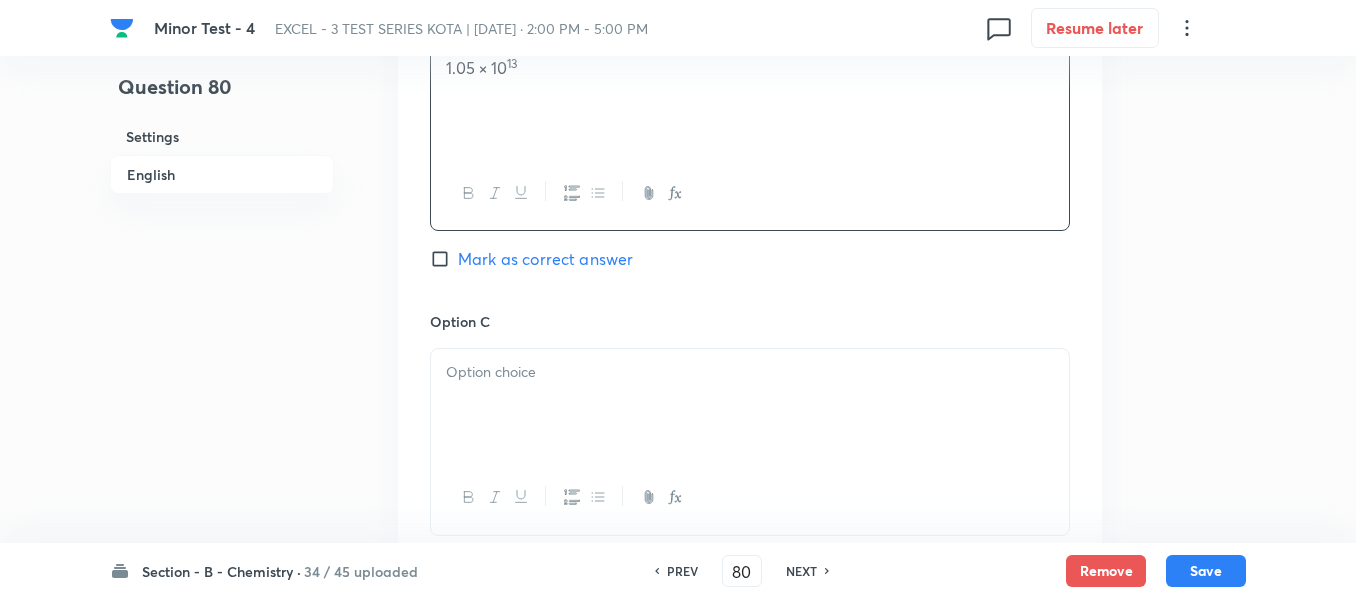click at bounding box center [750, 372] 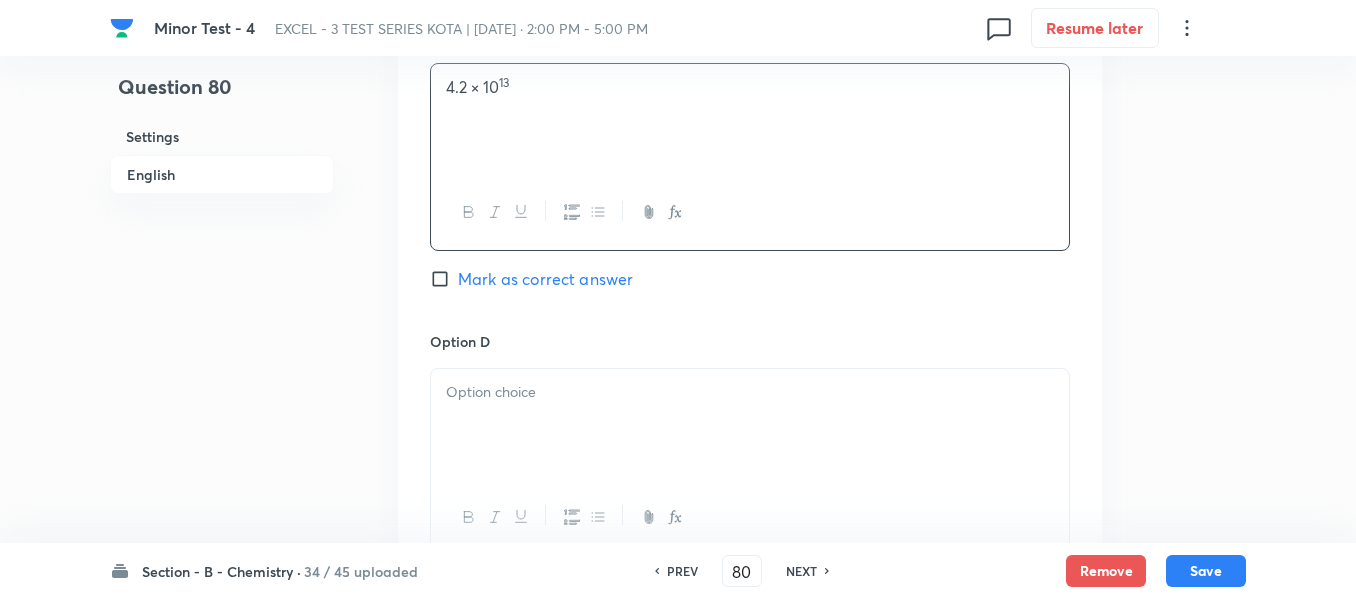 scroll, scrollTop: 1600, scrollLeft: 0, axis: vertical 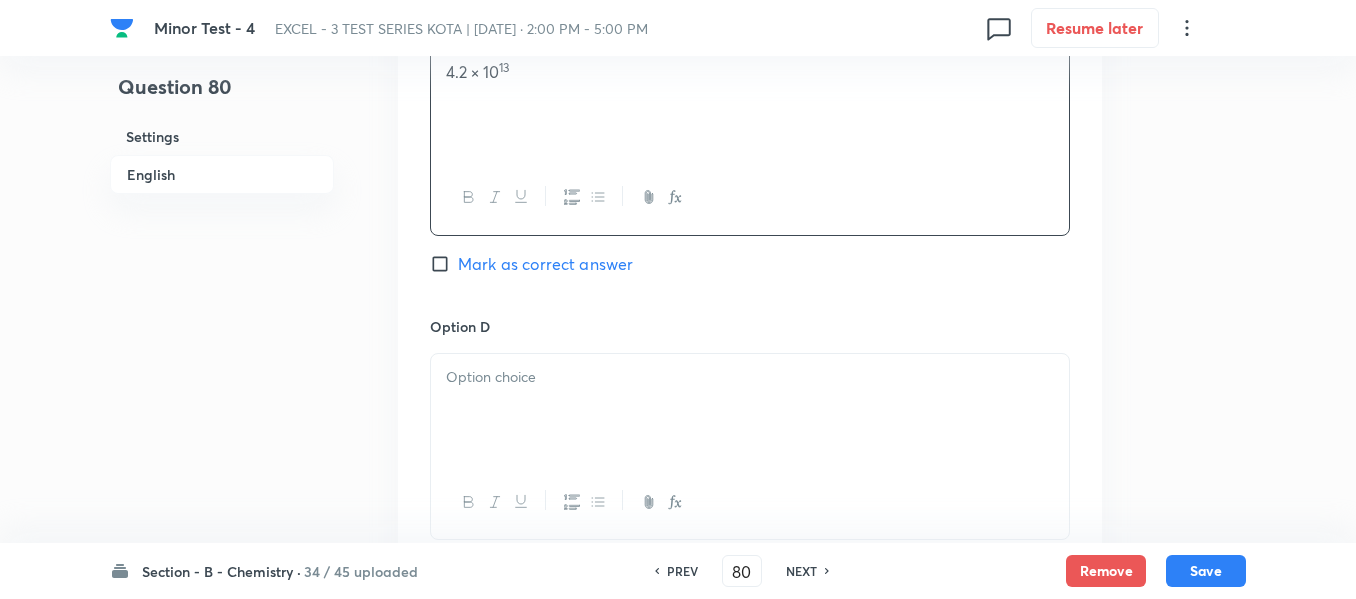 click at bounding box center (750, 377) 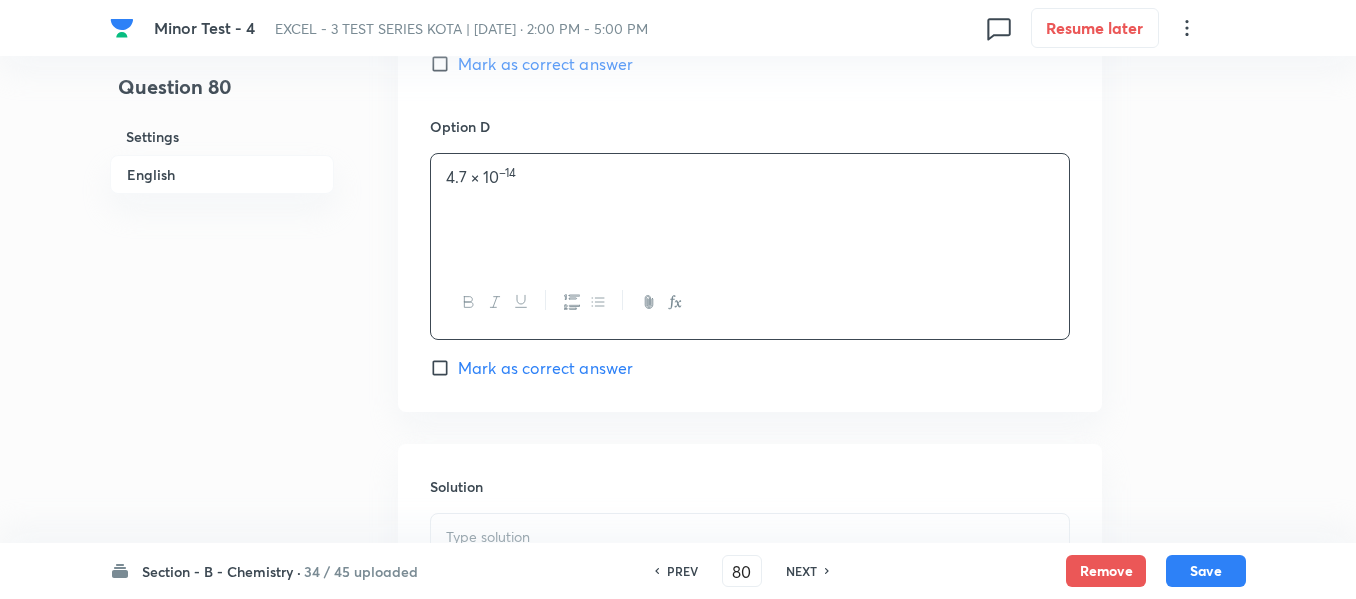 click on "Mark as correct answer" at bounding box center (545, 368) 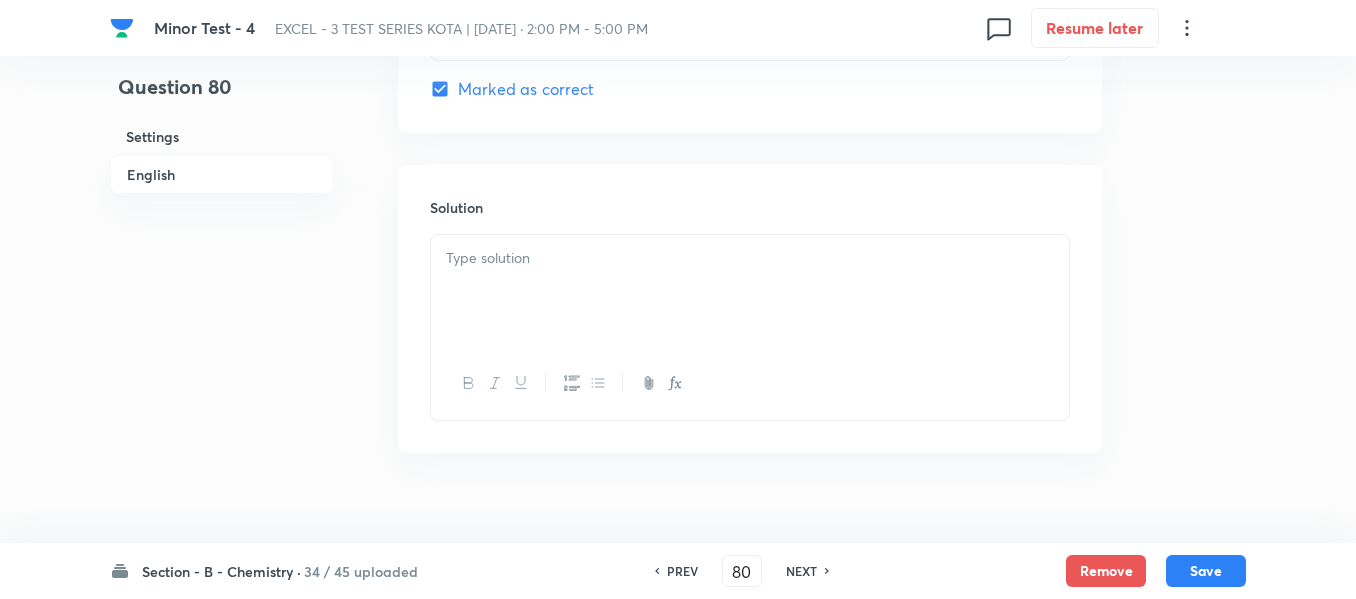 scroll, scrollTop: 2100, scrollLeft: 0, axis: vertical 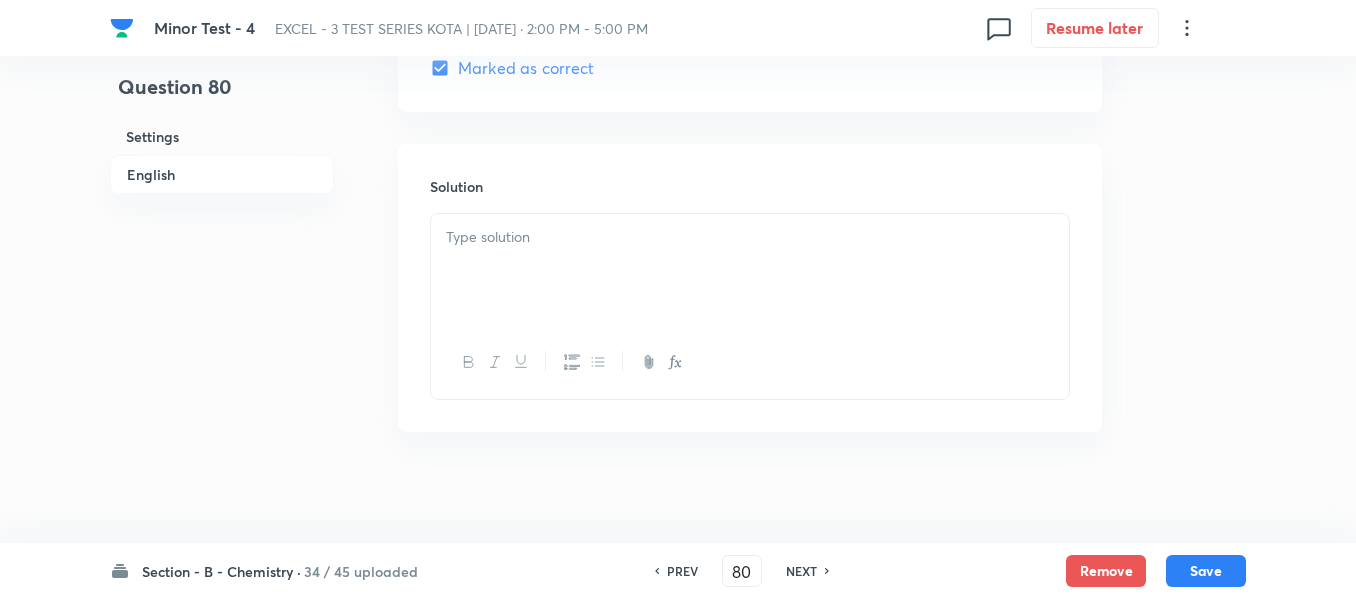 click at bounding box center [750, 237] 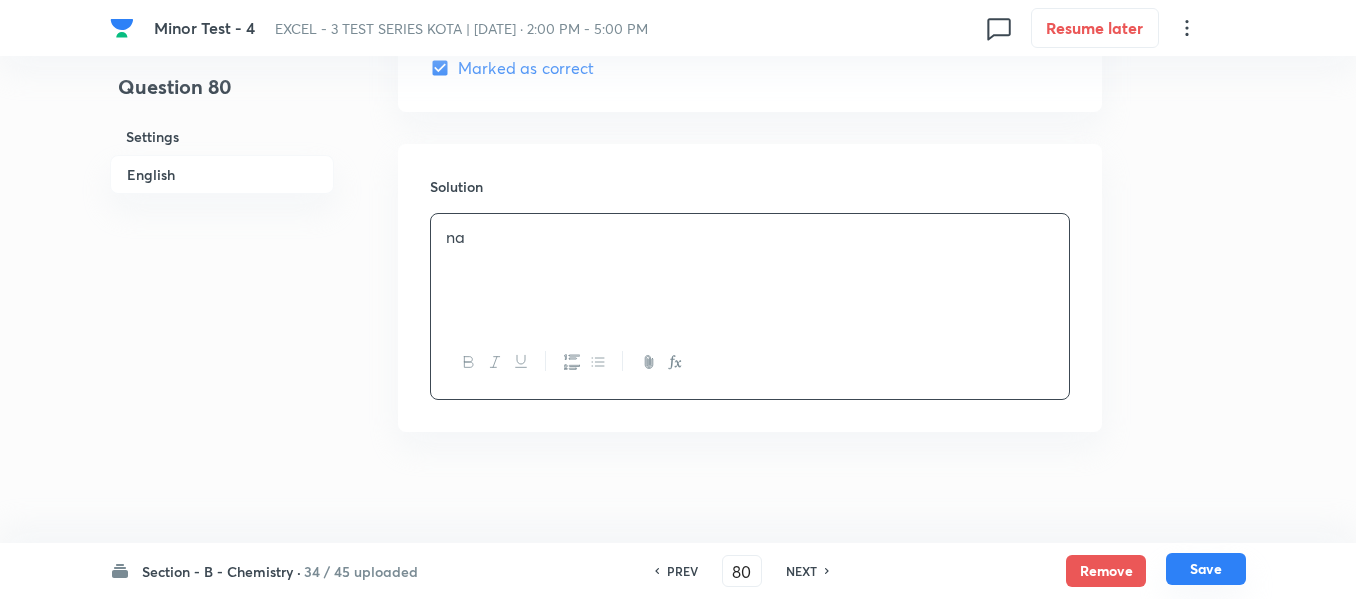click on "Save" at bounding box center [1206, 569] 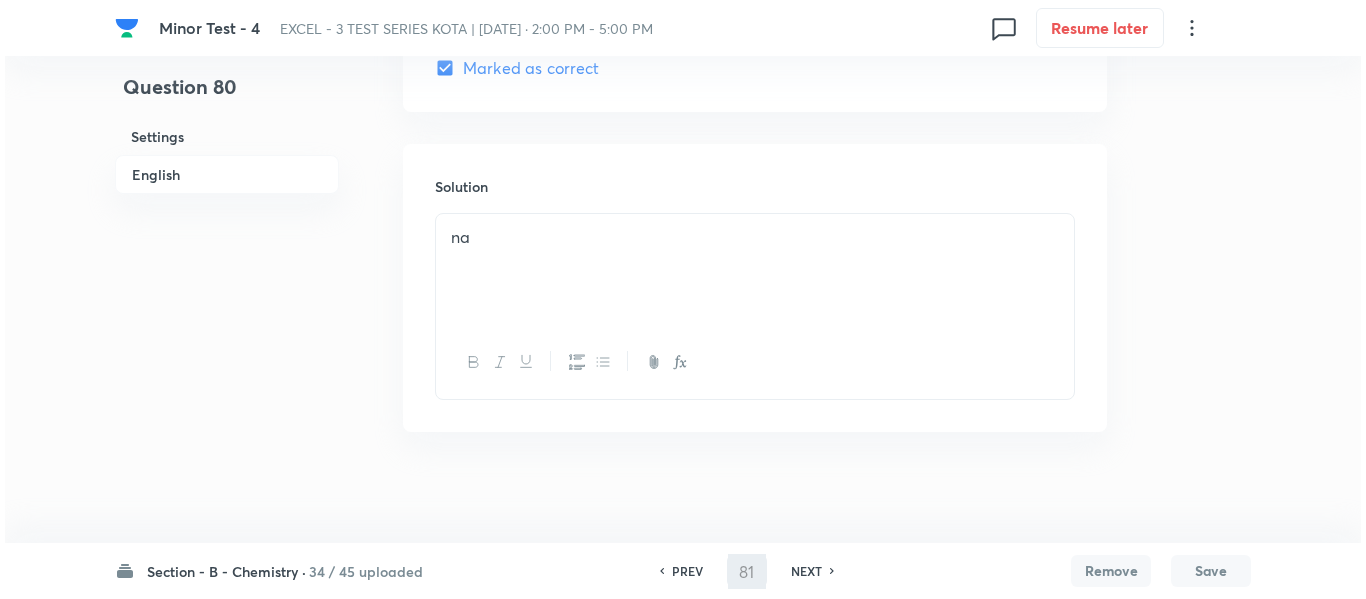scroll, scrollTop: 0, scrollLeft: 0, axis: both 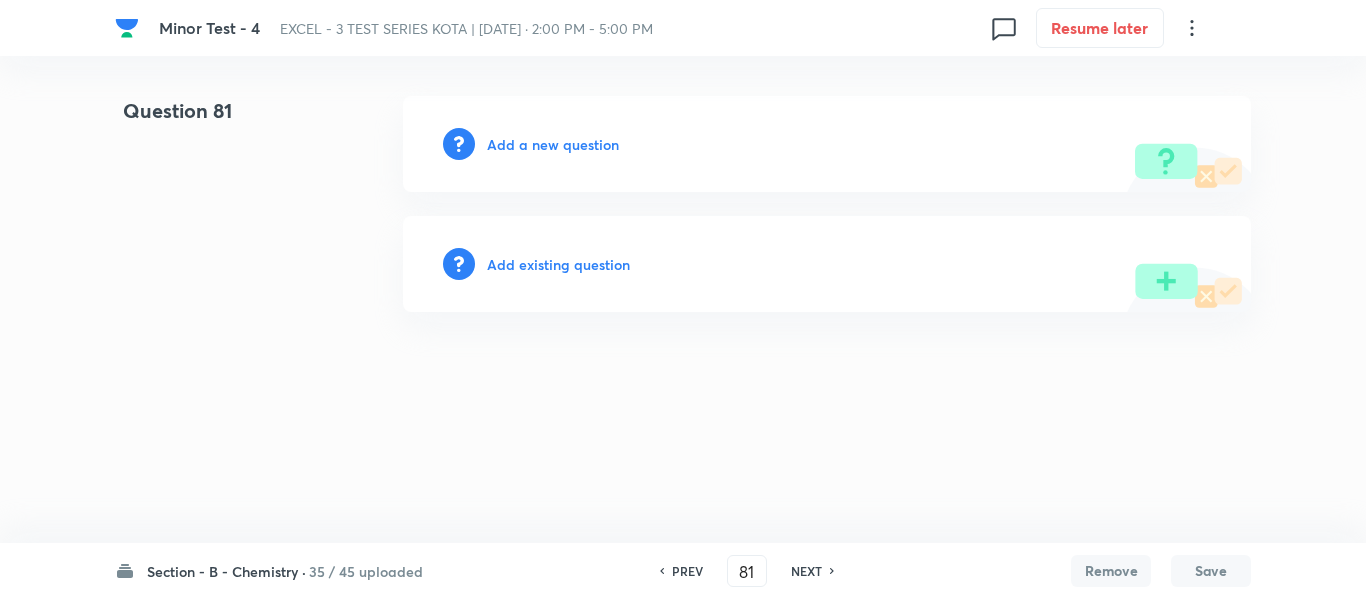 click on "Add a new question" at bounding box center [553, 144] 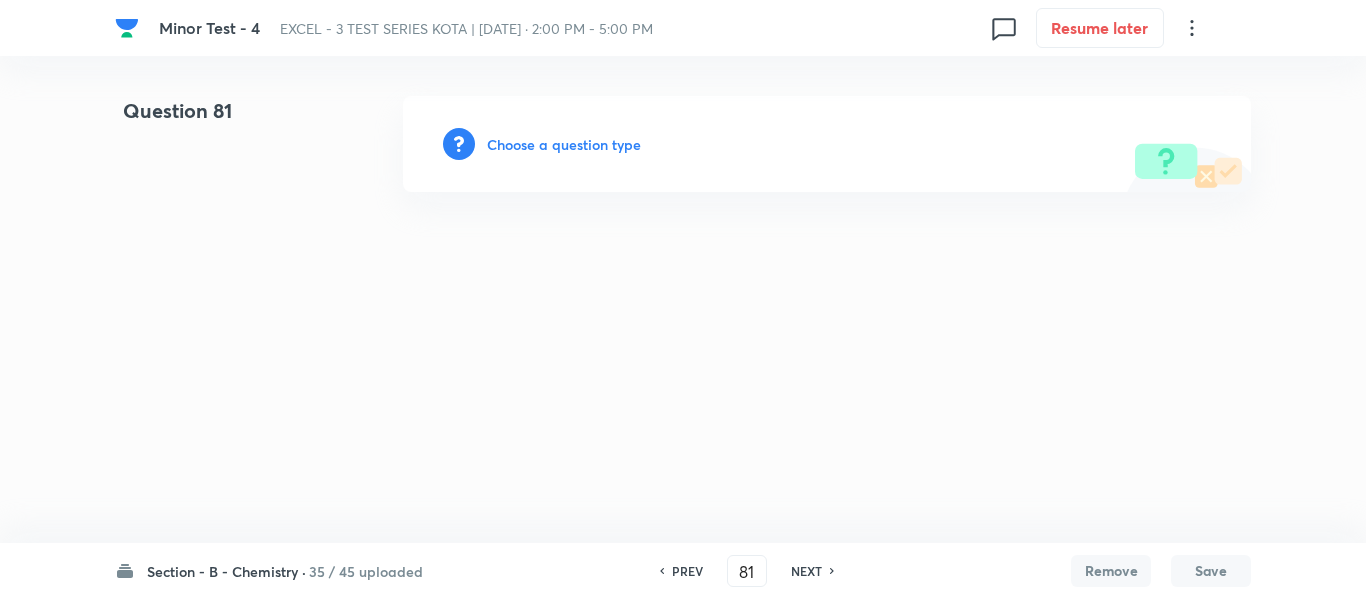 click on "Choose a question type" at bounding box center [564, 144] 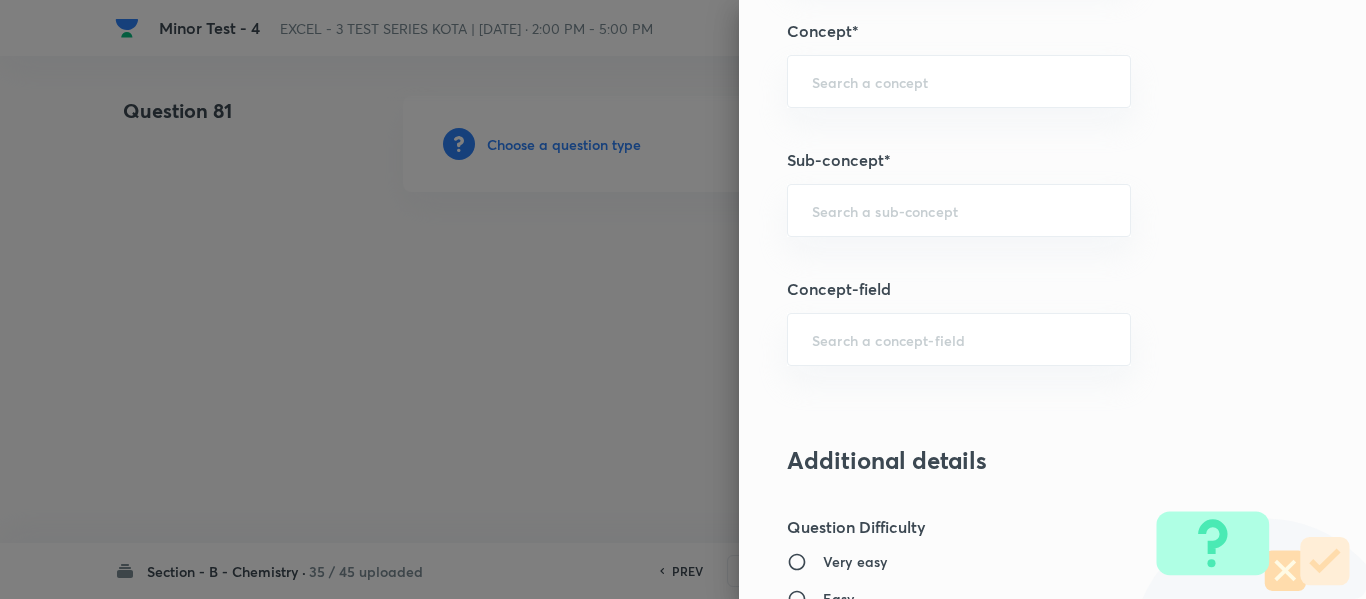 scroll, scrollTop: 1300, scrollLeft: 0, axis: vertical 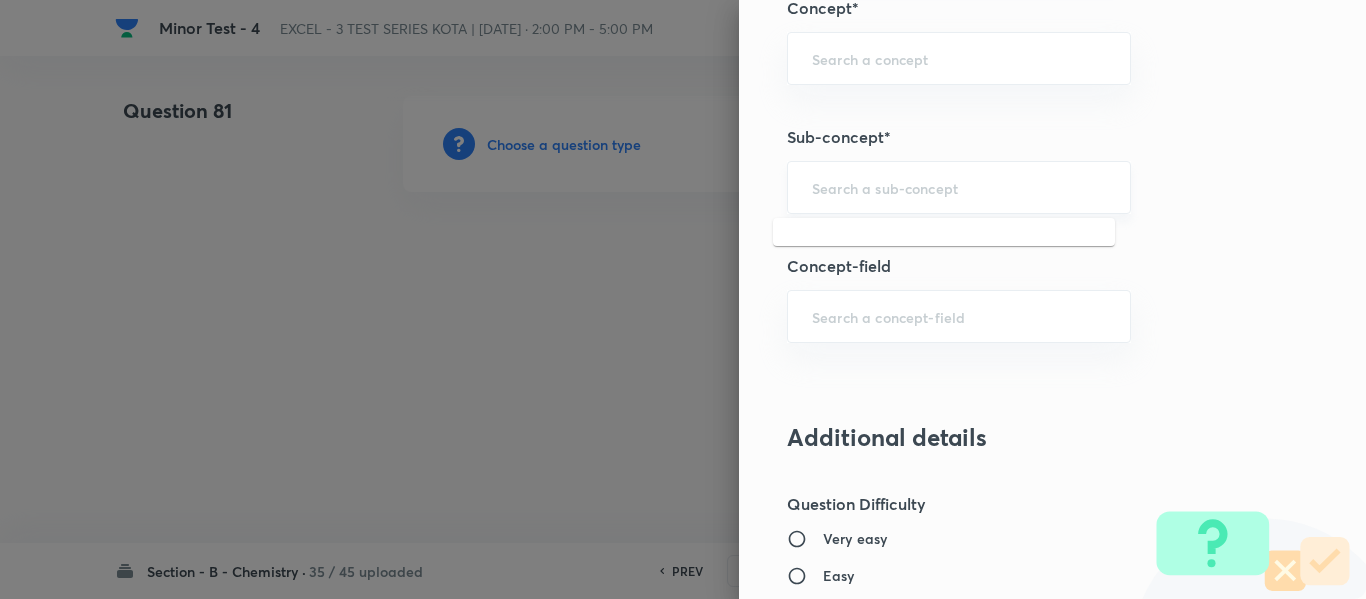 click at bounding box center [959, 187] 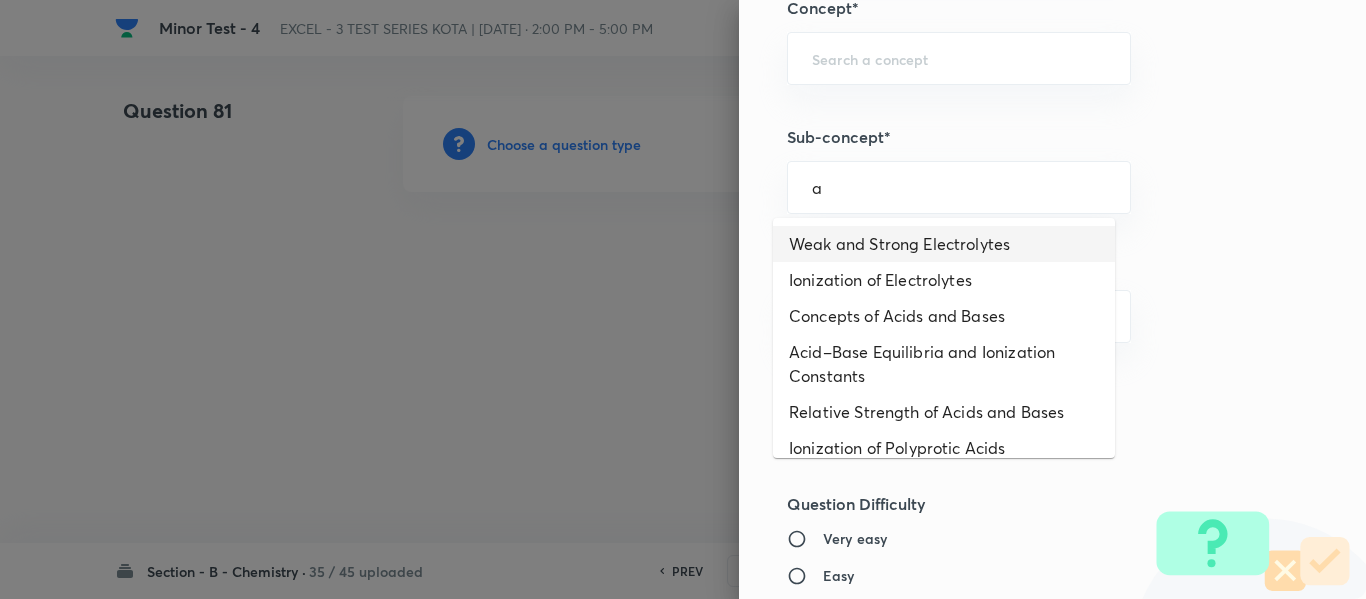 click on "Weak and Strong Electrolytes" at bounding box center [944, 244] 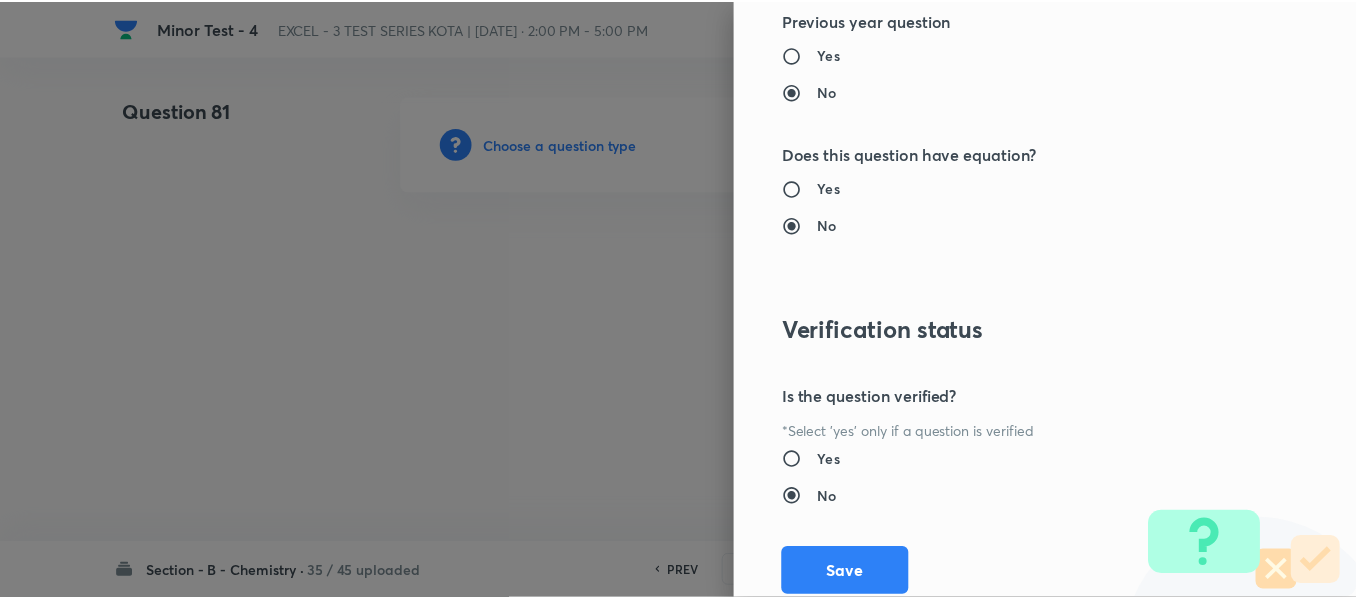 scroll, scrollTop: 2261, scrollLeft: 0, axis: vertical 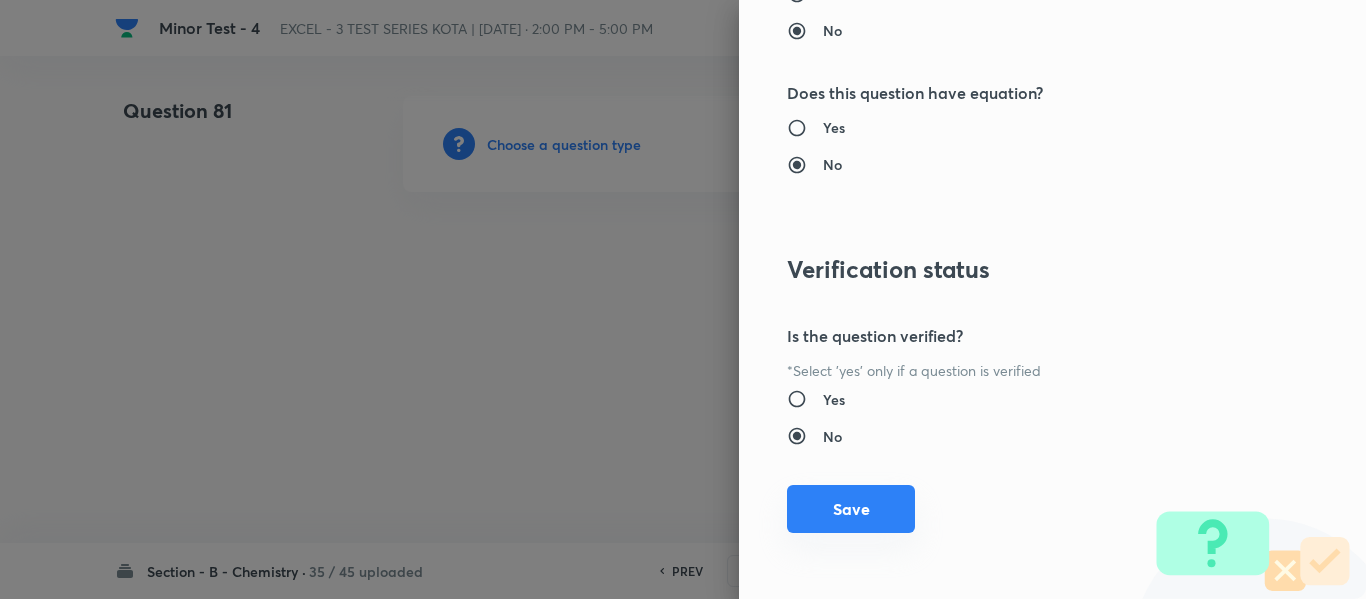 click on "Save" at bounding box center [851, 509] 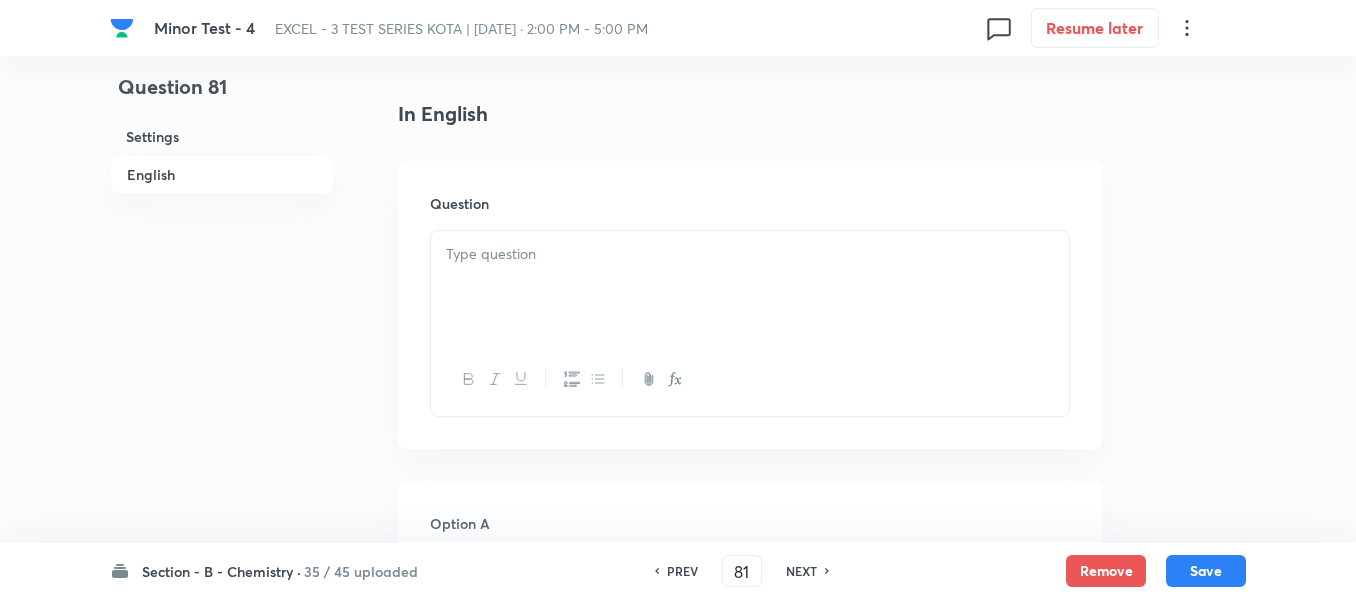 scroll, scrollTop: 500, scrollLeft: 0, axis: vertical 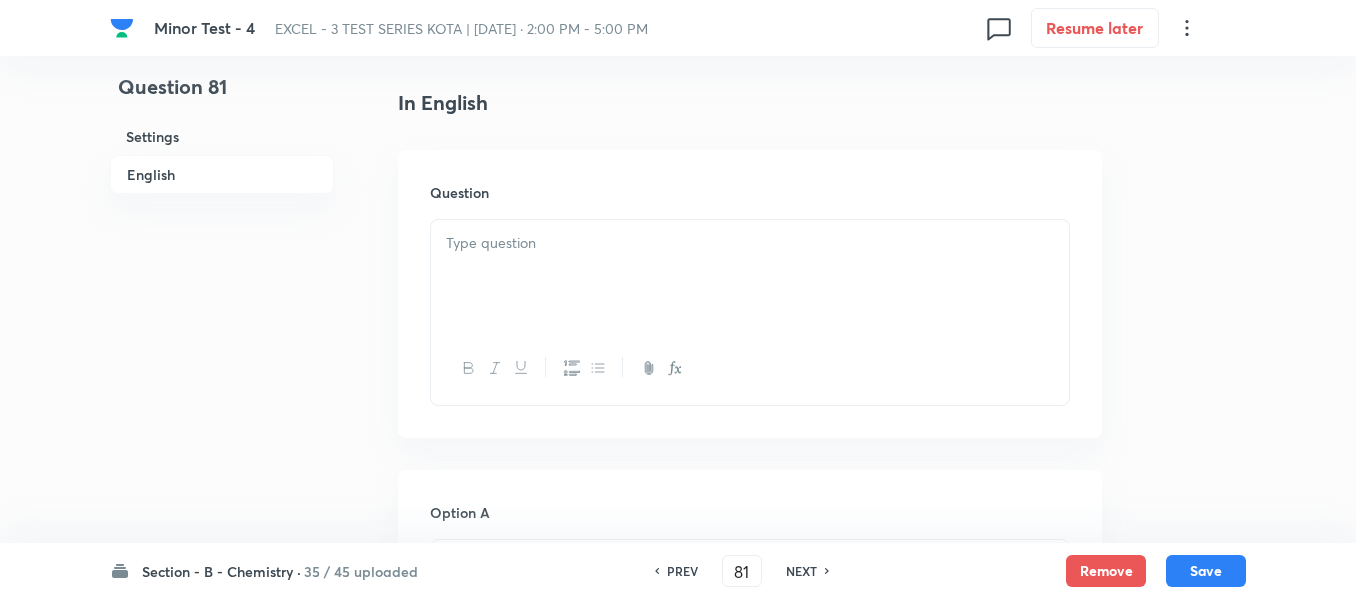click at bounding box center (750, 243) 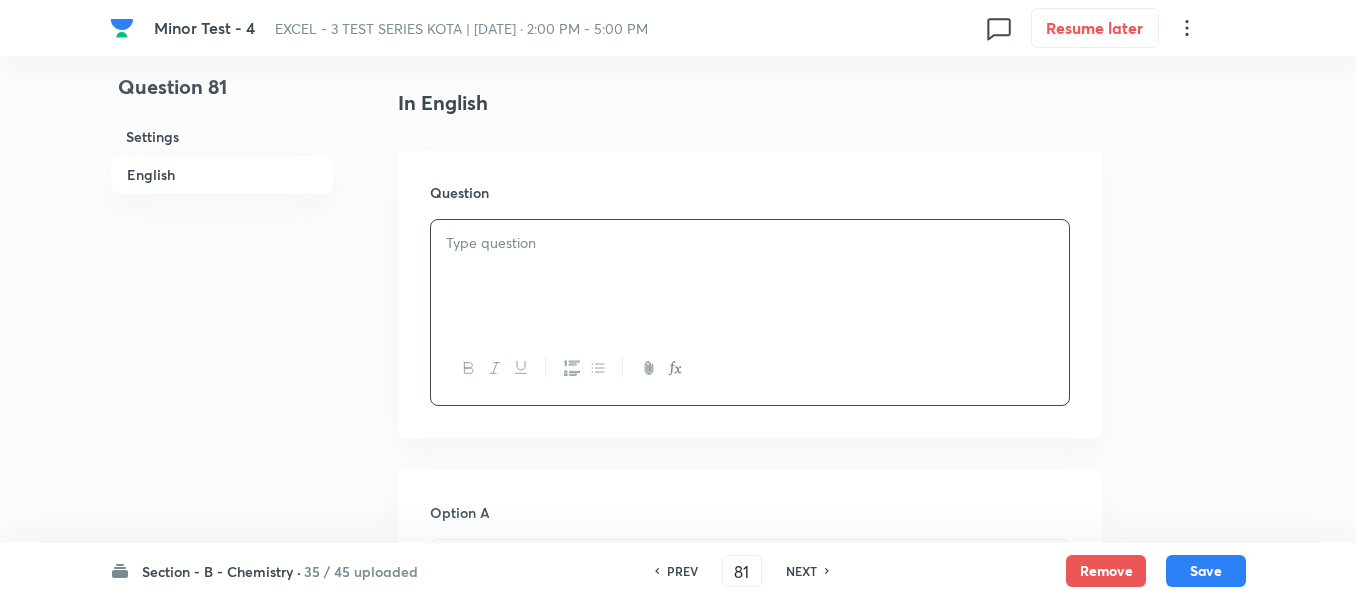 click at bounding box center (750, 276) 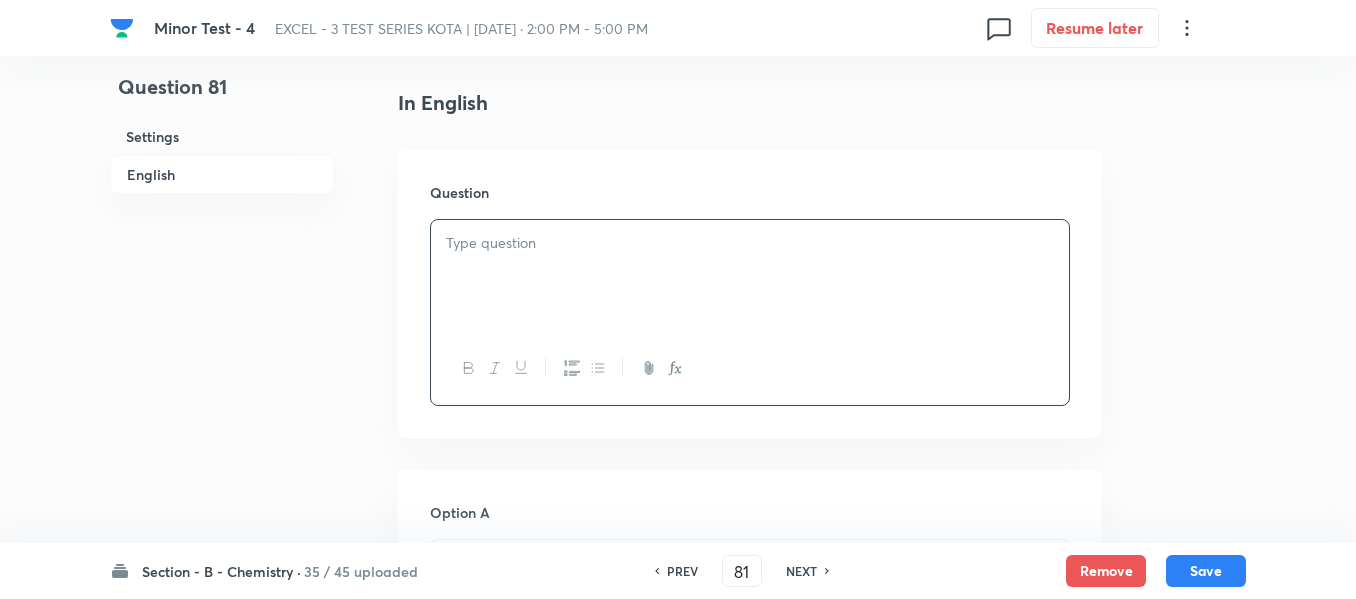 click at bounding box center (750, 276) 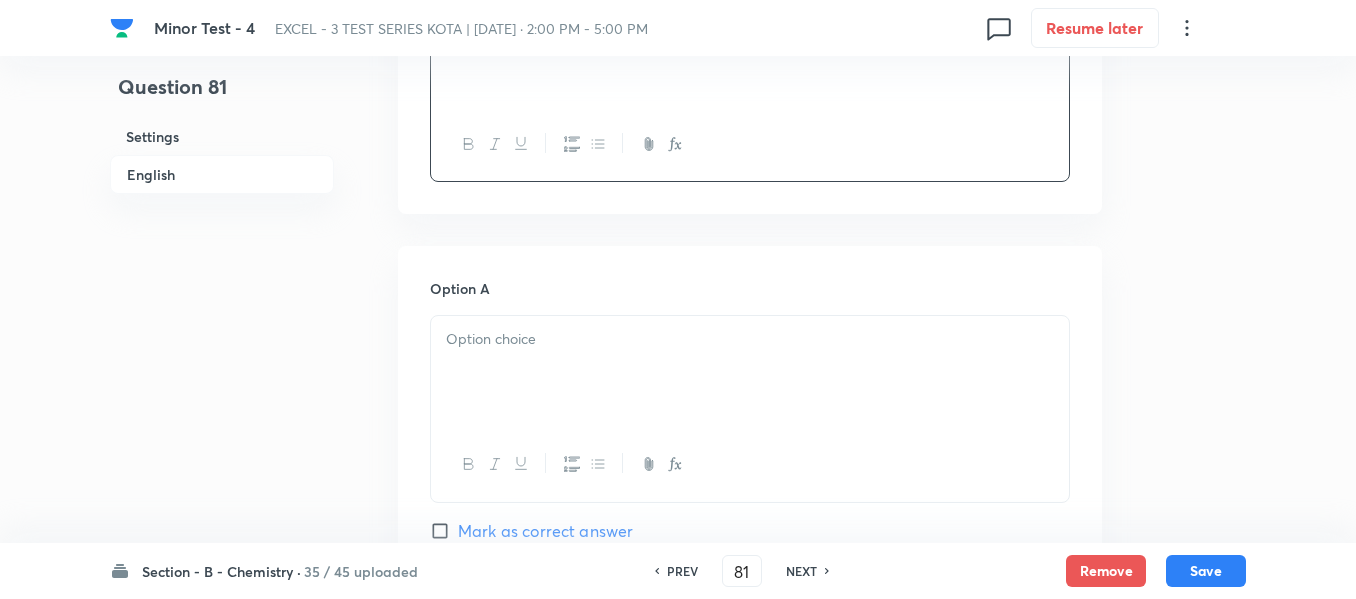 scroll, scrollTop: 800, scrollLeft: 0, axis: vertical 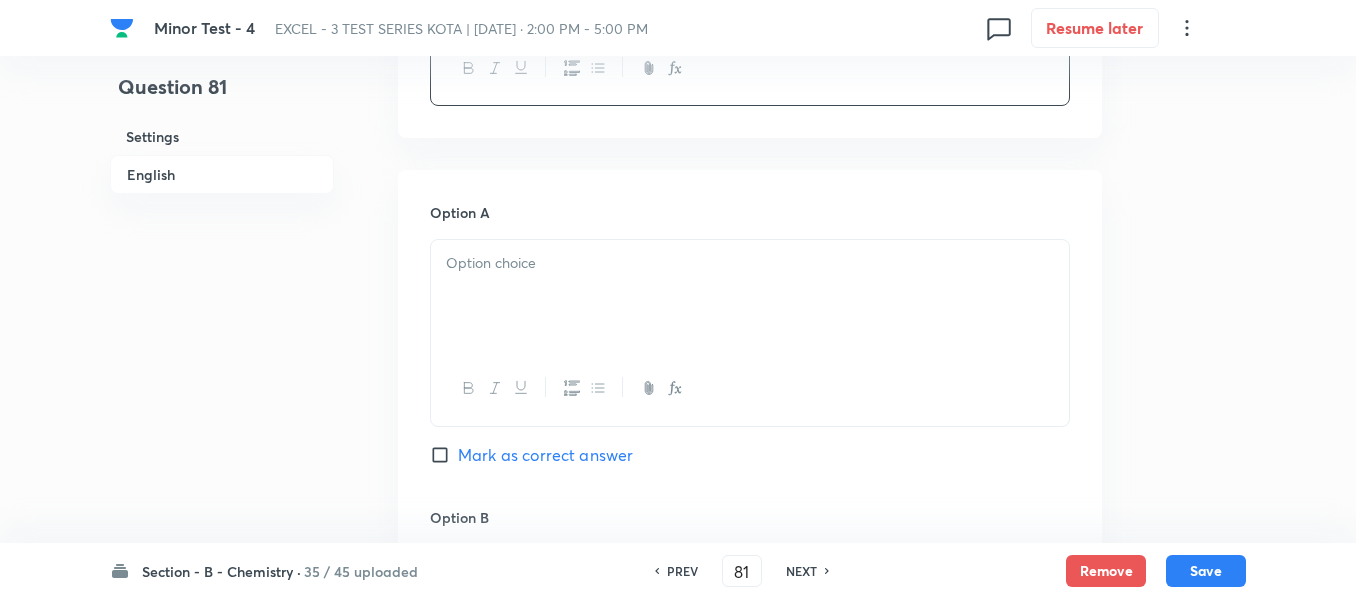 click at bounding box center (750, 296) 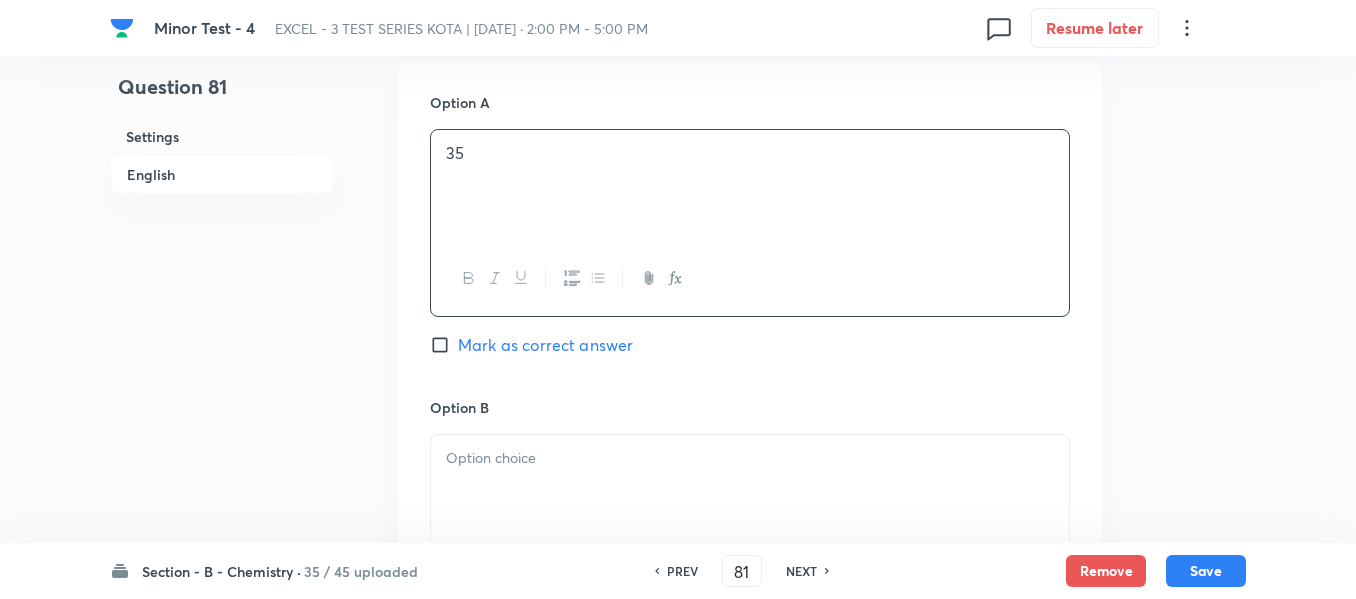 scroll, scrollTop: 1100, scrollLeft: 0, axis: vertical 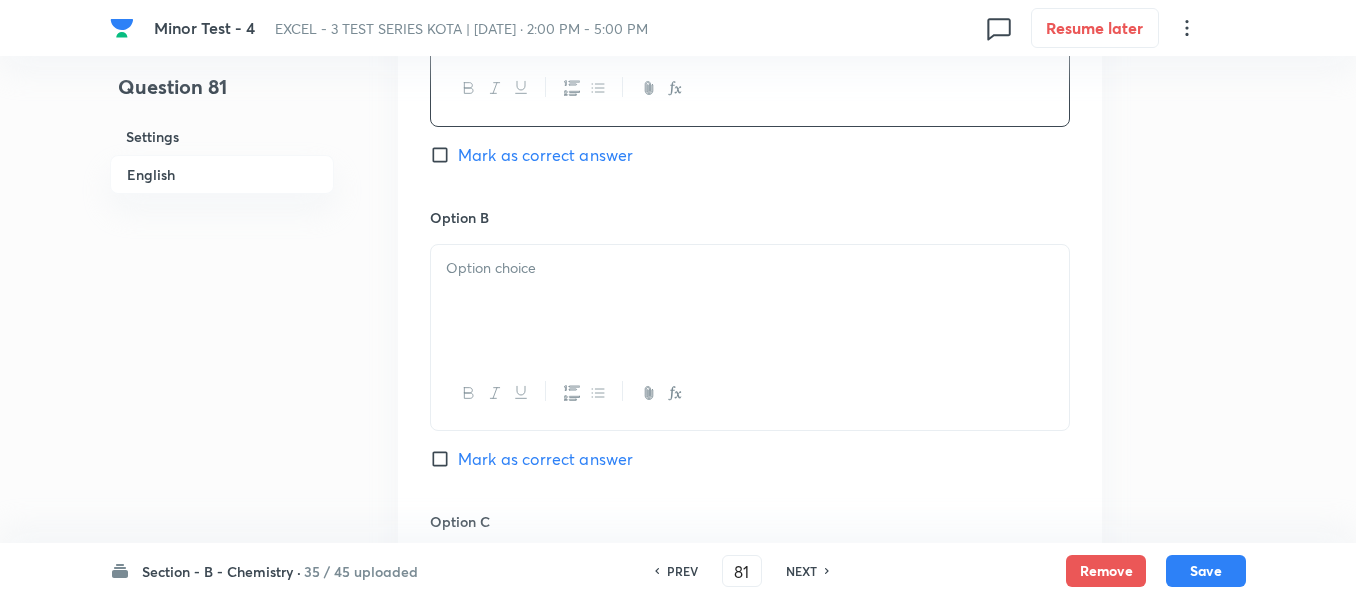click at bounding box center (750, 301) 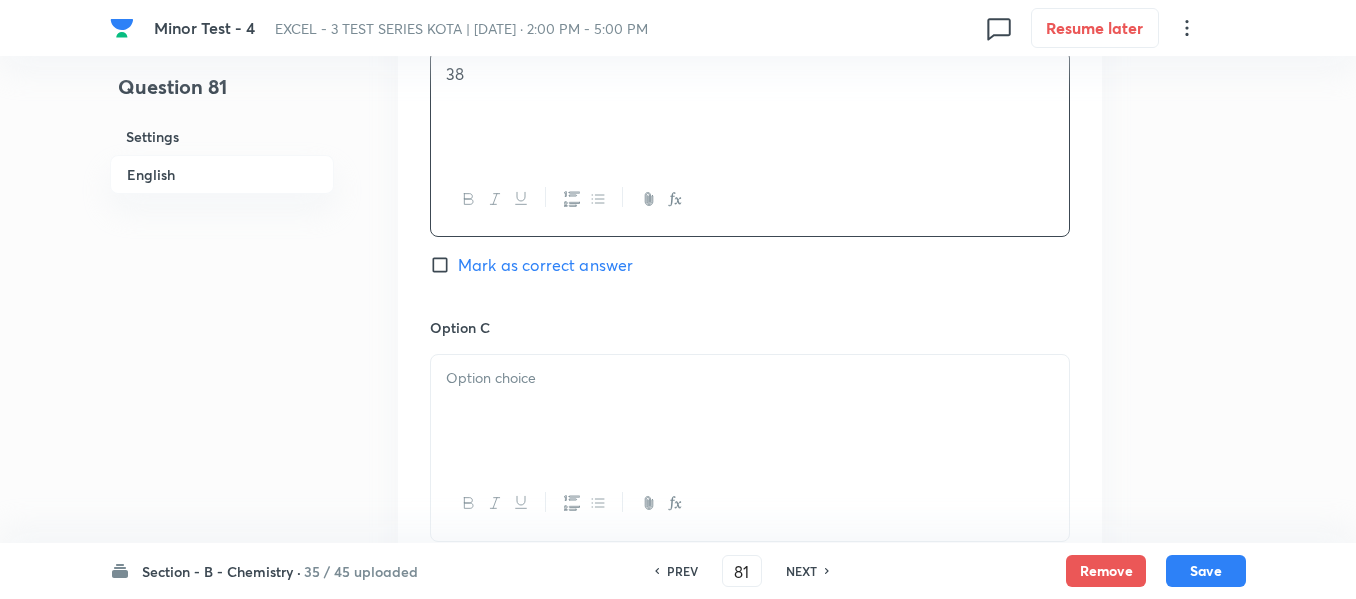 scroll, scrollTop: 1400, scrollLeft: 0, axis: vertical 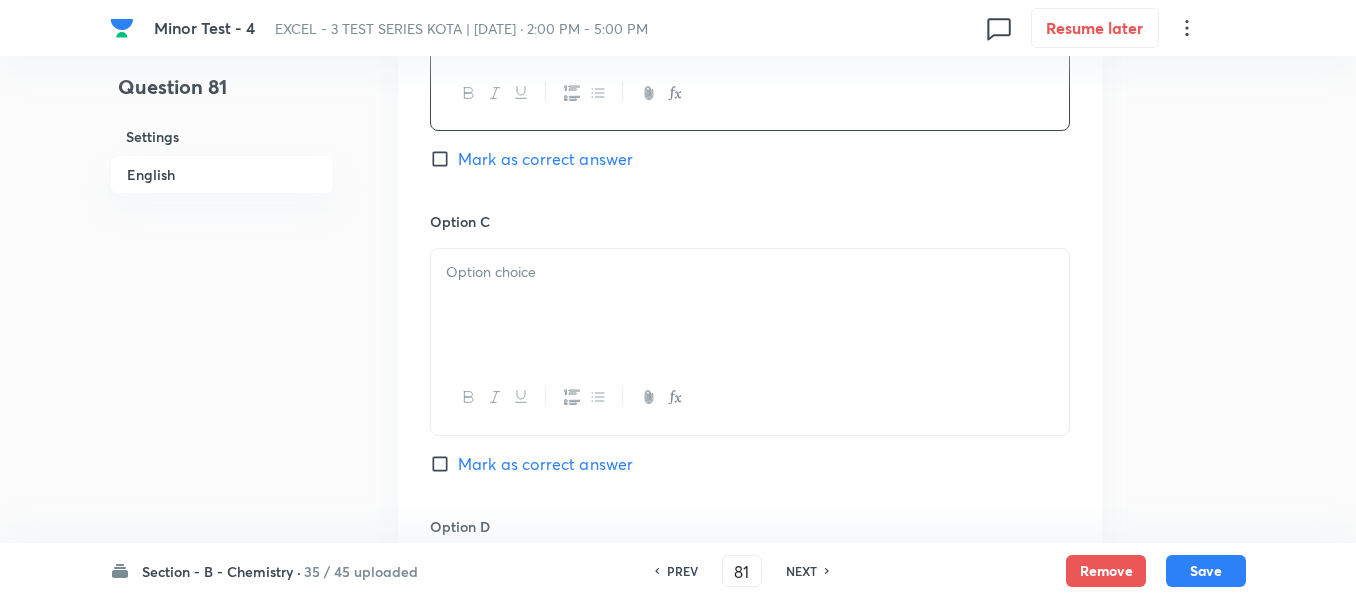 click at bounding box center (750, 305) 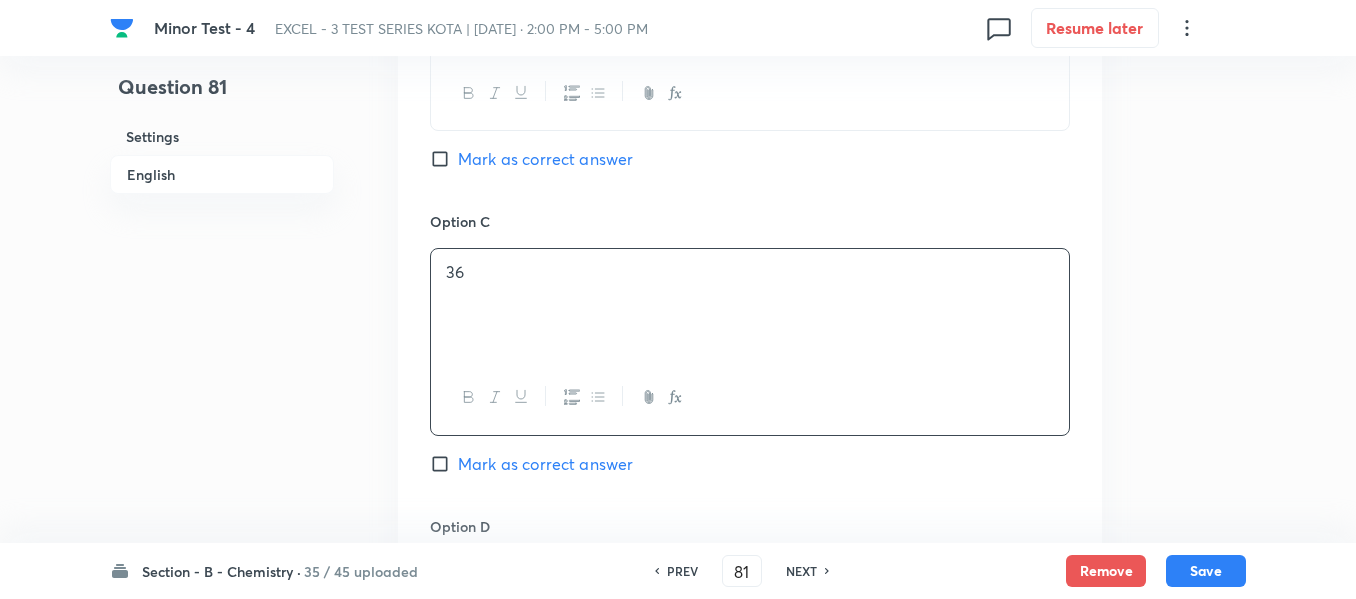 click on "Mark as correct answer" at bounding box center (545, 464) 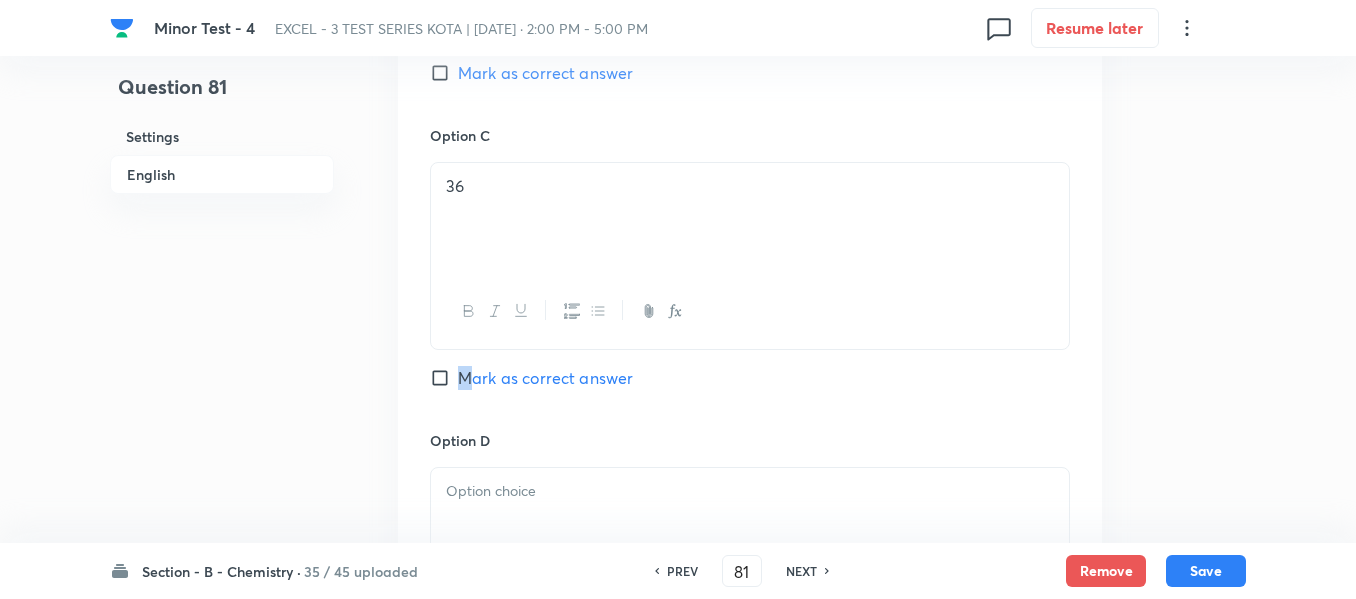 scroll, scrollTop: 1600, scrollLeft: 0, axis: vertical 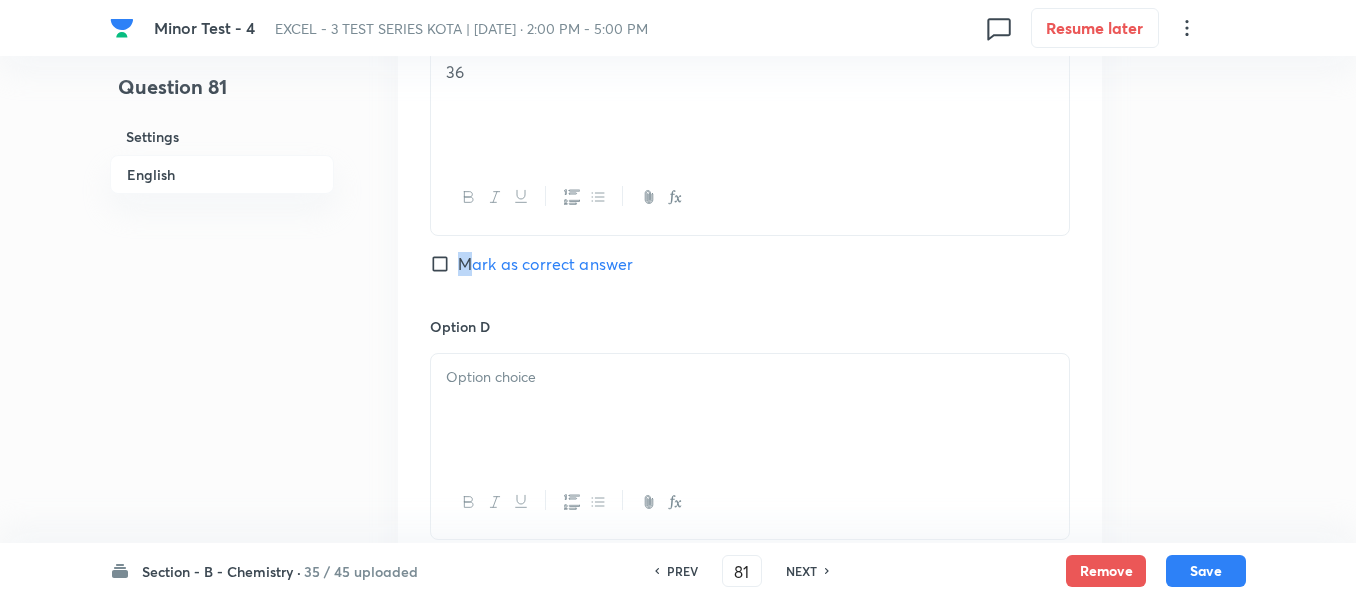 click on "Mark as correct answer" at bounding box center (444, 264) 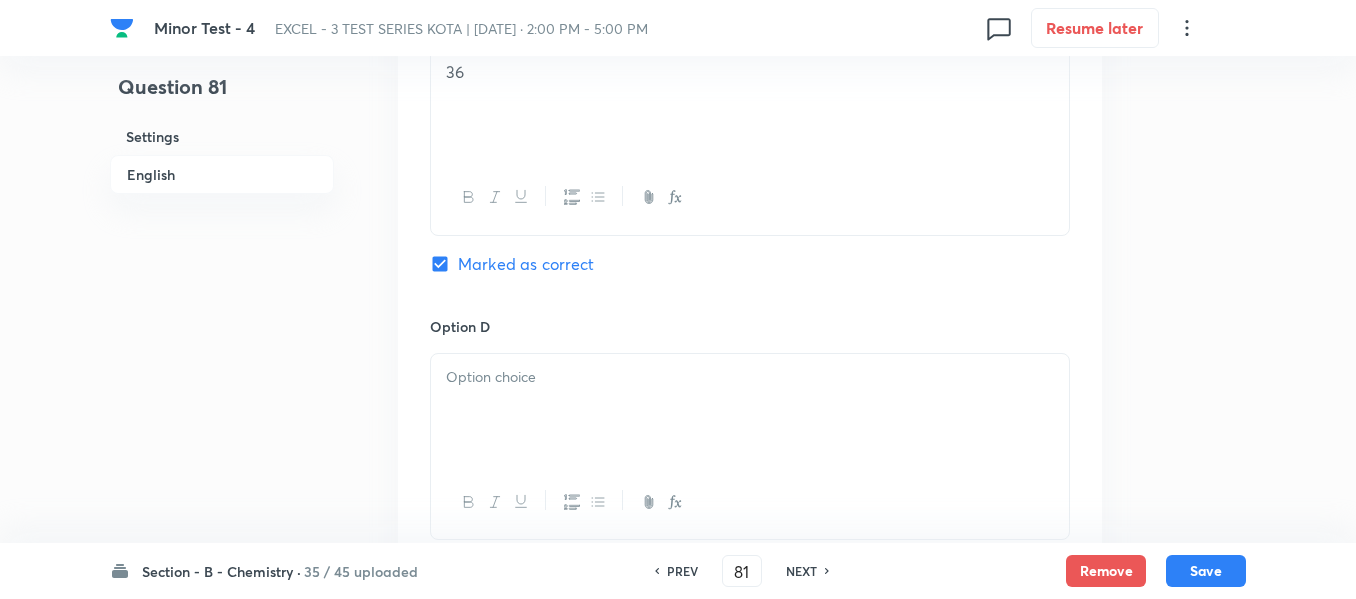 click at bounding box center [750, 410] 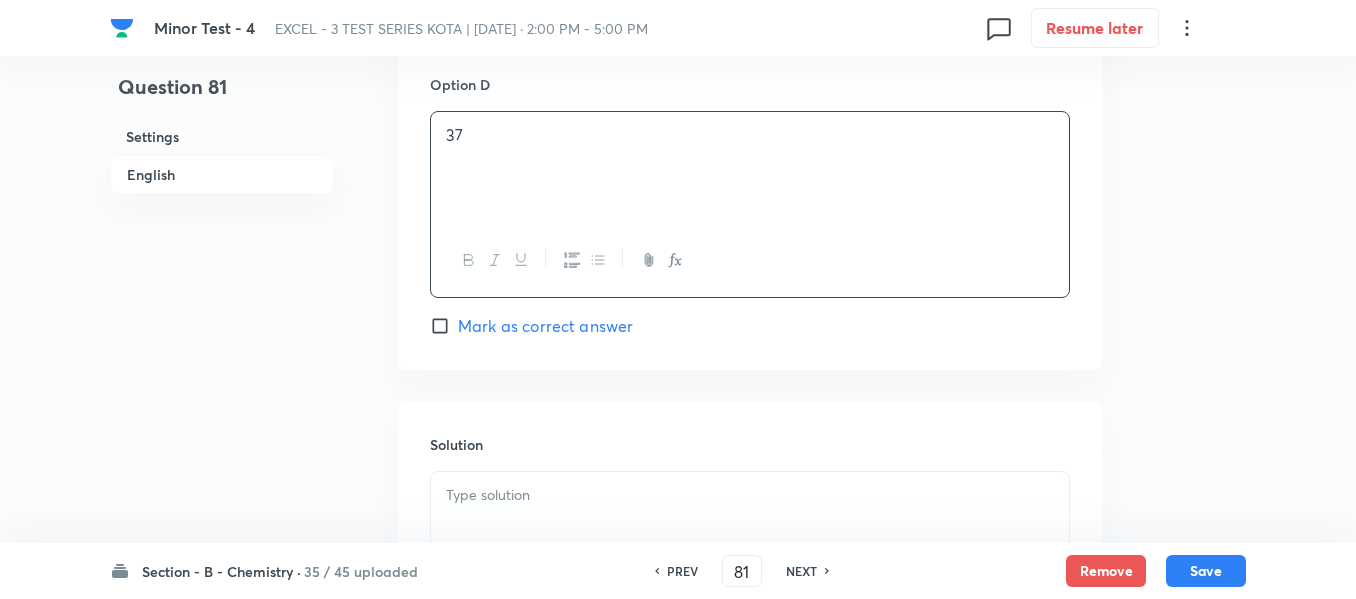 scroll, scrollTop: 1900, scrollLeft: 0, axis: vertical 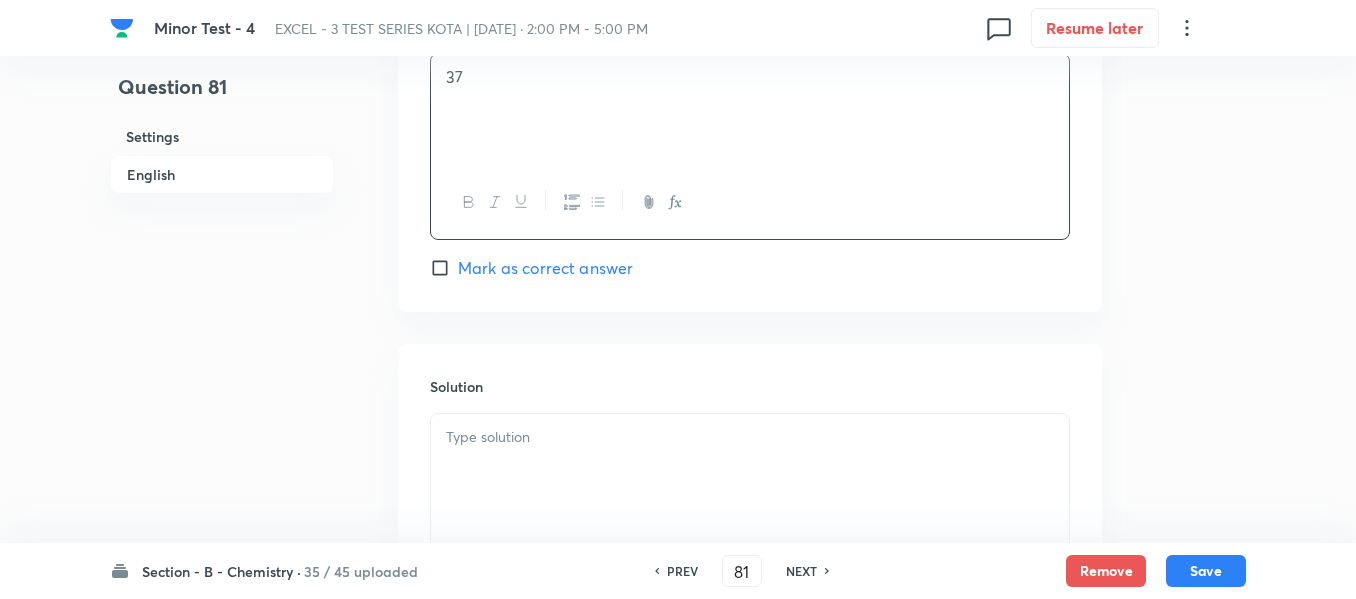 click at bounding box center (750, 437) 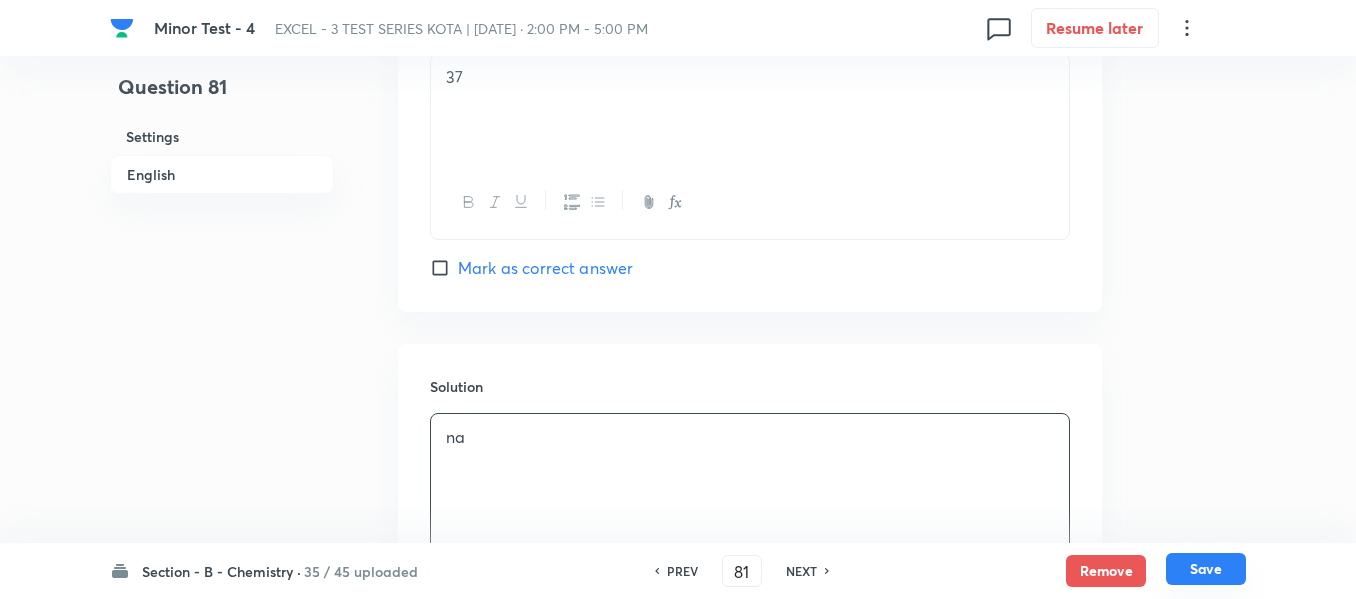 click on "Save" at bounding box center (1206, 569) 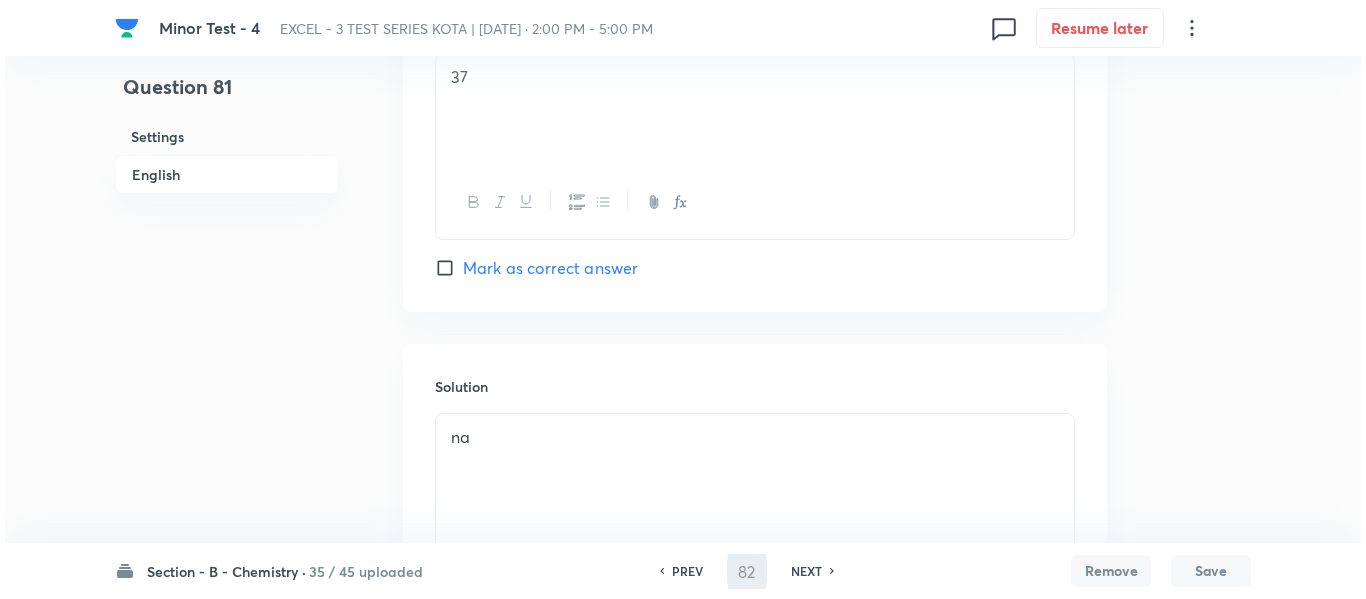 scroll, scrollTop: 0, scrollLeft: 0, axis: both 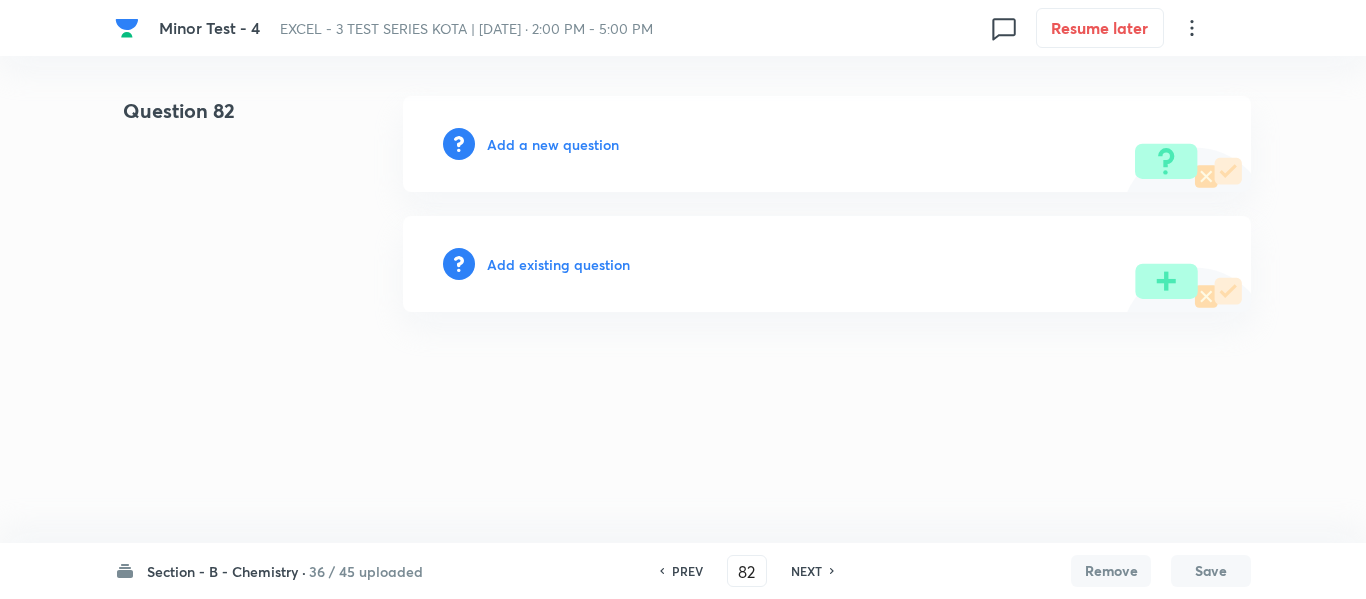 click on "Add a new question" at bounding box center (553, 144) 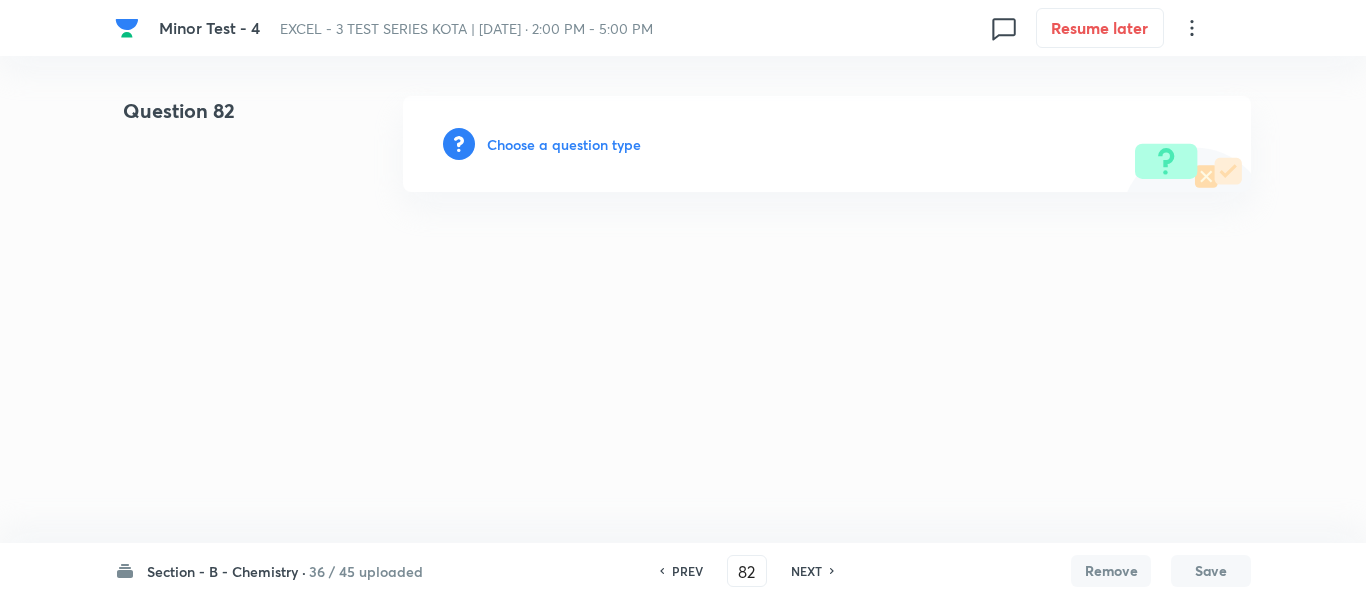 click on "Choose a question type" at bounding box center [564, 144] 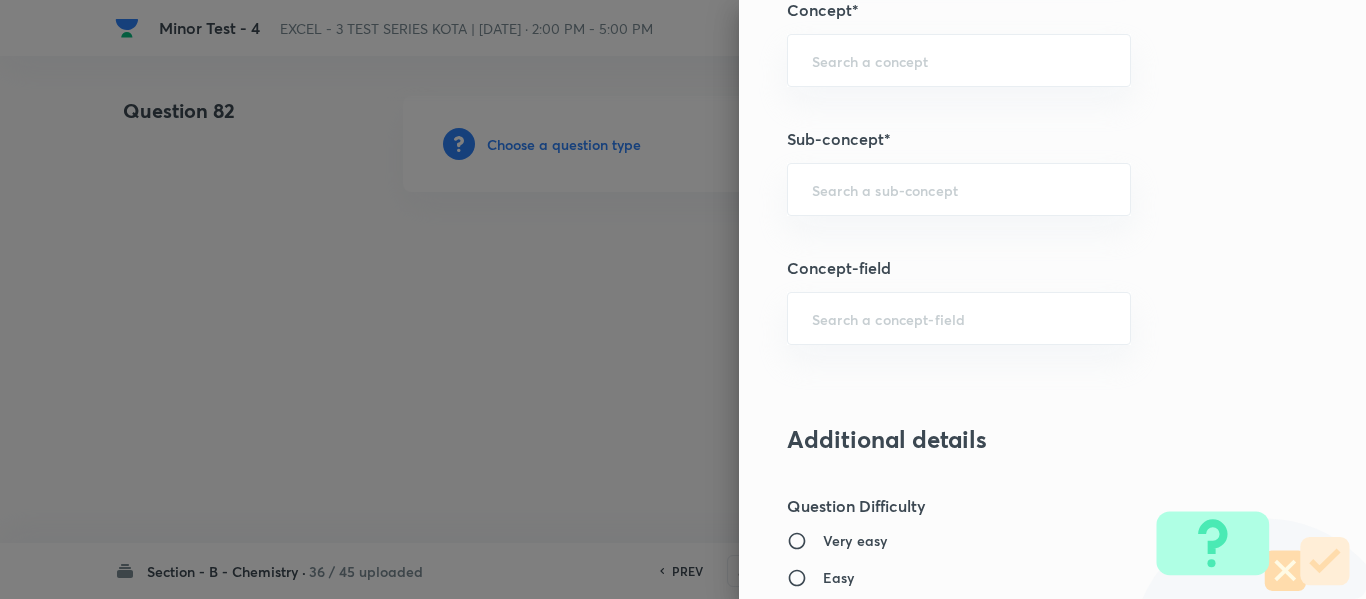 scroll, scrollTop: 1300, scrollLeft: 0, axis: vertical 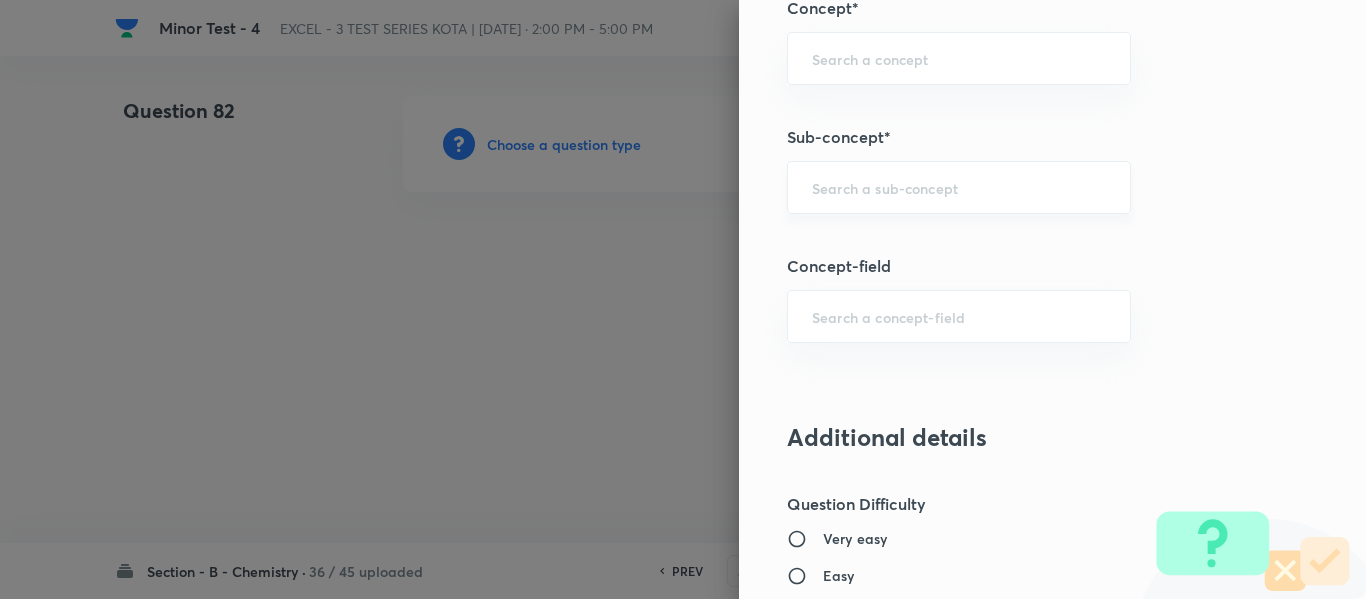 click at bounding box center (959, 187) 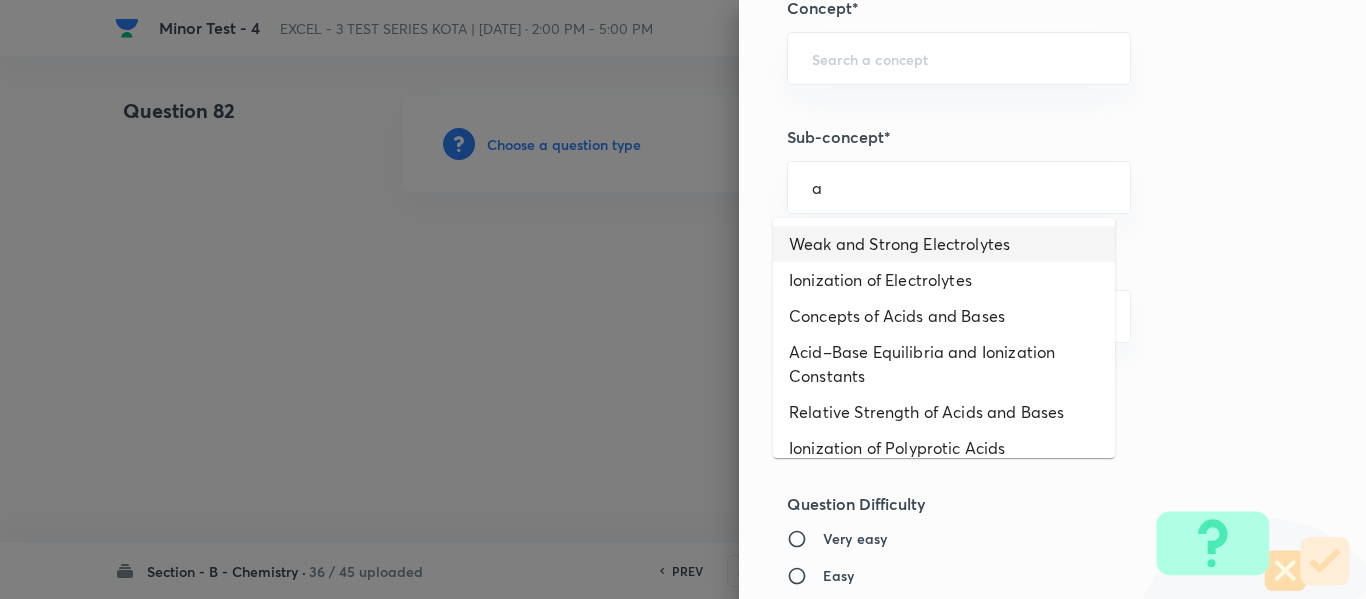 click on "Weak and Strong Electrolytes" at bounding box center (944, 244) 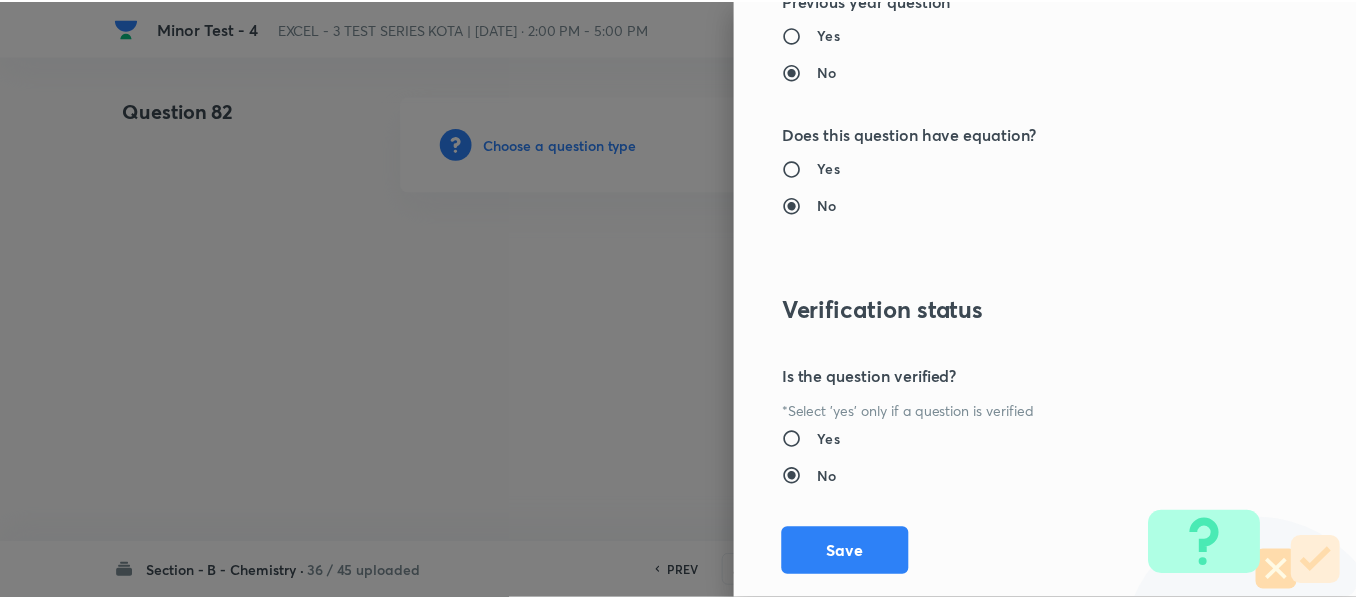 scroll, scrollTop: 2261, scrollLeft: 0, axis: vertical 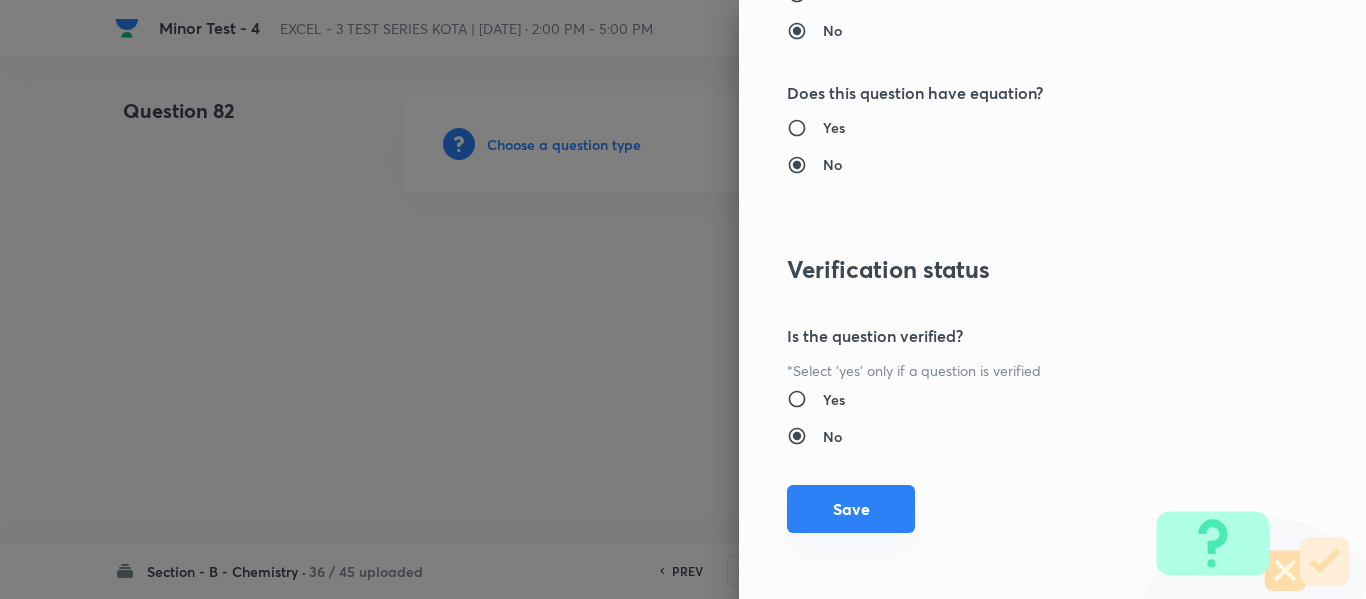 click on "Save" at bounding box center (851, 509) 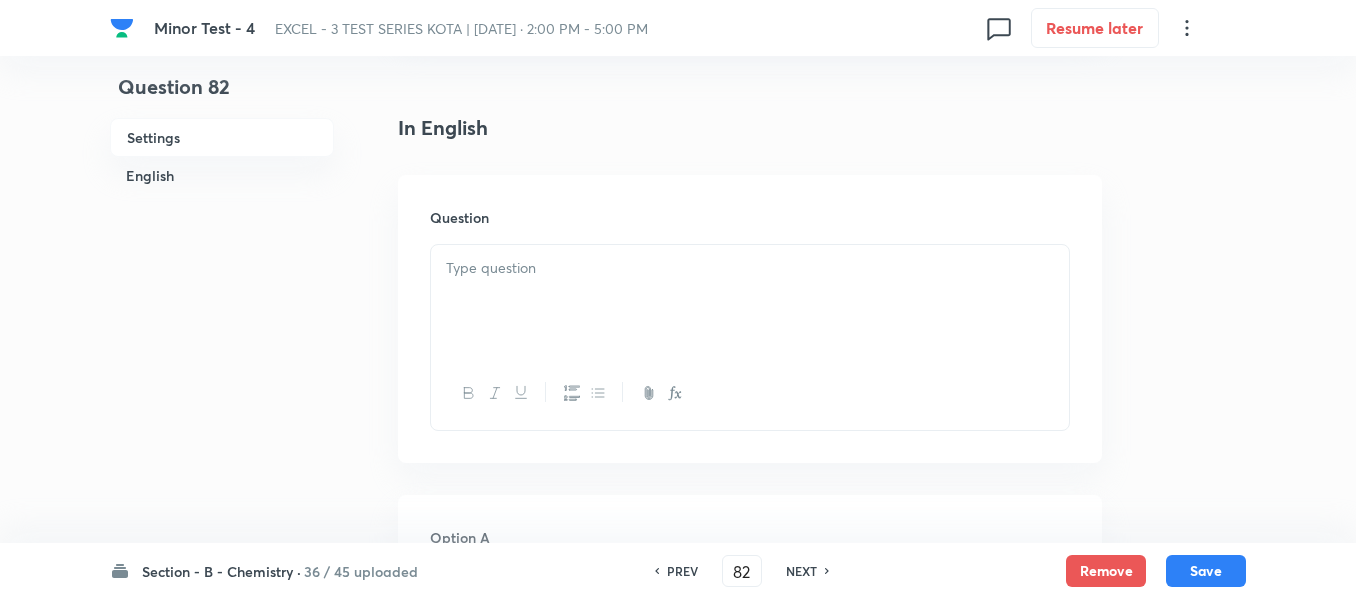 scroll, scrollTop: 500, scrollLeft: 0, axis: vertical 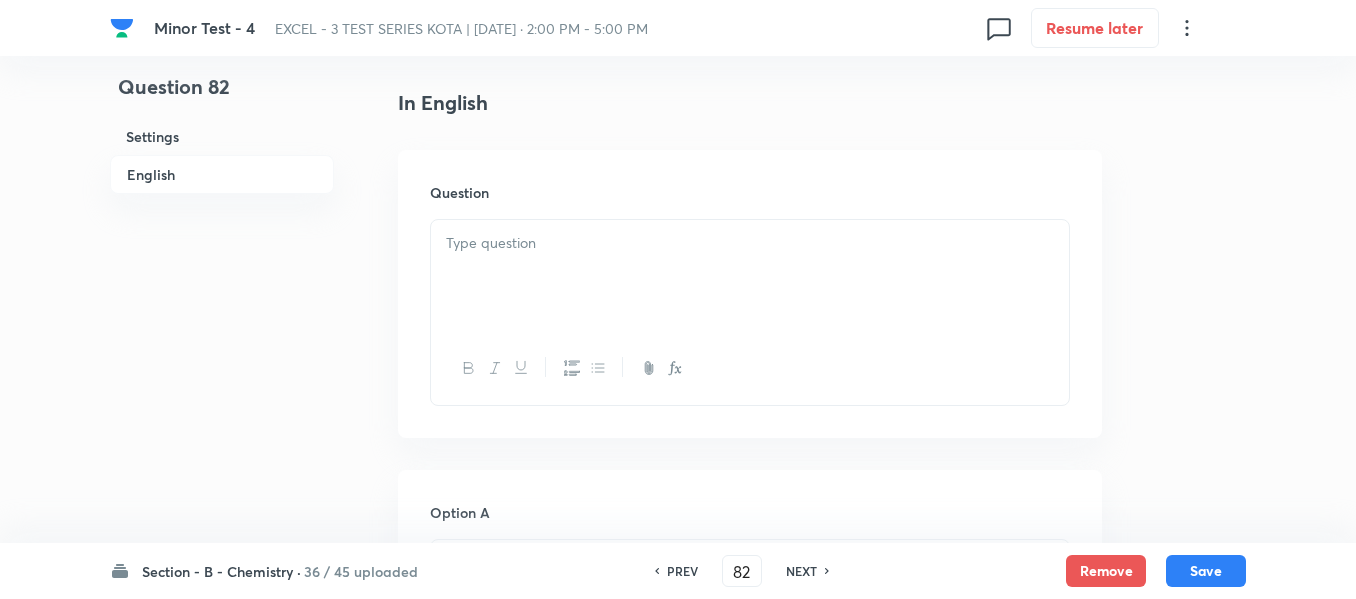click at bounding box center [750, 243] 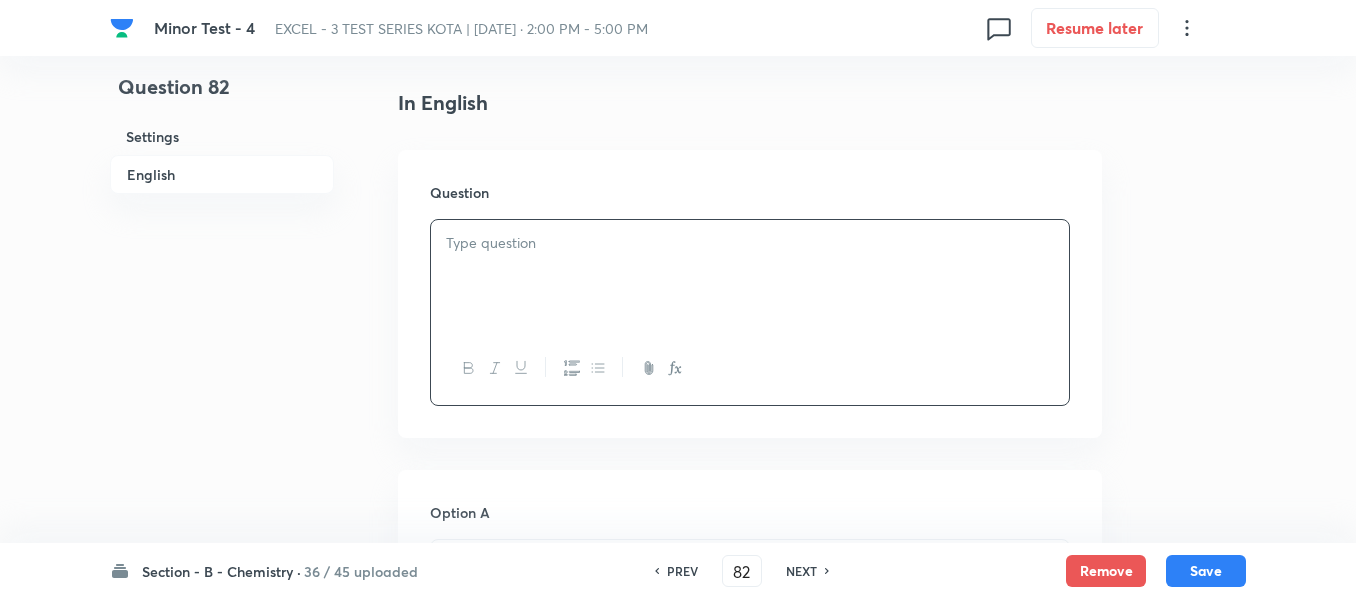 click at bounding box center (750, 243) 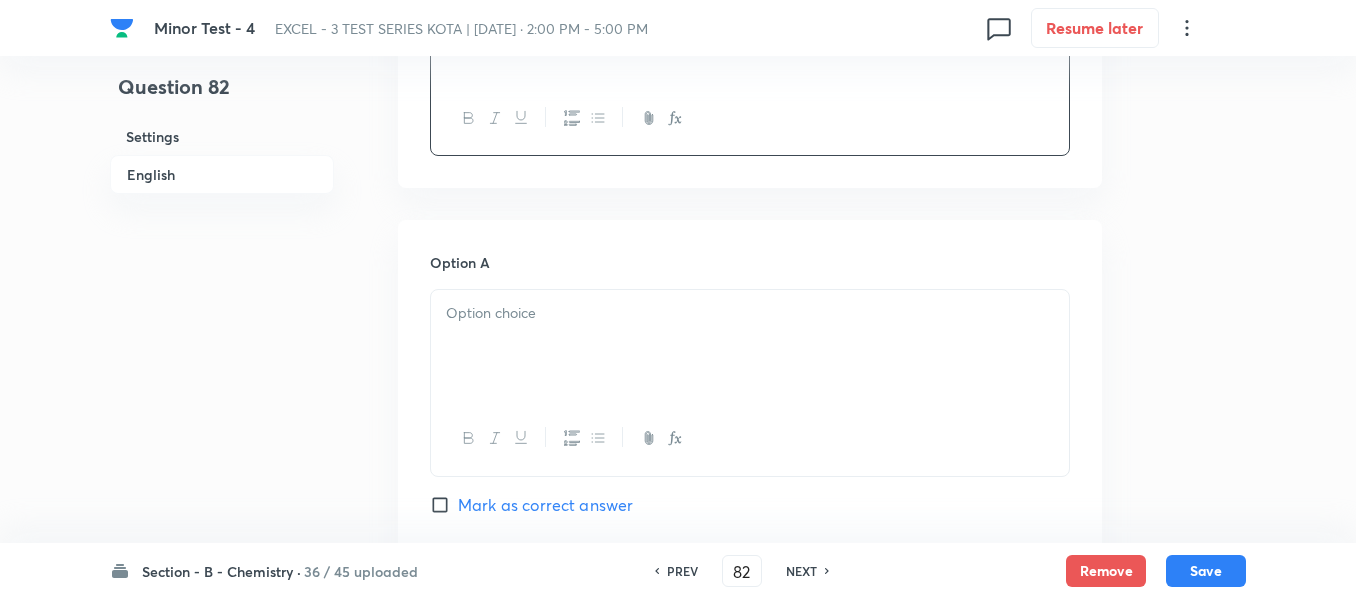 scroll, scrollTop: 800, scrollLeft: 0, axis: vertical 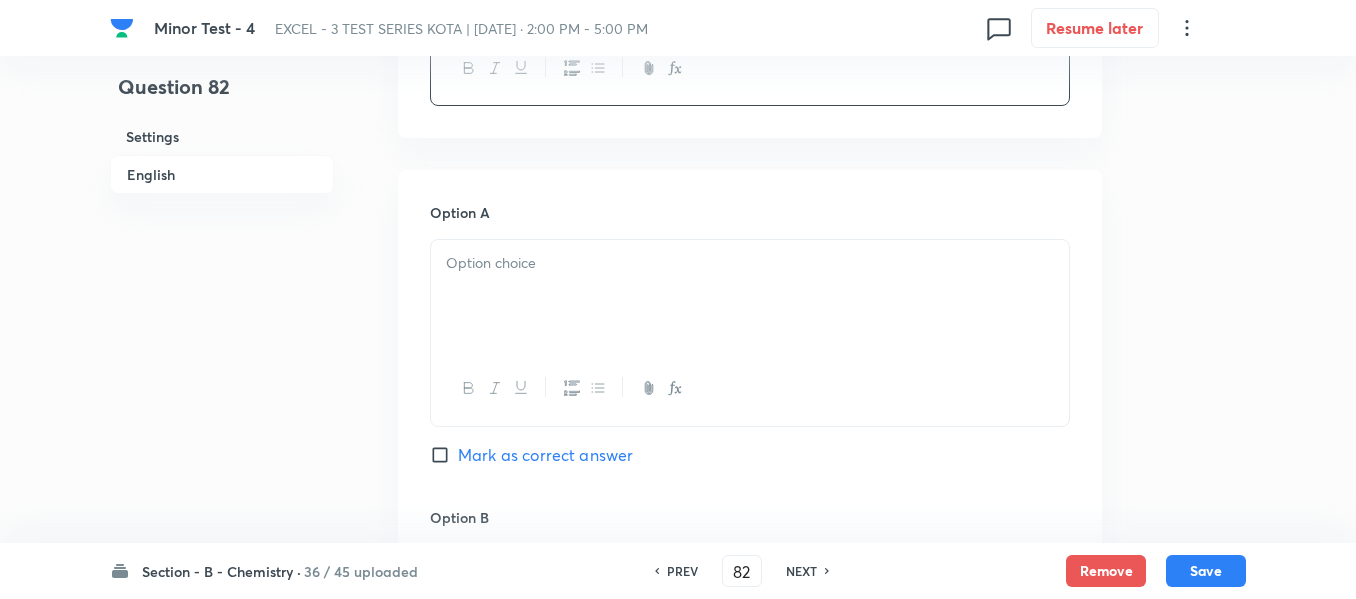 click at bounding box center [750, 263] 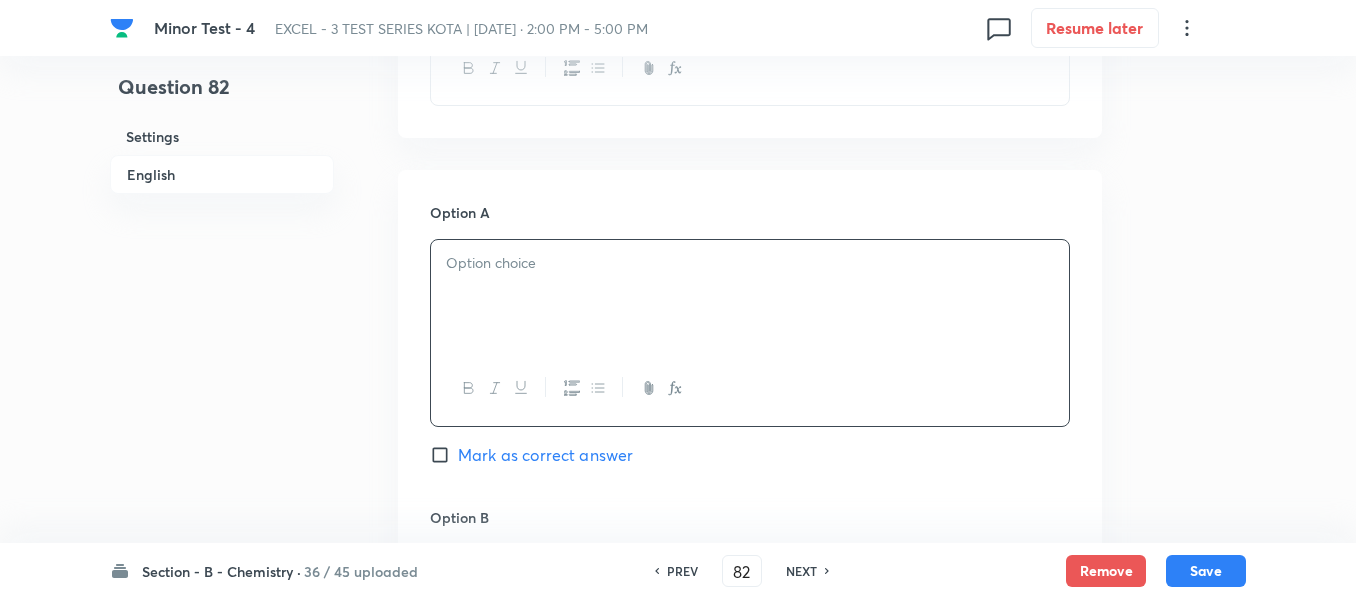click at bounding box center (750, 296) 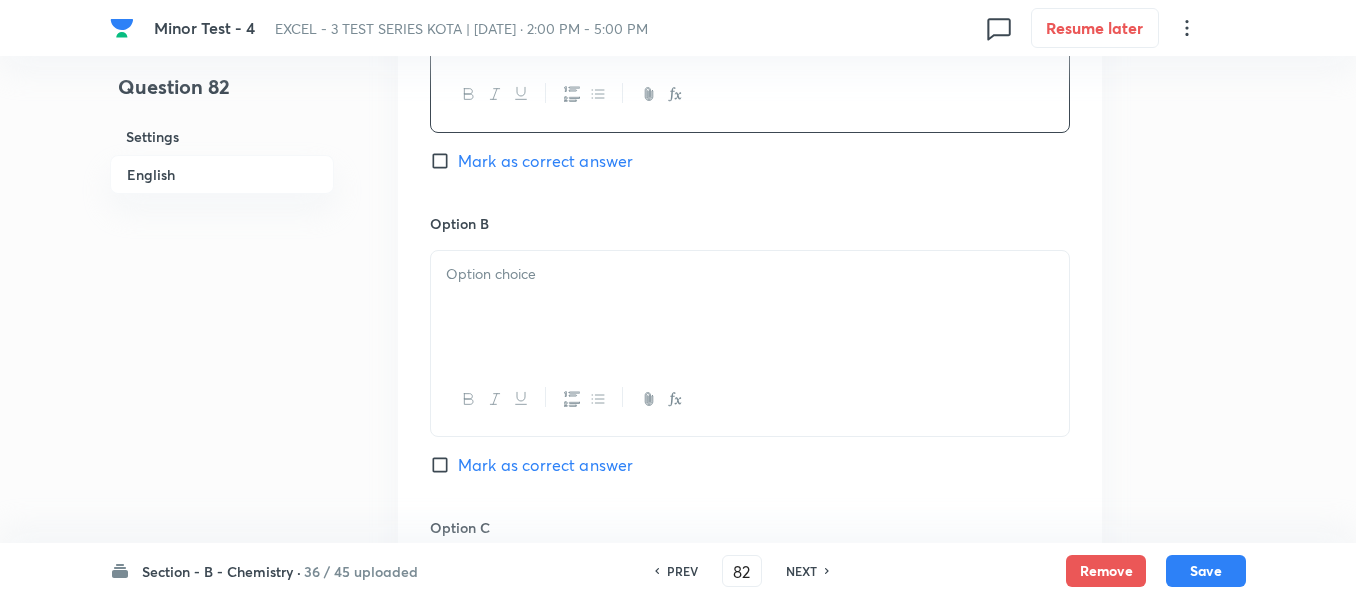 scroll, scrollTop: 1100, scrollLeft: 0, axis: vertical 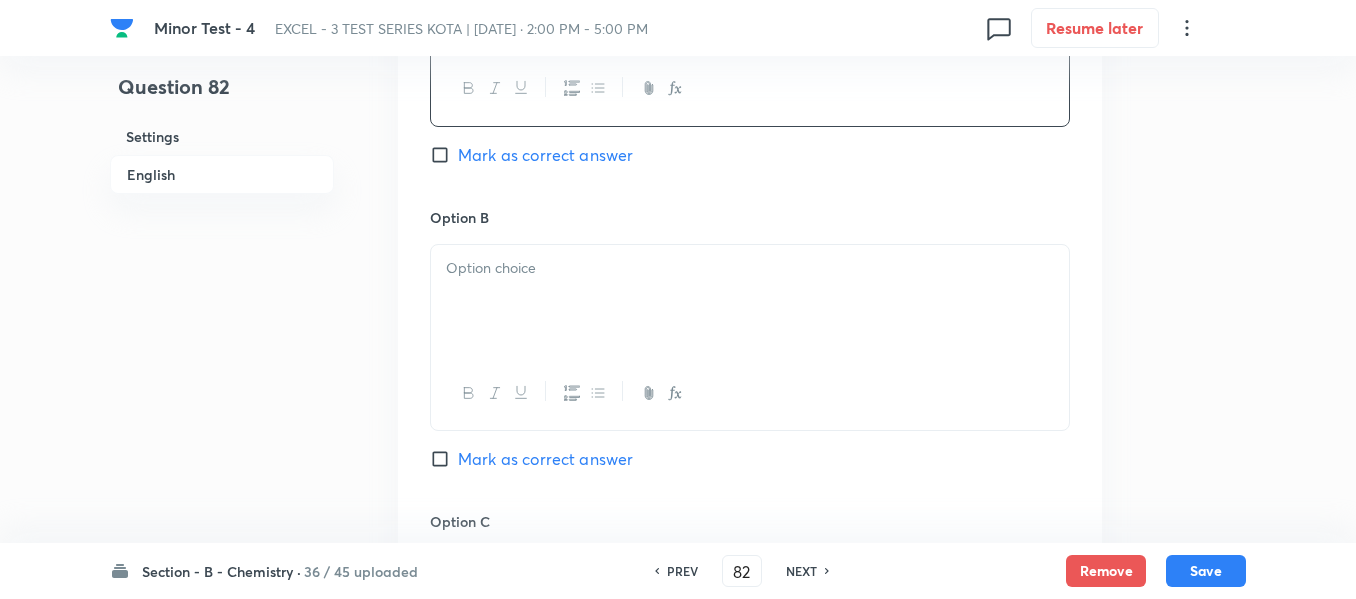 click at bounding box center (750, 301) 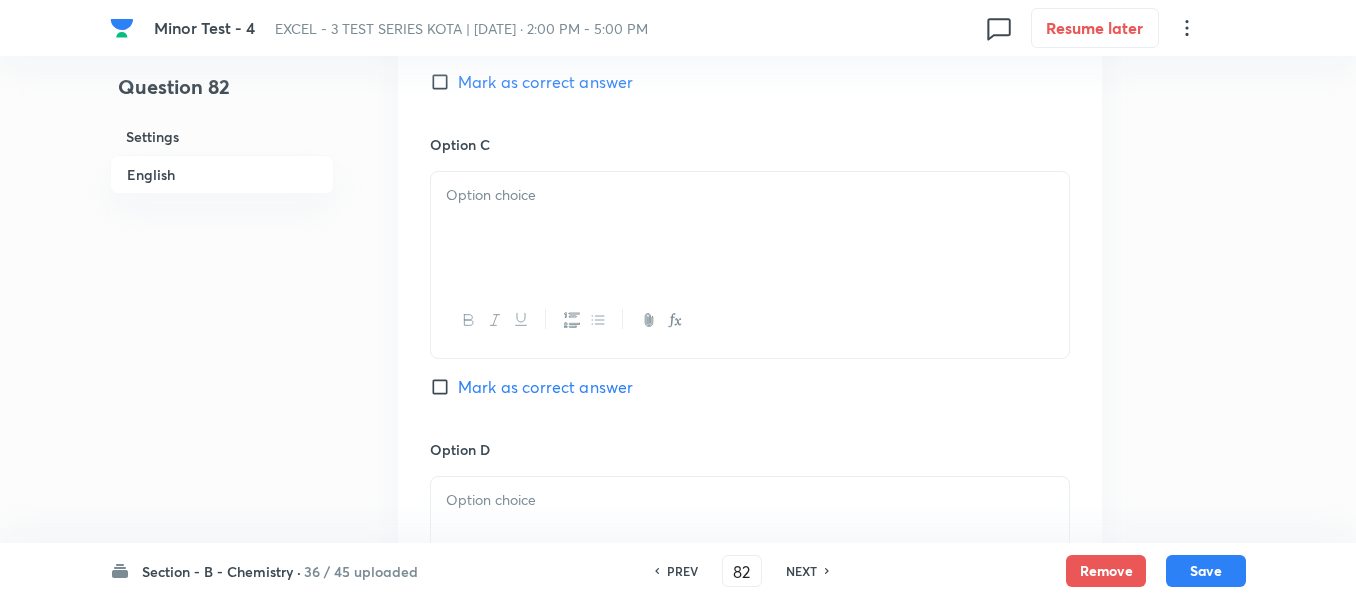 scroll, scrollTop: 1500, scrollLeft: 0, axis: vertical 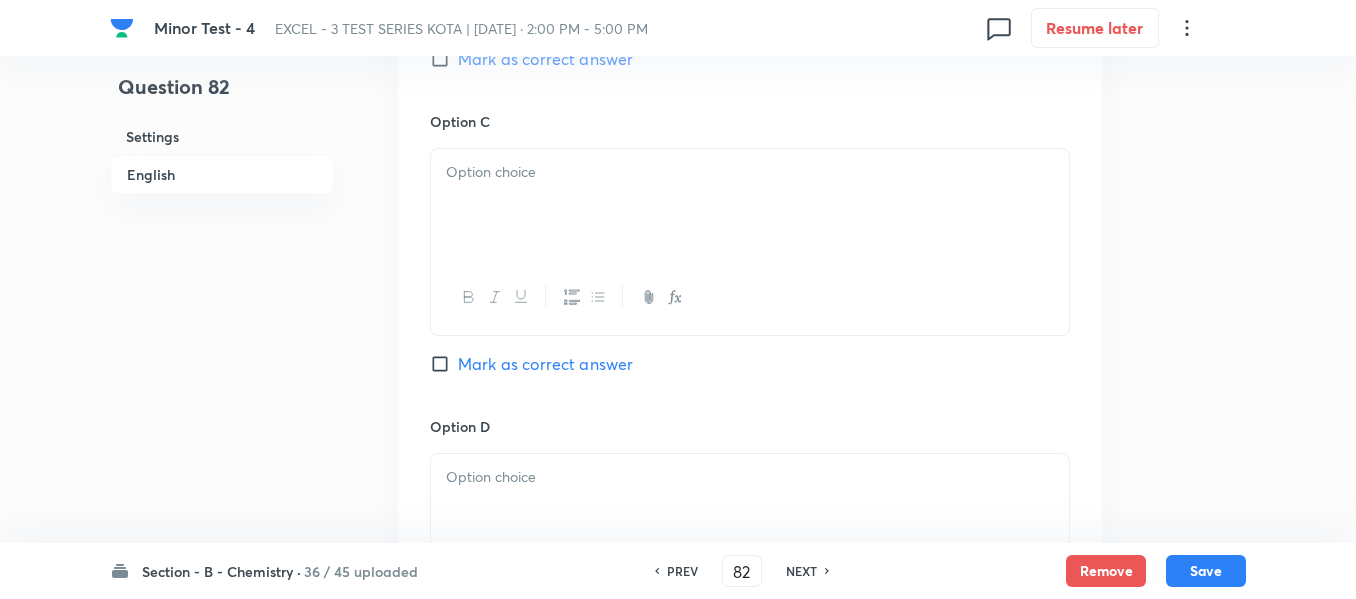 click at bounding box center (750, 205) 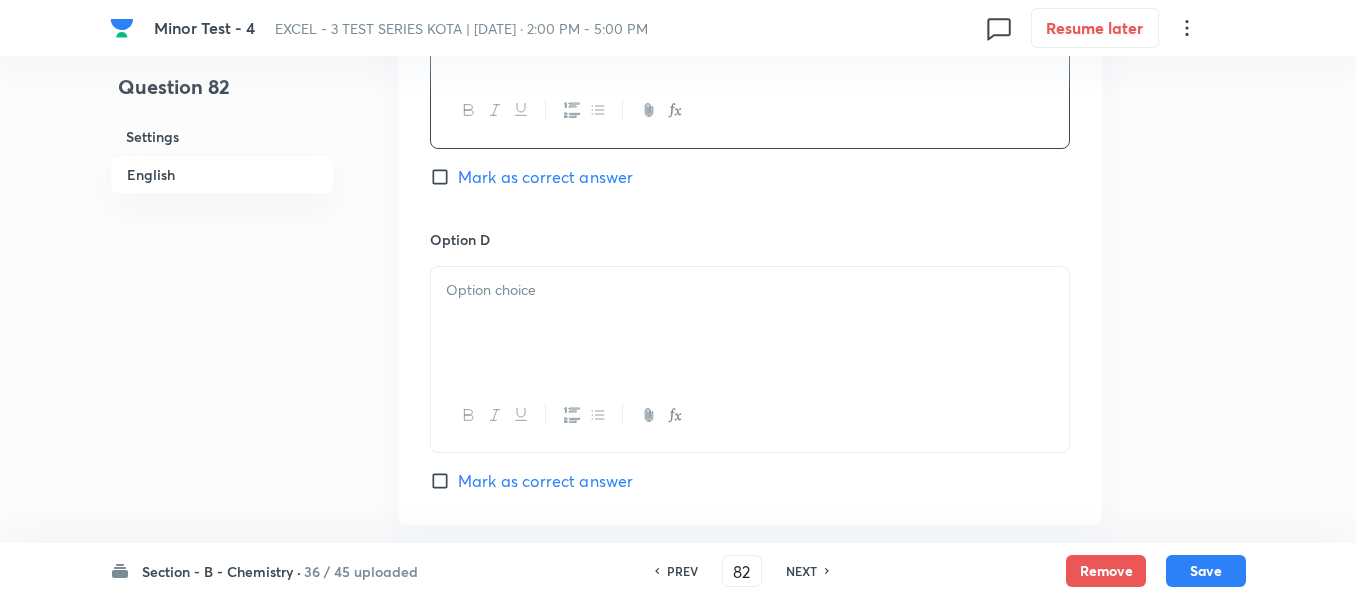 scroll, scrollTop: 1700, scrollLeft: 0, axis: vertical 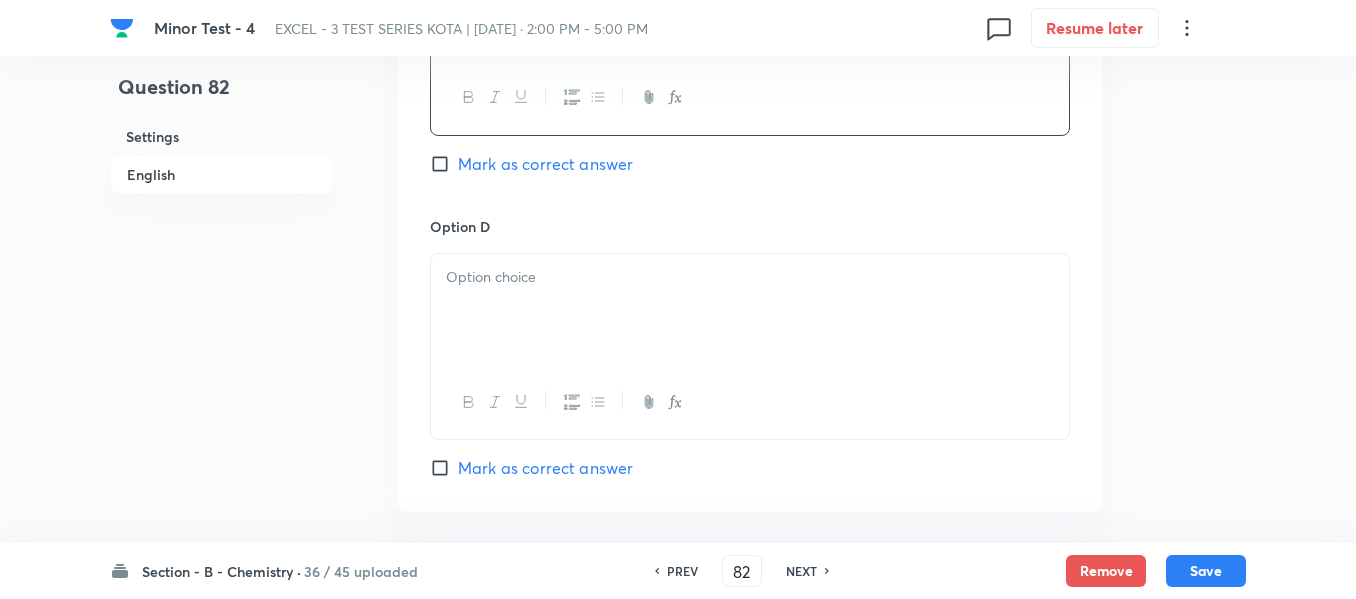 click at bounding box center [750, 277] 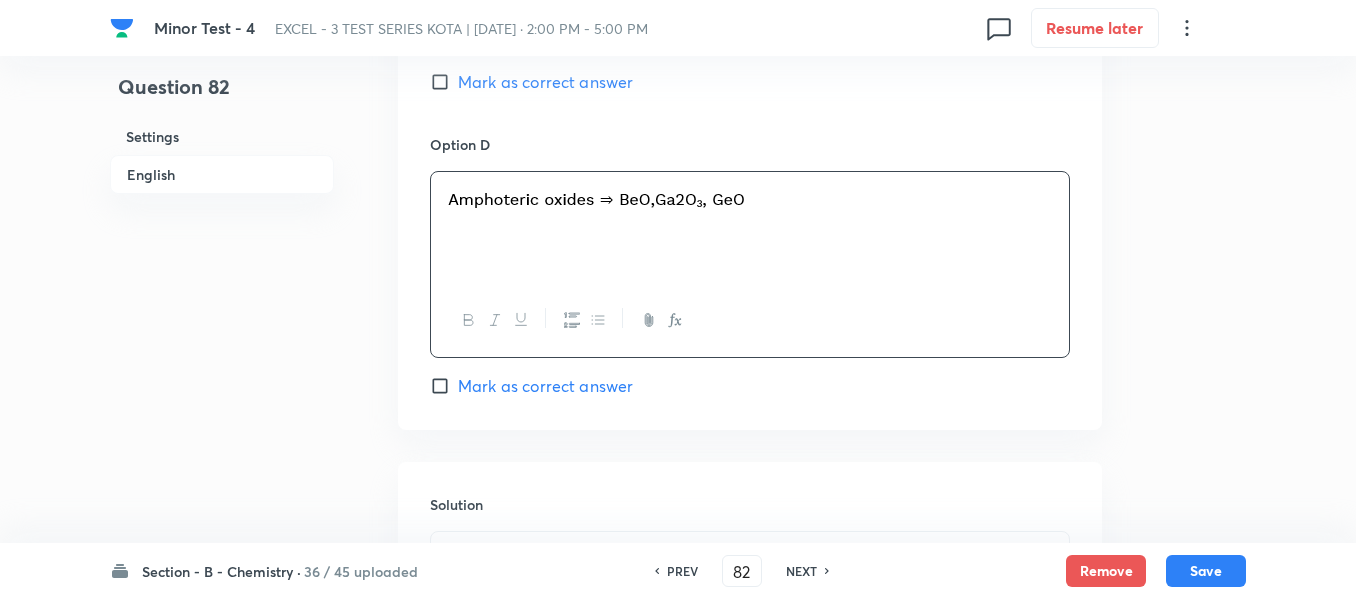 scroll, scrollTop: 1900, scrollLeft: 0, axis: vertical 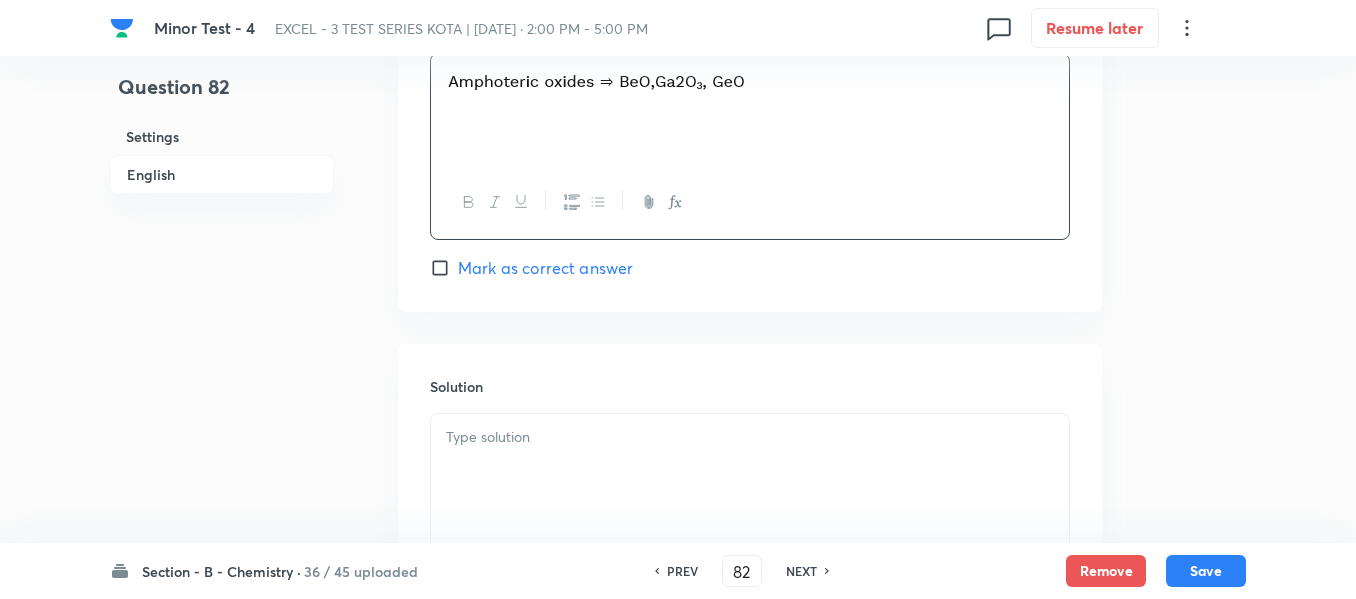 click at bounding box center (750, 437) 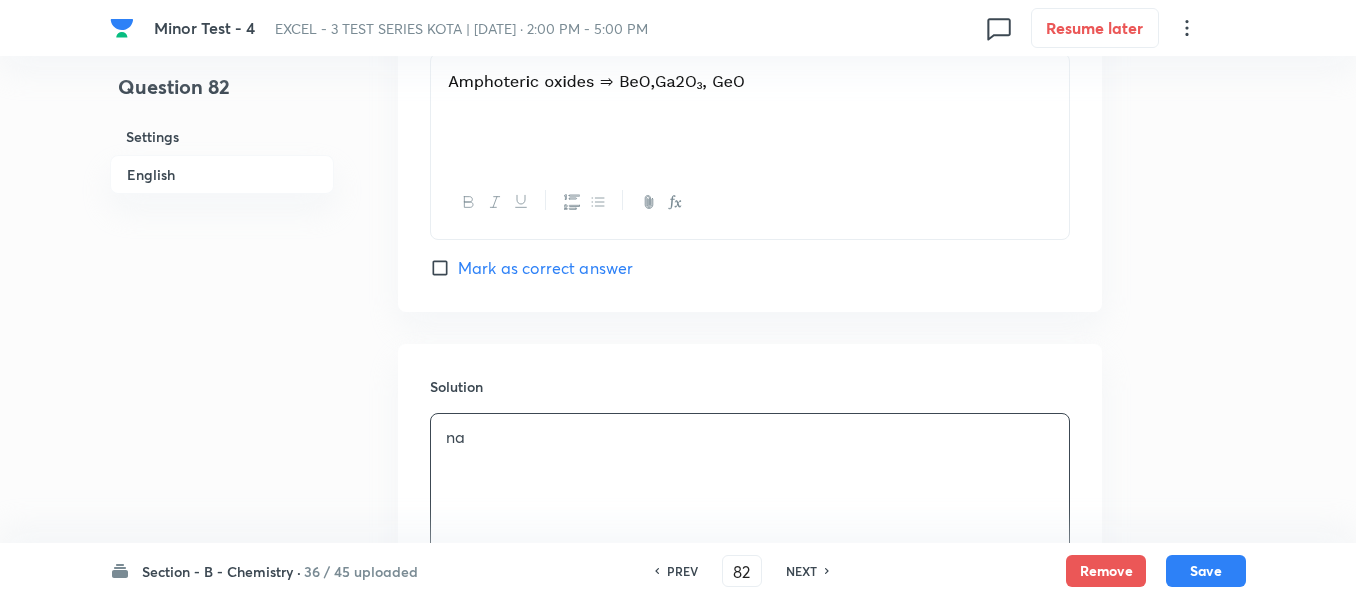 scroll, scrollTop: 1700, scrollLeft: 0, axis: vertical 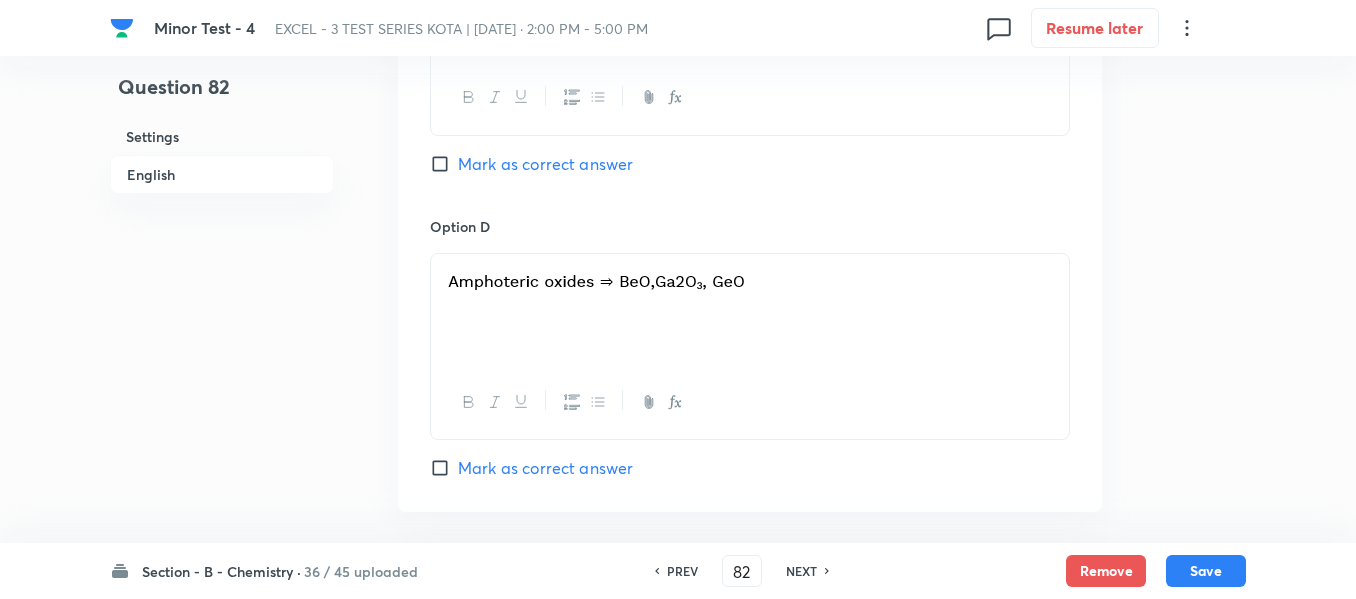 click on "Mark as correct answer" at bounding box center (444, 164) 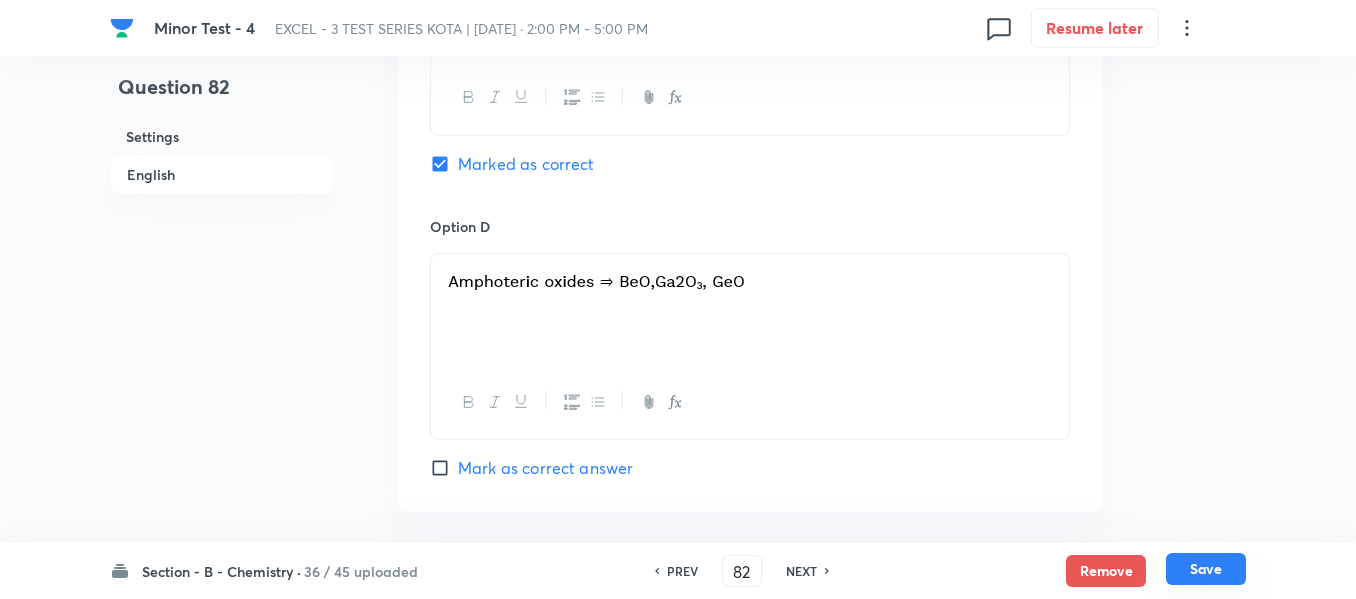 click on "Save" at bounding box center (1206, 569) 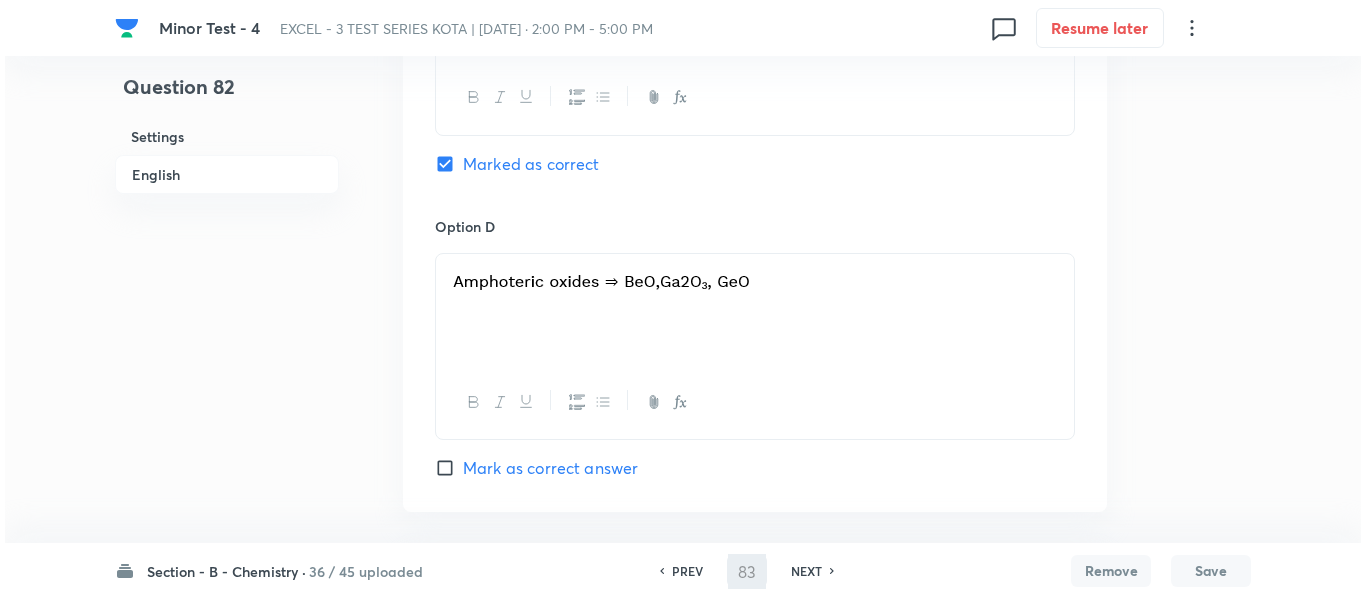 scroll, scrollTop: 0, scrollLeft: 0, axis: both 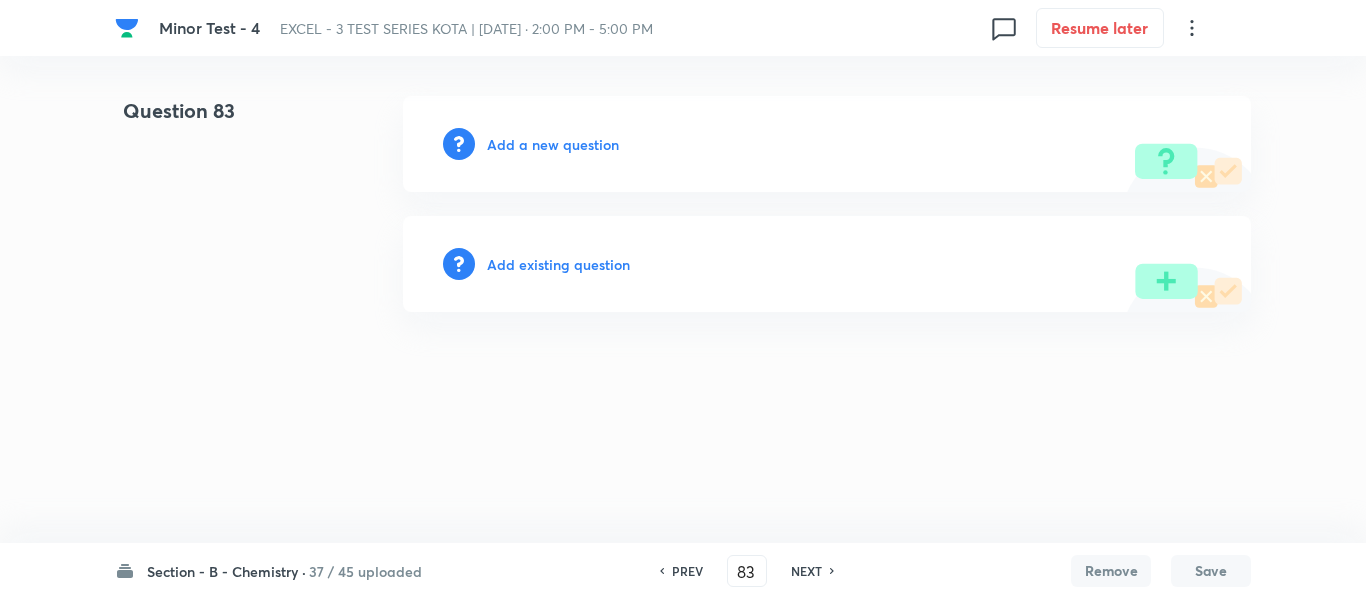 click on "Add a new question" at bounding box center [553, 144] 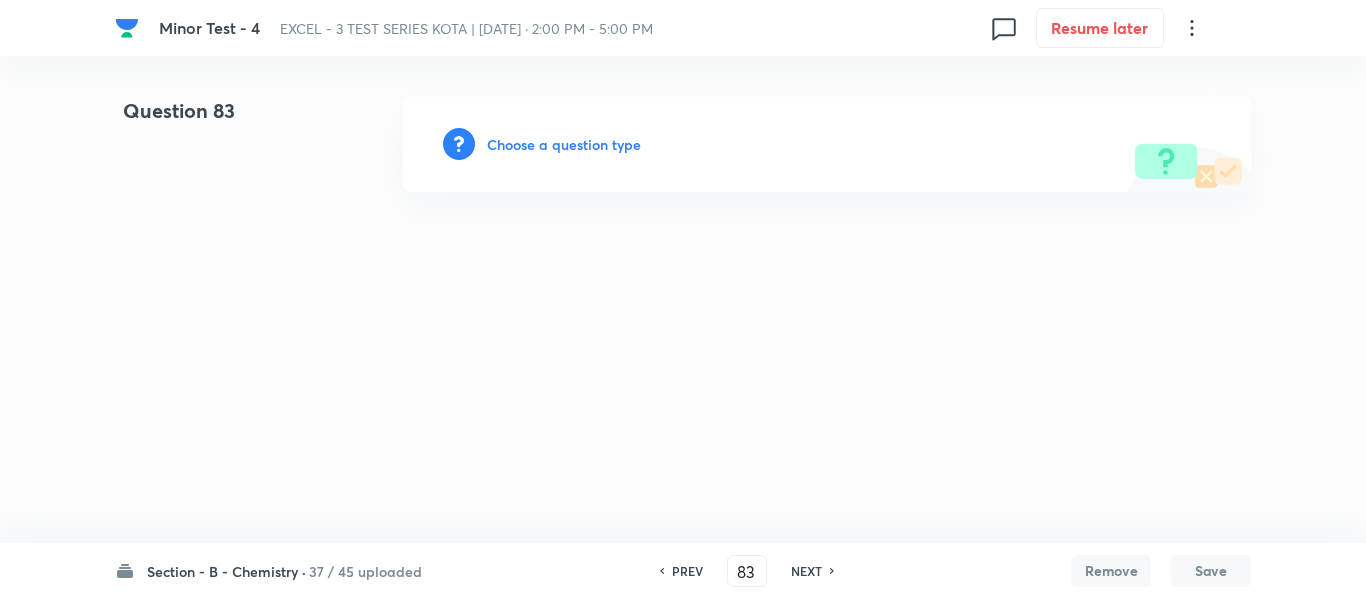click on "Choose a question type" at bounding box center [564, 144] 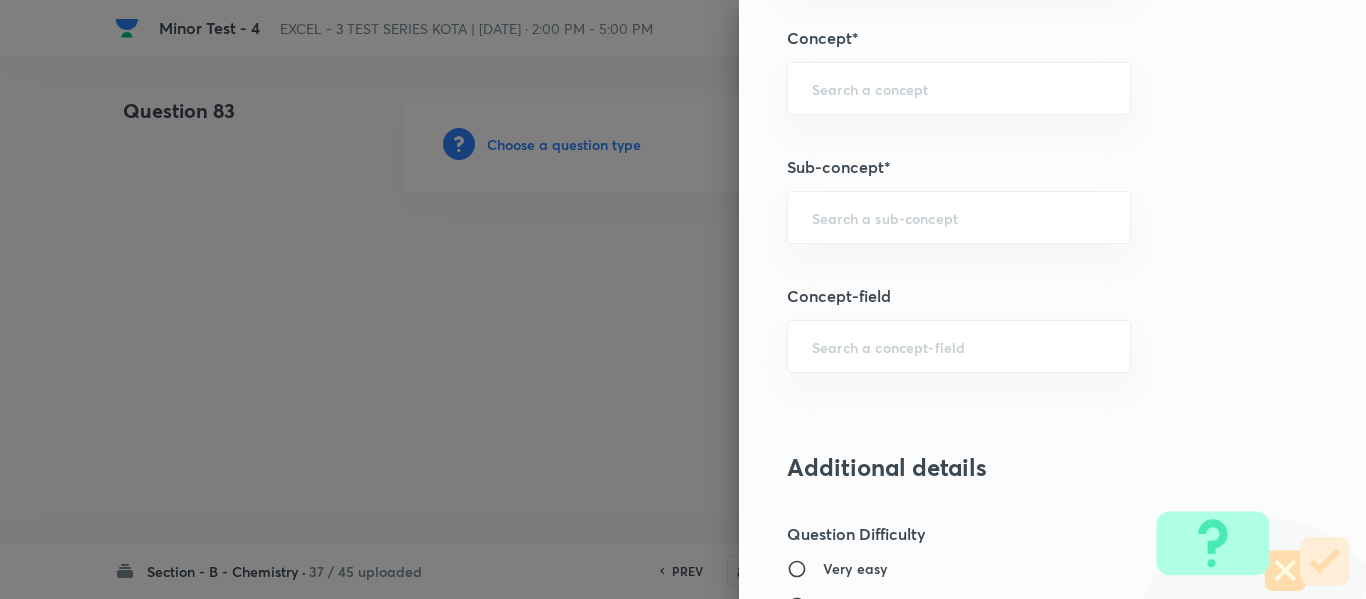 scroll, scrollTop: 1300, scrollLeft: 0, axis: vertical 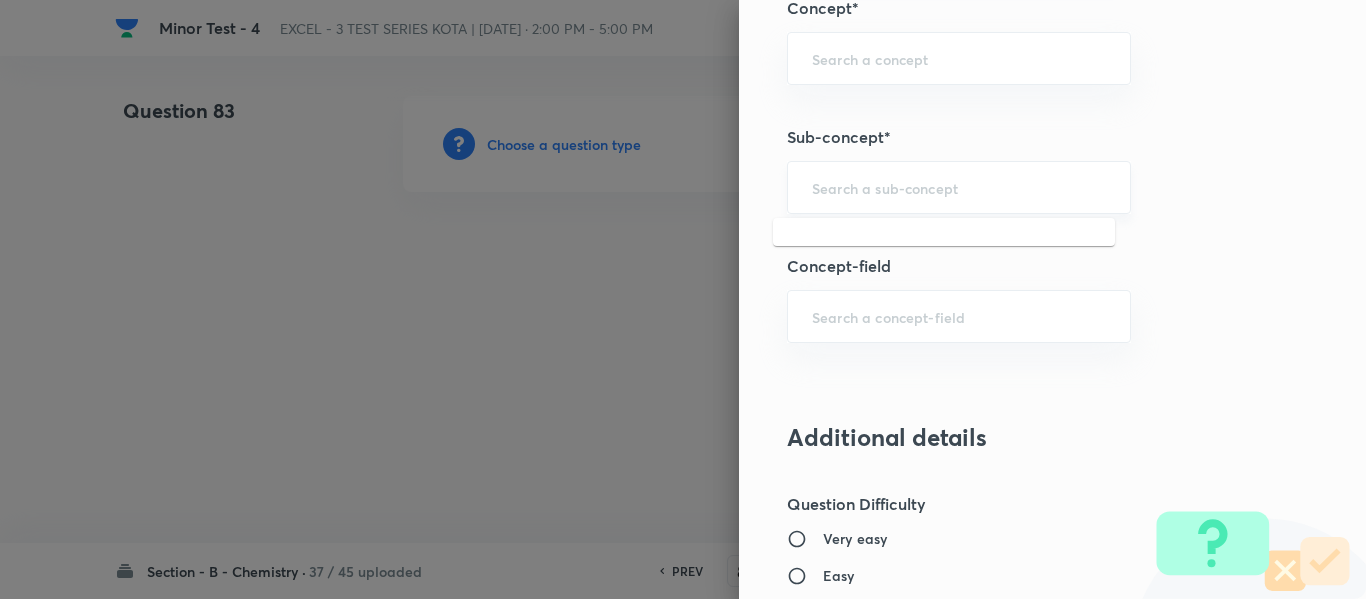 click at bounding box center (959, 187) 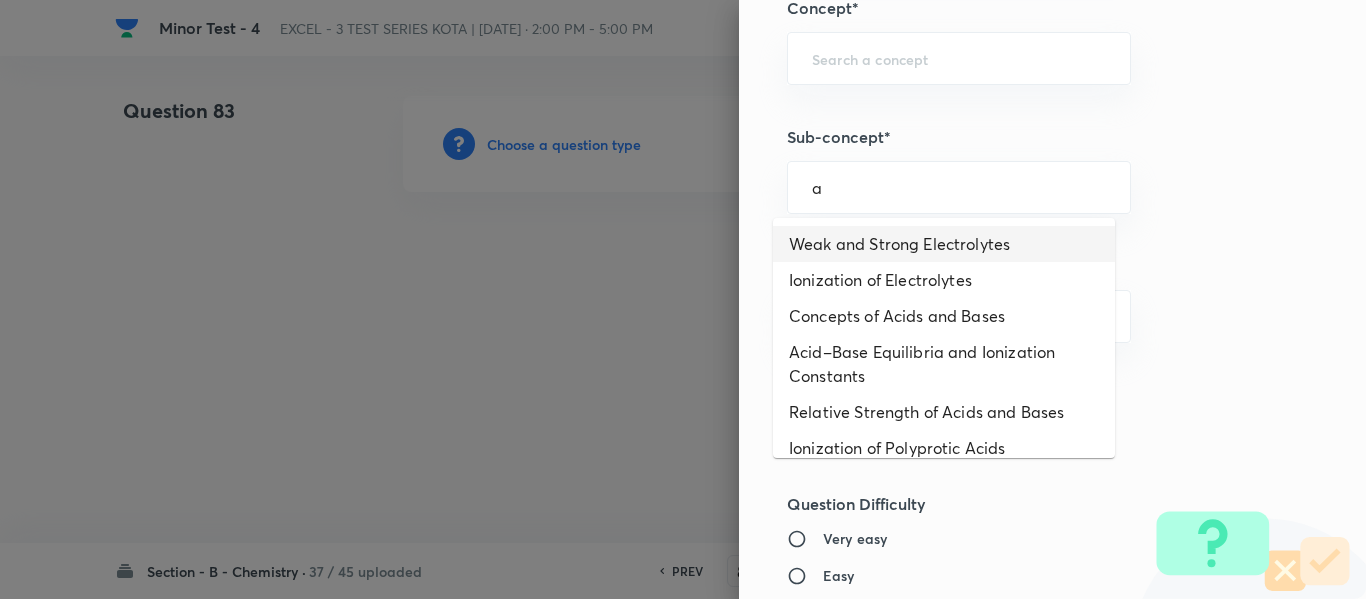 click on "Weak and Strong Electrolytes" at bounding box center [944, 244] 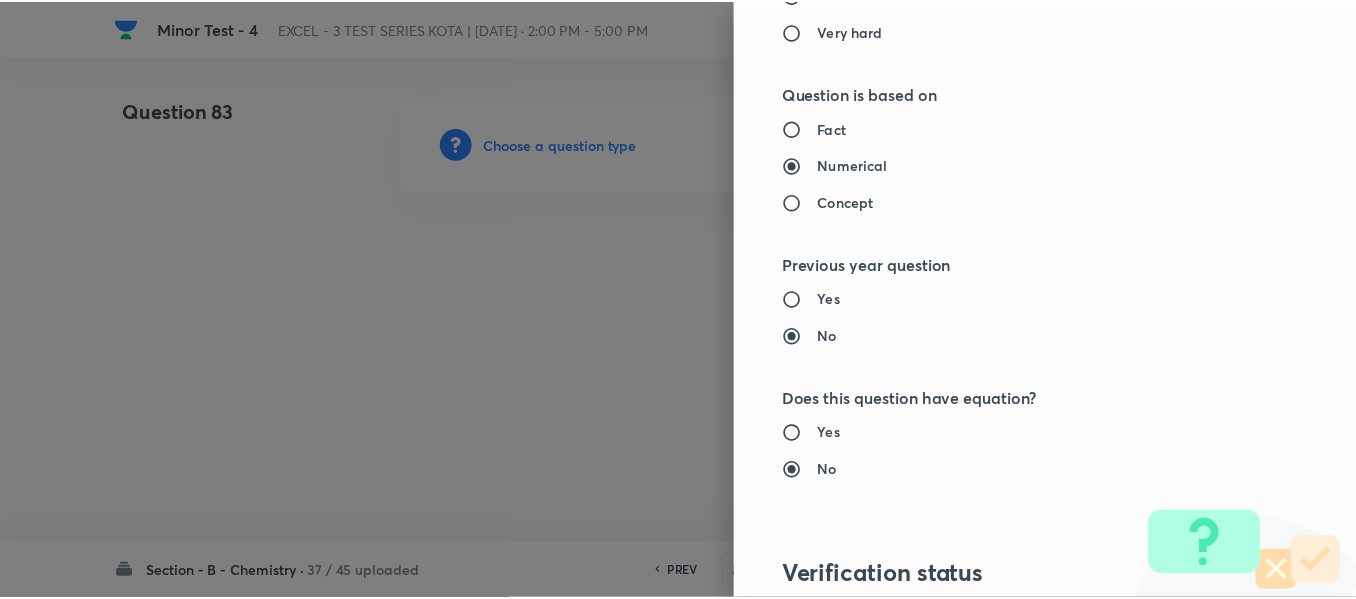 scroll, scrollTop: 2261, scrollLeft: 0, axis: vertical 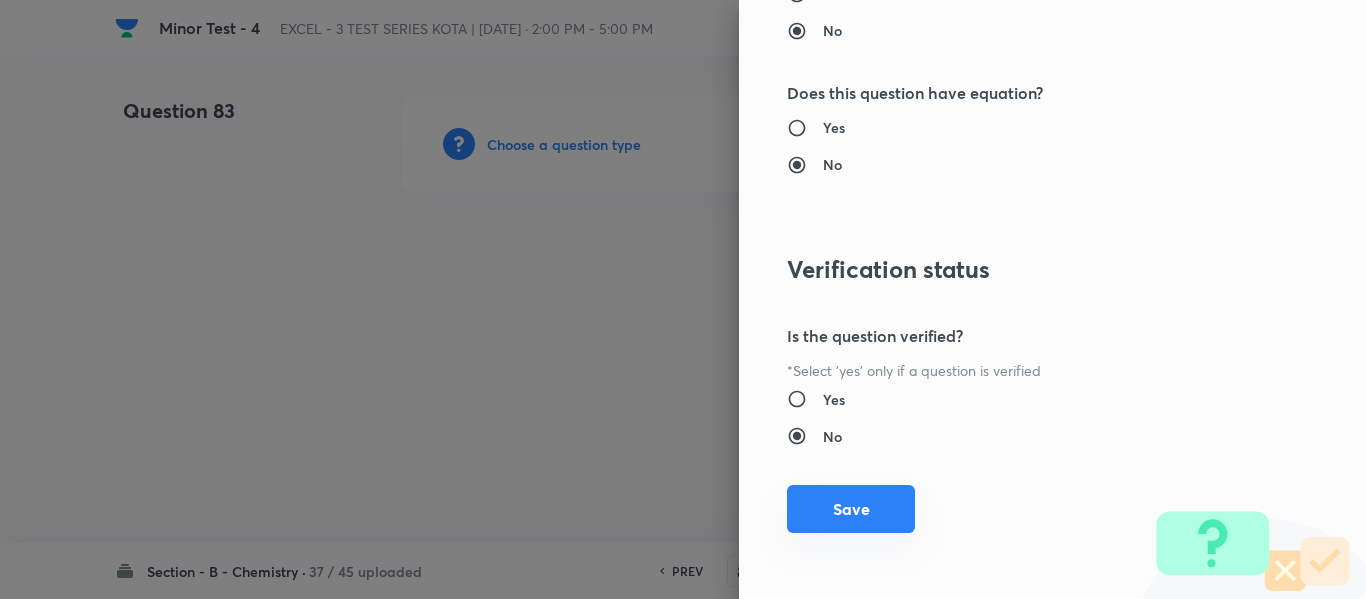 click on "Save" at bounding box center (851, 509) 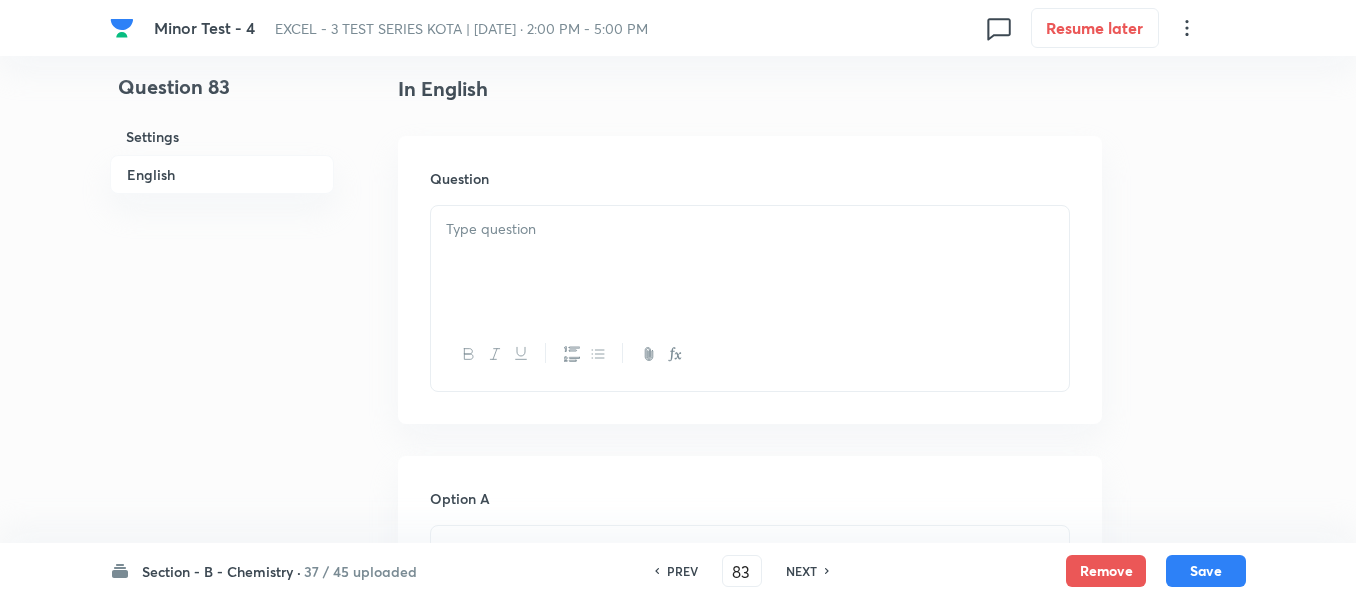 scroll, scrollTop: 500, scrollLeft: 0, axis: vertical 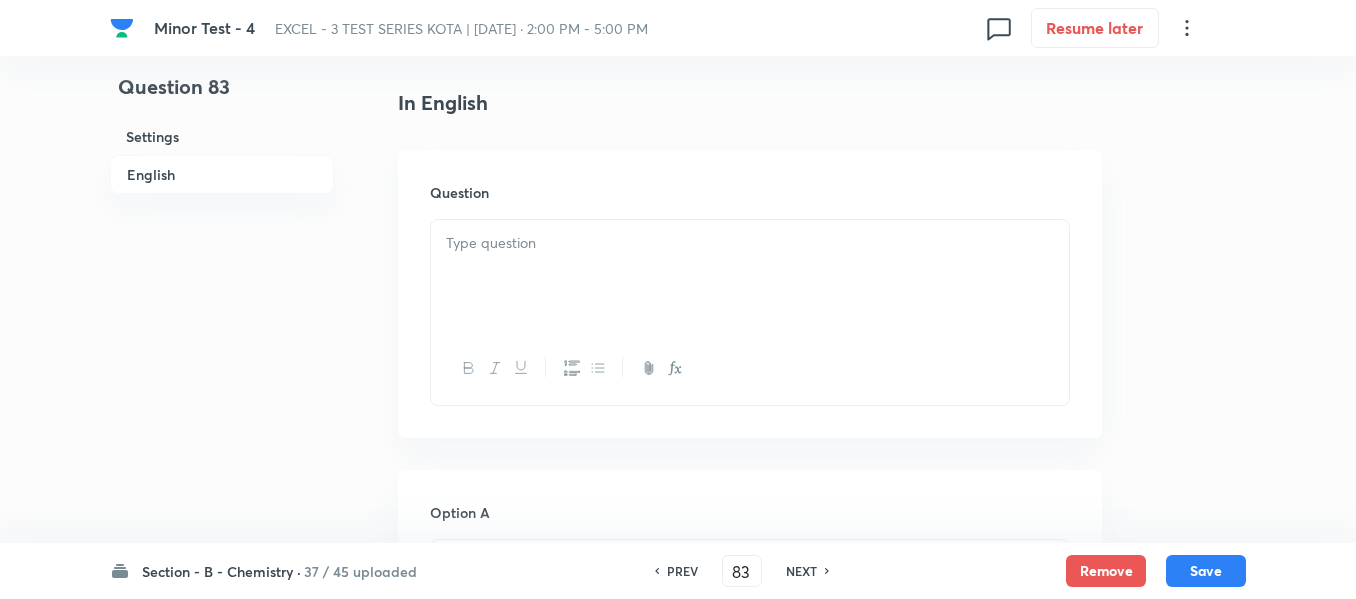 click at bounding box center [750, 243] 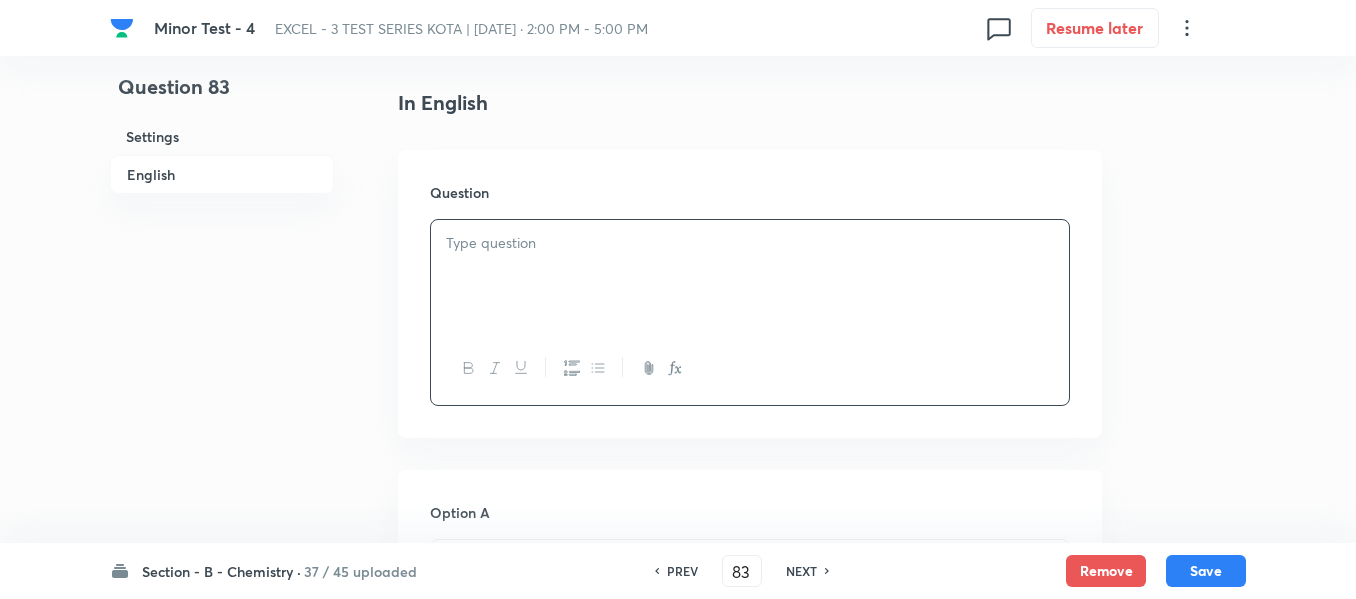click at bounding box center [750, 243] 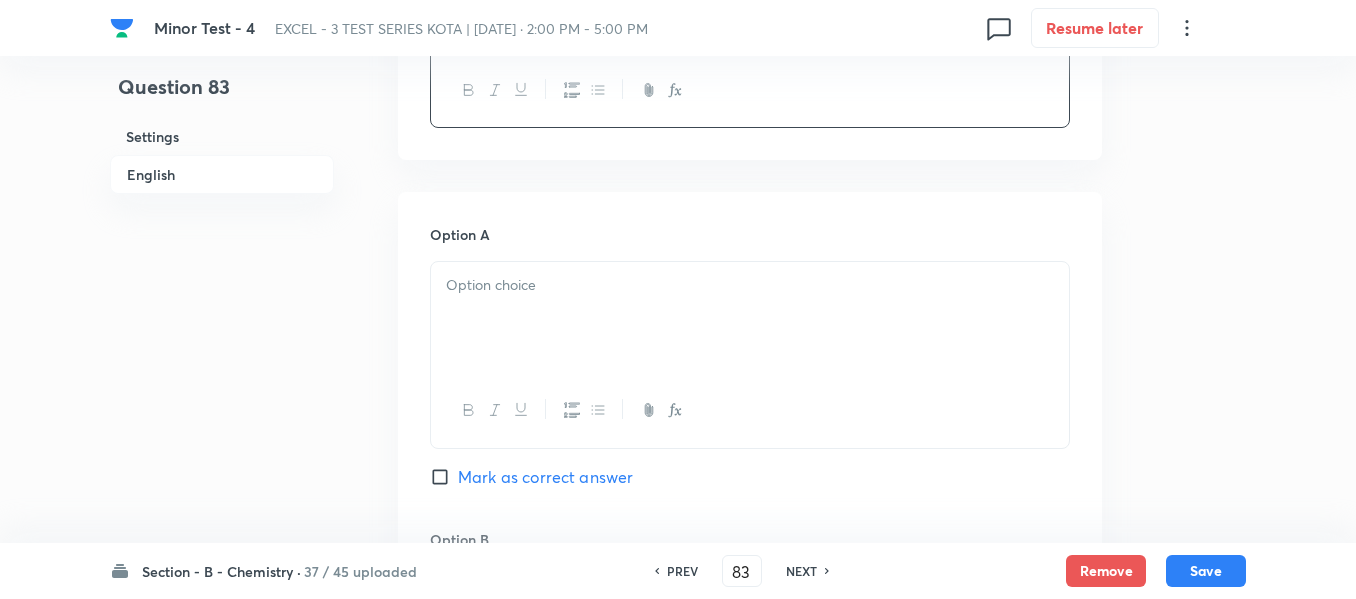 scroll, scrollTop: 800, scrollLeft: 0, axis: vertical 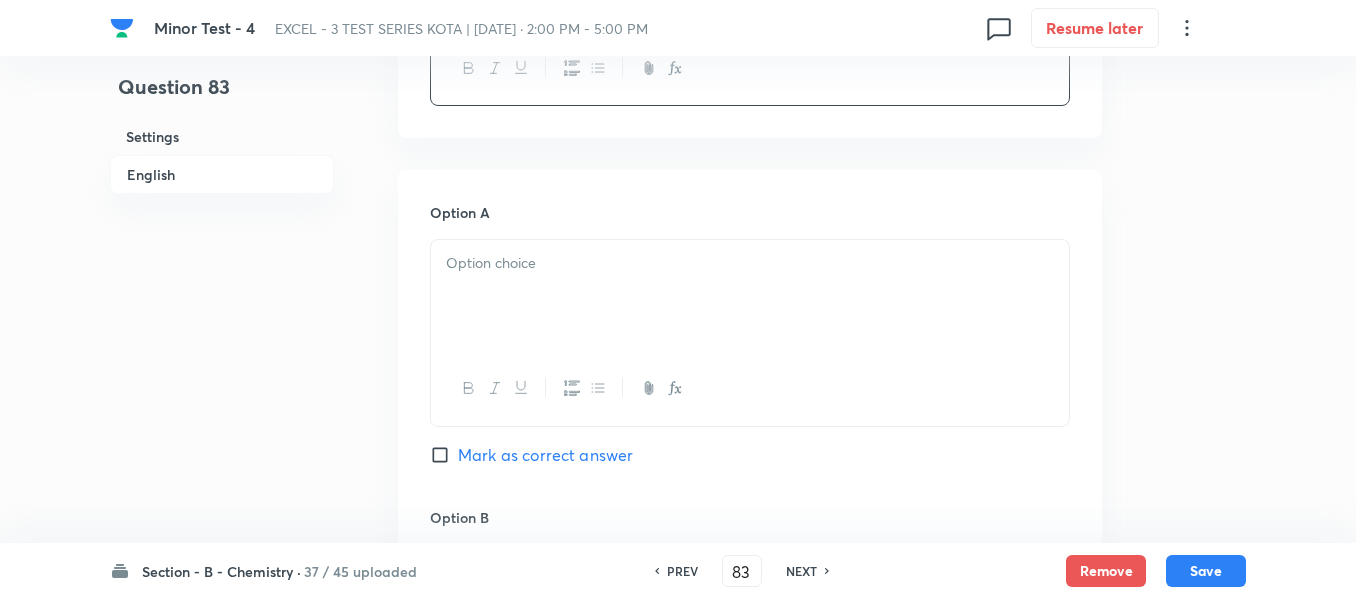 click at bounding box center (750, 296) 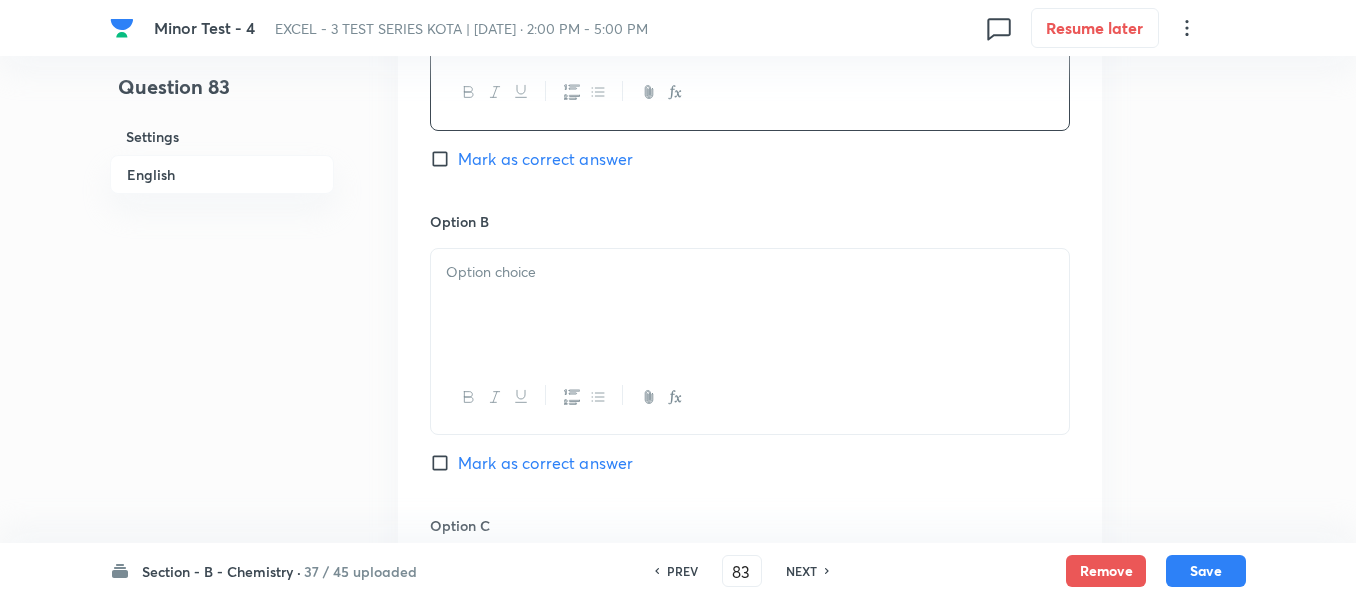 scroll, scrollTop: 1100, scrollLeft: 0, axis: vertical 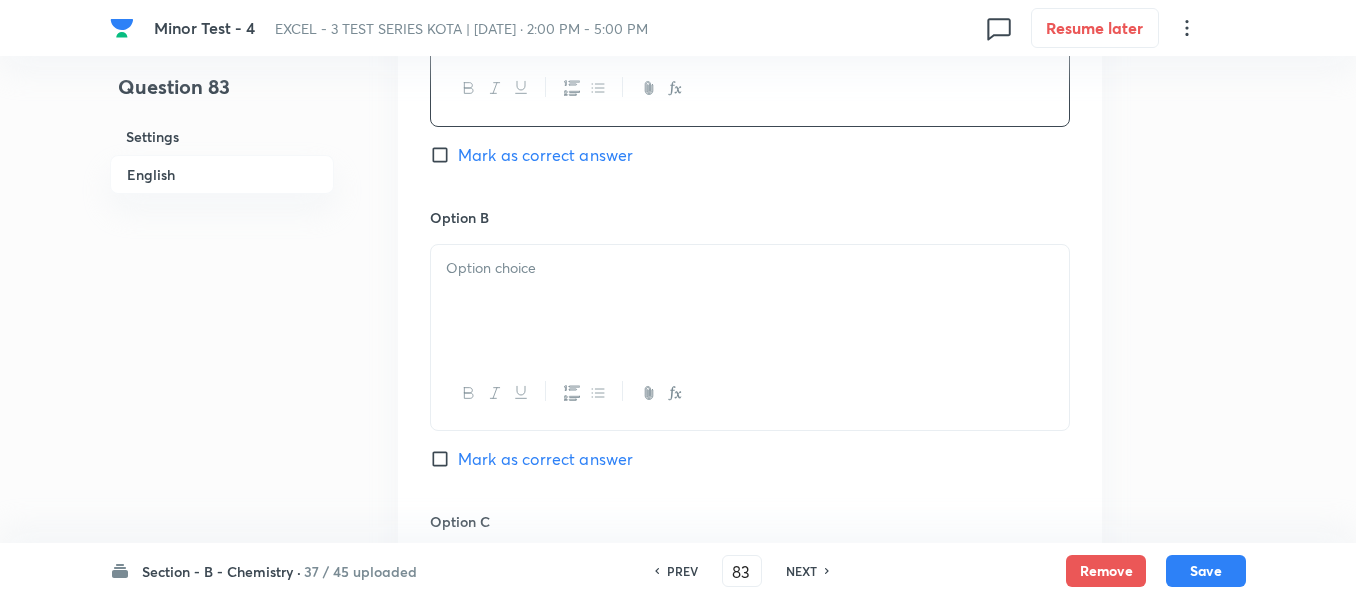 click at bounding box center (750, 301) 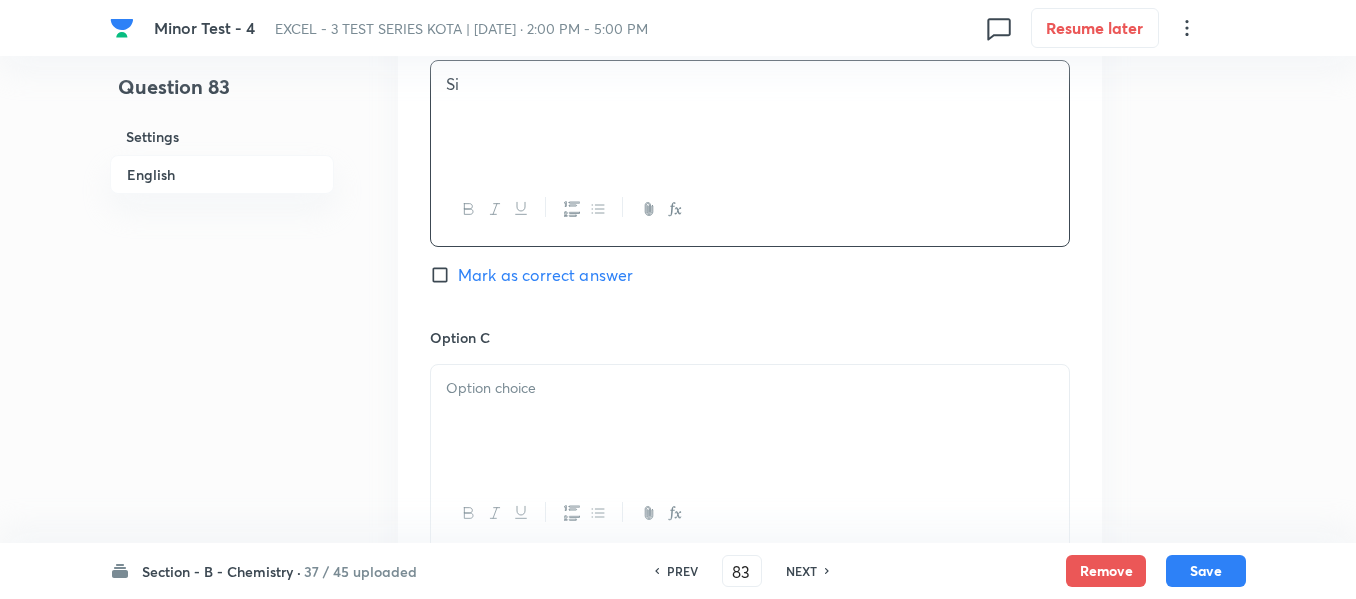 scroll, scrollTop: 1300, scrollLeft: 0, axis: vertical 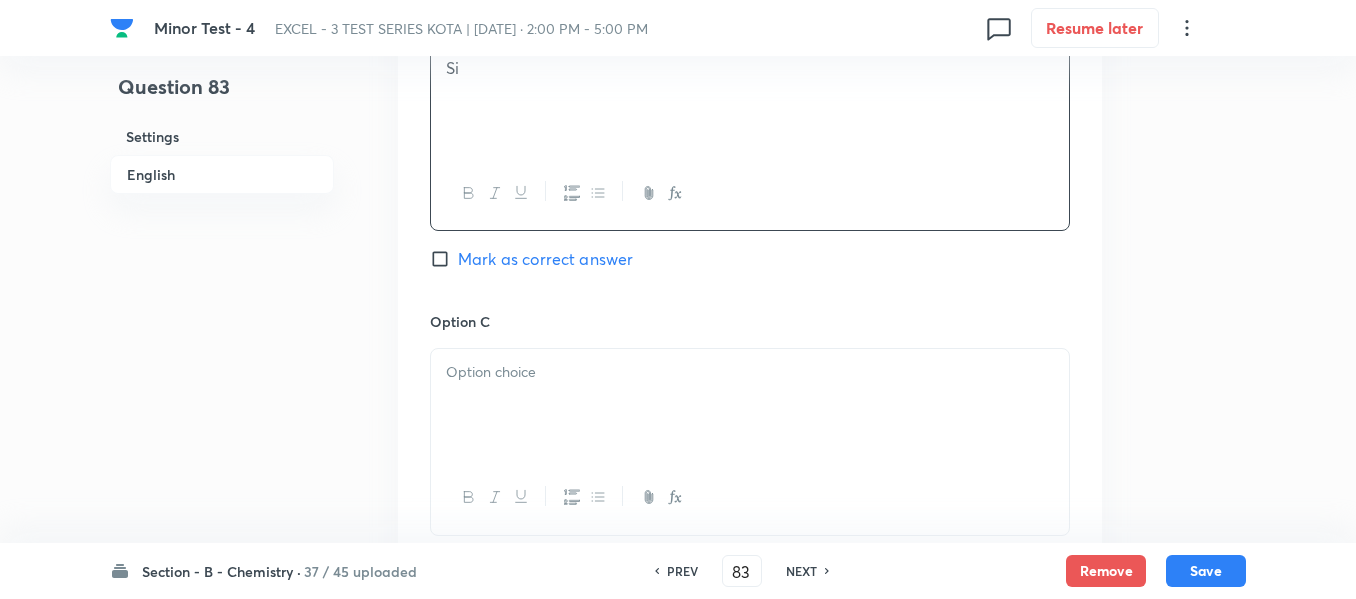 click at bounding box center (750, 405) 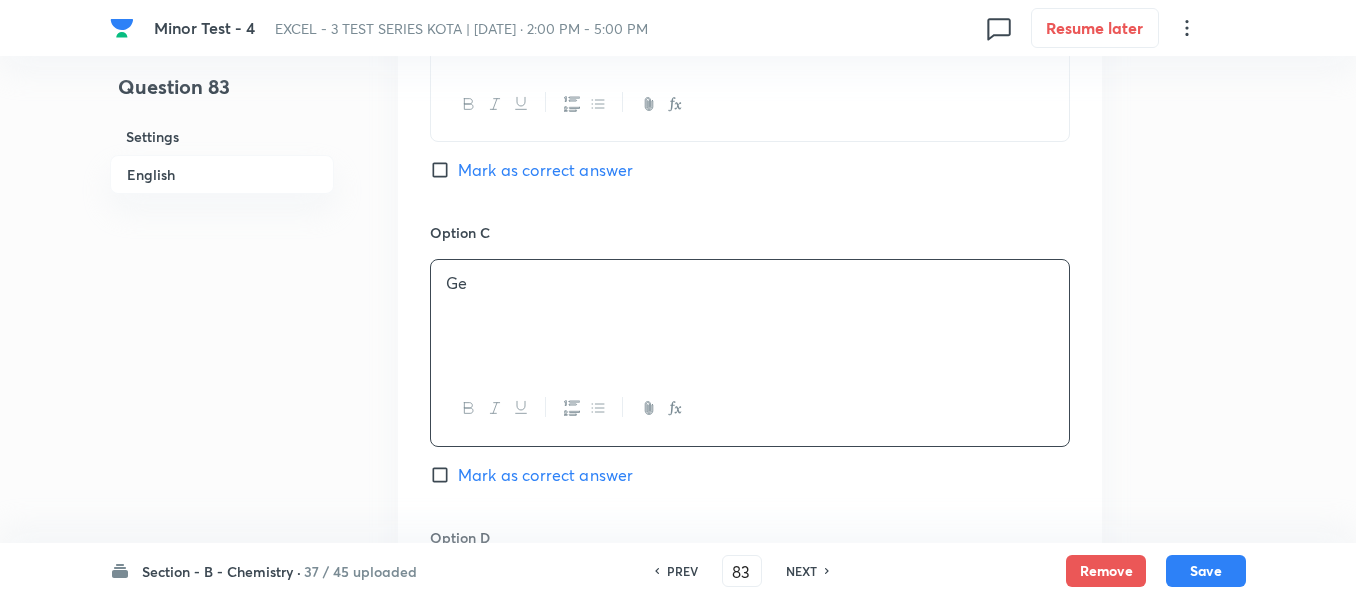 scroll, scrollTop: 1500, scrollLeft: 0, axis: vertical 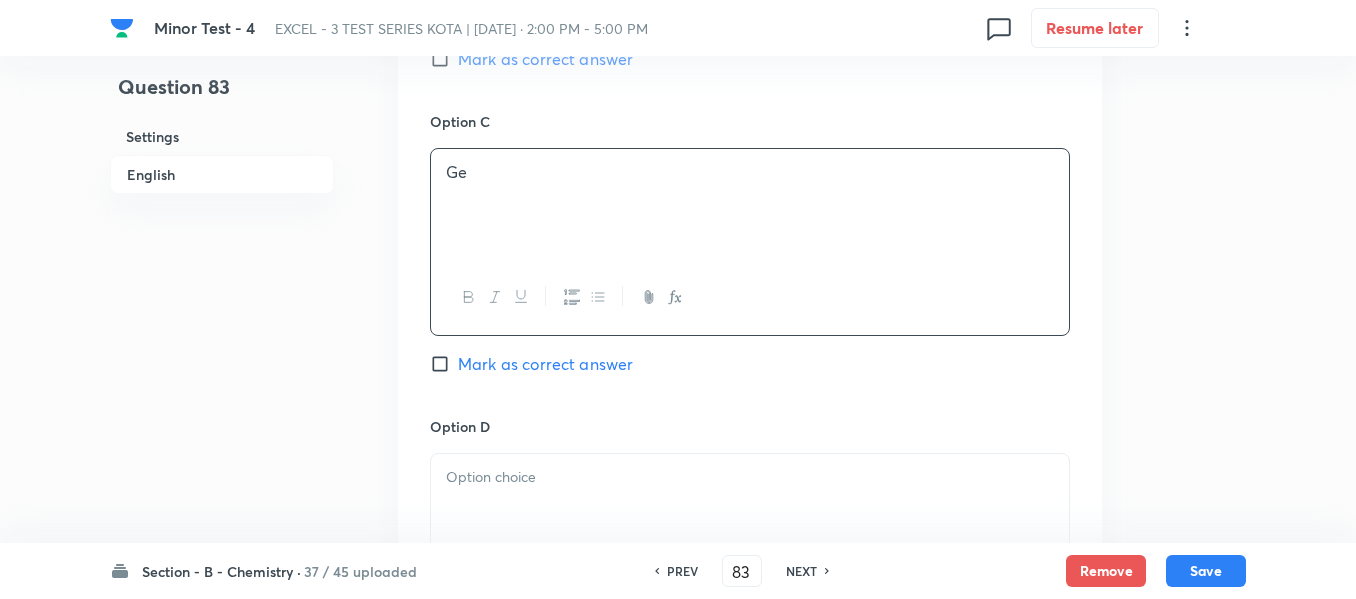 click at bounding box center [750, 477] 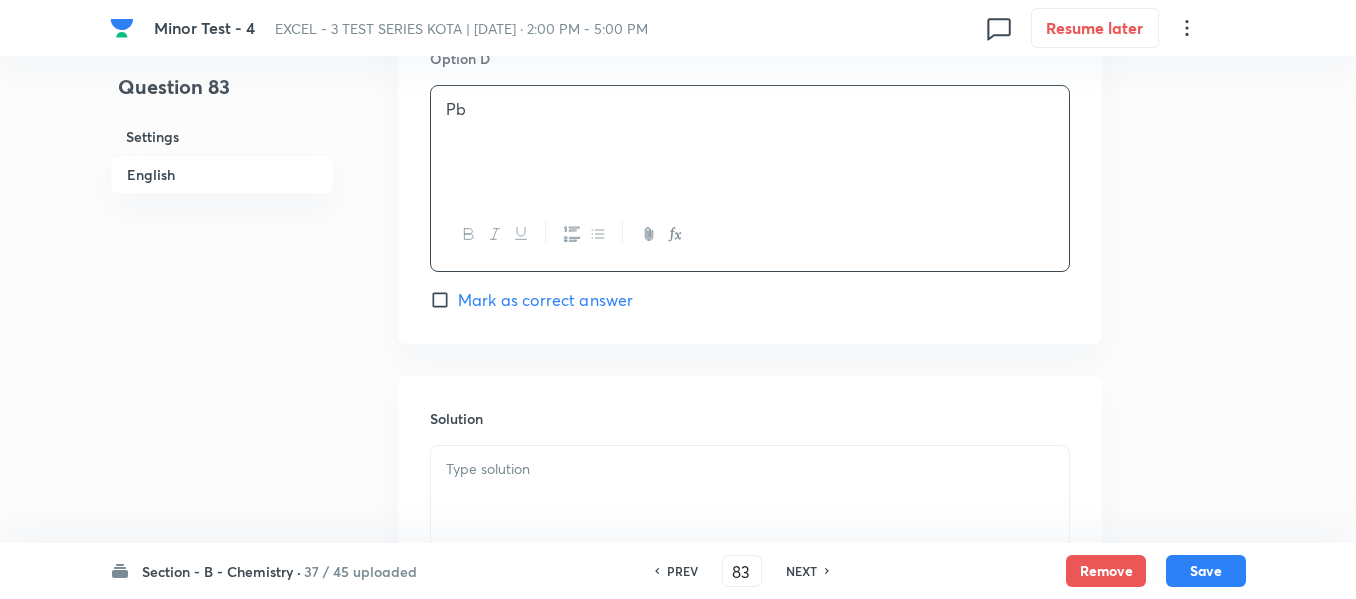 scroll, scrollTop: 1900, scrollLeft: 0, axis: vertical 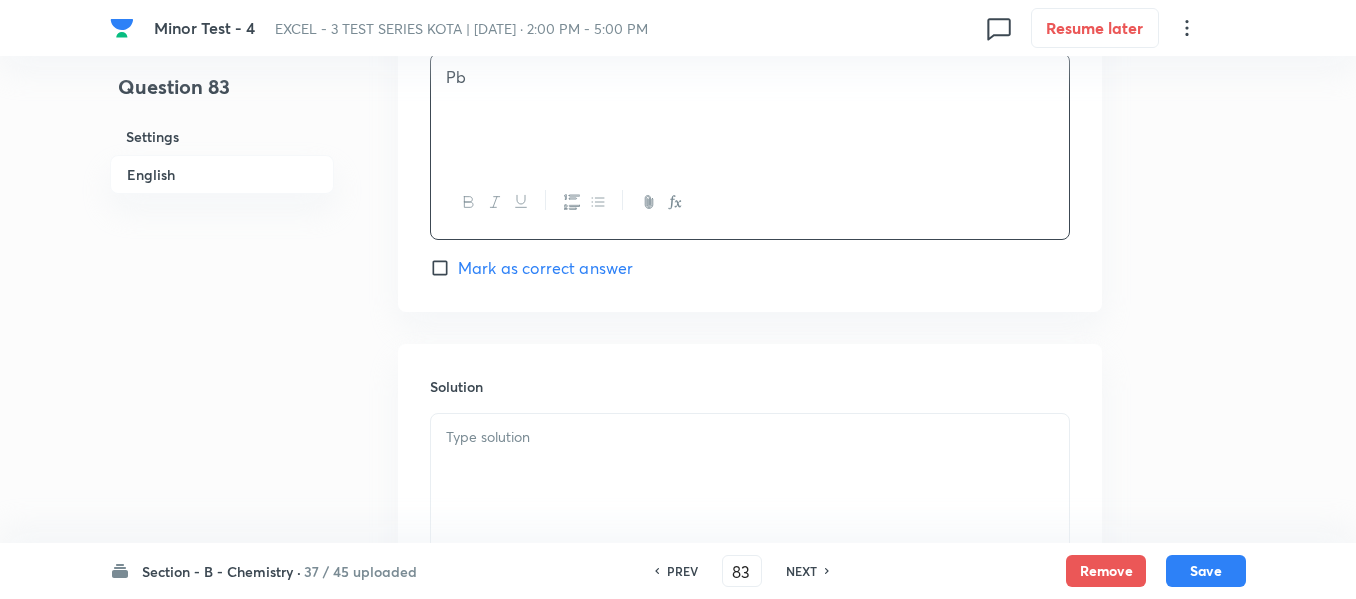 click on "Mark as correct answer" at bounding box center (545, 268) 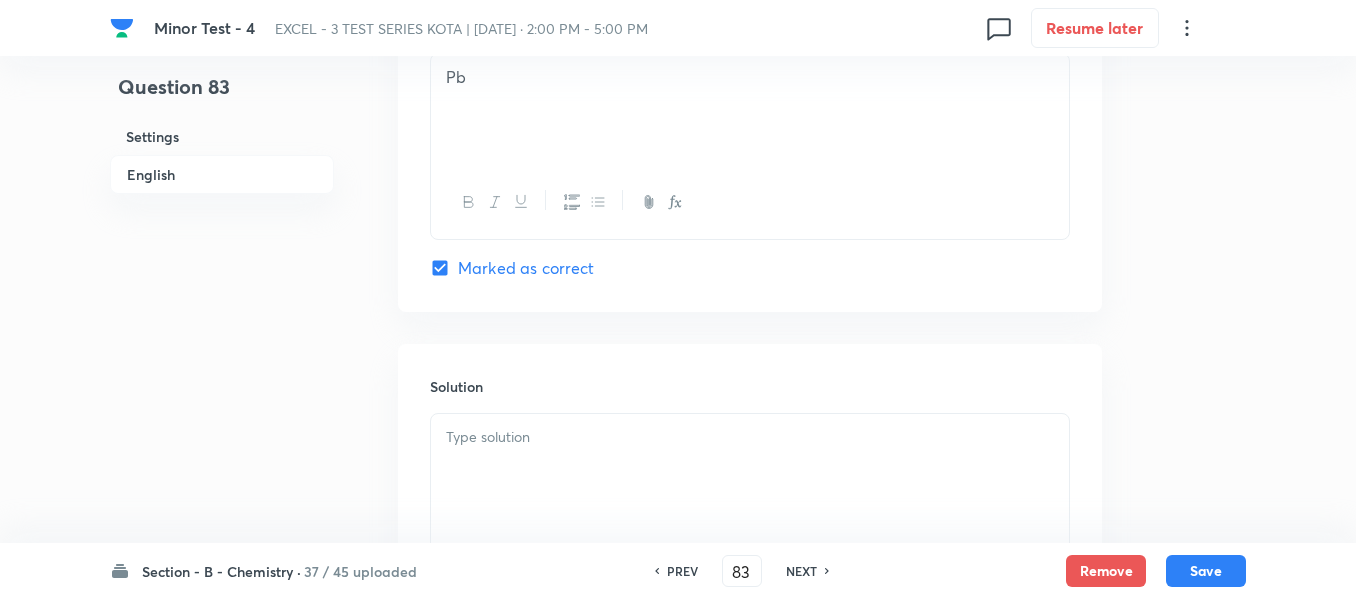 click at bounding box center (750, 437) 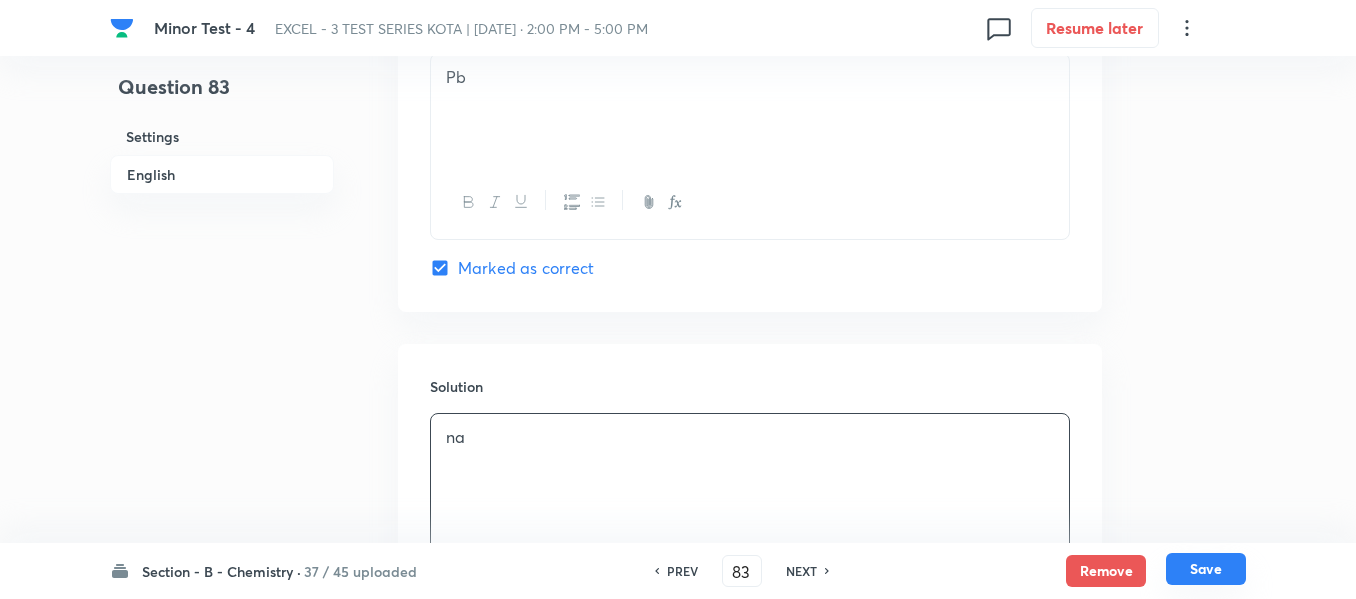 click on "Save" at bounding box center (1206, 569) 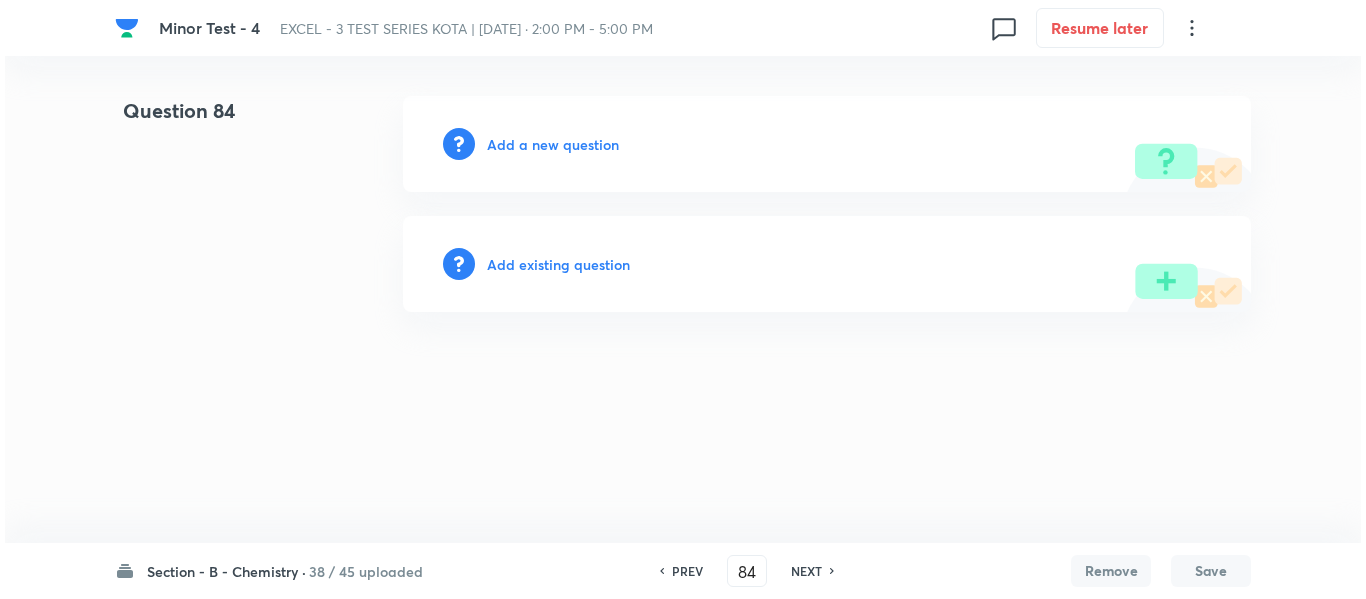 scroll, scrollTop: 0, scrollLeft: 0, axis: both 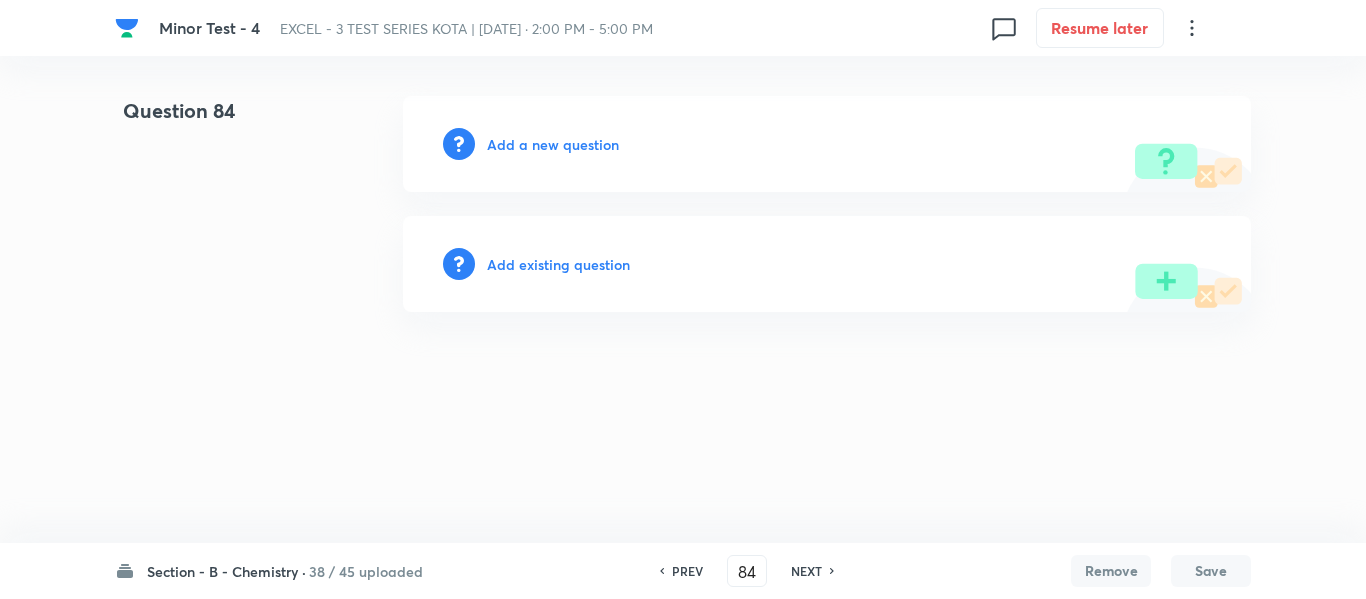 click on "Add a new question" at bounding box center (553, 144) 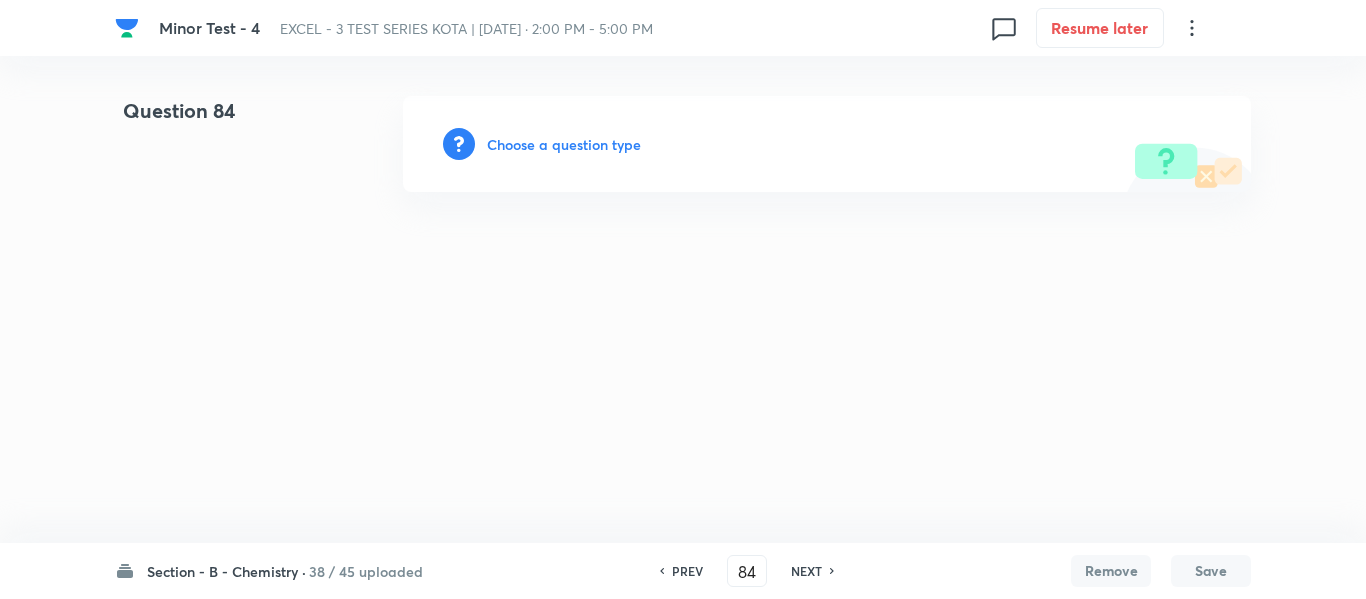 click on "Choose a question type" at bounding box center [827, 144] 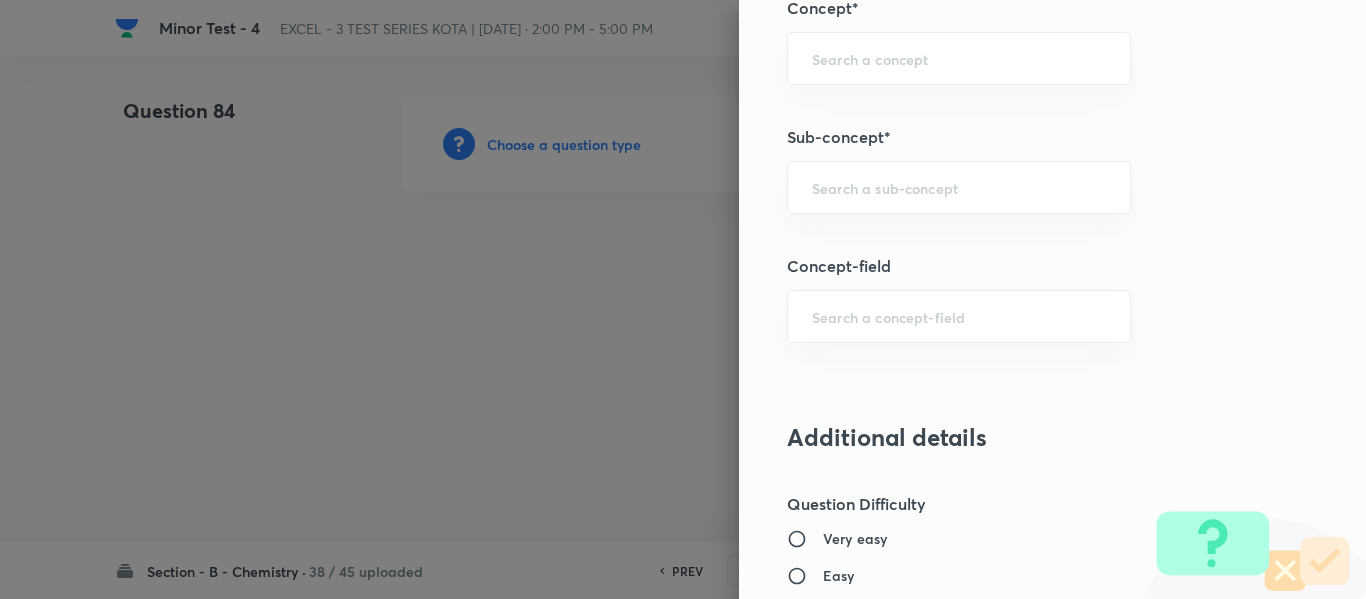 scroll, scrollTop: 1400, scrollLeft: 0, axis: vertical 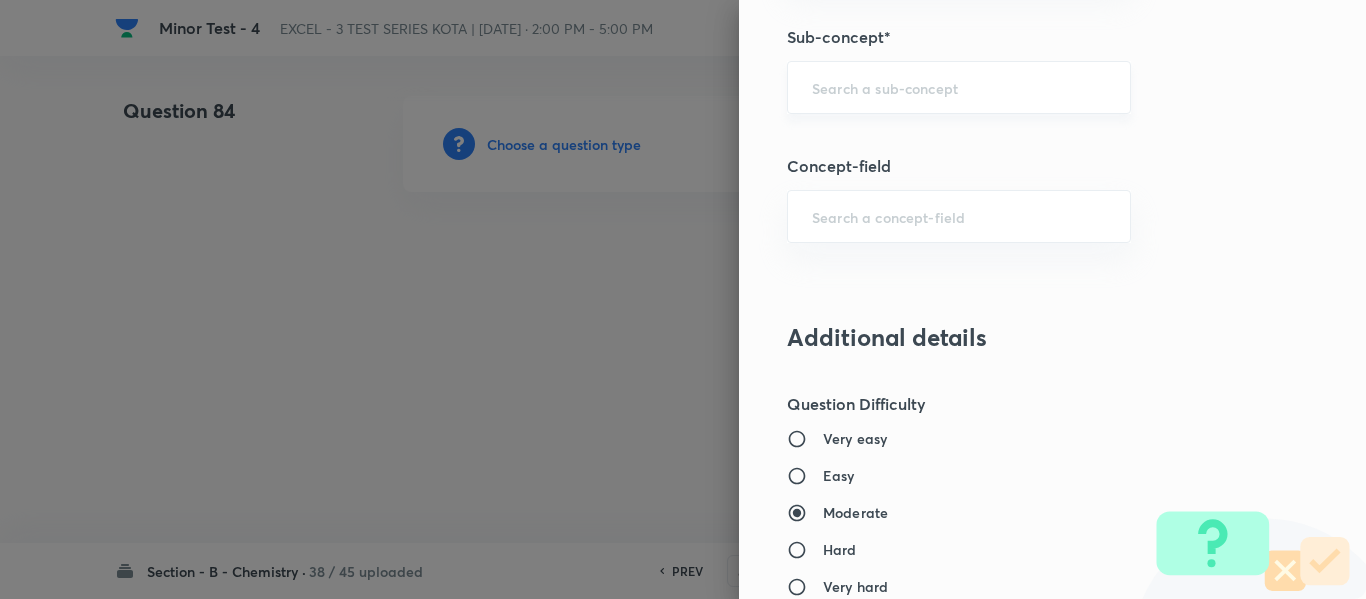 click at bounding box center [959, 87] 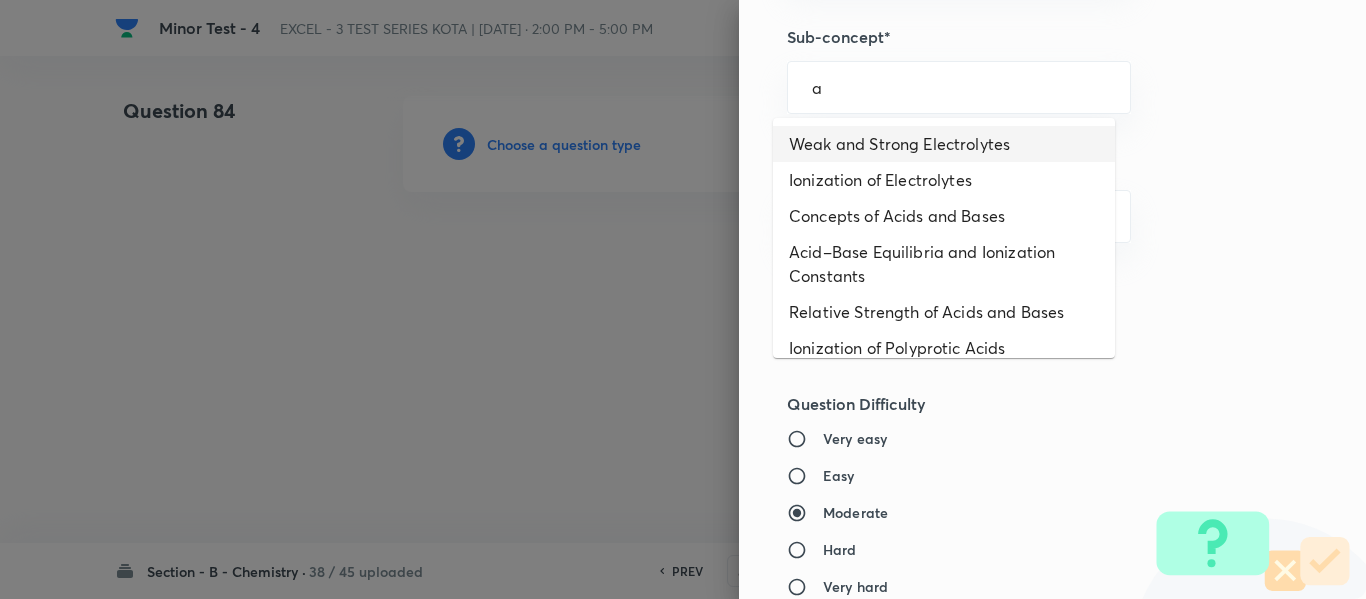 click on "Weak and Strong Electrolytes" at bounding box center (944, 144) 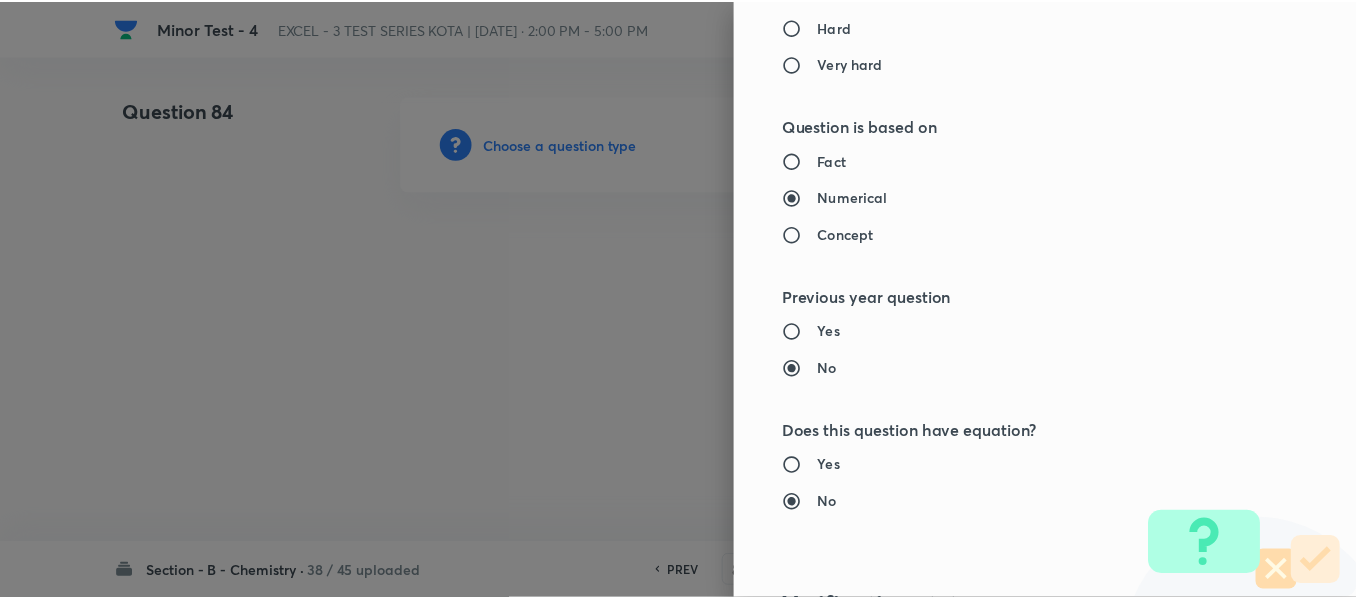 scroll, scrollTop: 2261, scrollLeft: 0, axis: vertical 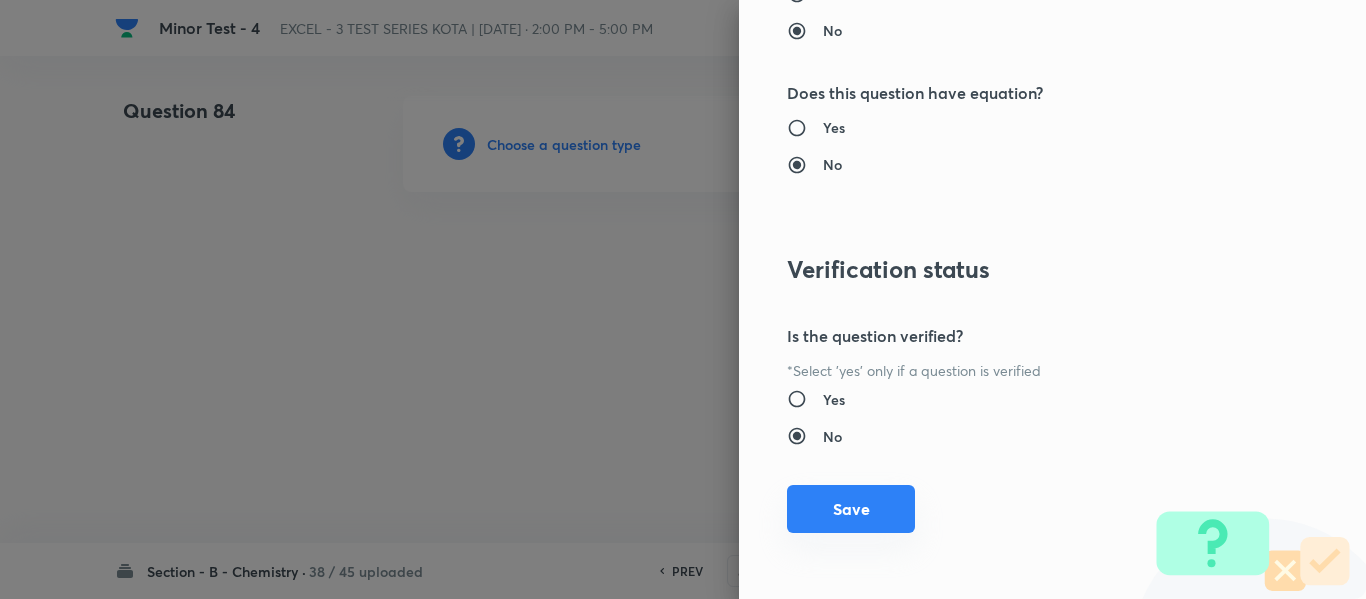 click on "Save" at bounding box center [851, 509] 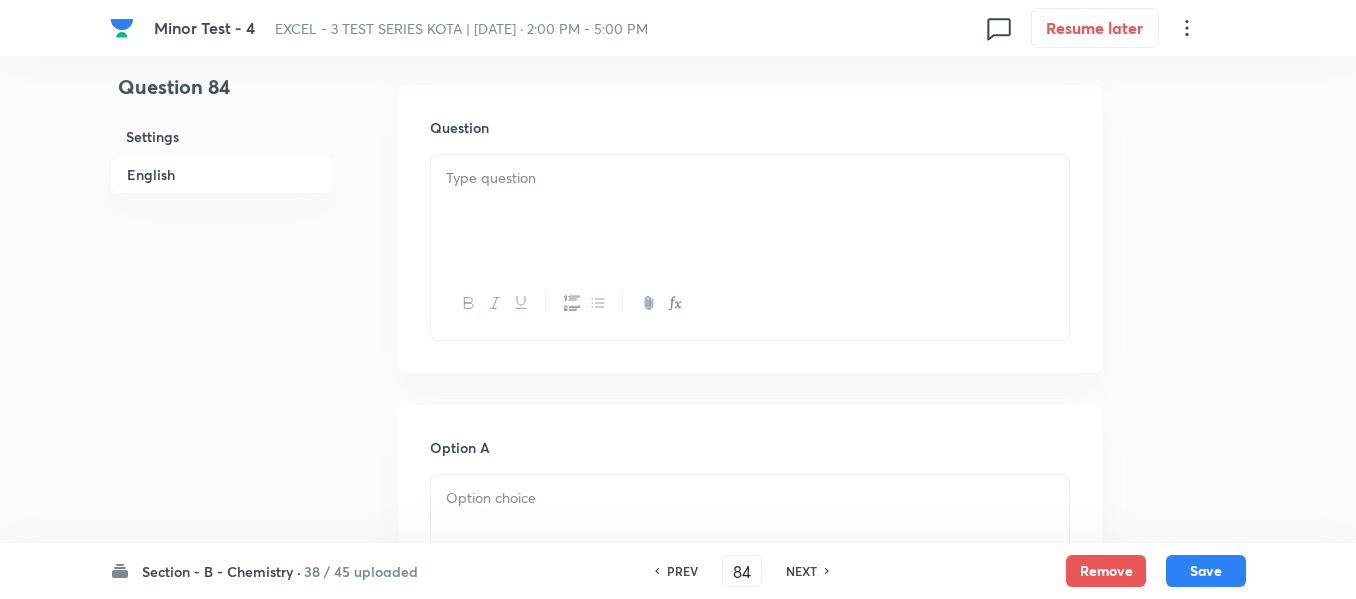 scroll, scrollTop: 600, scrollLeft: 0, axis: vertical 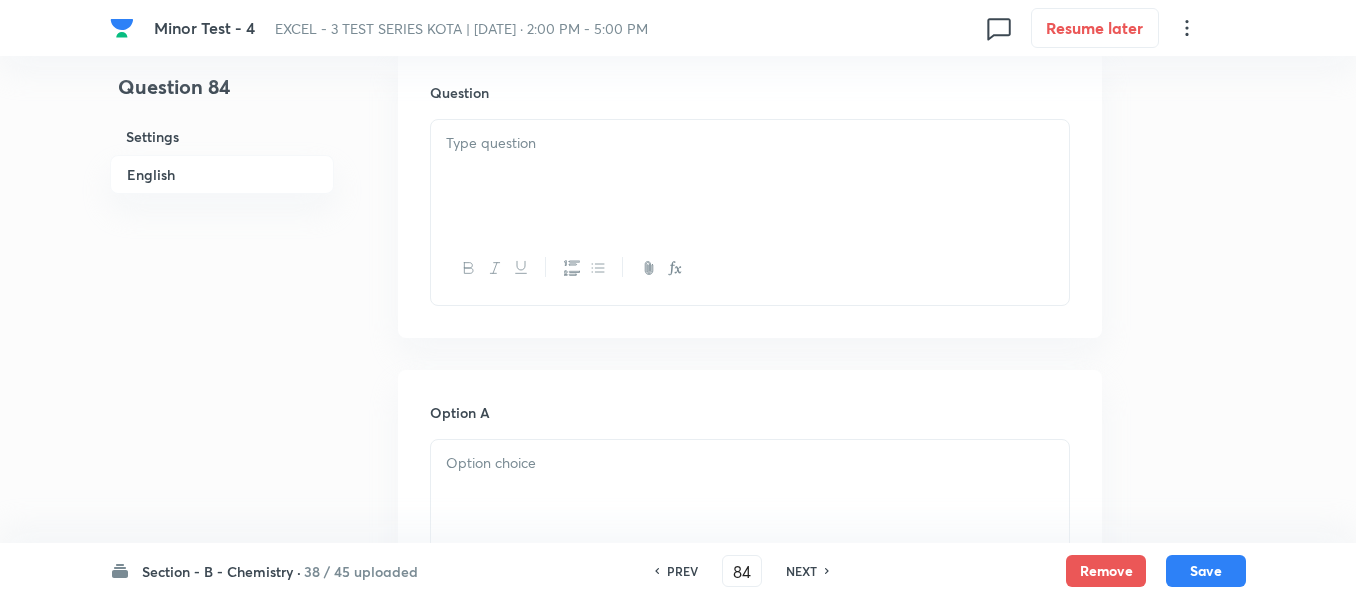 click at bounding box center [750, 176] 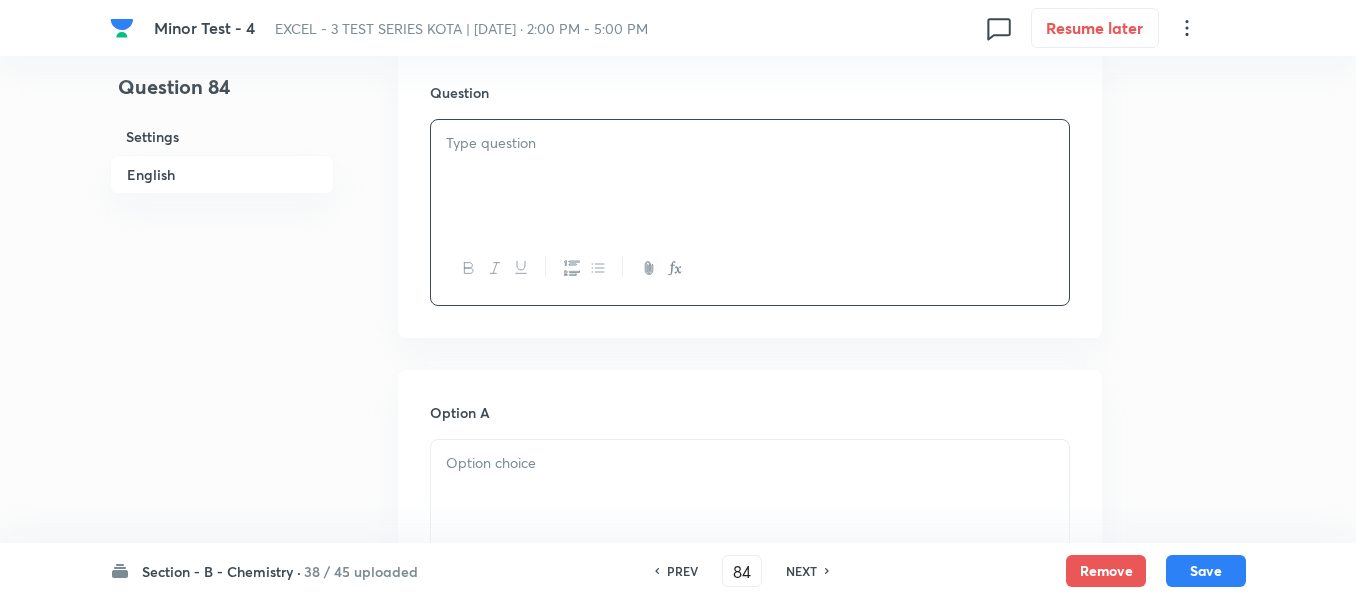 click at bounding box center (750, 143) 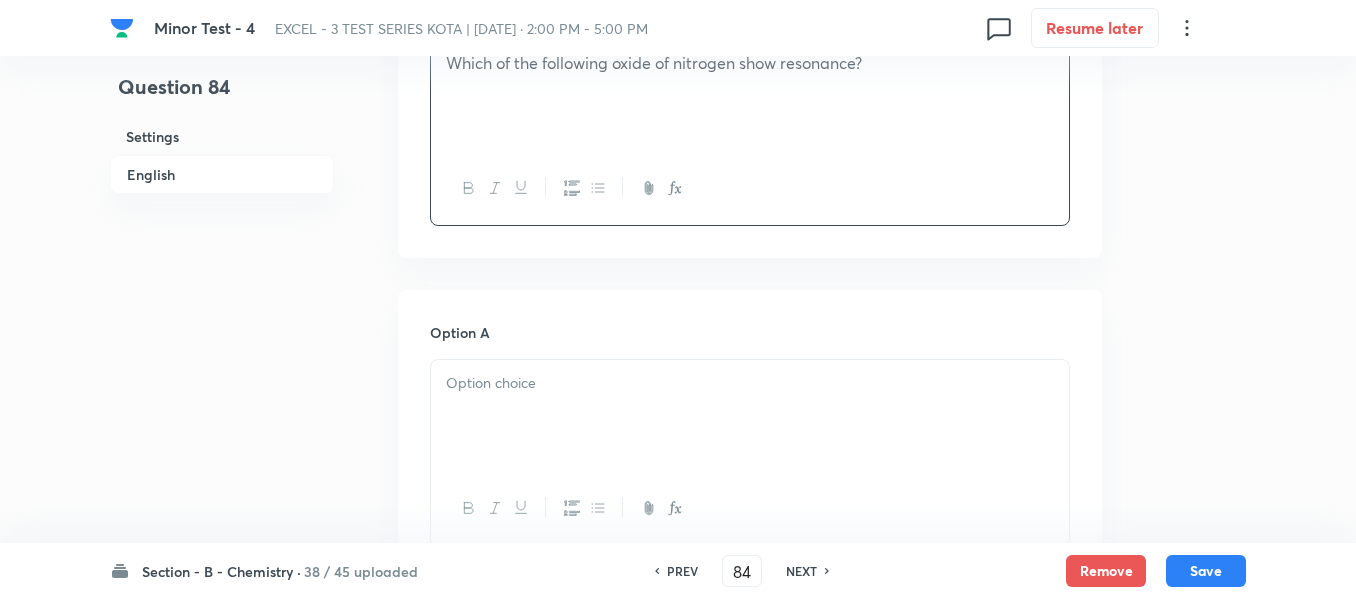 scroll, scrollTop: 800, scrollLeft: 0, axis: vertical 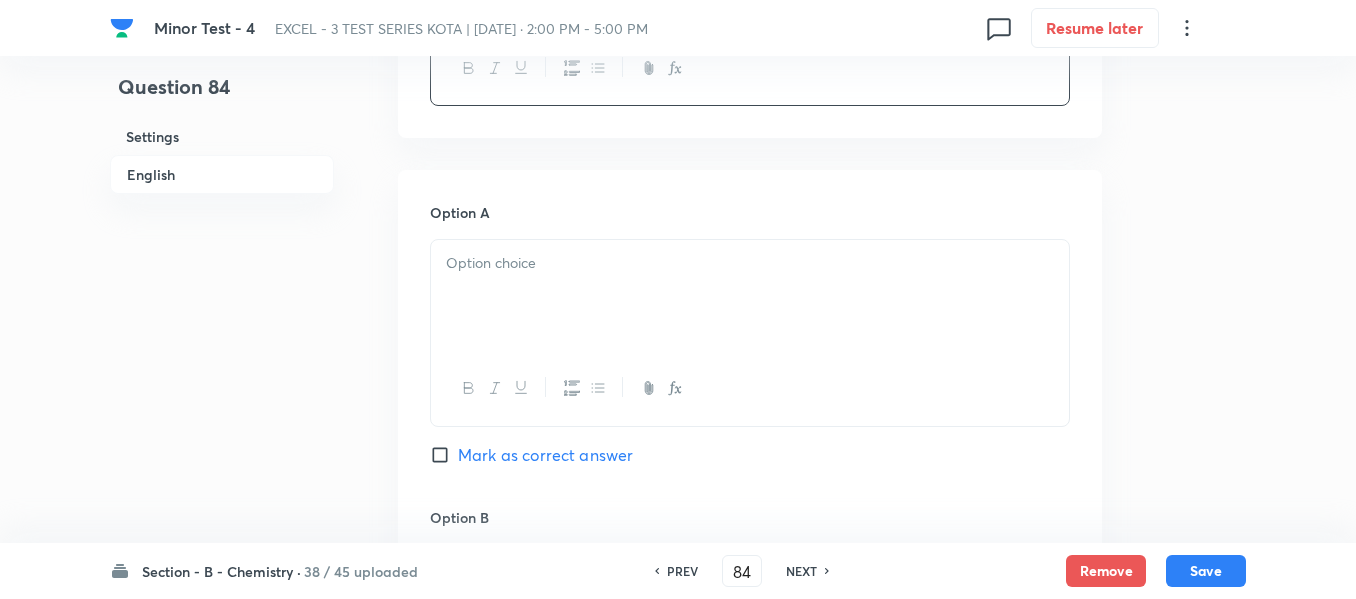 click at bounding box center [750, 296] 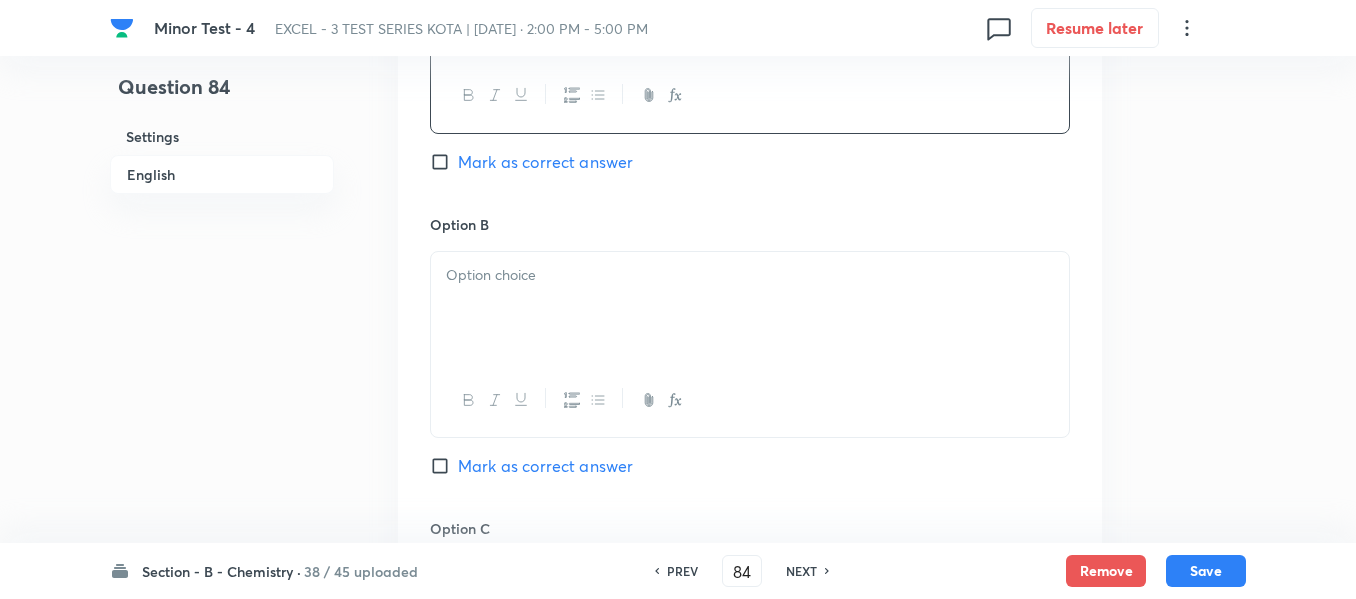 scroll, scrollTop: 1100, scrollLeft: 0, axis: vertical 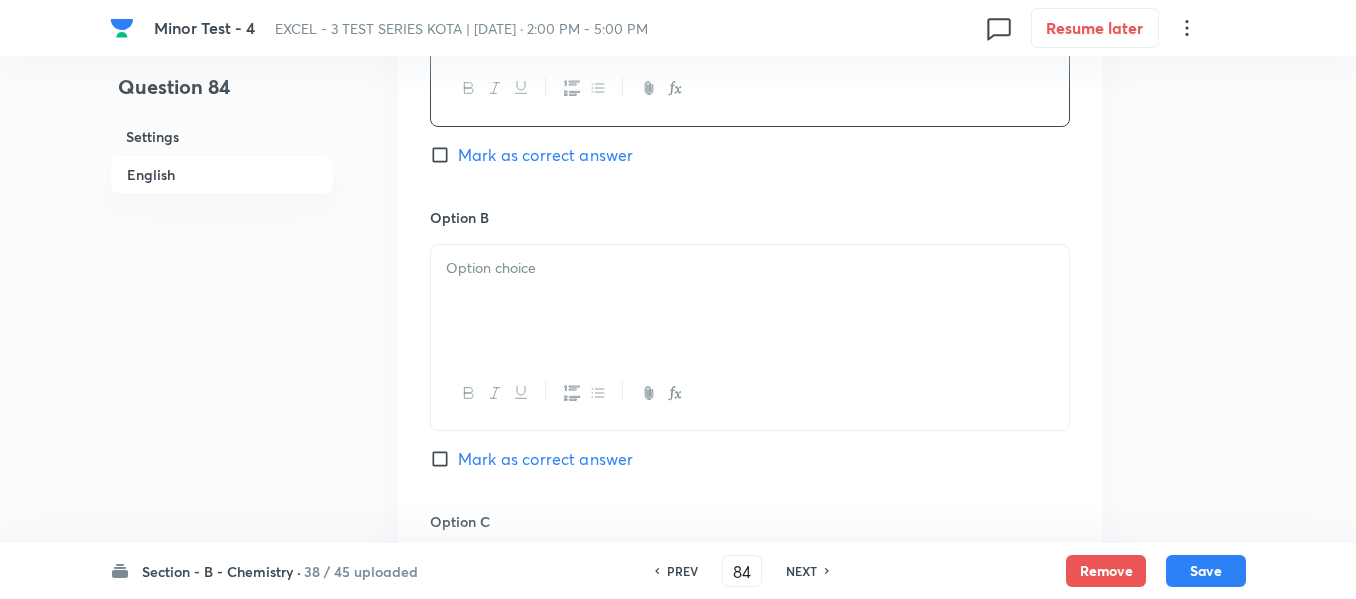 click at bounding box center (750, 301) 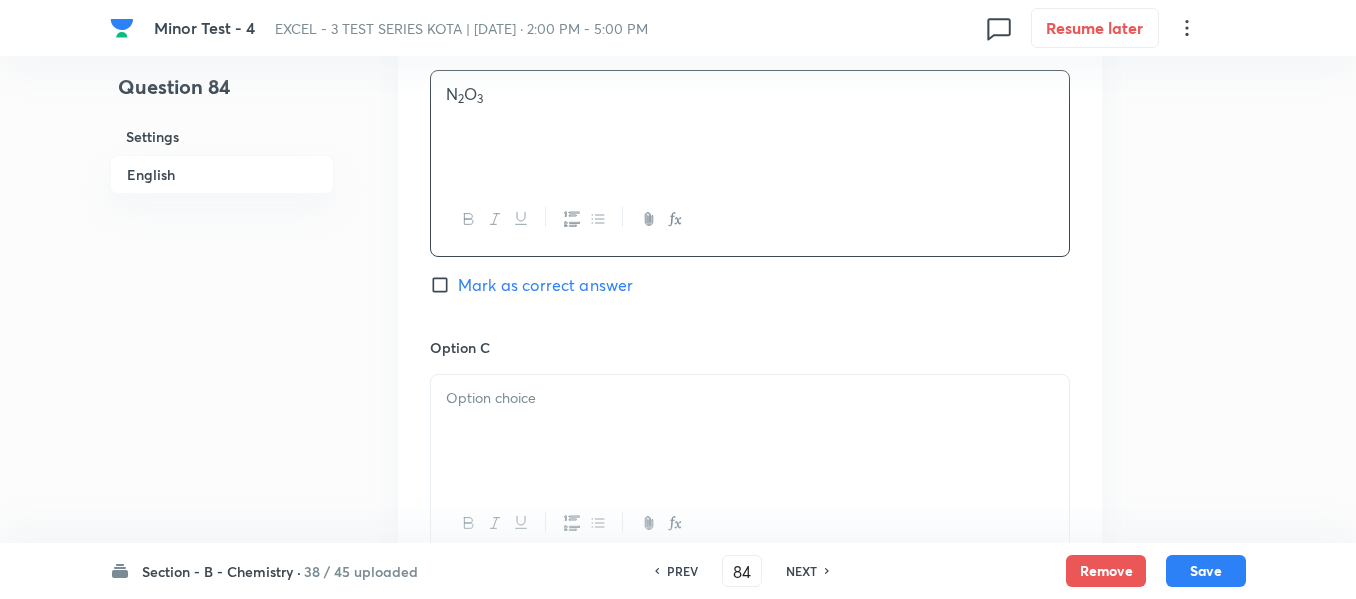 scroll, scrollTop: 1300, scrollLeft: 0, axis: vertical 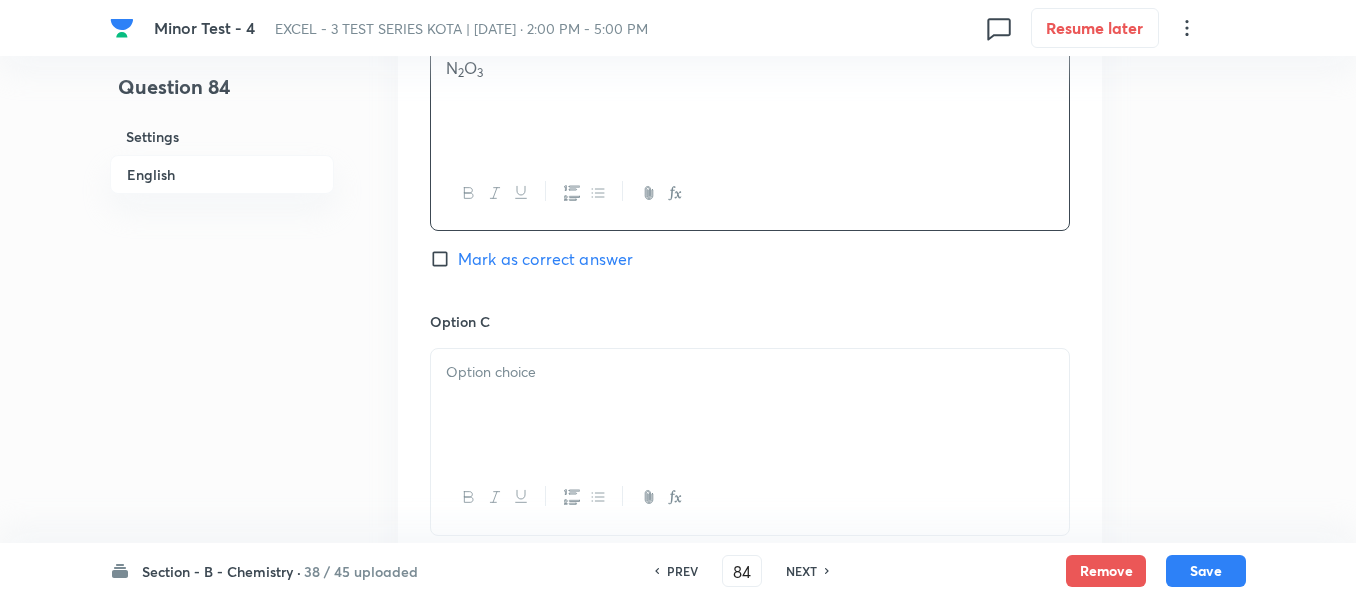 click at bounding box center [750, 372] 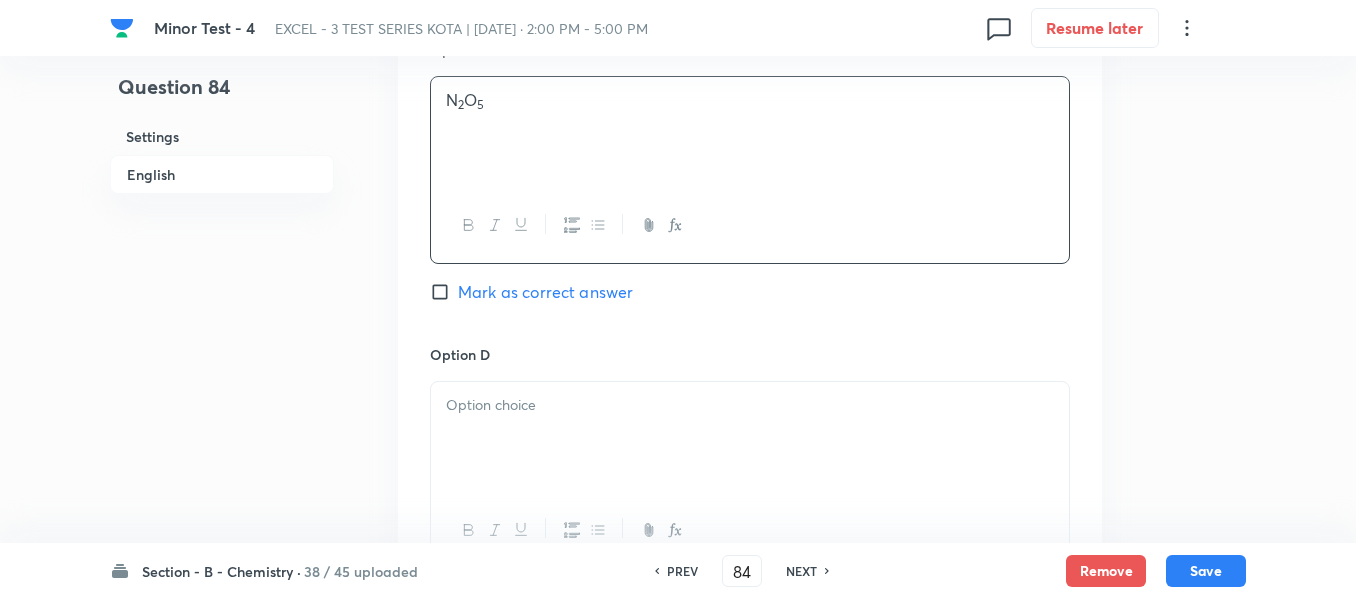 scroll, scrollTop: 1600, scrollLeft: 0, axis: vertical 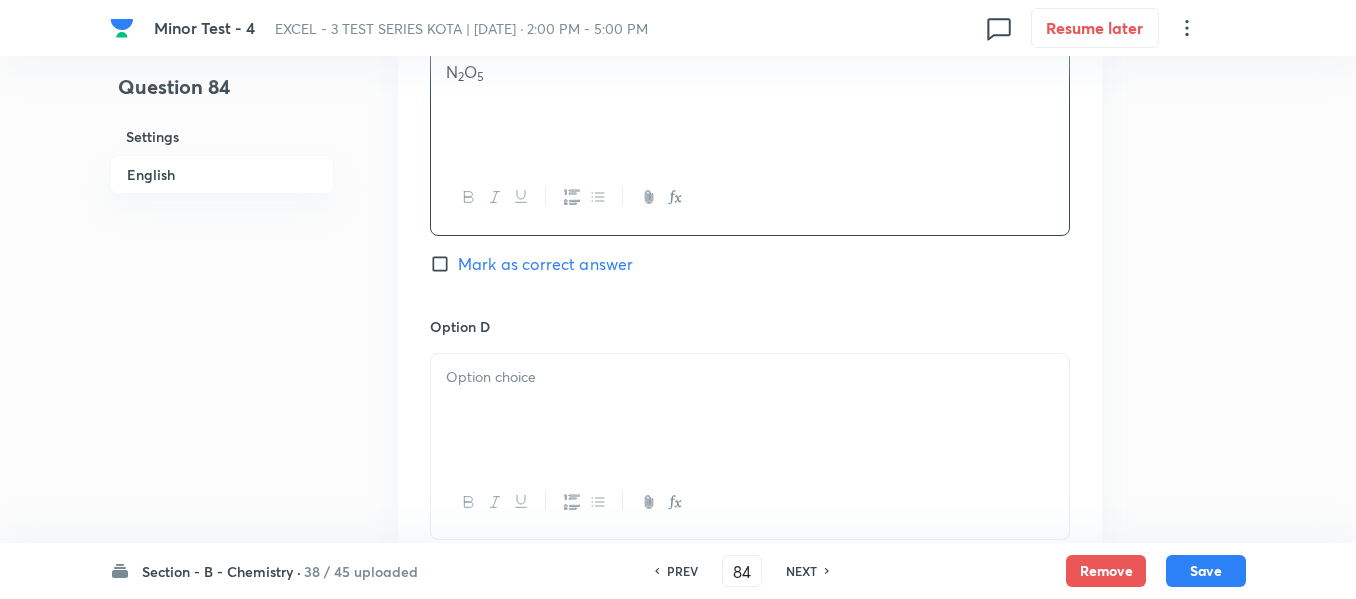 click at bounding box center (750, 410) 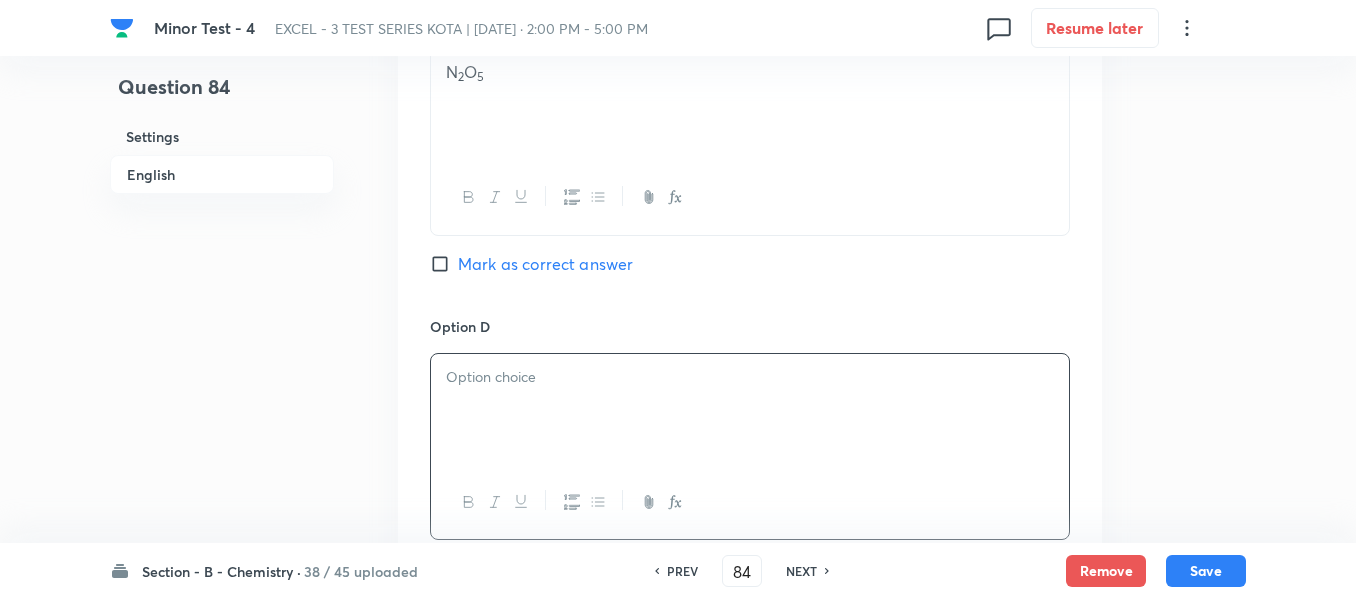 paste 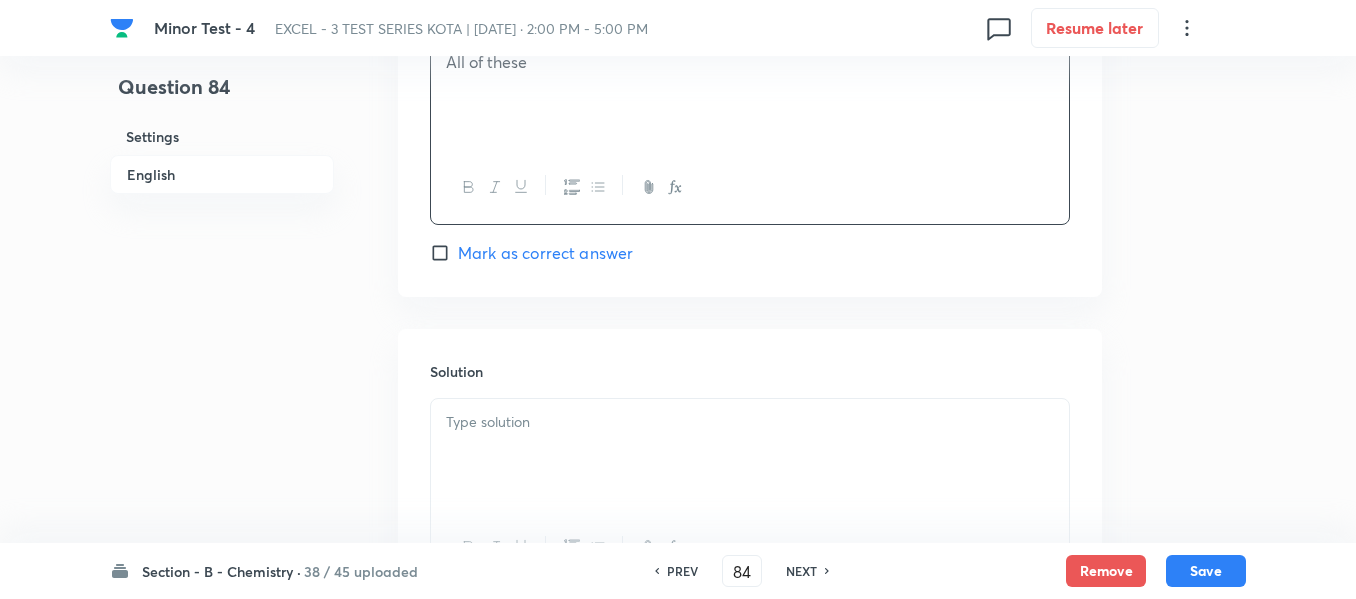 scroll, scrollTop: 2000, scrollLeft: 0, axis: vertical 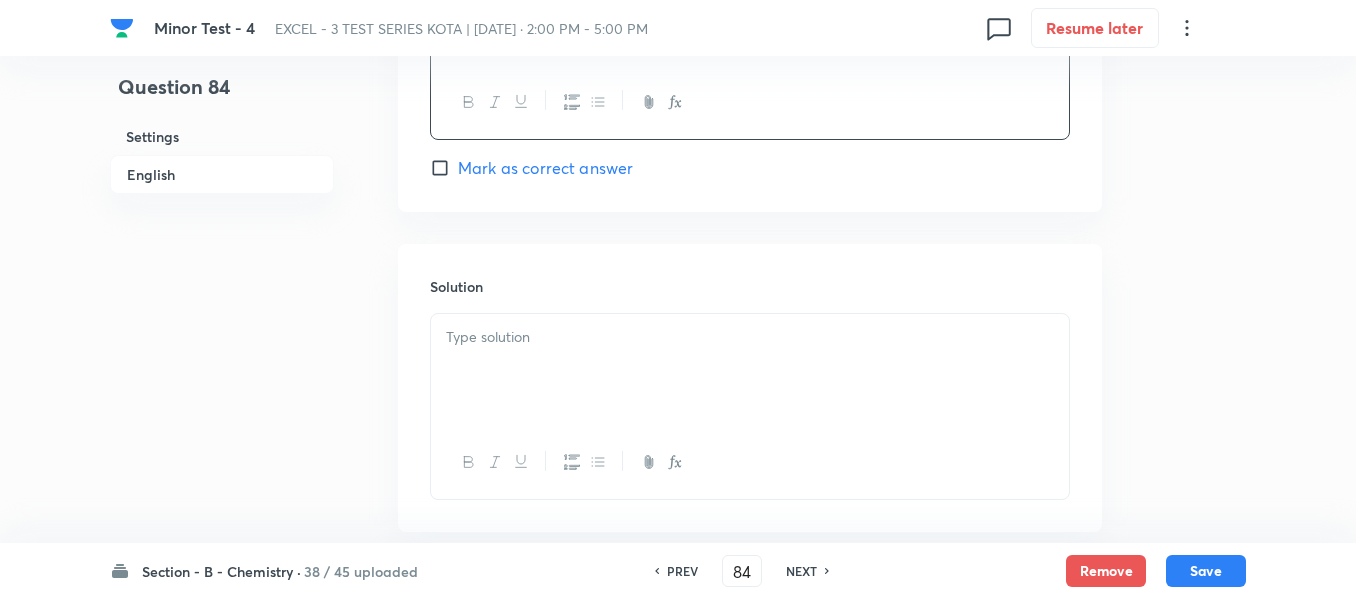 click on "Mark as correct answer" at bounding box center (444, 168) 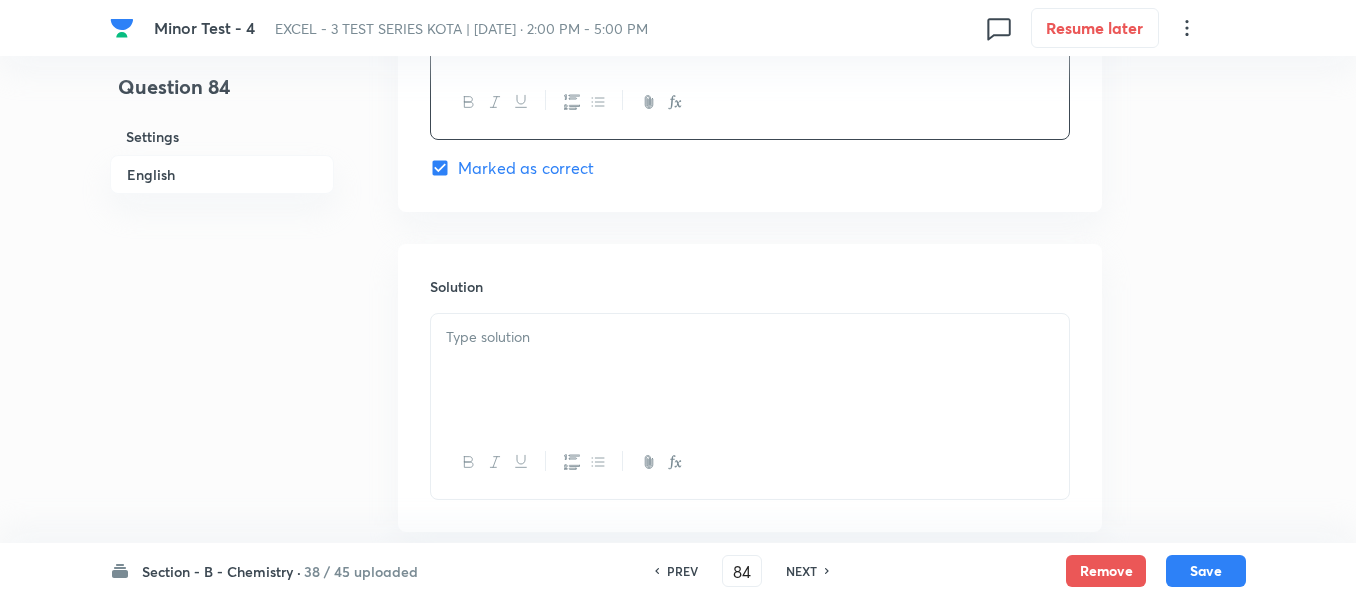 click at bounding box center [750, 337] 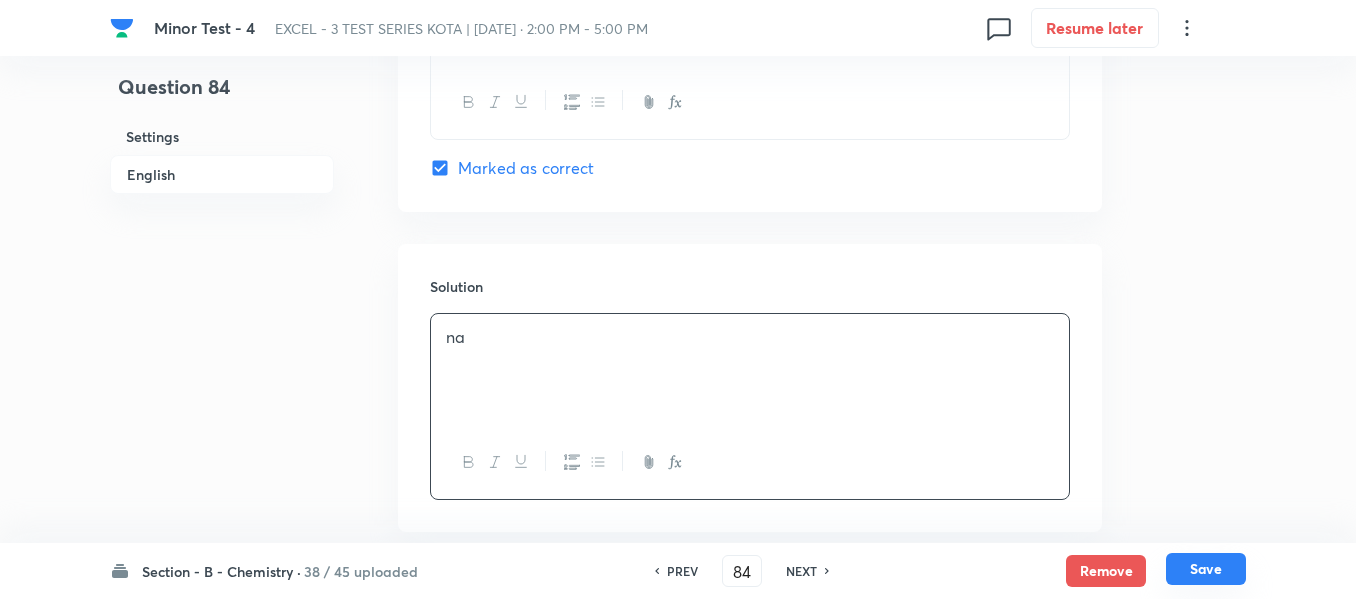 click on "Save" at bounding box center [1206, 569] 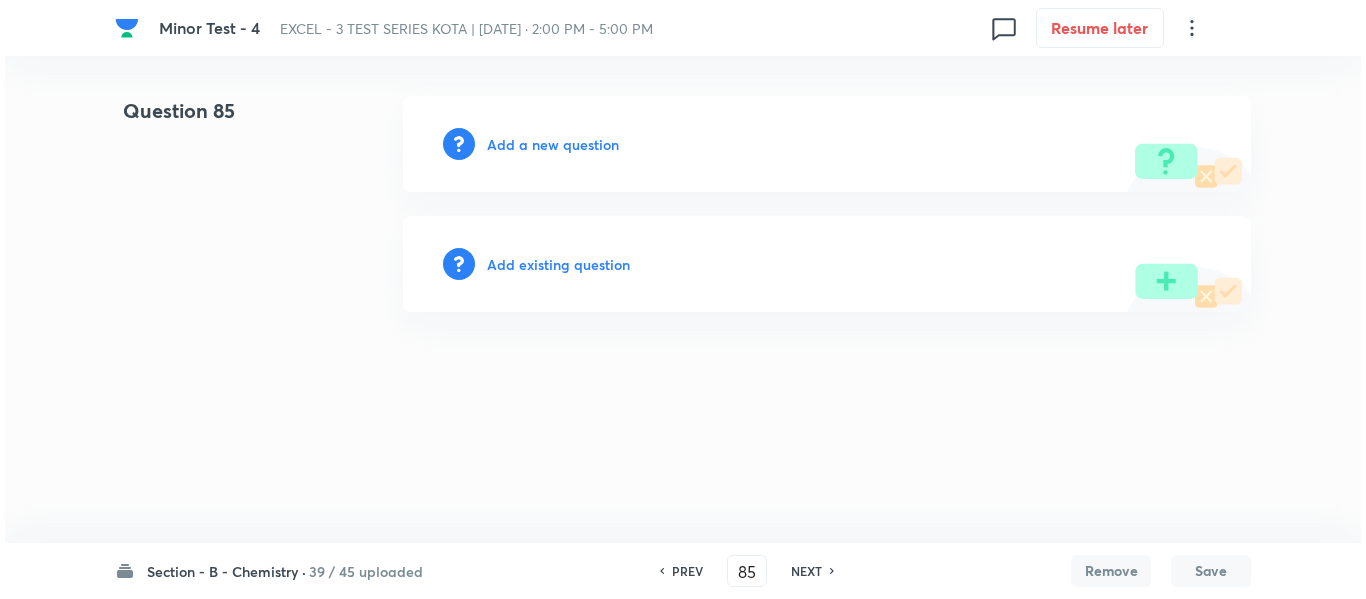 scroll, scrollTop: 0, scrollLeft: 0, axis: both 